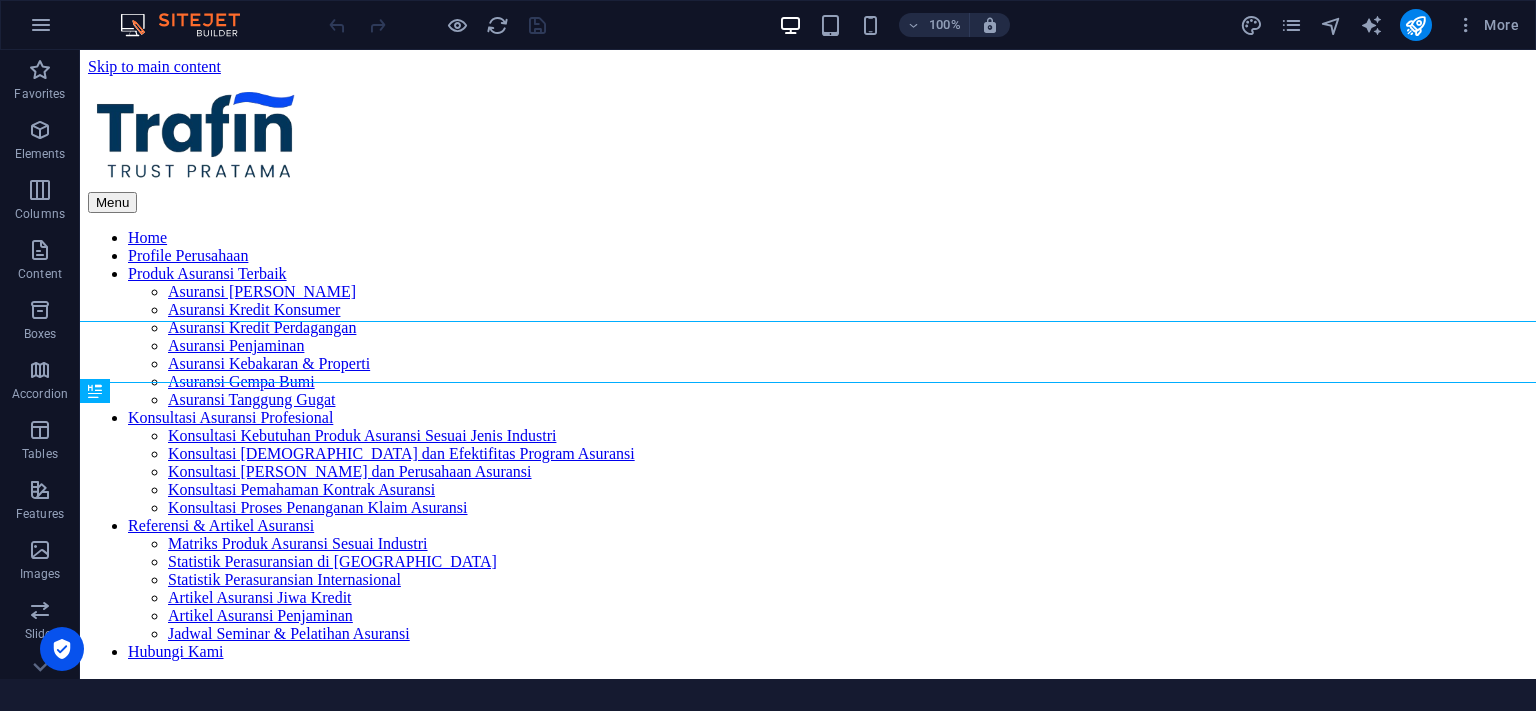 scroll, scrollTop: 0, scrollLeft: 0, axis: both 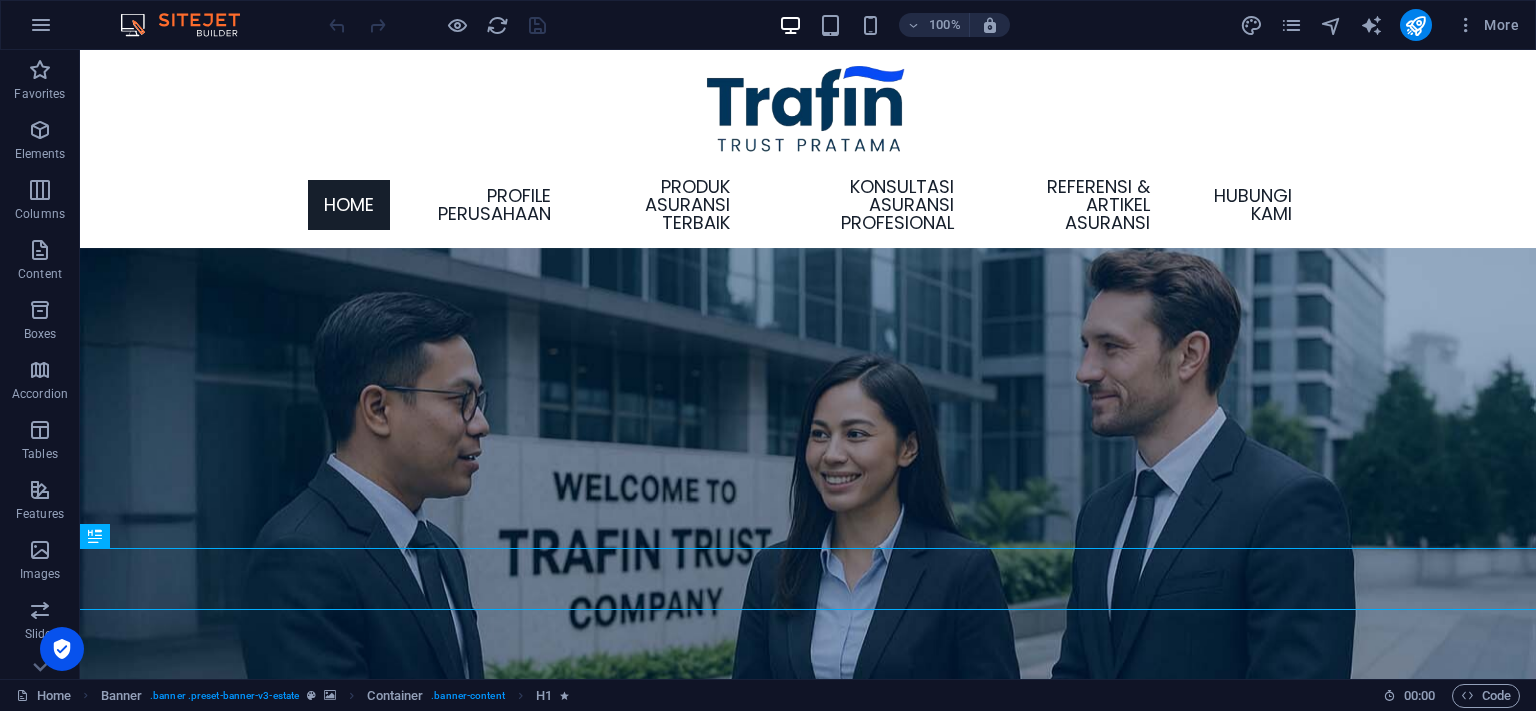 drag, startPoint x: 1173, startPoint y: 32, endPoint x: 1045, endPoint y: 95, distance: 142.66394 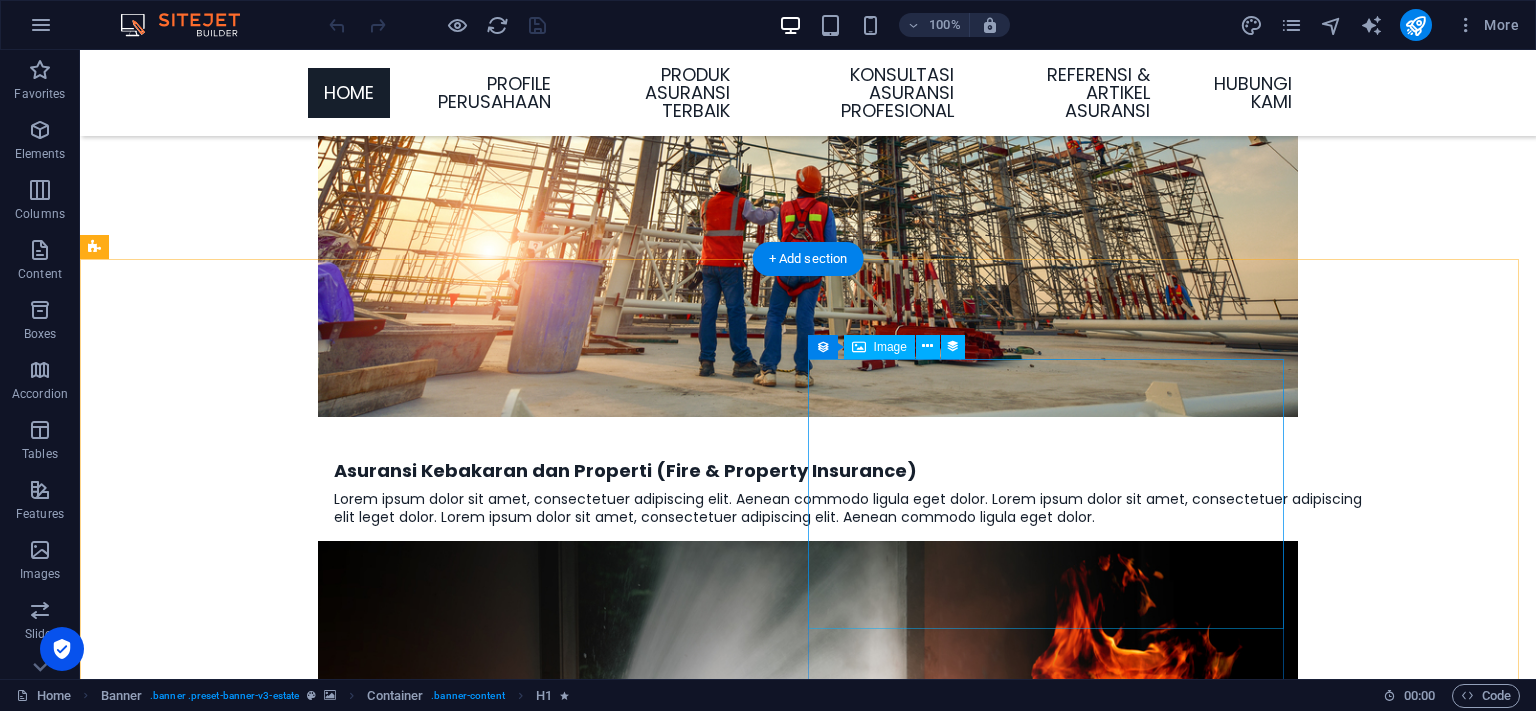 scroll, scrollTop: 3907, scrollLeft: 0, axis: vertical 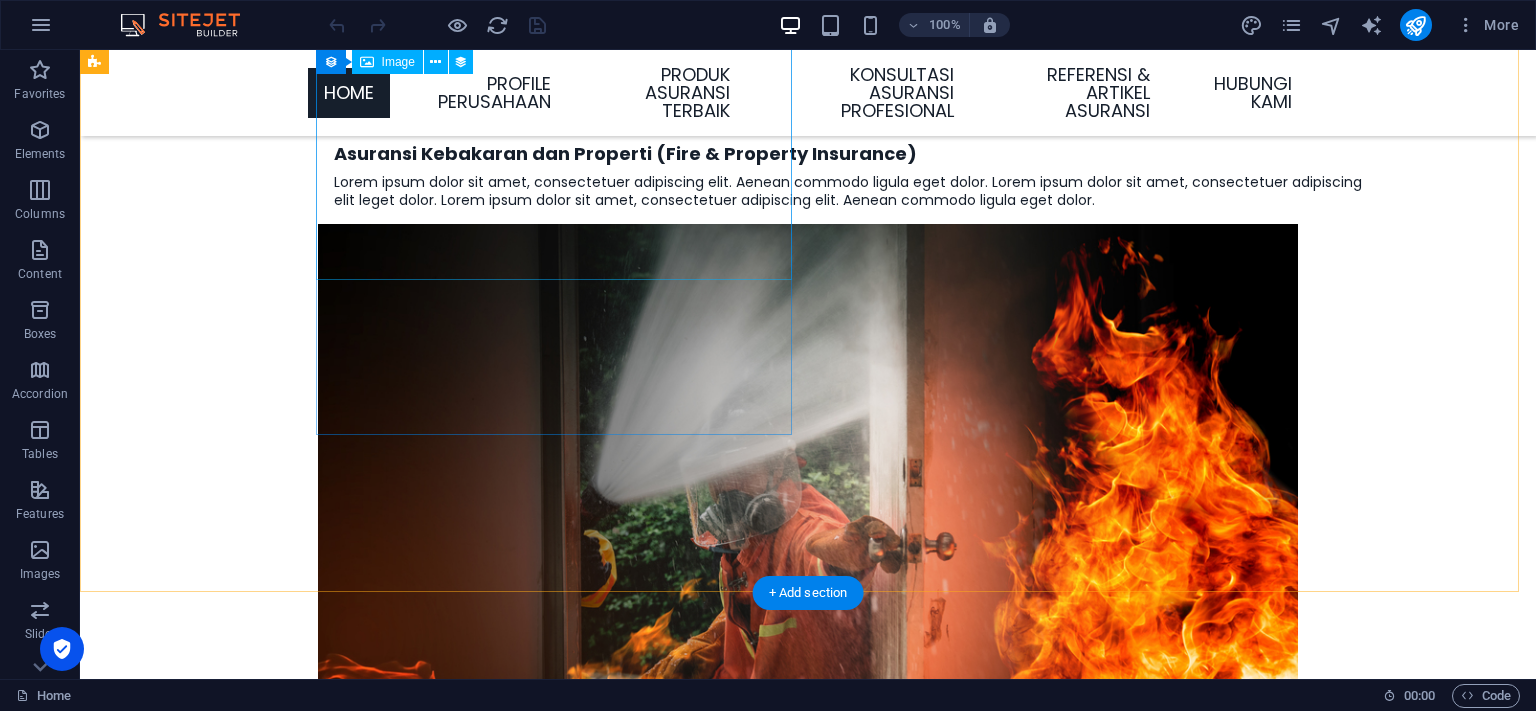 click at bounding box center [580, 4425] 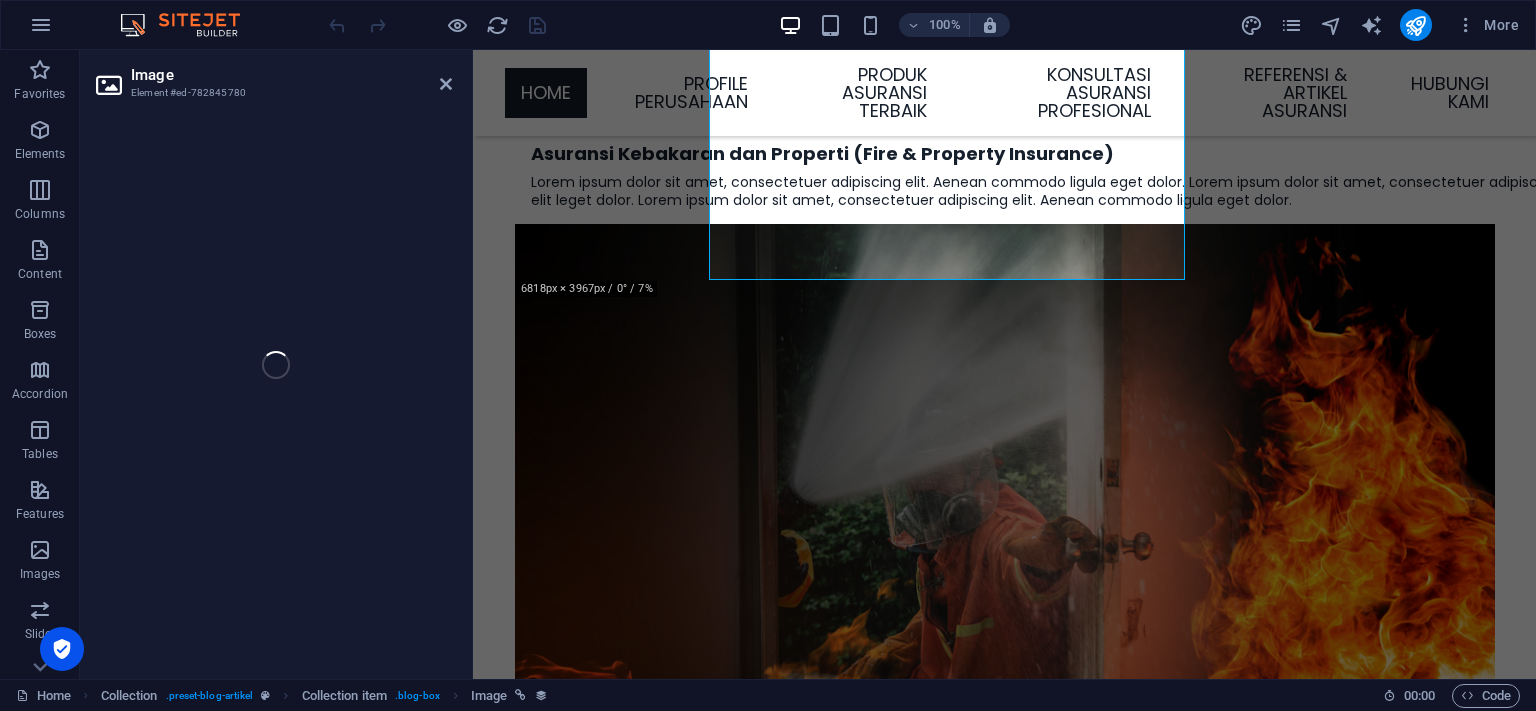 select on "px" 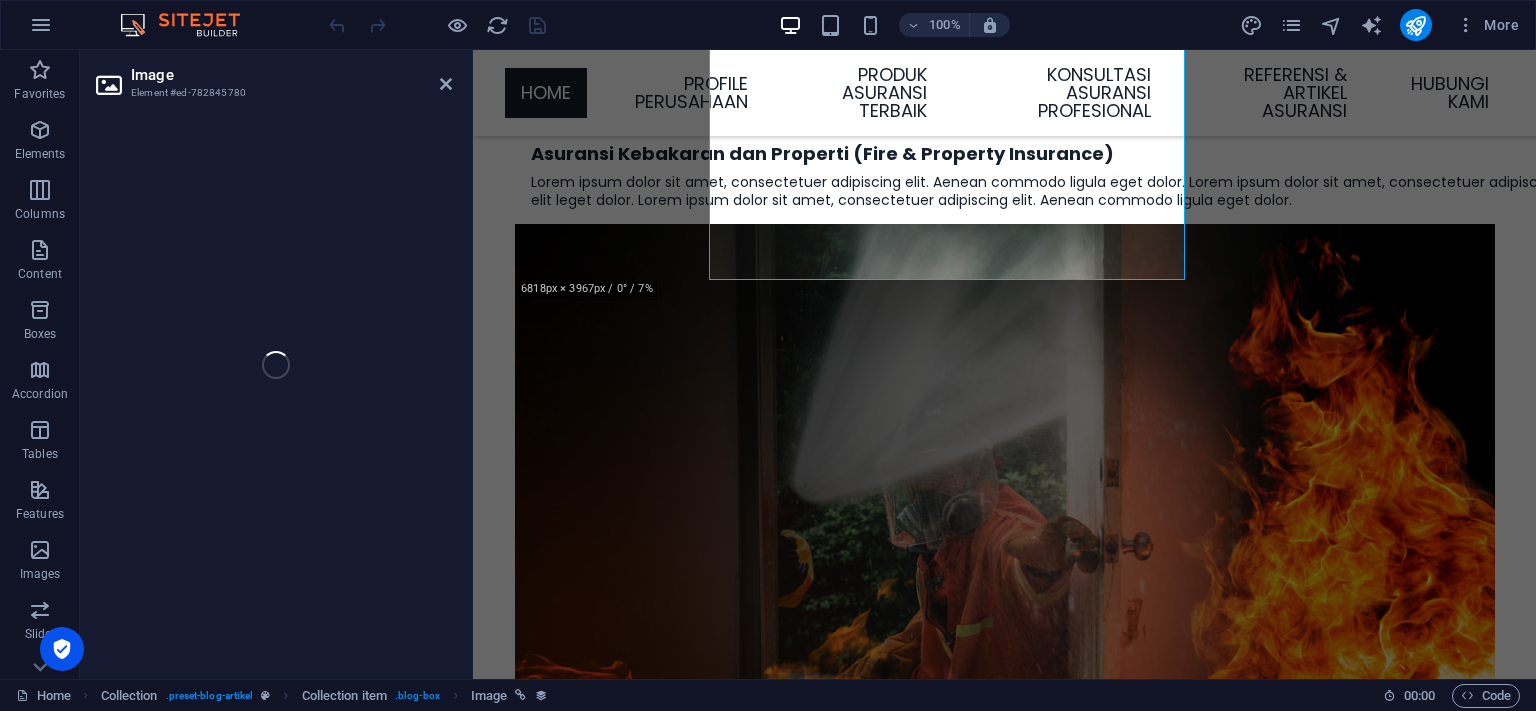 select on "px" 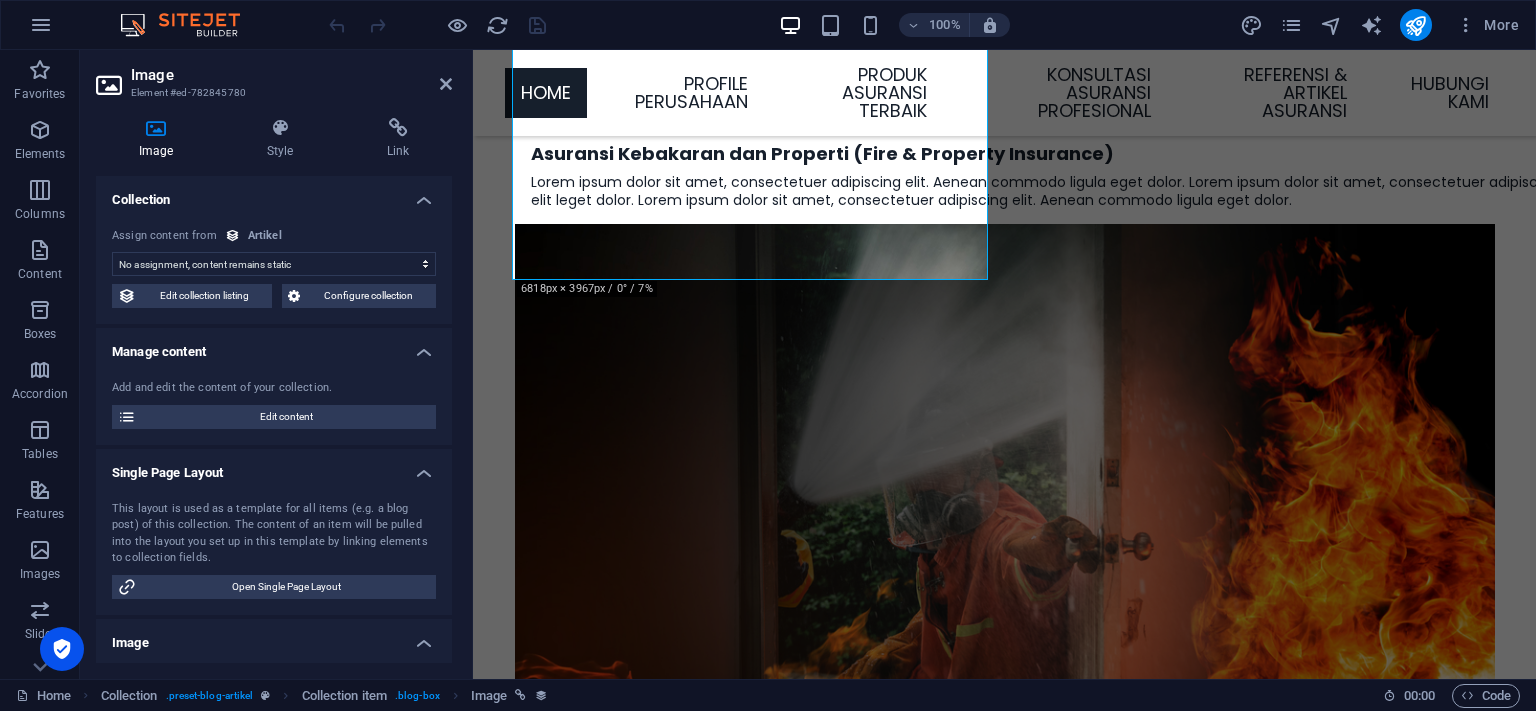 select on "image" 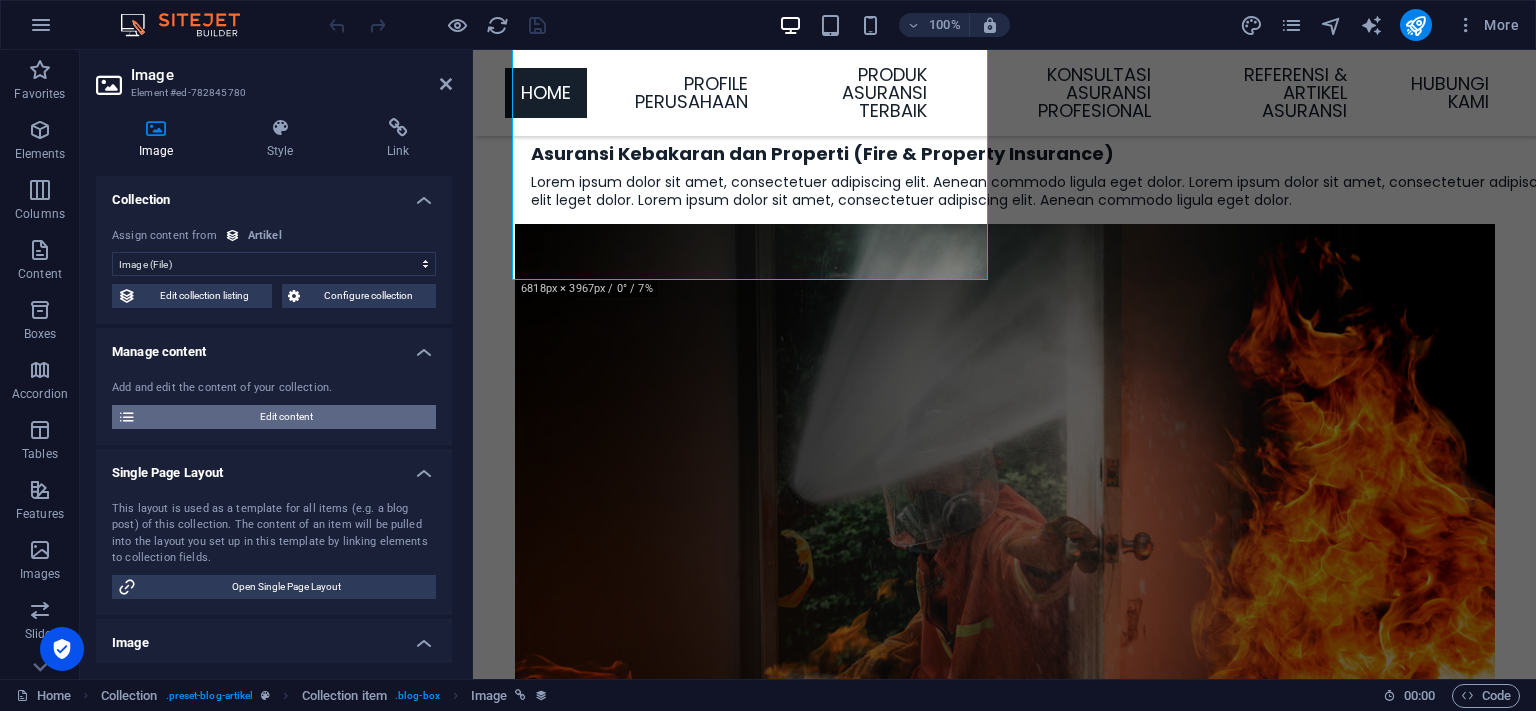 click on "Edit content" at bounding box center (286, 417) 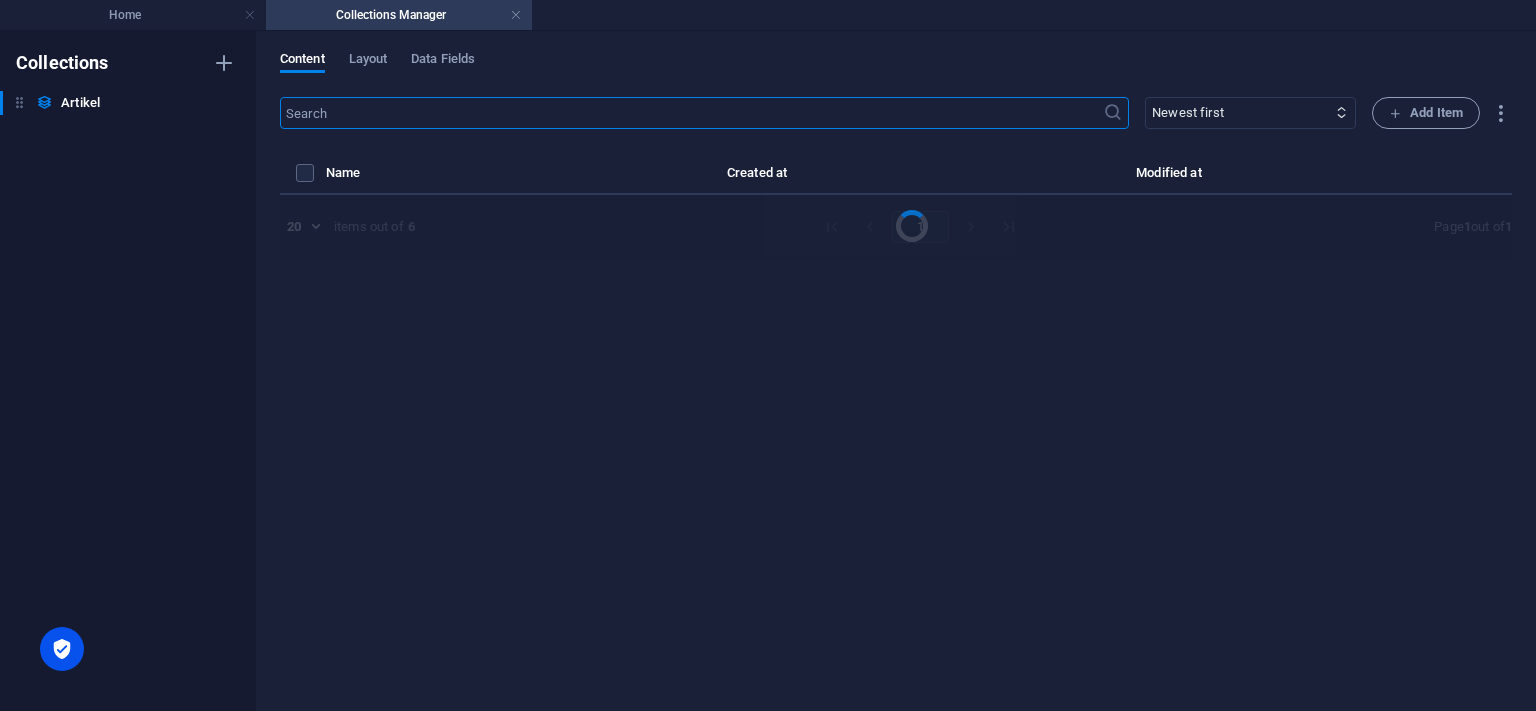 select on "Artikel" 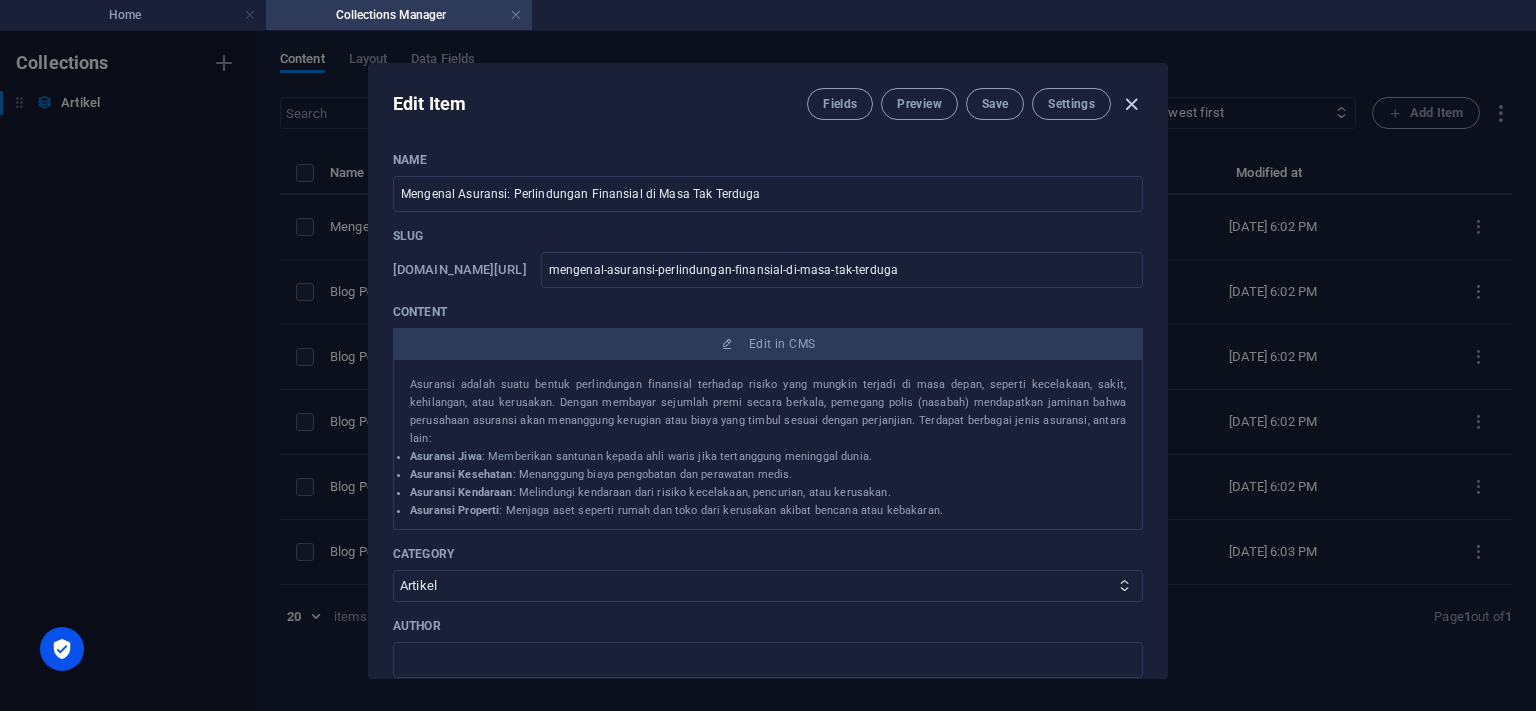 click at bounding box center [1131, 104] 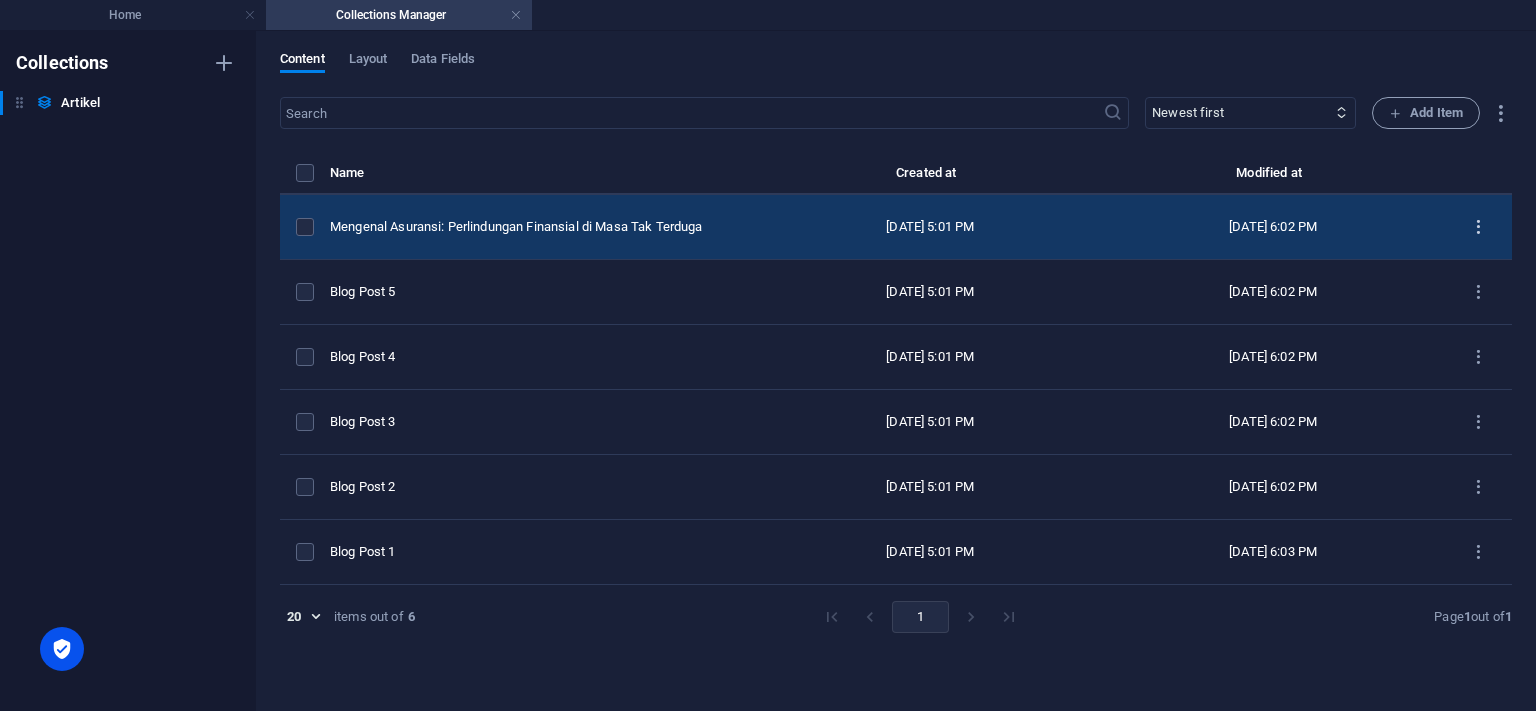 click at bounding box center [1478, 227] 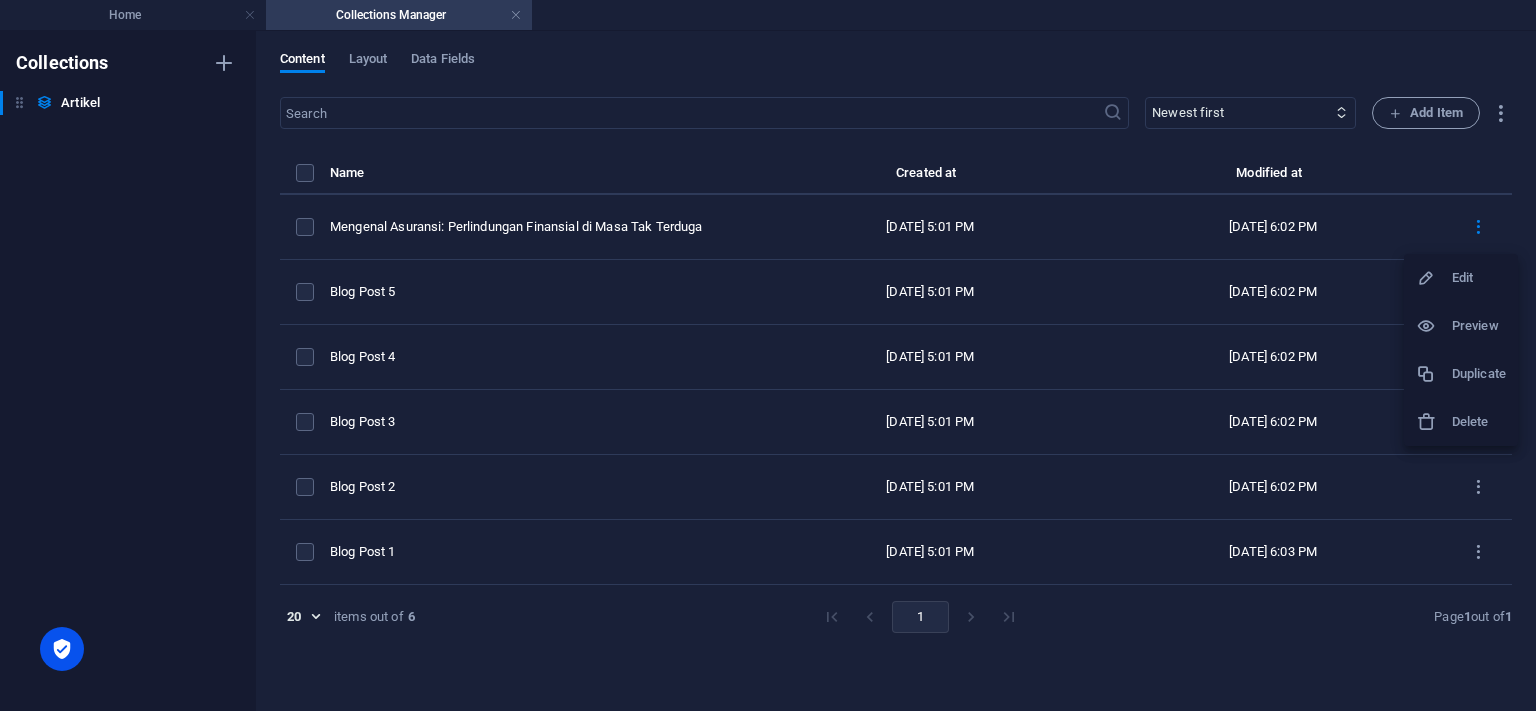 click on "Edit" at bounding box center [1479, 278] 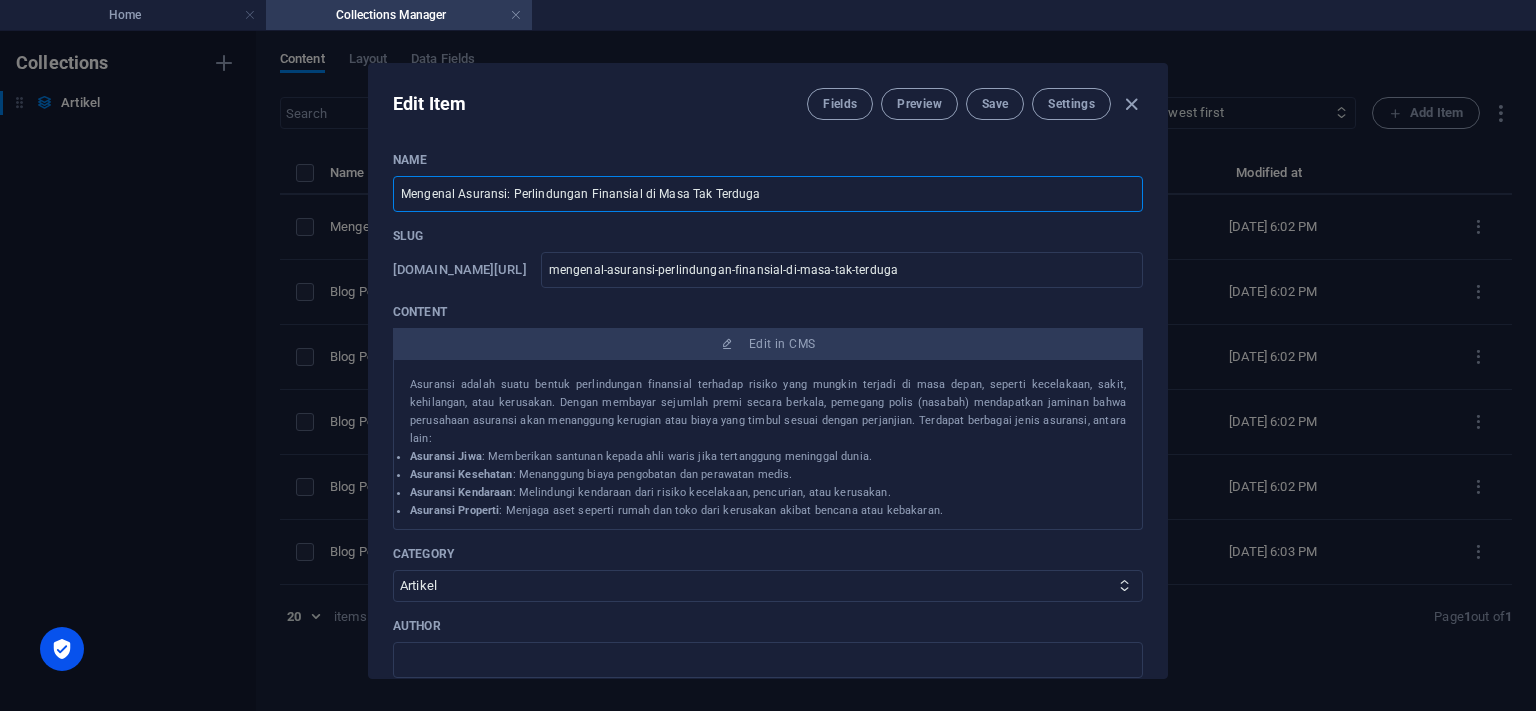 drag, startPoint x: 511, startPoint y: 195, endPoint x: 318, endPoint y: 195, distance: 193 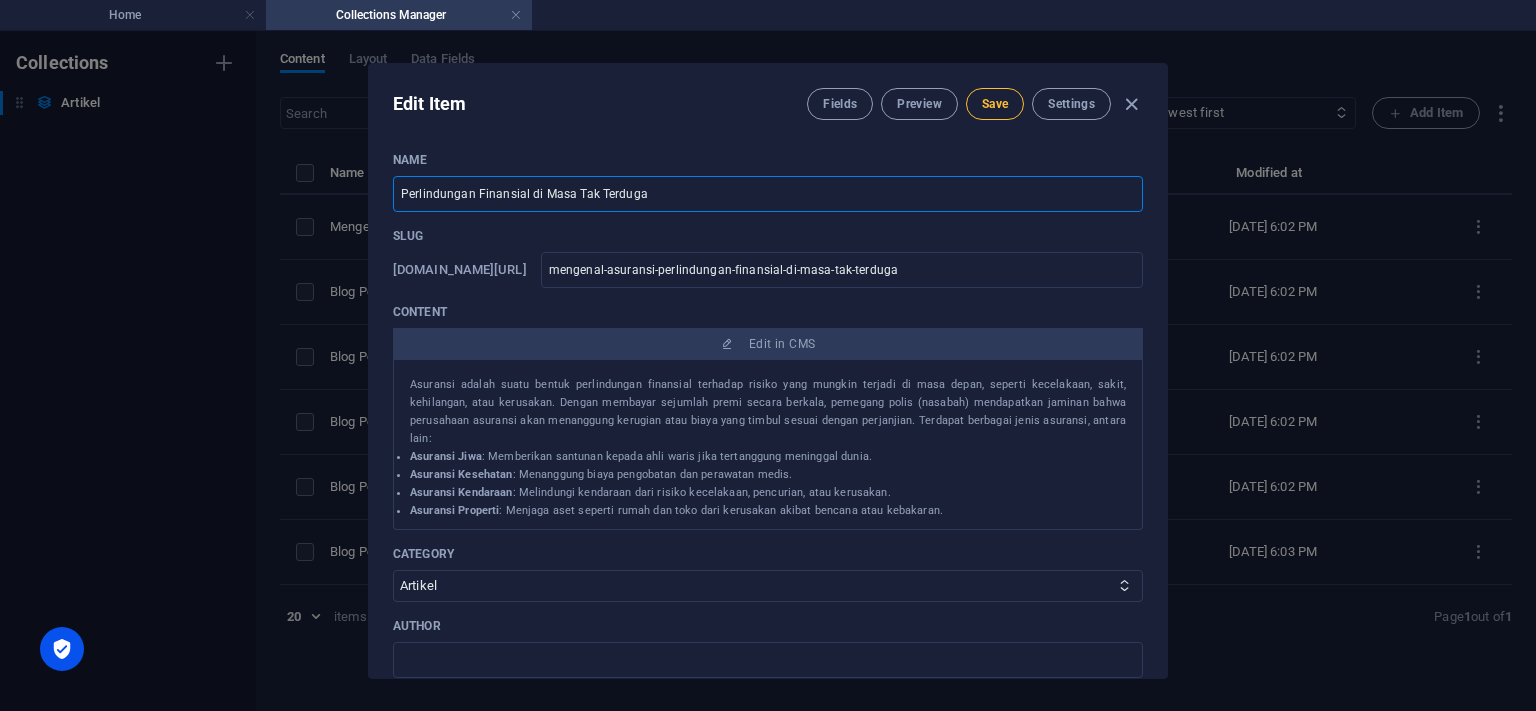type on "Perlindungan Finansial di Masa Tak Terduga" 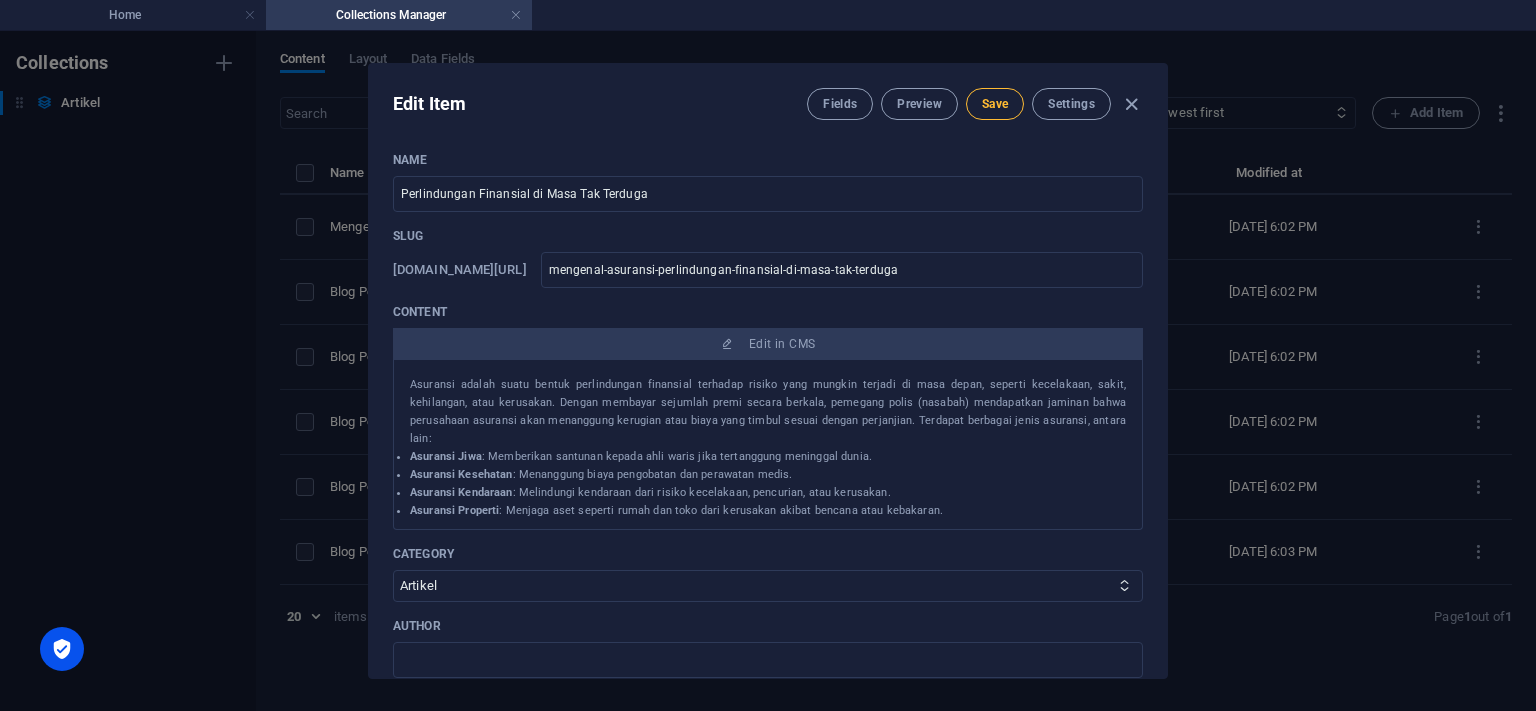 click on "Save" at bounding box center [995, 104] 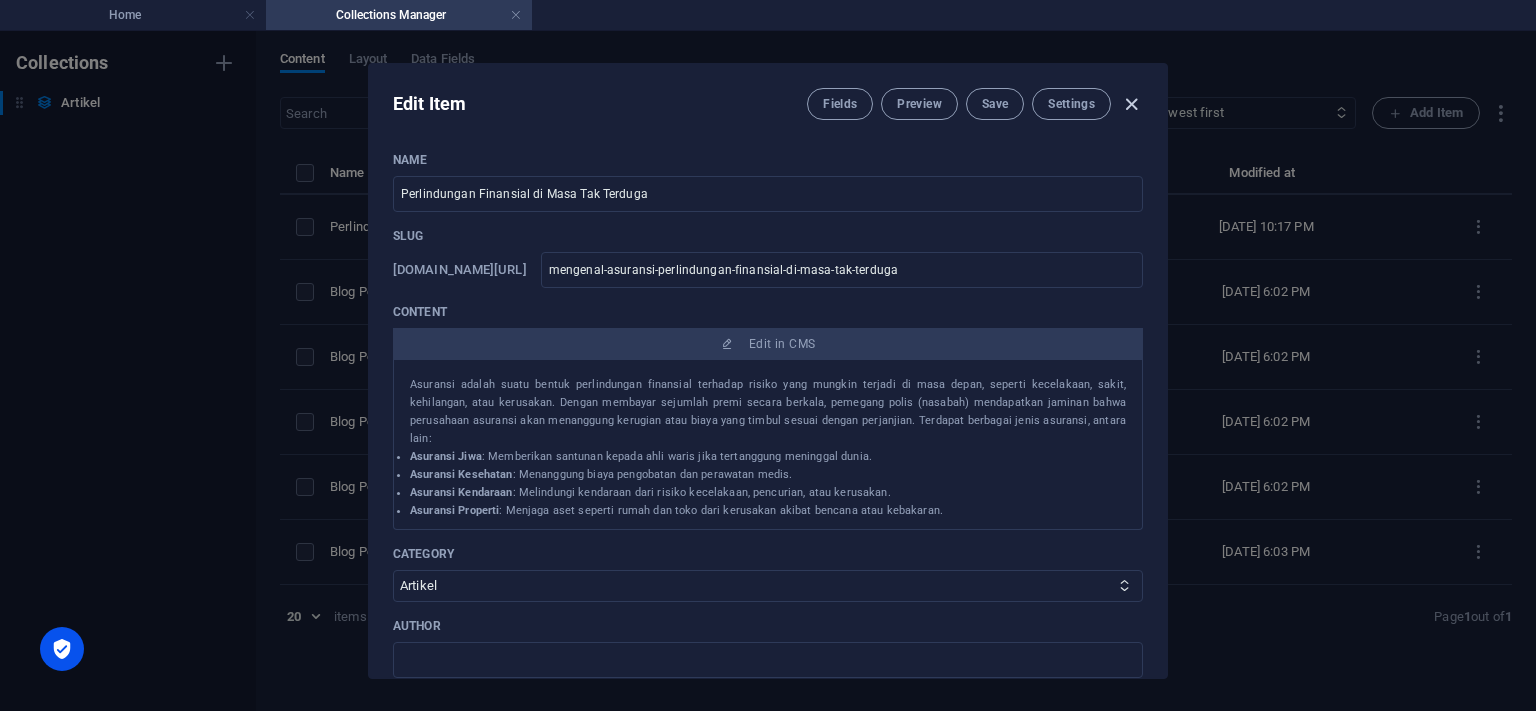 click at bounding box center [1131, 104] 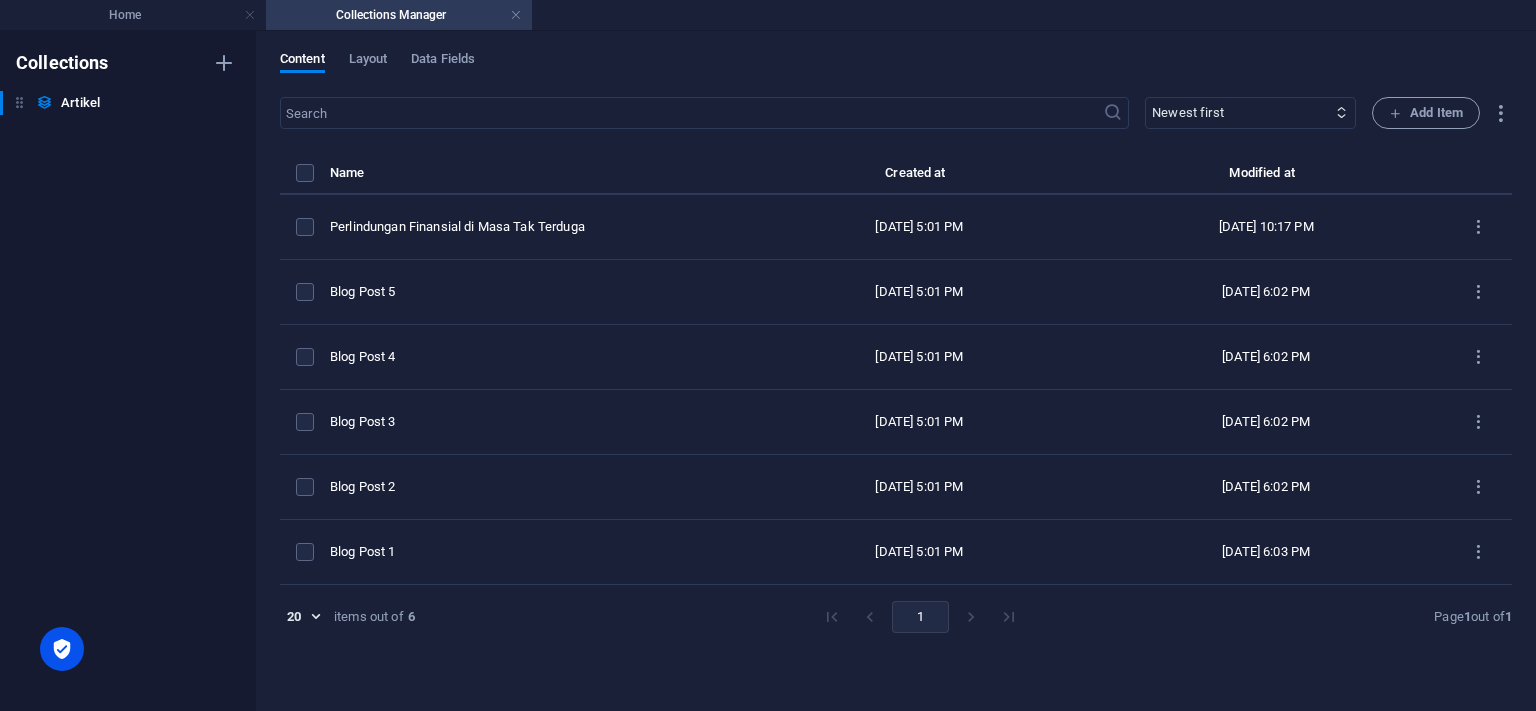 type on "2025-07-10" 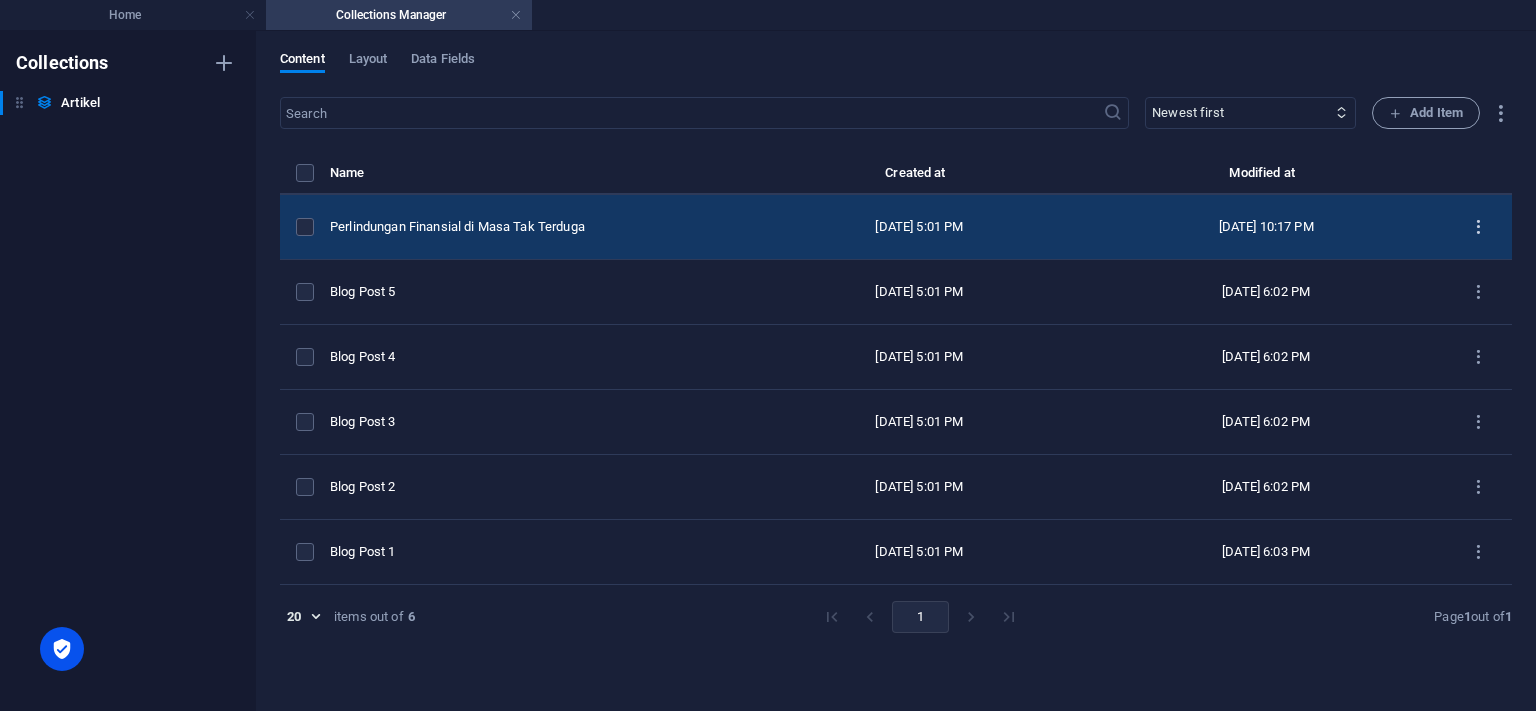click at bounding box center [1478, 227] 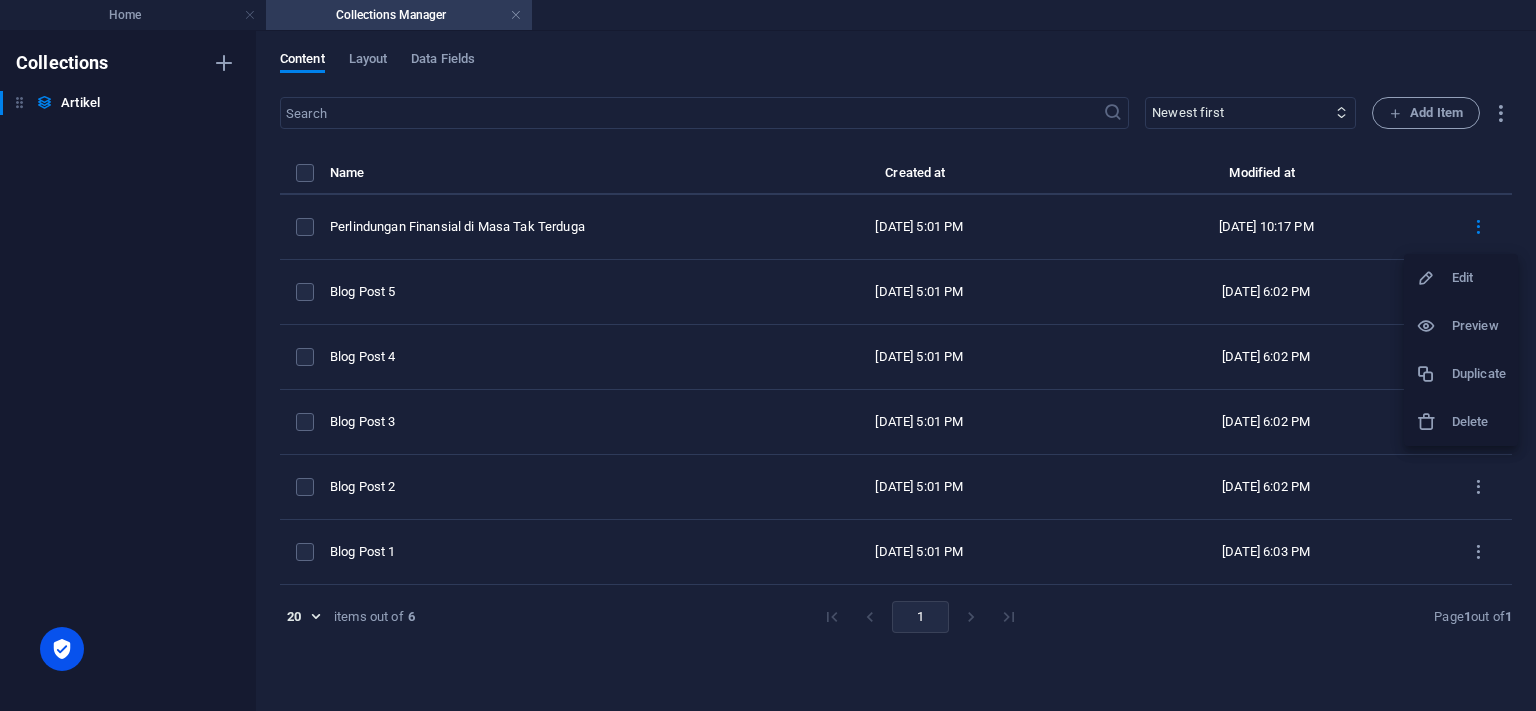 click on "Duplicate" at bounding box center [1479, 374] 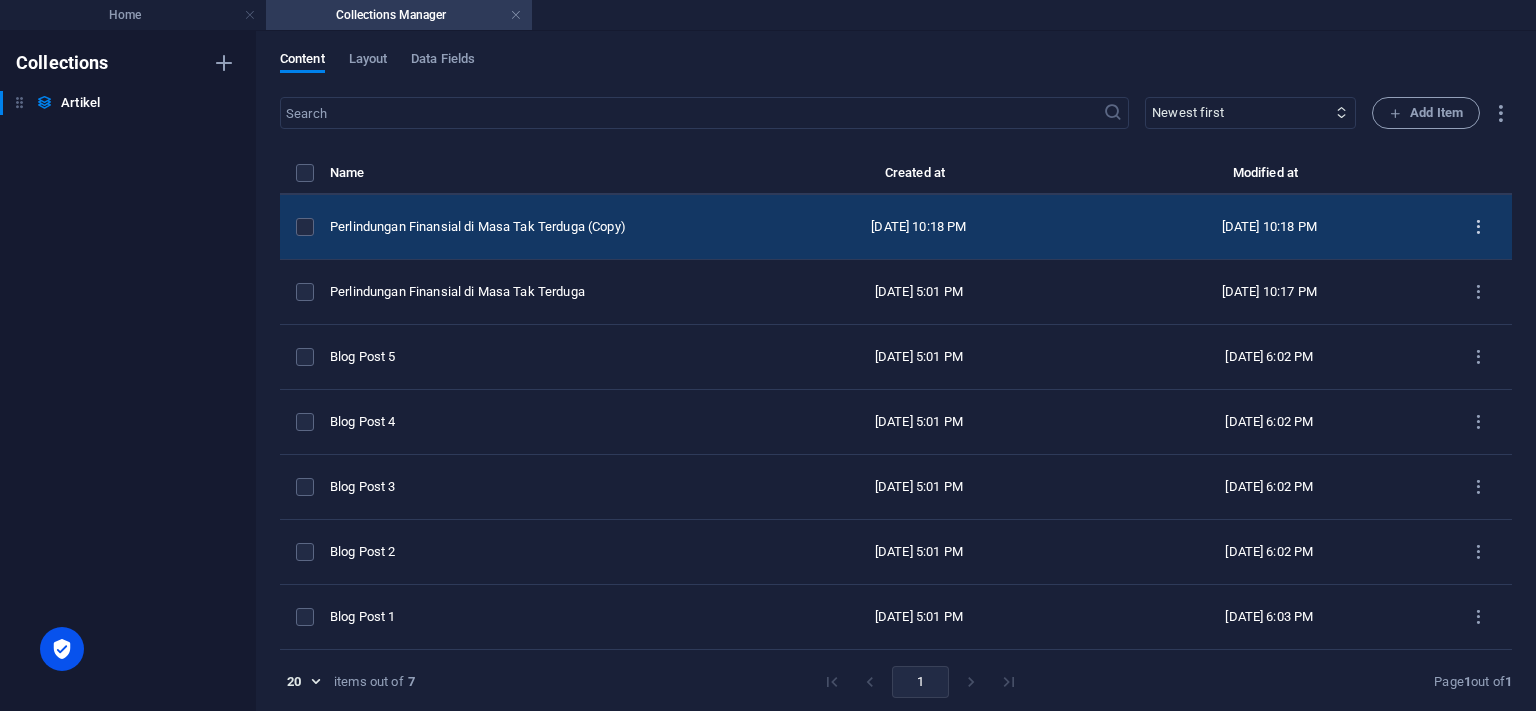 click at bounding box center [1478, 227] 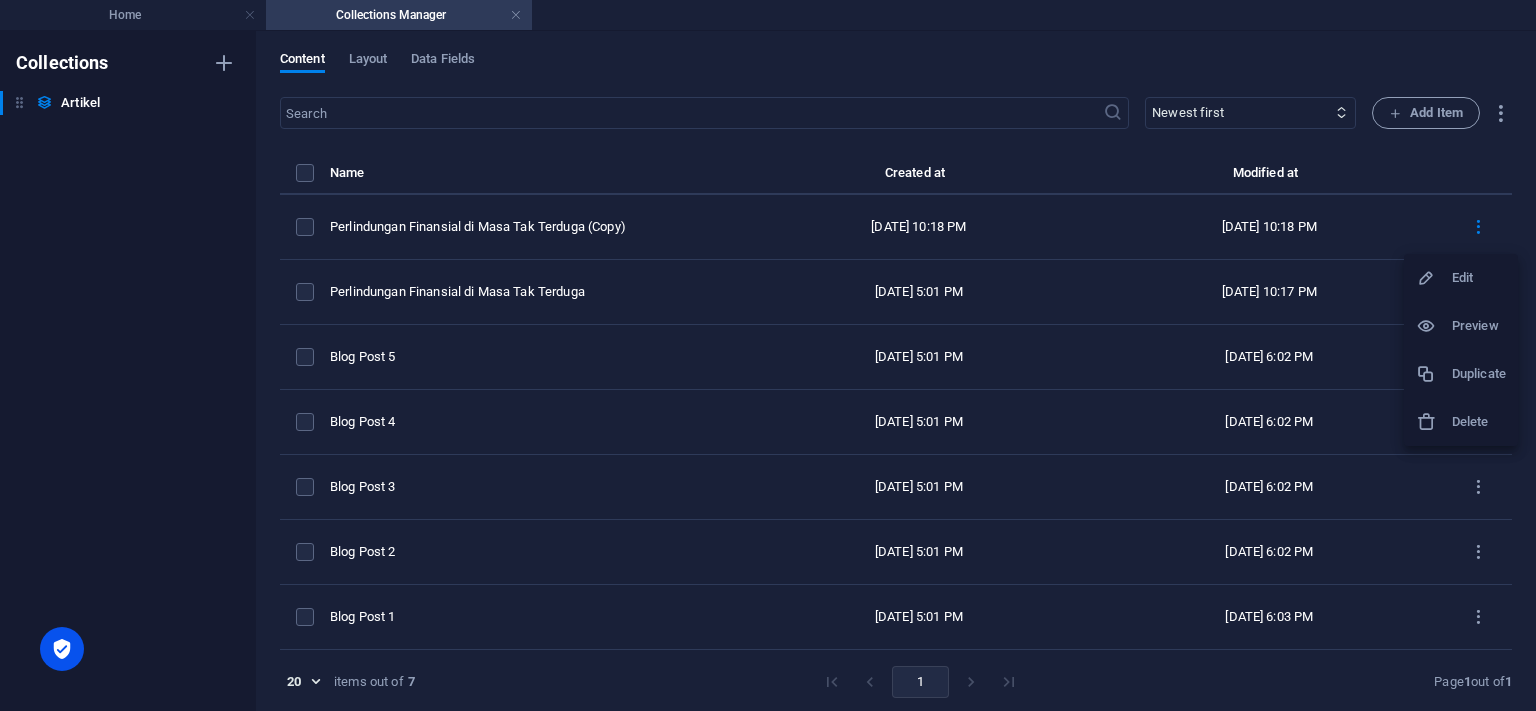 click on "Duplicate" at bounding box center (1479, 374) 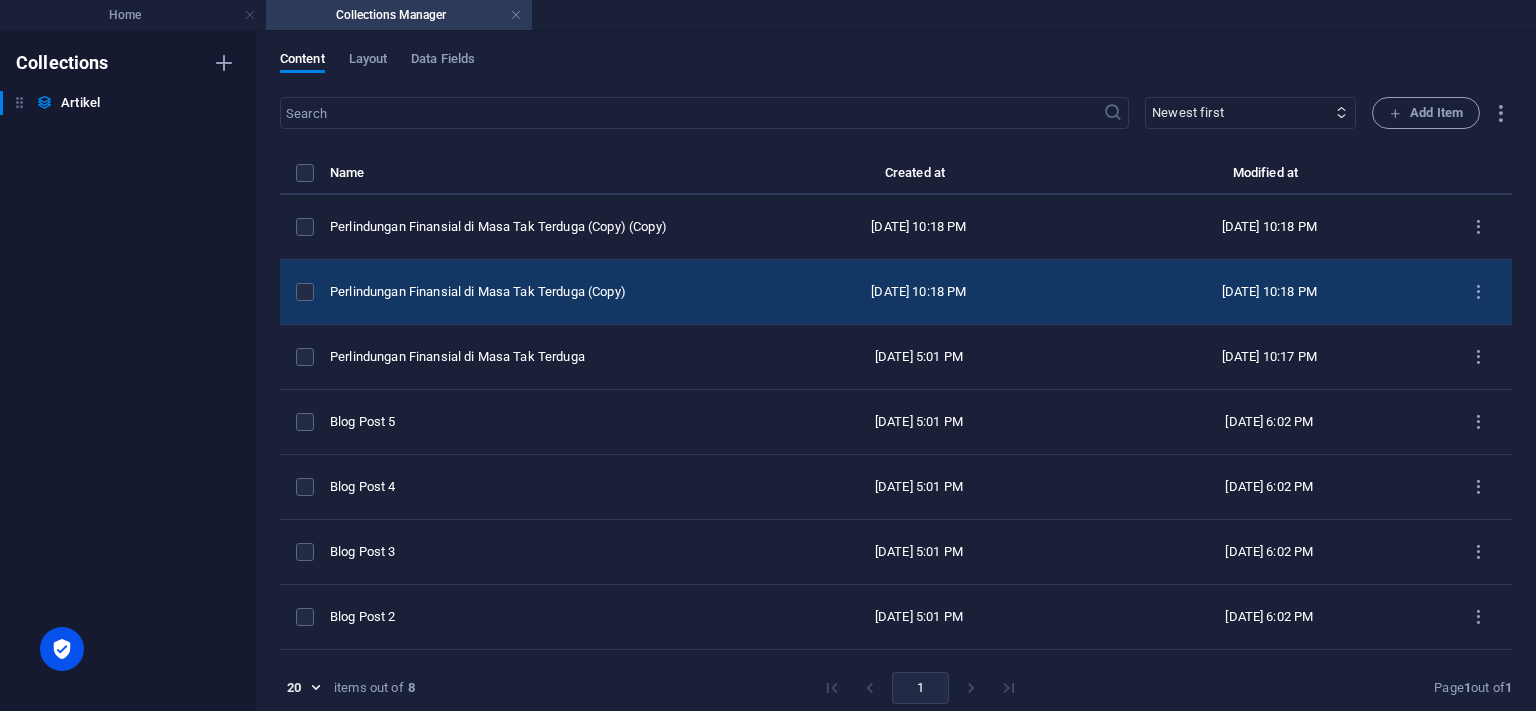 click on "[DATE] 10:18 PM" at bounding box center (919, 292) 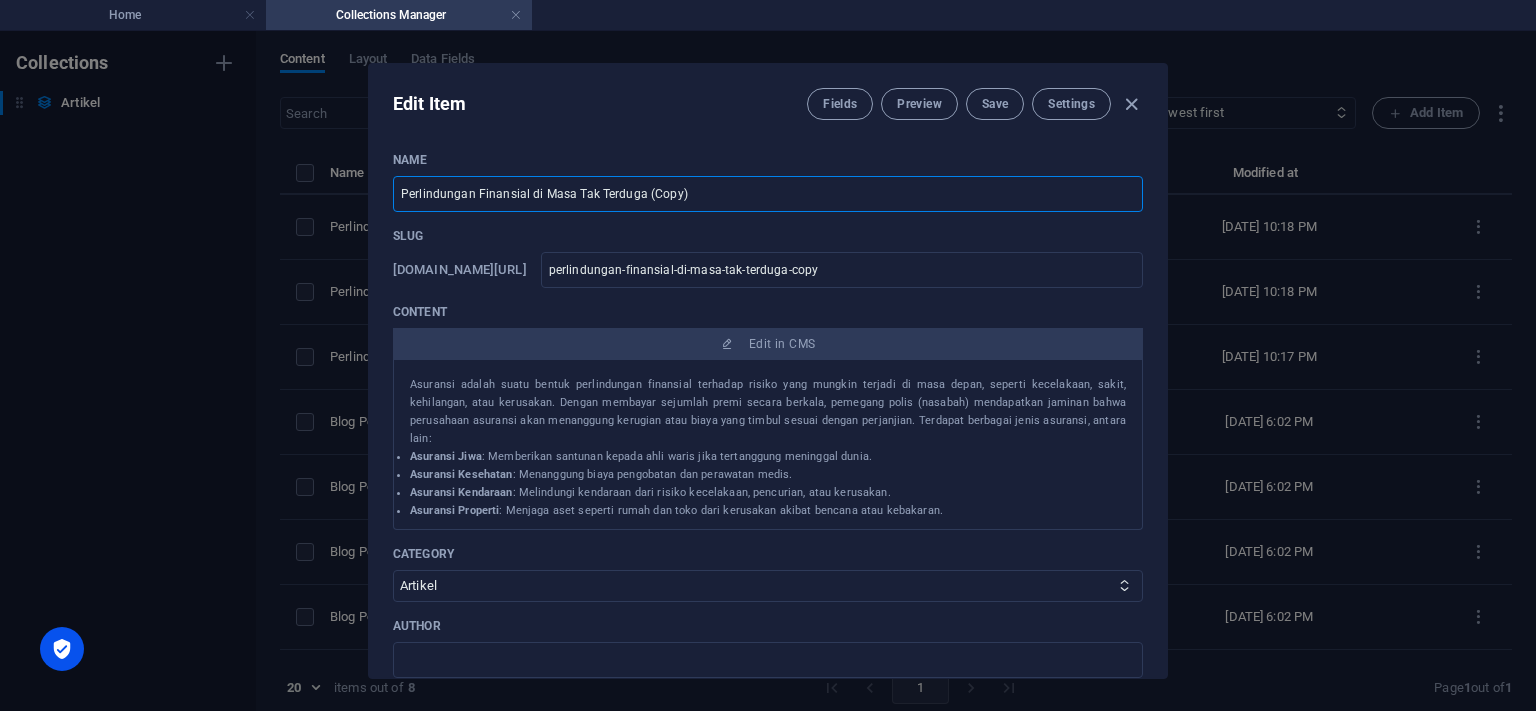 click on "Perlindungan Finansial di Masa Tak Terduga (Copy)" at bounding box center [768, 194] 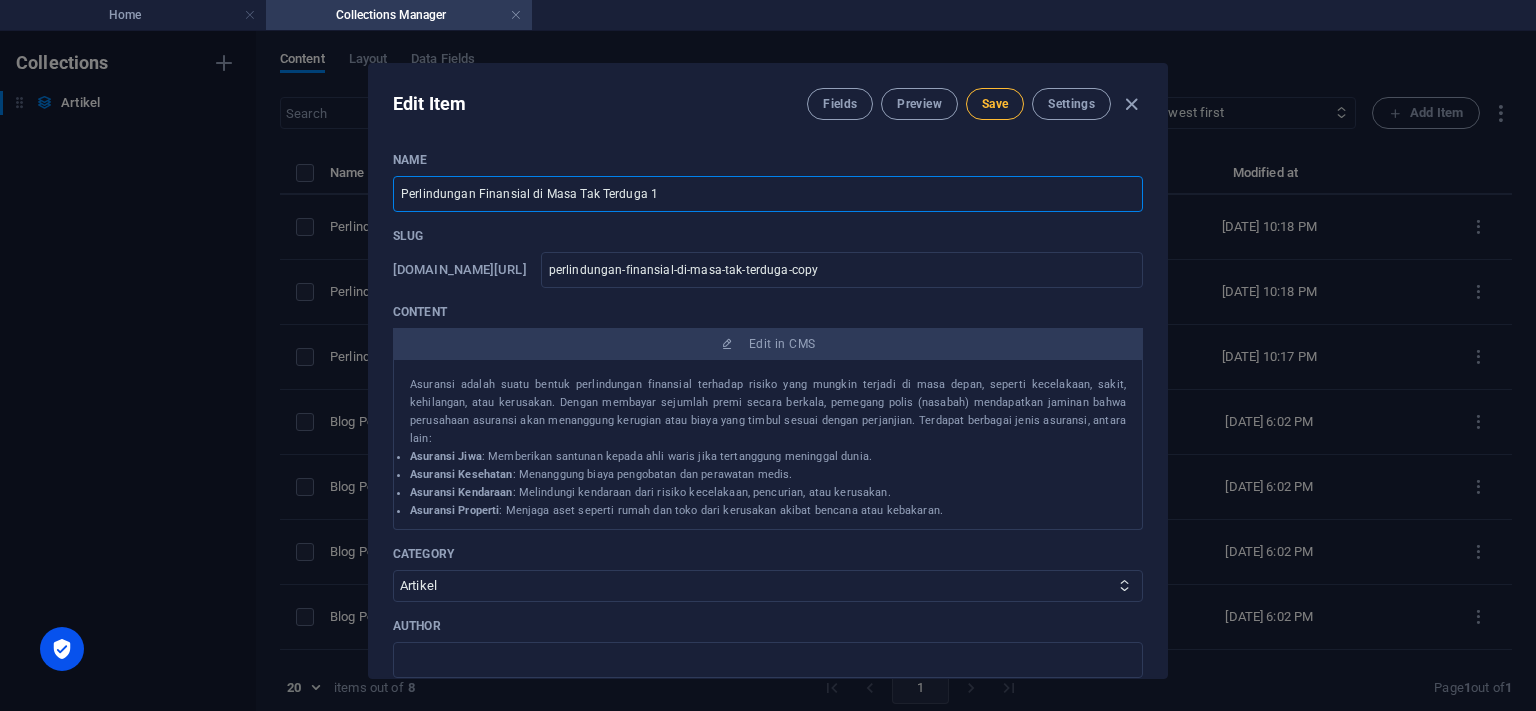 type on "Perlindungan Finansial di Masa Tak Terduga 1" 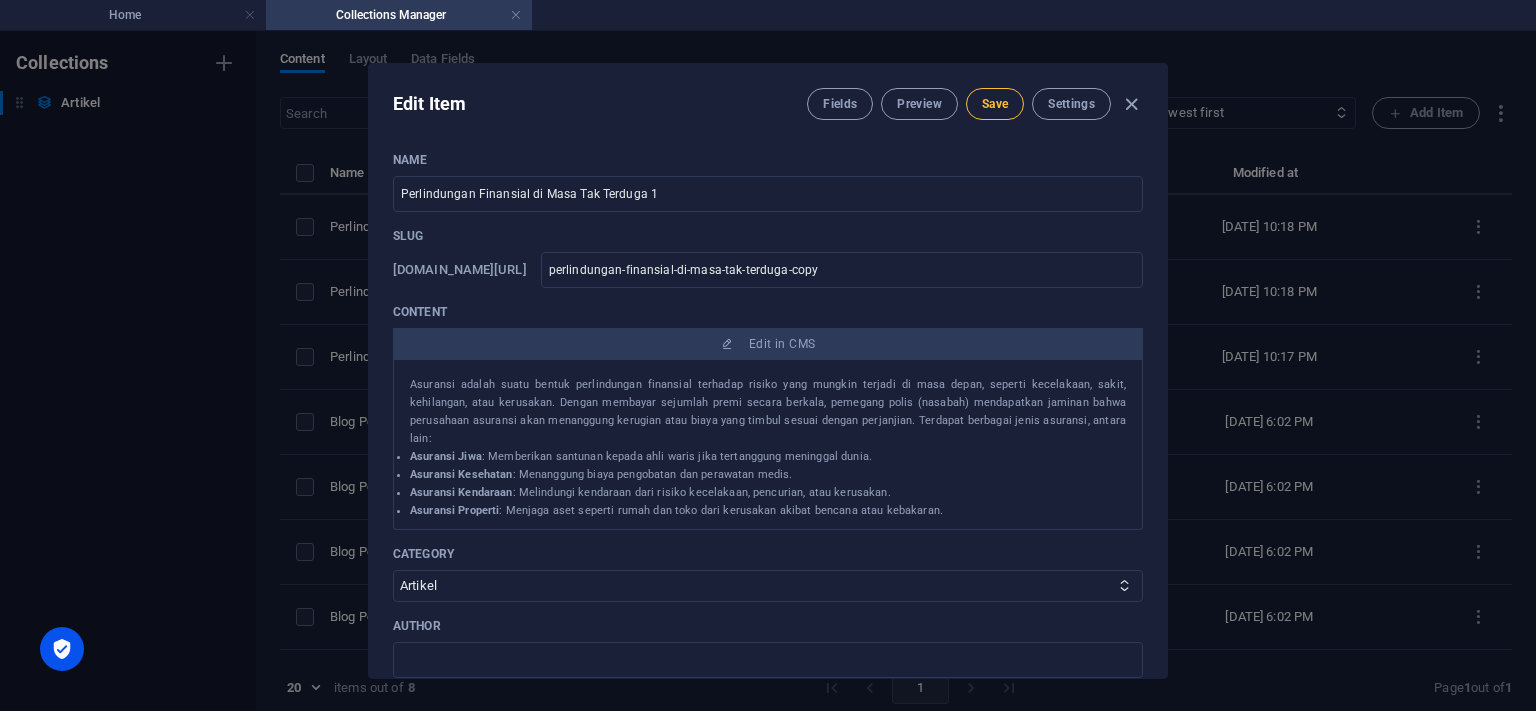 click on "Save" at bounding box center [995, 104] 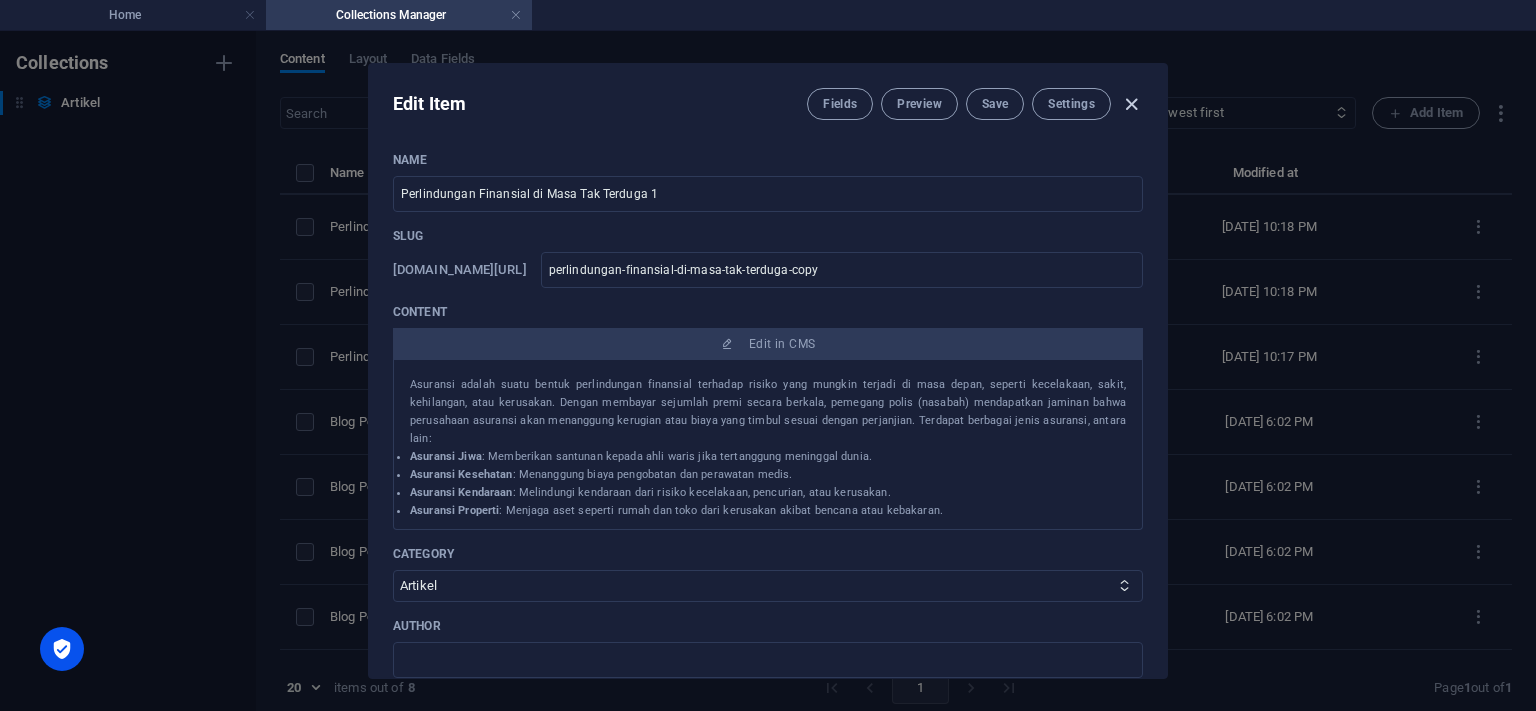 click at bounding box center (1131, 104) 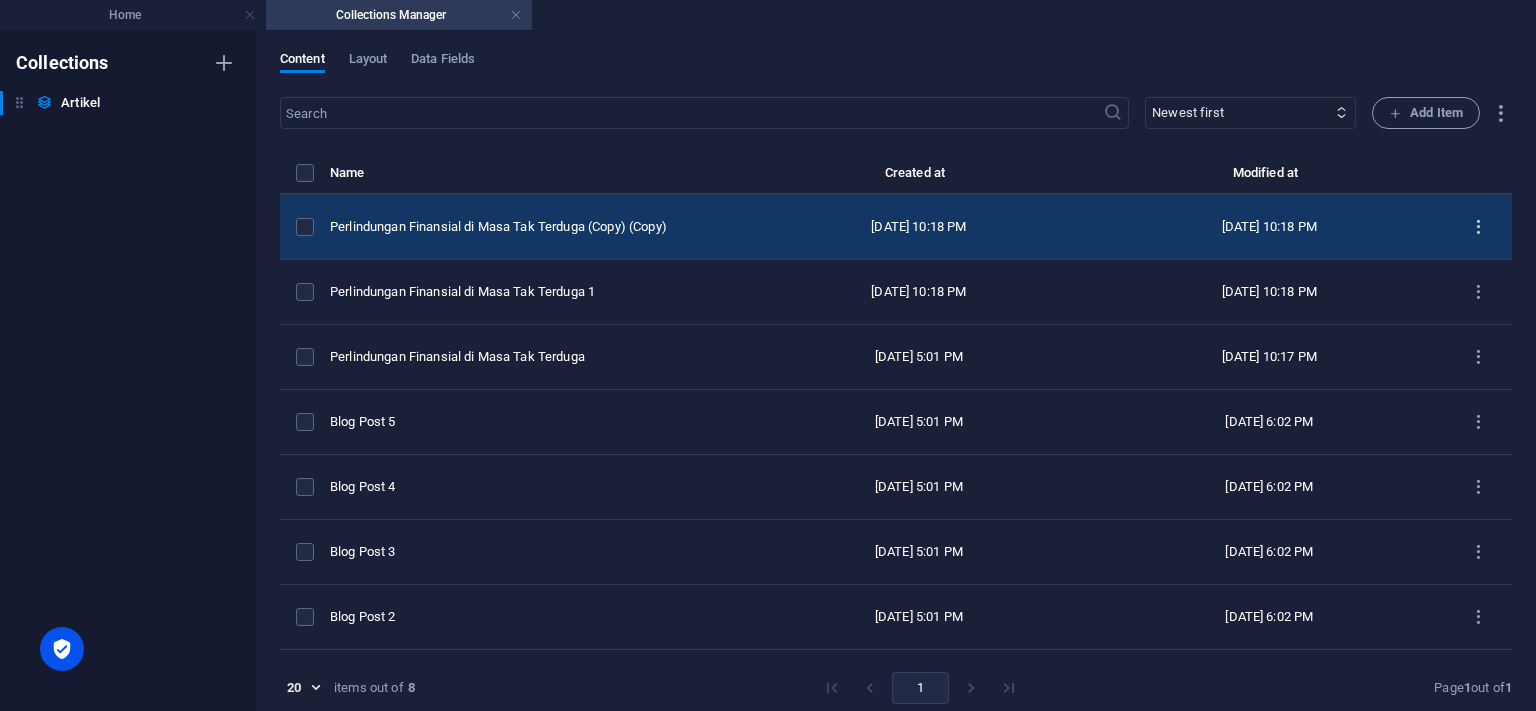 click at bounding box center [1478, 227] 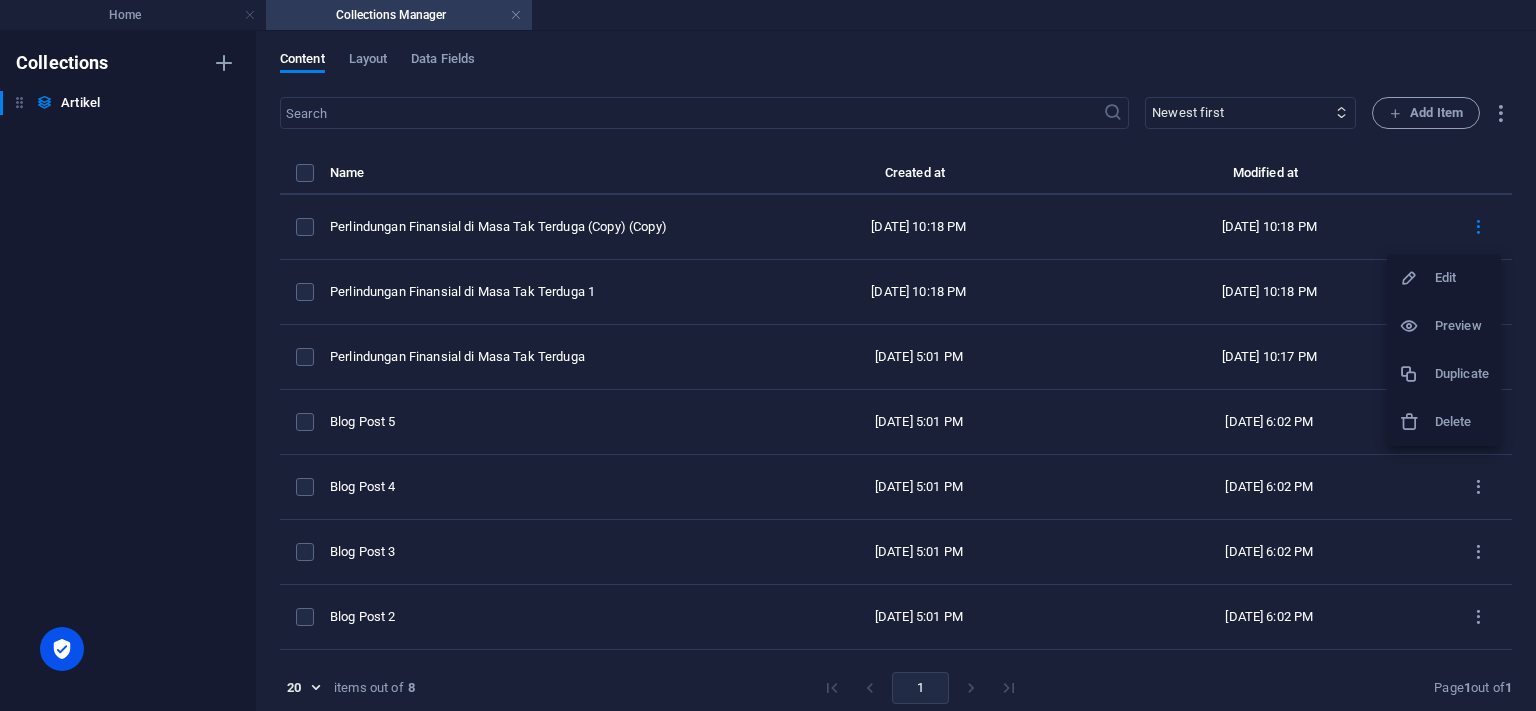 click at bounding box center [1417, 326] 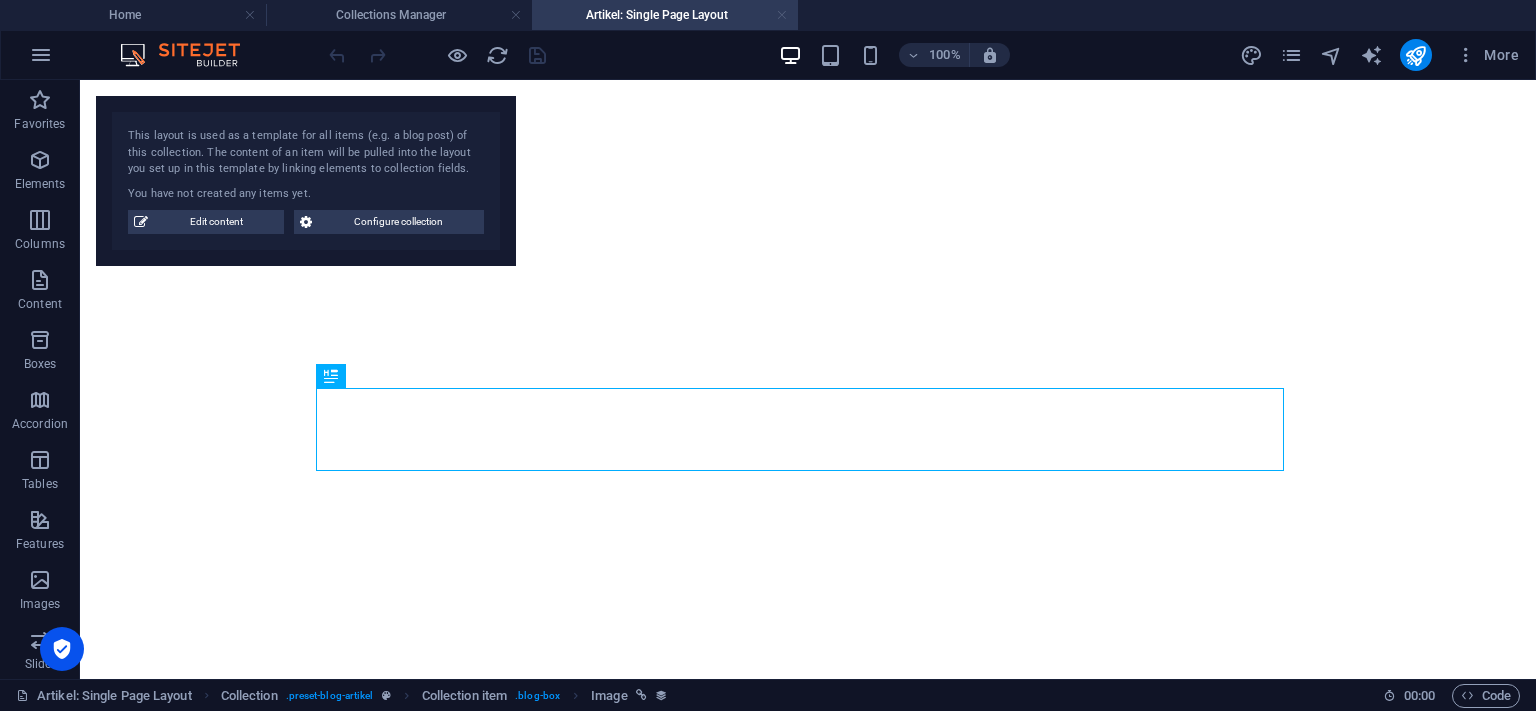 click at bounding box center [782, 15] 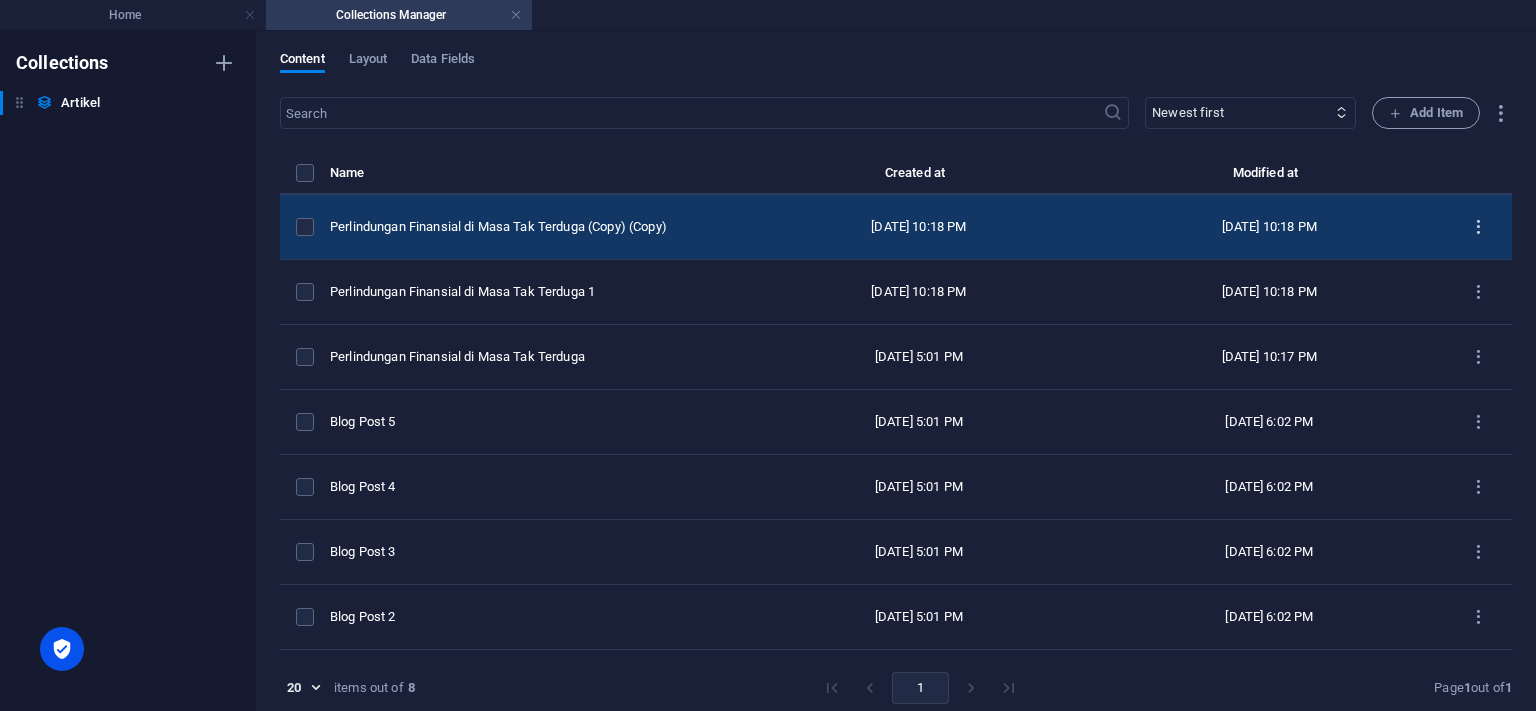 click at bounding box center (1478, 227) 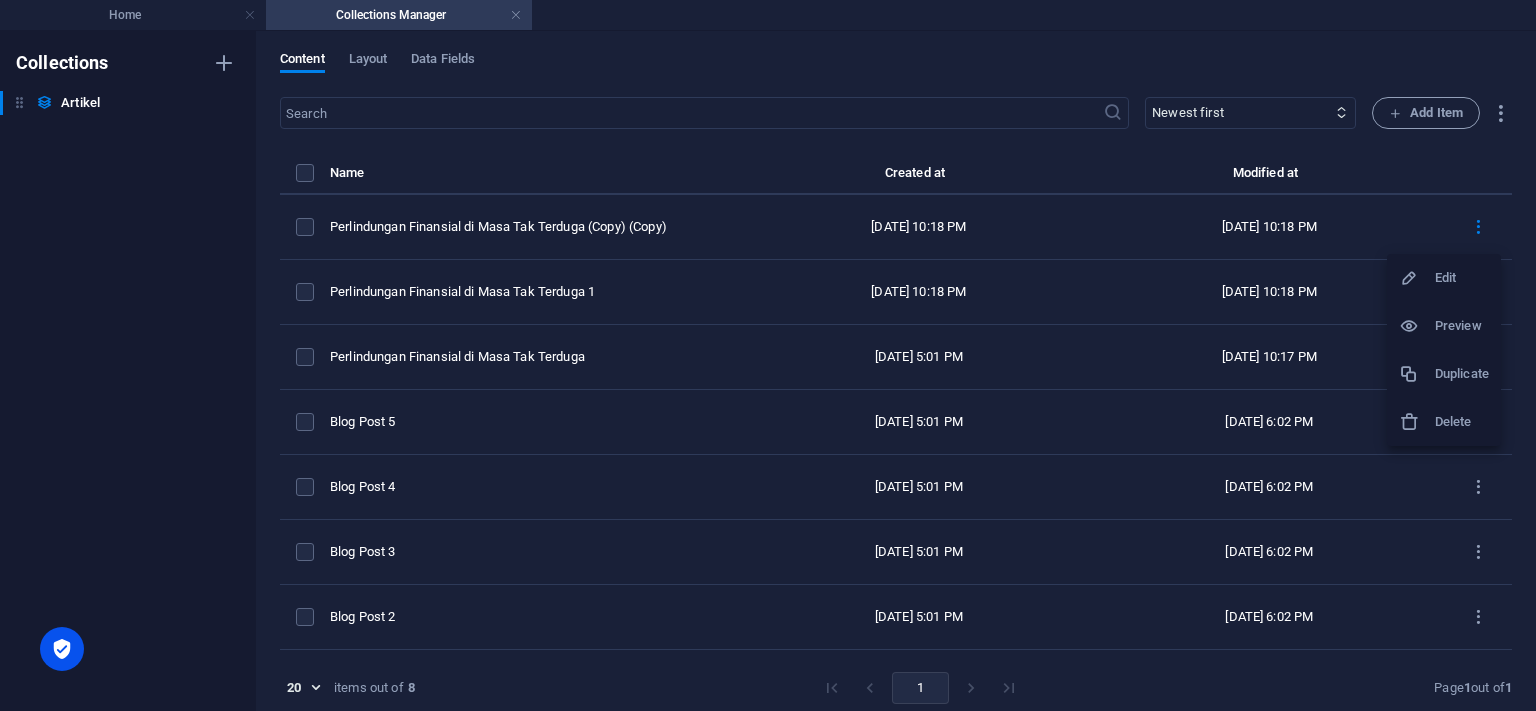 click at bounding box center [1417, 278] 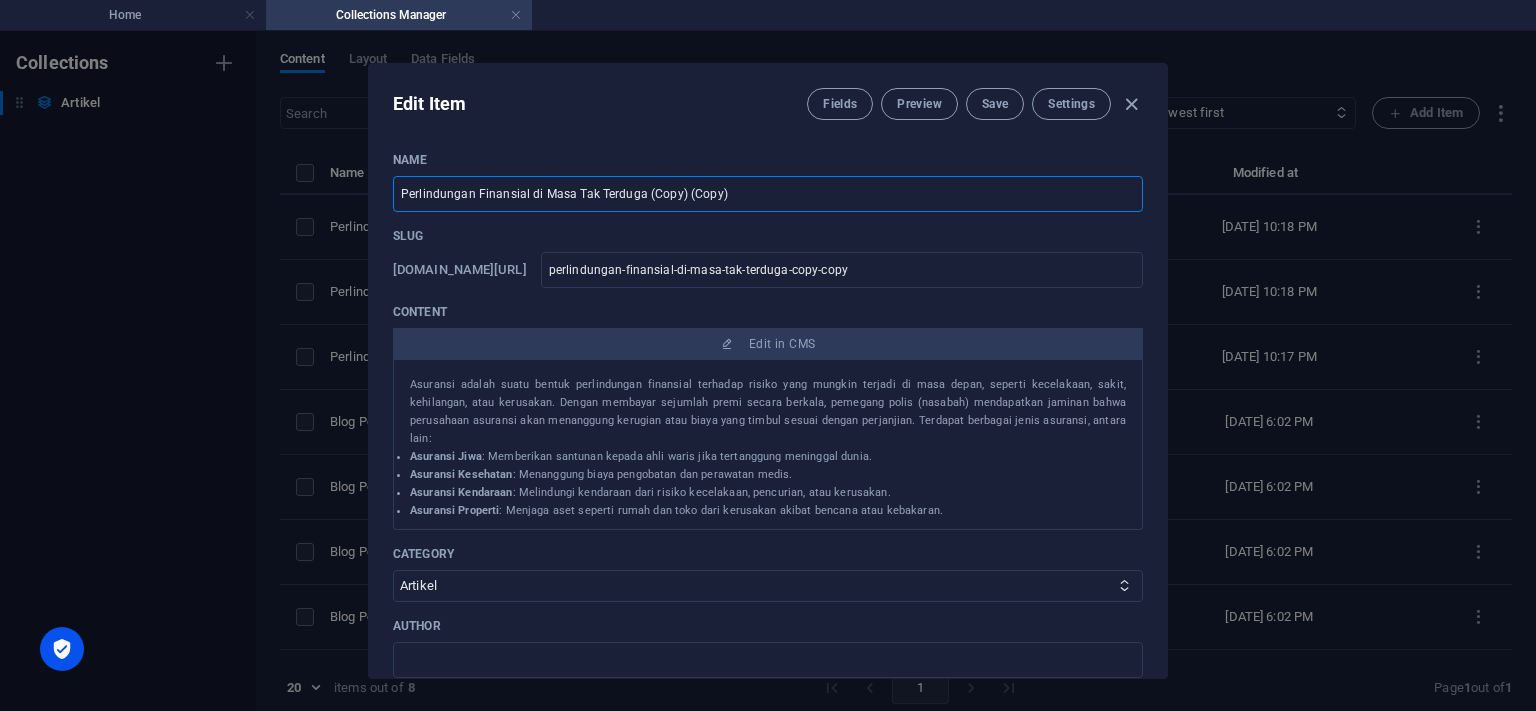 drag, startPoint x: 742, startPoint y: 198, endPoint x: 637, endPoint y: 206, distance: 105.30432 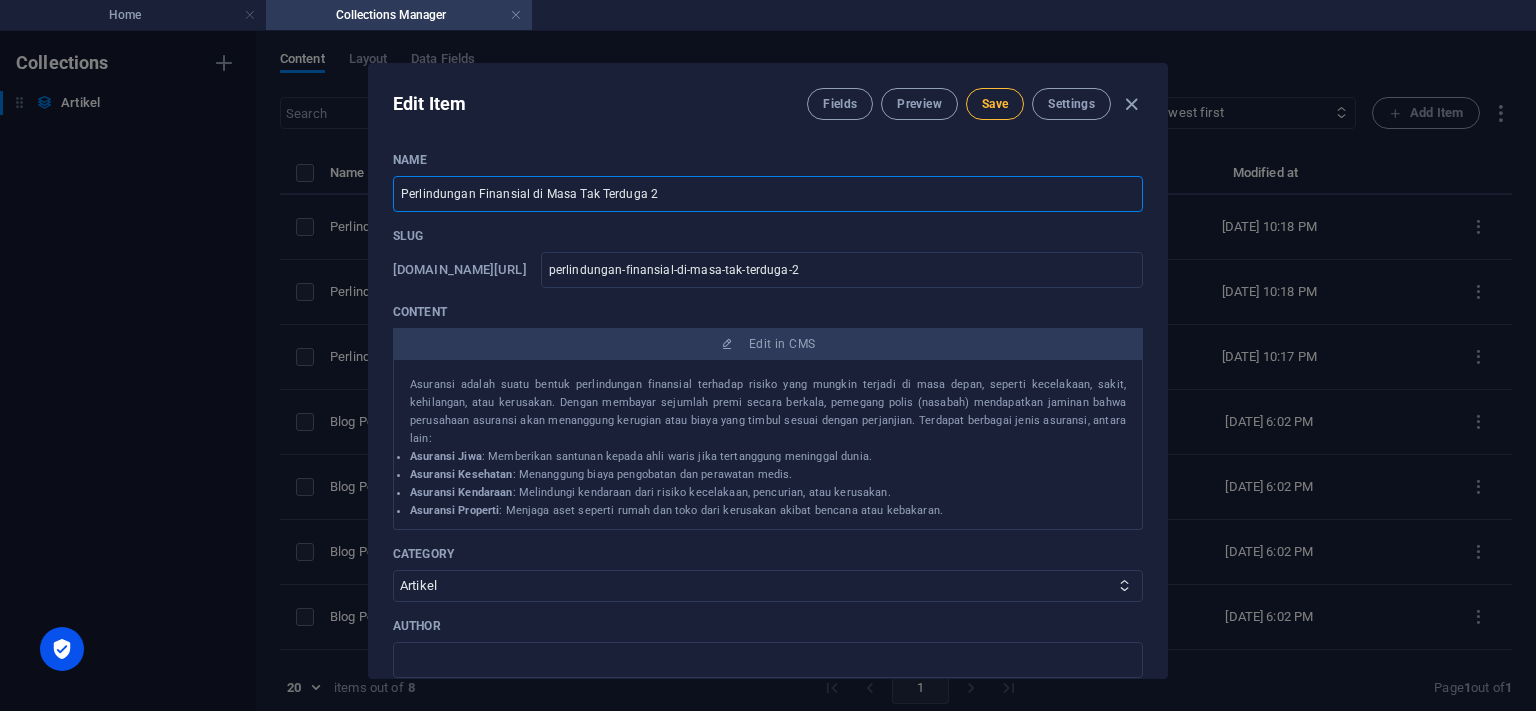 type on "Perlindungan Finansial di Masa Tak Terduga 2" 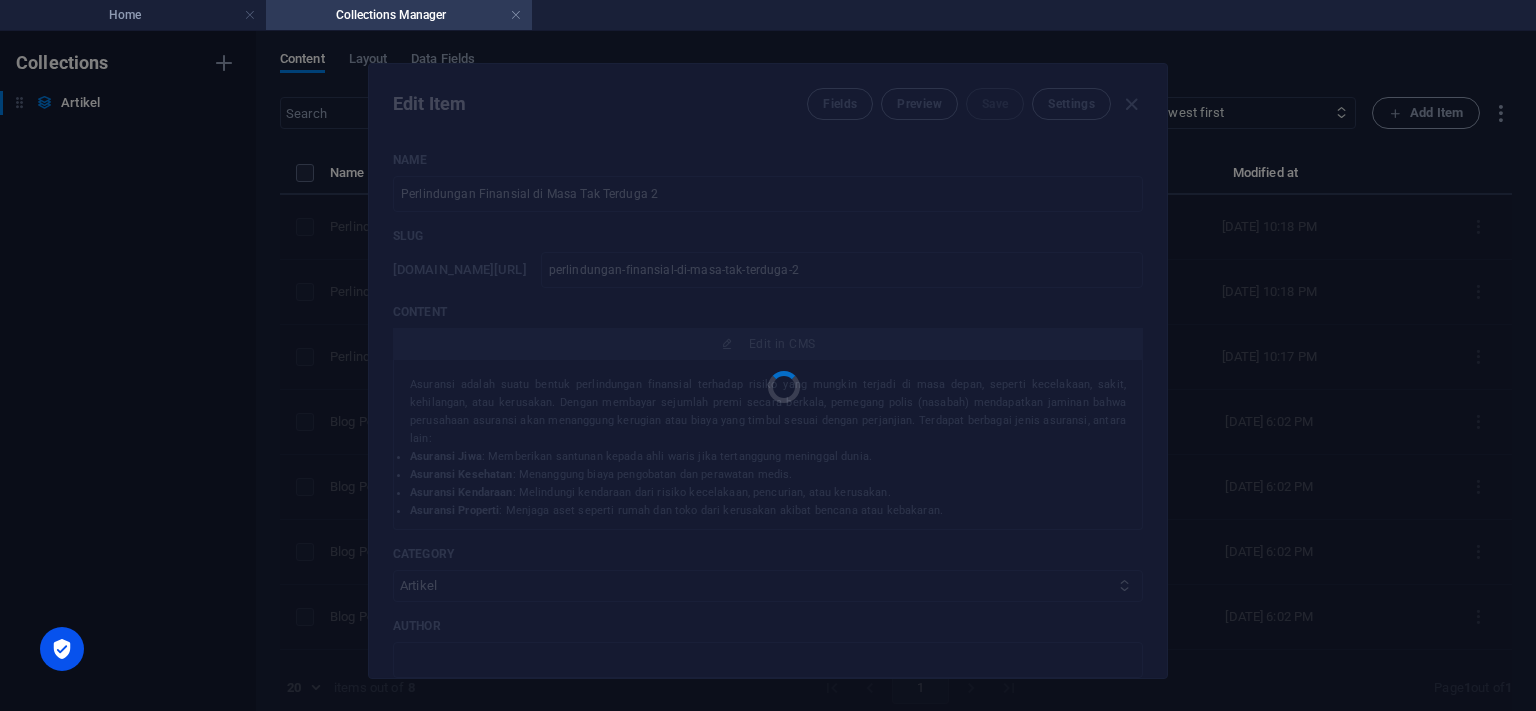 type on "perlindungan-finansial-di-masa-tak-terduga-2" 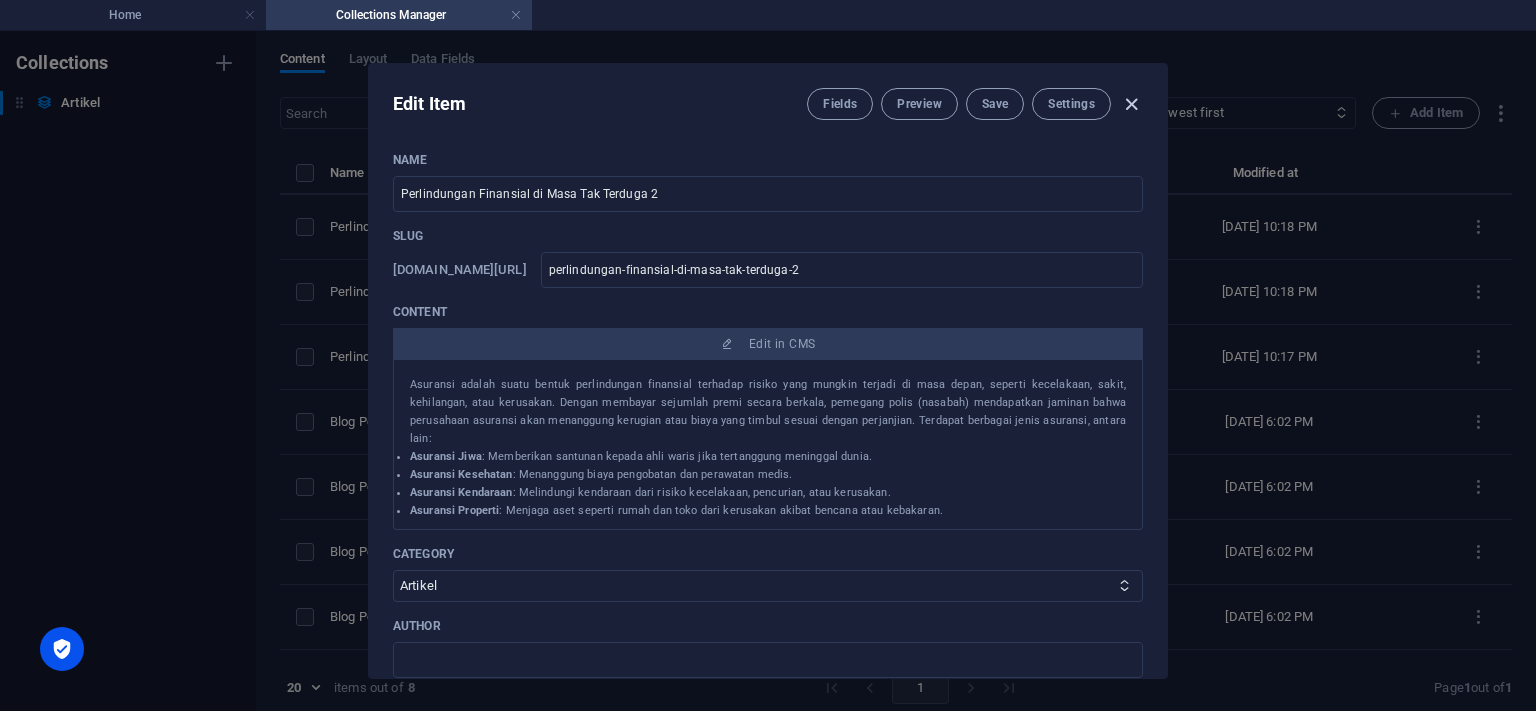 click at bounding box center (1131, 104) 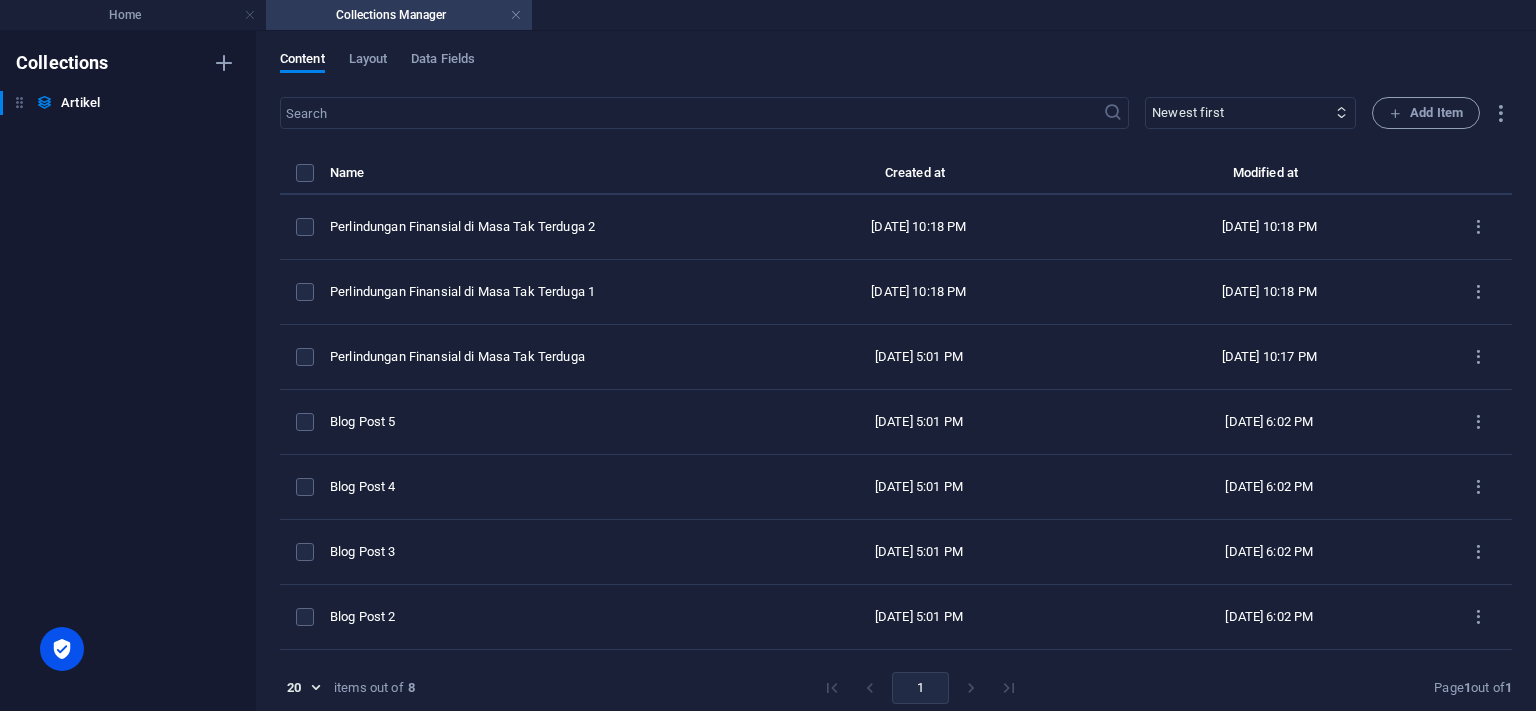 type on "2025-07-10" 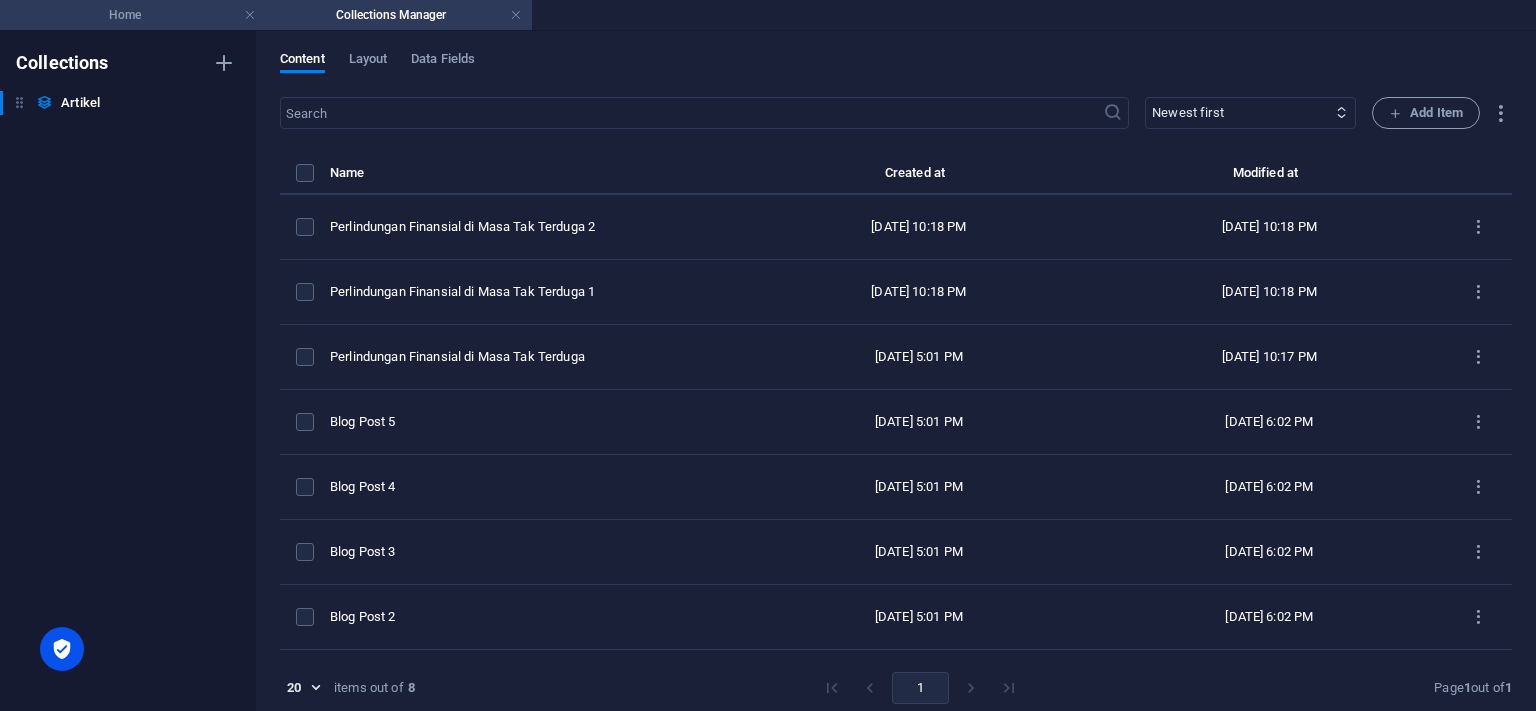 click on "Home" at bounding box center [133, 15] 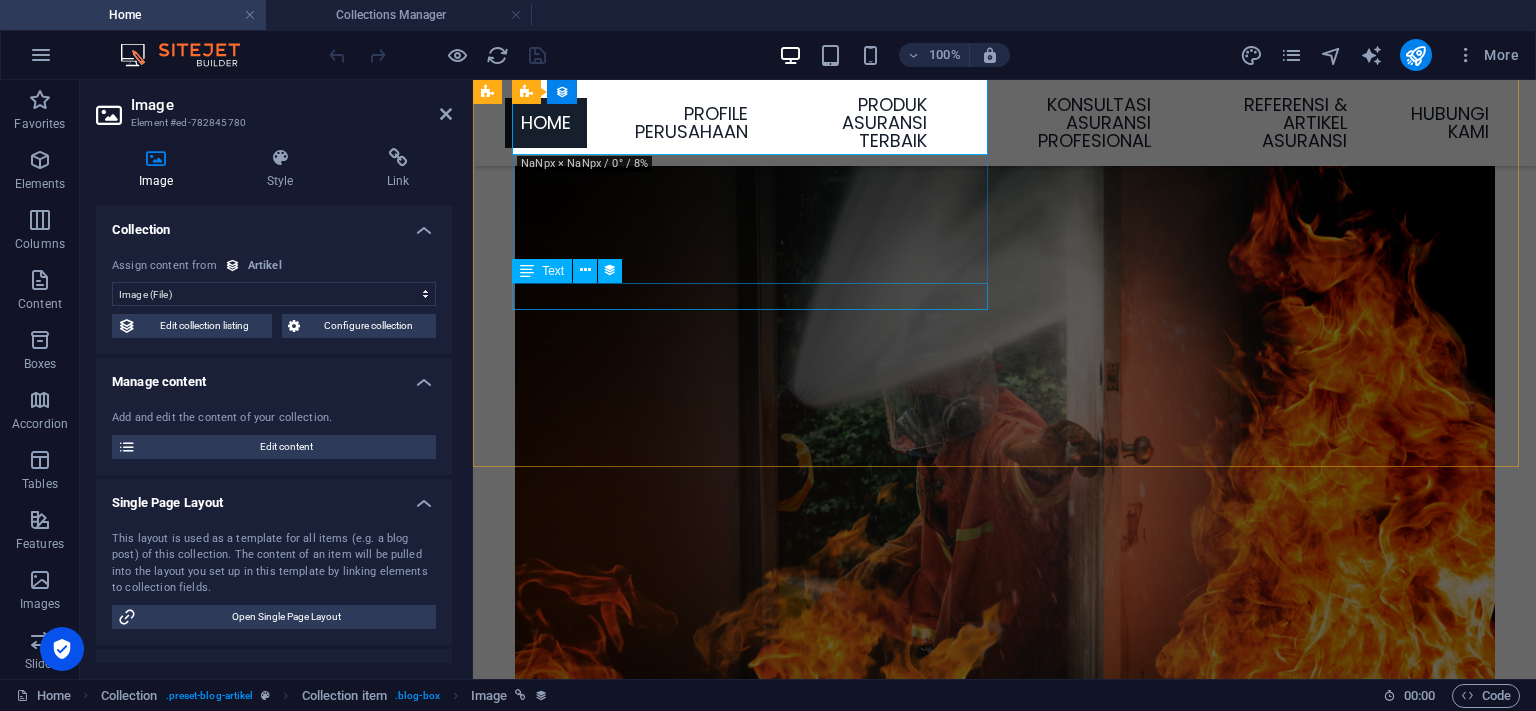 scroll, scrollTop: 3687, scrollLeft: 0, axis: vertical 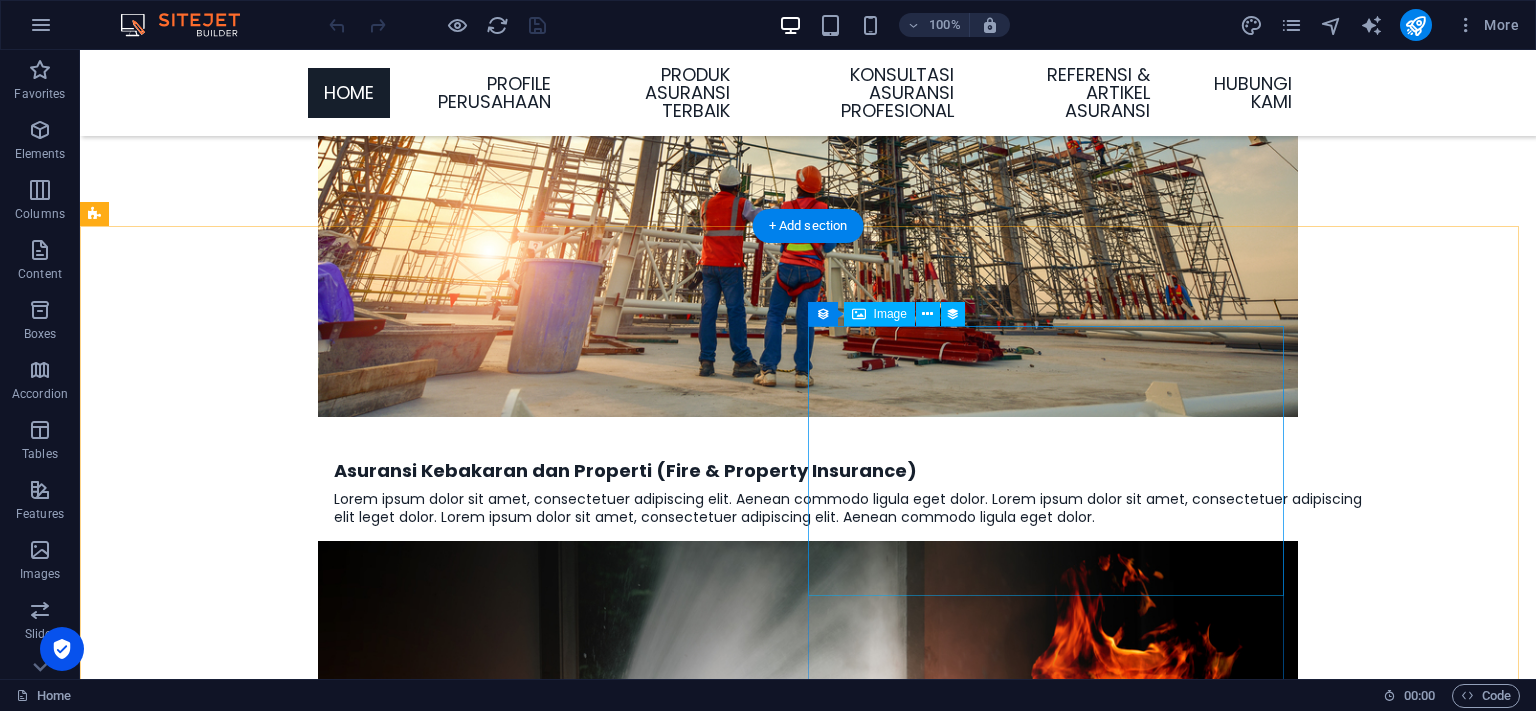 click at bounding box center (580, 5148) 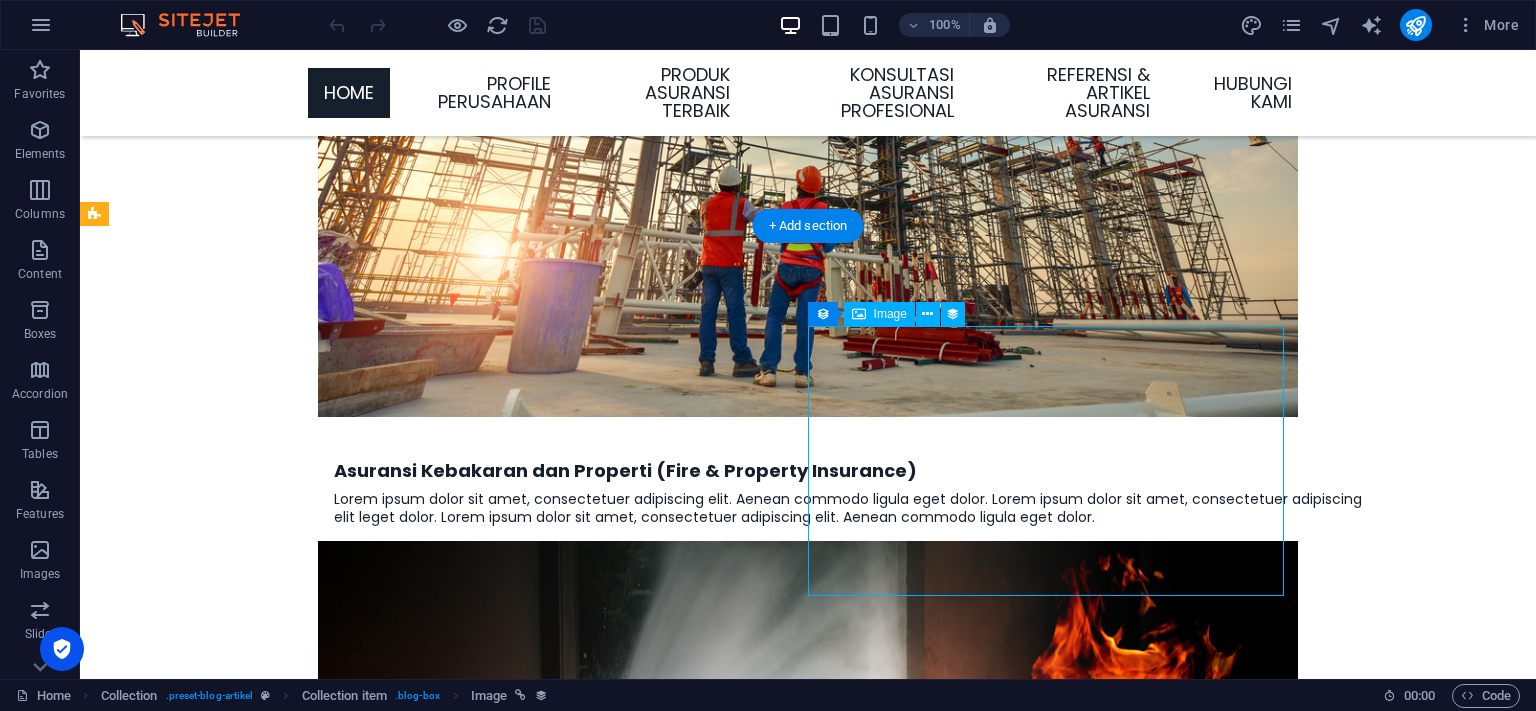 click at bounding box center (580, 5148) 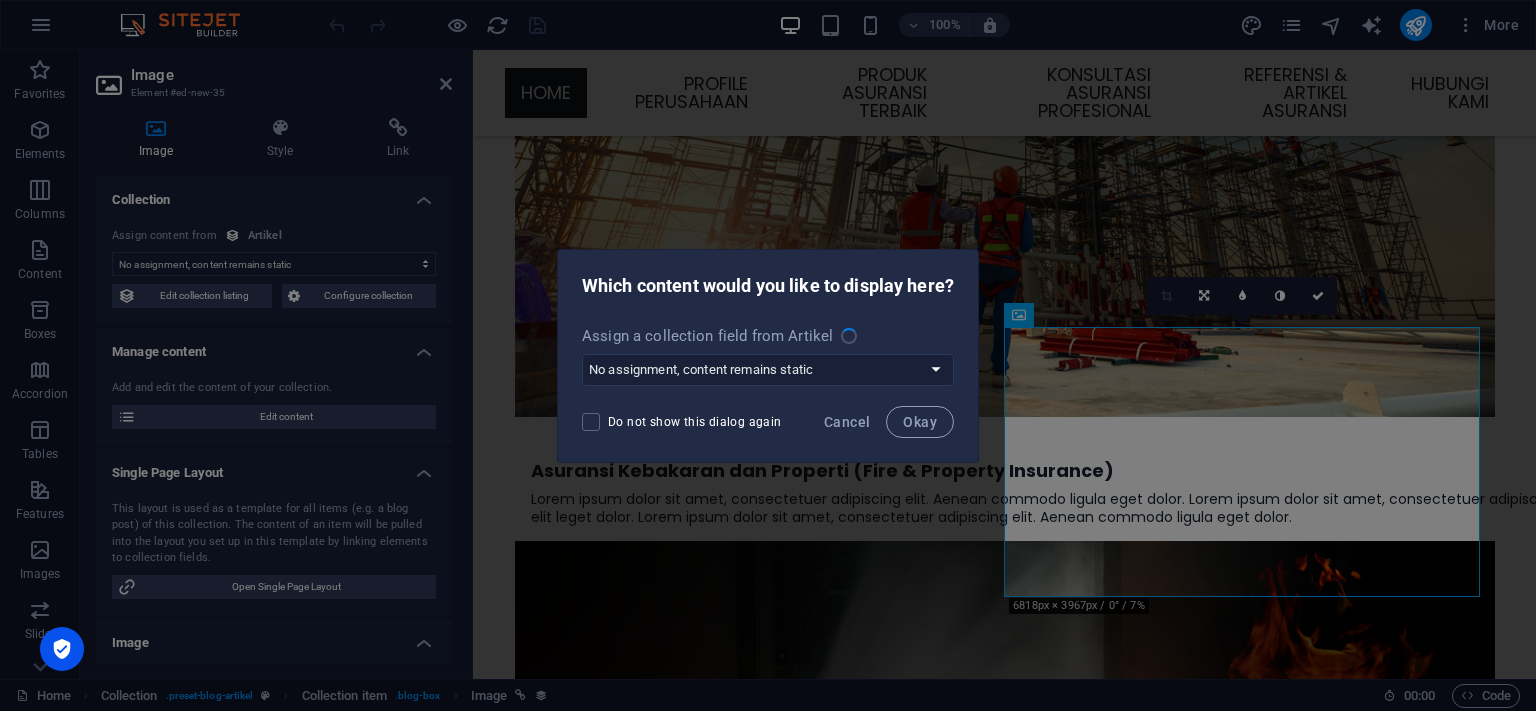 select on "image" 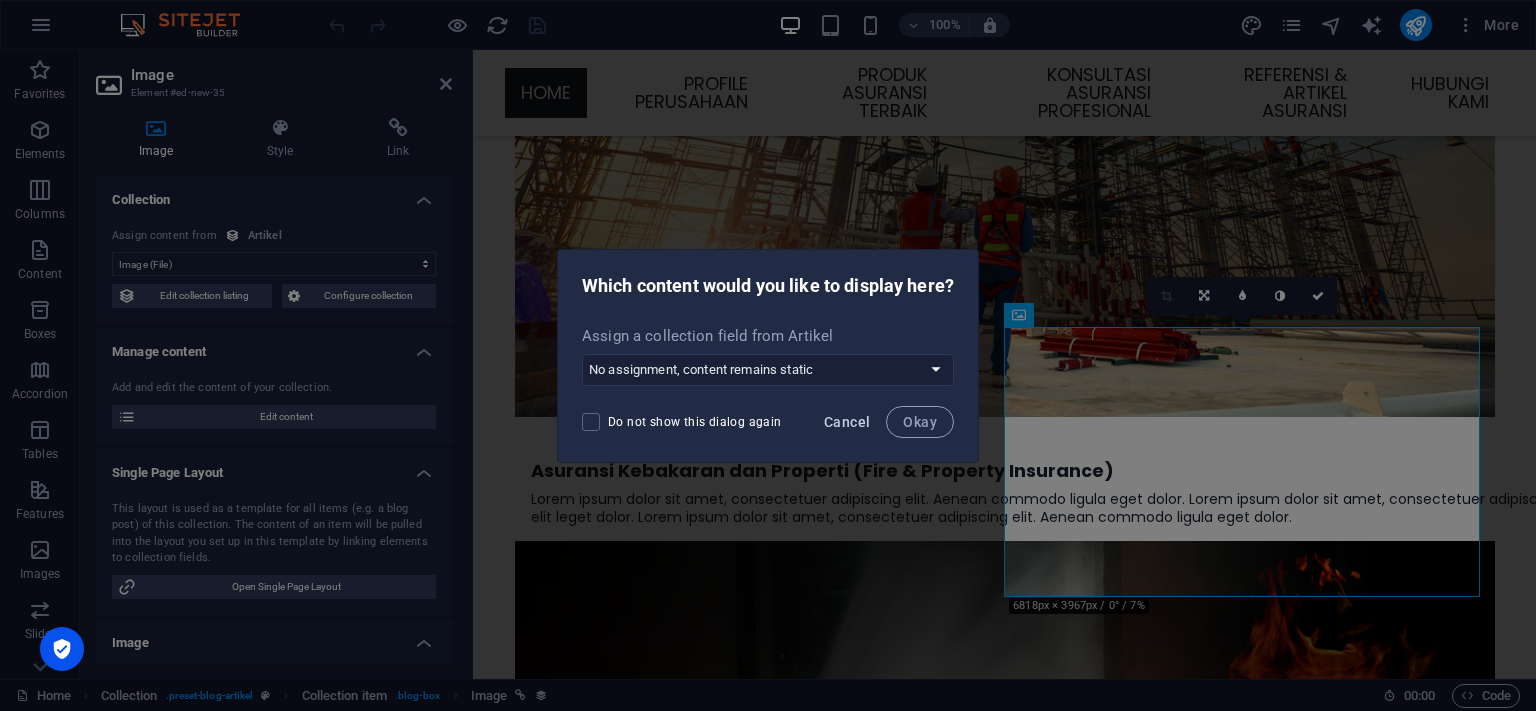 click on "Cancel" at bounding box center (847, 422) 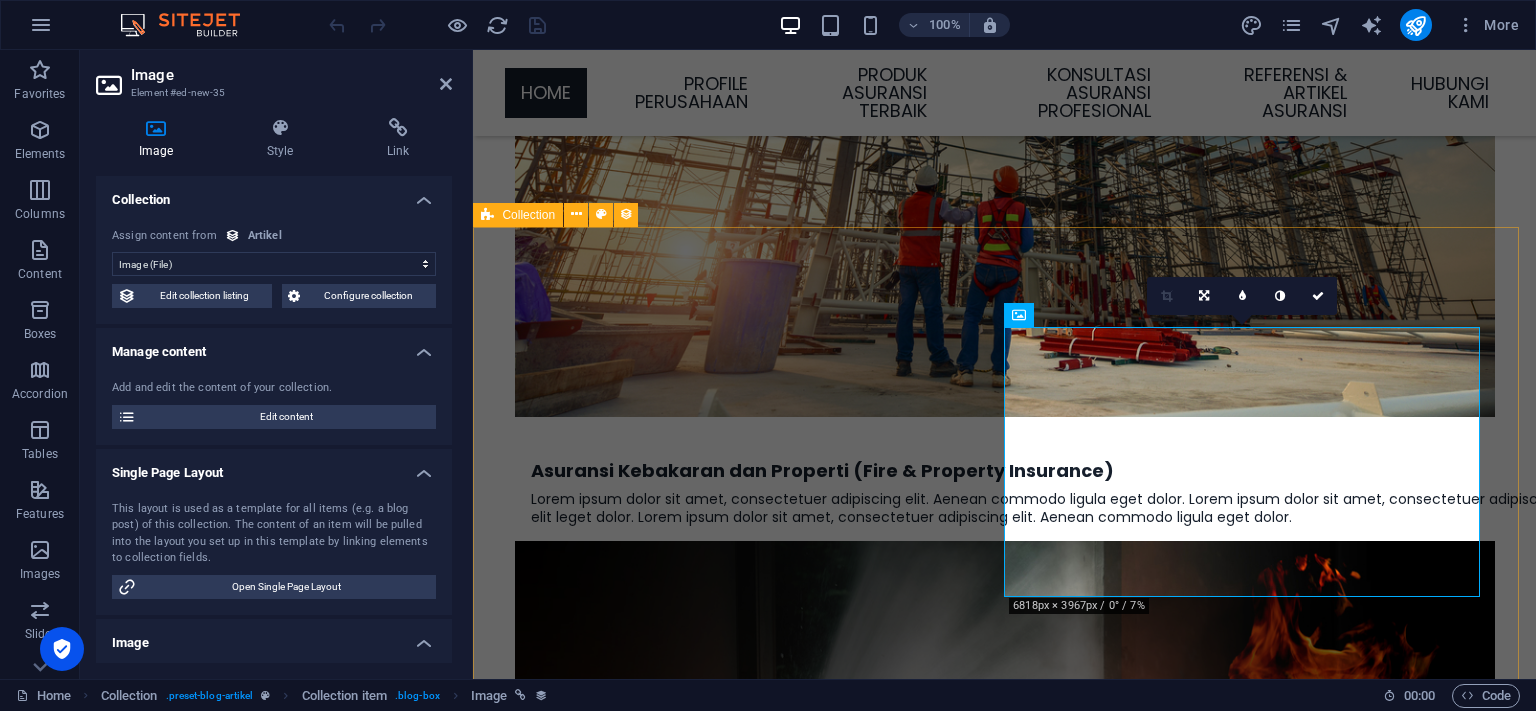 click on "Perlindungan Finansial di Masa Tak Terduga Artikel 07/08/2025   Perlindungan Finansial di Masa Tak Terduga 1 Artikel 07/08/2025    Previous Next" at bounding box center (1004, 5055) 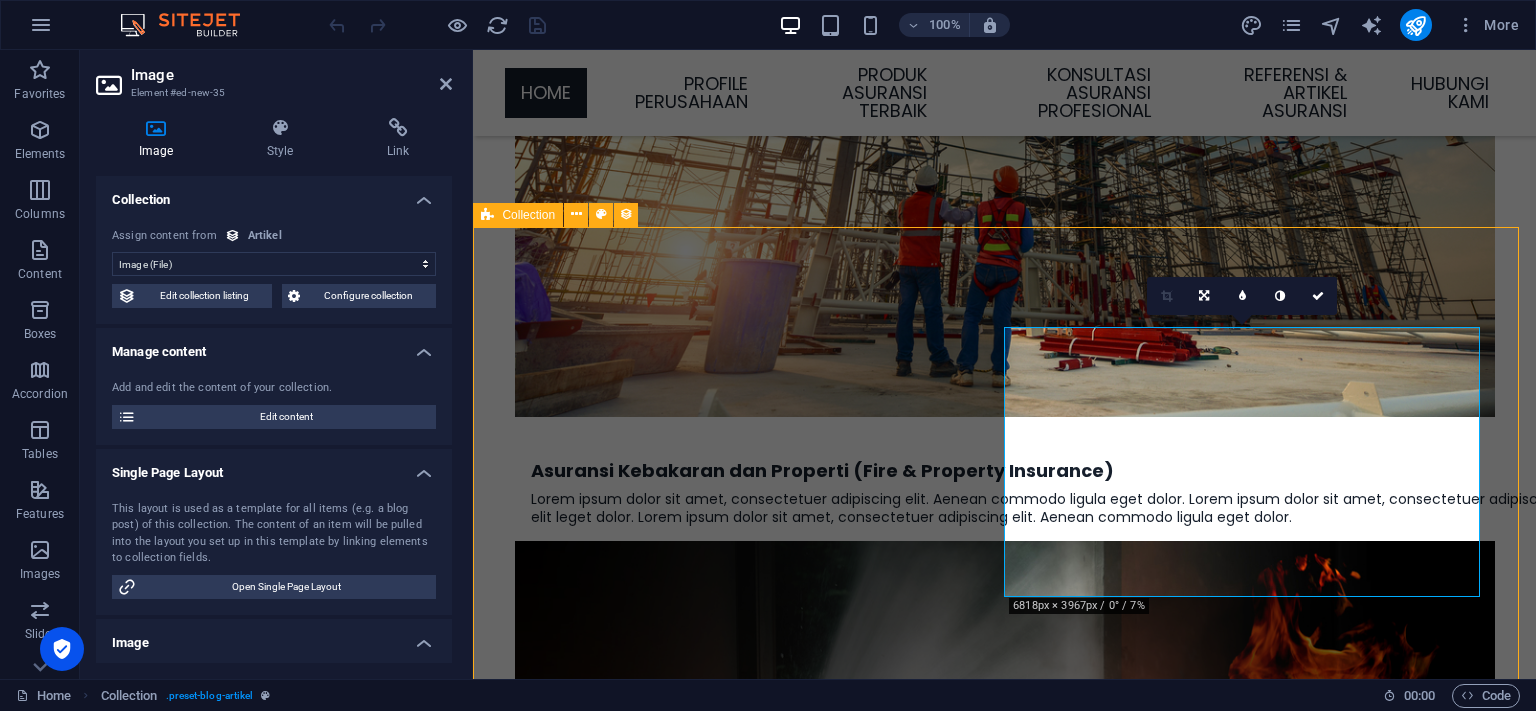 click on "Perlindungan Finansial di Masa Tak Terduga Artikel 07/08/2025   Perlindungan Finansial di Masa Tak Terduga 1 Artikel 07/08/2025    Previous Next" at bounding box center [1004, 5055] 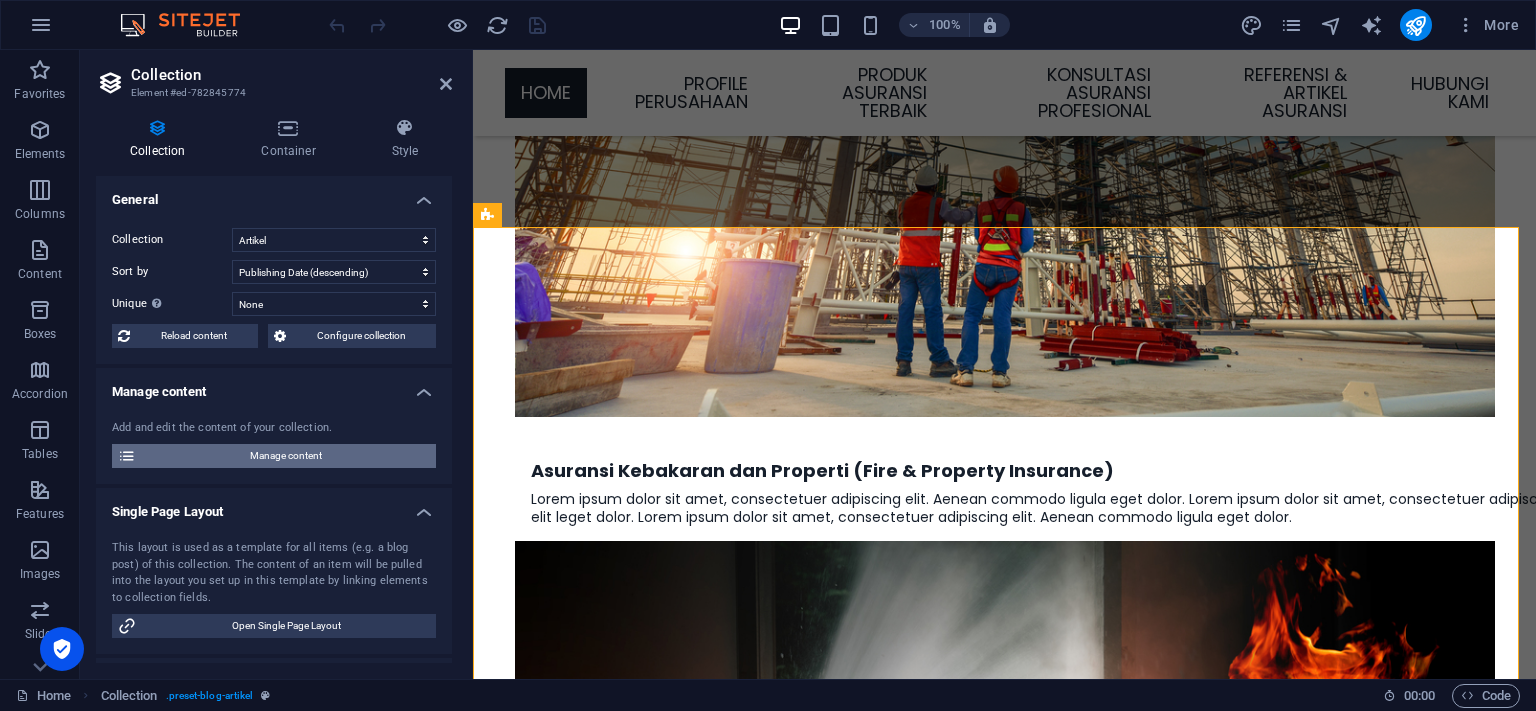 click on "Manage content" at bounding box center (286, 456) 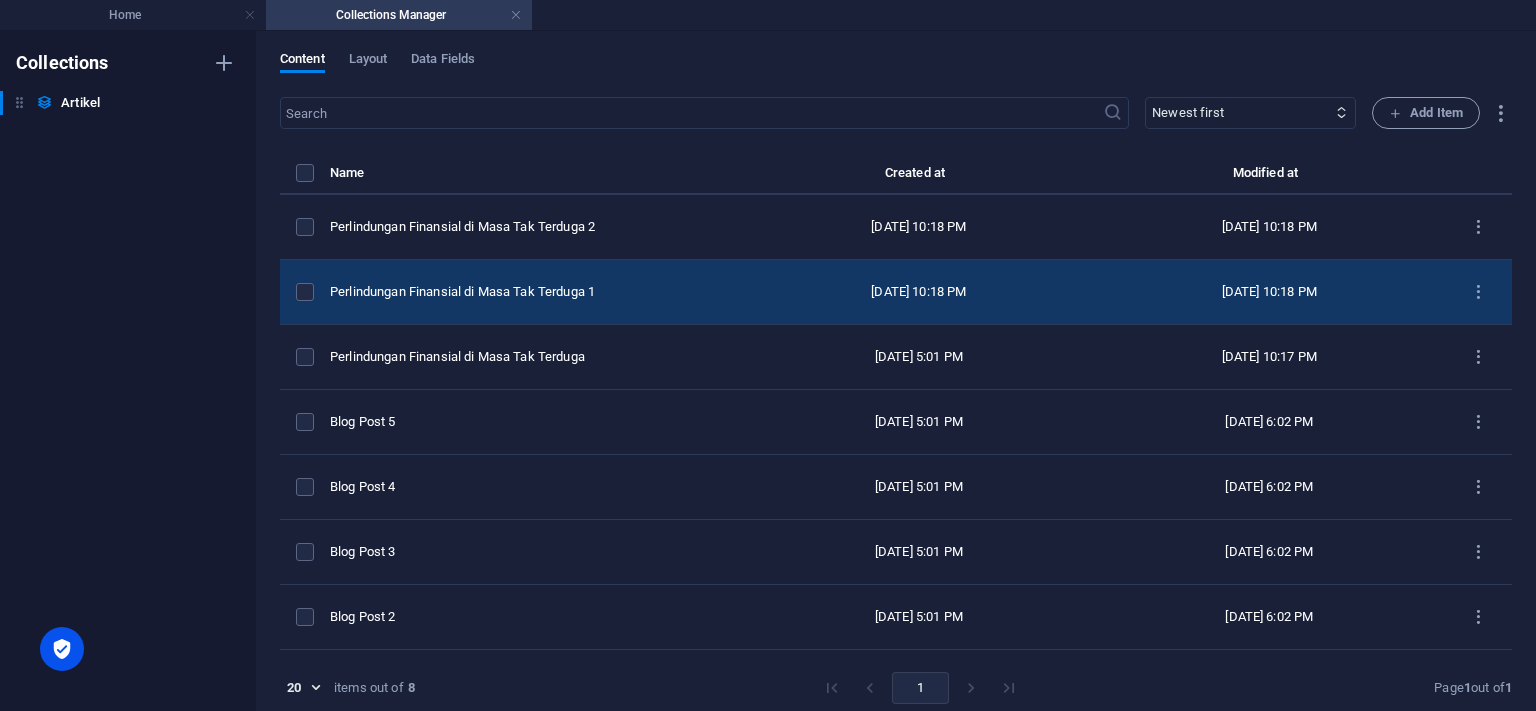 click on "[DATE] 10:18 PM" at bounding box center [919, 292] 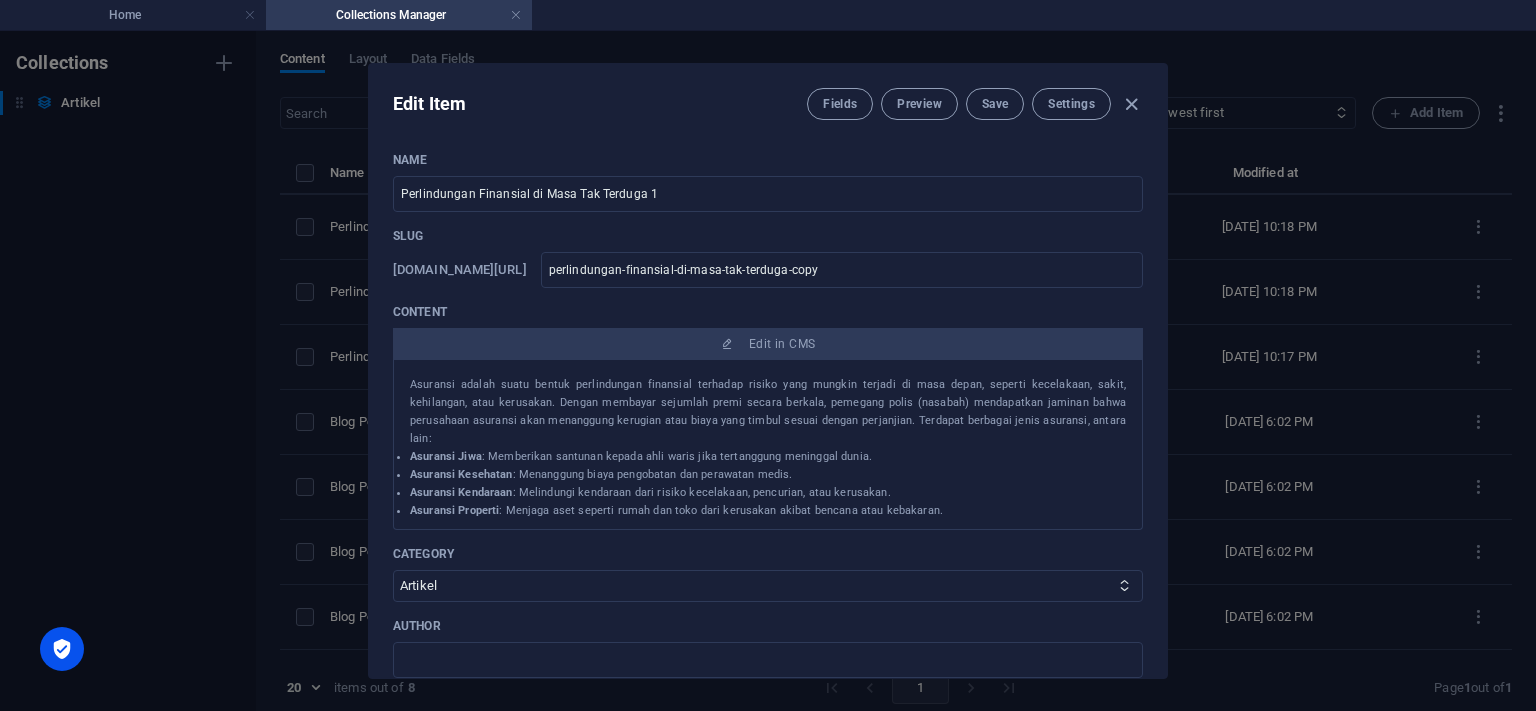 scroll, scrollTop: 179, scrollLeft: 0, axis: vertical 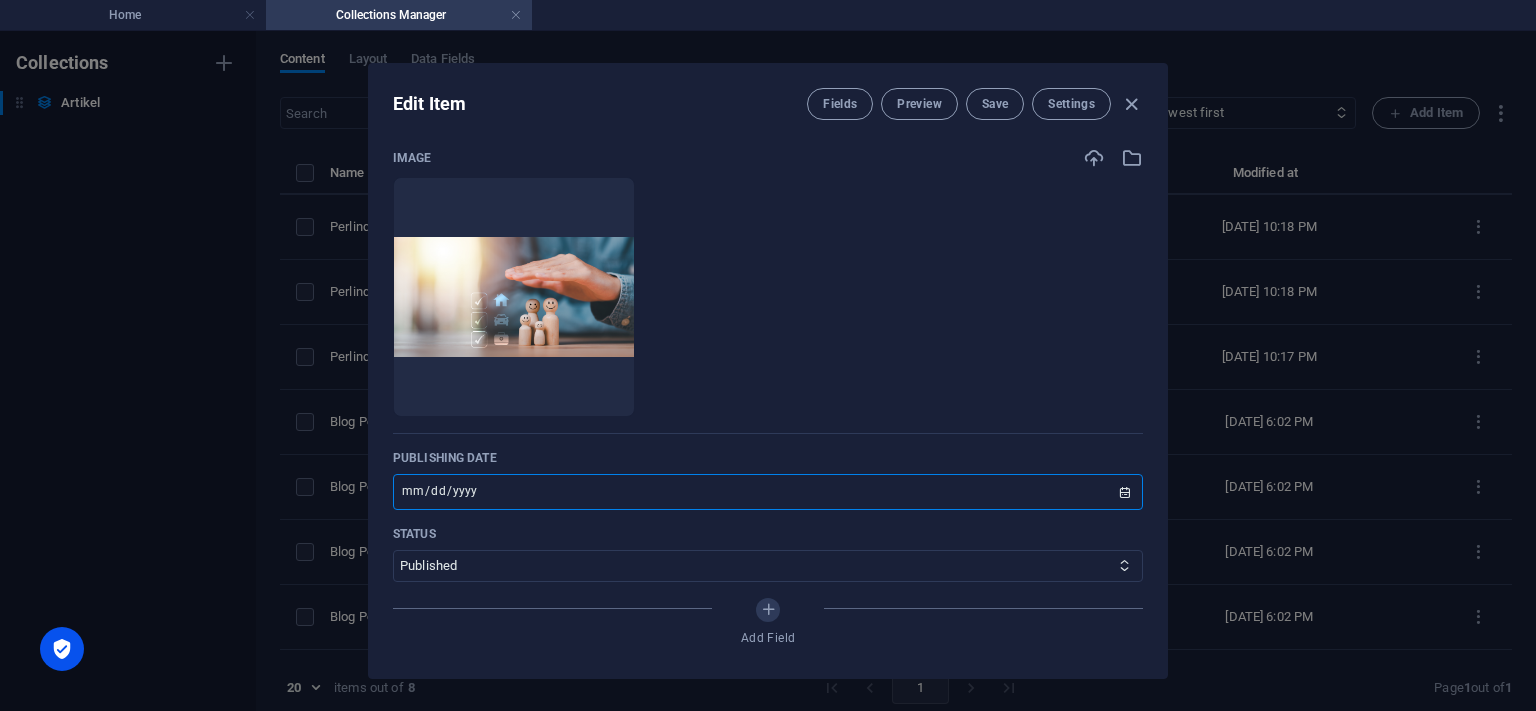 click on "2025-07-08" at bounding box center (768, 492) 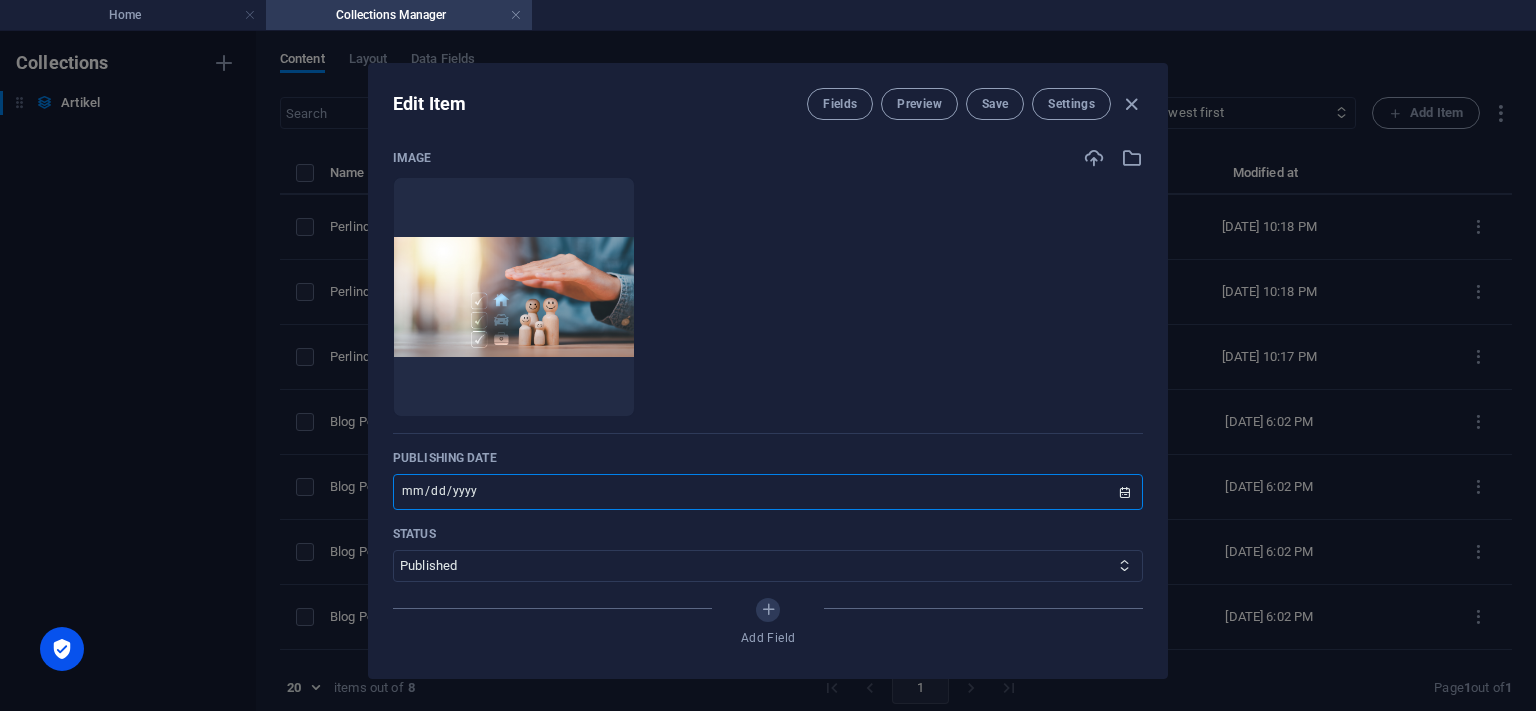 click on "2025-07-08" at bounding box center [768, 492] 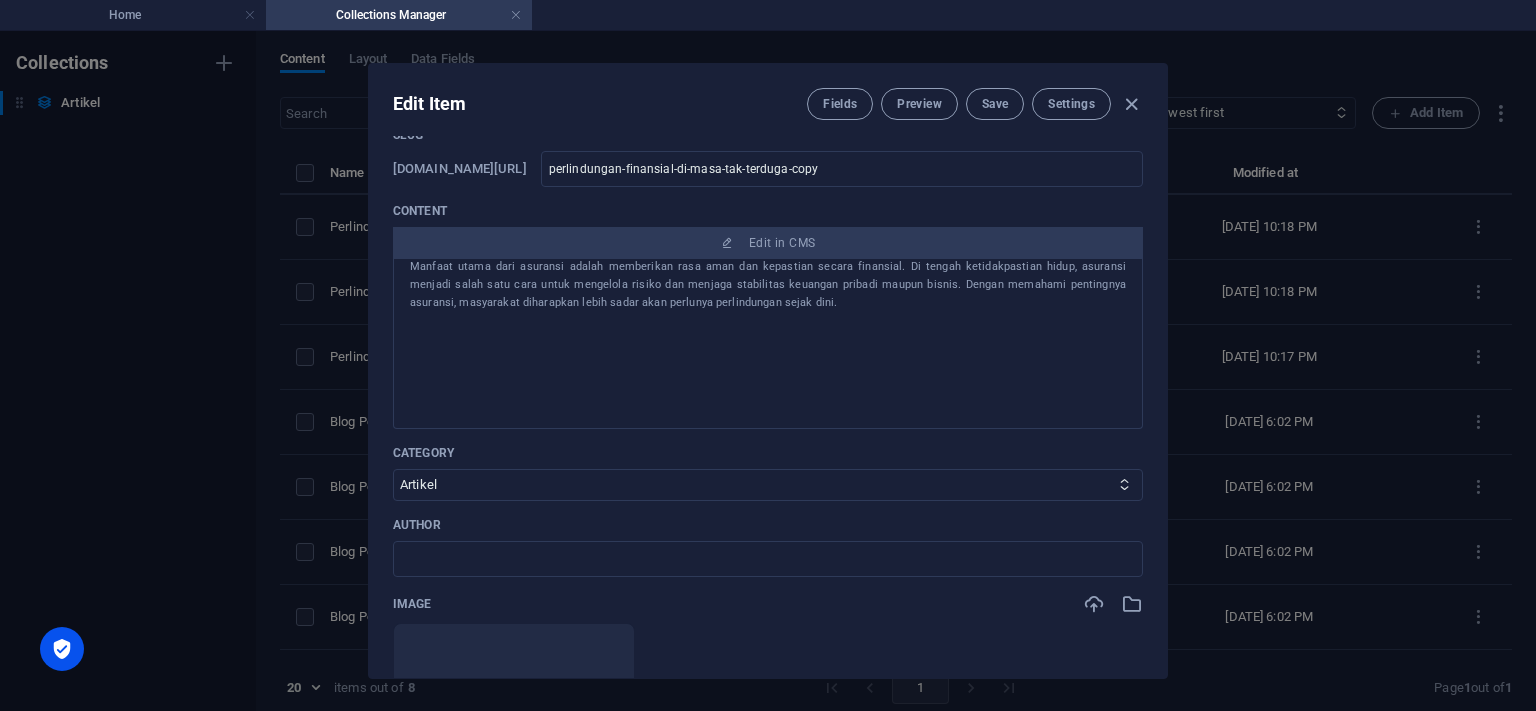scroll, scrollTop: 0, scrollLeft: 0, axis: both 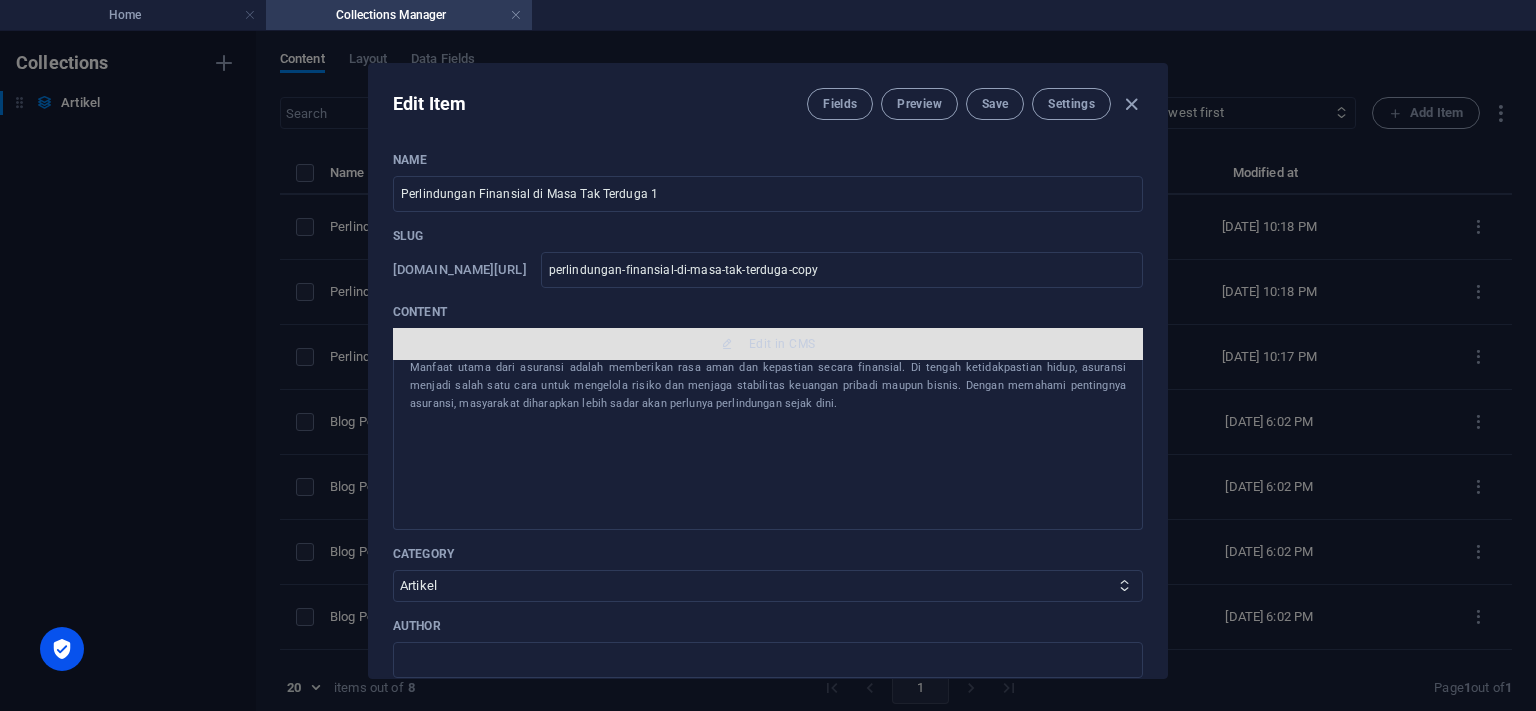 click on "Edit in CMS" at bounding box center (768, 344) 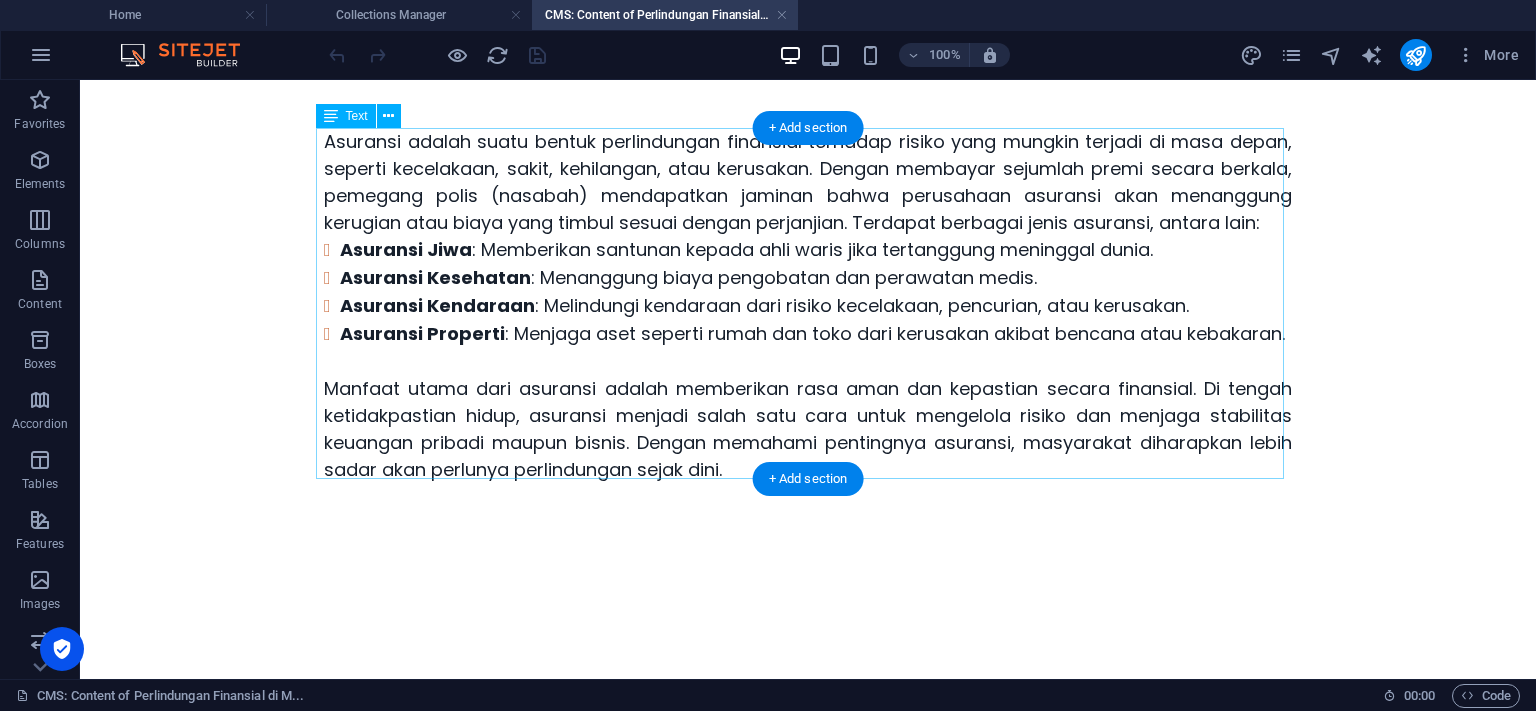 scroll, scrollTop: 0, scrollLeft: 0, axis: both 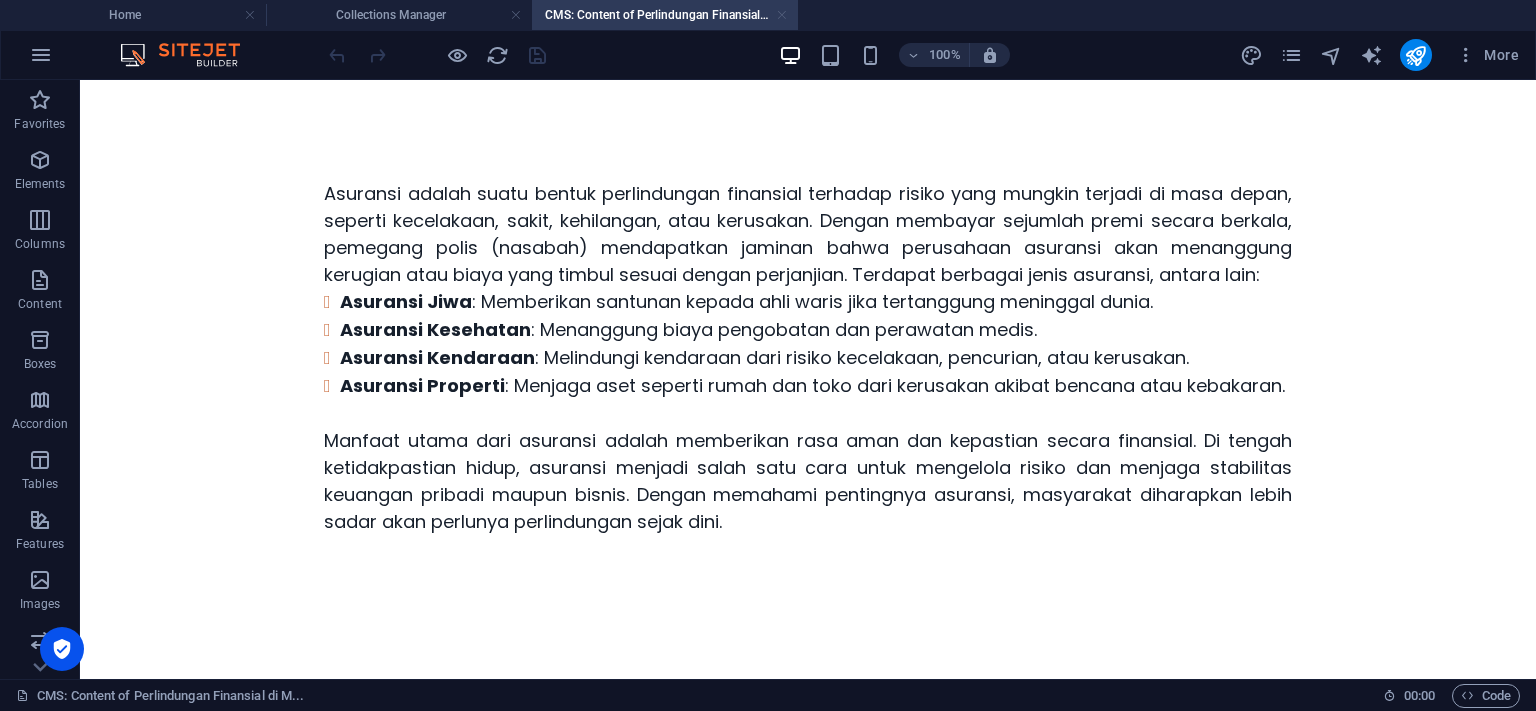 click at bounding box center (782, 15) 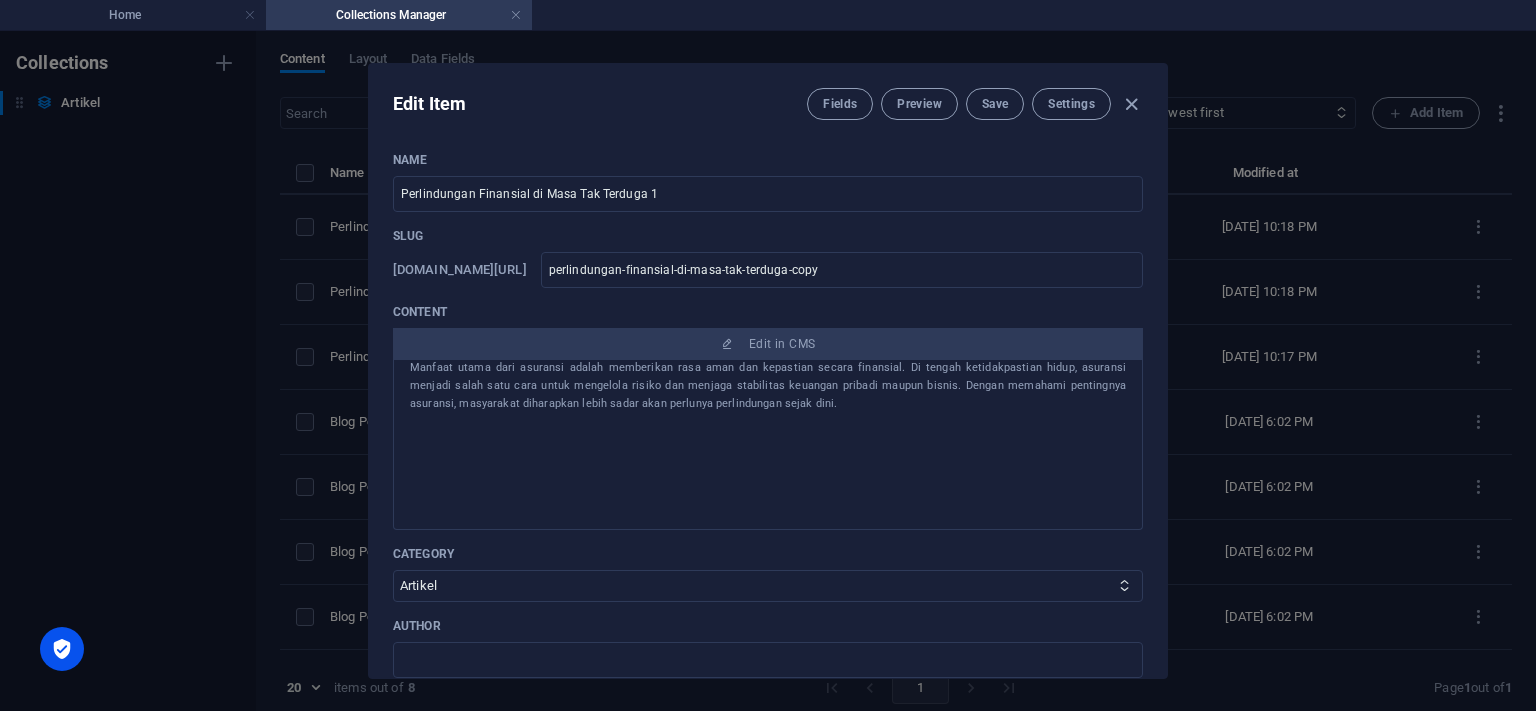 scroll, scrollTop: 179, scrollLeft: 0, axis: vertical 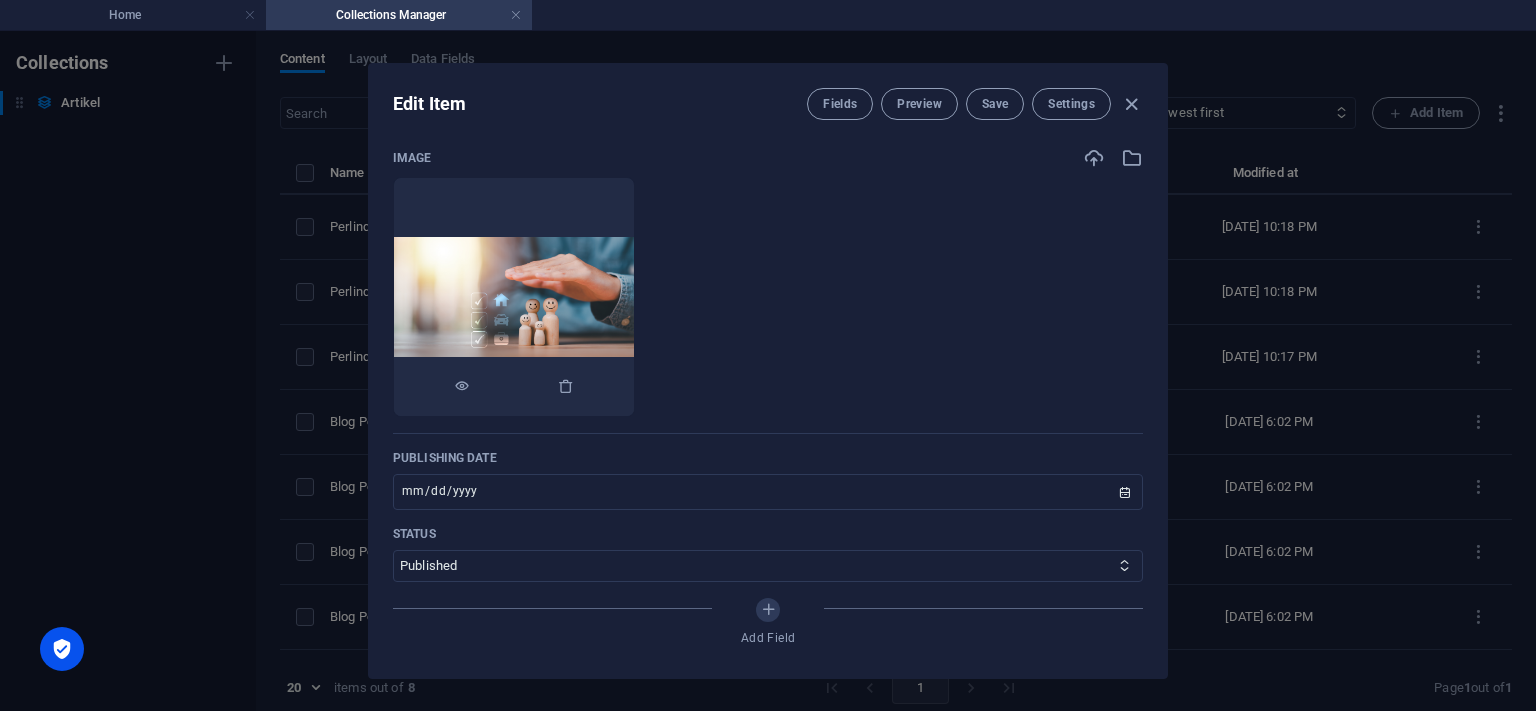 click at bounding box center (514, 297) 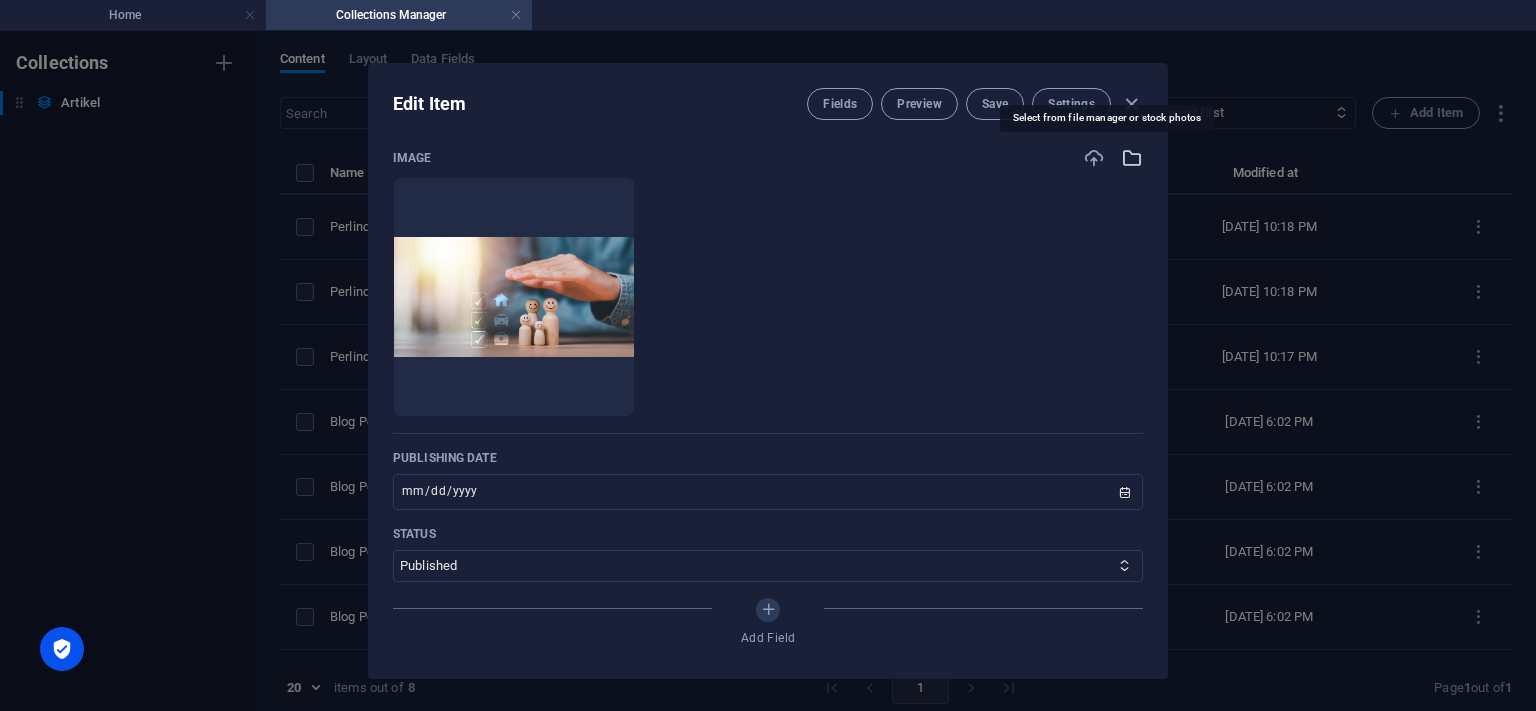click at bounding box center (1132, 158) 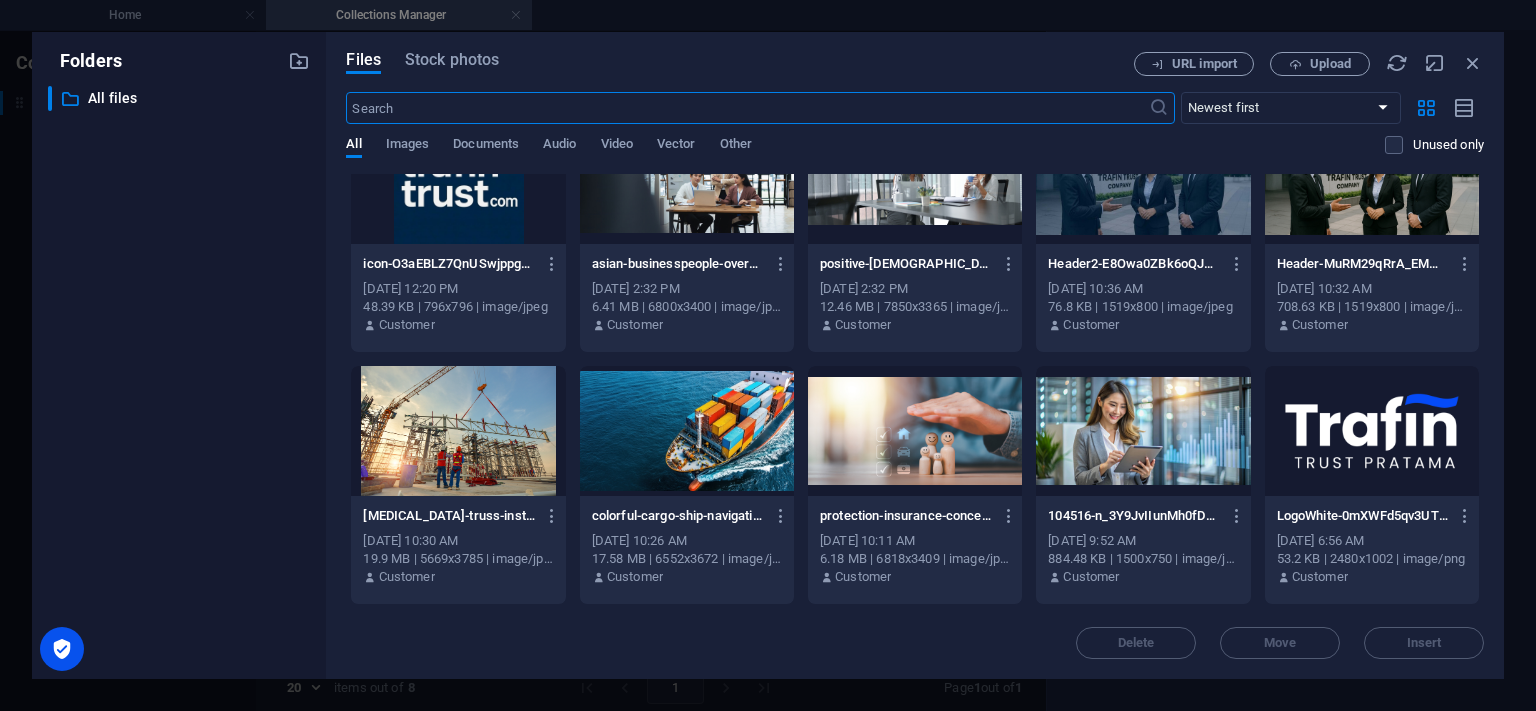 scroll, scrollTop: 365, scrollLeft: 0, axis: vertical 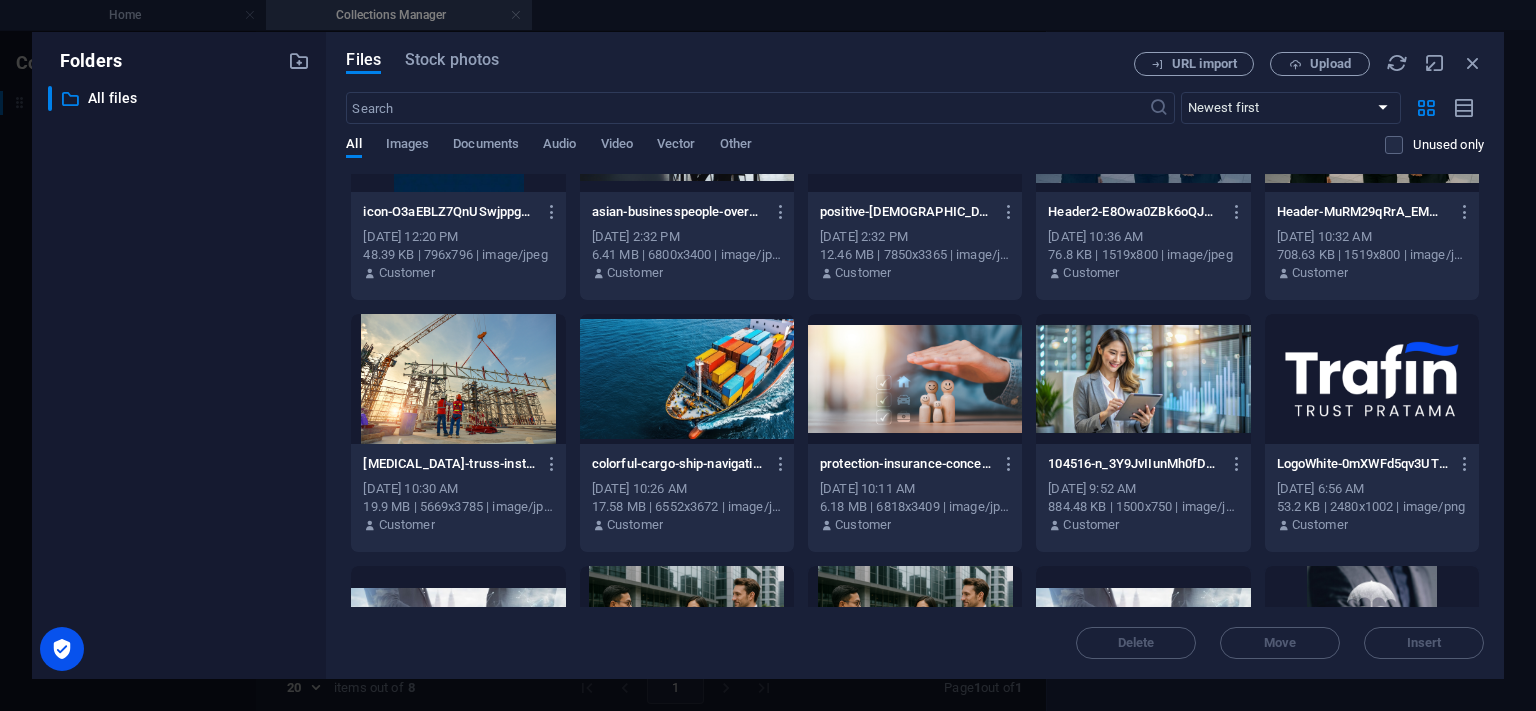 click at bounding box center (458, 379) 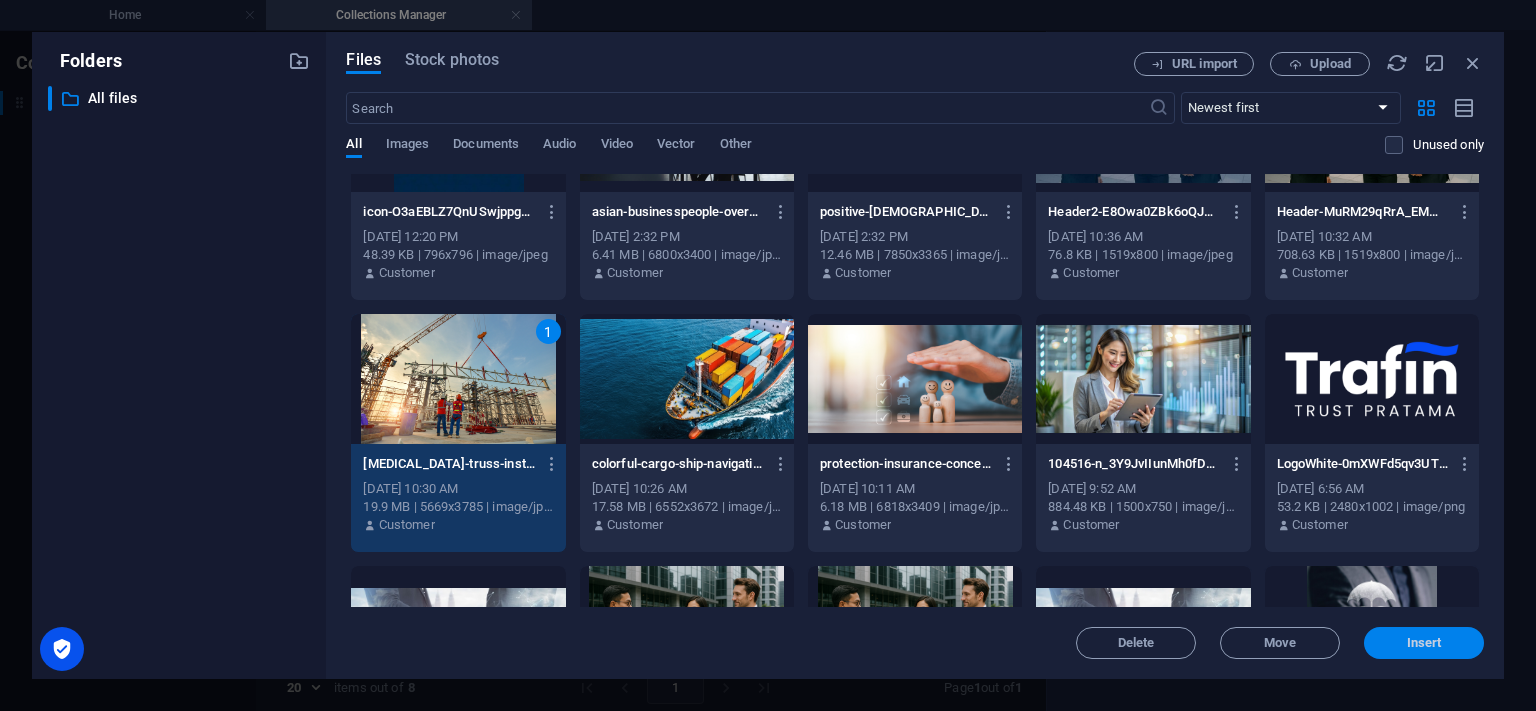 click on "Insert" at bounding box center (1424, 643) 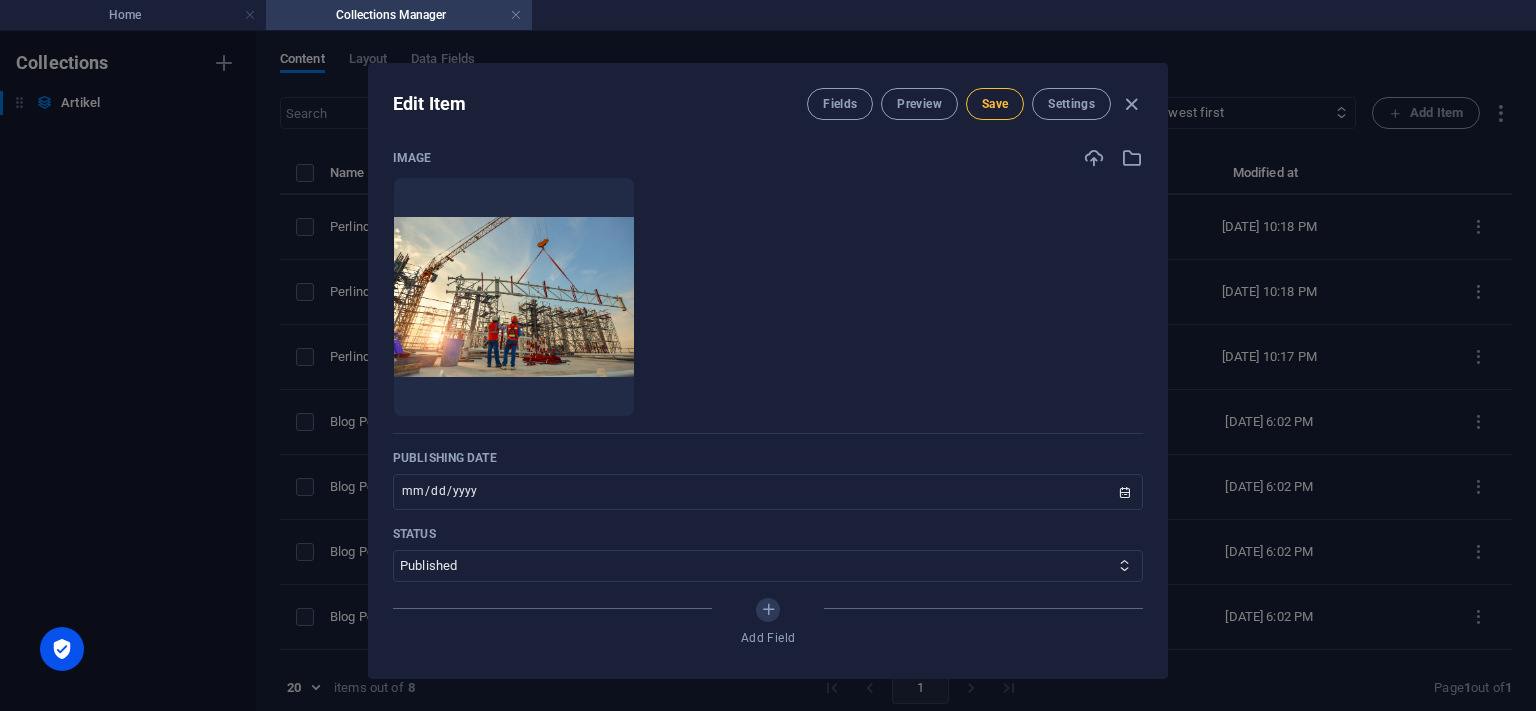 click on "Save" at bounding box center [995, 104] 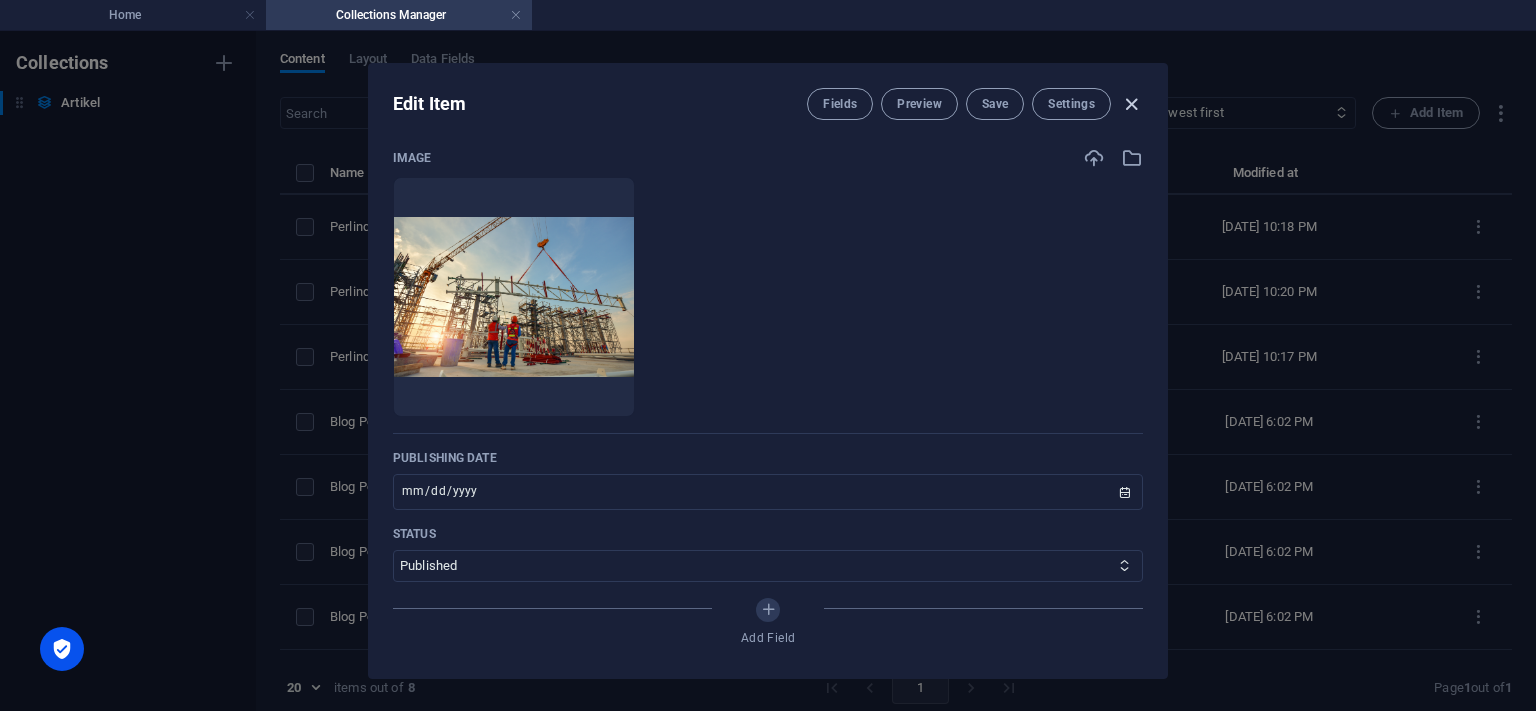 click at bounding box center [1131, 104] 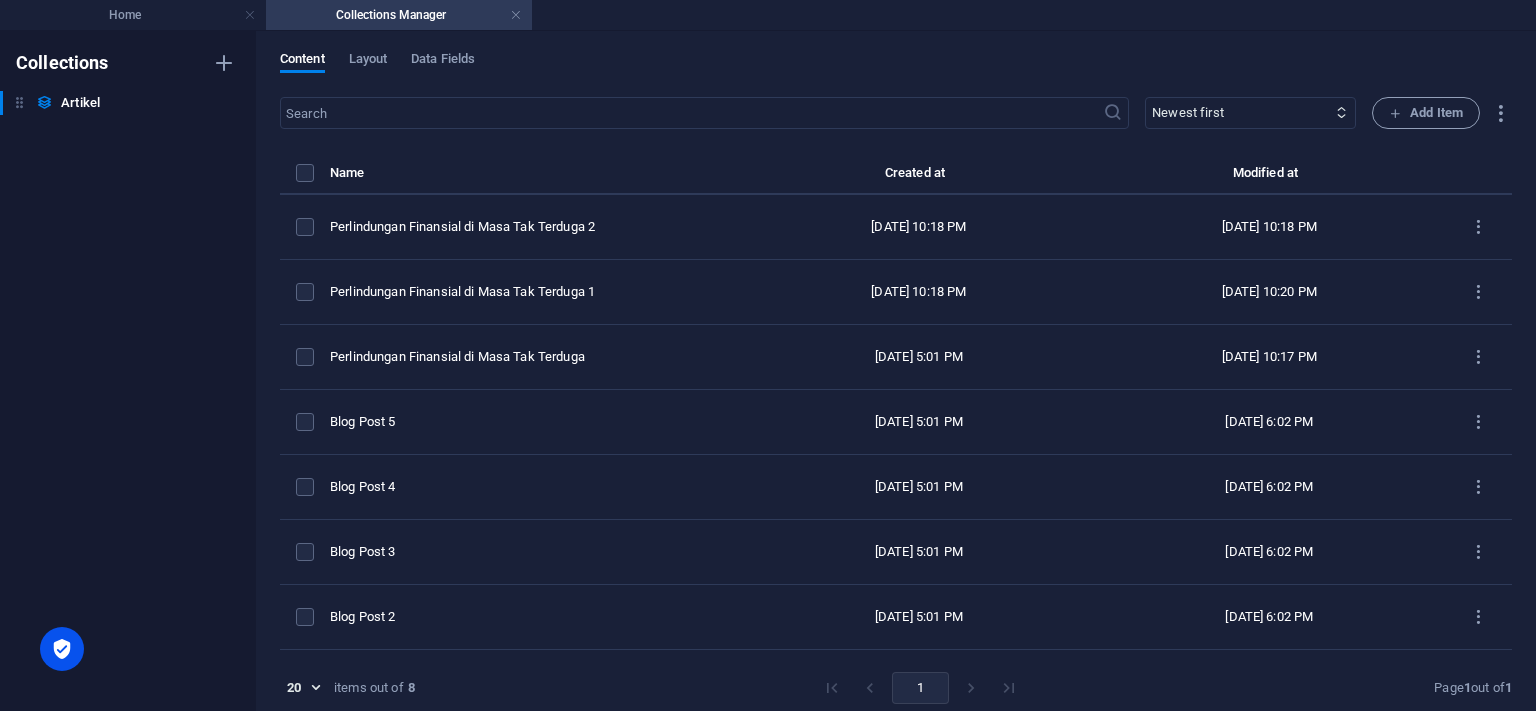 scroll, scrollTop: 428, scrollLeft: 0, axis: vertical 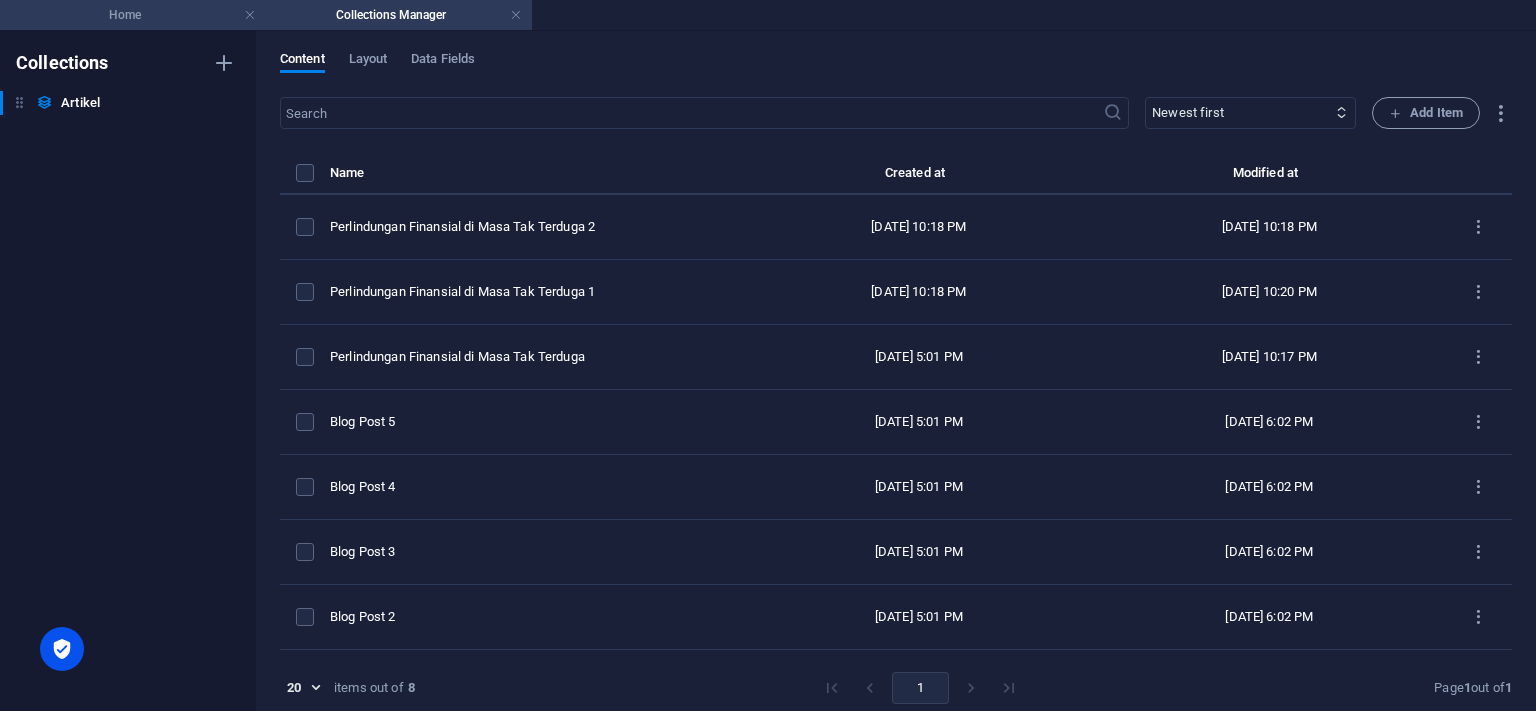 click on "Home" at bounding box center [133, 15] 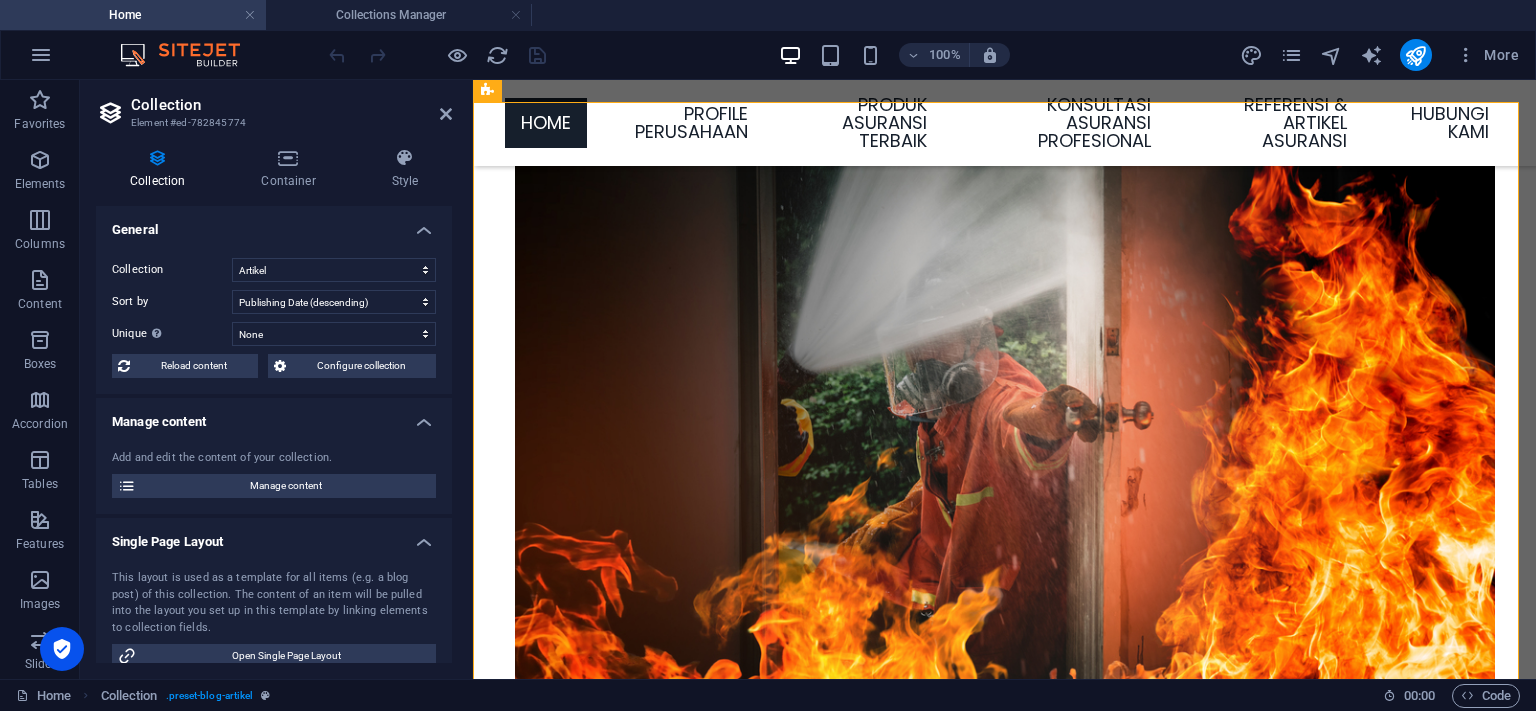 scroll, scrollTop: 3686, scrollLeft: 0, axis: vertical 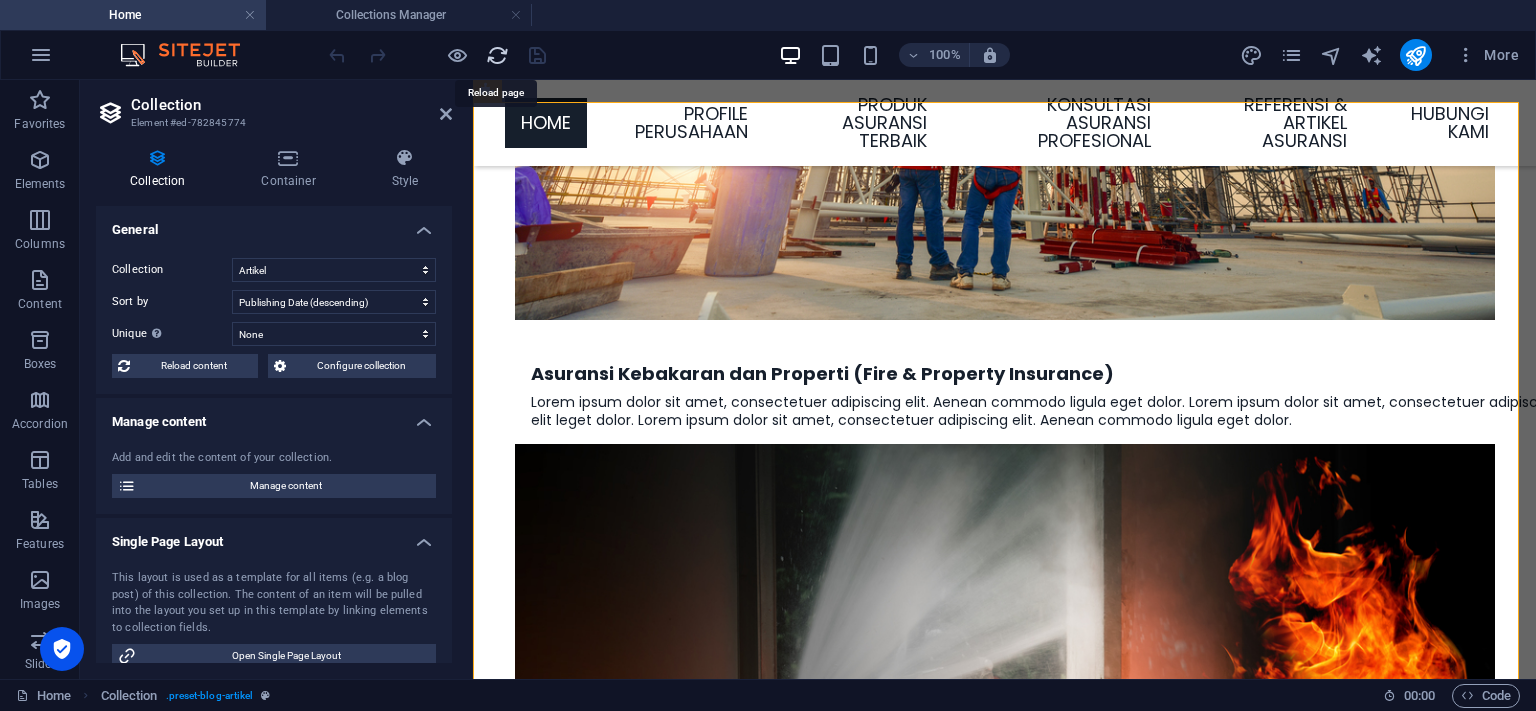 click at bounding box center (497, 55) 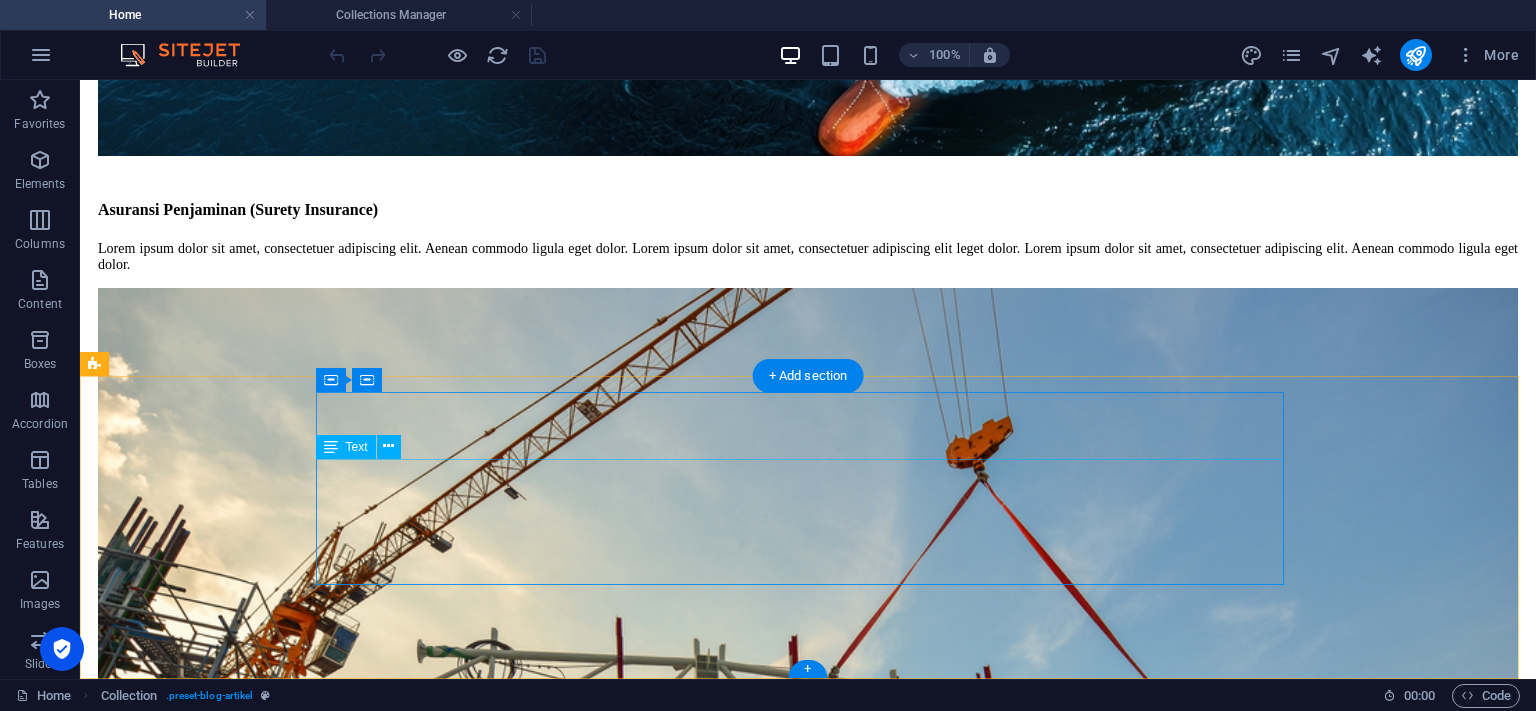 scroll, scrollTop: 3646, scrollLeft: 0, axis: vertical 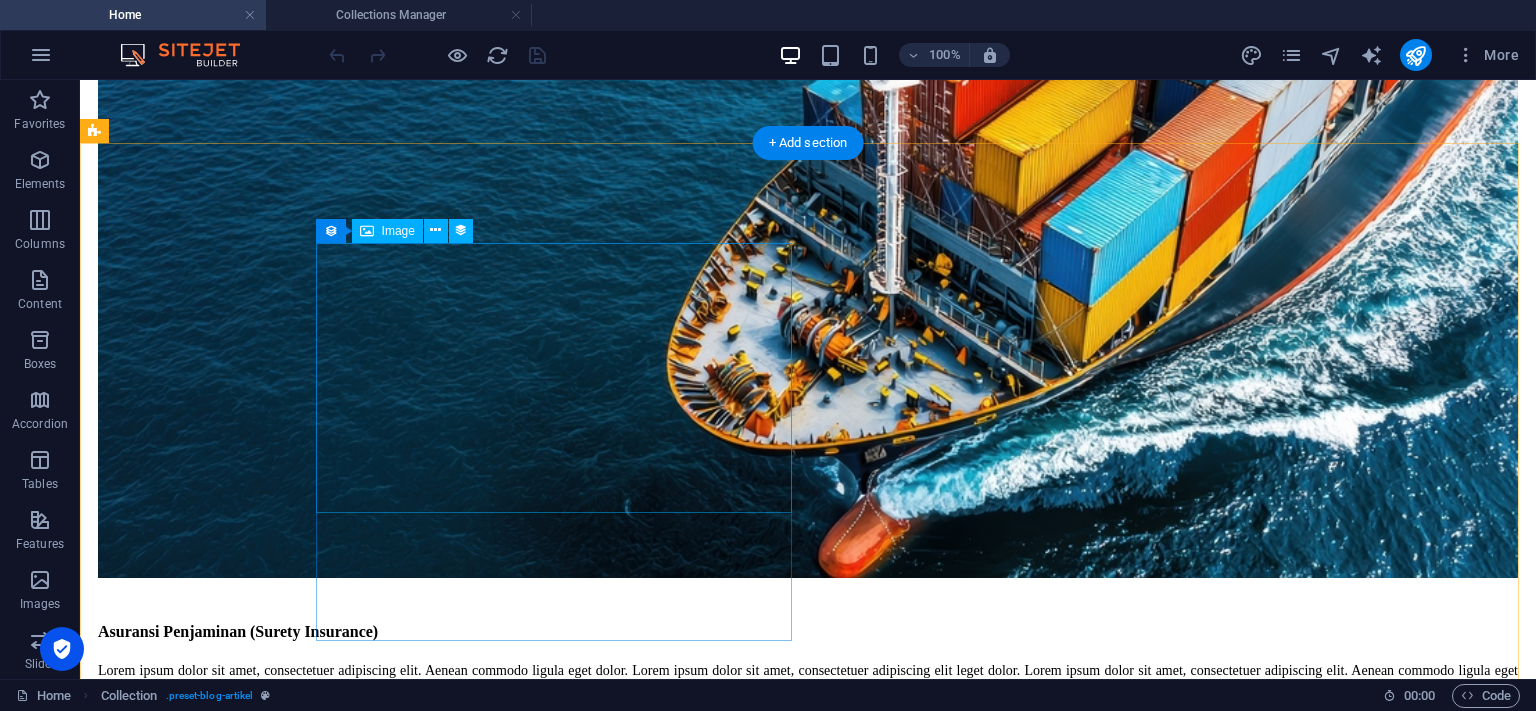 click at bounding box center (808, 6482) 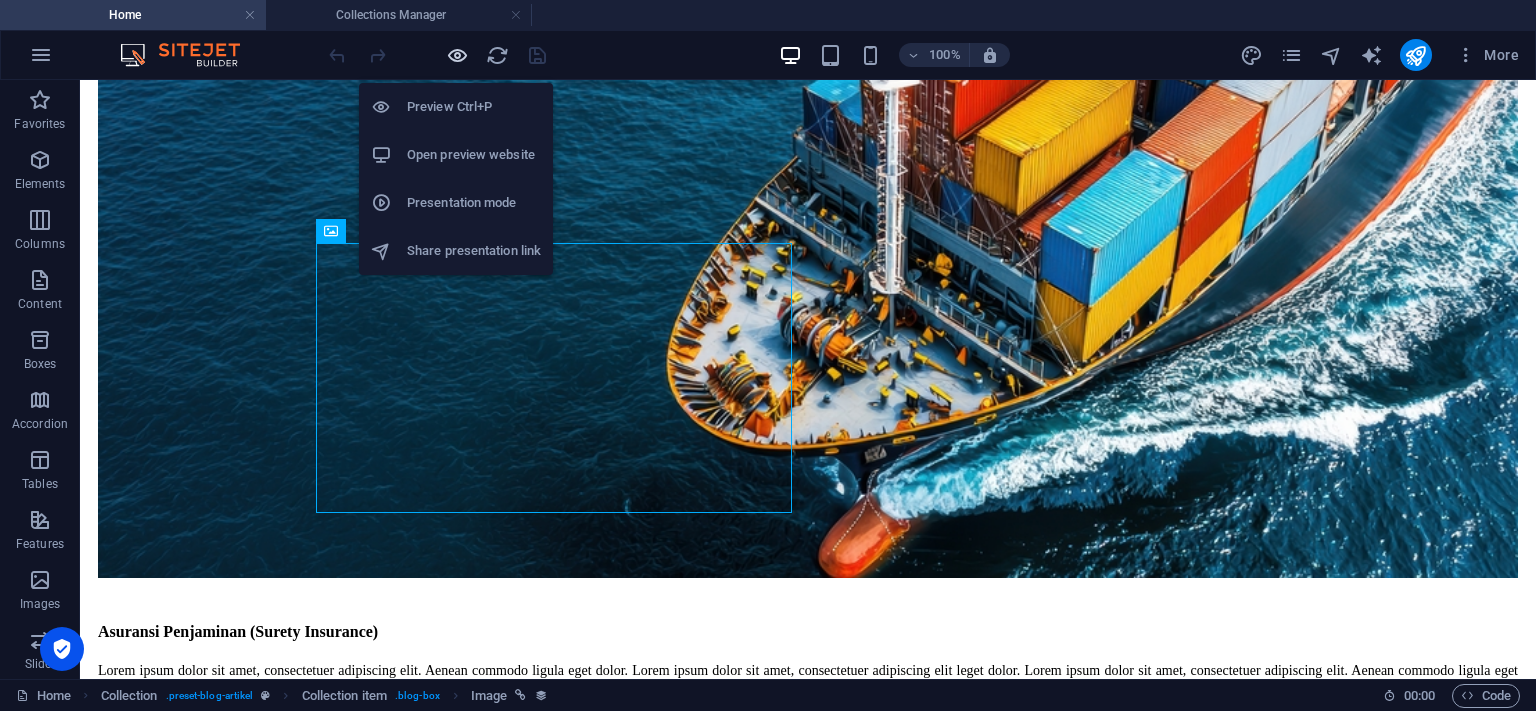 click at bounding box center [457, 55] 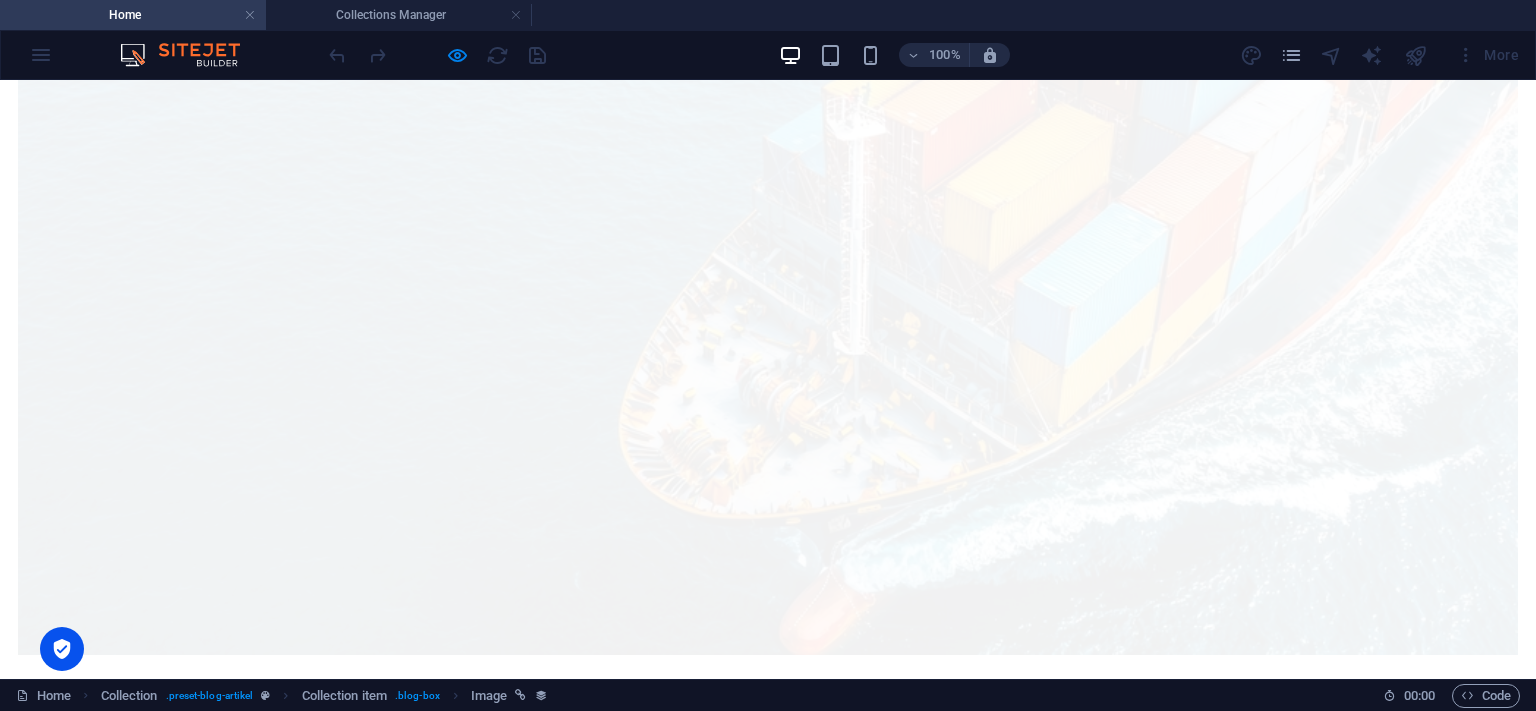 click at bounding box center (240, 6667) 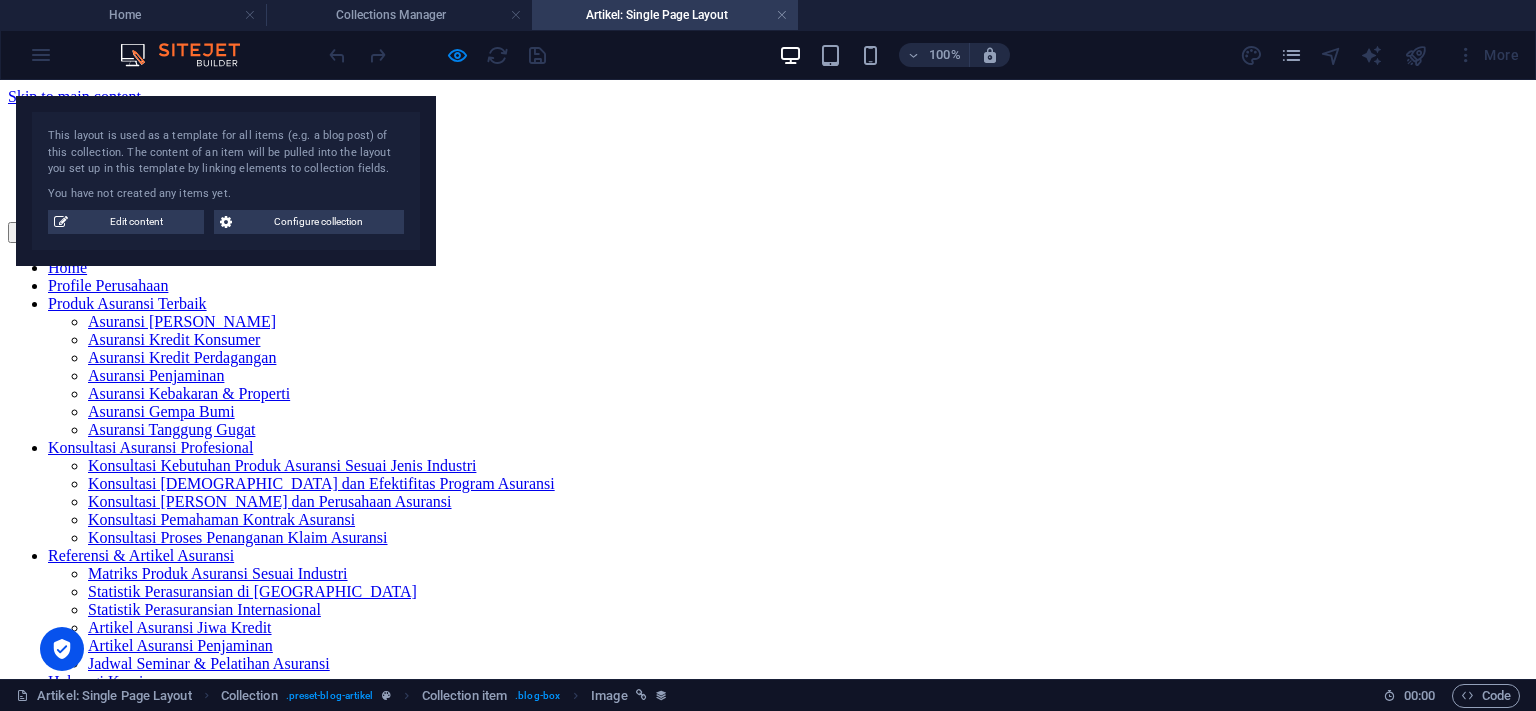 scroll, scrollTop: 0, scrollLeft: 0, axis: both 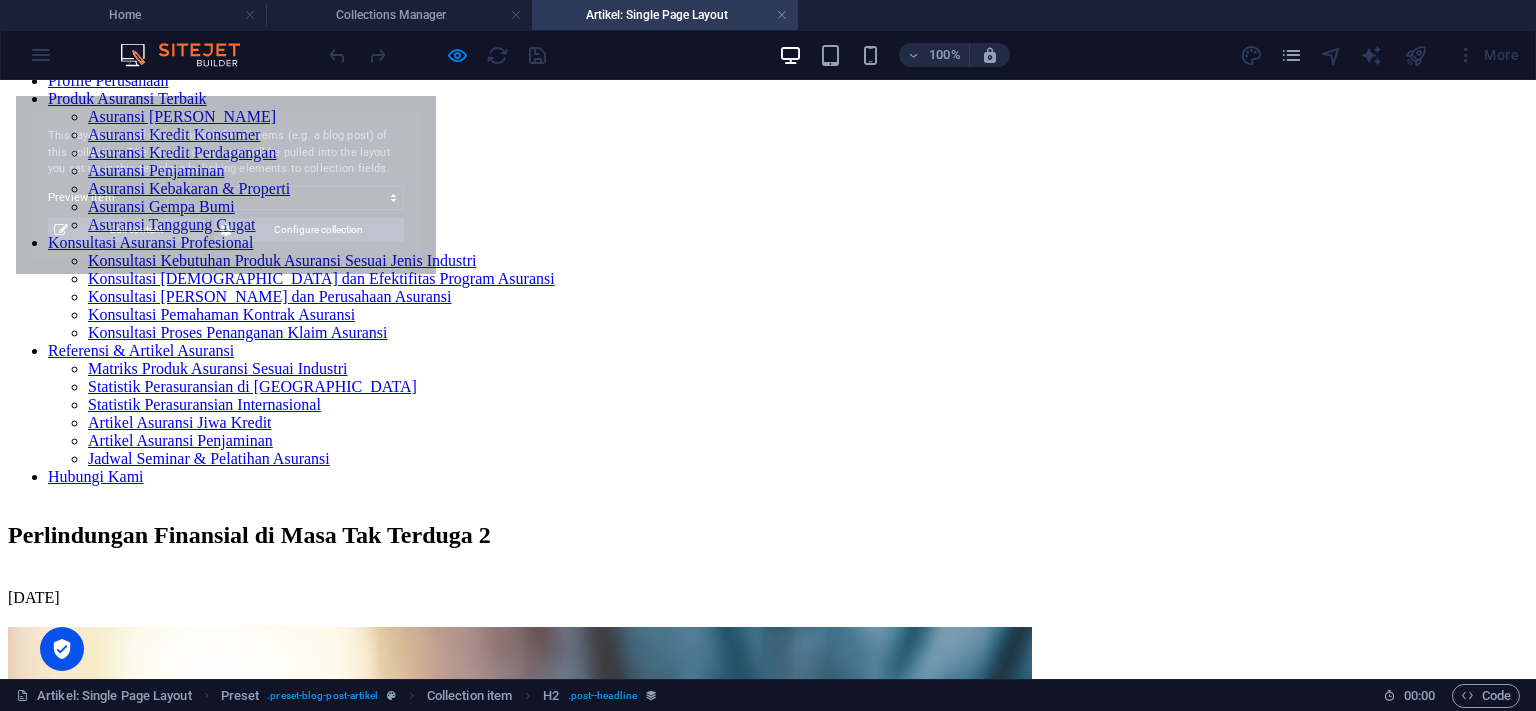 select on "686f8f7a3be8119e05086a17" 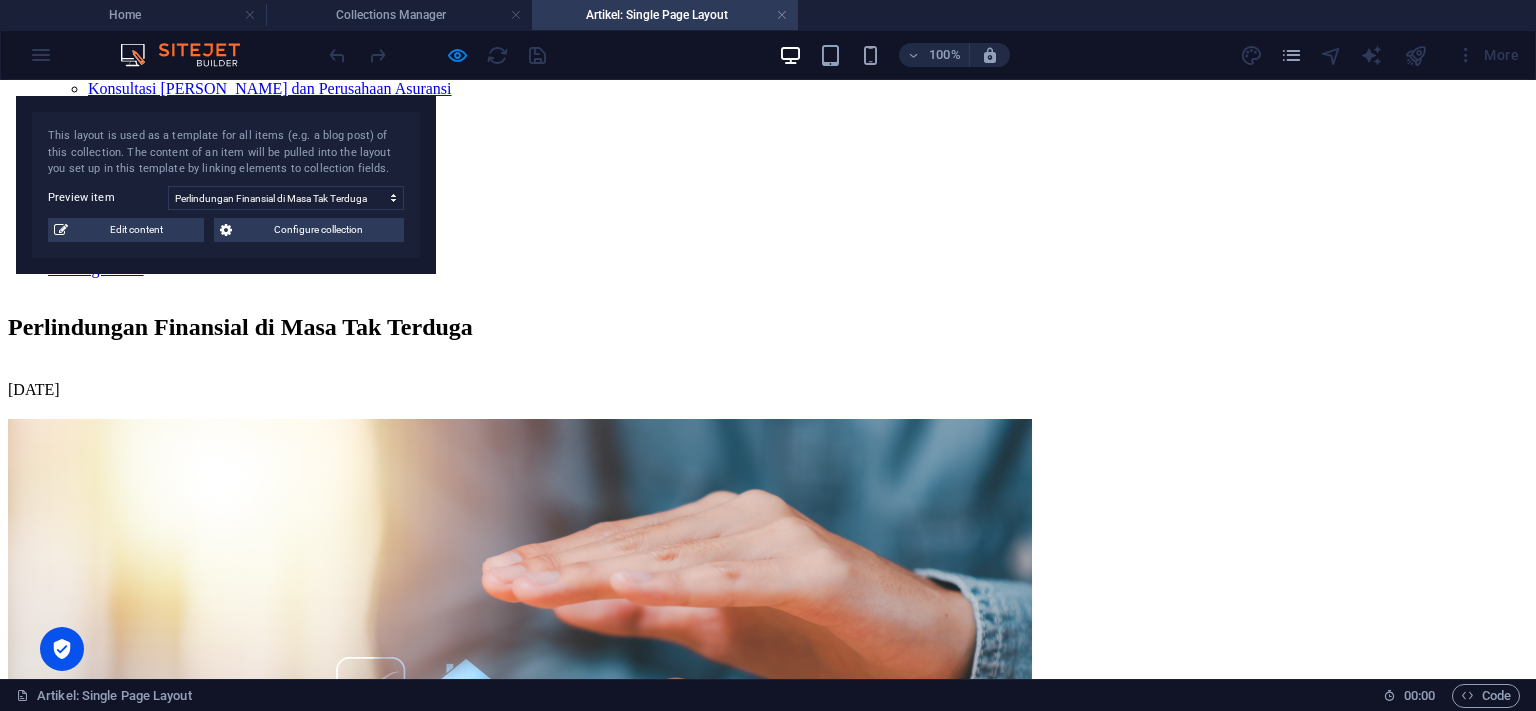scroll, scrollTop: 0, scrollLeft: 0, axis: both 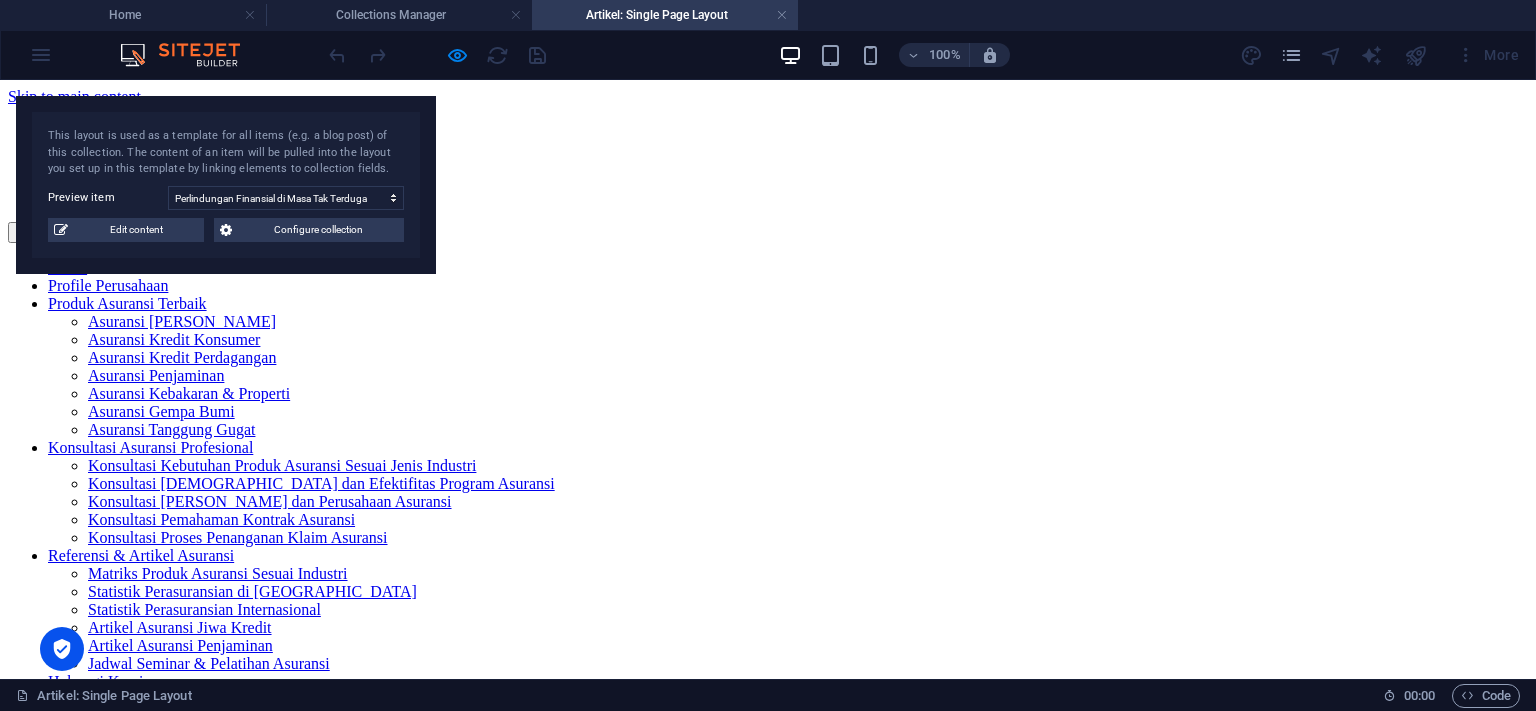 click on "Artikel: Single Page Layout" at bounding box center (665, 15) 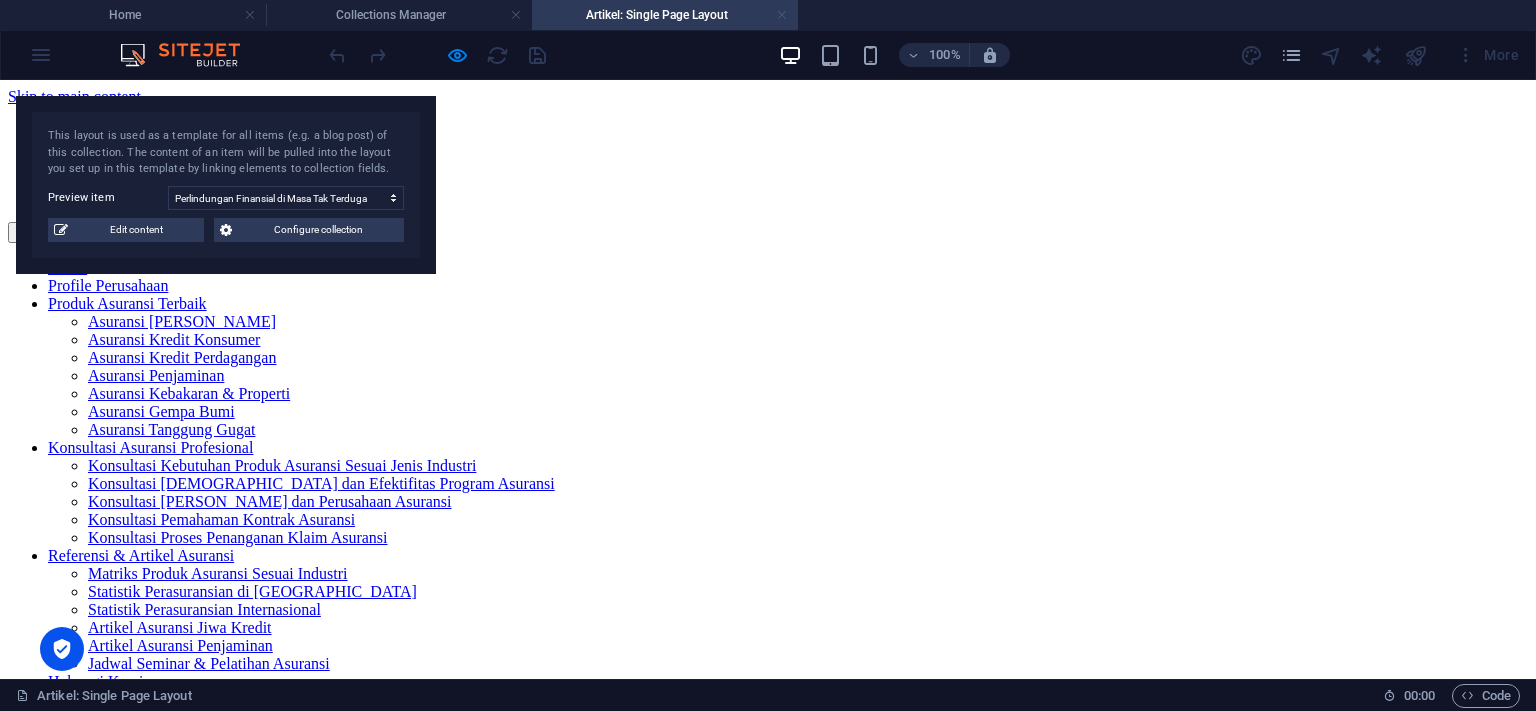 click at bounding box center (782, 15) 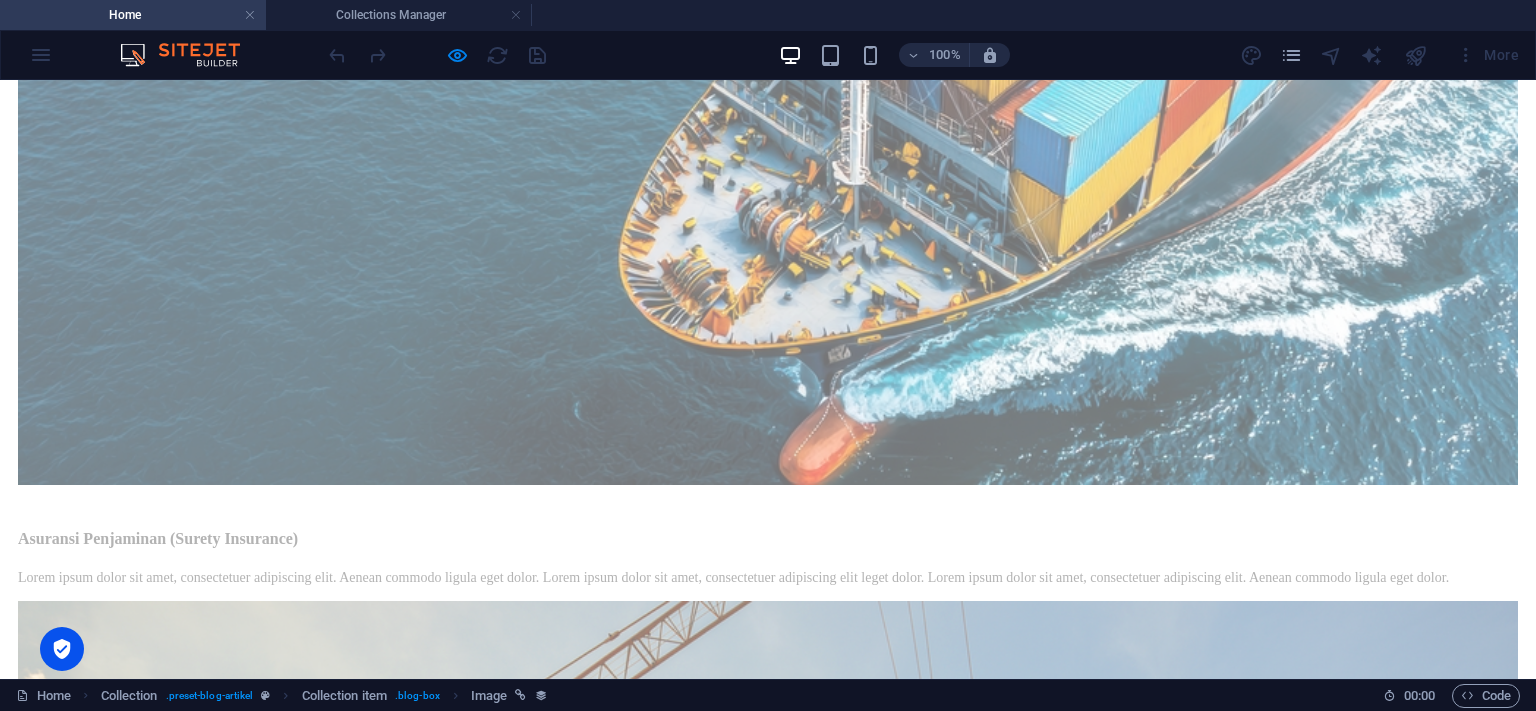 scroll, scrollTop: 3801, scrollLeft: 0, axis: vertical 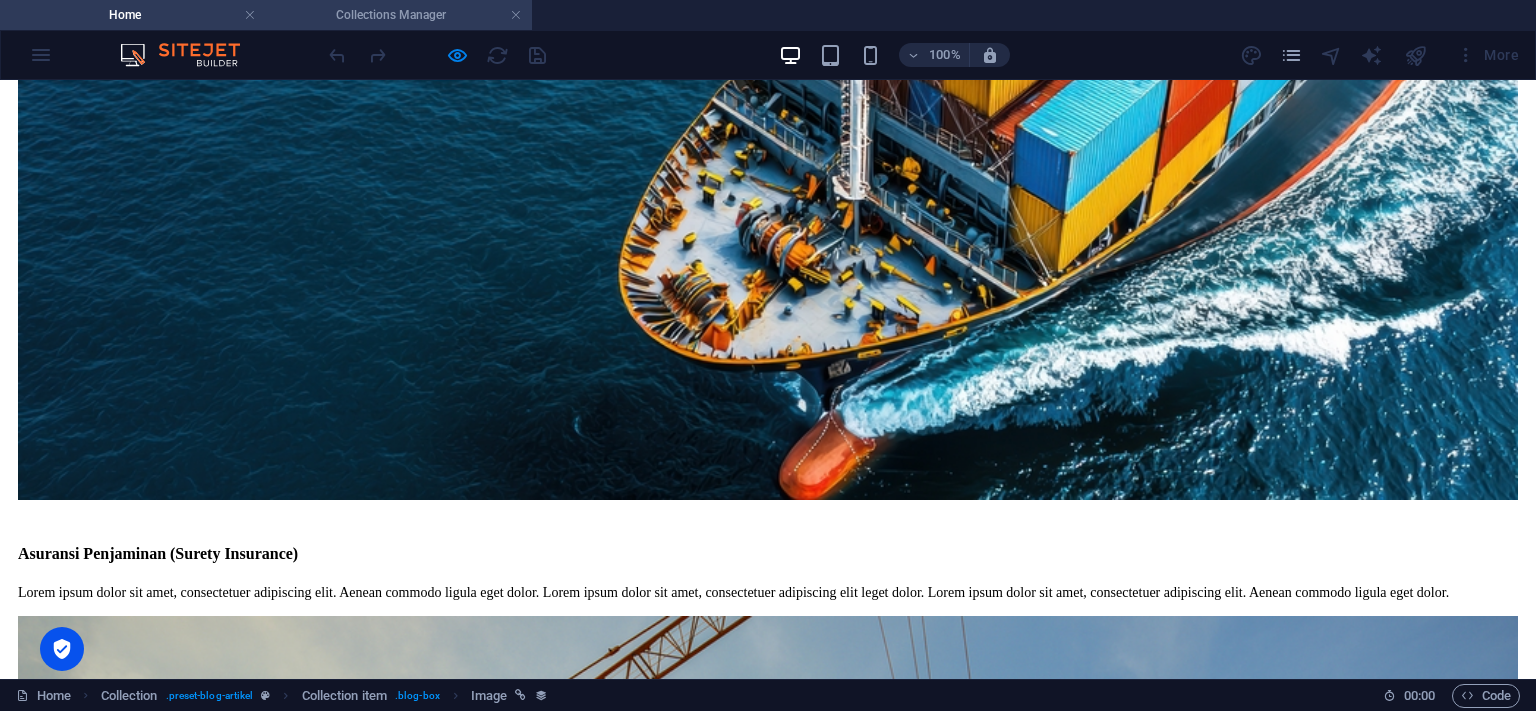 click on "Collections Manager" at bounding box center (399, 15) 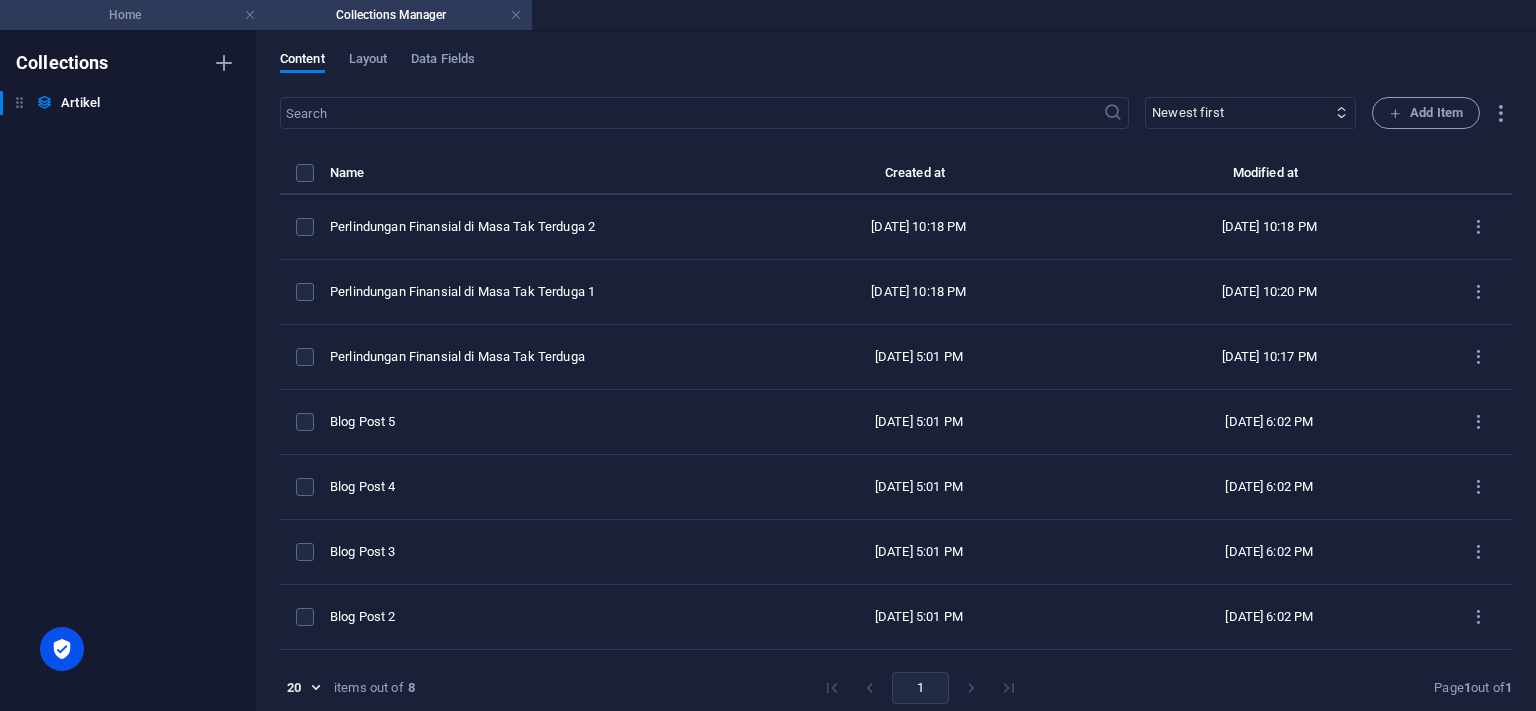 click on "Home" at bounding box center [133, 15] 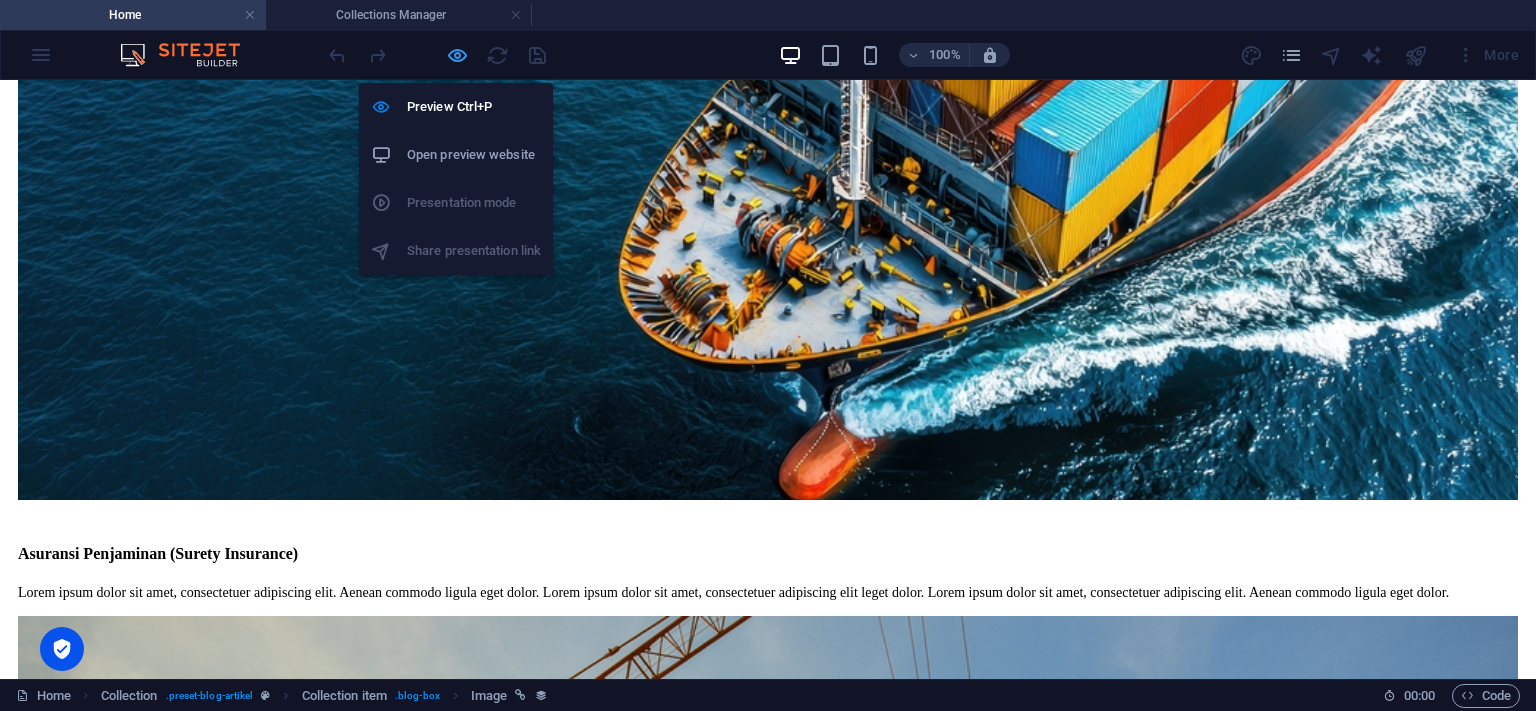 click at bounding box center (457, 55) 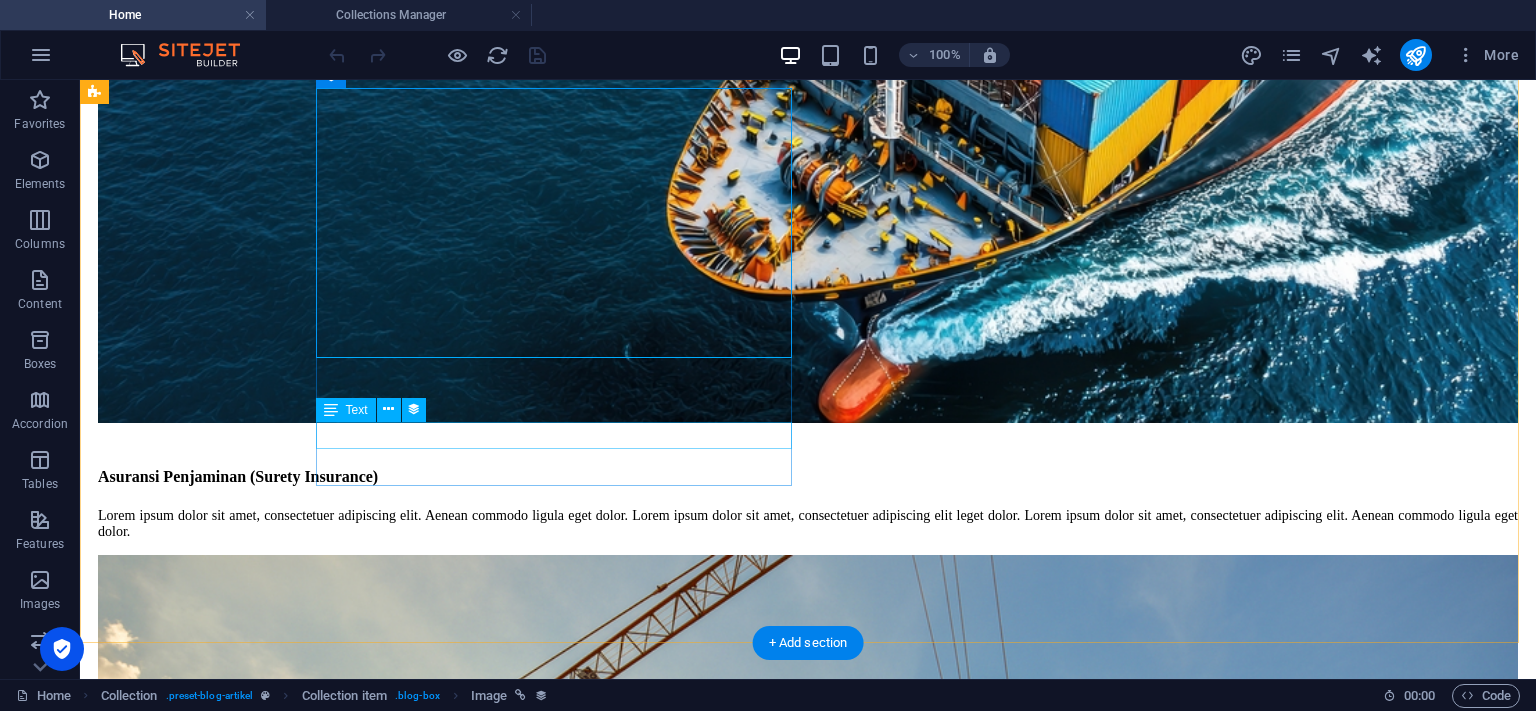 click on "[DATE]" at bounding box center [808, 6584] 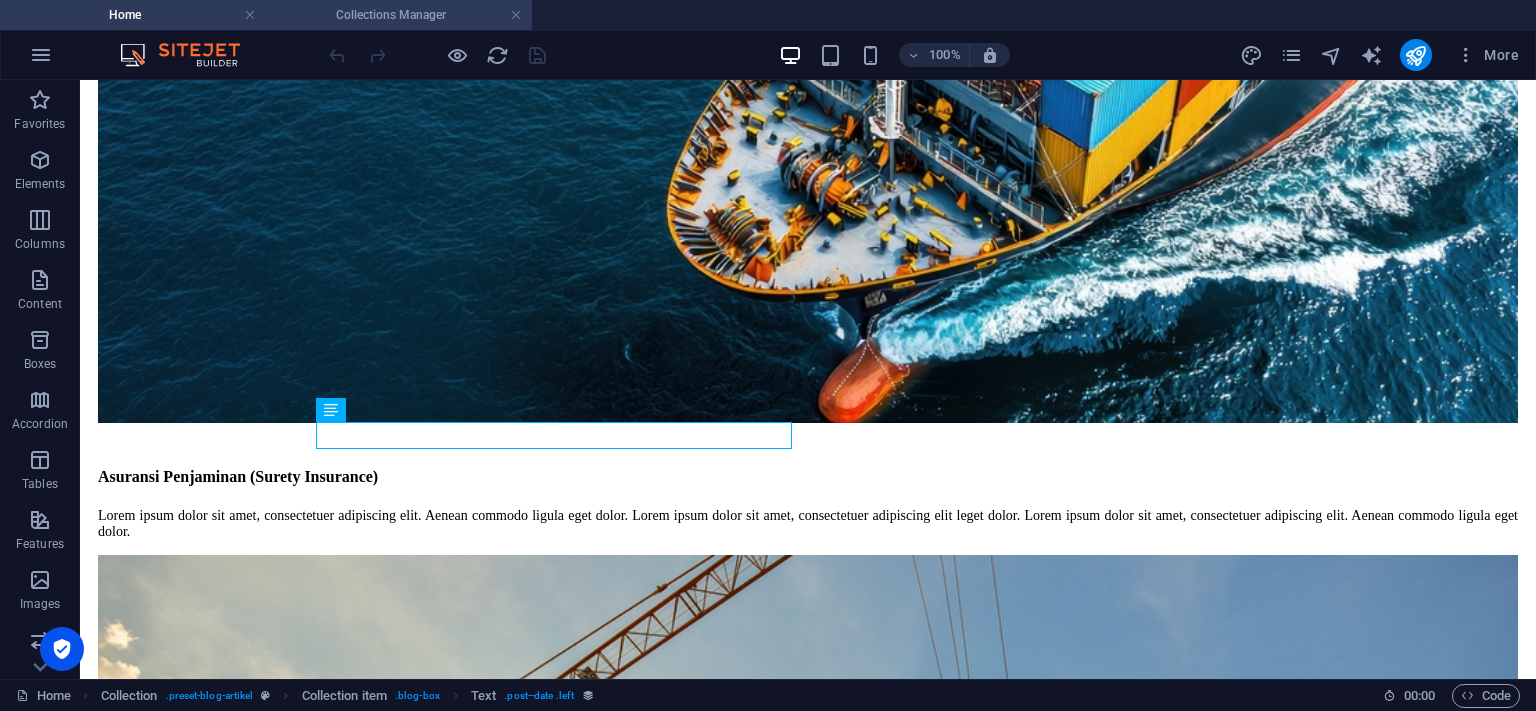 click on "Collections Manager" at bounding box center (399, 15) 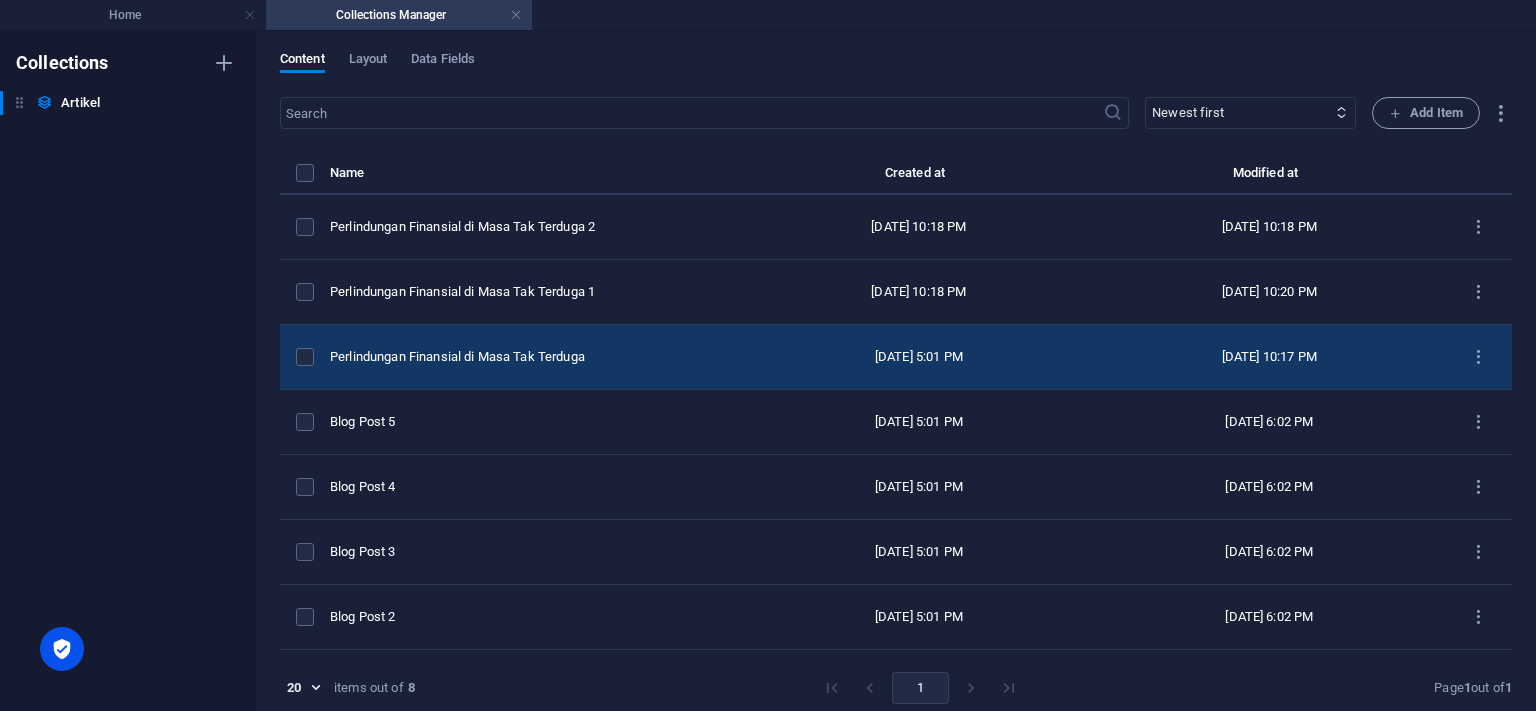click on "Jul 10, 2025 10:17 PM" at bounding box center (1269, 357) 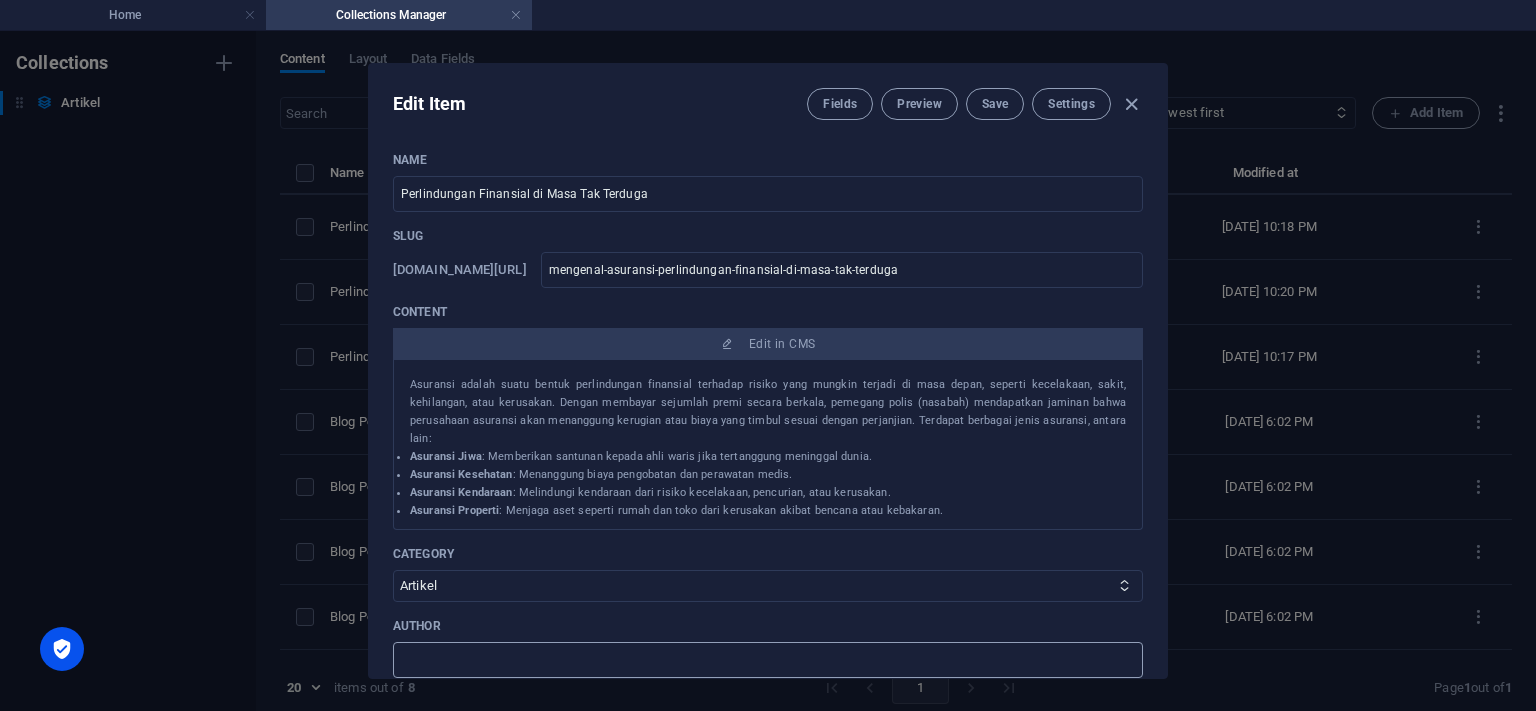 click at bounding box center [768, 660] 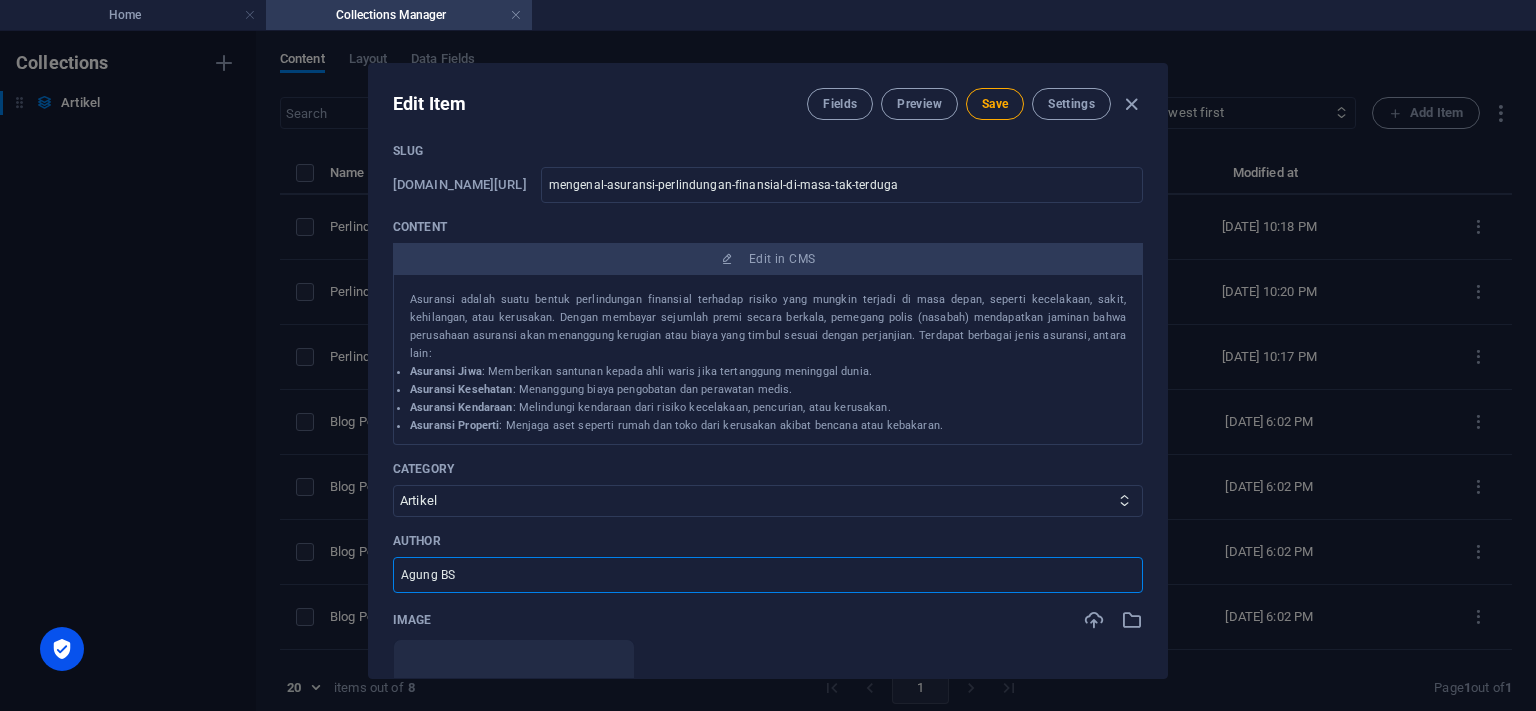 scroll, scrollTop: 91, scrollLeft: 0, axis: vertical 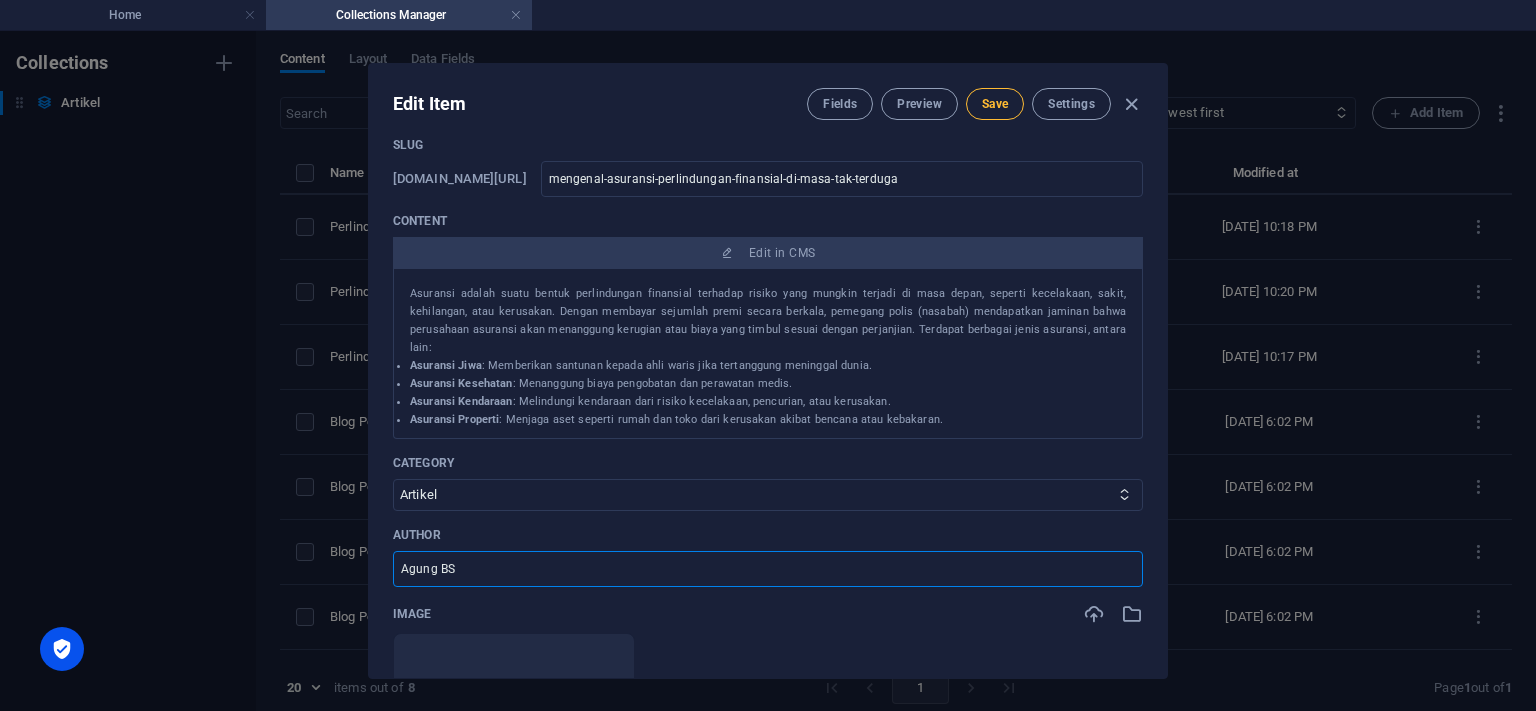 type on "Agung BS" 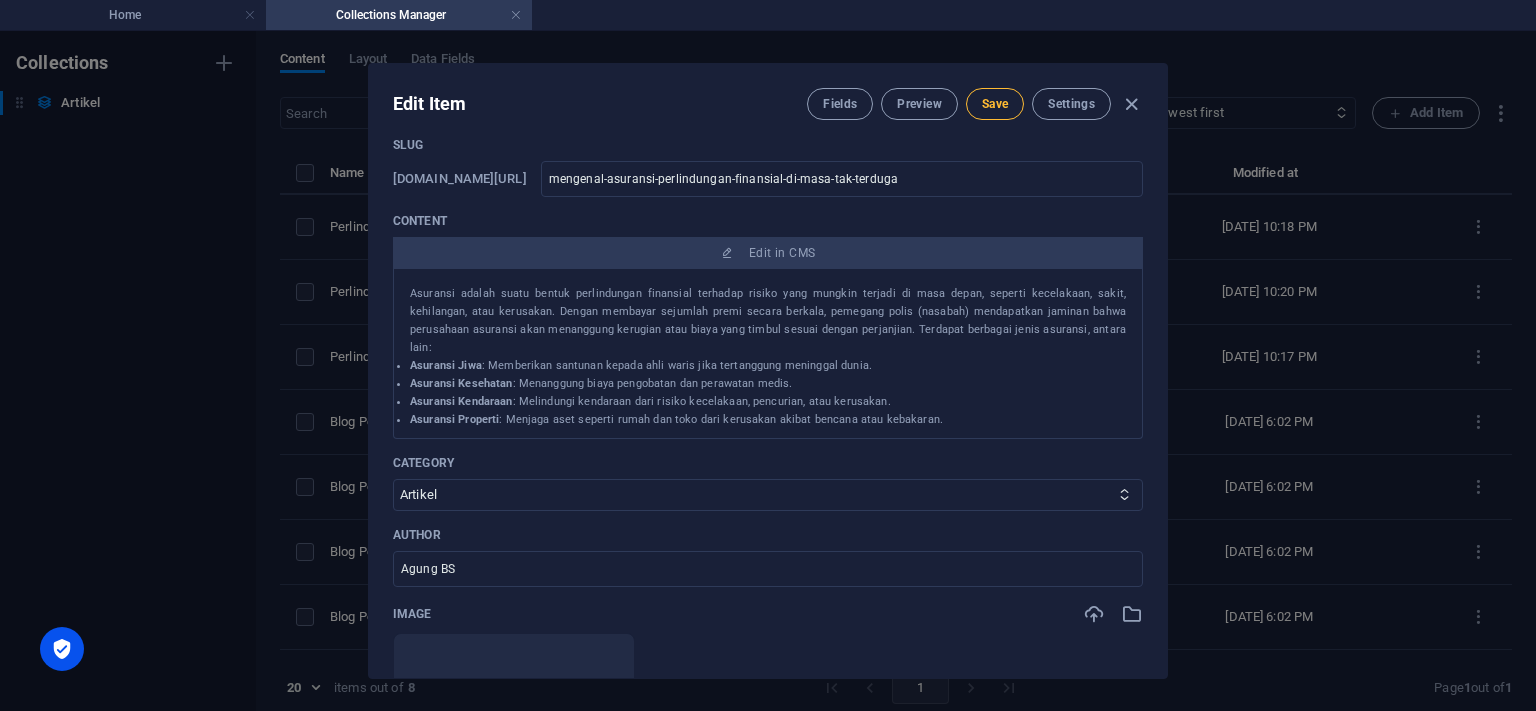 click on "Save" at bounding box center (995, 104) 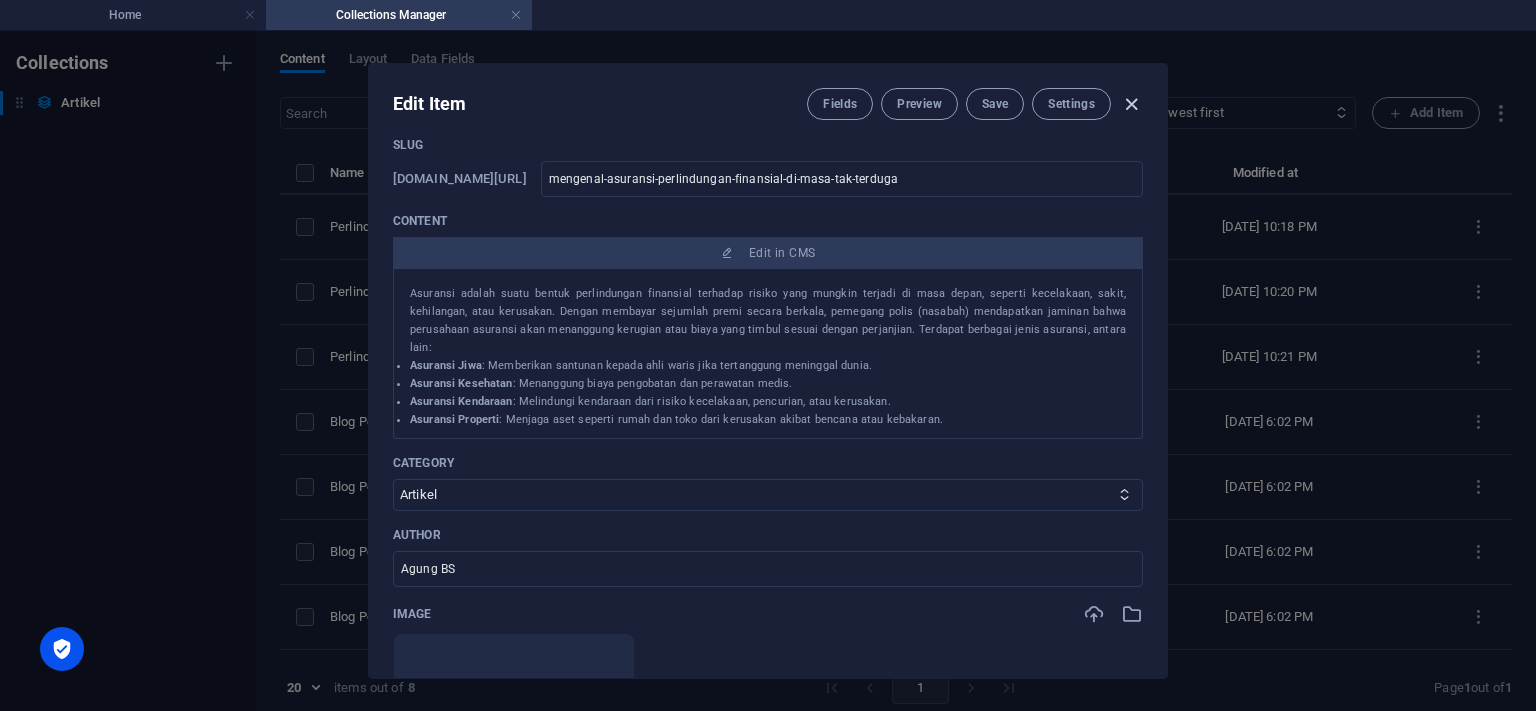 click at bounding box center (1131, 104) 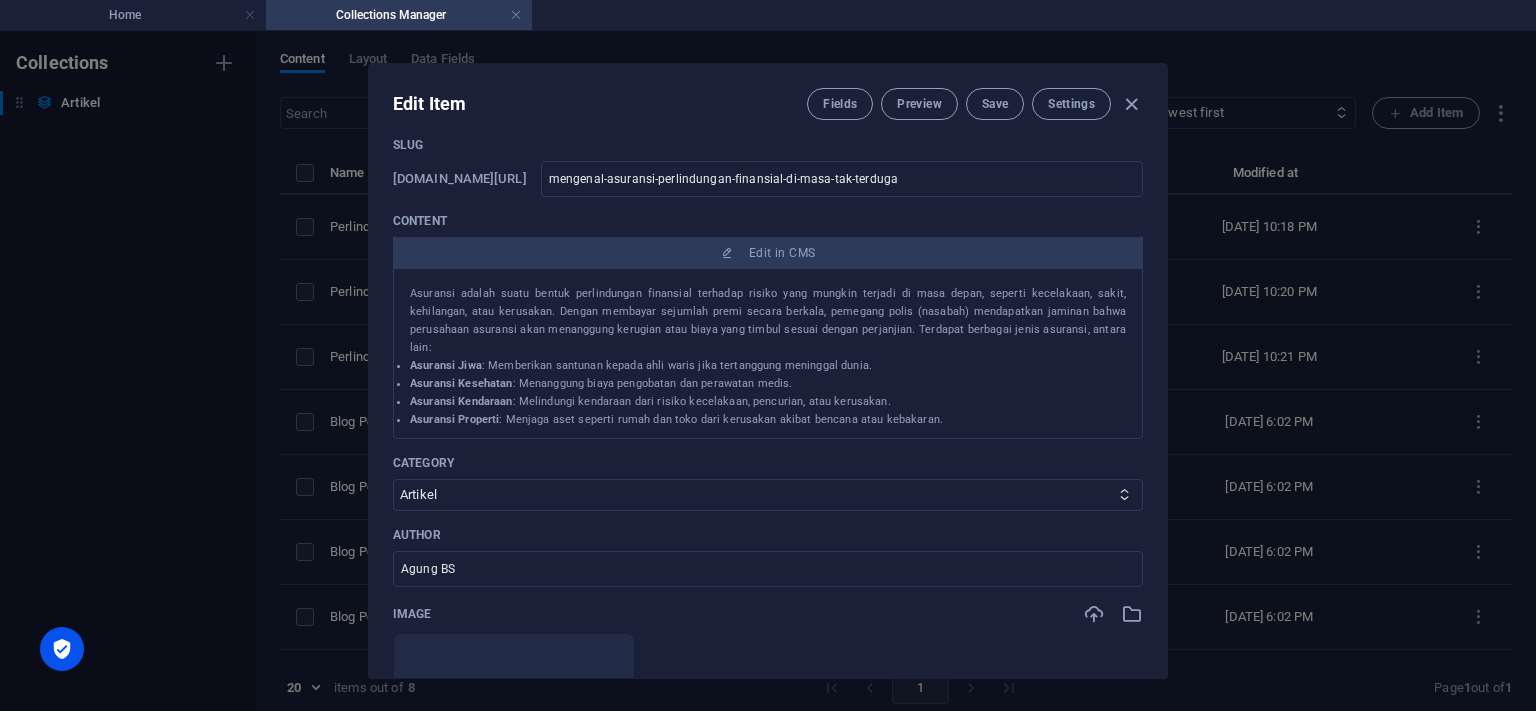 type on "2025-07-10" 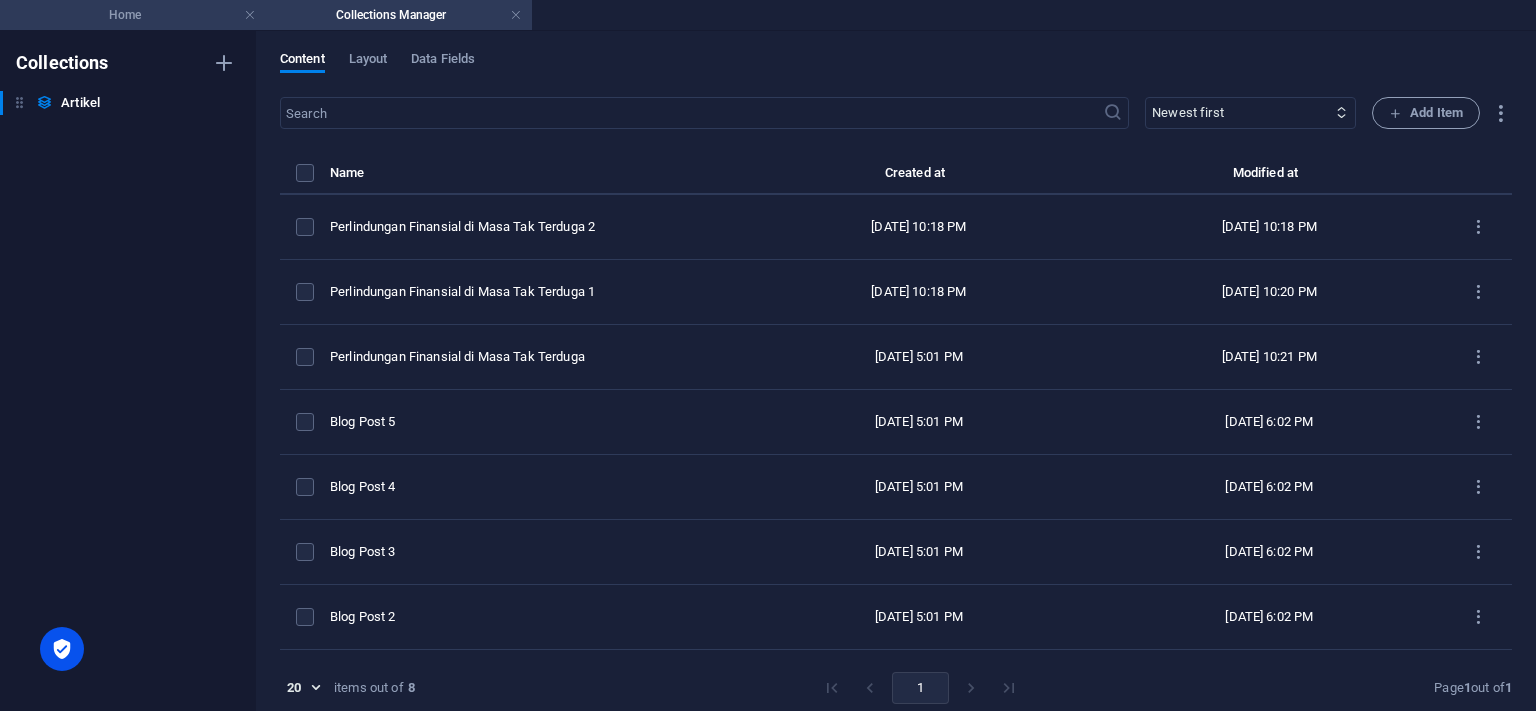 click on "Home" at bounding box center (133, 15) 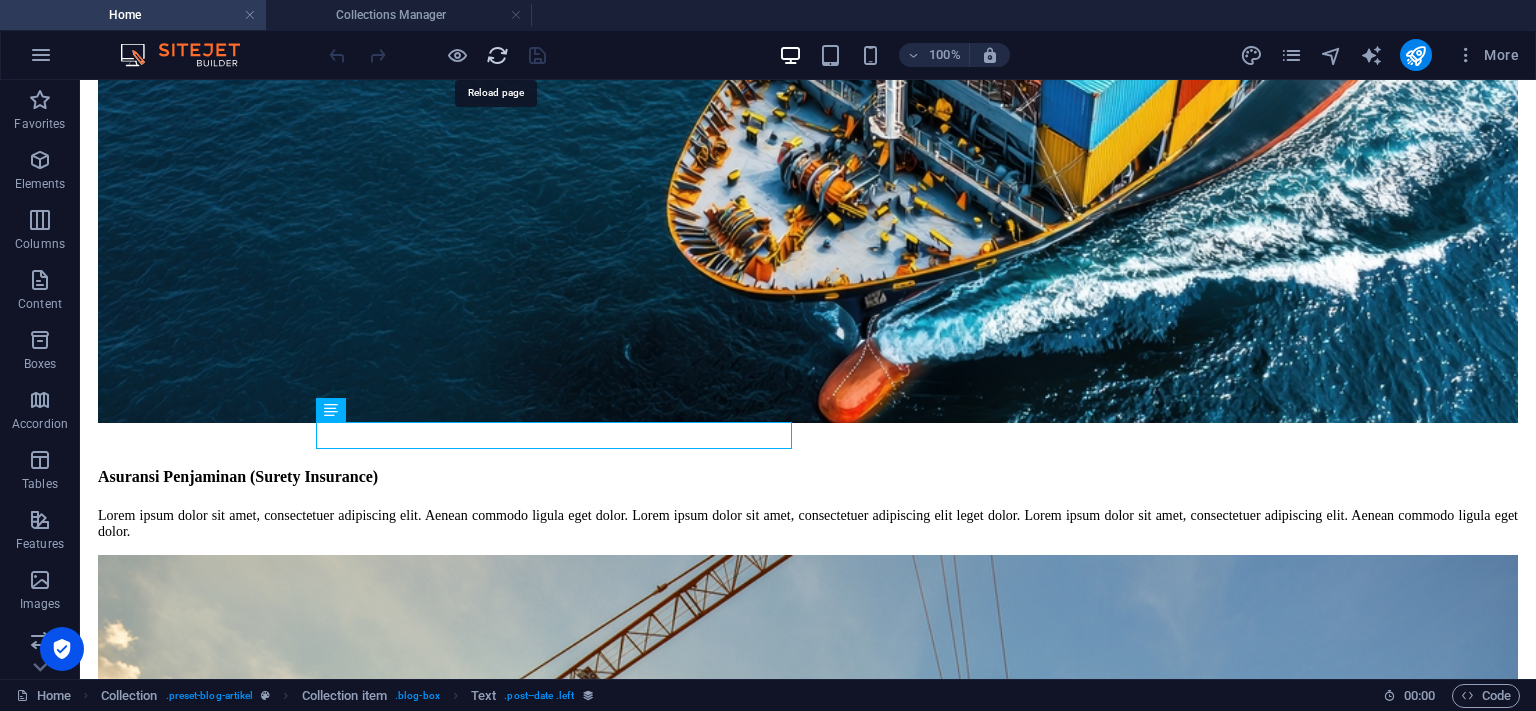 click at bounding box center (497, 55) 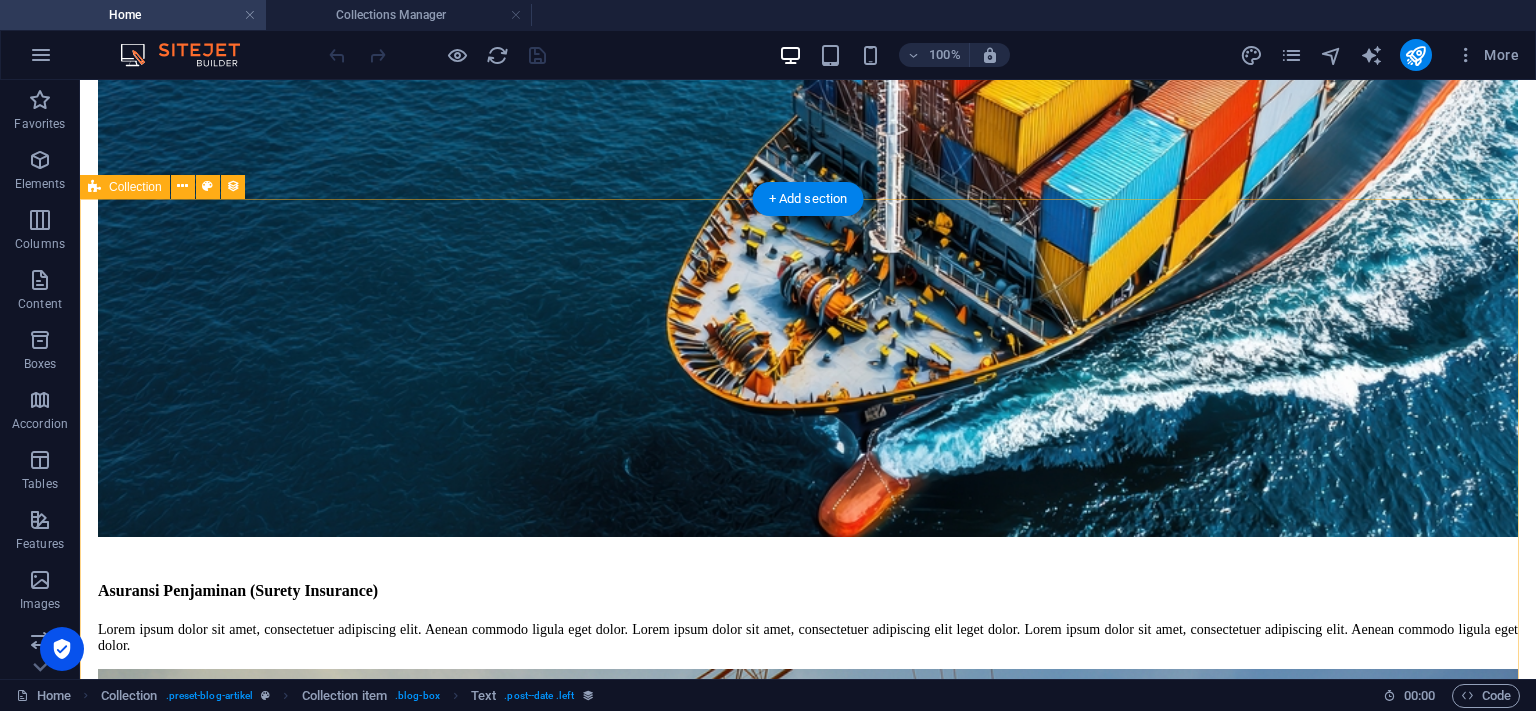 scroll, scrollTop: 3801, scrollLeft: 0, axis: vertical 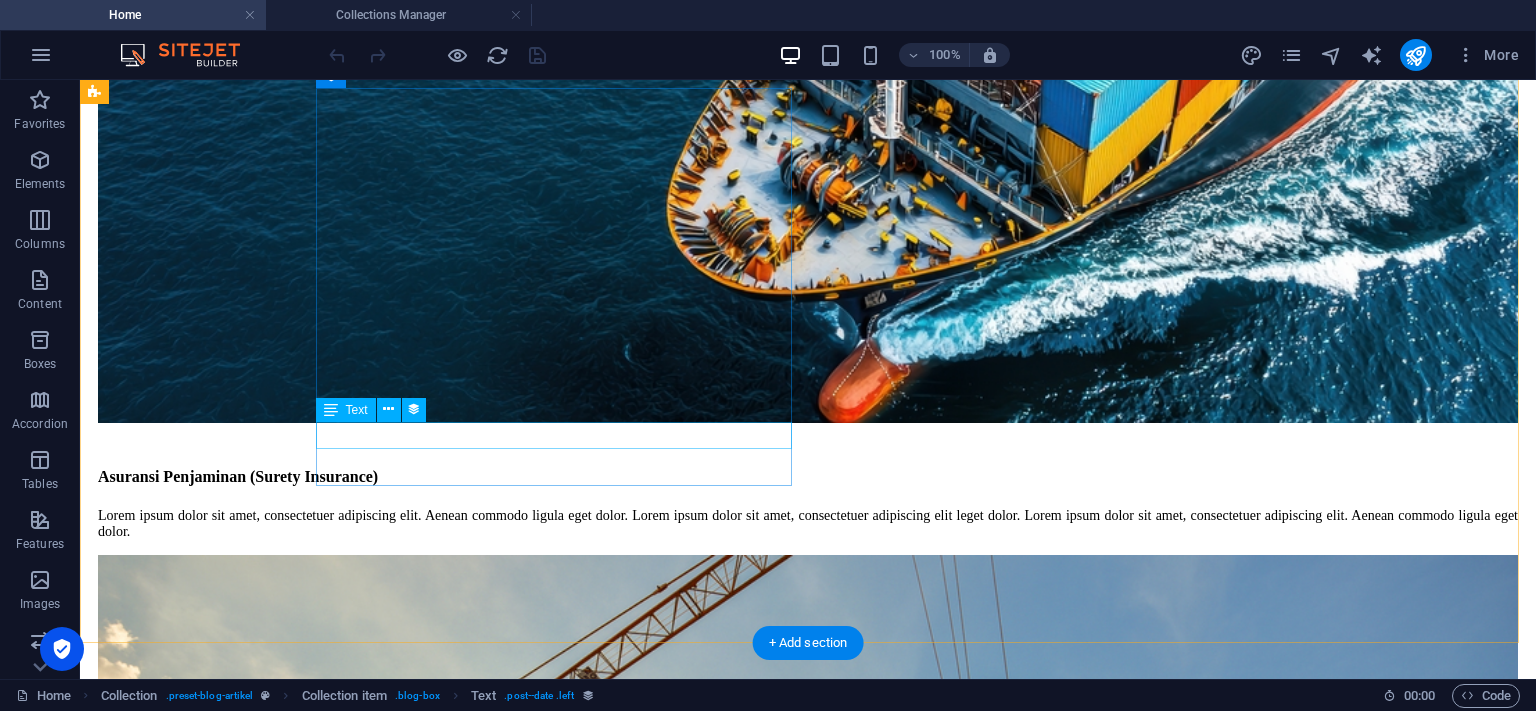 click on "07/08/2025" at bounding box center [808, 6584] 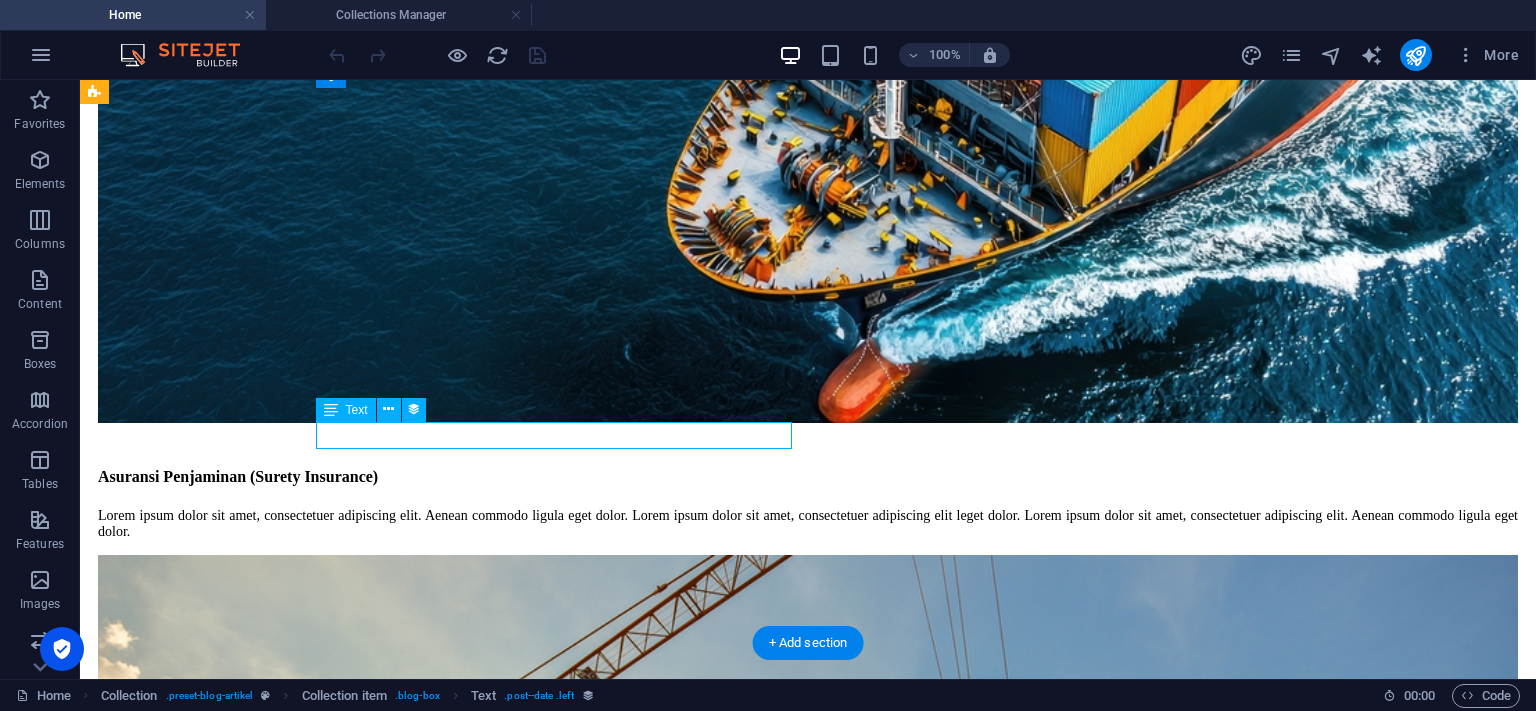 click on "07/08/2025" at bounding box center [808, 6584] 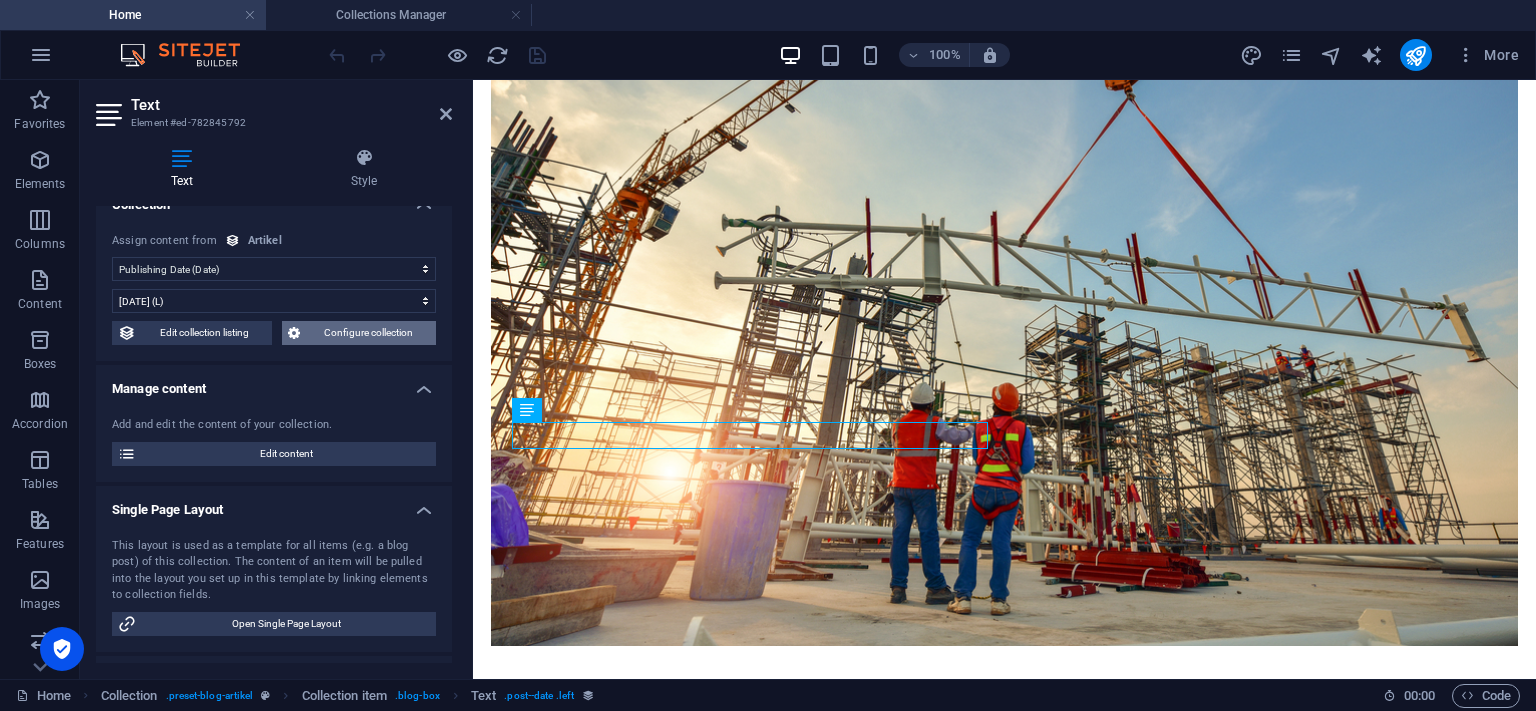 scroll, scrollTop: 19, scrollLeft: 0, axis: vertical 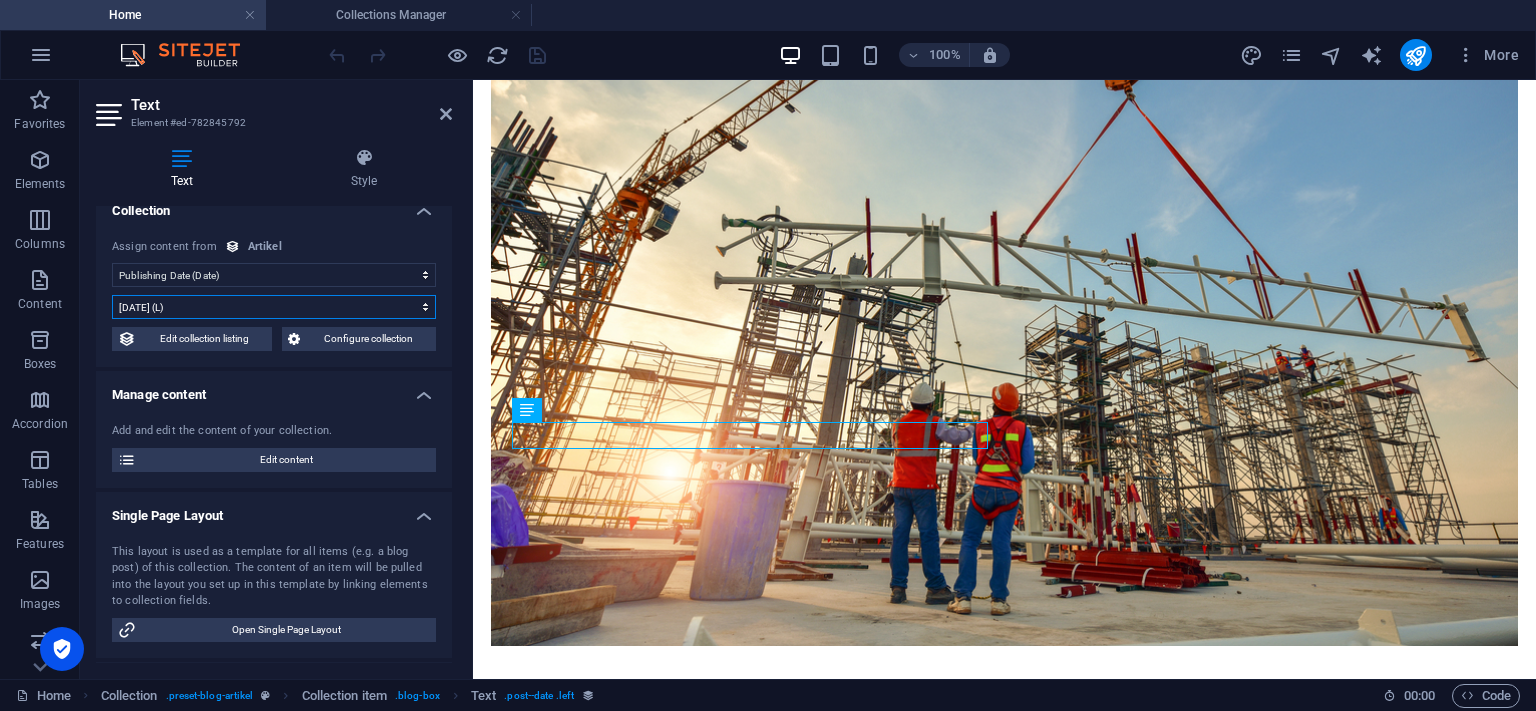 click on "7/10/2025 (l) 07/10/2025 (L) Jul 10, 2025 (ll) July 10, 2025 (LL) Jul 10, 2025 10:21 PM (lll) July 10, 2025 10:21 PM (LLL) Thu, Jul 10, 2025 10:21 PM (llll) Thursday, July 10, 2025 10:21 PM (LLLL) 10.7.2025 (D.M.YYYY) 10. Jul 2025 (D. MMM YYYY) 10. July 2025 (D. MMMM YYYY) Th, 10.7.2025 (dd, D.M.YYYY) Th, 10. Jul 2025 (dd, D. MMM YYYY) Thursday, 10. July 2025 (dddd, D. MMMM YYYY) 10:21 PM (LT) 10 (D) 10 (DD) 10th (Do) 7 (M) 07 (MM) Jul (MMM) July (MMMM) 25 (YY) 2025 (YYYY) a few seconds ago" at bounding box center (274, 307) 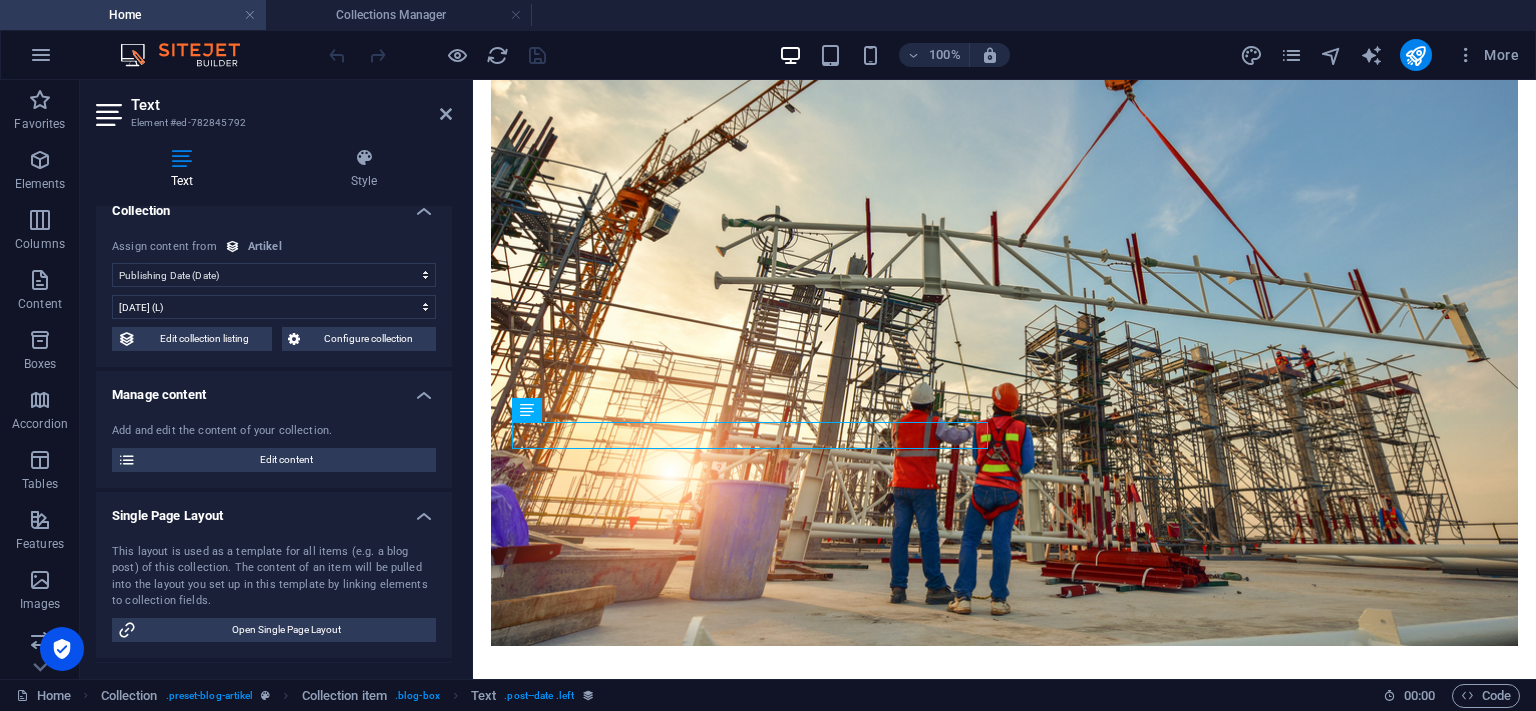 click on "No assignment, content remains static Created at (Date) Updated at (Date) Name (Plain Text) Slug (Plain Text) Content (CMS) Category (Choice) Author (Plain Text) Image (File) Publishing Date (Date) Status (Choice)" at bounding box center (274, 275) 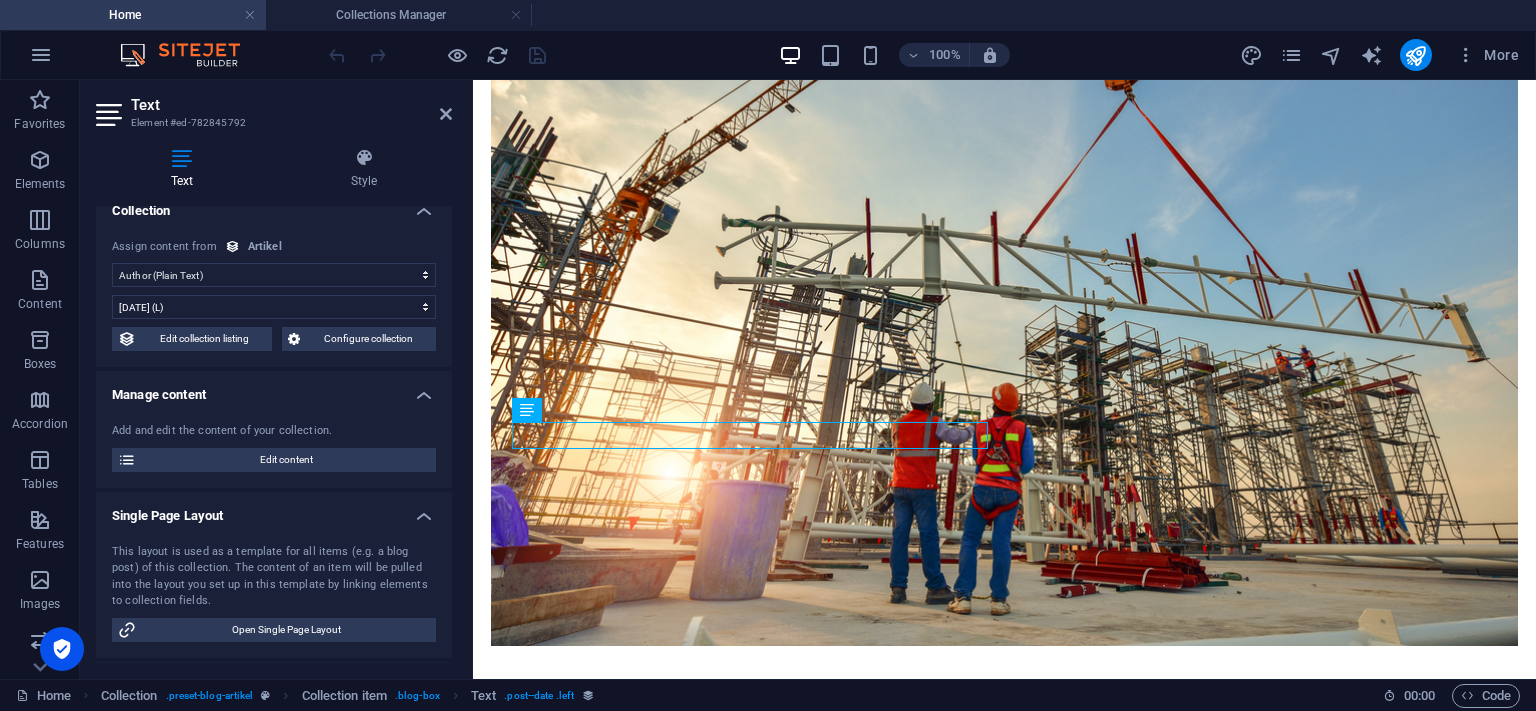 click on "Author (Plain Text)" at bounding box center [0, 0] 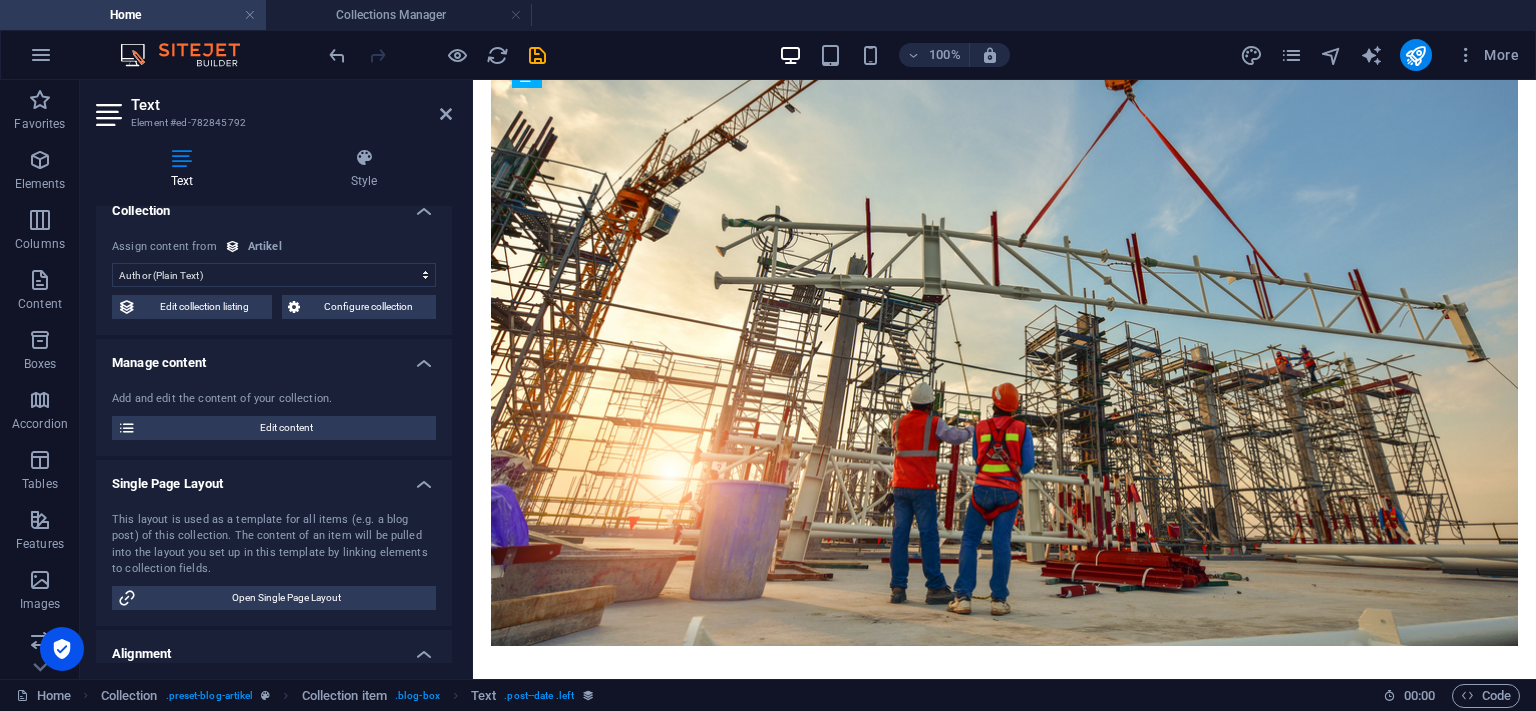 drag, startPoint x: 639, startPoint y: 412, endPoint x: 570, endPoint y: 441, distance: 74.84651 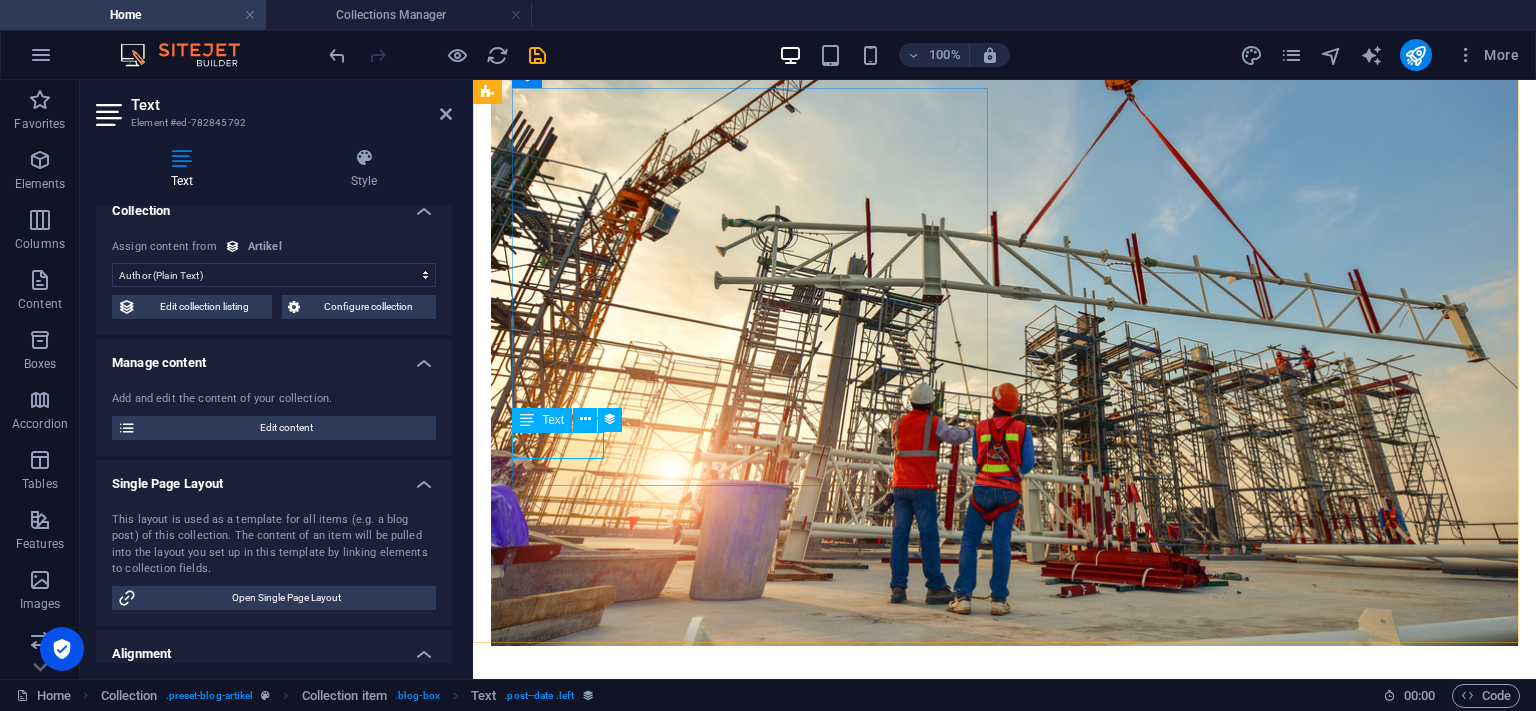 click on "Agung BS" at bounding box center (1004, 5008) 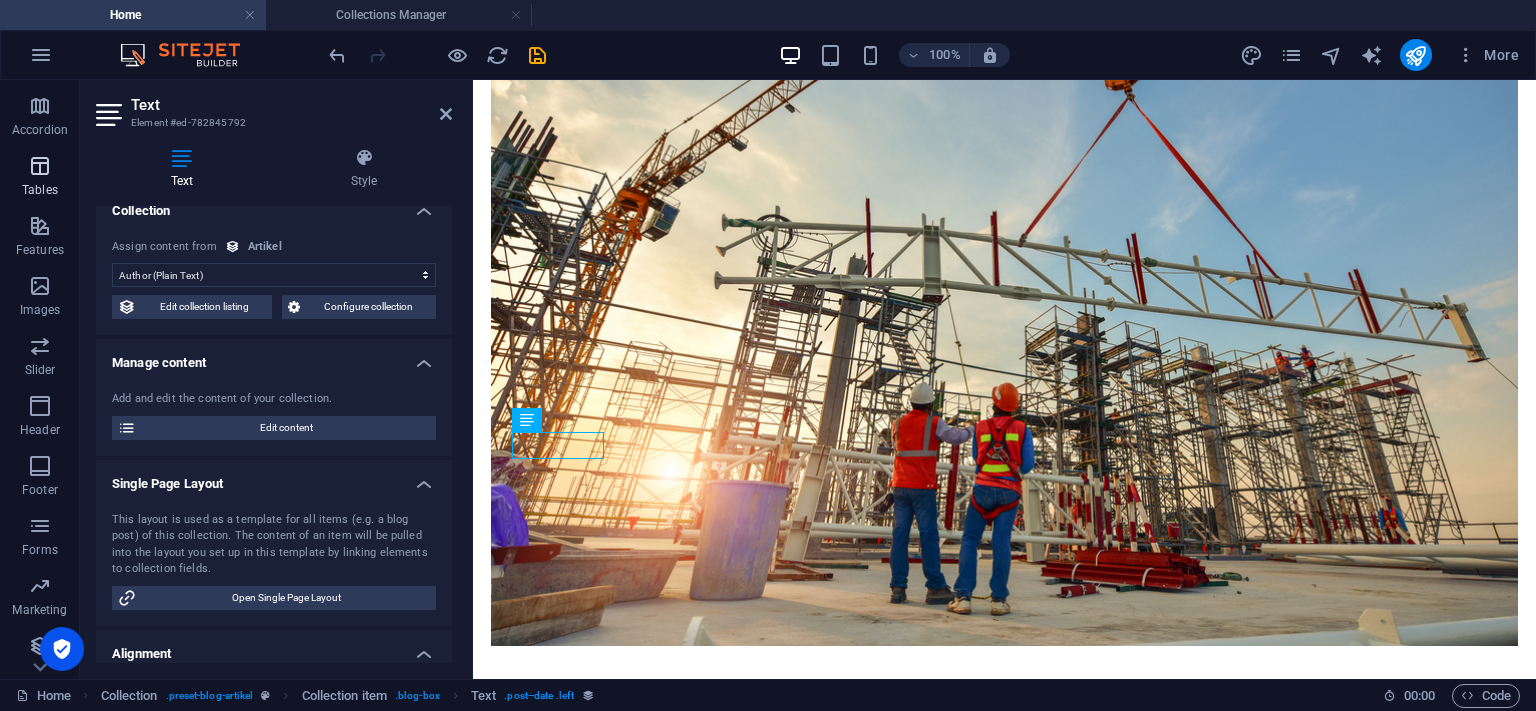 scroll, scrollTop: 301, scrollLeft: 0, axis: vertical 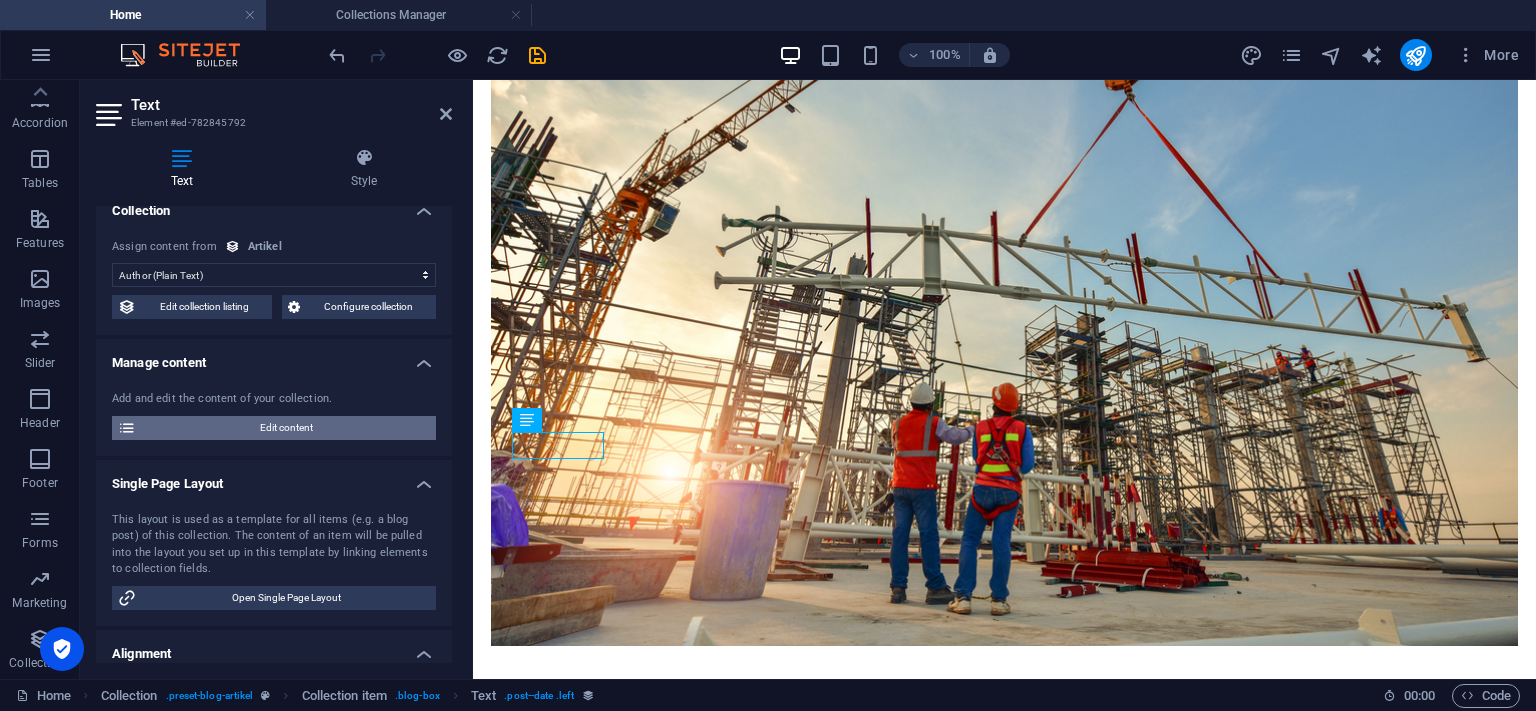 click on "Edit content" at bounding box center (286, 428) 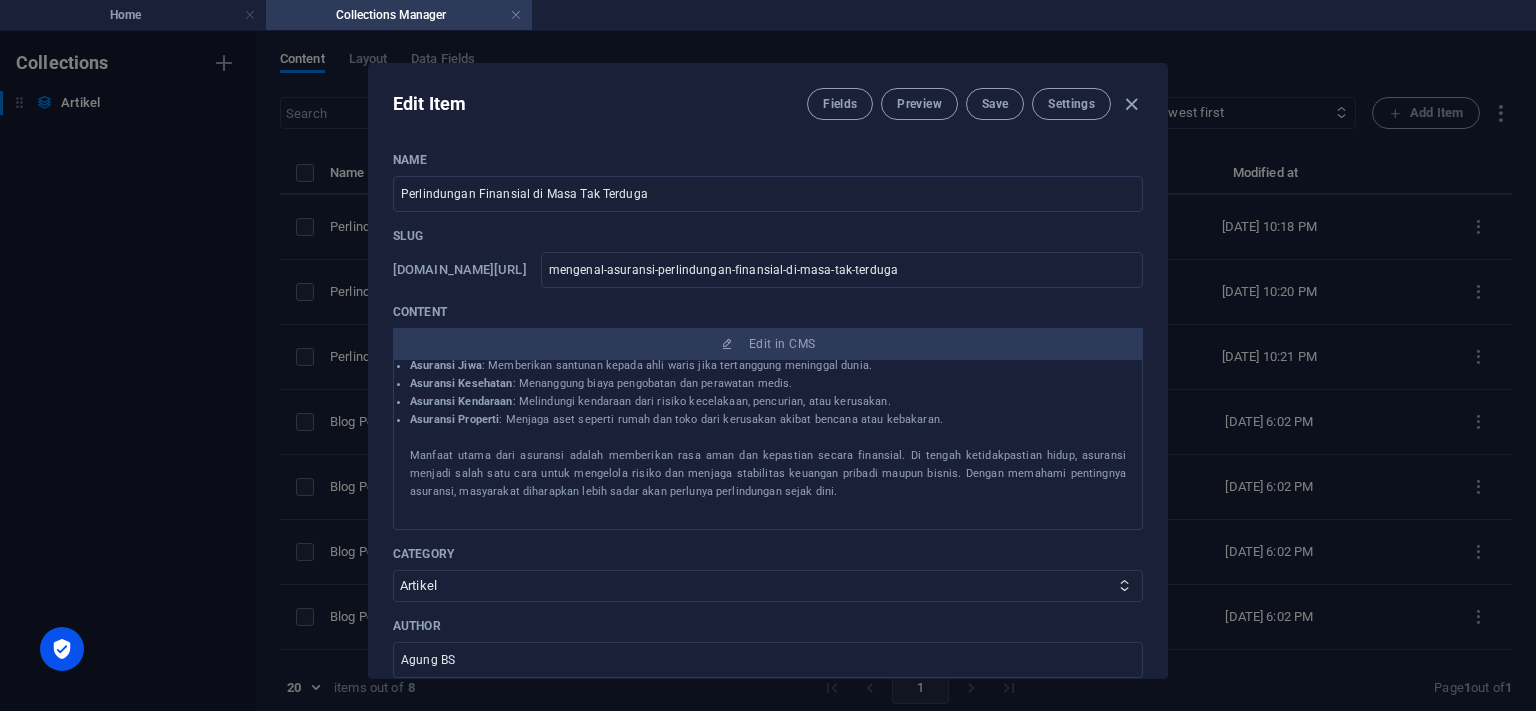 scroll, scrollTop: 154, scrollLeft: 0, axis: vertical 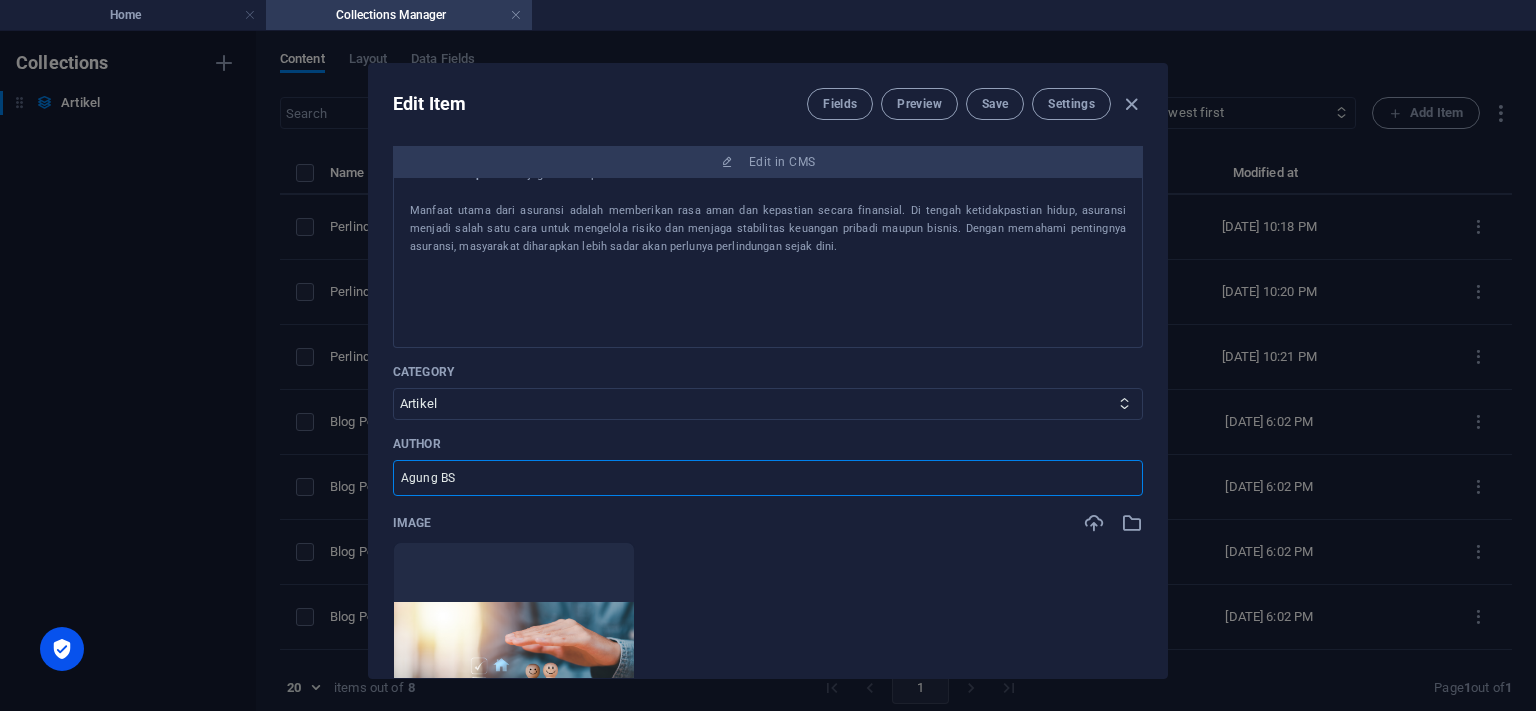 drag, startPoint x: 506, startPoint y: 478, endPoint x: 352, endPoint y: 481, distance: 154.02922 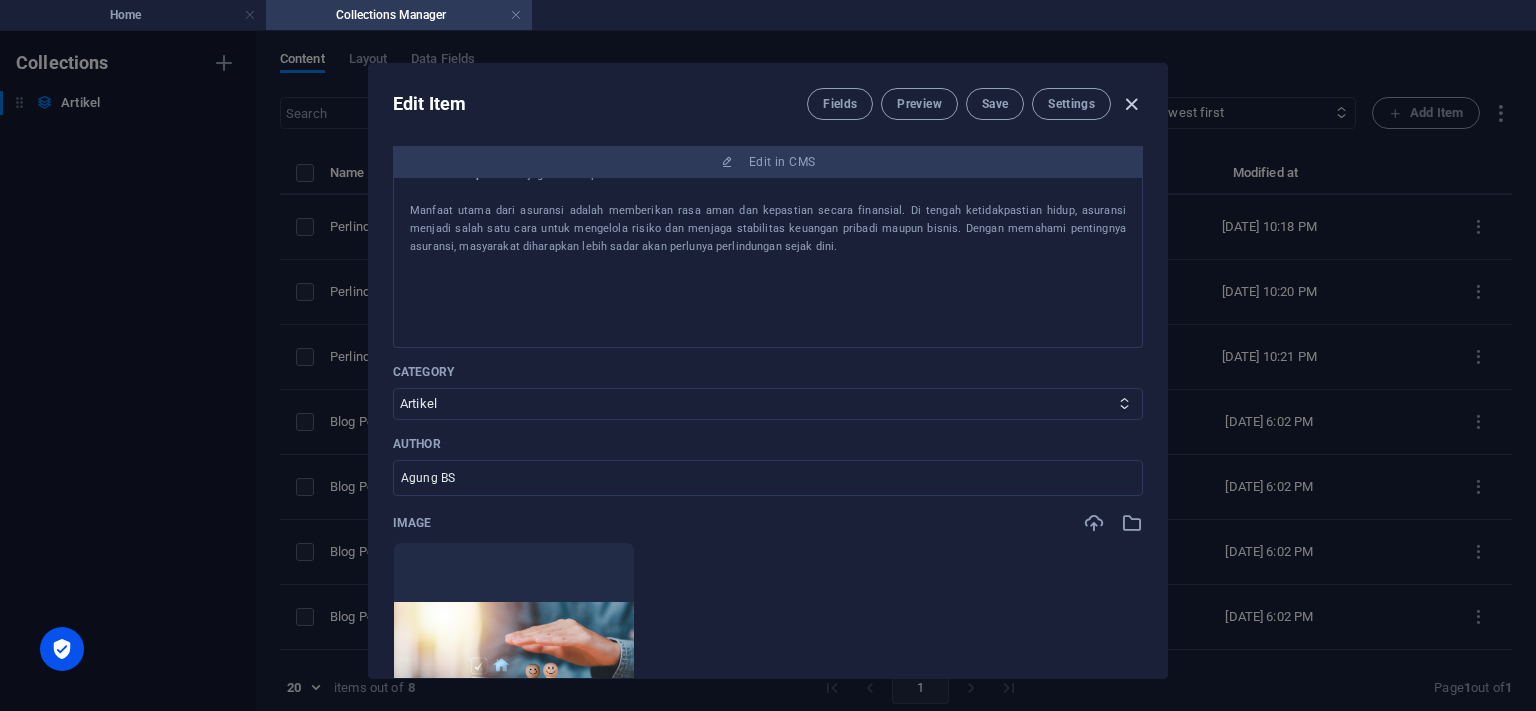 click at bounding box center (1131, 104) 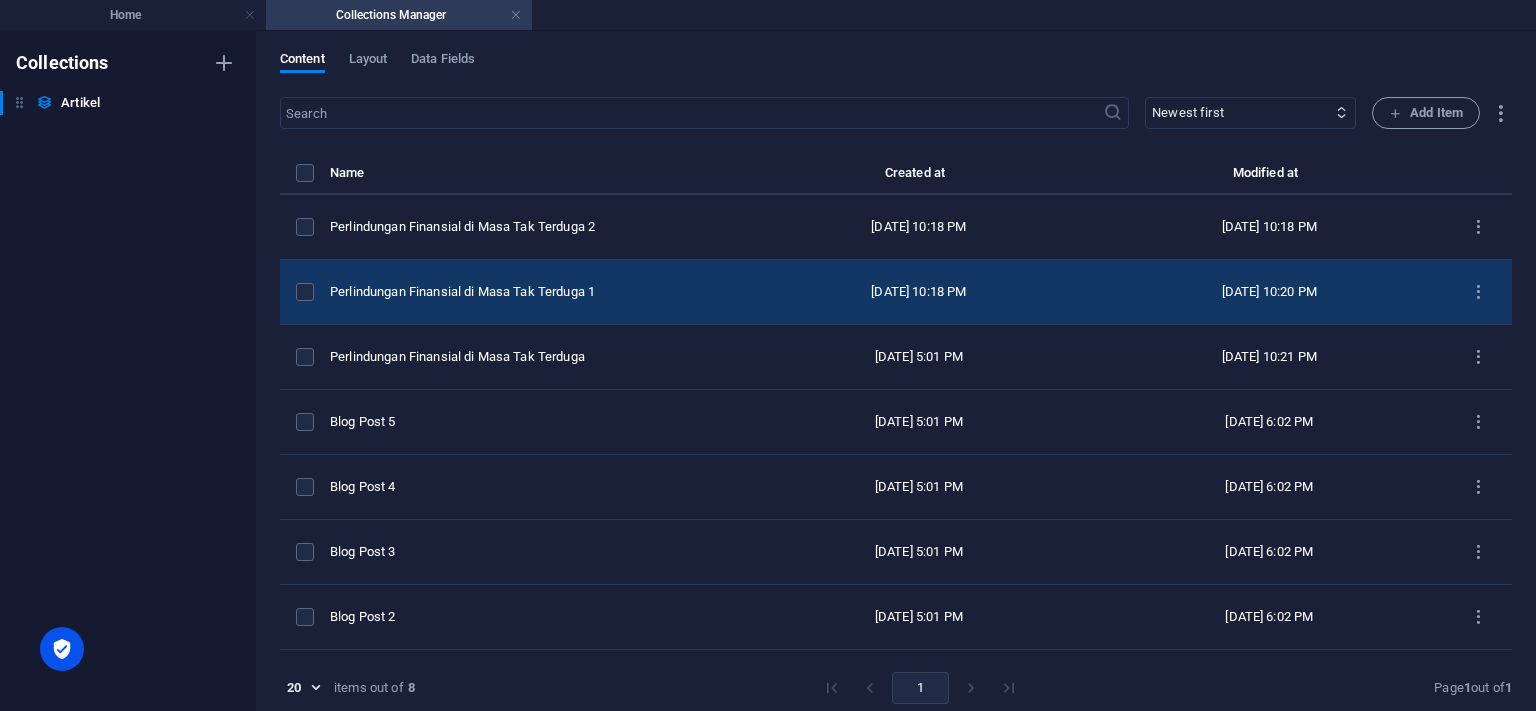 click on "Jul 10, 2025 10:18 PM" at bounding box center (919, 292) 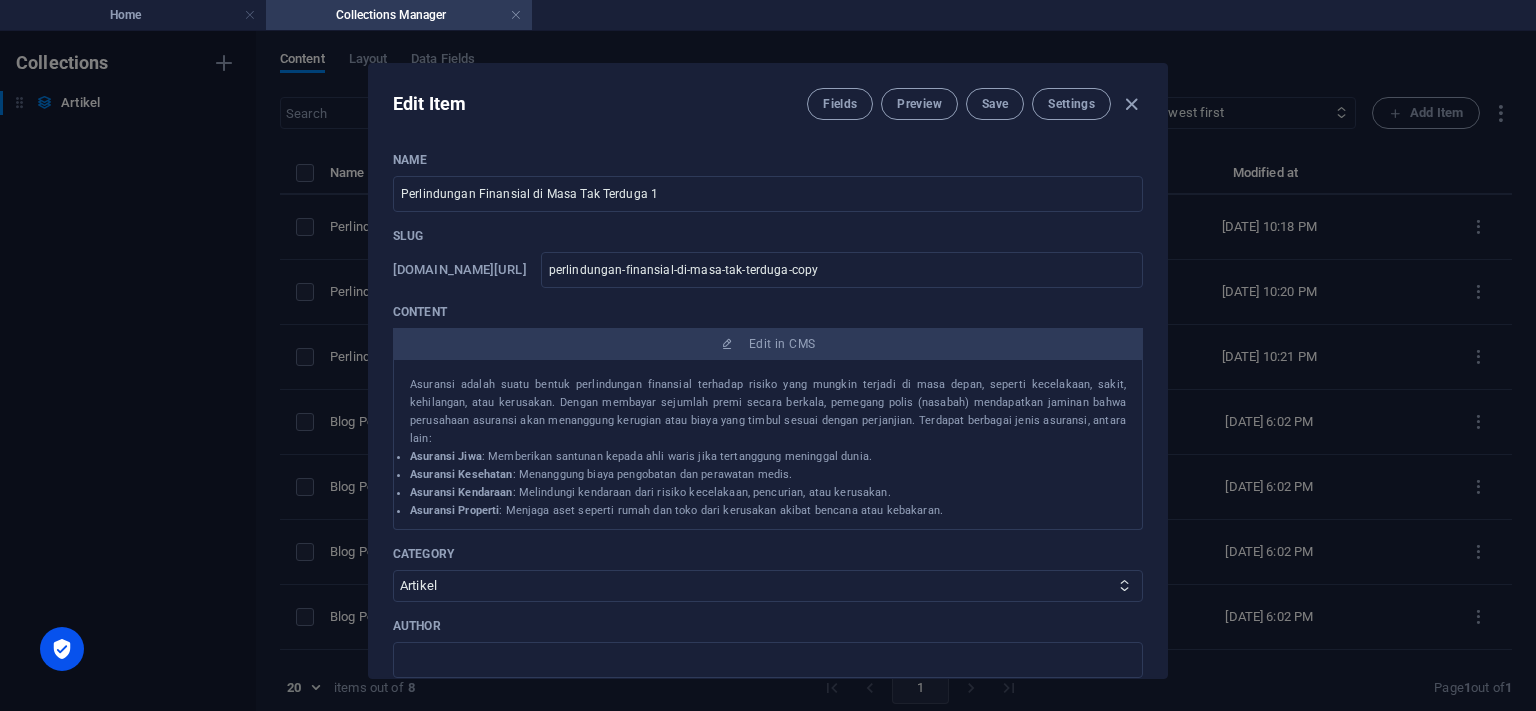 scroll, scrollTop: 182, scrollLeft: 0, axis: vertical 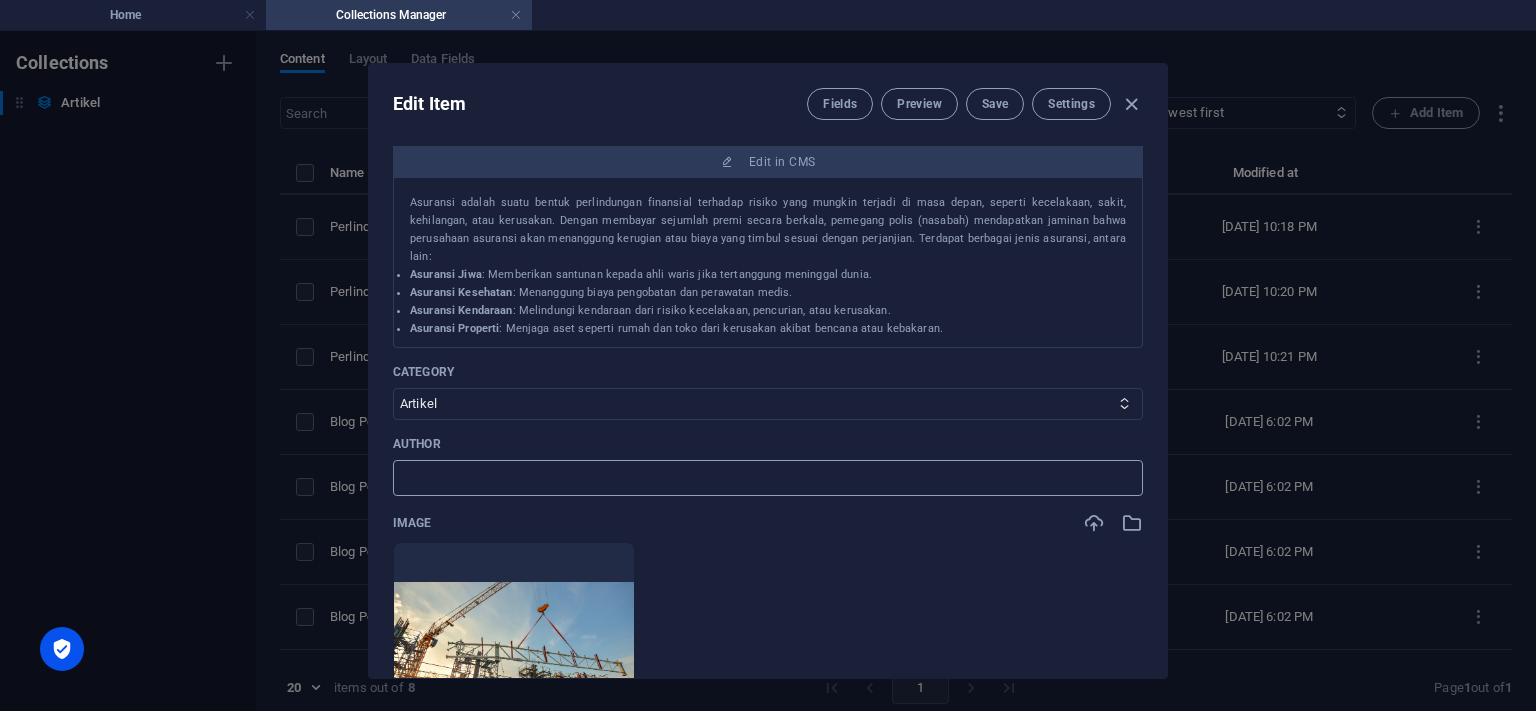 click at bounding box center [768, 478] 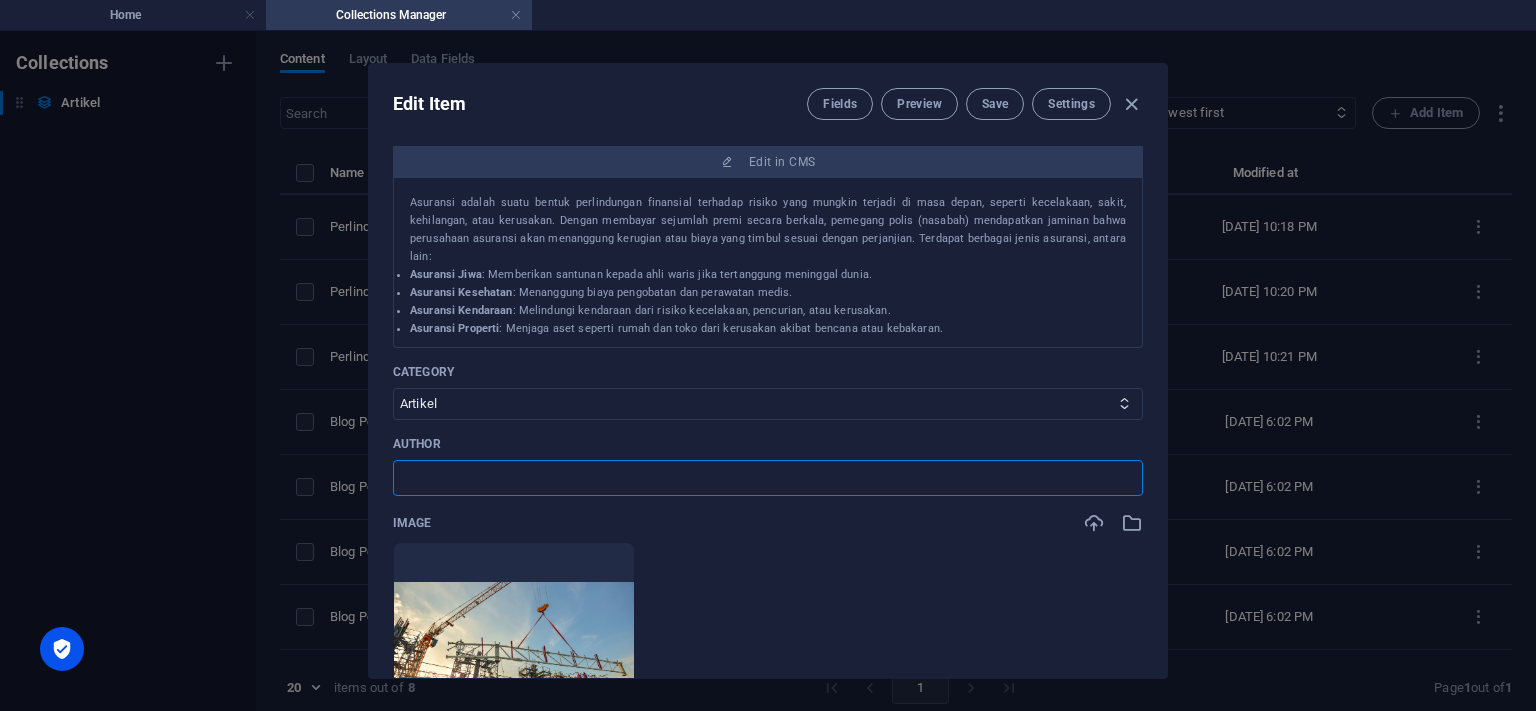 paste on "Agung BS" 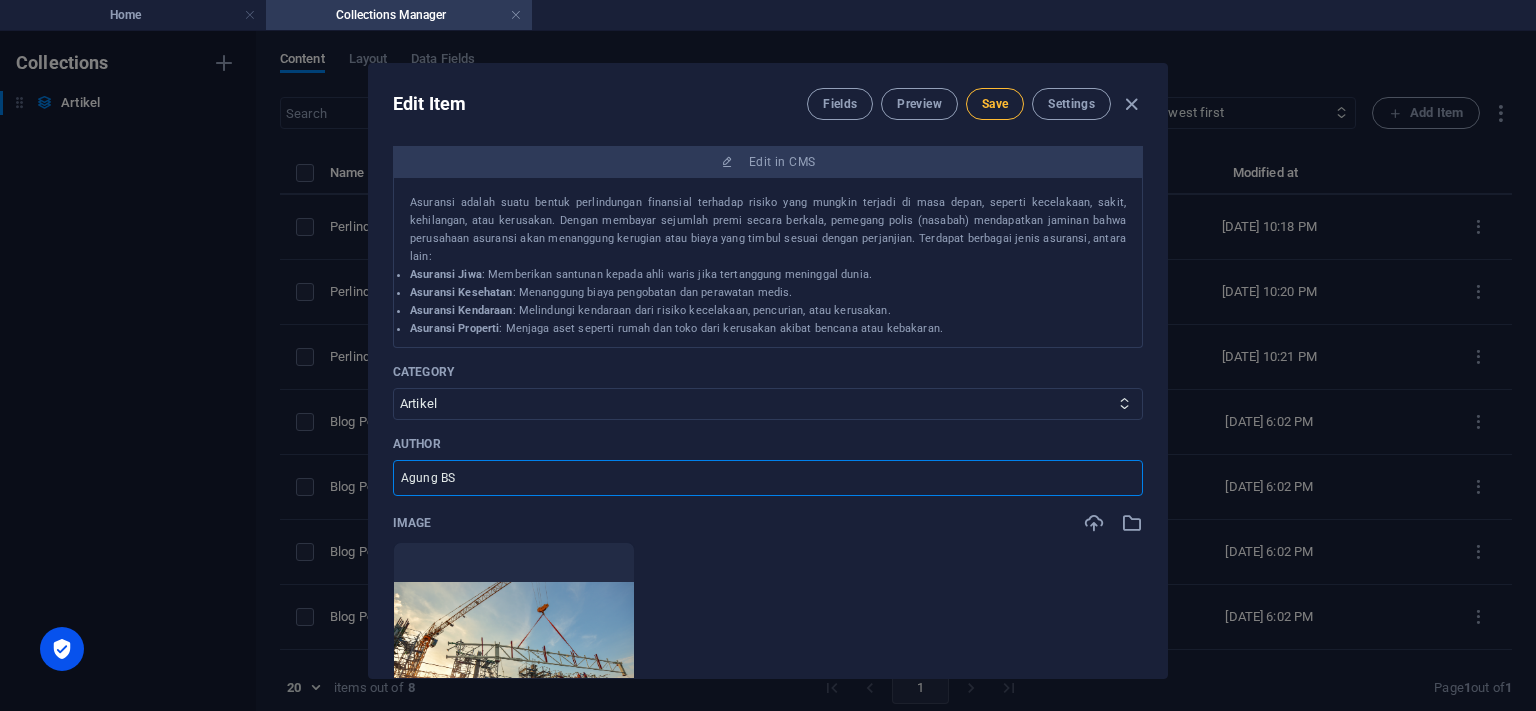 type on "Agung BS" 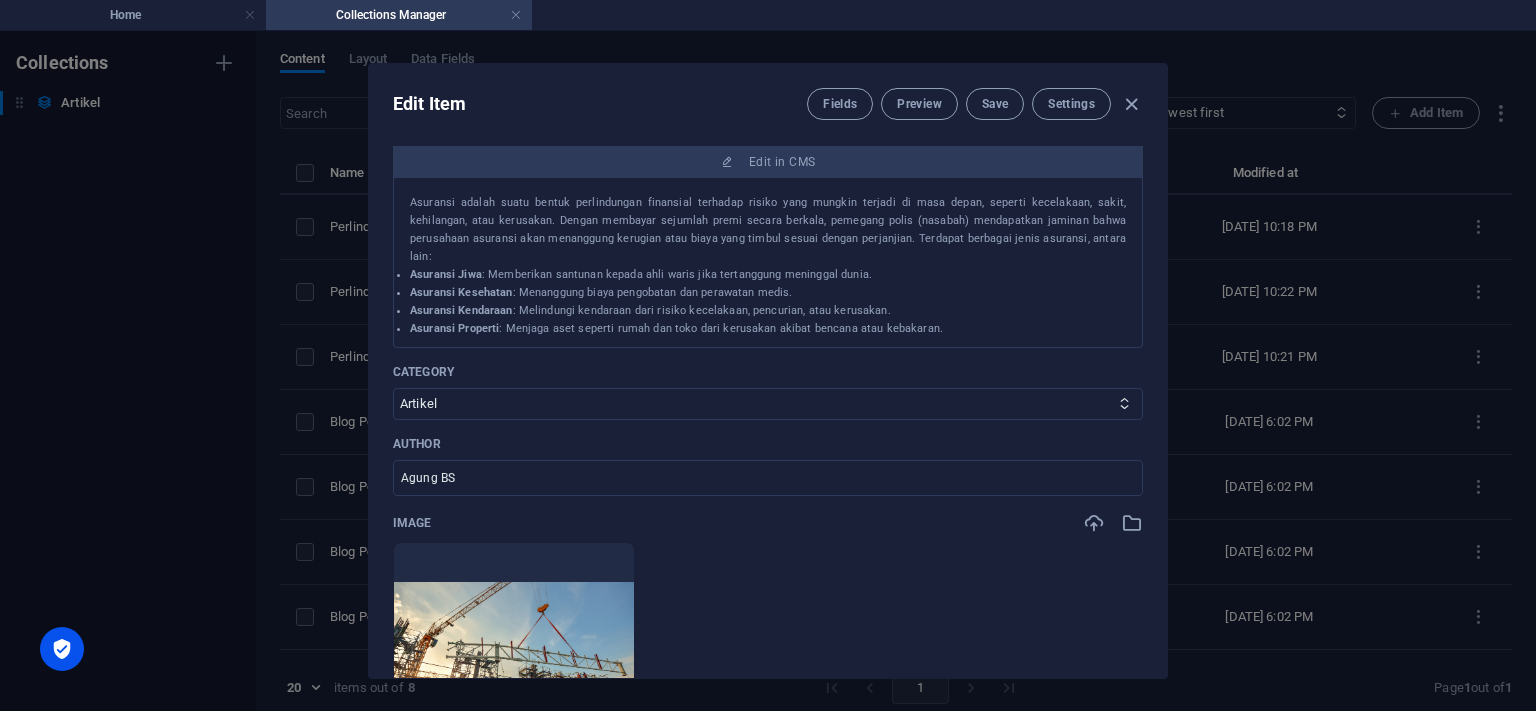 click at bounding box center [1131, 104] 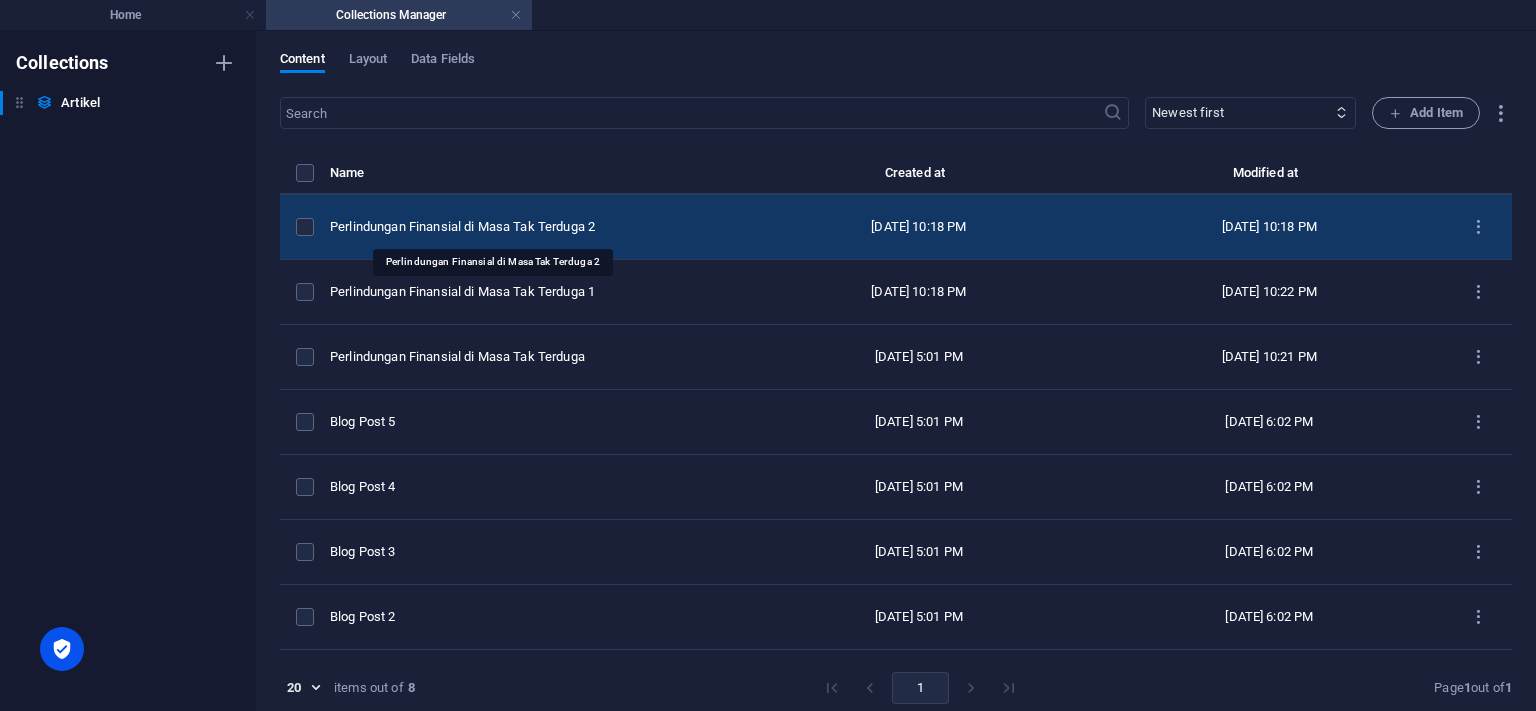 click on "Perlindungan Finansial di Masa Tak Terduga 2" at bounding box center (529, 227) 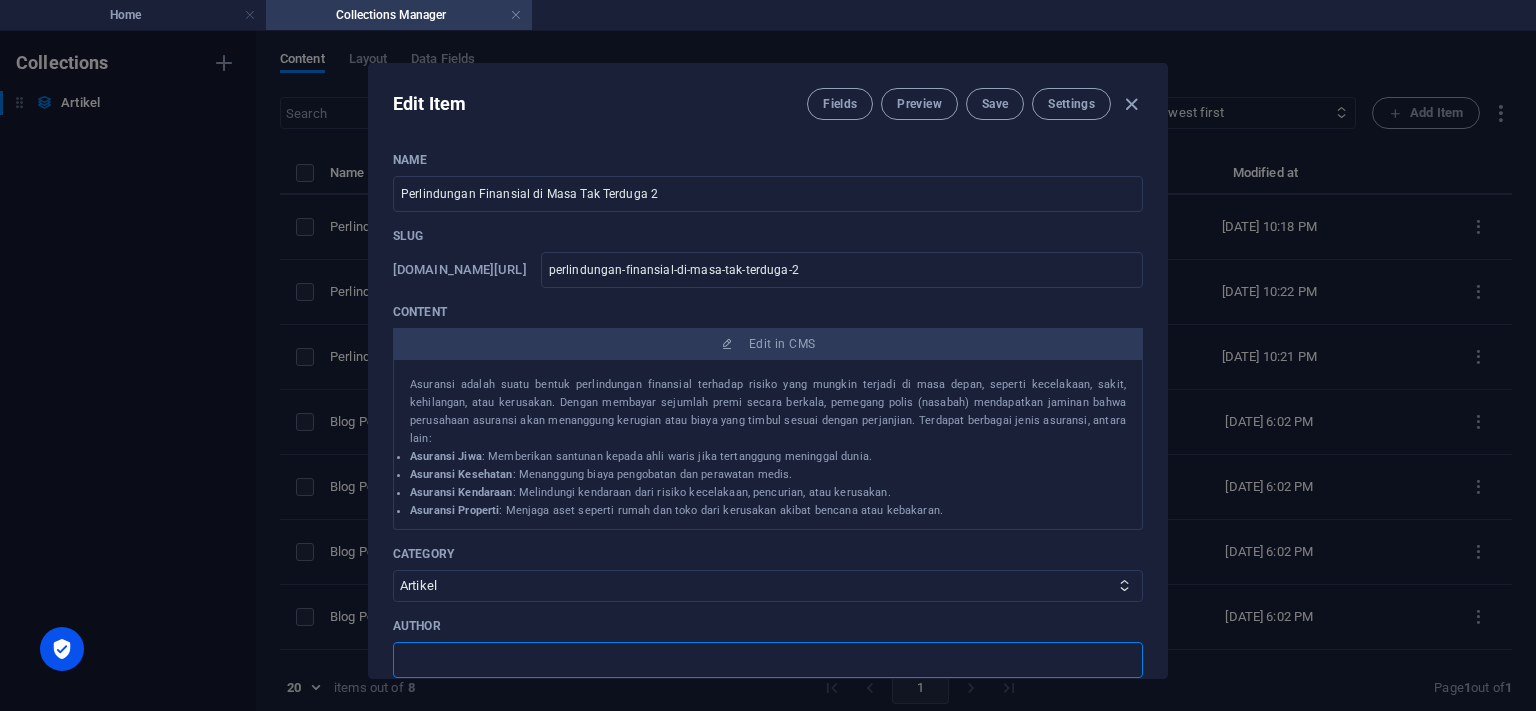 click at bounding box center (768, 660) 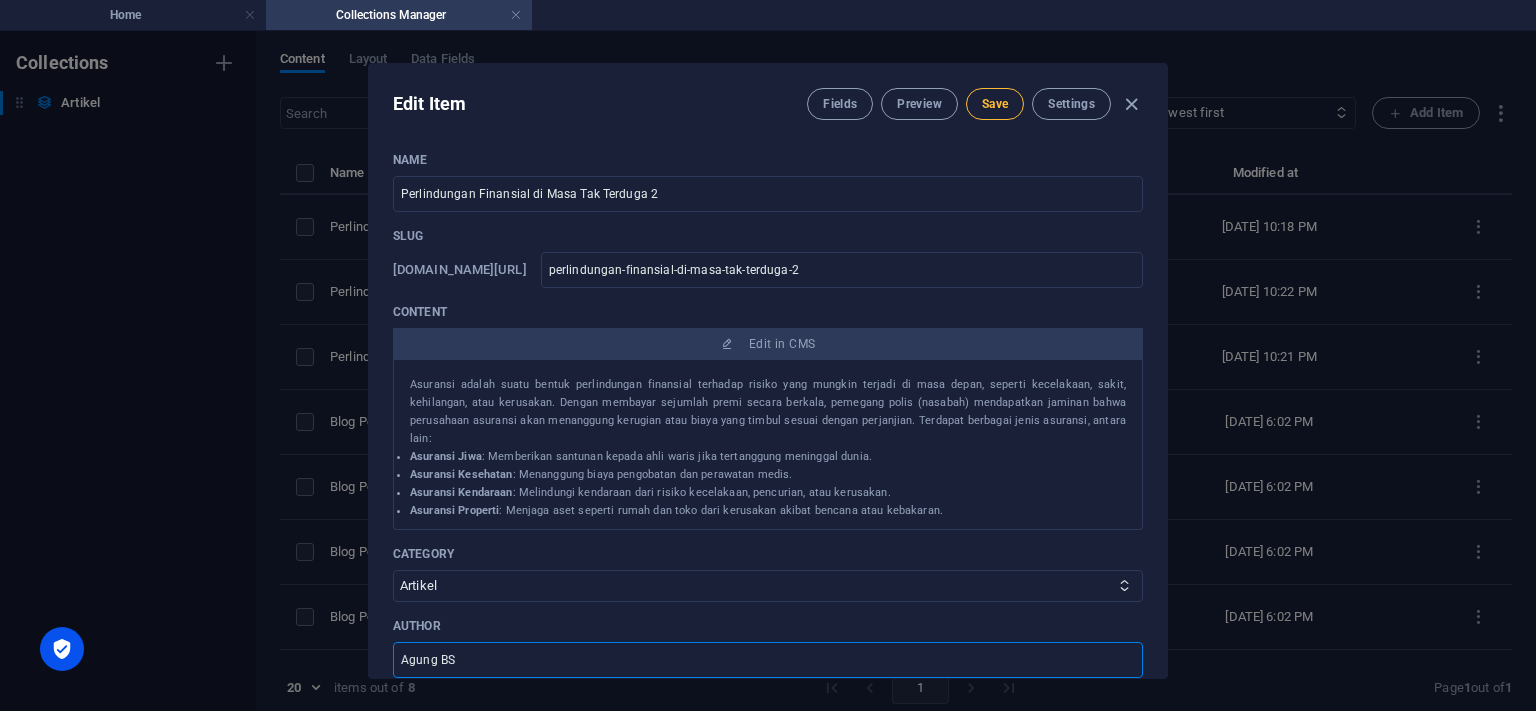 type on "Agung BS" 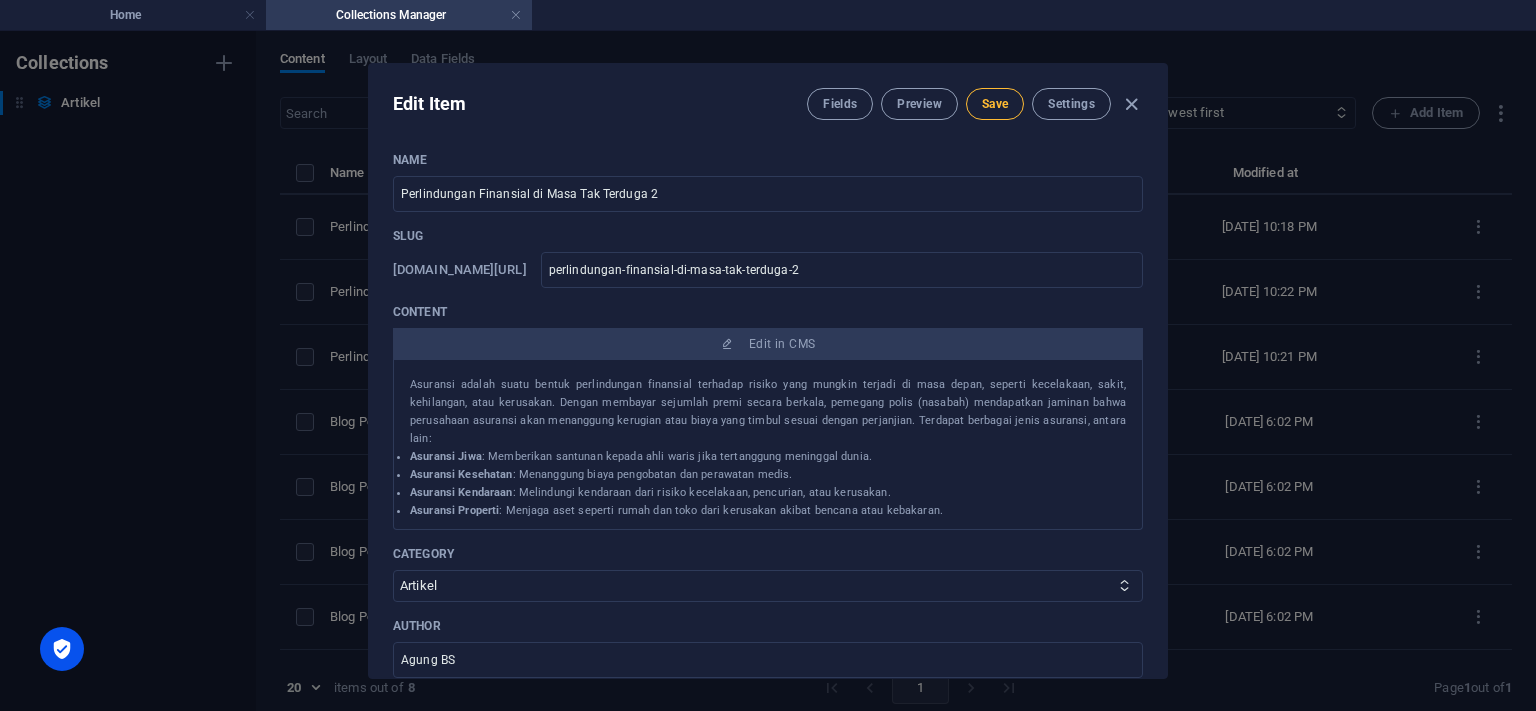 click on "Save" at bounding box center (995, 104) 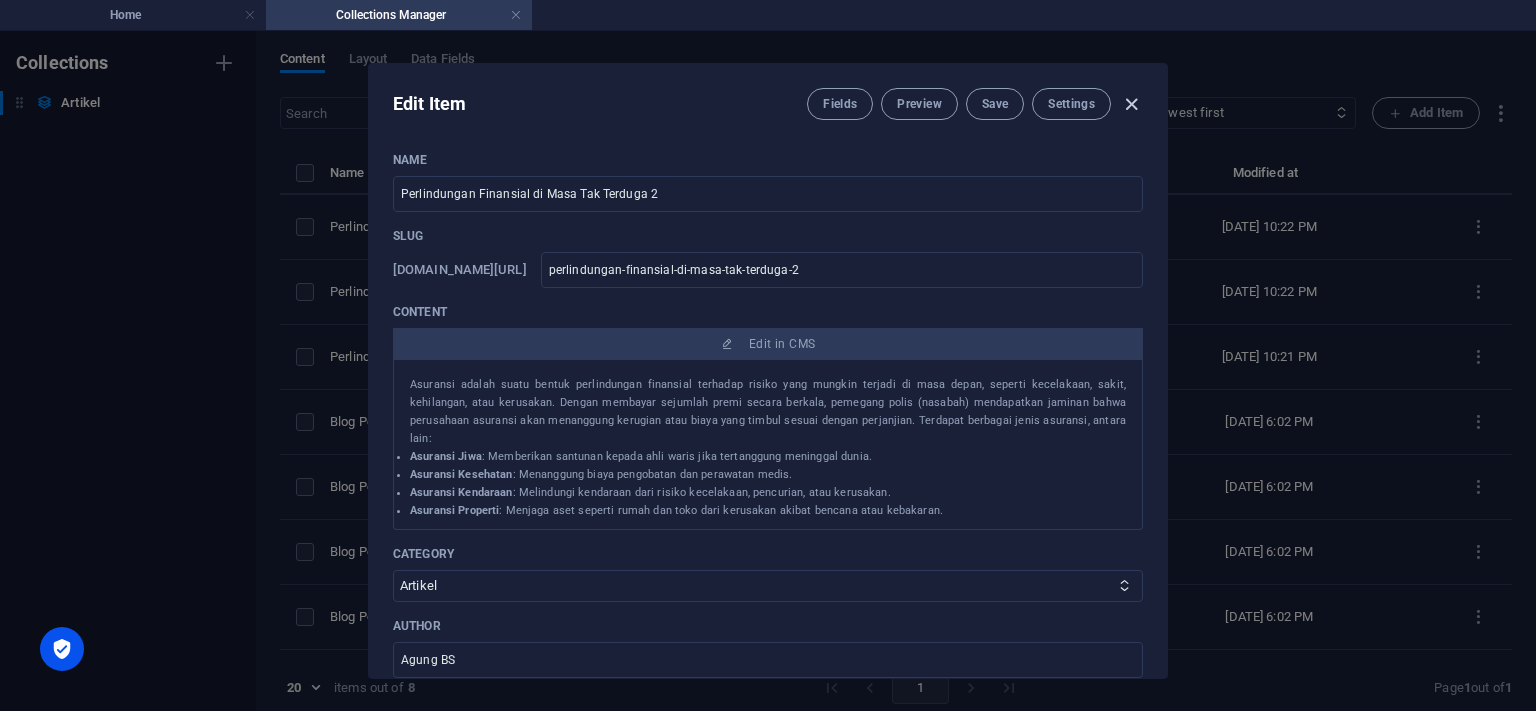 click at bounding box center [1131, 104] 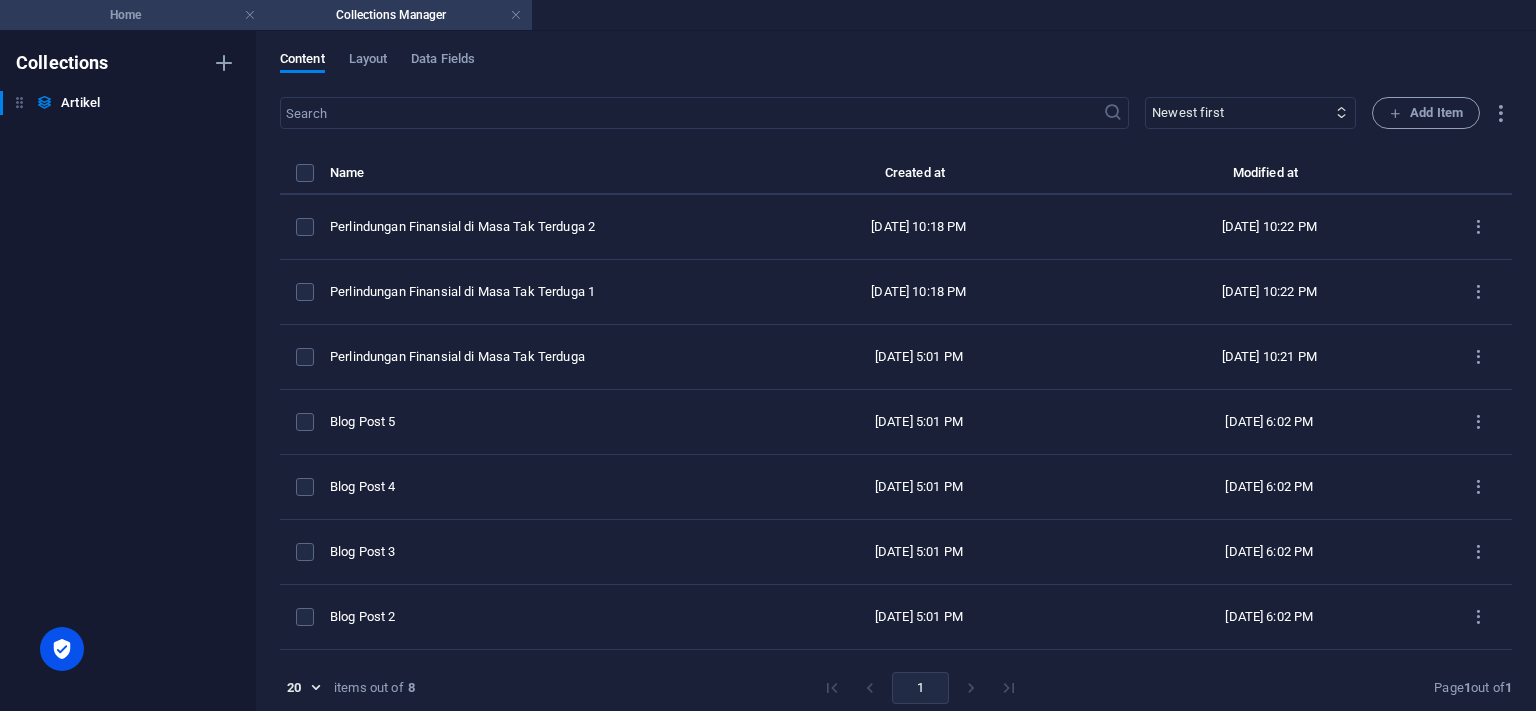 click on "Home" at bounding box center [133, 15] 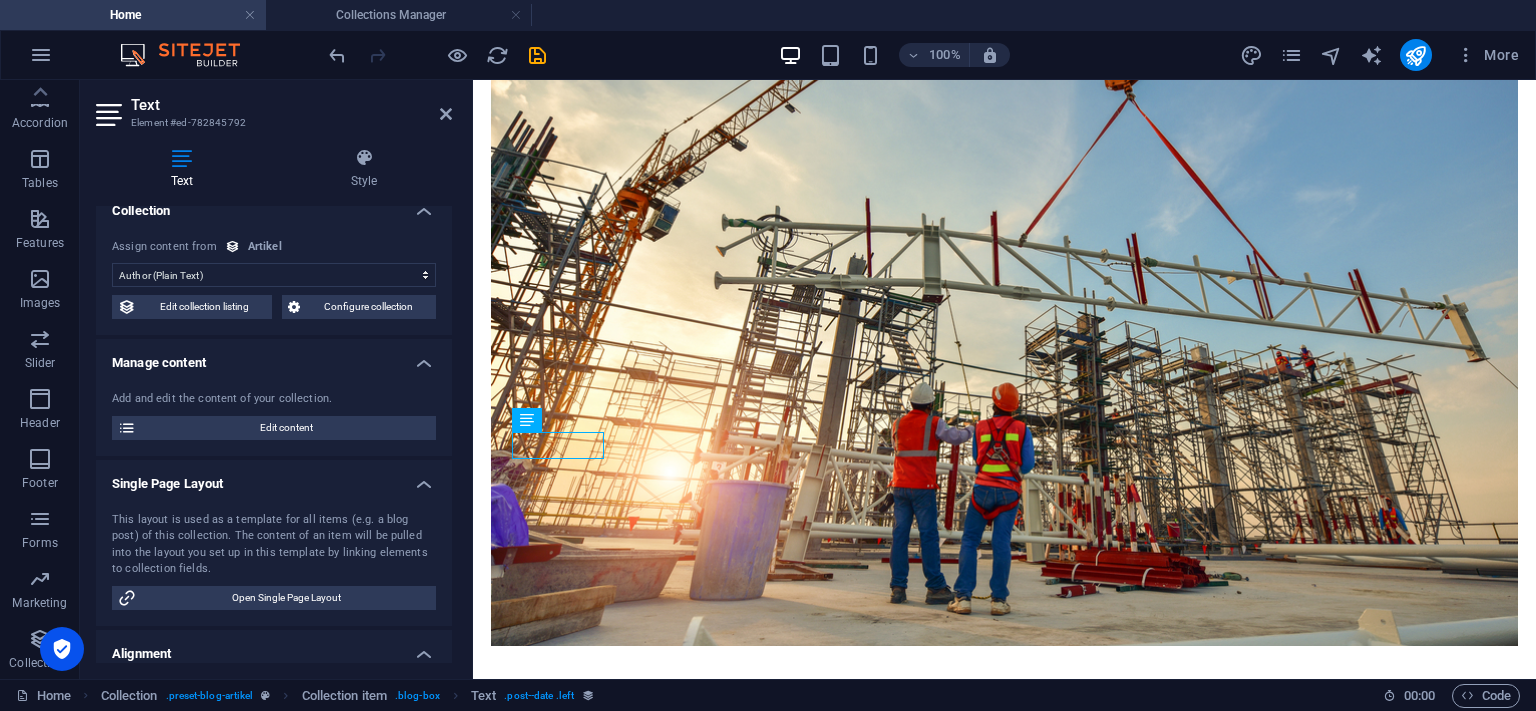 scroll, scrollTop: 3800, scrollLeft: 0, axis: vertical 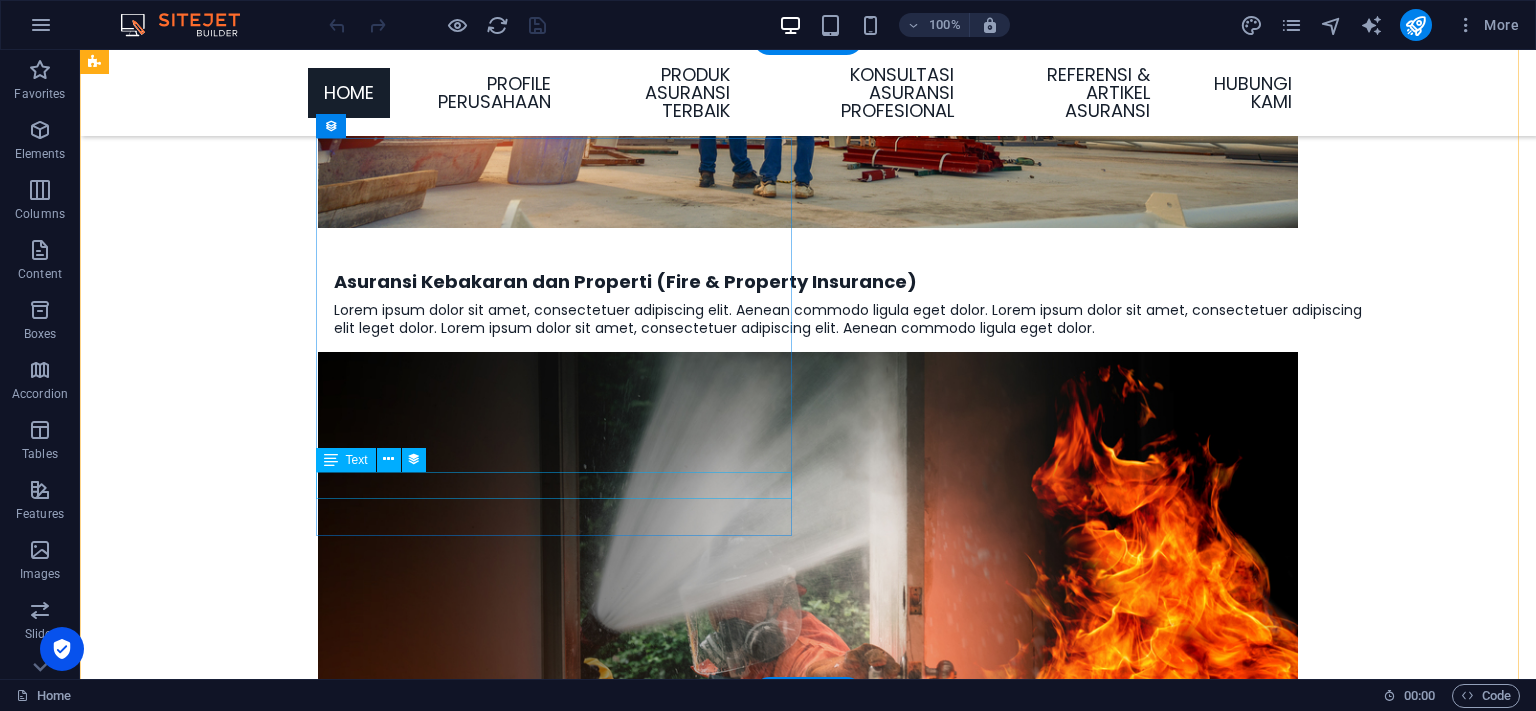 click on "[DATE]" at bounding box center (580, 4765) 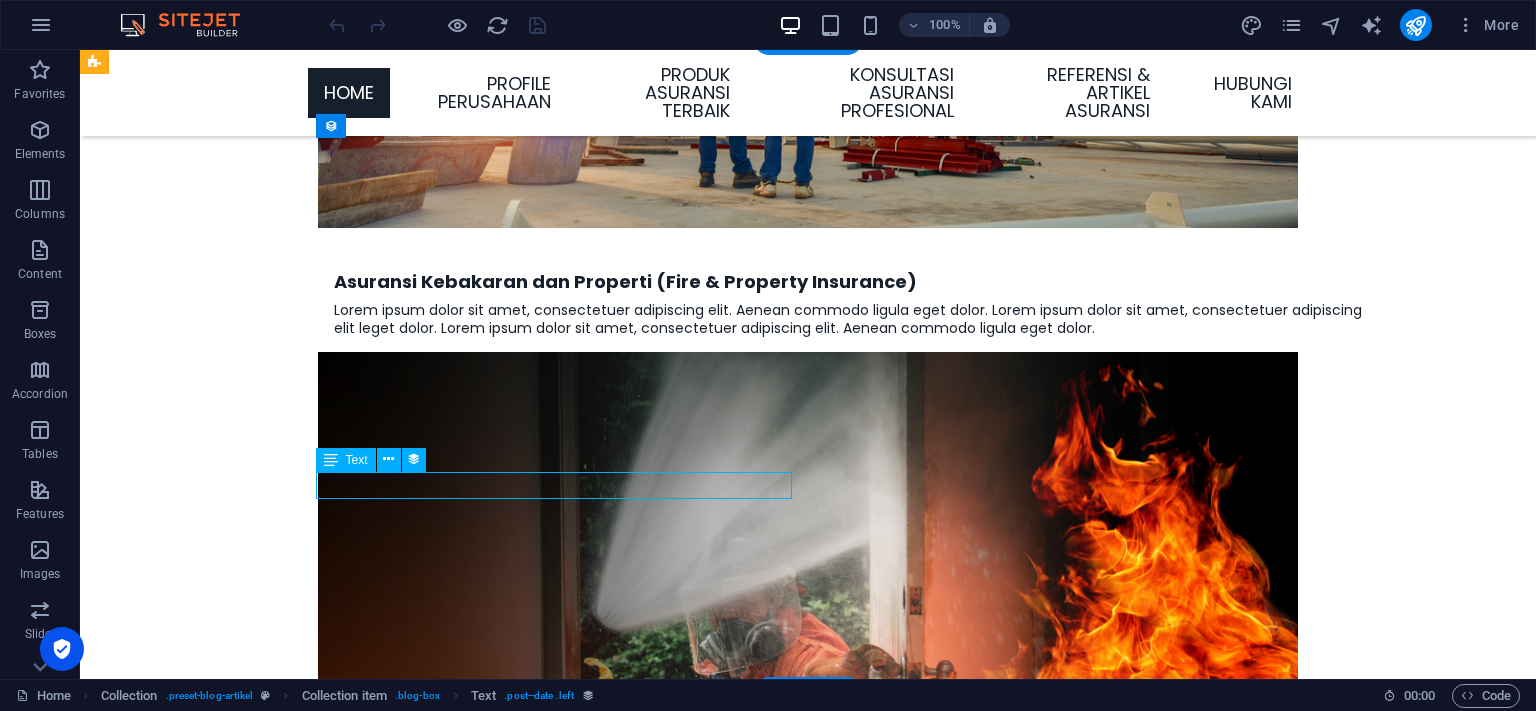 click on "[DATE]" at bounding box center [580, 4765] 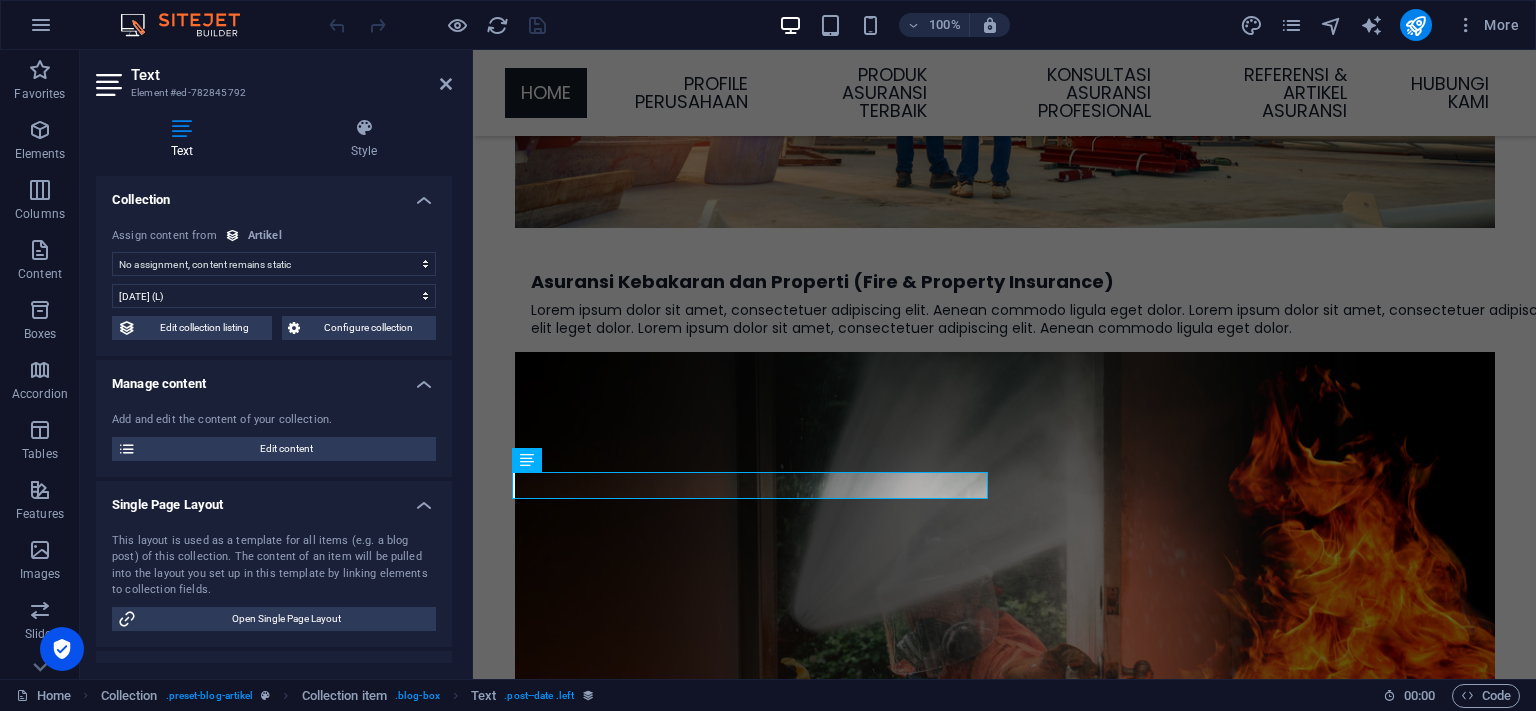 scroll, scrollTop: 19, scrollLeft: 0, axis: vertical 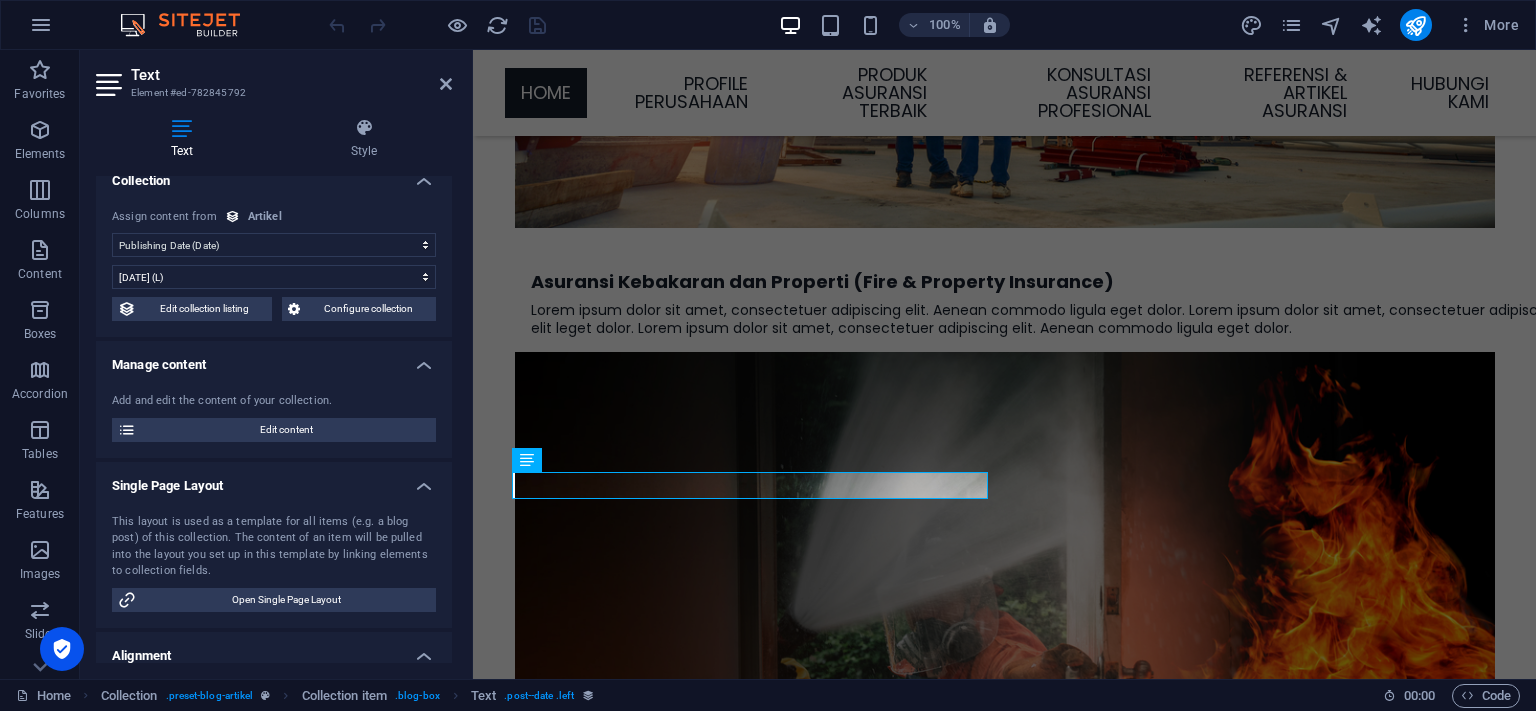 click on "No assignment, content remains static Created at (Date) Updated at (Date) Name (Plain Text) Slug (Plain Text) Content (CMS) Category (Choice) Author (Plain Text) Image (File) Publishing Date (Date) Status (Choice)" at bounding box center (274, 245) 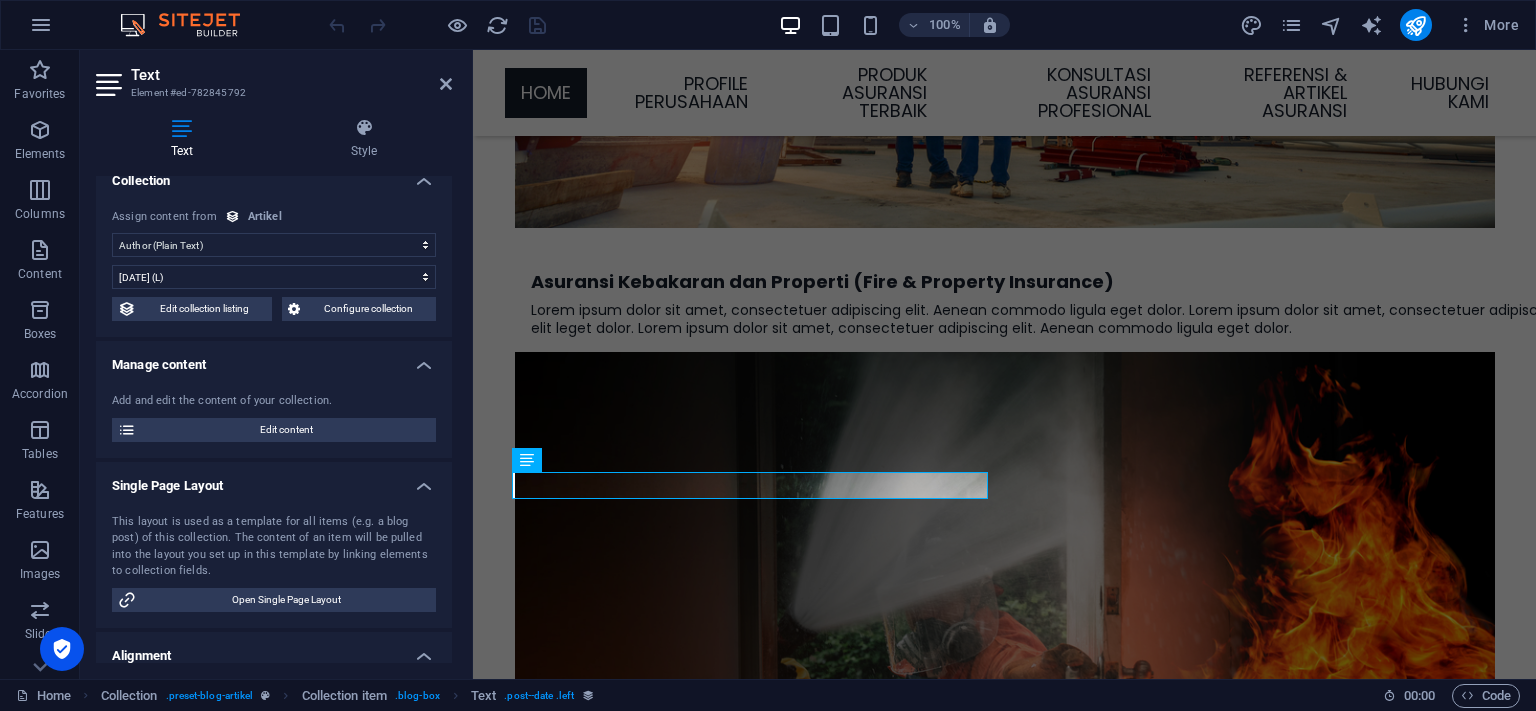 click on "Author (Plain Text)" at bounding box center (0, 0) 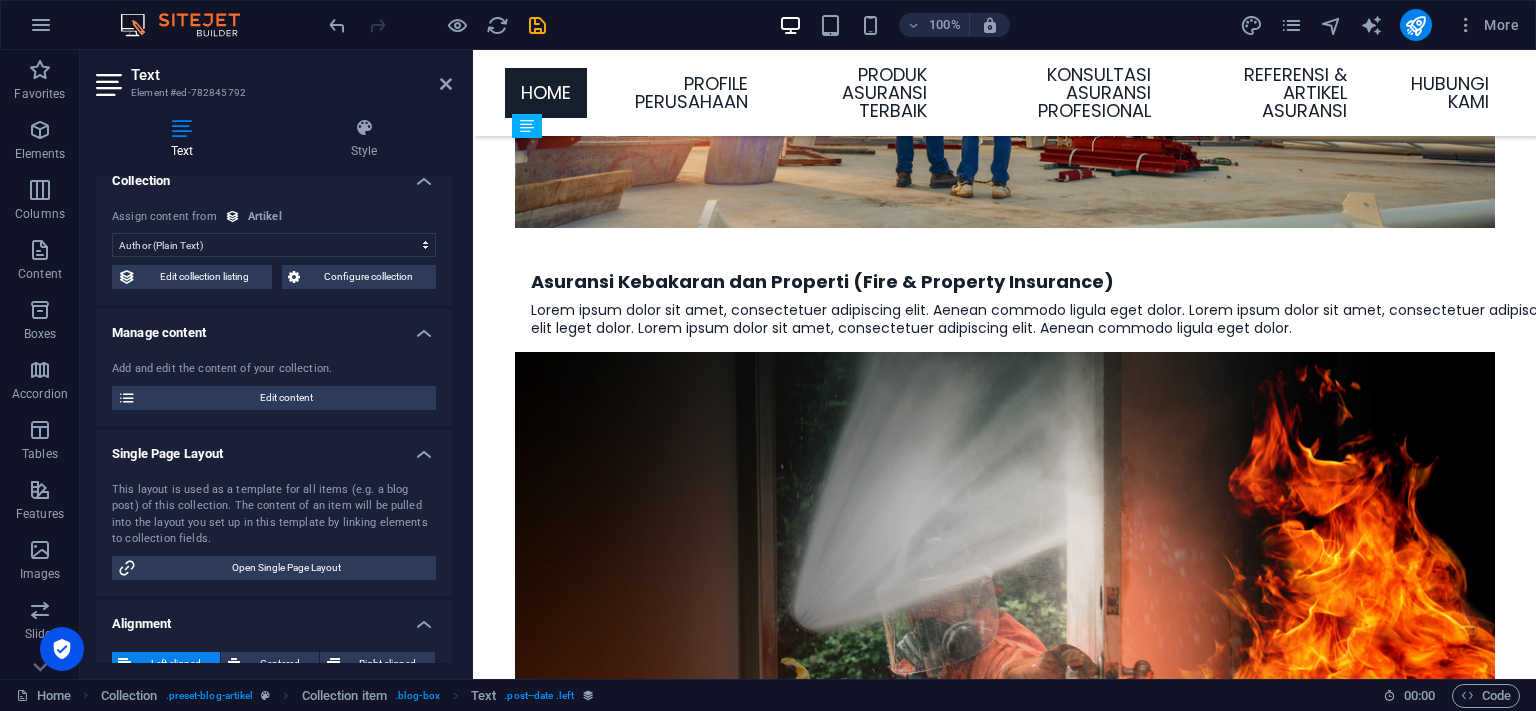 drag, startPoint x: 616, startPoint y: 458, endPoint x: 523, endPoint y: 492, distance: 99.0202 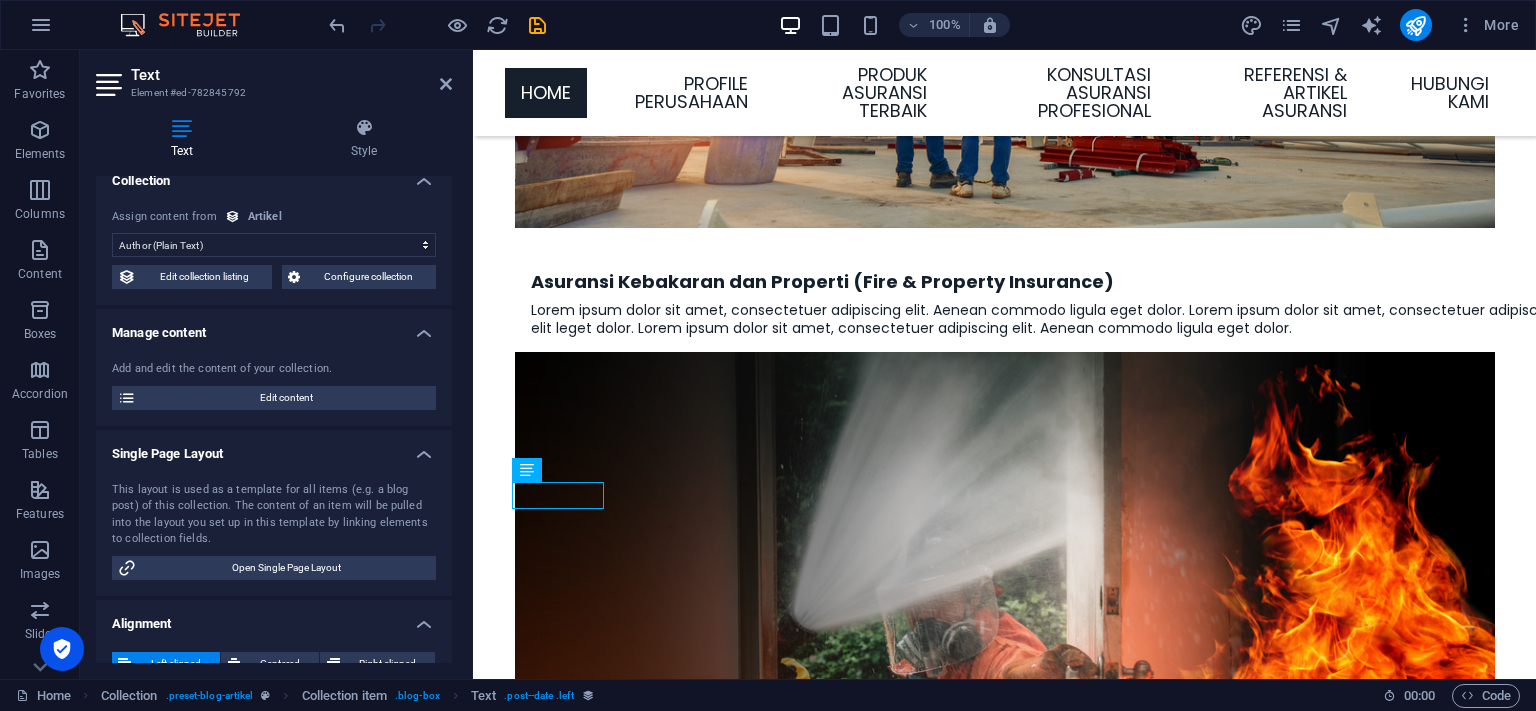 click on "More" at bounding box center (1383, 25) 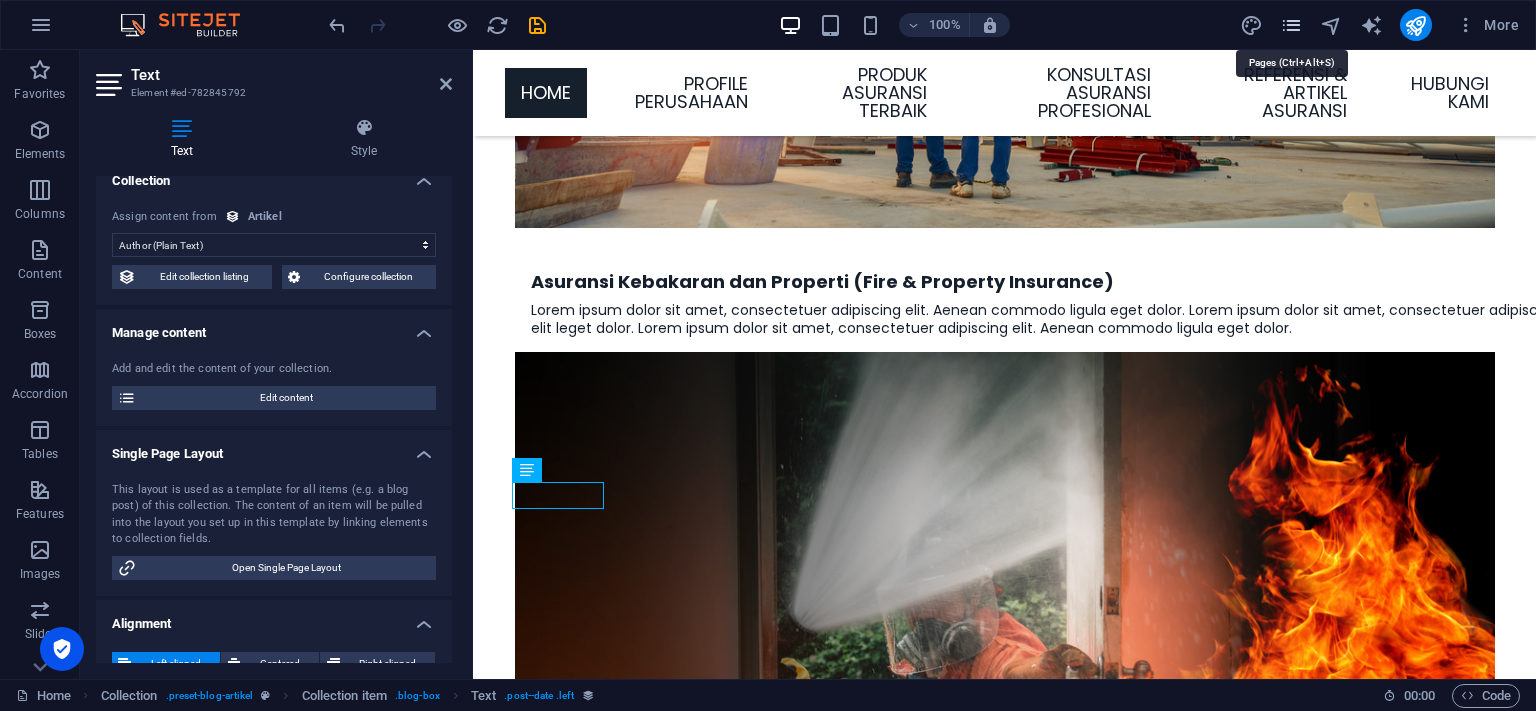 click at bounding box center [1291, 25] 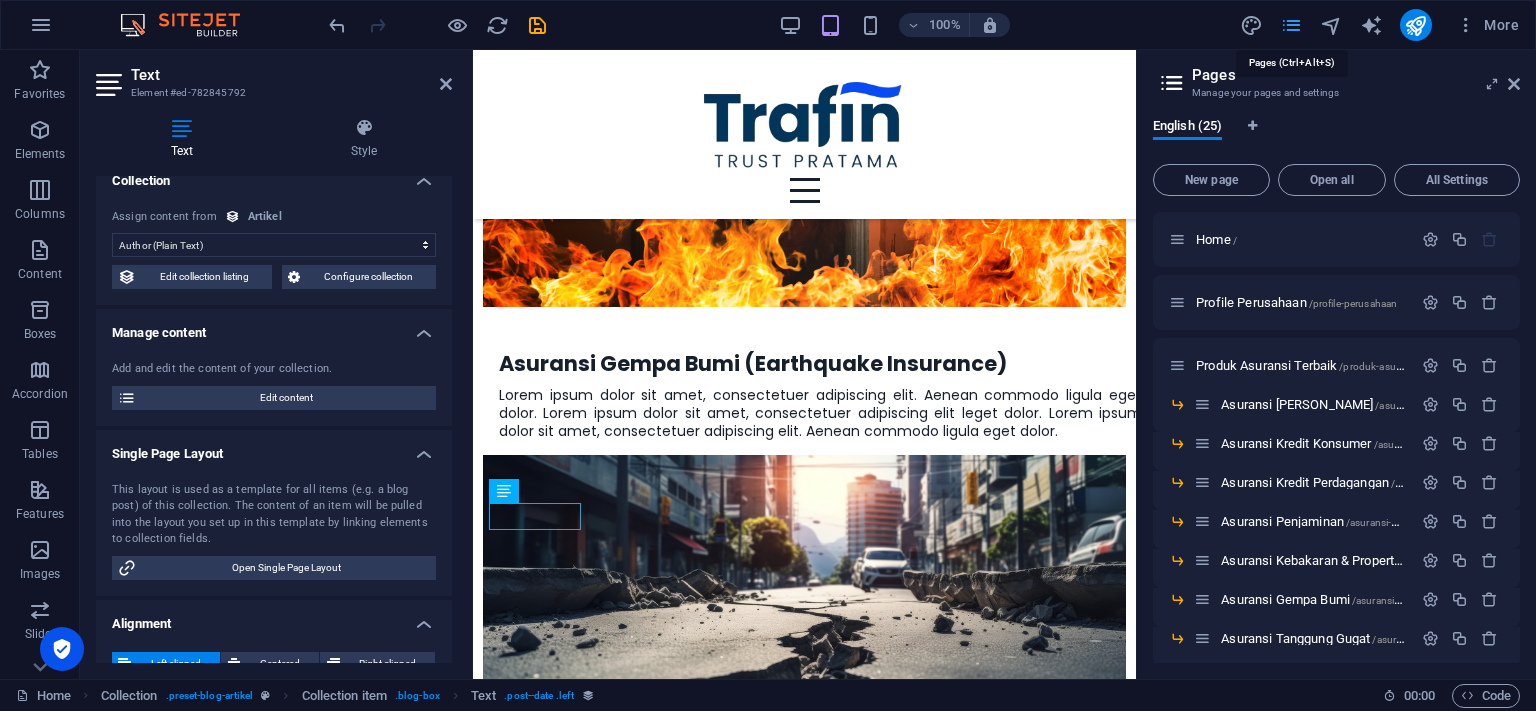 scroll, scrollTop: 3623, scrollLeft: 0, axis: vertical 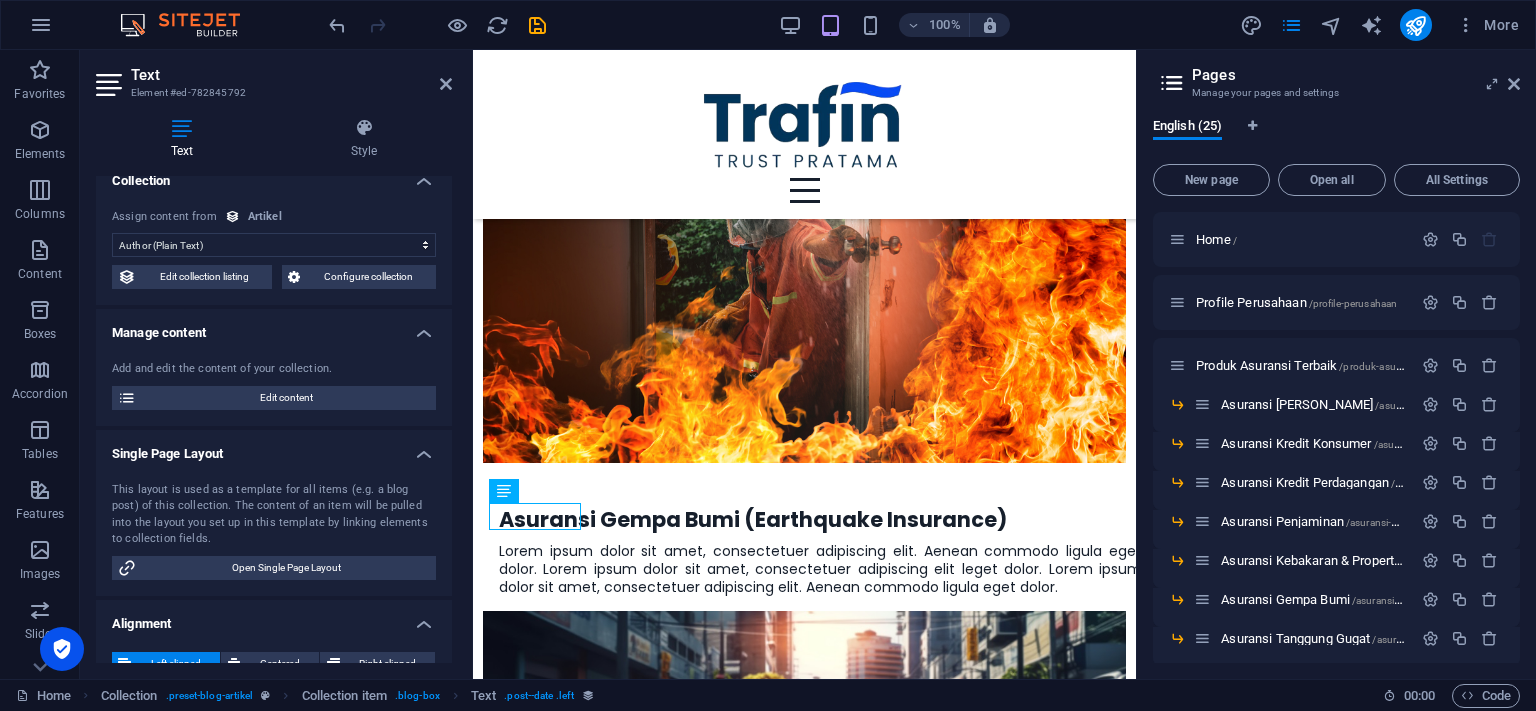 click at bounding box center [1172, 83] 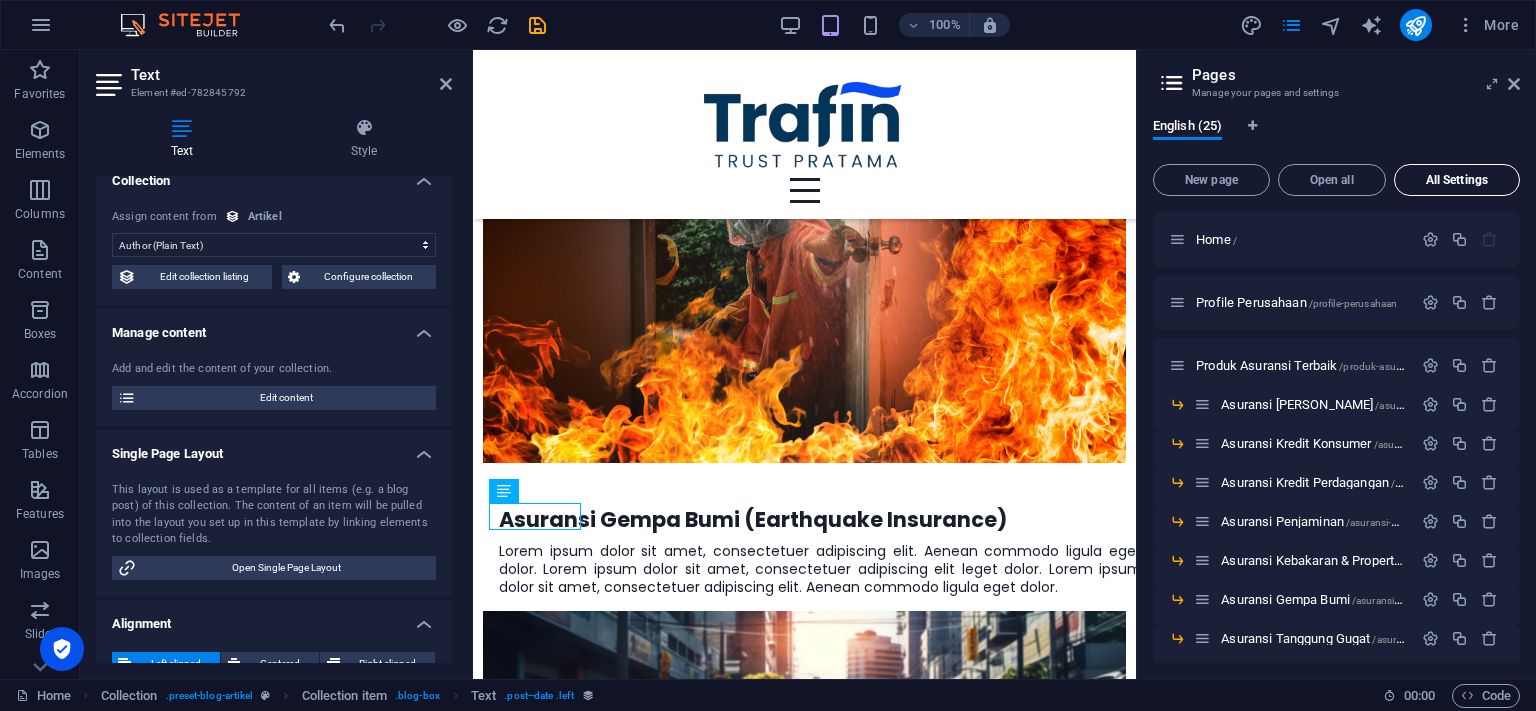 click on "All Settings" at bounding box center (1457, 180) 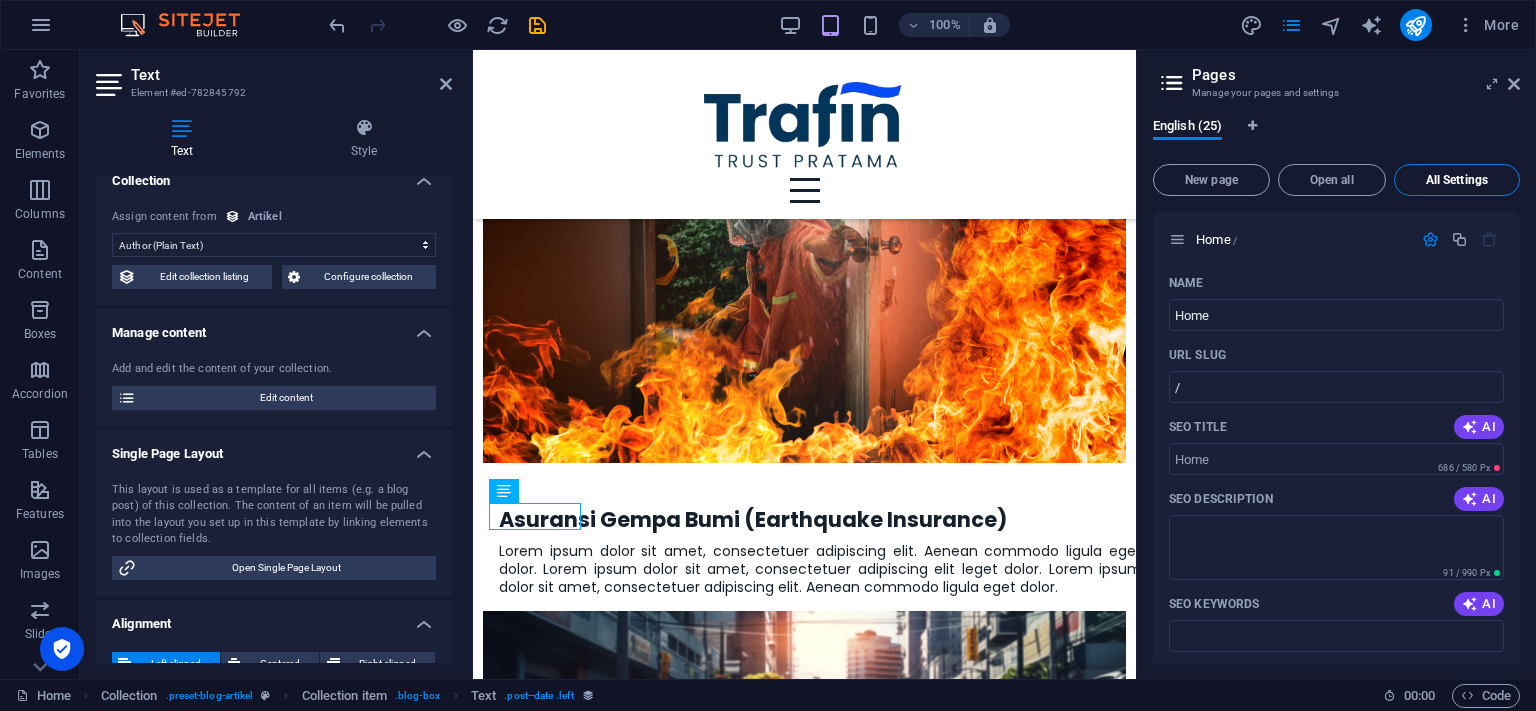 scroll, scrollTop: 18013, scrollLeft: 0, axis: vertical 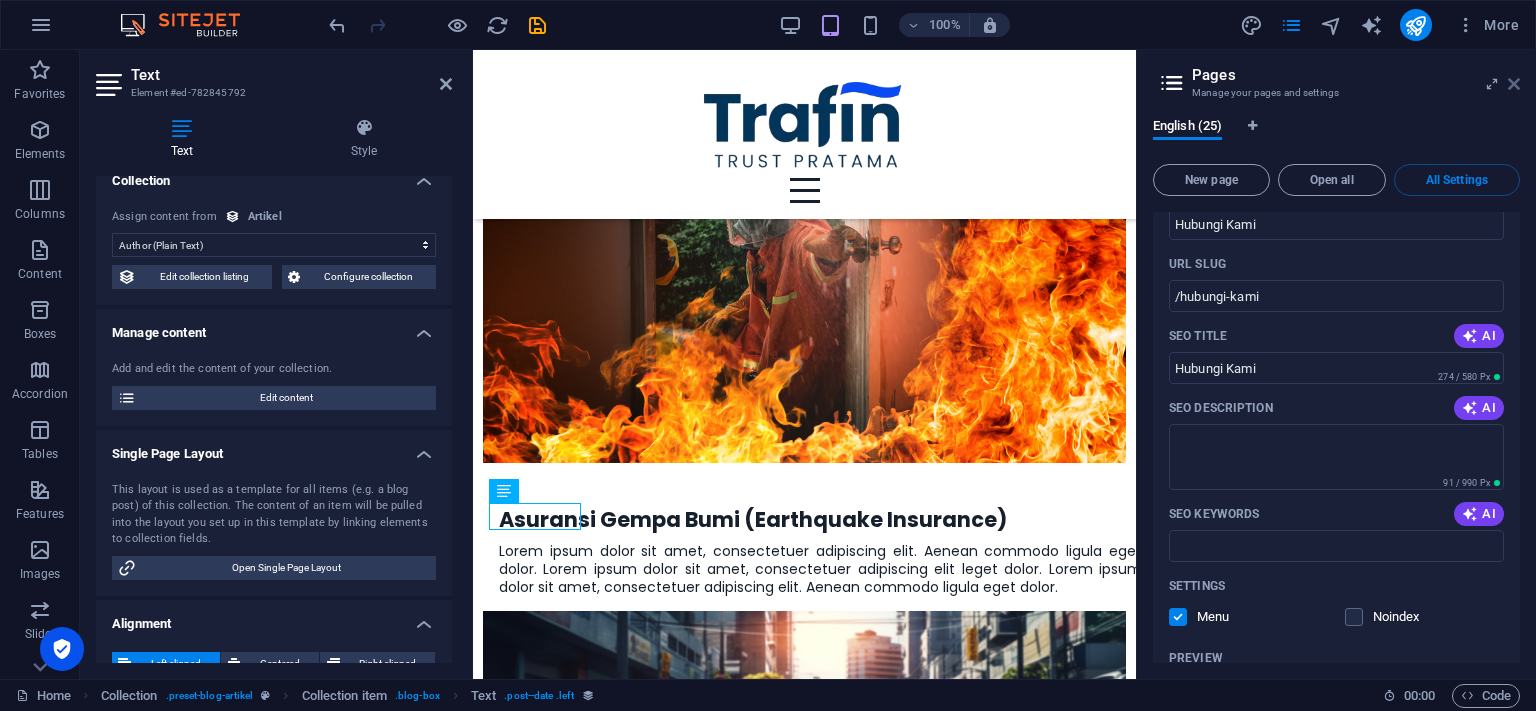 click at bounding box center [1514, 84] 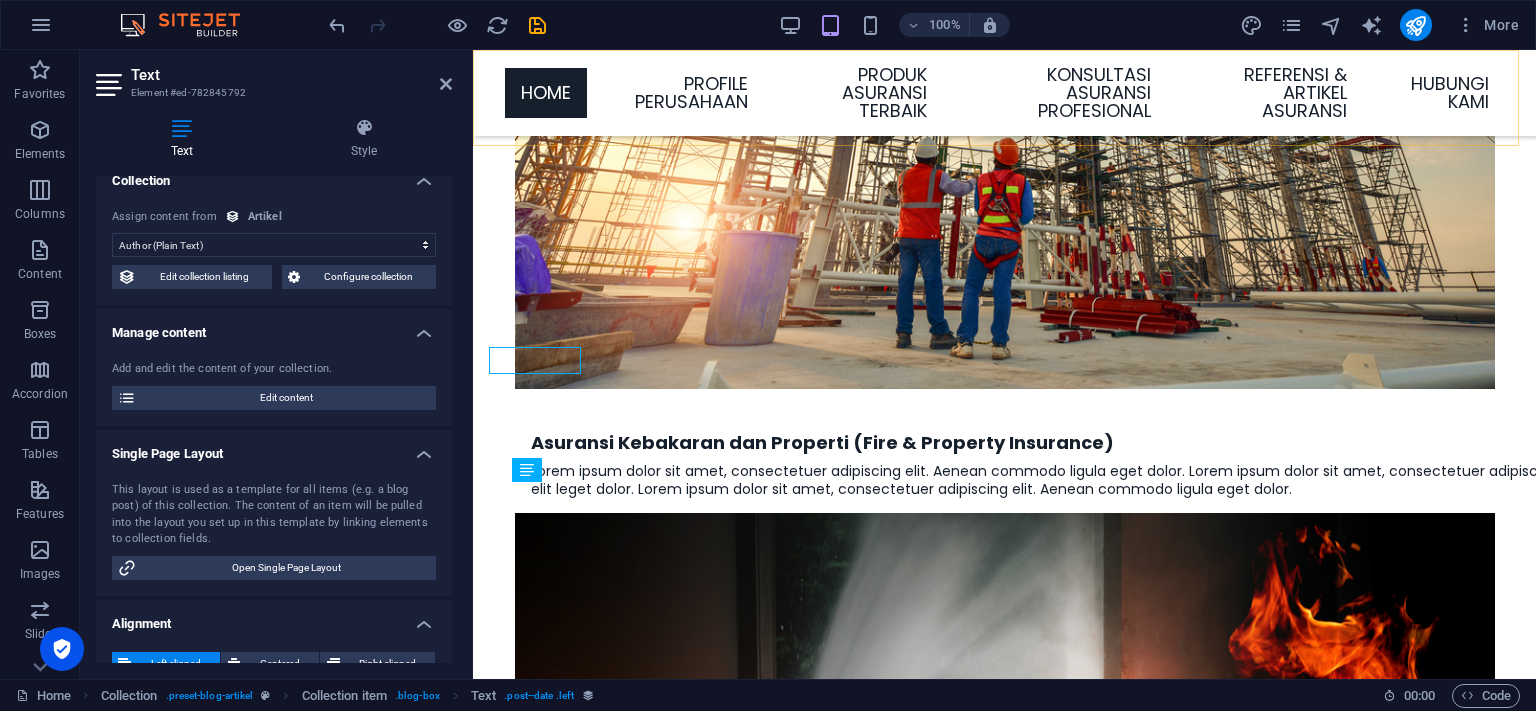 scroll, scrollTop: 3779, scrollLeft: 0, axis: vertical 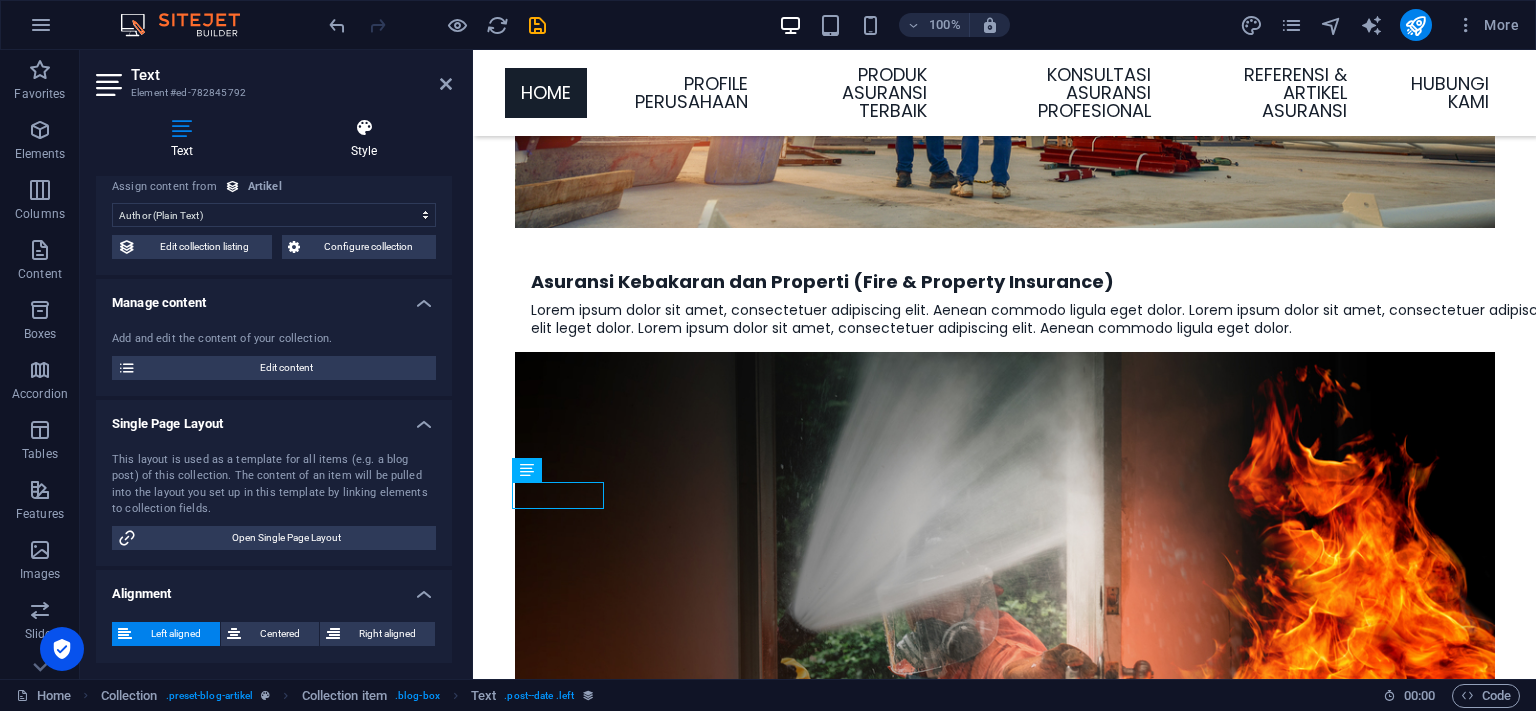 click at bounding box center [364, 128] 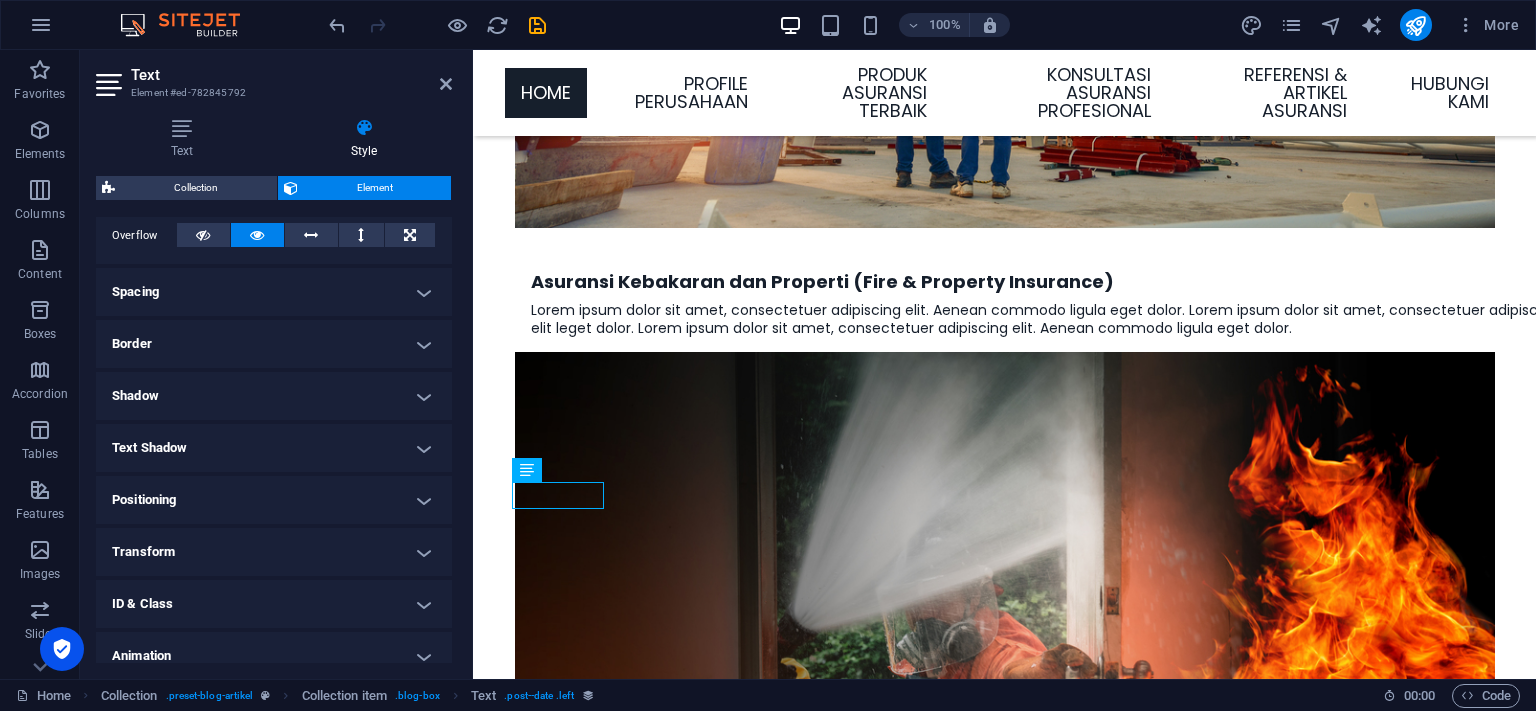 scroll, scrollTop: 398, scrollLeft: 0, axis: vertical 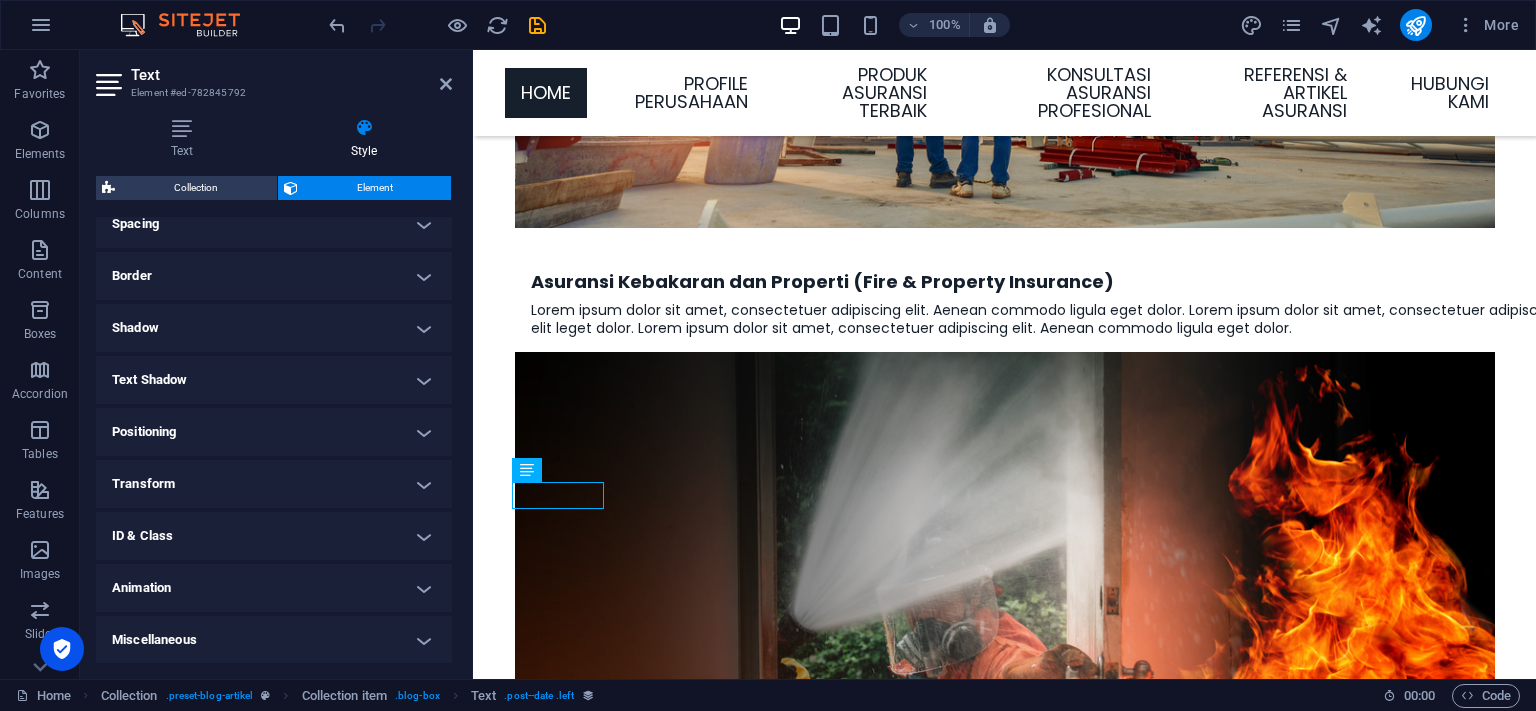 click on "Miscellaneous" at bounding box center (274, 640) 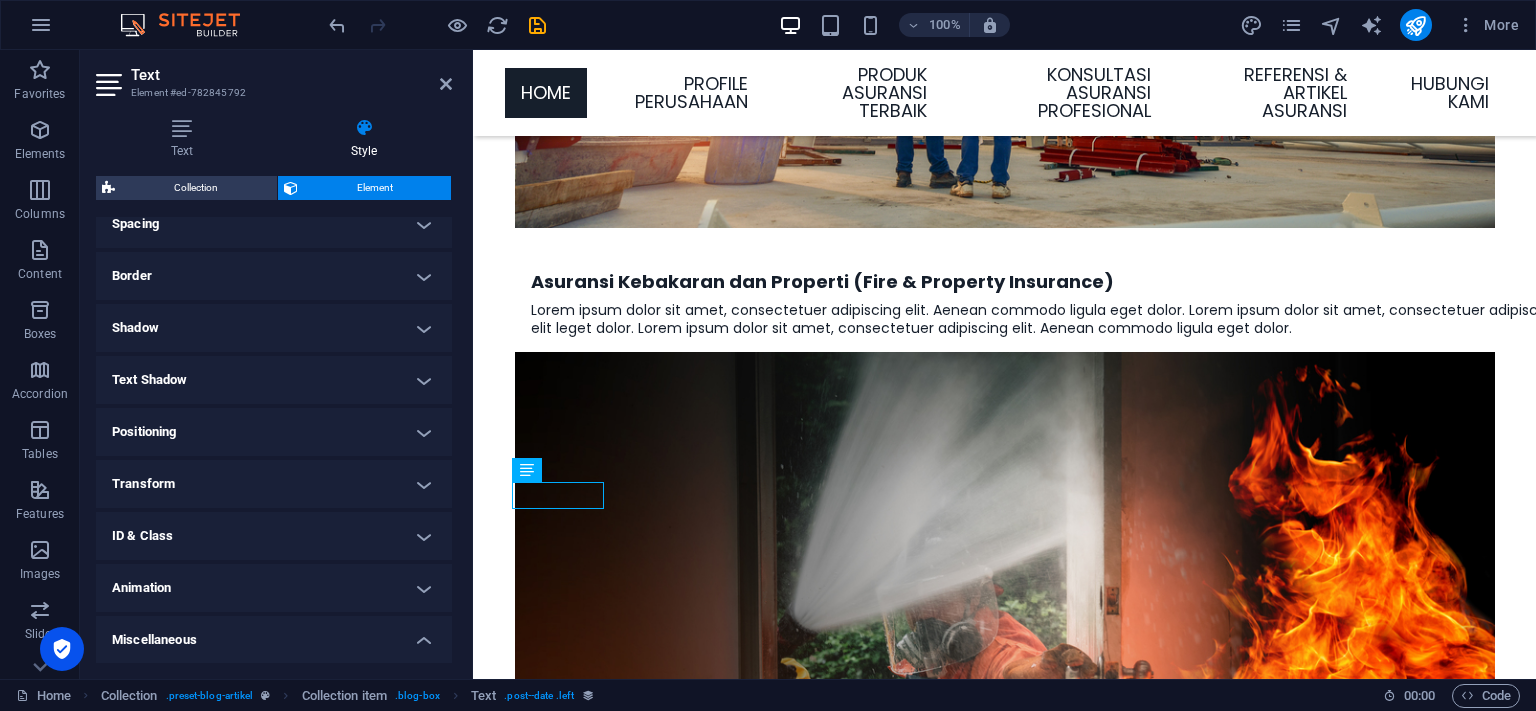 click on "Animation" at bounding box center (274, 588) 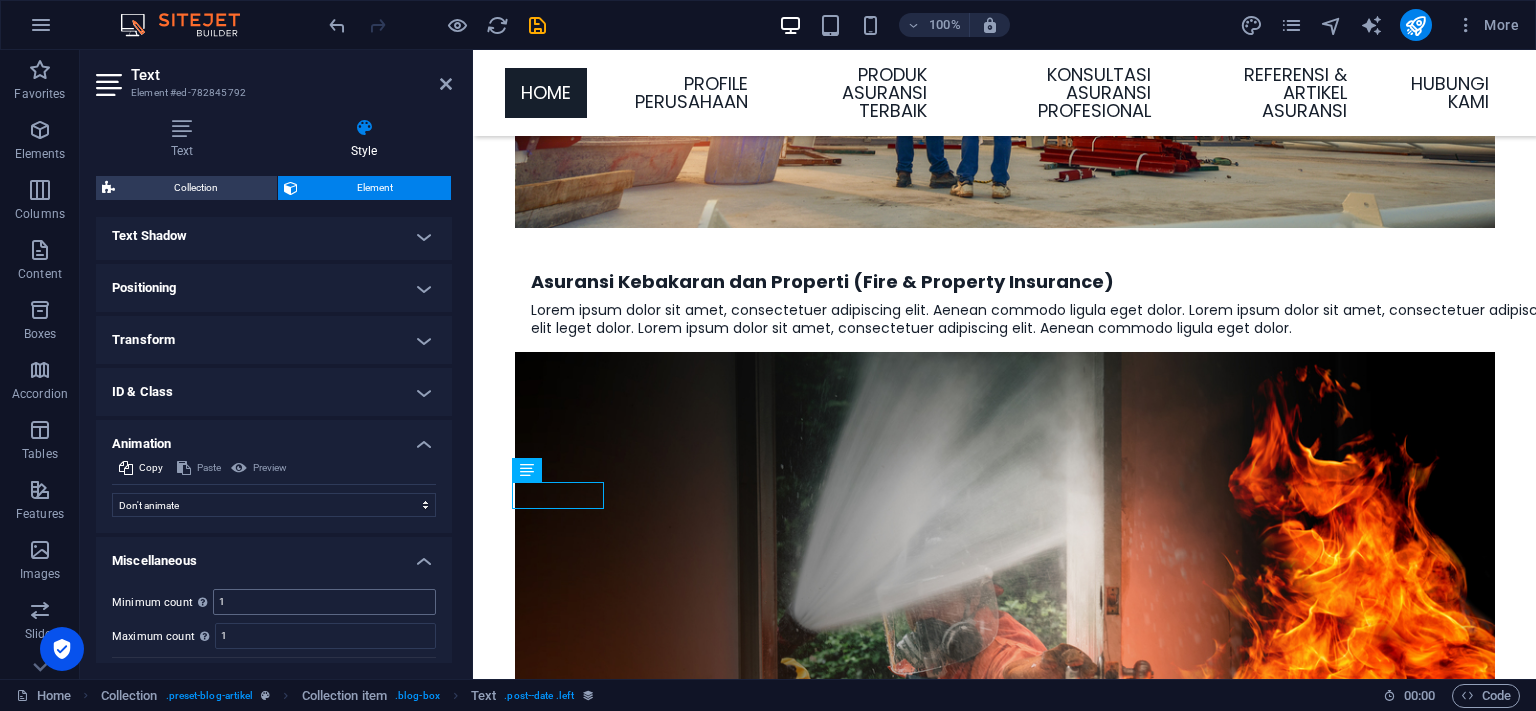 scroll, scrollTop: 581, scrollLeft: 0, axis: vertical 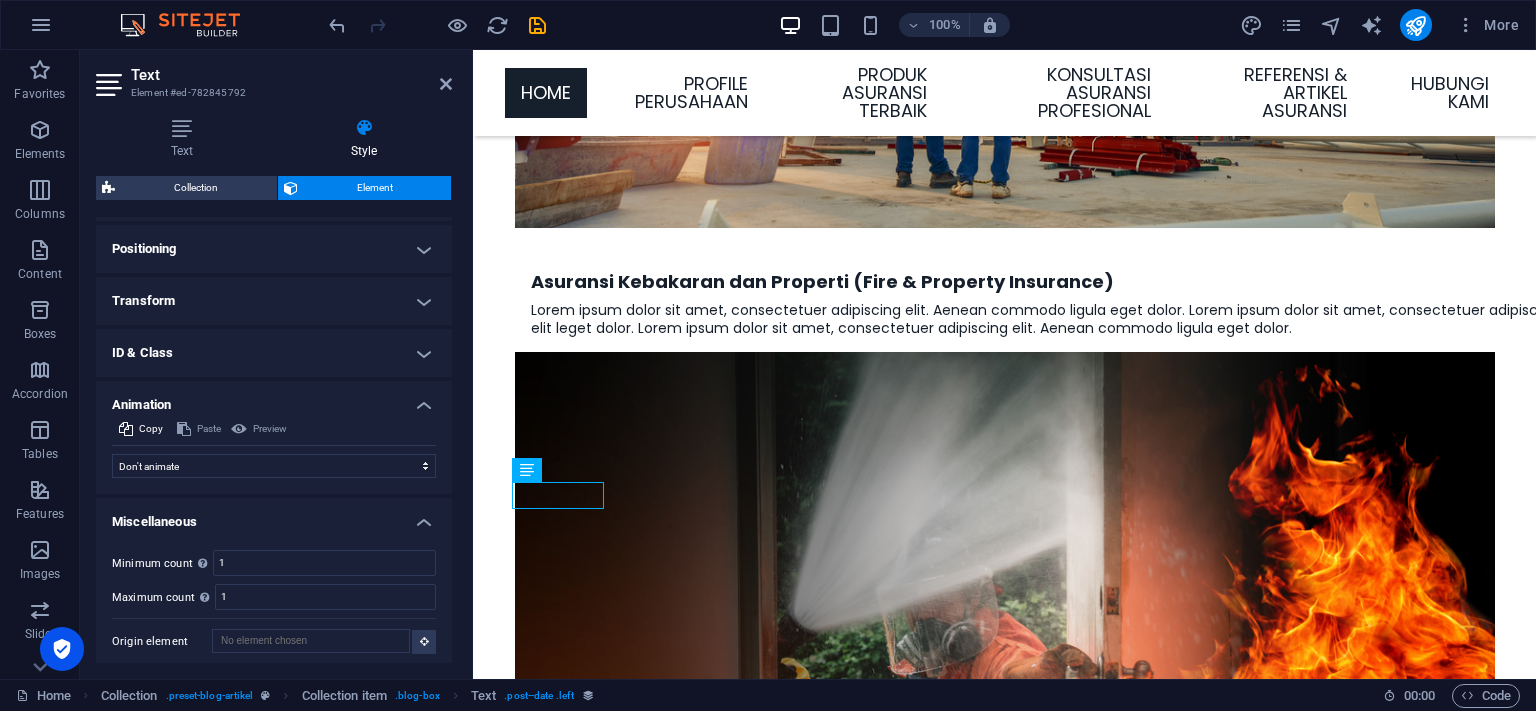 click on "Animation" at bounding box center (274, 399) 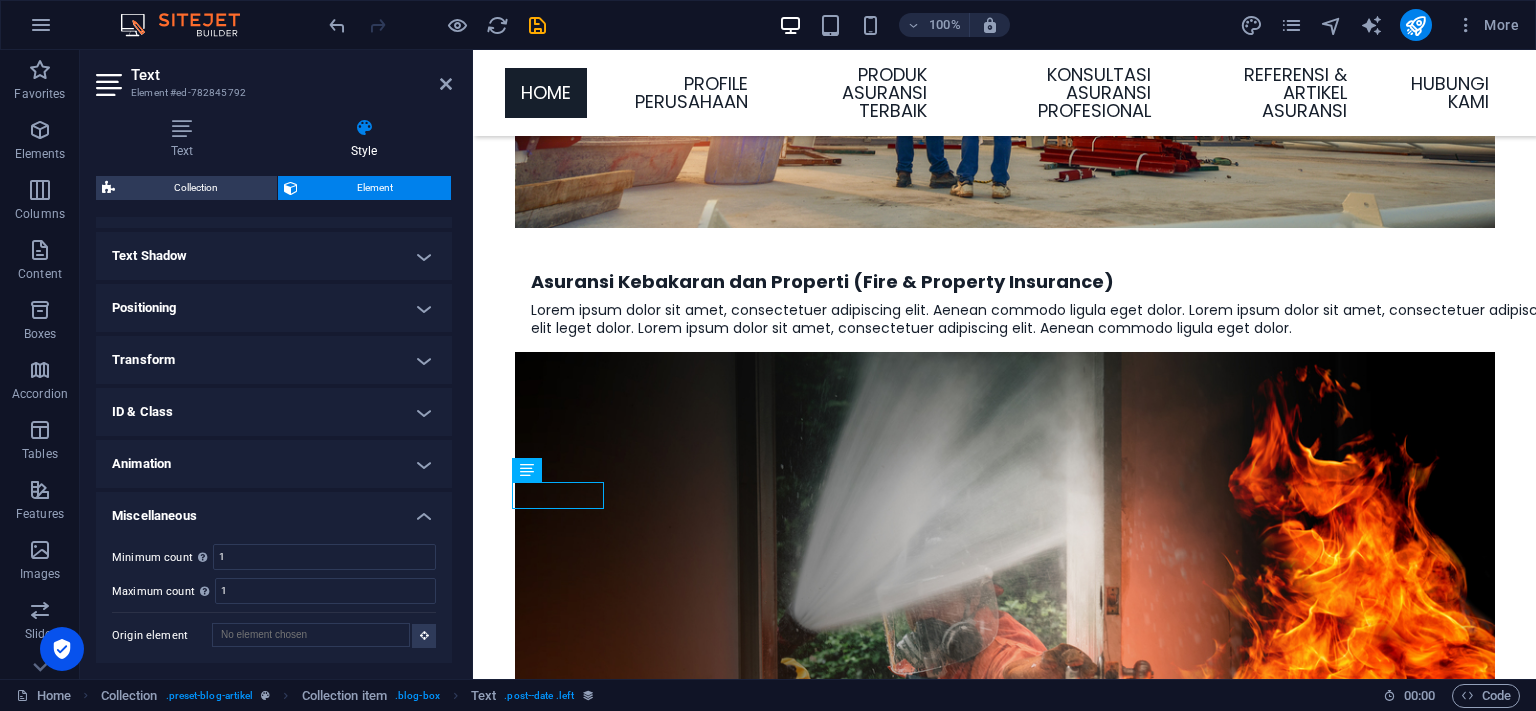 click on "Transform" at bounding box center [274, 360] 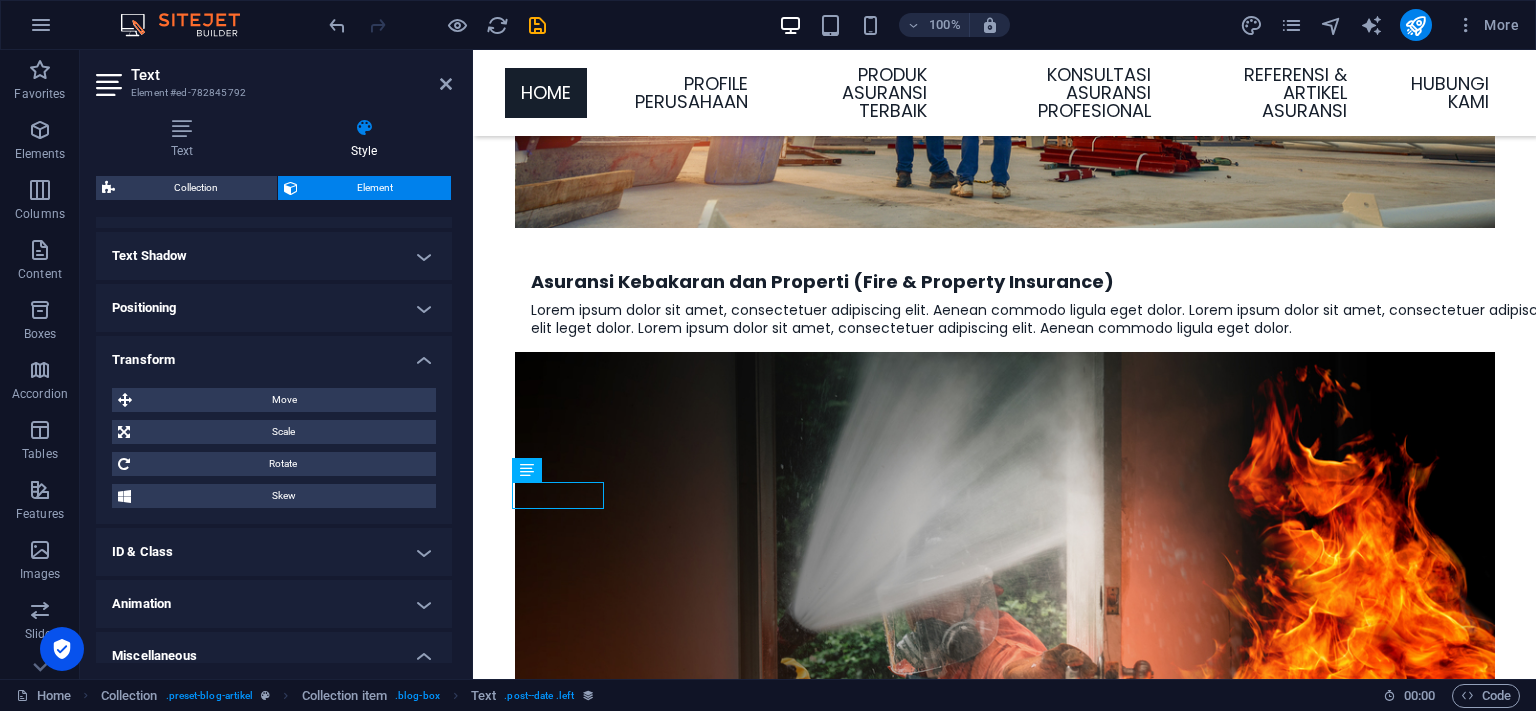 click on "Positioning" at bounding box center (274, 308) 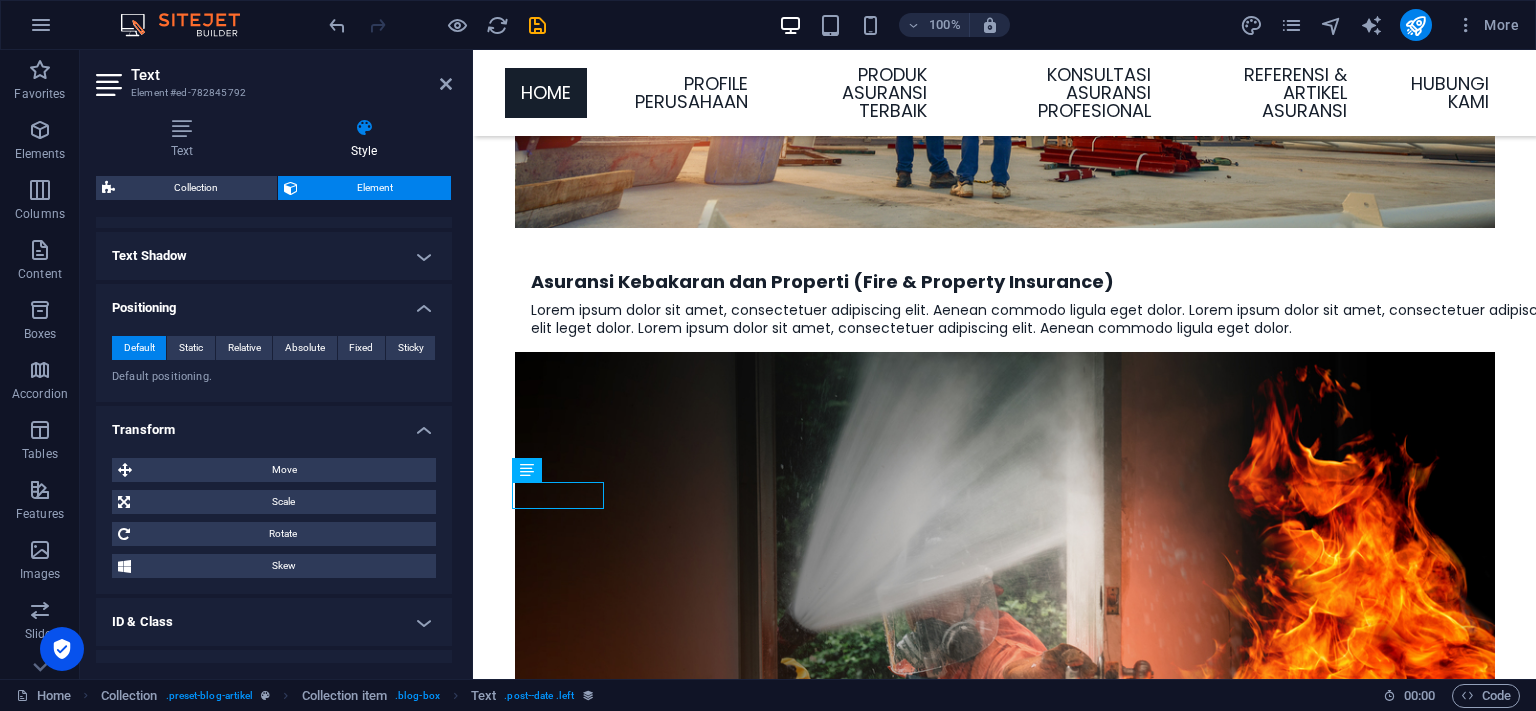 click on "Positioning" at bounding box center [274, 302] 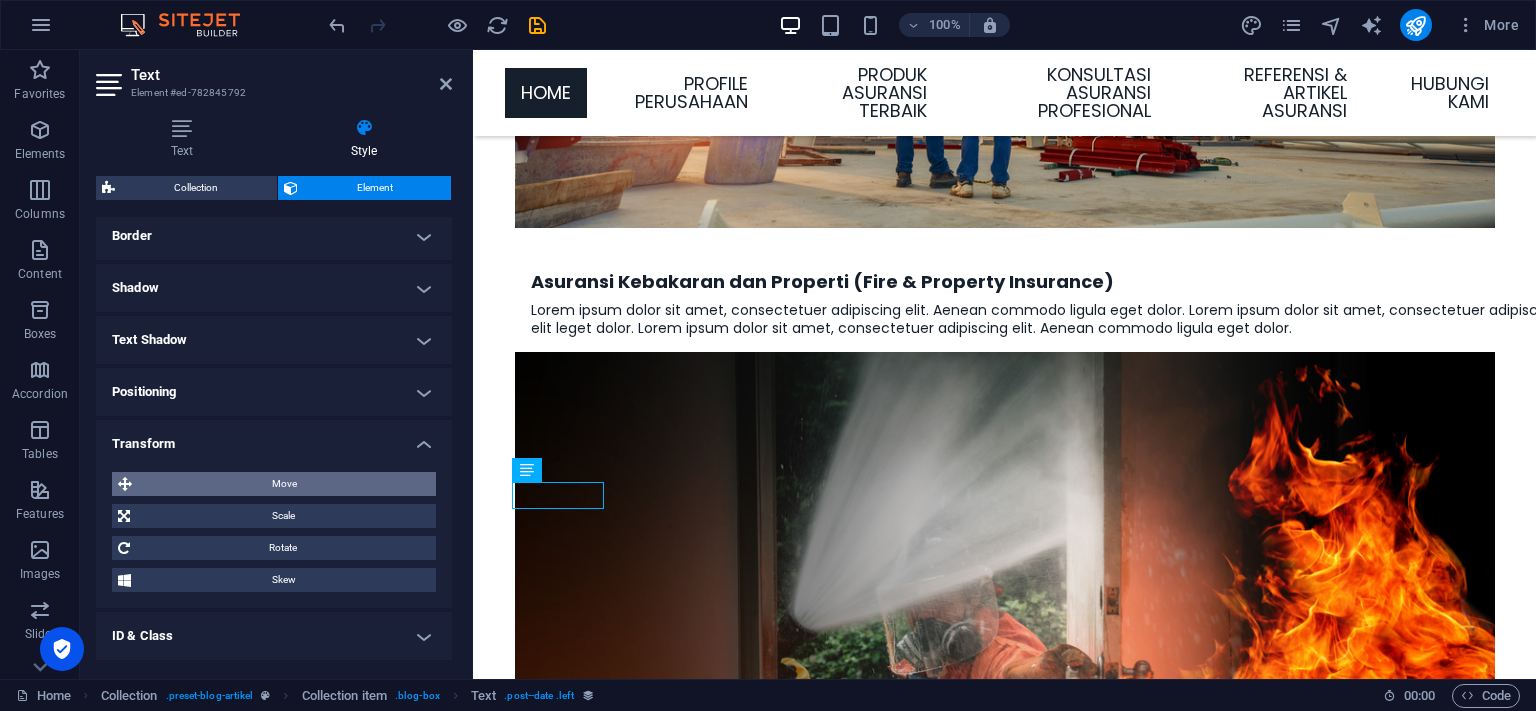 scroll, scrollTop: 430, scrollLeft: 0, axis: vertical 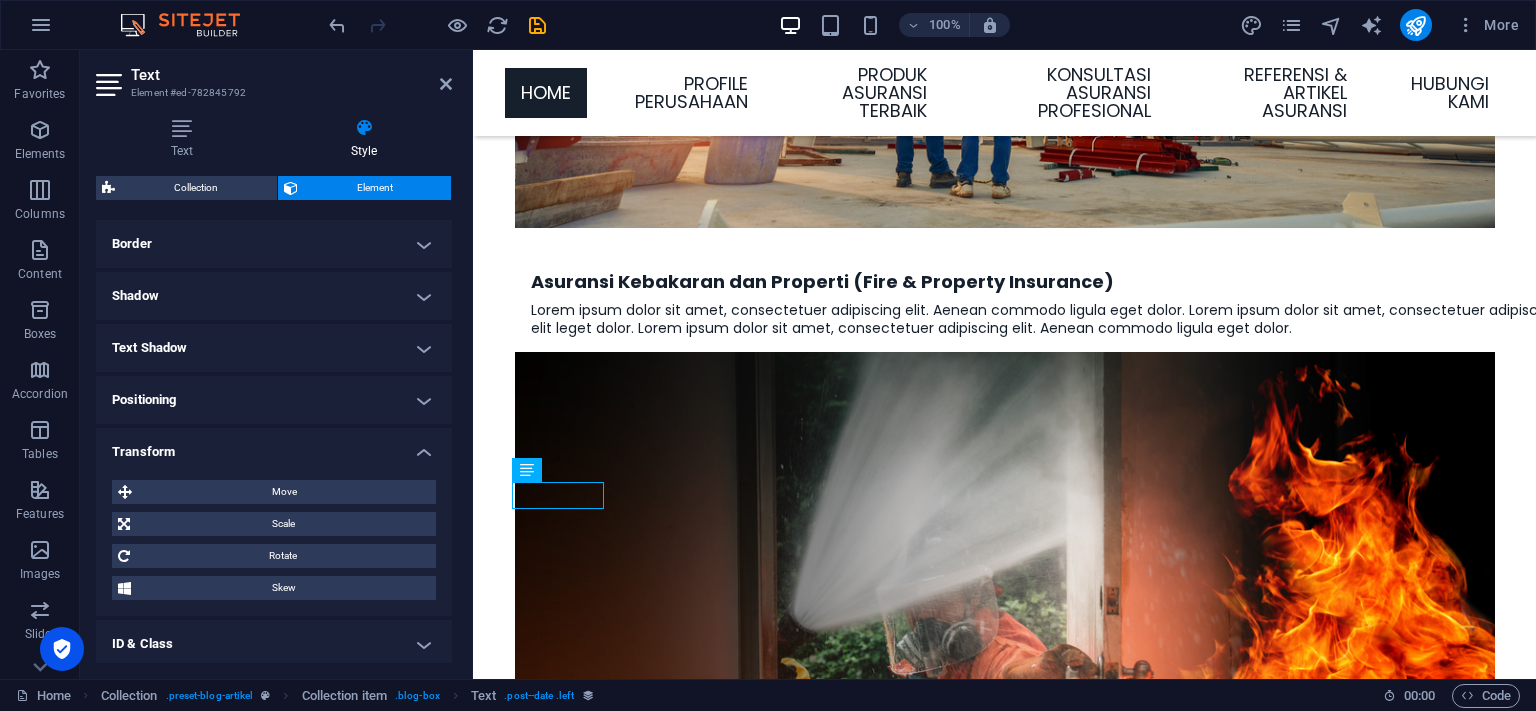 click on "Text Shadow" at bounding box center (274, 348) 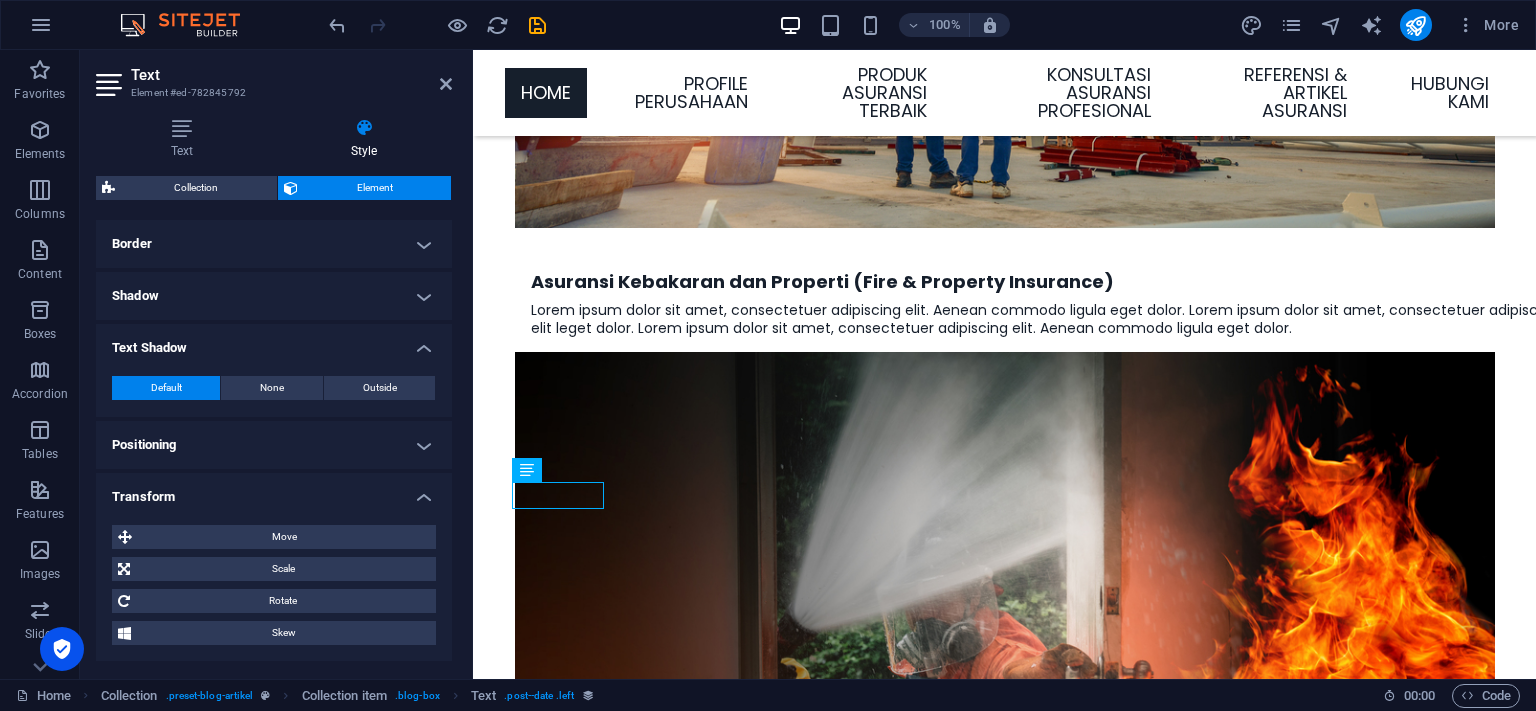 click on "Shadow" at bounding box center (274, 296) 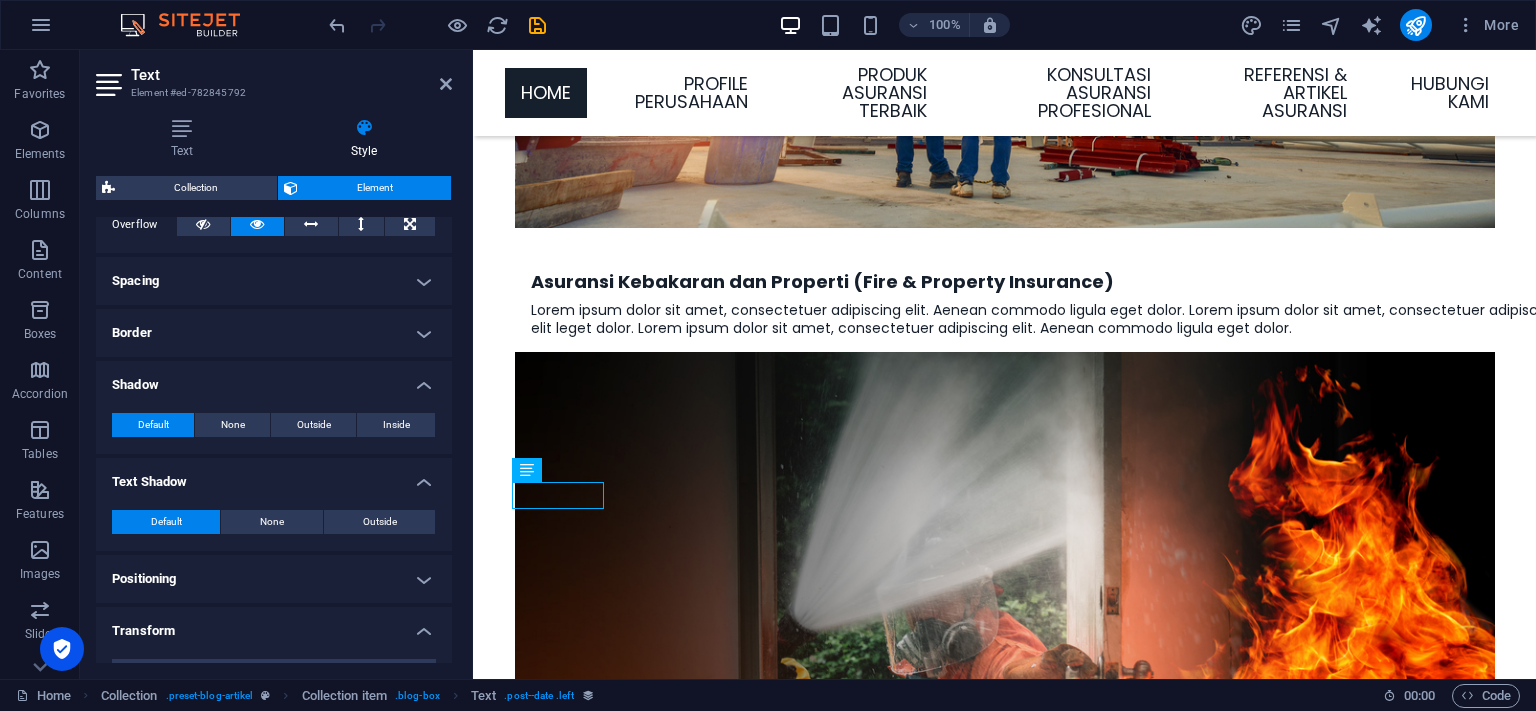 scroll, scrollTop: 339, scrollLeft: 0, axis: vertical 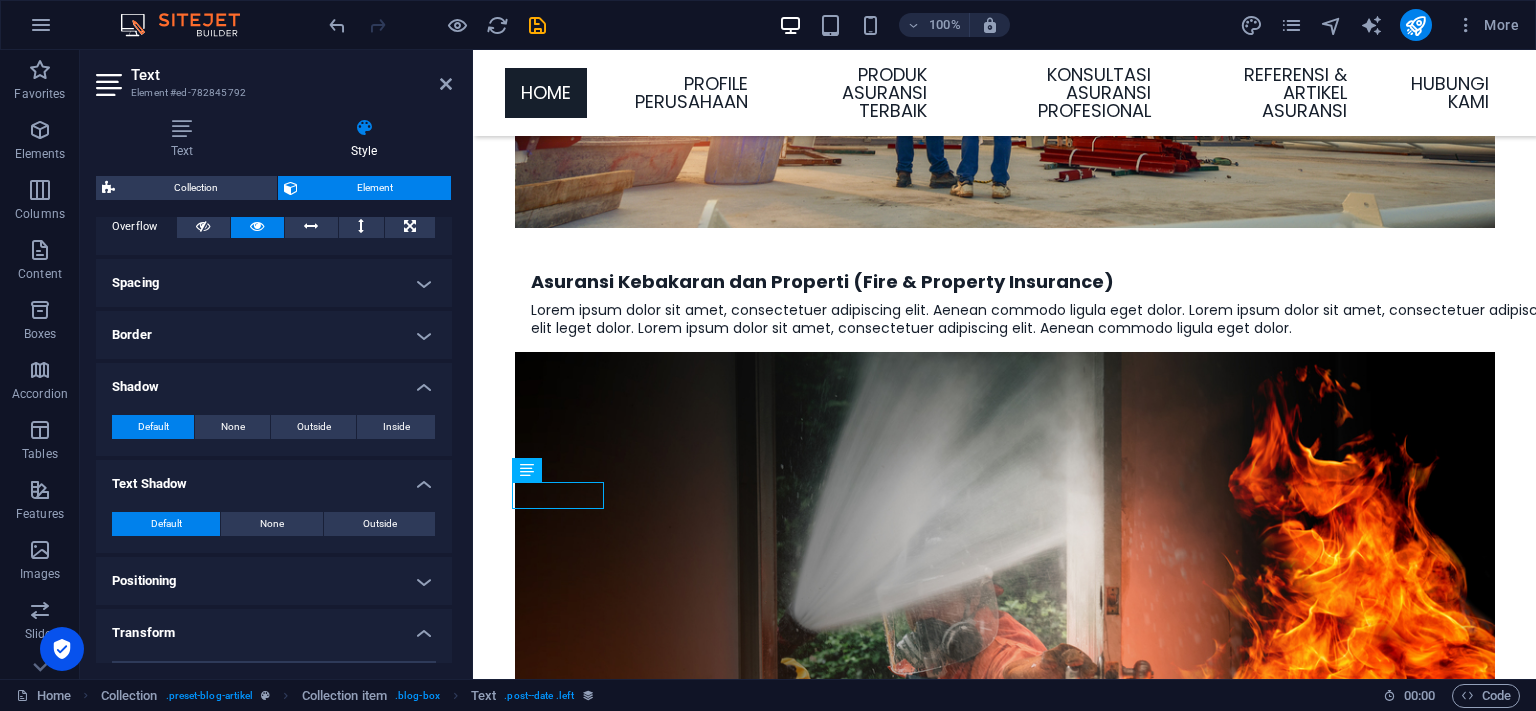 click on "Border" at bounding box center [274, 335] 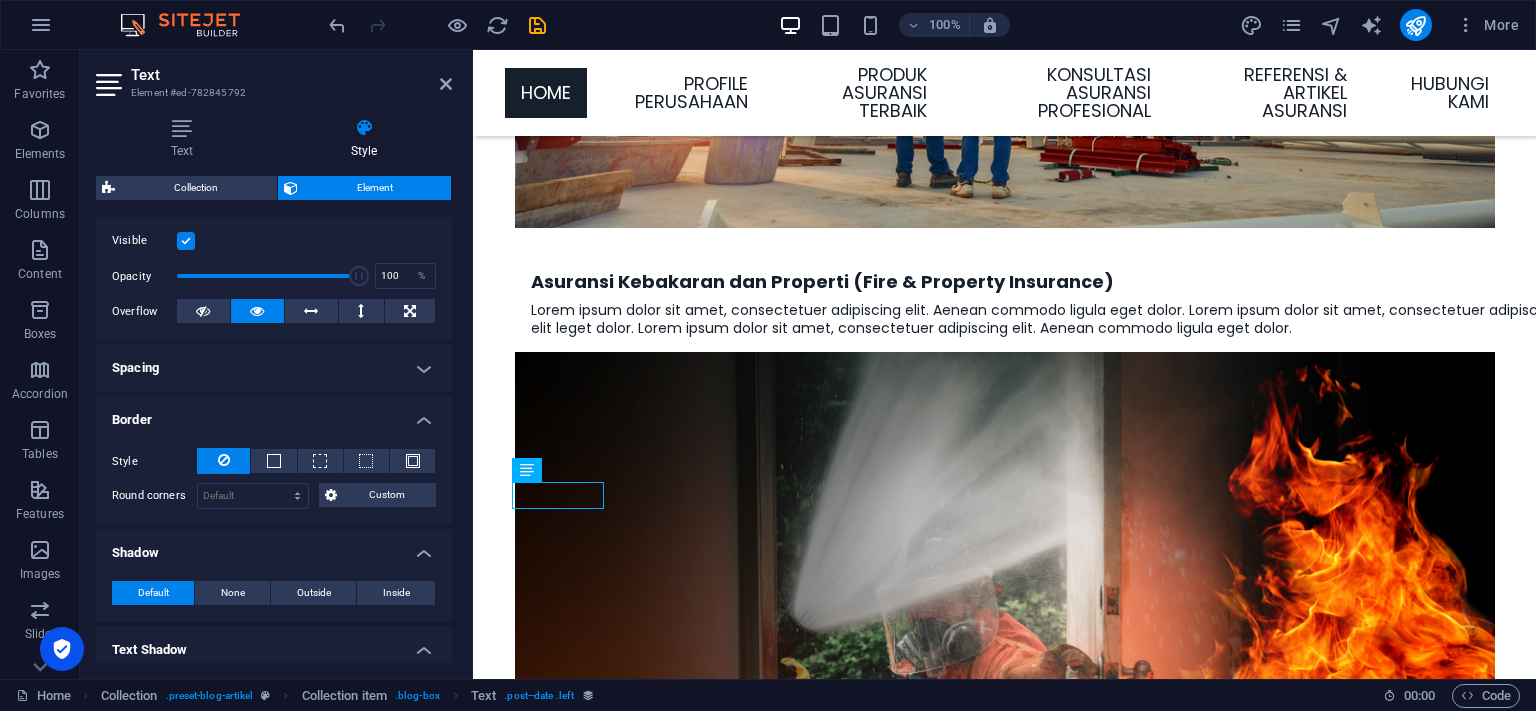scroll, scrollTop: 248, scrollLeft: 0, axis: vertical 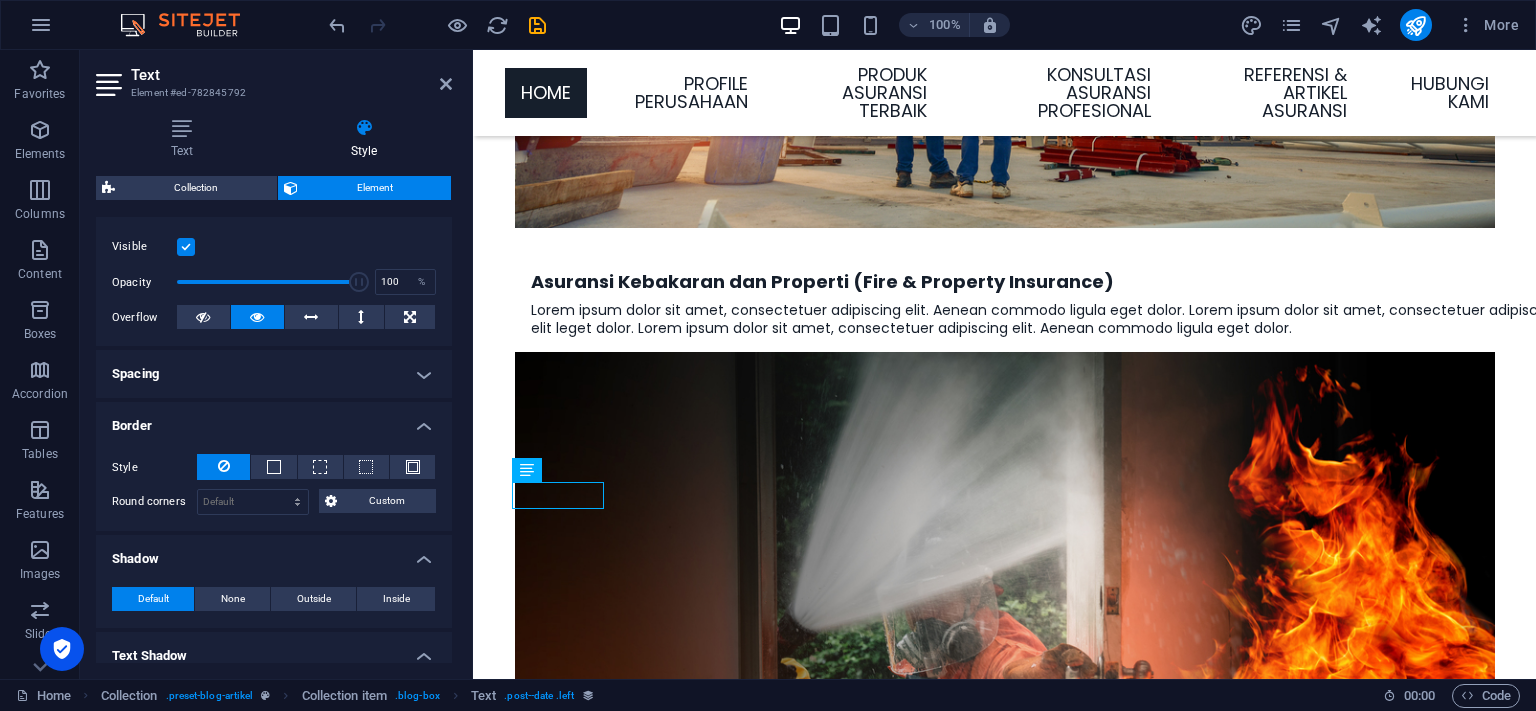 click on "Spacing" at bounding box center [274, 374] 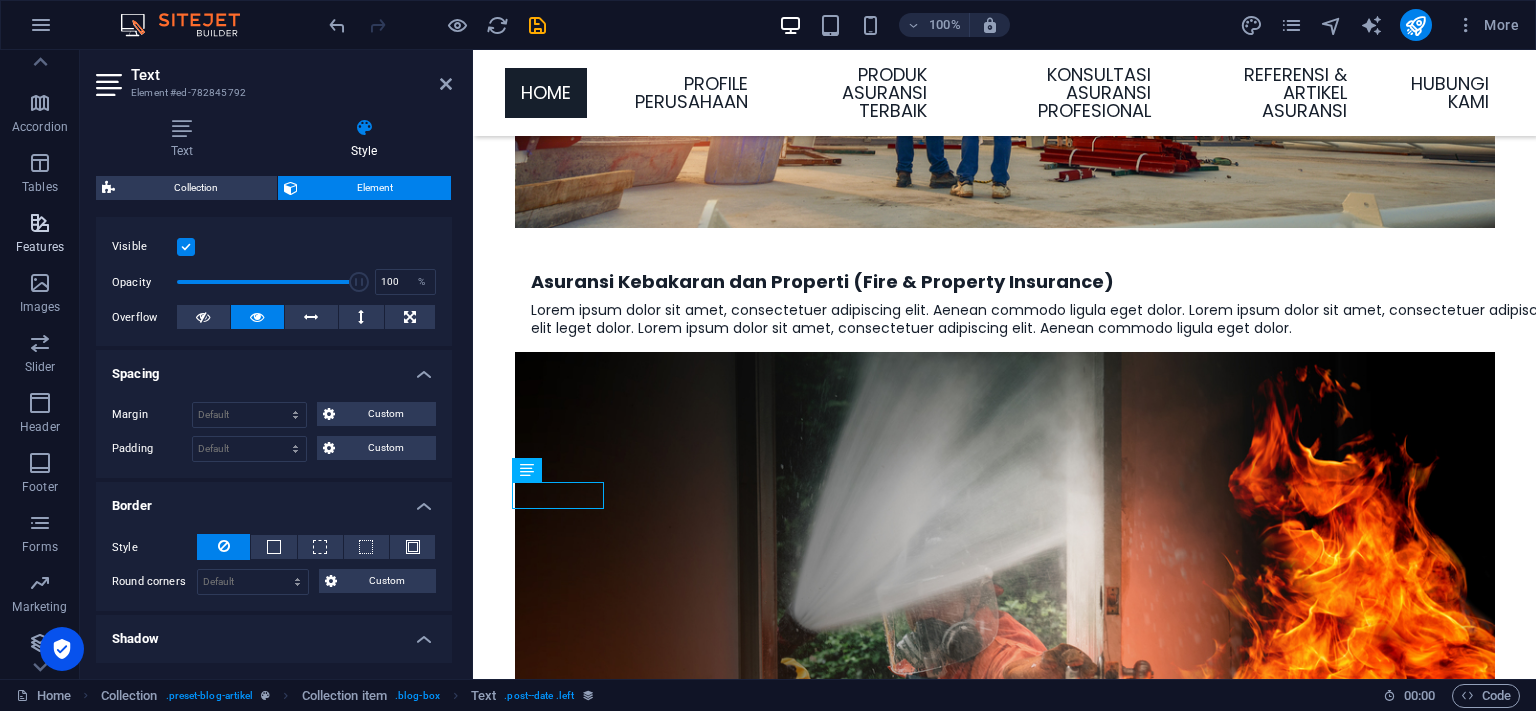 scroll, scrollTop: 271, scrollLeft: 0, axis: vertical 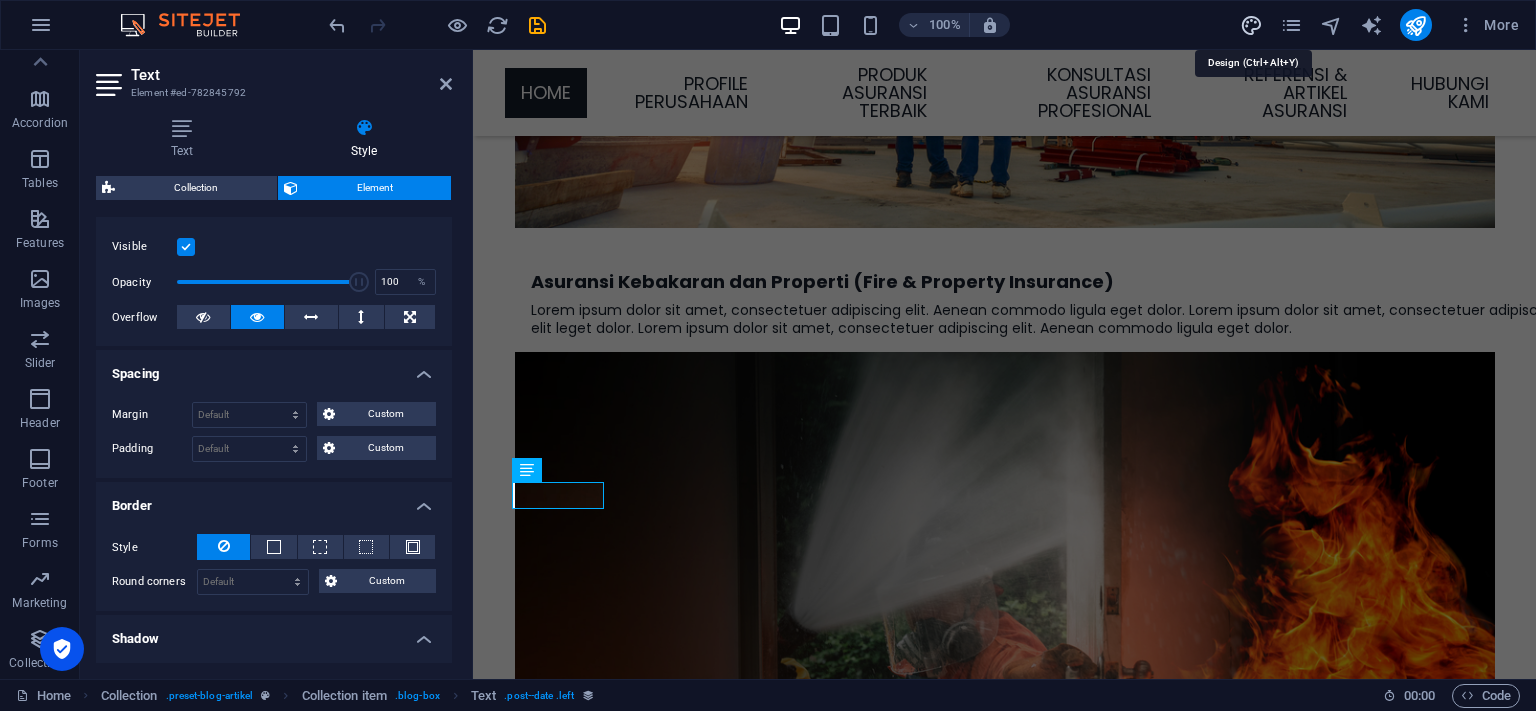 click at bounding box center (1251, 25) 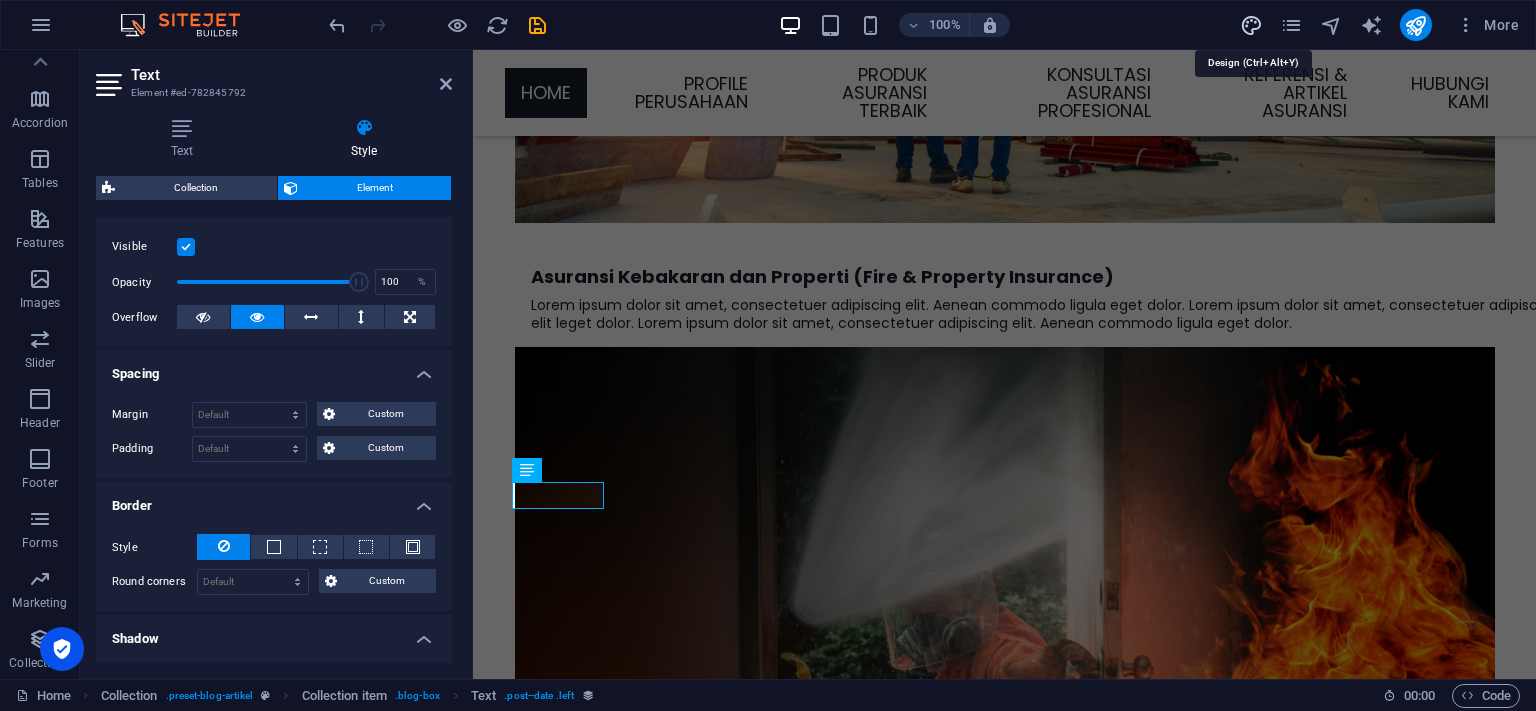 scroll, scrollTop: 5452, scrollLeft: 0, axis: vertical 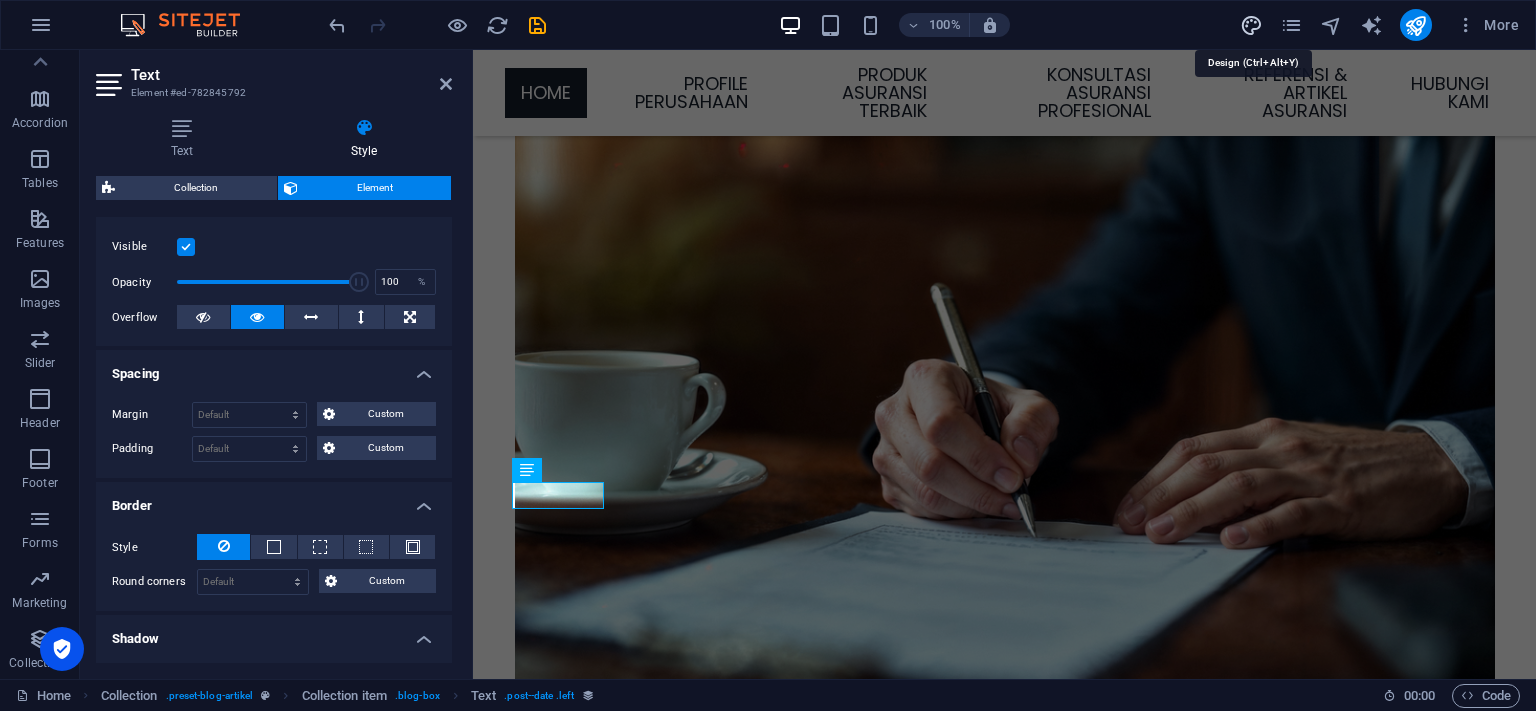 select on "px" 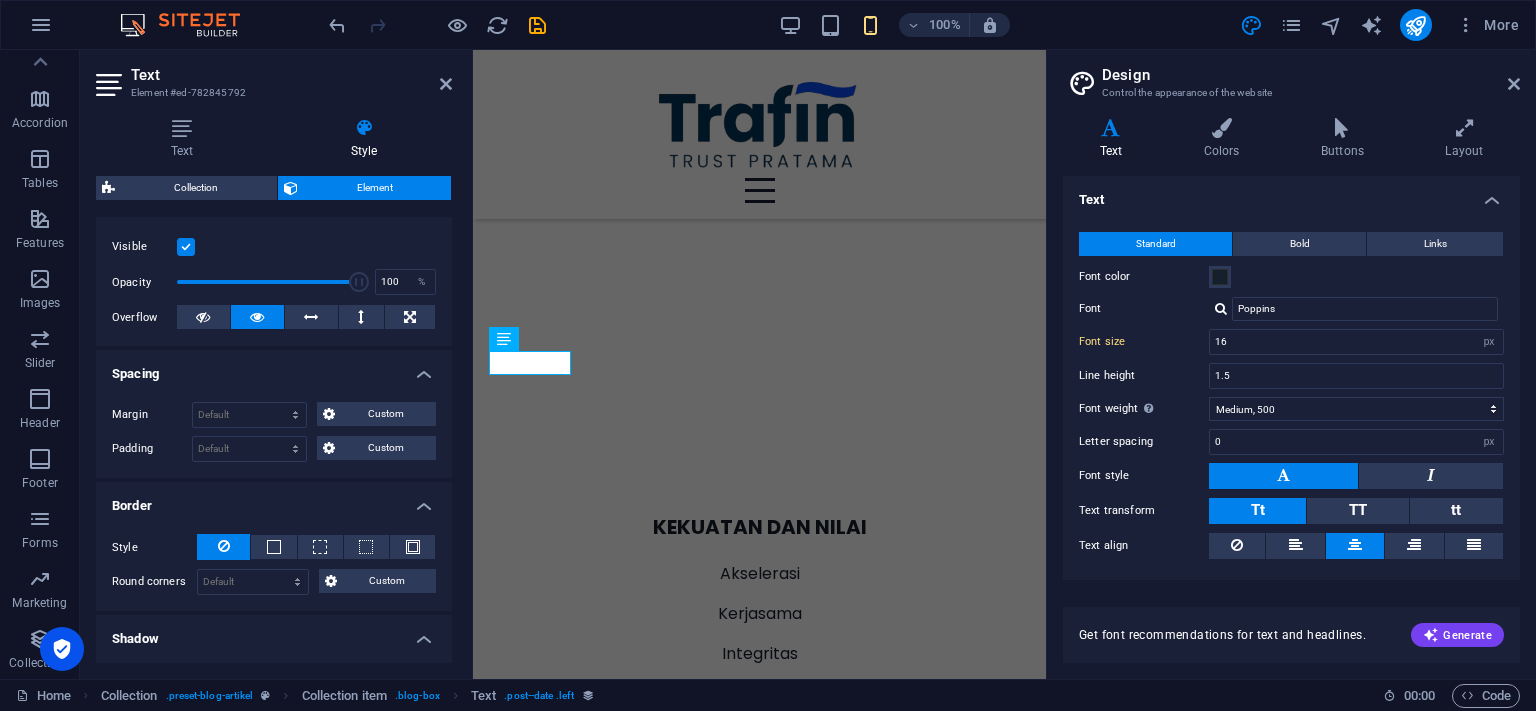 scroll, scrollTop: 46, scrollLeft: 0, axis: vertical 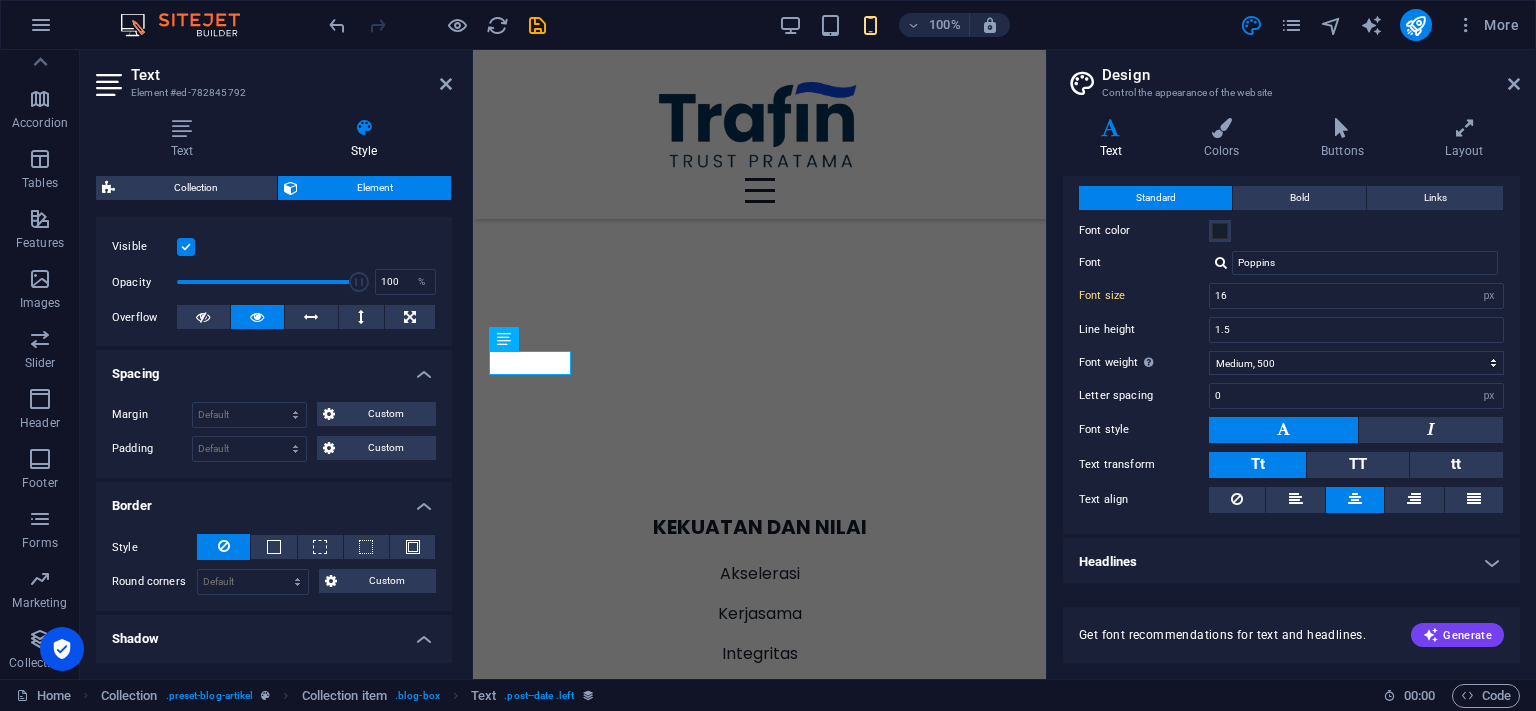 click on "Headlines" at bounding box center [1291, 562] 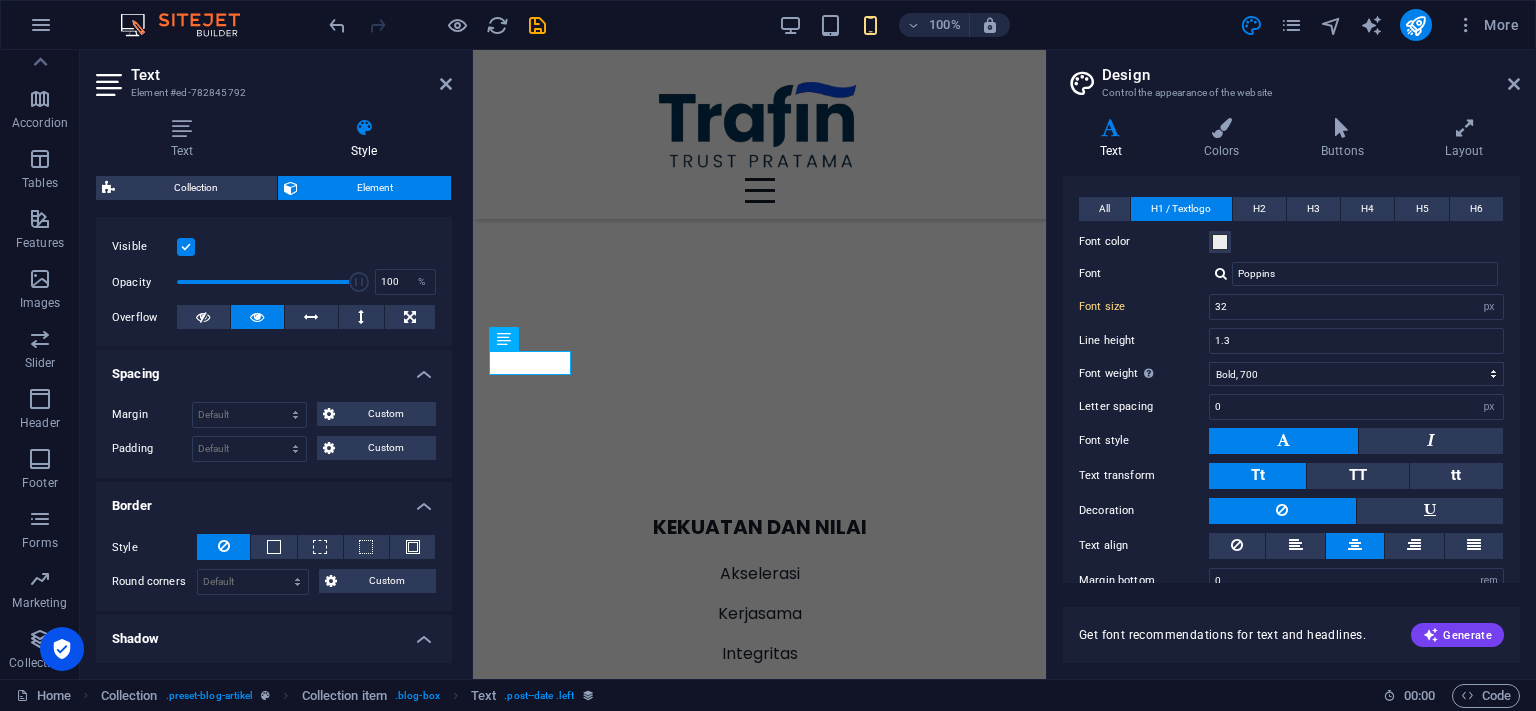 scroll, scrollTop: 466, scrollLeft: 0, axis: vertical 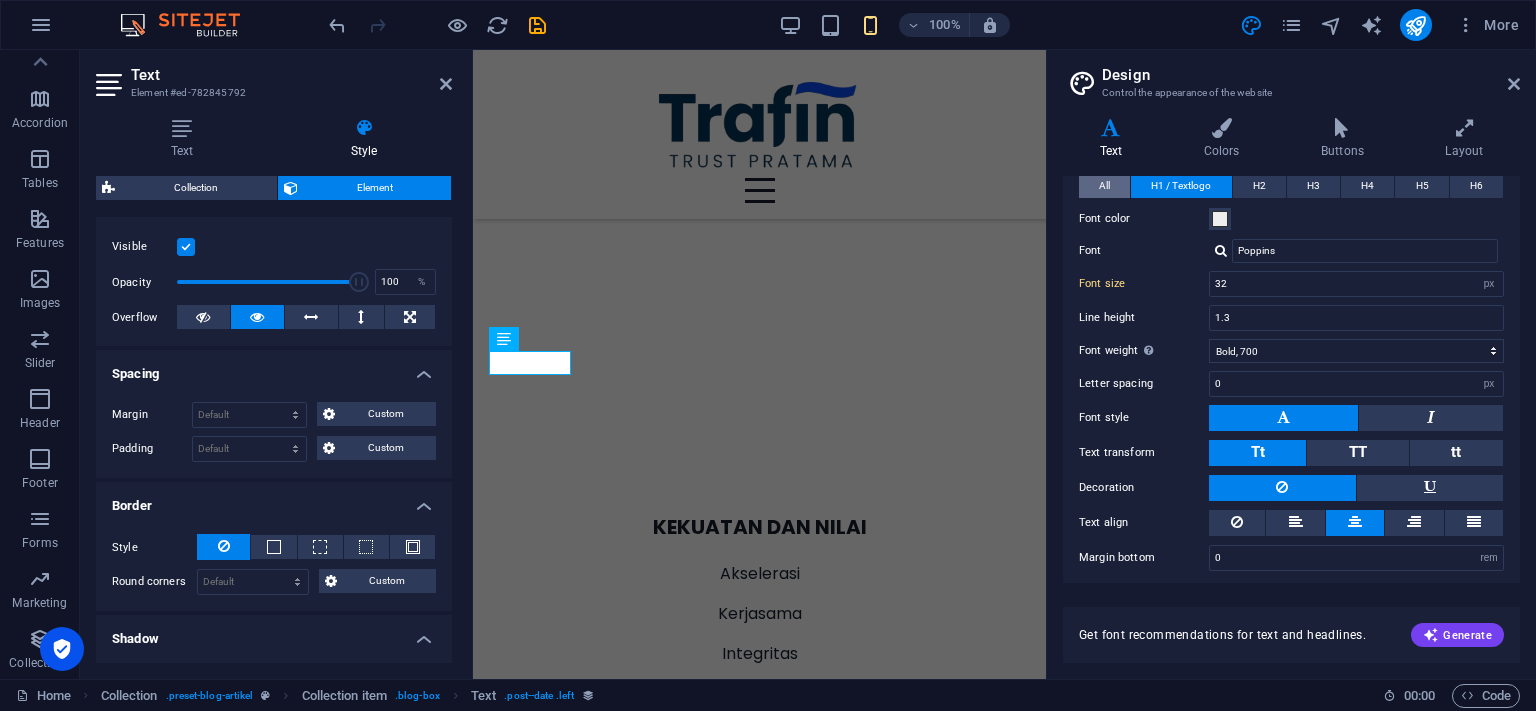 click on "All" at bounding box center [1104, 186] 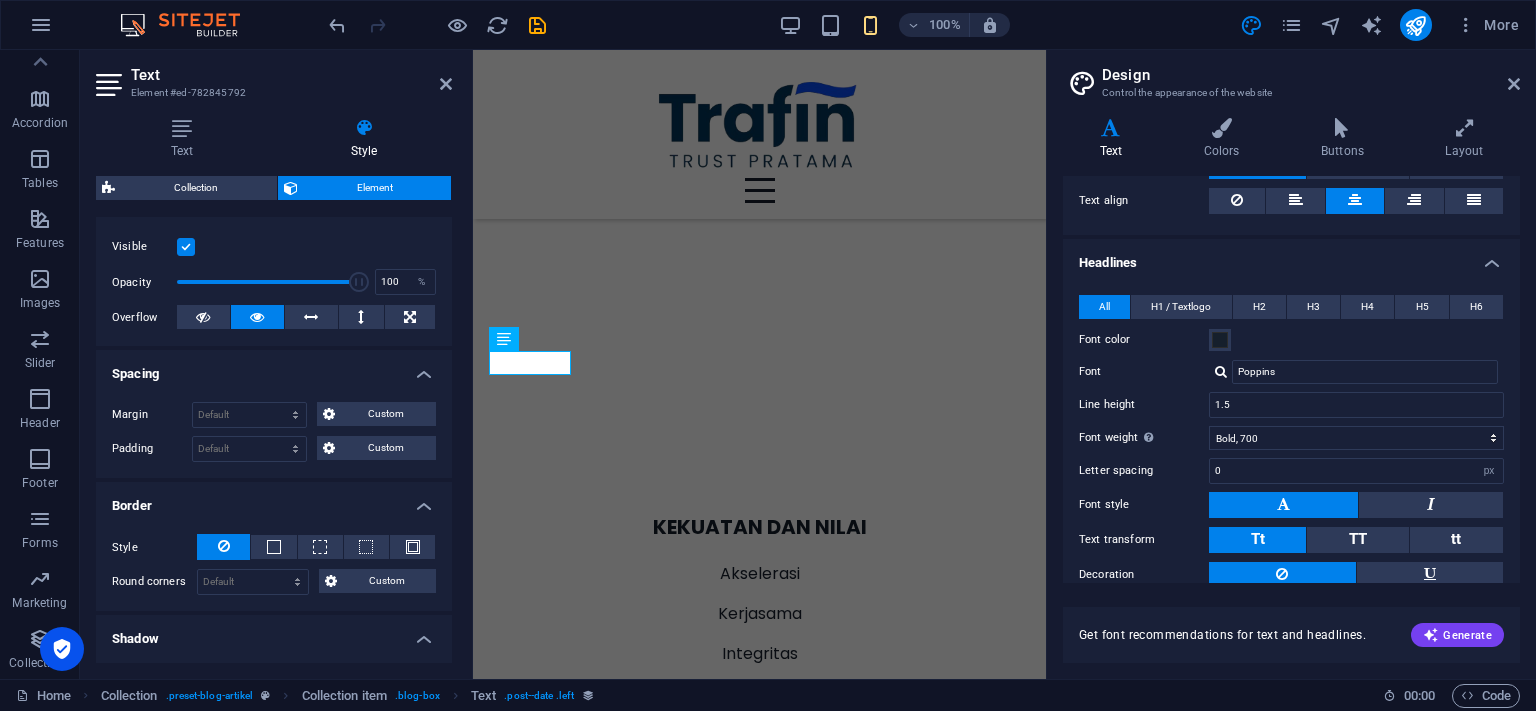 scroll, scrollTop: 341, scrollLeft: 0, axis: vertical 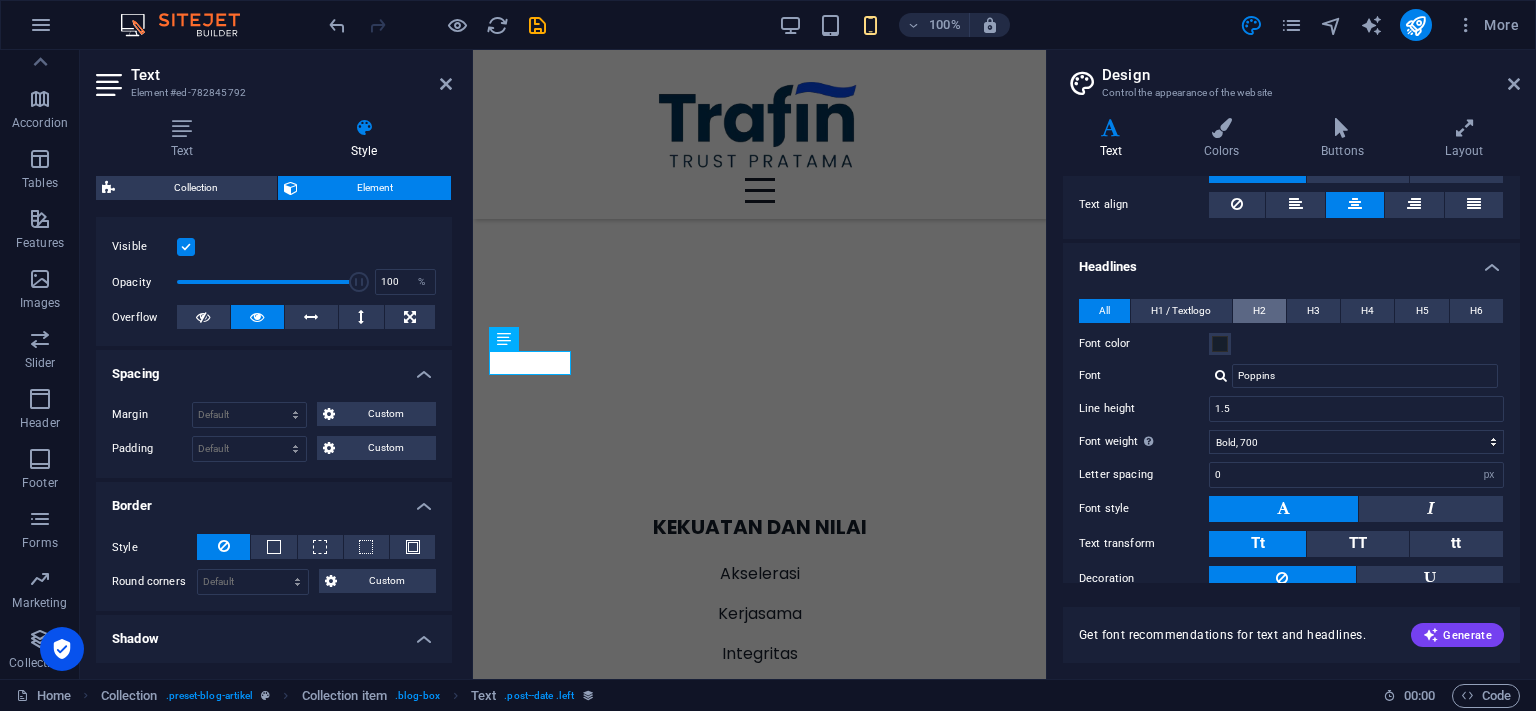 click on "H2" at bounding box center [1259, 311] 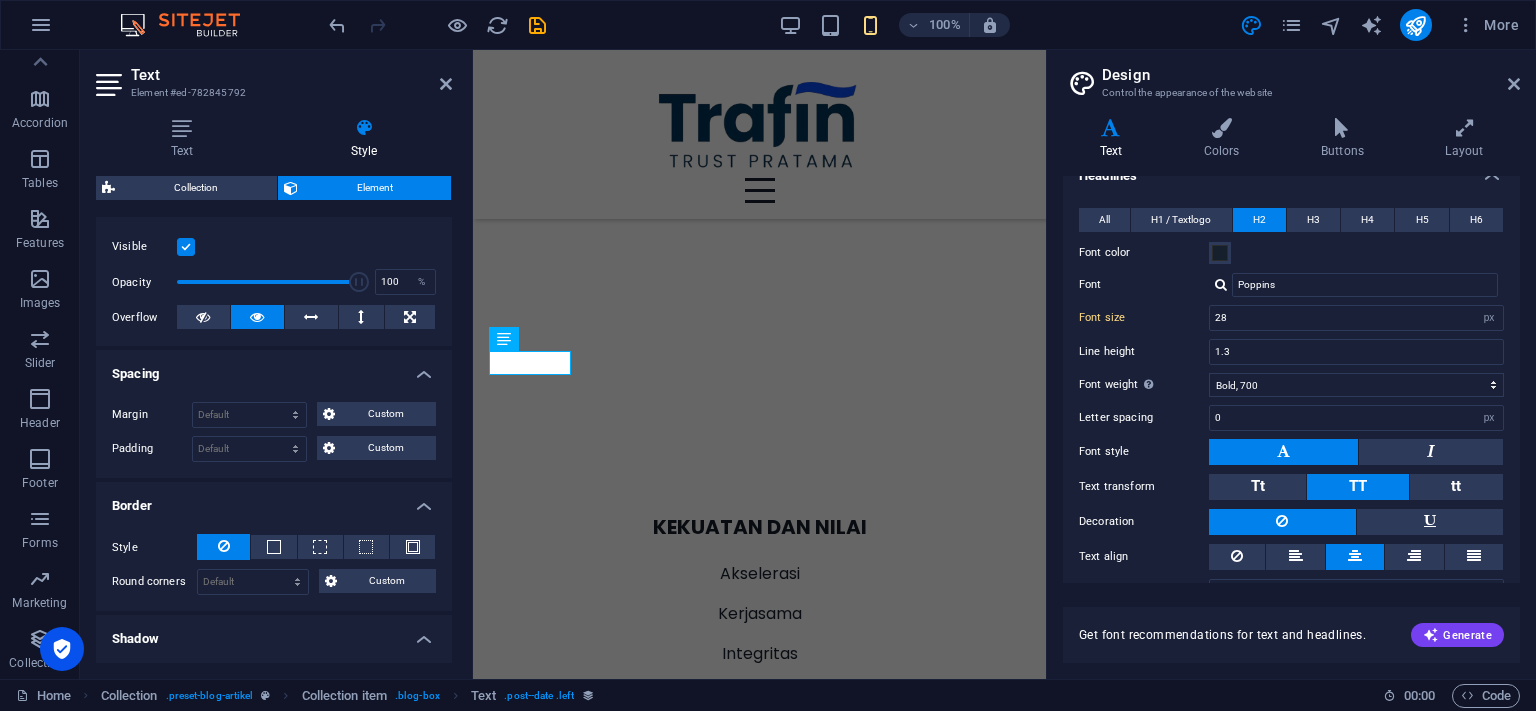 scroll, scrollTop: 466, scrollLeft: 0, axis: vertical 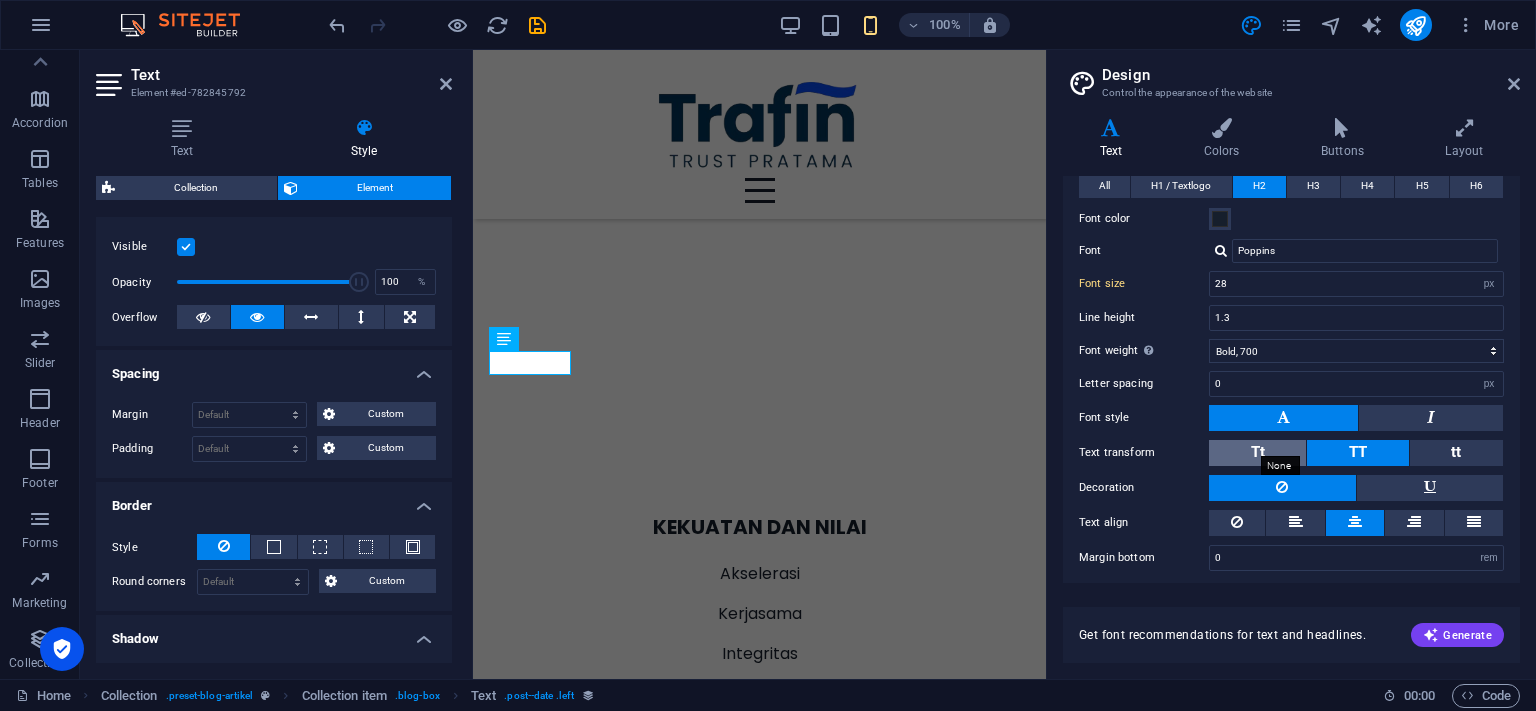 click on "Tt" at bounding box center (1258, 452) 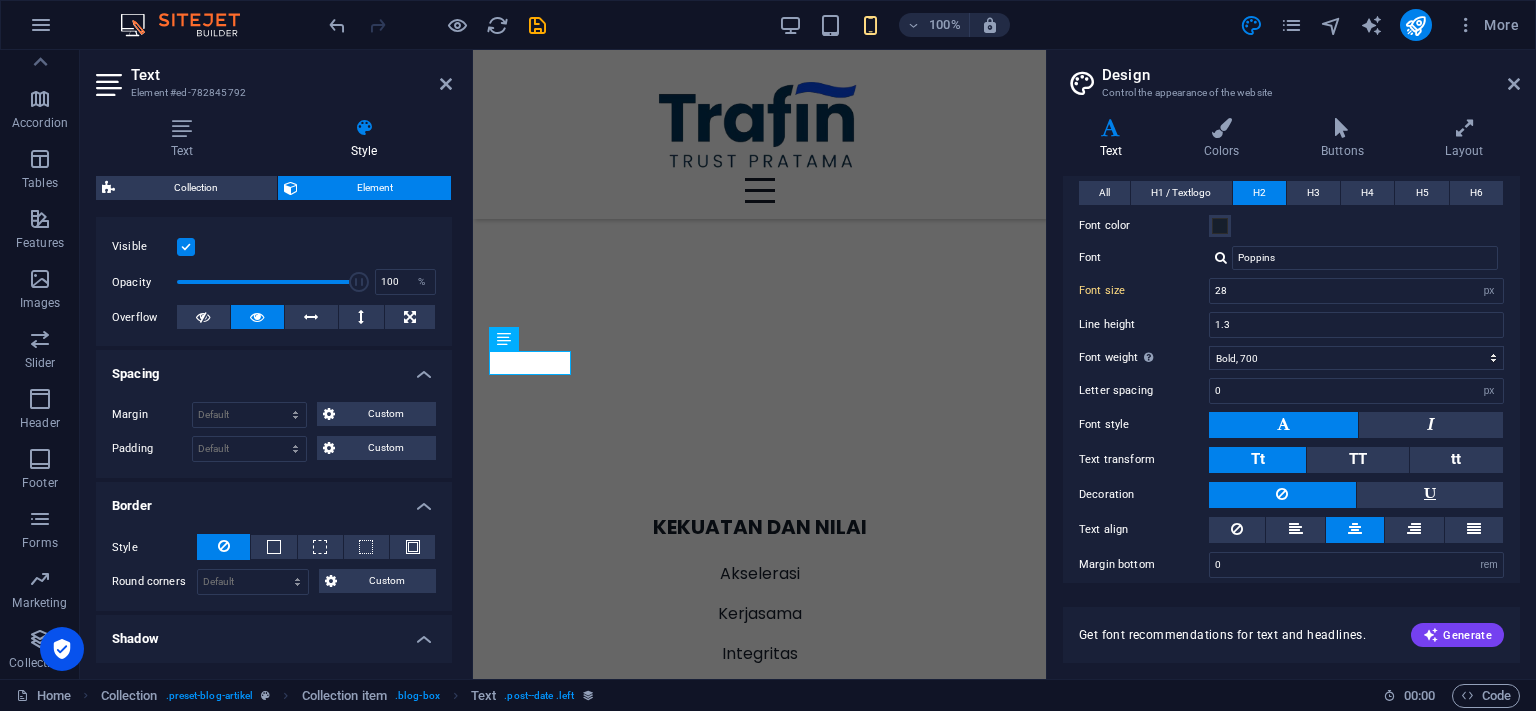 scroll, scrollTop: 466, scrollLeft: 0, axis: vertical 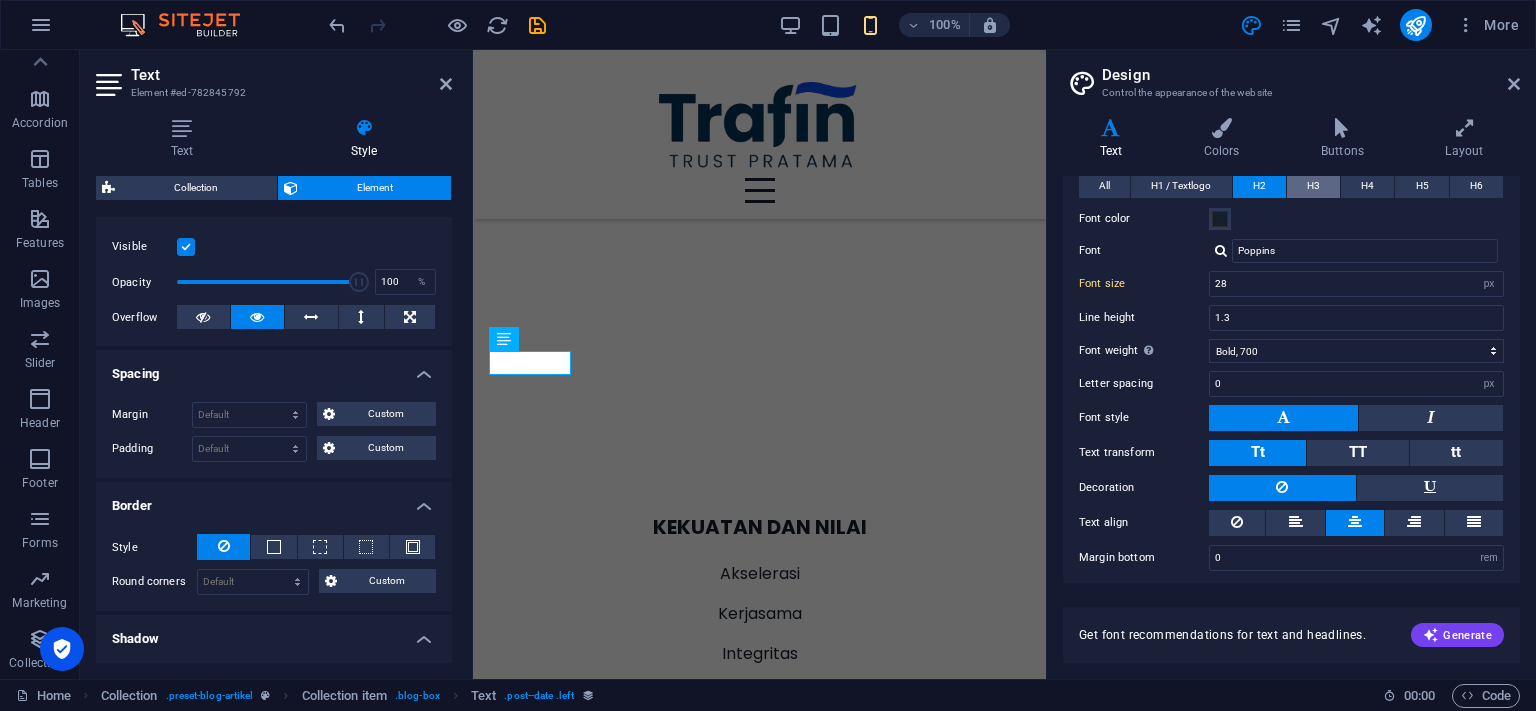 click on "H3" at bounding box center [1313, 186] 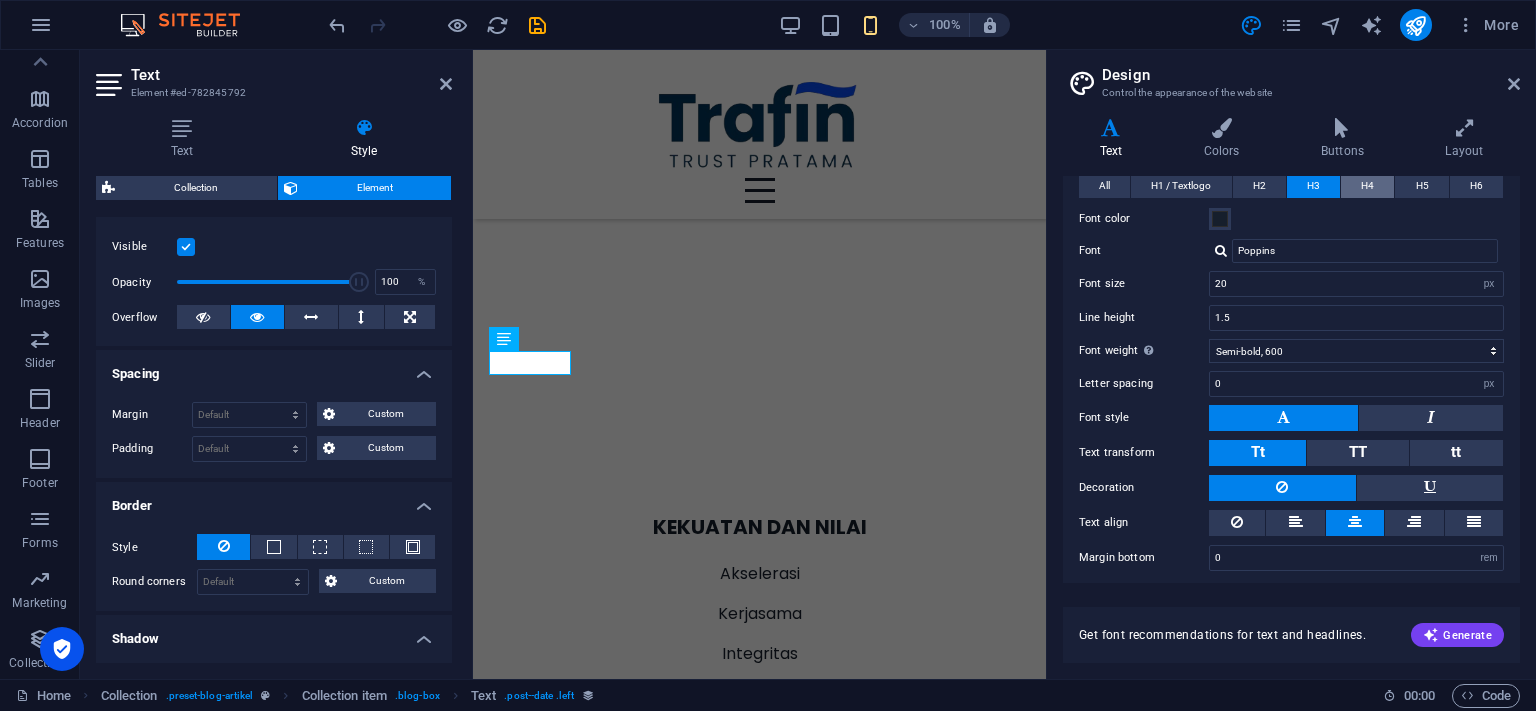 click on "H4" at bounding box center (1367, 186) 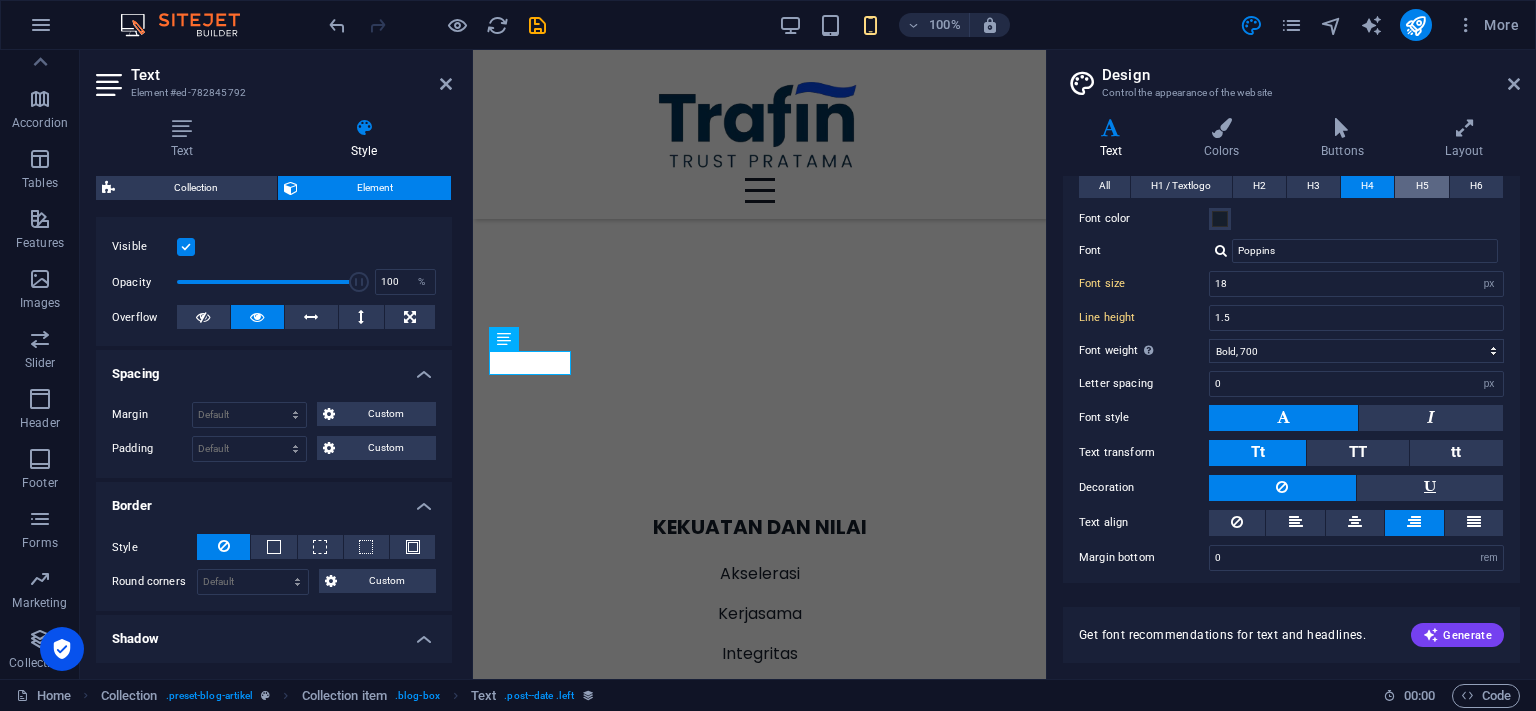 click on "H5" at bounding box center [1421, 186] 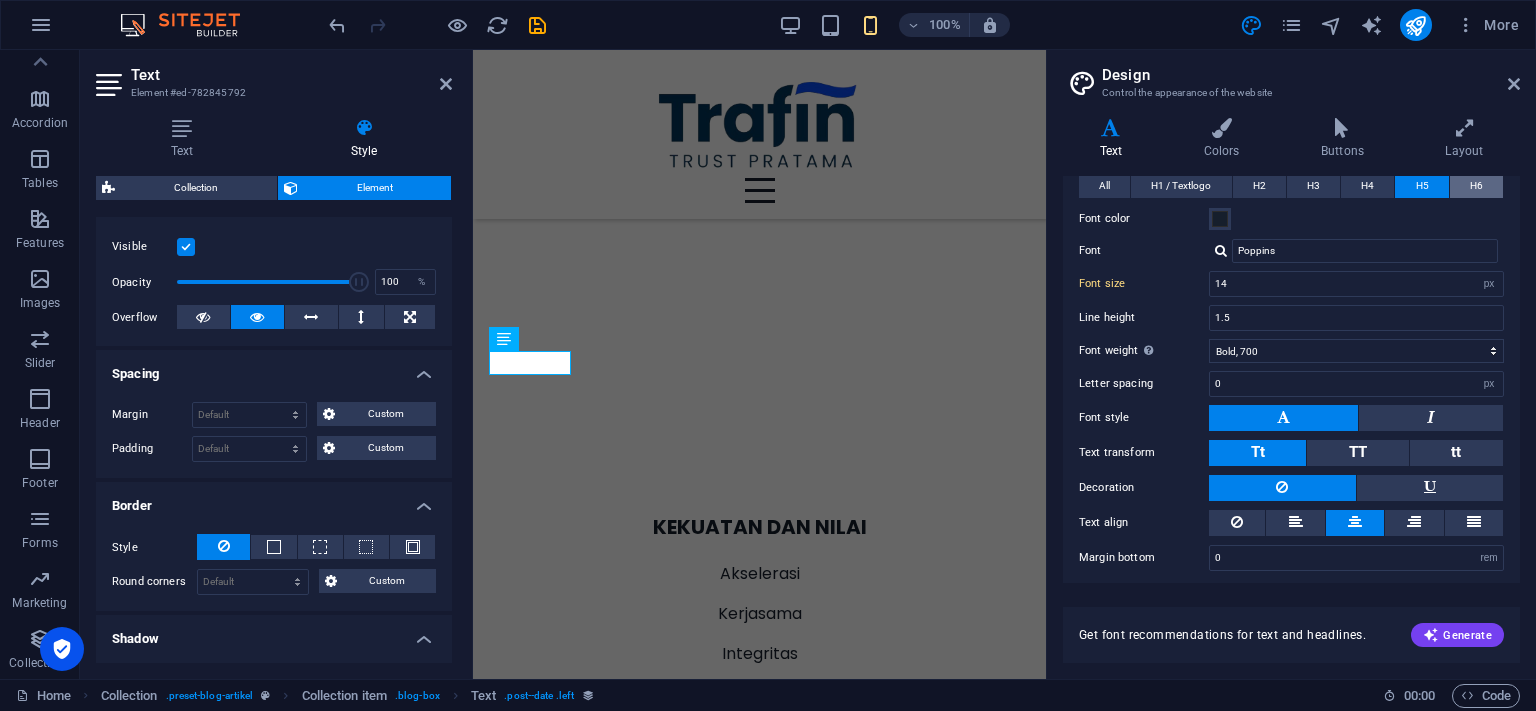 click on "H6" at bounding box center (1476, 186) 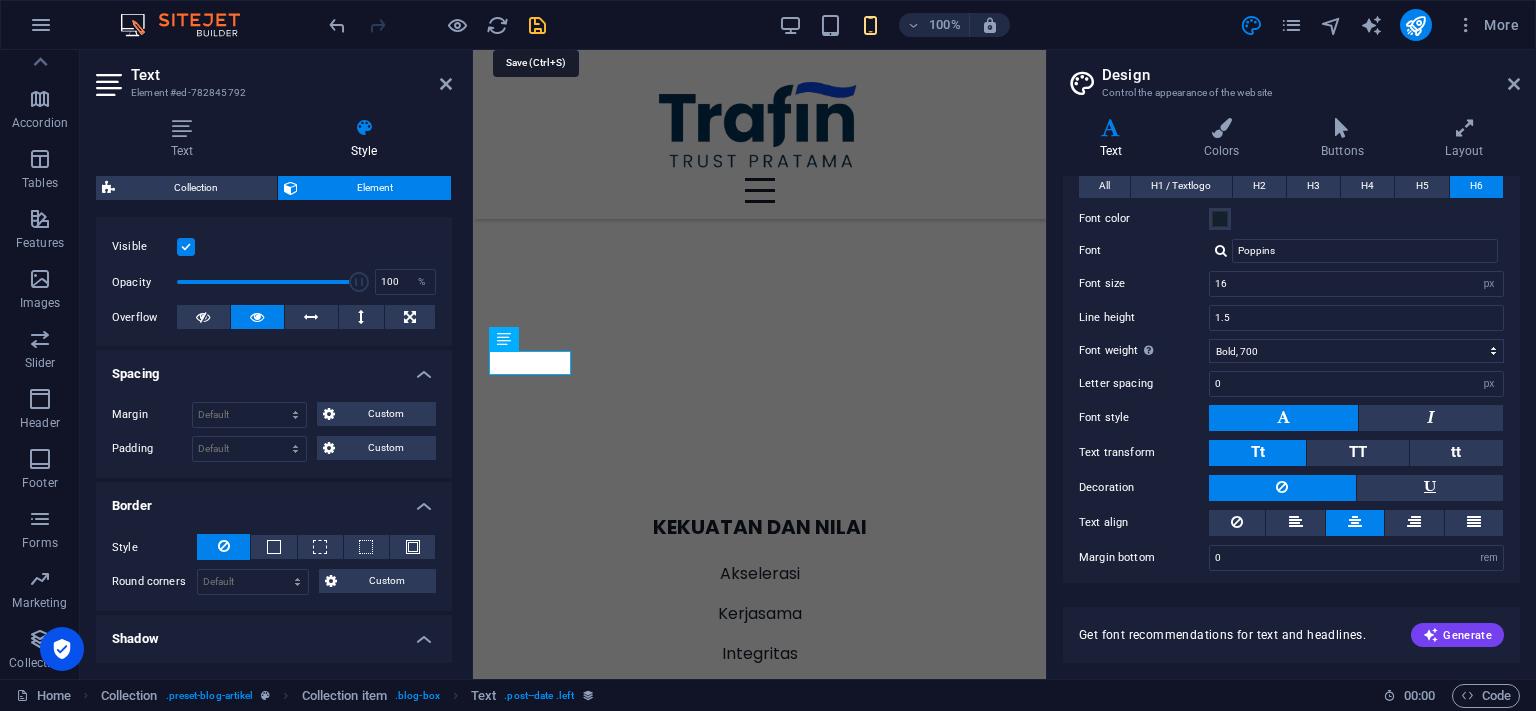 click at bounding box center [537, 25] 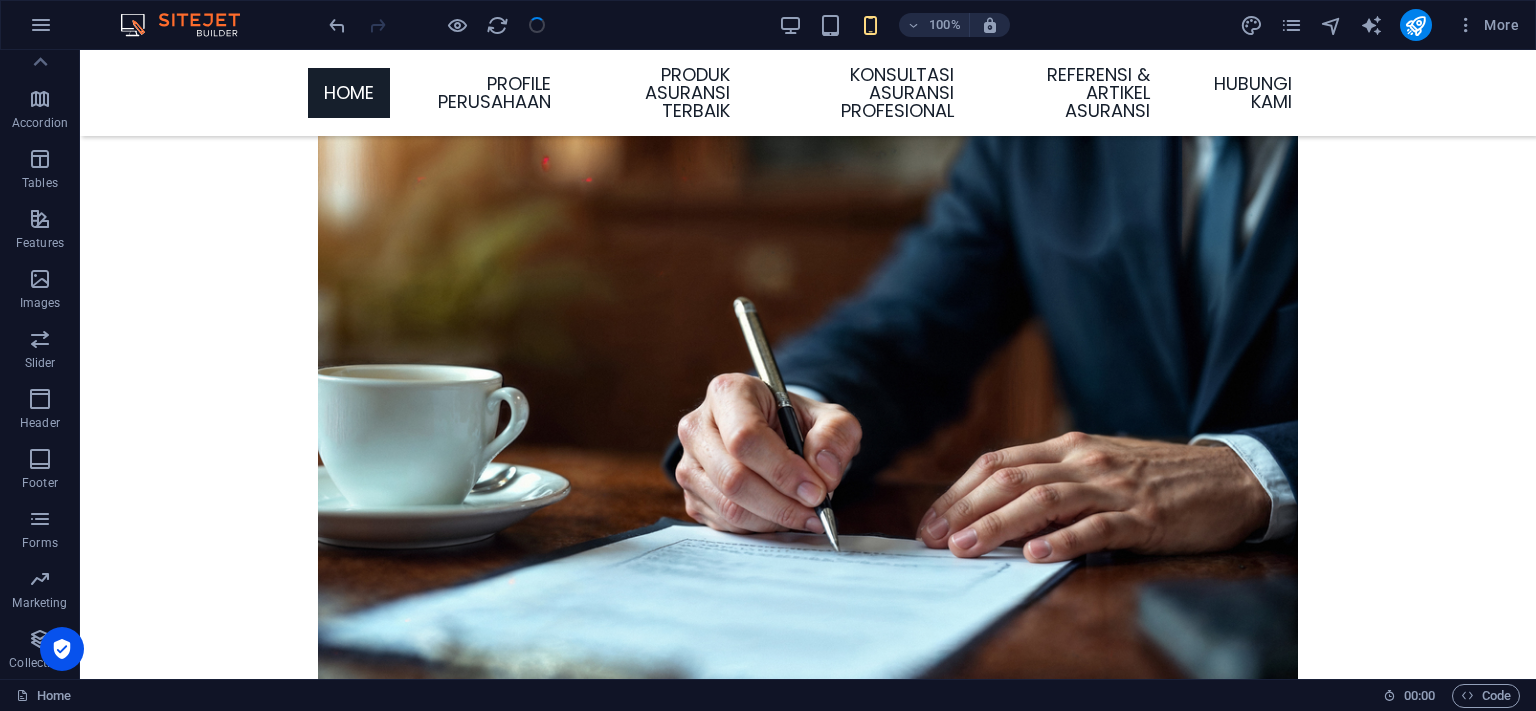 scroll, scrollTop: 4092, scrollLeft: 0, axis: vertical 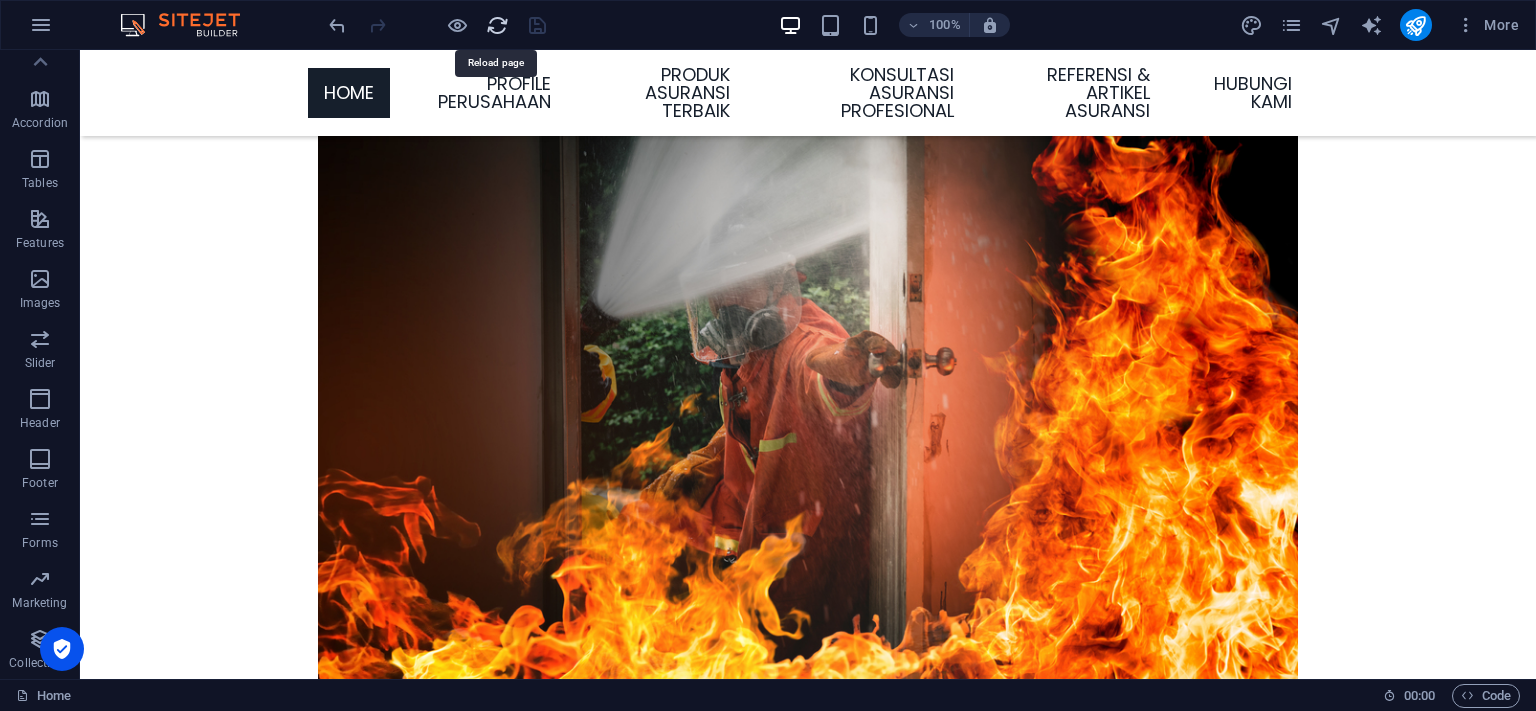 click at bounding box center [497, 25] 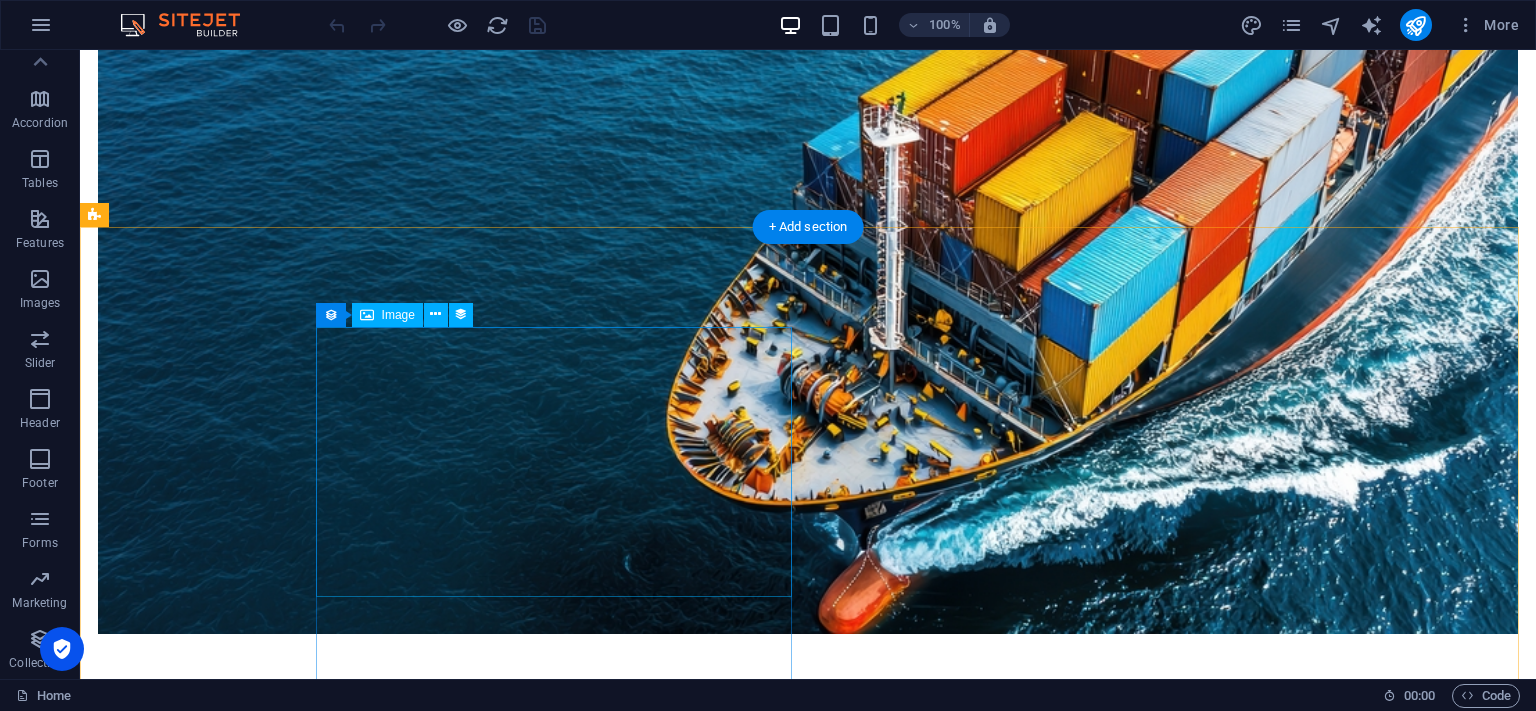 scroll, scrollTop: 4012, scrollLeft: 0, axis: vertical 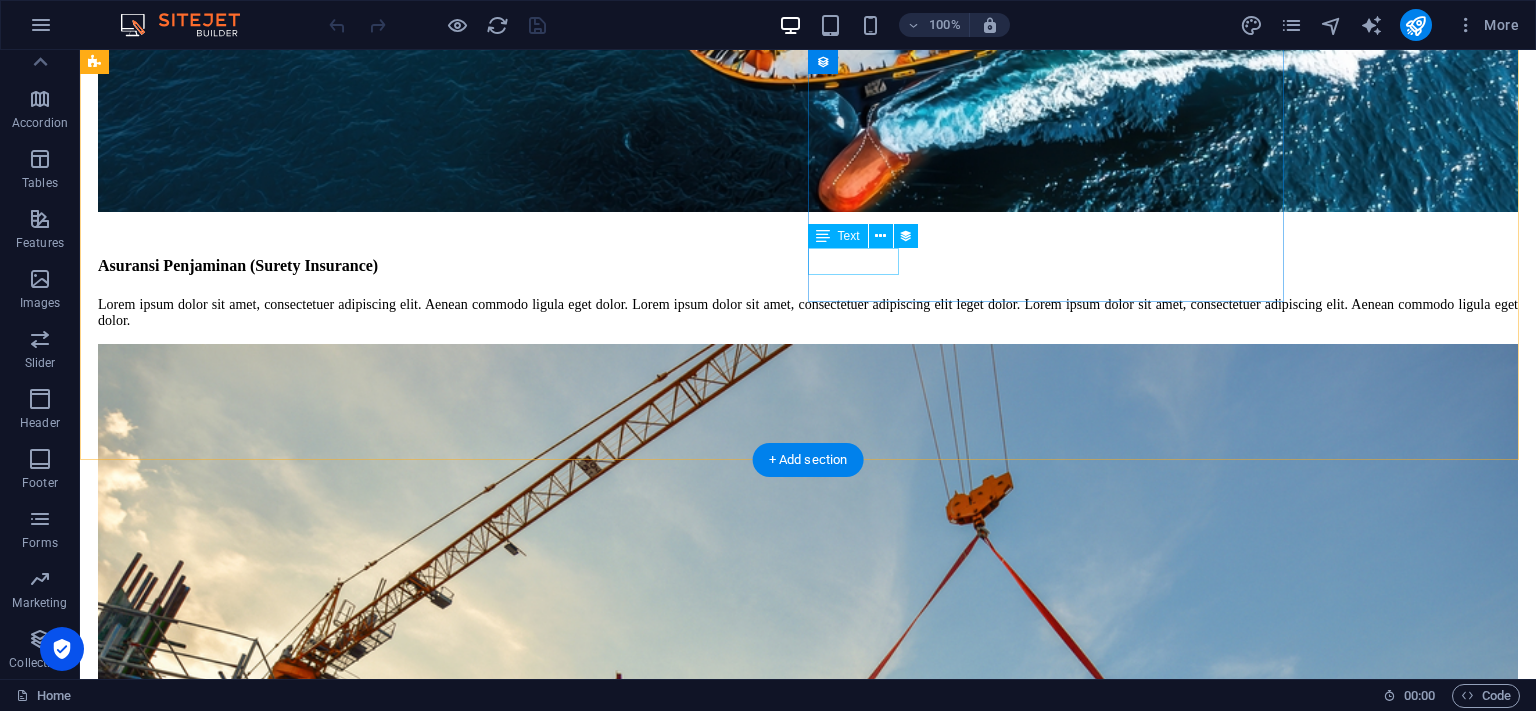 click on "Agung BS" at bounding box center (808, 6869) 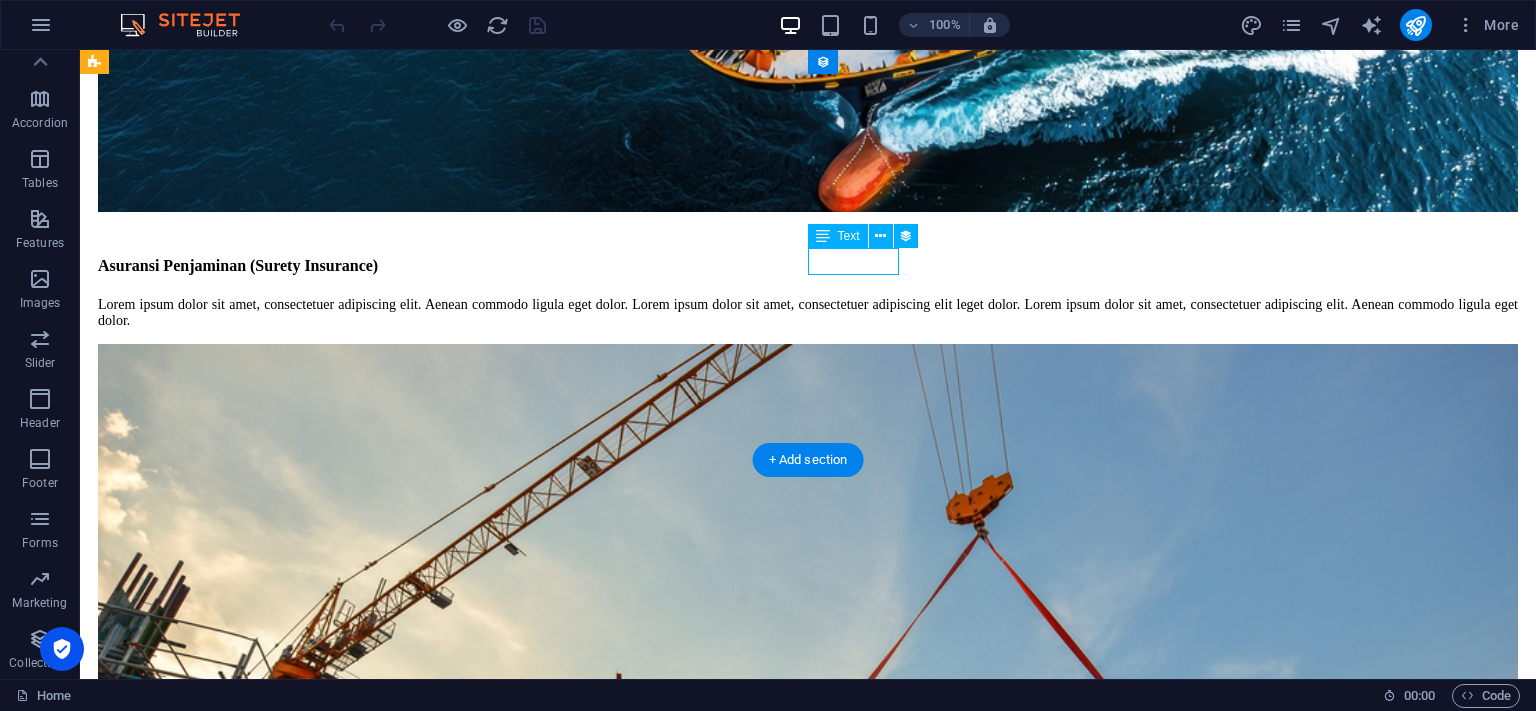click on "Agung BS" at bounding box center (808, 6869) 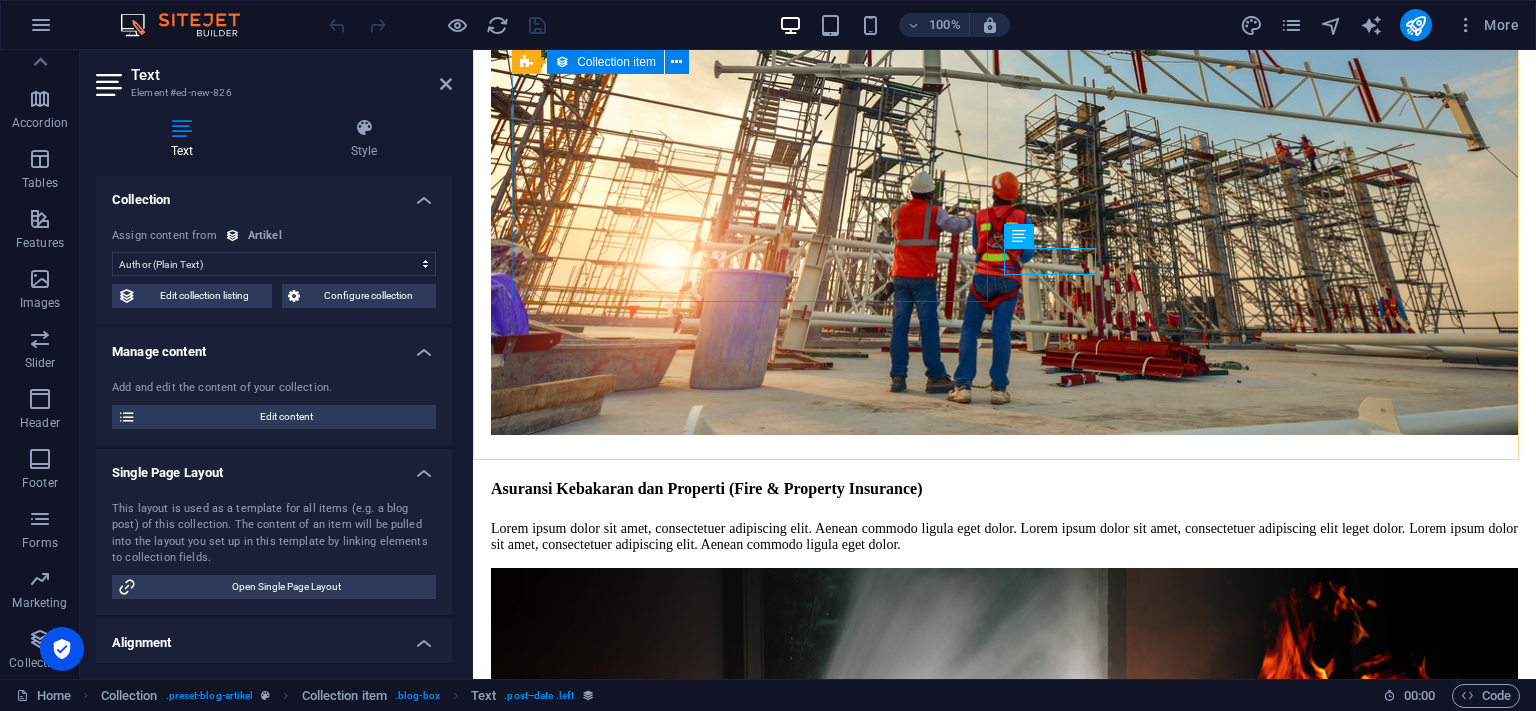 scroll, scrollTop: 1, scrollLeft: 0, axis: vertical 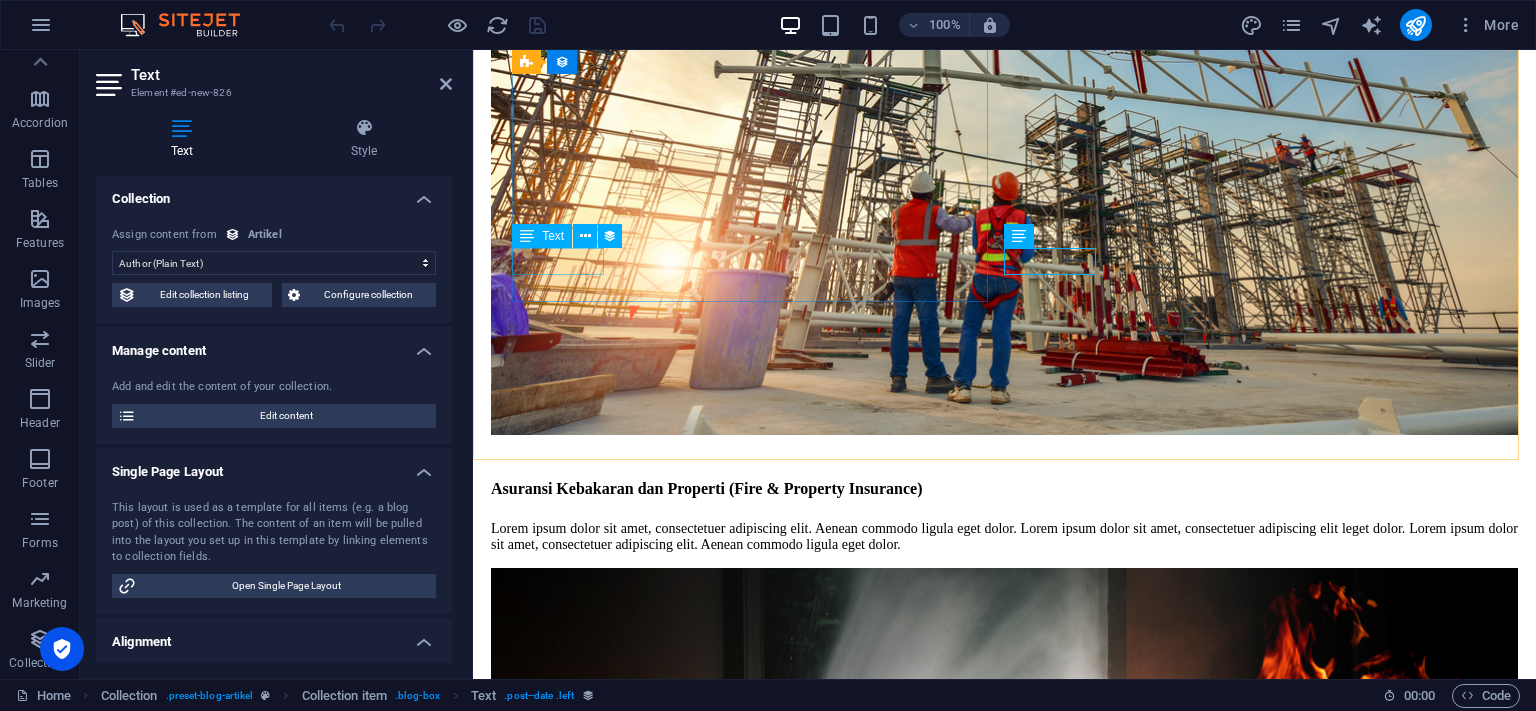 click on "Agung BS" at bounding box center [1004, 4852] 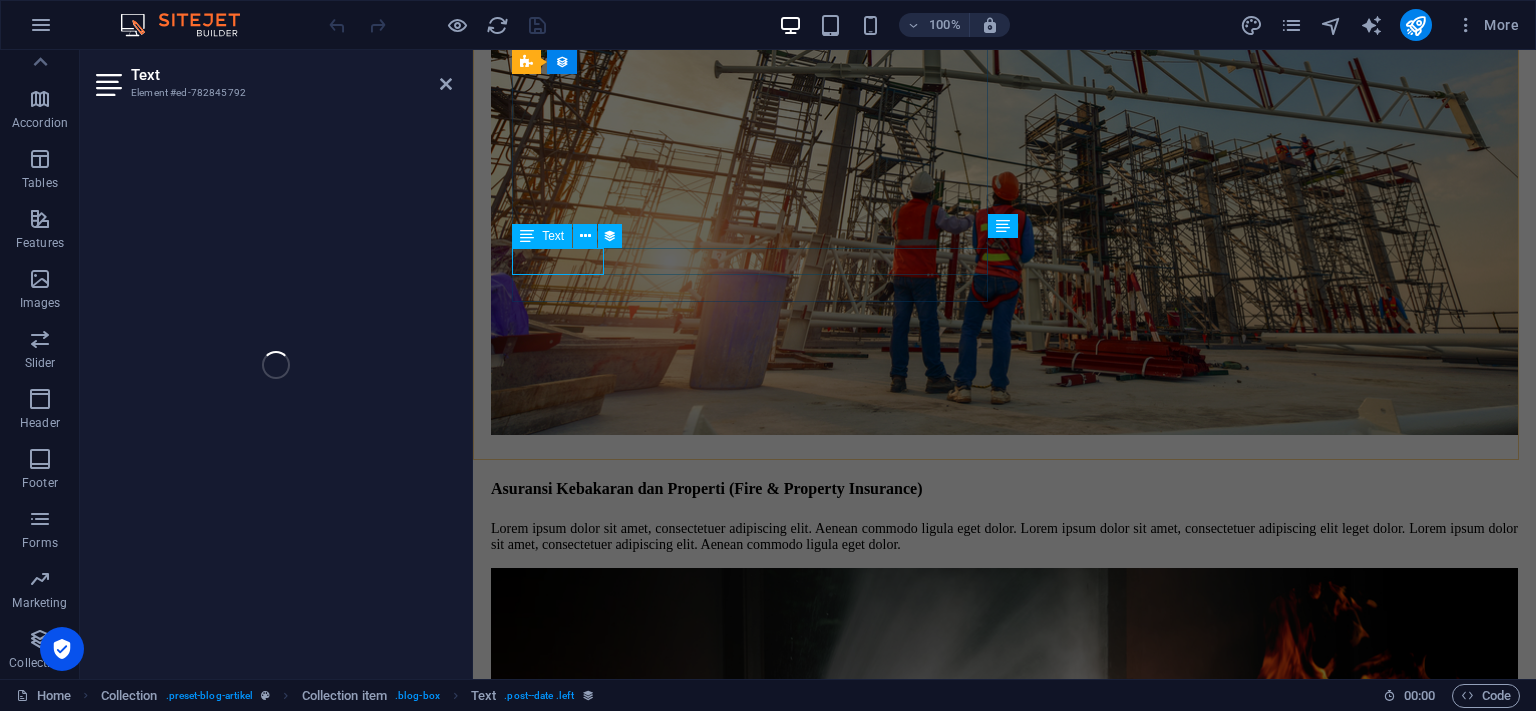 select on "author" 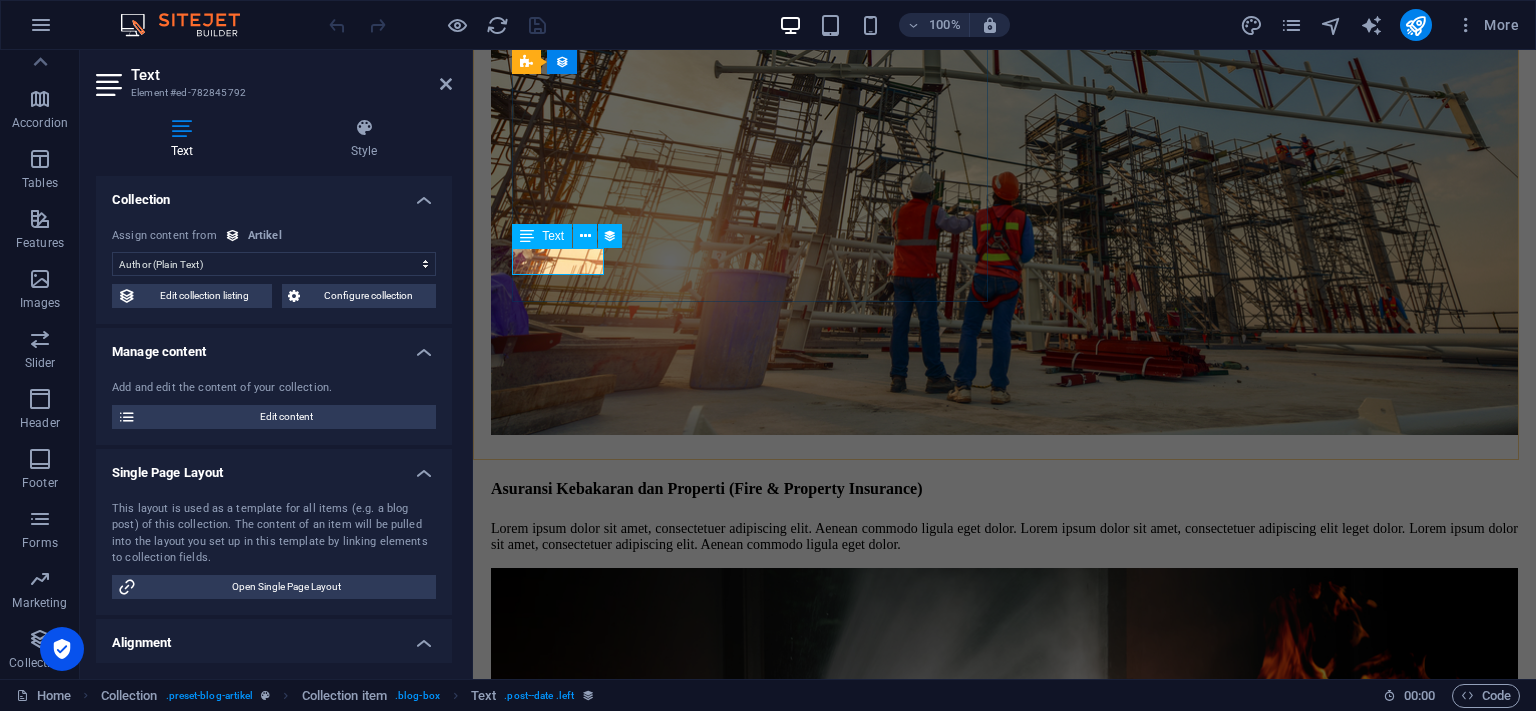 click on "Agung BS" at bounding box center [1004, 4852] 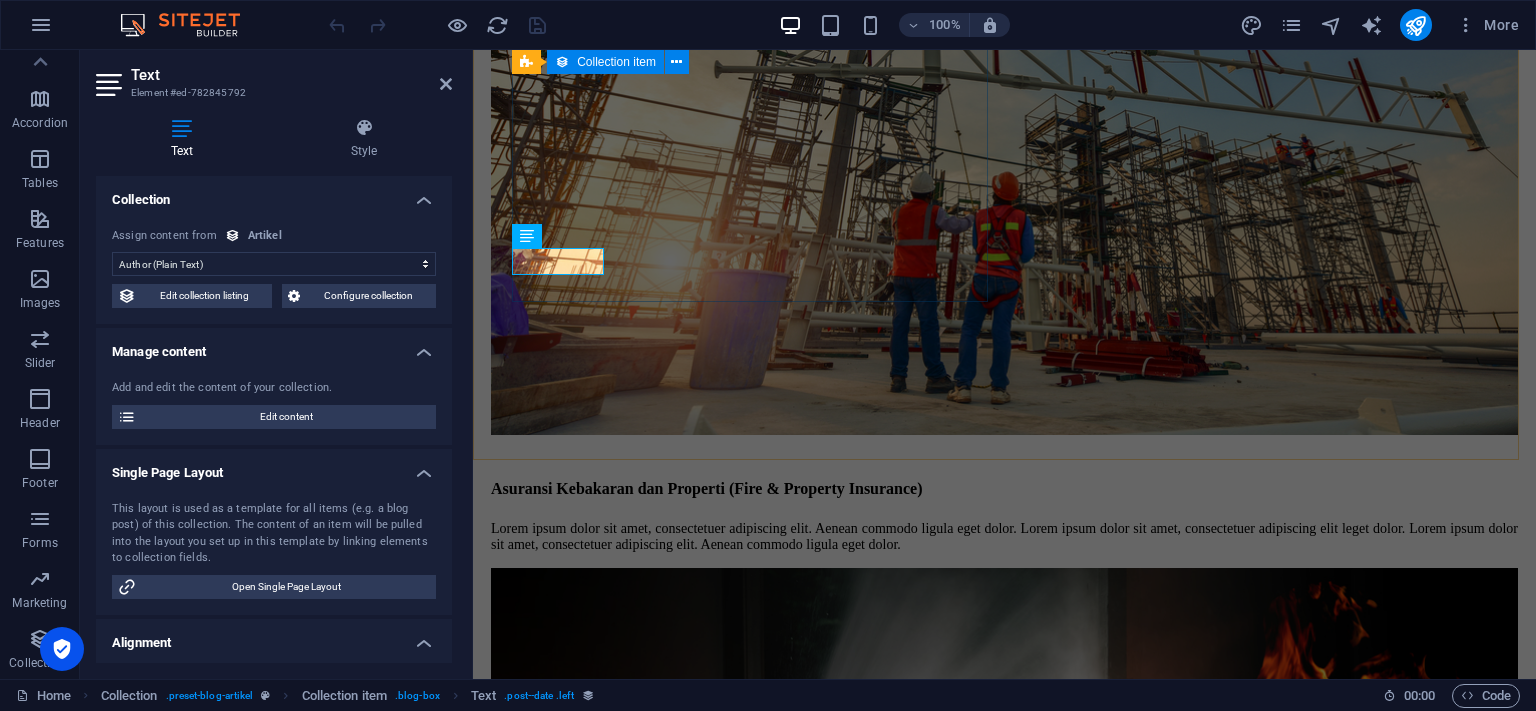 click on "Perlindungan Finansial di Masa Tak Terduga Artikel Agung BS" at bounding box center (1004, 4663) 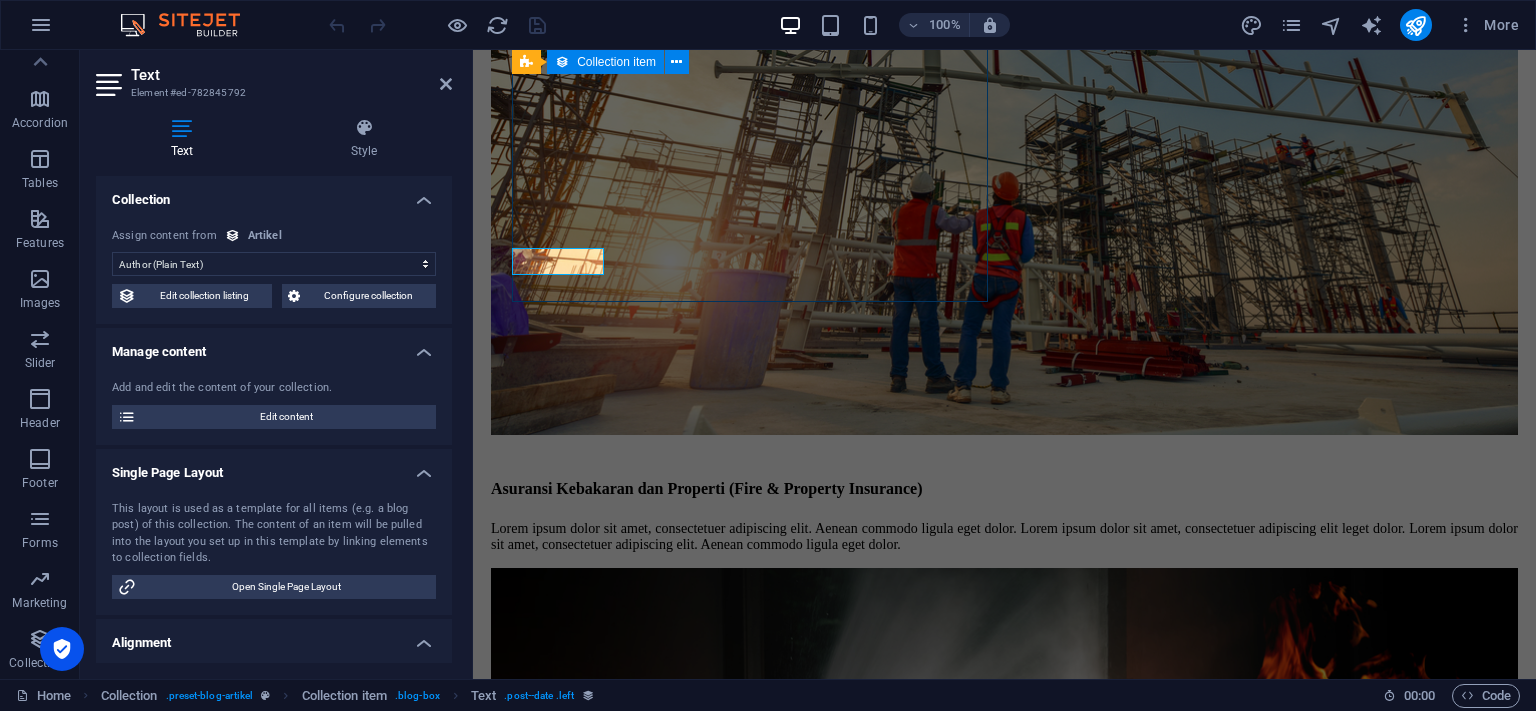 click on "Perlindungan Finansial di Masa Tak Terduga Artikel Agung BS" at bounding box center (1004, 4663) 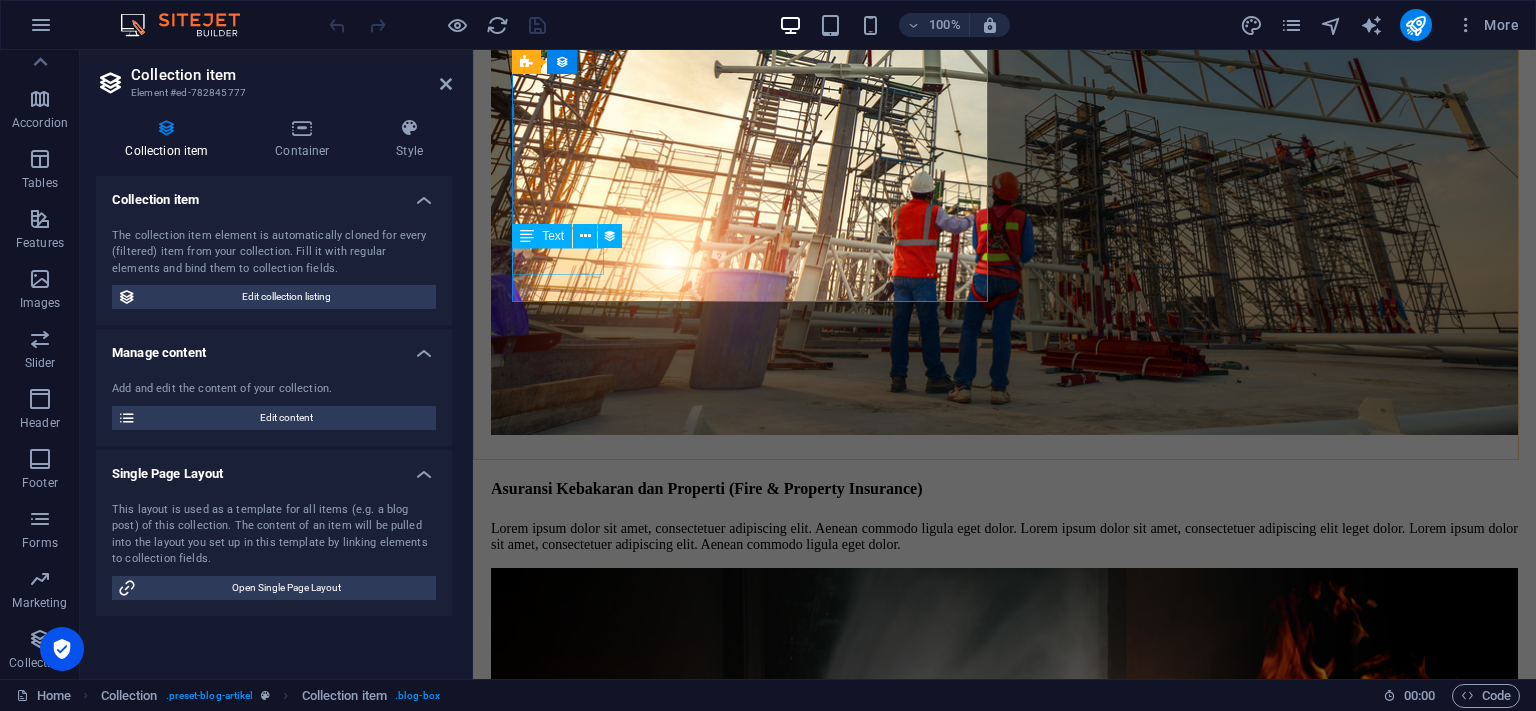 click on "Agung BS" at bounding box center (1004, 4852) 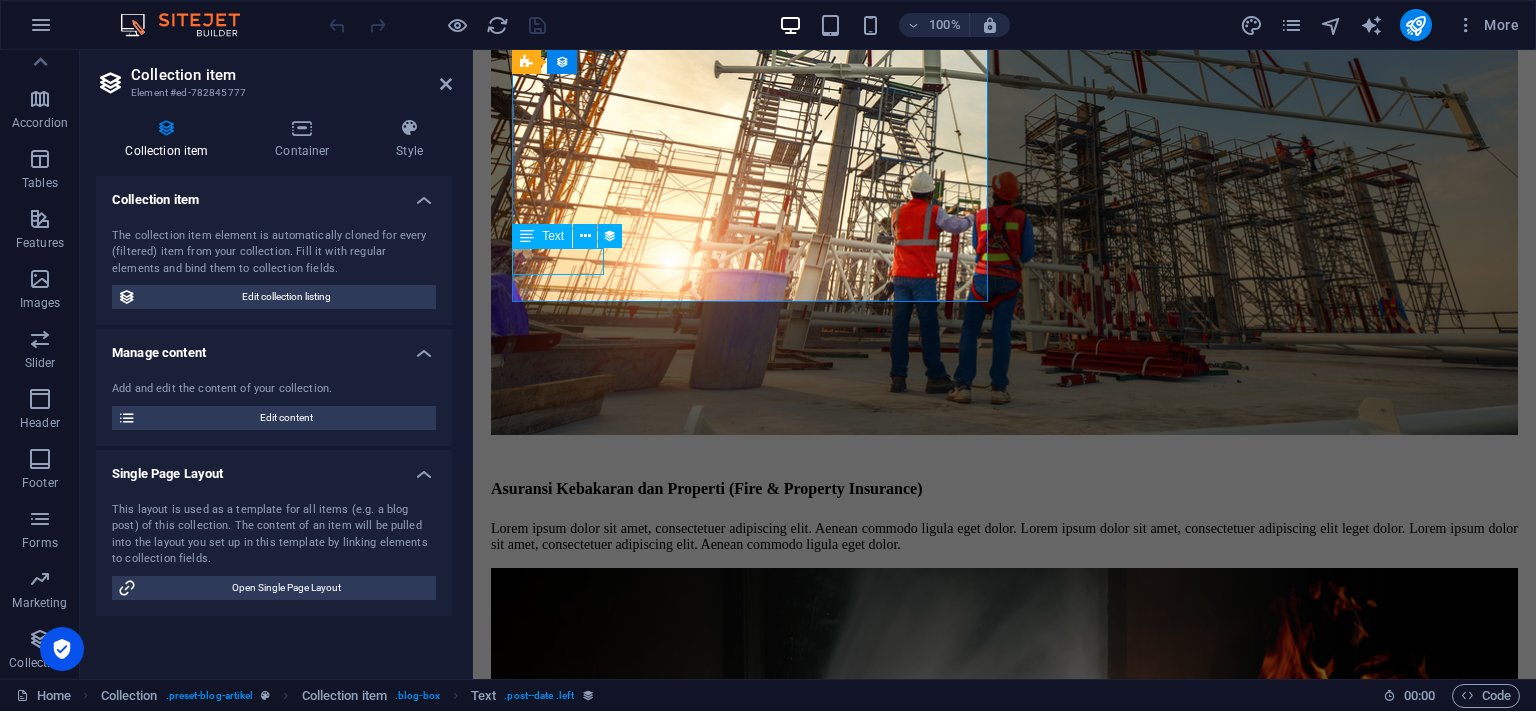 click on "Agung BS" at bounding box center (1004, 4852) 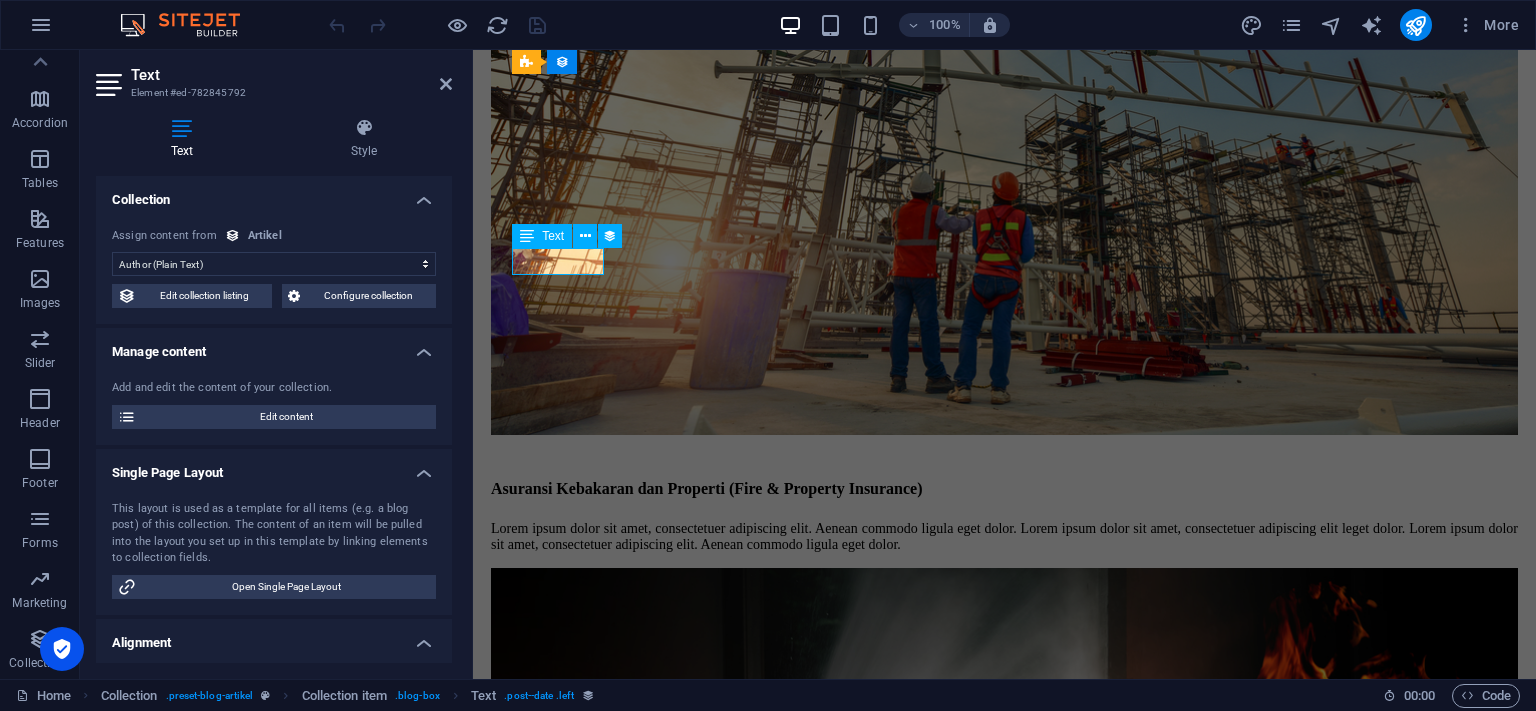 click on "Agung BS" at bounding box center (1004, 4852) 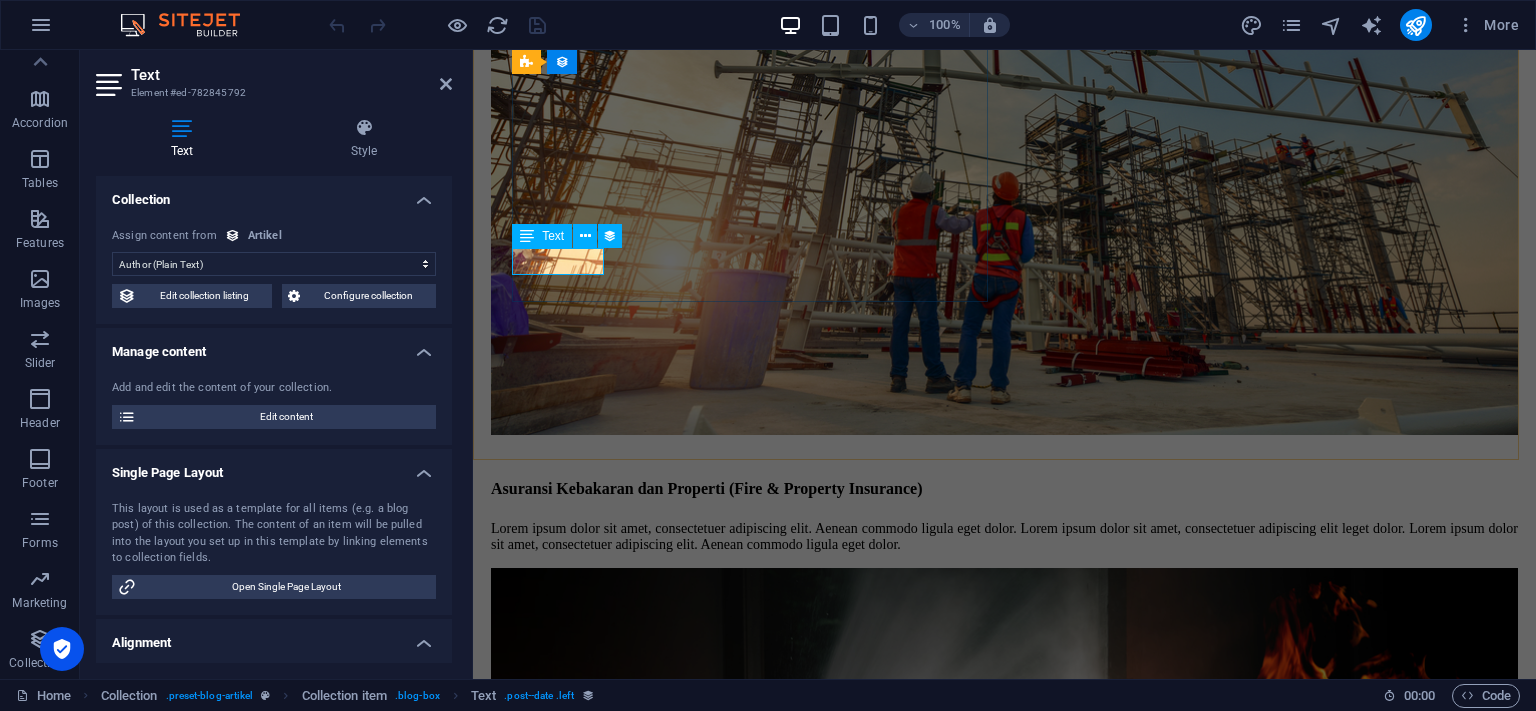click on "Text" at bounding box center [553, 236] 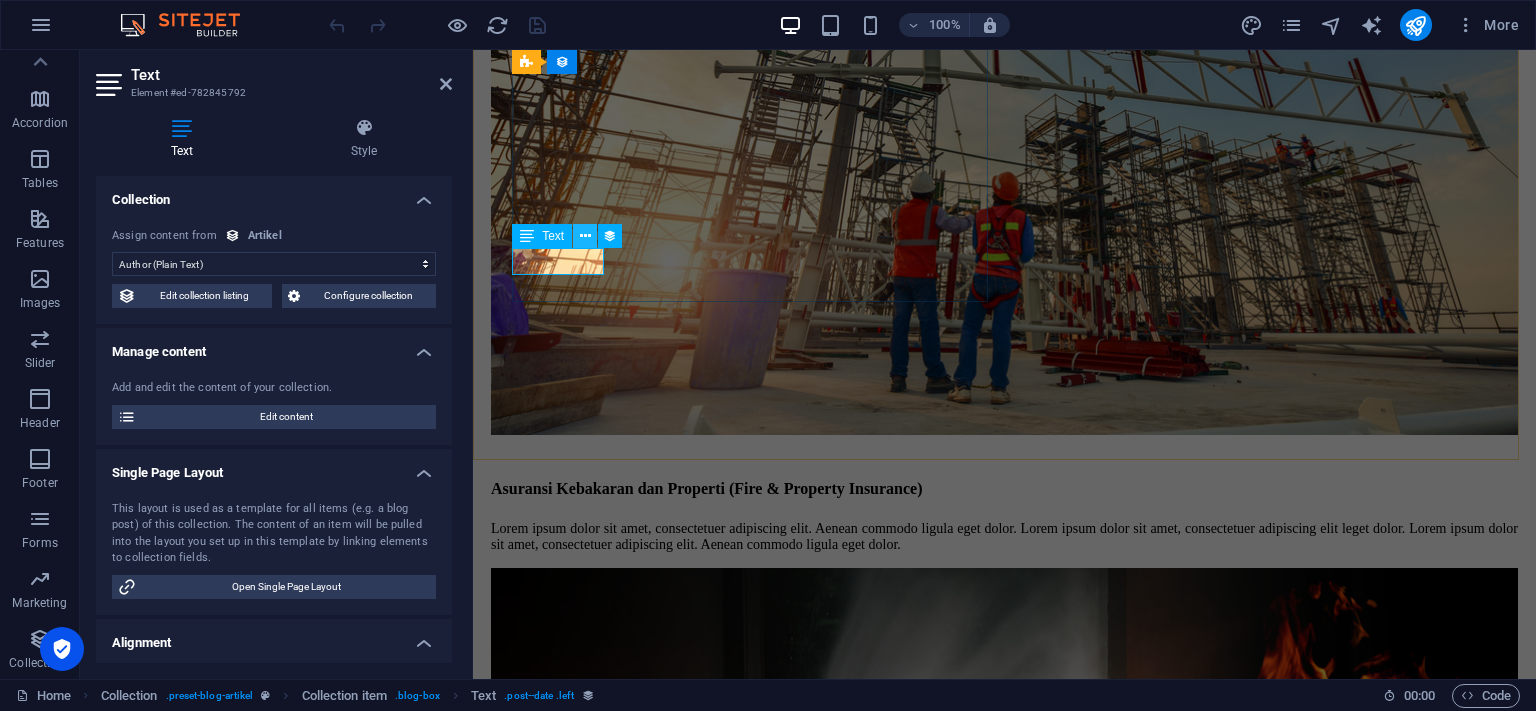 click at bounding box center (585, 236) 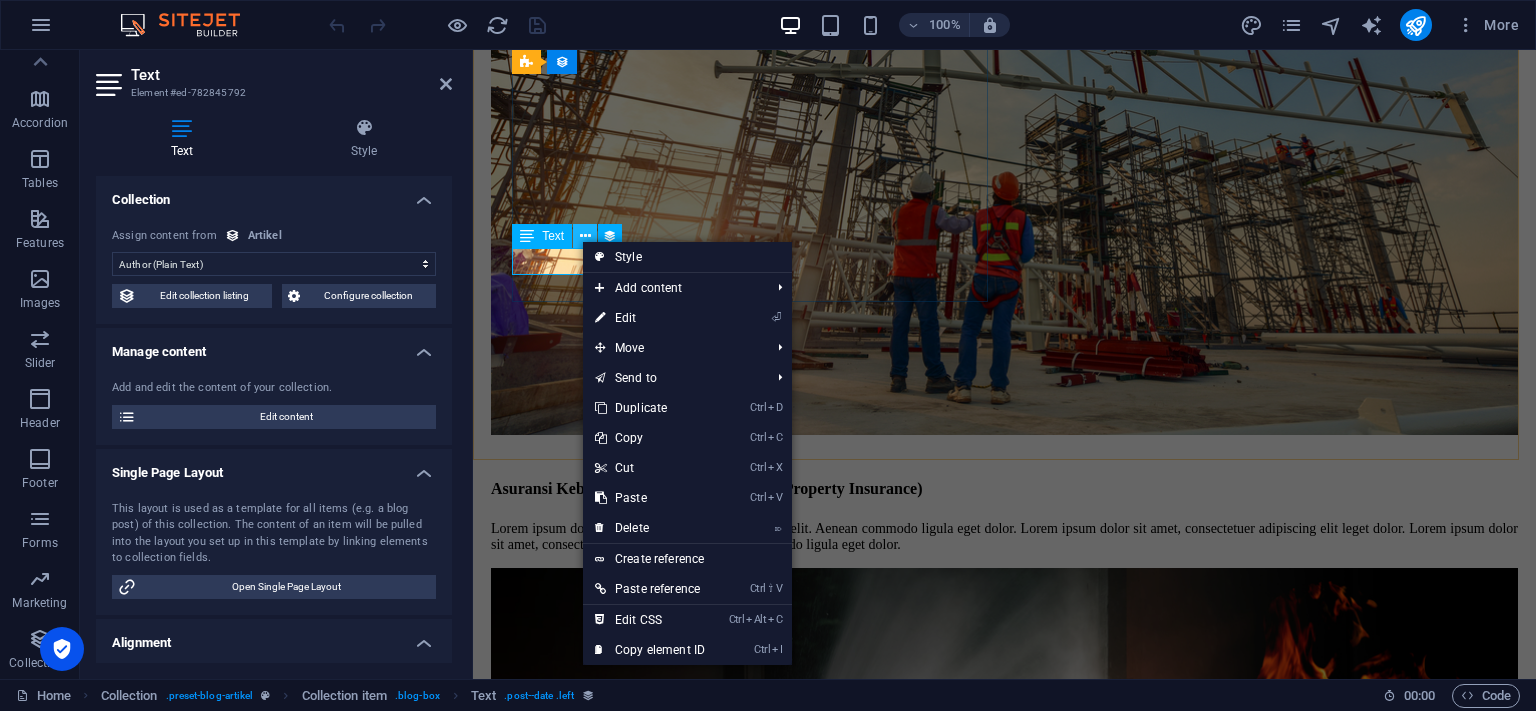 click at bounding box center (585, 236) 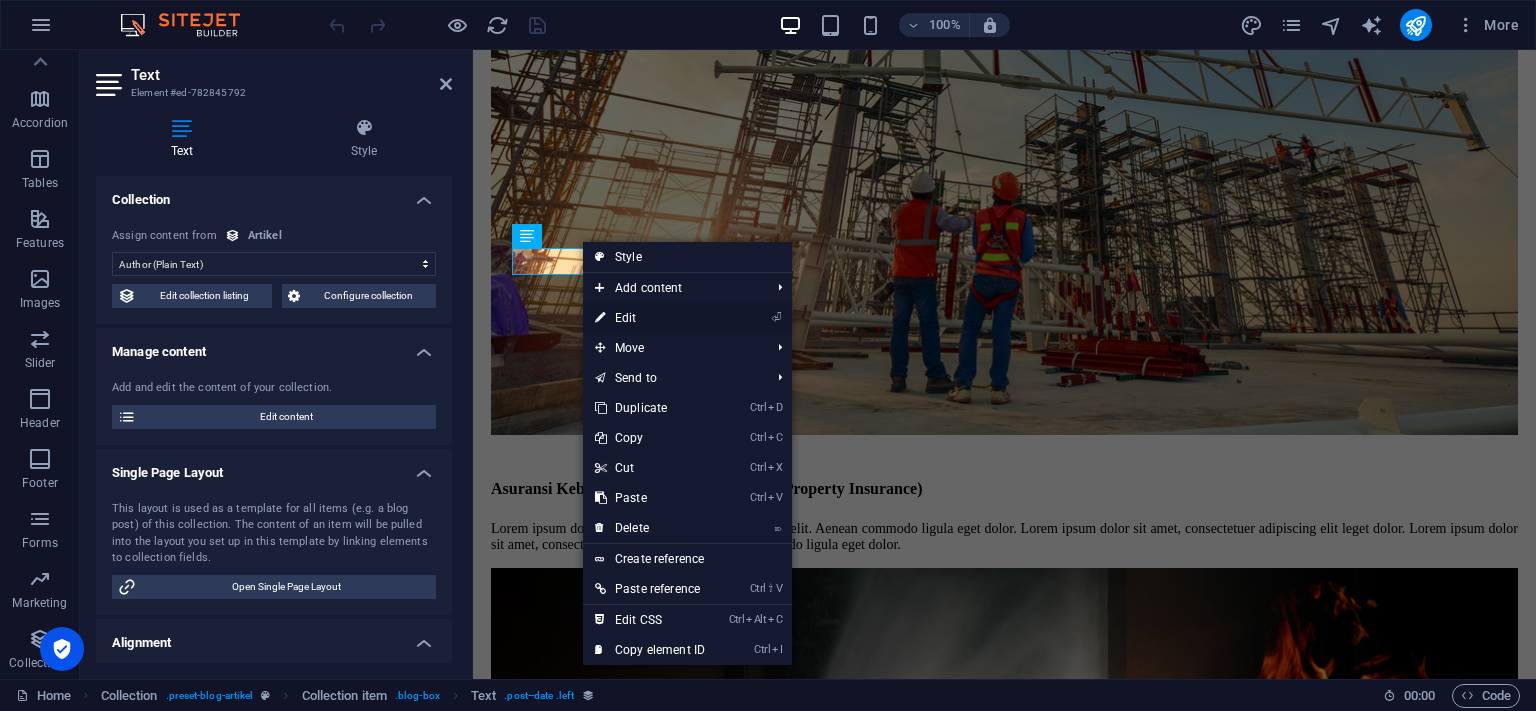click on "⏎  Edit" at bounding box center [650, 318] 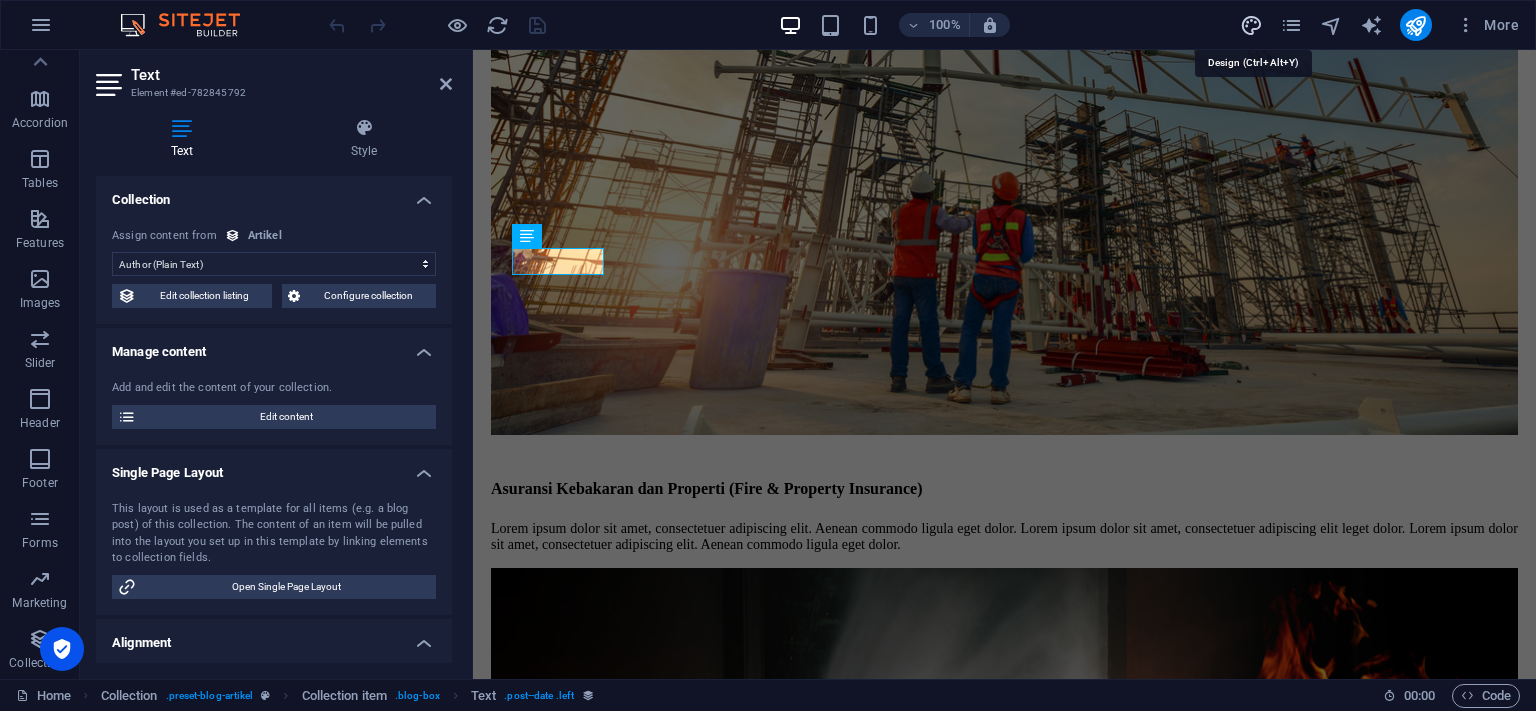 click at bounding box center (1251, 25) 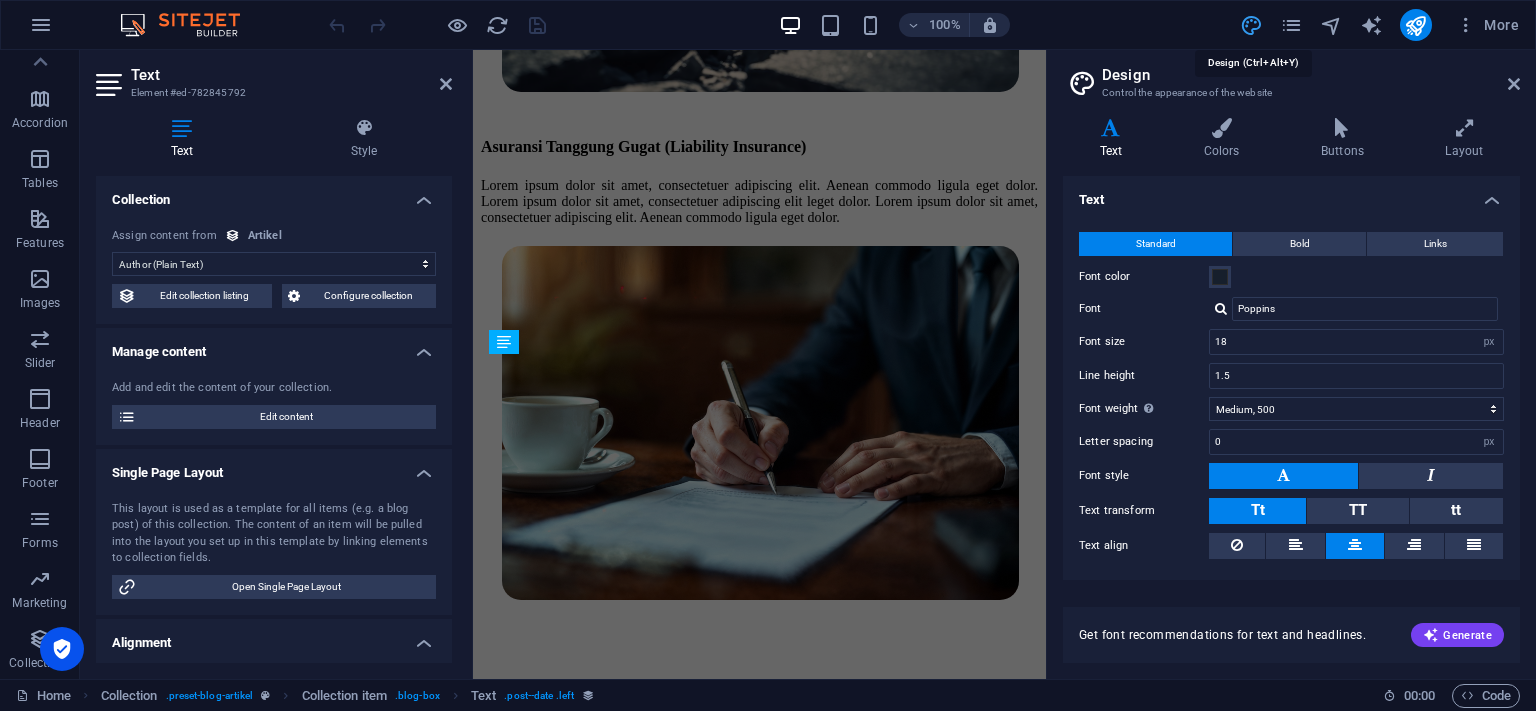 scroll, scrollTop: 5452, scrollLeft: 0, axis: vertical 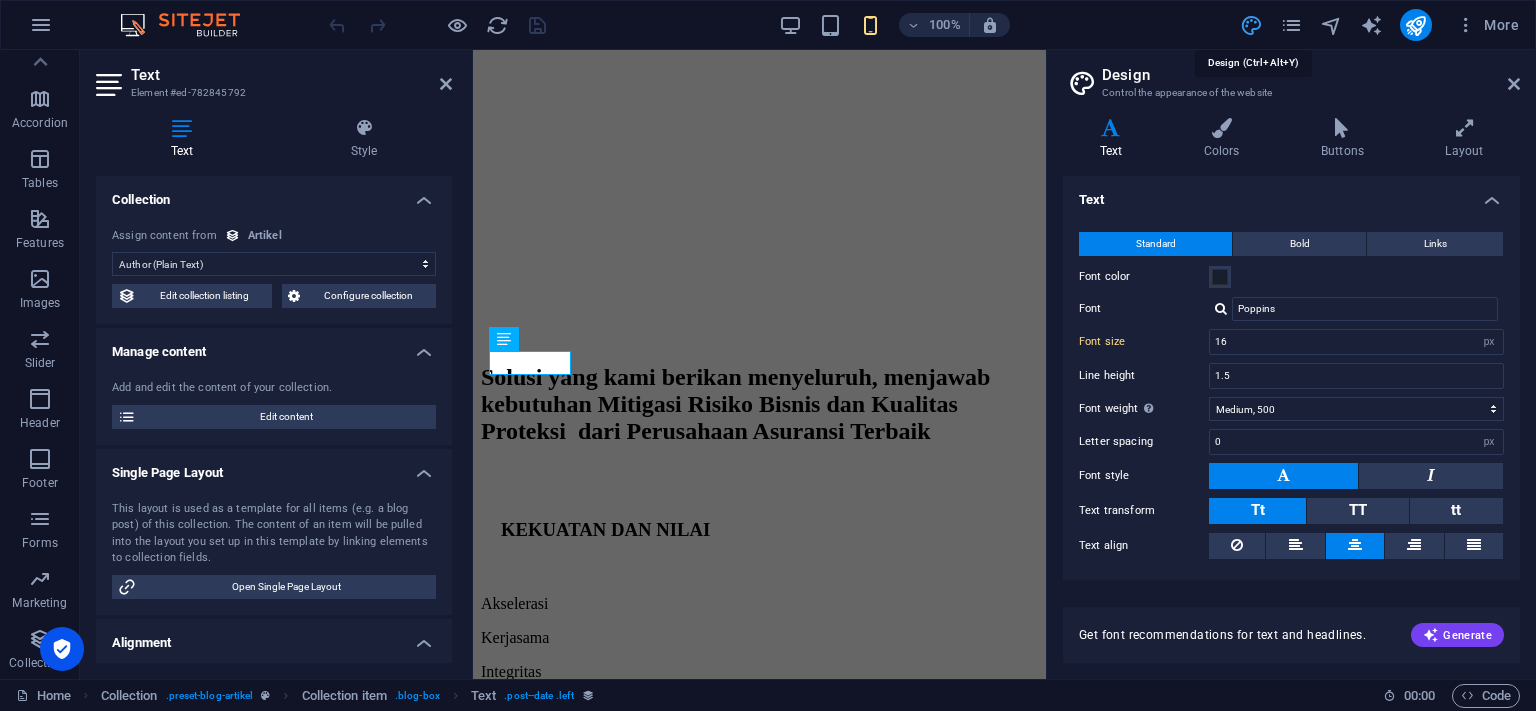 type on "16" 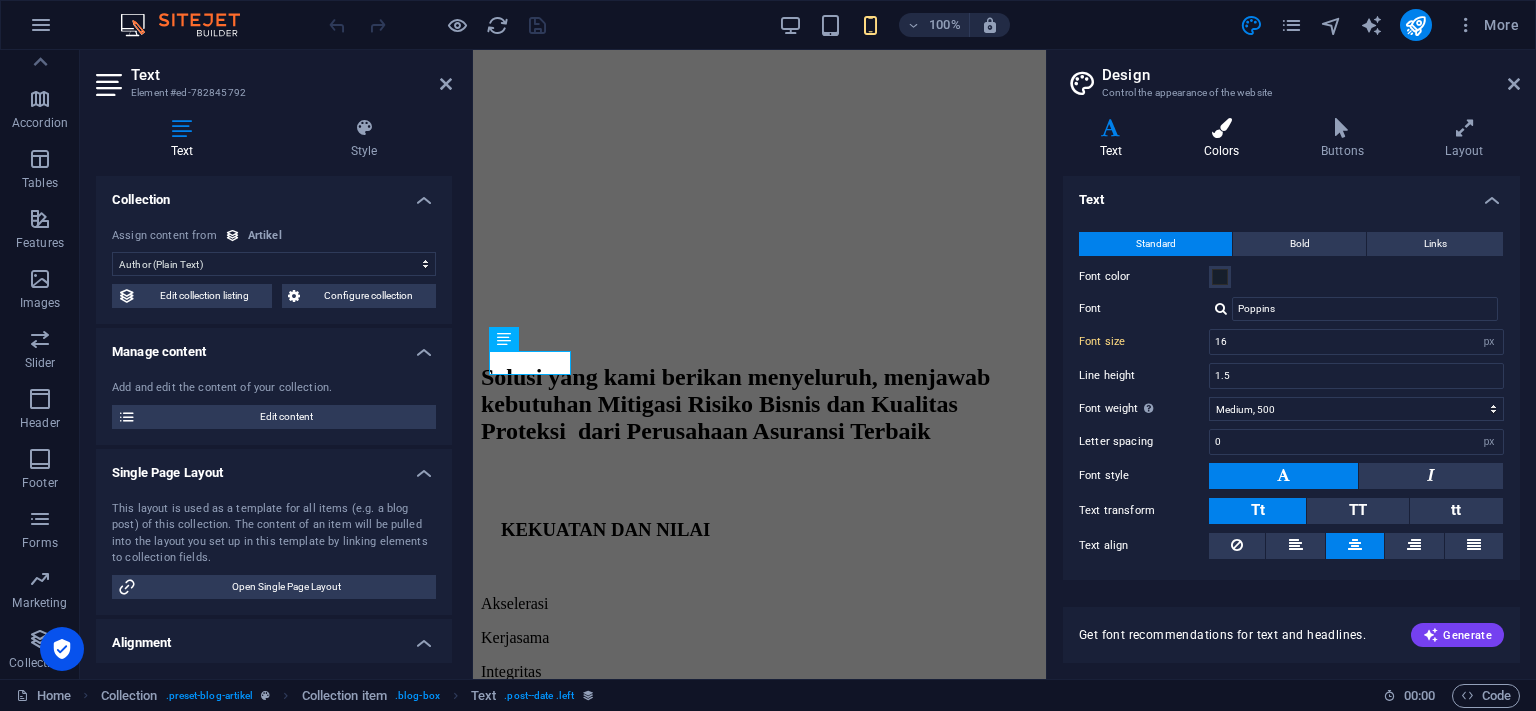 click at bounding box center (1221, 128) 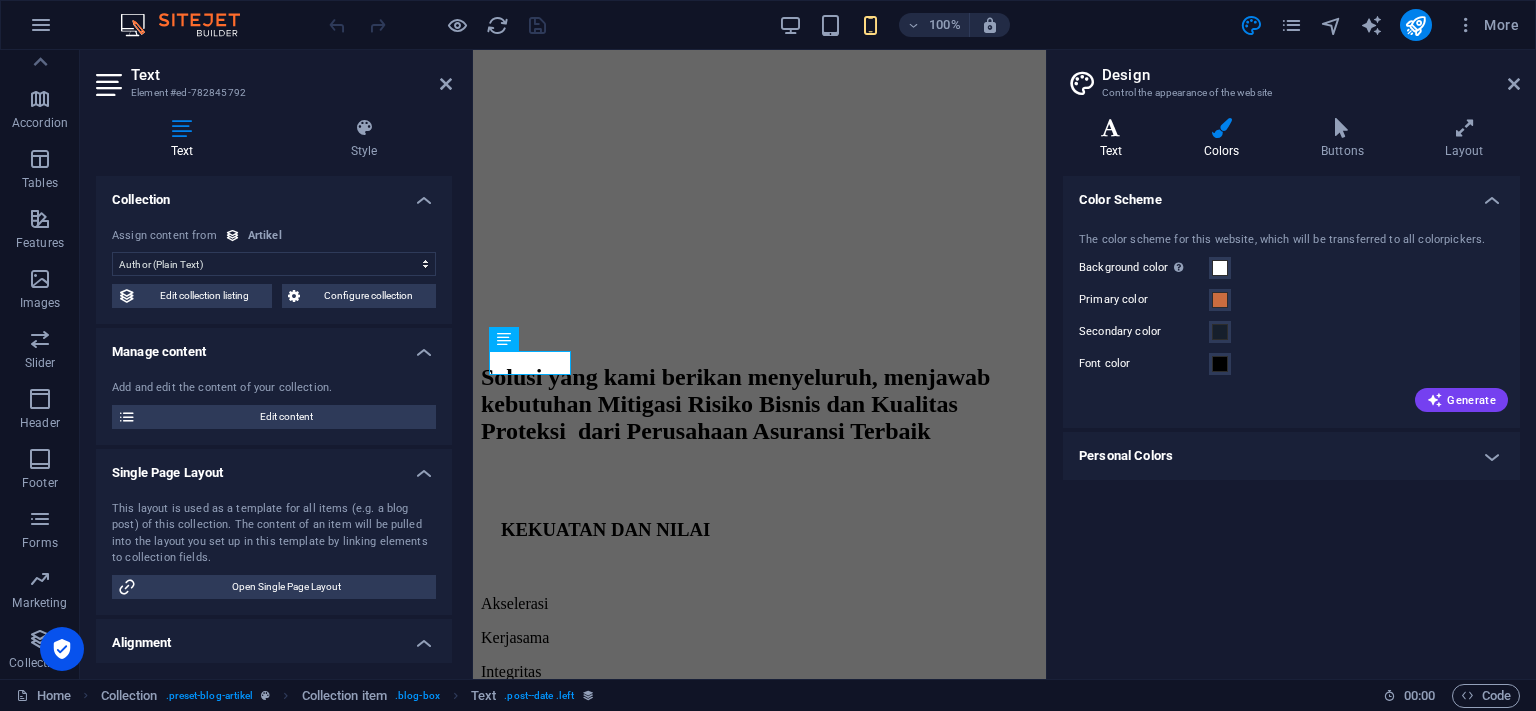 click on "Text" at bounding box center (1115, 139) 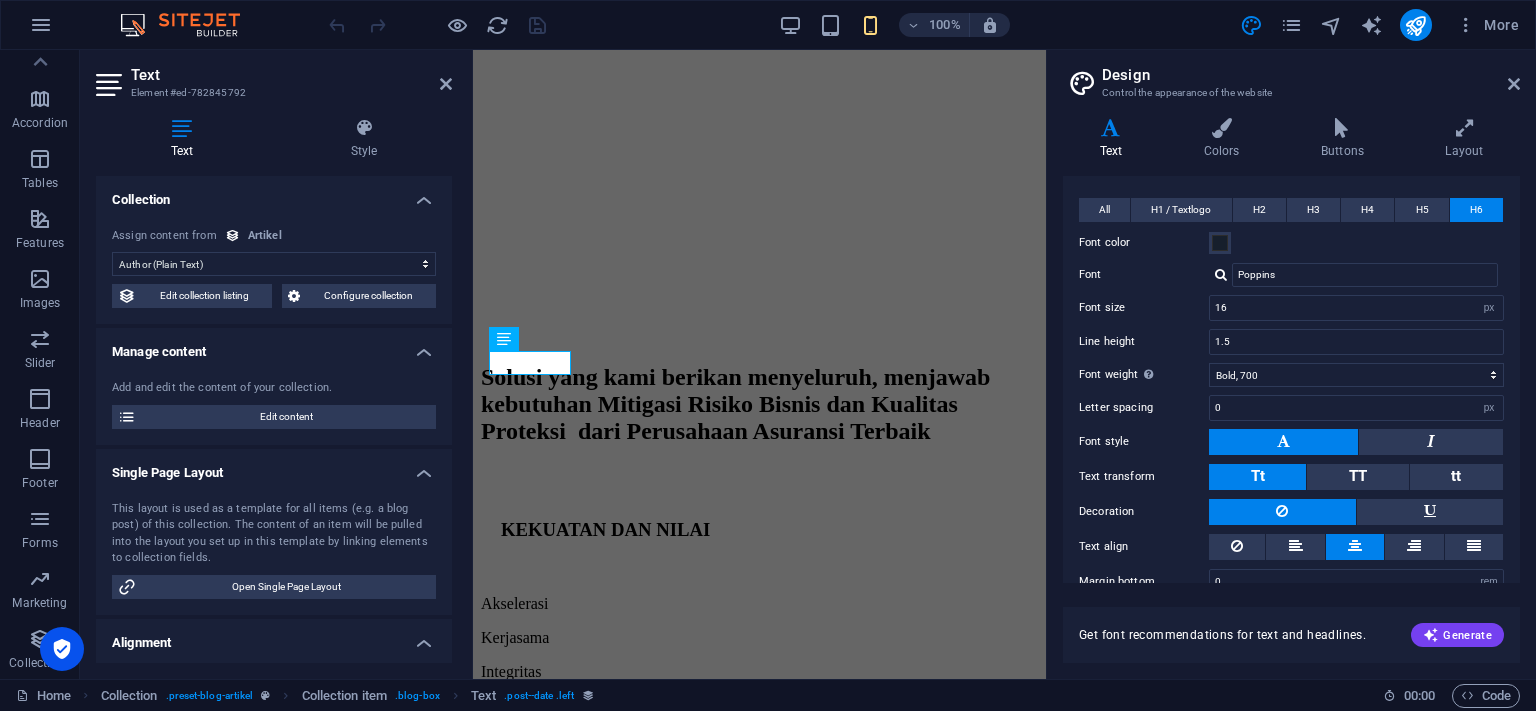 scroll, scrollTop: 456, scrollLeft: 0, axis: vertical 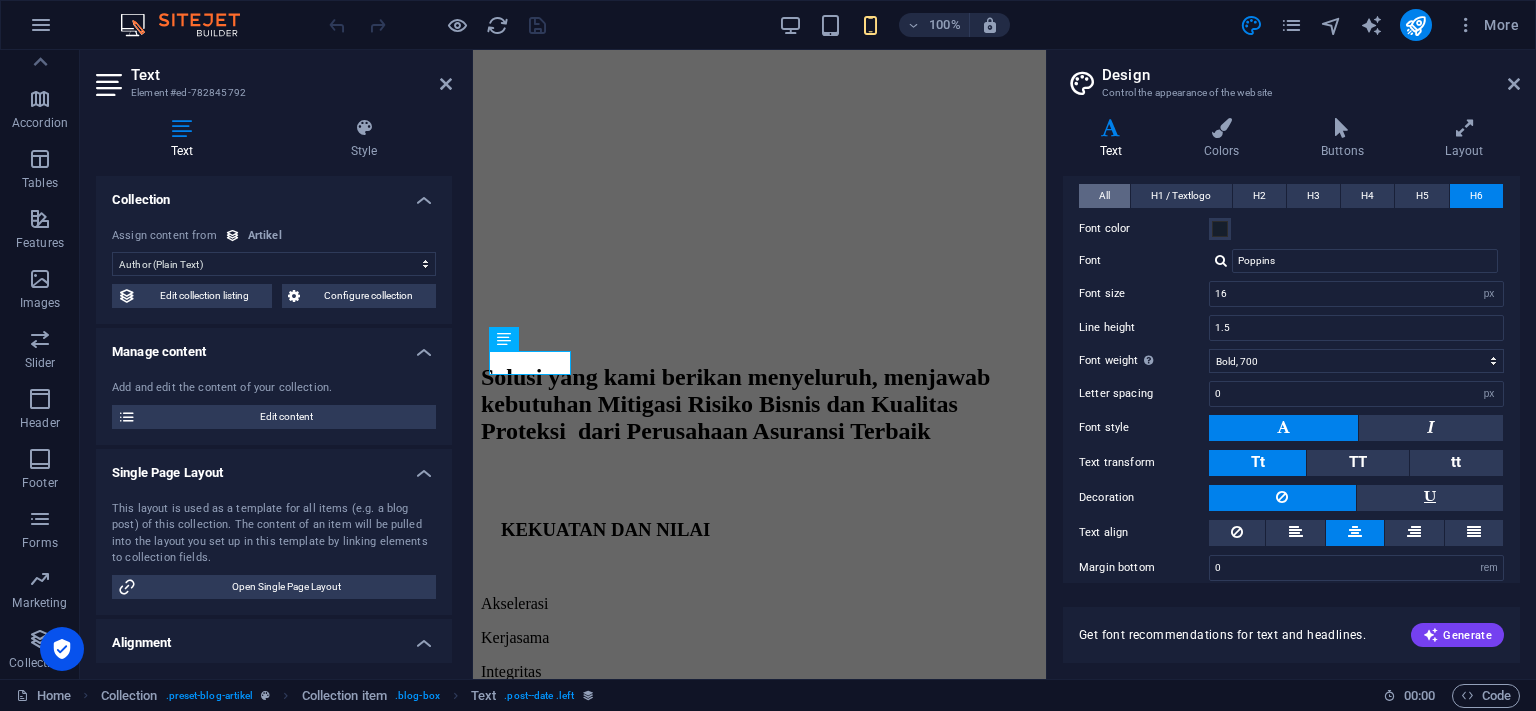 click on "All" at bounding box center (1104, 196) 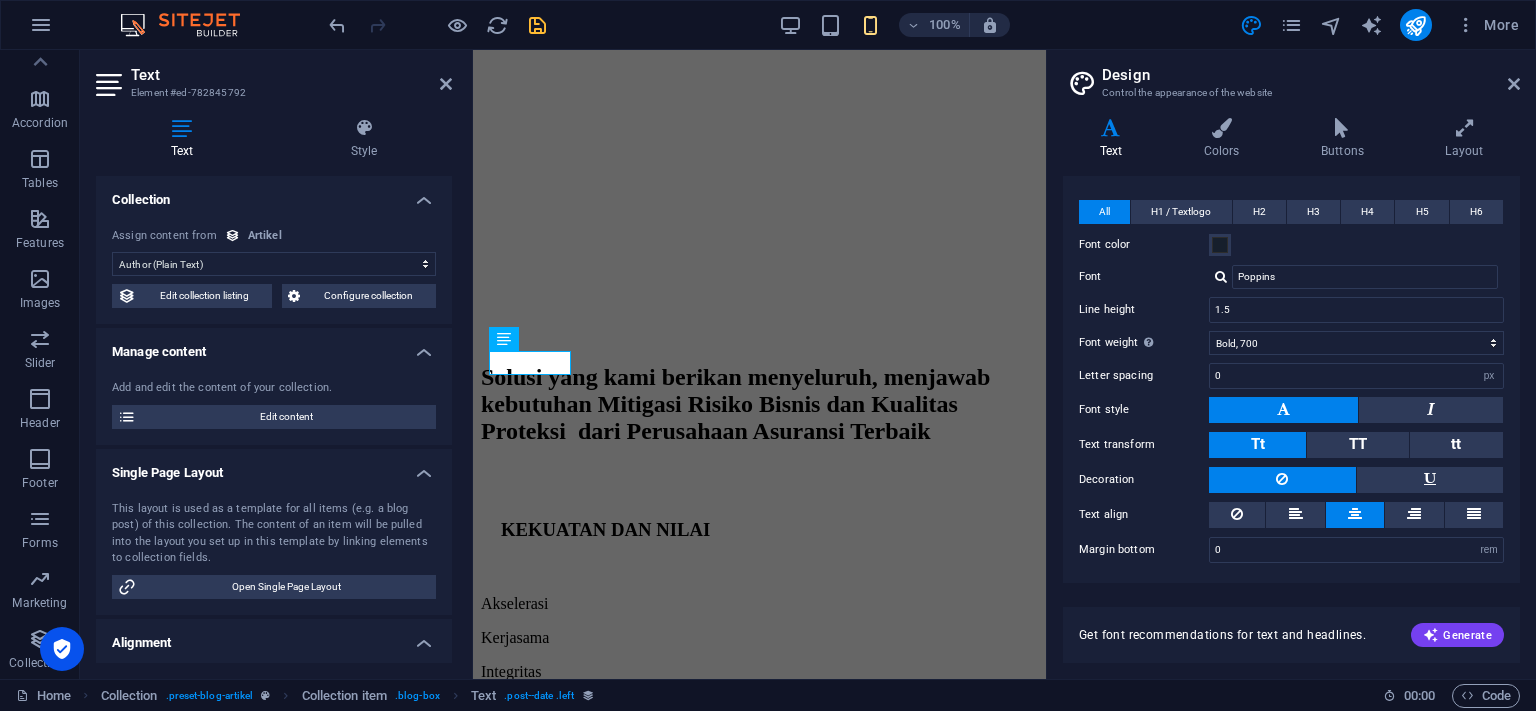 scroll, scrollTop: 432, scrollLeft: 0, axis: vertical 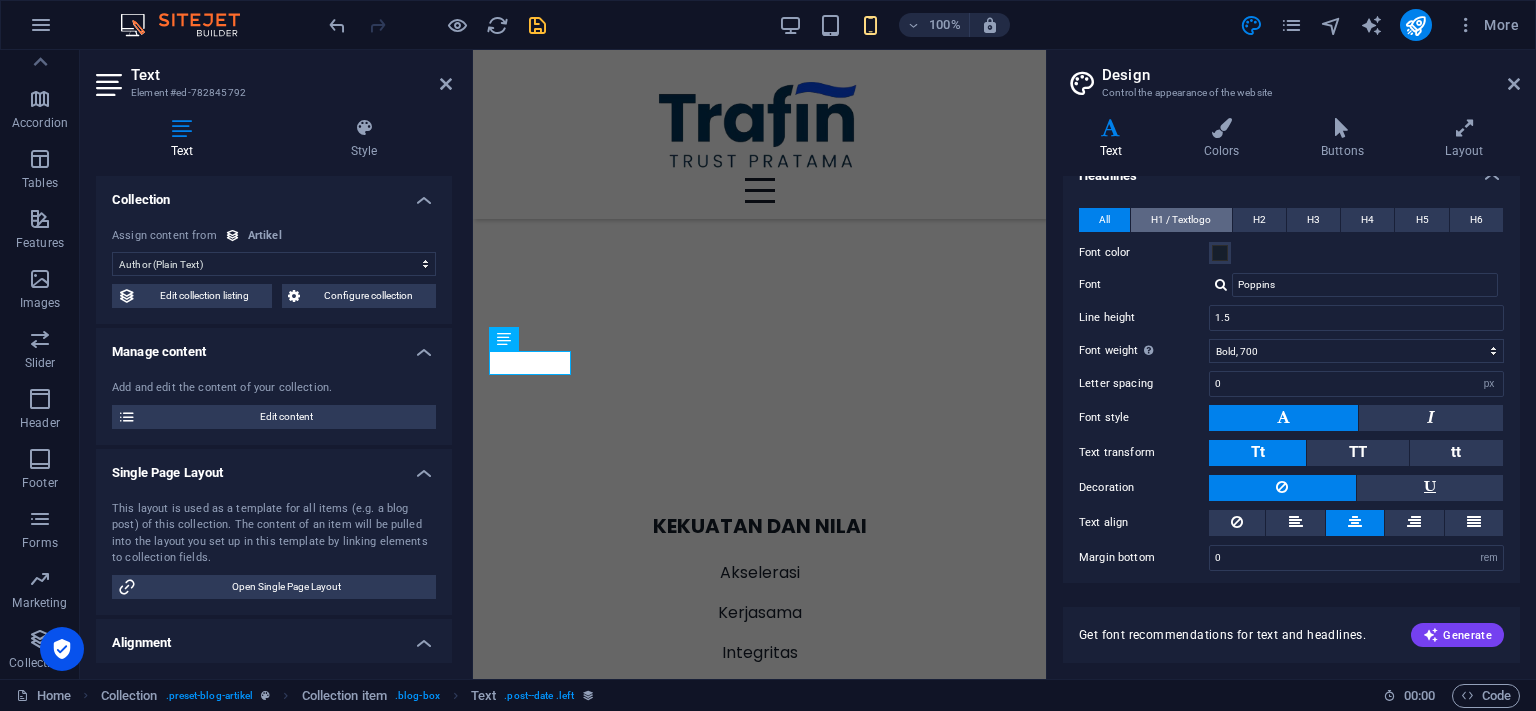 click on "H1 / Textlogo" at bounding box center (1181, 220) 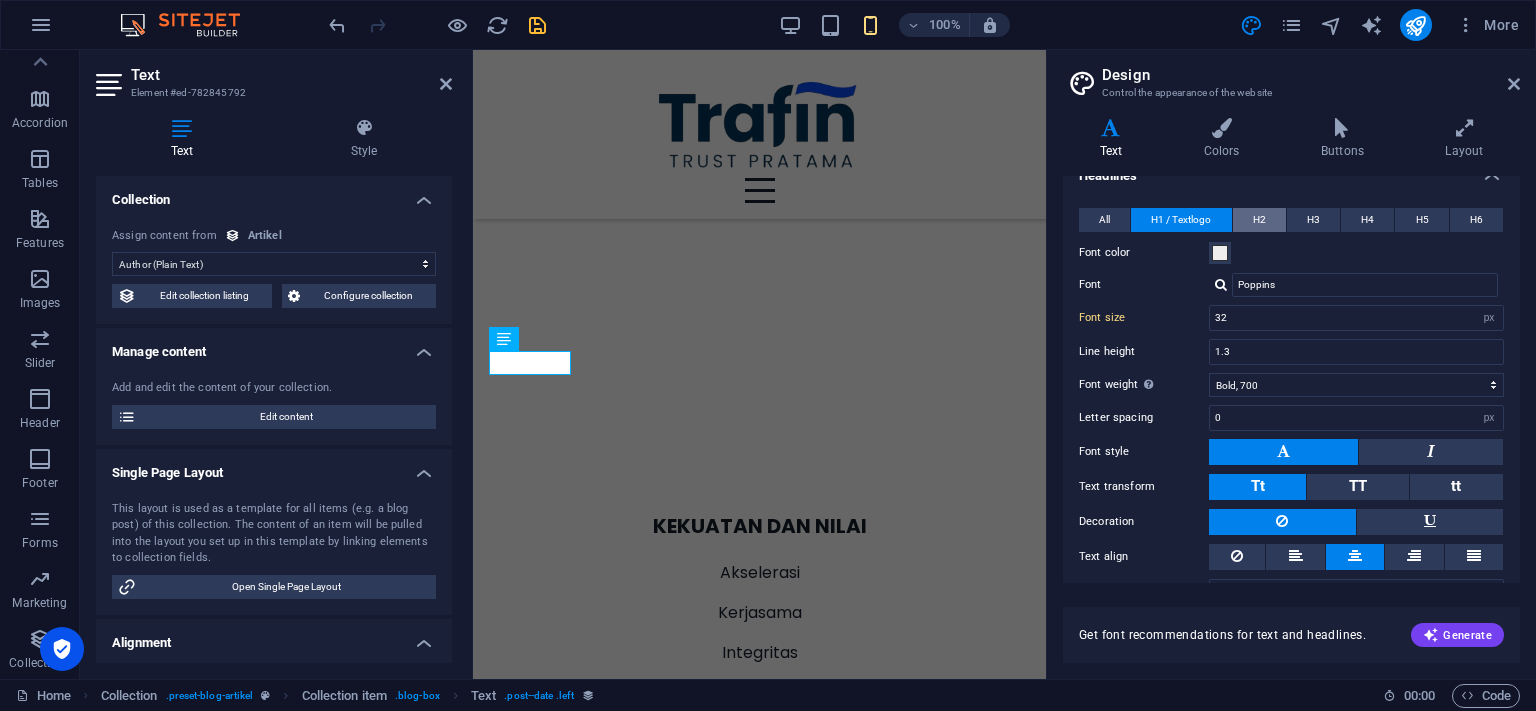 click on "H2" at bounding box center (1259, 220) 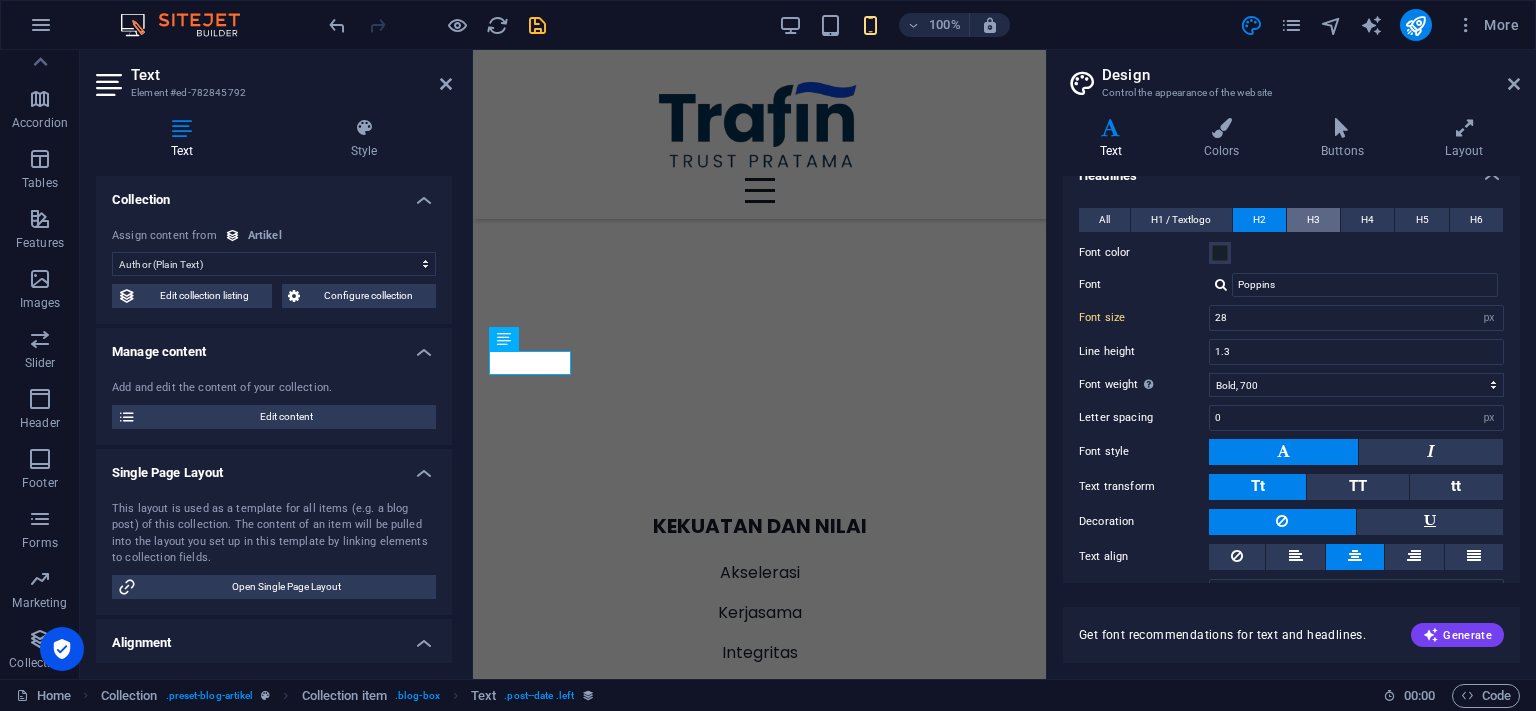 click on "H3" at bounding box center (1313, 220) 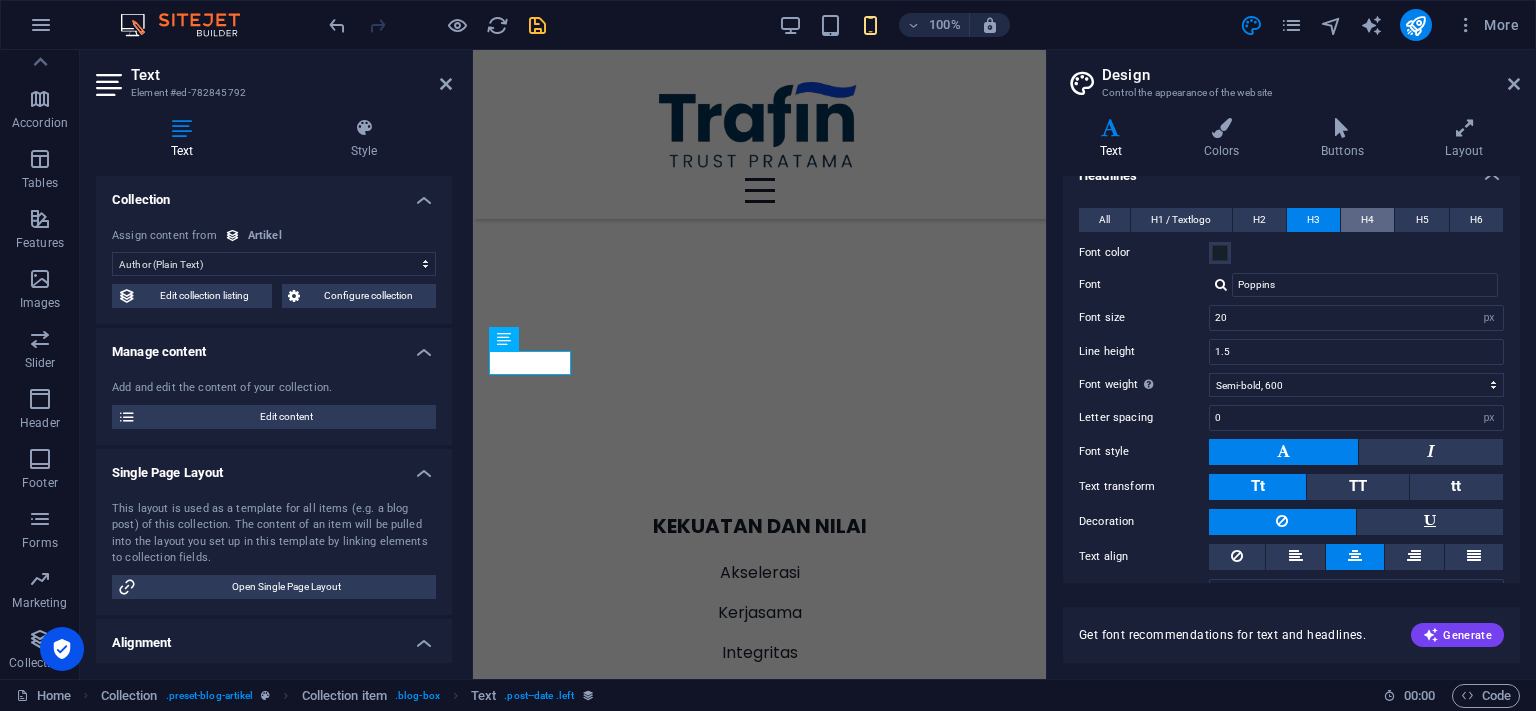 click on "H4" at bounding box center [1367, 220] 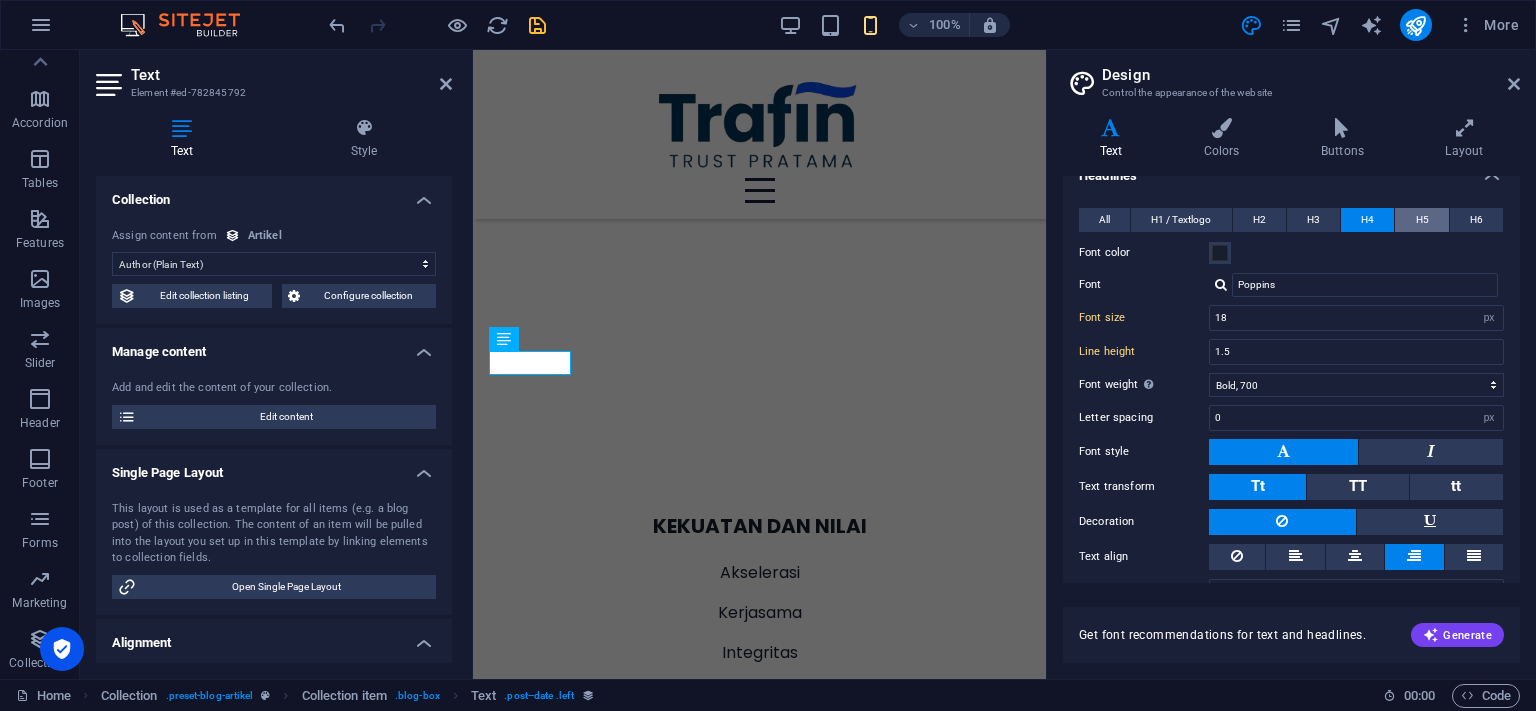 click on "H5" at bounding box center [1421, 220] 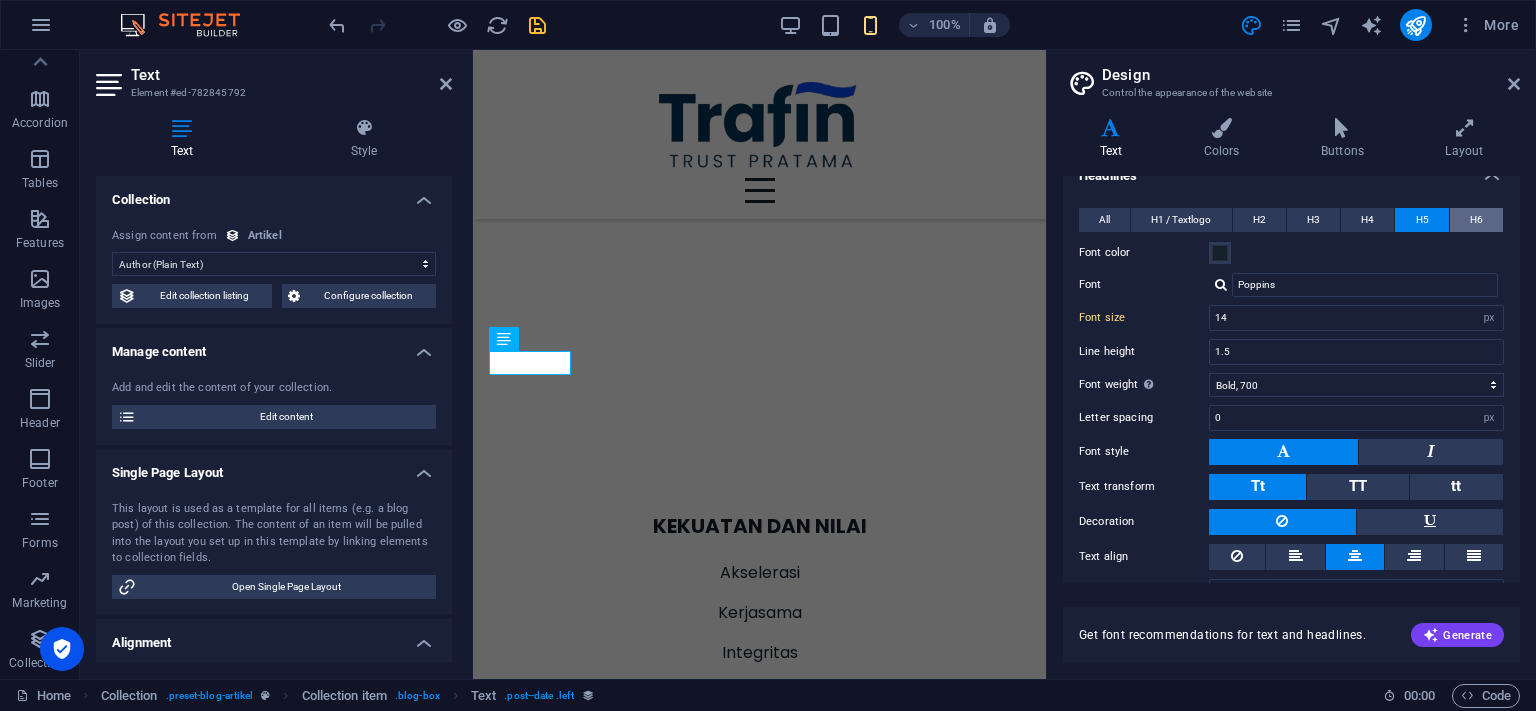 click on "H6" at bounding box center [1476, 220] 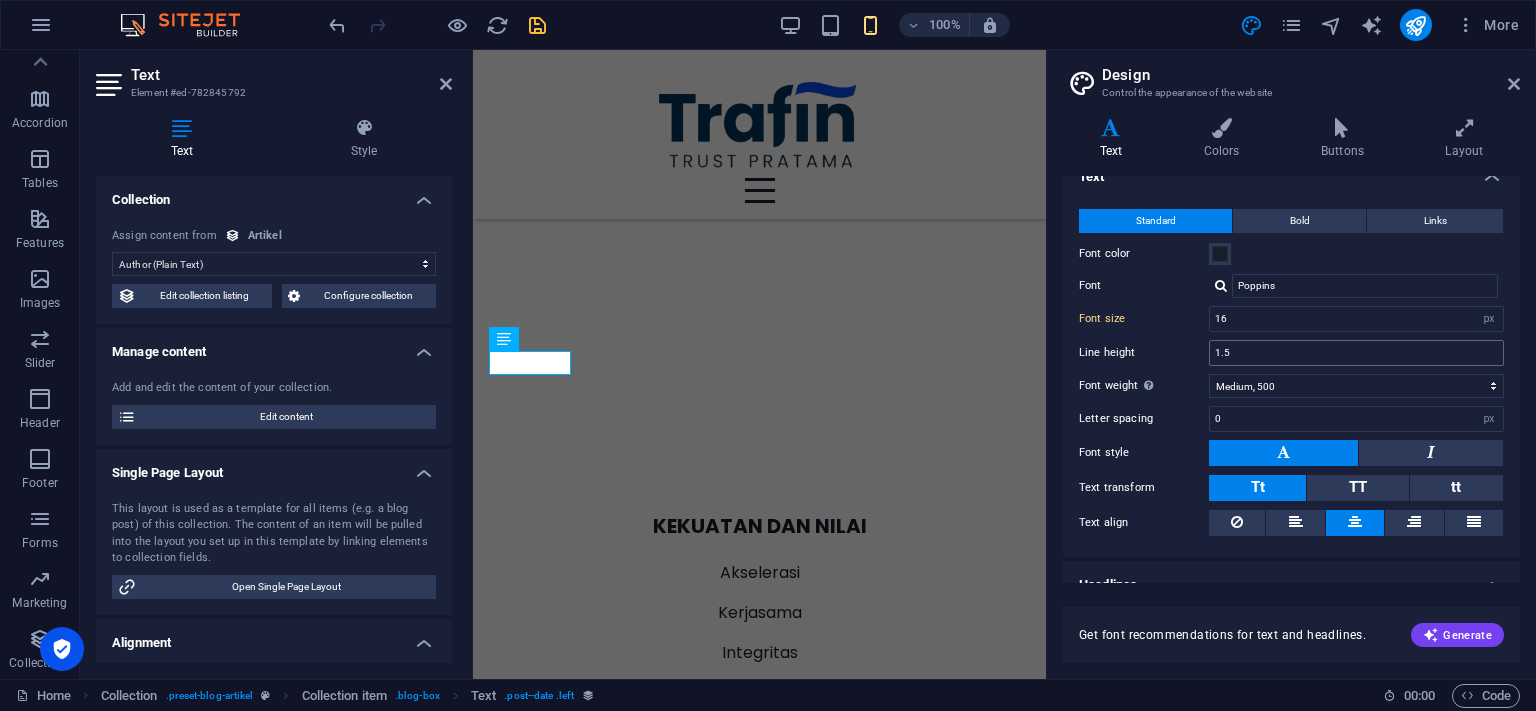 scroll, scrollTop: 10, scrollLeft: 0, axis: vertical 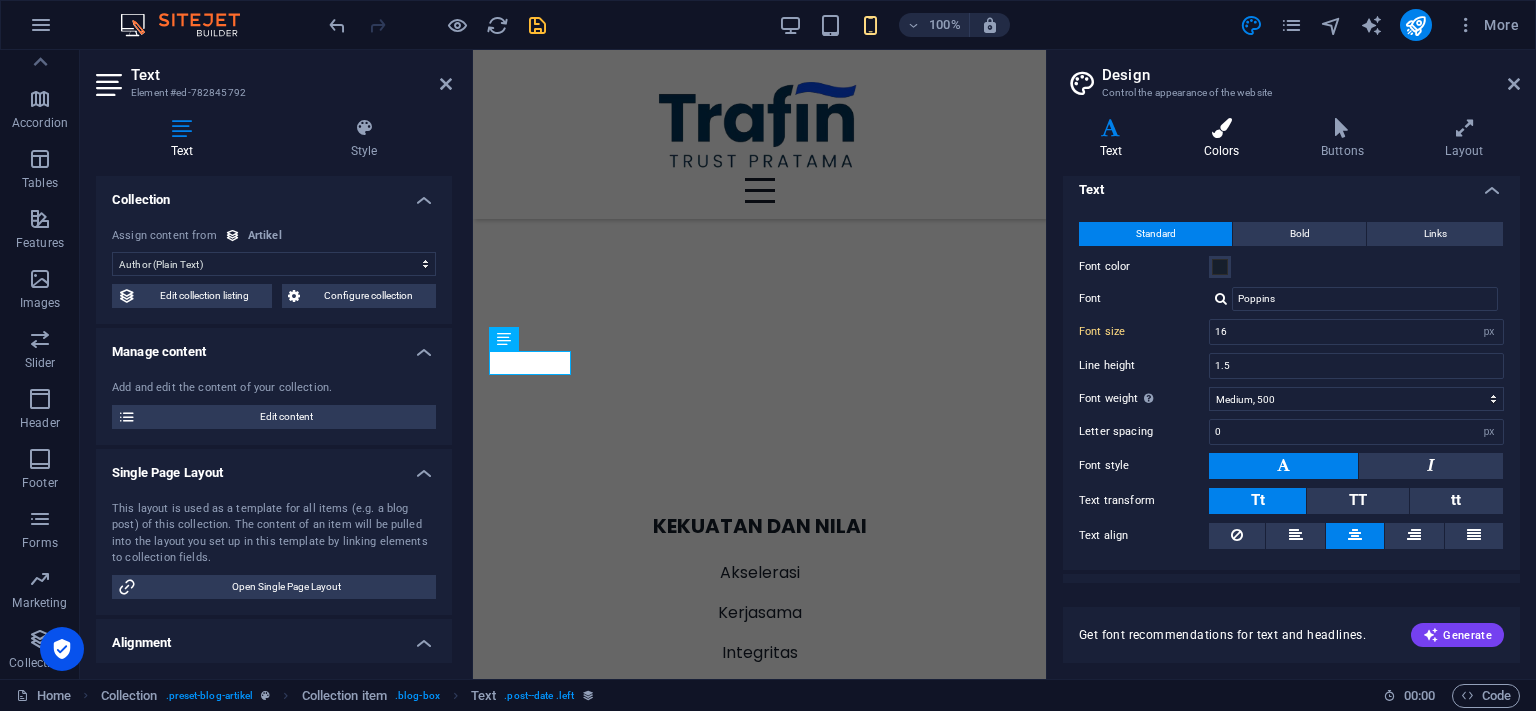 click on "Colors" at bounding box center [1225, 139] 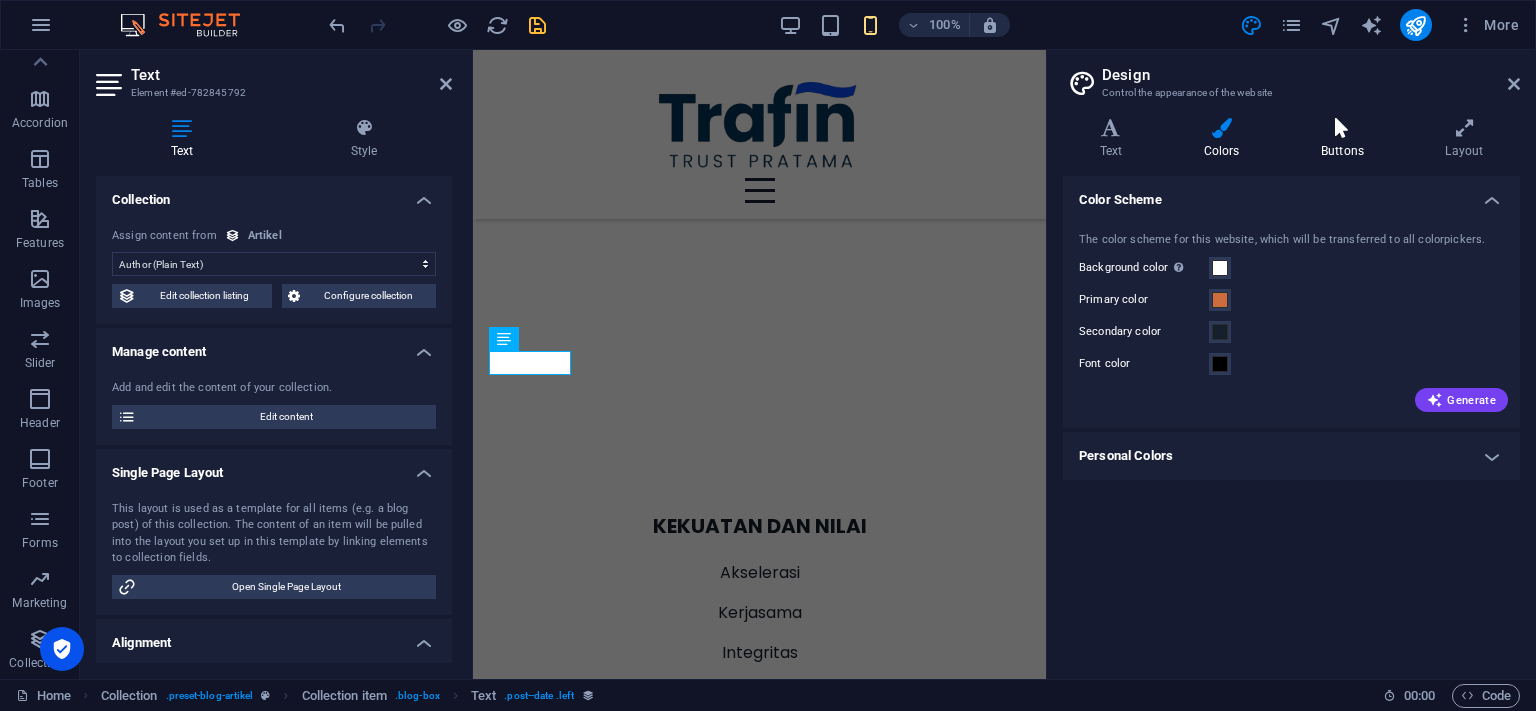 click on "Buttons" at bounding box center [1346, 139] 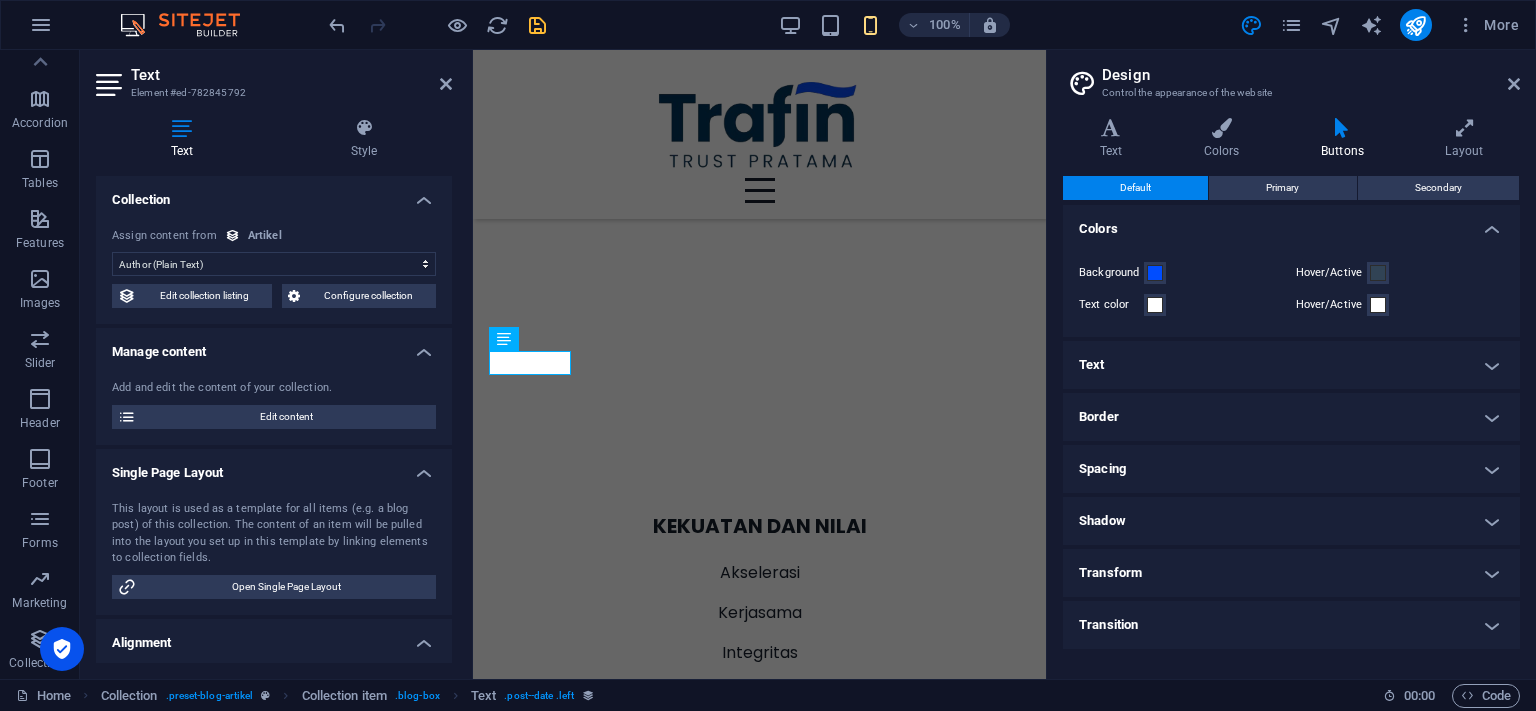 click on "Text" at bounding box center [1291, 365] 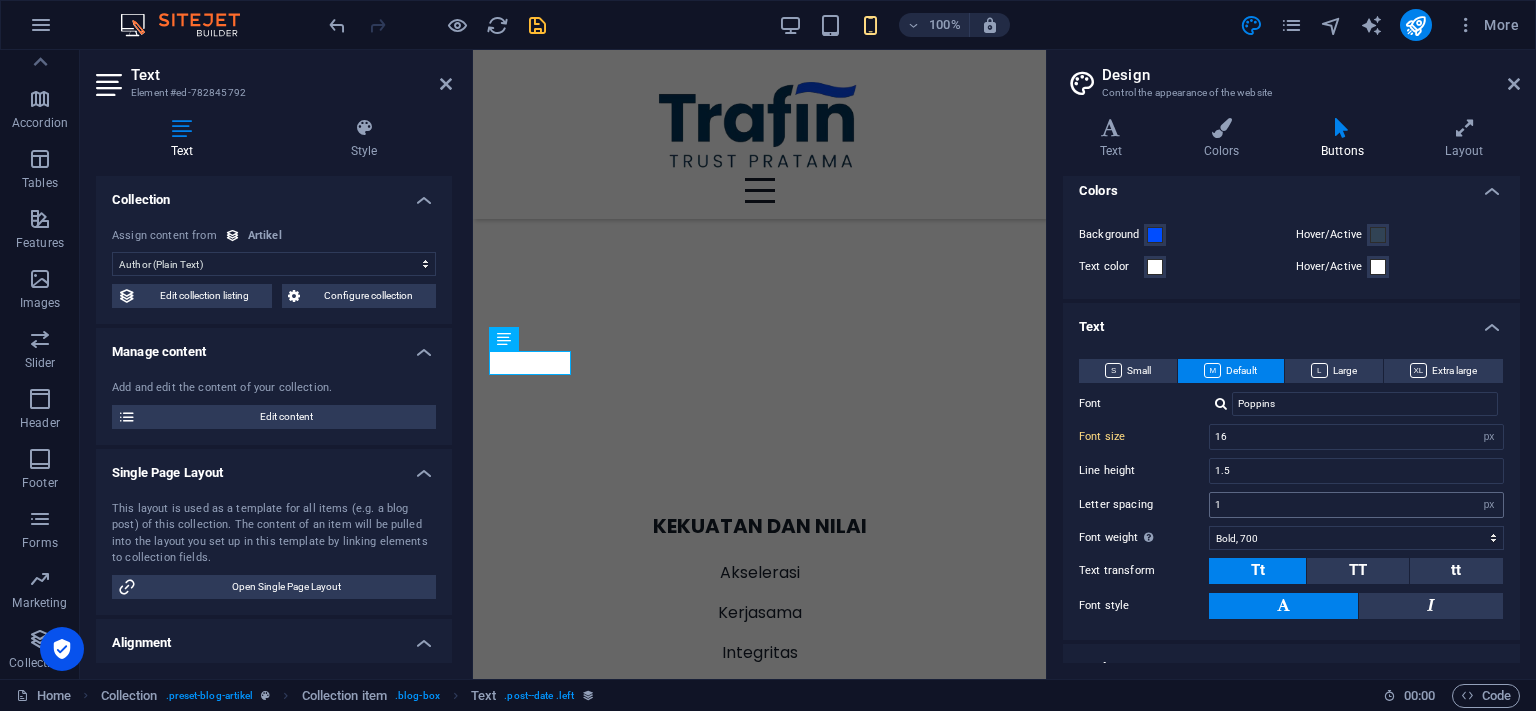 scroll, scrollTop: 0, scrollLeft: 0, axis: both 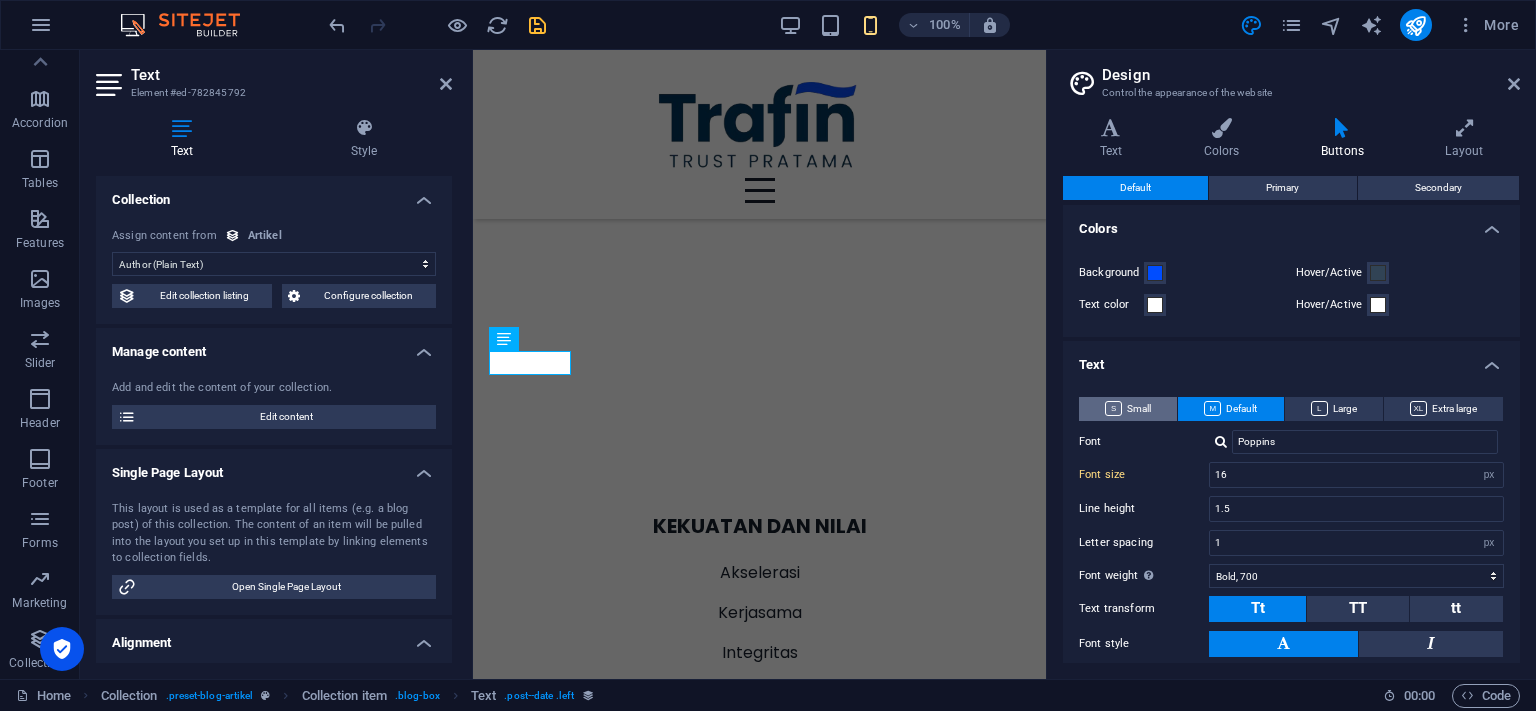 click on "Small" at bounding box center [1128, 409] 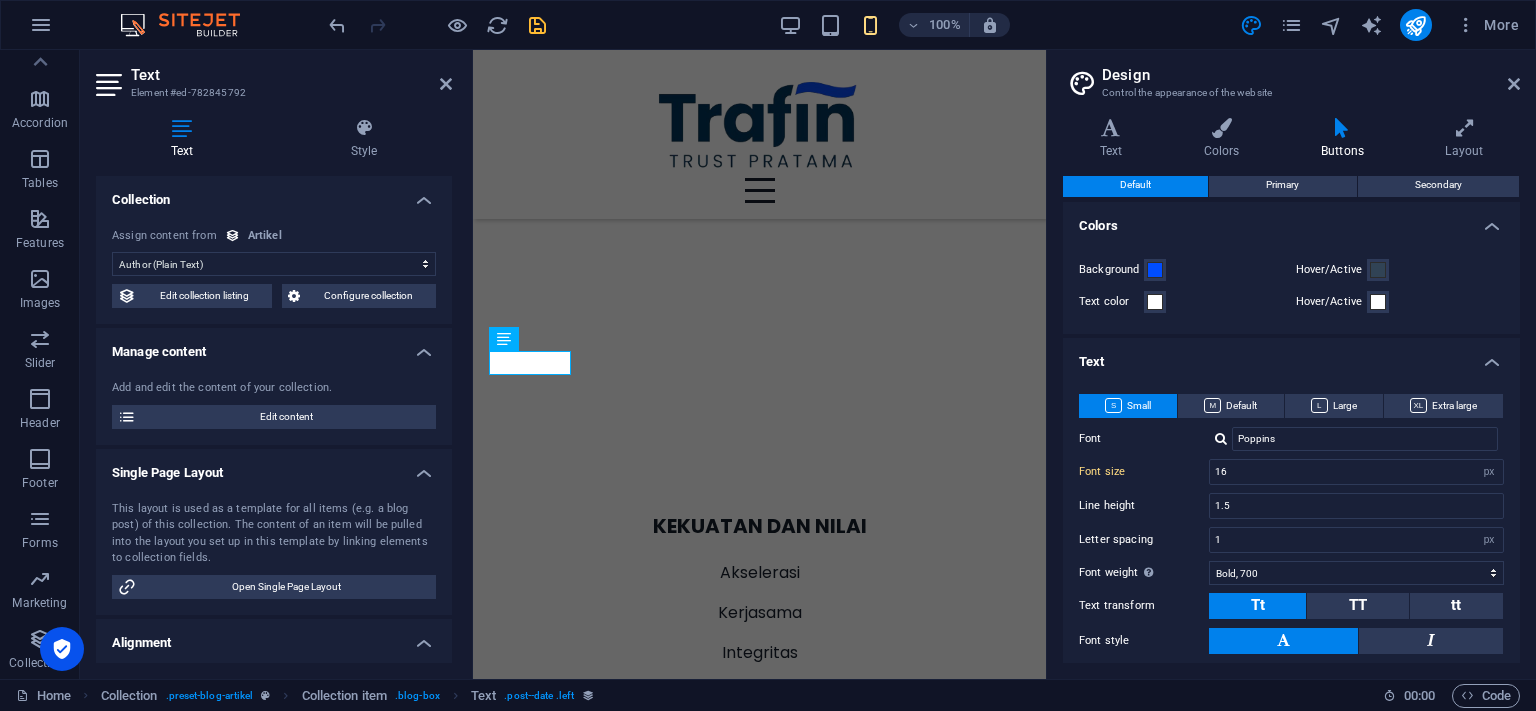 scroll, scrollTop: 0, scrollLeft: 0, axis: both 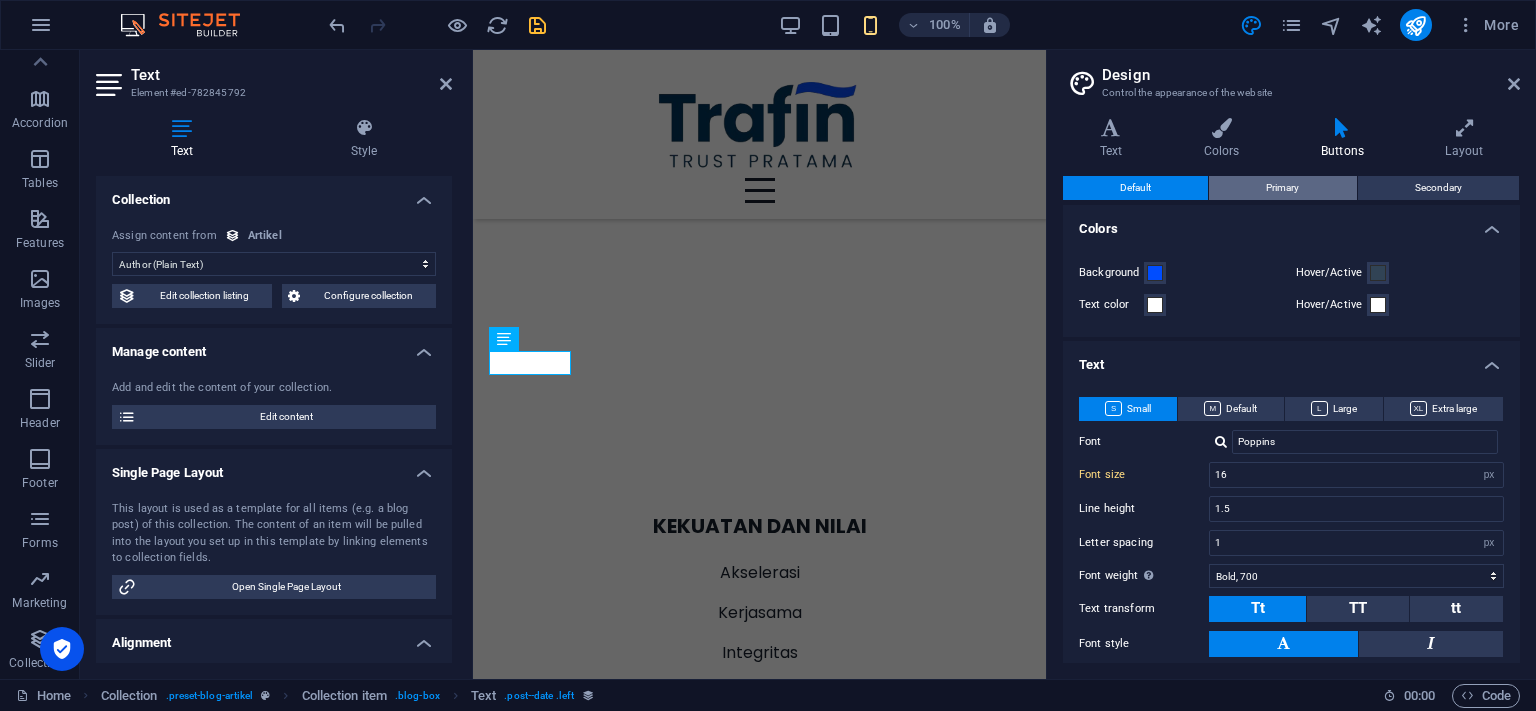 click on "Primary" at bounding box center [1282, 188] 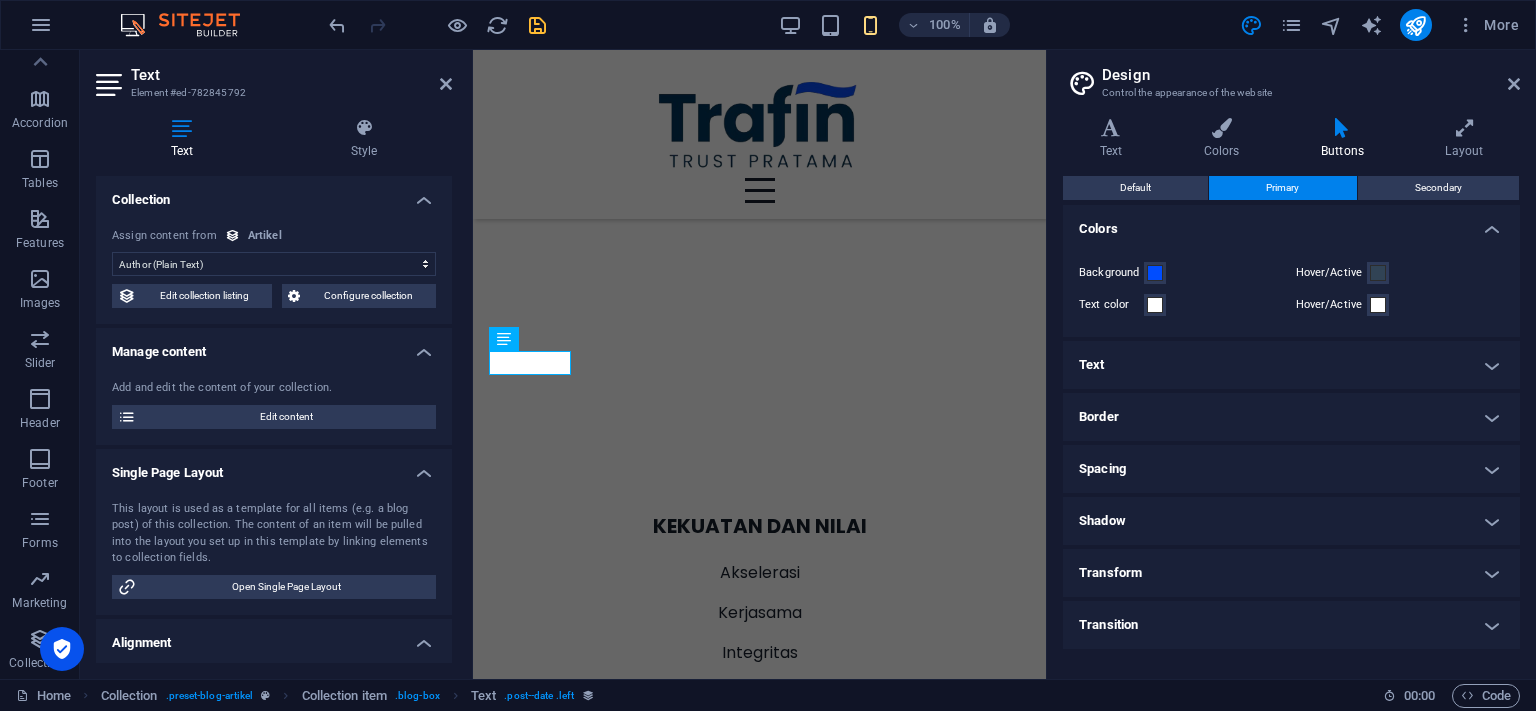 click on "Text" at bounding box center (1291, 365) 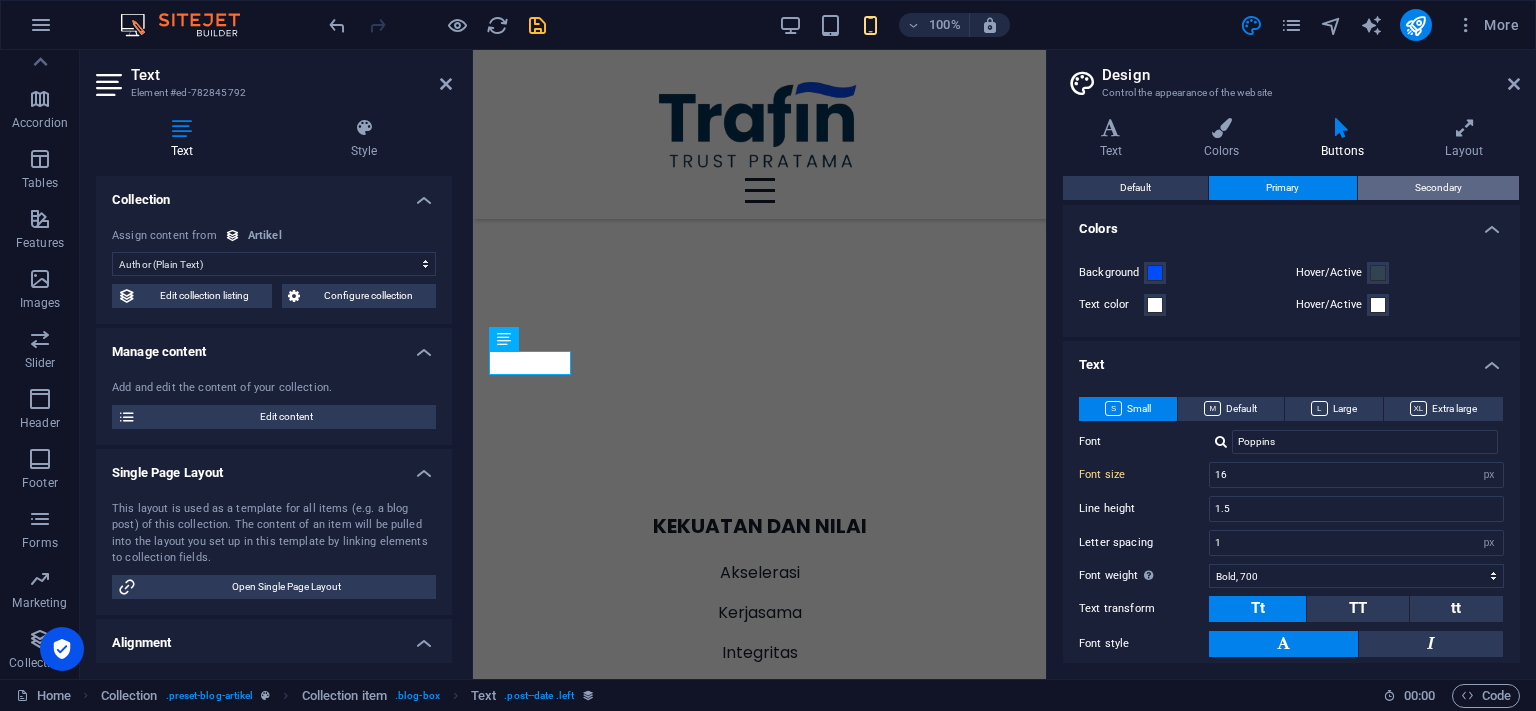 click on "Secondary" at bounding box center (1438, 188) 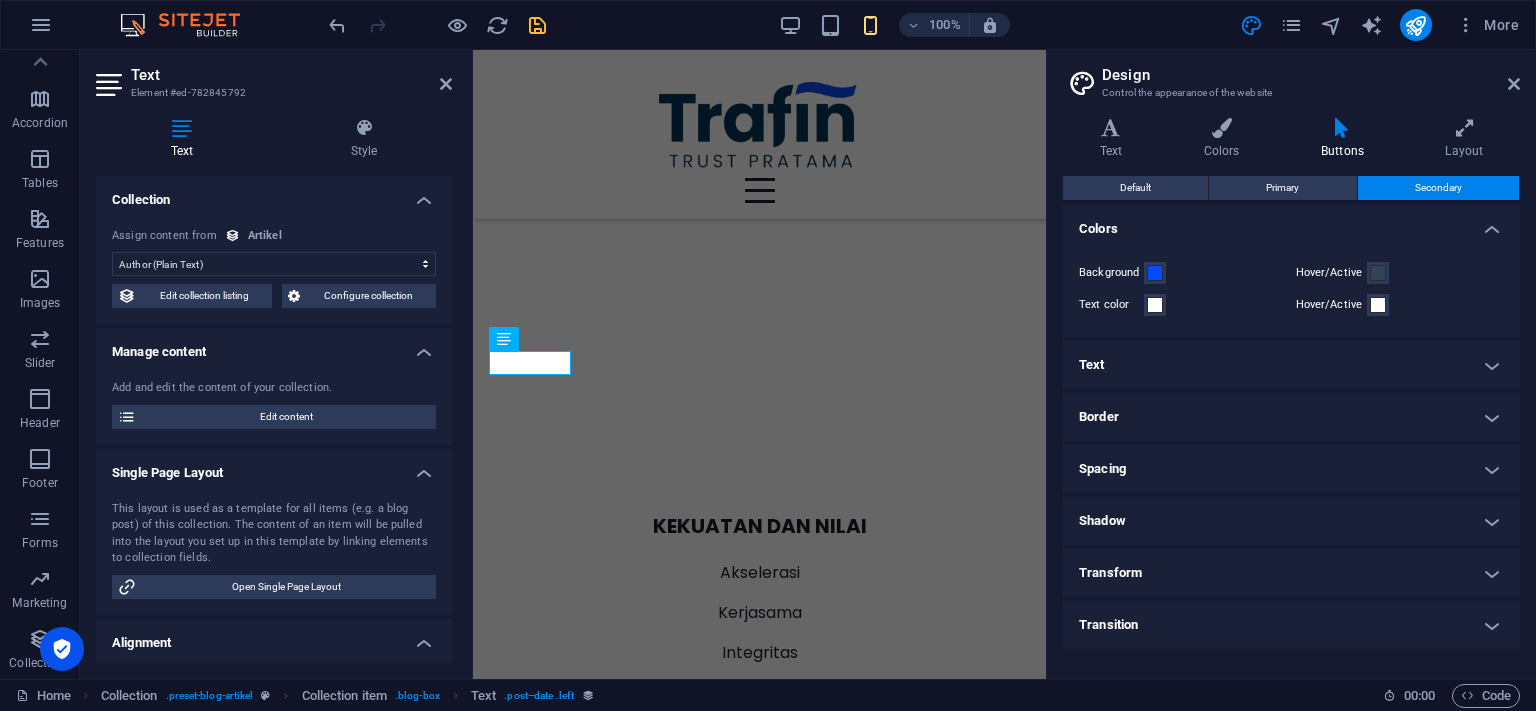 click on "Text" at bounding box center (1291, 365) 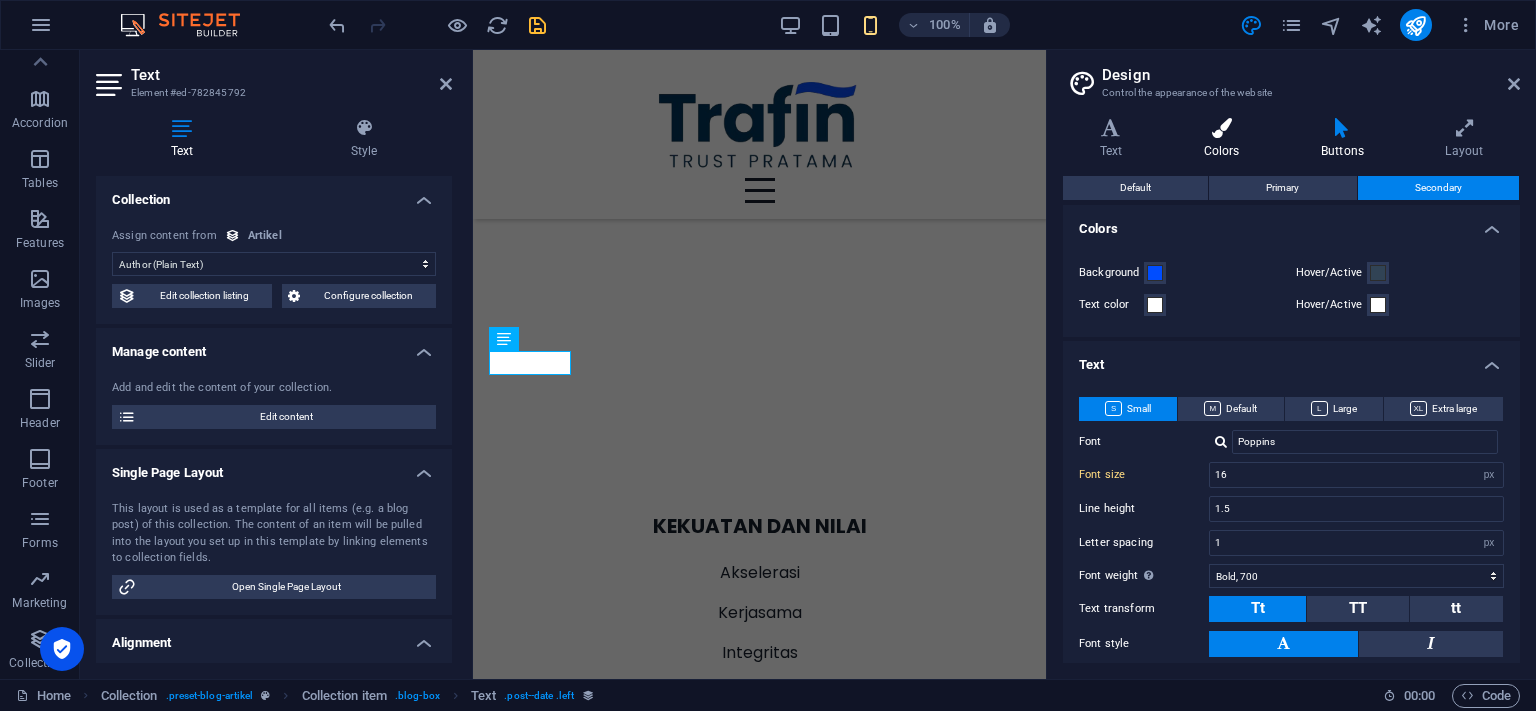 click on "Colors" at bounding box center (1225, 139) 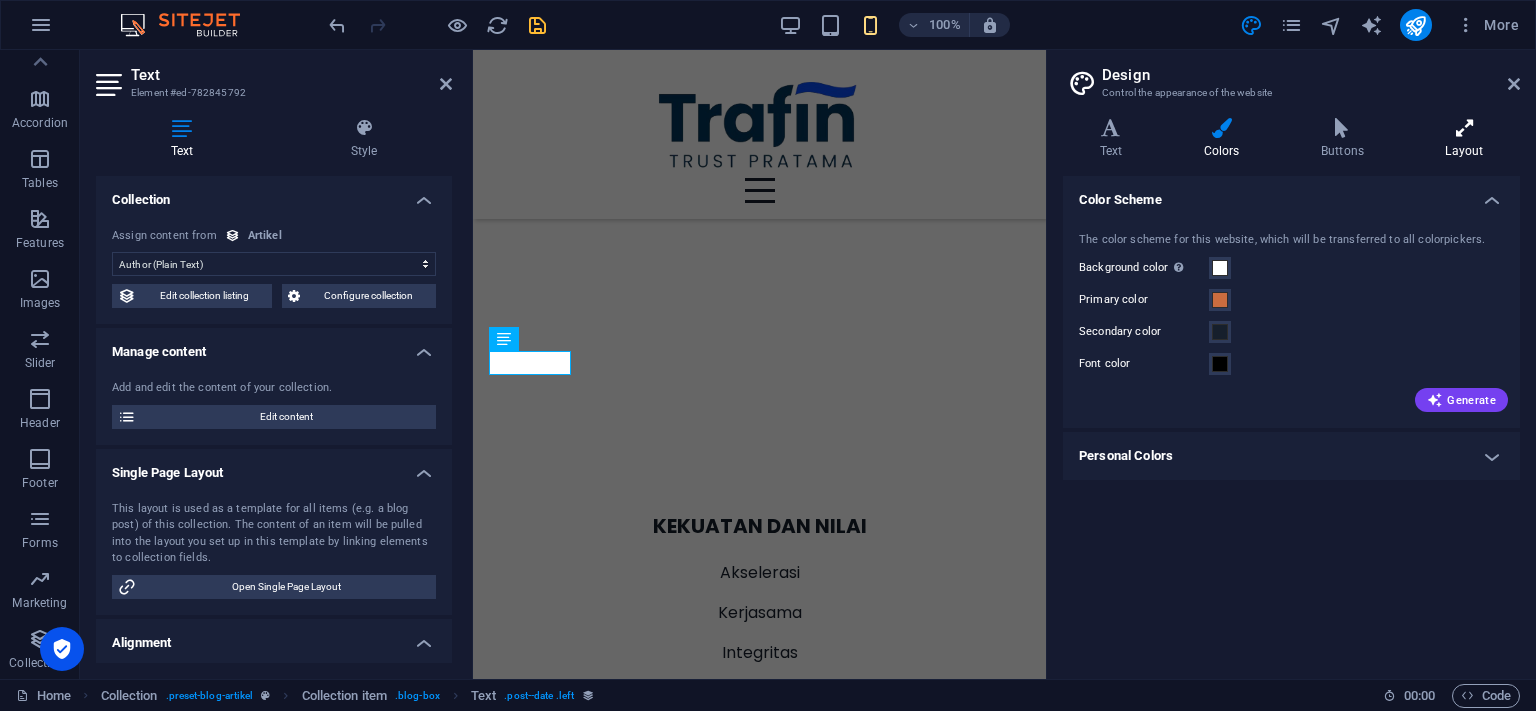 click on "Layout" at bounding box center [1464, 139] 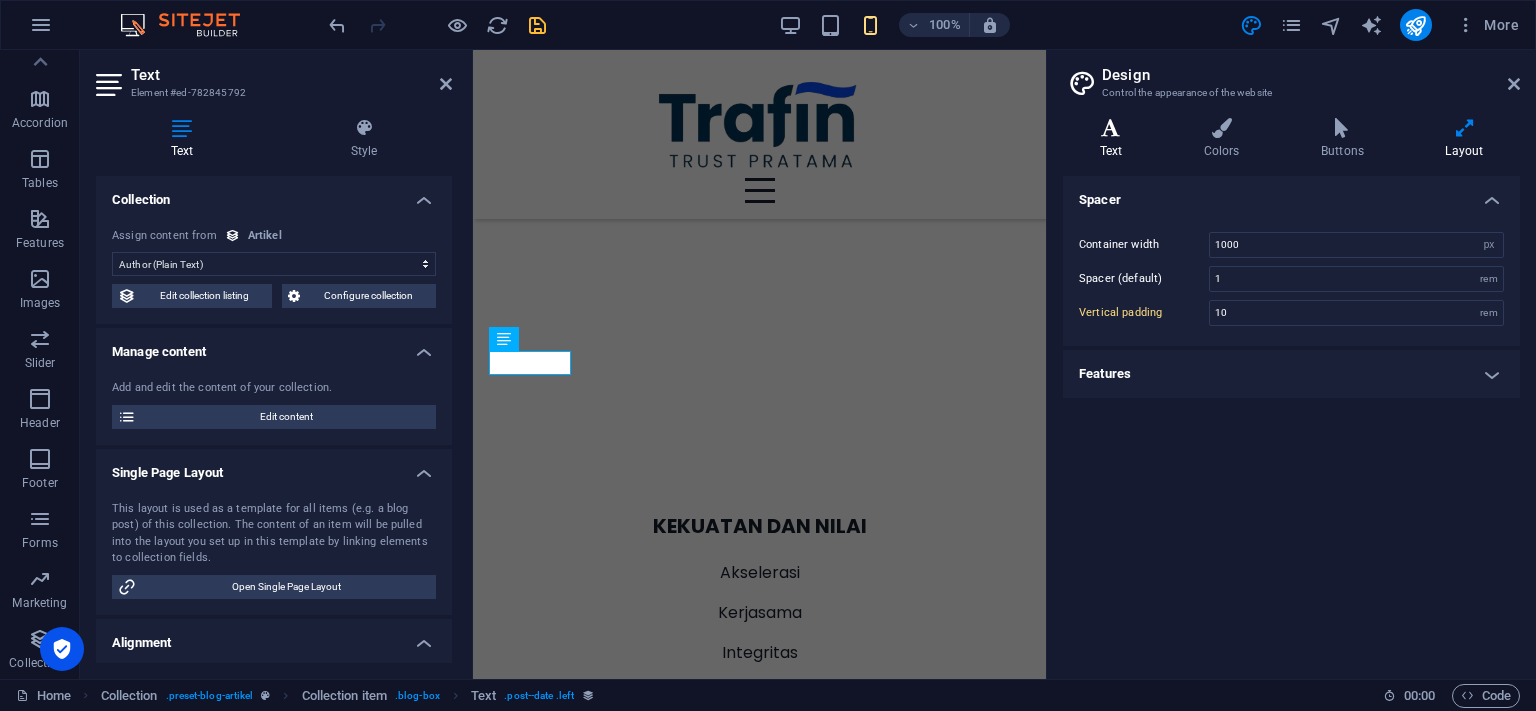 click on "Text" at bounding box center [1115, 139] 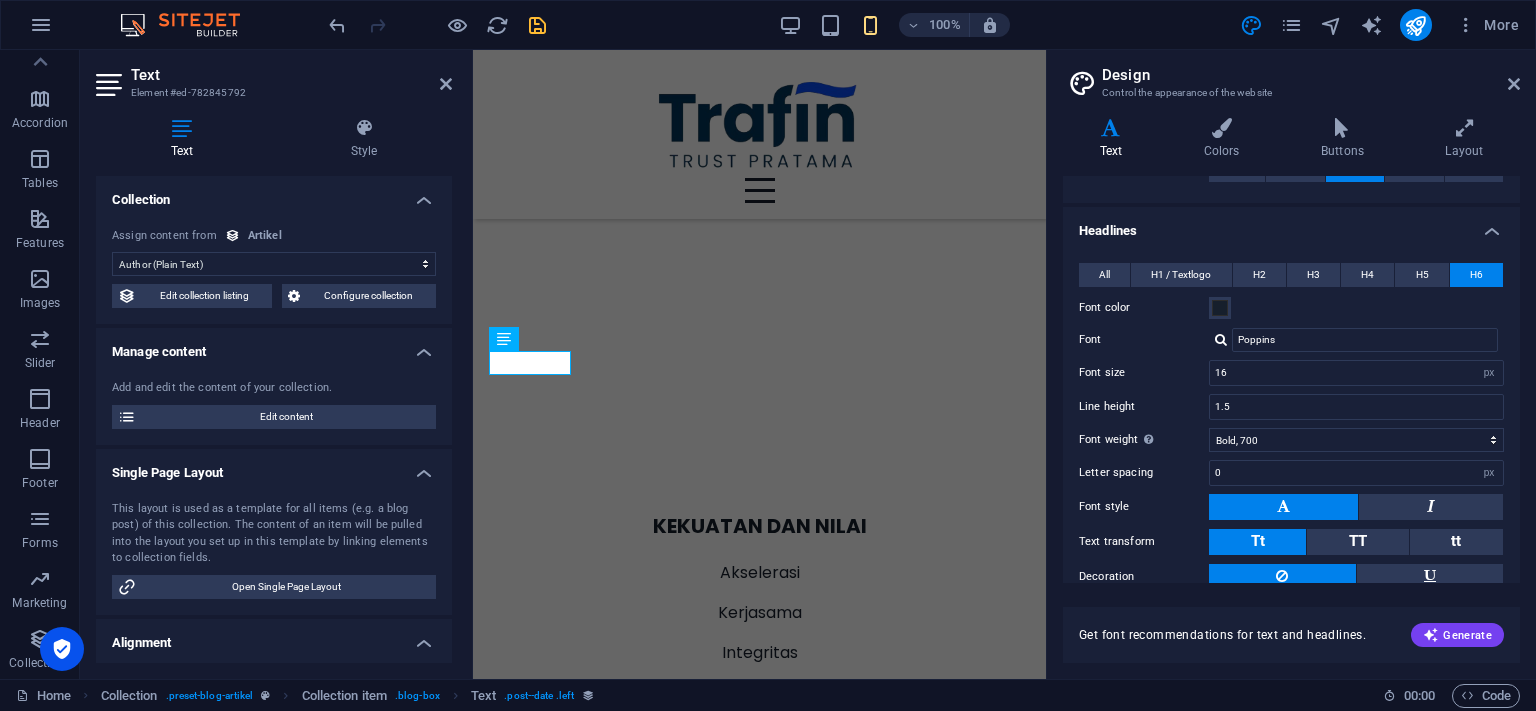 scroll, scrollTop: 466, scrollLeft: 0, axis: vertical 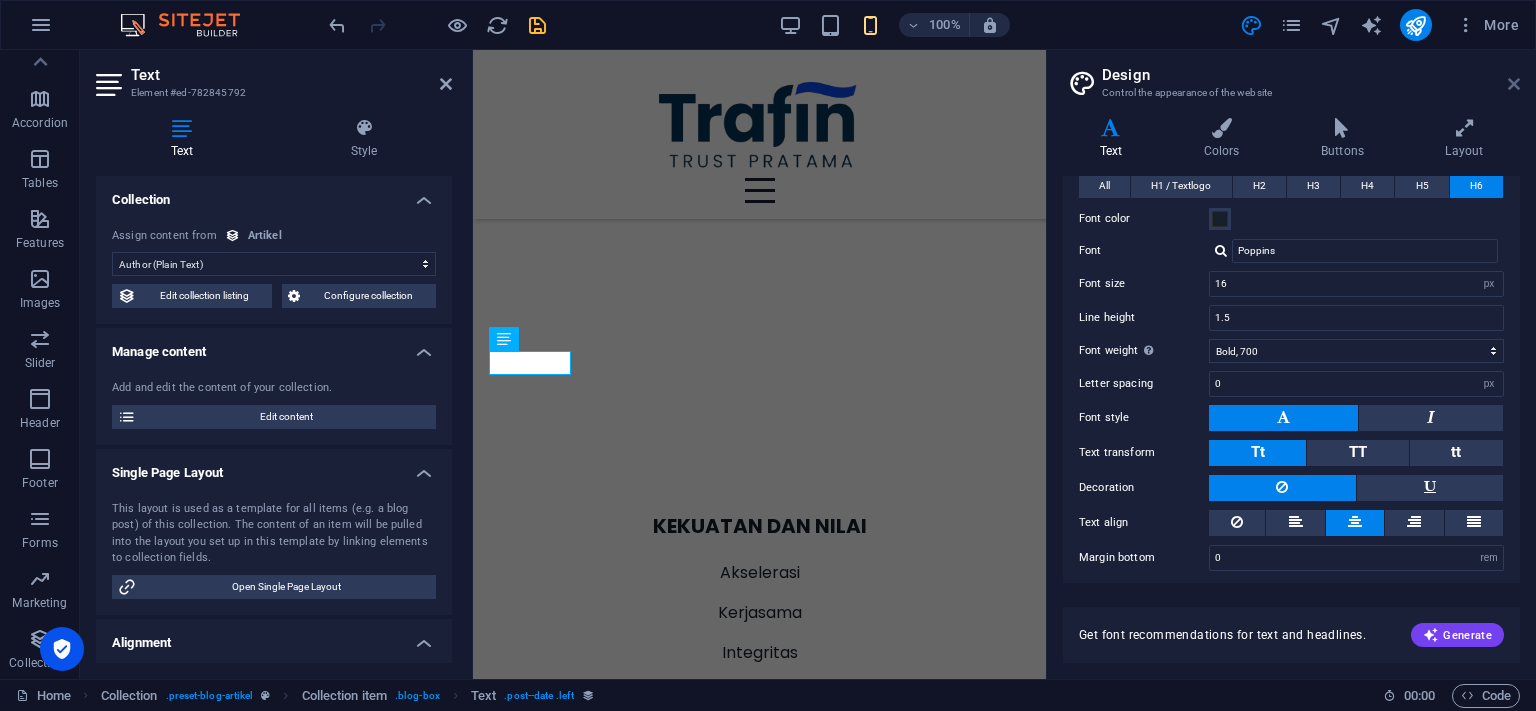 click at bounding box center (1514, 84) 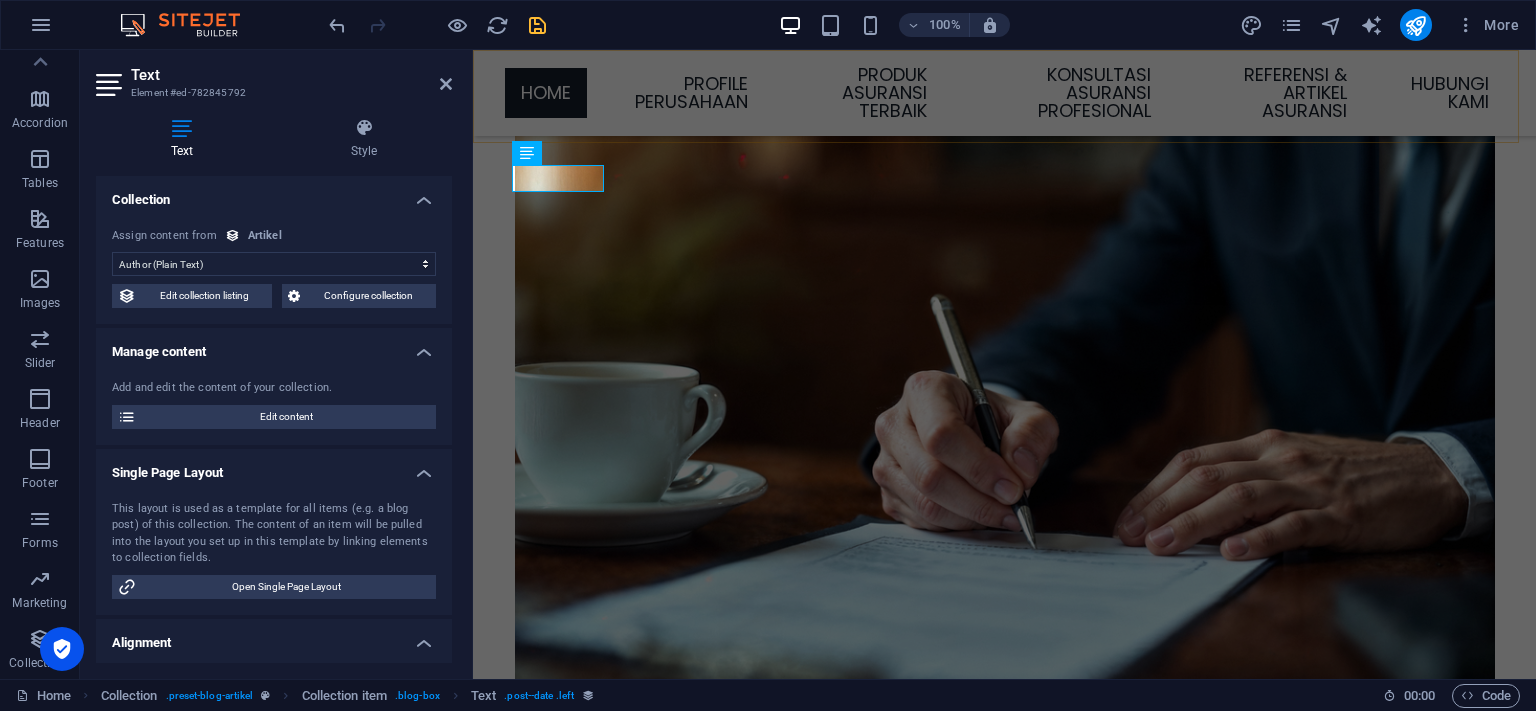 scroll, scrollTop: 4096, scrollLeft: 0, axis: vertical 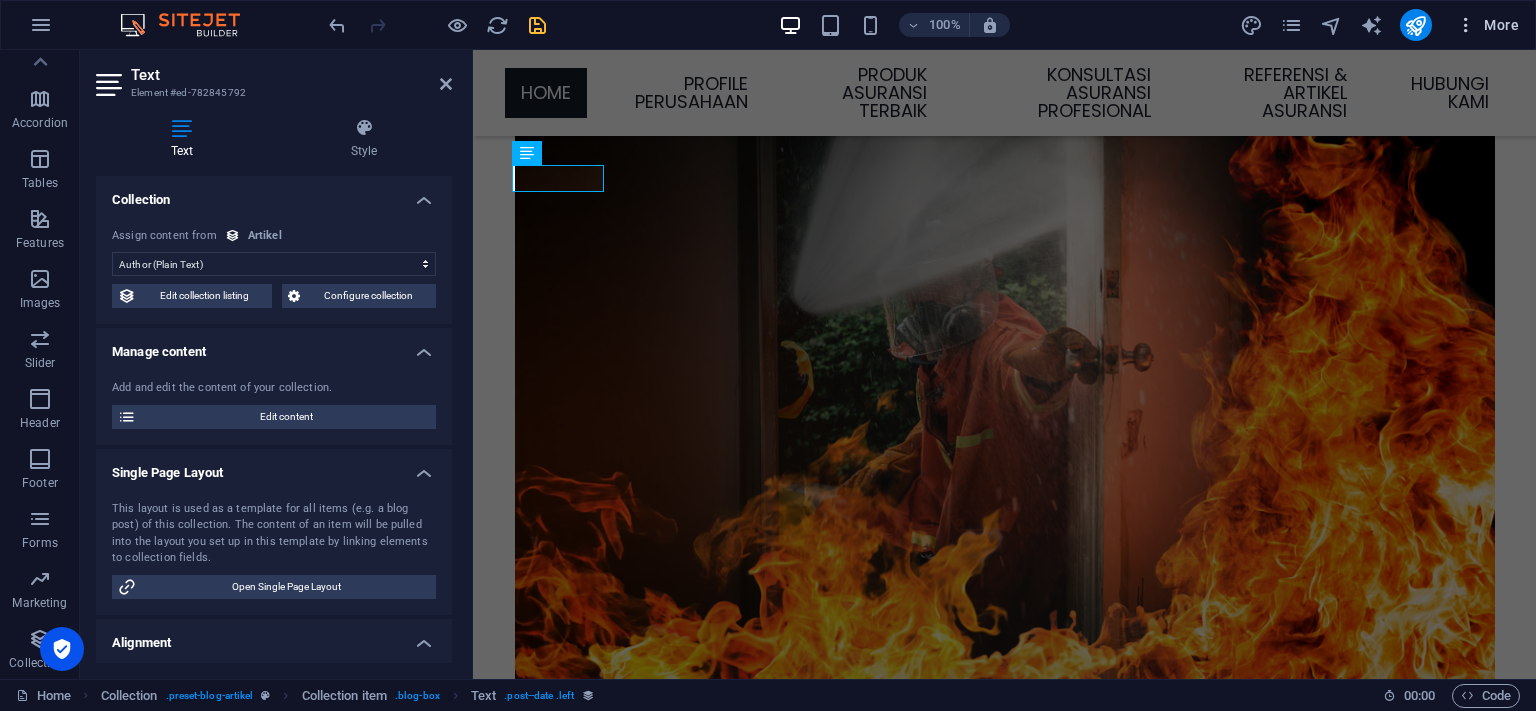 click at bounding box center (1466, 25) 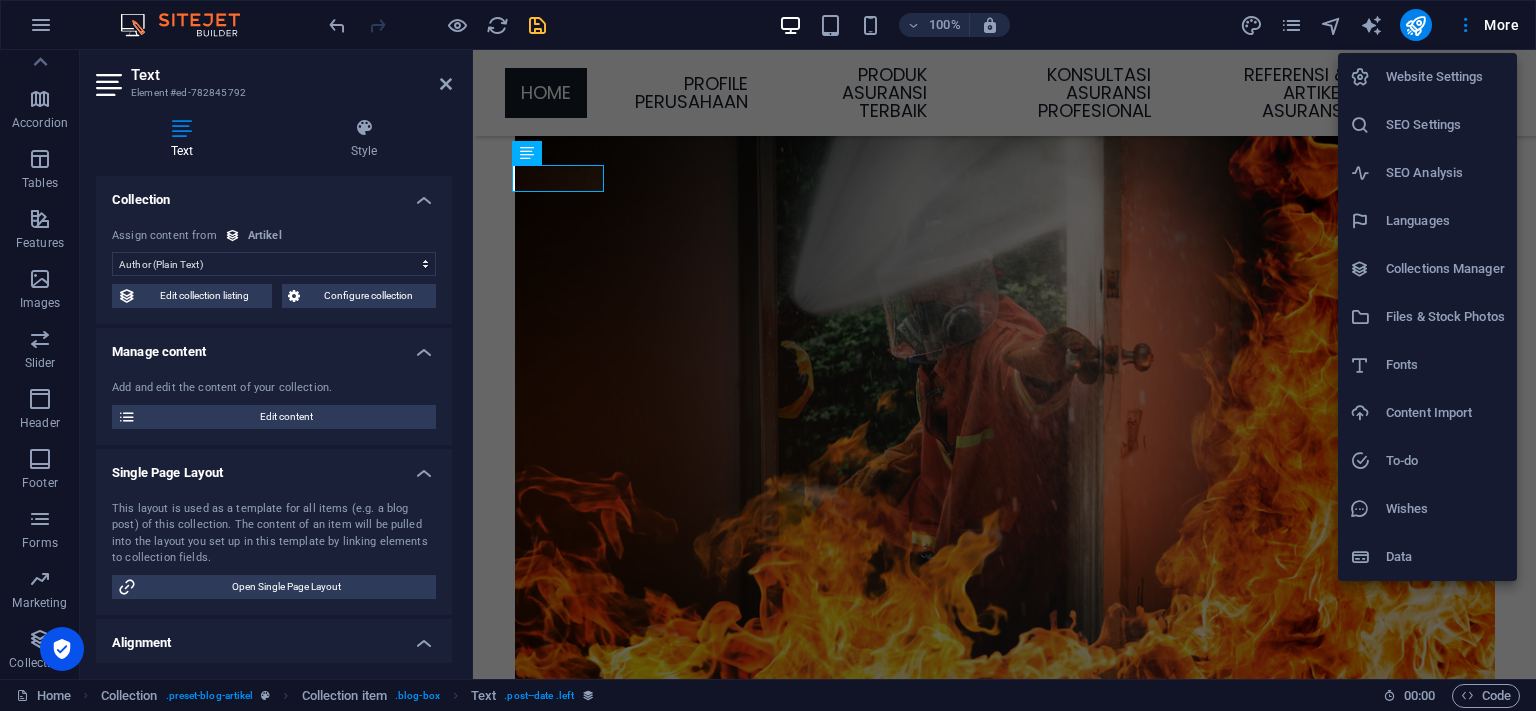 click on "Website Settings" at bounding box center [1445, 77] 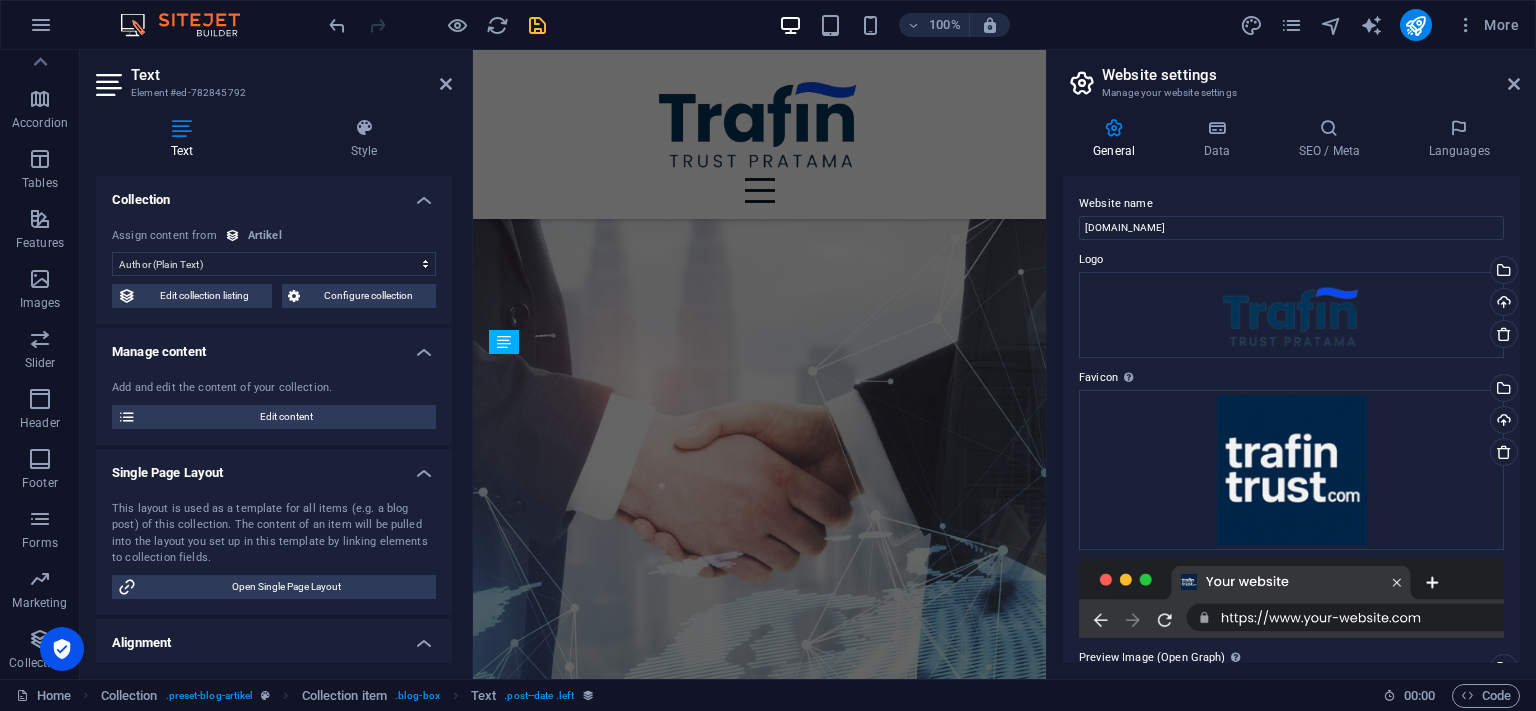 scroll, scrollTop: 5452, scrollLeft: 0, axis: vertical 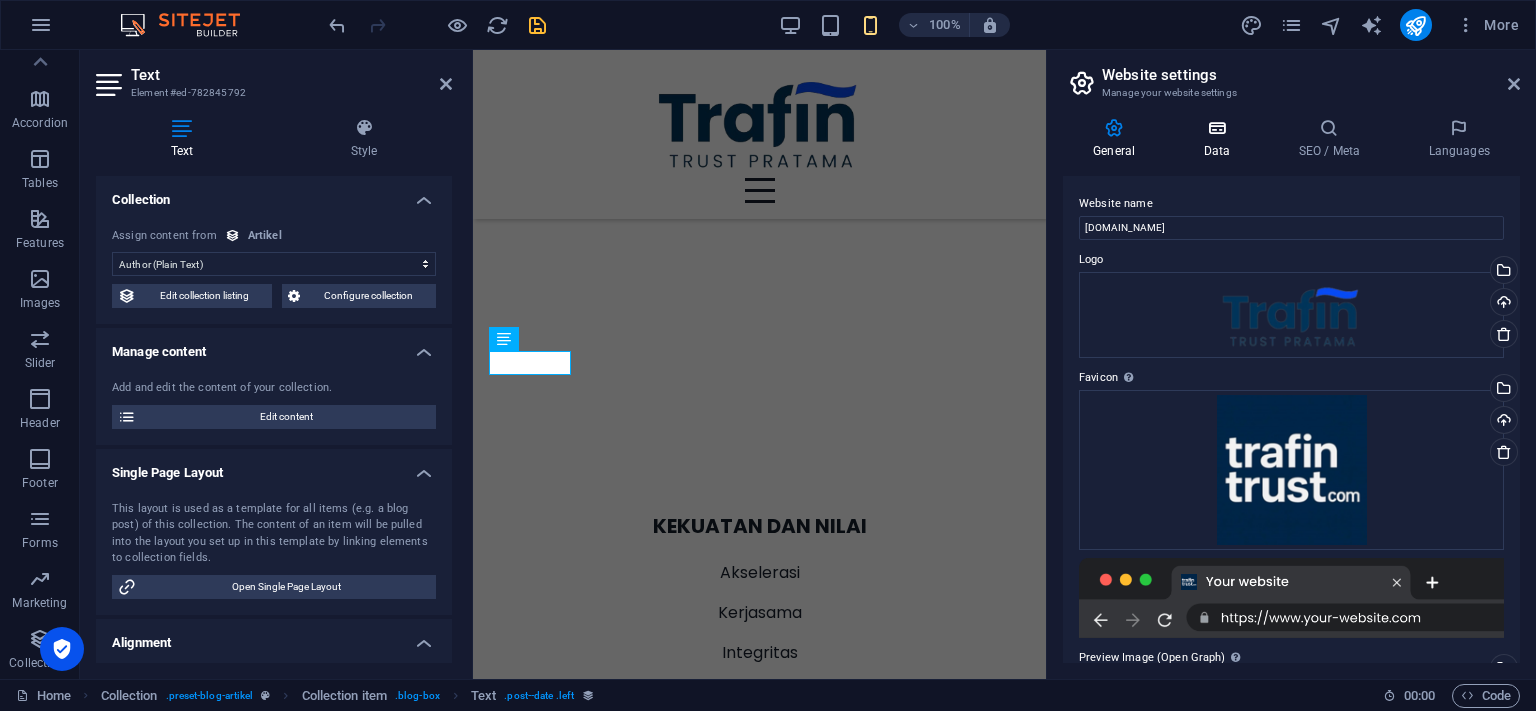 click on "Data" at bounding box center [1220, 139] 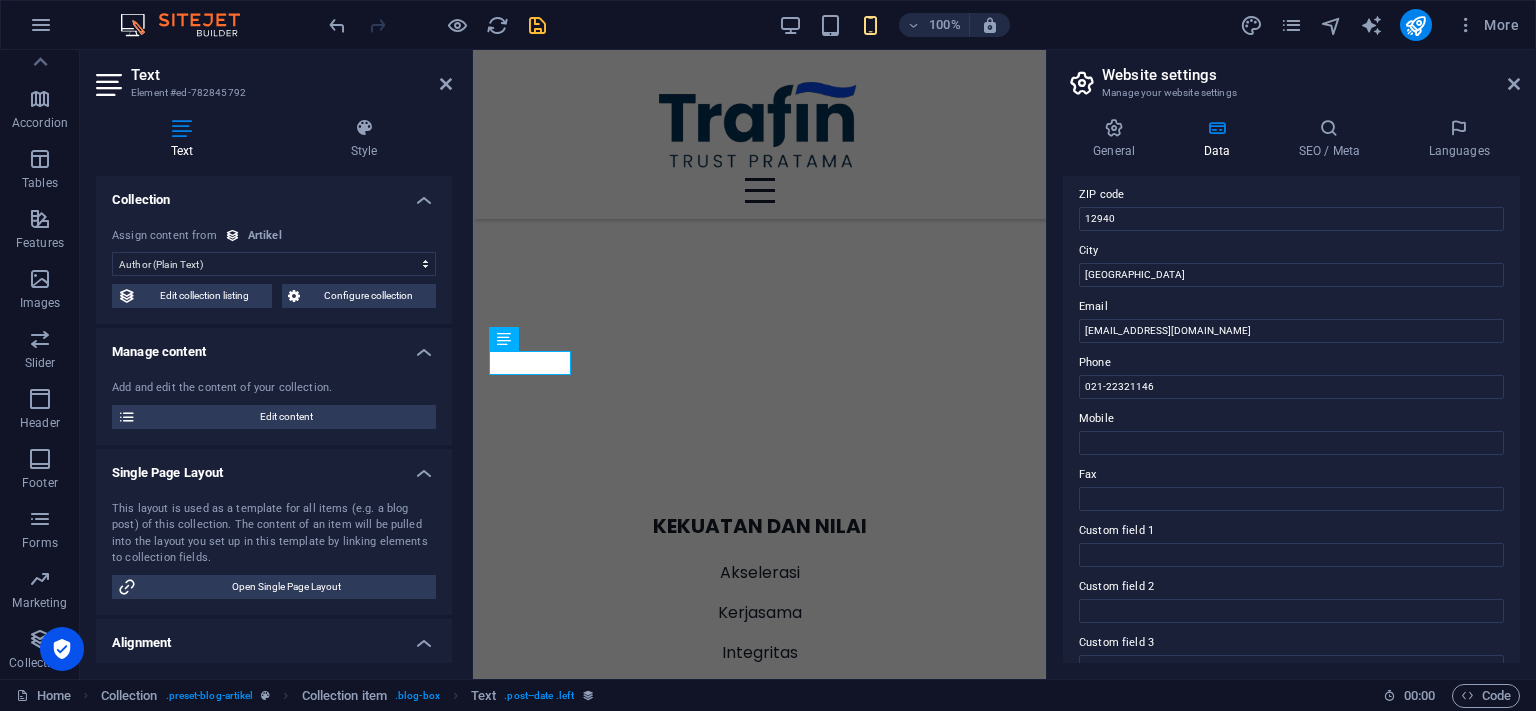 scroll, scrollTop: 109, scrollLeft: 0, axis: vertical 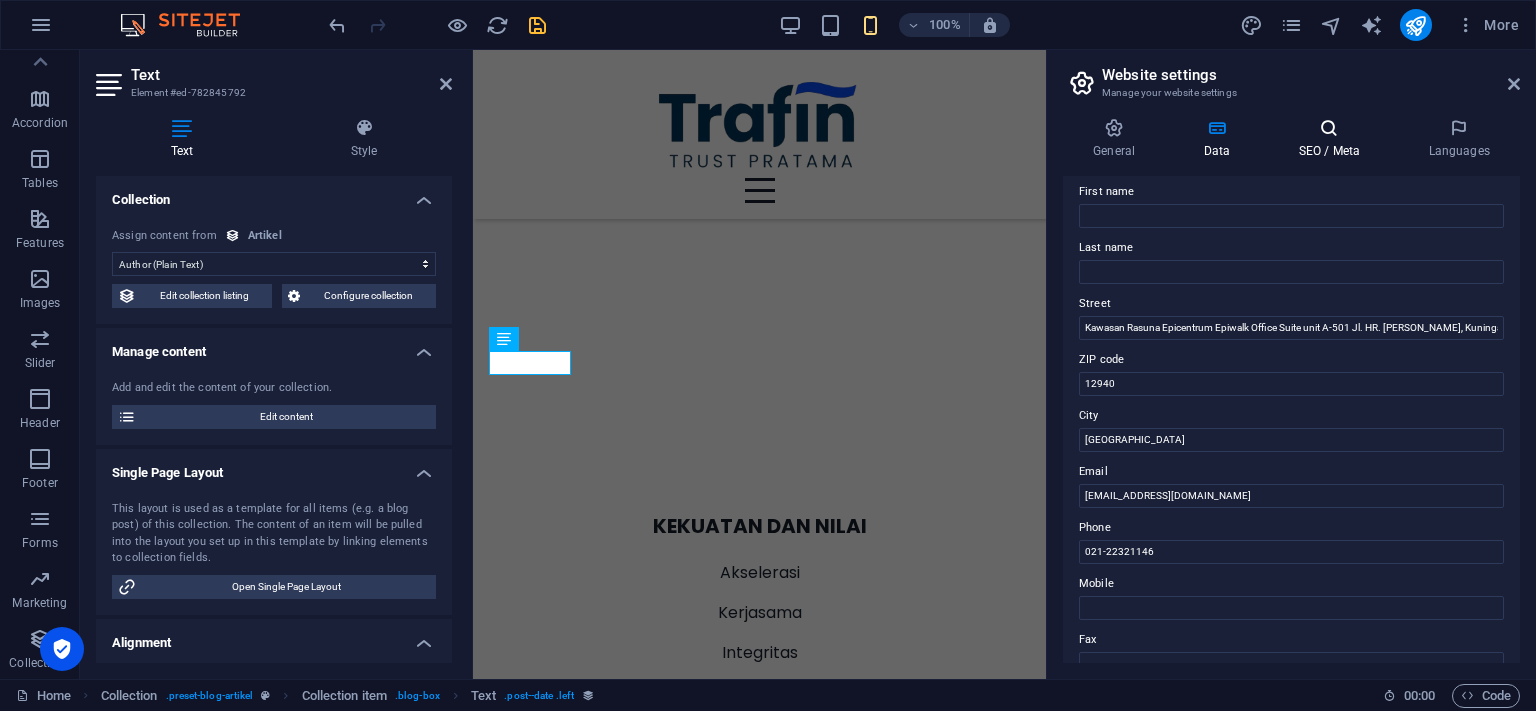 click on "SEO / Meta" at bounding box center [1333, 139] 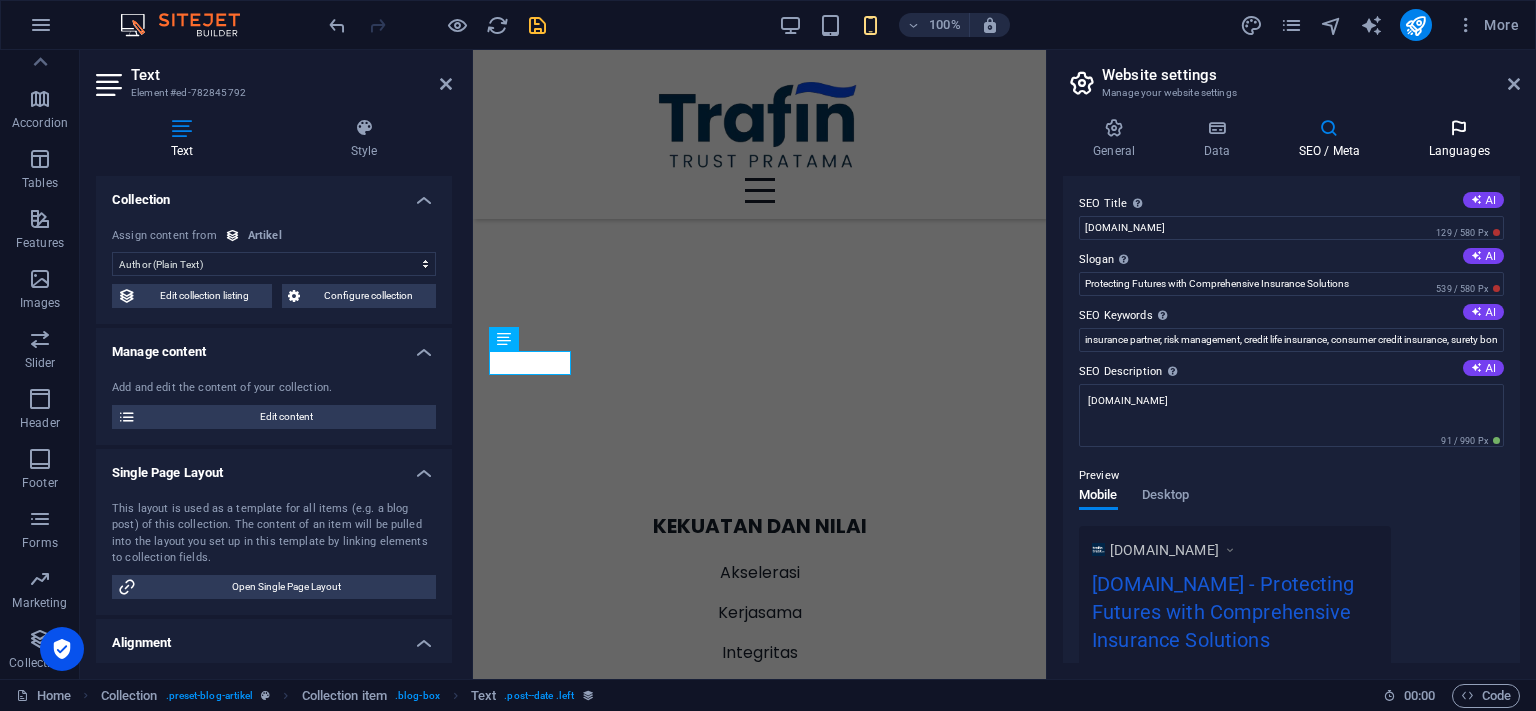 click on "Languages" at bounding box center (1459, 139) 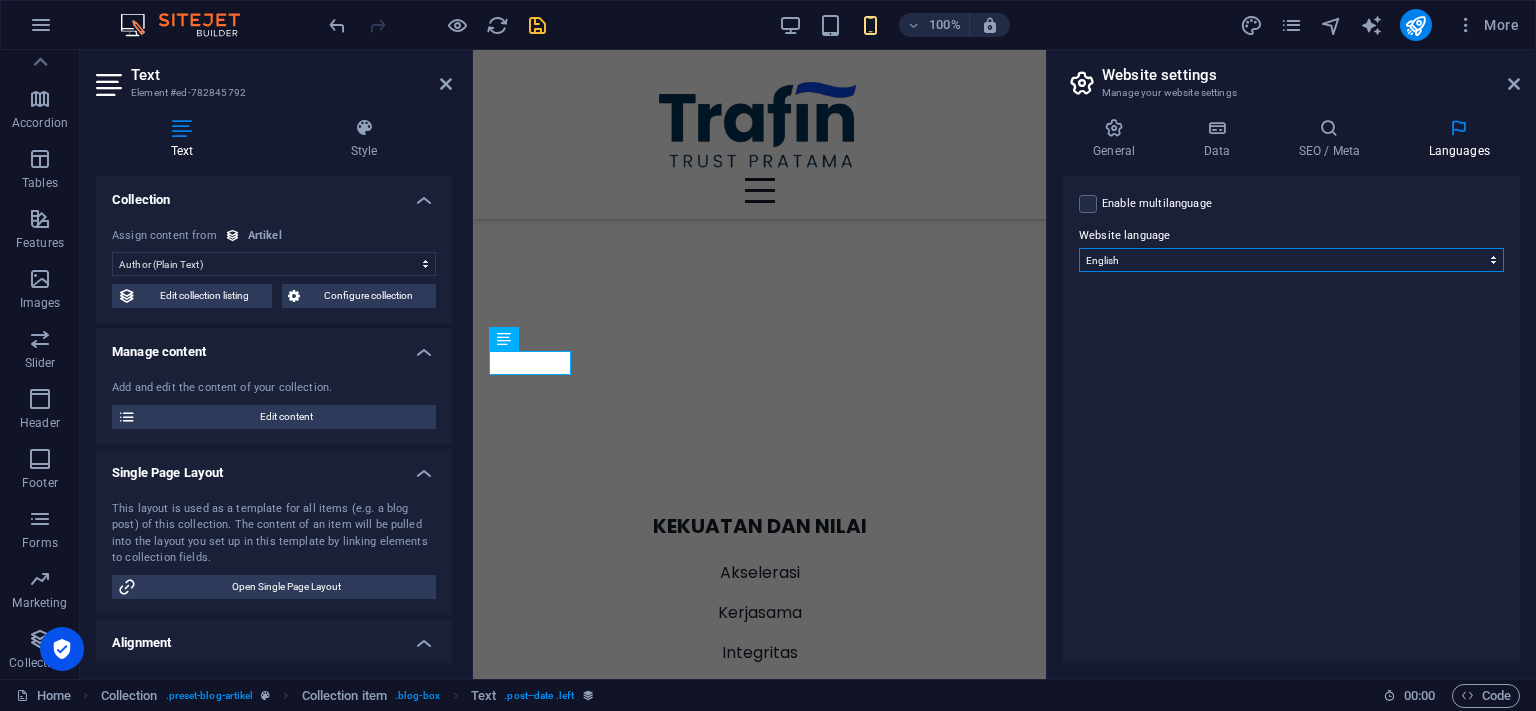 click on "Abkhazian Afar Afrikaans Akan Albanian Amharic Arabic Aragonese Armenian Assamese Avaric Avestan Aymara Azerbaijani Bambara Bashkir Basque Belarusian Bengali Bihari languages Bislama Bokmål Bosnian Breton Bulgarian Burmese Catalan Central Khmer Chamorro Chechen Chinese Church Slavic Chuvash Cornish Corsican Cree Croatian Czech Danish Dutch Dzongkha English Esperanto Estonian Ewe Faroese Farsi (Persian) Fijian Finnish French Fulah Gaelic Galician Ganda Georgian German Greek Greenlandic Guaraní Gujarati Haitian Creole Hausa Hebrew Herero Hindi Hiri Motu Hungarian Icelandic Ido Igbo Indonesian Interlingua Interlingue Inuktitut Inupiaq Irish Italian Japanese Javanese Kannada Kanuri Kashmiri Kazakh Kikuyu Kinyarwanda Komi Kongo Korean Kurdish Kwanyama Kyrgyz Lao Latin Latvian Limburgish Lingala Lithuanian Luba-Katanga Luxembourgish Macedonian Malagasy Malay Malayalam Maldivian Maltese Manx Maori Marathi Marshallese Mongolian Nauru Navajo Ndonga Nepali North Ndebele Northern Sami Norwegian Norwegian Nynorsk Nuosu" at bounding box center (1291, 260) 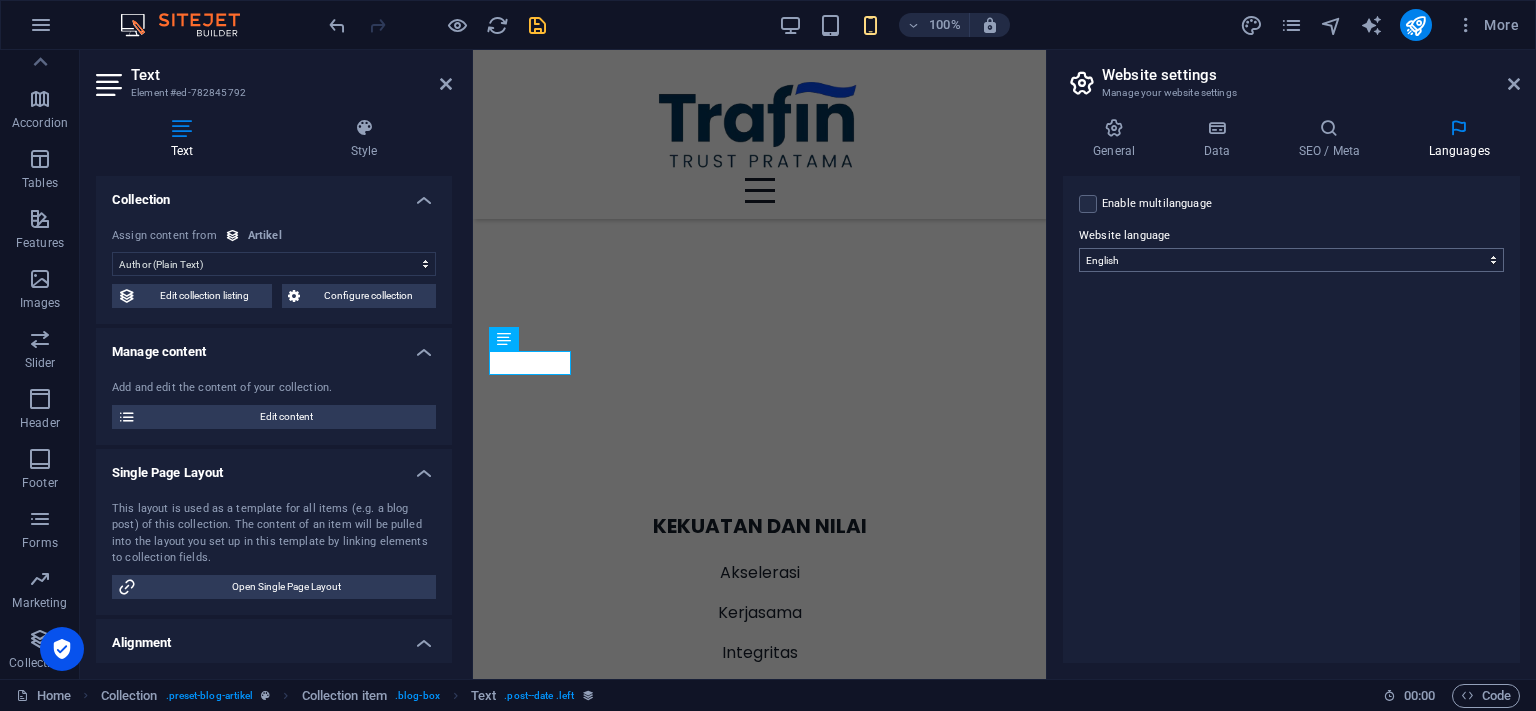 click on "Enable multilanguage To disable multilanguage delete all languages until only one language remains. Website language Abkhazian Afar Afrikaans Akan Albanian Amharic Arabic Aragonese Armenian Assamese Avaric Avestan Aymara Azerbaijani Bambara Bashkir Basque Belarusian Bengali Bihari languages Bislama Bokmål Bosnian Breton Bulgarian Burmese Catalan Central Khmer Chamorro Chechen Chinese Church Slavic Chuvash Cornish Corsican Cree Croatian Czech Danish Dutch Dzongkha English Esperanto Estonian Ewe Faroese Farsi (Persian) Fijian Finnish French Fulah Gaelic Galician Ganda Georgian German Greek Greenlandic Guaraní Gujarati Haitian Creole Hausa Hebrew Herero Hindi Hiri Motu Hungarian Icelandic Ido Igbo Indonesian Interlingua Interlingue Inuktitut Inupiaq Irish Italian Japanese Javanese Kannada Kanuri Kashmiri Kazakh Kikuyu Kinyarwanda Komi Kongo Korean Kurdish Kwanyama Kyrgyz Lao Latin Latvian Limburgish Lingala Lithuanian Luba-Katanga Luxembourgish Macedonian Malagasy Malay Malayalam Maldivian Maltese Manx Maori 1" at bounding box center [1291, 419] 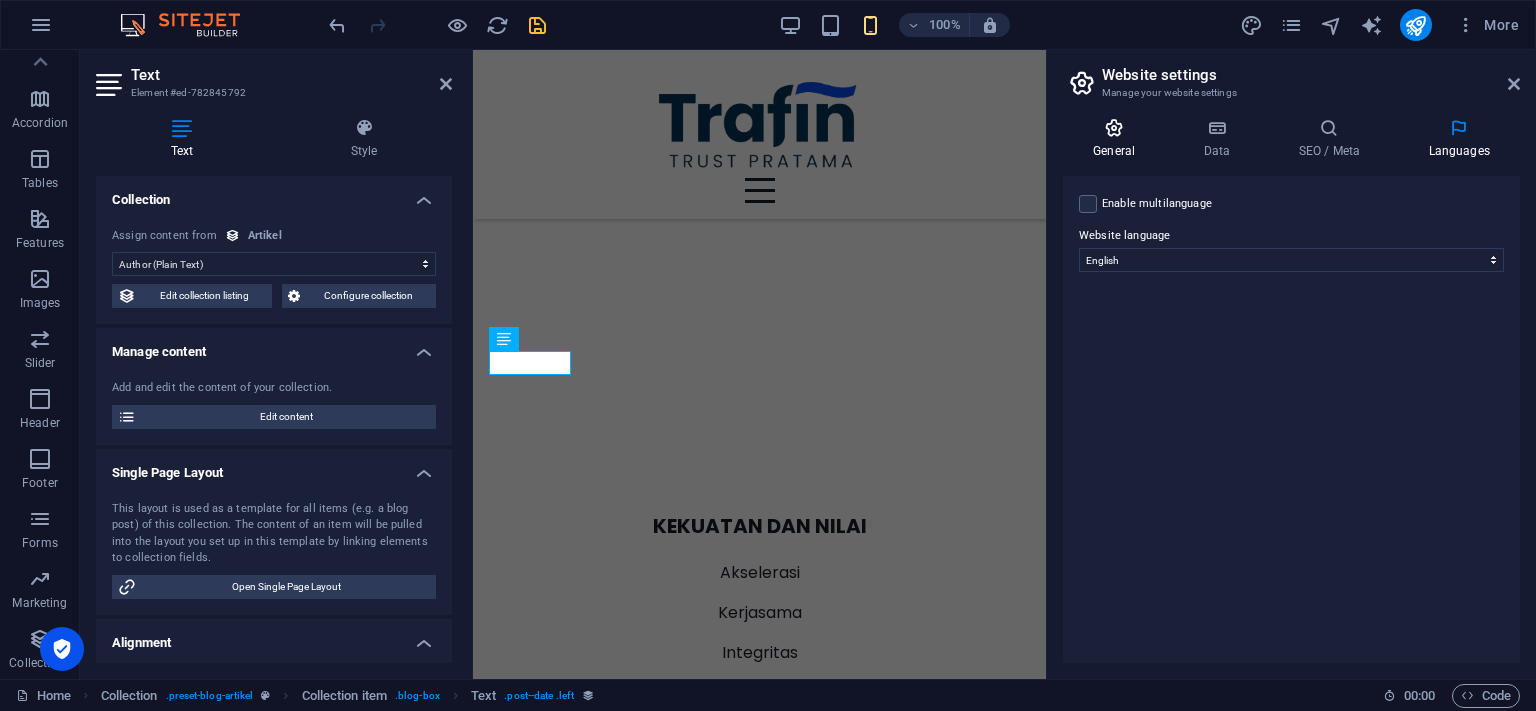 click on "General" at bounding box center [1118, 139] 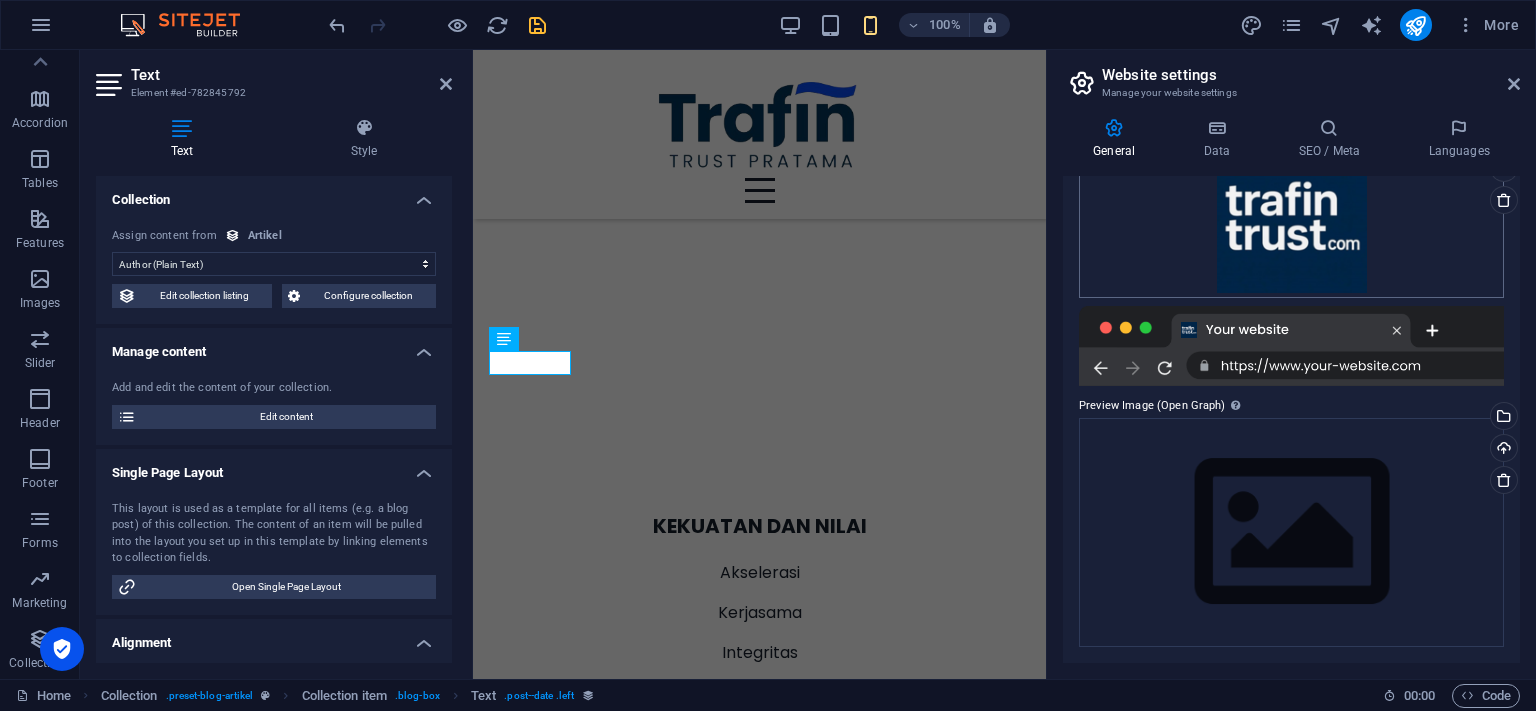 scroll, scrollTop: 0, scrollLeft: 0, axis: both 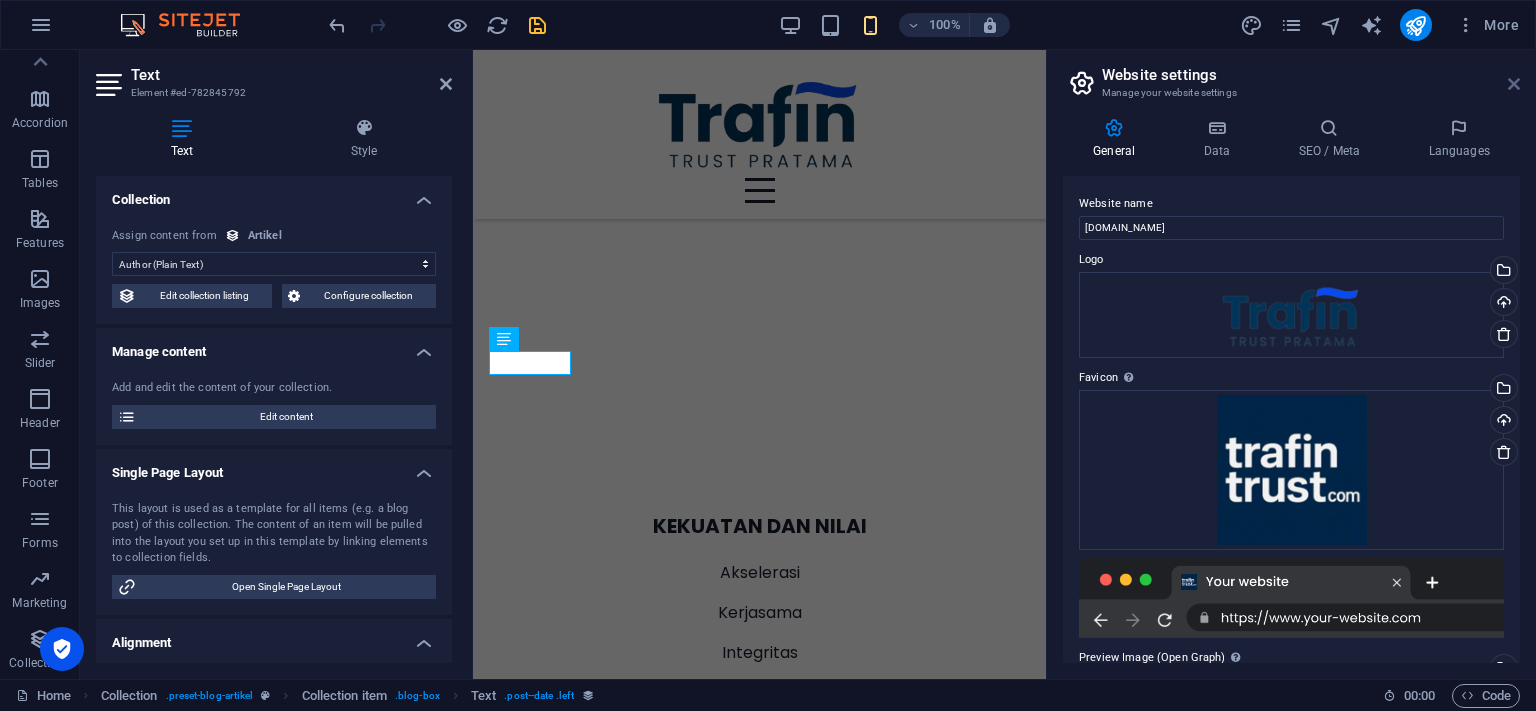 drag, startPoint x: 1519, startPoint y: 86, endPoint x: 1045, endPoint y: 36, distance: 476.62982 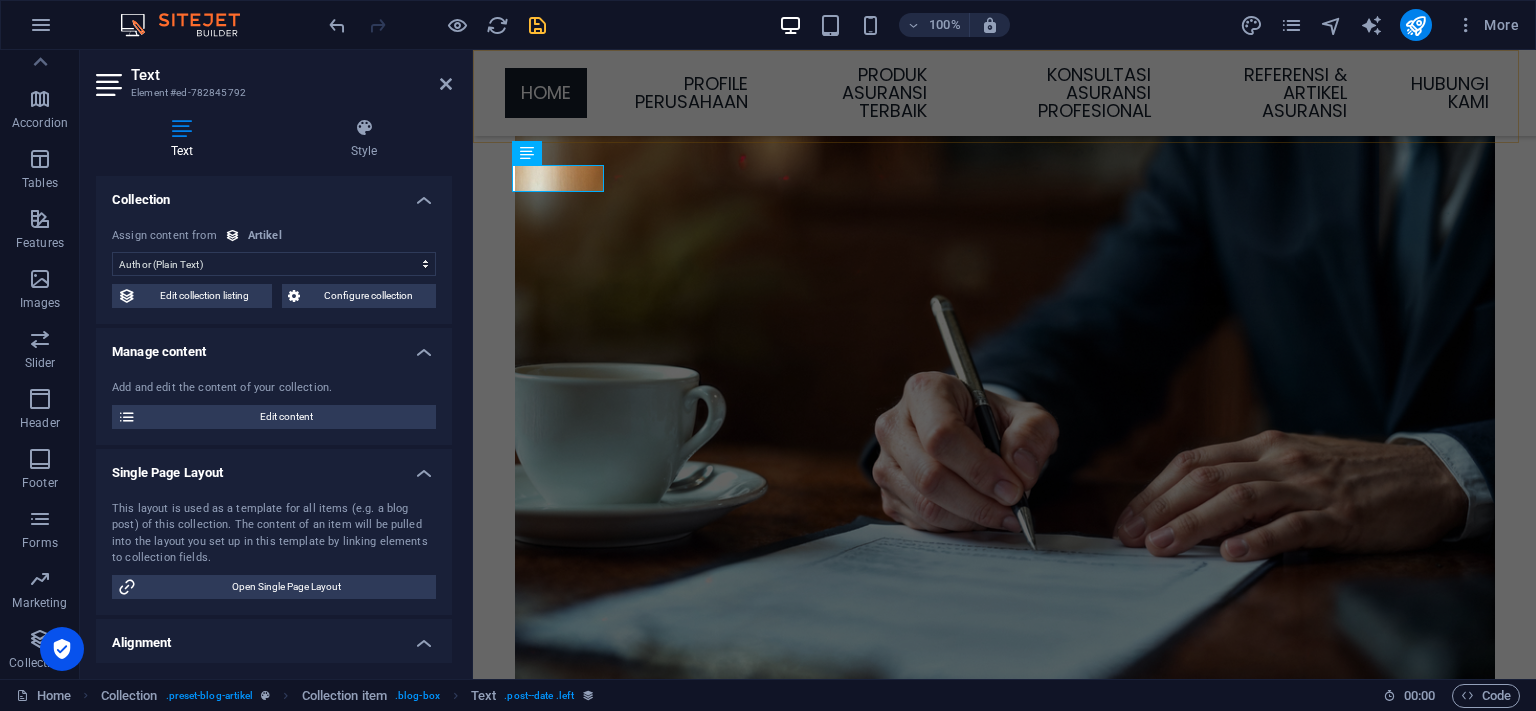 scroll, scrollTop: 4096, scrollLeft: 0, axis: vertical 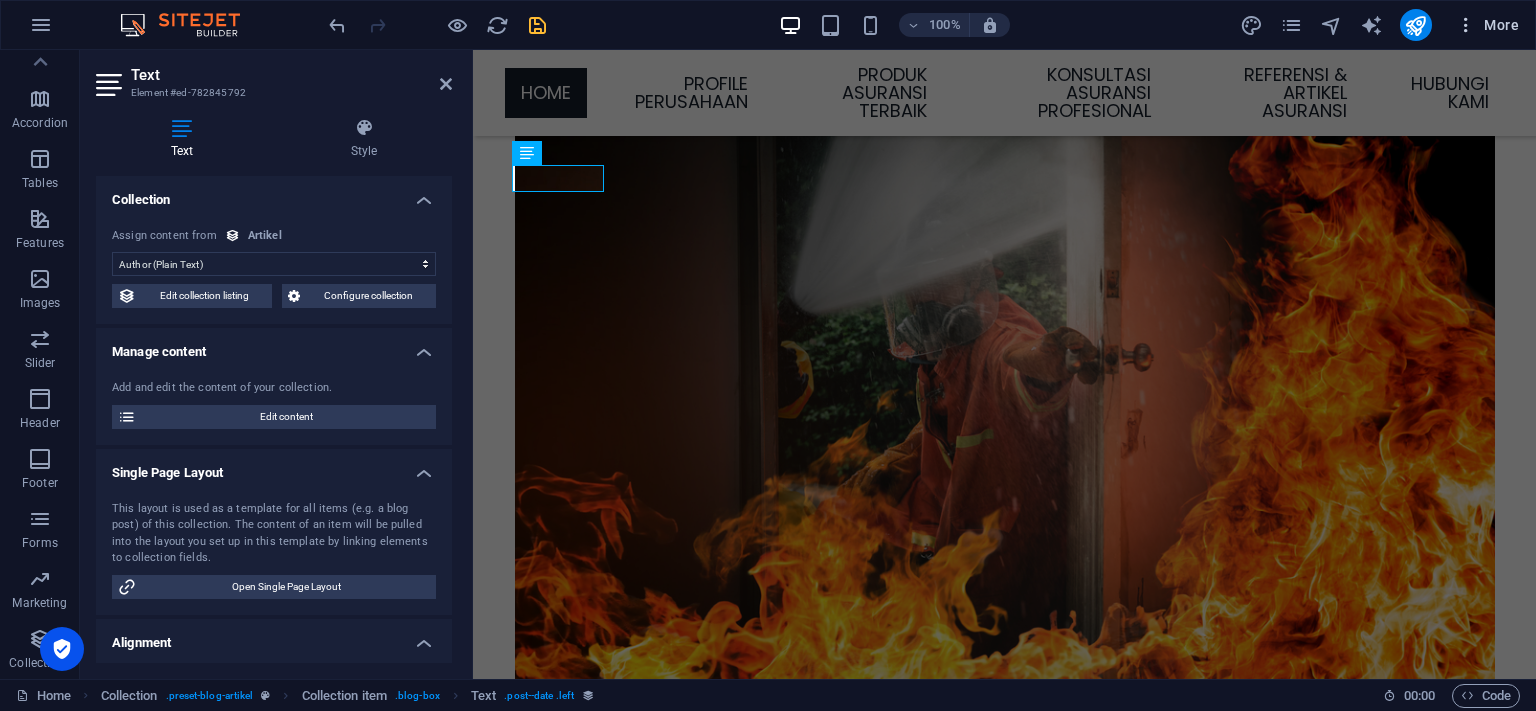 click at bounding box center [1466, 25] 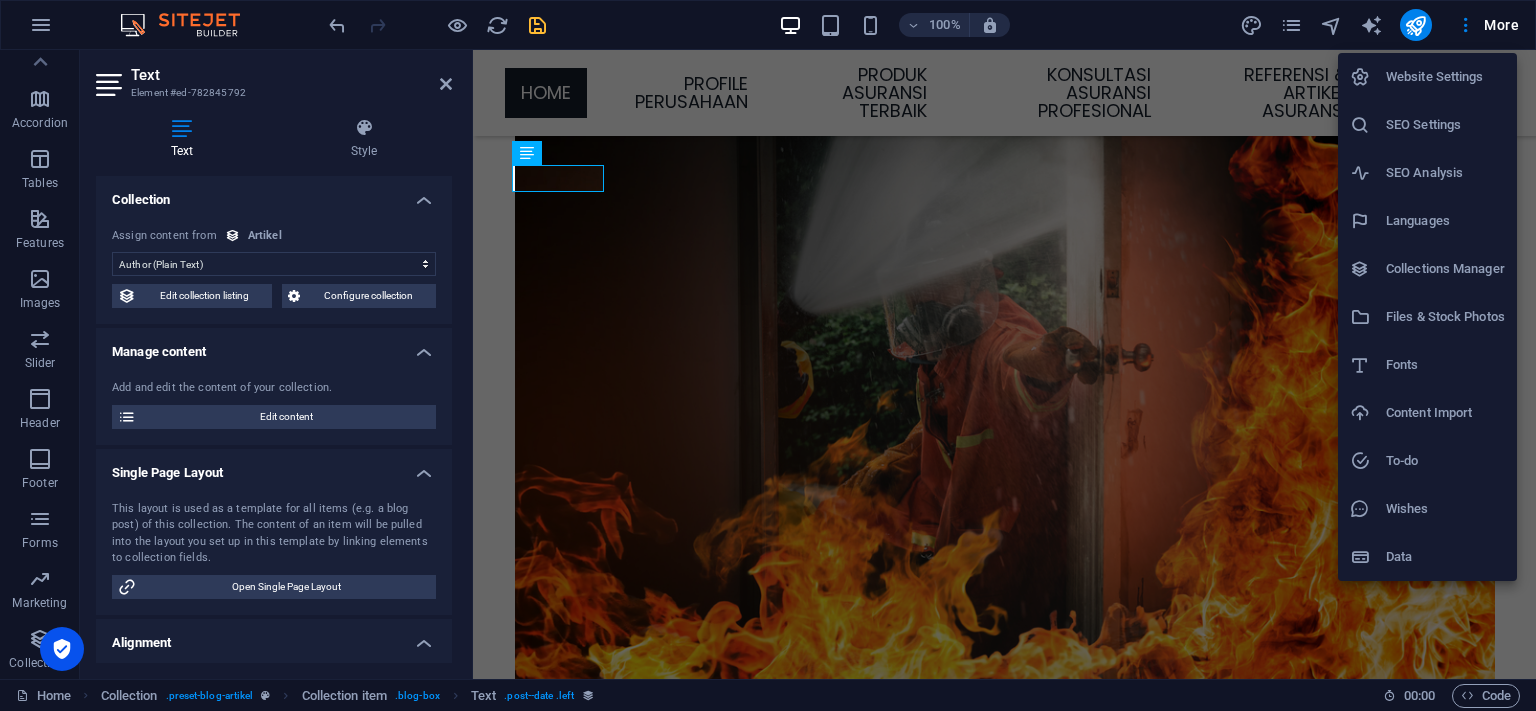 click on "Collections Manager" at bounding box center [1445, 269] 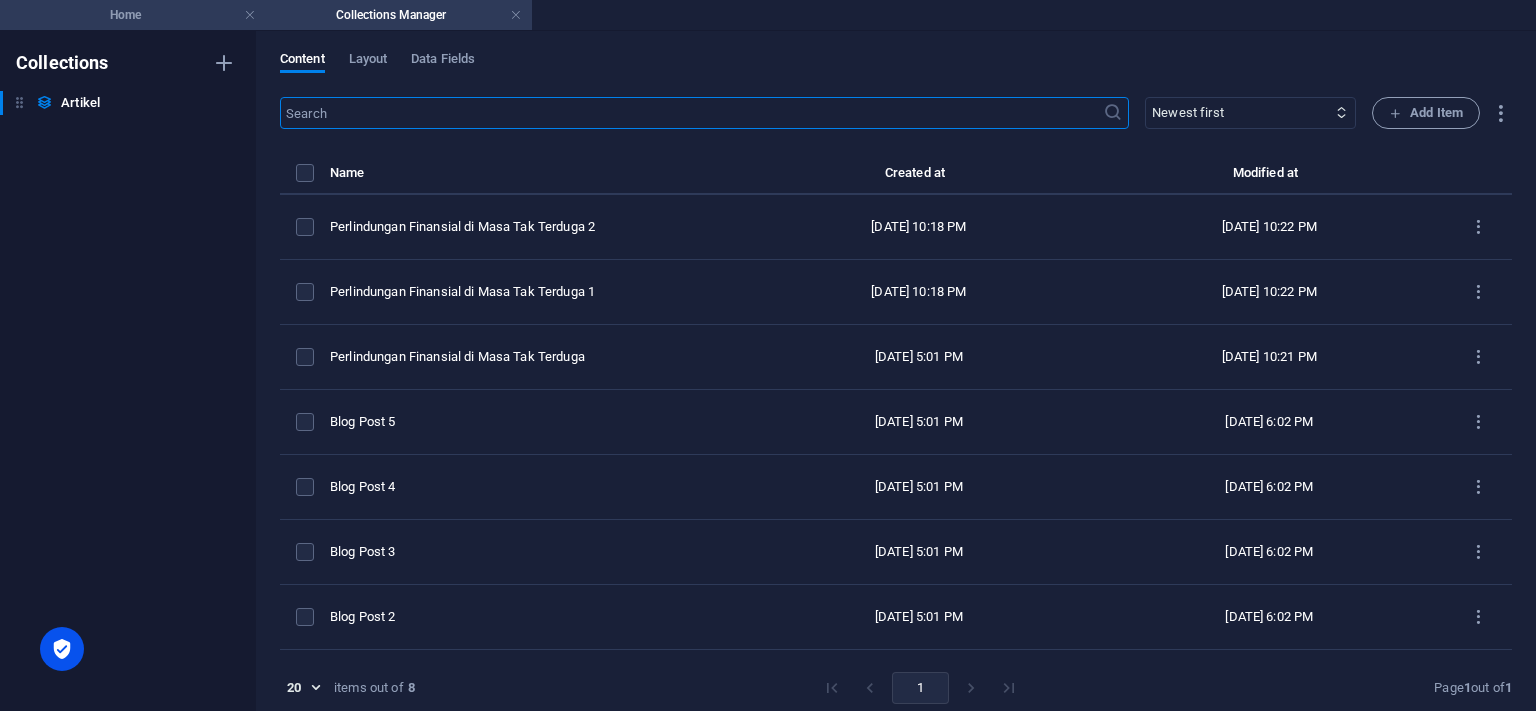 click on "Home" at bounding box center (133, 15) 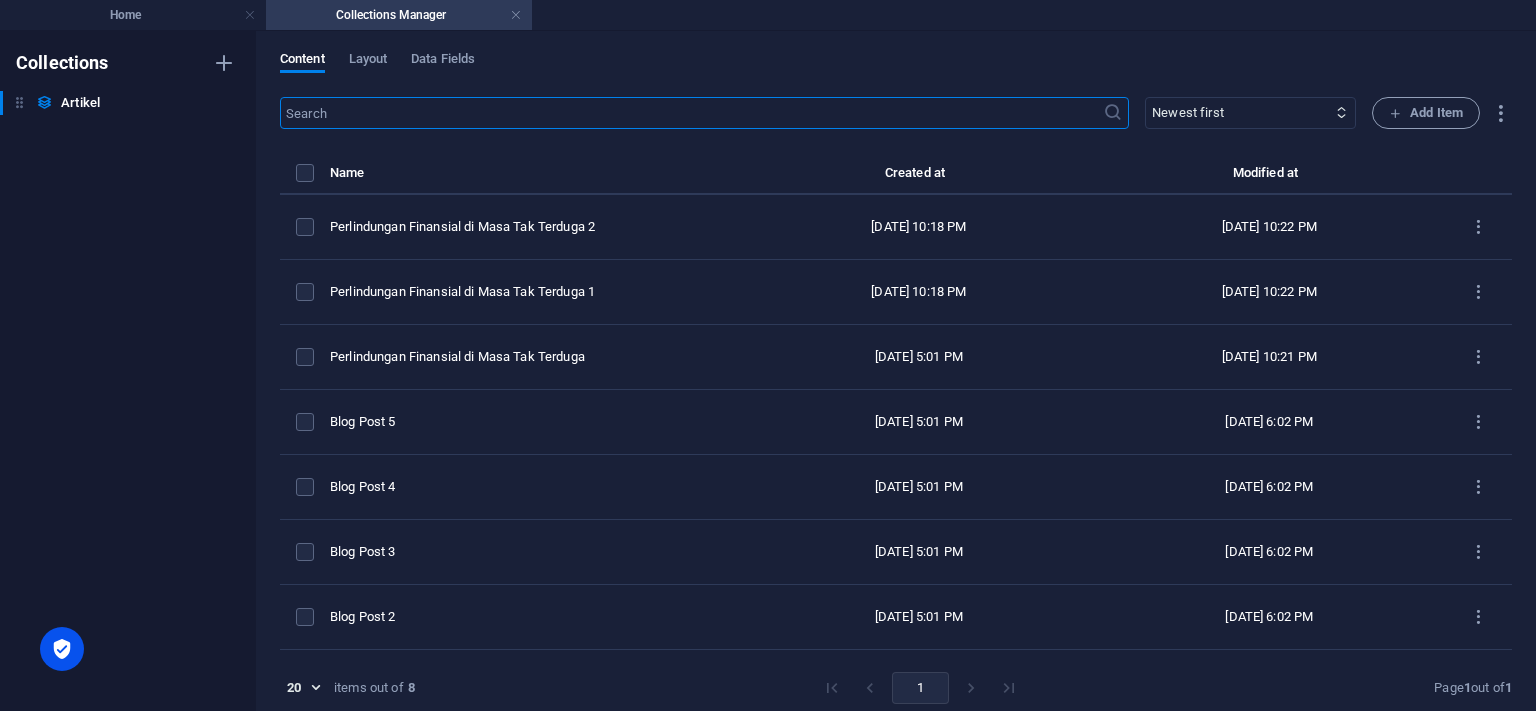 scroll, scrollTop: 4068, scrollLeft: 0, axis: vertical 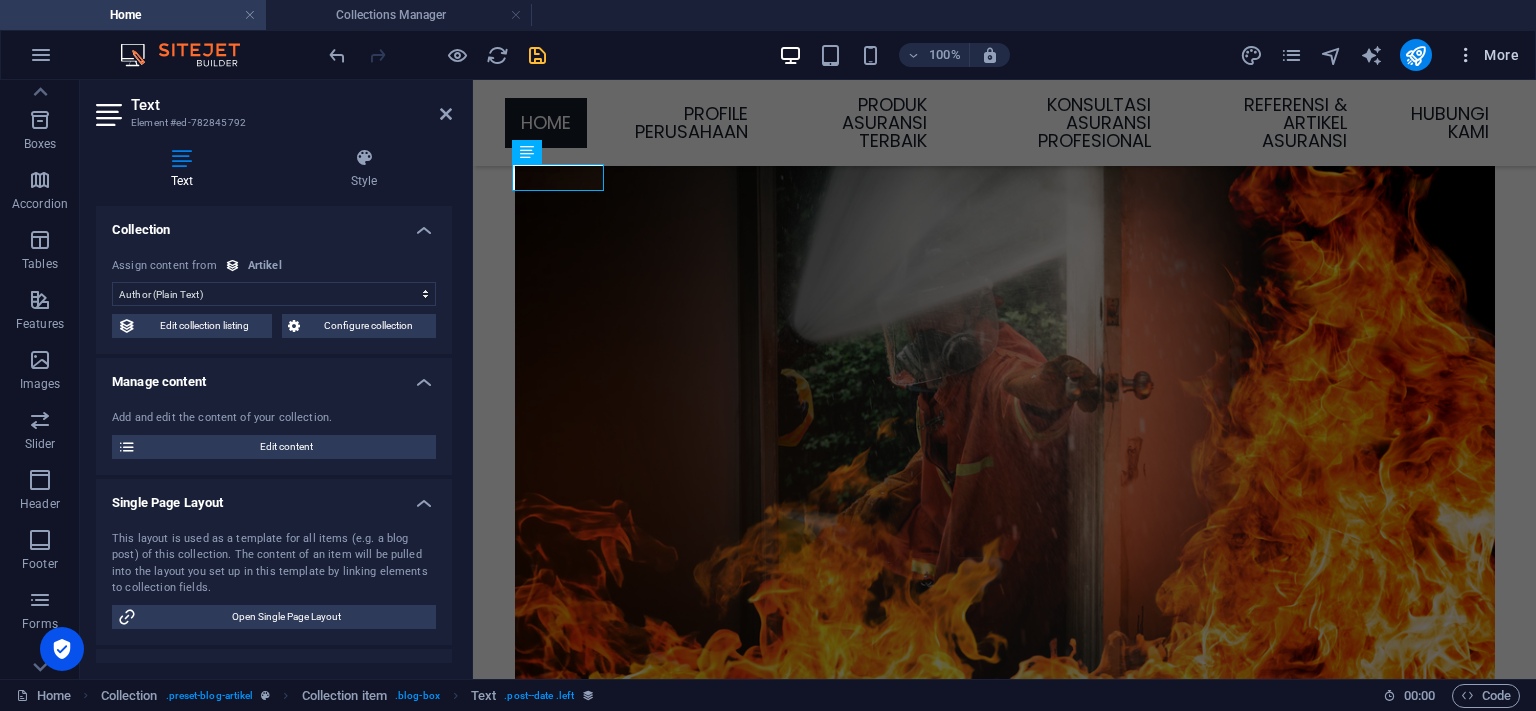 click at bounding box center (1466, 55) 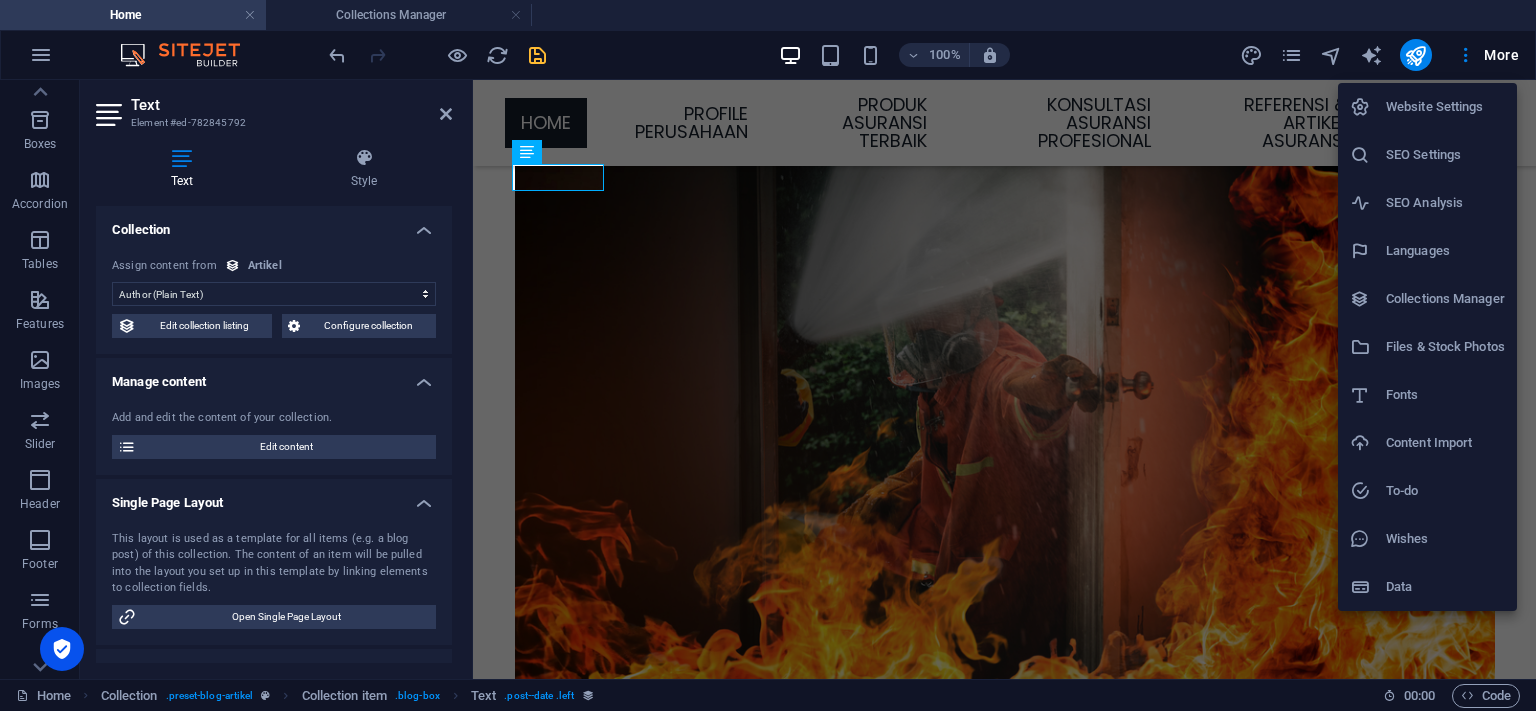 click on "Fonts" at bounding box center (1445, 395) 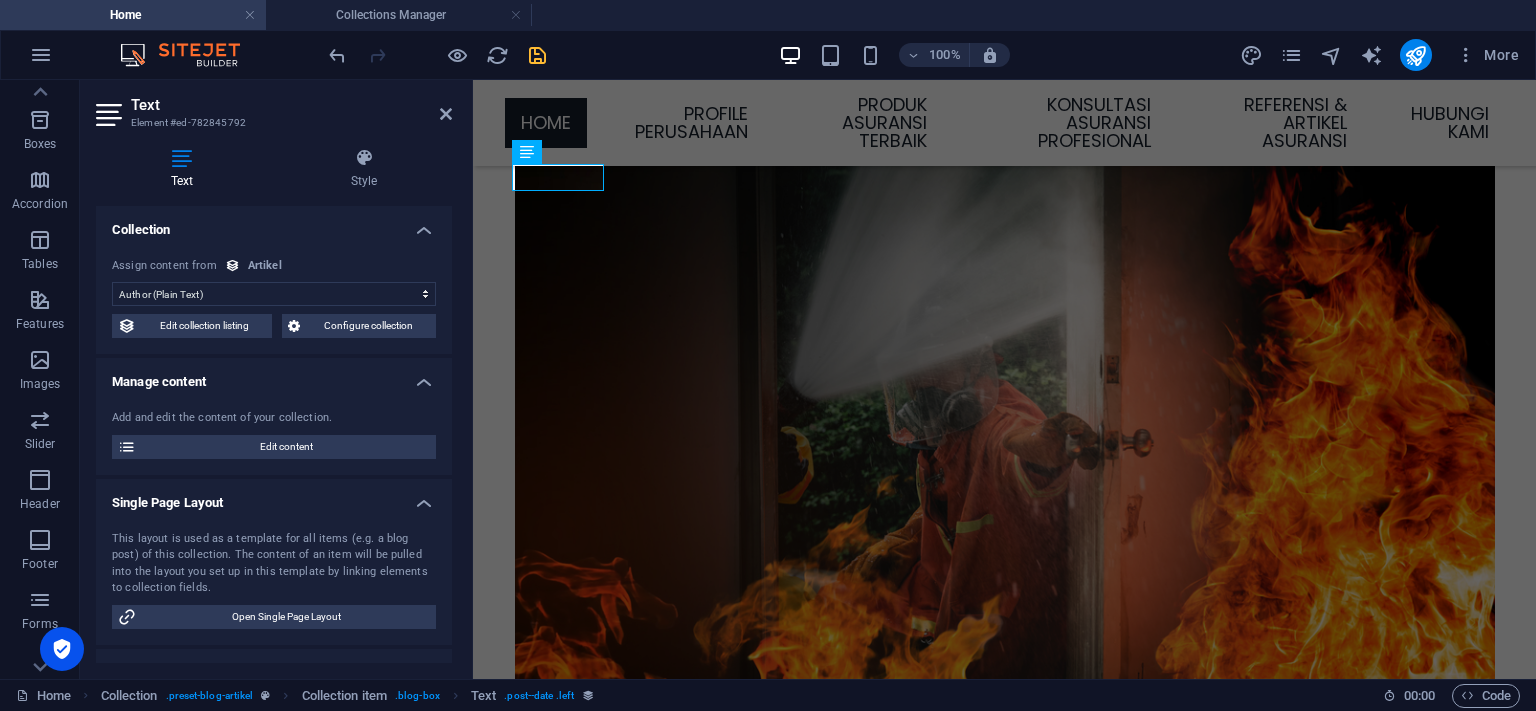 select on "popularity" 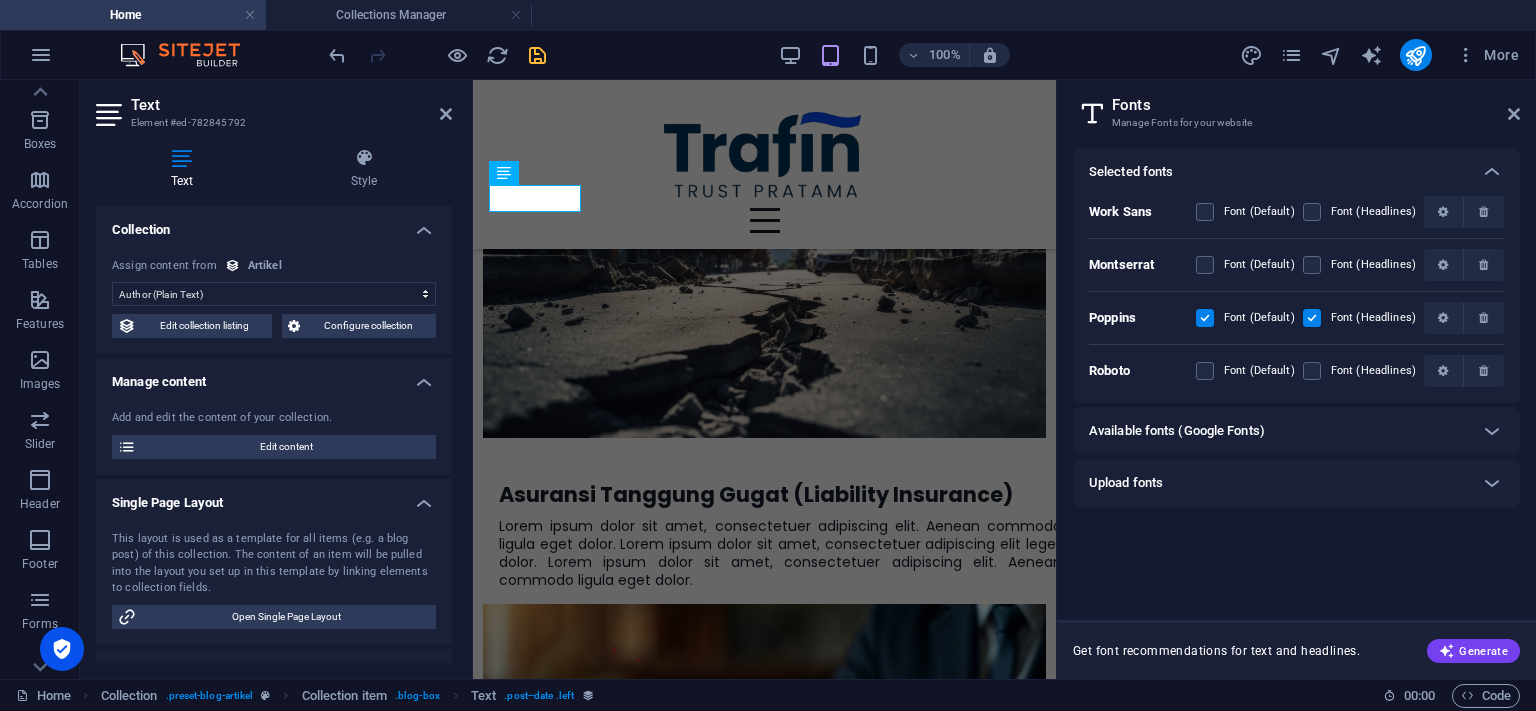 scroll, scrollTop: 4138, scrollLeft: 0, axis: vertical 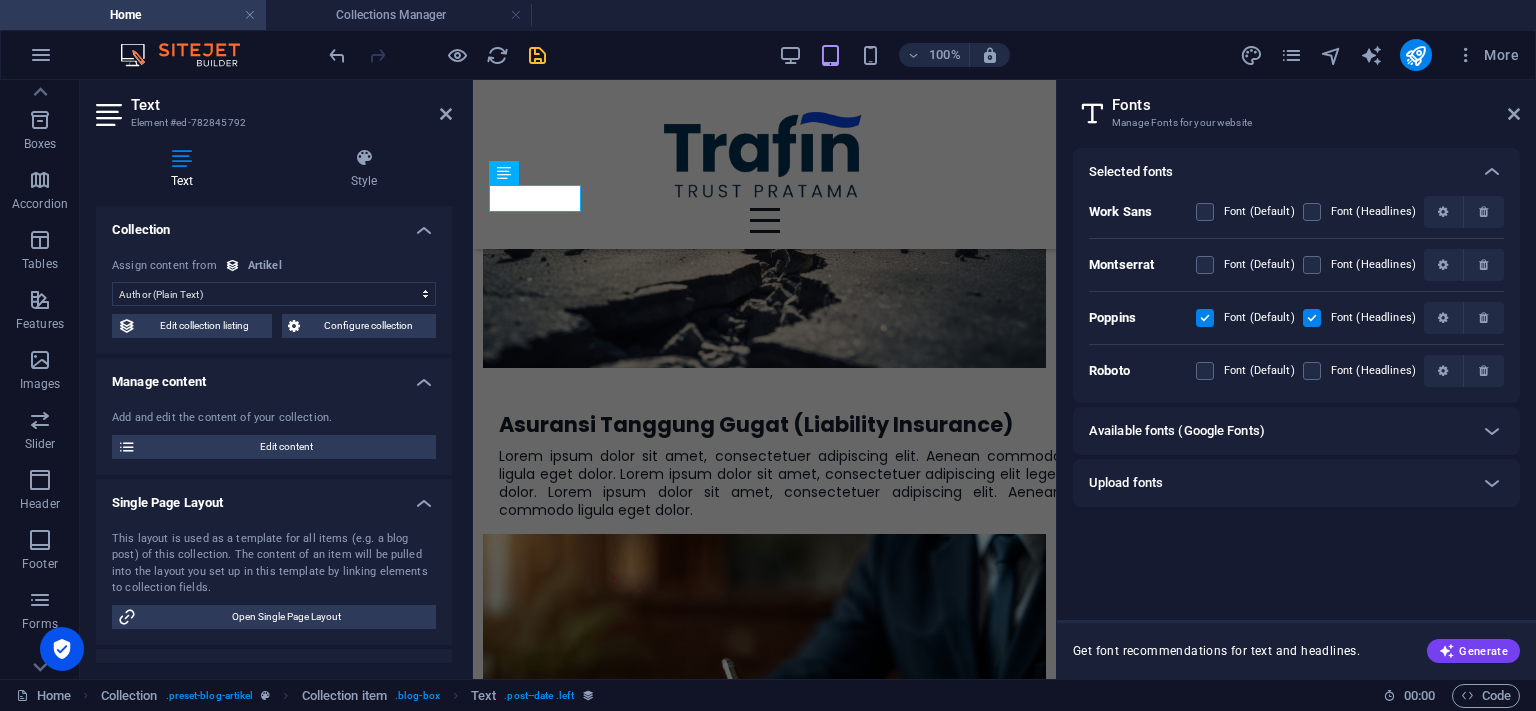 click on "Available fonts (Google Fonts)" at bounding box center [1278, 431] 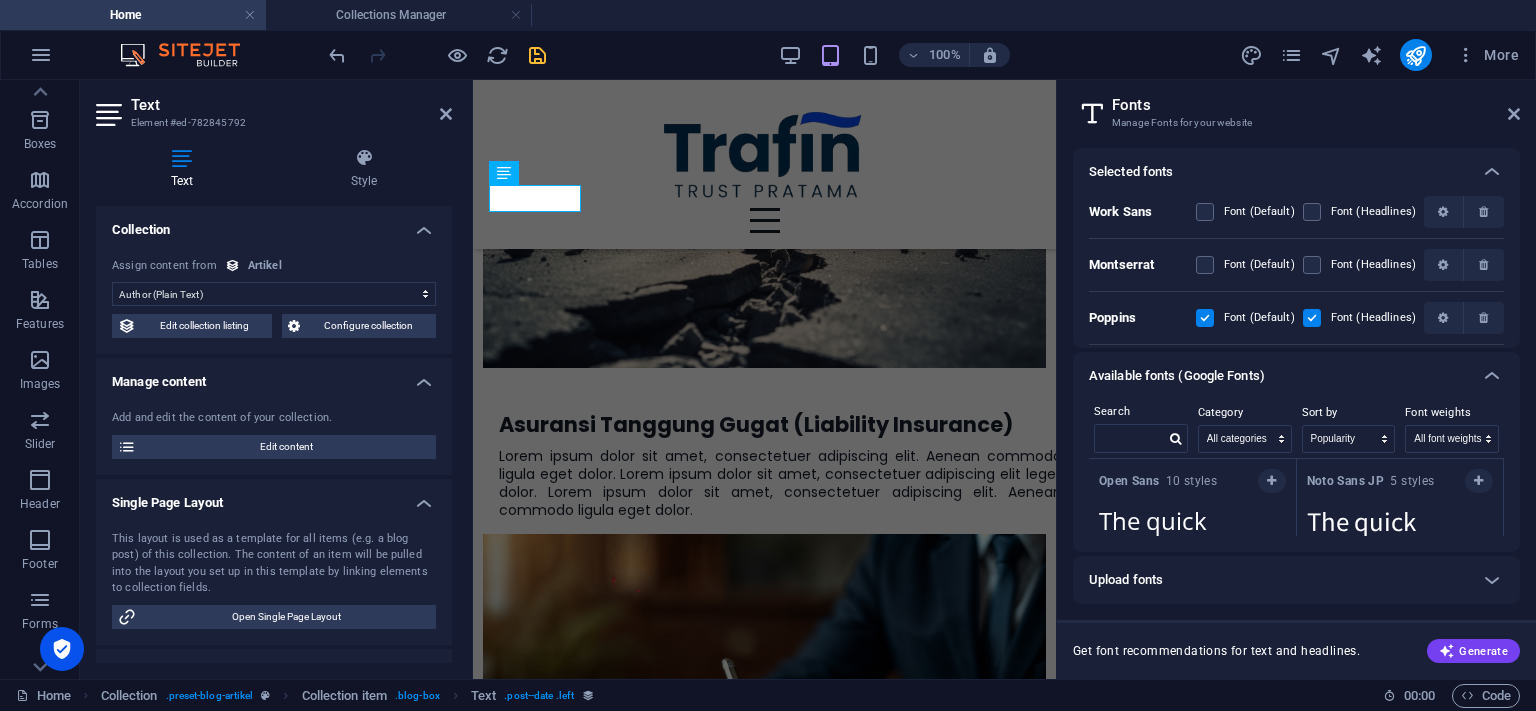 click on "Upload fonts" at bounding box center (1278, 580) 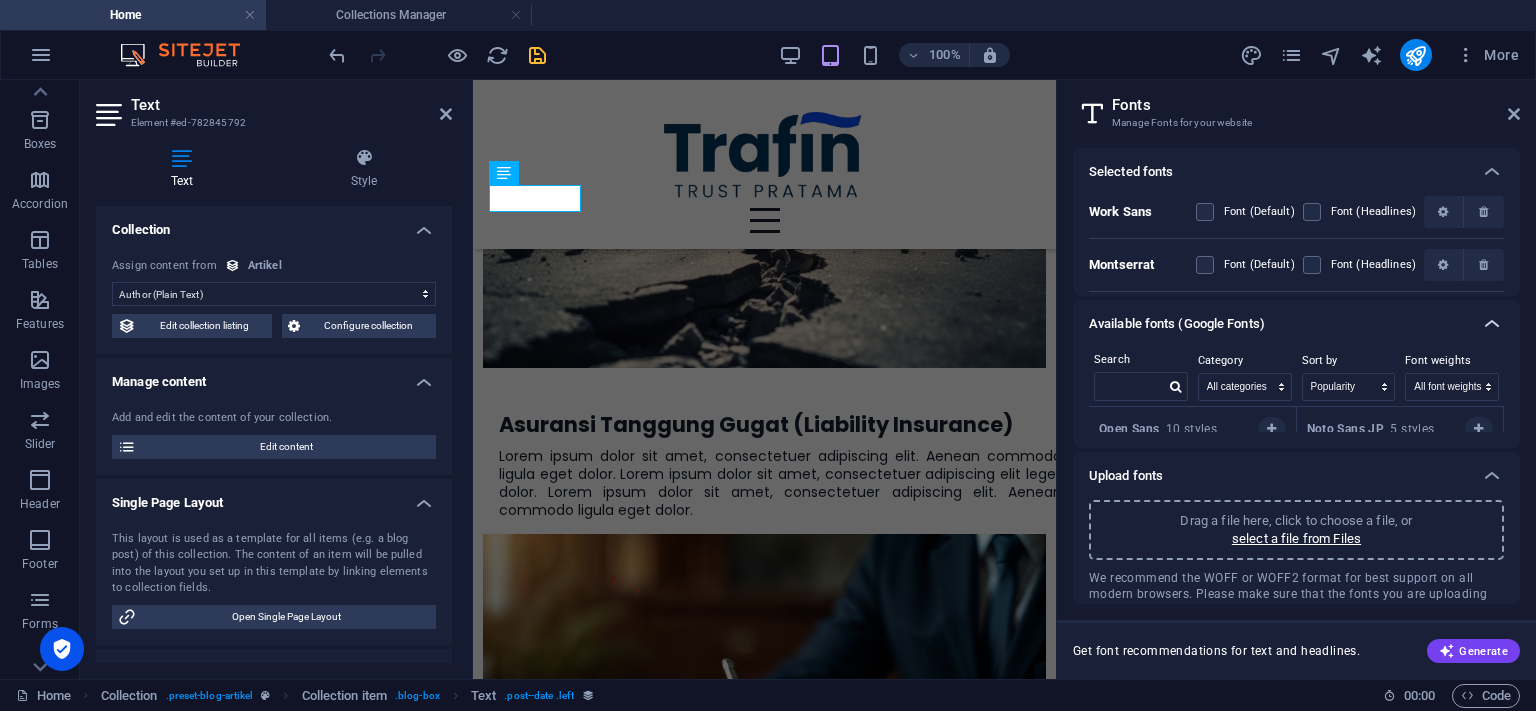 click at bounding box center (1492, 324) 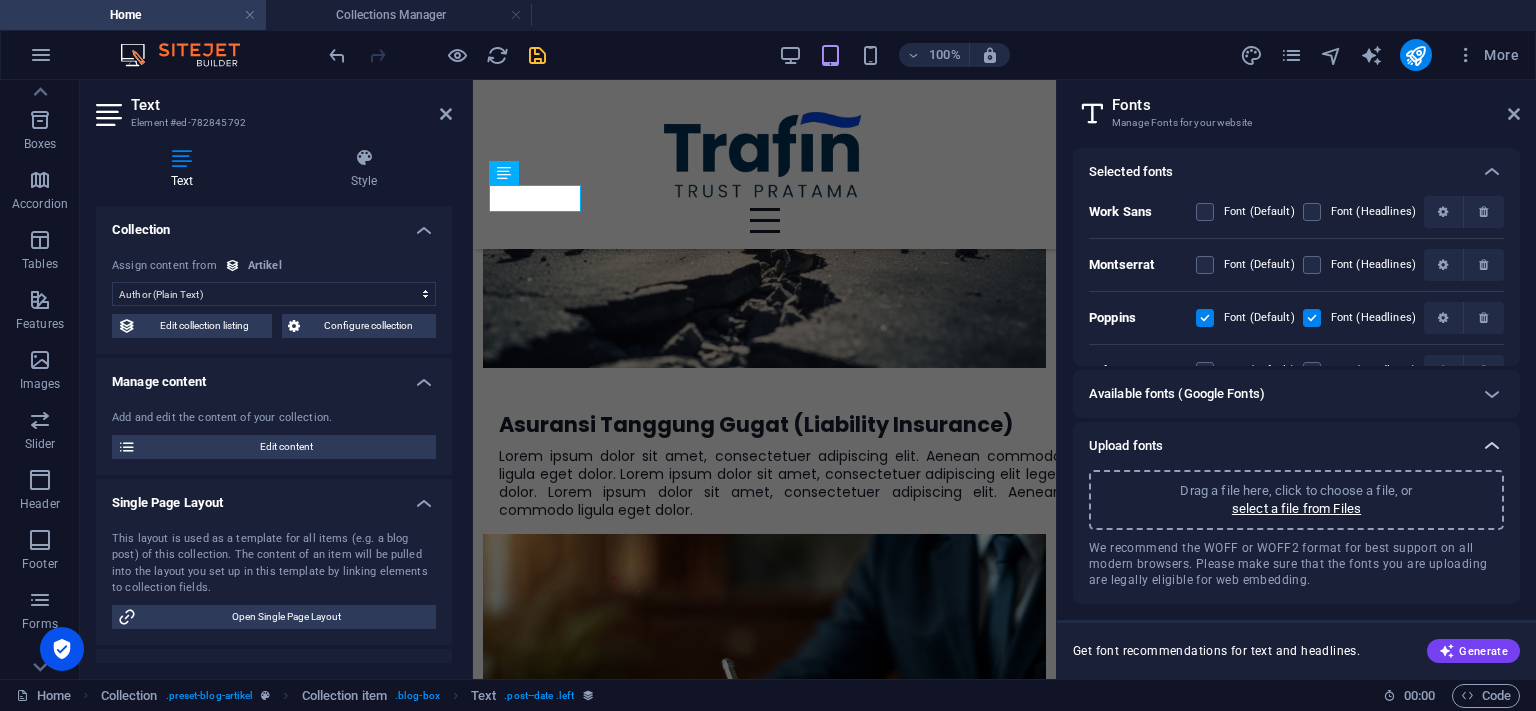 click at bounding box center [1492, 446] 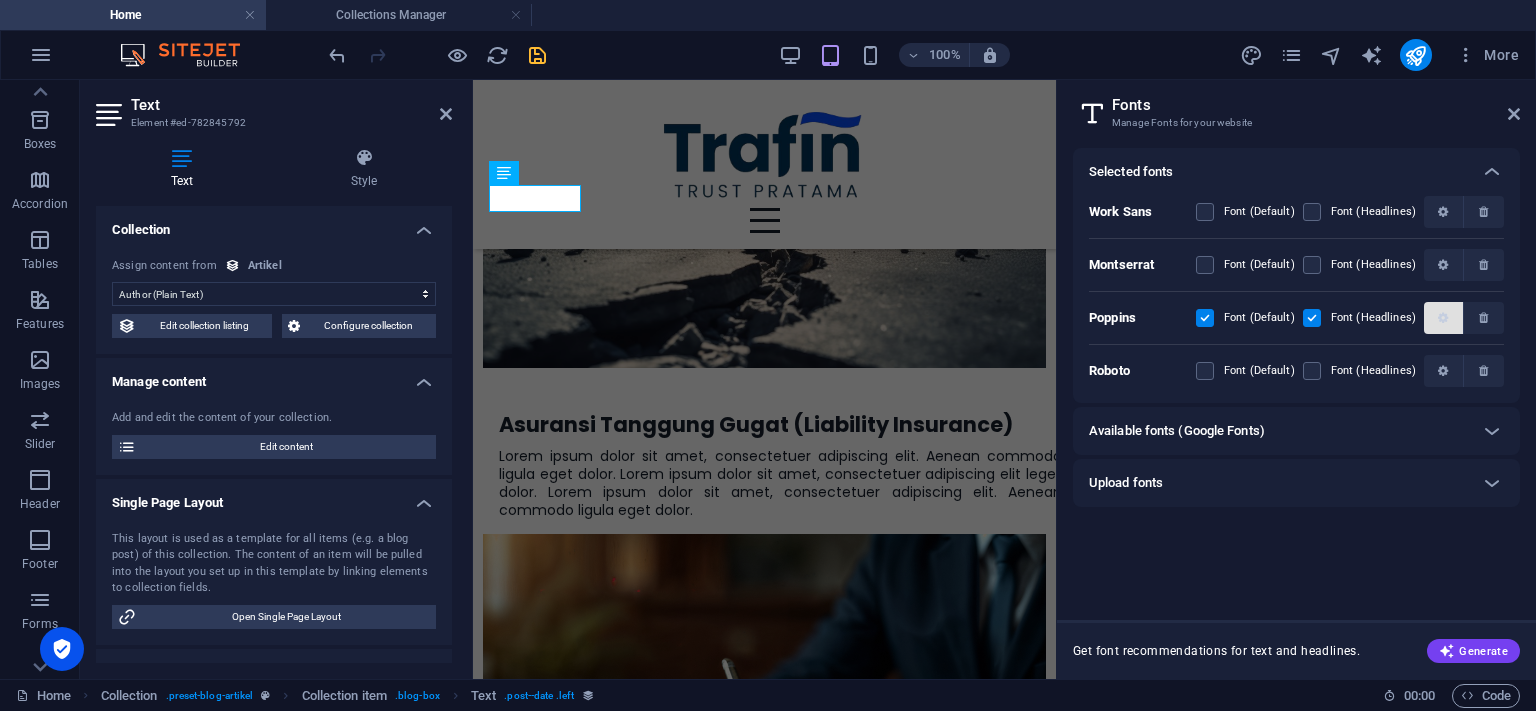 click at bounding box center (1443, 318) 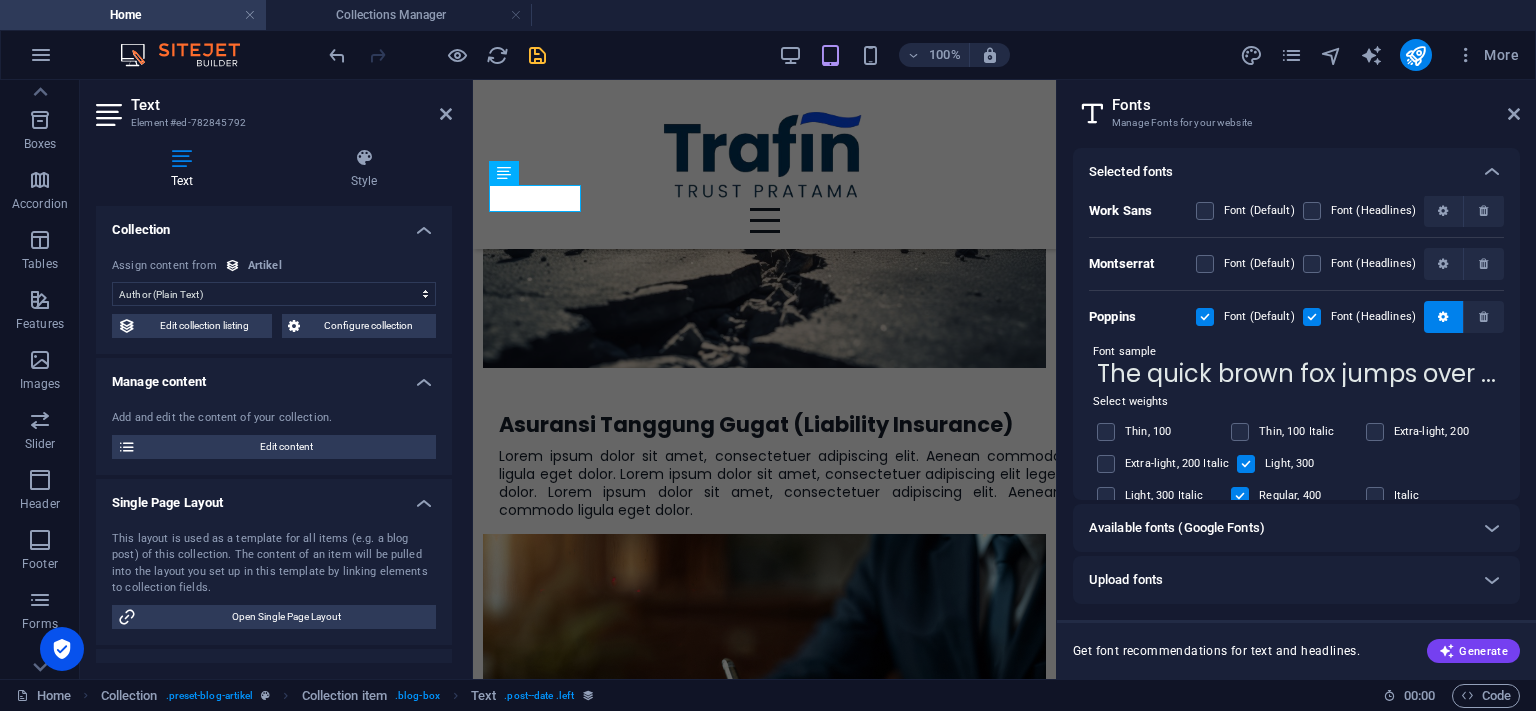 scroll, scrollTop: 0, scrollLeft: 0, axis: both 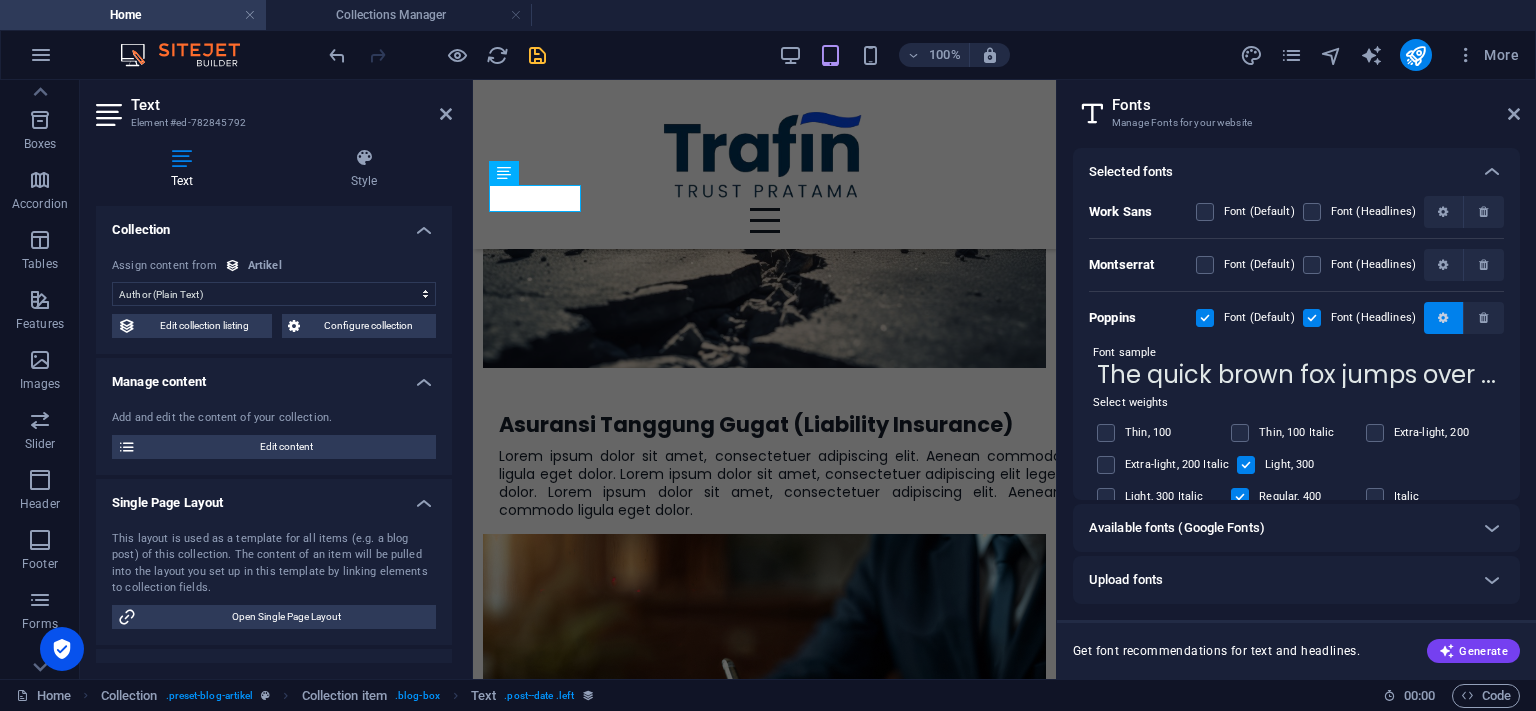 click at bounding box center [1443, 318] 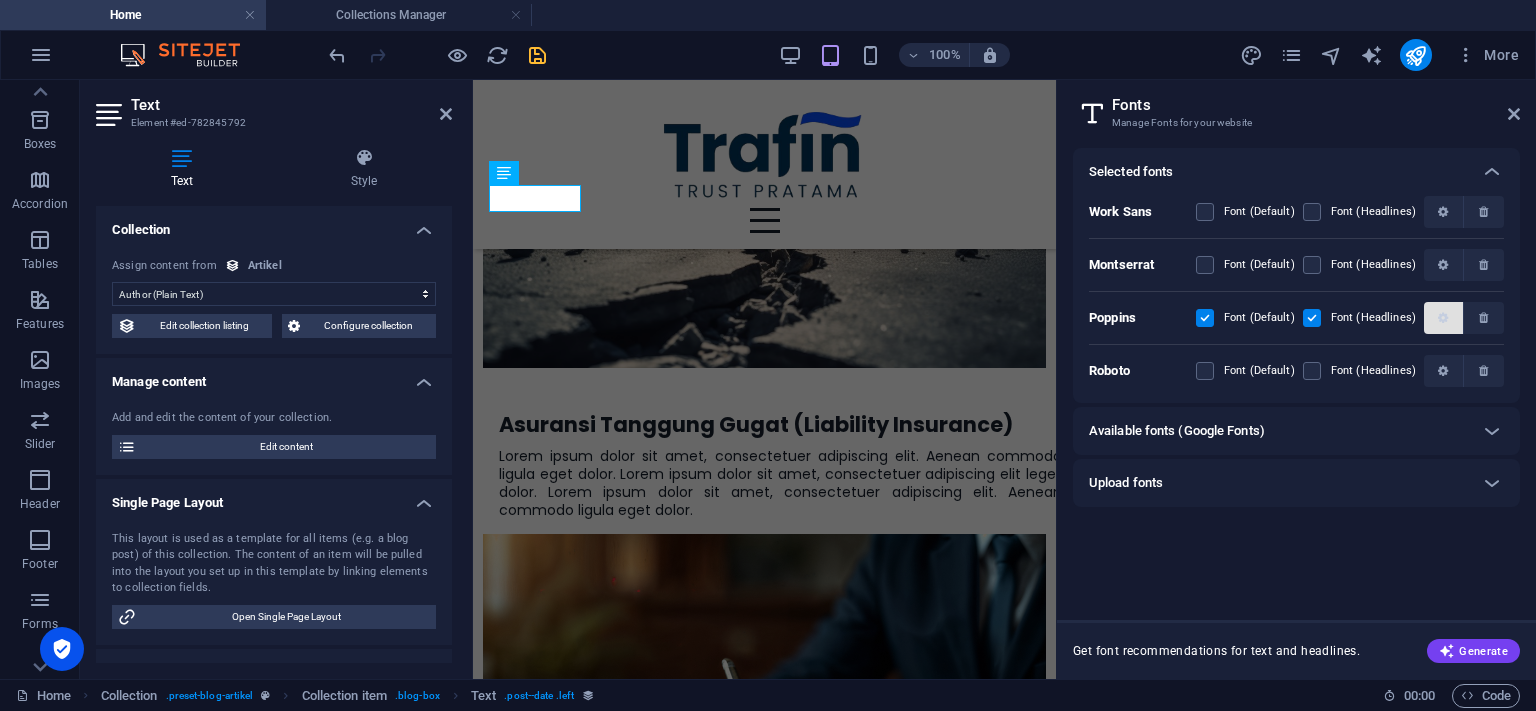 click at bounding box center (1444, 318) 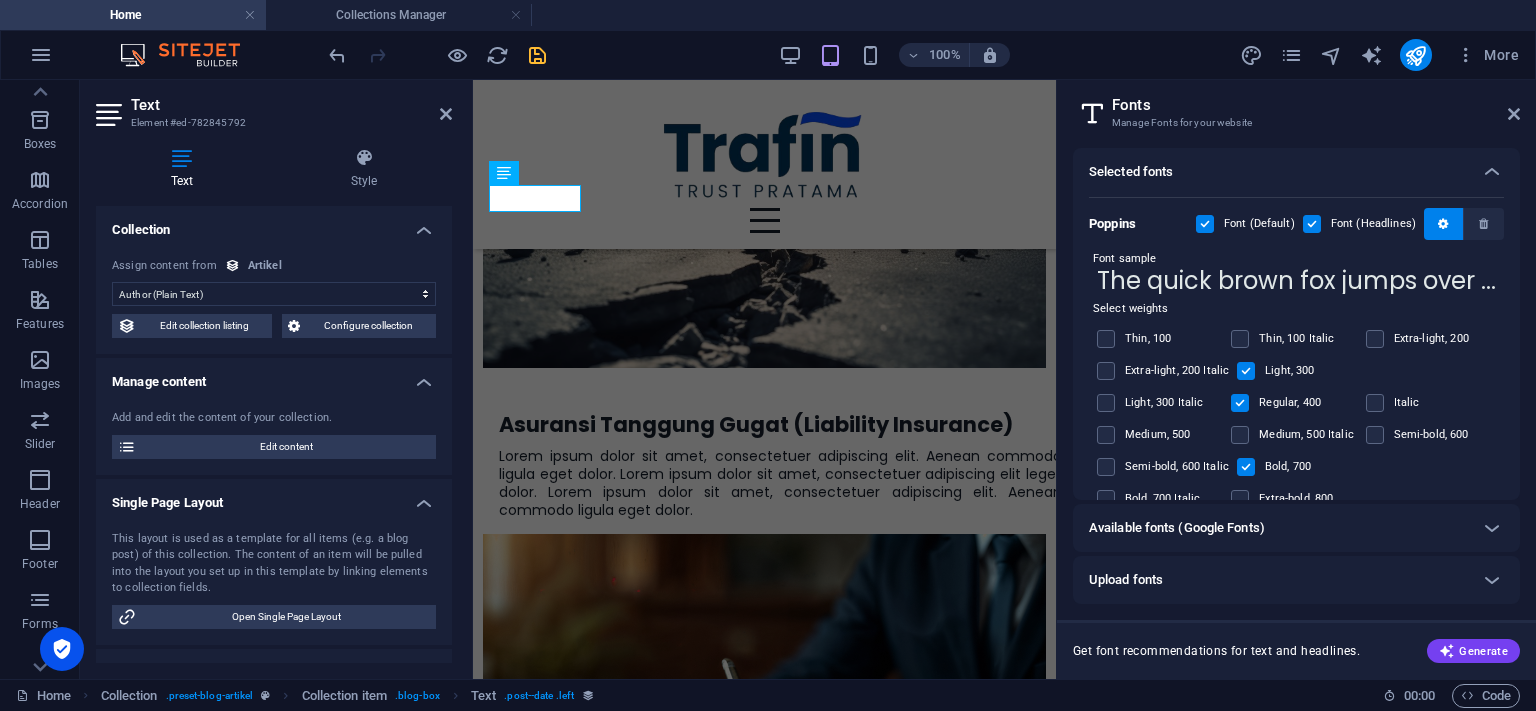 scroll, scrollTop: 91, scrollLeft: 0, axis: vertical 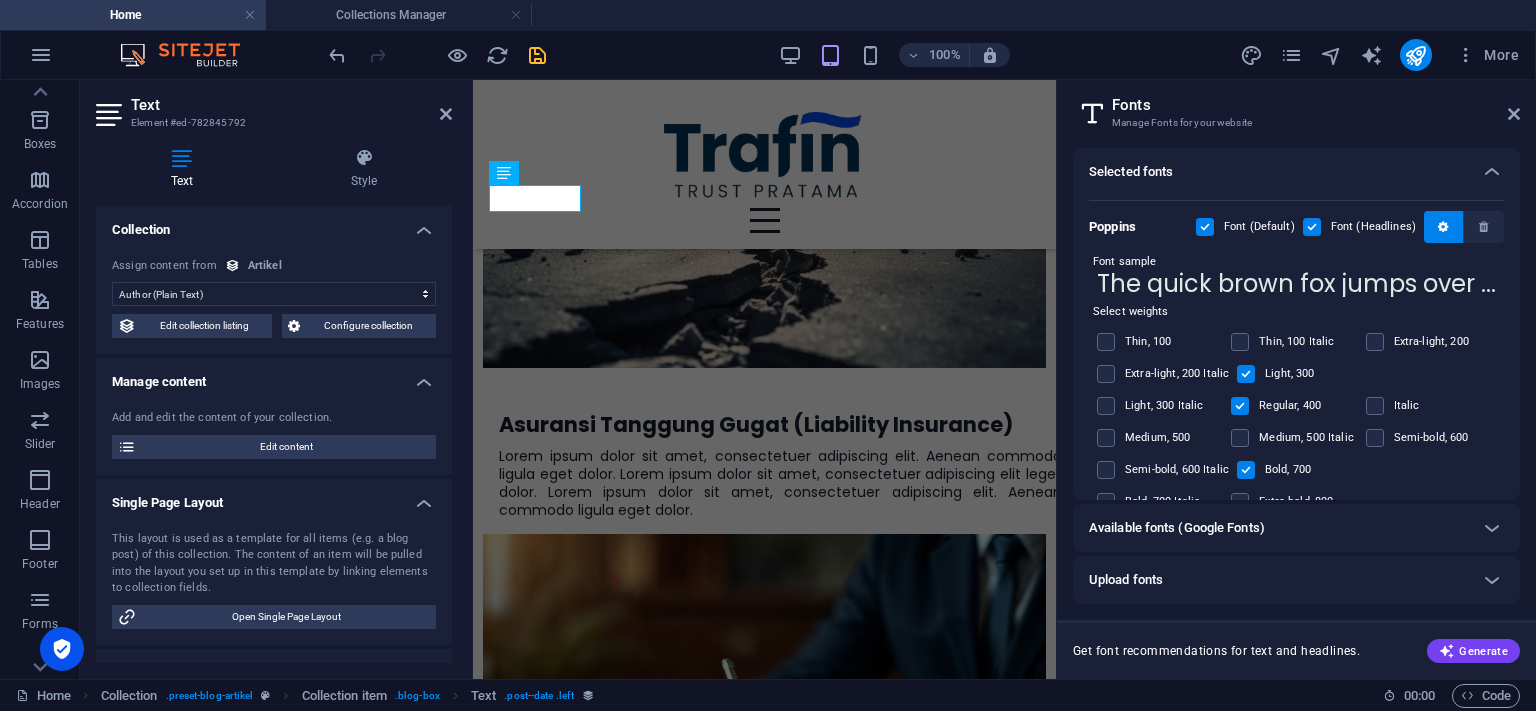 click on "Available fonts (Google Fonts)" at bounding box center [1278, 528] 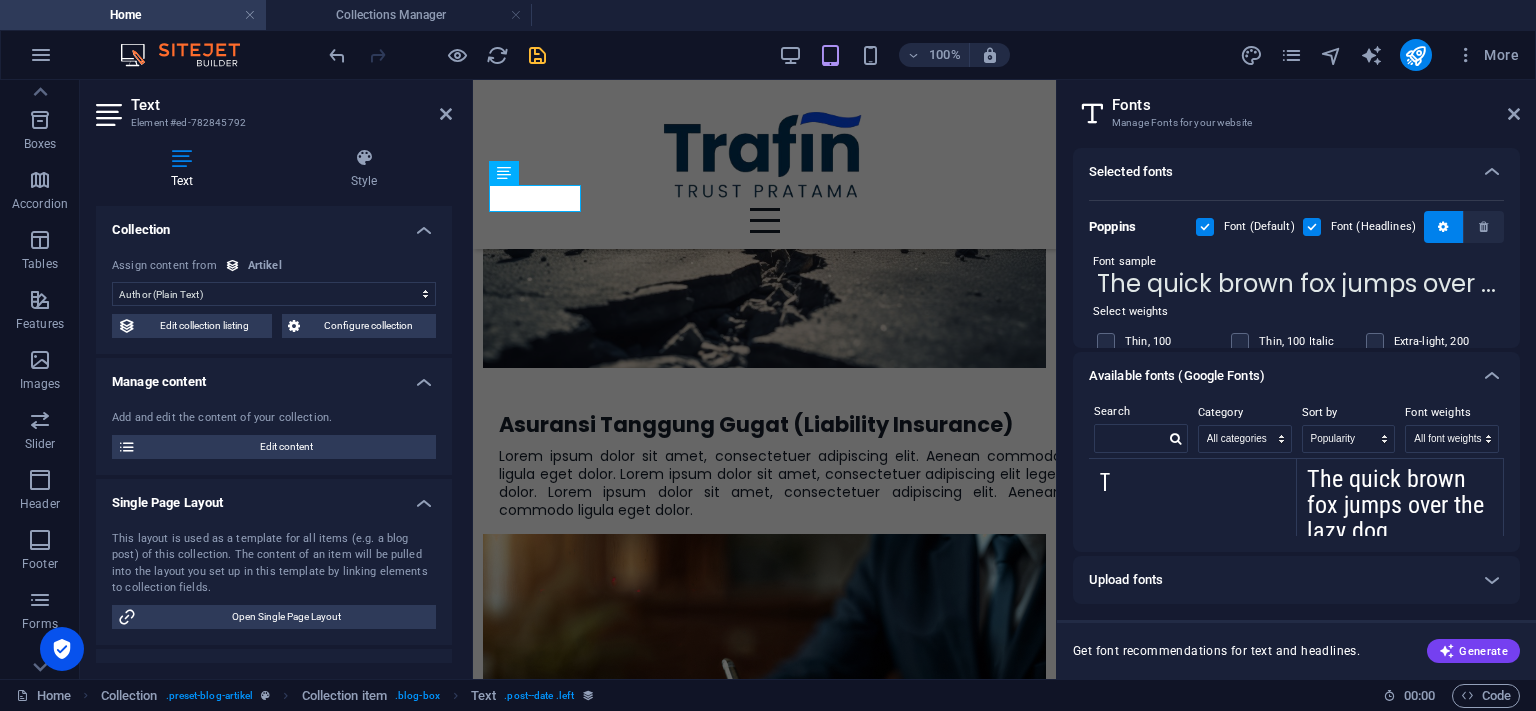 scroll, scrollTop: 352, scrollLeft: 0, axis: vertical 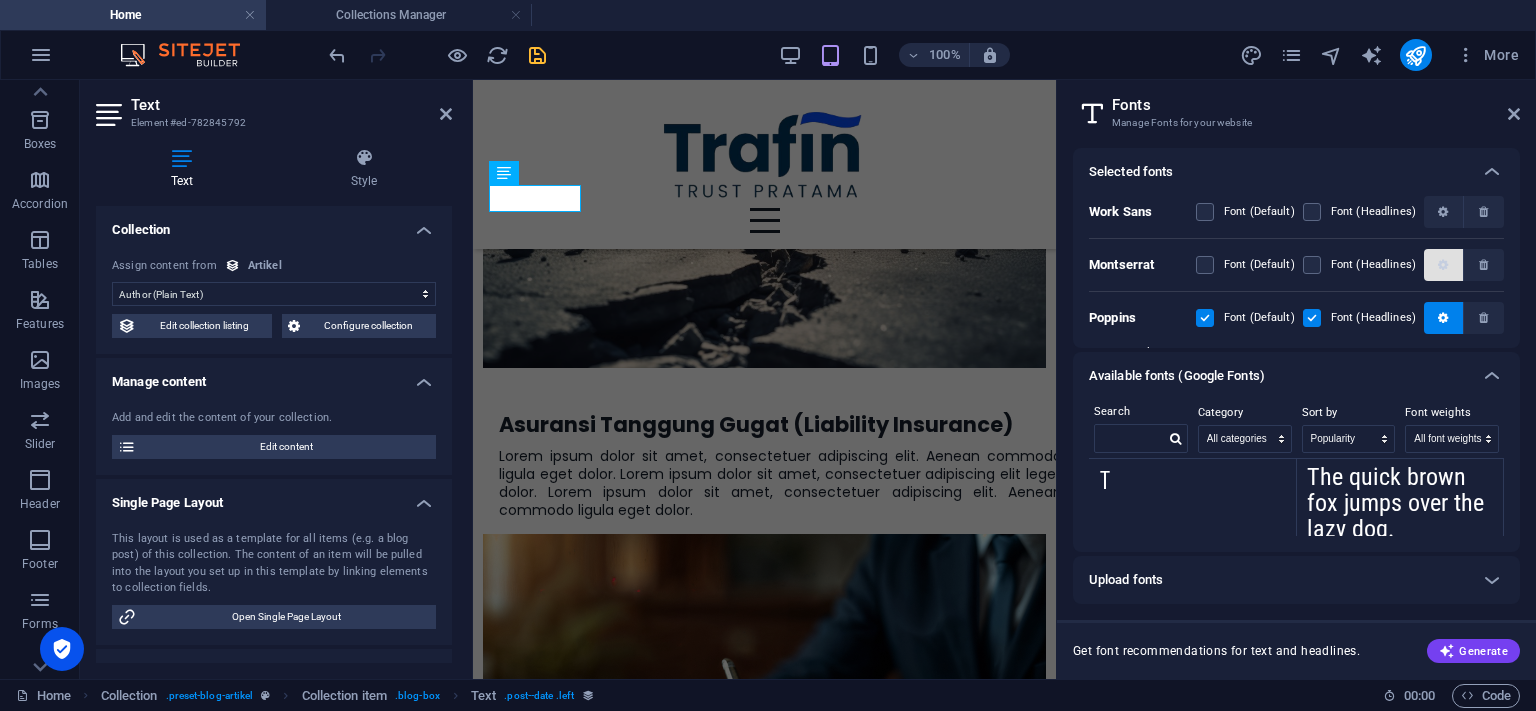 click at bounding box center [1443, 265] 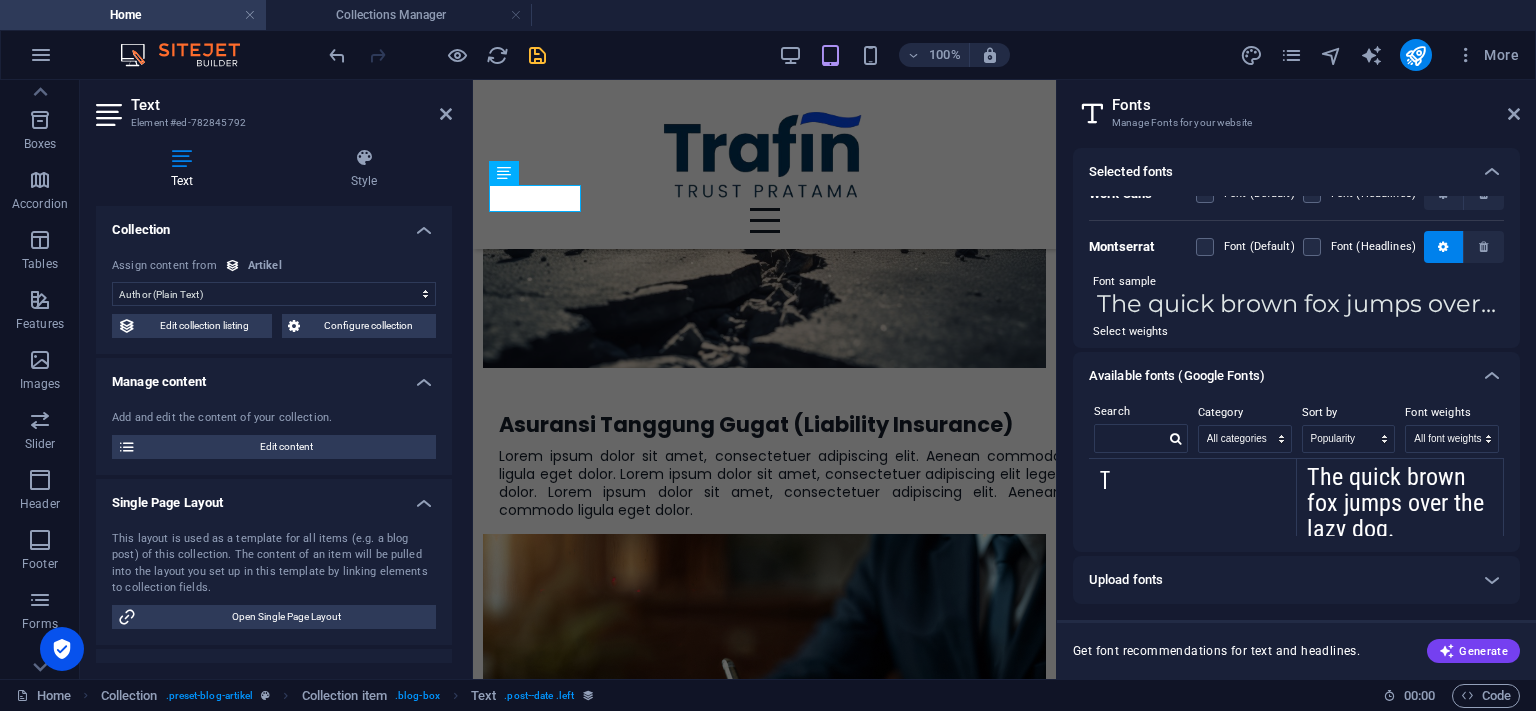 scroll, scrollTop: 0, scrollLeft: 0, axis: both 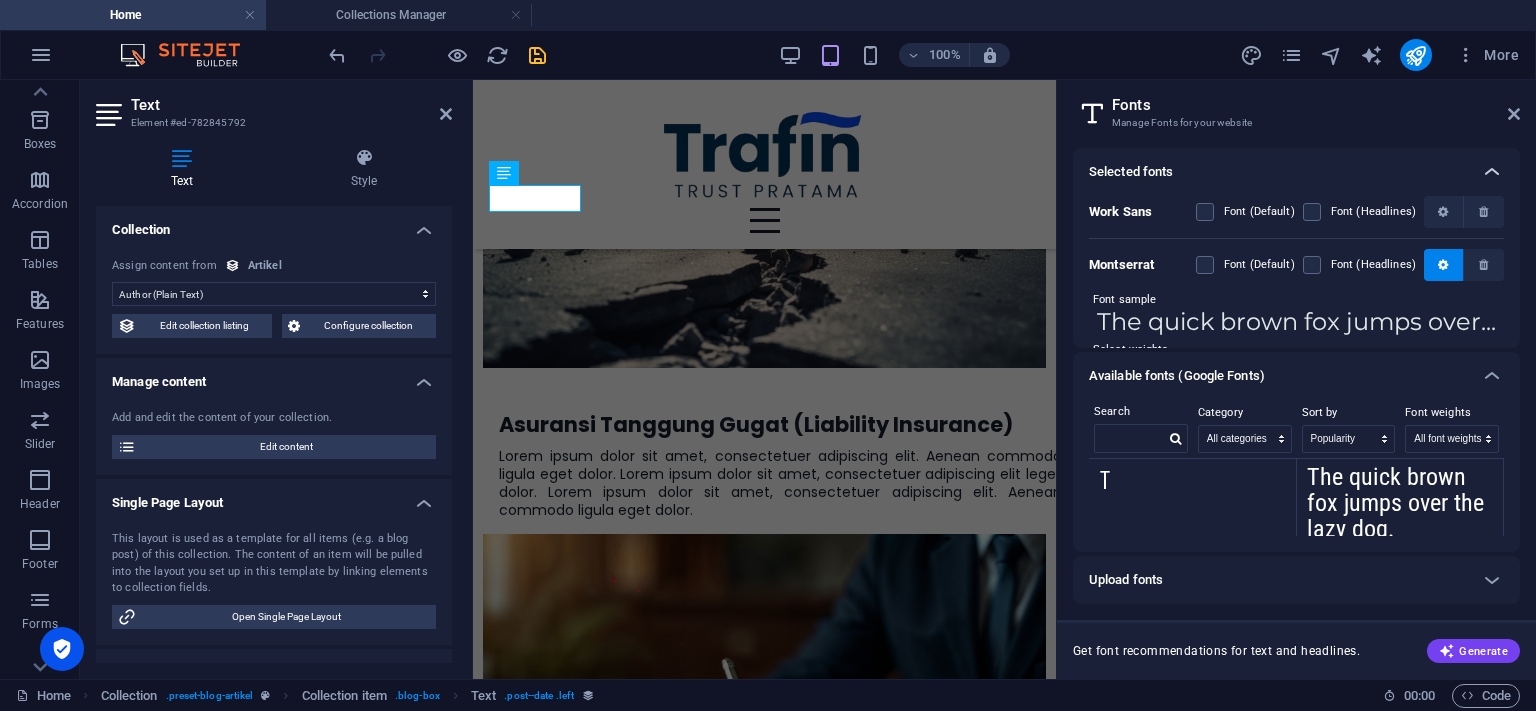 click at bounding box center (1492, 172) 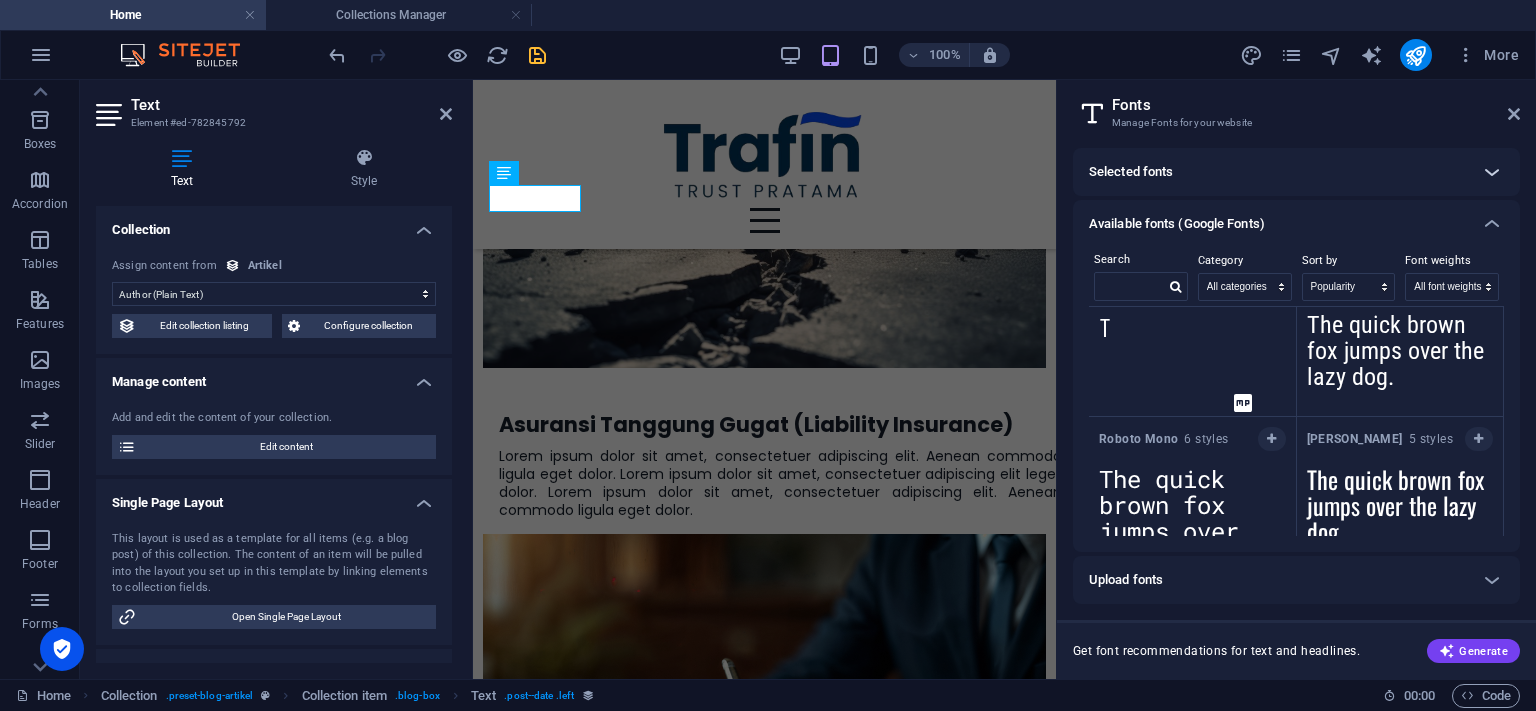 scroll, scrollTop: 352, scrollLeft: 0, axis: vertical 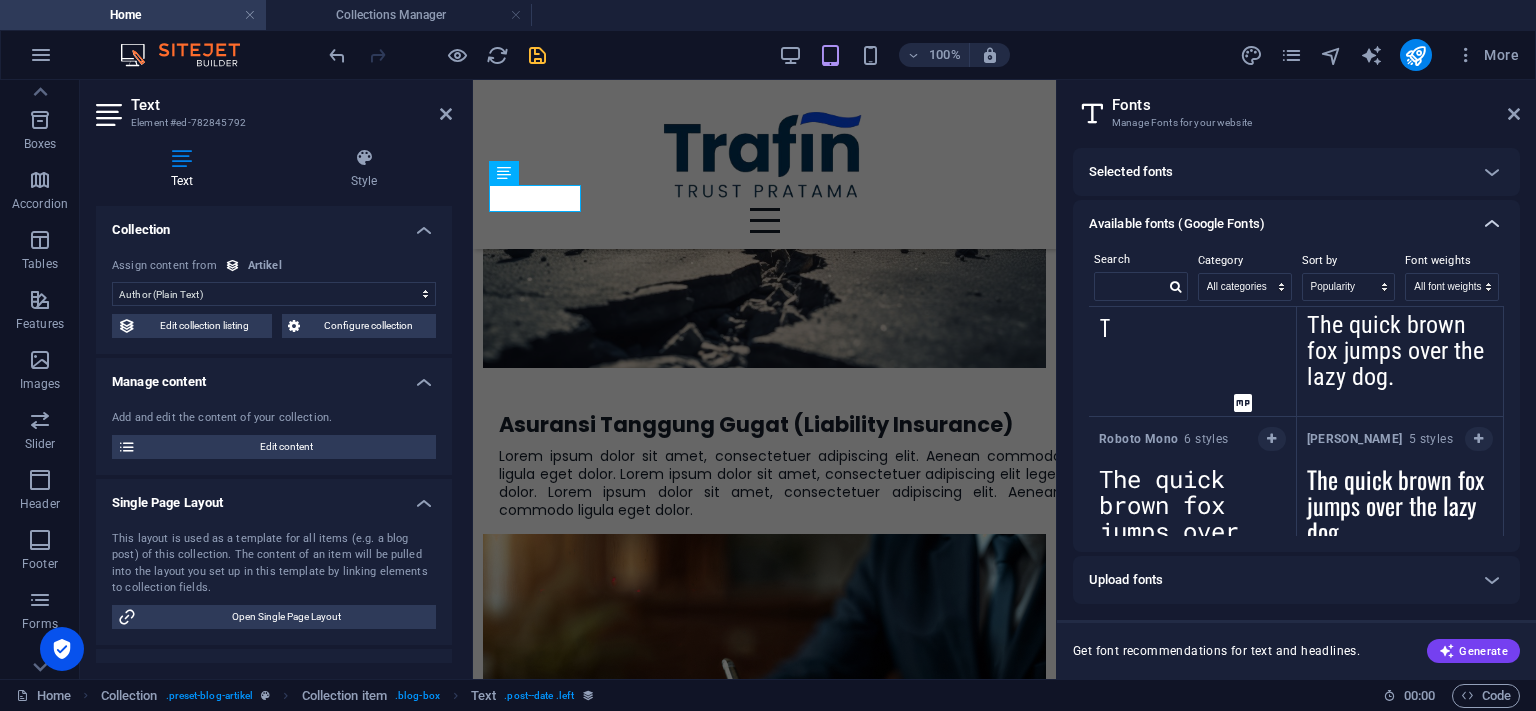 click at bounding box center (1492, 224) 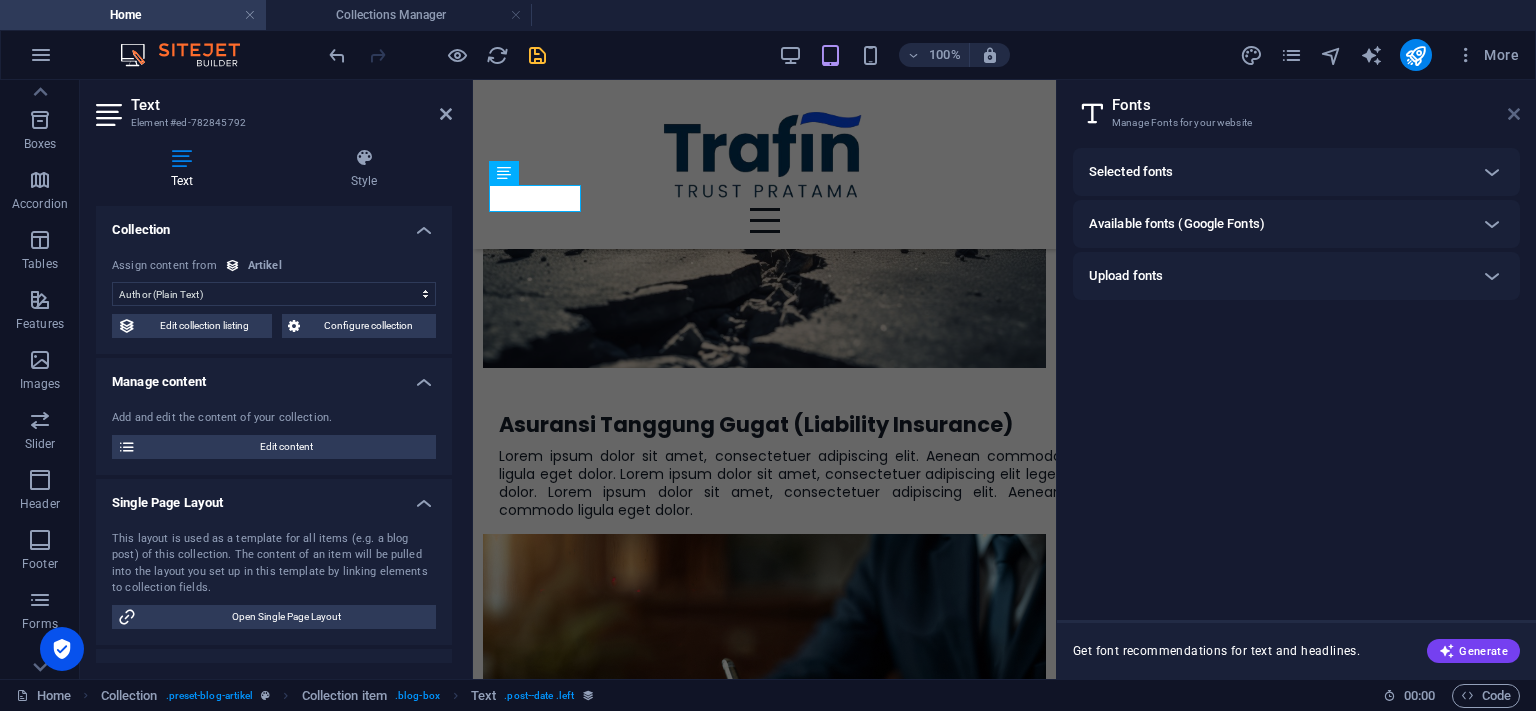 click at bounding box center (1514, 114) 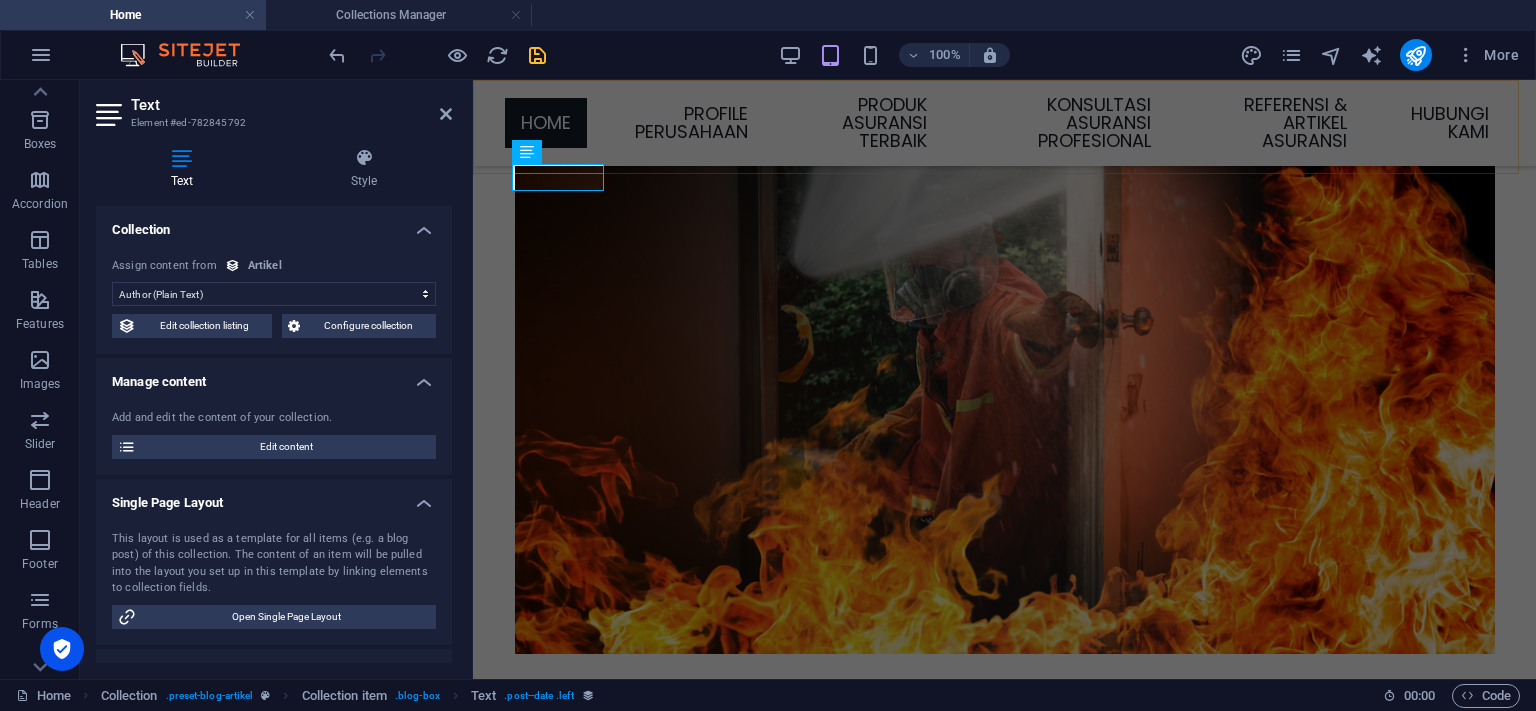 scroll, scrollTop: 4068, scrollLeft: 0, axis: vertical 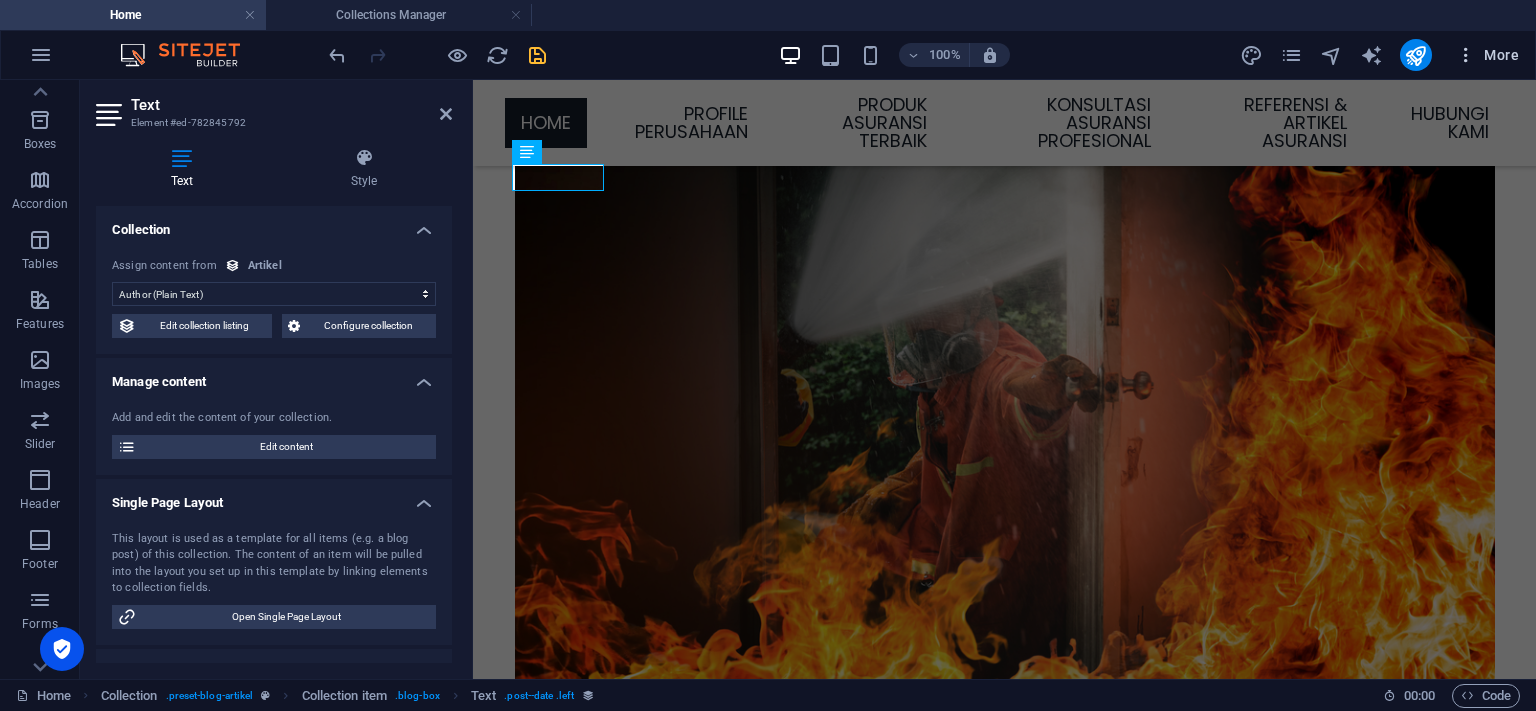 click at bounding box center (1466, 55) 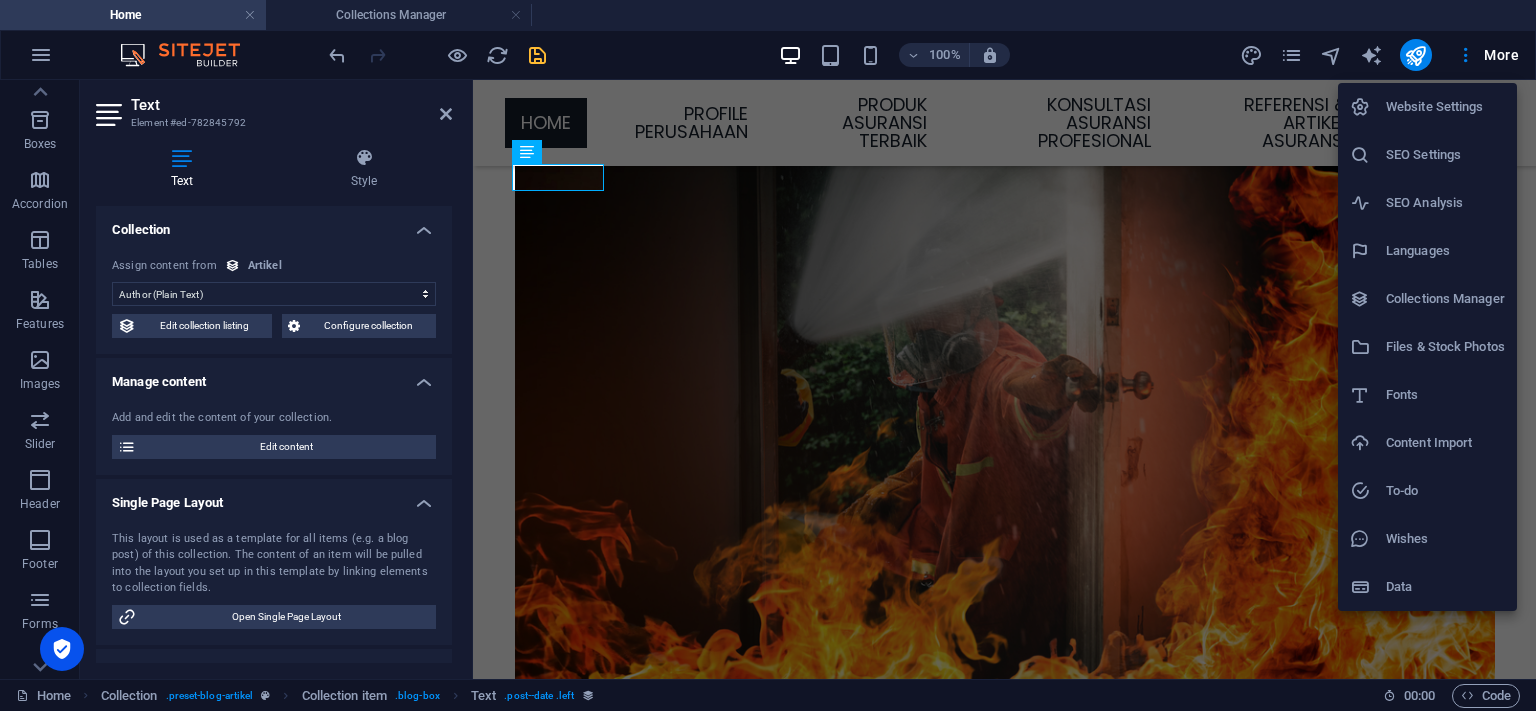 click on "Data" at bounding box center [1445, 587] 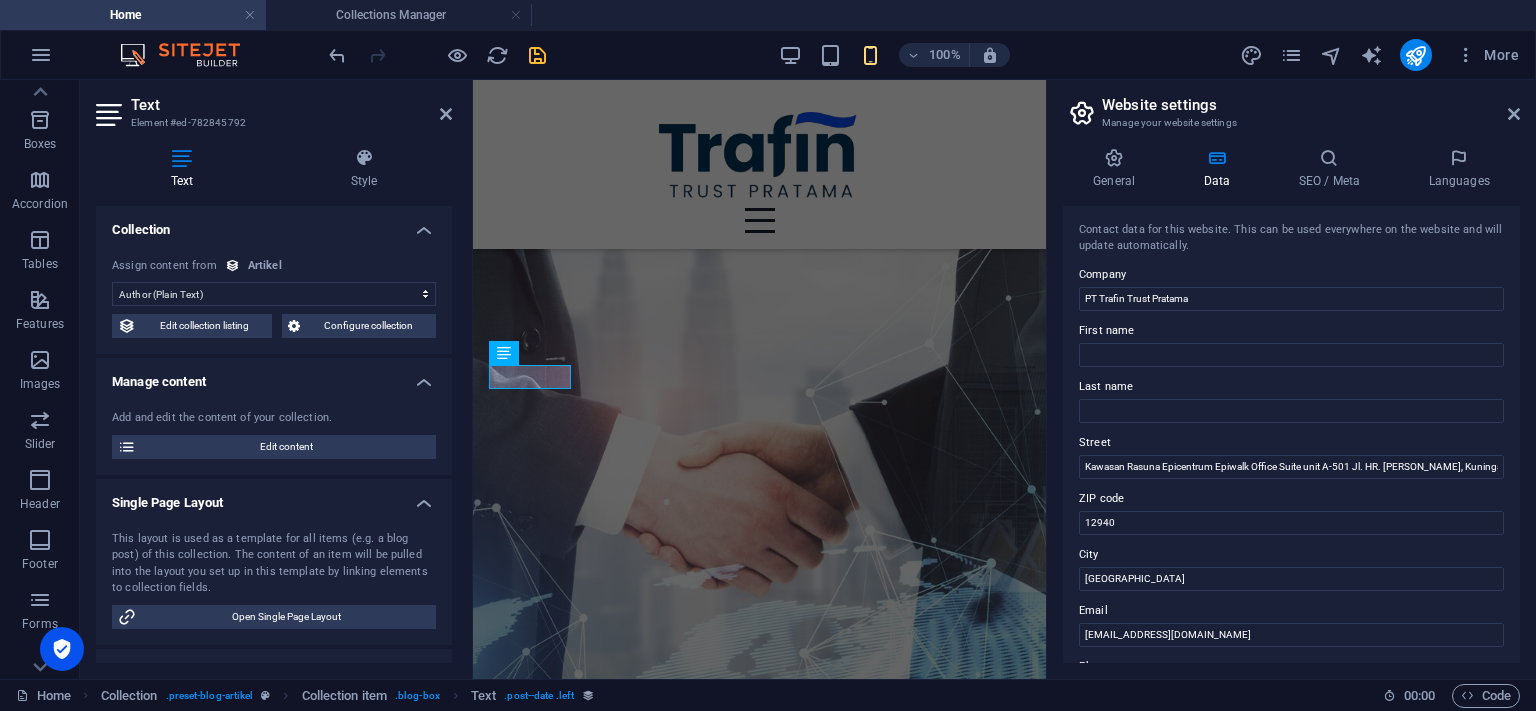 scroll, scrollTop: 5414, scrollLeft: 0, axis: vertical 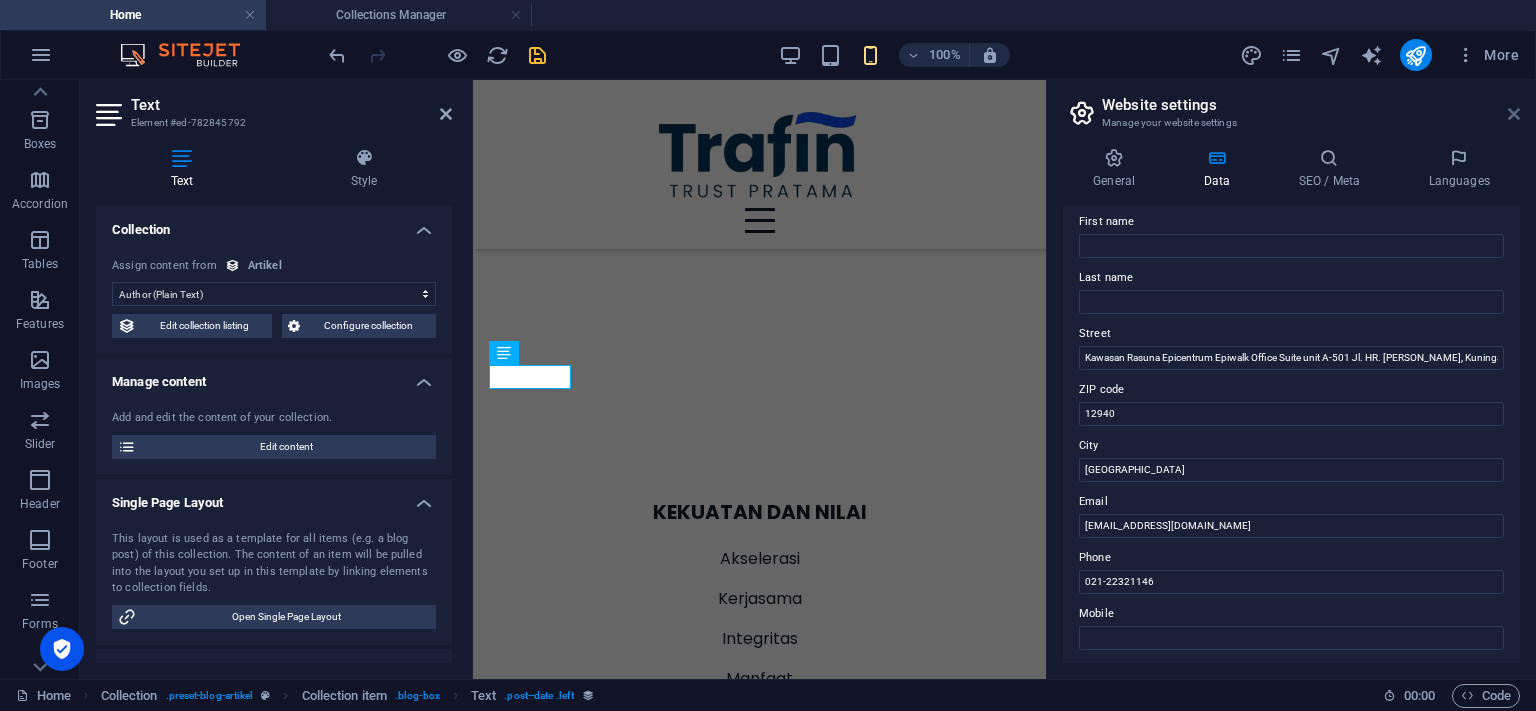 click at bounding box center (1514, 114) 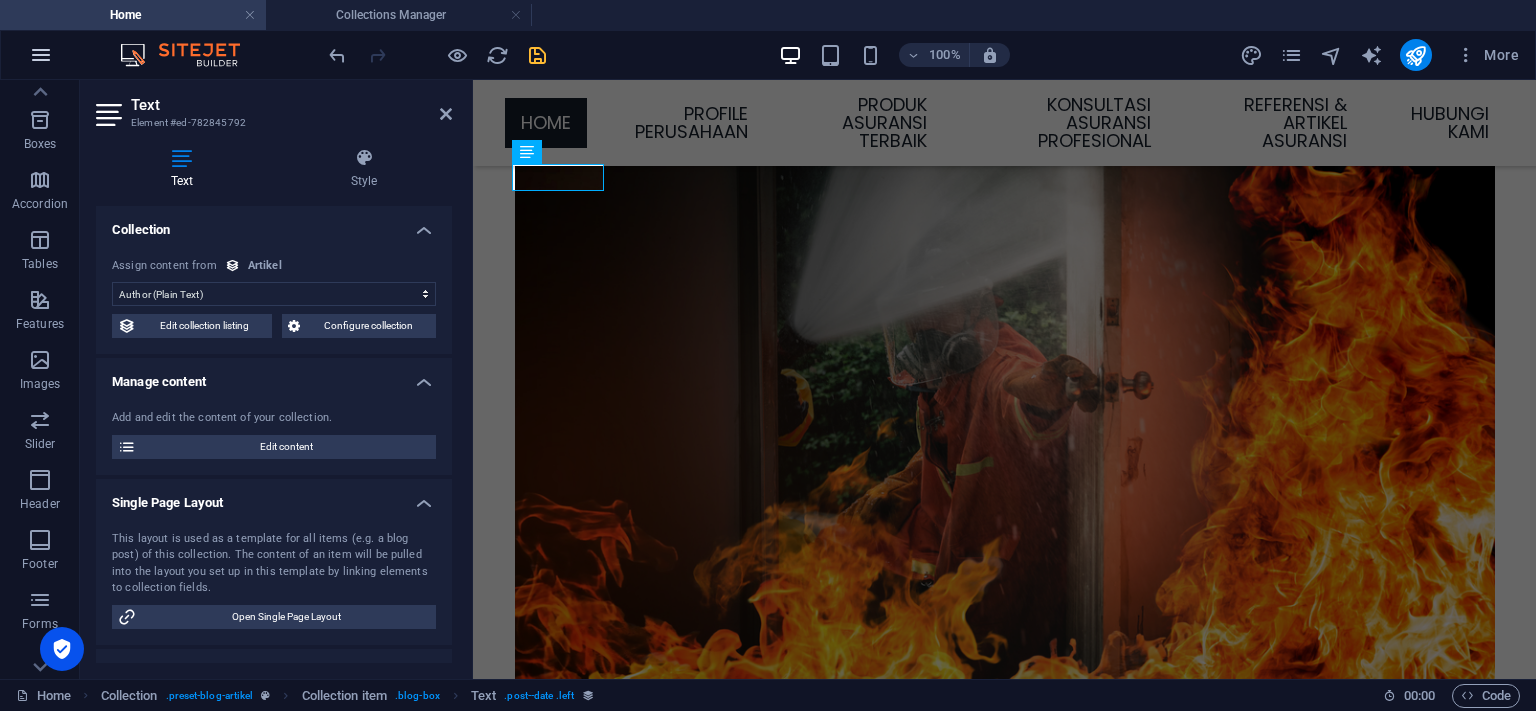 click at bounding box center [41, 55] 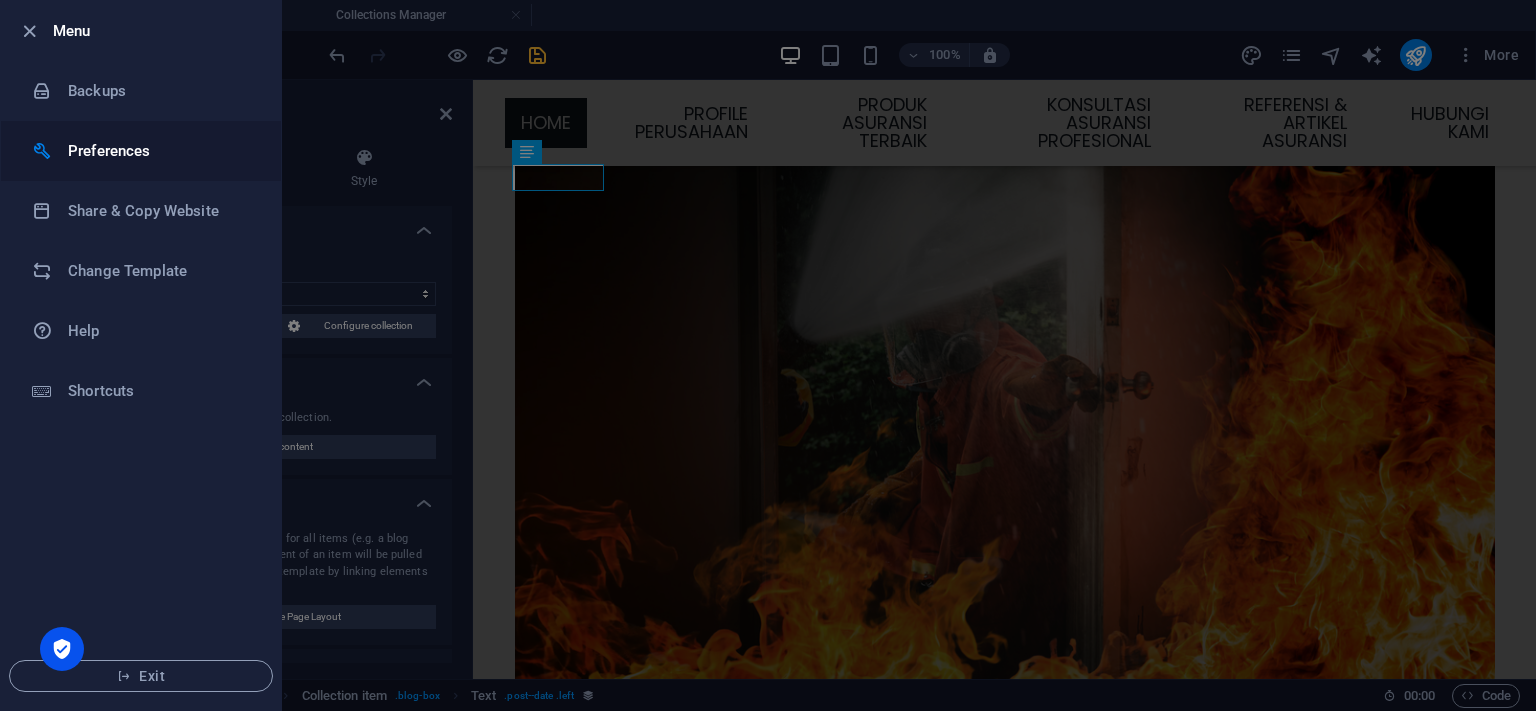 click on "Preferences" at bounding box center [160, 151] 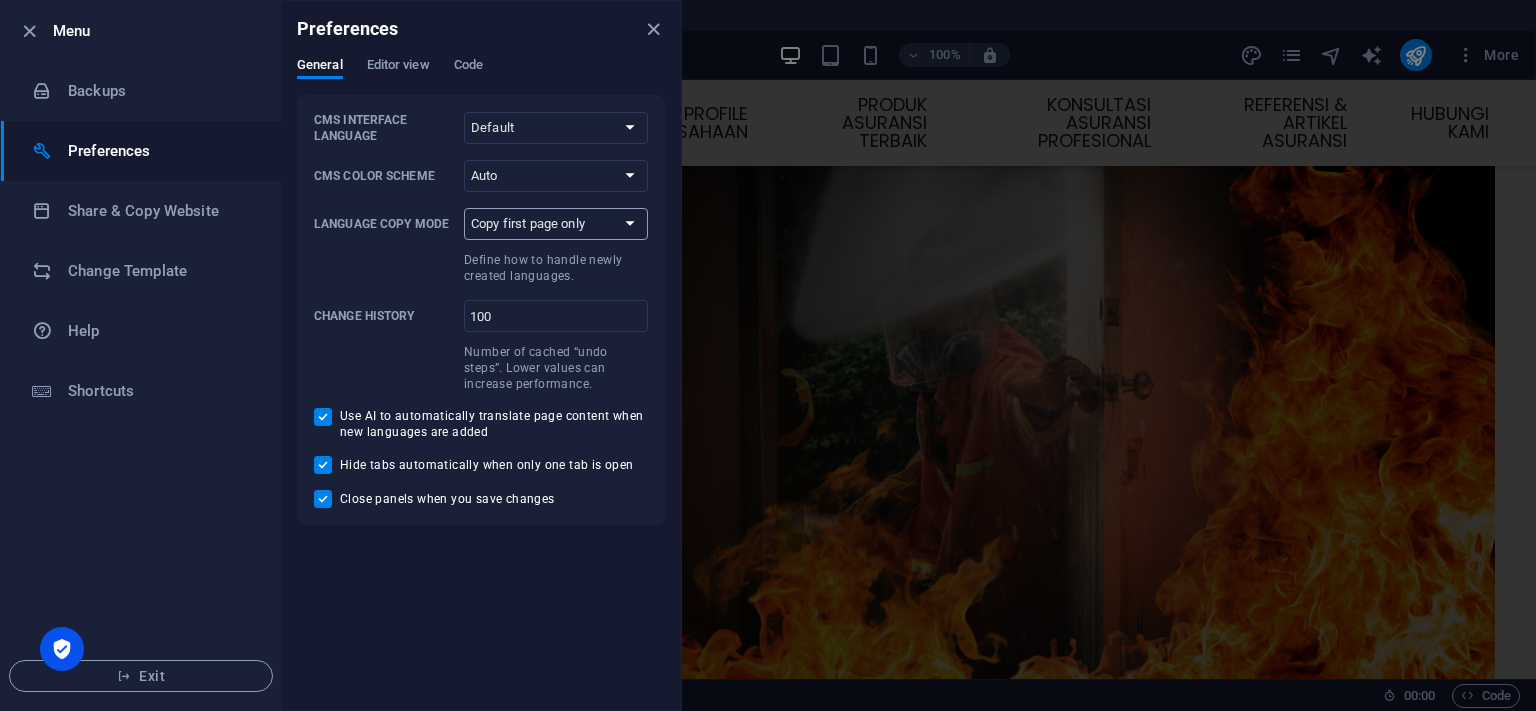 click on "Copy first page only Copy all pages" at bounding box center [556, 224] 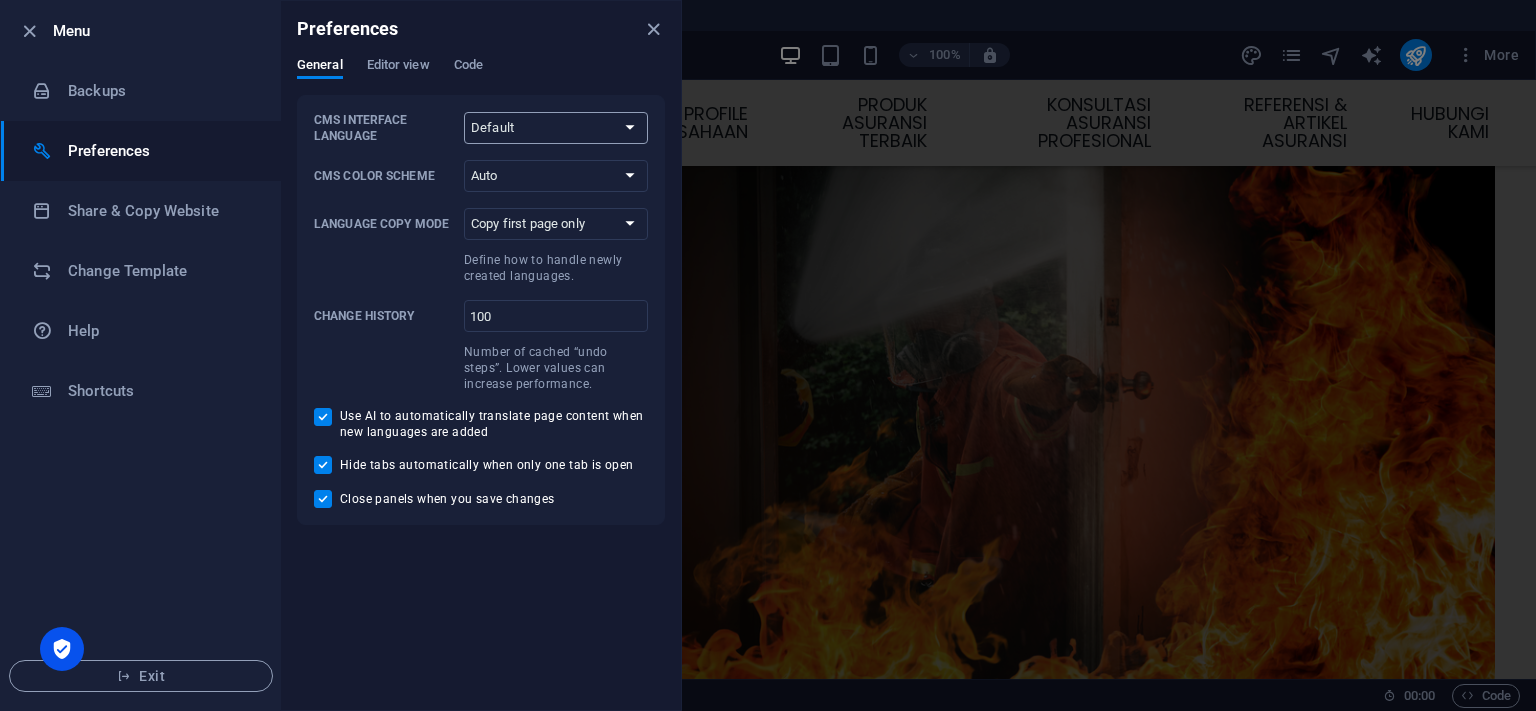 click on "Default Deutsch English Español Français Magyar Italiano Nederlands Polski Português русский язык Svenska Türkçe 日本語" at bounding box center (556, 128) 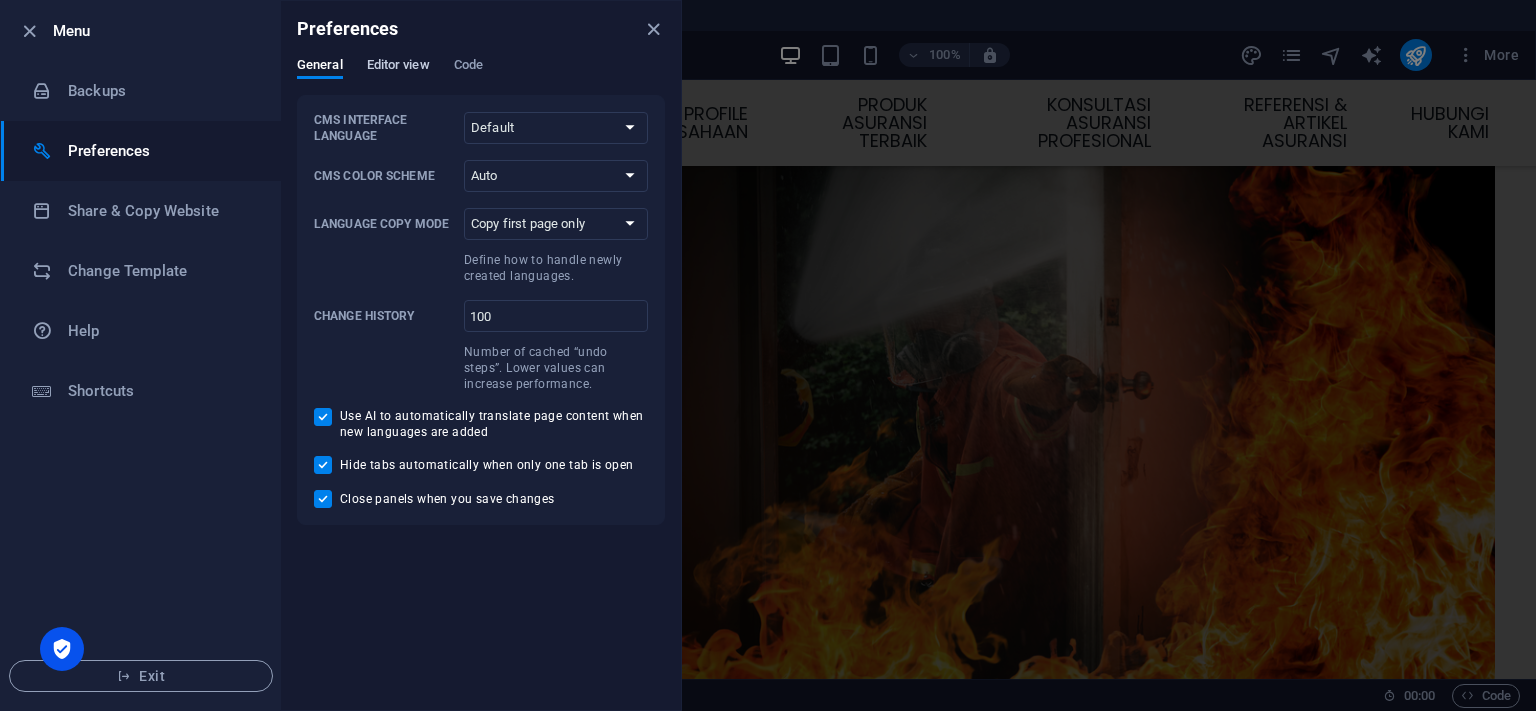click on "Editor view" at bounding box center [398, 67] 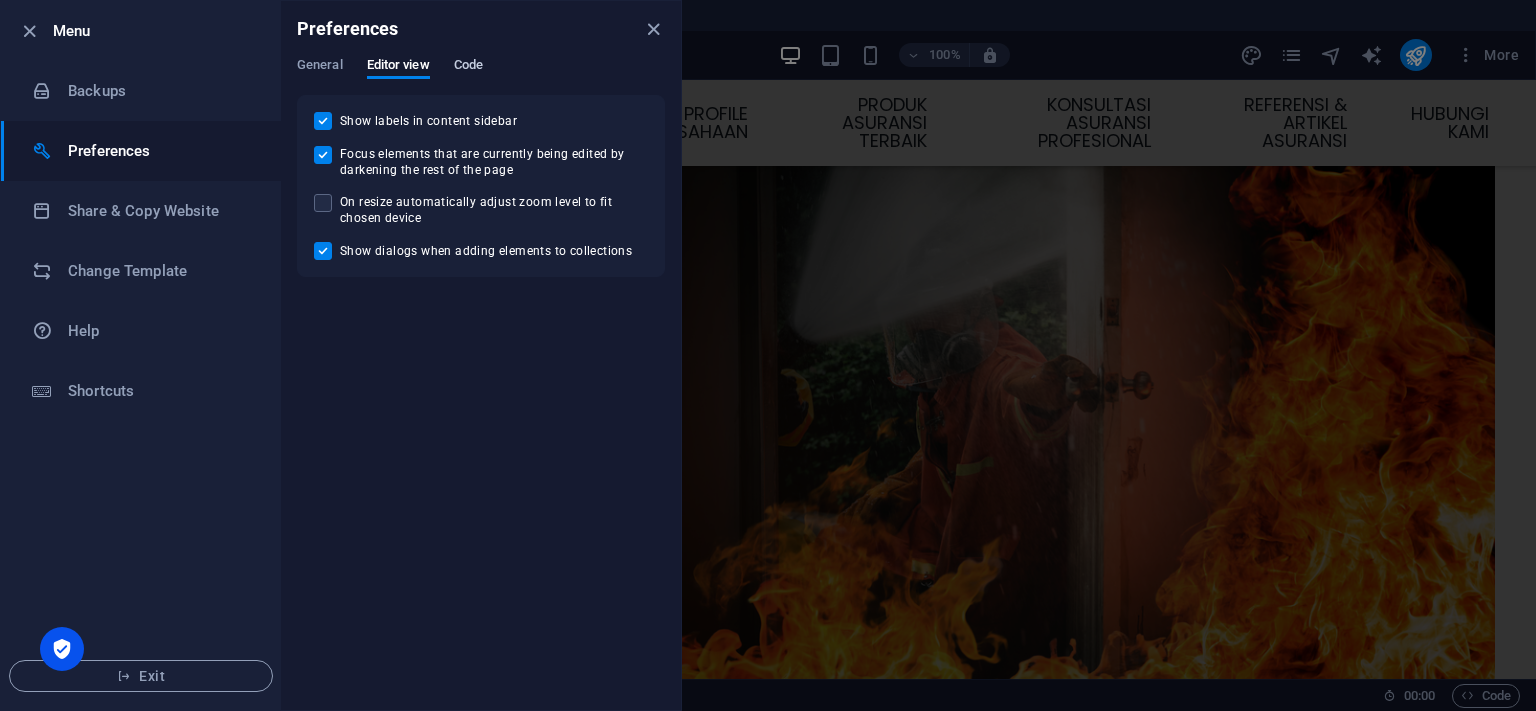 click on "Code" at bounding box center [468, 67] 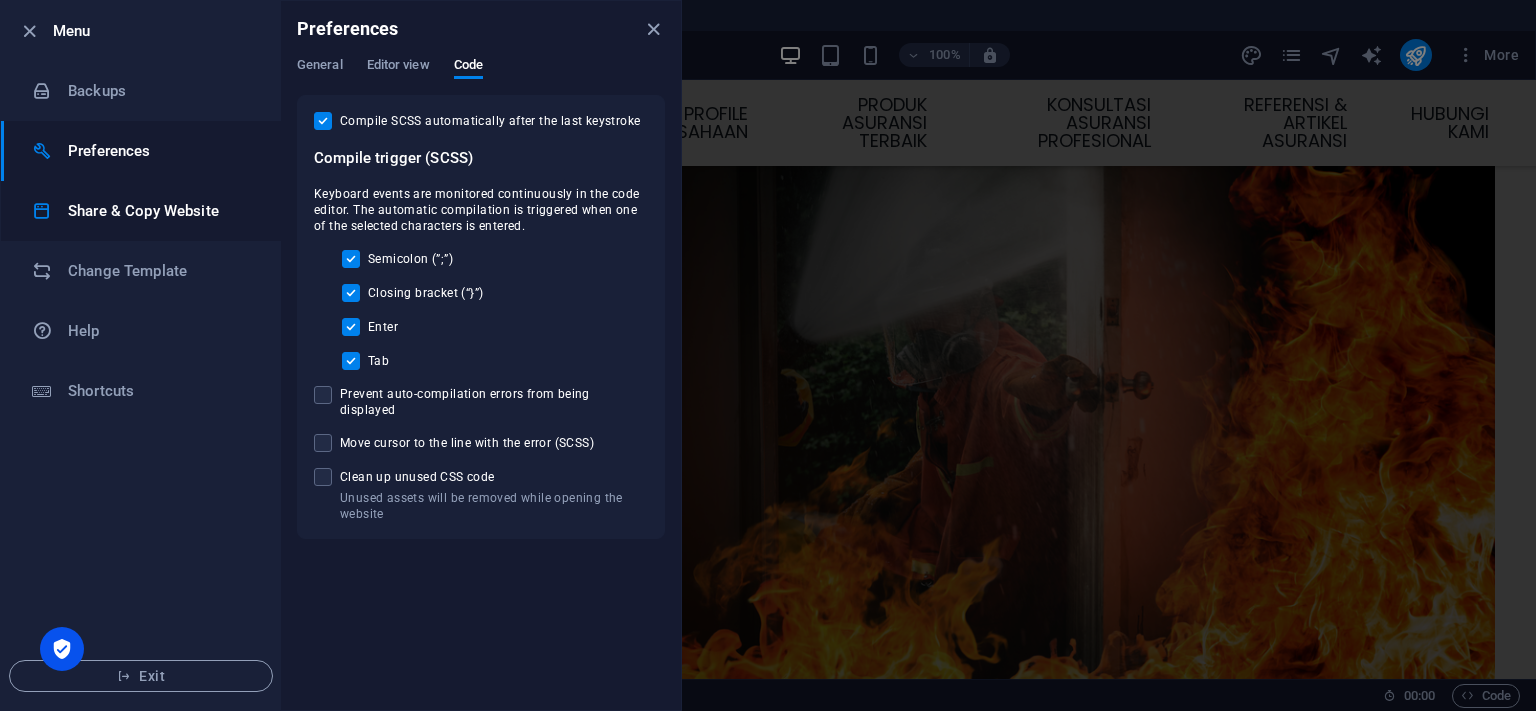 click on "Share & Copy Website" at bounding box center (160, 211) 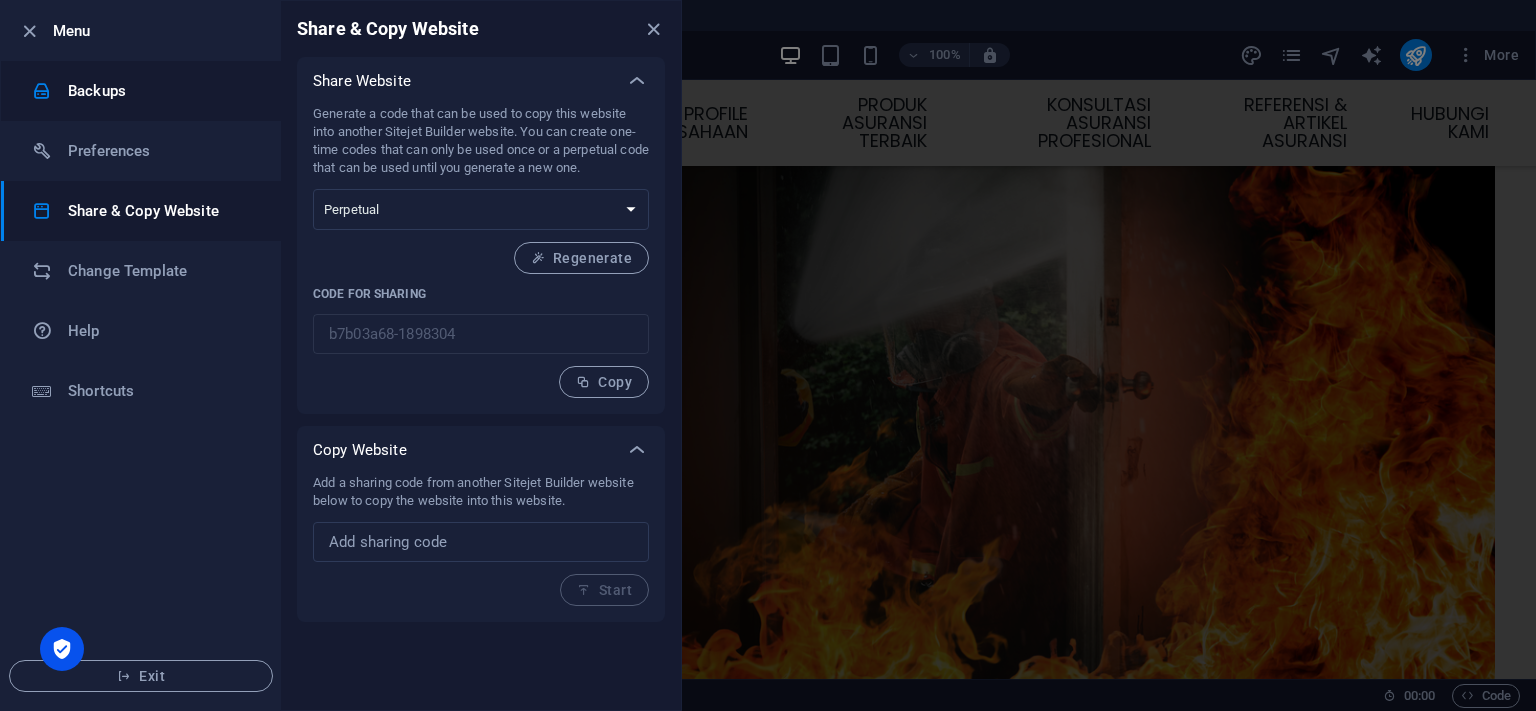 click on "Backups" at bounding box center [160, 91] 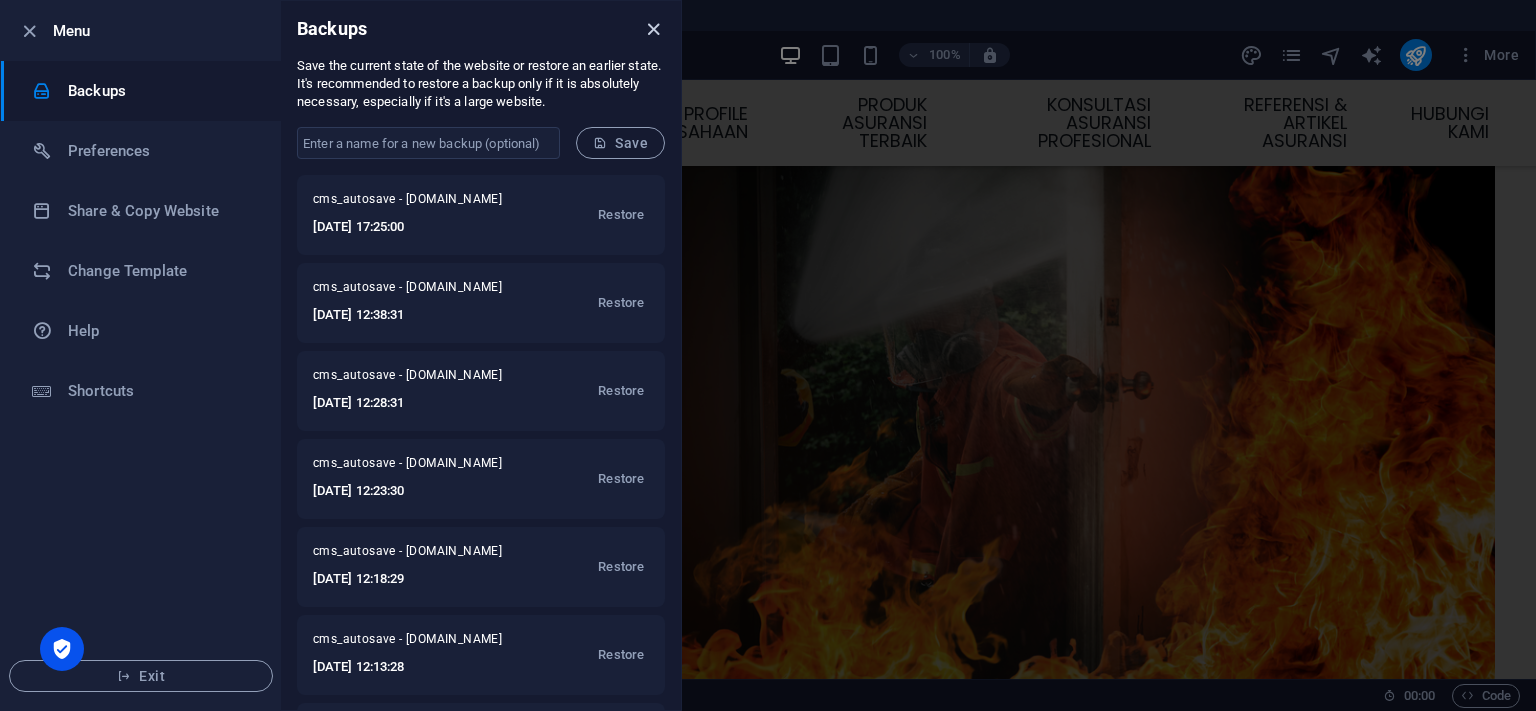 click at bounding box center [653, 29] 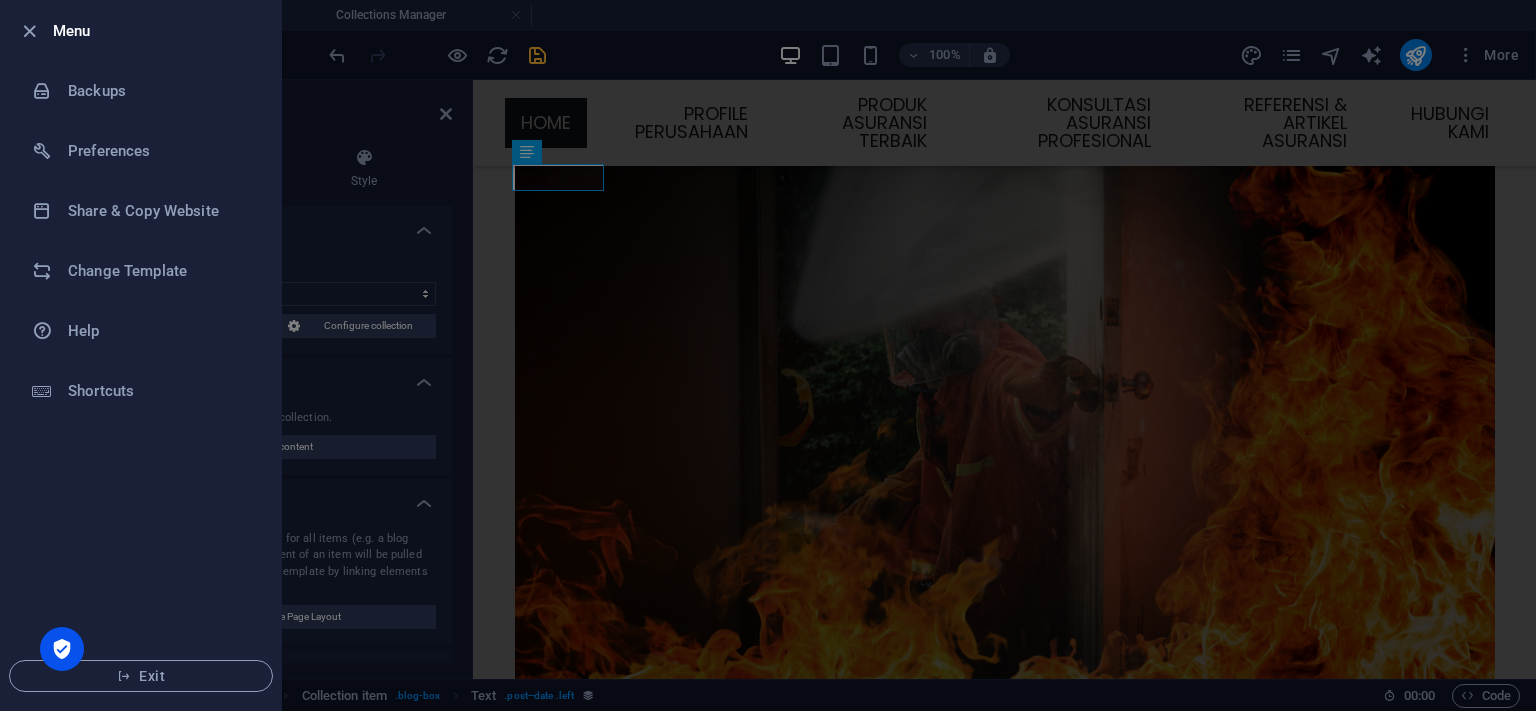 click at bounding box center (768, 355) 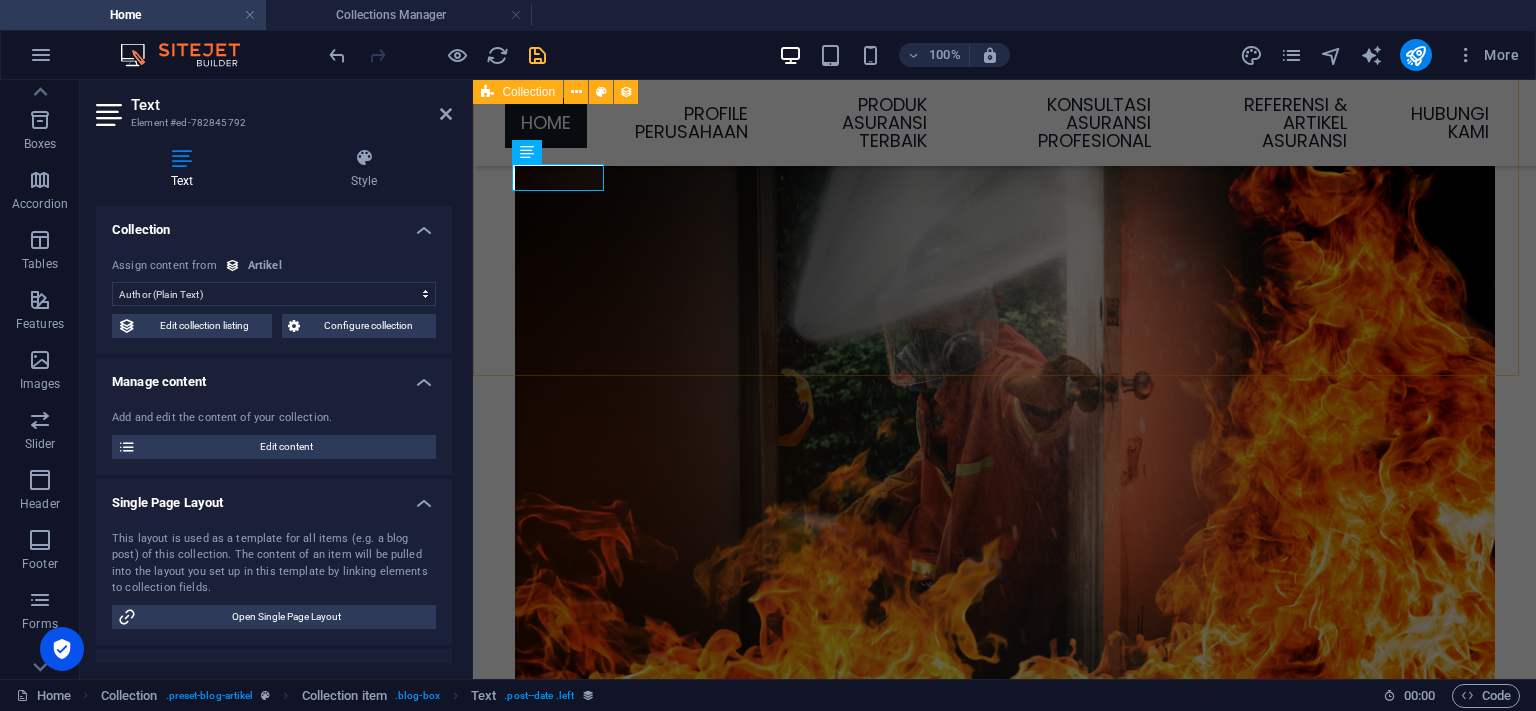 scroll, scrollTop: 3963, scrollLeft: 0, axis: vertical 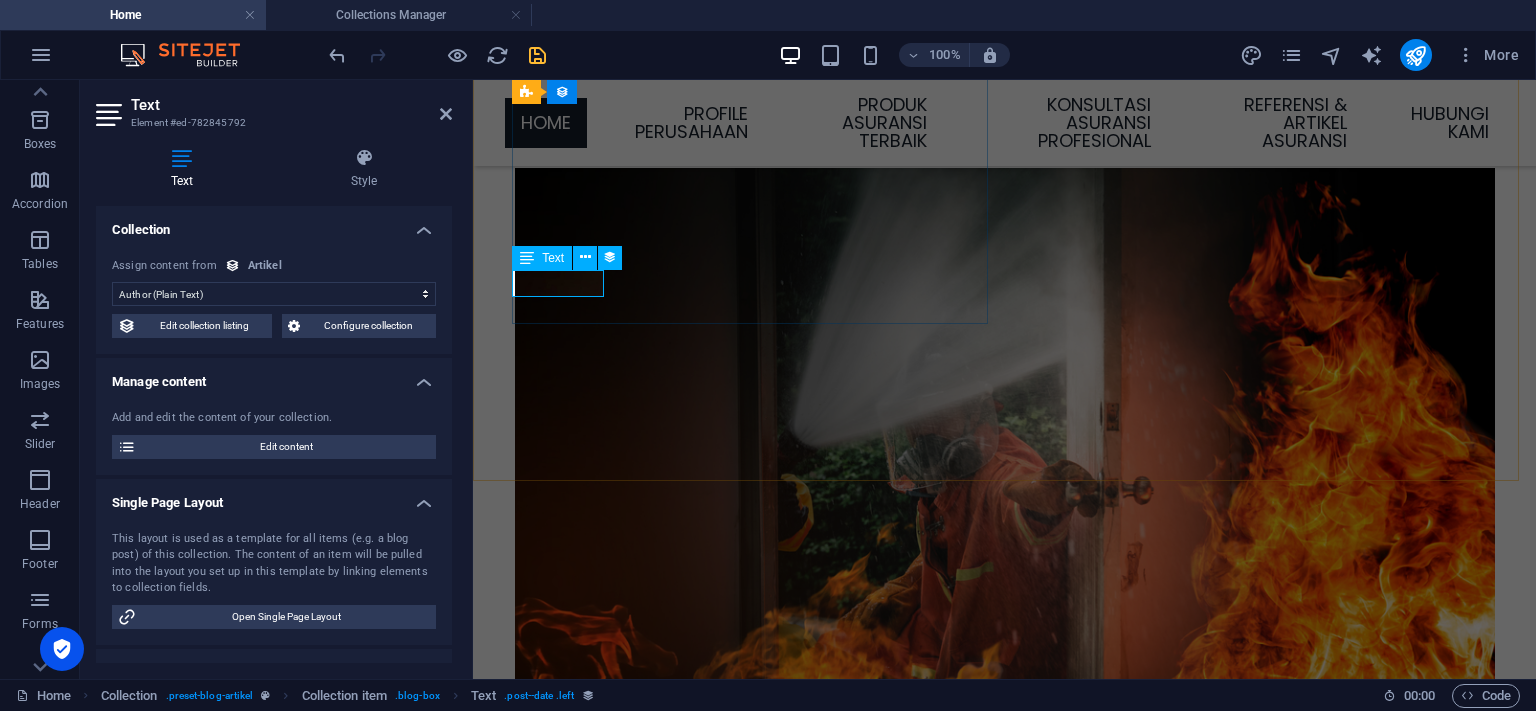 click at bounding box center (527, 258) 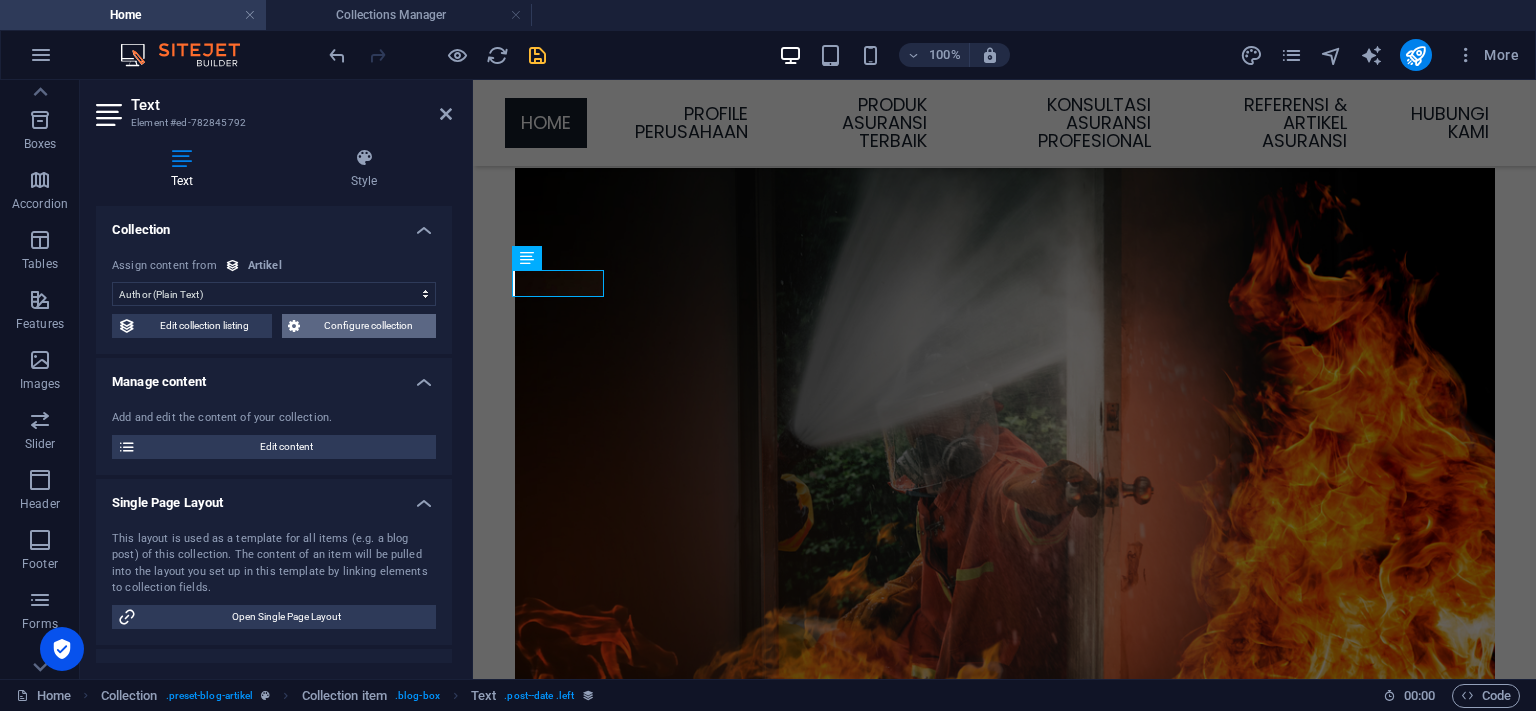 click on "Configure collection" at bounding box center (368, 326) 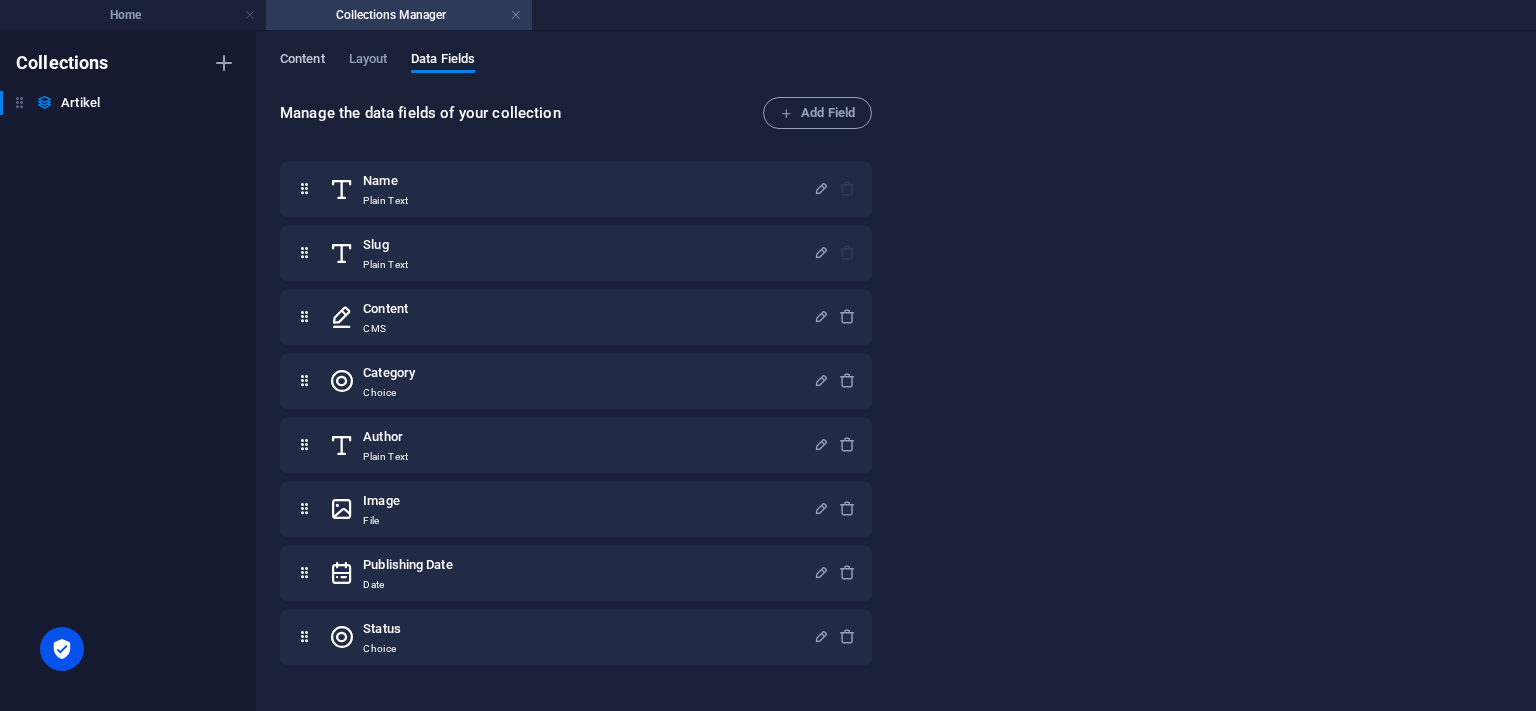 click on "Content" at bounding box center (302, 61) 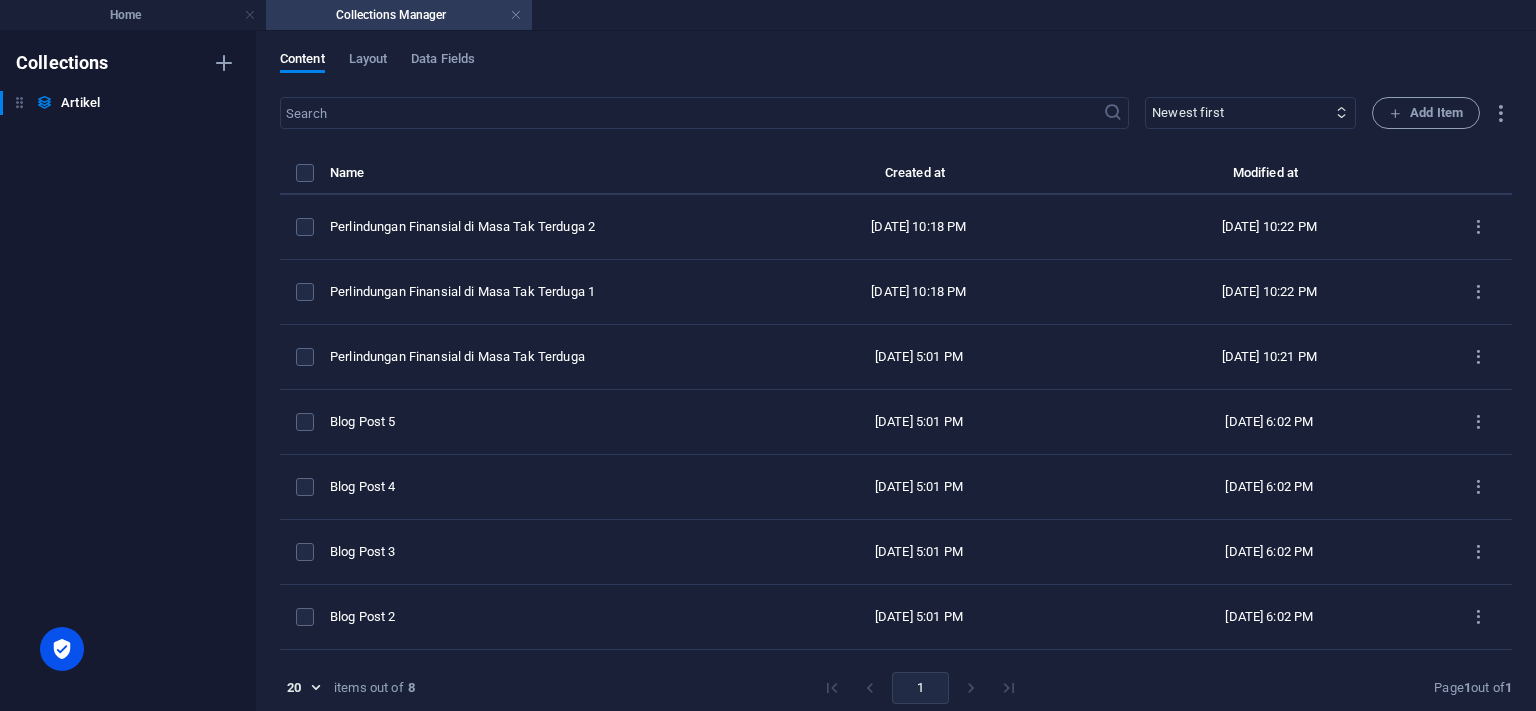 drag, startPoint x: 518, startPoint y: 14, endPoint x: 512, endPoint y: 29, distance: 16.155495 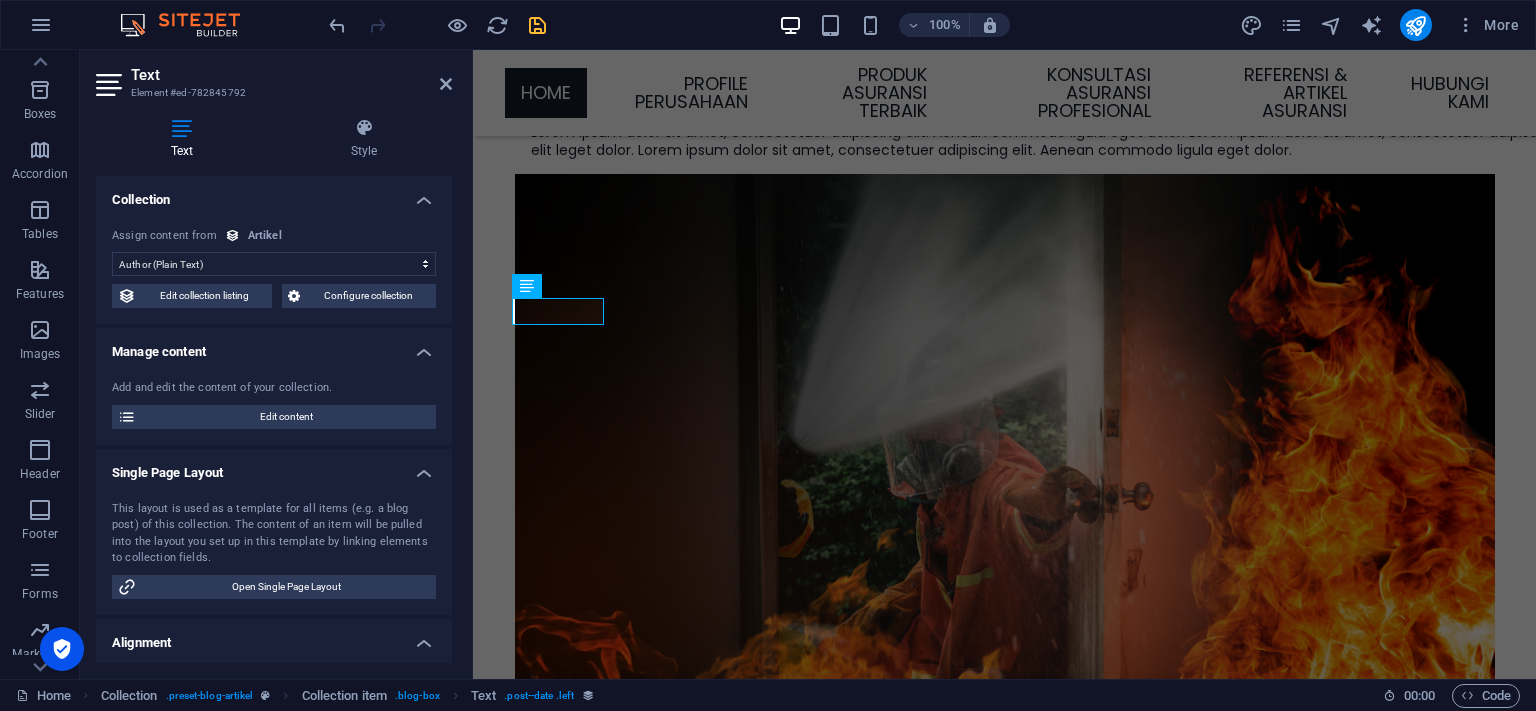 scroll, scrollTop: 220, scrollLeft: 0, axis: vertical 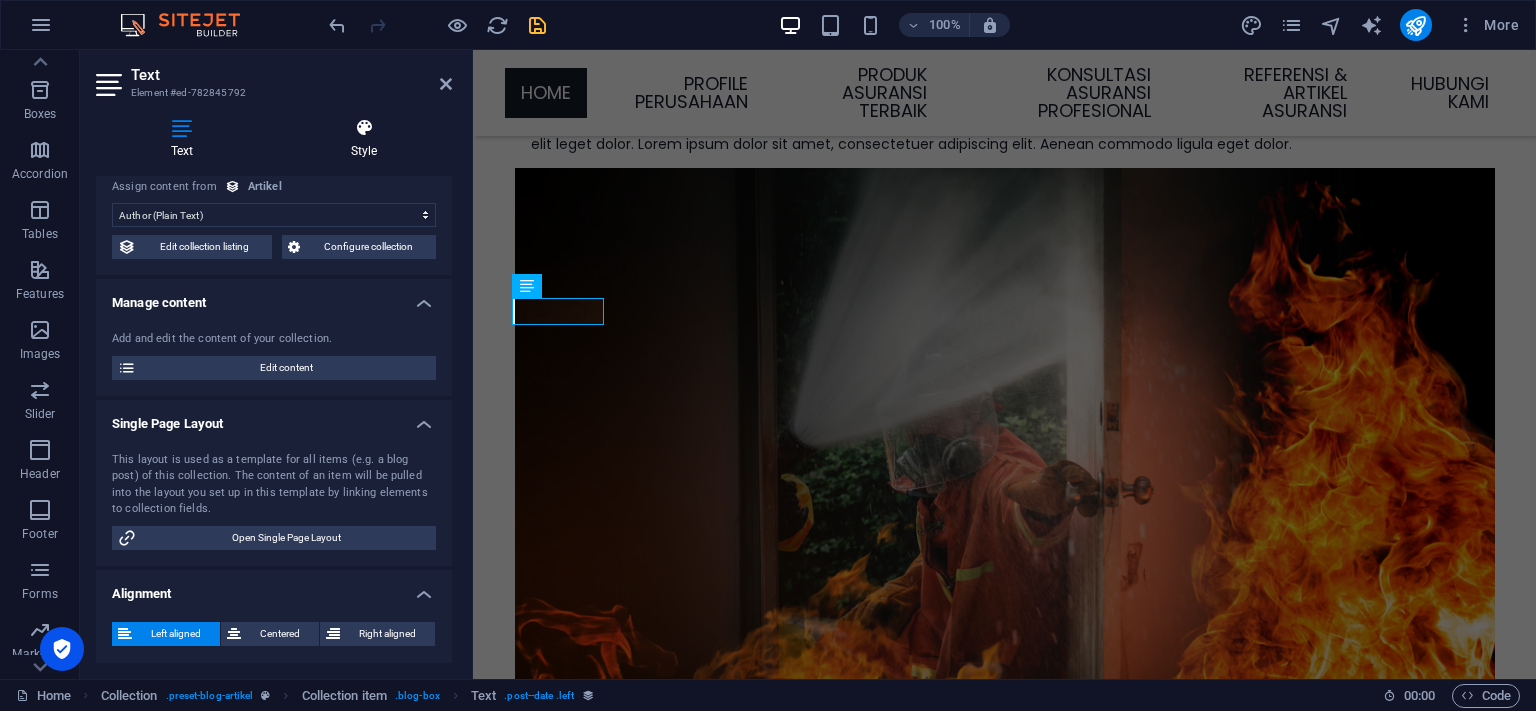 click on "Style" at bounding box center [364, 139] 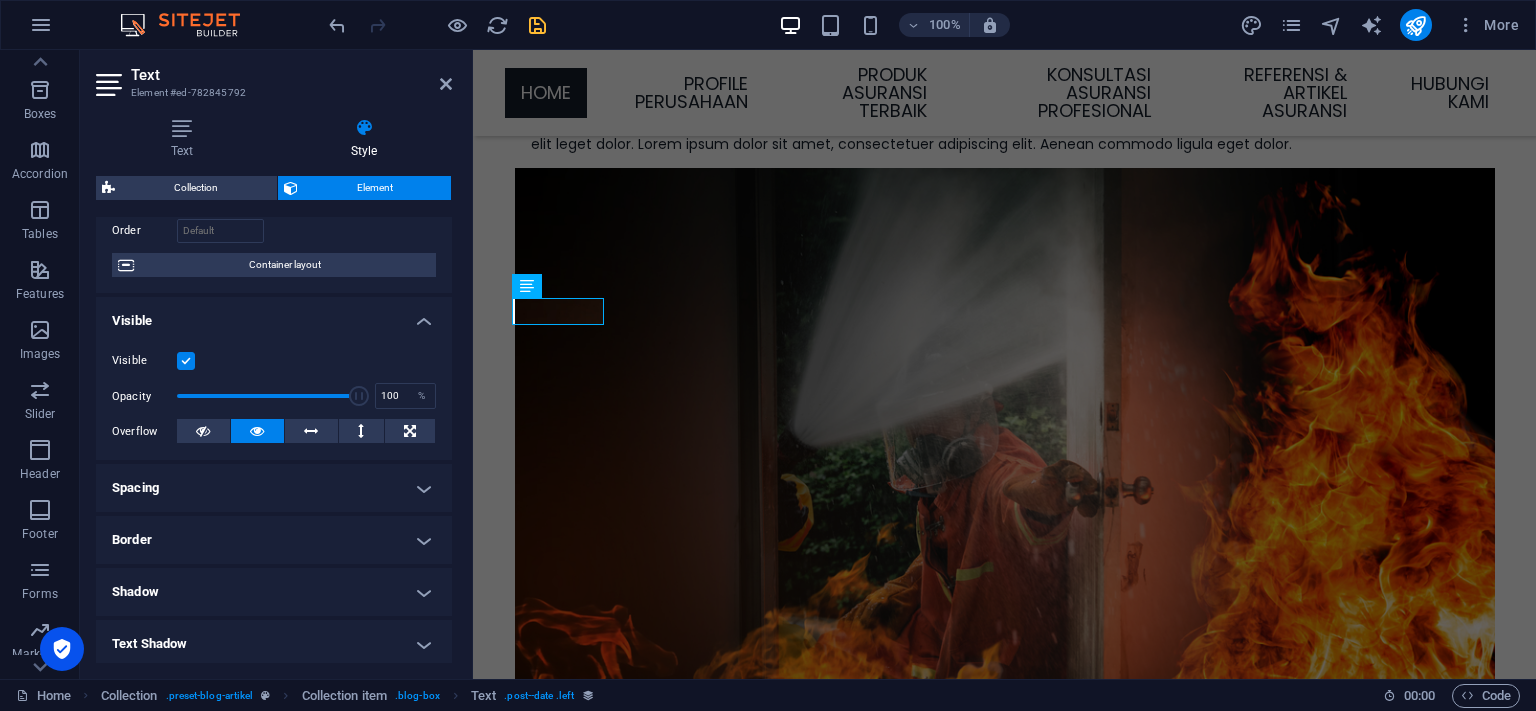 scroll, scrollTop: 182, scrollLeft: 0, axis: vertical 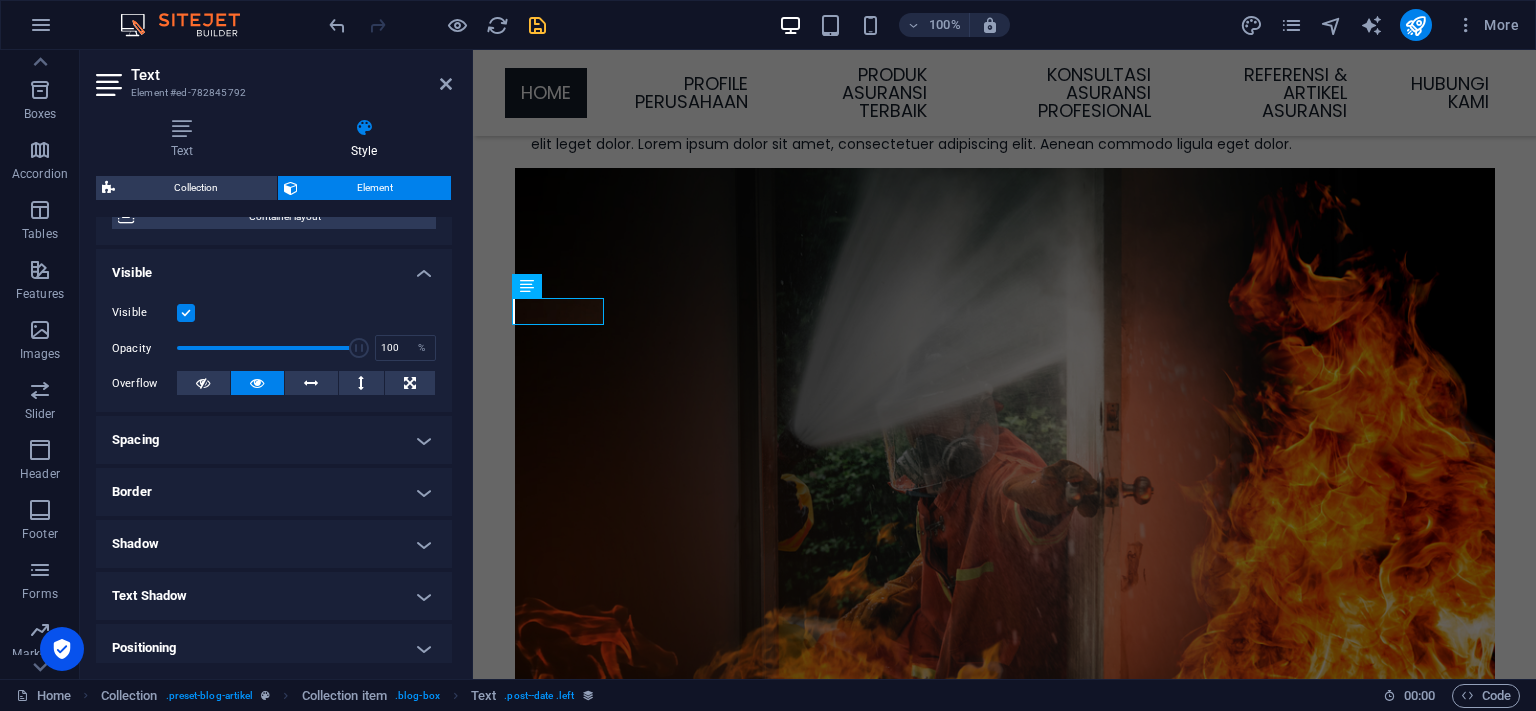 click on "Spacing" at bounding box center (274, 440) 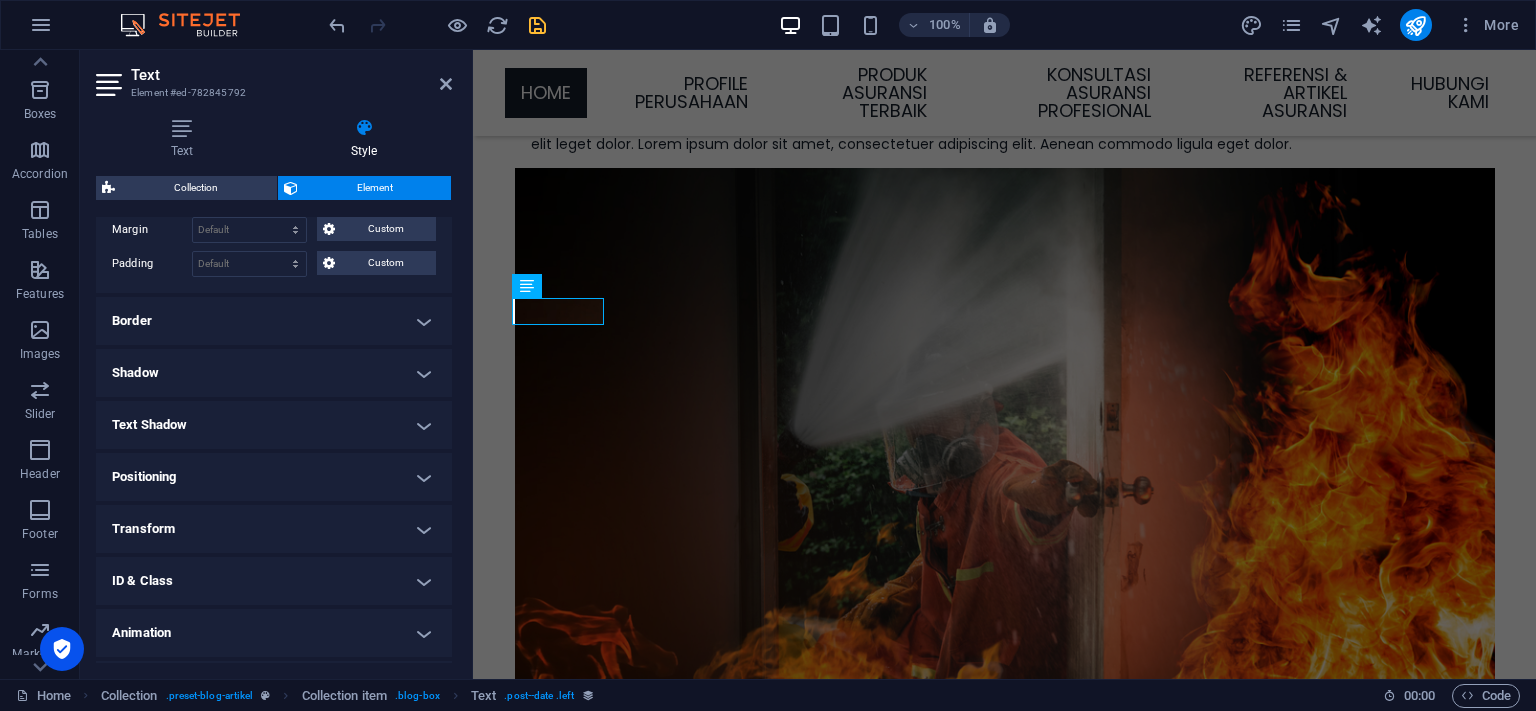 scroll, scrollTop: 456, scrollLeft: 0, axis: vertical 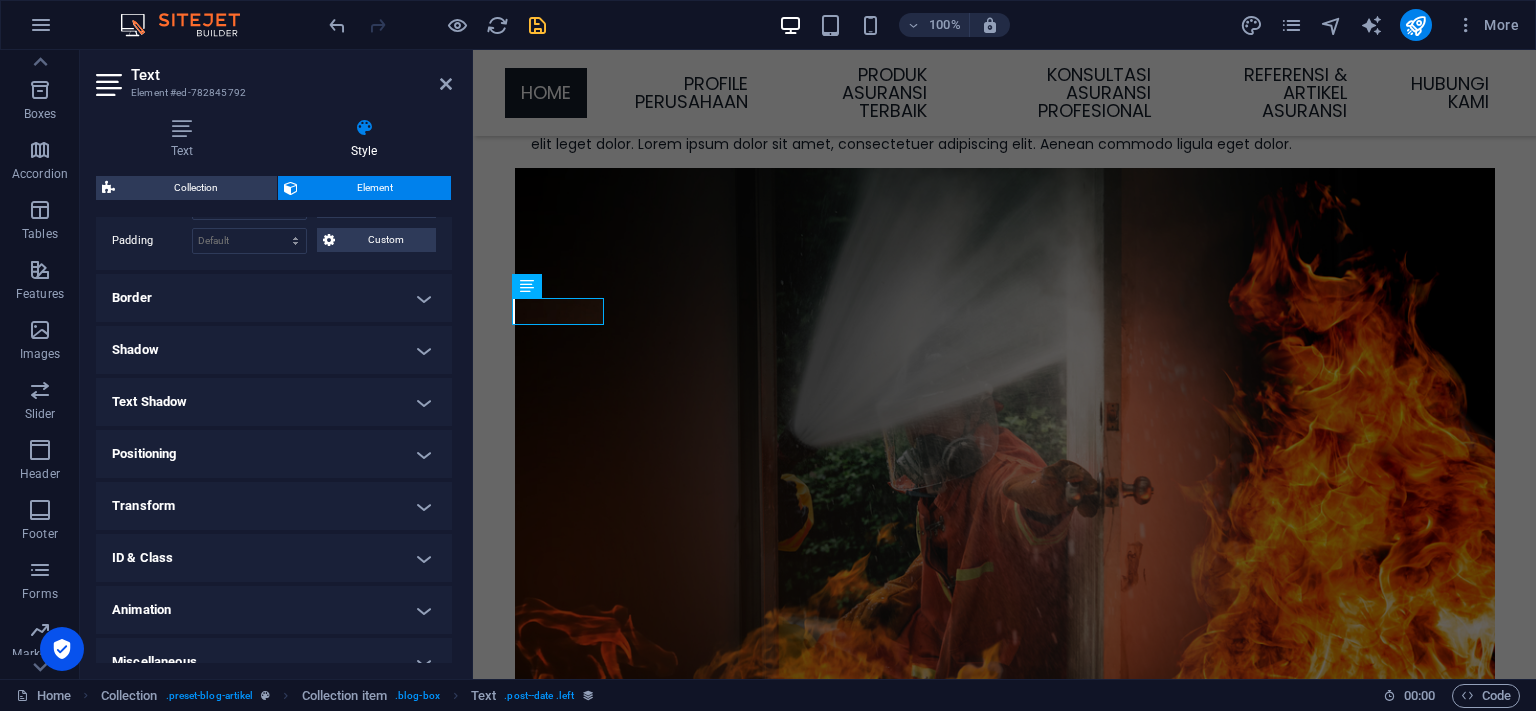 click on "Border" at bounding box center (274, 298) 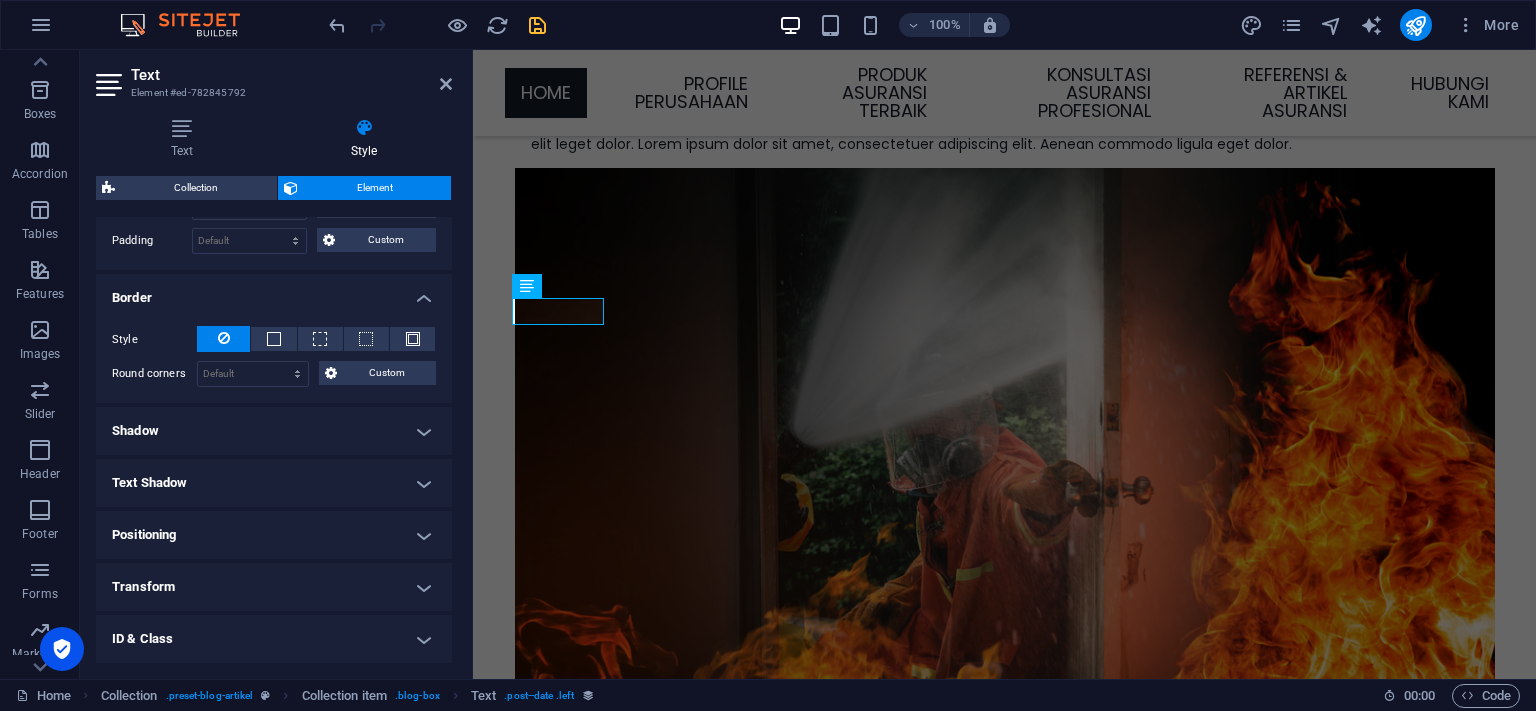click on "Shadow" at bounding box center [274, 431] 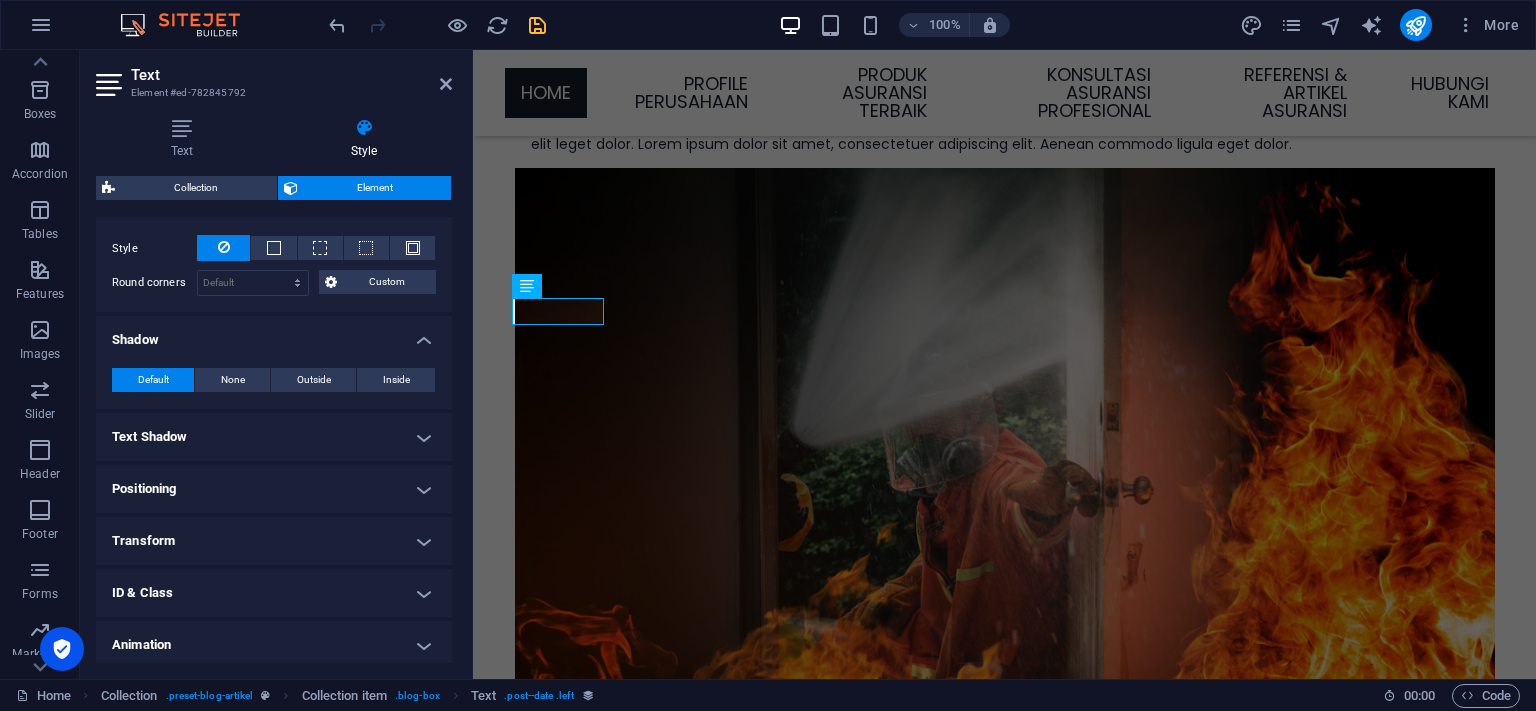 click on "Text Shadow" at bounding box center [274, 437] 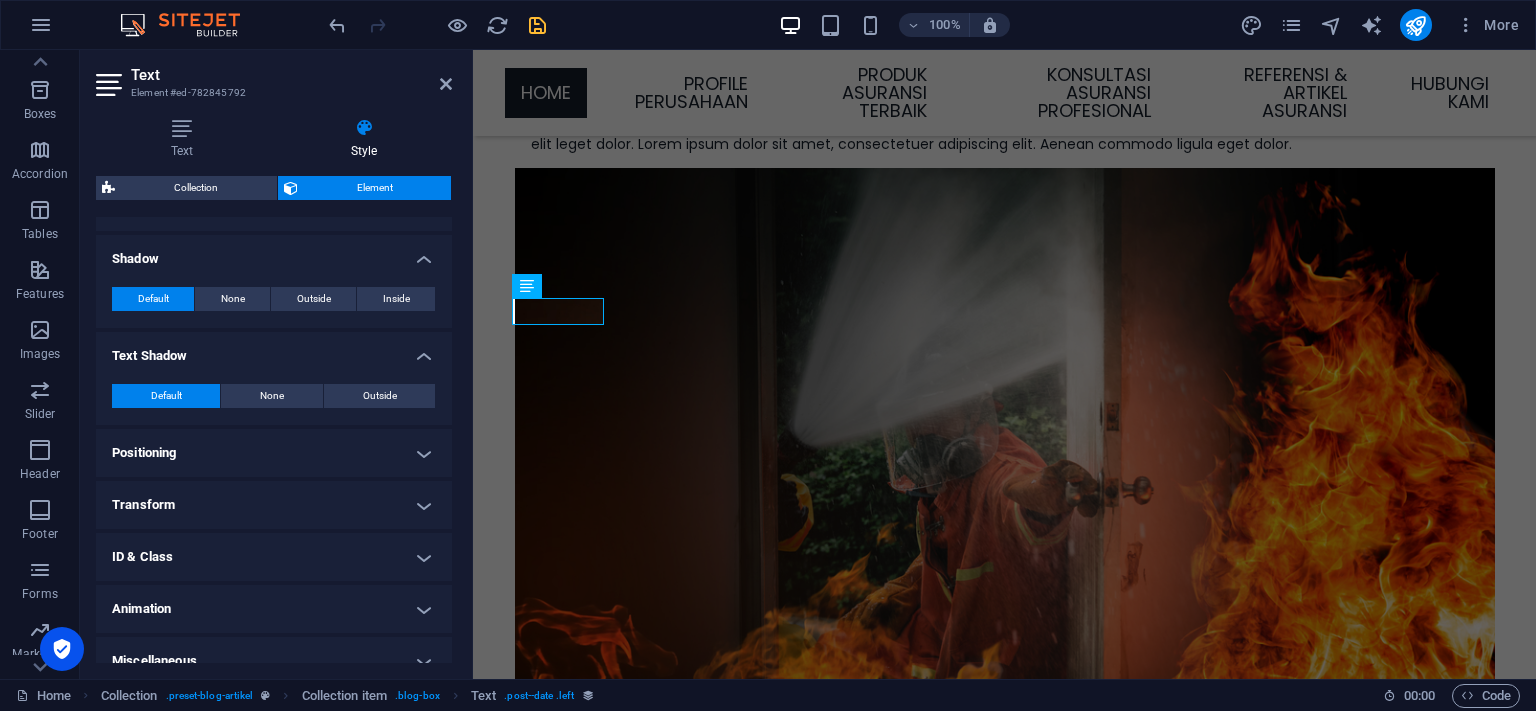 scroll, scrollTop: 638, scrollLeft: 0, axis: vertical 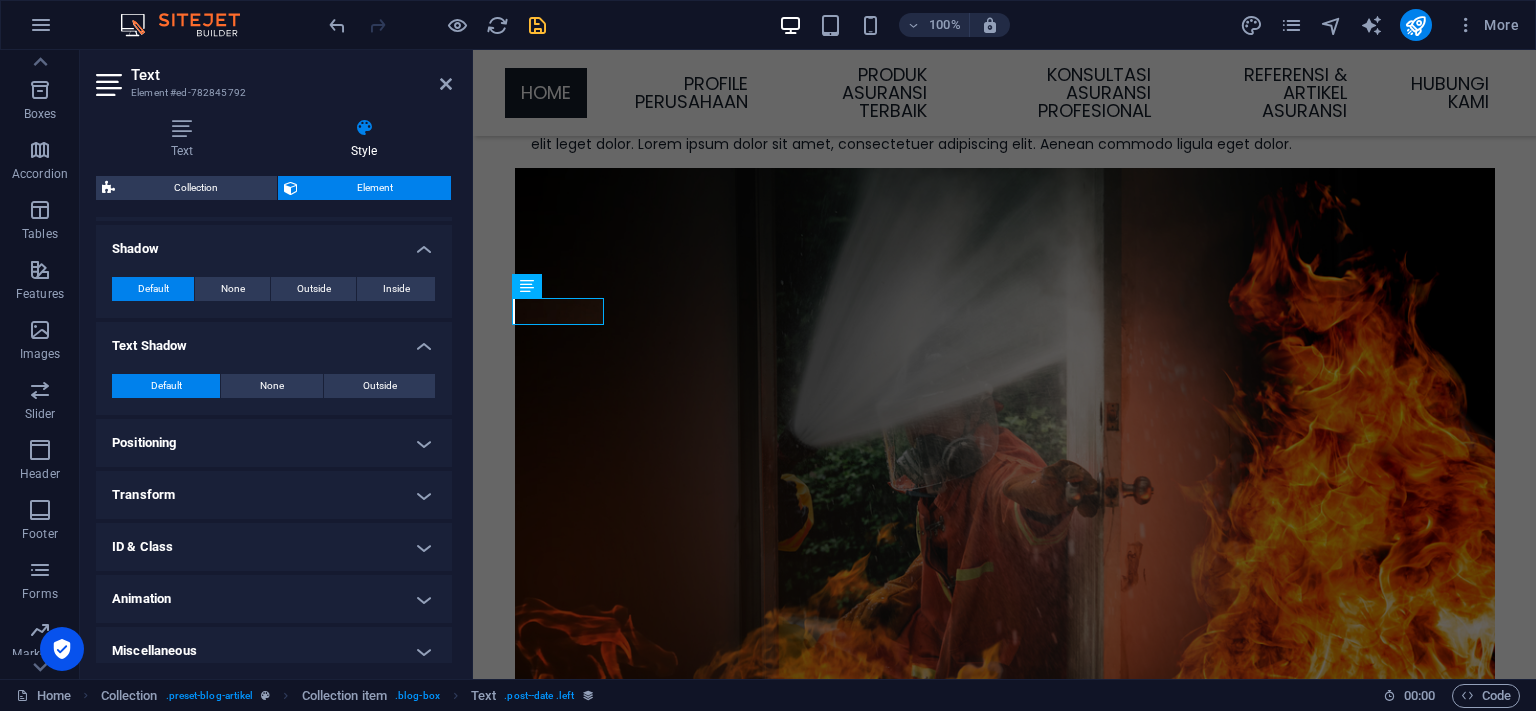 click on "Positioning" at bounding box center [274, 443] 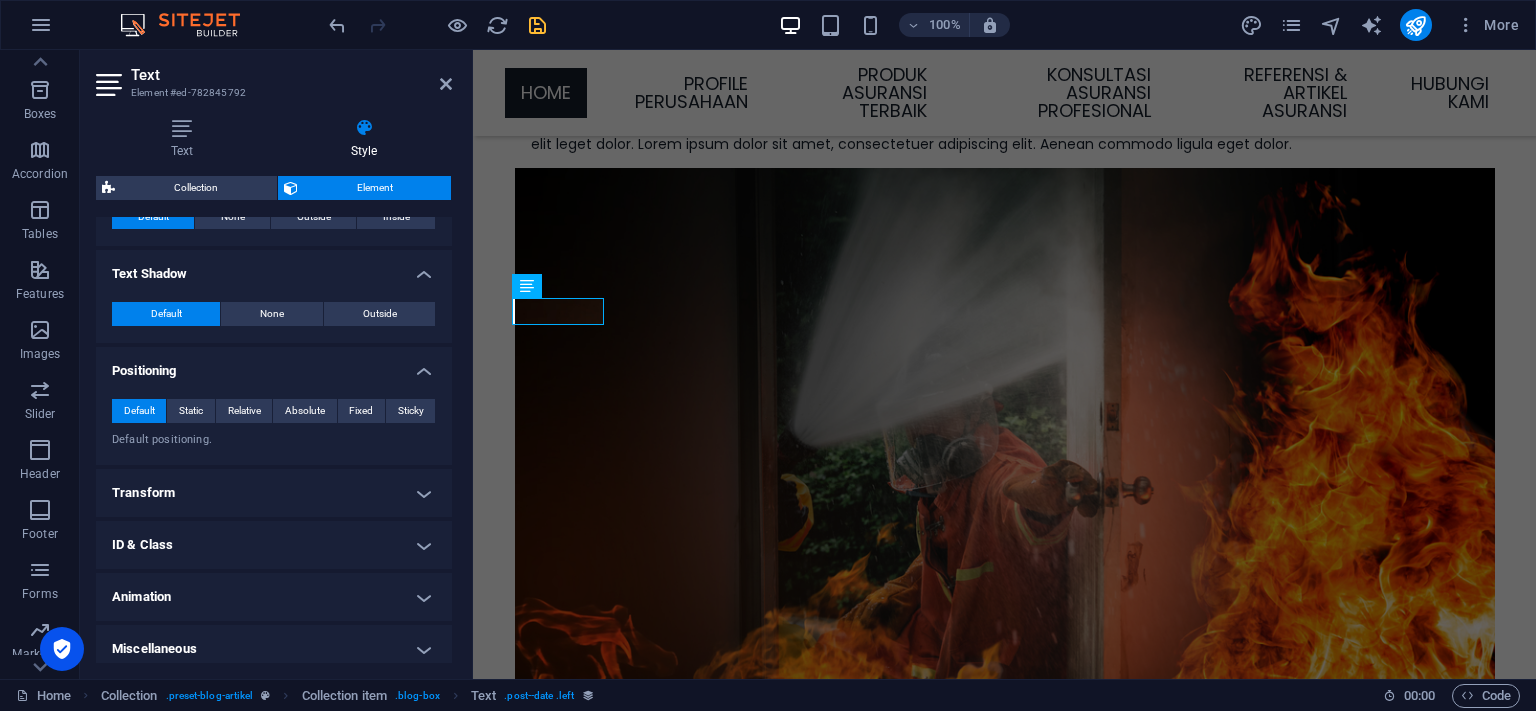 scroll, scrollTop: 717, scrollLeft: 0, axis: vertical 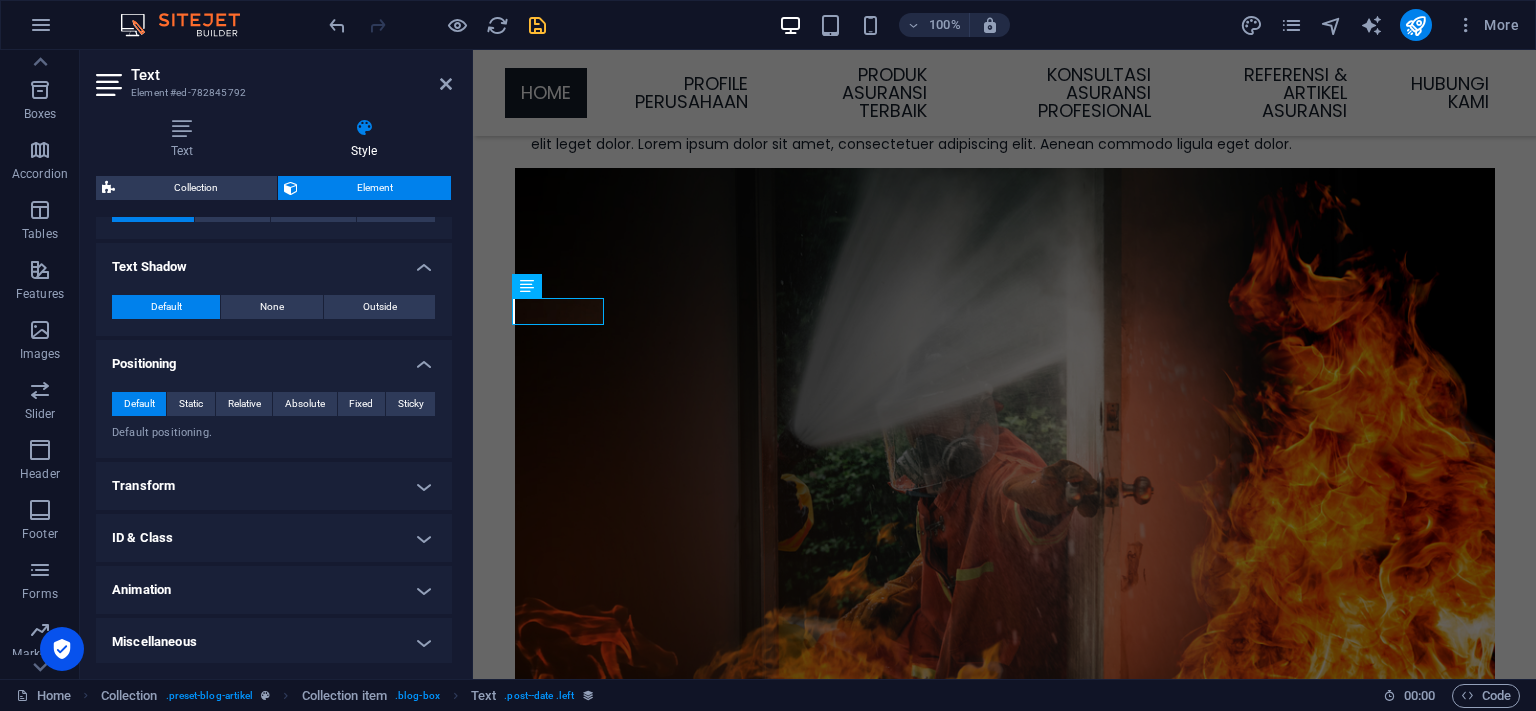 click on "Transform" at bounding box center [274, 486] 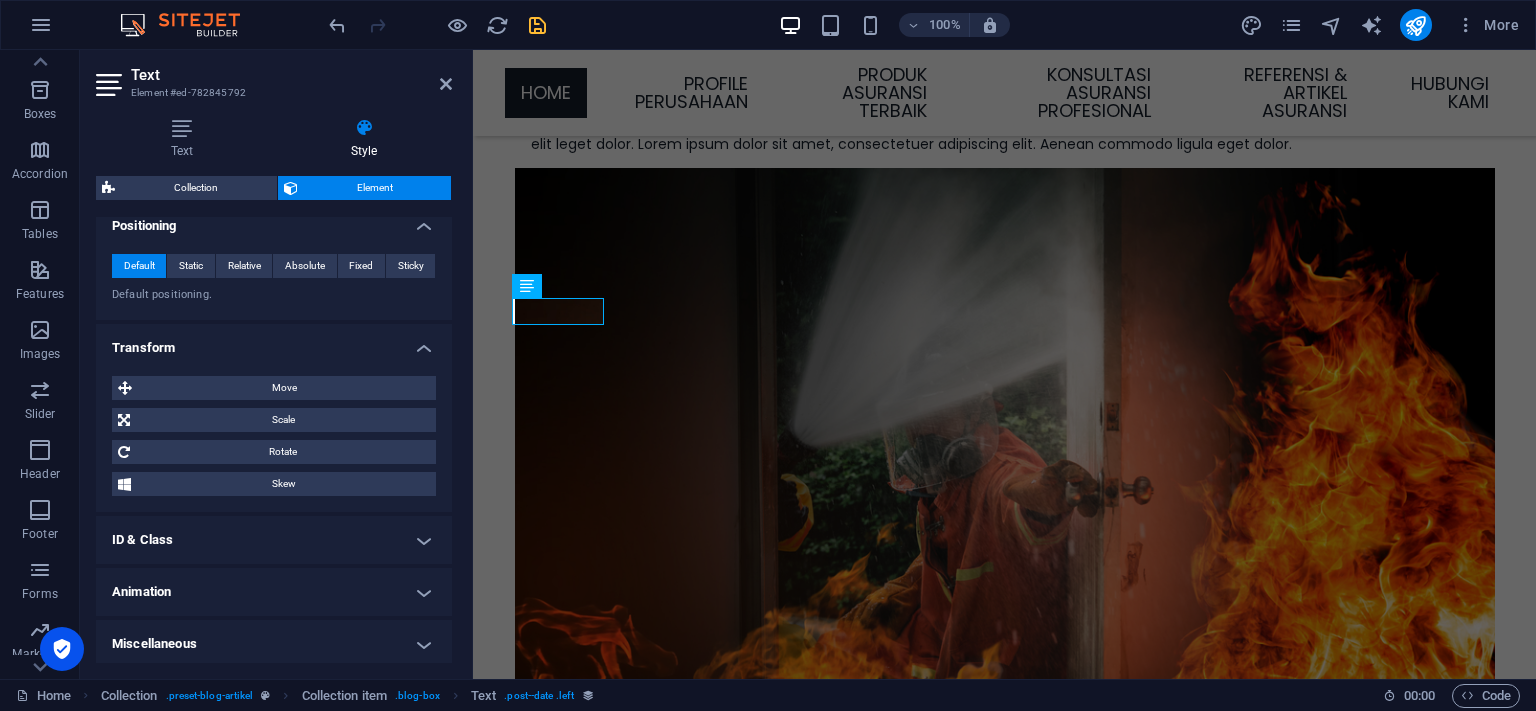 scroll, scrollTop: 857, scrollLeft: 0, axis: vertical 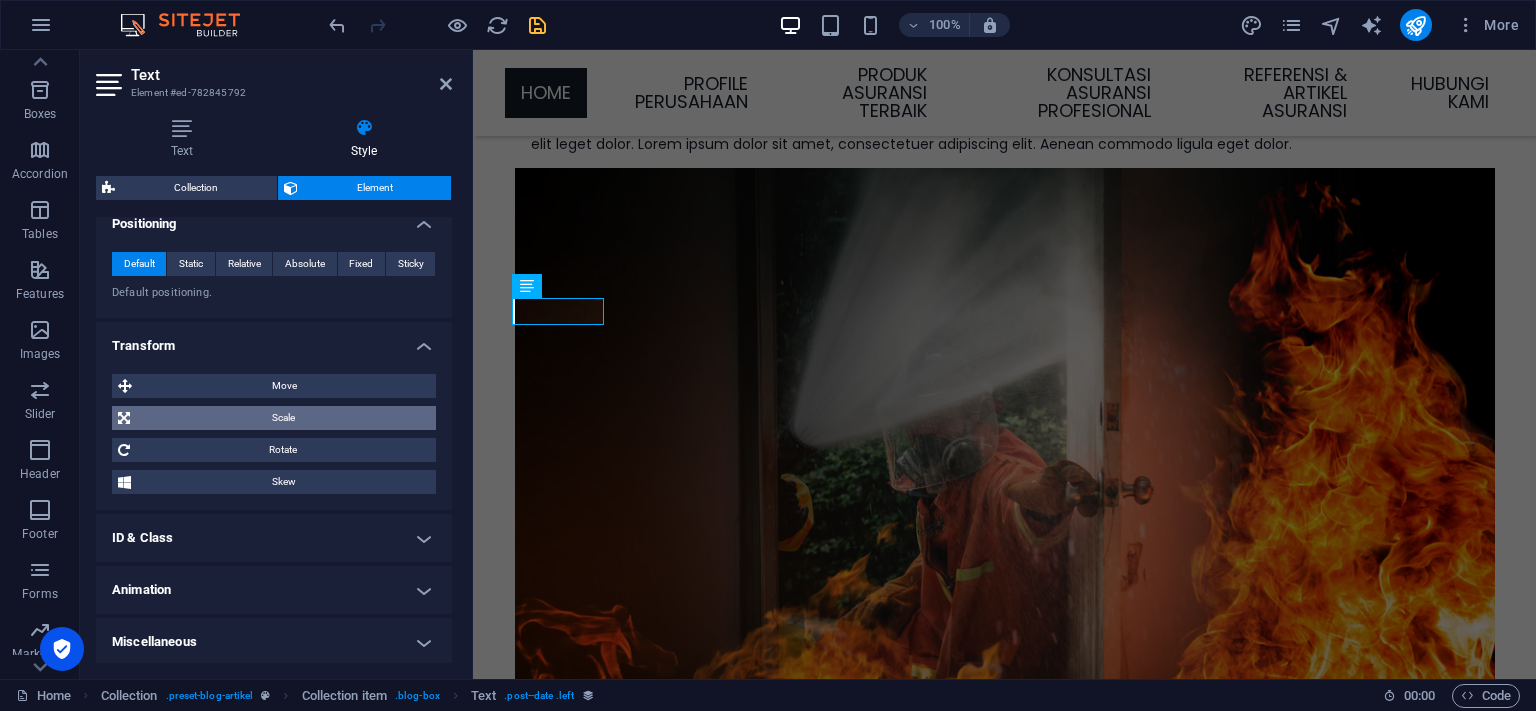 click on "Scale" at bounding box center [283, 418] 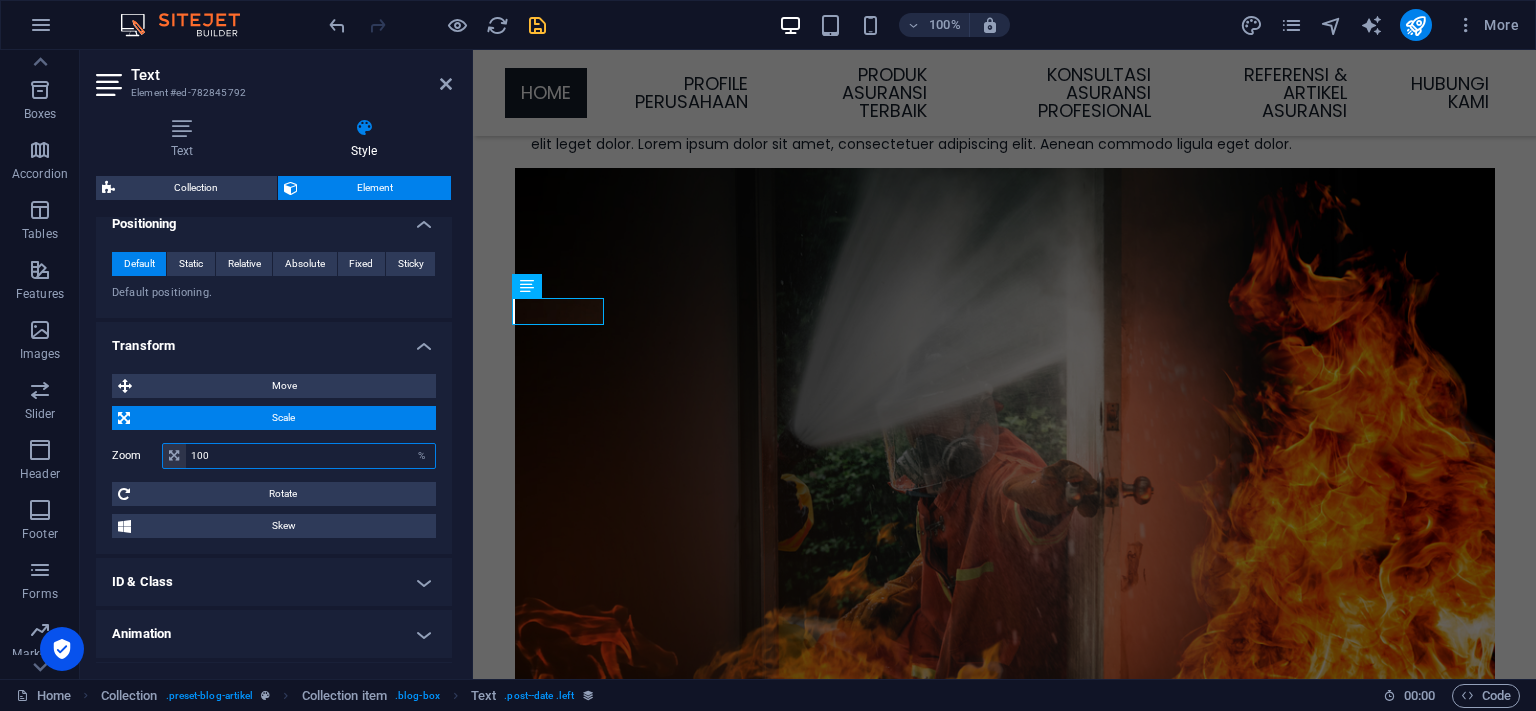 drag, startPoint x: 260, startPoint y: 449, endPoint x: 134, endPoint y: 457, distance: 126.253716 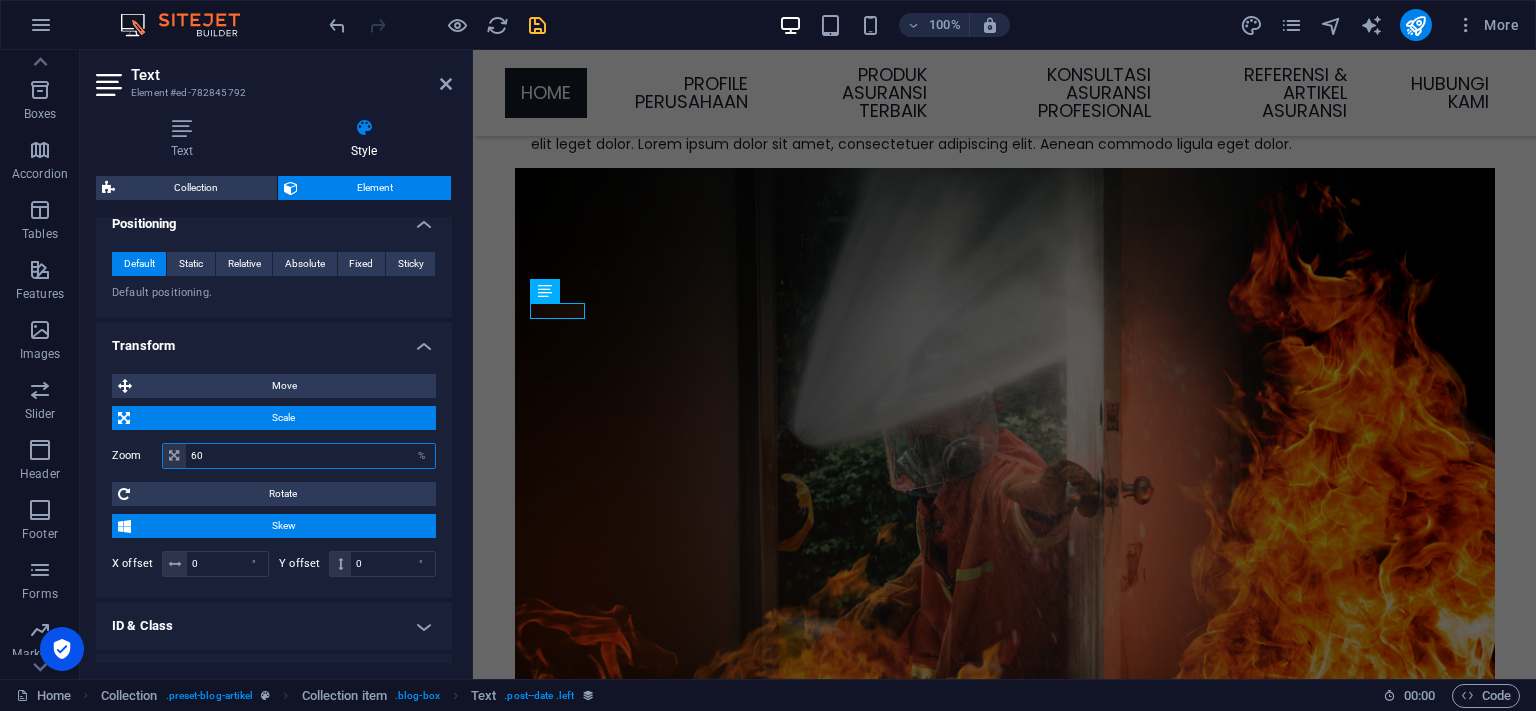 drag, startPoint x: 202, startPoint y: 455, endPoint x: 166, endPoint y: 454, distance: 36.013885 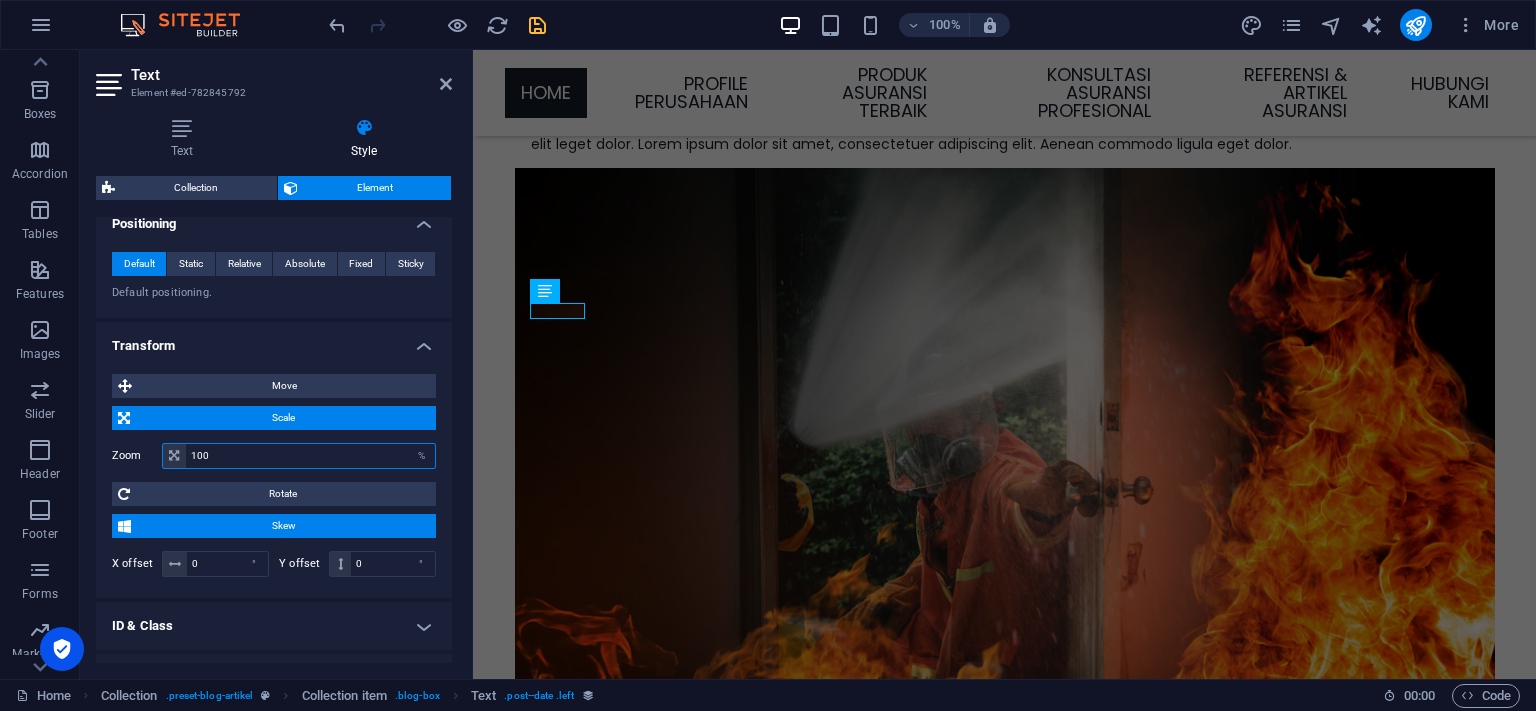 type on "100" 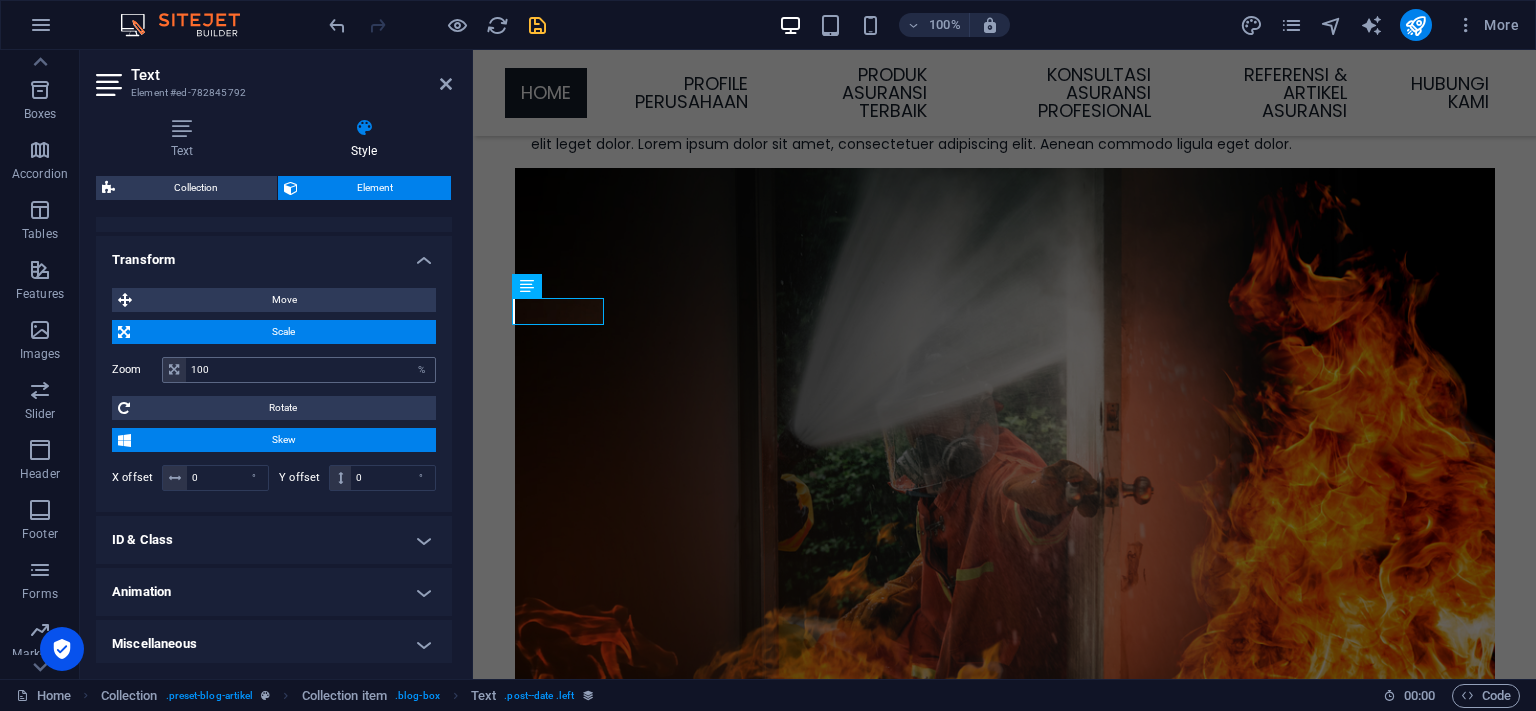 scroll, scrollTop: 944, scrollLeft: 0, axis: vertical 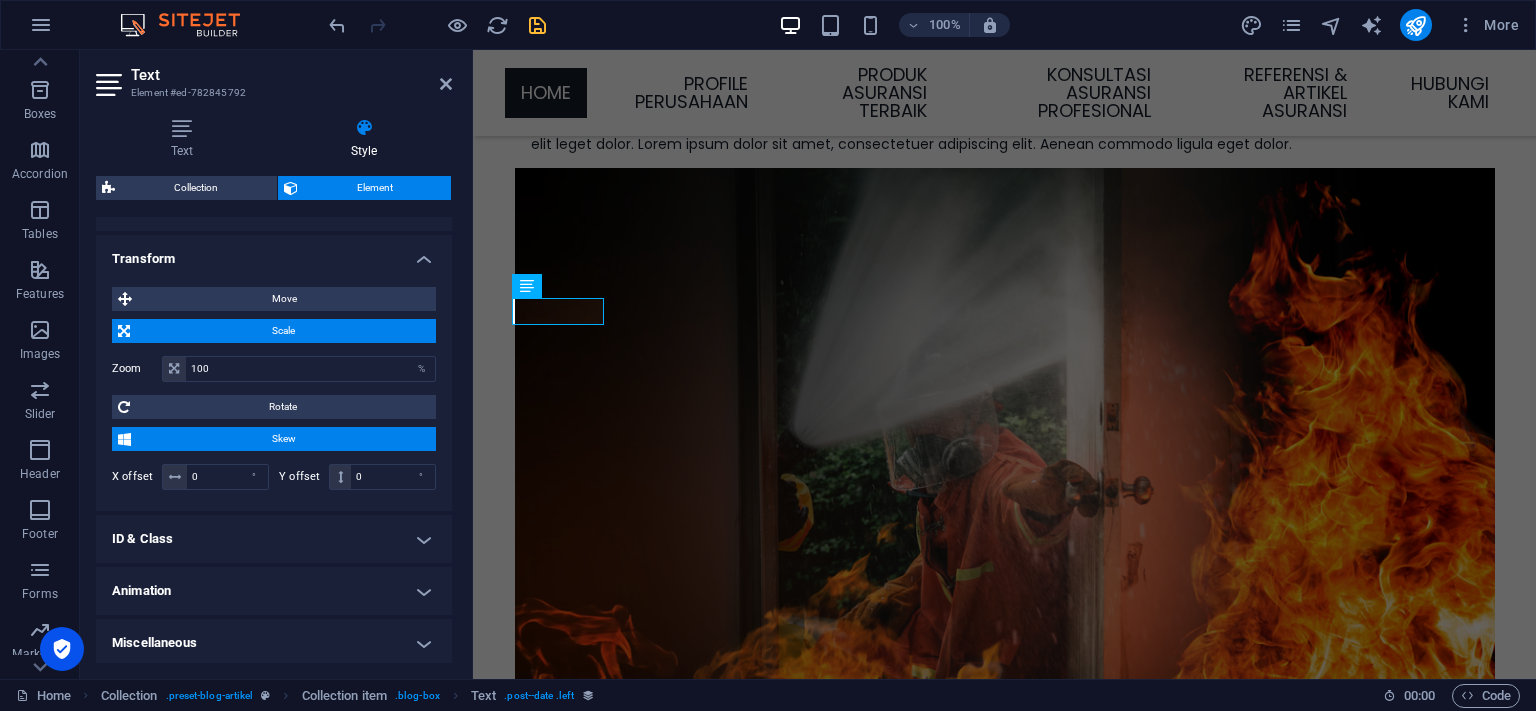 click on "ID & Class" at bounding box center (274, 539) 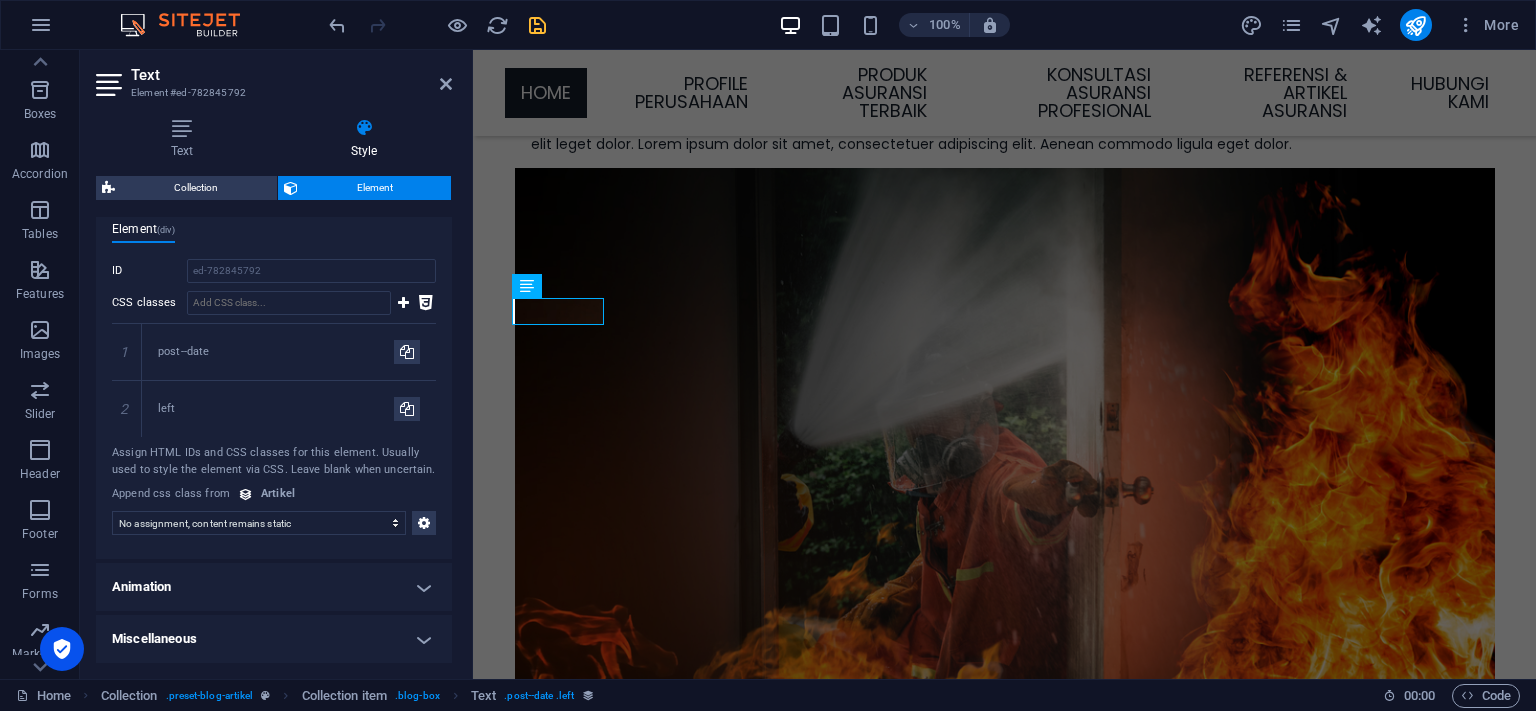 scroll, scrollTop: 1301, scrollLeft: 0, axis: vertical 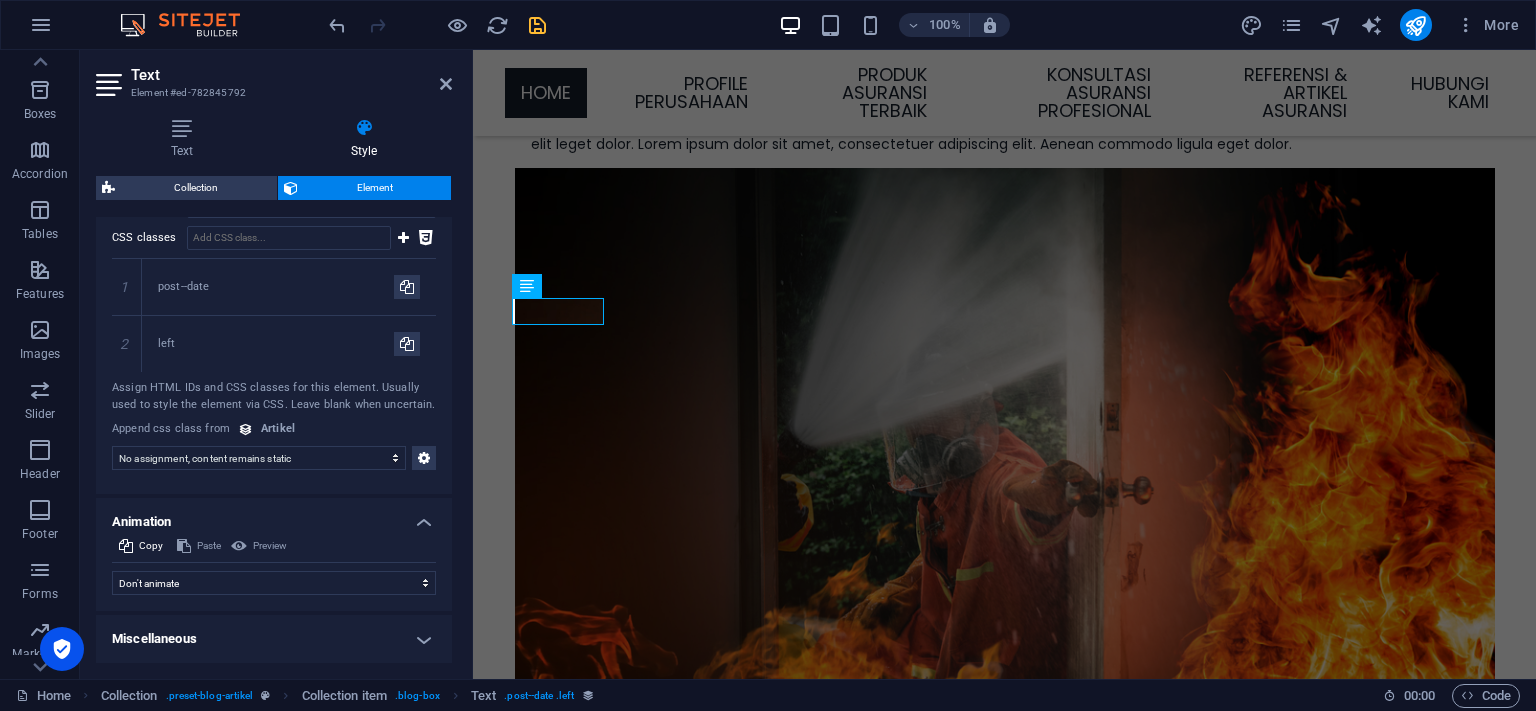 click on "Miscellaneous" at bounding box center [274, 639] 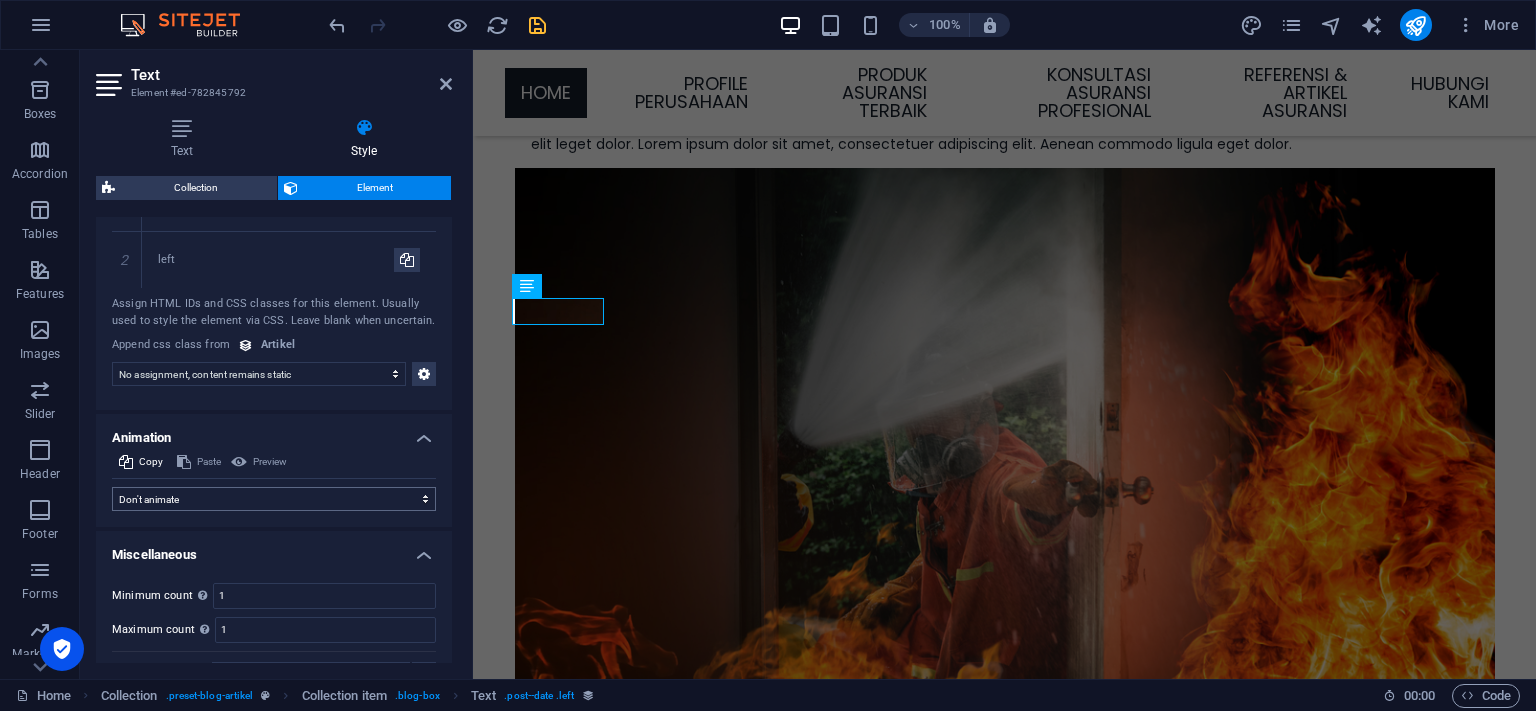 scroll, scrollTop: 1489, scrollLeft: 0, axis: vertical 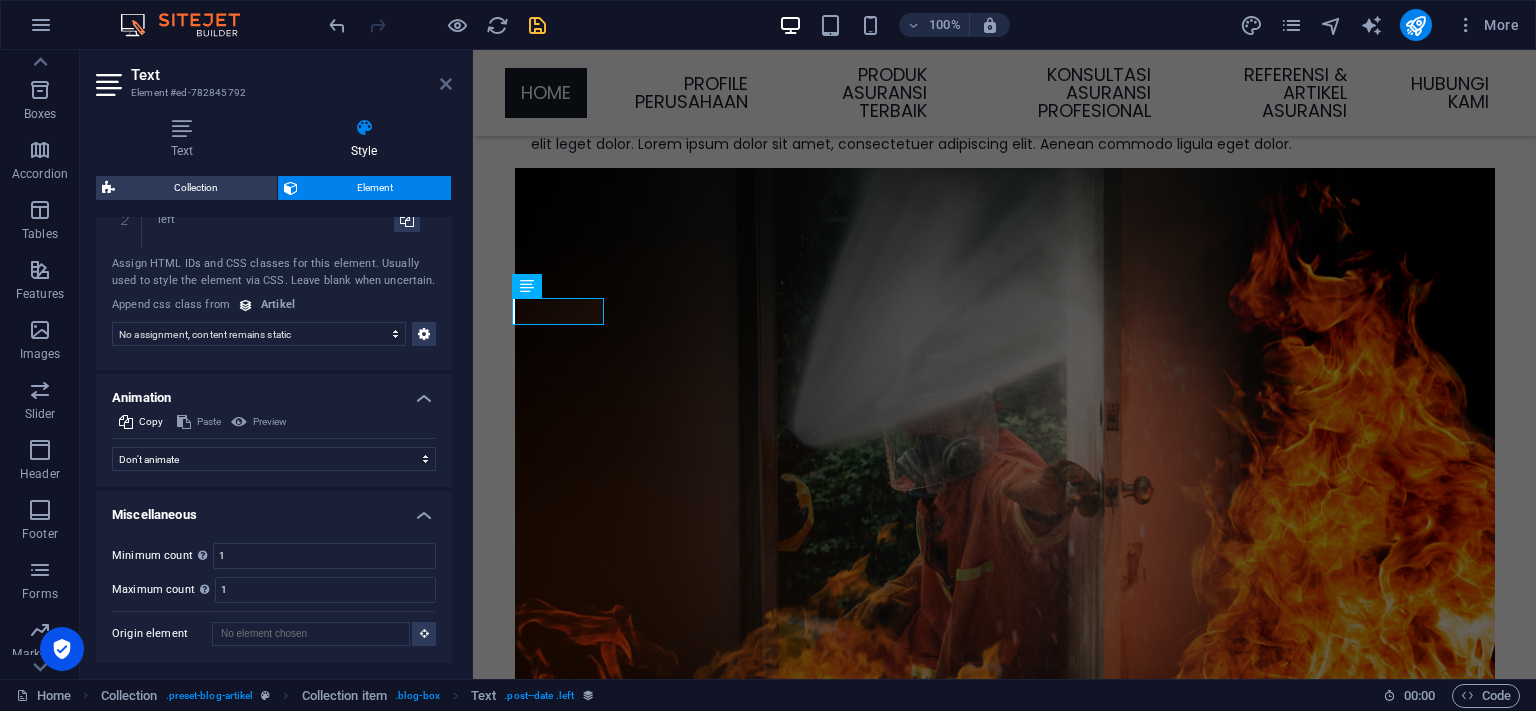 click at bounding box center (446, 84) 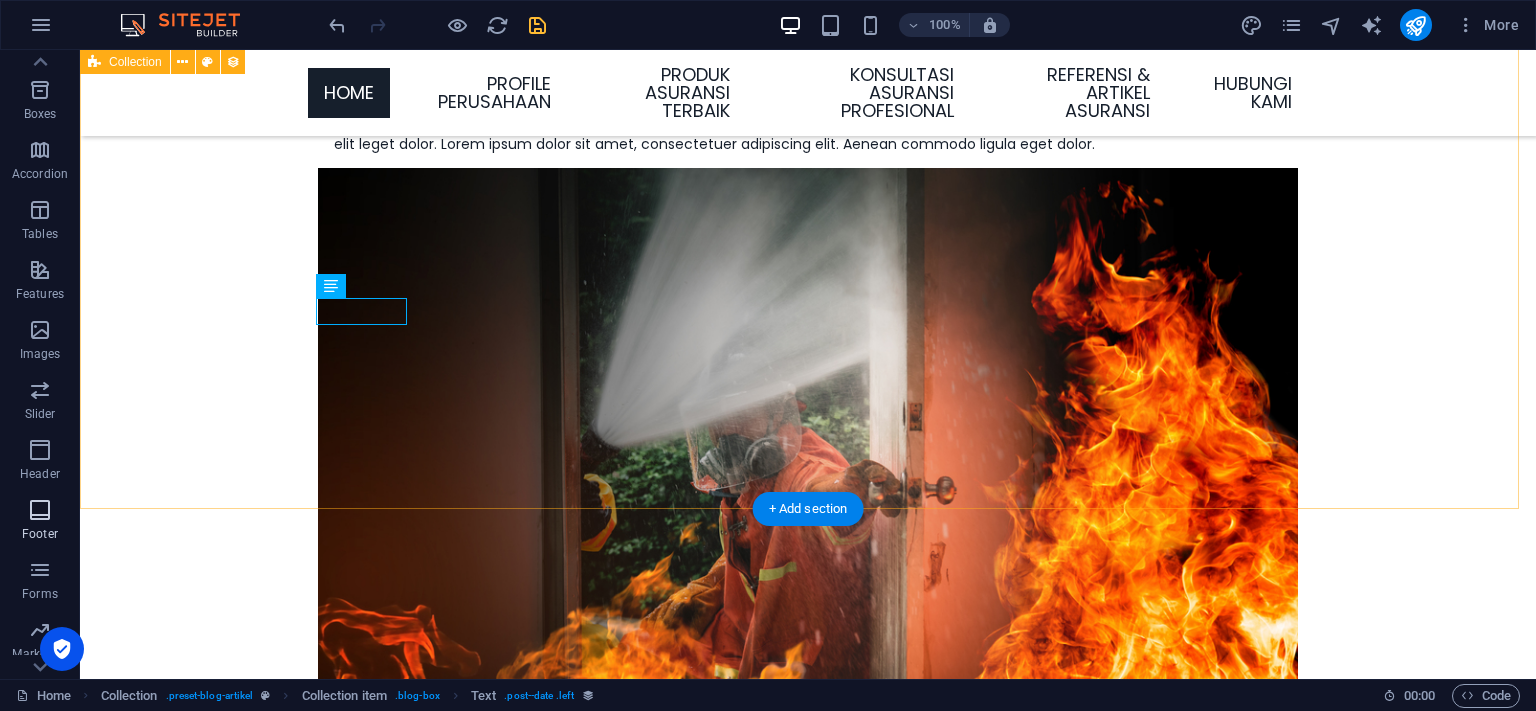 scroll, scrollTop: 4035, scrollLeft: 0, axis: vertical 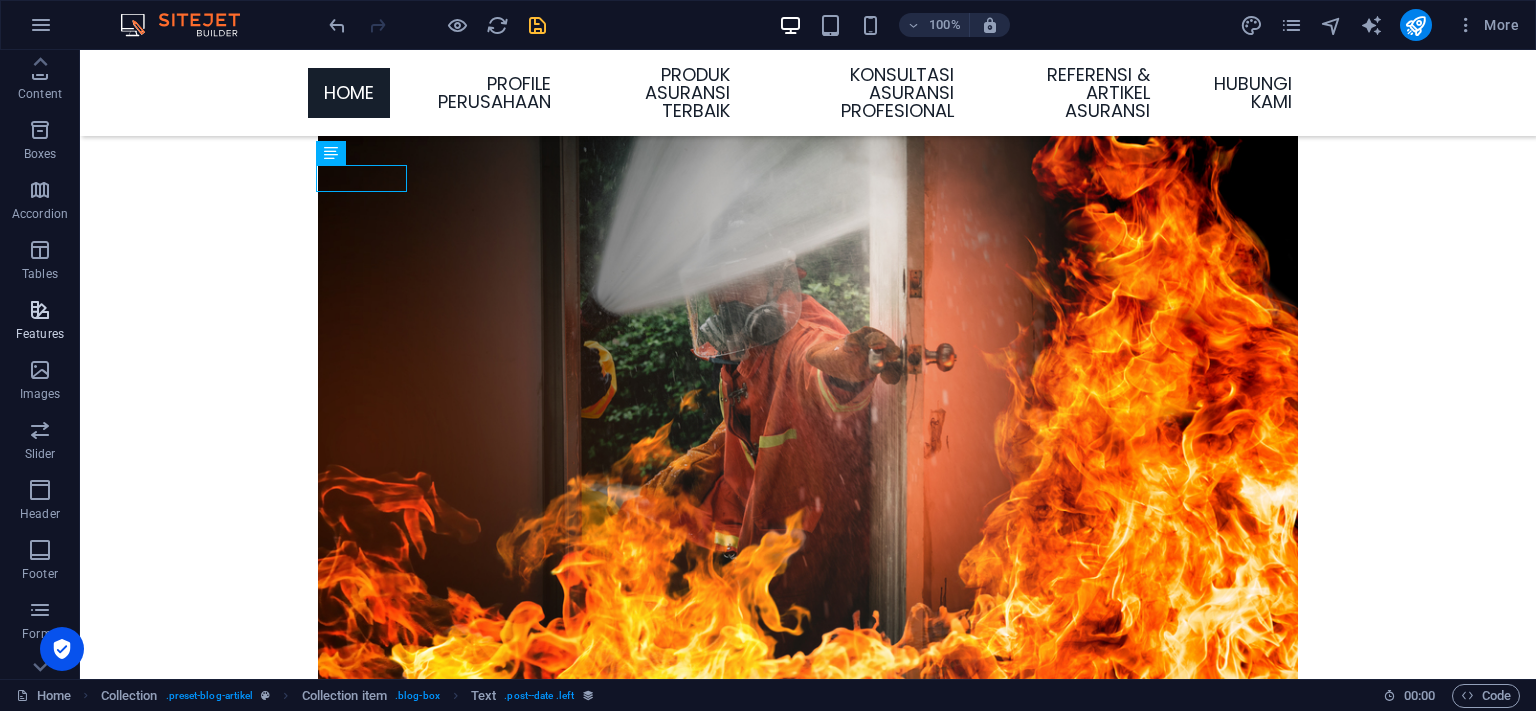 click at bounding box center [40, 310] 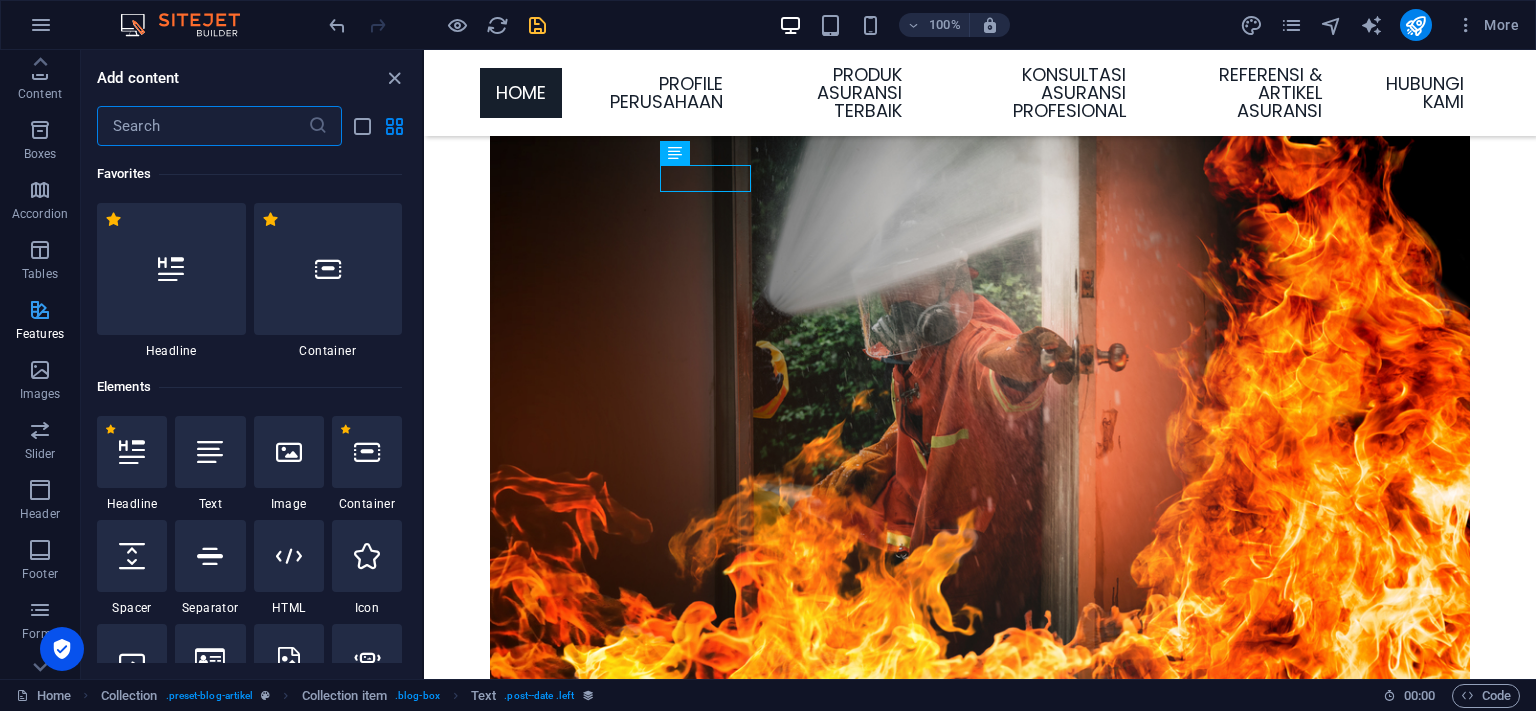 scroll, scrollTop: 180, scrollLeft: 0, axis: vertical 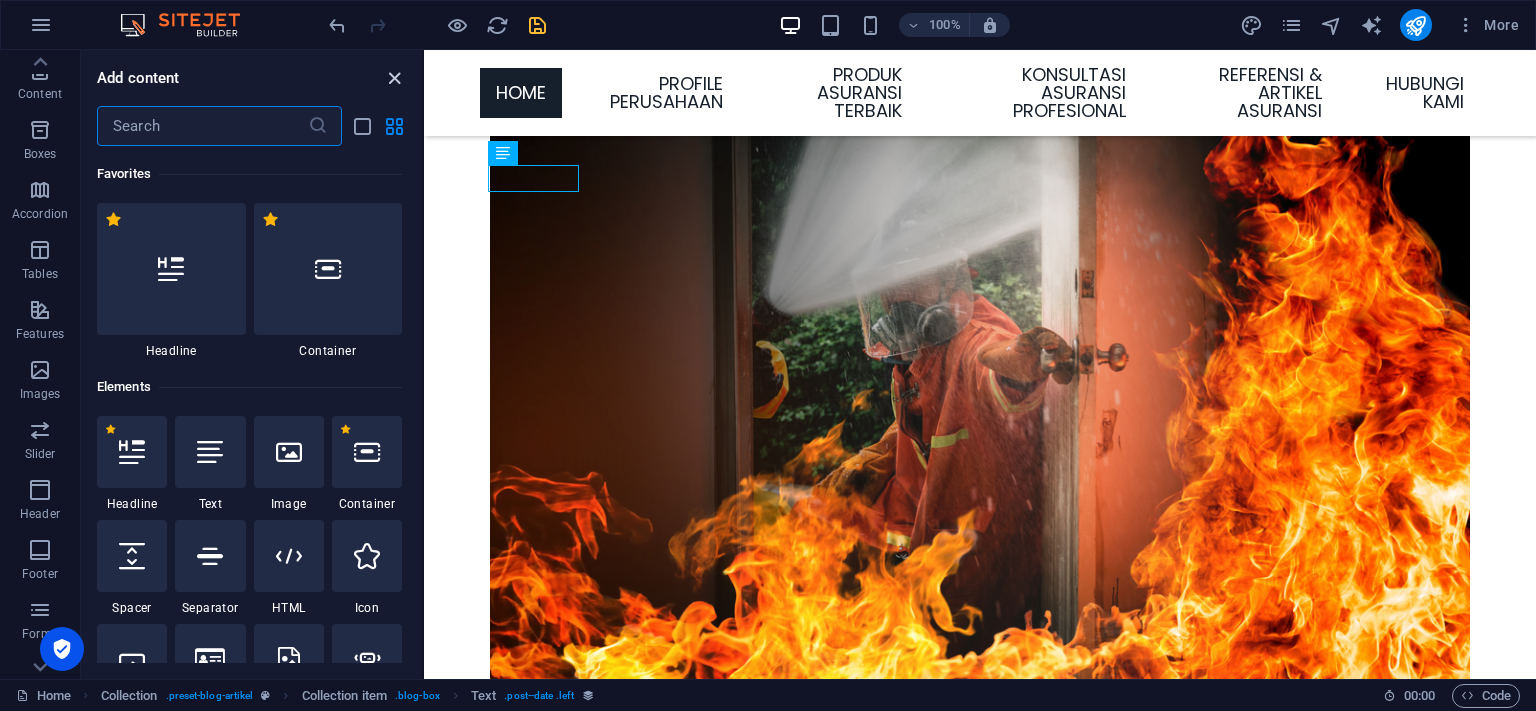 click at bounding box center (394, 78) 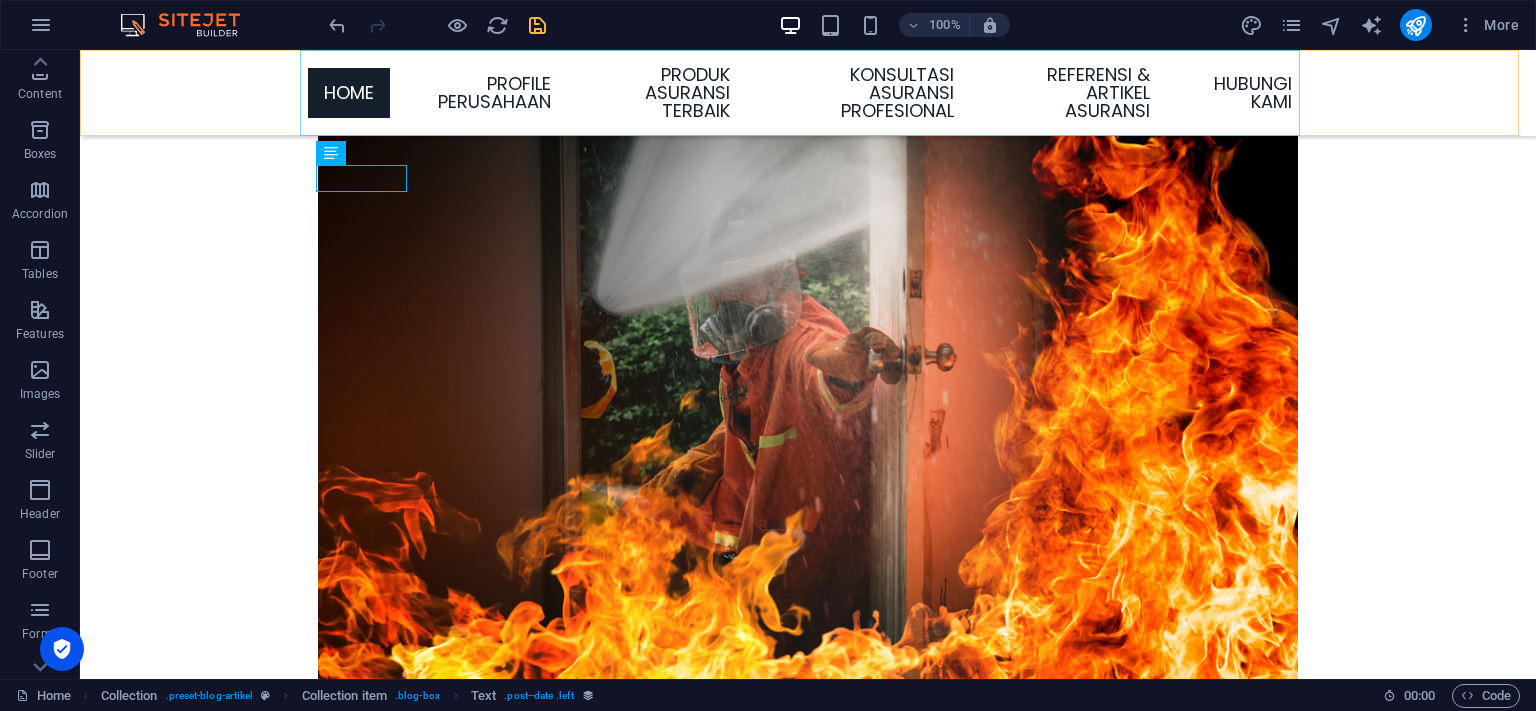 scroll, scrollTop: 180, scrollLeft: 0, axis: vertical 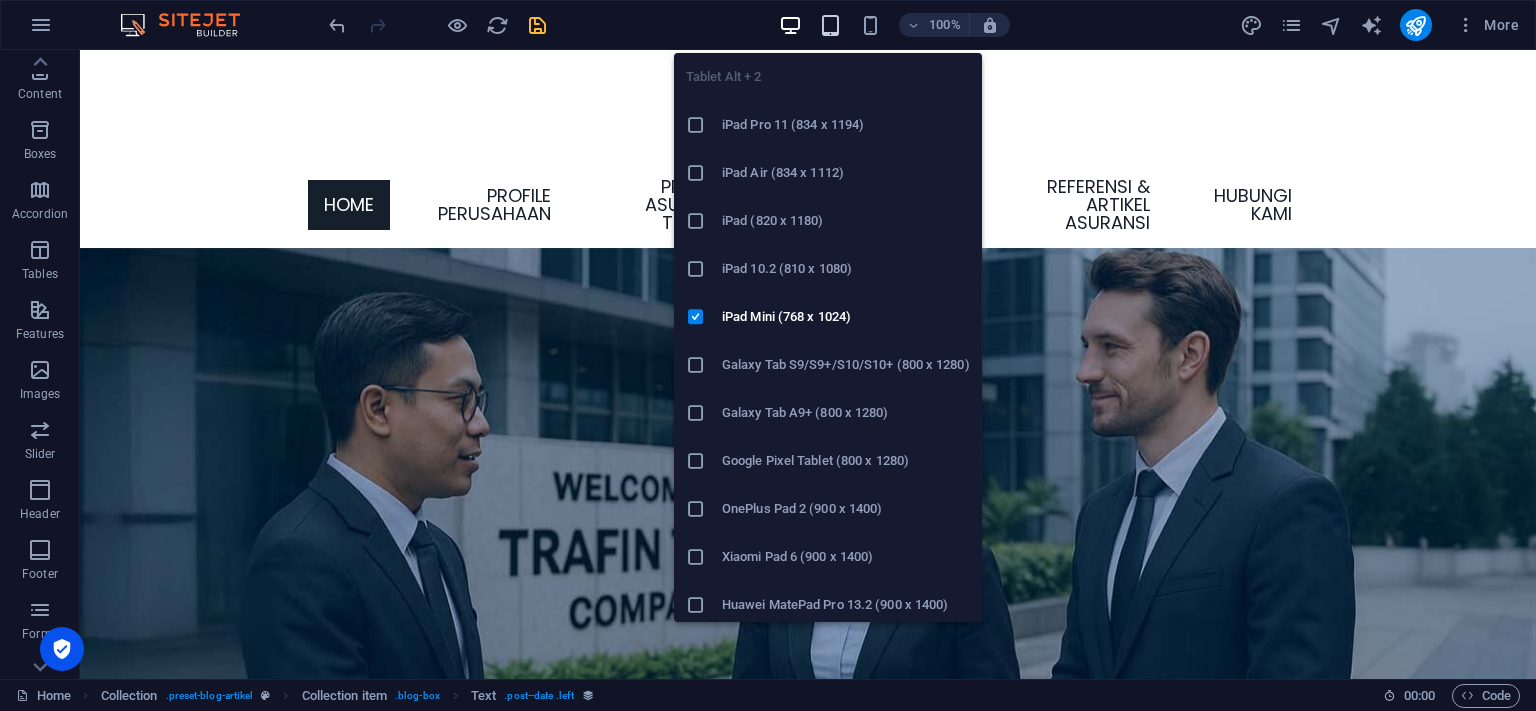 click at bounding box center [830, 25] 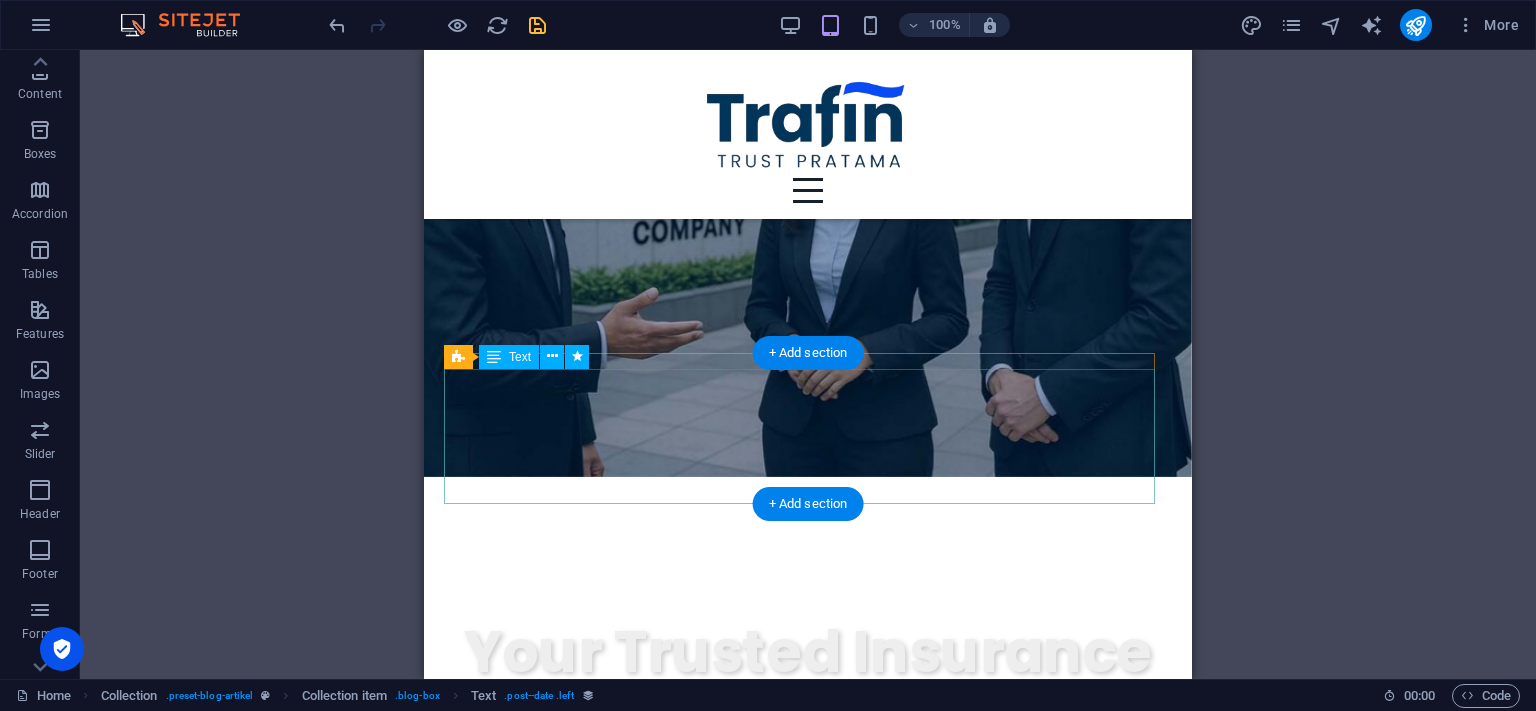 scroll, scrollTop: 0, scrollLeft: 0, axis: both 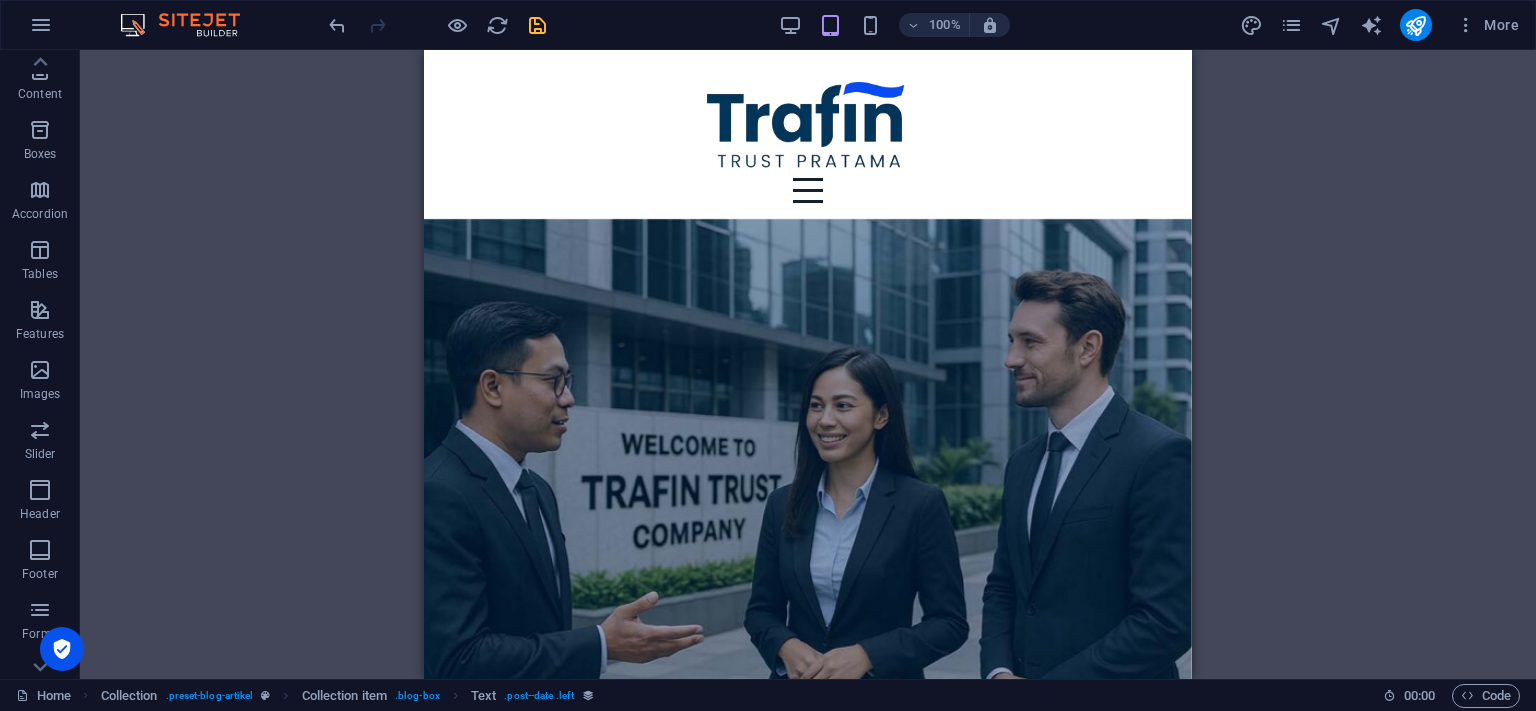 click at bounding box center (537, 25) 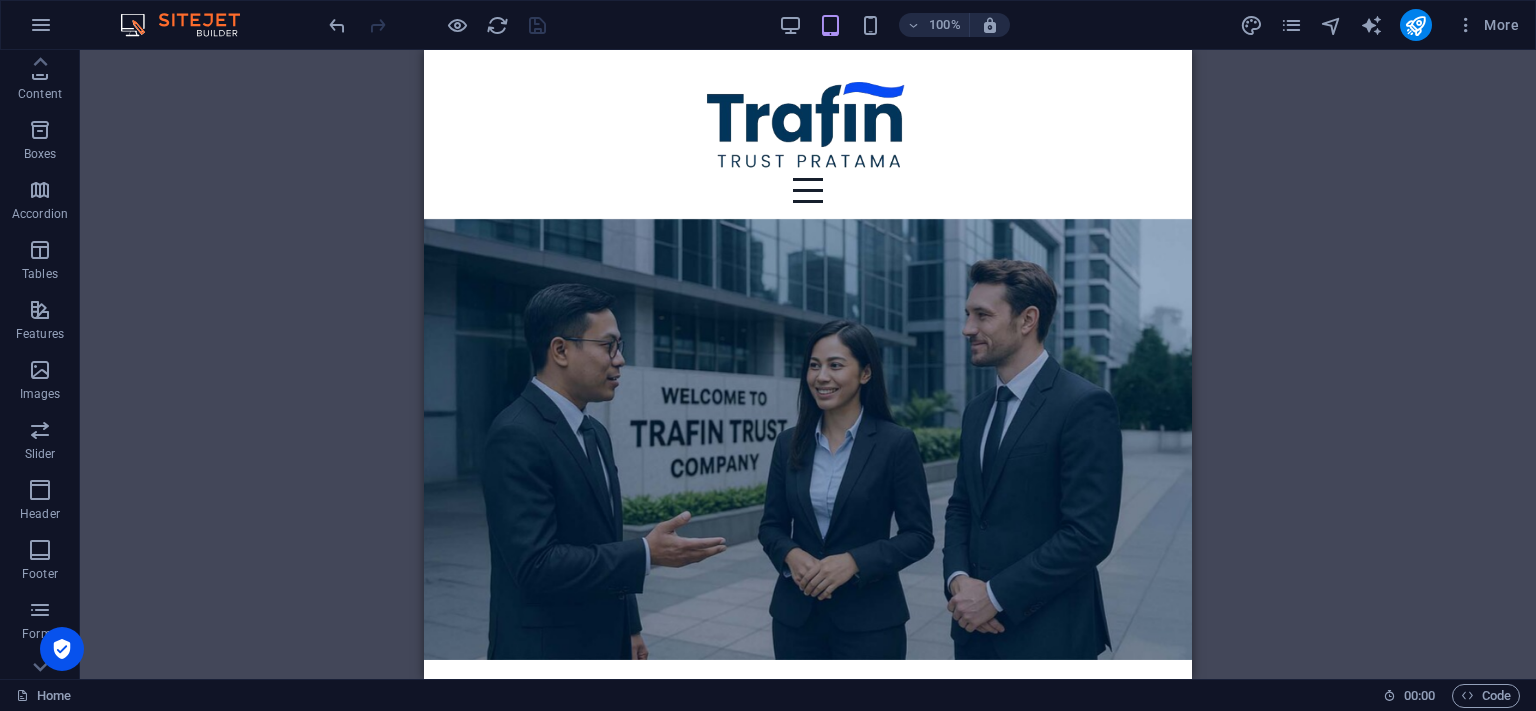 click on "100% More" at bounding box center [926, 25] 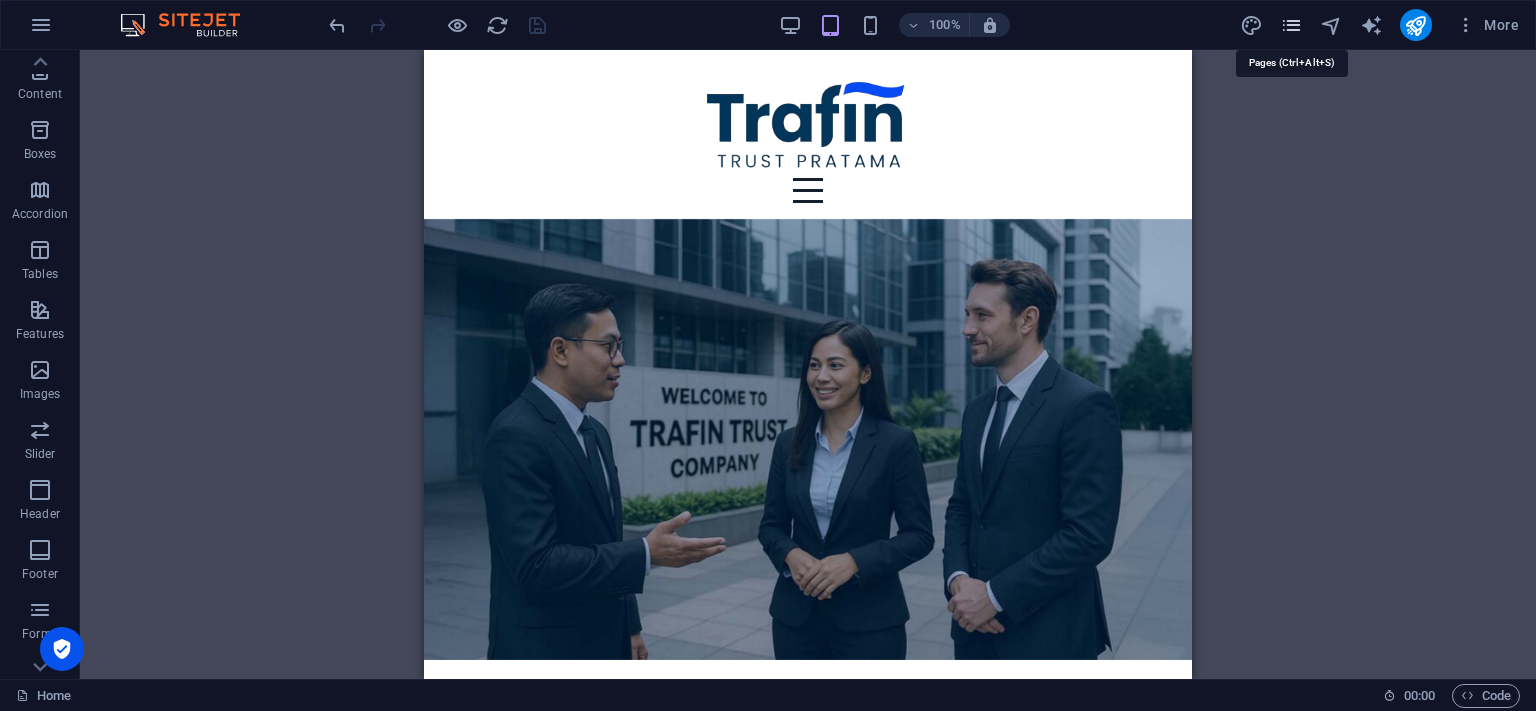 click at bounding box center [1291, 25] 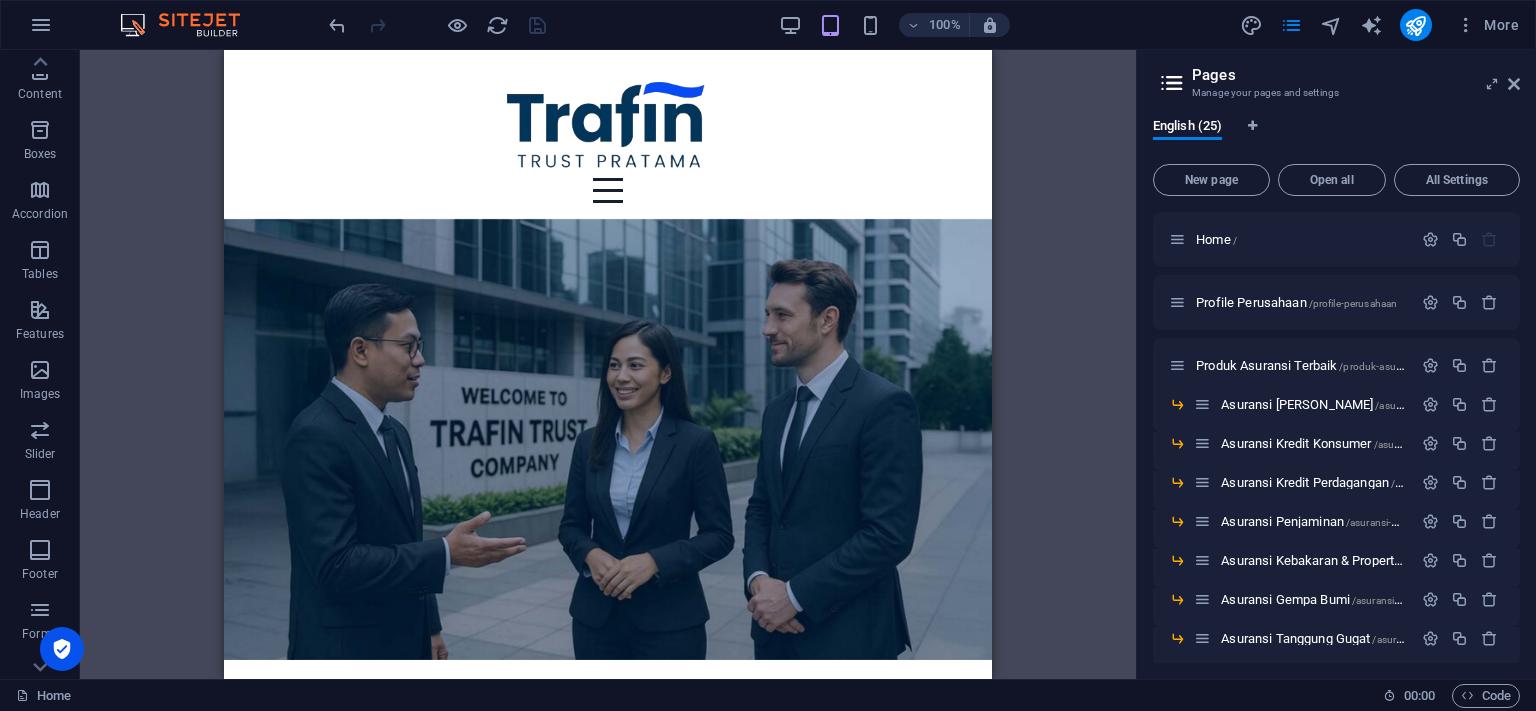 click on "Manage your pages and settings" at bounding box center (1336, 93) 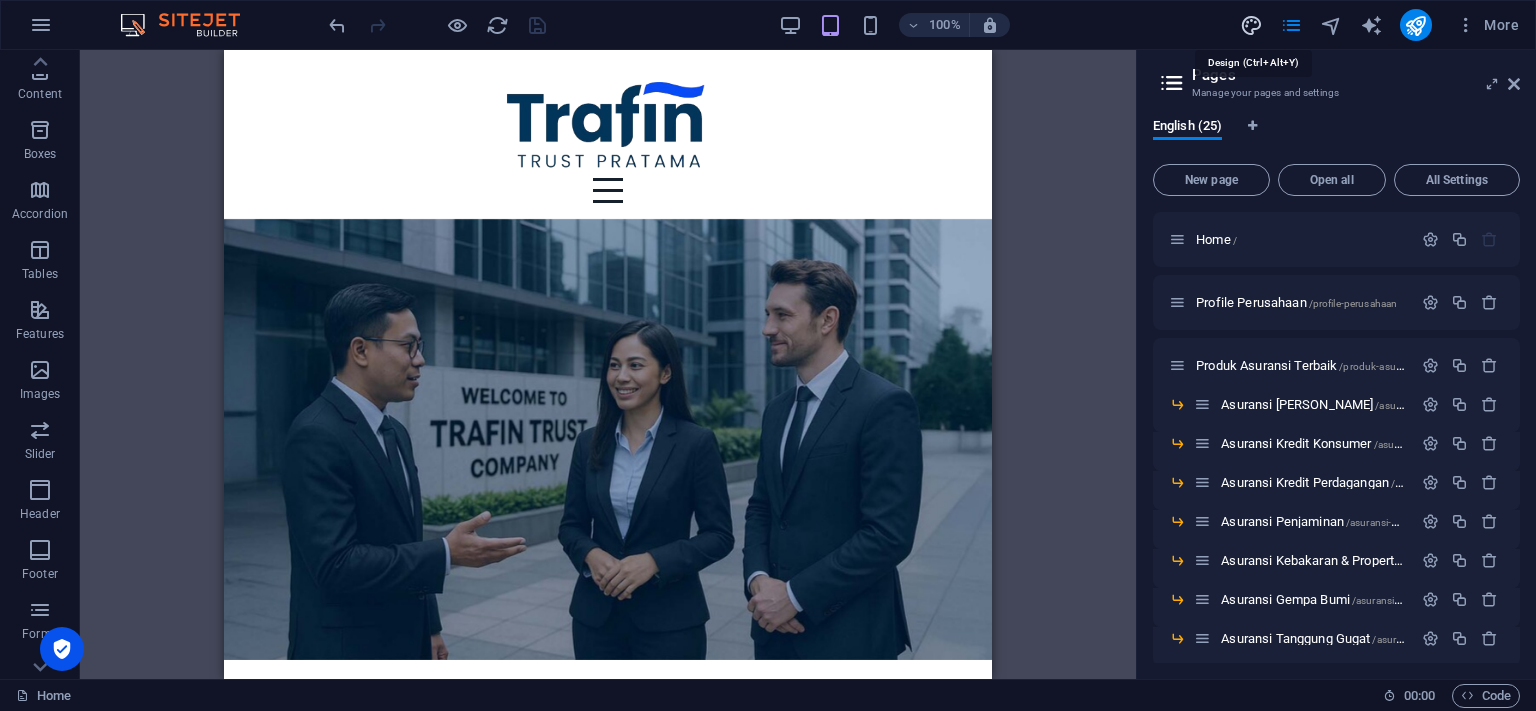 click at bounding box center (1251, 25) 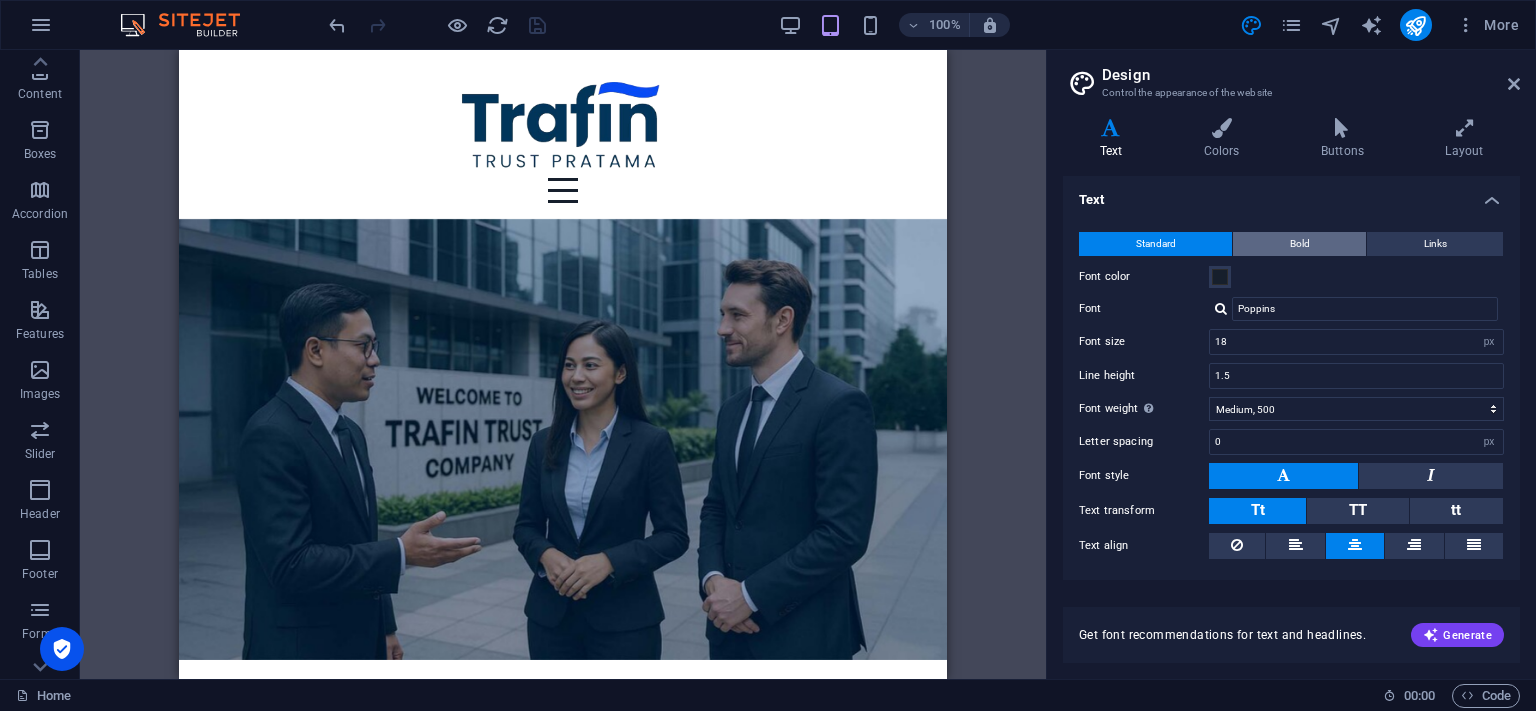 click on "Bold" at bounding box center [1300, 244] 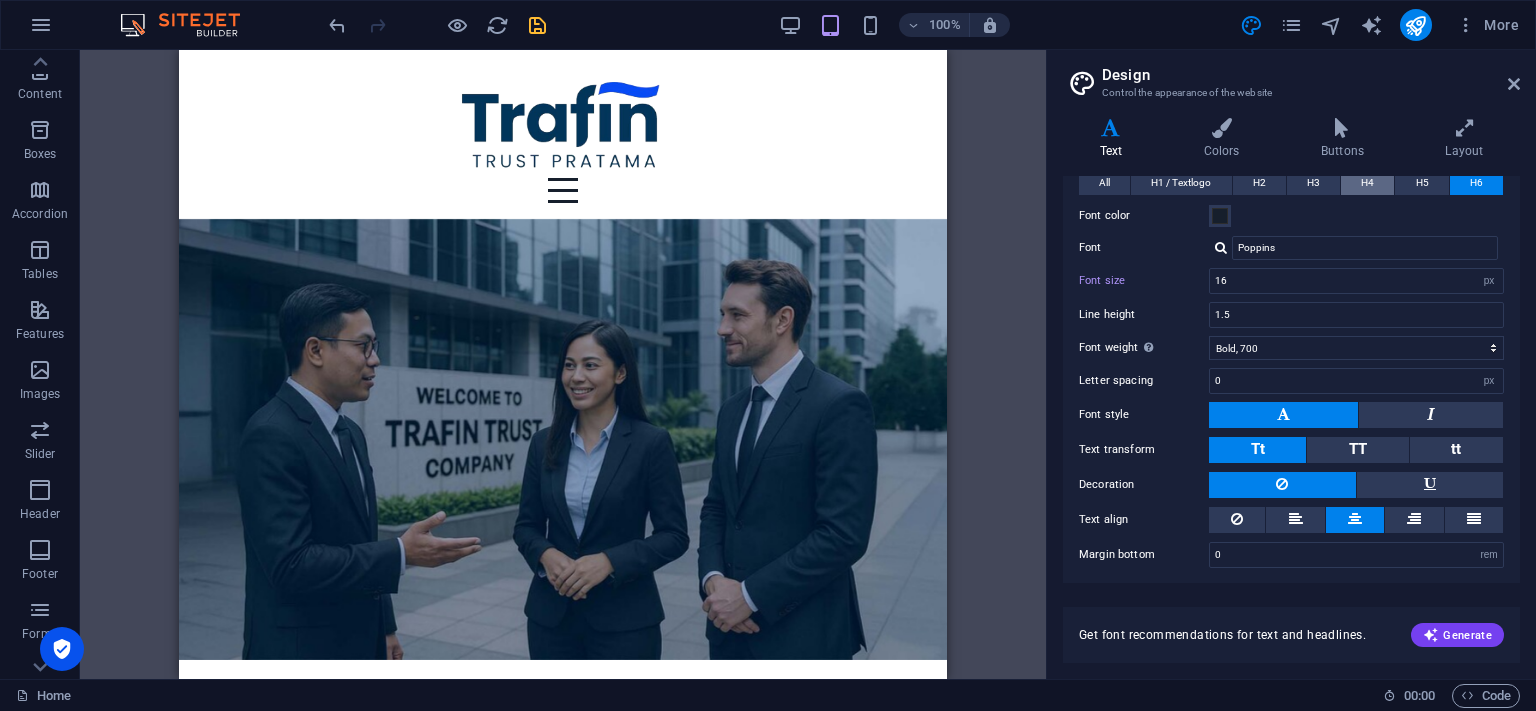 scroll, scrollTop: 0, scrollLeft: 0, axis: both 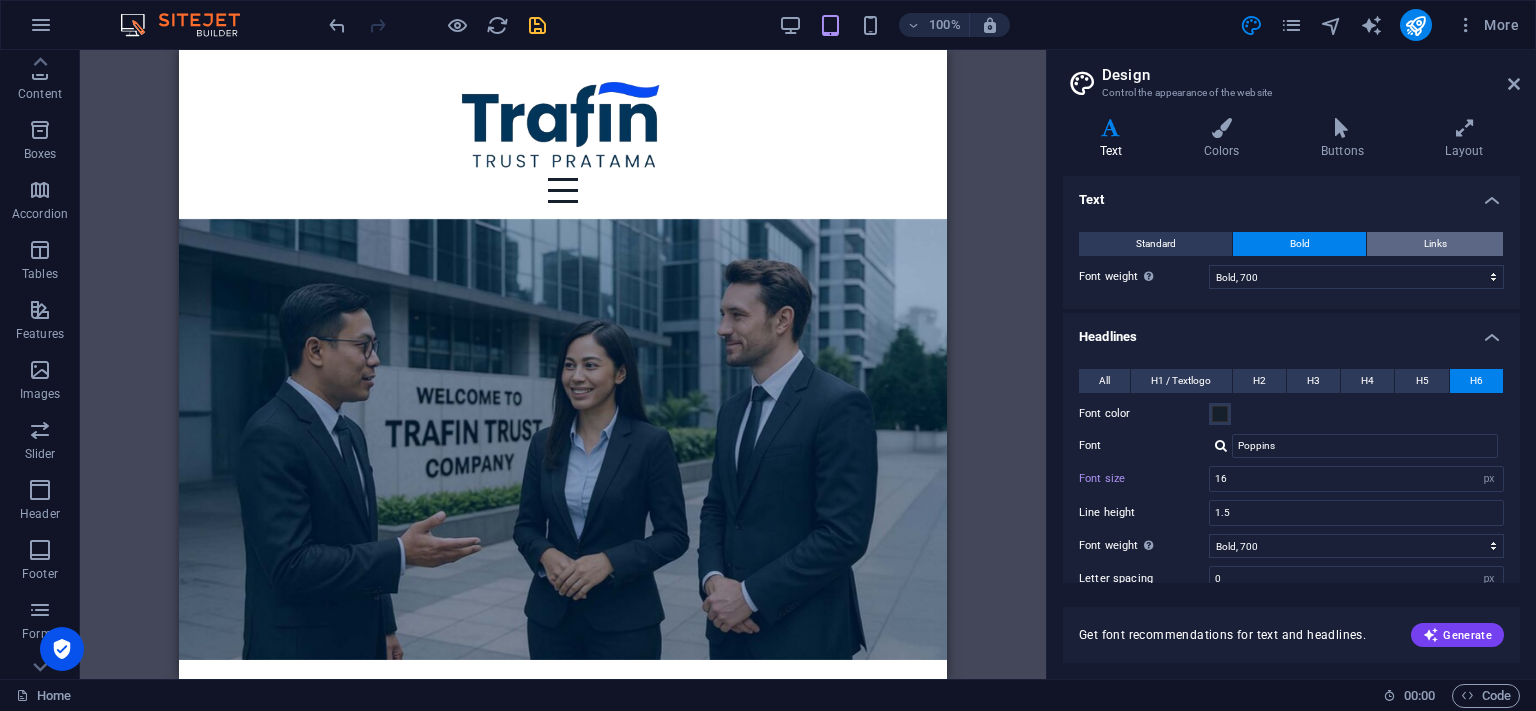 click on "Links" at bounding box center [1435, 244] 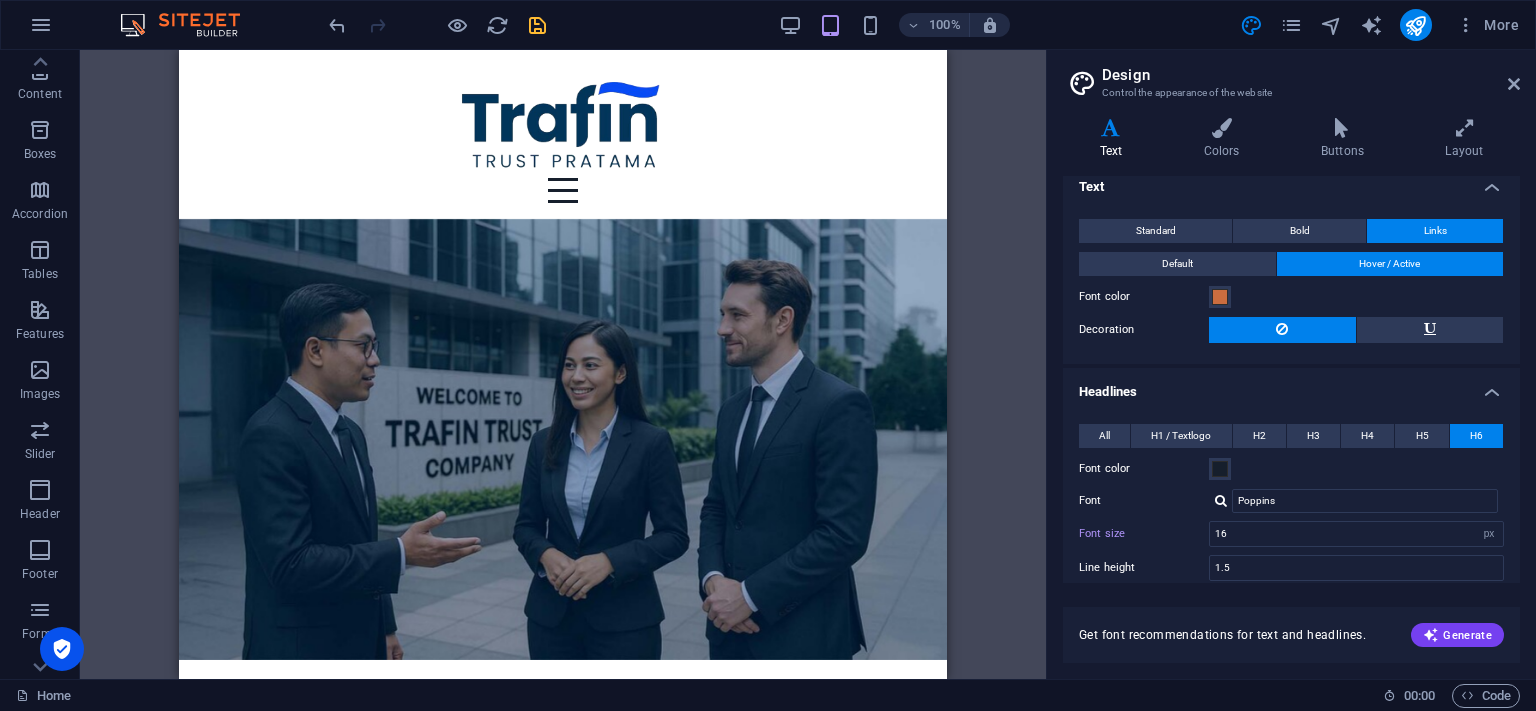 scroll, scrollTop: 0, scrollLeft: 0, axis: both 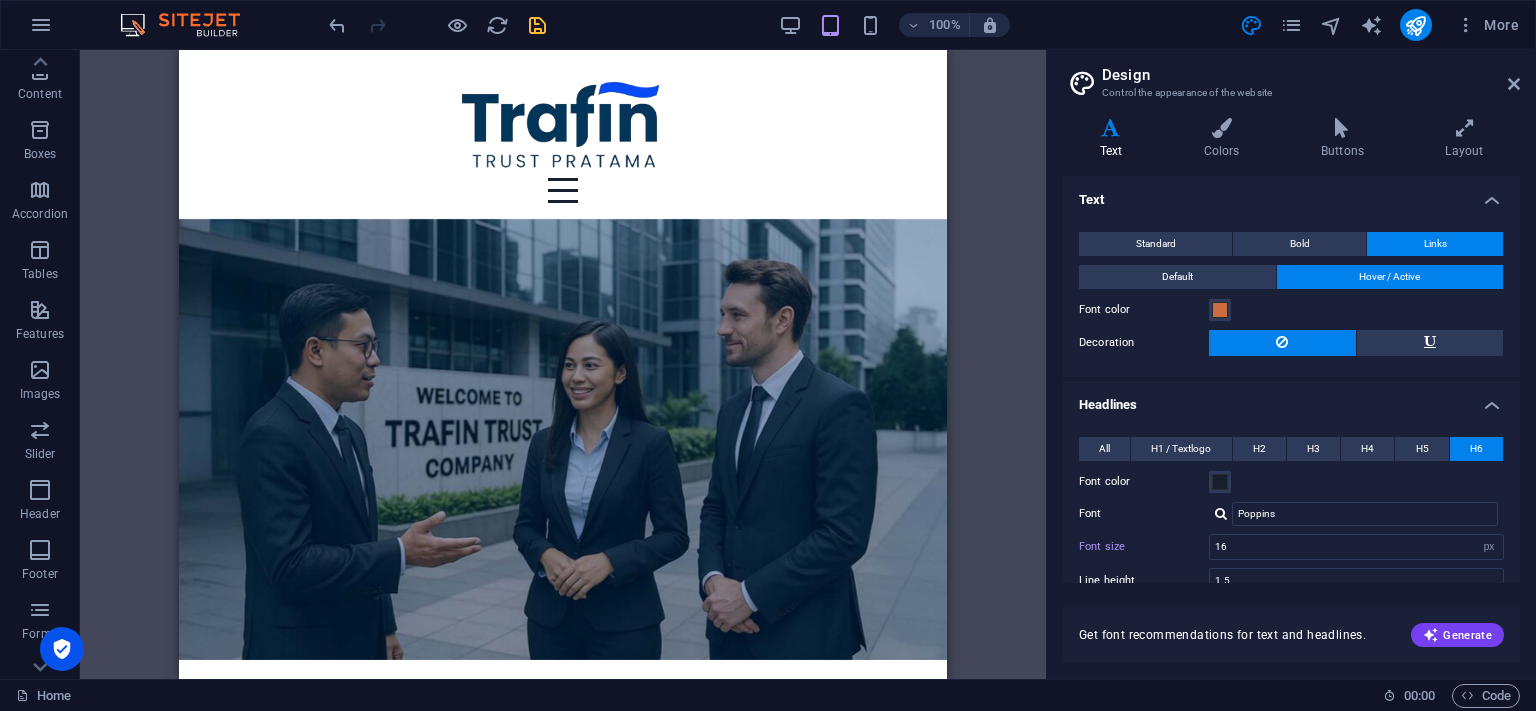 click on "Text" at bounding box center (1291, 194) 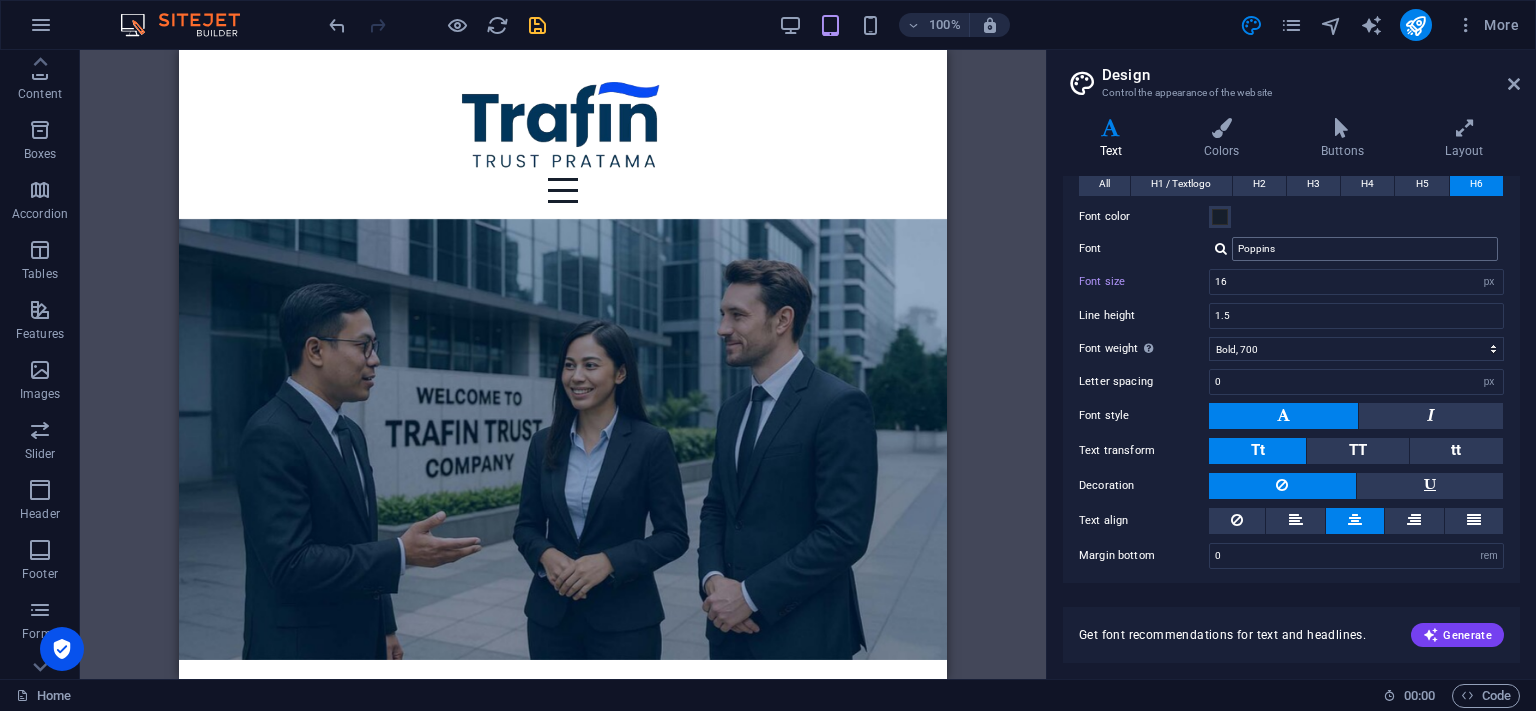 scroll, scrollTop: 113, scrollLeft: 0, axis: vertical 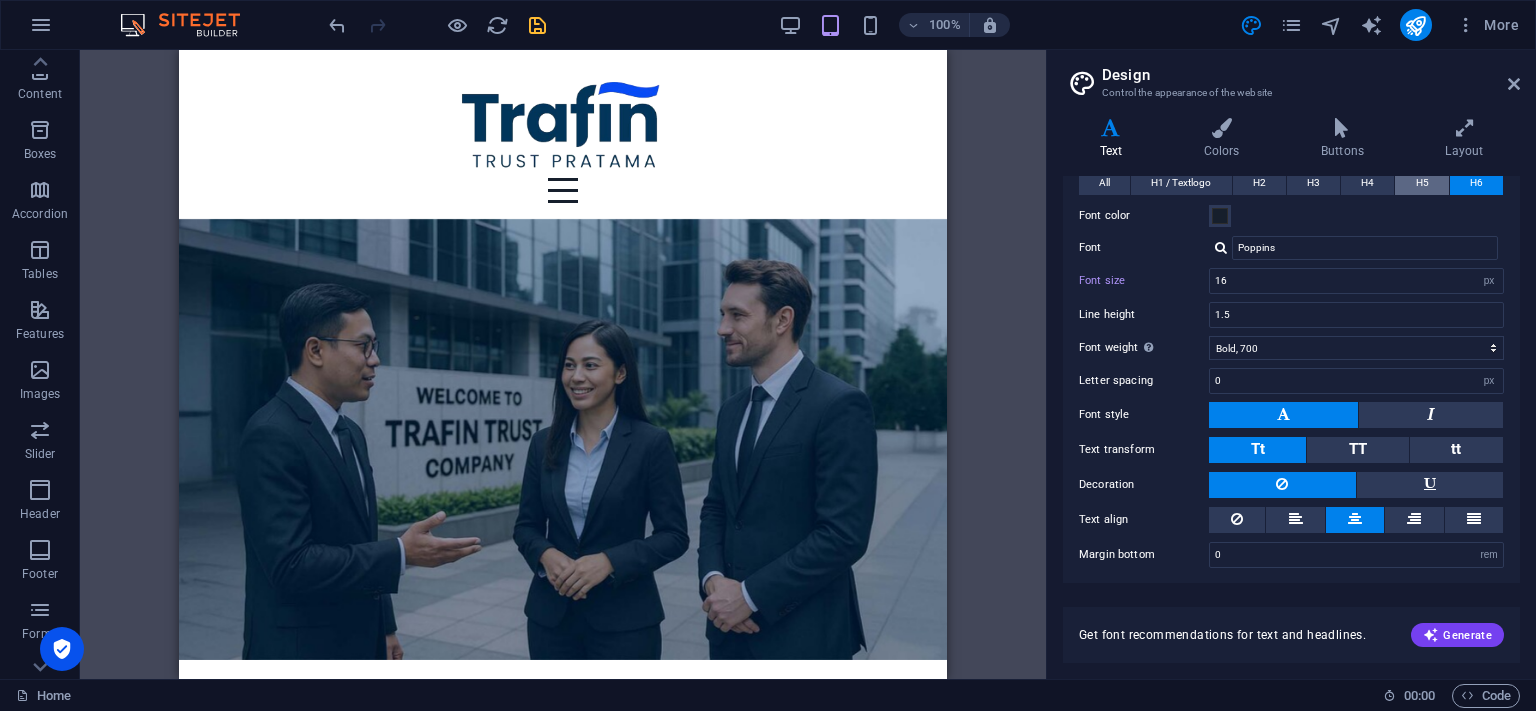 click on "H5" at bounding box center (1421, 183) 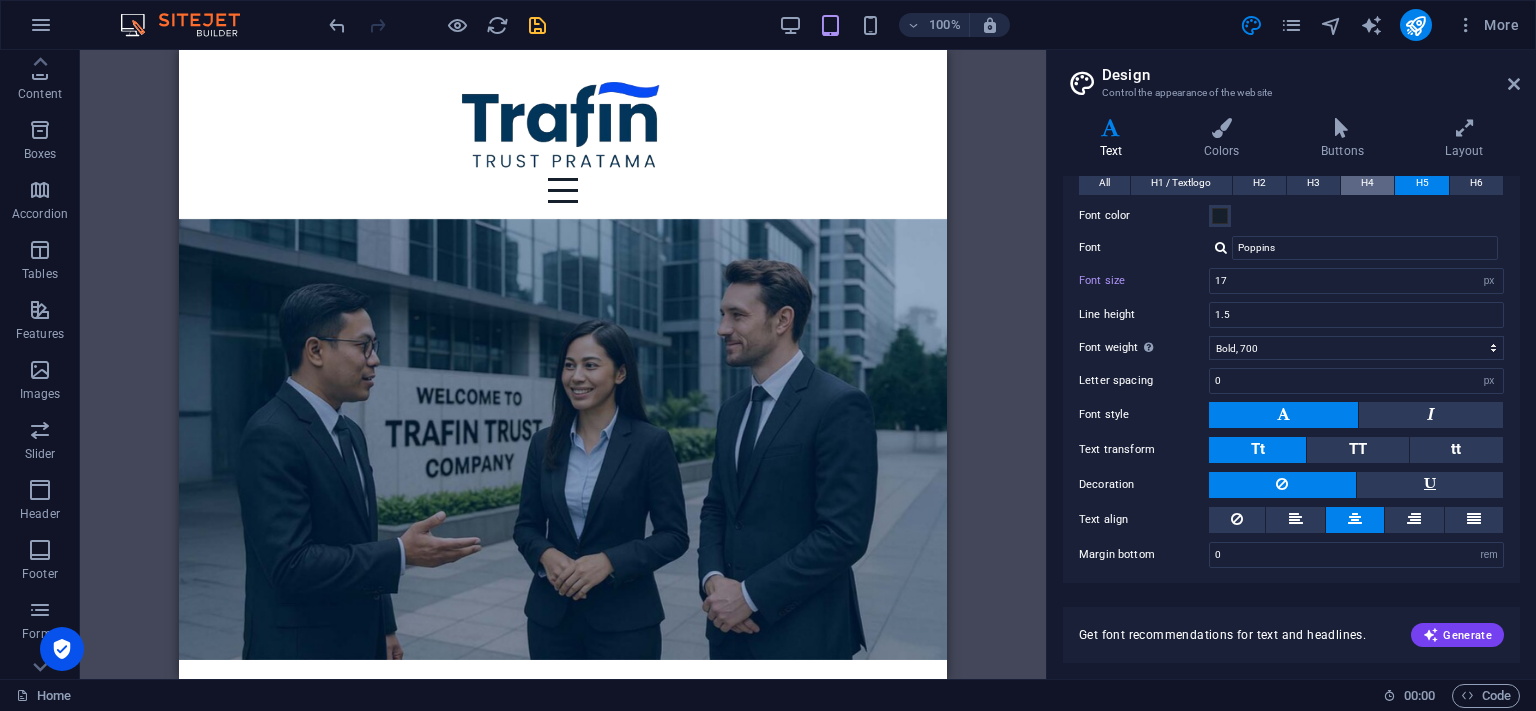 click on "H4" at bounding box center (1367, 183) 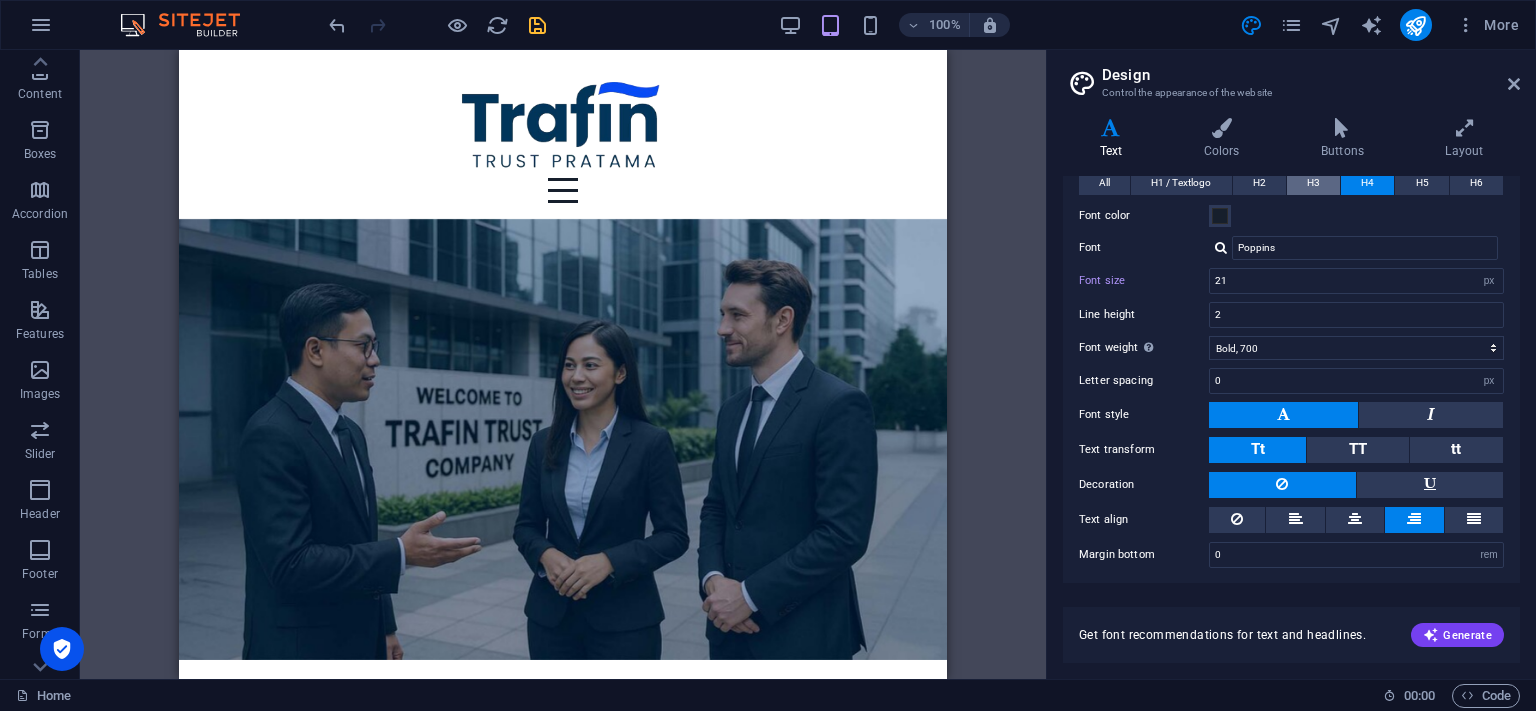 click on "H3" at bounding box center (1313, 183) 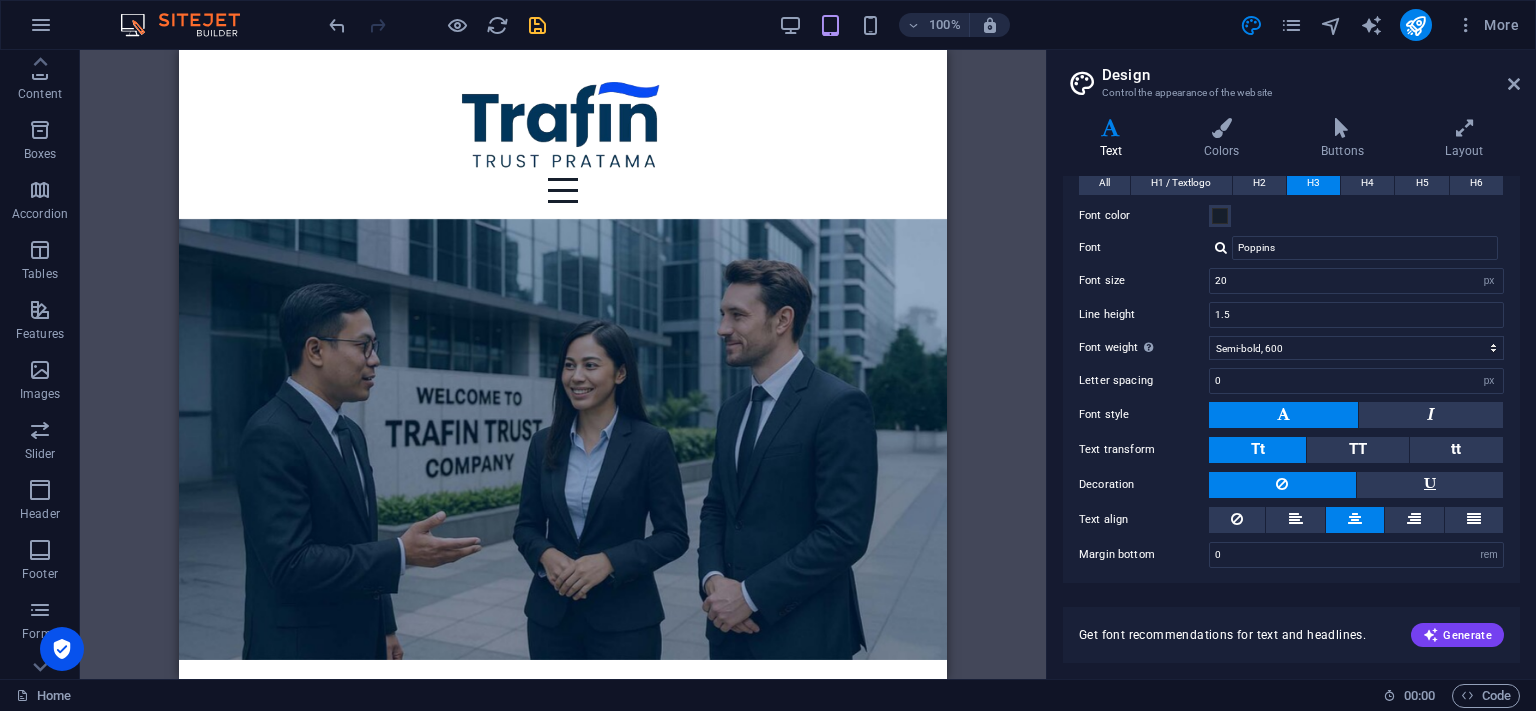 click on "H3" at bounding box center [1313, 183] 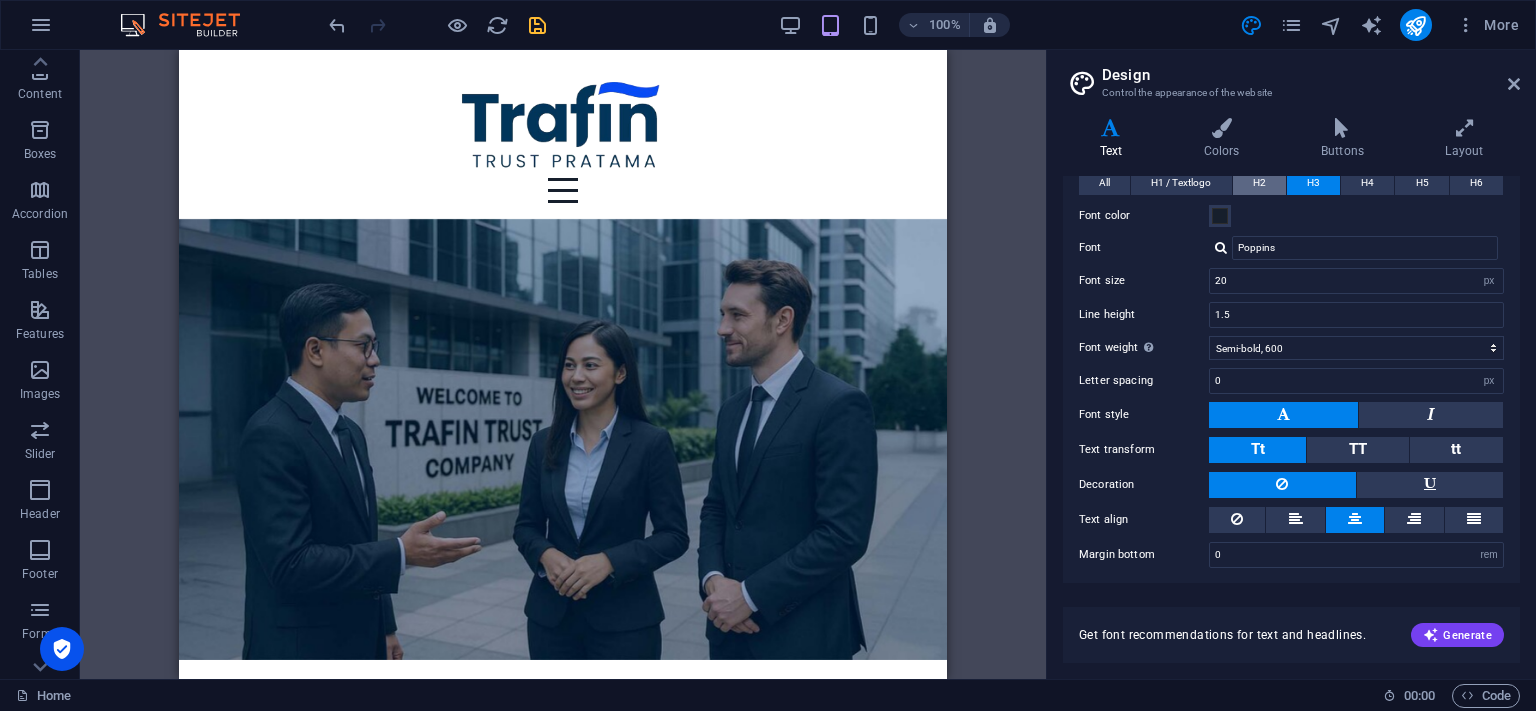 click on "H2" at bounding box center (1259, 183) 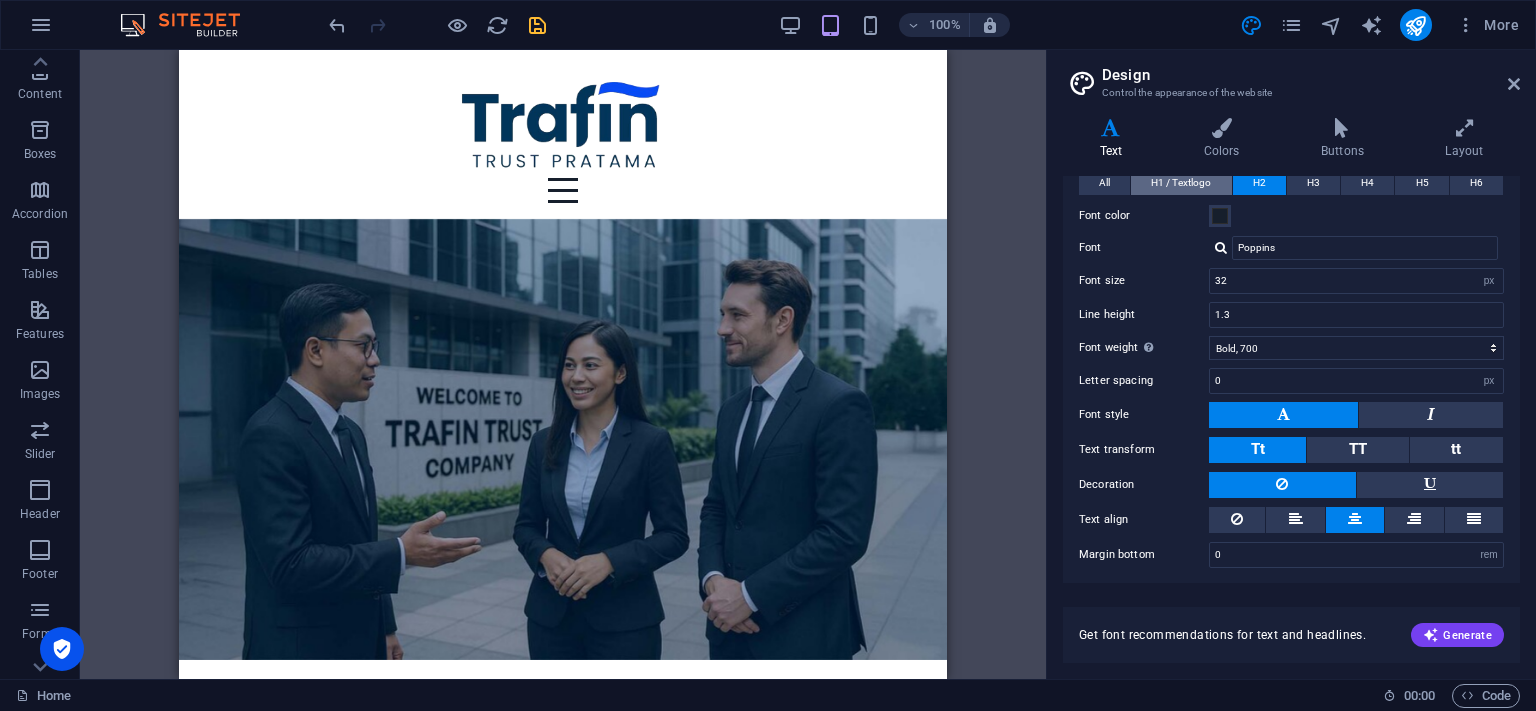 click on "H1 / Textlogo" at bounding box center [1181, 183] 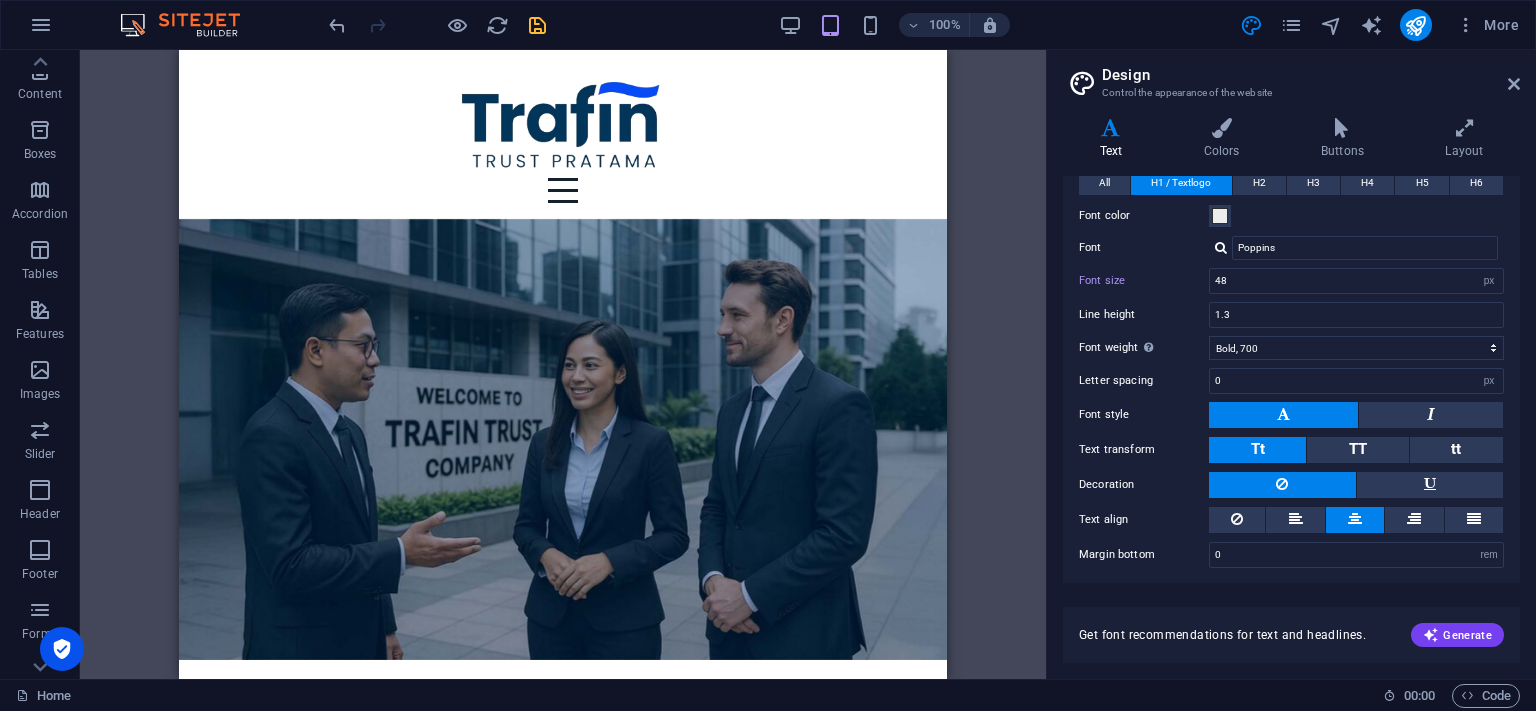 click on "All H1 / Textlogo H2 H3 H4 H5 H6 Font color Font Poppins Line height 1.5 Font weight To display the font weight correctly, it may need to be enabled.  Manage Fonts Thin, 100 Extra-light, 200 Light, 300 Regular, 400 Medium, 500 Semi-bold, 600 Bold, 700 Extra-bold, 800 Black, 900 Letter spacing 0 rem px Font style Text transform Tt TT tt Decoration Text align Margin bottom 0 rem px vh Font color Font Poppins Font size 48 rem px em % Line height 1.3 Font weight To display the font weight correctly, it may need to be enabled.  Manage Fonts Thin, 100 Extra-light, 200 Light, 300 Regular, 400 Medium, 500 Semi-bold, 600 Bold, 700 Extra-bold, 800 Black, 900 Letter spacing 0 rem px Font style Text transform Tt TT tt Decoration Text align Margin bottom 0 rem px vh Font color Font Poppins Font size 32 rem px em % Line height 1.3 Font weight To display the font weight correctly, it may need to be enabled.  Manage Fonts Thin, 100 Extra-light, 200 Light, 300 Regular, 400 Medium, 500 Semi-bold, 600 Bold, 700 Extra-bold, 800" at bounding box center (1291, 369) 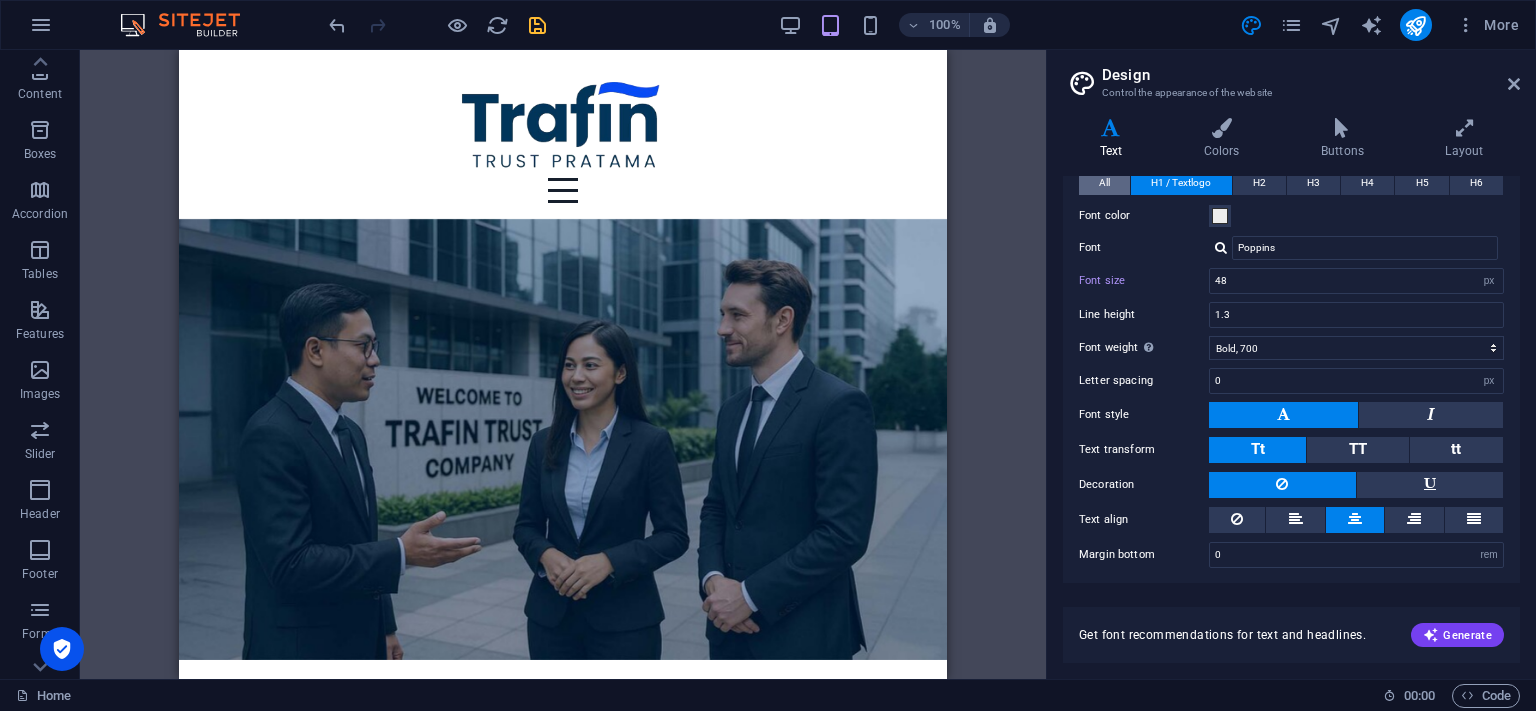 click on "All" at bounding box center (1104, 183) 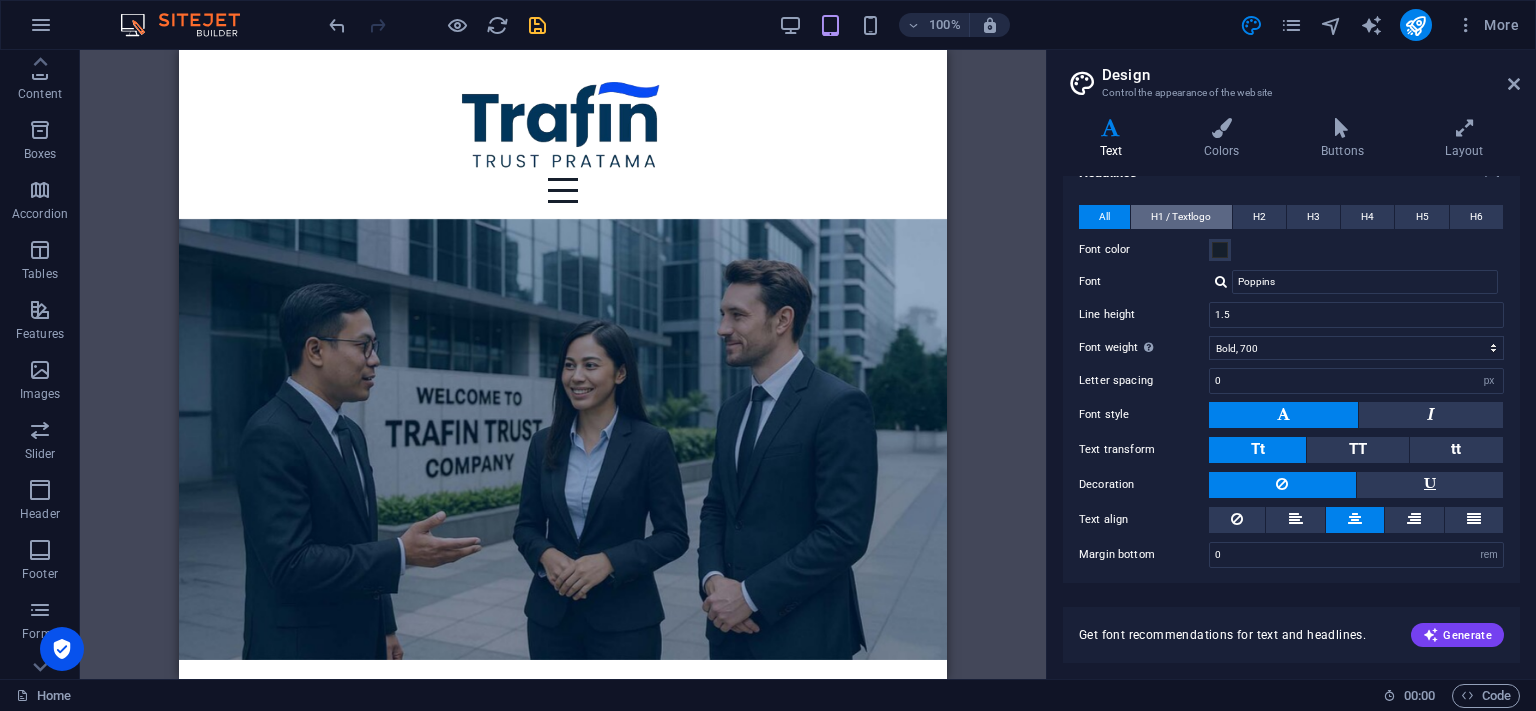 click on "H1 / Textlogo" at bounding box center (1181, 217) 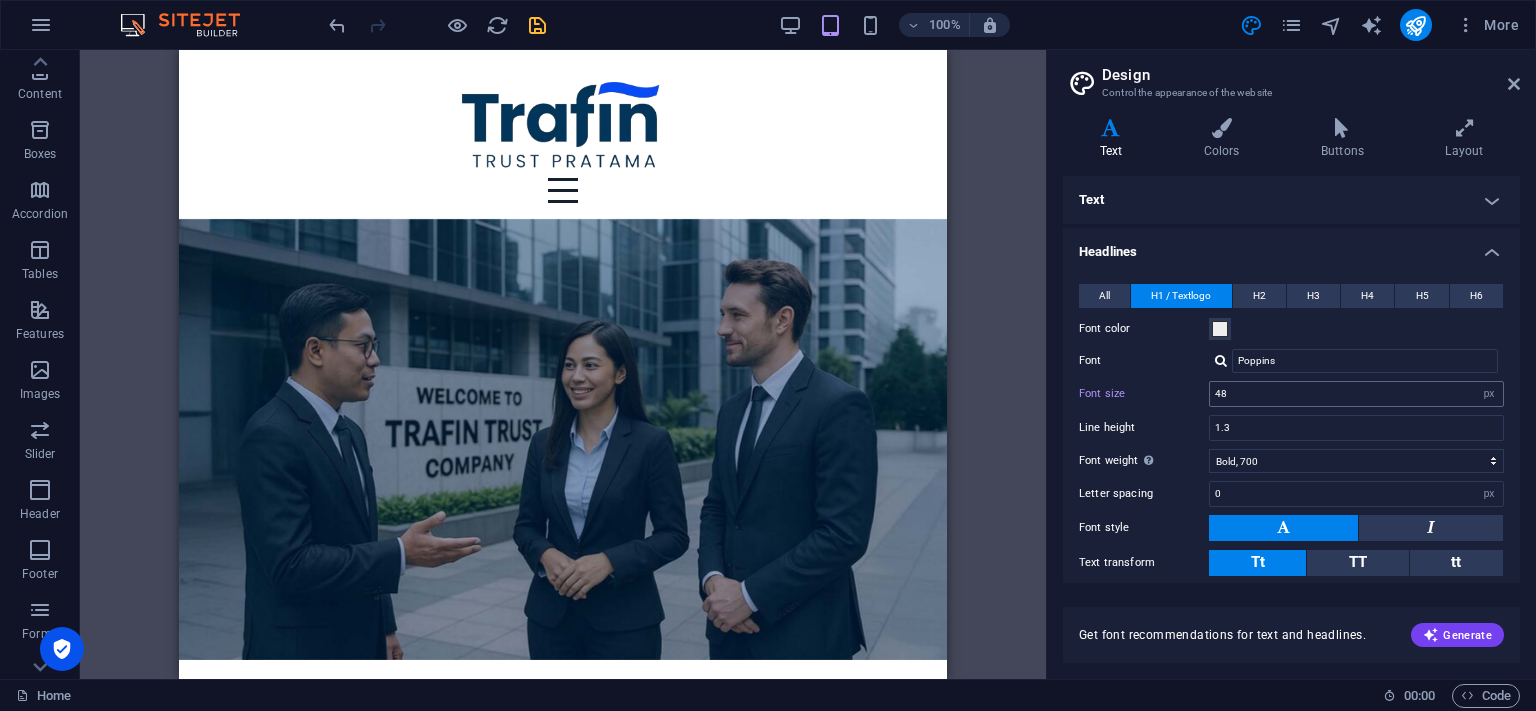 scroll, scrollTop: 113, scrollLeft: 0, axis: vertical 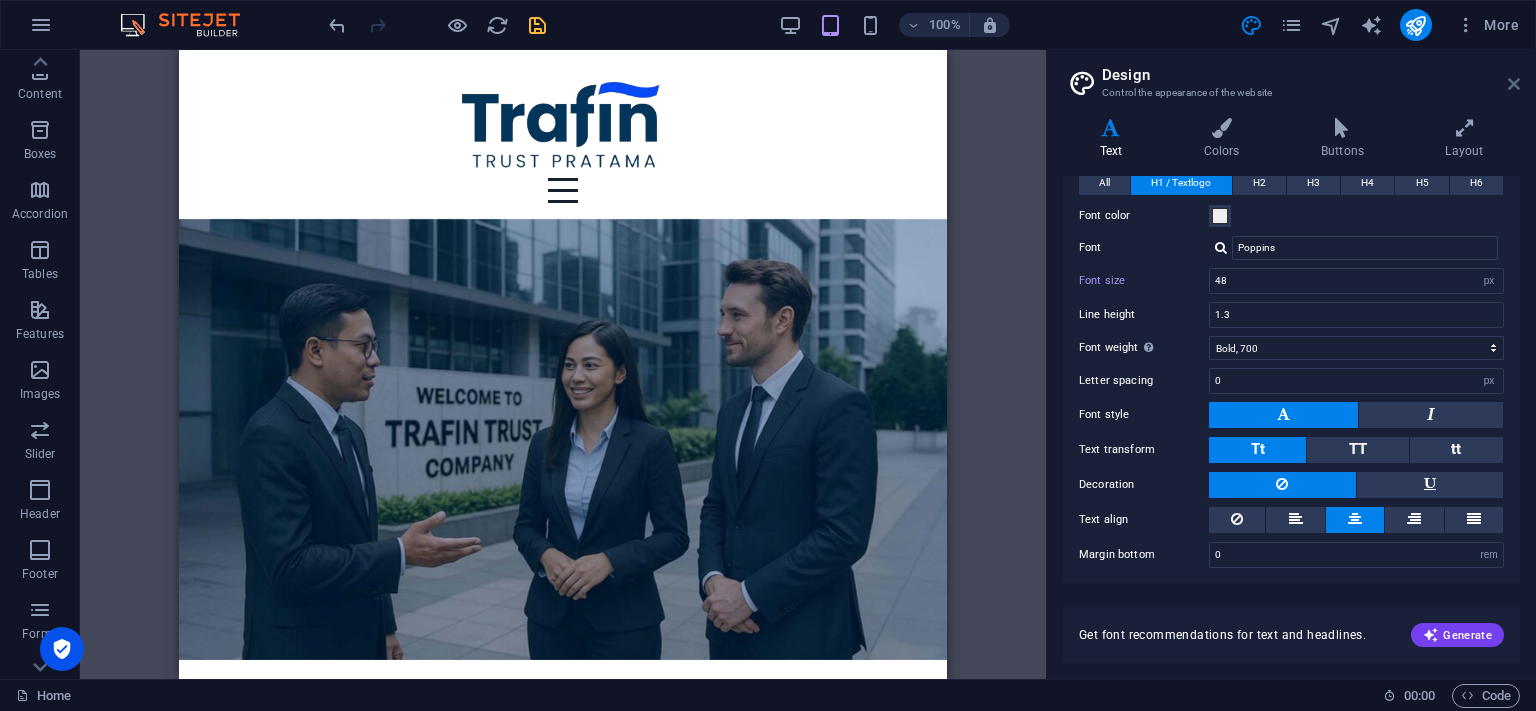 click at bounding box center [1514, 84] 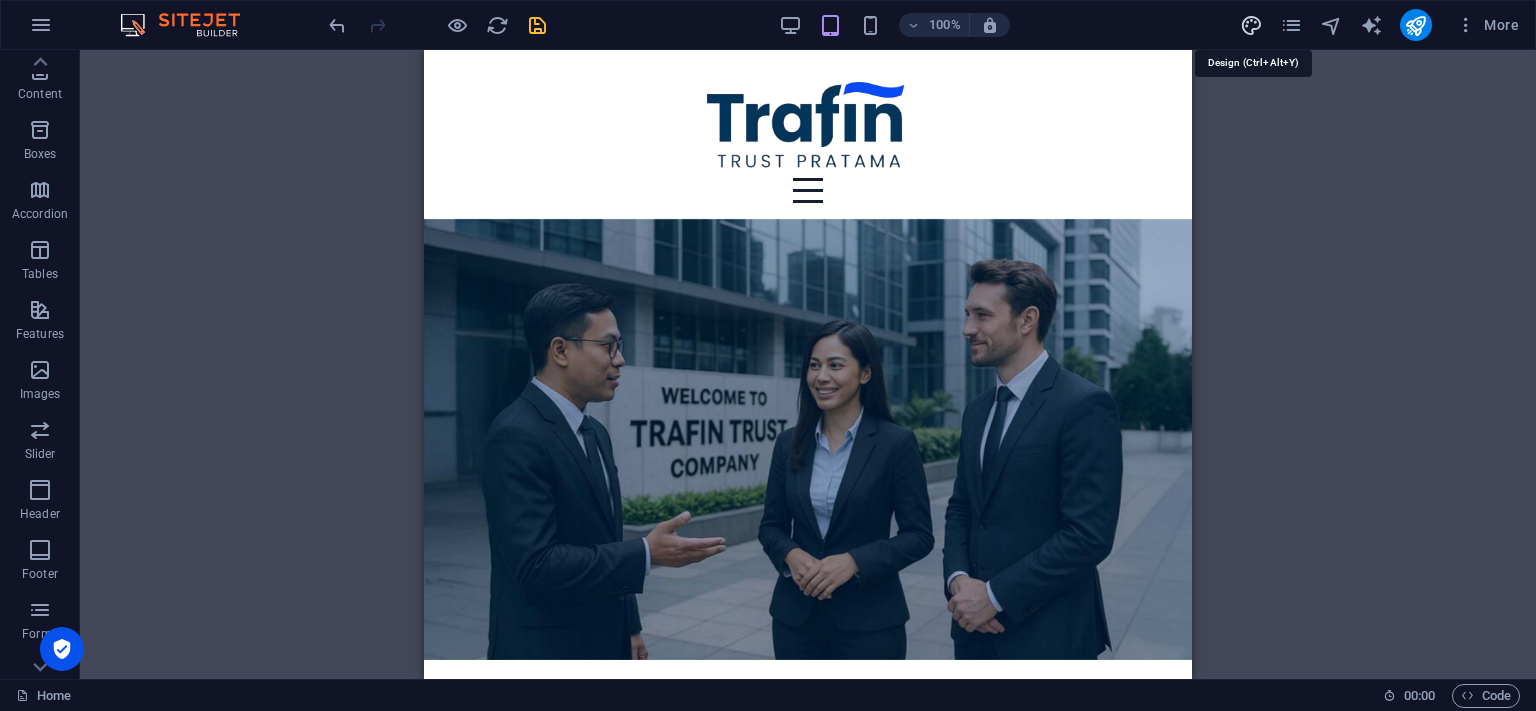 click at bounding box center (1251, 25) 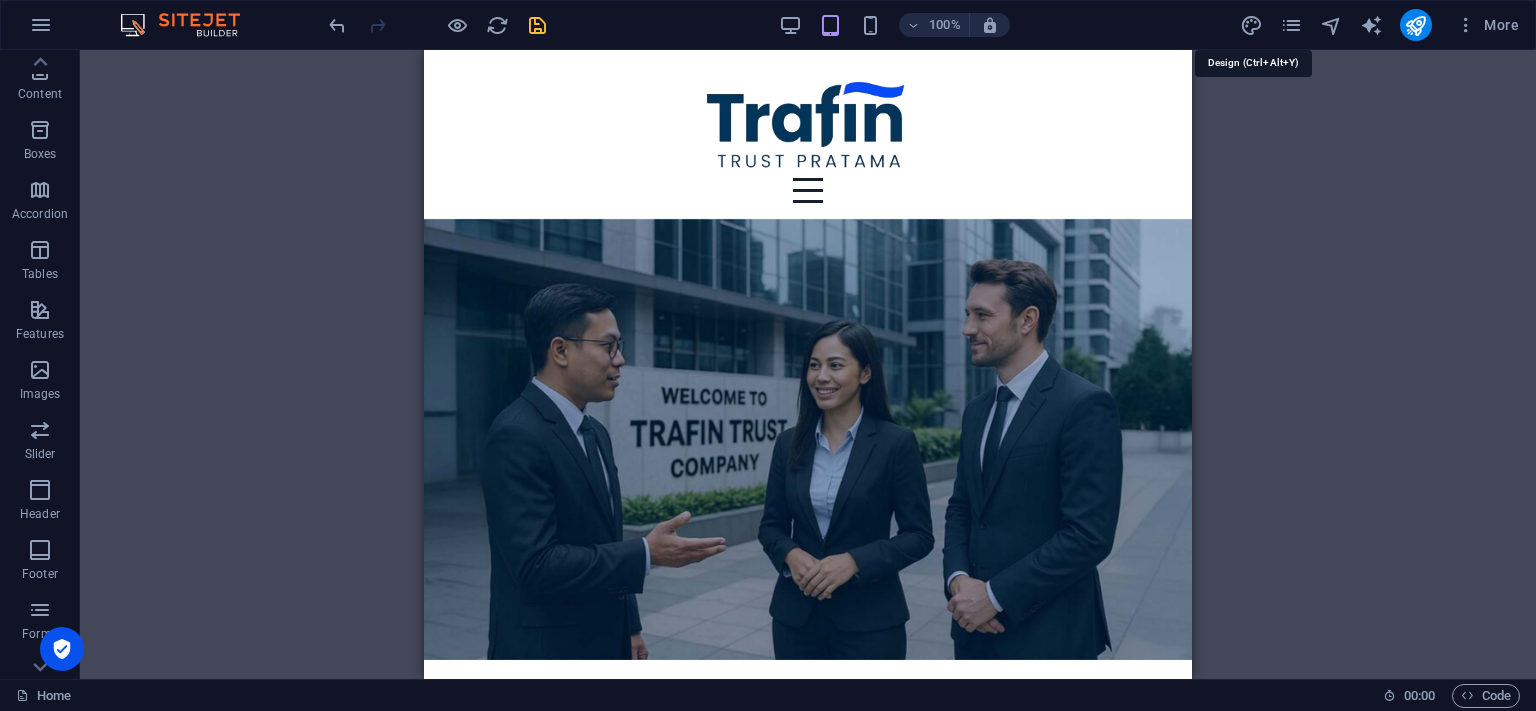 select on "px" 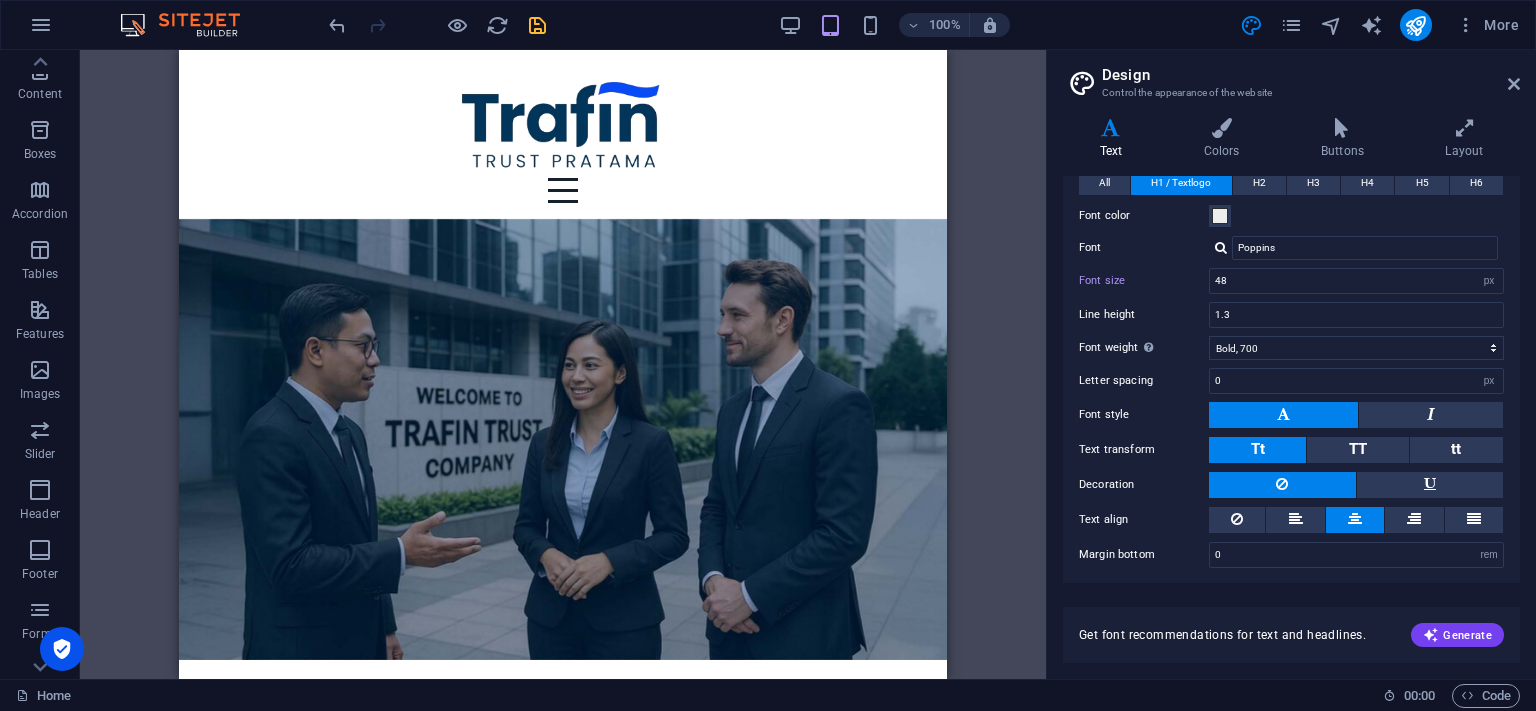 scroll, scrollTop: 0, scrollLeft: 0, axis: both 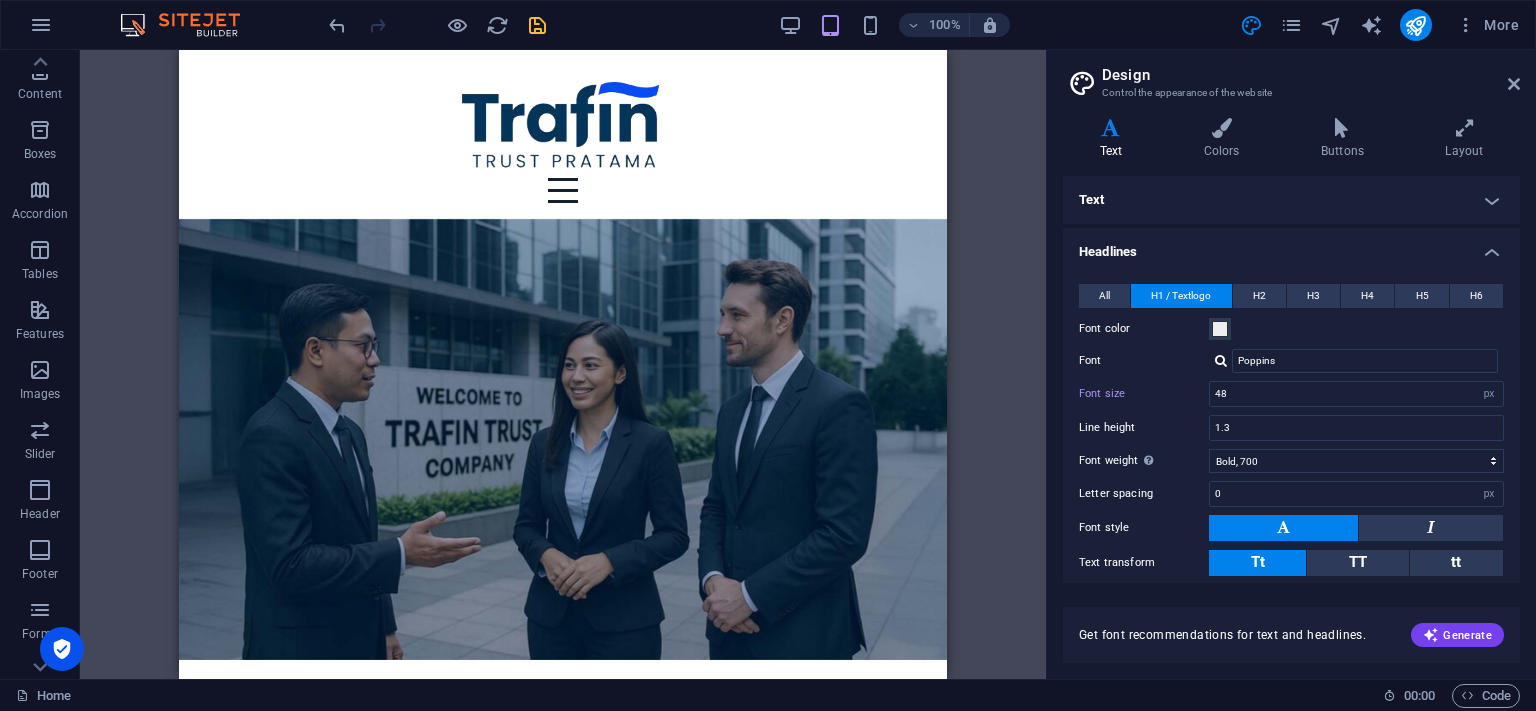 click on "Headlines" at bounding box center (1291, 246) 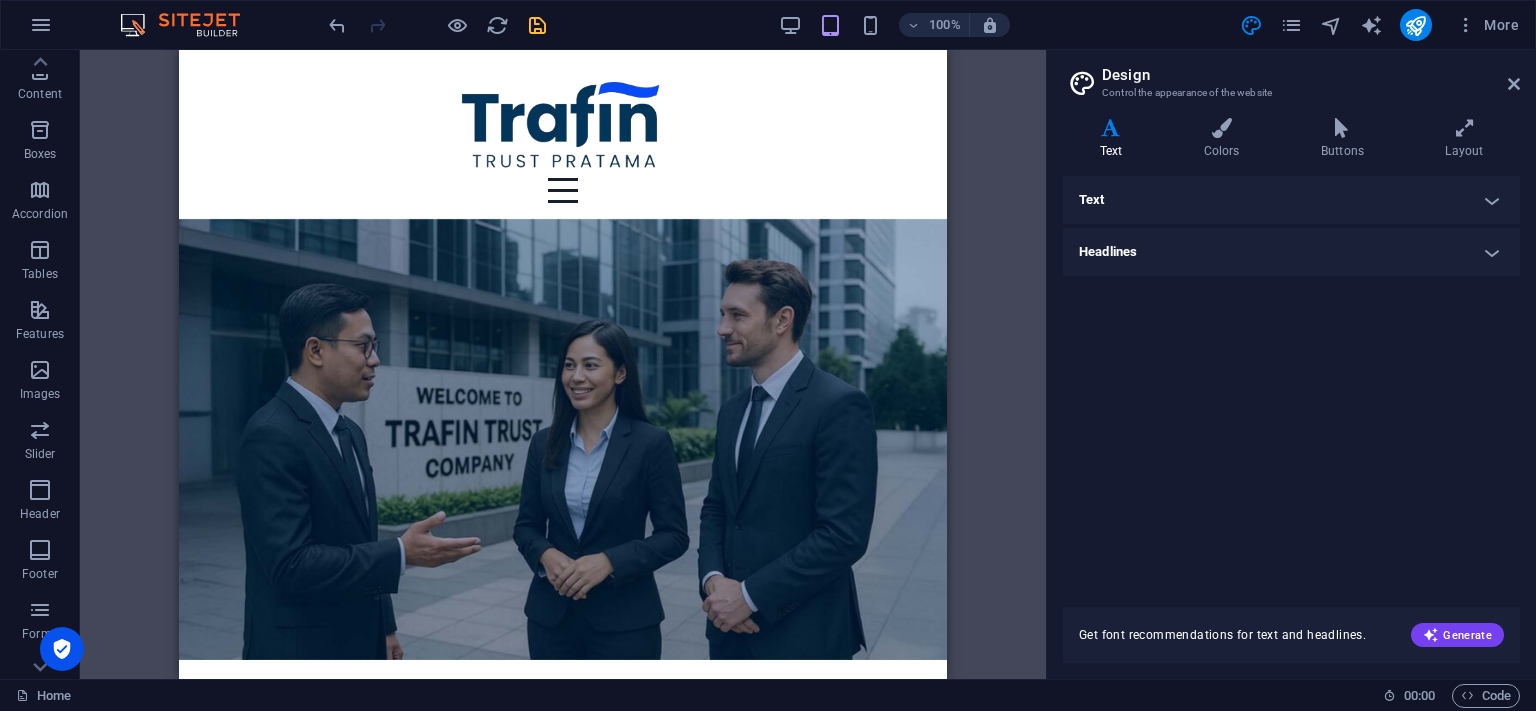 click on "Text" at bounding box center (1291, 200) 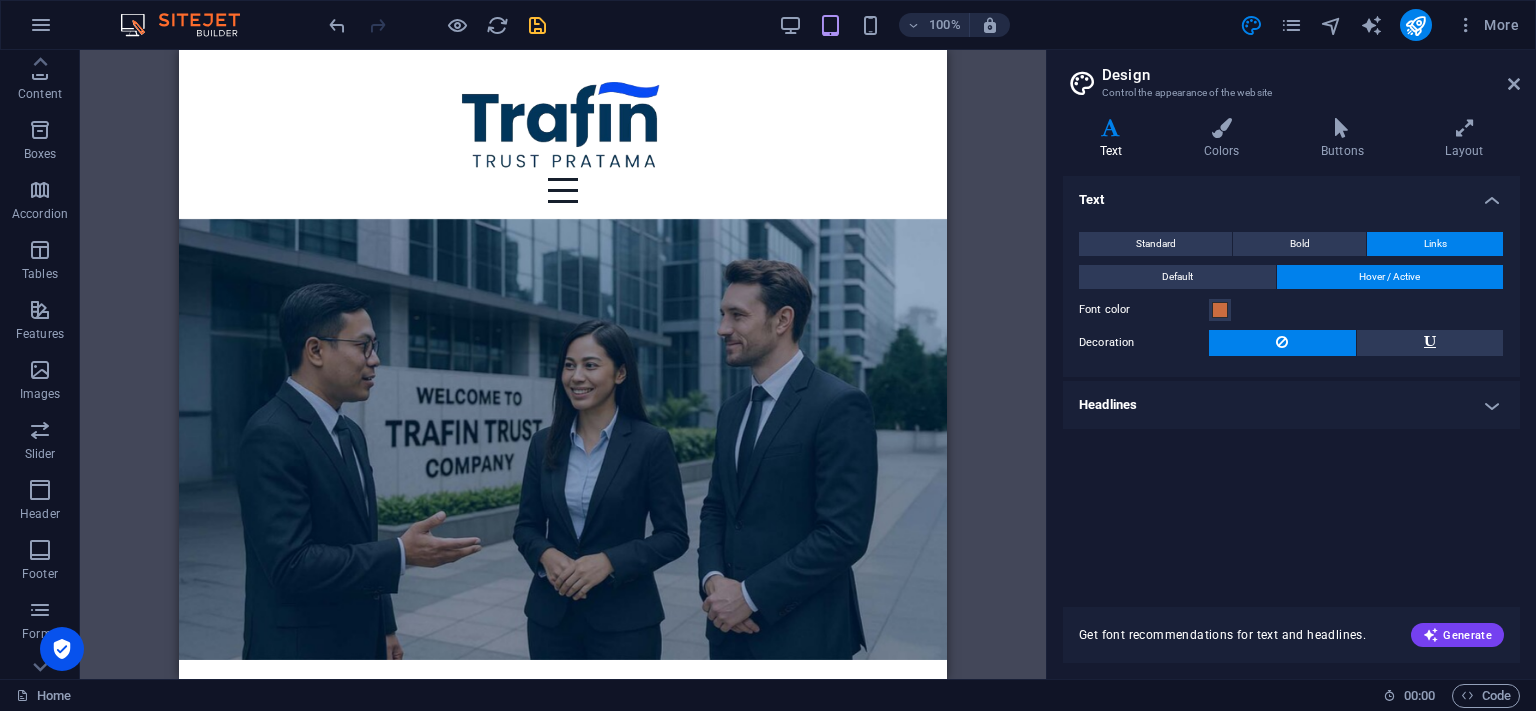 click on "Hover / Active" at bounding box center [1389, 277] 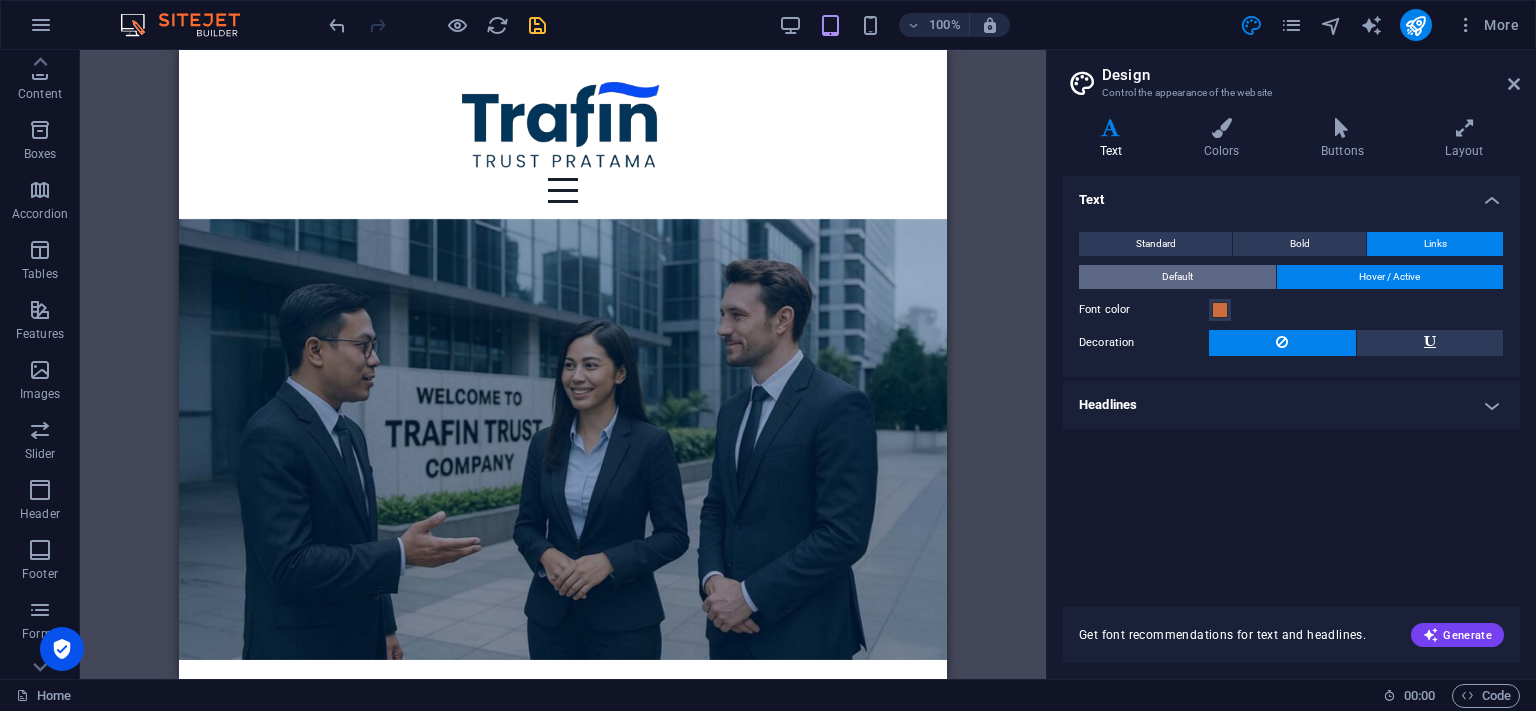click on "Default" at bounding box center (1177, 277) 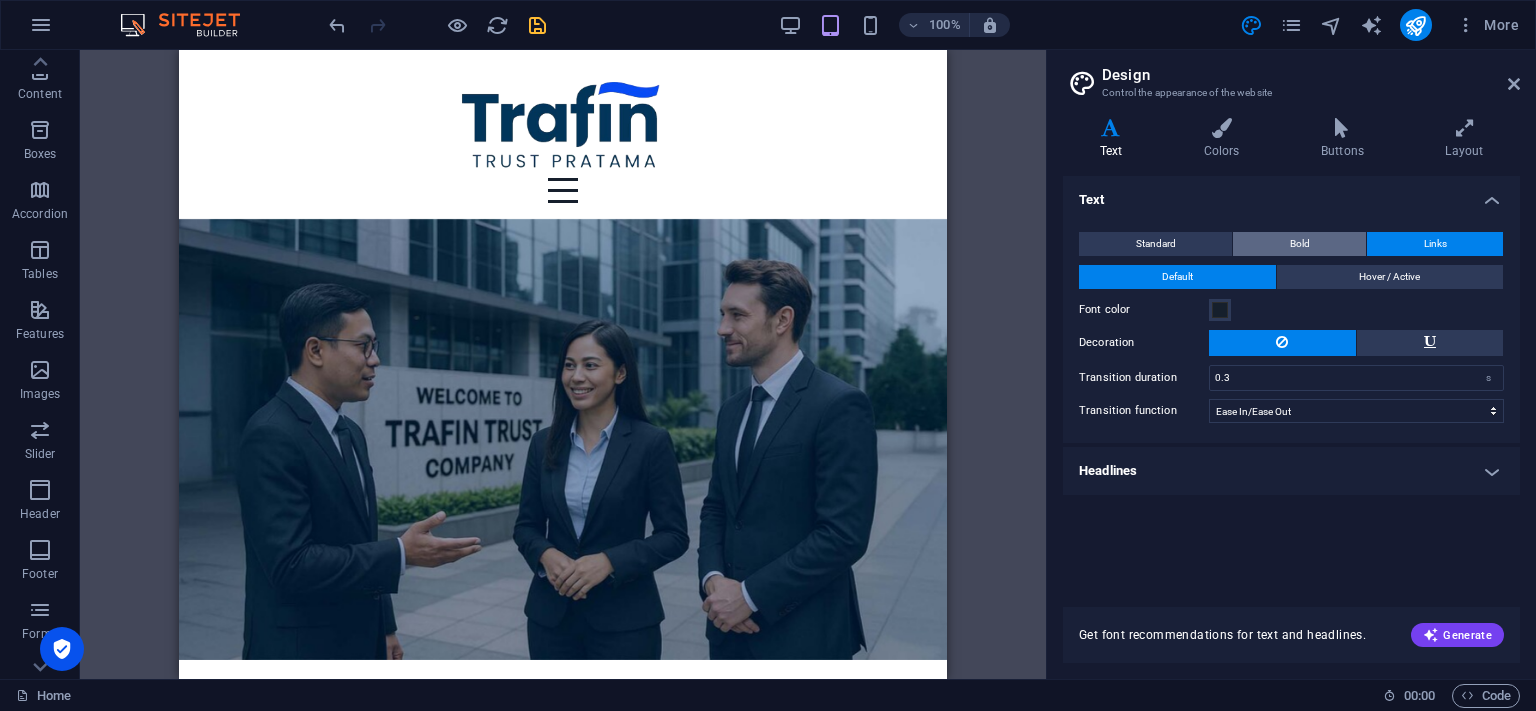click on "Bold" at bounding box center (1300, 244) 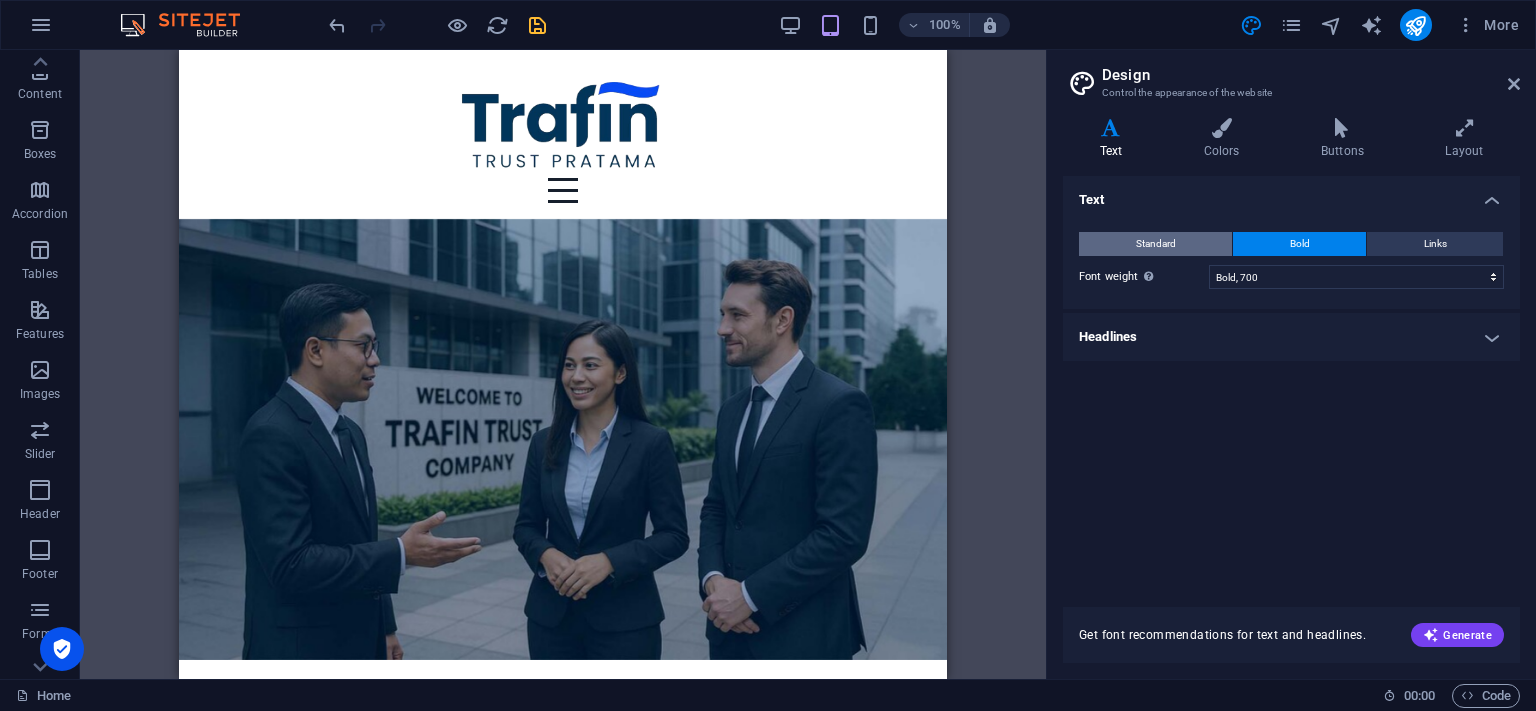 click on "Standard" at bounding box center [1155, 244] 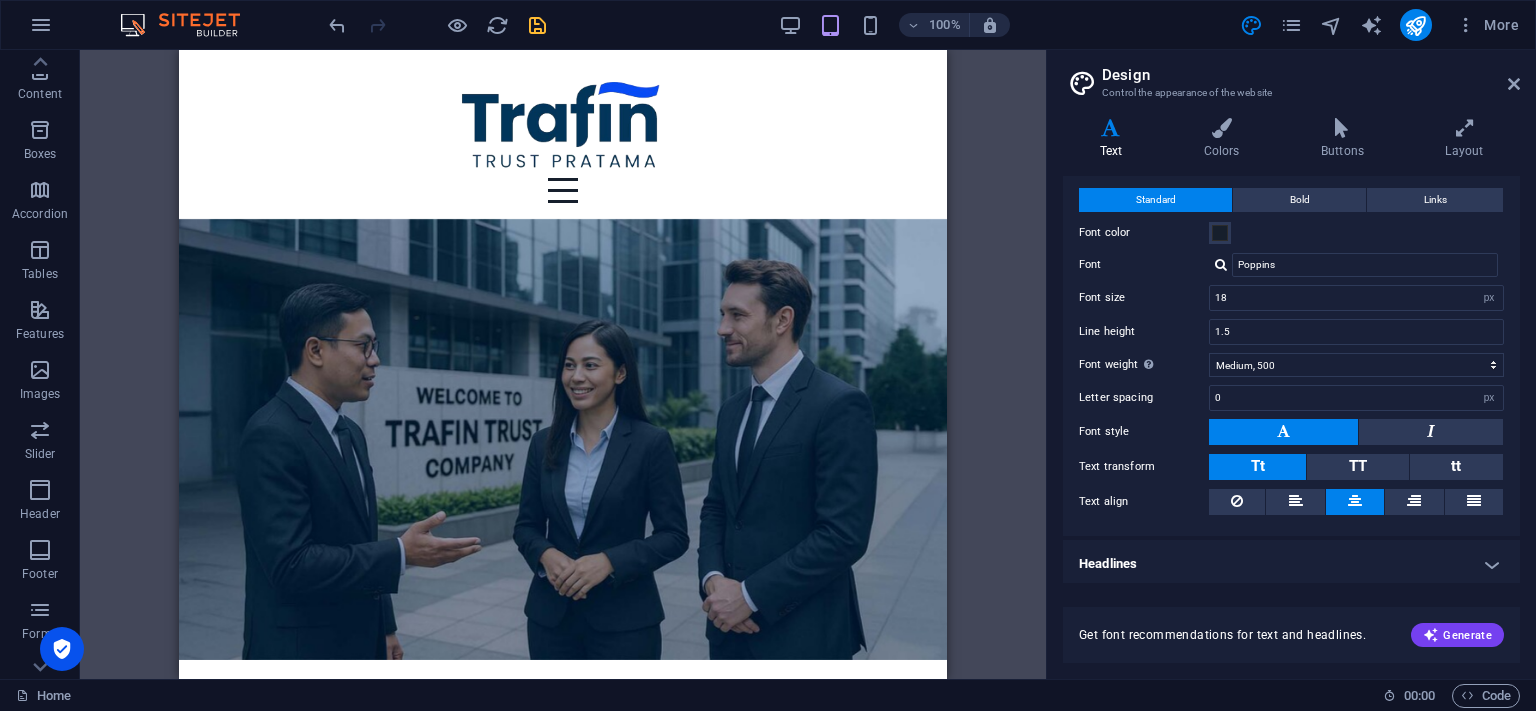 scroll, scrollTop: 46, scrollLeft: 0, axis: vertical 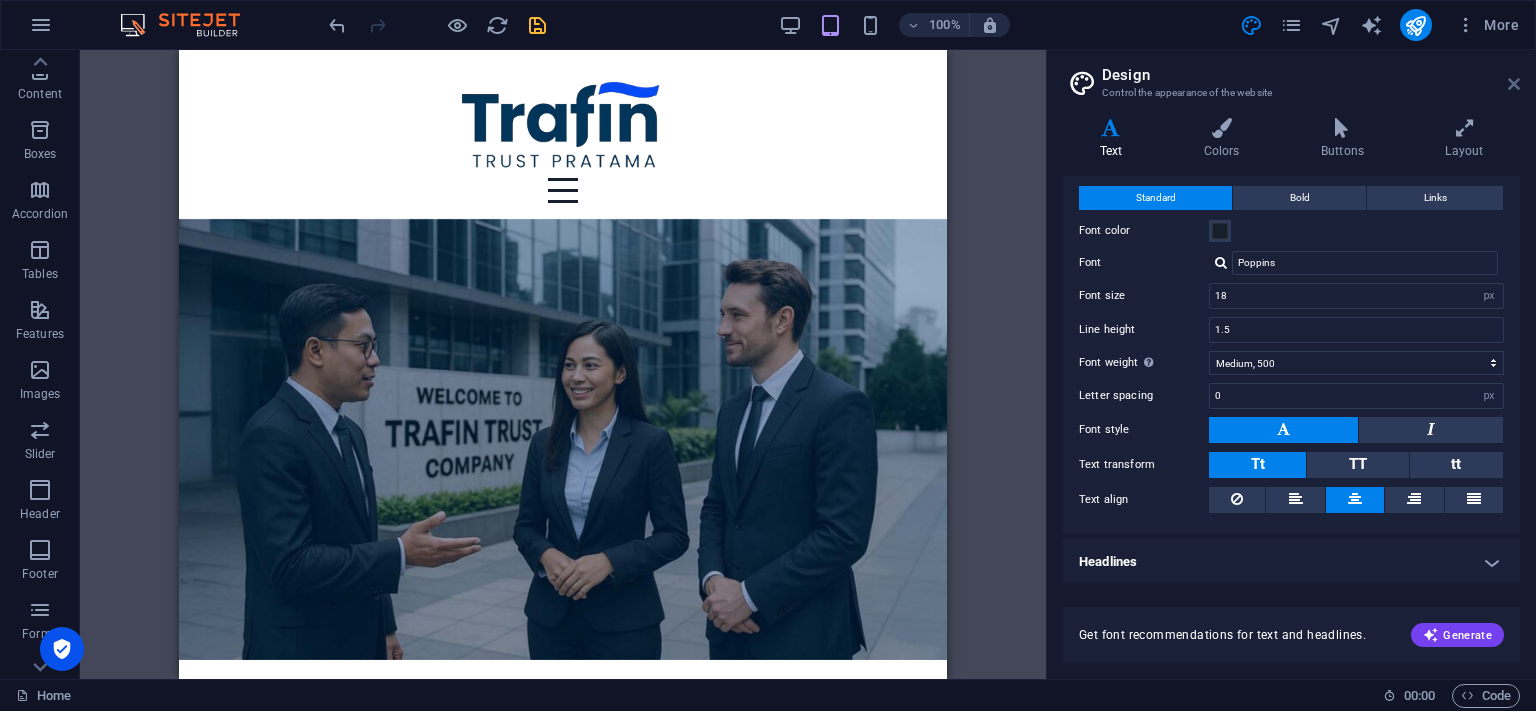 click at bounding box center (1514, 84) 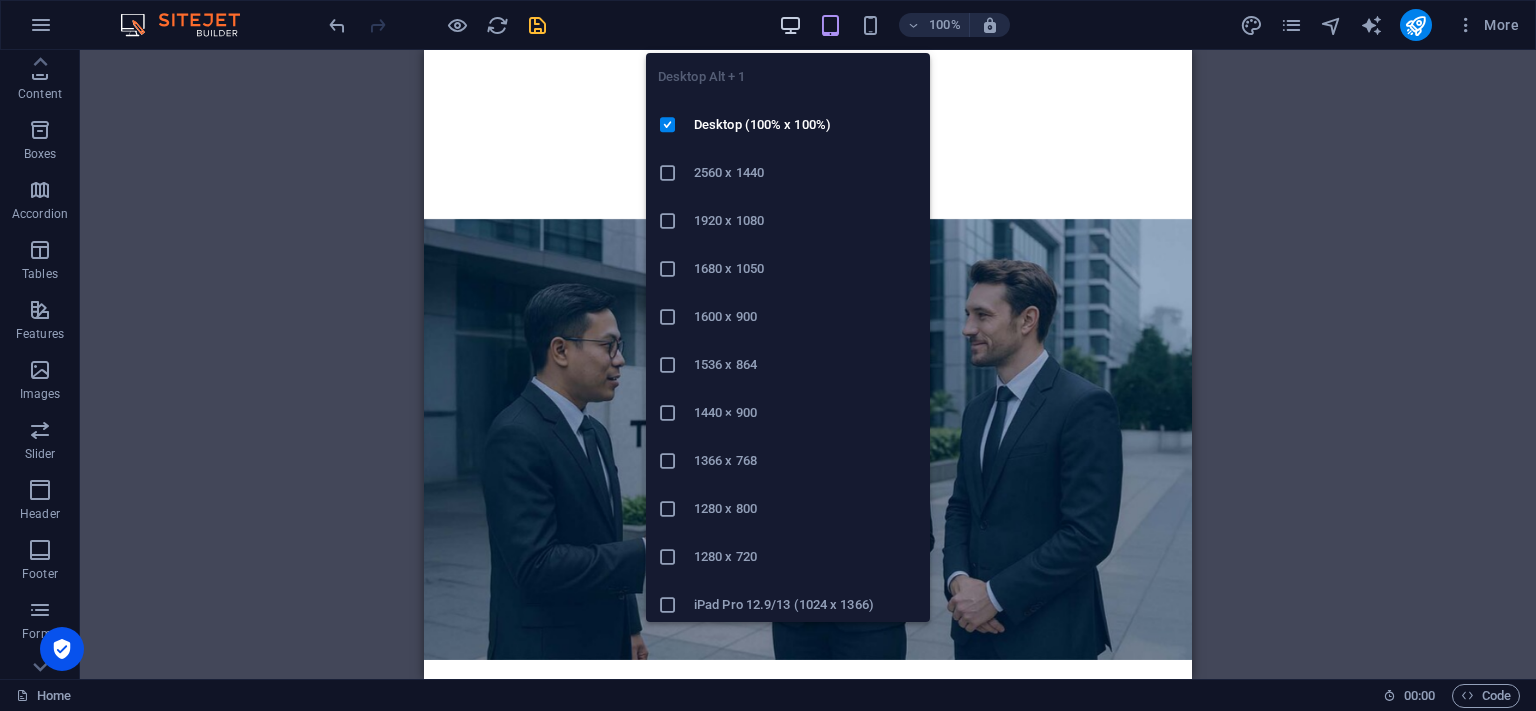 click at bounding box center (790, 25) 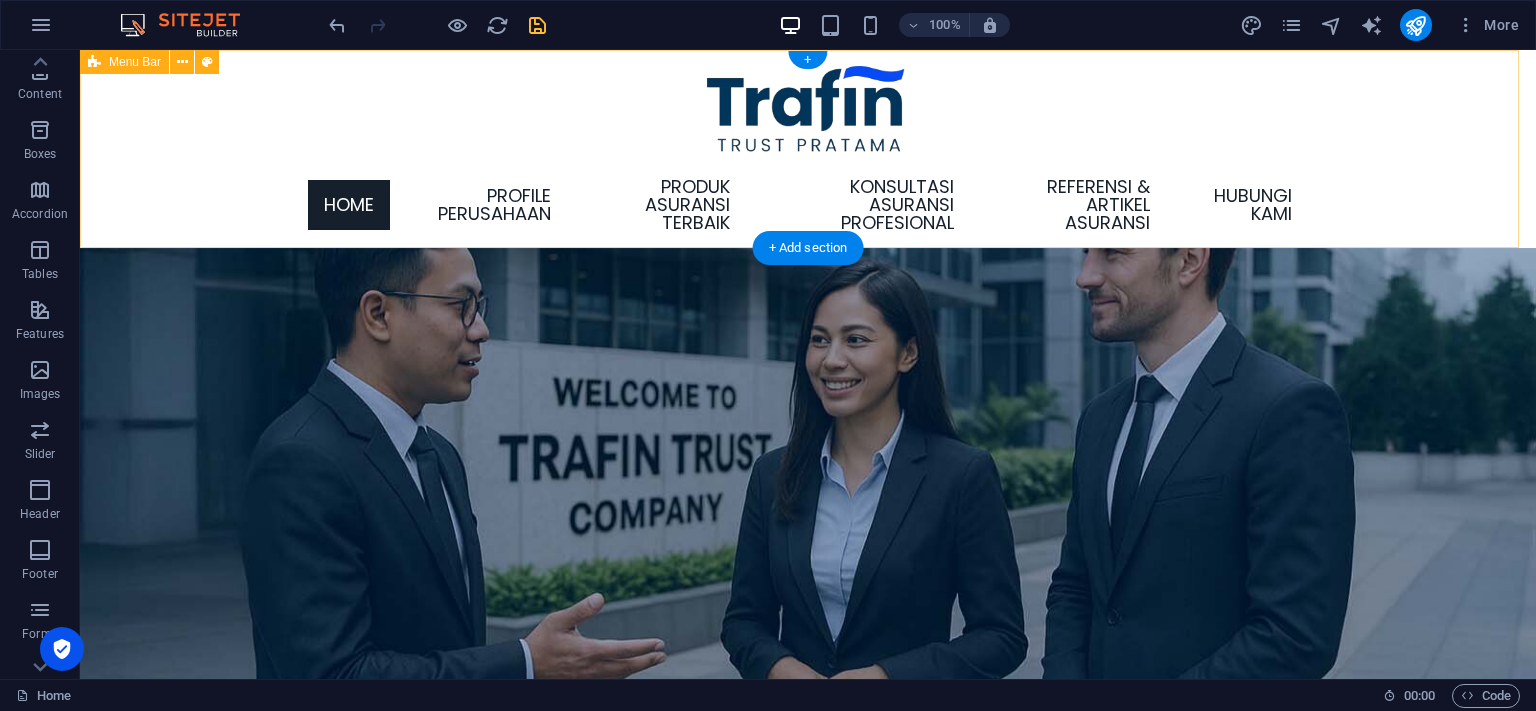 click on "Menu Home Profile Perusahaan Produk Asuransi Terbaik Asuransi Jiwa Kredit Asuransi Kredit Konsumer Asuransi Kredit Perdagangan Asuransi Penjaminan Asuransi Kebakaran & Properti Asuransi Gempa Bumi Asuransi Tanggung Gugat Konsultasi Asuransi Profesional Konsultasi Kebutuhan Produk Asuransi Sesuai Jenis Industri Konsultasi Efisiensi dan Efektifitas Program Asuransi Konsultasi Jasa Pialang dan Perusahaan Asuransi Konsultasi Pemahaman Kontrak Asuransi Konsultasi Proses Penanganan Klaim Asuransi Referensi & Artikel Asuransi Matriks Produk Asuransi Sesuai Industri Statistik Perasuransian di Indonesia Statistik Perasuransian Internasional Artikel Asuransi Jiwa Kredit Artikel Asuransi Penjaminan Jadwal Seminar & Pelatihan Asuransi Hubungi Kami" at bounding box center [808, 149] 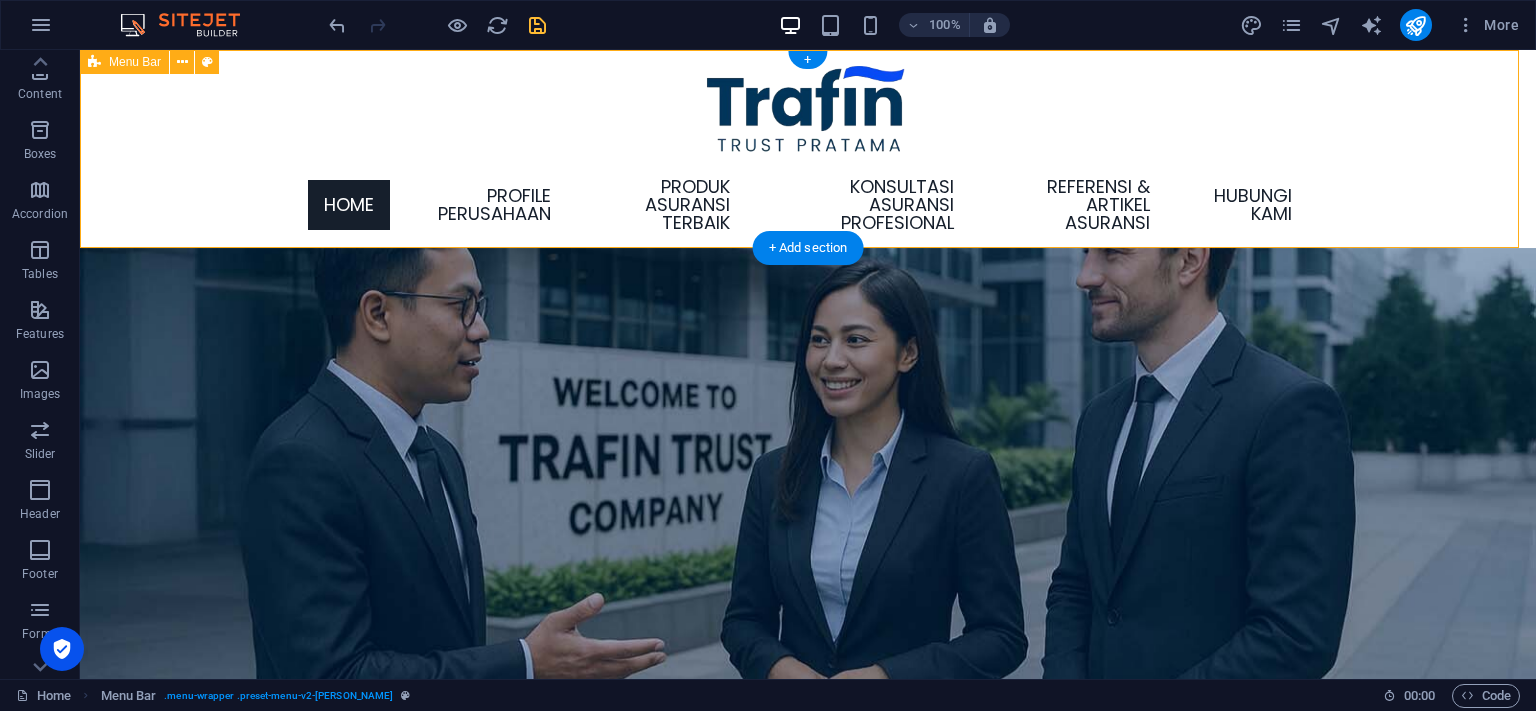 click on "Menu Home Profile Perusahaan Produk Asuransi Terbaik Asuransi Jiwa Kredit Asuransi Kredit Konsumer Asuransi Kredit Perdagangan Asuransi Penjaminan Asuransi Kebakaran & Properti Asuransi Gempa Bumi Asuransi Tanggung Gugat Konsultasi Asuransi Profesional Konsultasi Kebutuhan Produk Asuransi Sesuai Jenis Industri Konsultasi Efisiensi dan Efektifitas Program Asuransi Konsultasi Jasa Pialang dan Perusahaan Asuransi Konsultasi Pemahaman Kontrak Asuransi Konsultasi Proses Penanganan Klaim Asuransi Referensi & Artikel Asuransi Matriks Produk Asuransi Sesuai Industri Statistik Perasuransian di Indonesia Statistik Perasuransian Internasional Artikel Asuransi Jiwa Kredit Artikel Asuransi Penjaminan Jadwal Seminar & Pelatihan Asuransi Hubungi Kami" at bounding box center [808, 149] 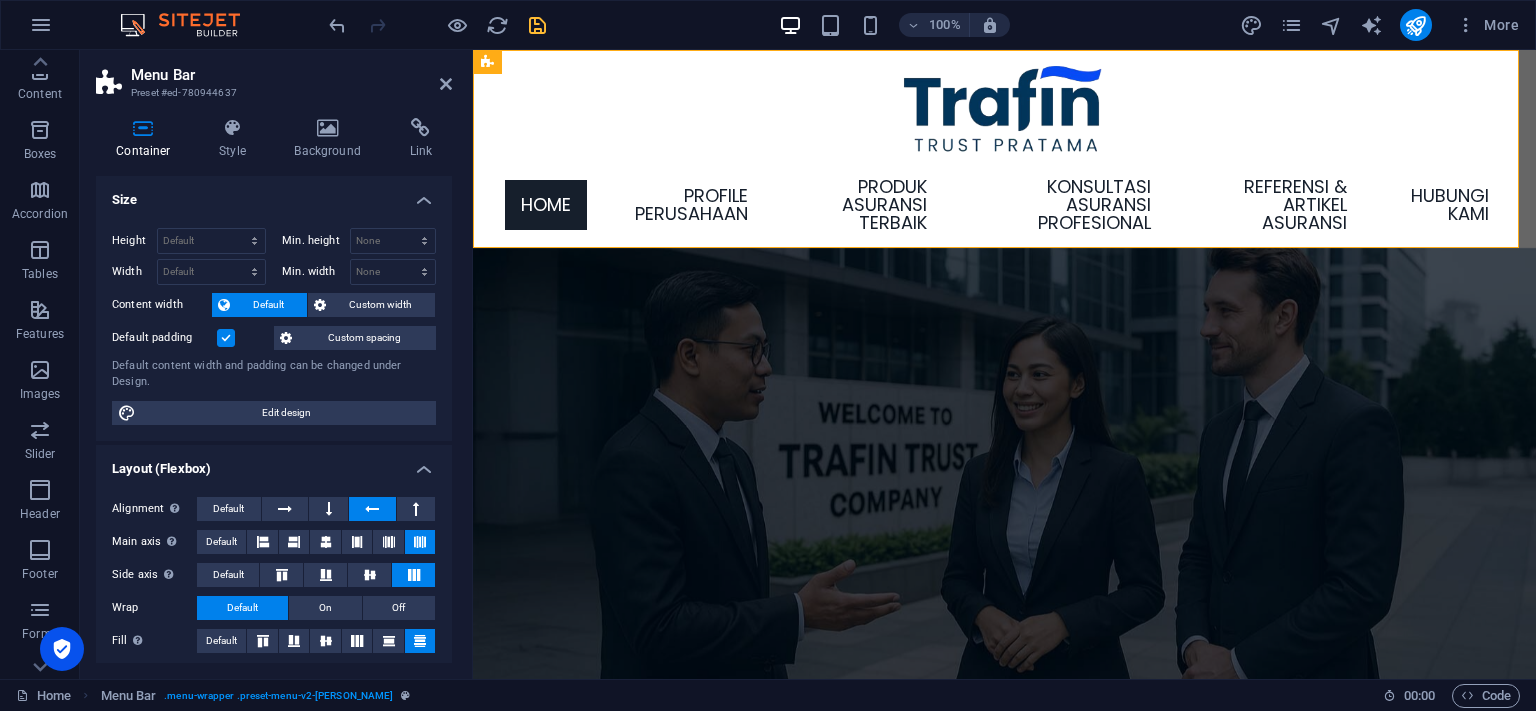 scroll, scrollTop: 49, scrollLeft: 0, axis: vertical 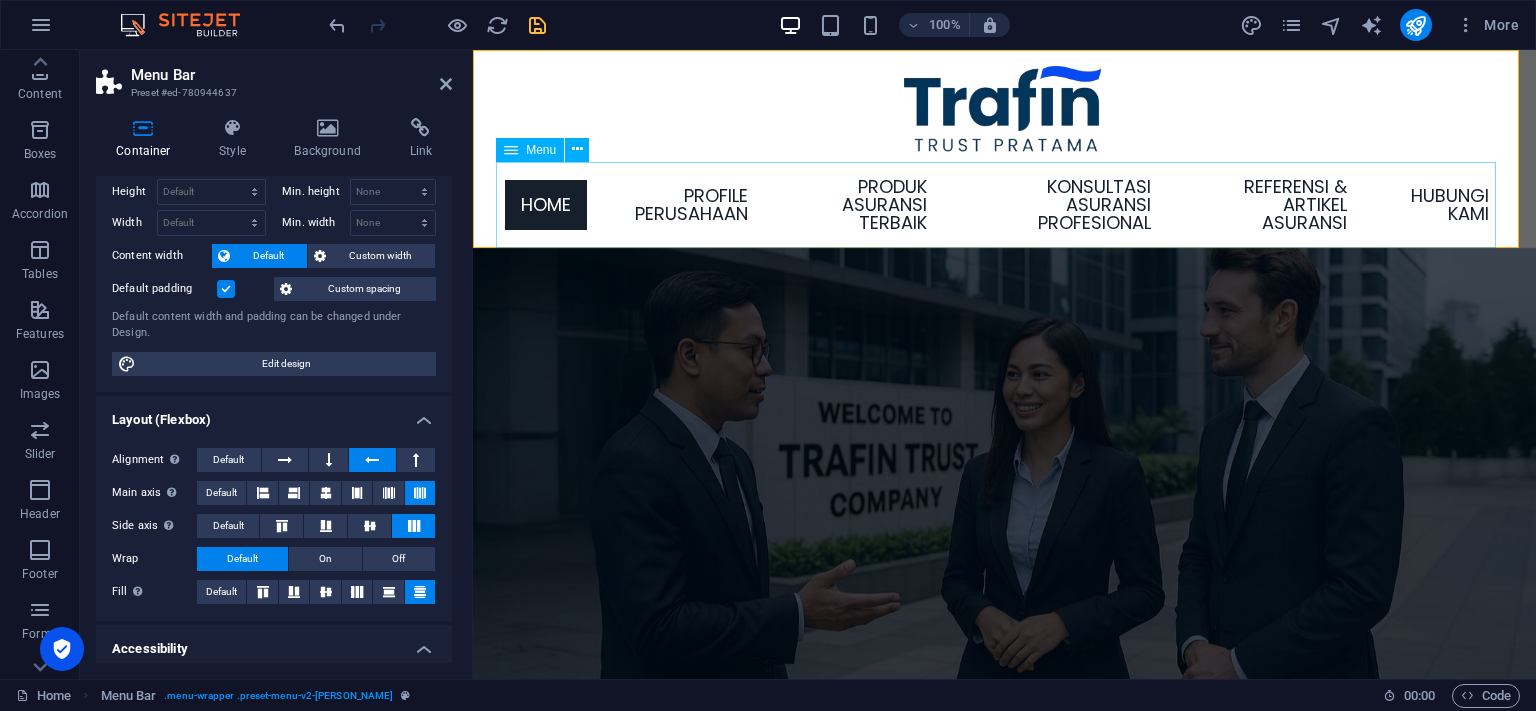click on "Home Profile Perusahaan Produk Asuransi Terbaik Asuransi Jiwa Kredit Asuransi Kredit Konsumer Asuransi Kredit Perdagangan Asuransi Penjaminan Asuransi Kebakaran & Properti Asuransi Gempa Bumi Asuransi Tanggung Gugat Konsultasi Asuransi Profesional Konsultasi Kebutuhan Produk Asuransi Sesuai Jenis Industri Konsultasi Efisiensi dan Efektifitas Program Asuransi Konsultasi Jasa Pialang dan Perusahaan Asuransi Konsultasi Pemahaman Kontrak Asuransi Konsultasi Proses Penanganan Klaim Asuransi Referensi & Artikel Asuransi Matriks Produk Asuransi Sesuai Industri Statistik Perasuransian di Indonesia Statistik Perasuransian Internasional Artikel Asuransi Jiwa Kredit Artikel Asuransi Penjaminan Jadwal Seminar & Pelatihan Asuransi Hubungi Kami" at bounding box center [1005, 205] 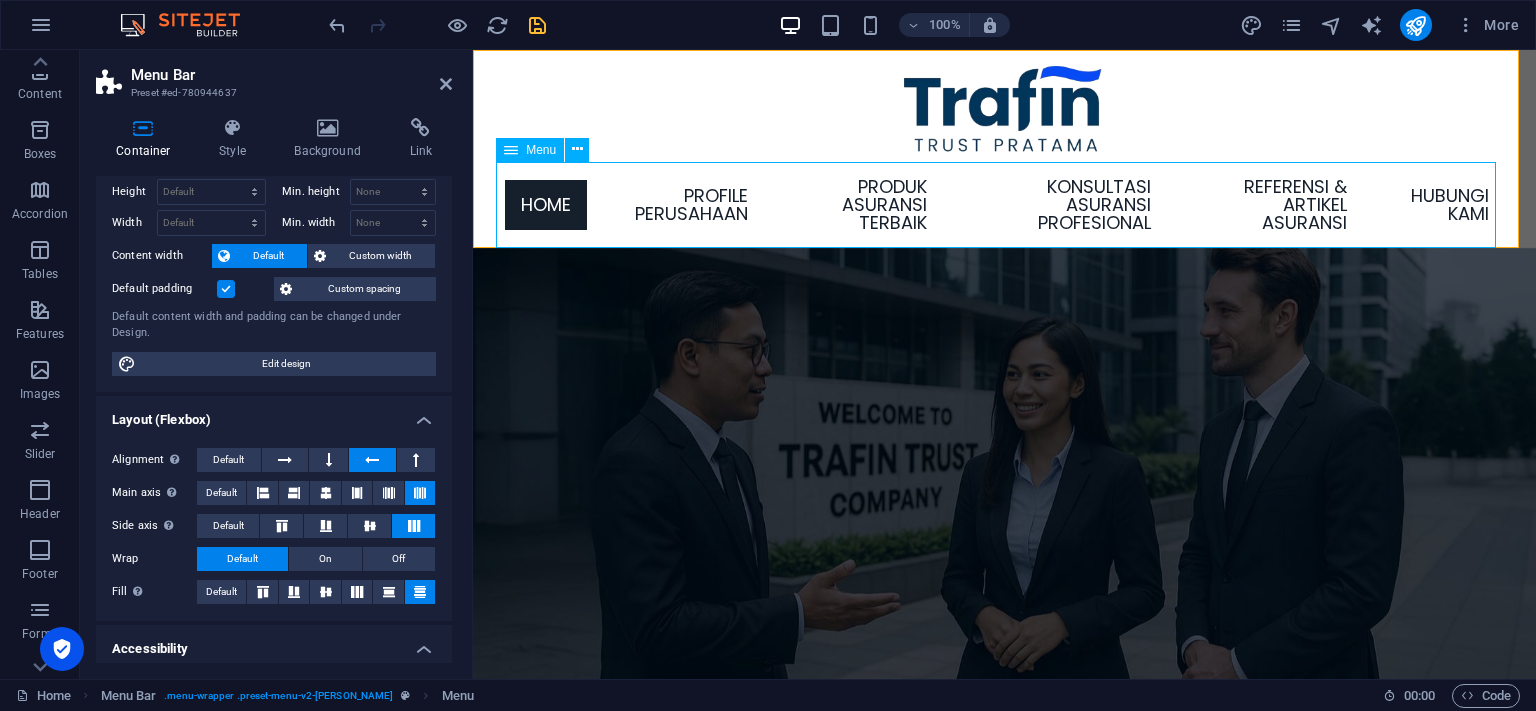 click on "Home Profile Perusahaan Produk Asuransi Terbaik Asuransi Jiwa Kredit Asuransi Kredit Konsumer Asuransi Kredit Perdagangan Asuransi Penjaminan Asuransi Kebakaran & Properti Asuransi Gempa Bumi Asuransi Tanggung Gugat Konsultasi Asuransi Profesional Konsultasi Kebutuhan Produk Asuransi Sesuai Jenis Industri Konsultasi Efisiensi dan Efektifitas Program Asuransi Konsultasi Jasa Pialang dan Perusahaan Asuransi Konsultasi Pemahaman Kontrak Asuransi Konsultasi Proses Penanganan Klaim Asuransi Referensi & Artikel Asuransi Matriks Produk Asuransi Sesuai Industri Statistik Perasuransian di Indonesia Statistik Perasuransian Internasional Artikel Asuransi Jiwa Kredit Artikel Asuransi Penjaminan Jadwal Seminar & Pelatihan Asuransi Hubungi Kami" at bounding box center [1005, 205] 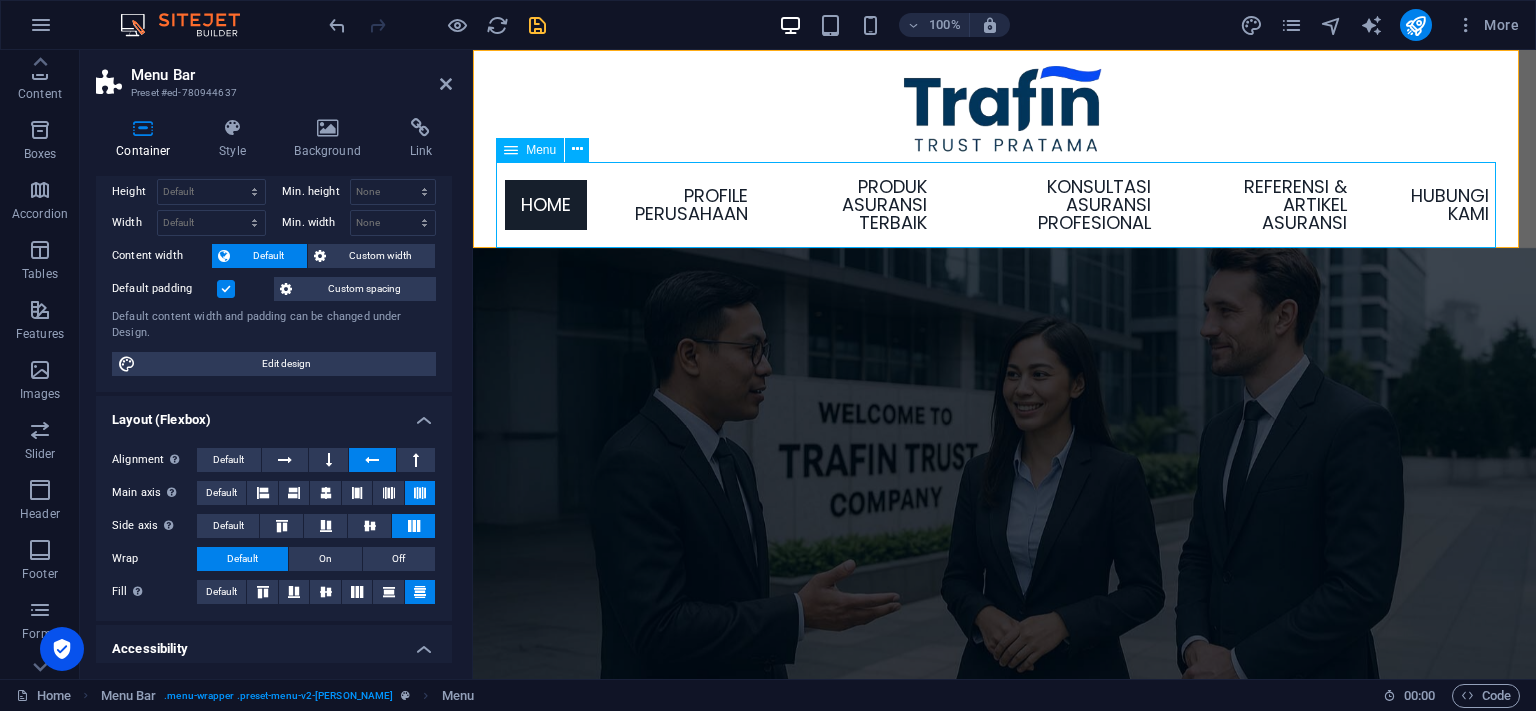 select 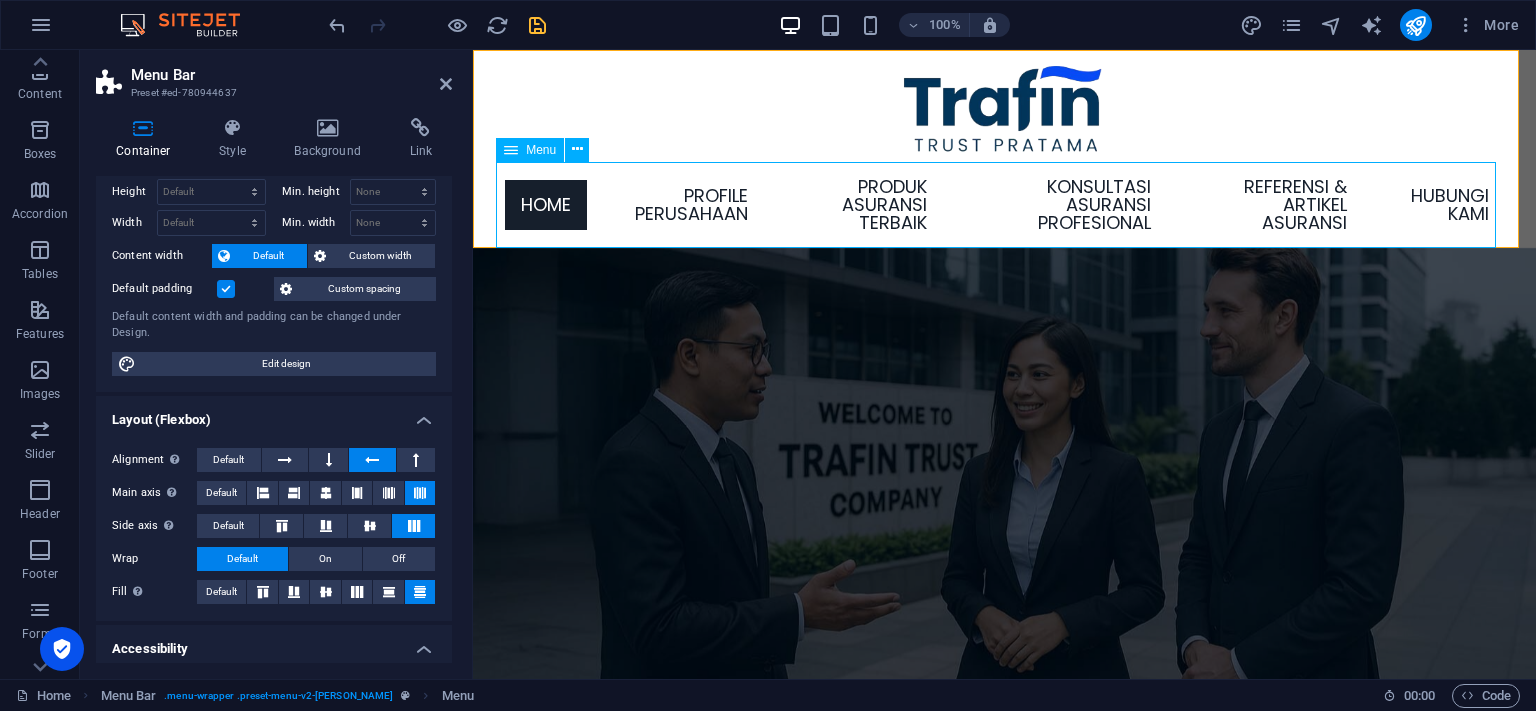 select 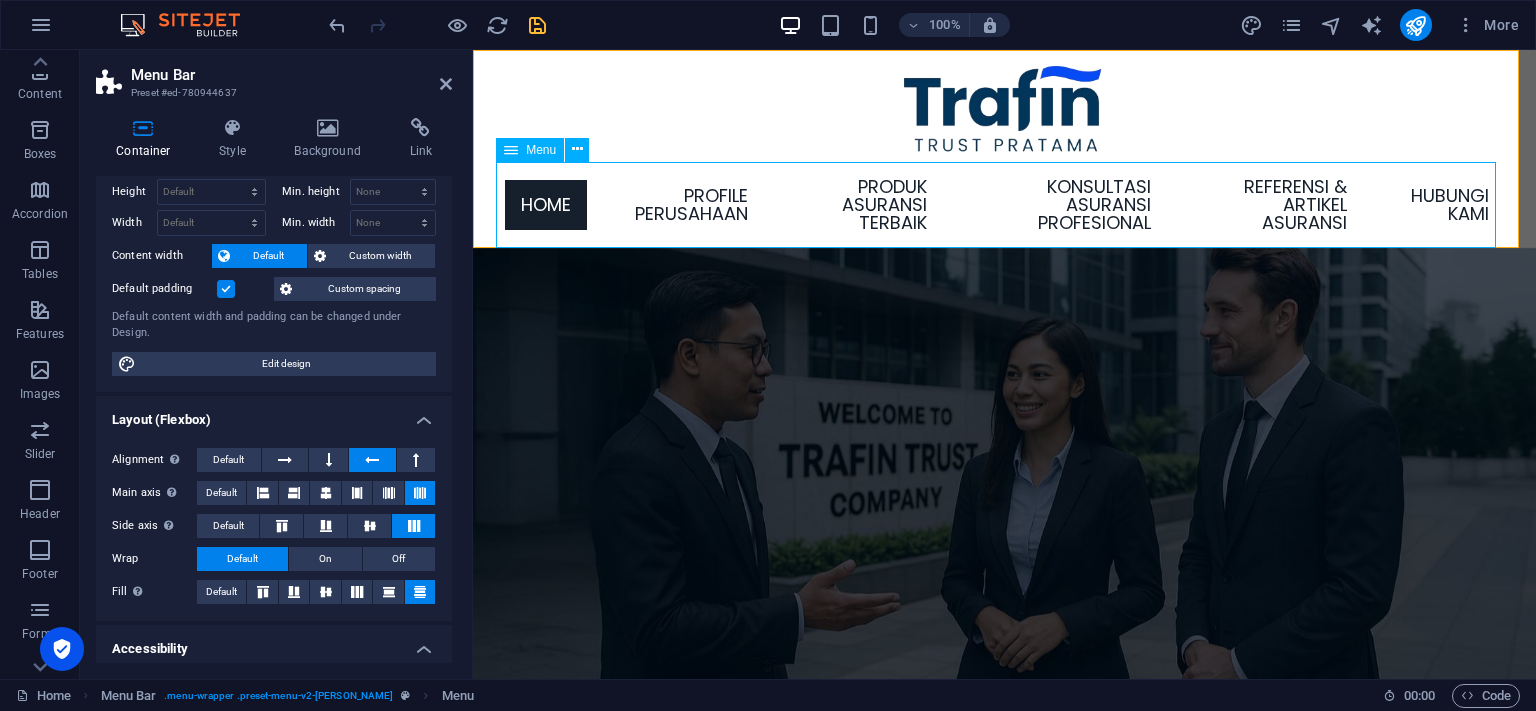 select on "6" 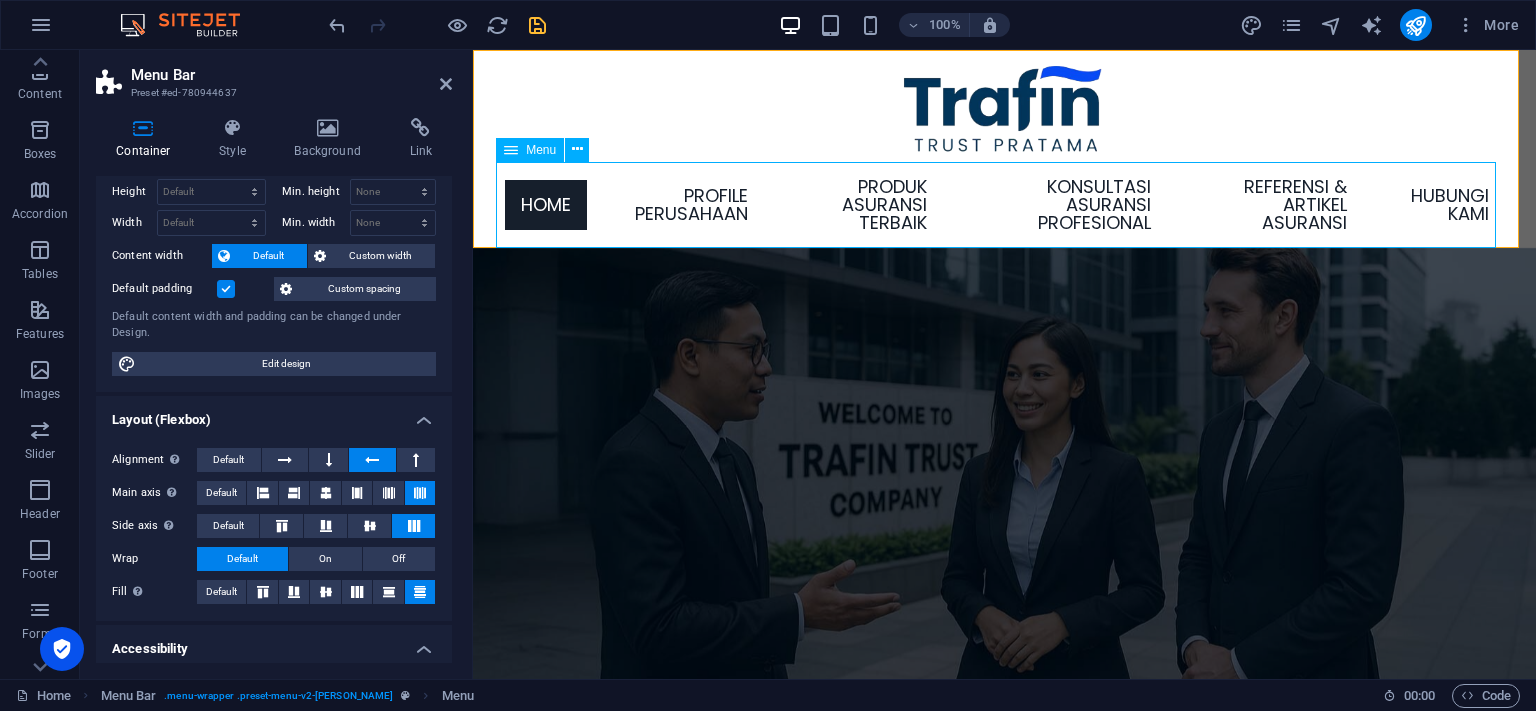 select 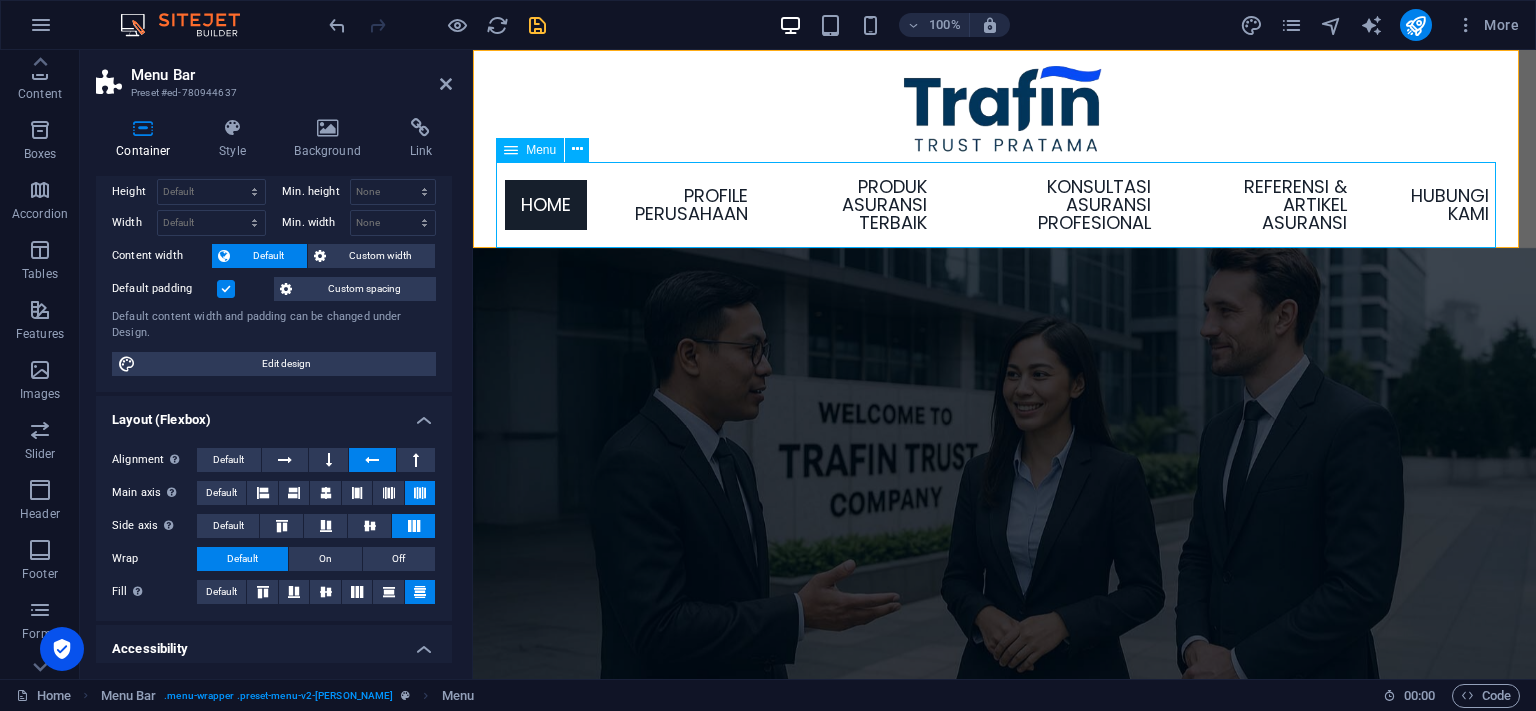 select on "8" 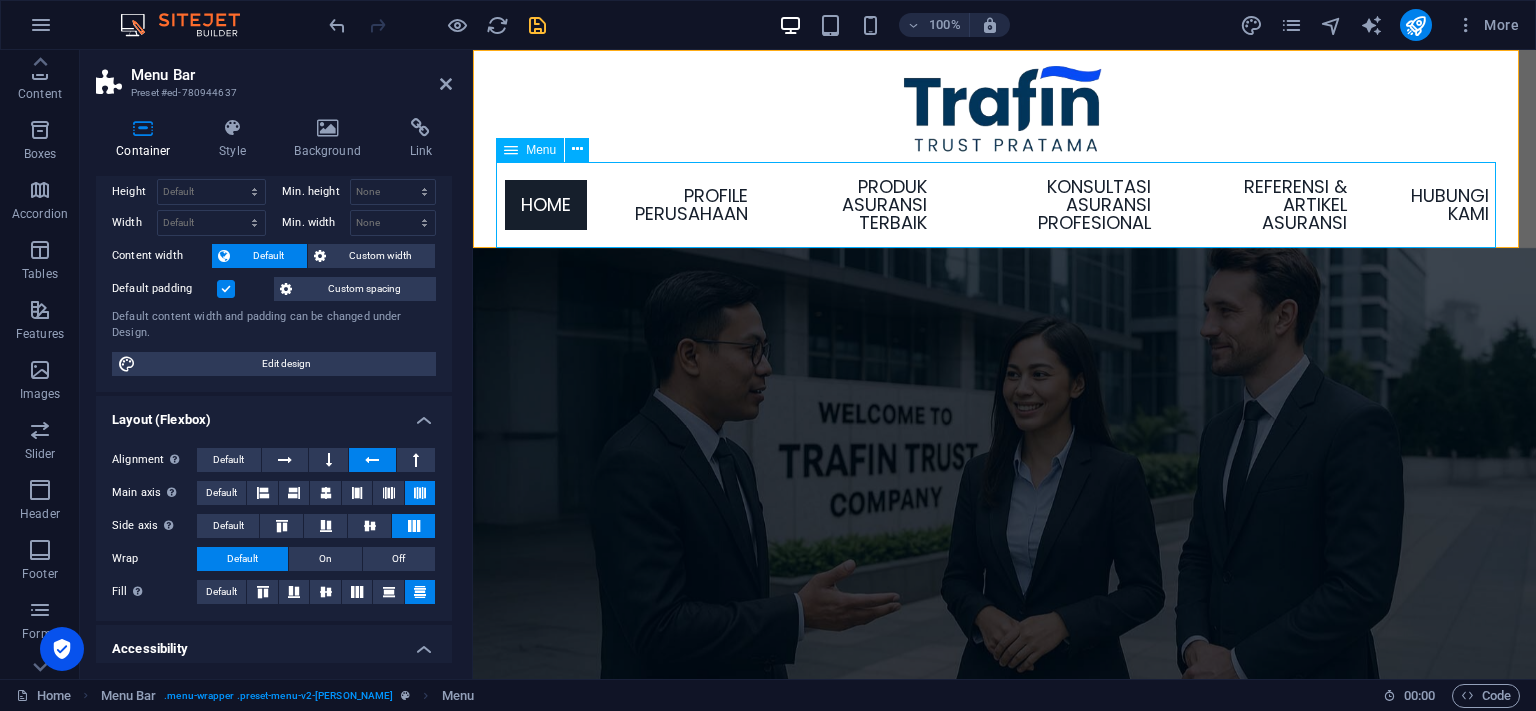 select on "12" 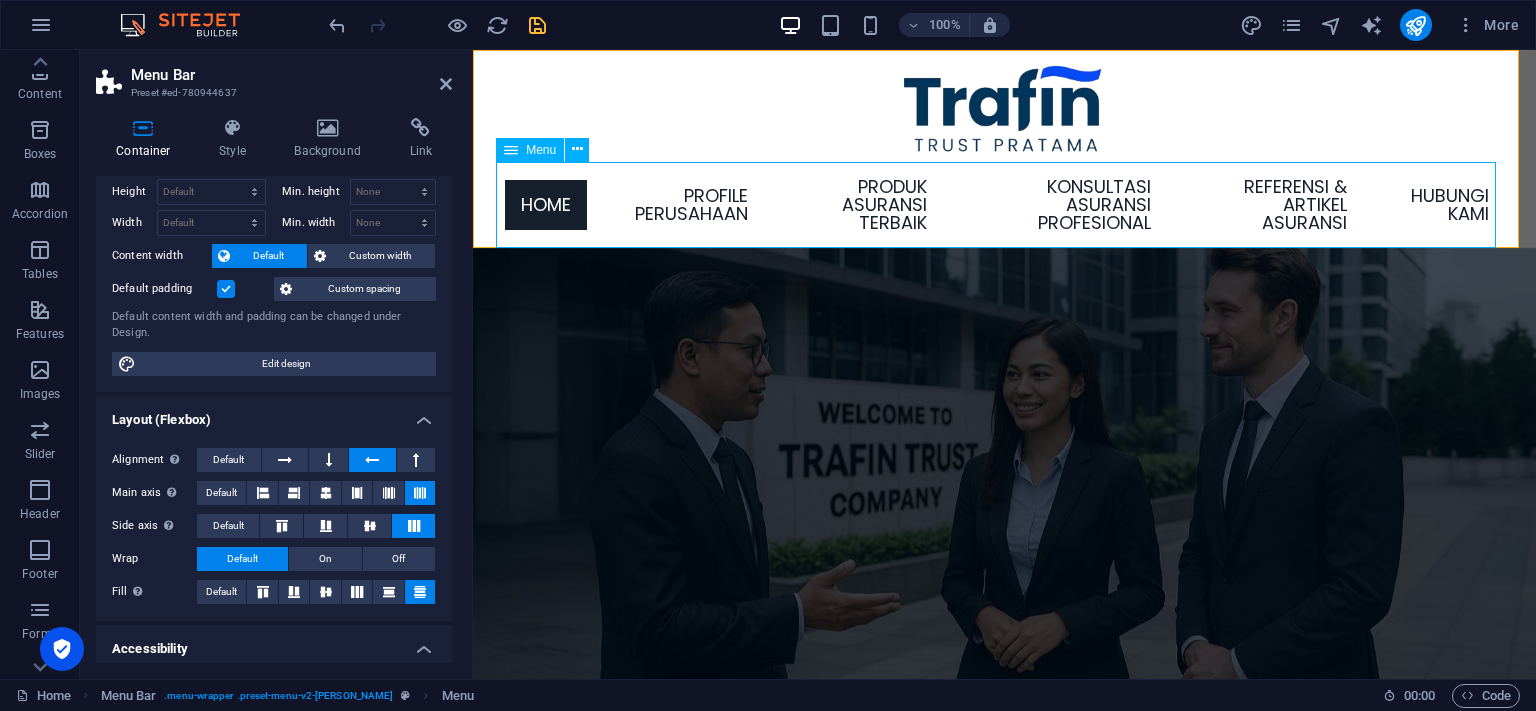 select 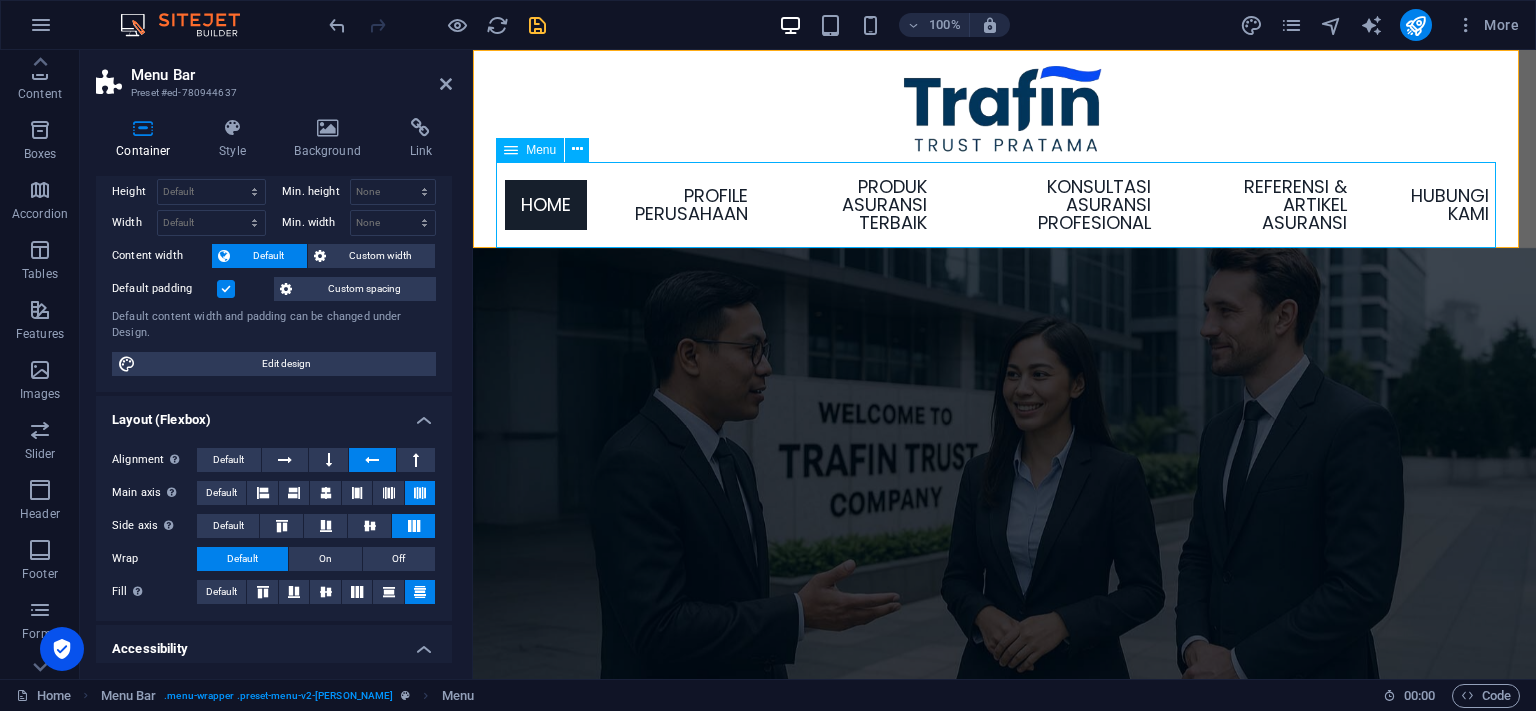 select 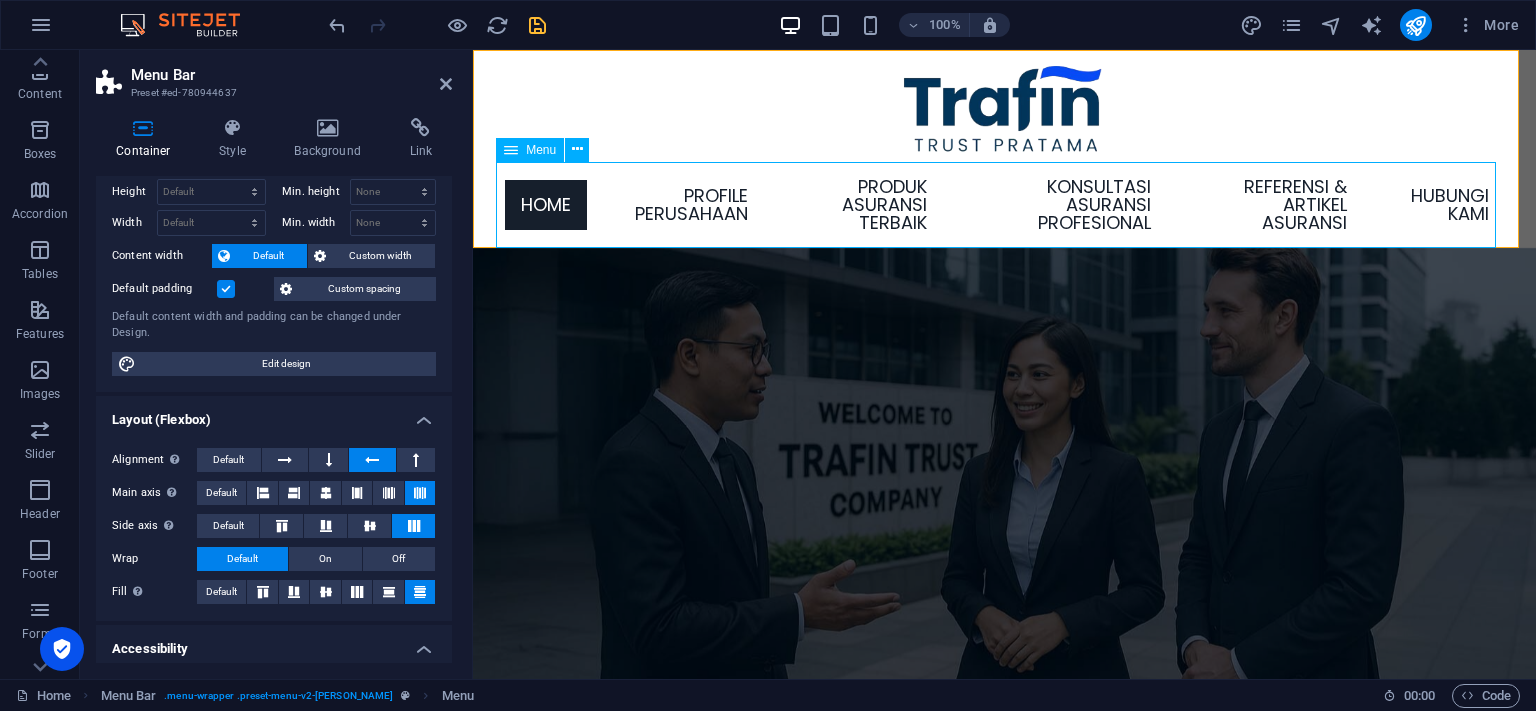 select 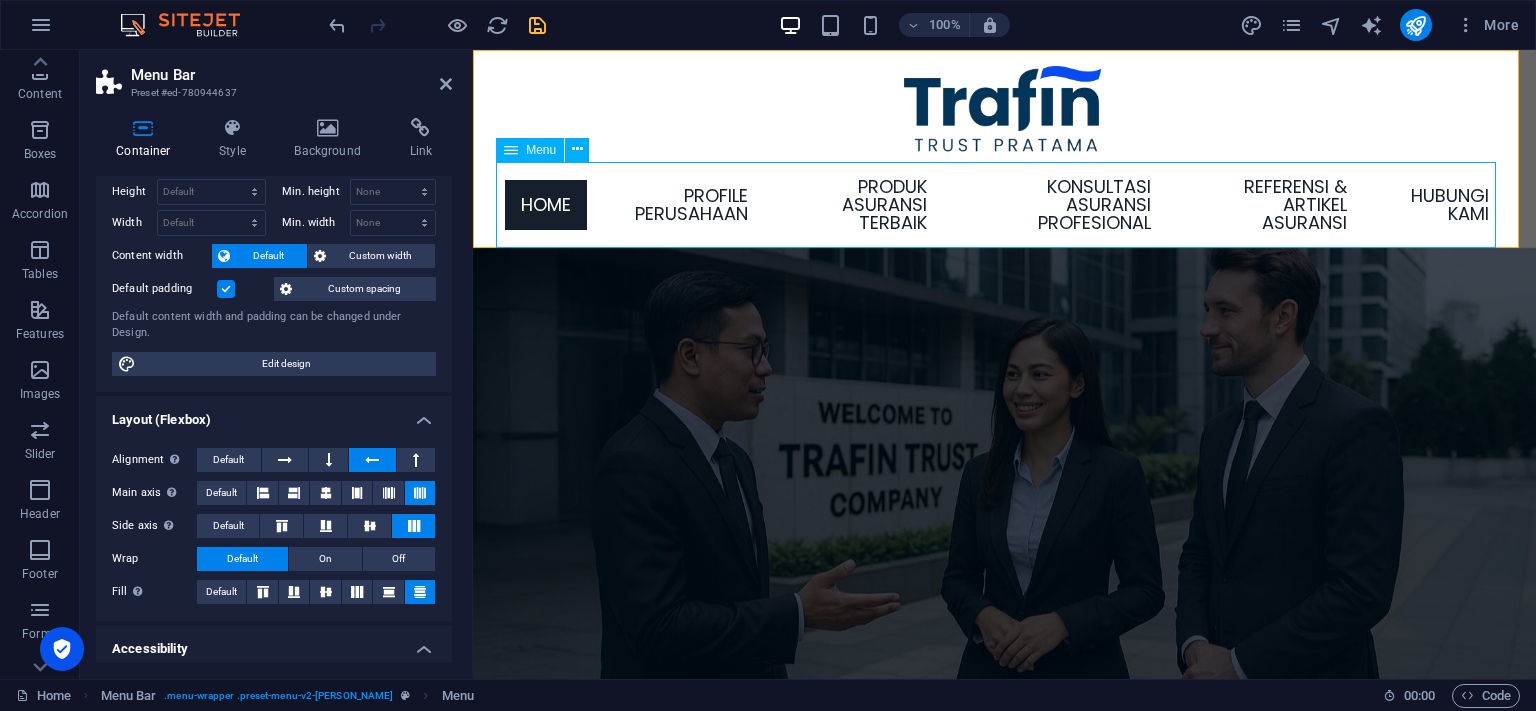 select on "15" 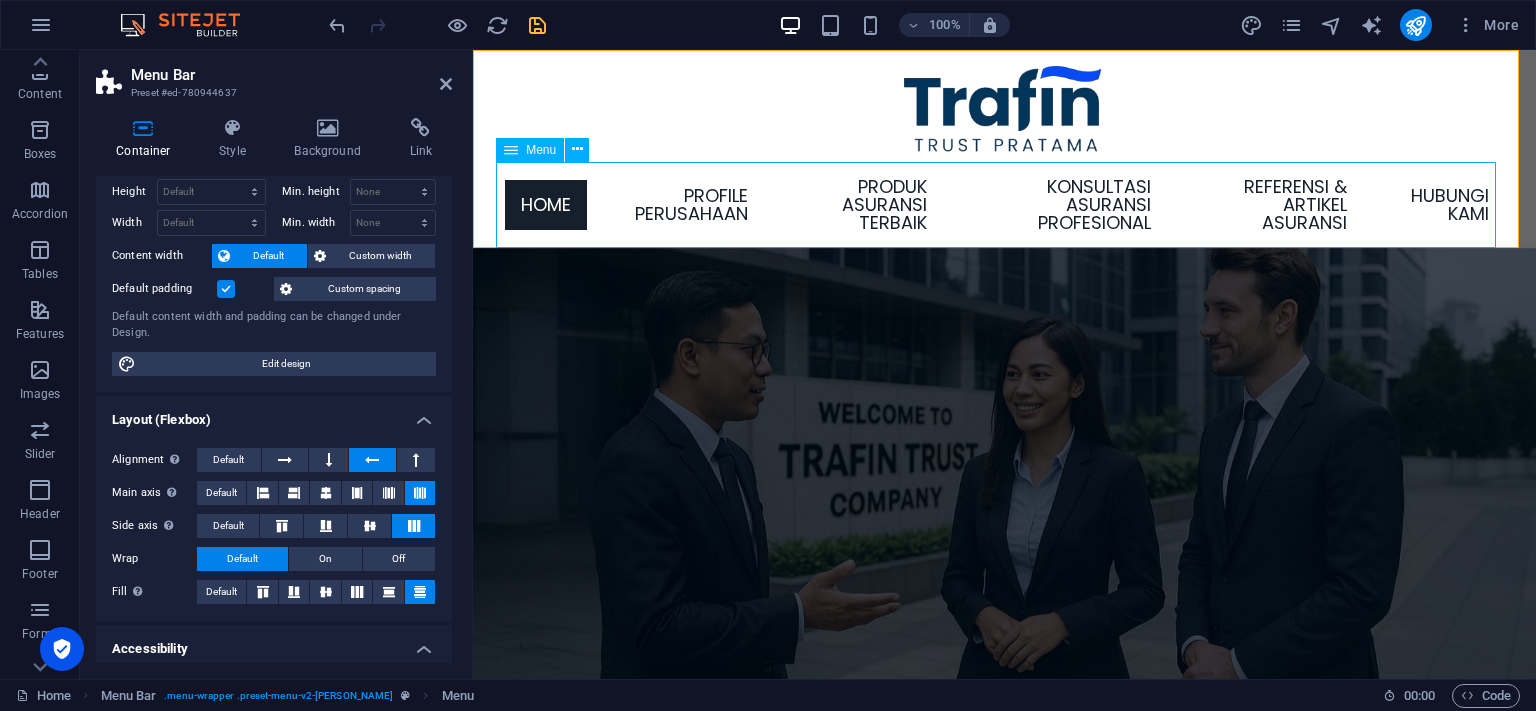 select 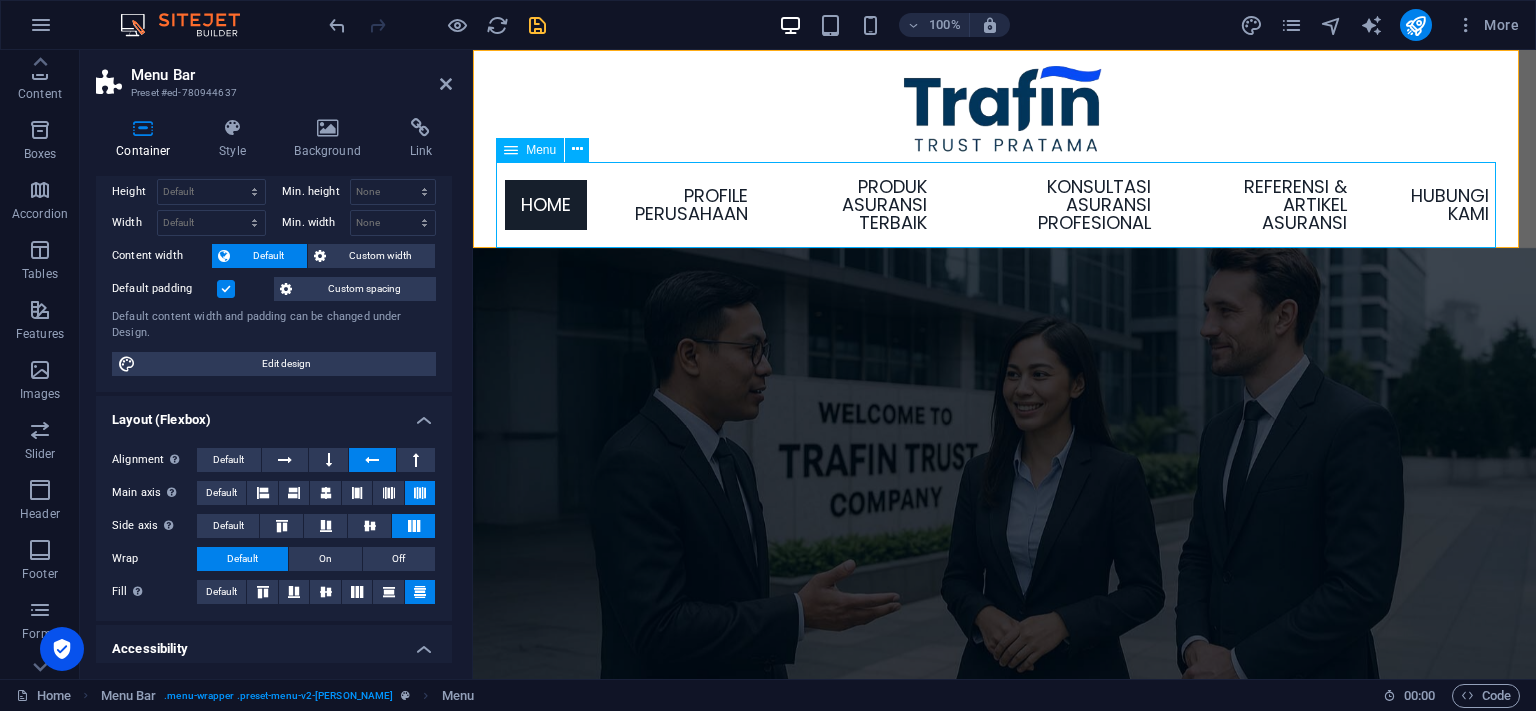 select 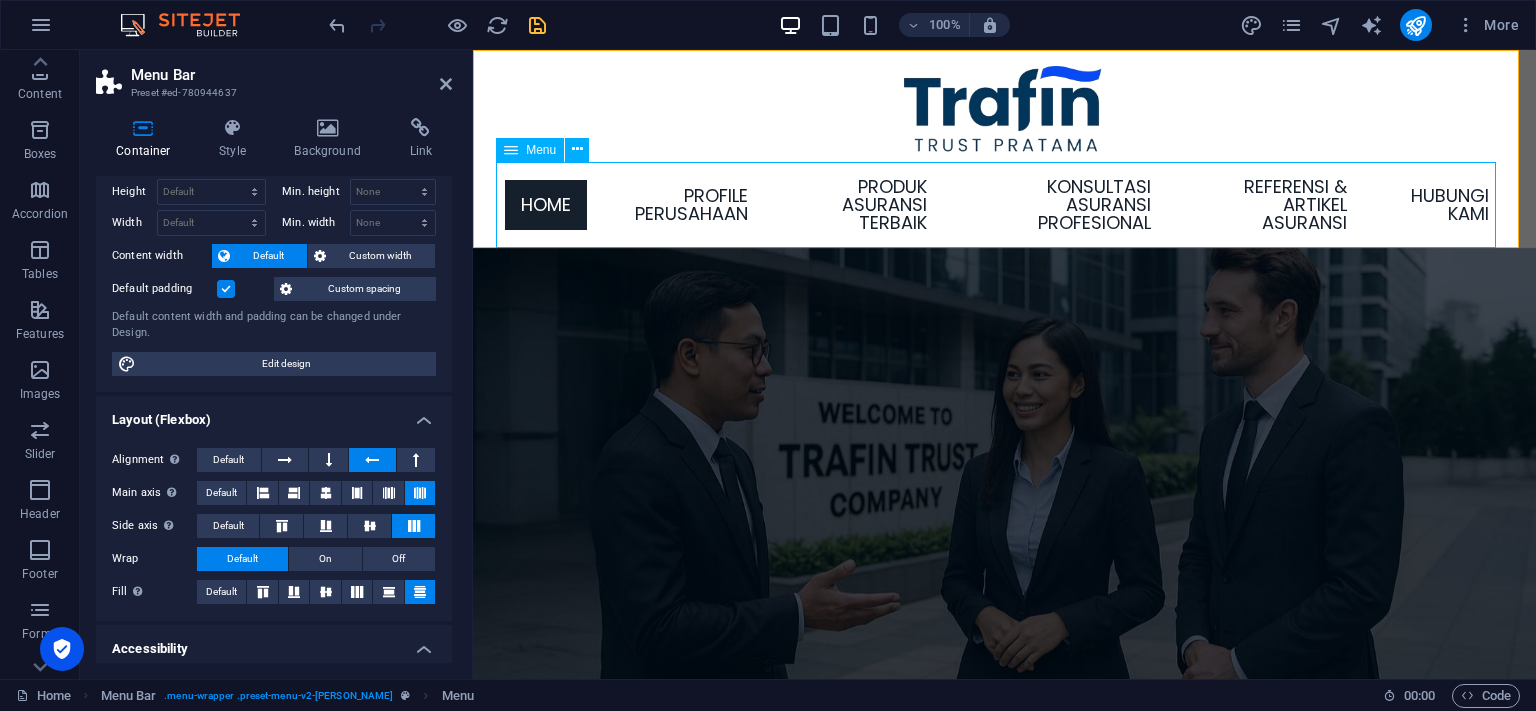 select on "20" 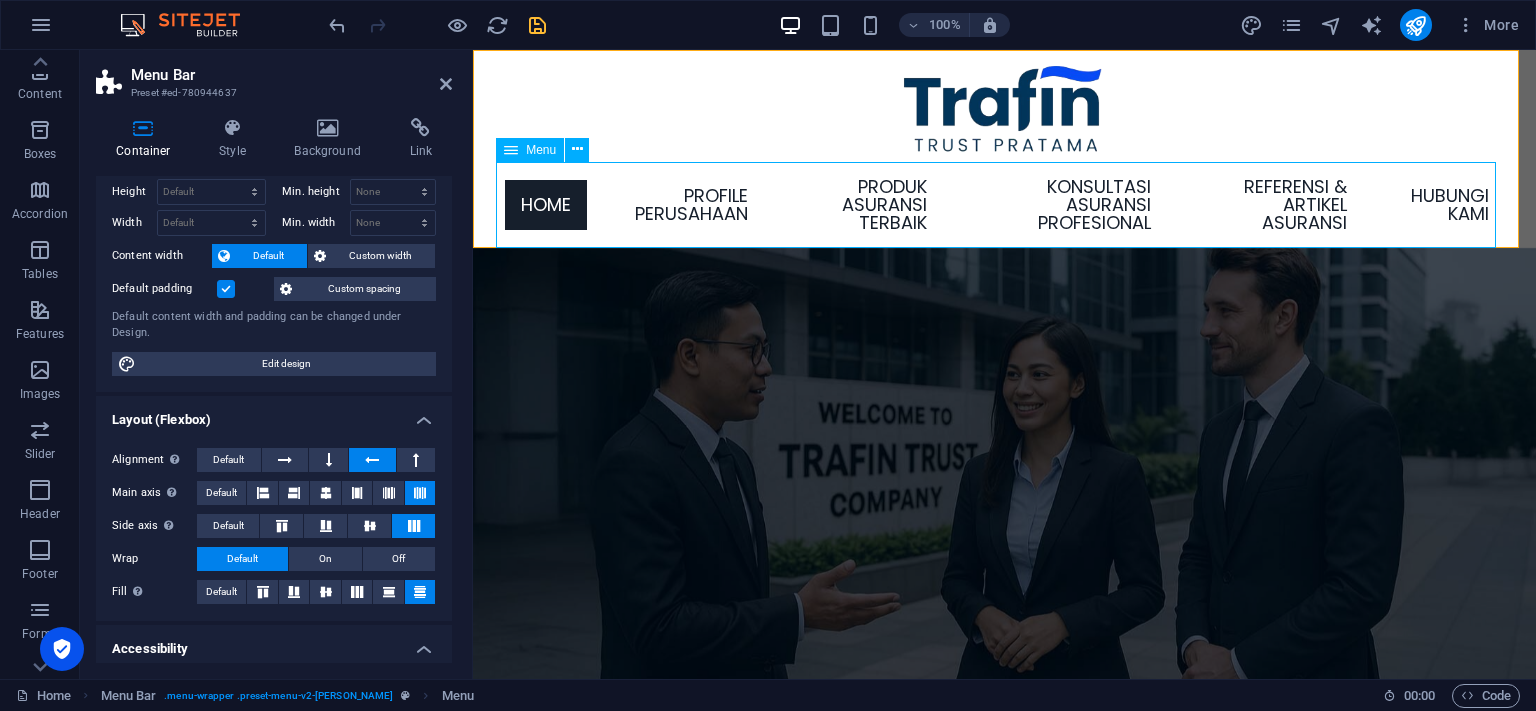 select 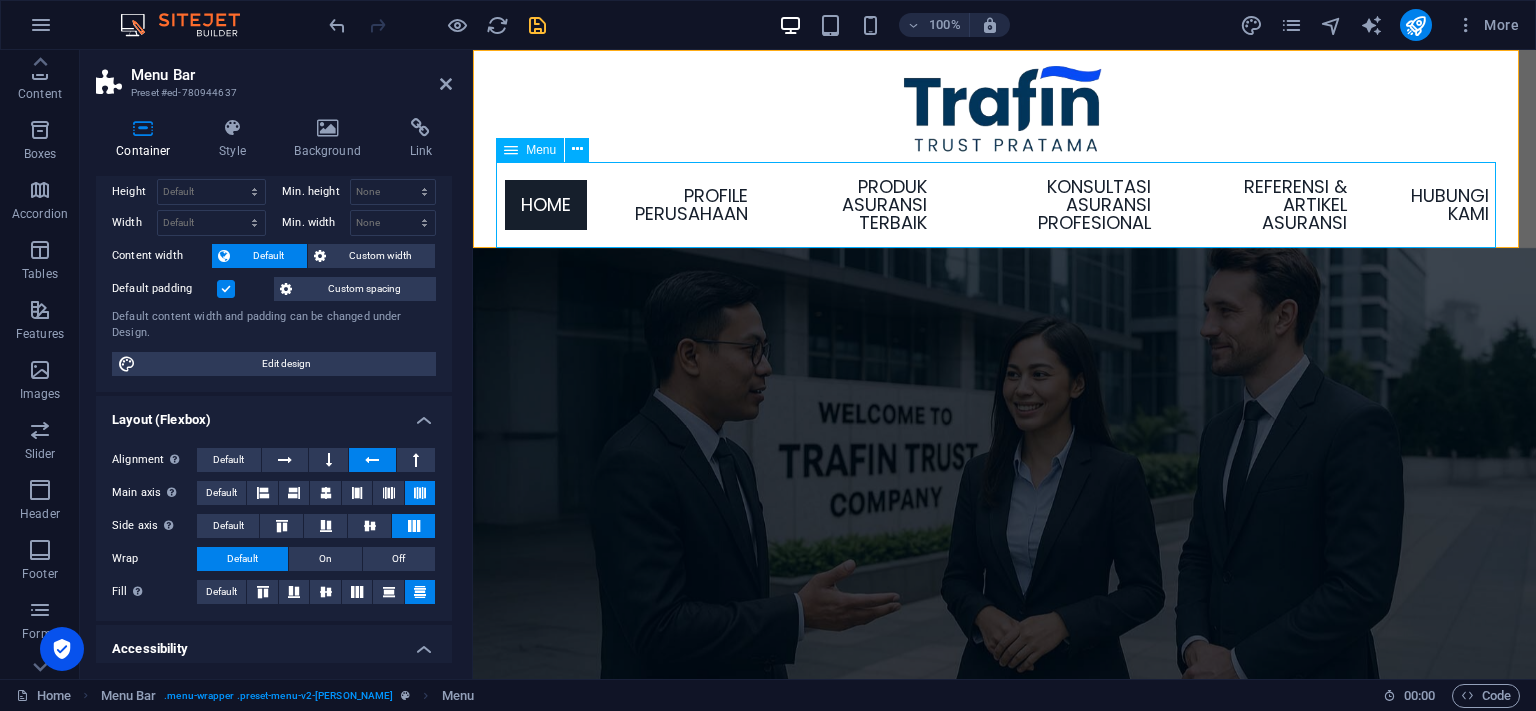 select on "22" 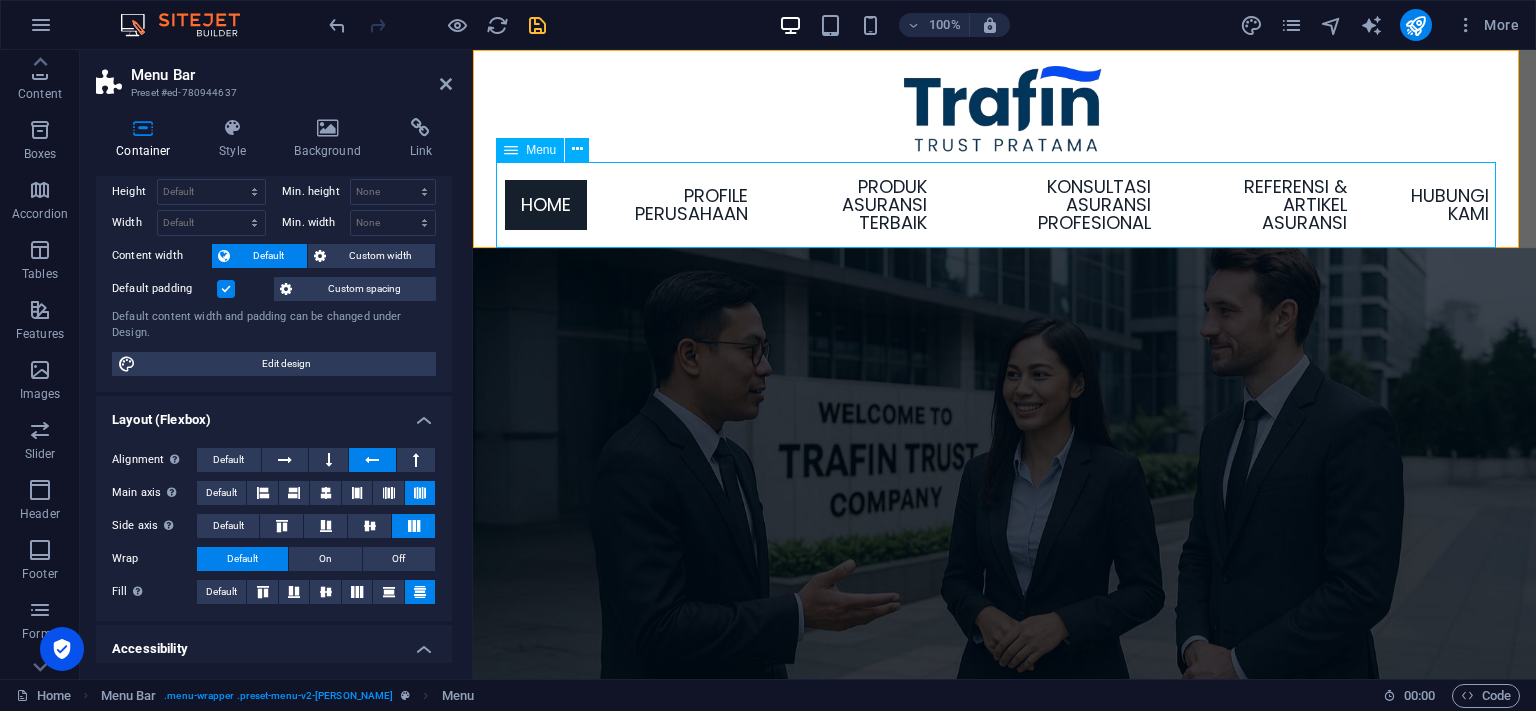 select on "23" 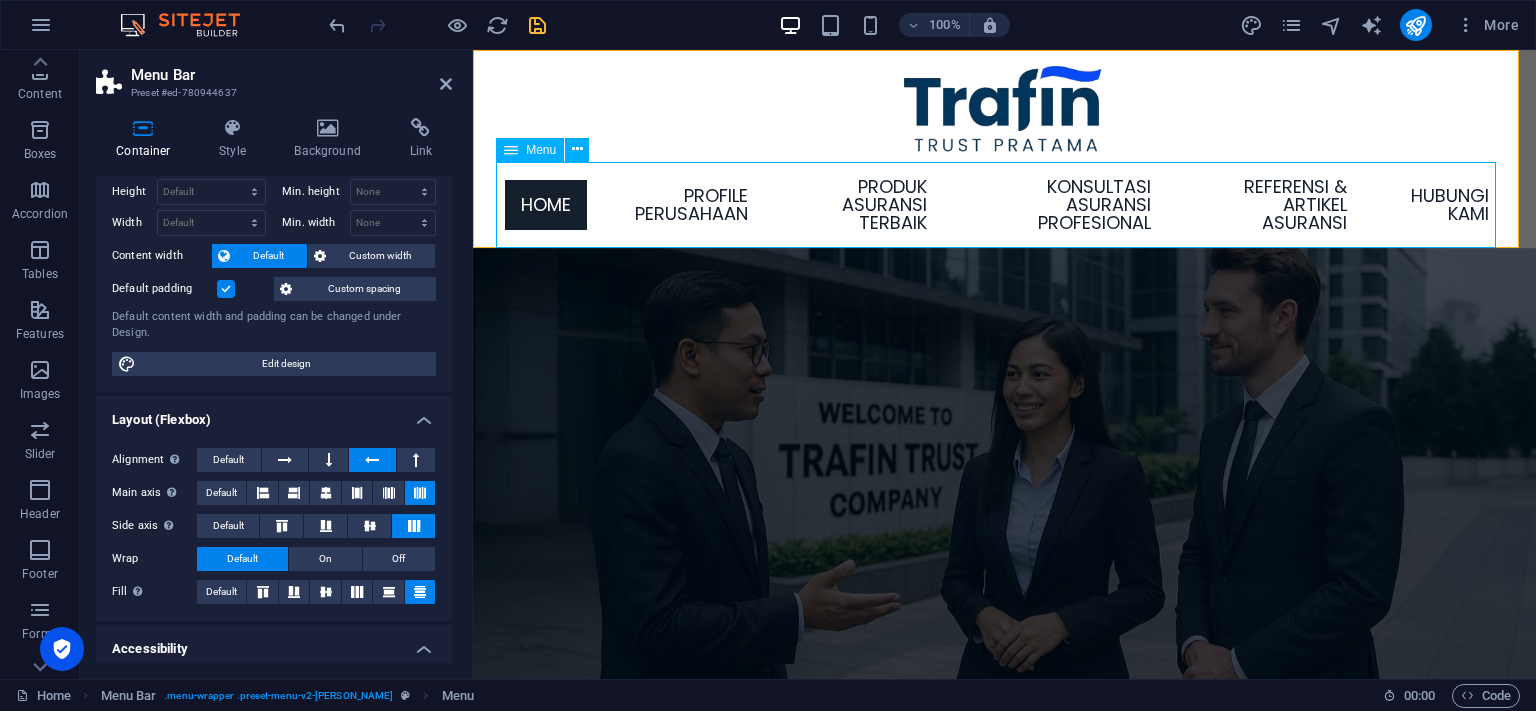 select 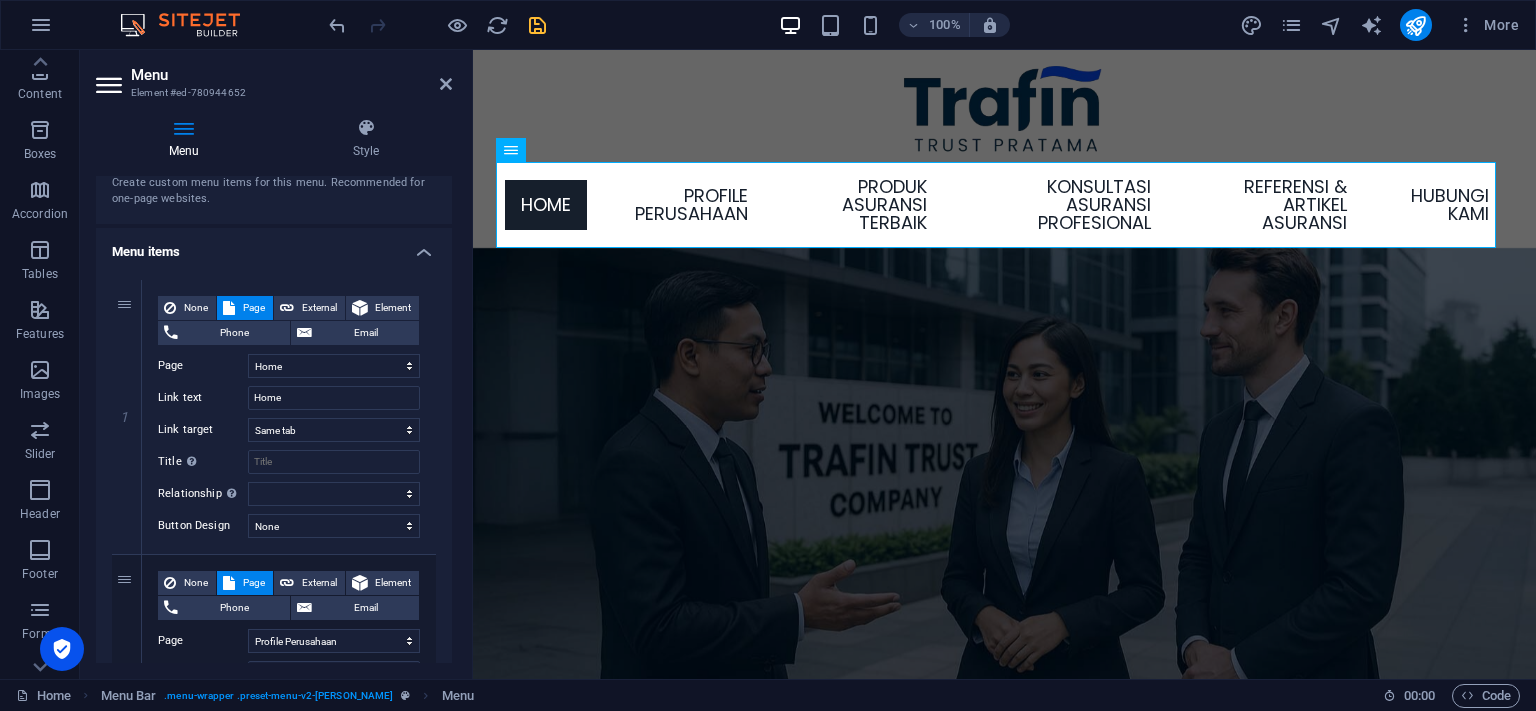 scroll, scrollTop: 91, scrollLeft: 0, axis: vertical 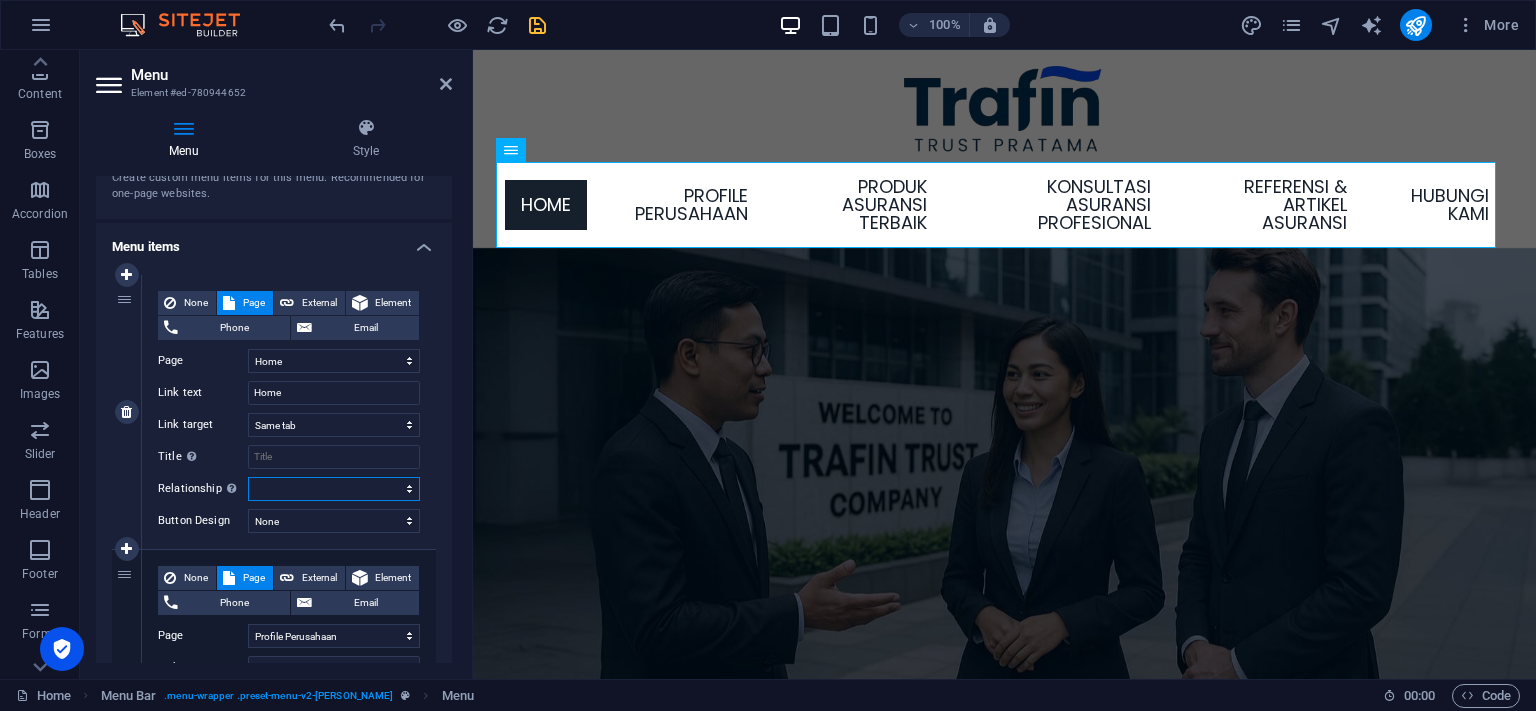click on "alternate author bookmark external help license next nofollow noreferrer noopener prev search tag" at bounding box center (334, 489) 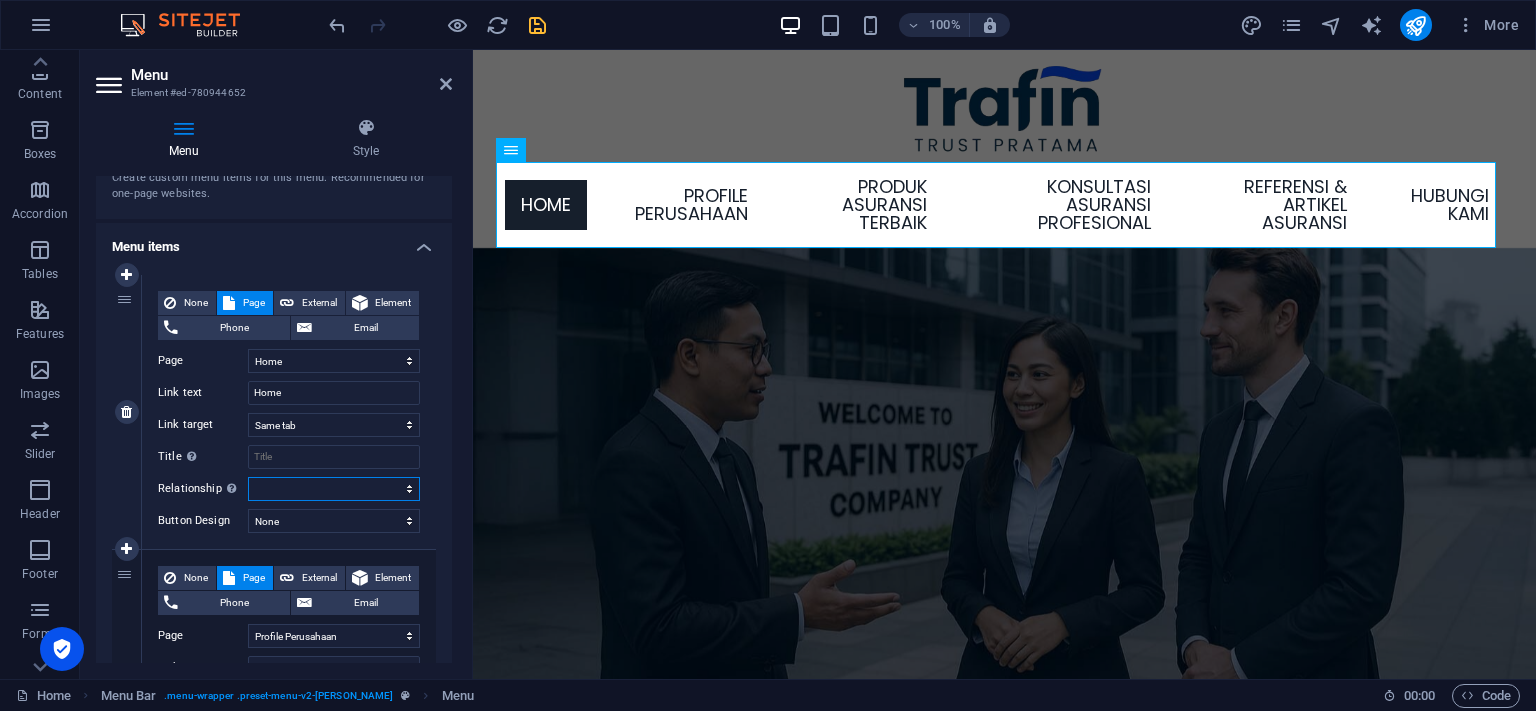 click on "alternate author bookmark external help license next nofollow noreferrer noopener prev search tag" at bounding box center (334, 489) 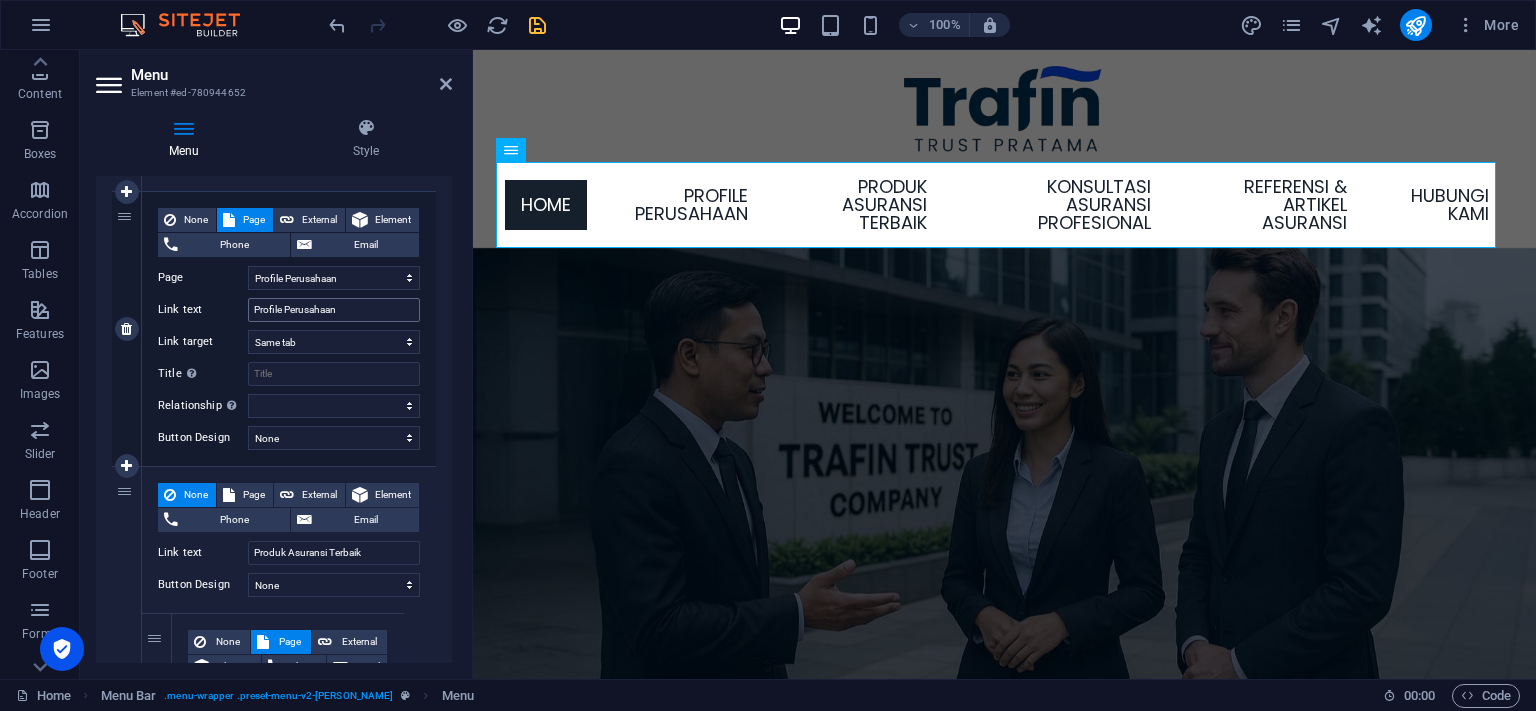 scroll, scrollTop: 456, scrollLeft: 0, axis: vertical 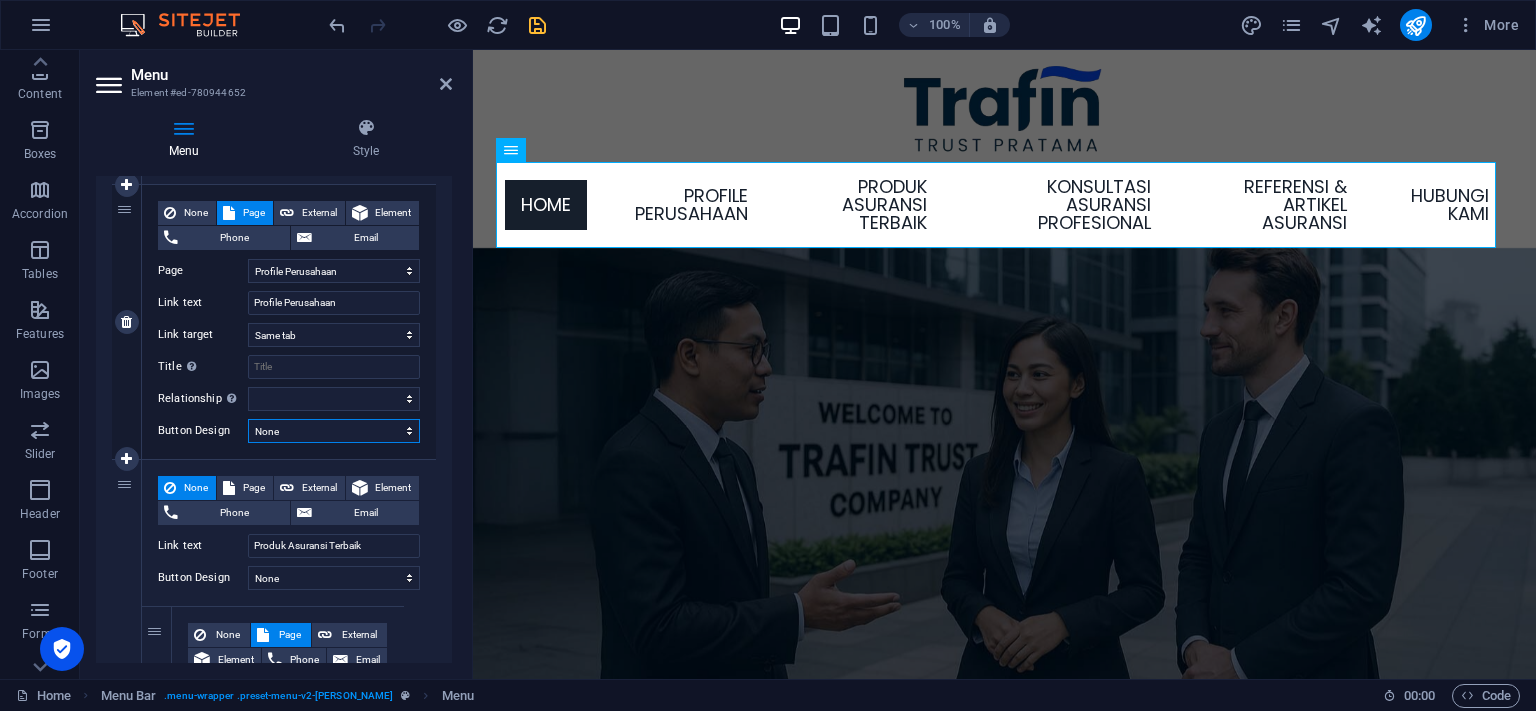 click on "None Default Primary Secondary" at bounding box center [334, 431] 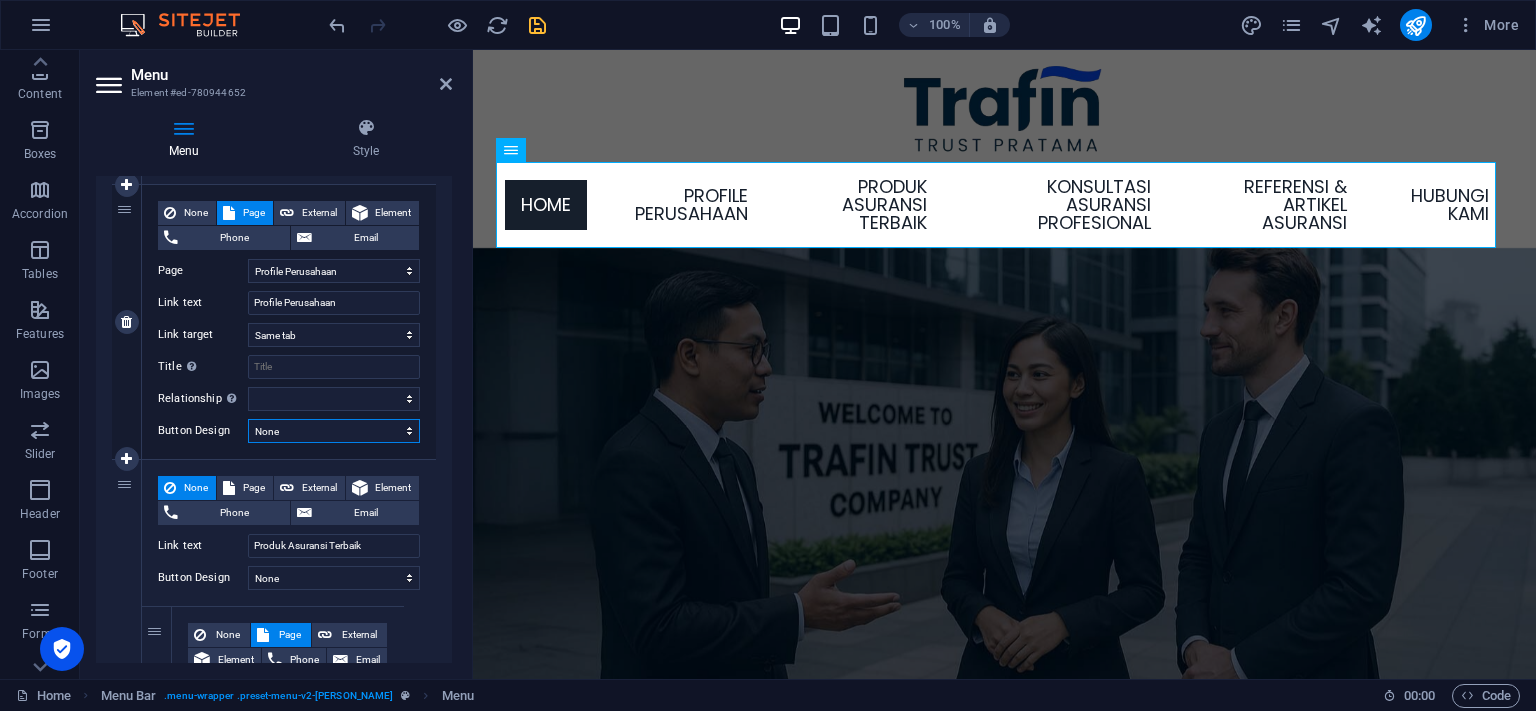 click on "None Default Primary Secondary" at bounding box center [334, 431] 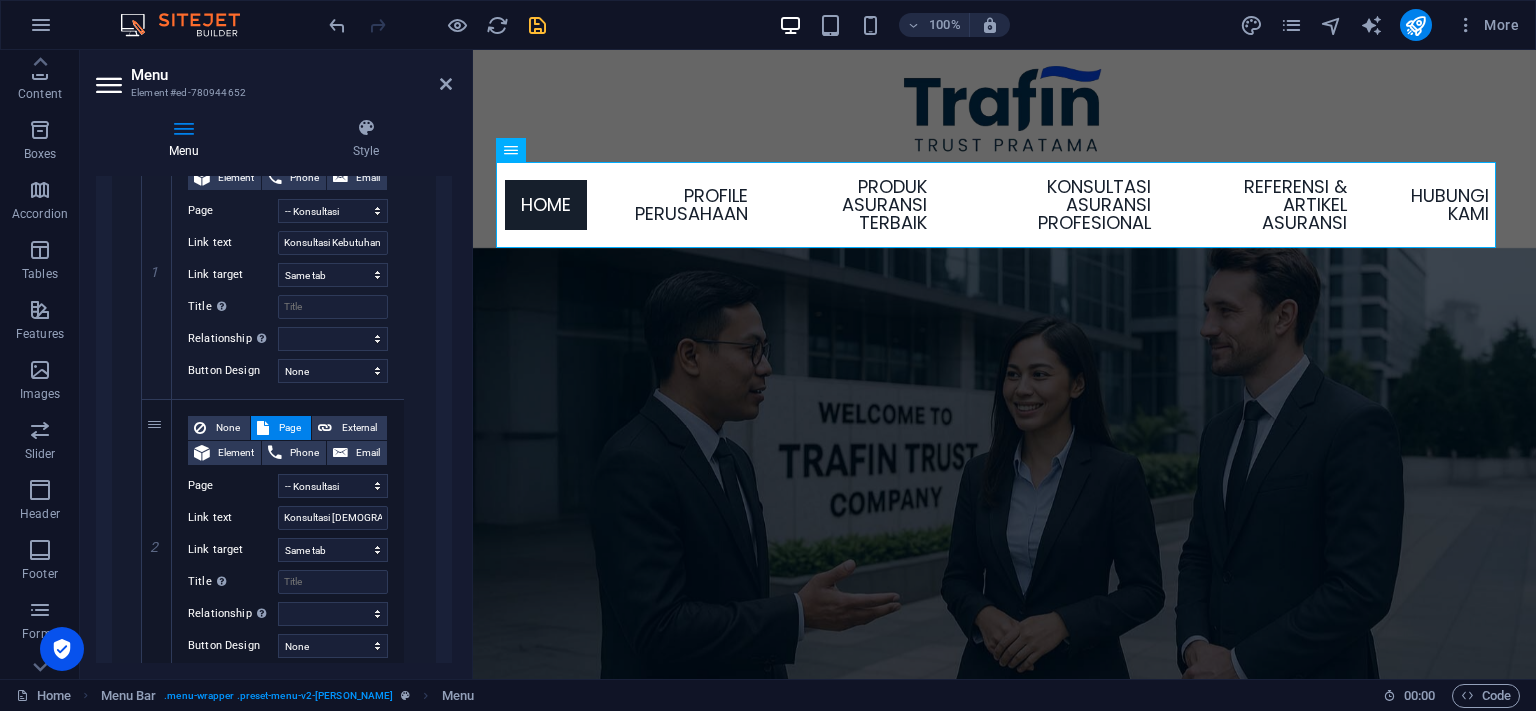 scroll, scrollTop: 3466, scrollLeft: 0, axis: vertical 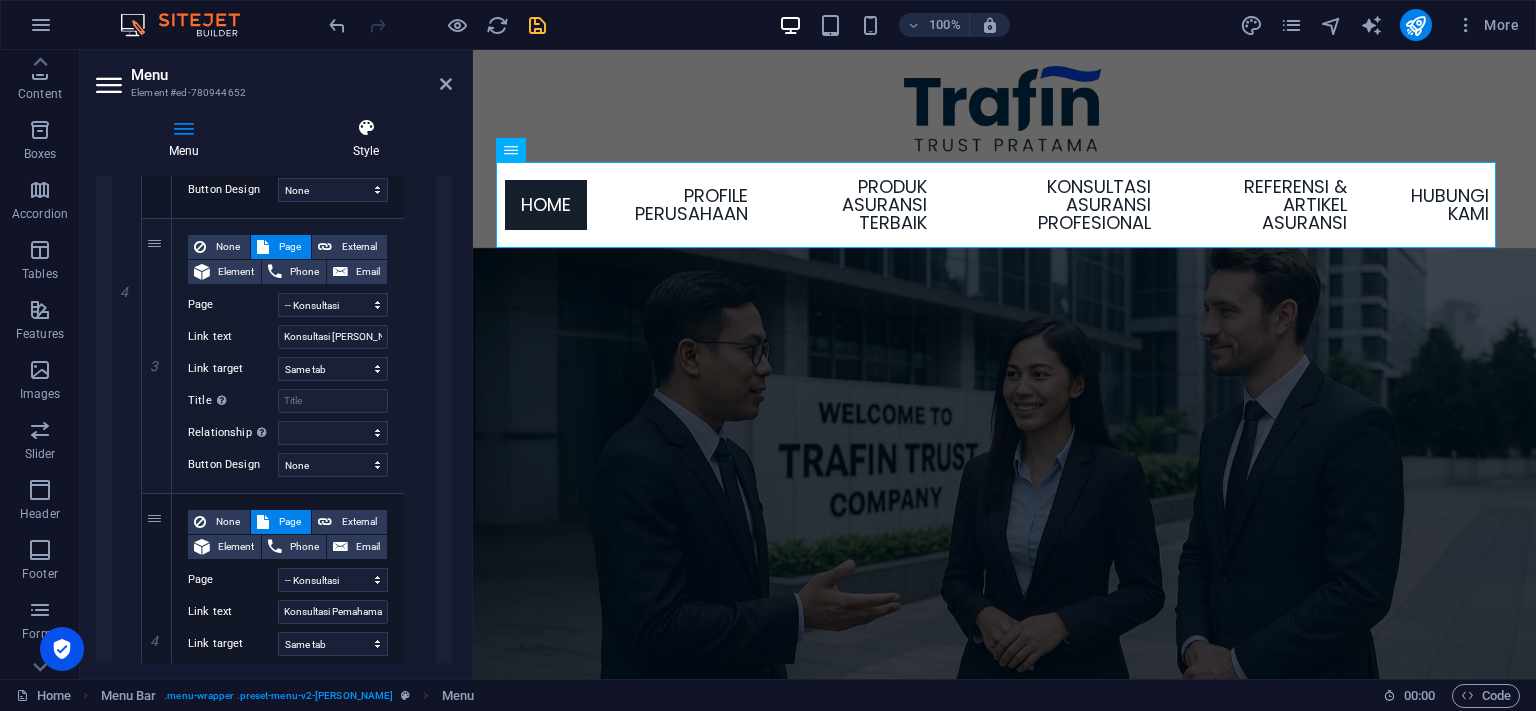 click at bounding box center [366, 128] 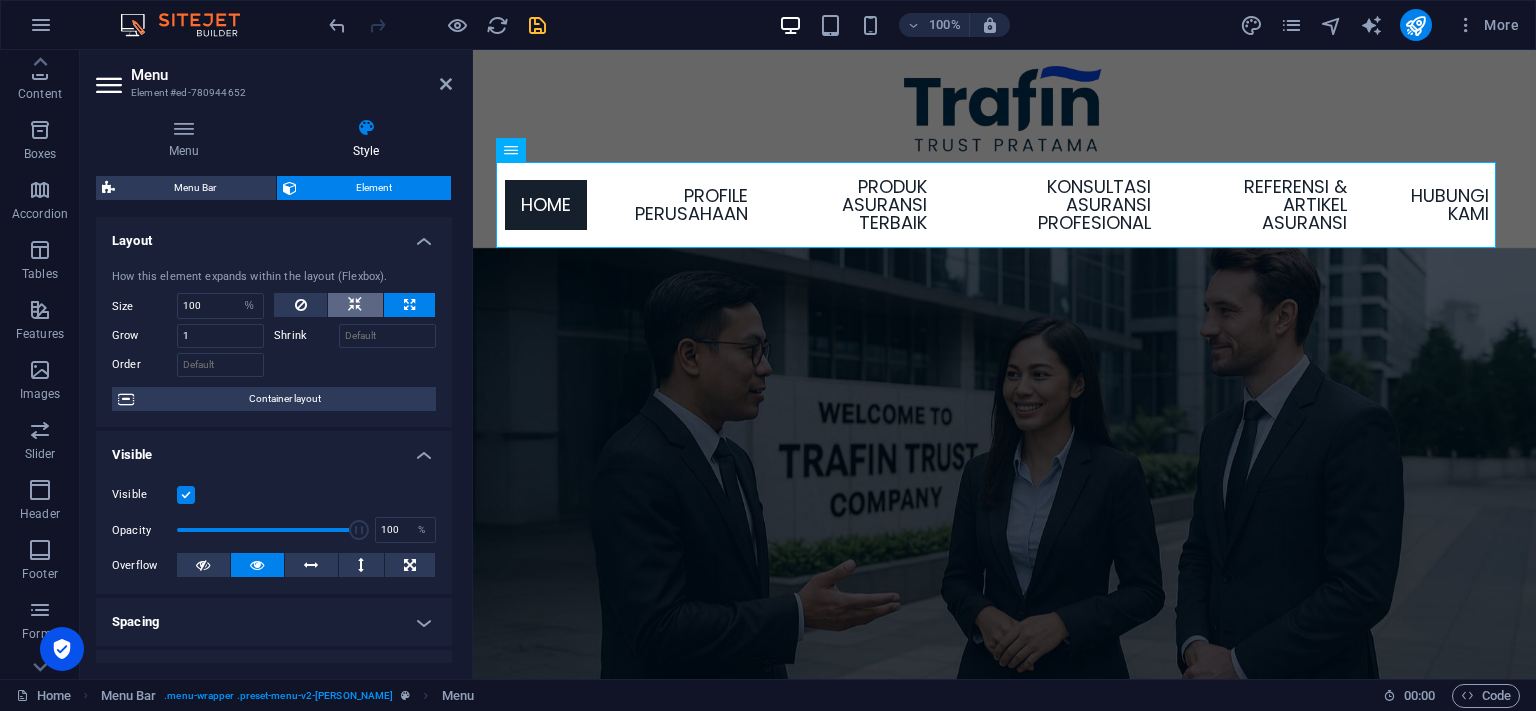 click at bounding box center (355, 305) 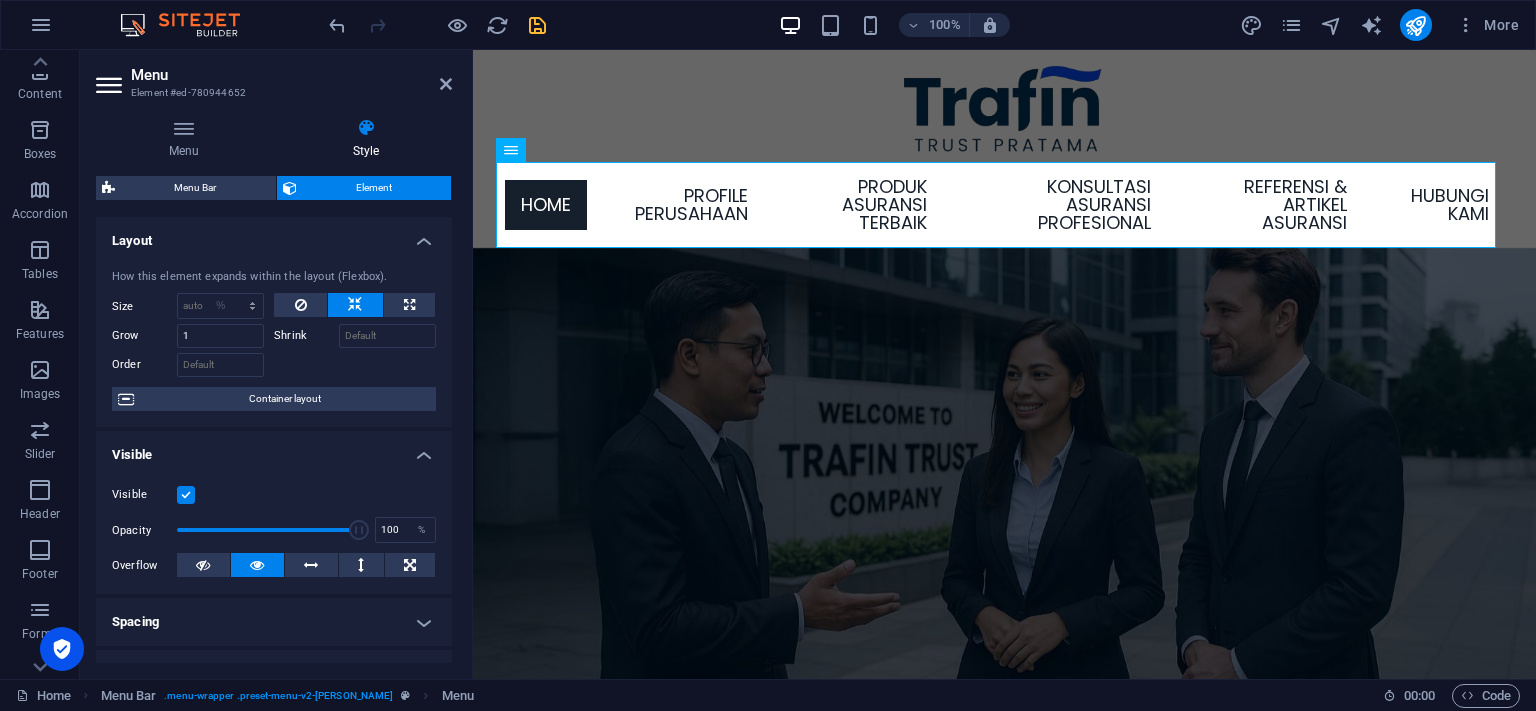 type 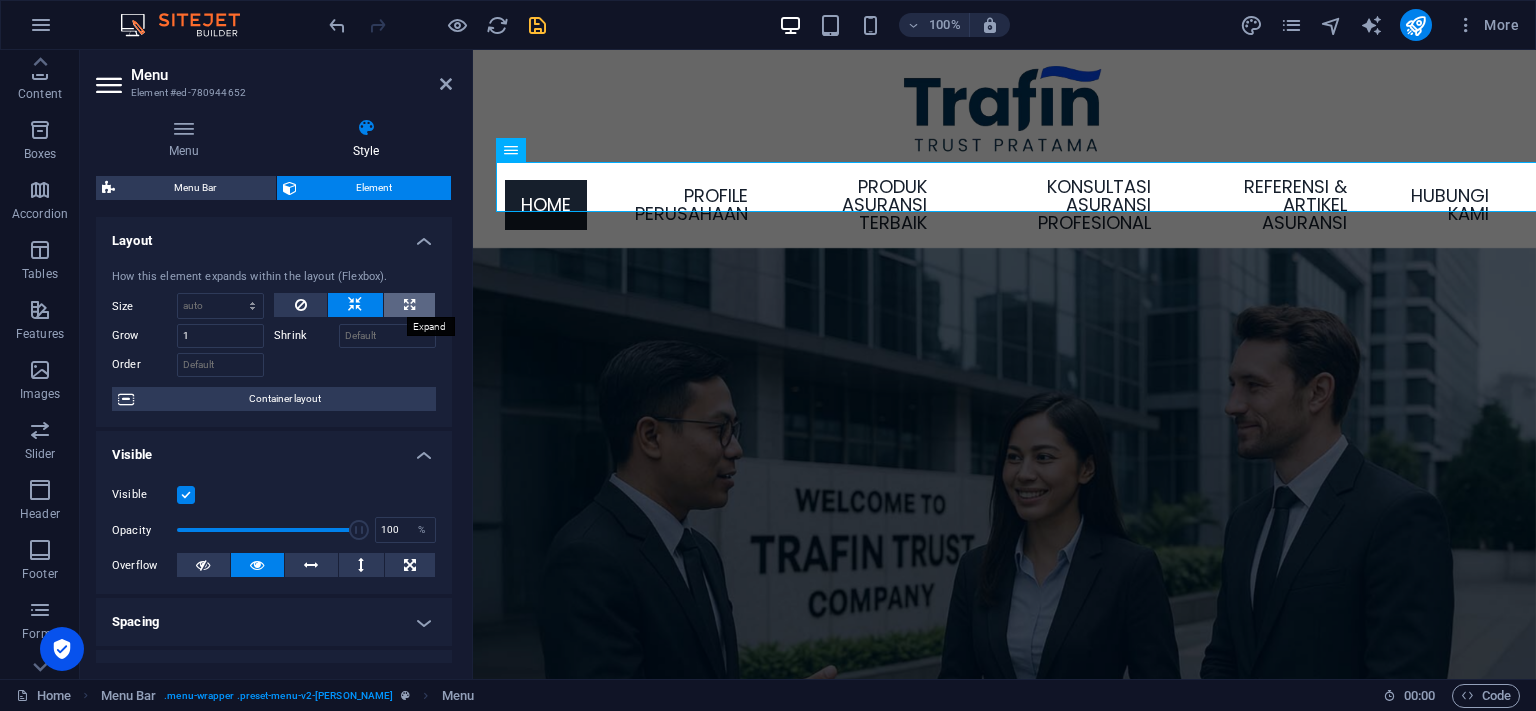click at bounding box center [410, 305] 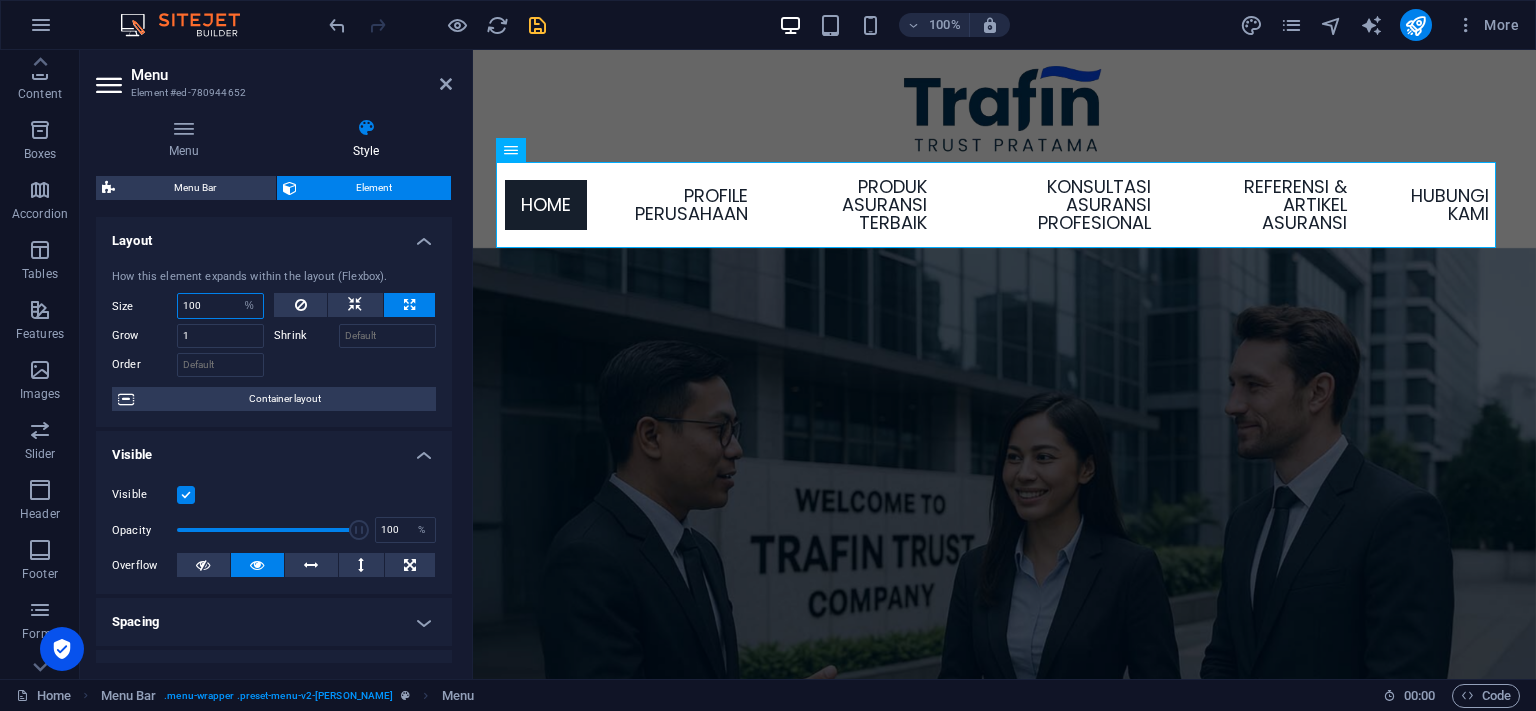 click on "100" at bounding box center (220, 306) 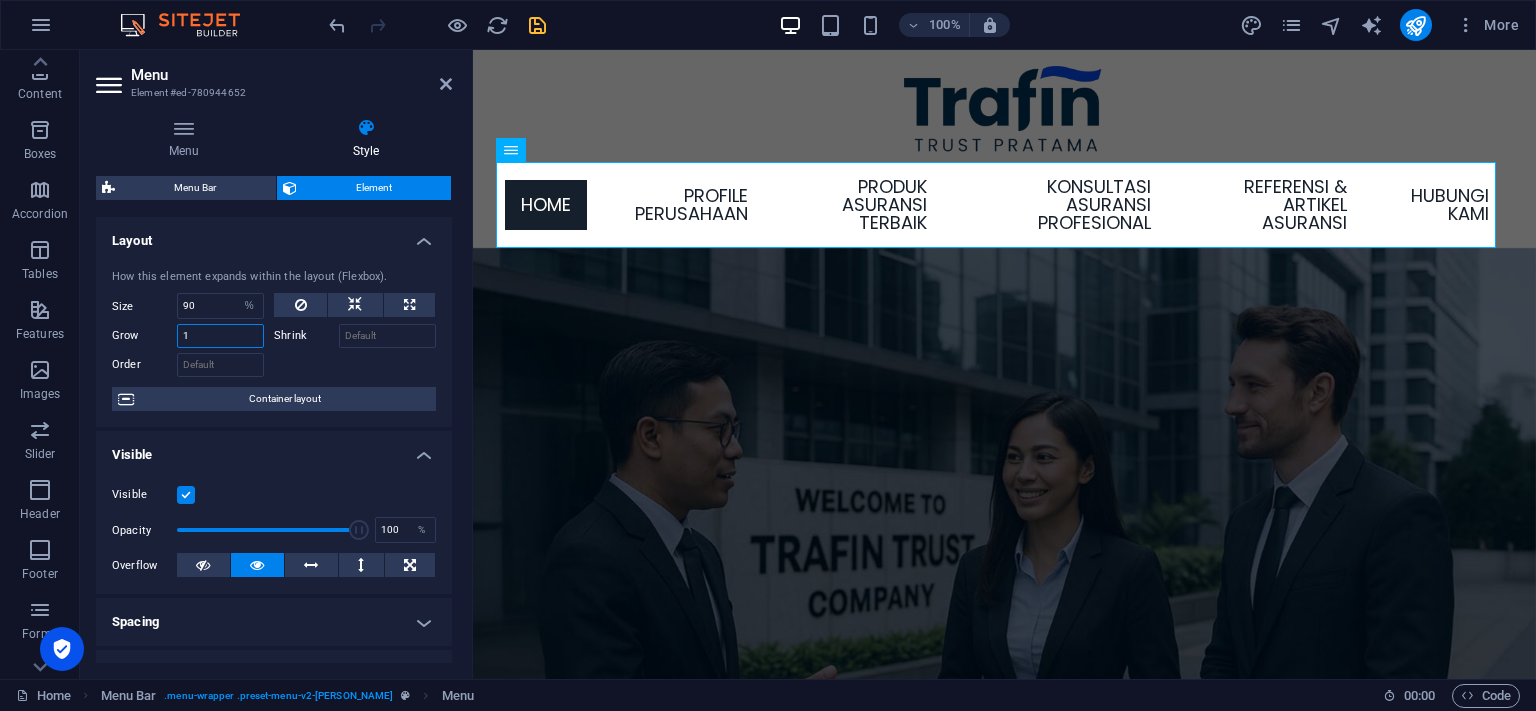 click on "1" at bounding box center (220, 336) 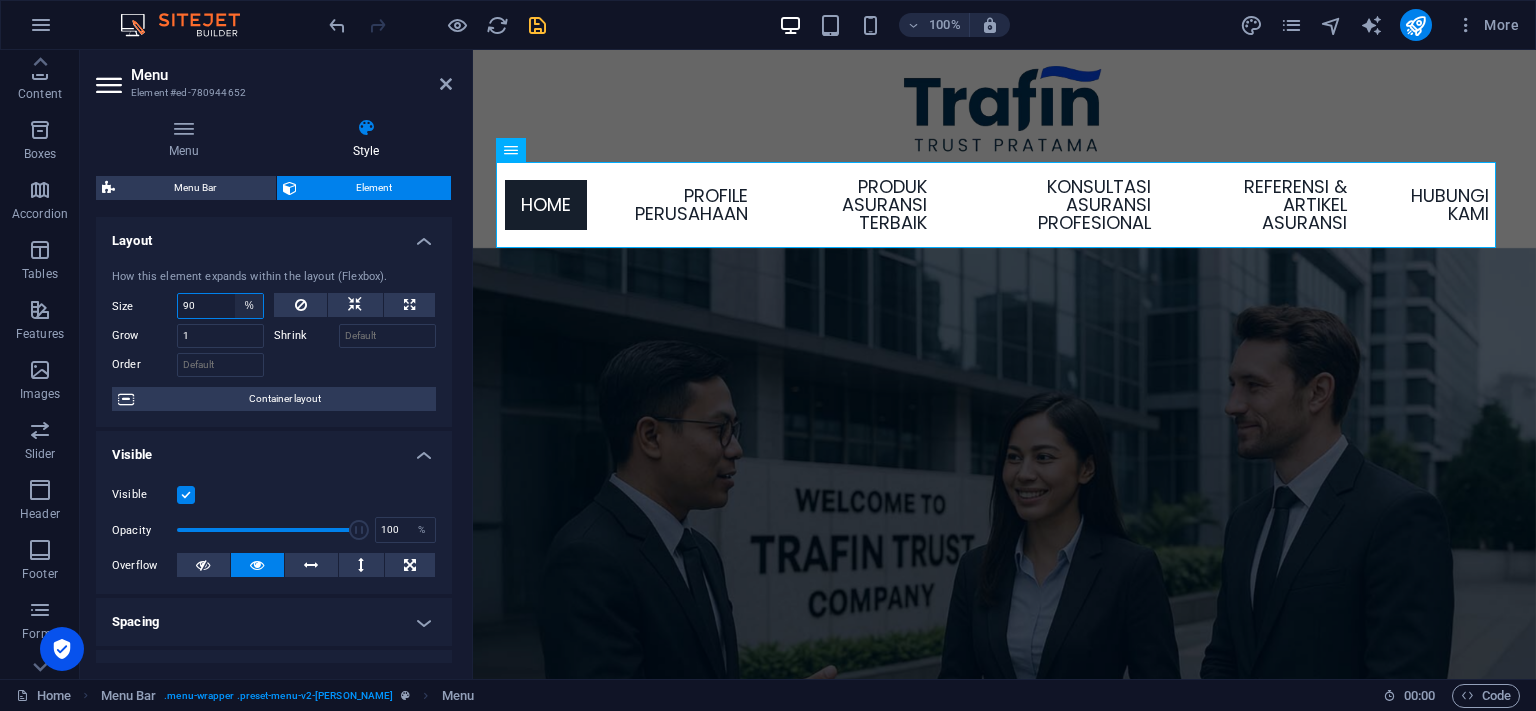 click on "90" at bounding box center (220, 306) 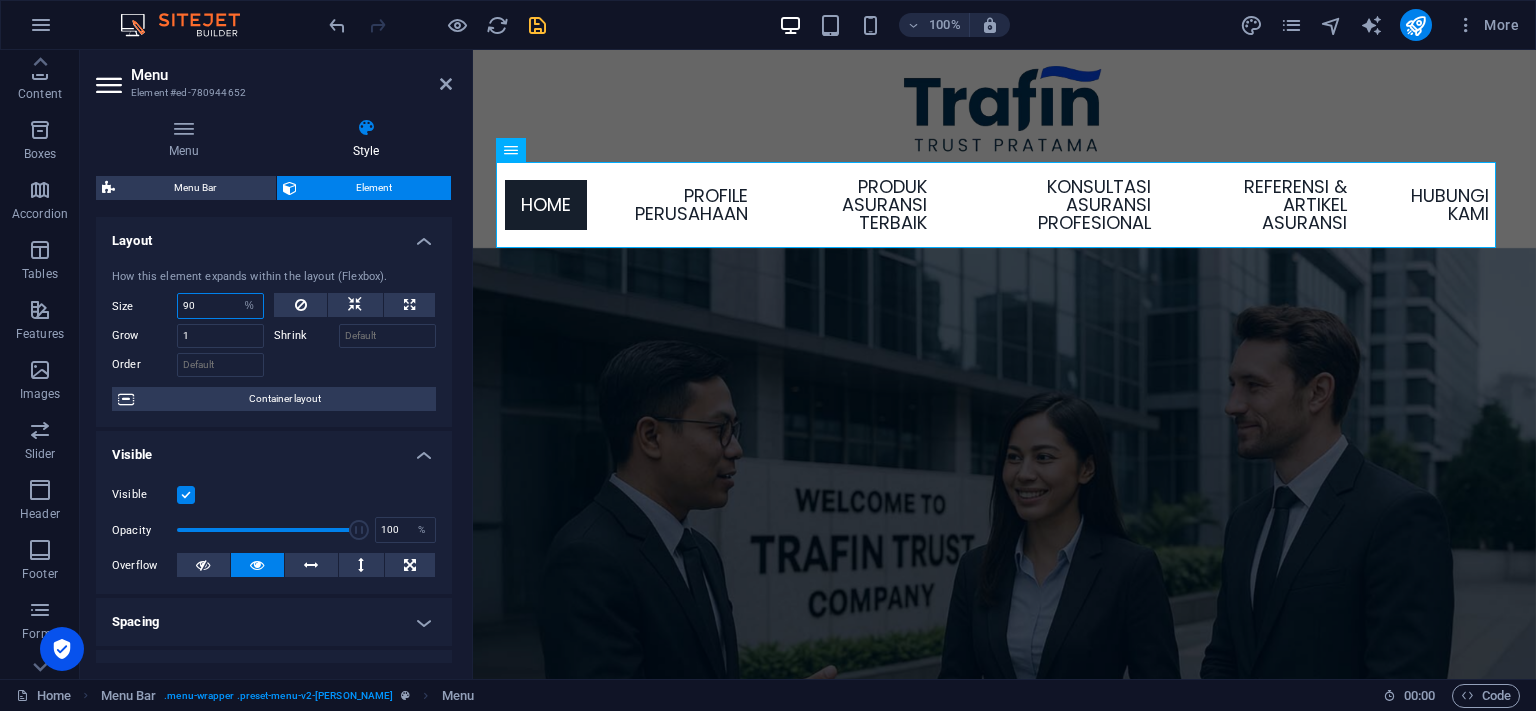 drag, startPoint x: 212, startPoint y: 310, endPoint x: 172, endPoint y: 304, distance: 40.4475 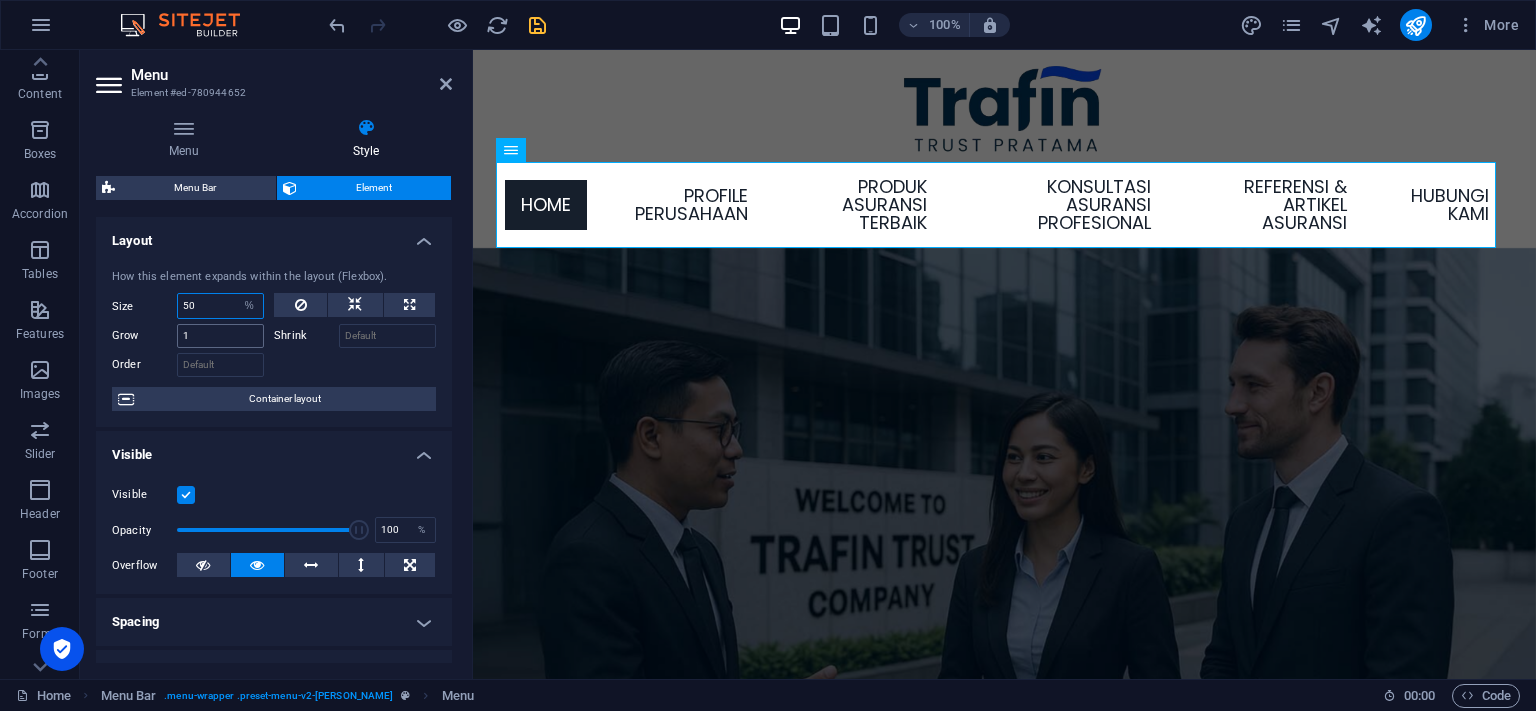 type on "50" 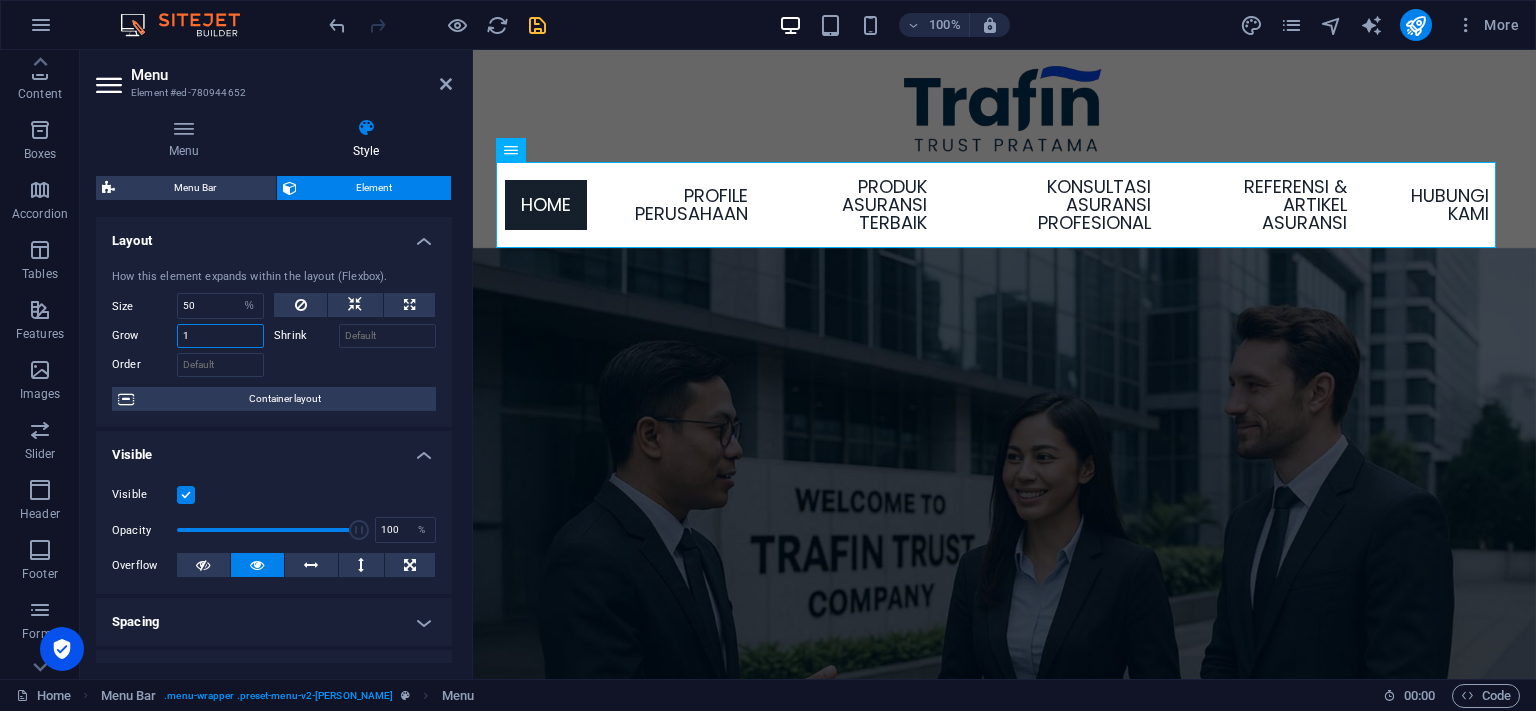 click on "1" at bounding box center (220, 336) 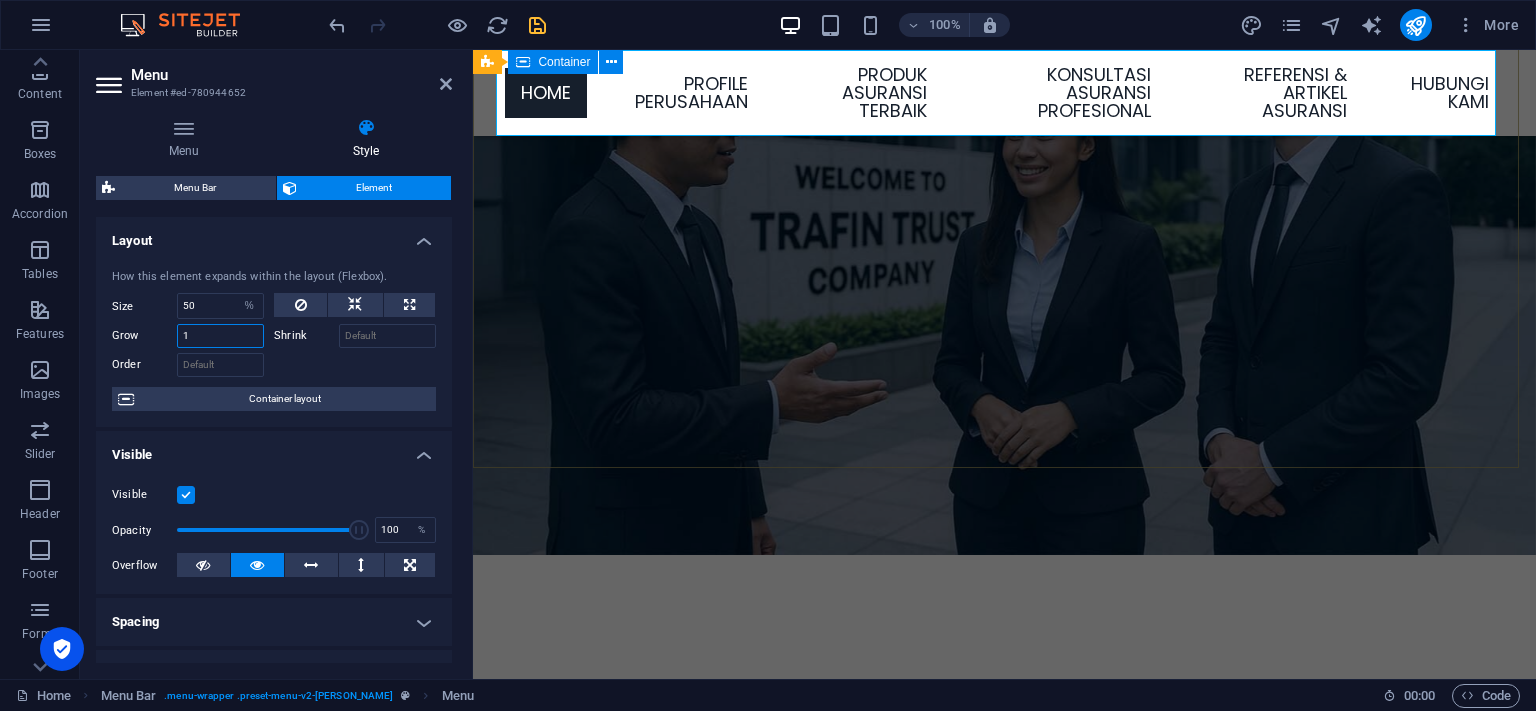 scroll, scrollTop: 0, scrollLeft: 0, axis: both 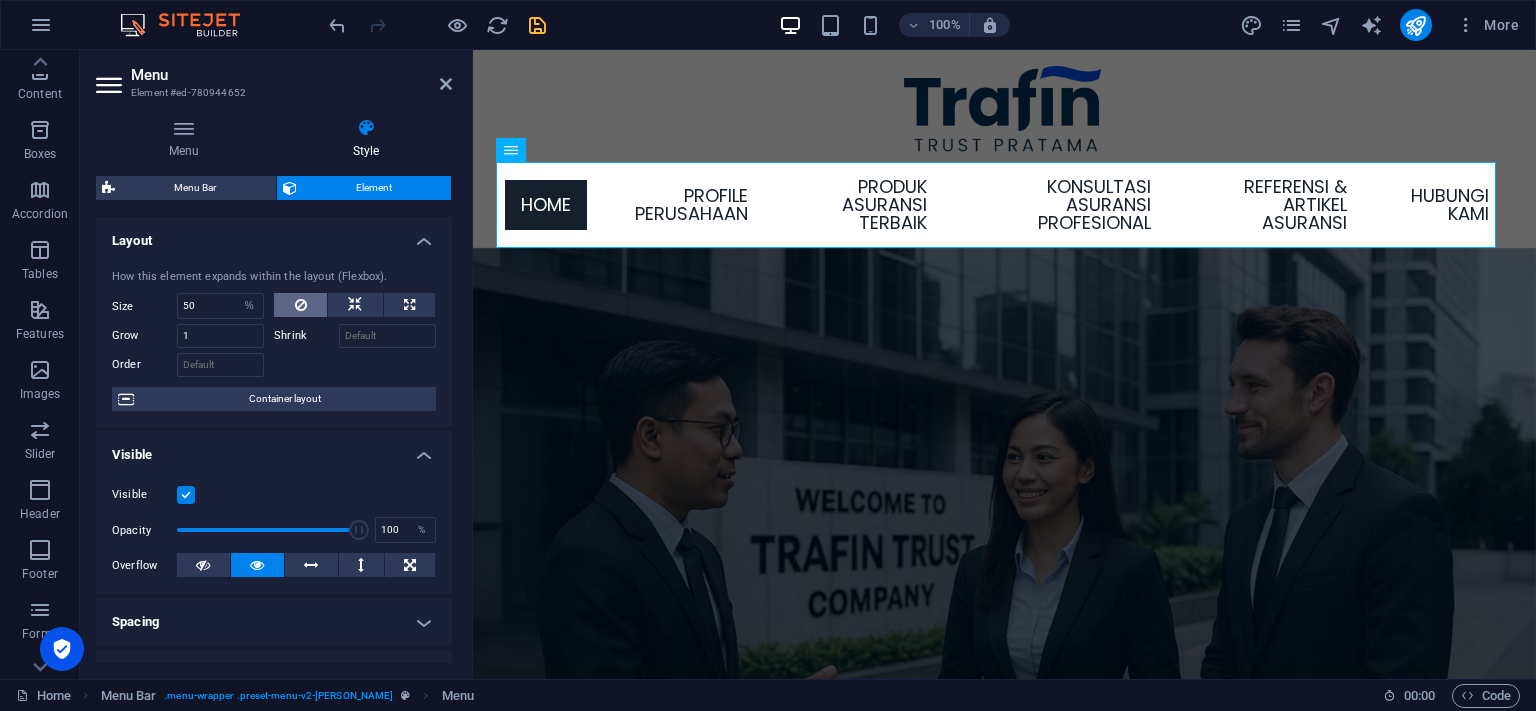 click at bounding box center [301, 305] 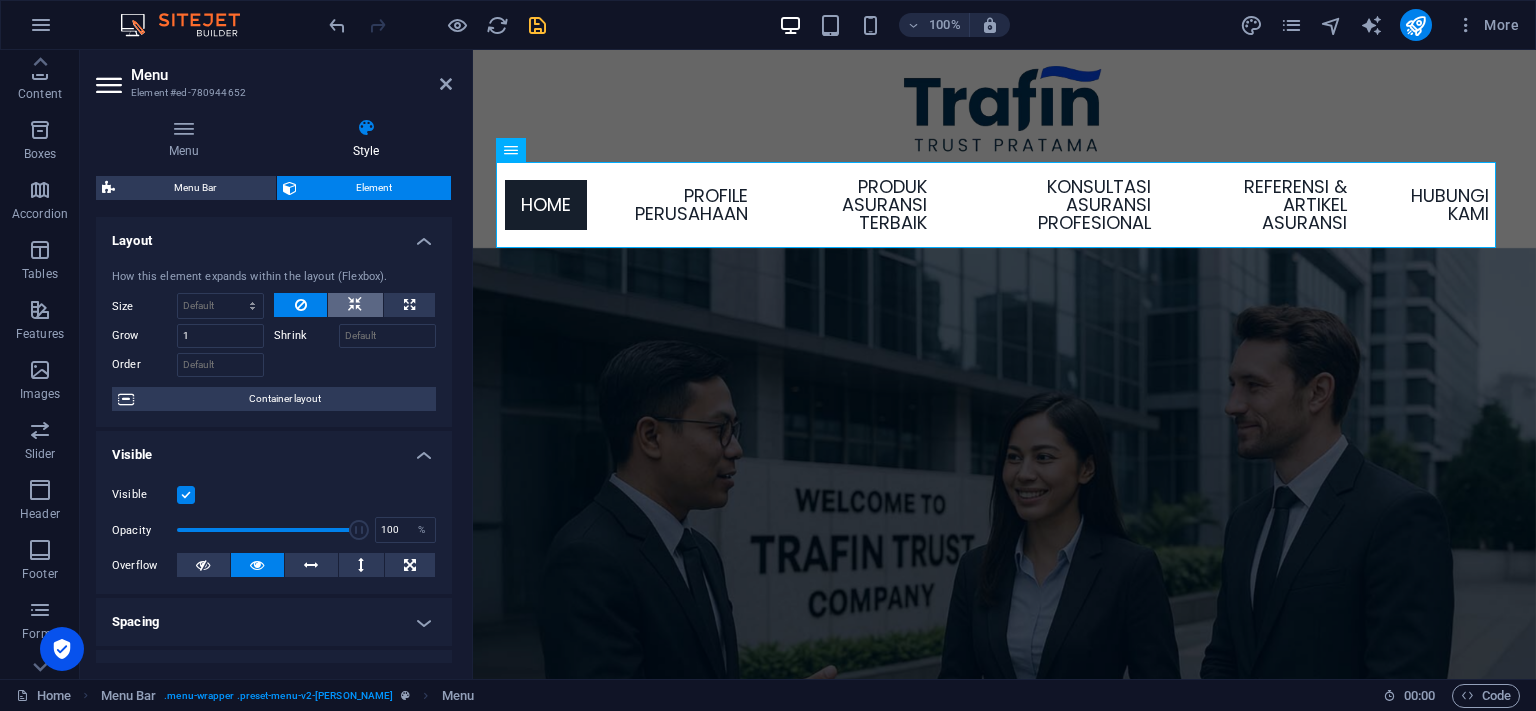 click at bounding box center (355, 305) 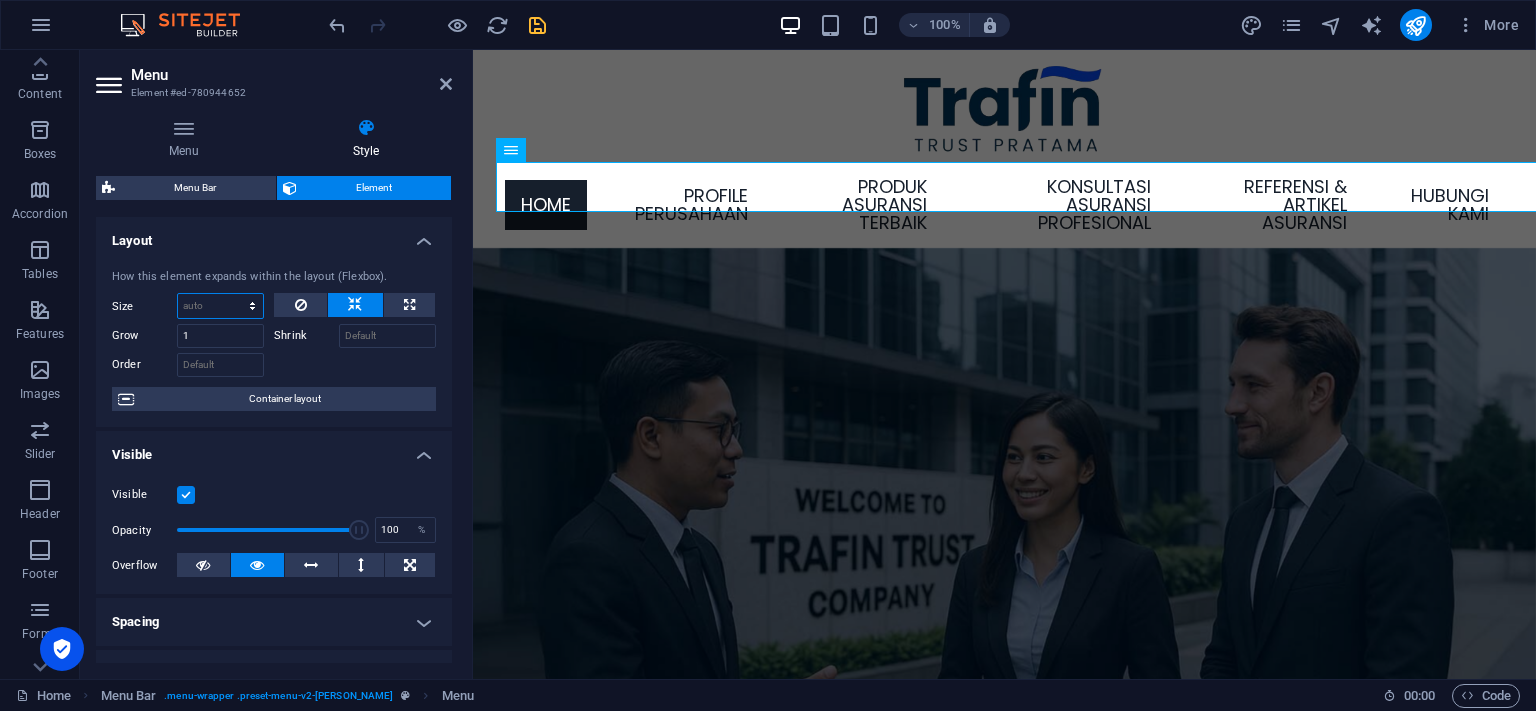 click on "Default auto px % 1/1 1/2 1/3 1/4 1/5 1/6 1/7 1/8 1/9 1/10" at bounding box center [220, 306] 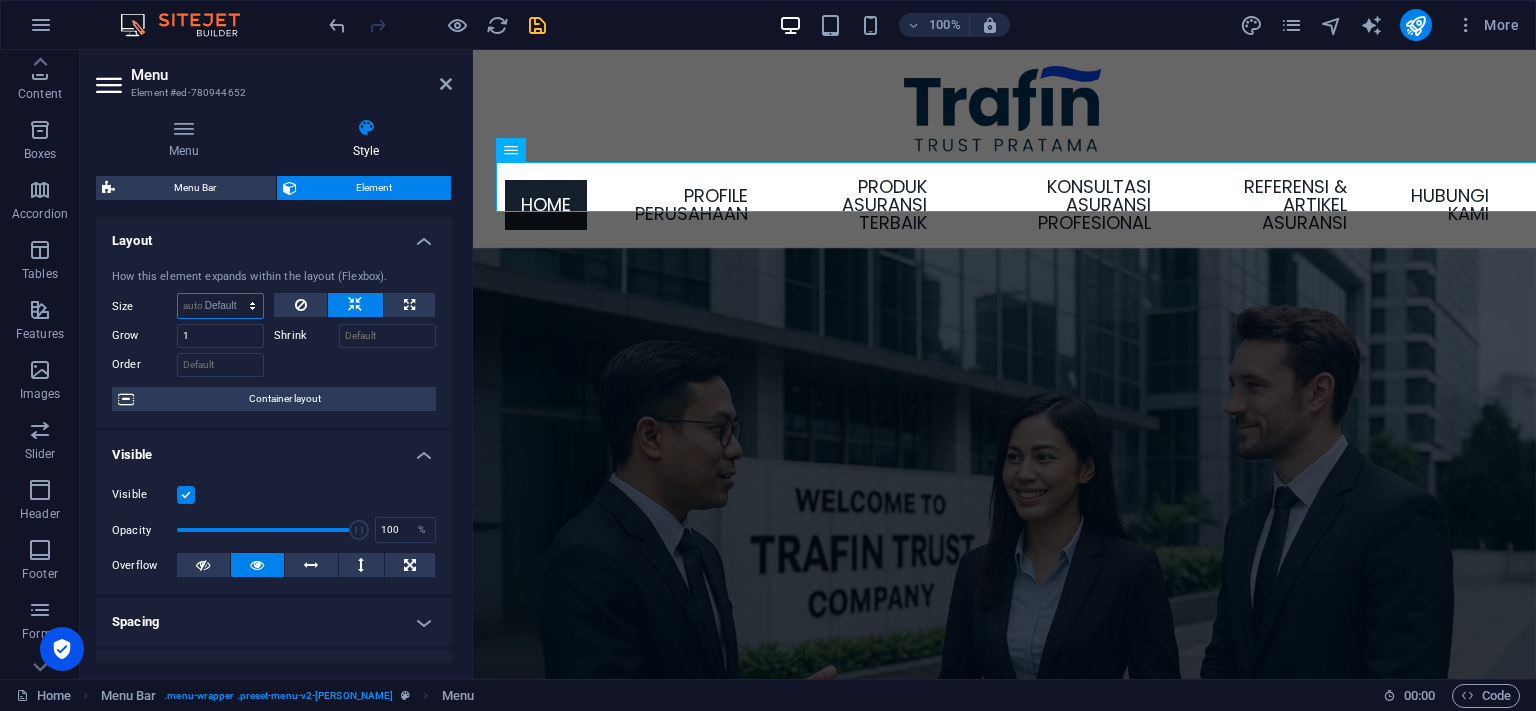 click on "Default" at bounding box center (0, 0) 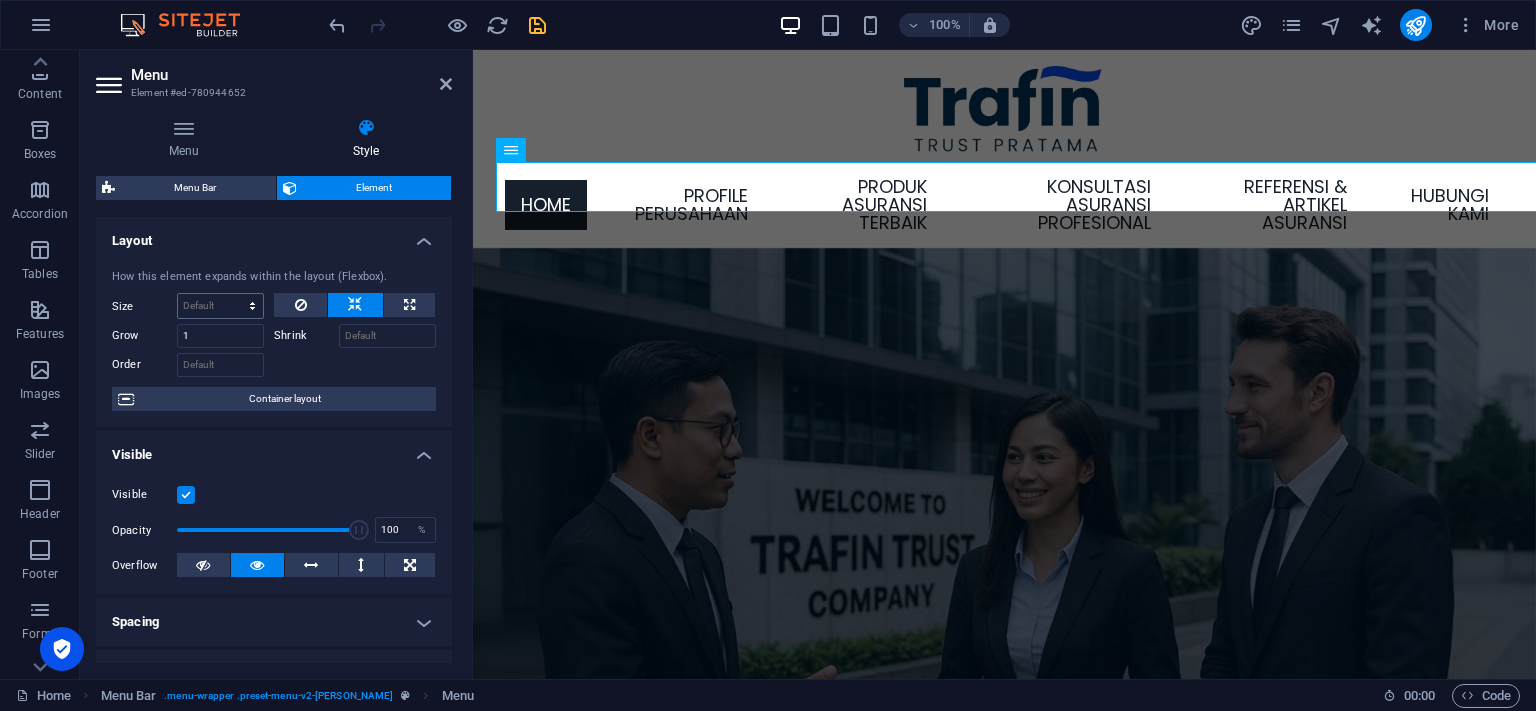 click on "How this element expands within the layout (Flexbox). Size Default auto px % 1/1 1/2 1/3 1/4 1/5 1/6 1/7 1/8 1/9 1/10 Grow 1 Shrink Order Container layout" at bounding box center (274, 340) 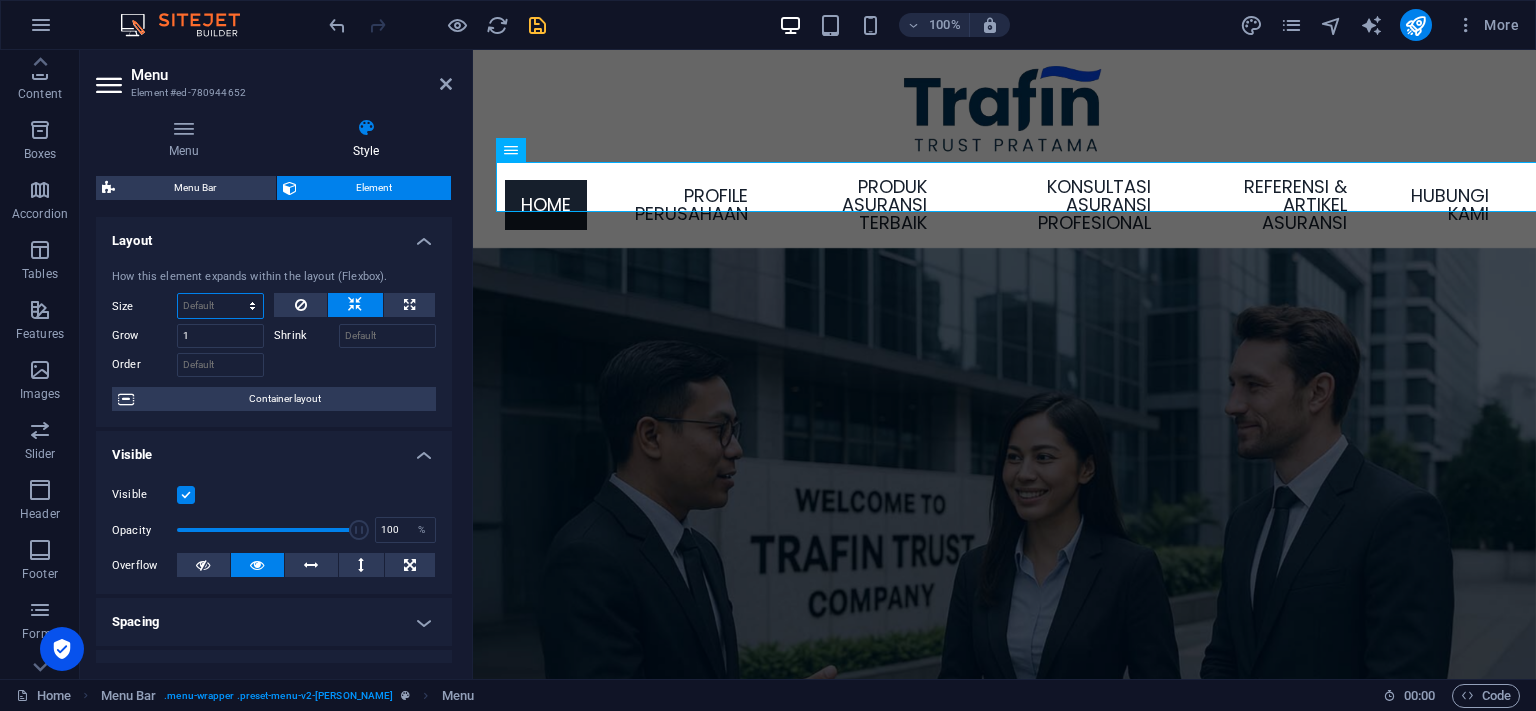 click on "Default auto px % 1/1 1/2 1/3 1/4 1/5 1/6 1/7 1/8 1/9 1/10" at bounding box center (220, 306) 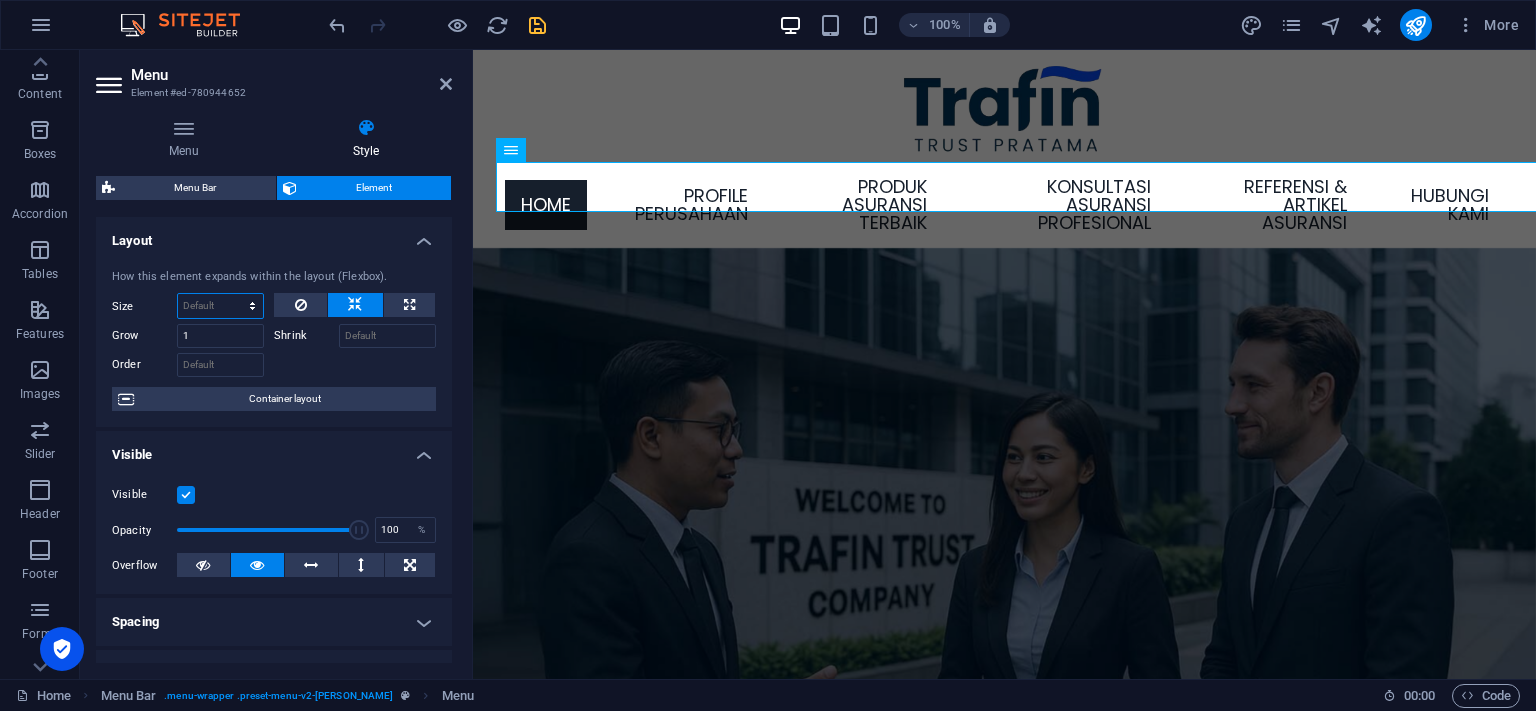 select on "1/1" 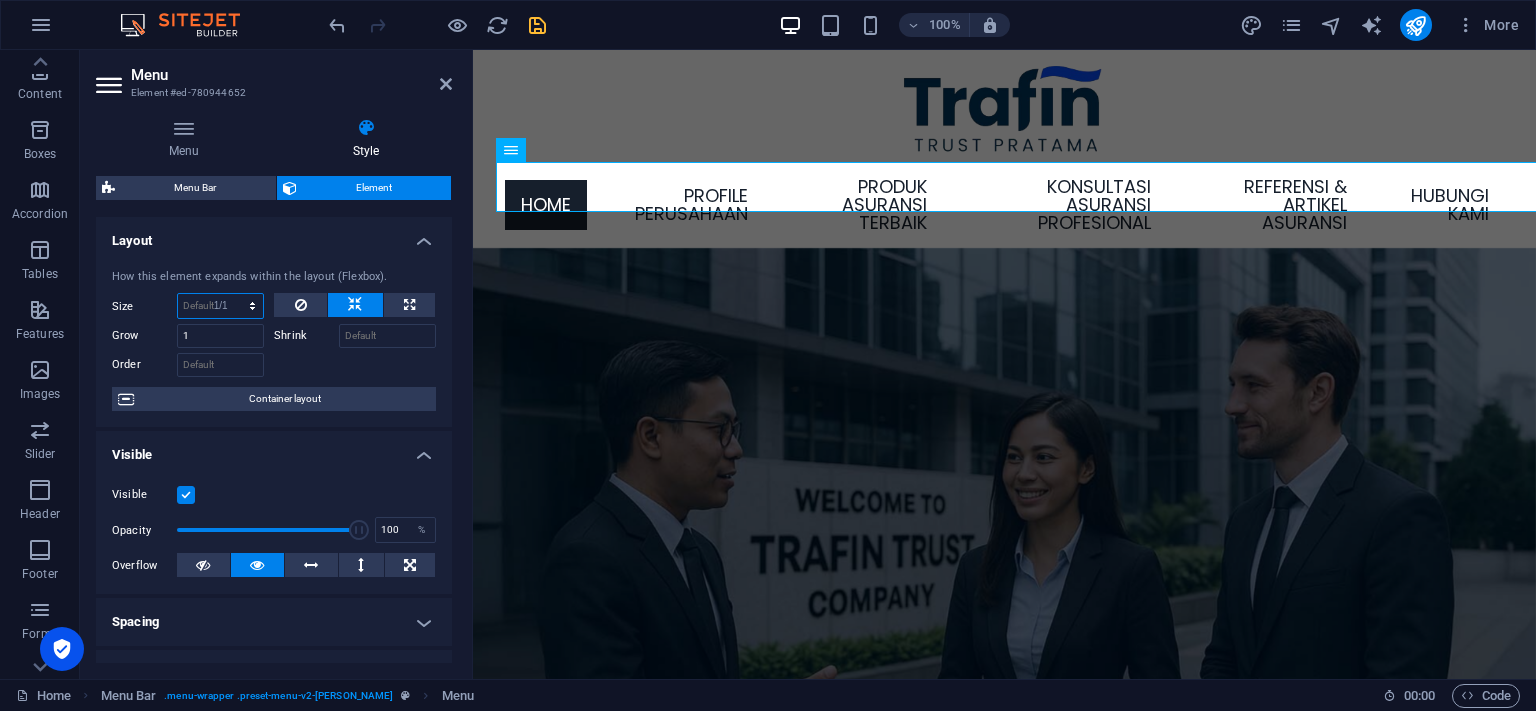 click on "1/1" at bounding box center [0, 0] 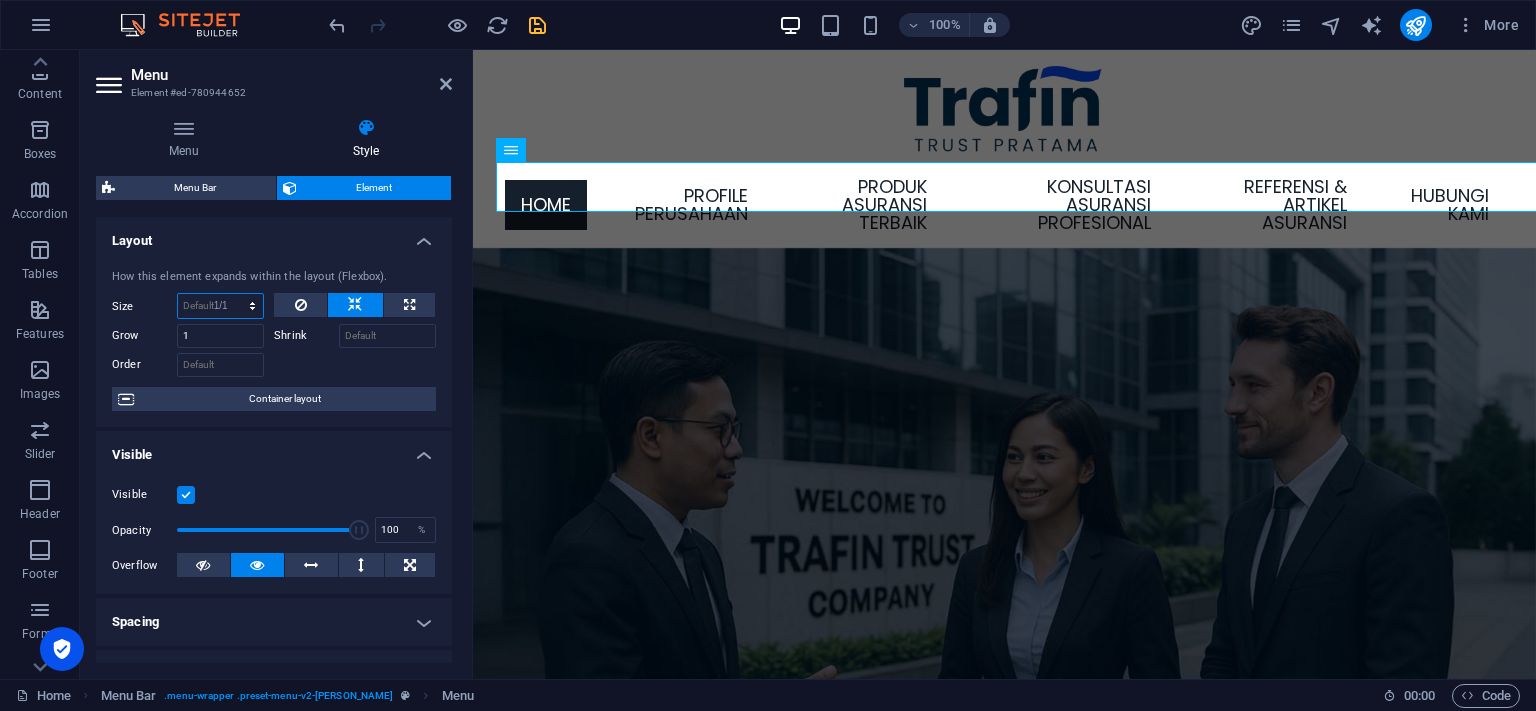 select on "%" 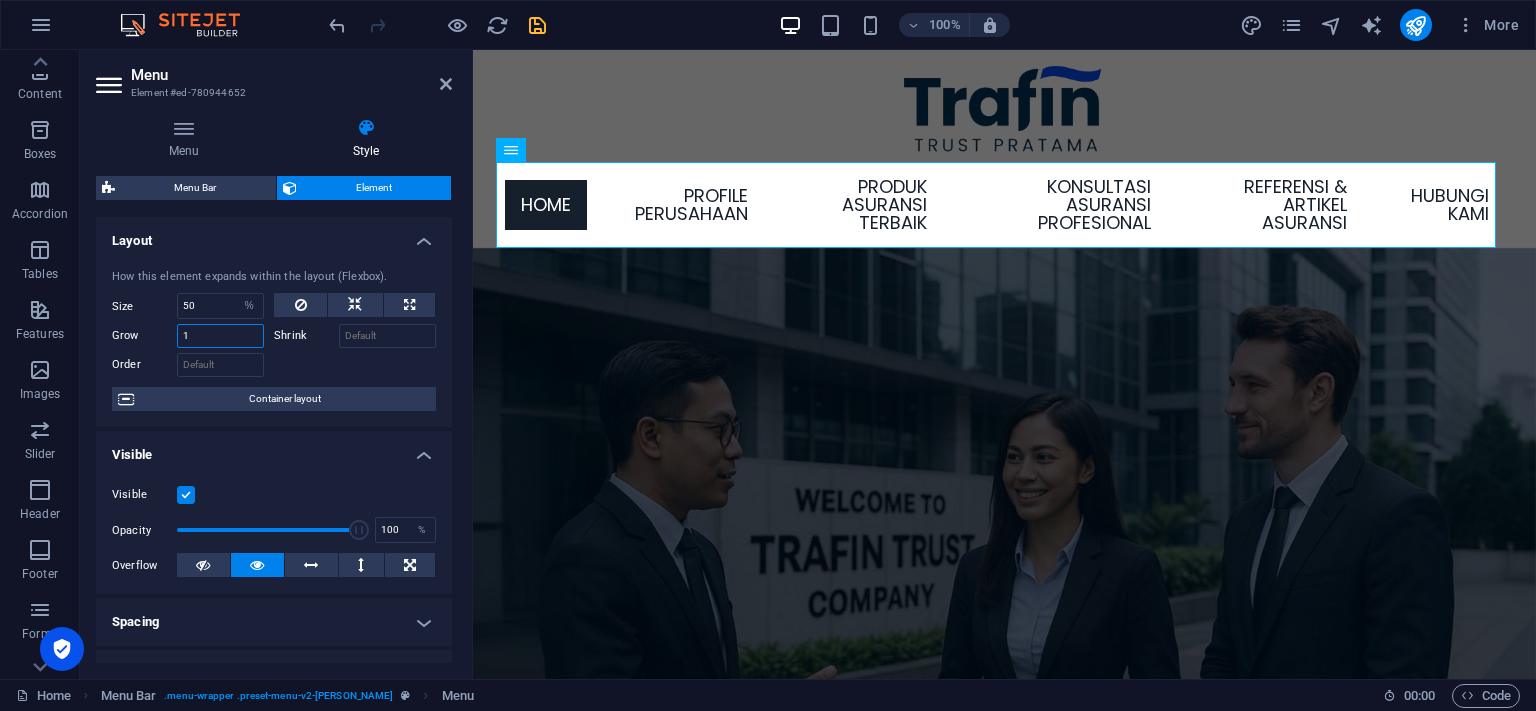 click on "1" at bounding box center (220, 336) 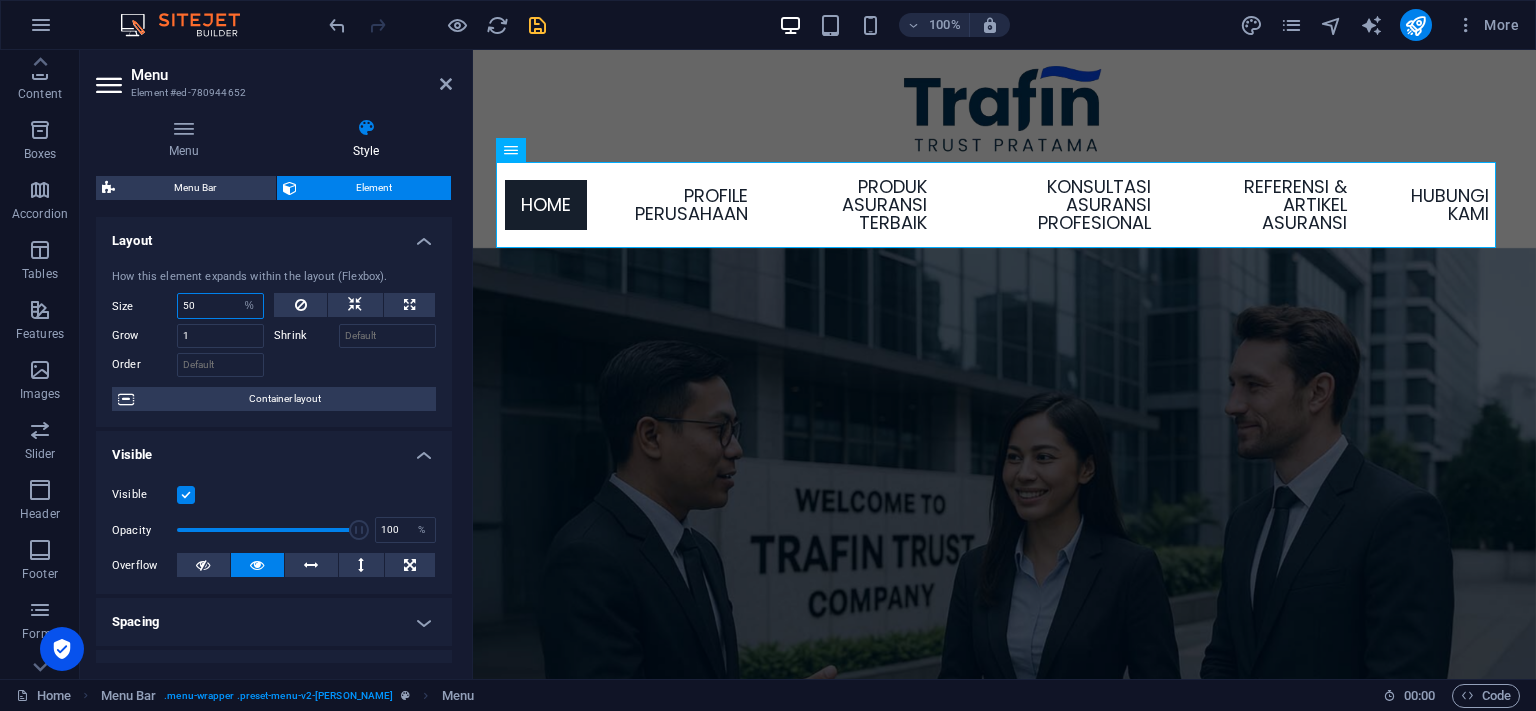 drag, startPoint x: 218, startPoint y: 309, endPoint x: 124, endPoint y: 309, distance: 94 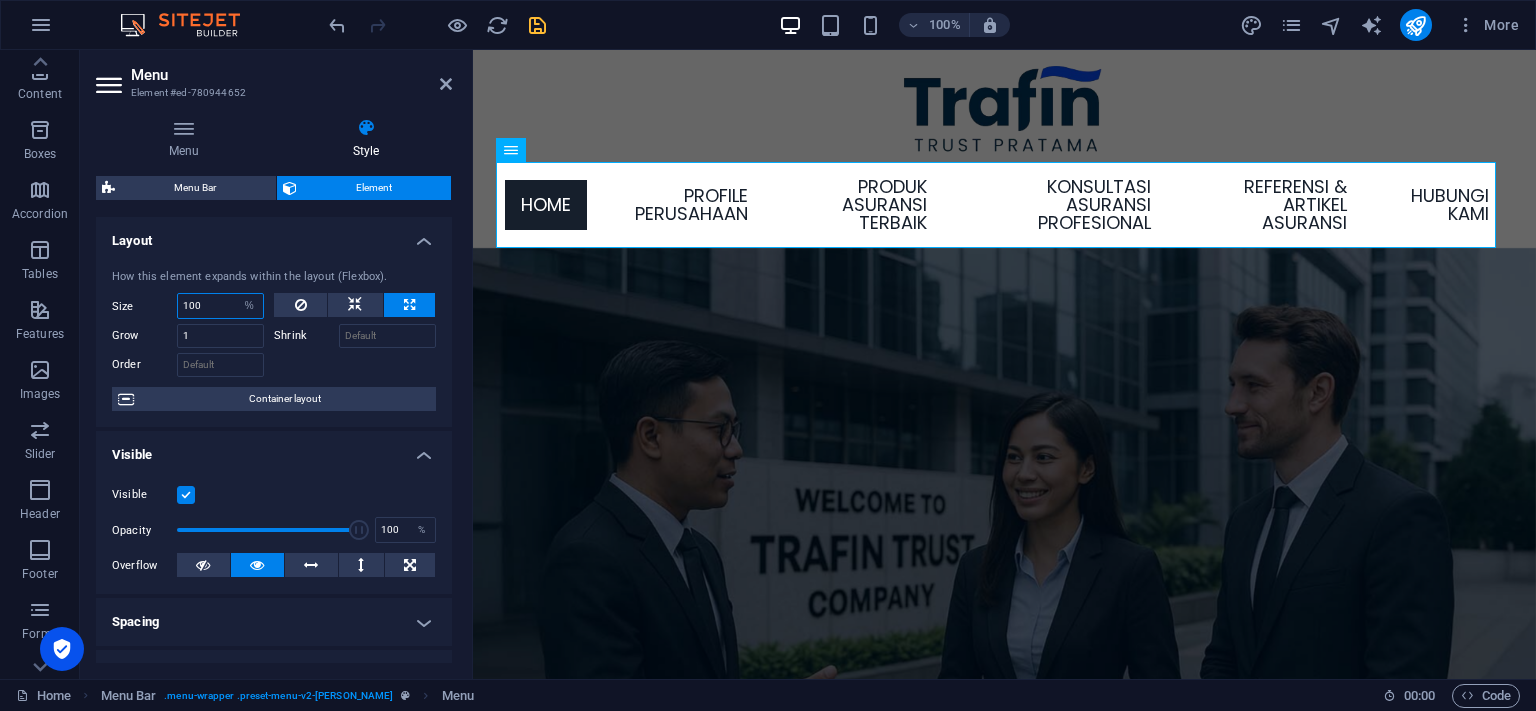 type on "100" 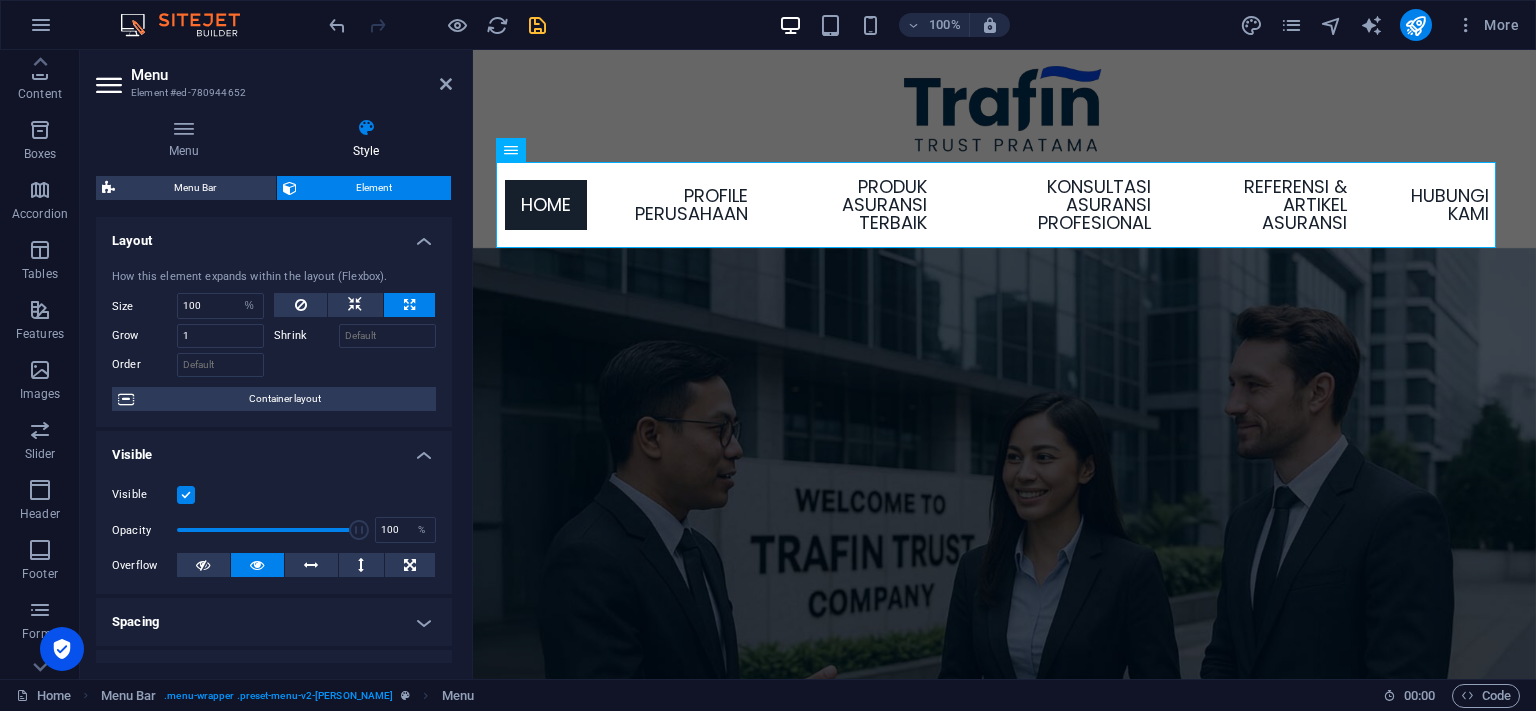 click at bounding box center (355, 362) 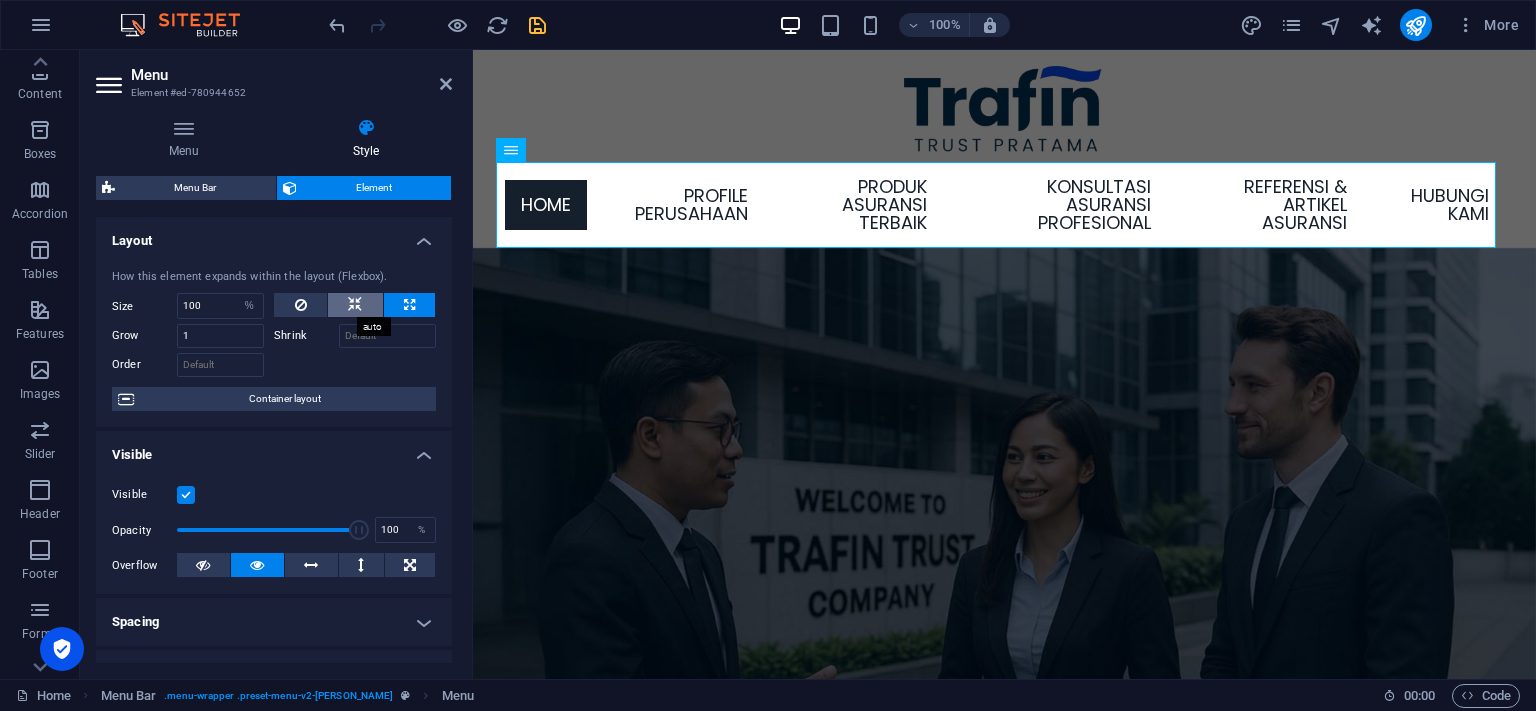 click at bounding box center [355, 305] 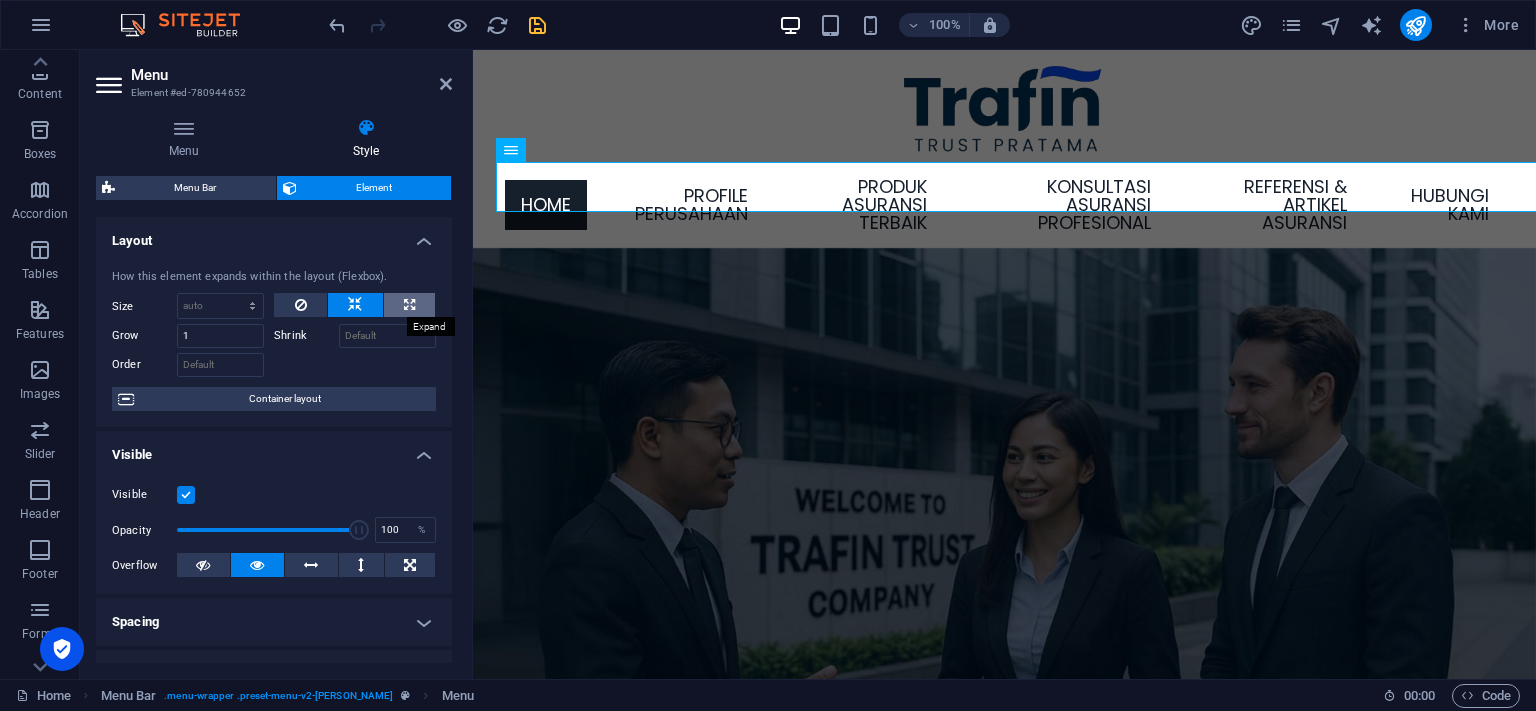 click at bounding box center (409, 305) 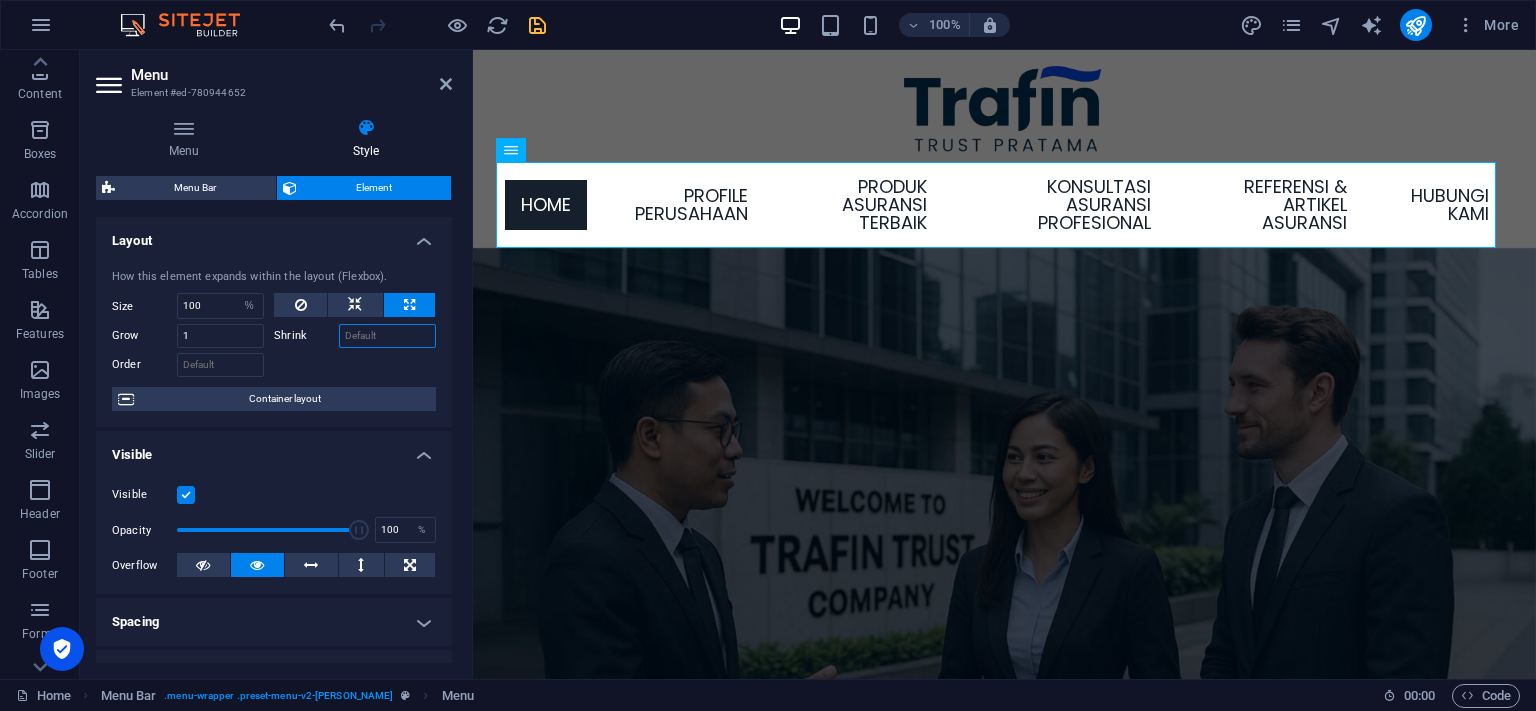 click on "Shrink" at bounding box center (387, 336) 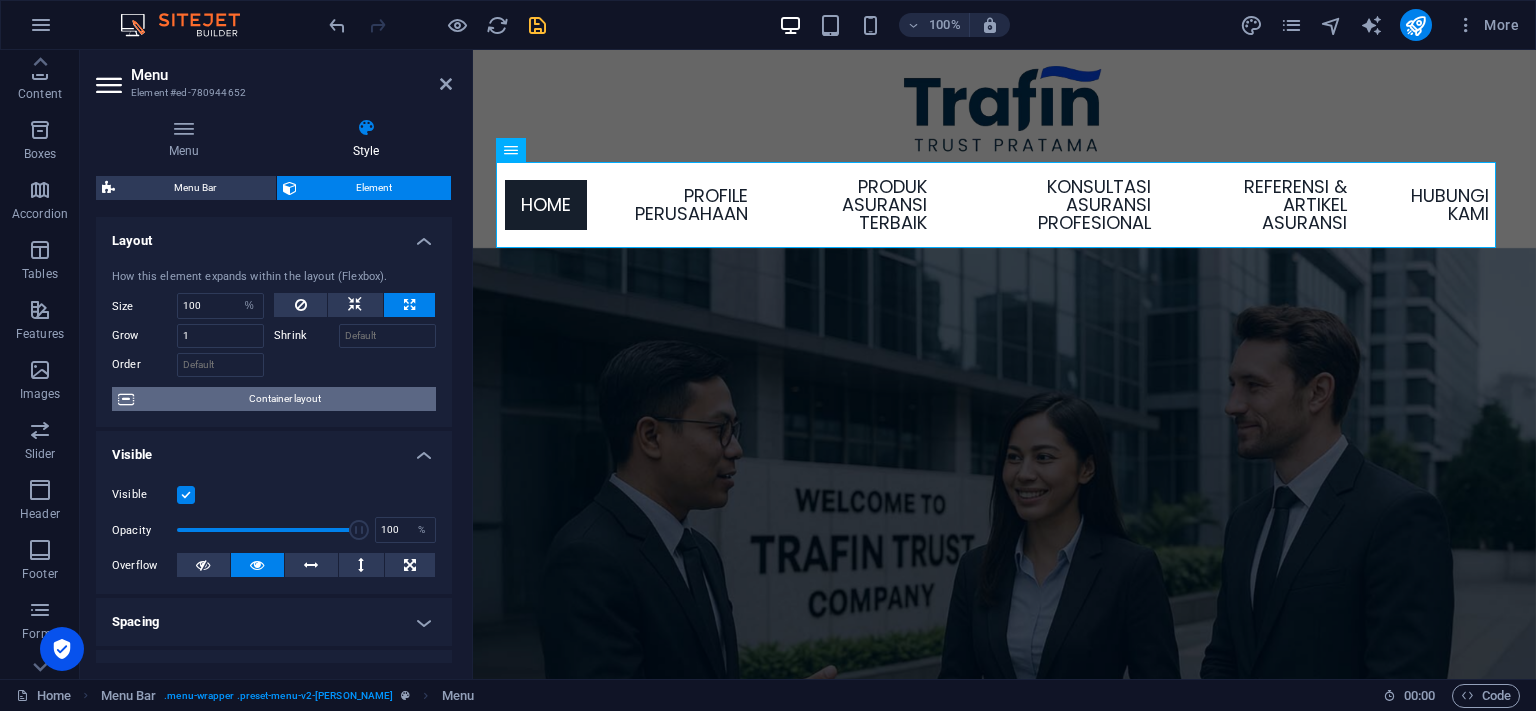 click on "Container layout" at bounding box center [285, 399] 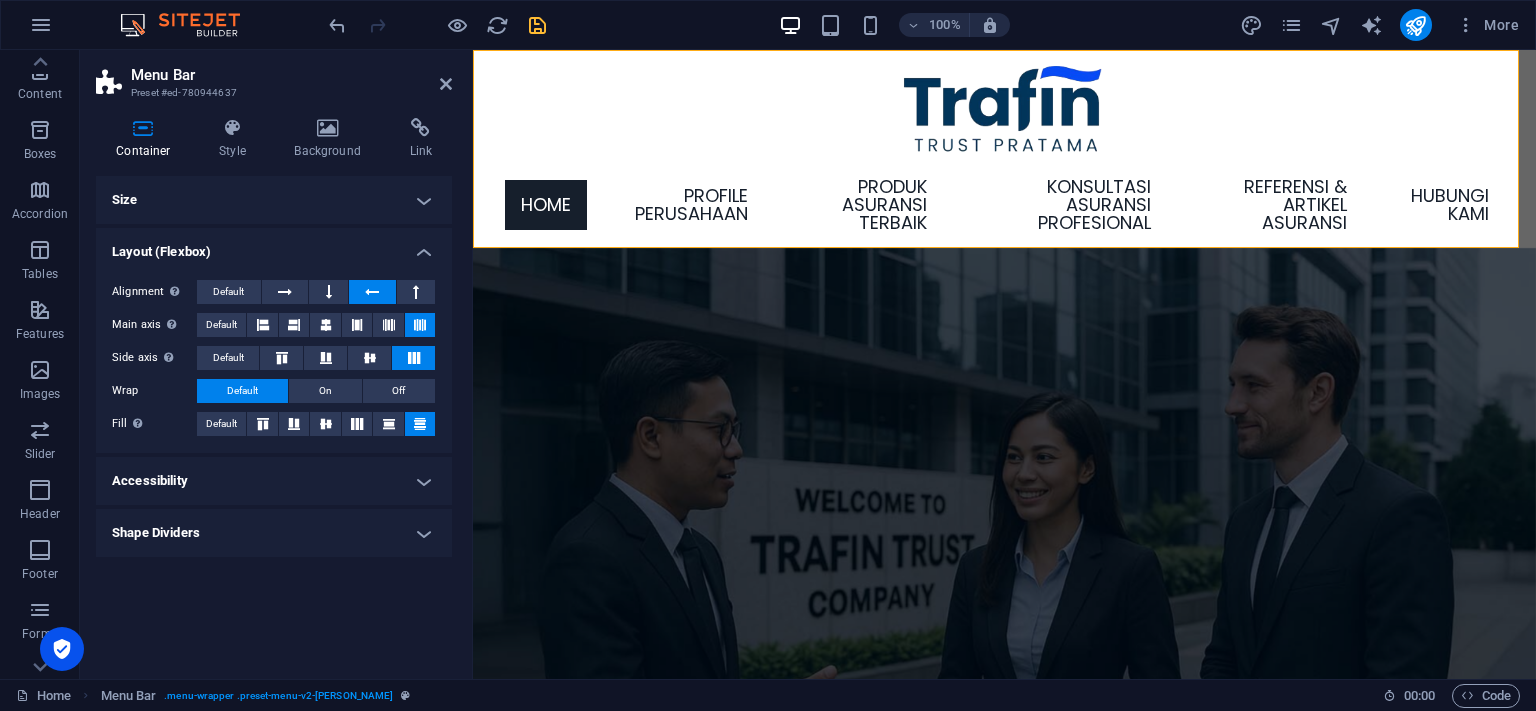 scroll, scrollTop: 0, scrollLeft: 0, axis: both 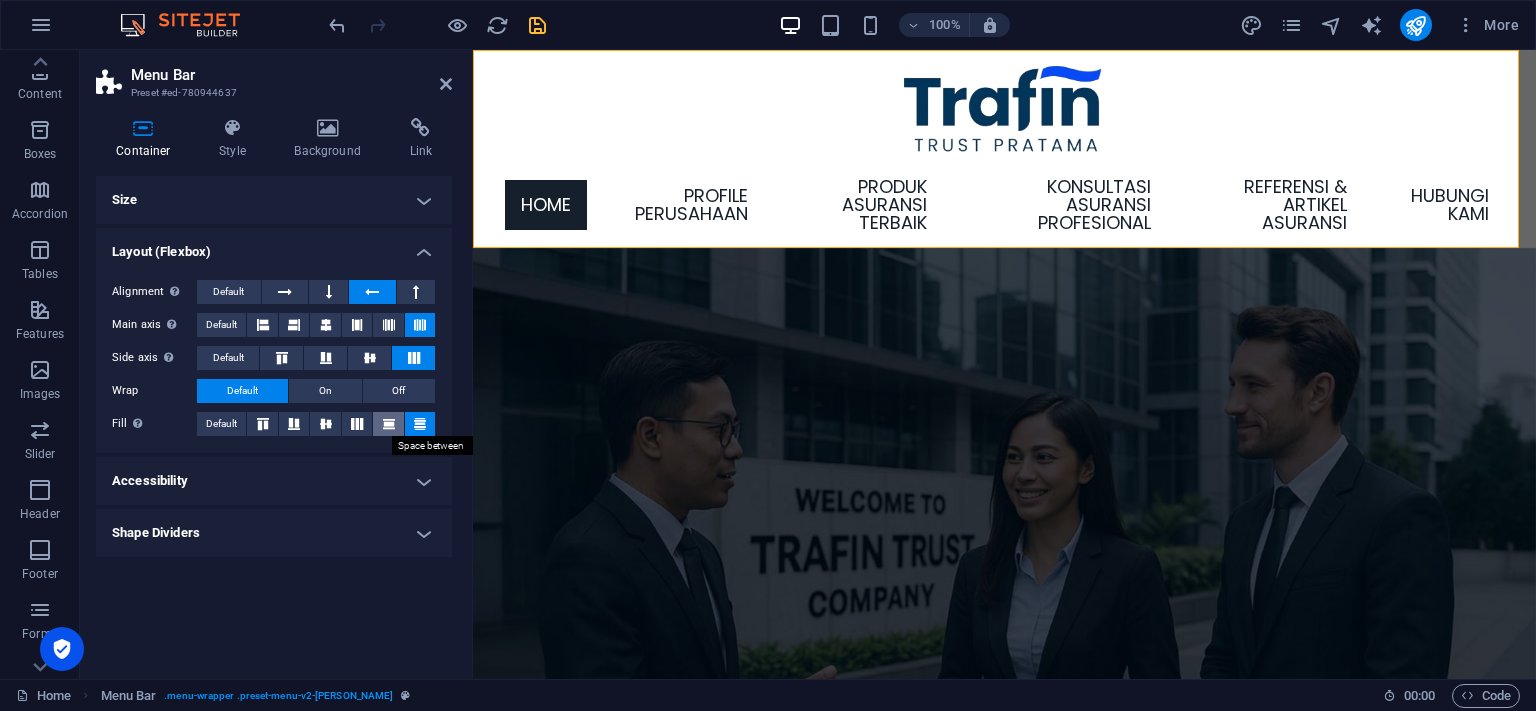 click at bounding box center [388, 424] 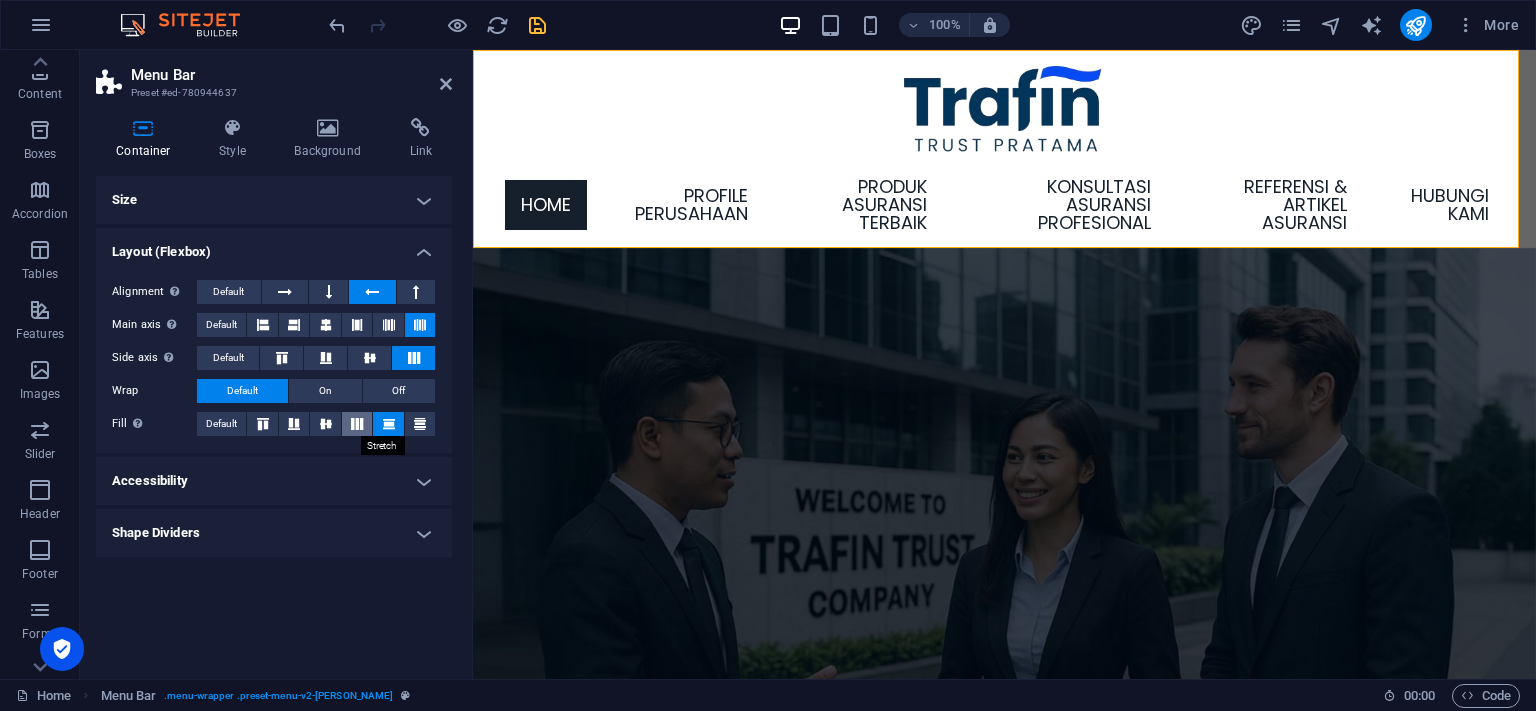 click at bounding box center [357, 424] 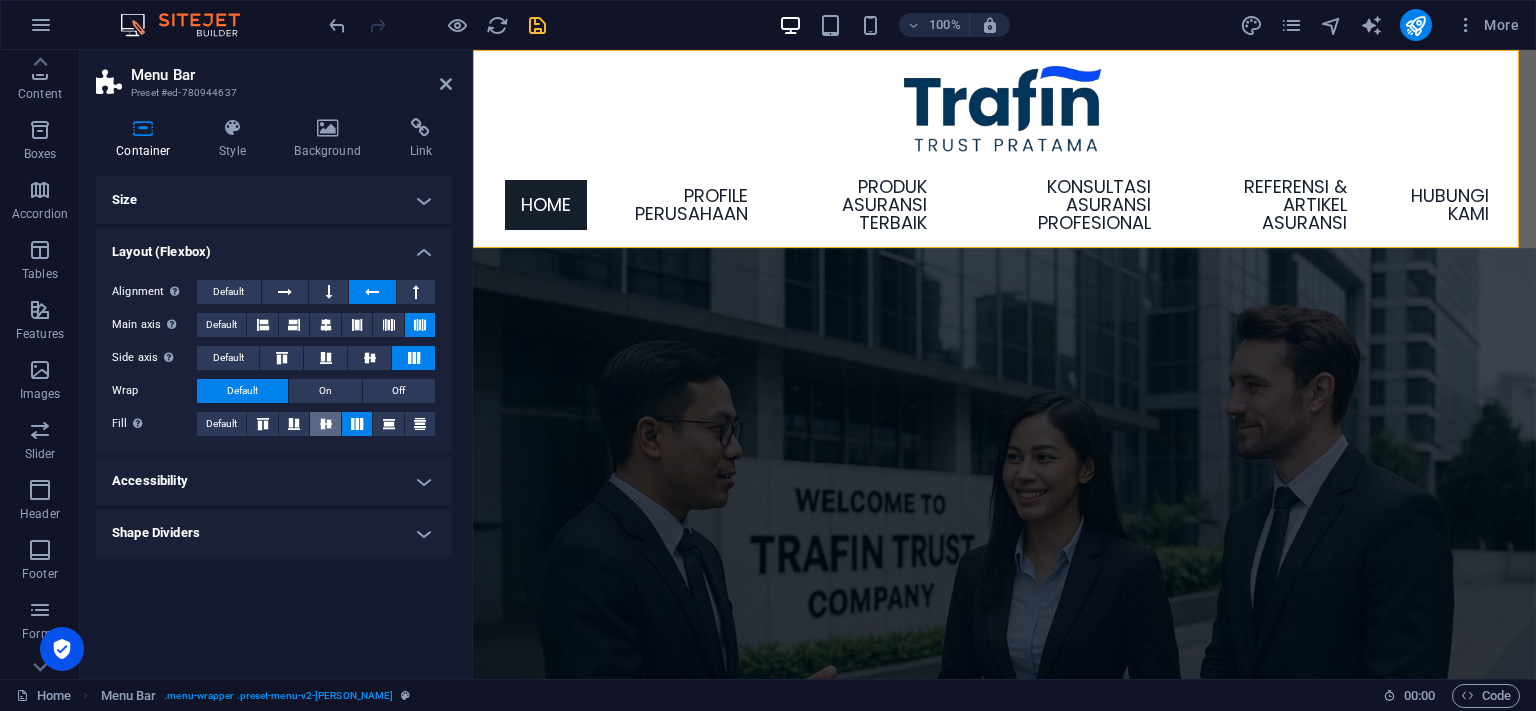 click at bounding box center [326, 424] 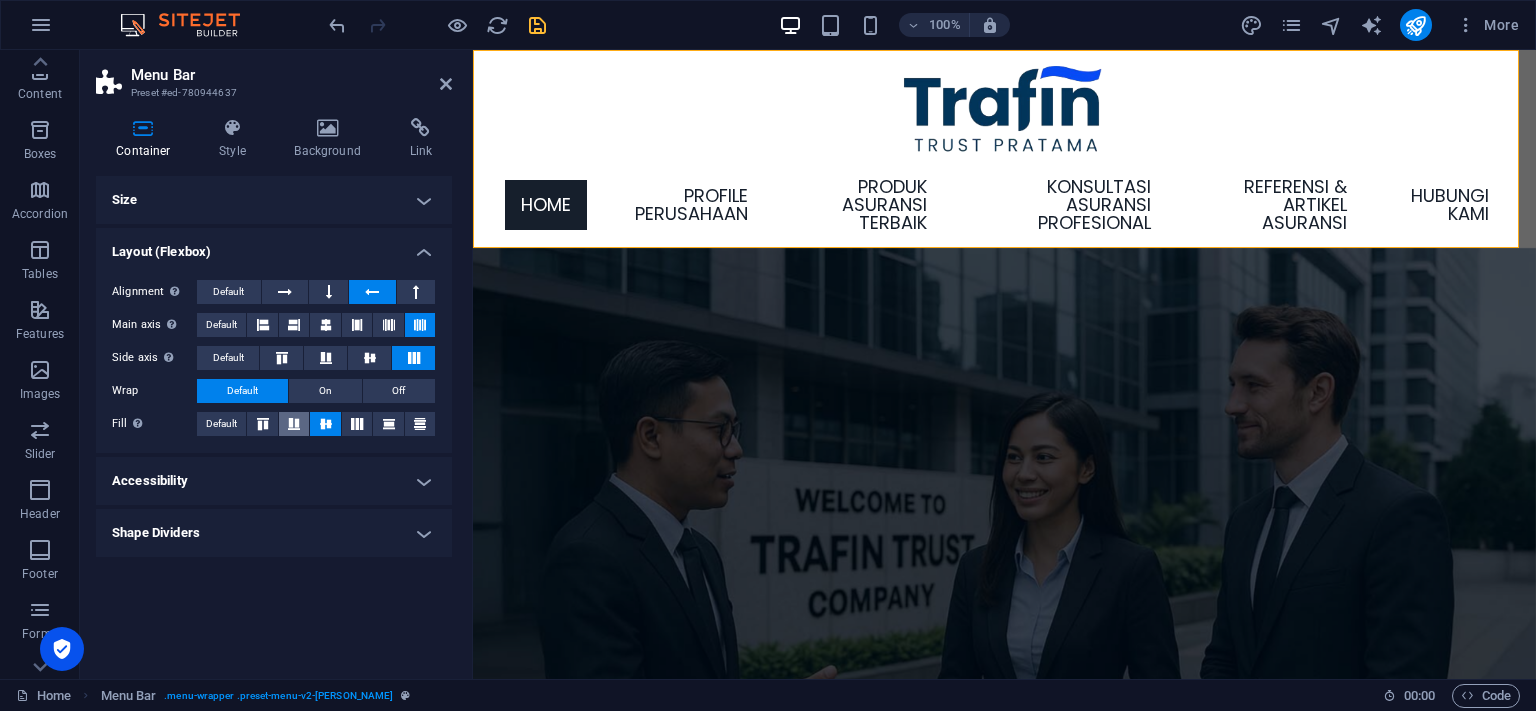 click at bounding box center (294, 424) 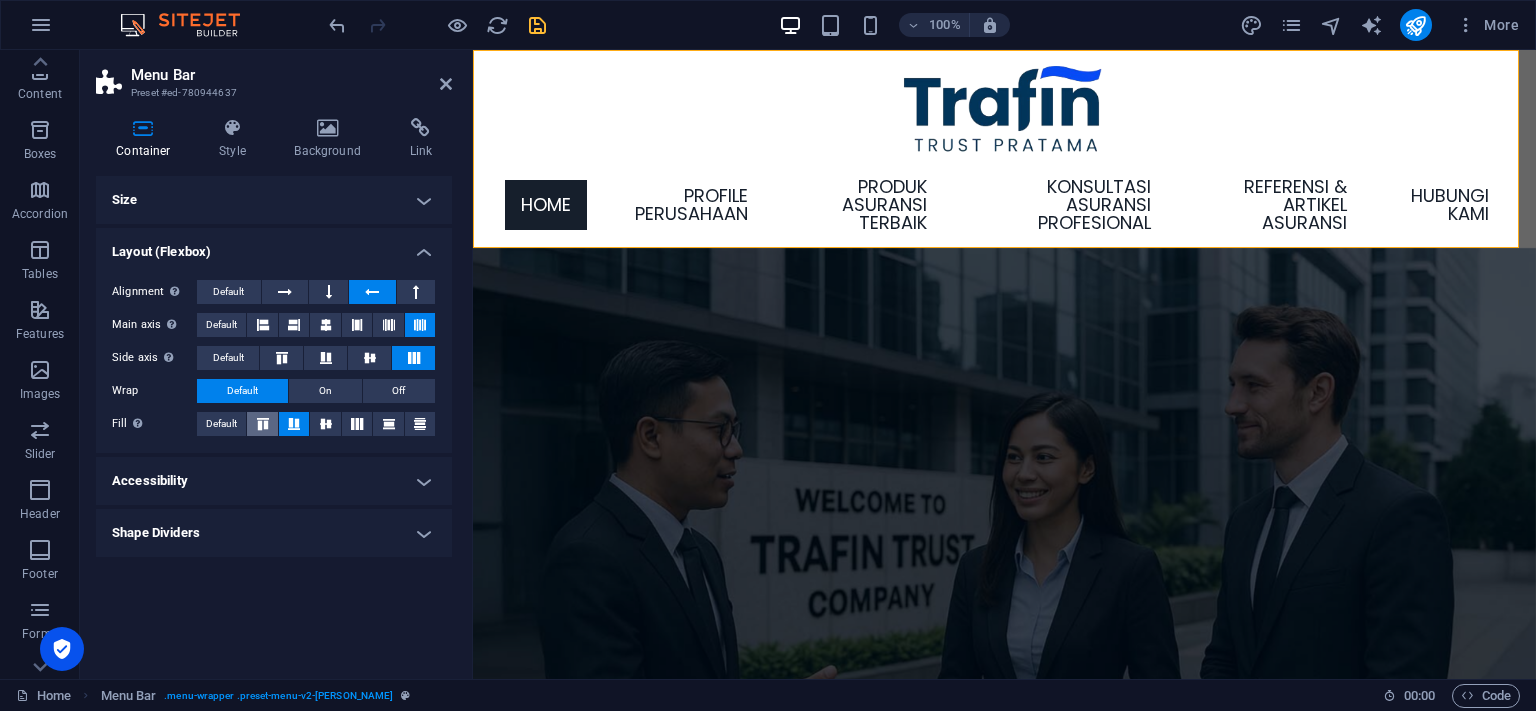 click at bounding box center [263, 424] 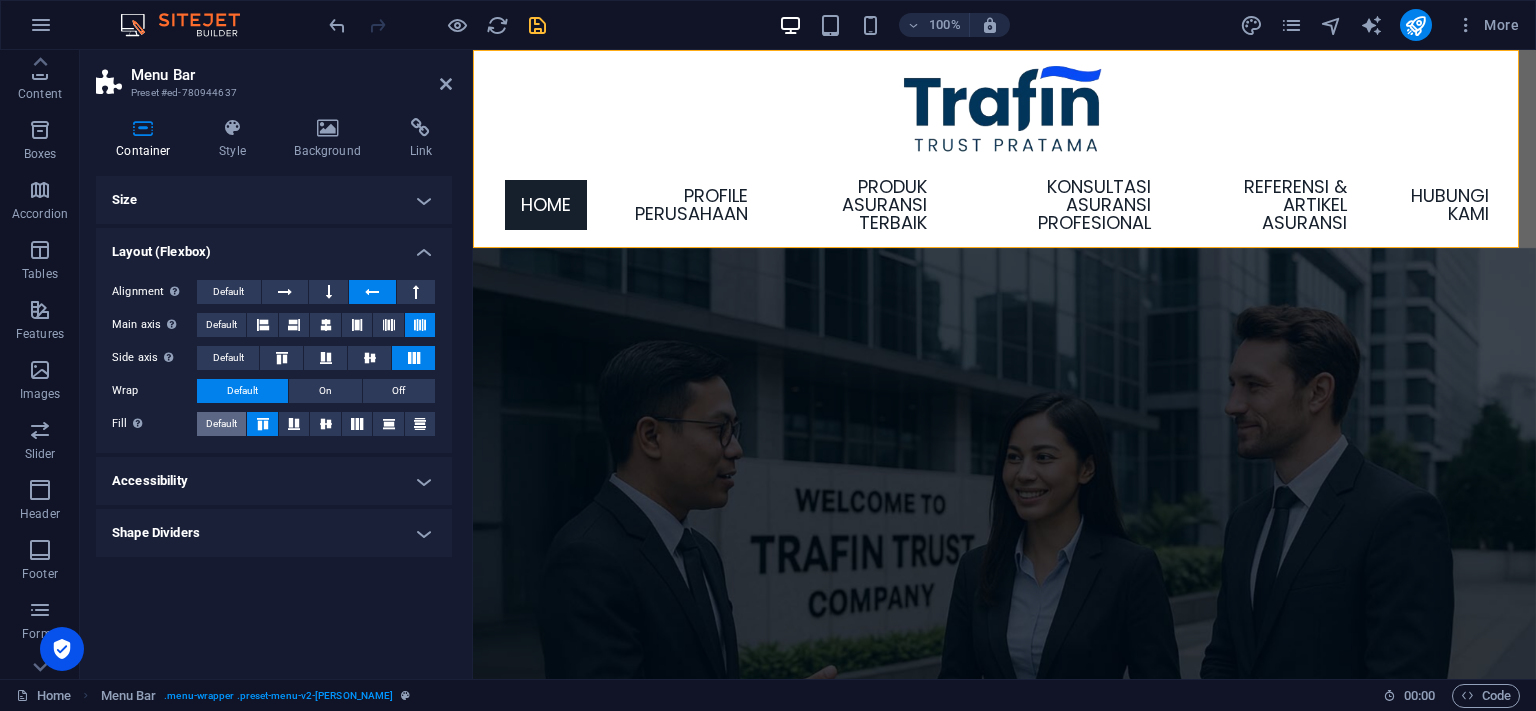 click on "Default" at bounding box center (221, 424) 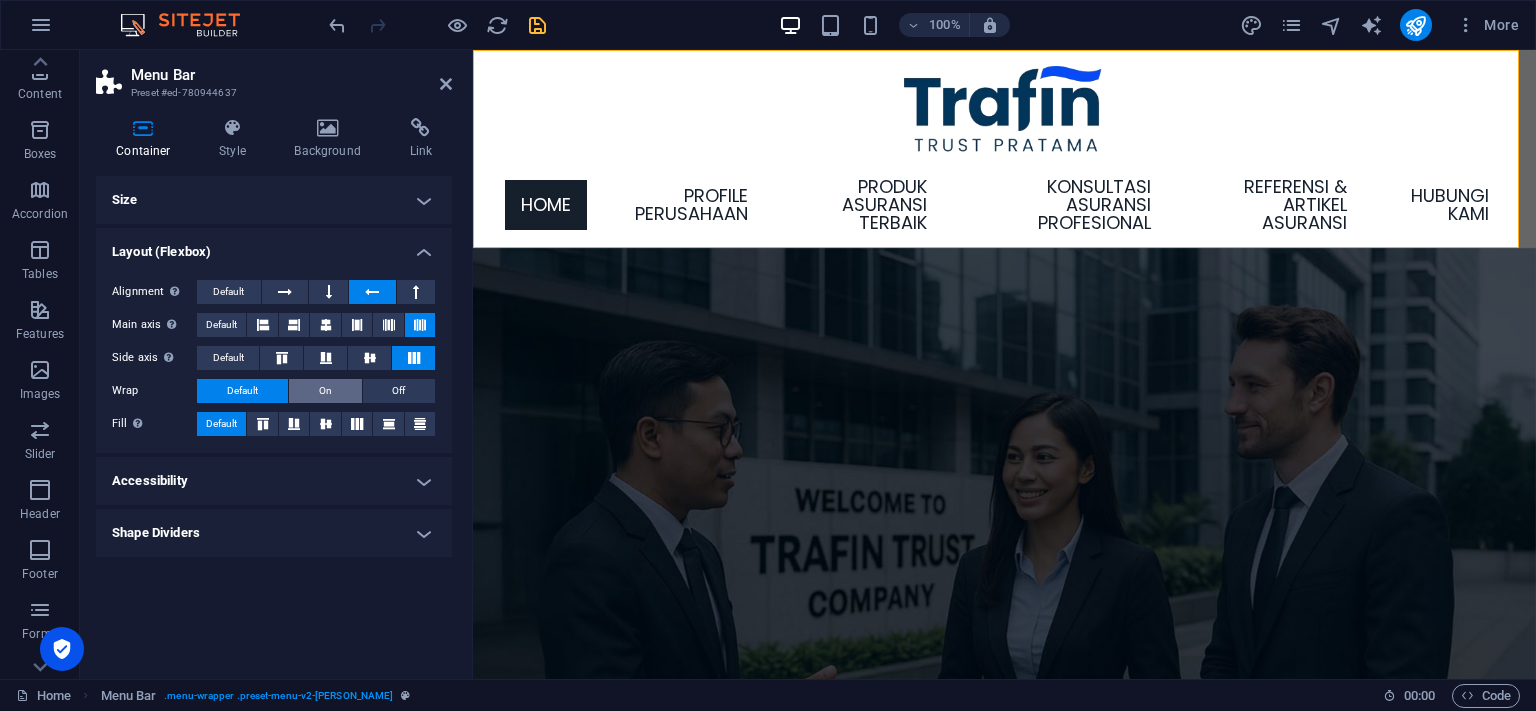 click on "On" at bounding box center [325, 391] 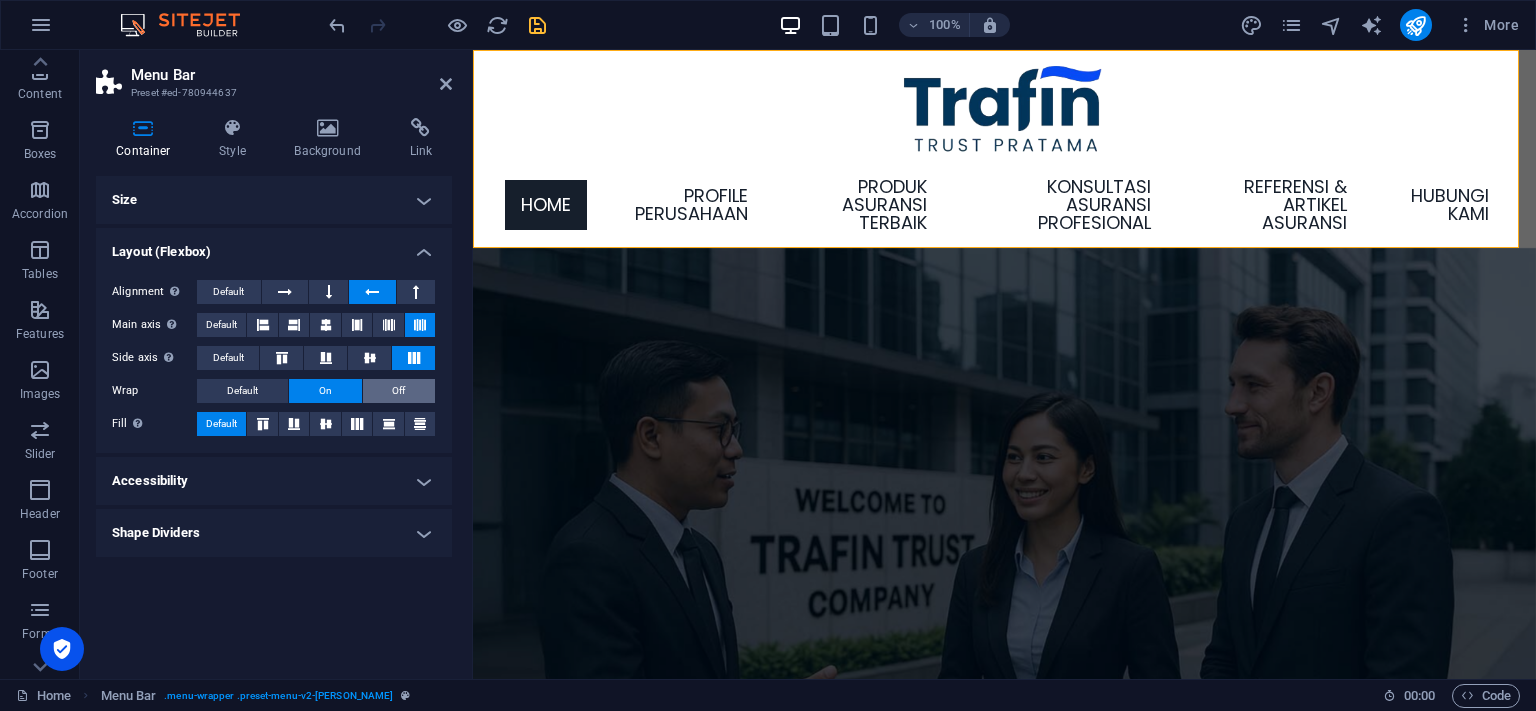 click on "Off" at bounding box center (399, 391) 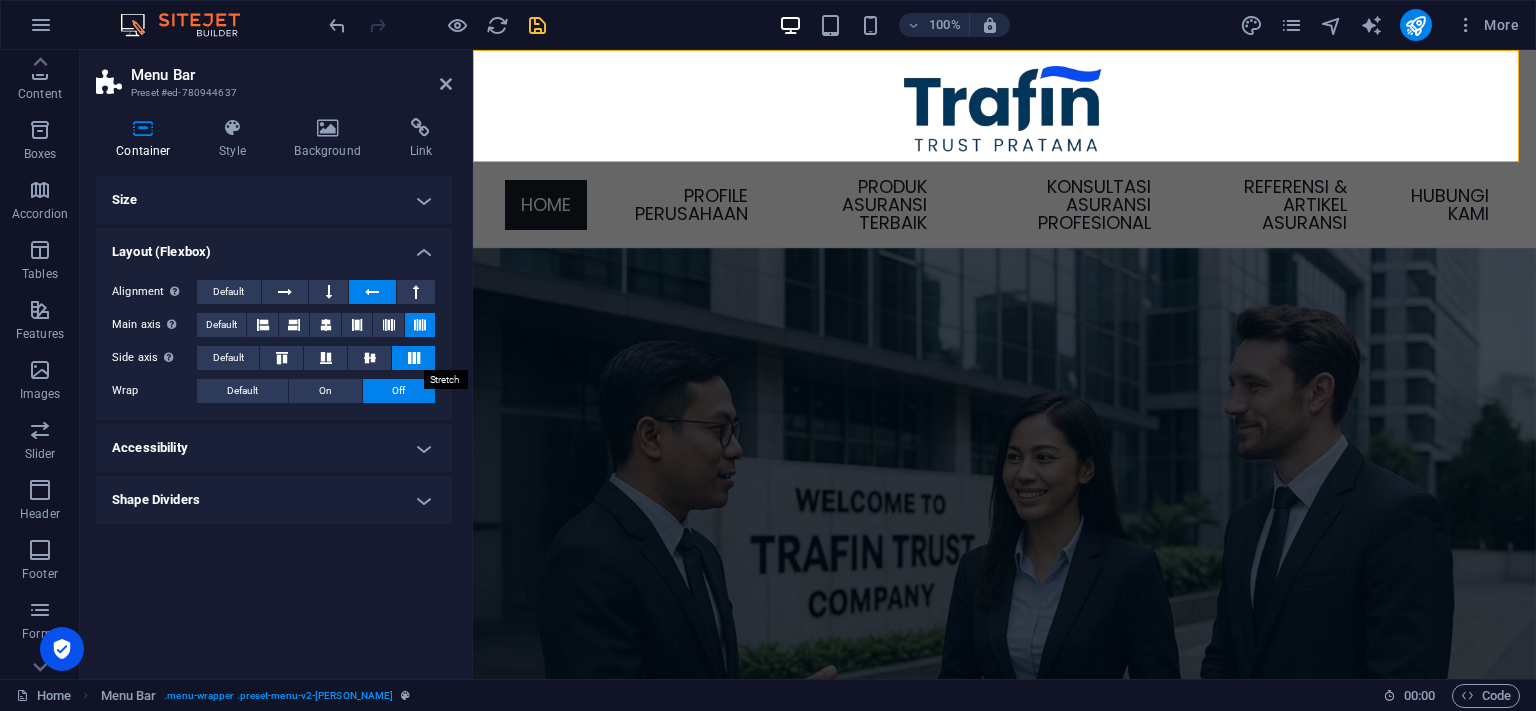 click at bounding box center [414, 358] 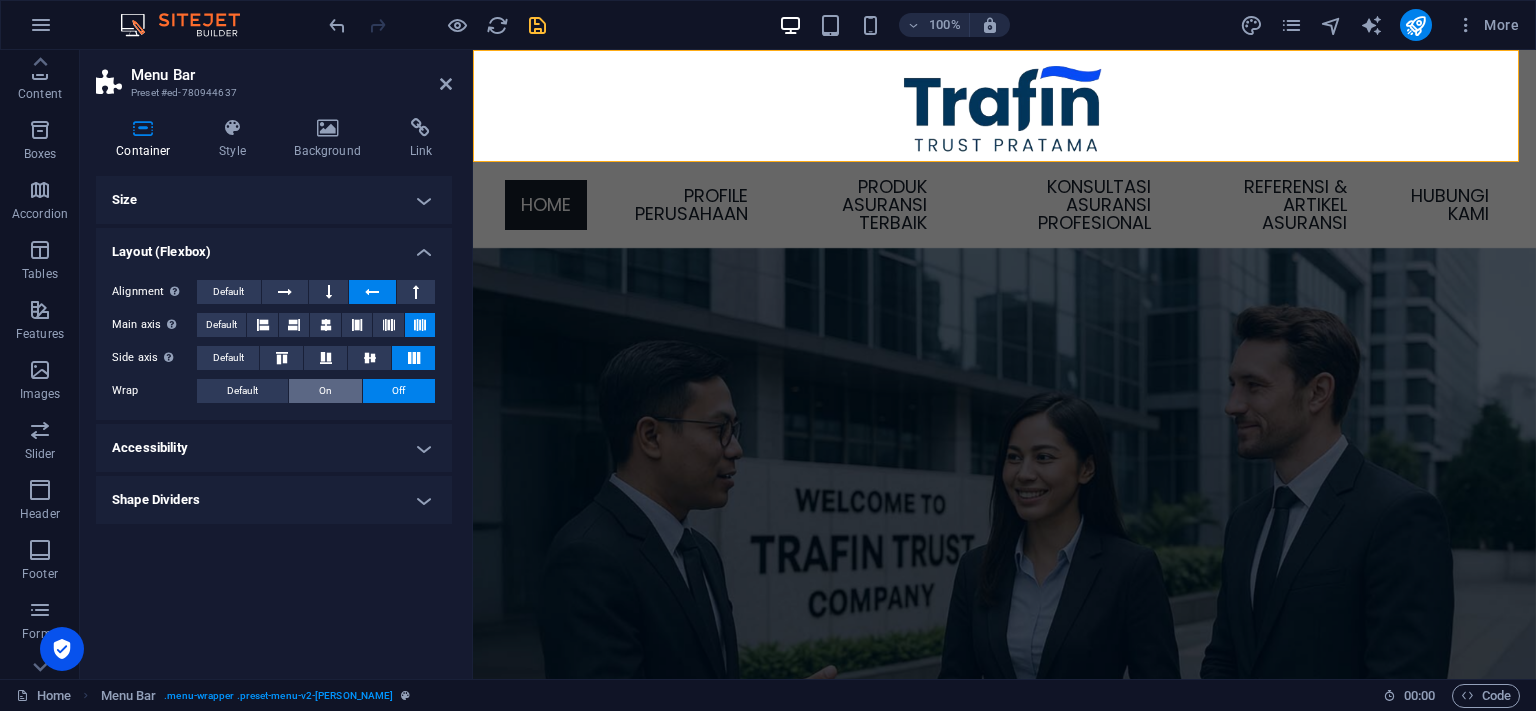 click on "On" at bounding box center [325, 391] 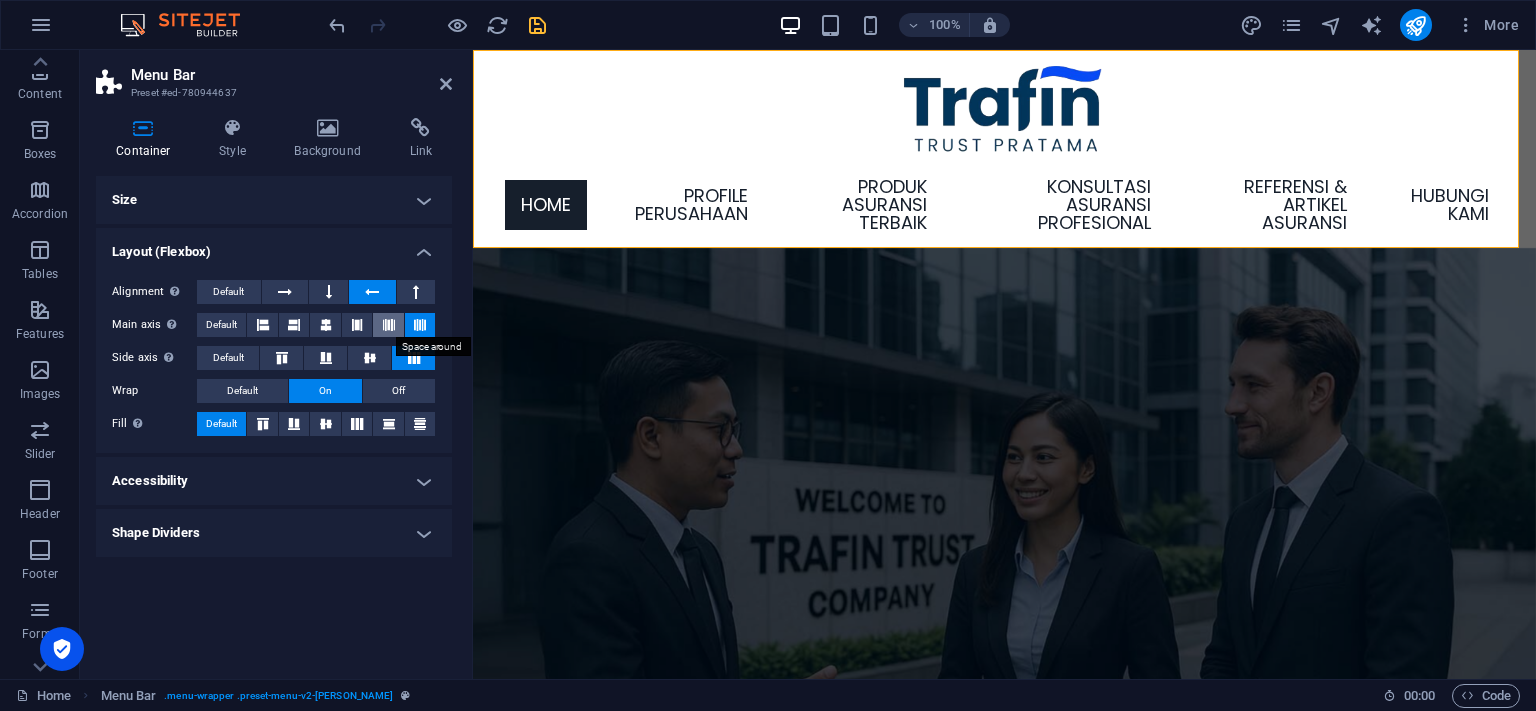 click at bounding box center [389, 325] 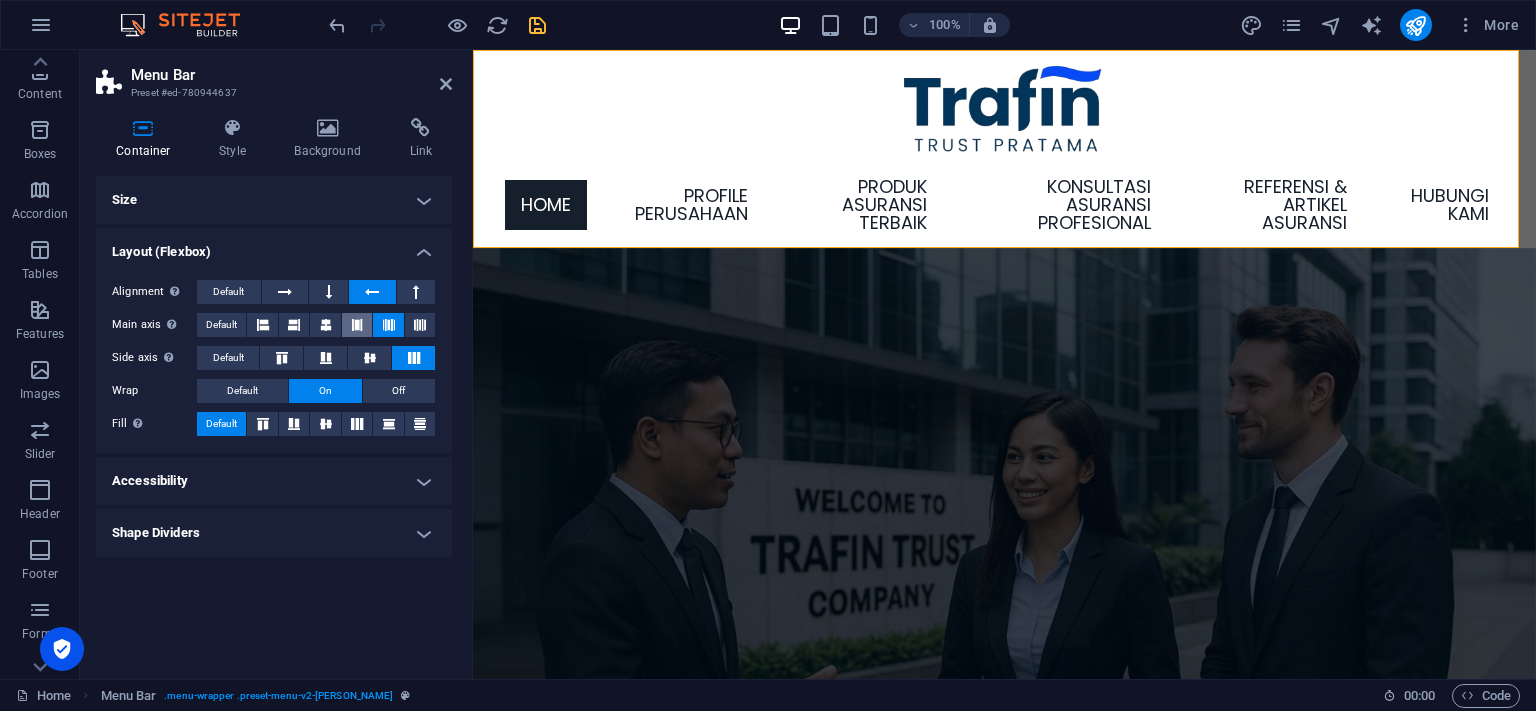 click at bounding box center [357, 325] 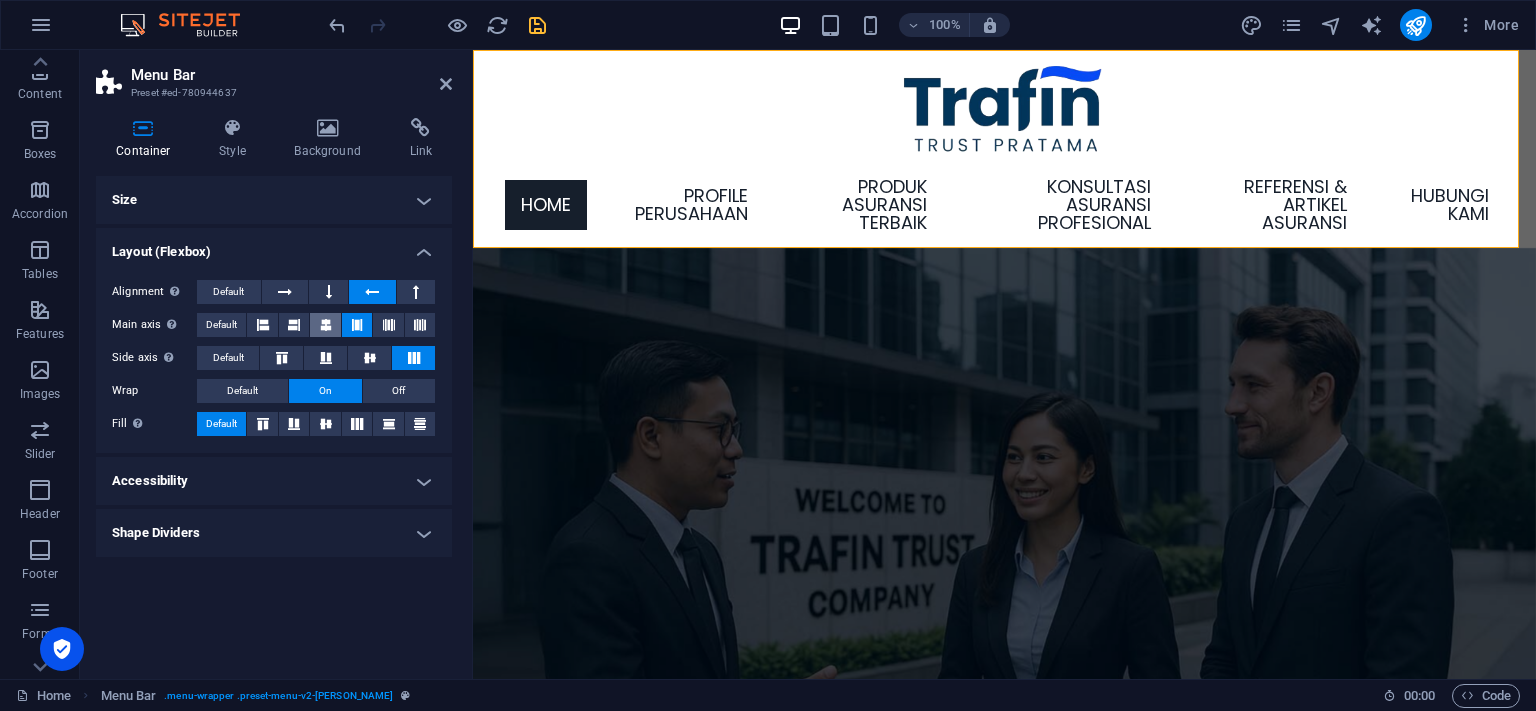 click at bounding box center [326, 325] 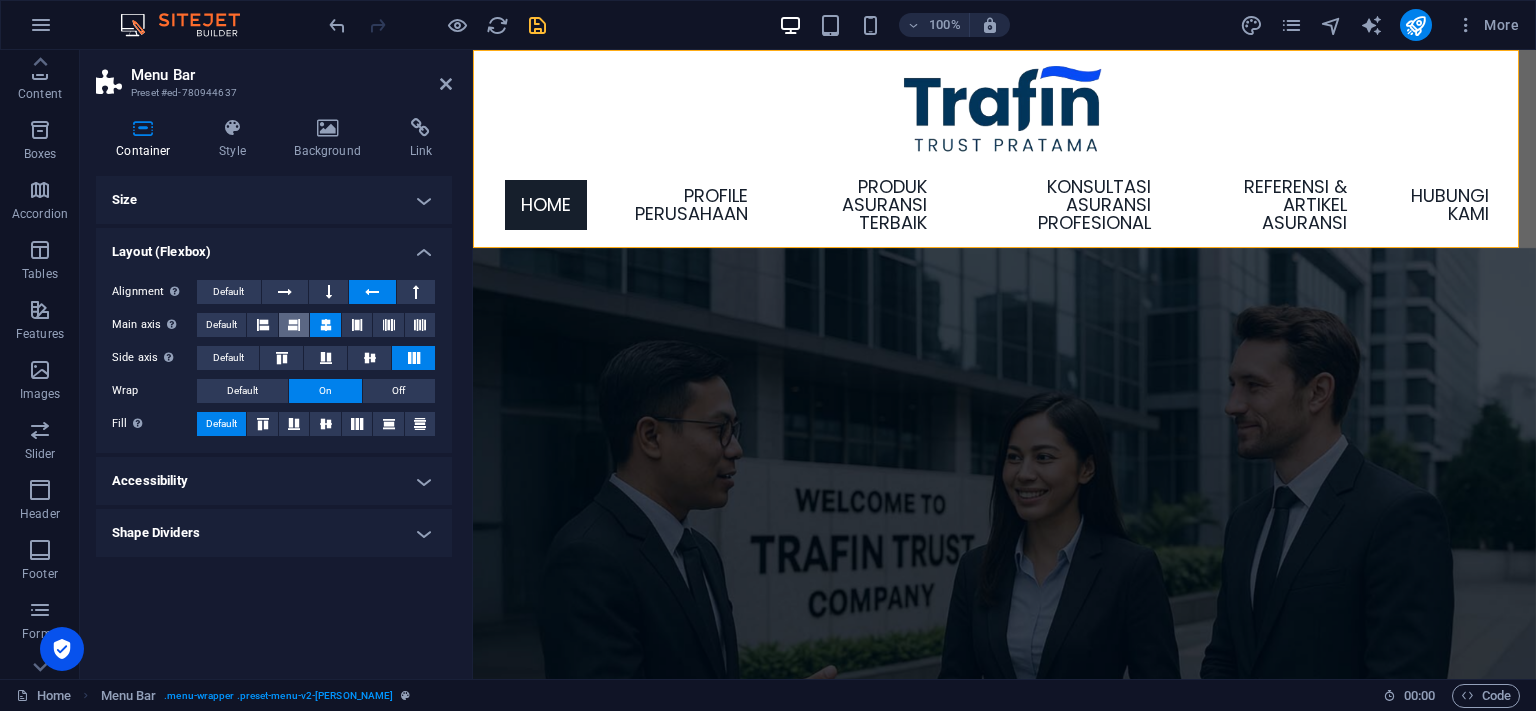 click at bounding box center (294, 325) 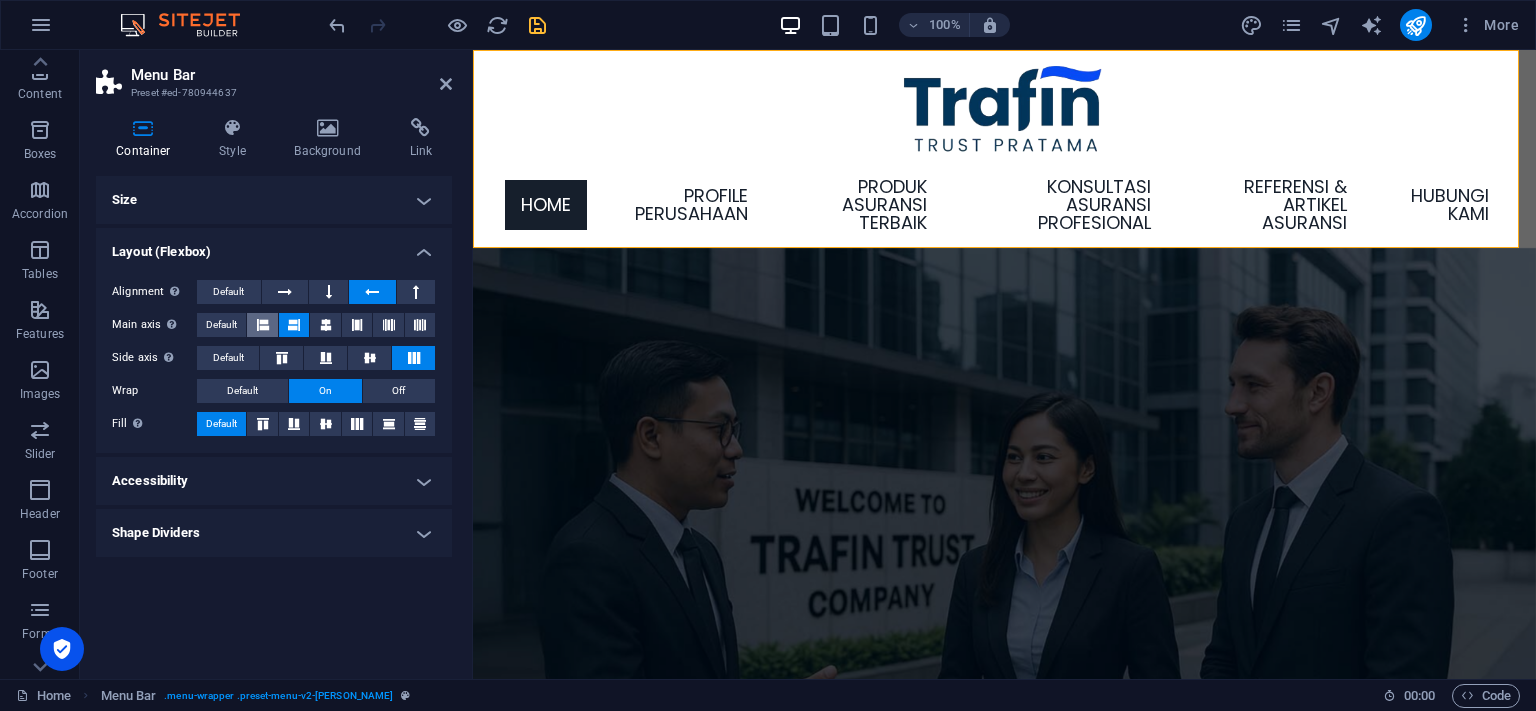 click at bounding box center [263, 325] 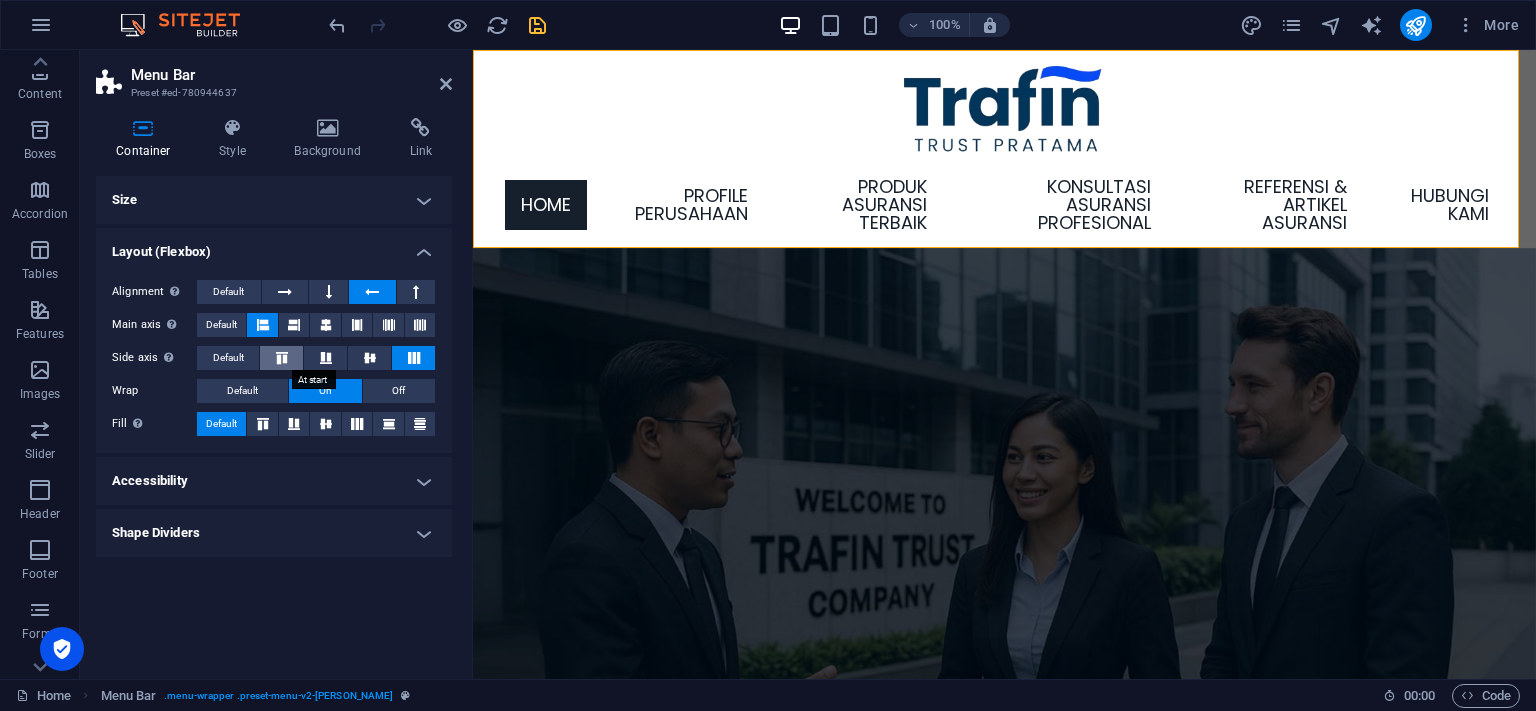 click at bounding box center [282, 358] 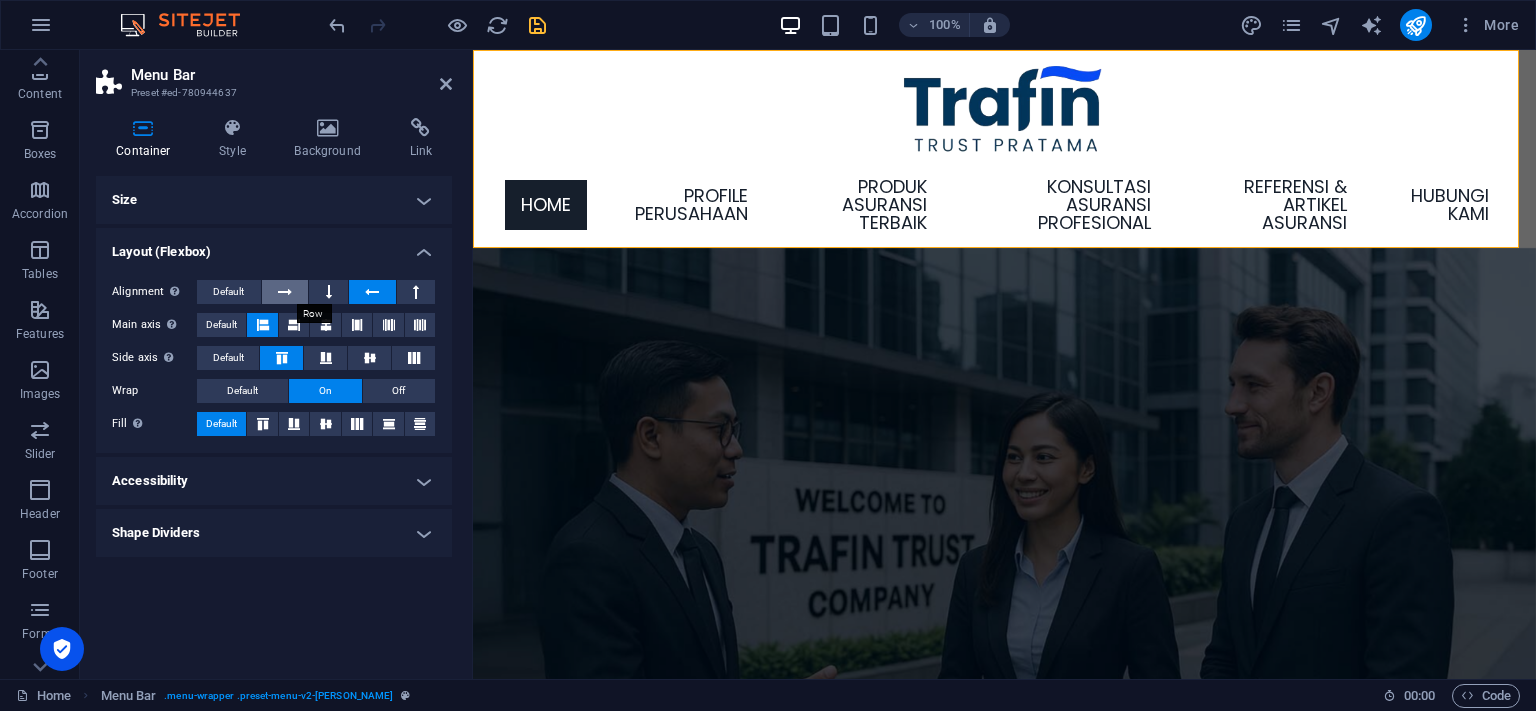 click at bounding box center [285, 292] 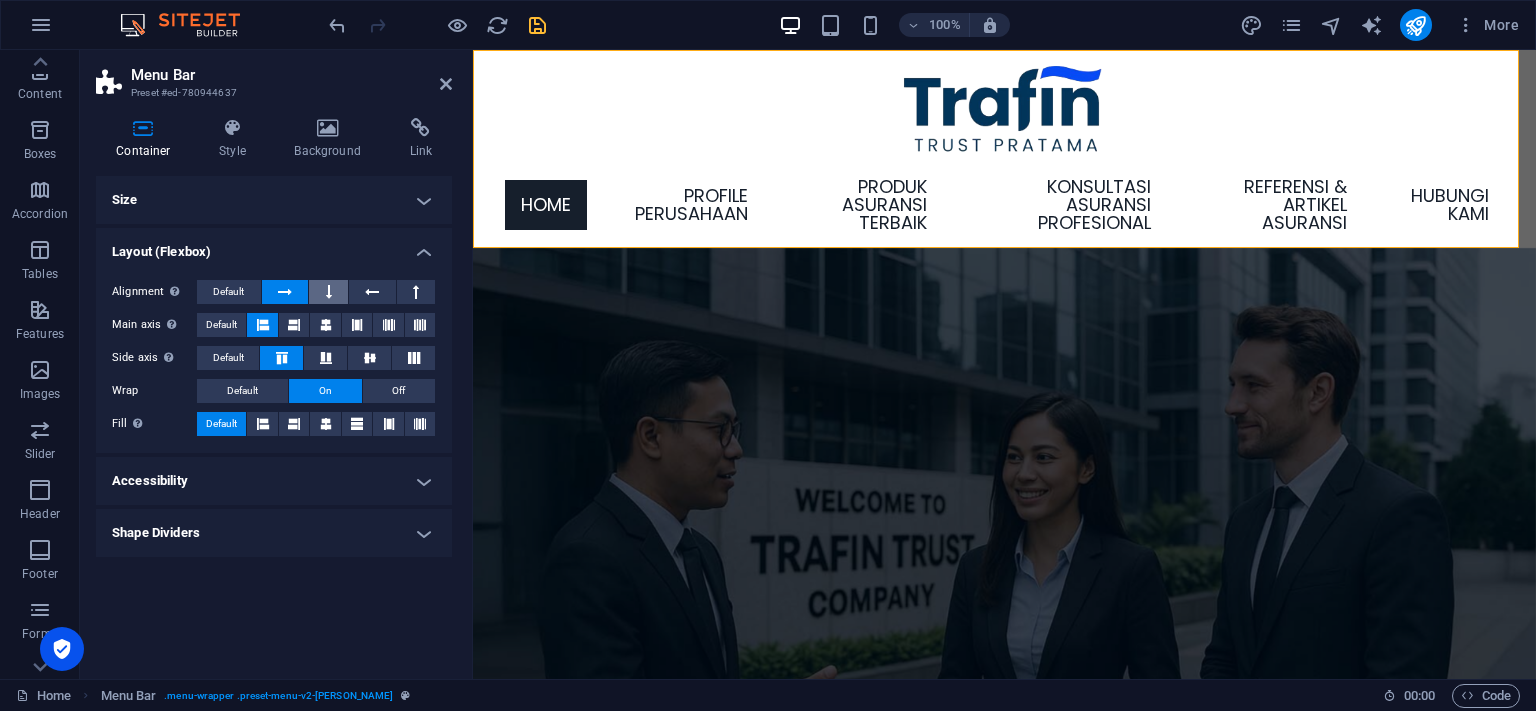 click at bounding box center [328, 292] 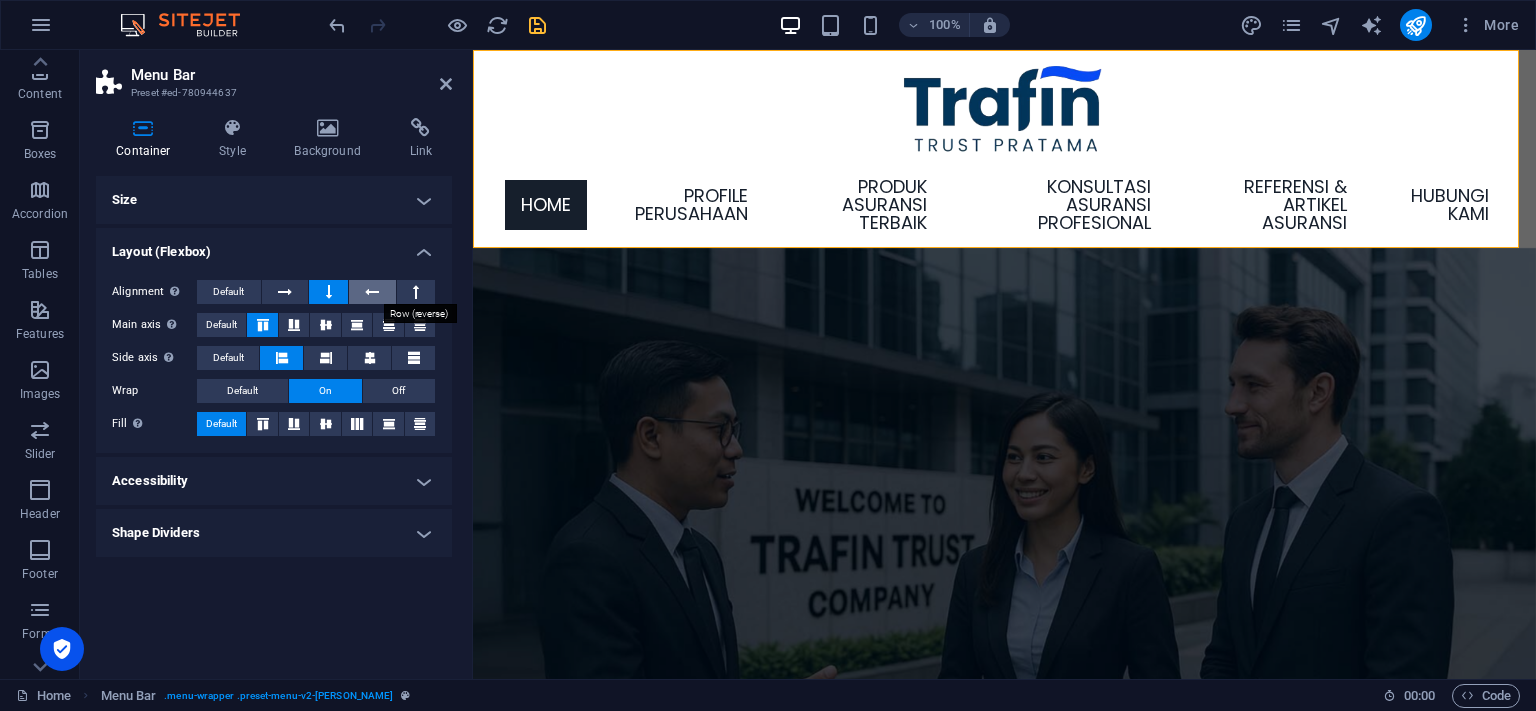 click at bounding box center (372, 292) 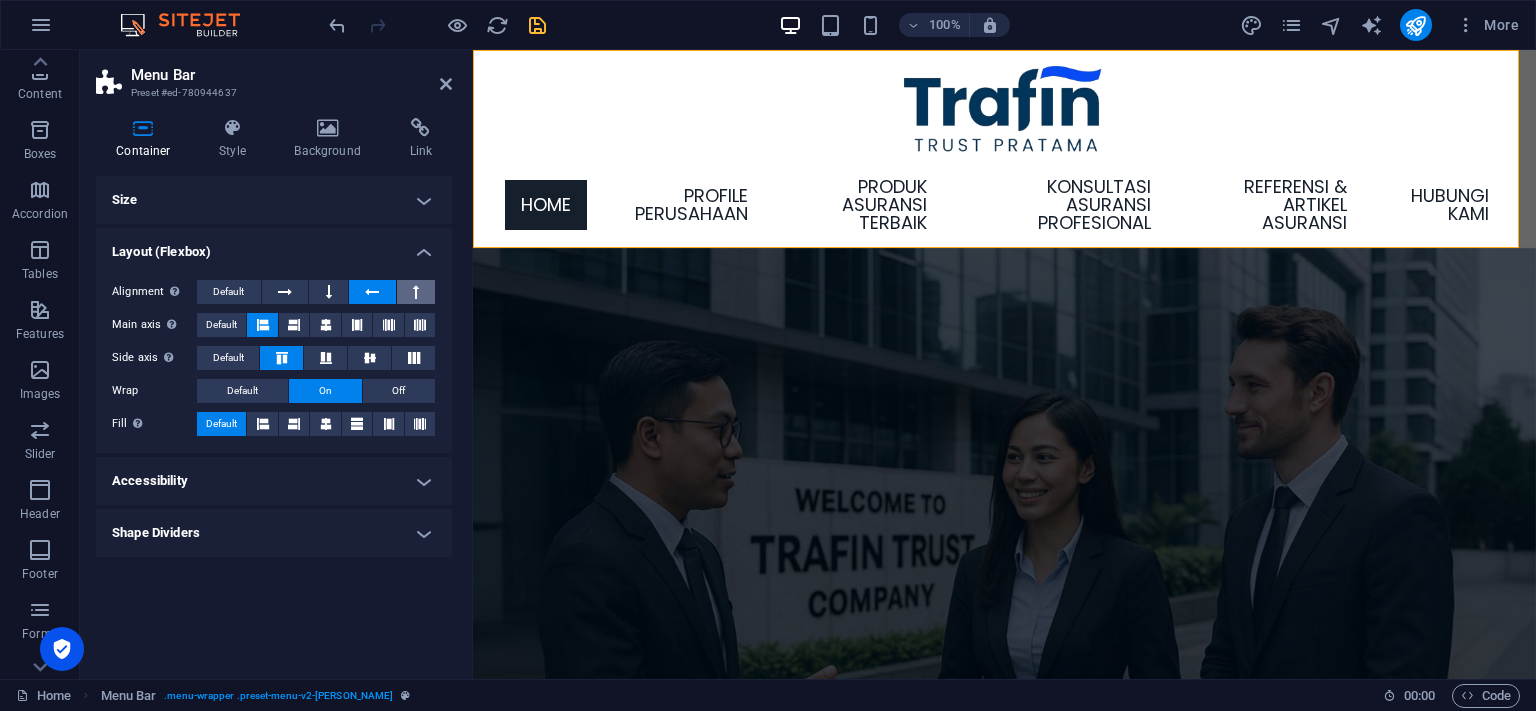 click at bounding box center [416, 292] 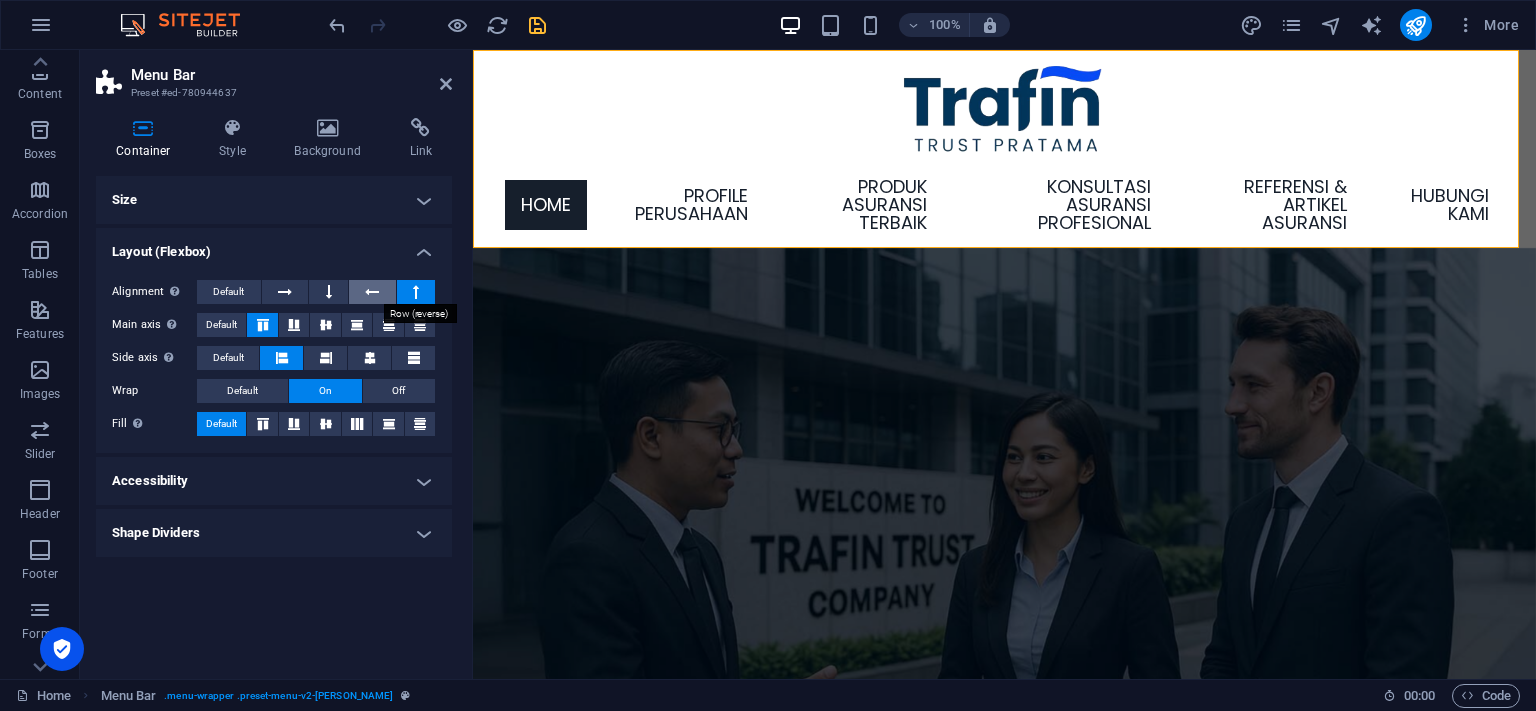 click at bounding box center (372, 292) 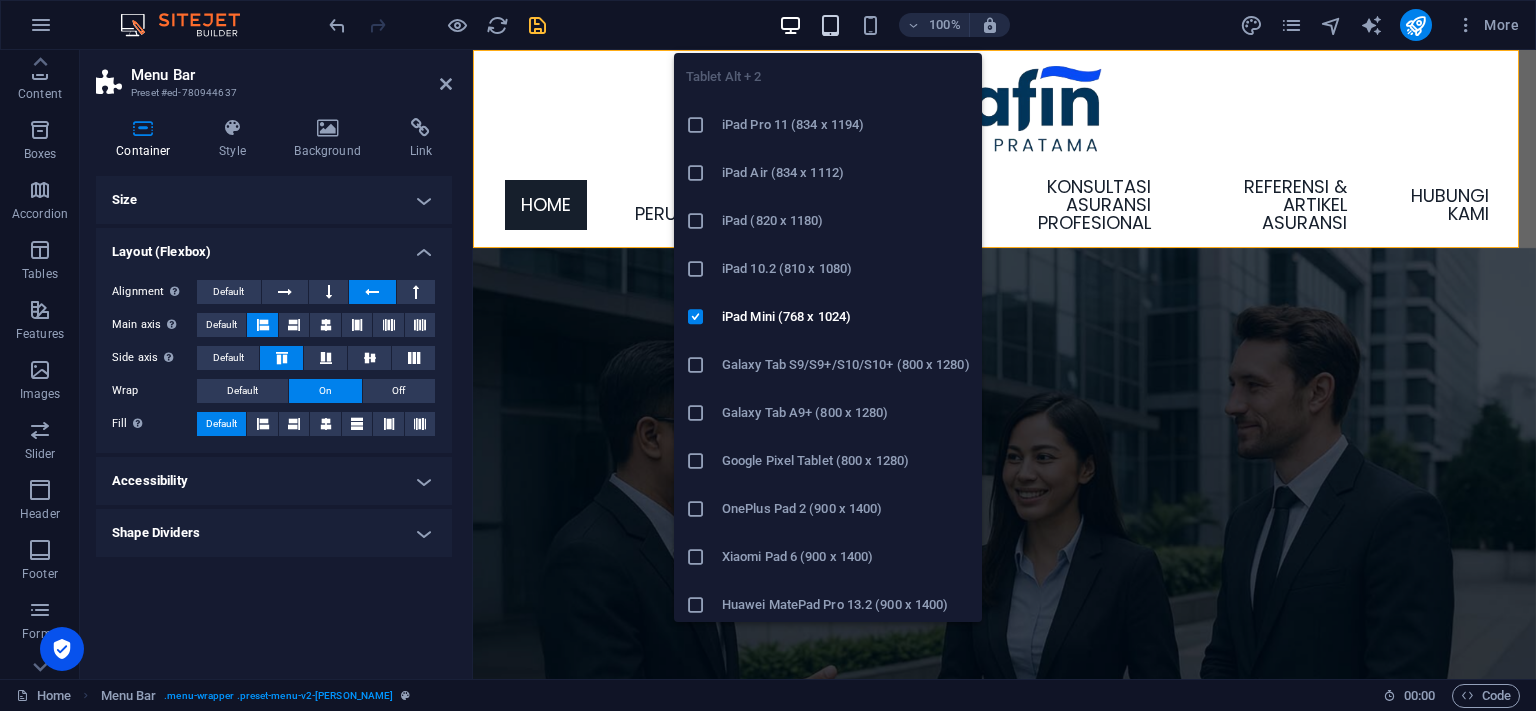 click at bounding box center (830, 25) 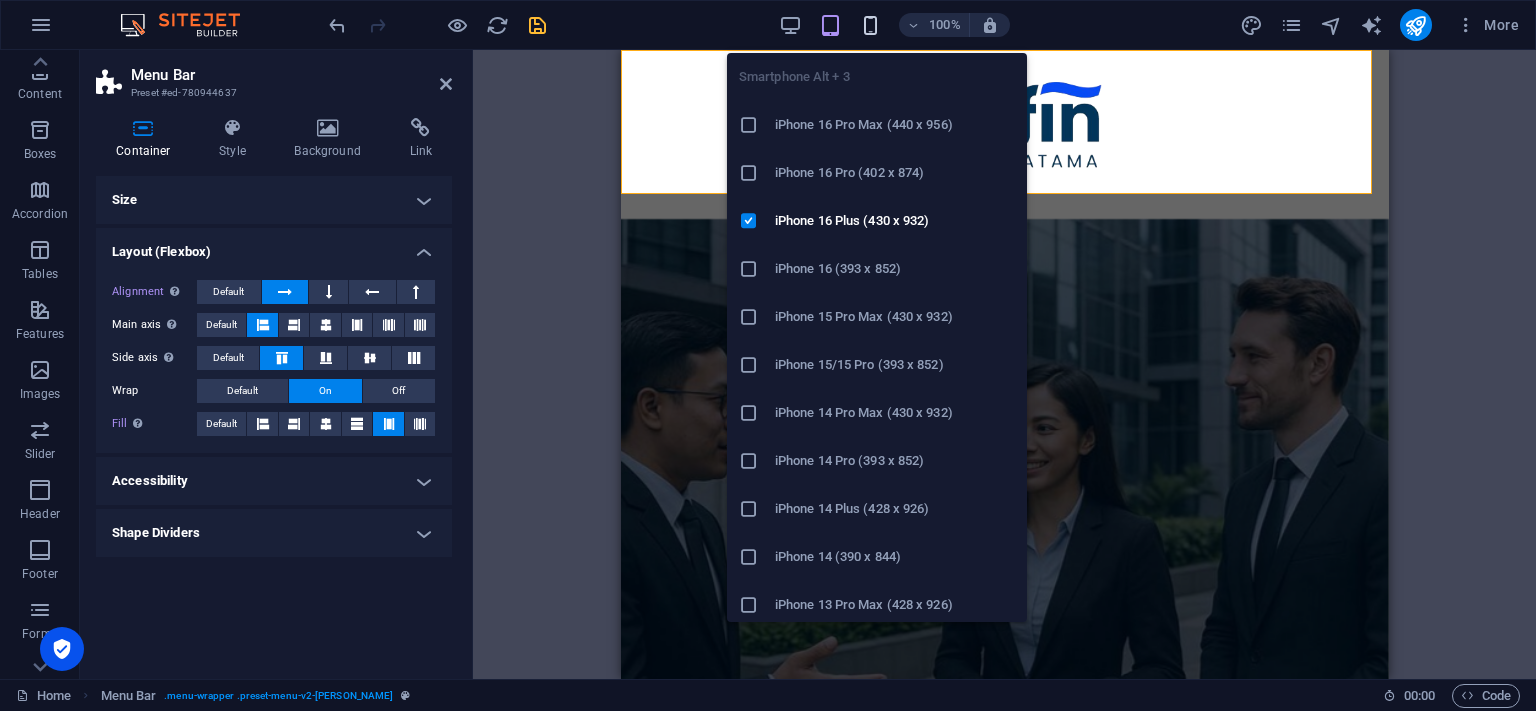 click at bounding box center (870, 25) 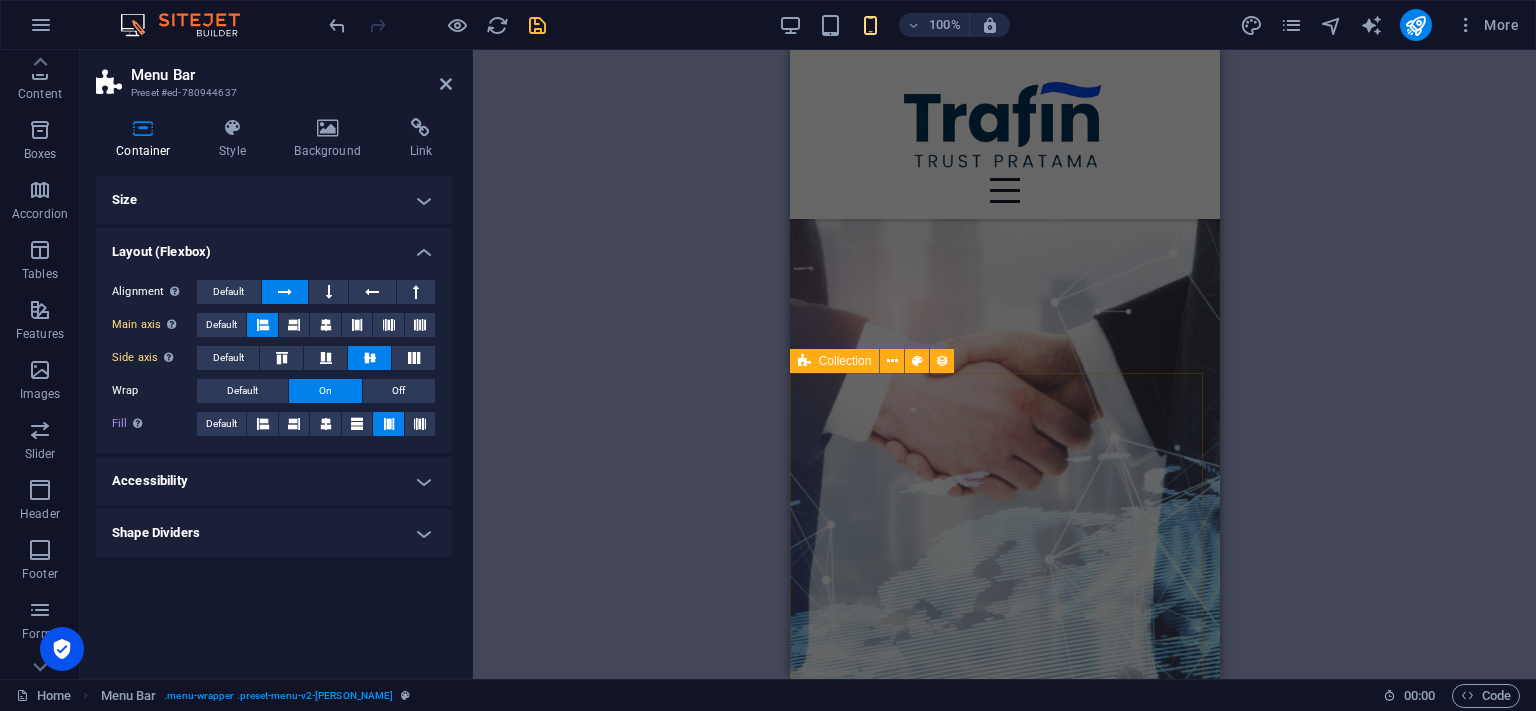 scroll, scrollTop: 4646, scrollLeft: 0, axis: vertical 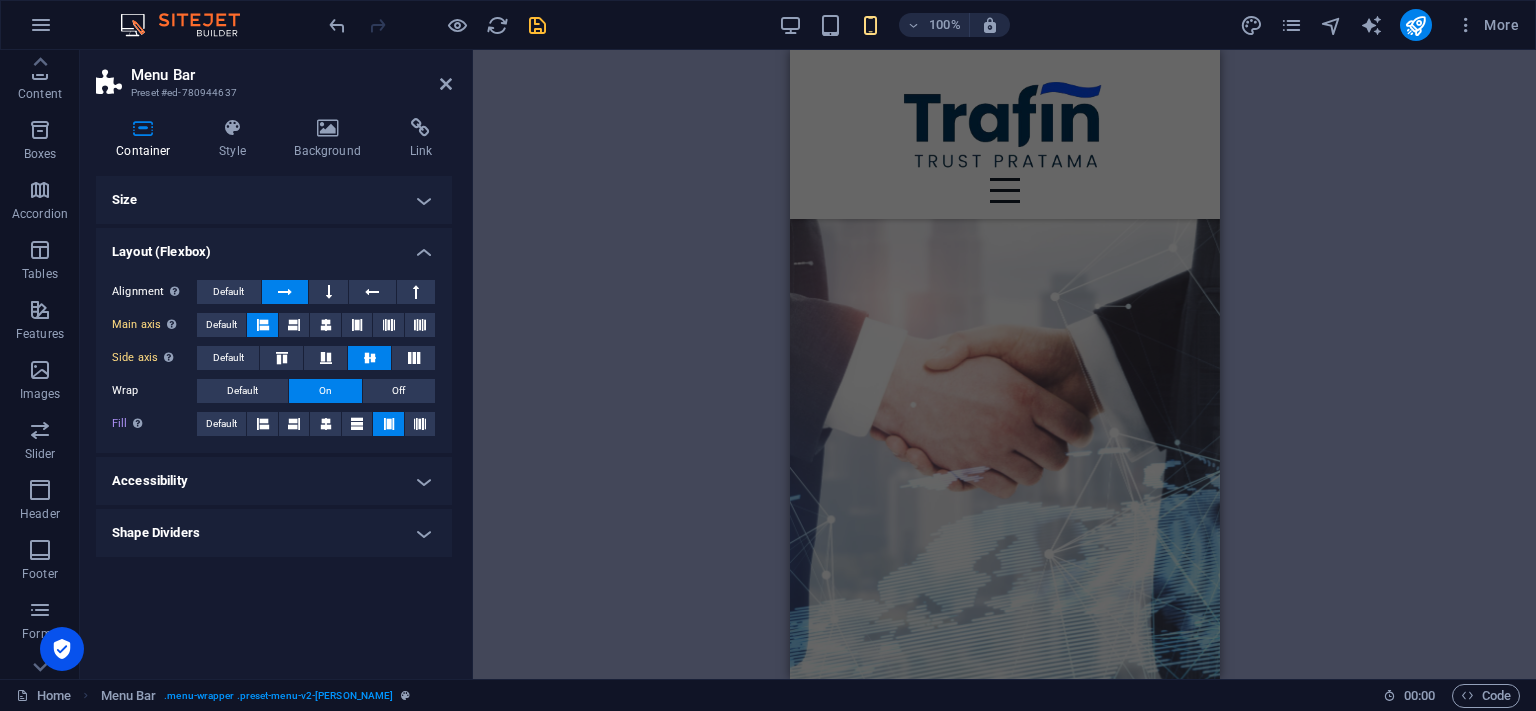 click on "100% More" at bounding box center [768, 25] 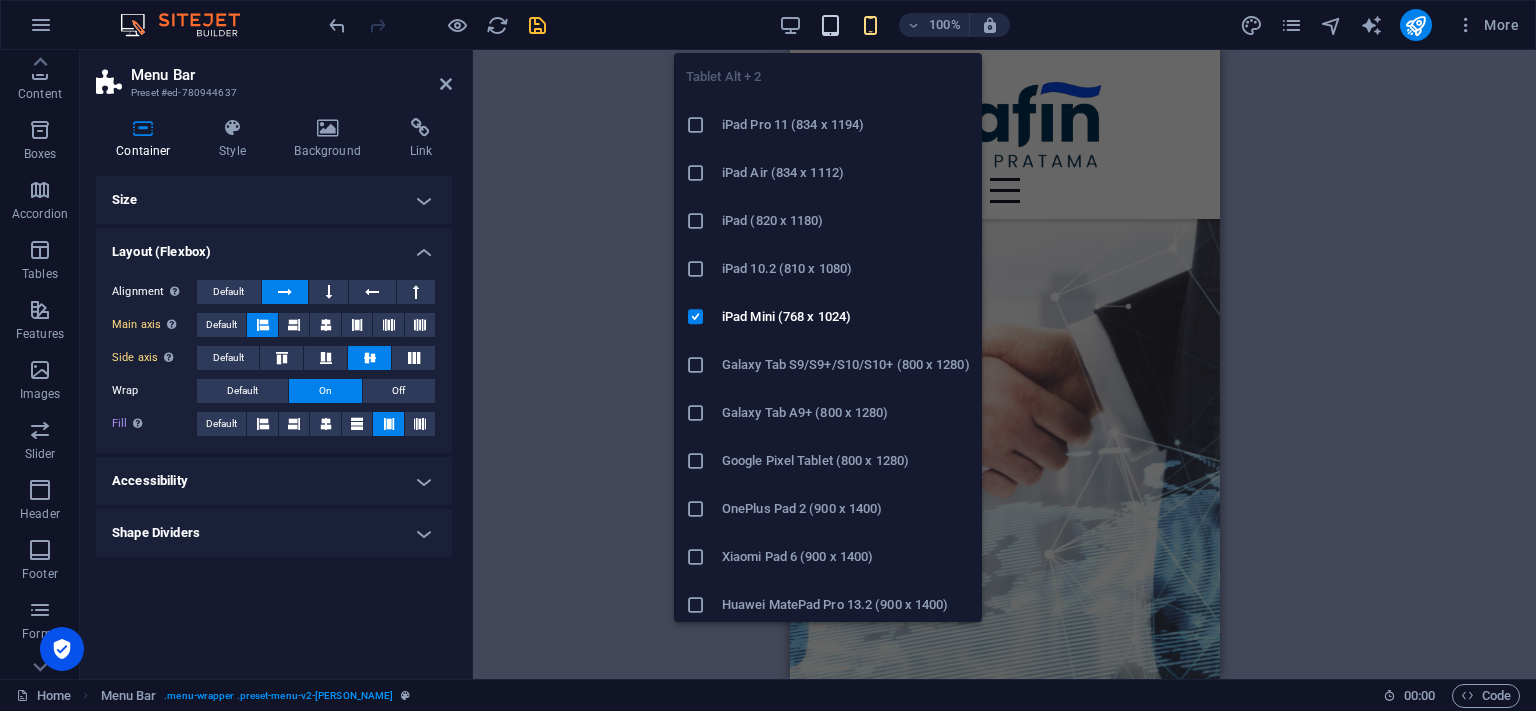 click at bounding box center (830, 25) 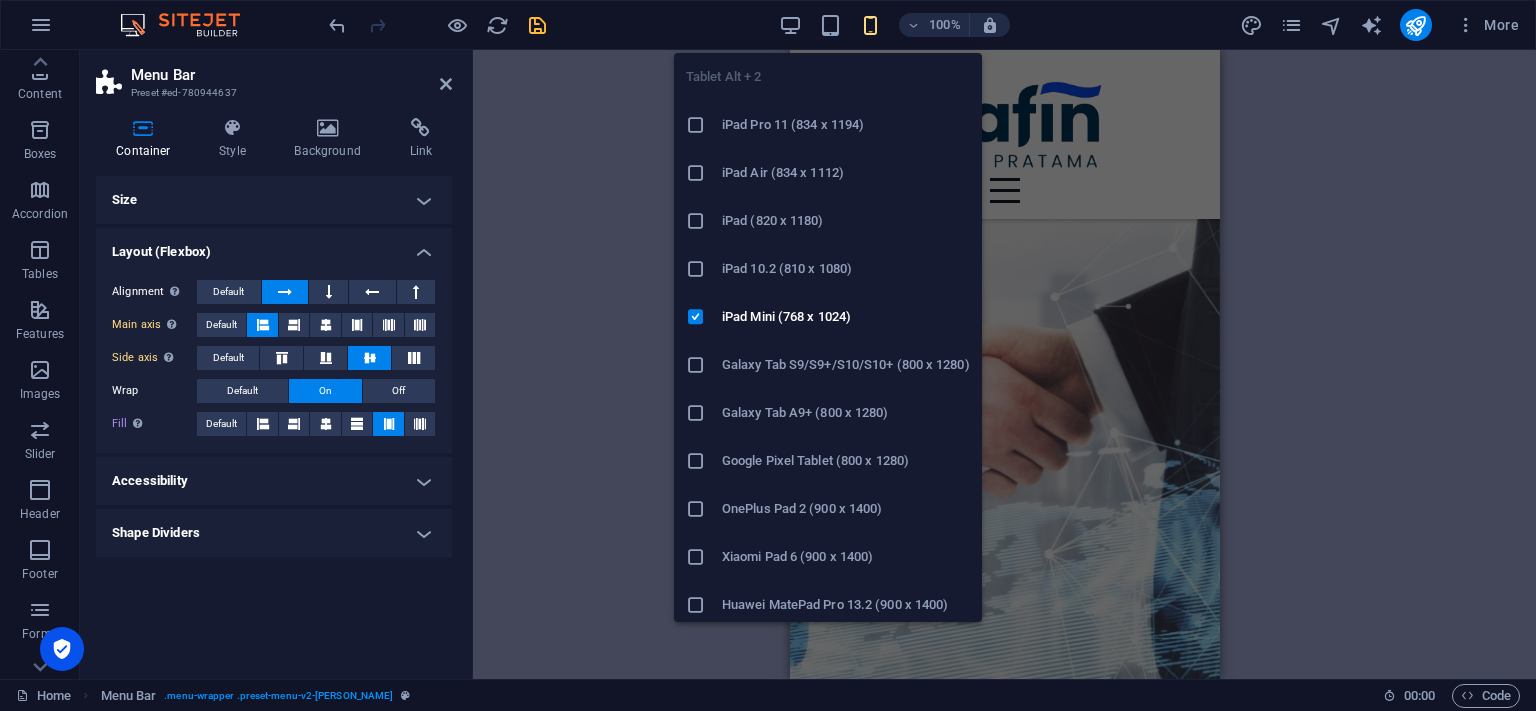 scroll, scrollTop: 3711, scrollLeft: 0, axis: vertical 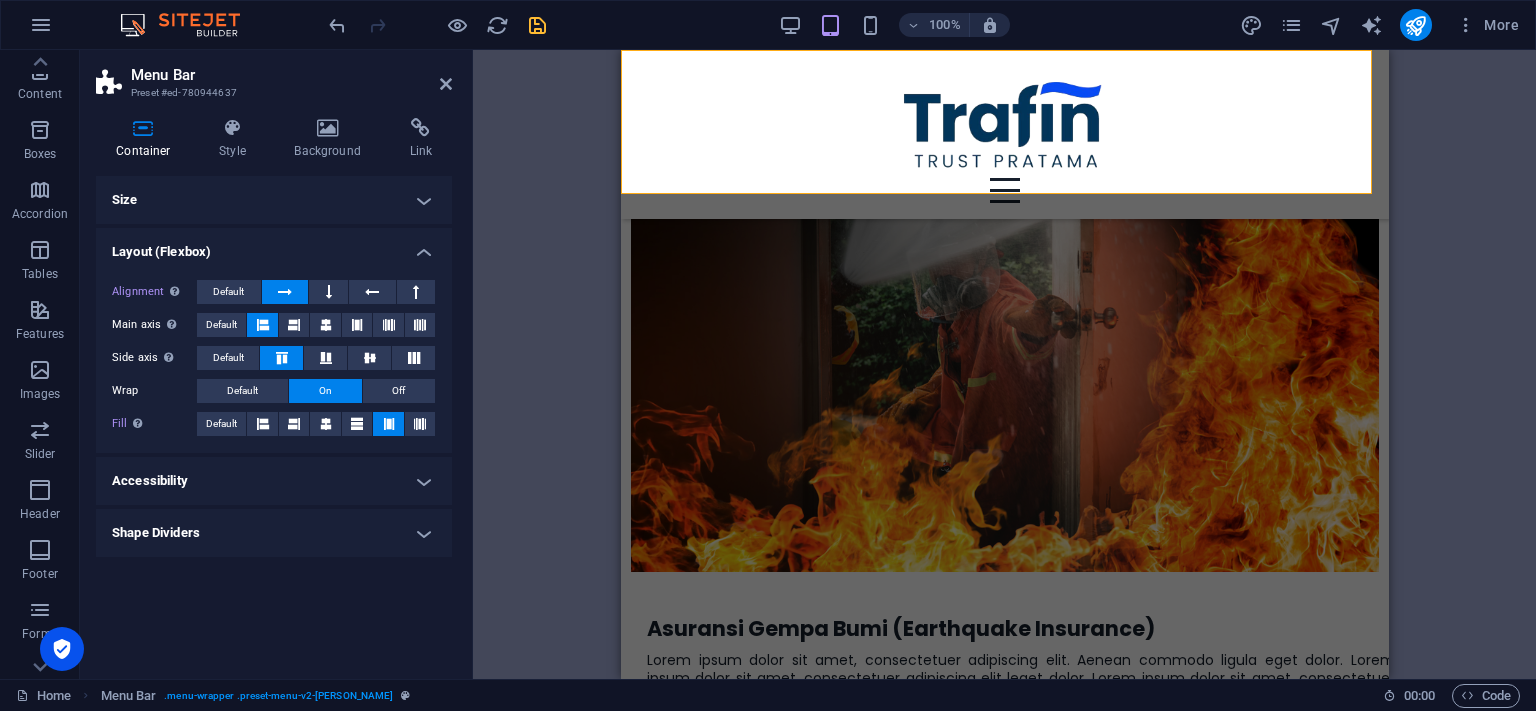 click on "Accessibility" at bounding box center [274, 481] 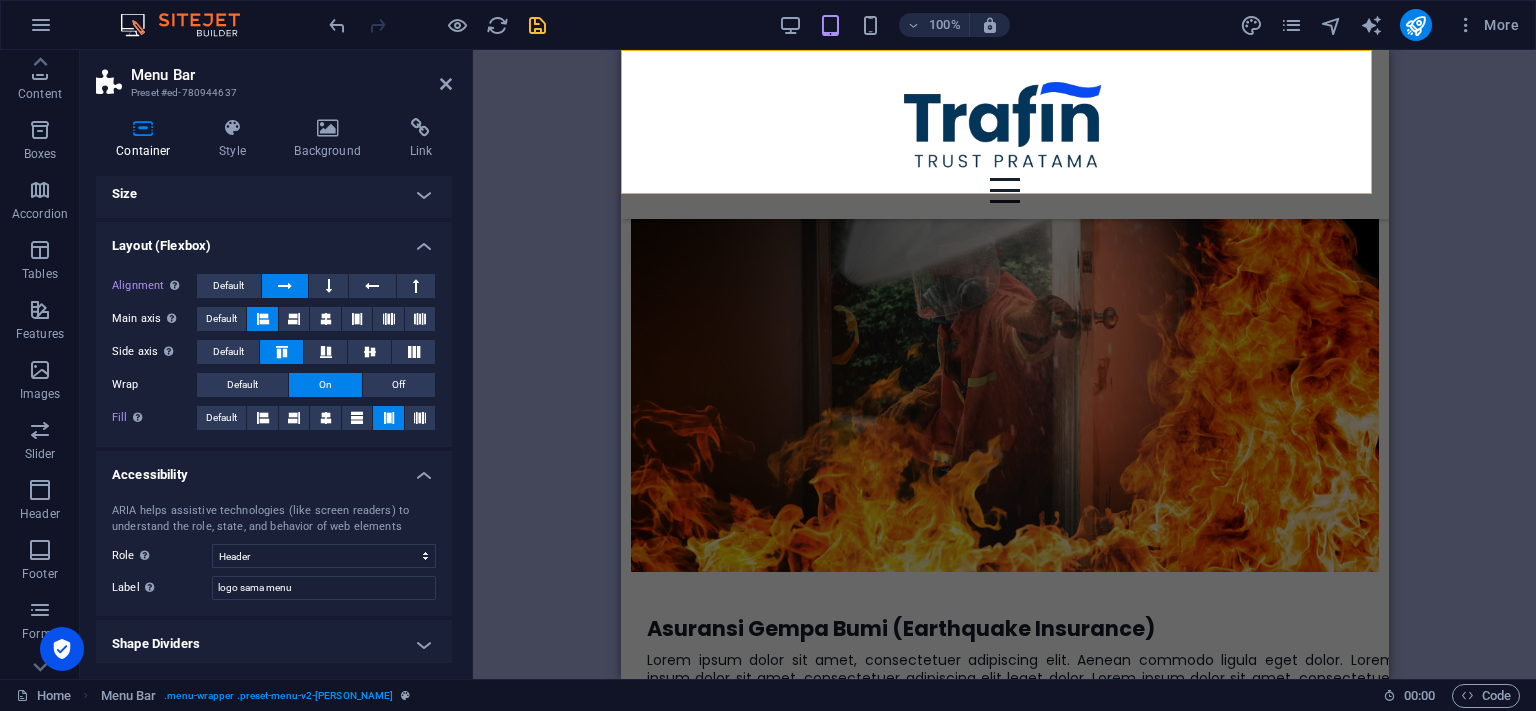 scroll, scrollTop: 10, scrollLeft: 0, axis: vertical 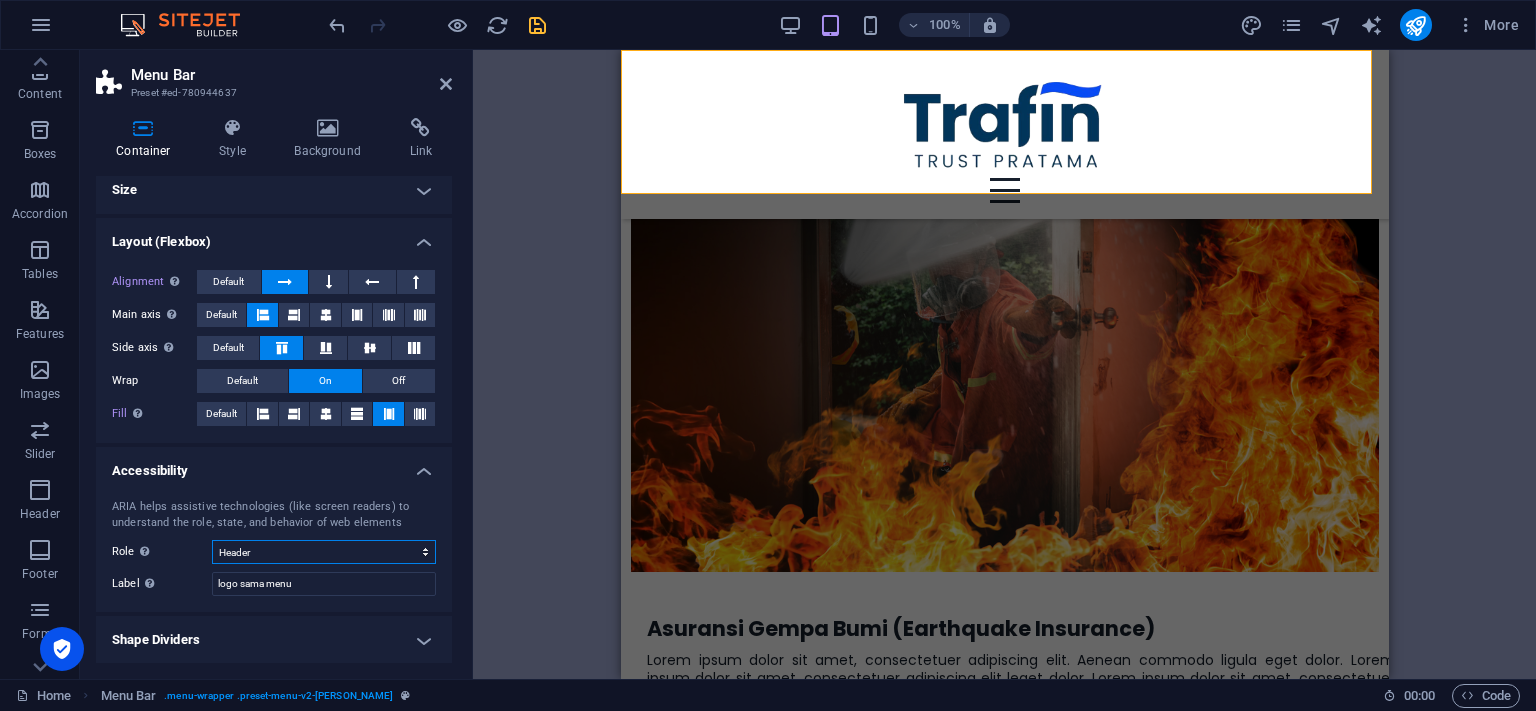 click on "None Alert Article Banner Comment Complementary Dialog Footer Header Marquee Presentation Region Section Separator Status Timer" at bounding box center [324, 552] 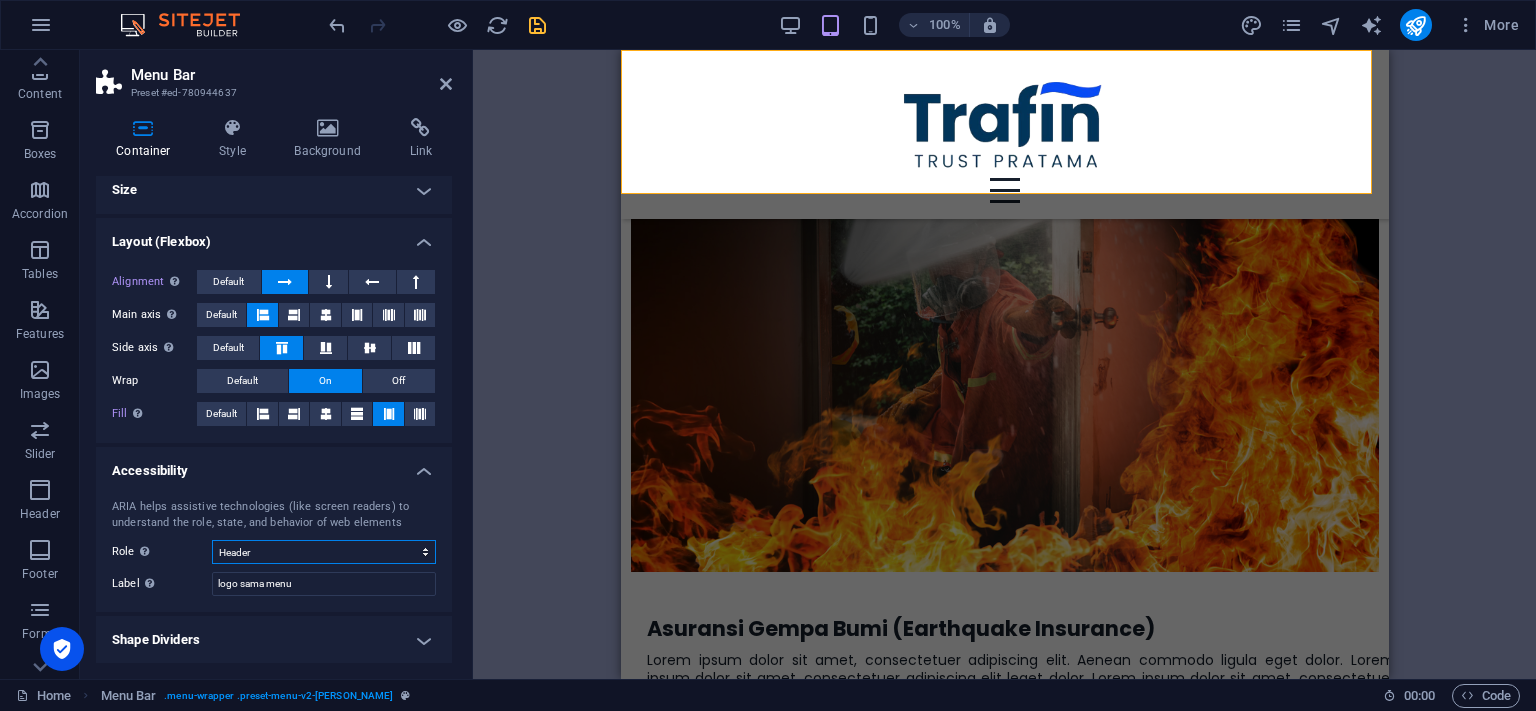 click on "None Alert Article Banner Comment Complementary Dialog Footer Header Marquee Presentation Region Section Separator Status Timer" at bounding box center (324, 552) 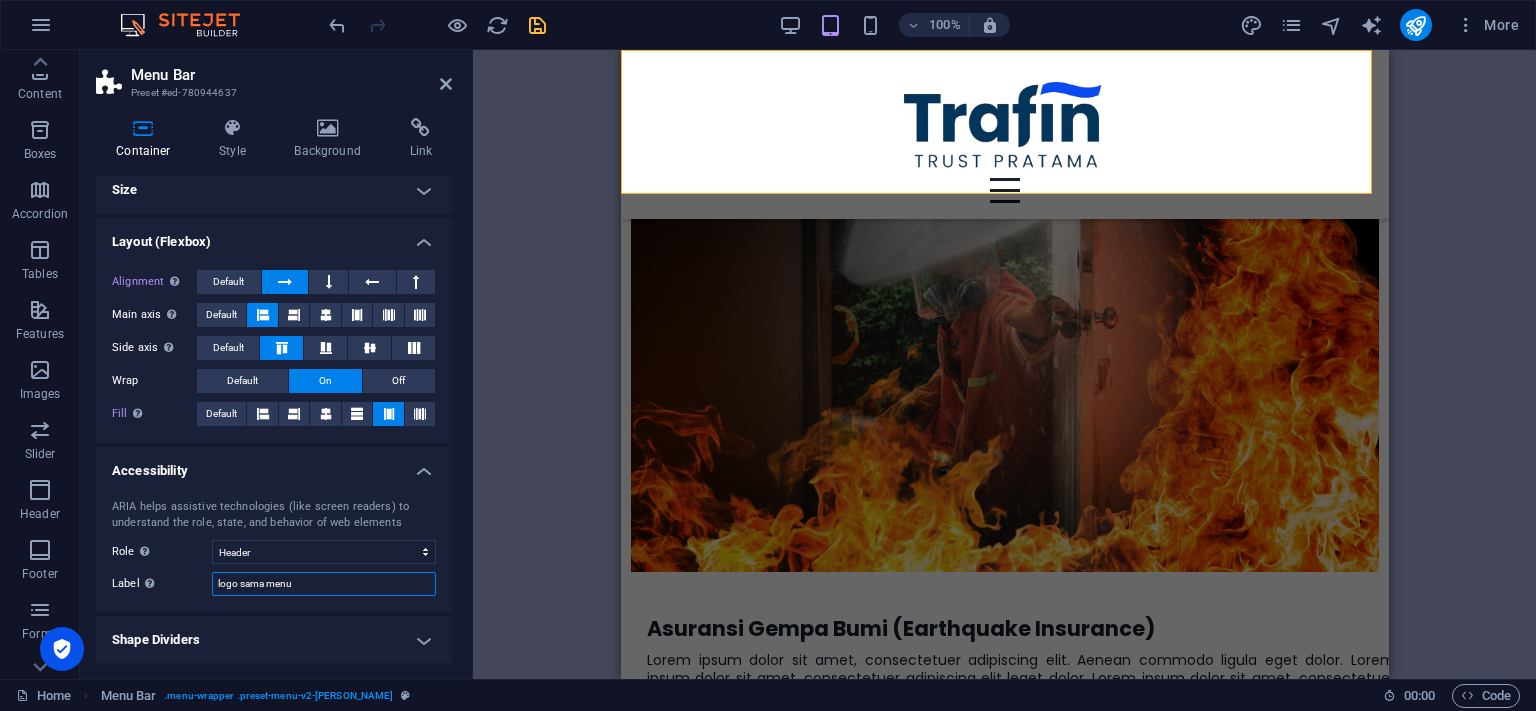 click on "logo sama menu" at bounding box center [324, 584] 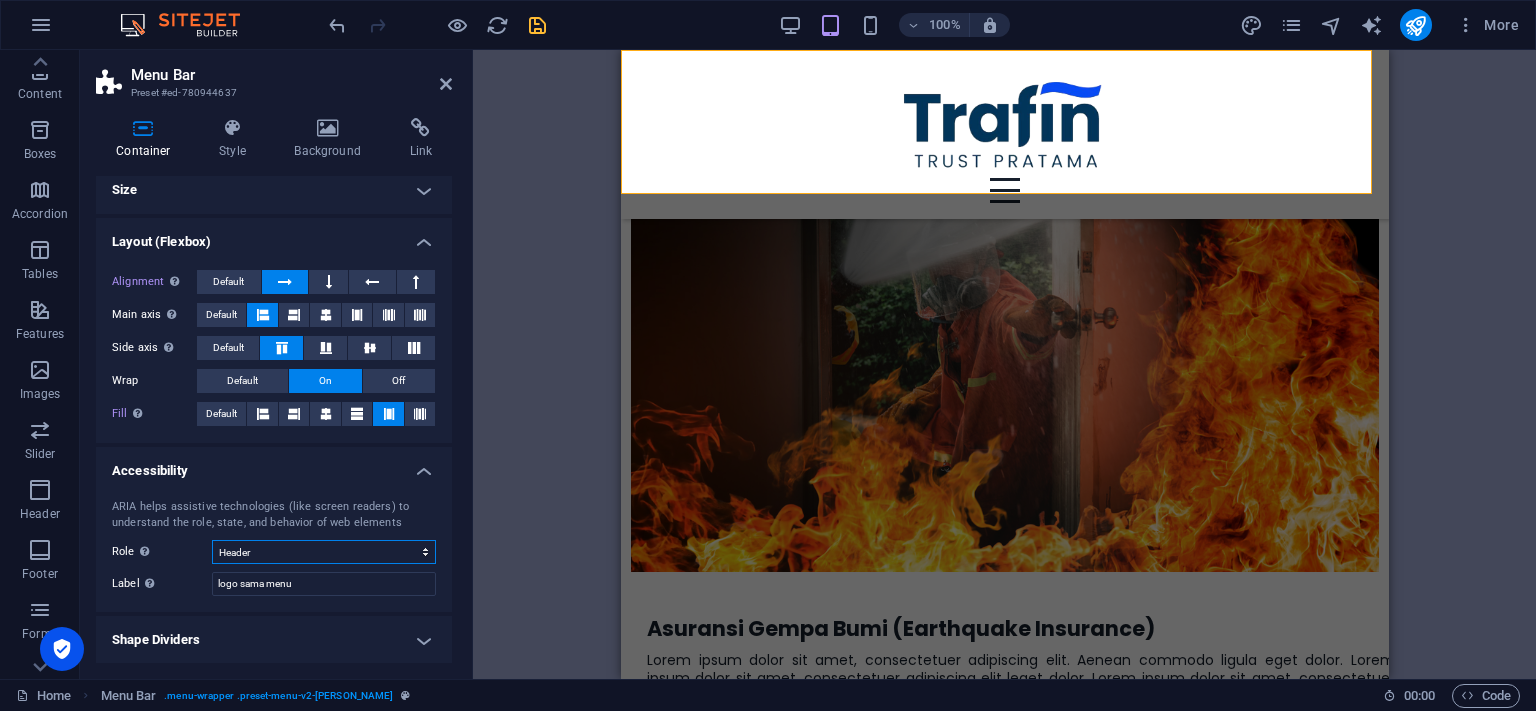click on "None Alert Article Banner Comment Complementary Dialog Footer Header Marquee Presentation Region Section Separator Status Timer" at bounding box center (324, 552) 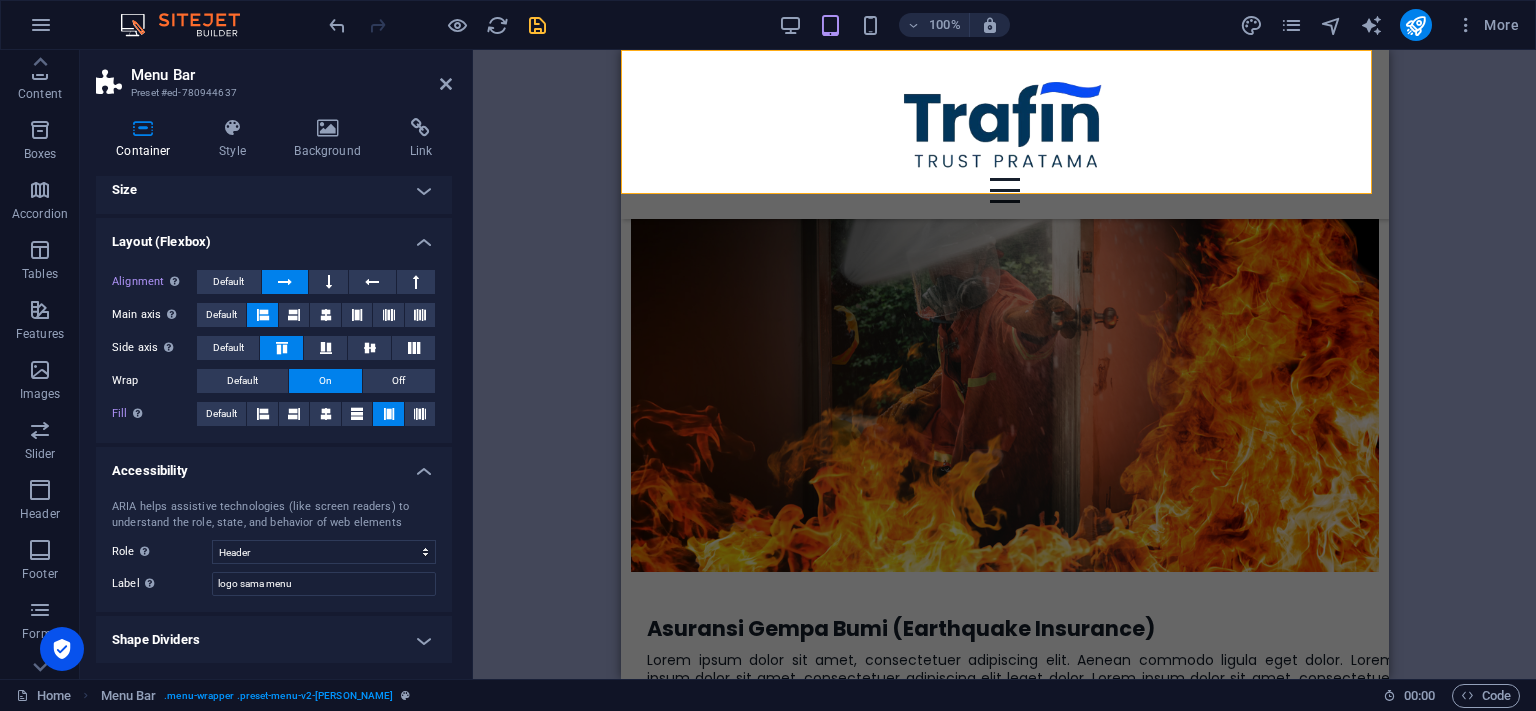 click on "Shape Dividers" at bounding box center [274, 640] 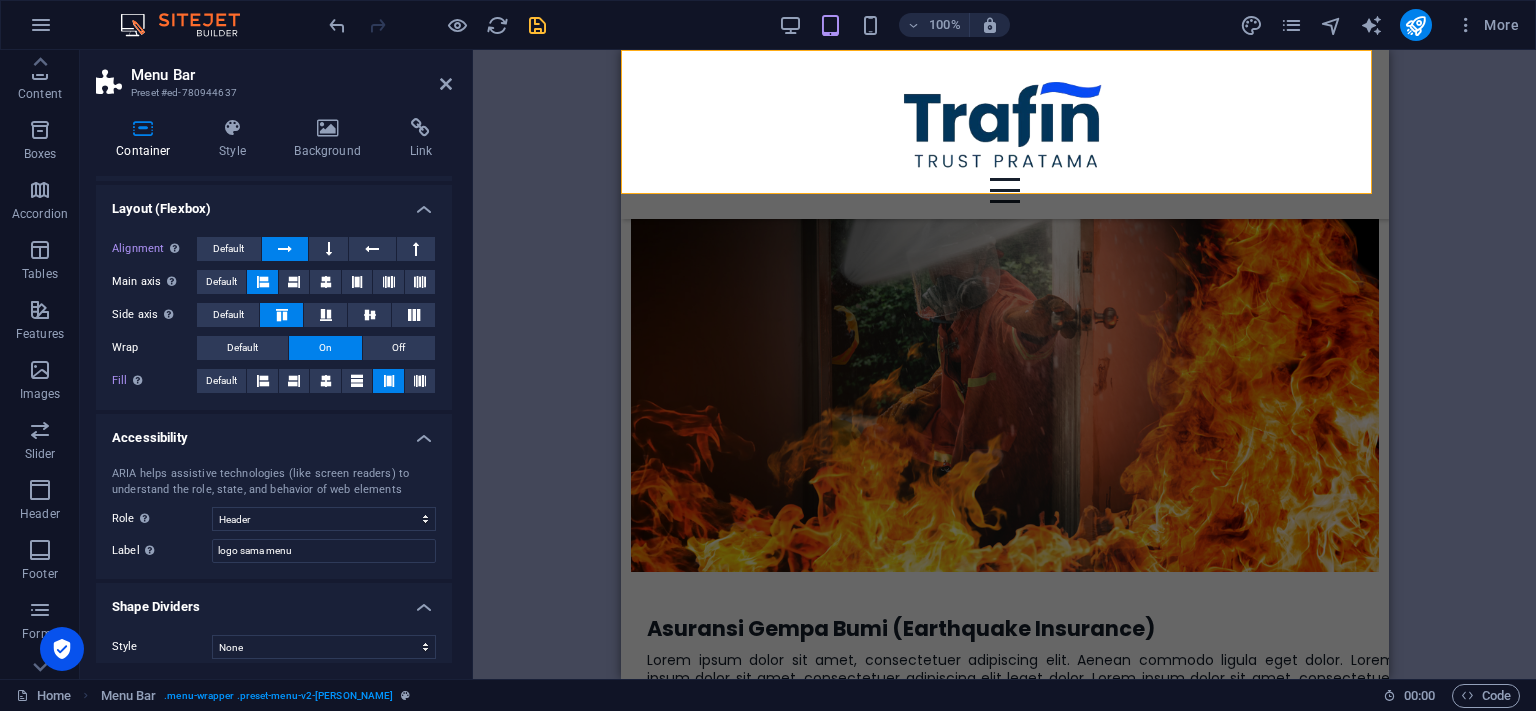 scroll, scrollTop: 54, scrollLeft: 0, axis: vertical 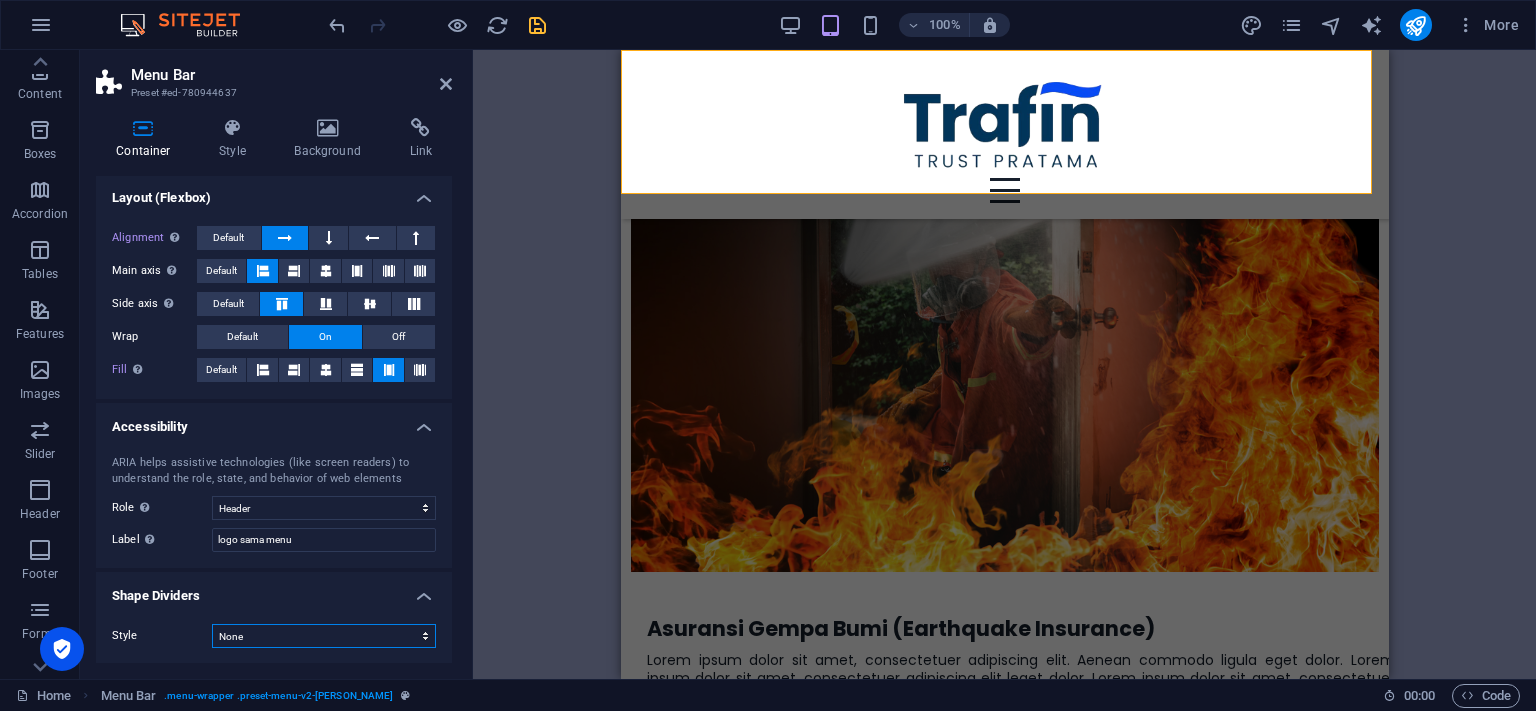 click on "None Triangle Square Diagonal Polygon 1 Polygon 2 Zigzag Multiple Zigzags Waves Multiple Waves Half Circle Circle Circle Shadow Blocks Hexagons Clouds Multiple Clouds Fan Pyramids Book Paint Drip Fire Shredded Paper Arrow" at bounding box center [324, 636] 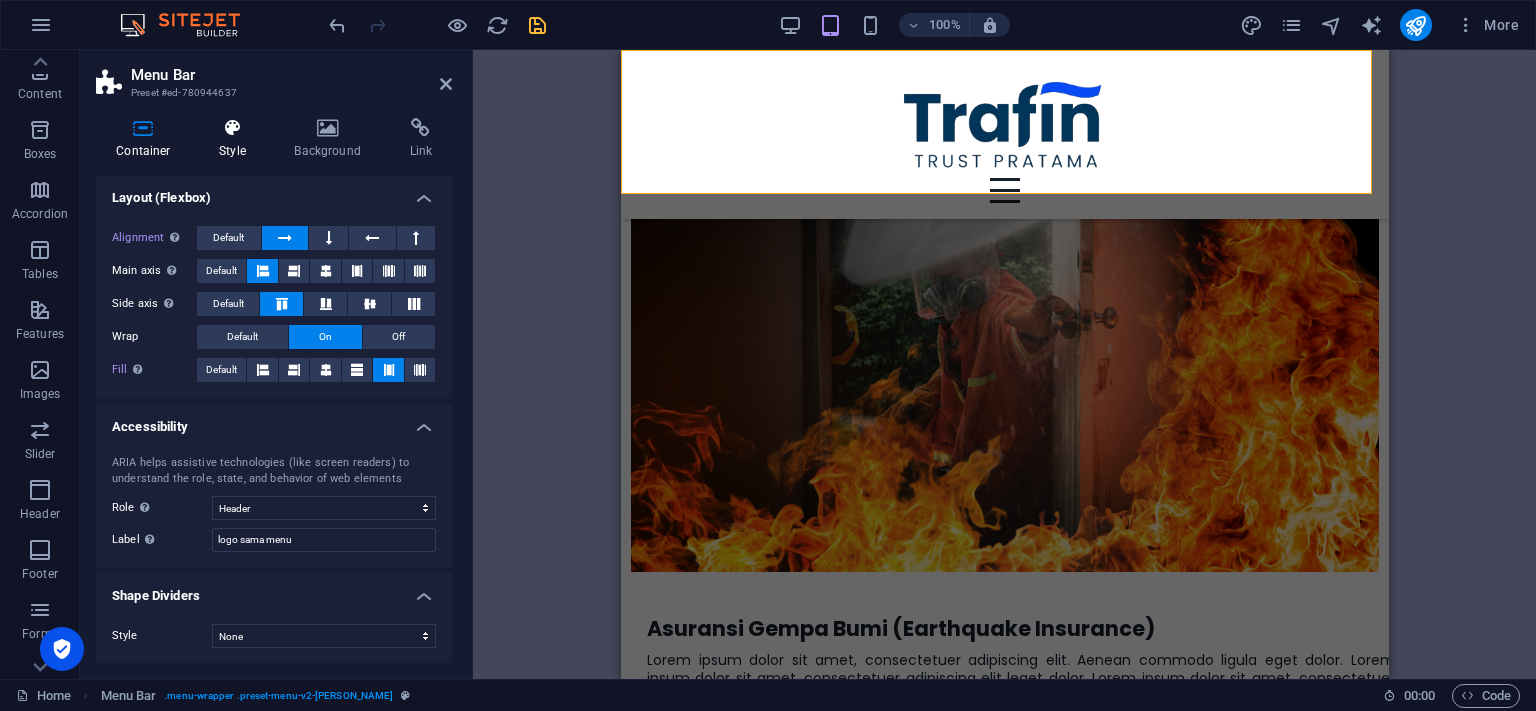 click on "Style" at bounding box center (236, 139) 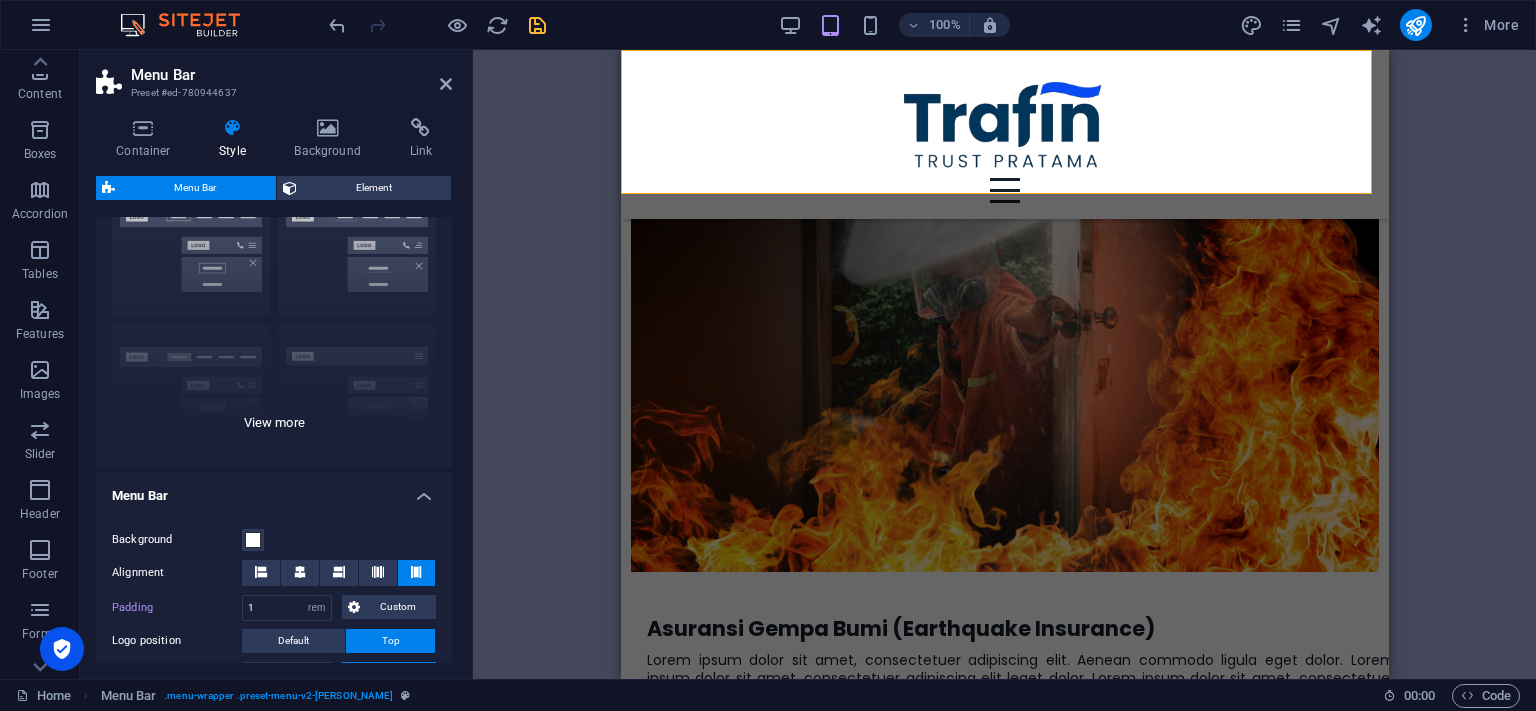 scroll, scrollTop: 182, scrollLeft: 0, axis: vertical 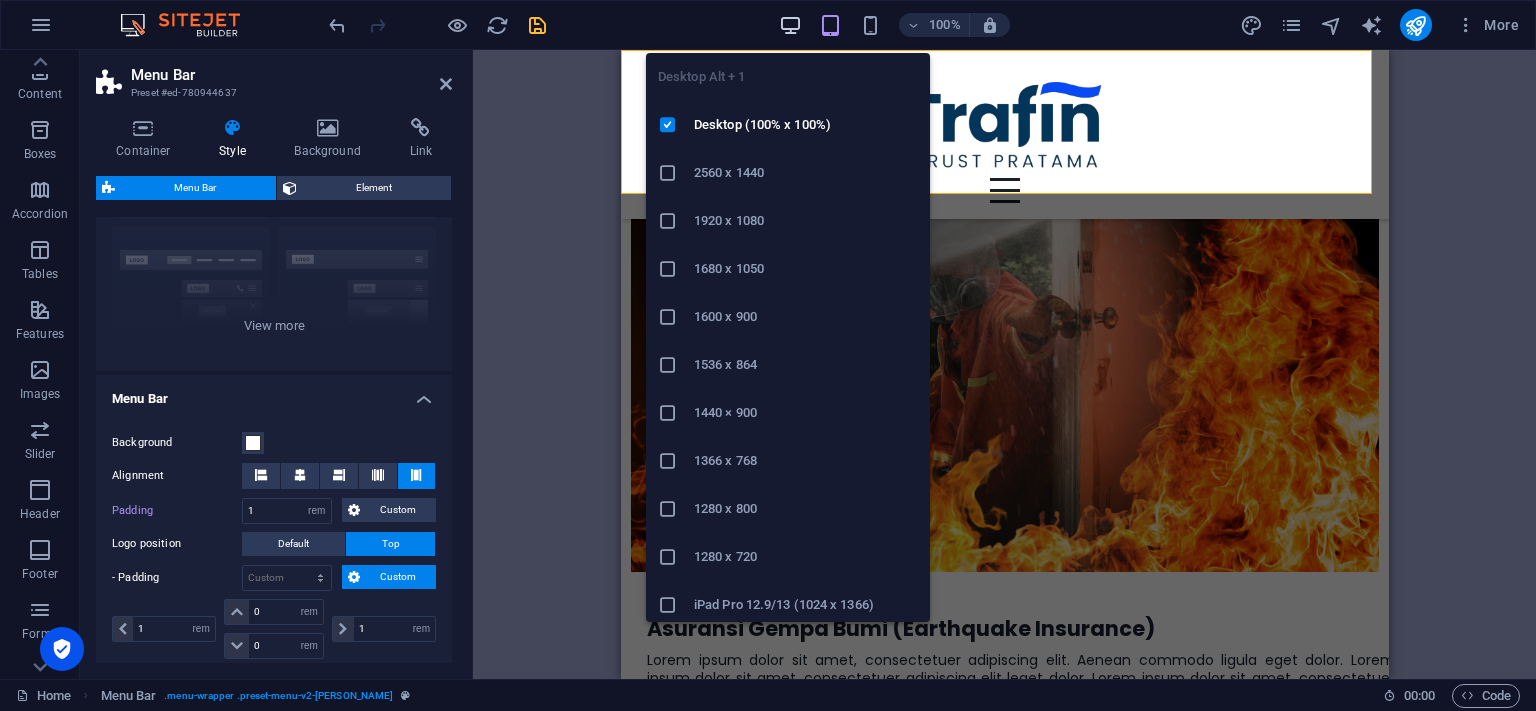 click at bounding box center [790, 25] 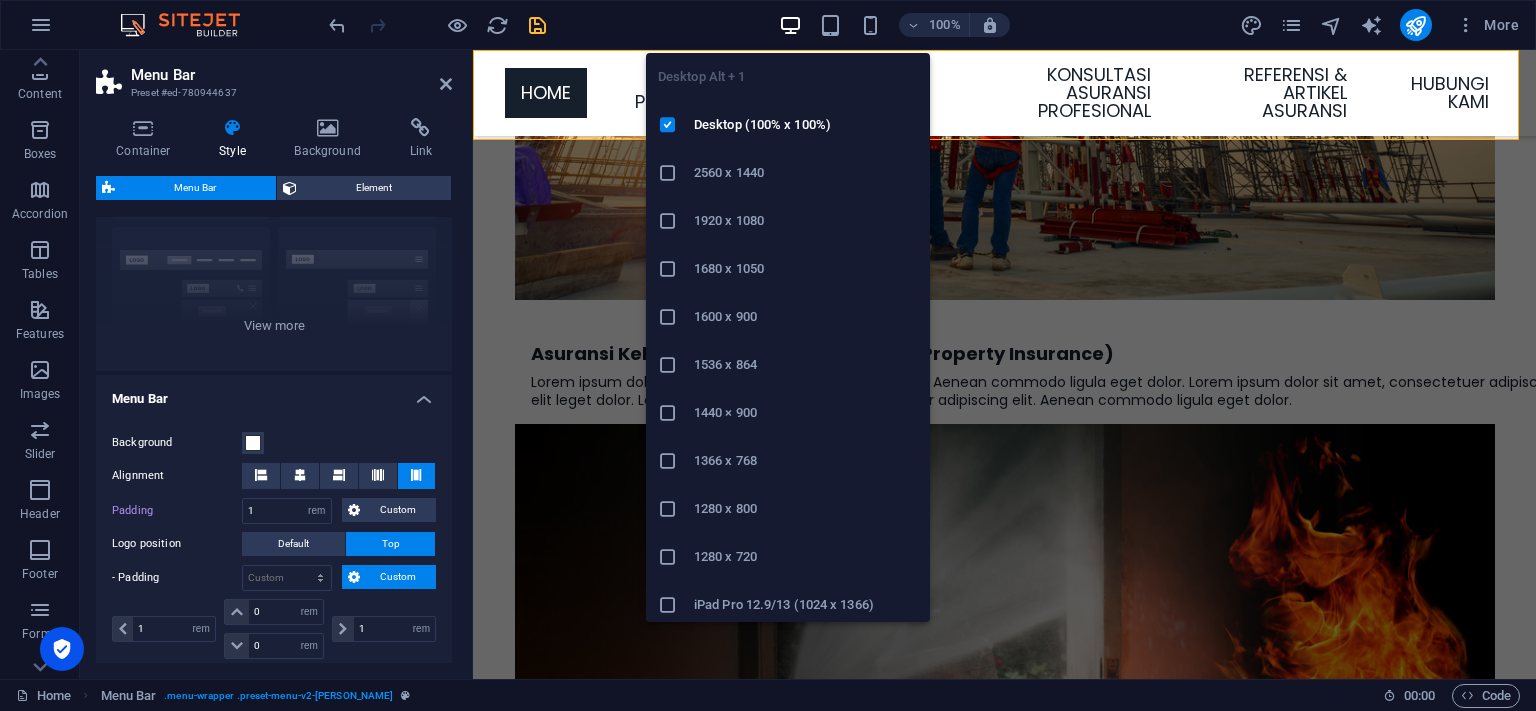 type on "0" 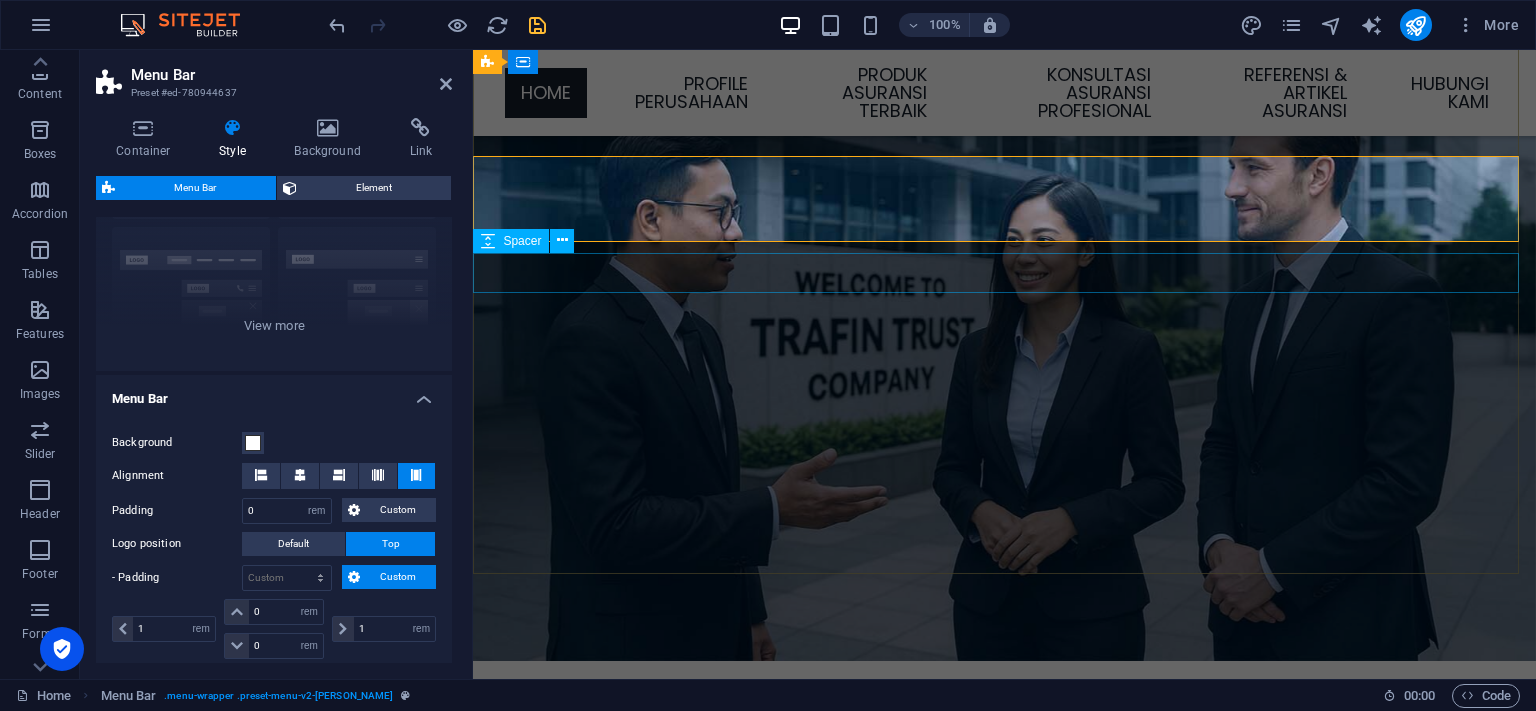 scroll, scrollTop: 0, scrollLeft: 0, axis: both 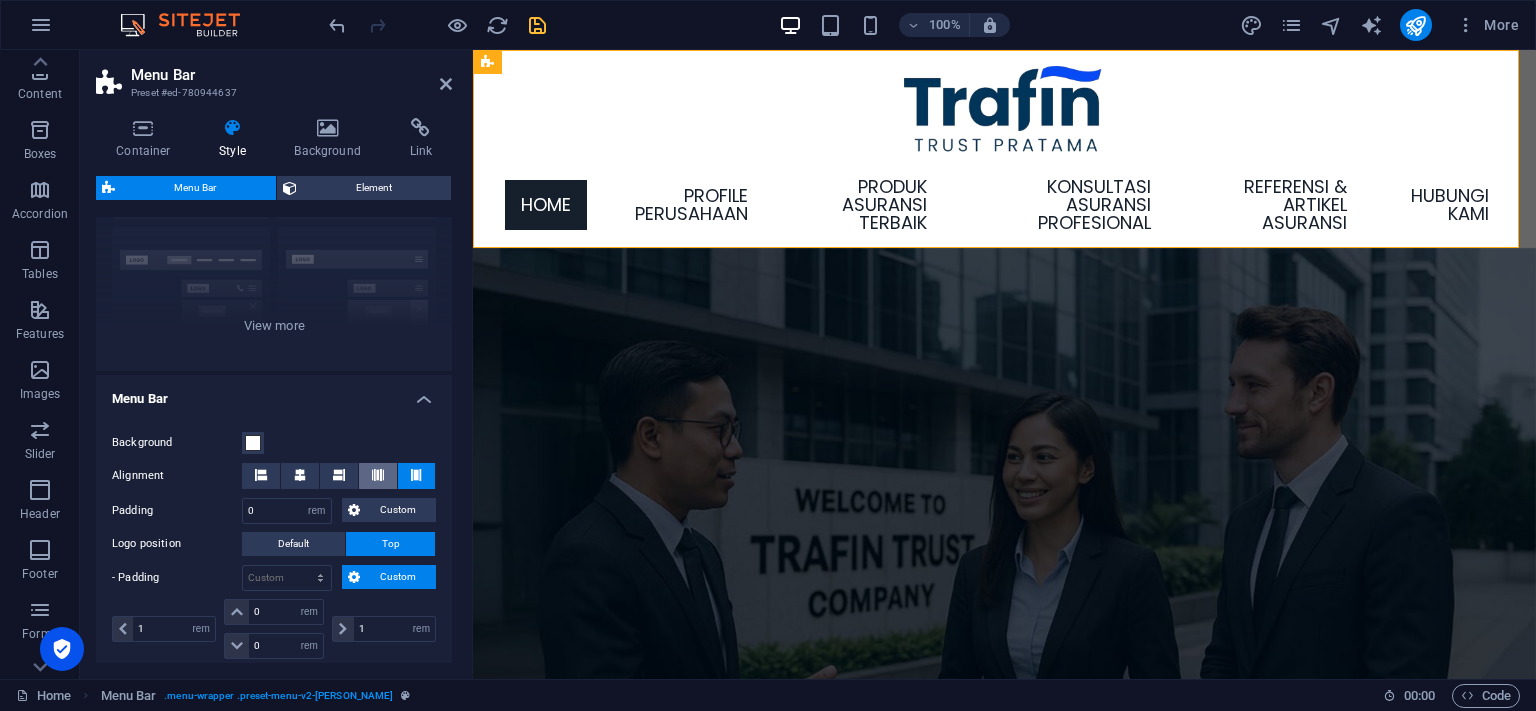 click at bounding box center [378, 476] 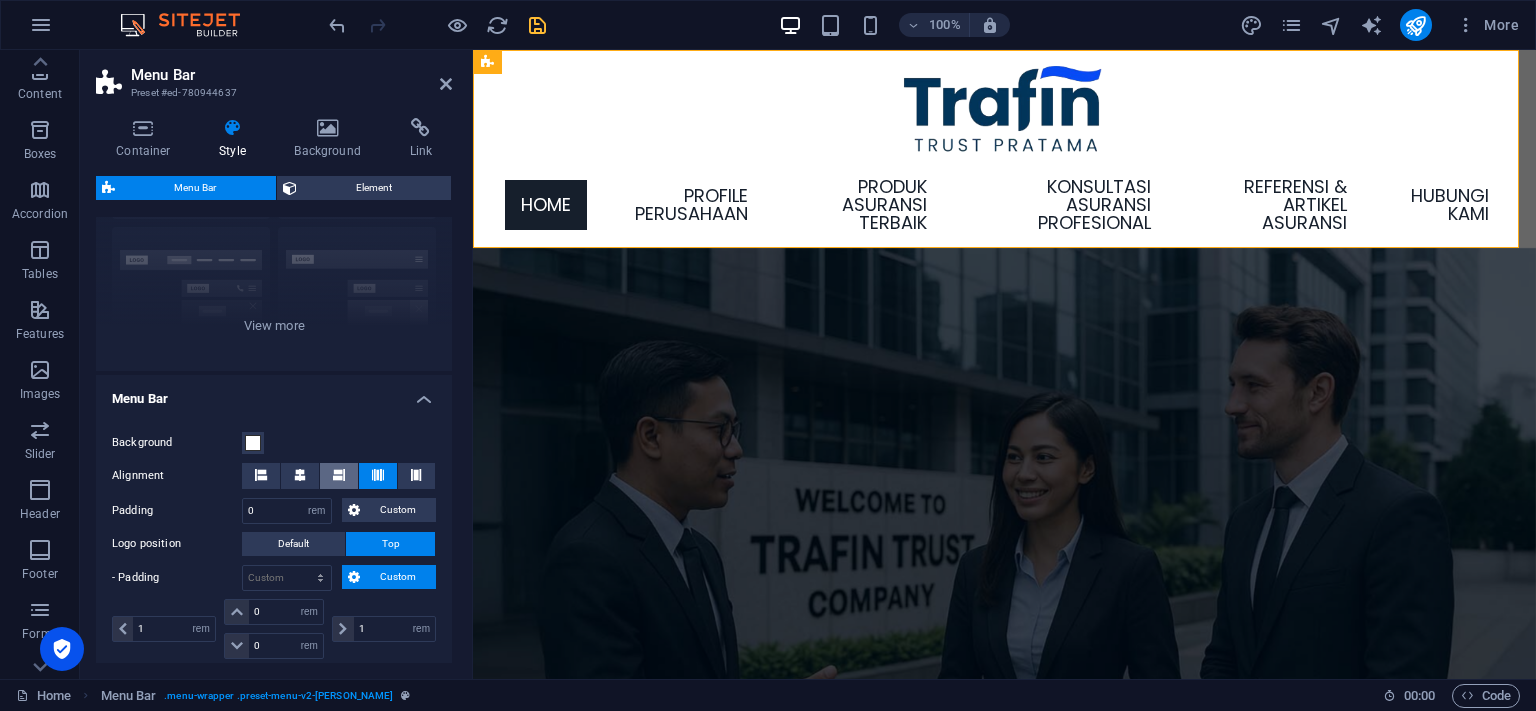 click at bounding box center (339, 476) 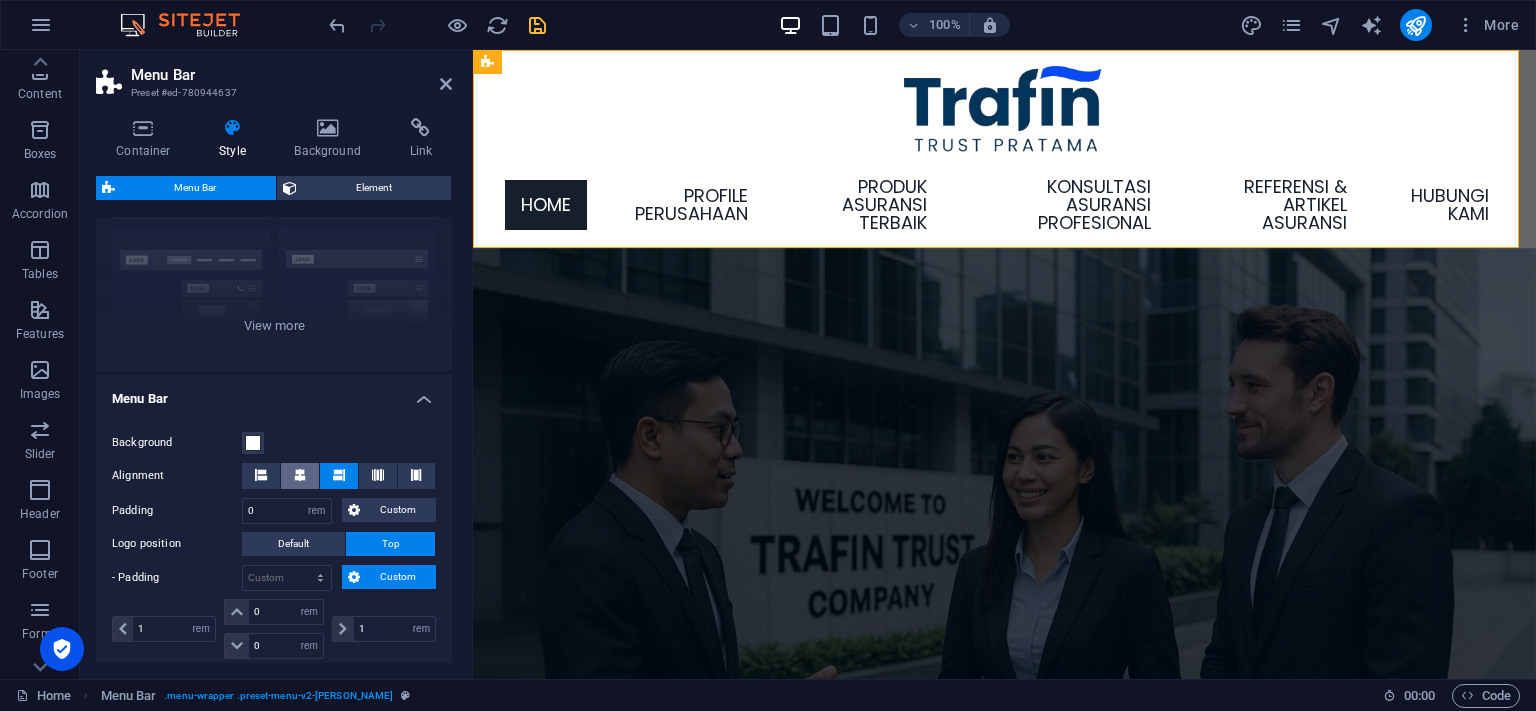 click at bounding box center (300, 476) 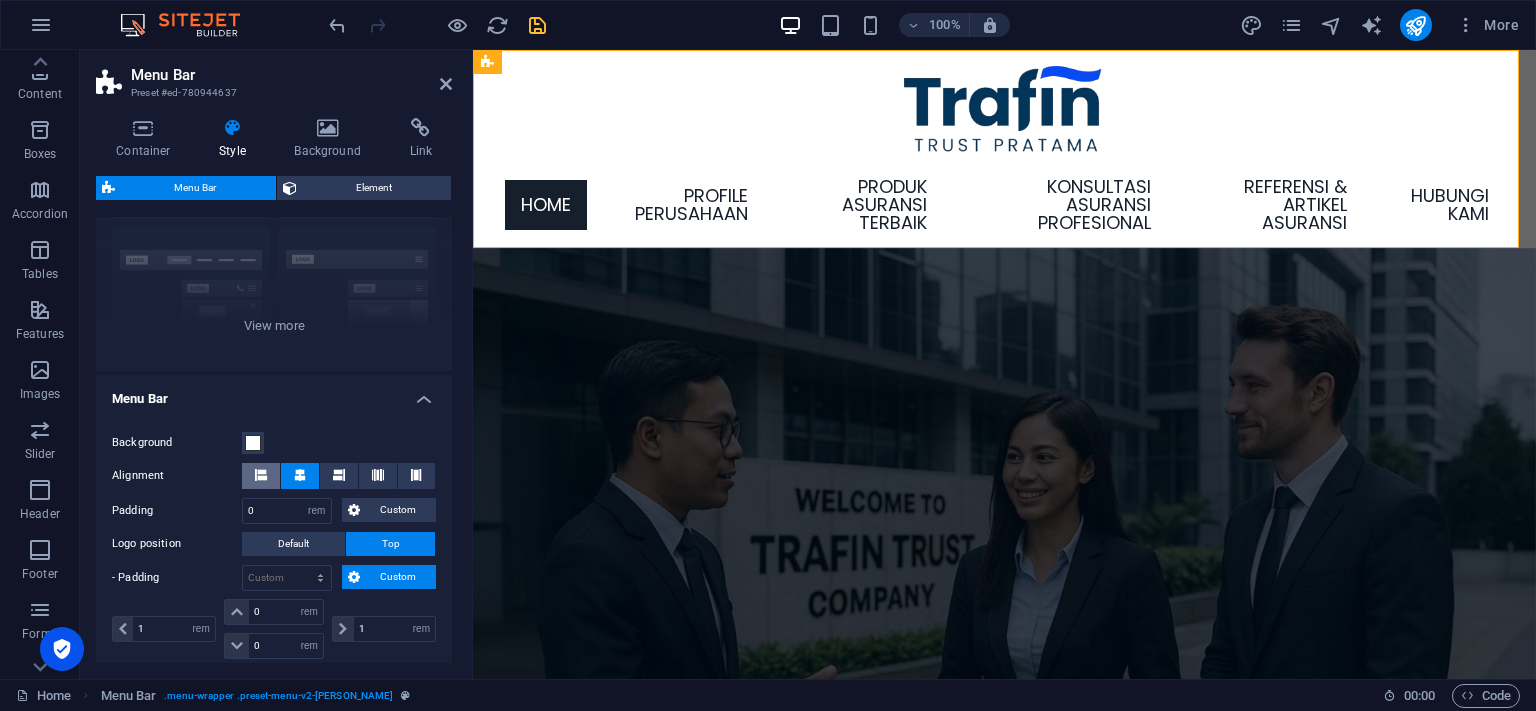 click at bounding box center (261, 476) 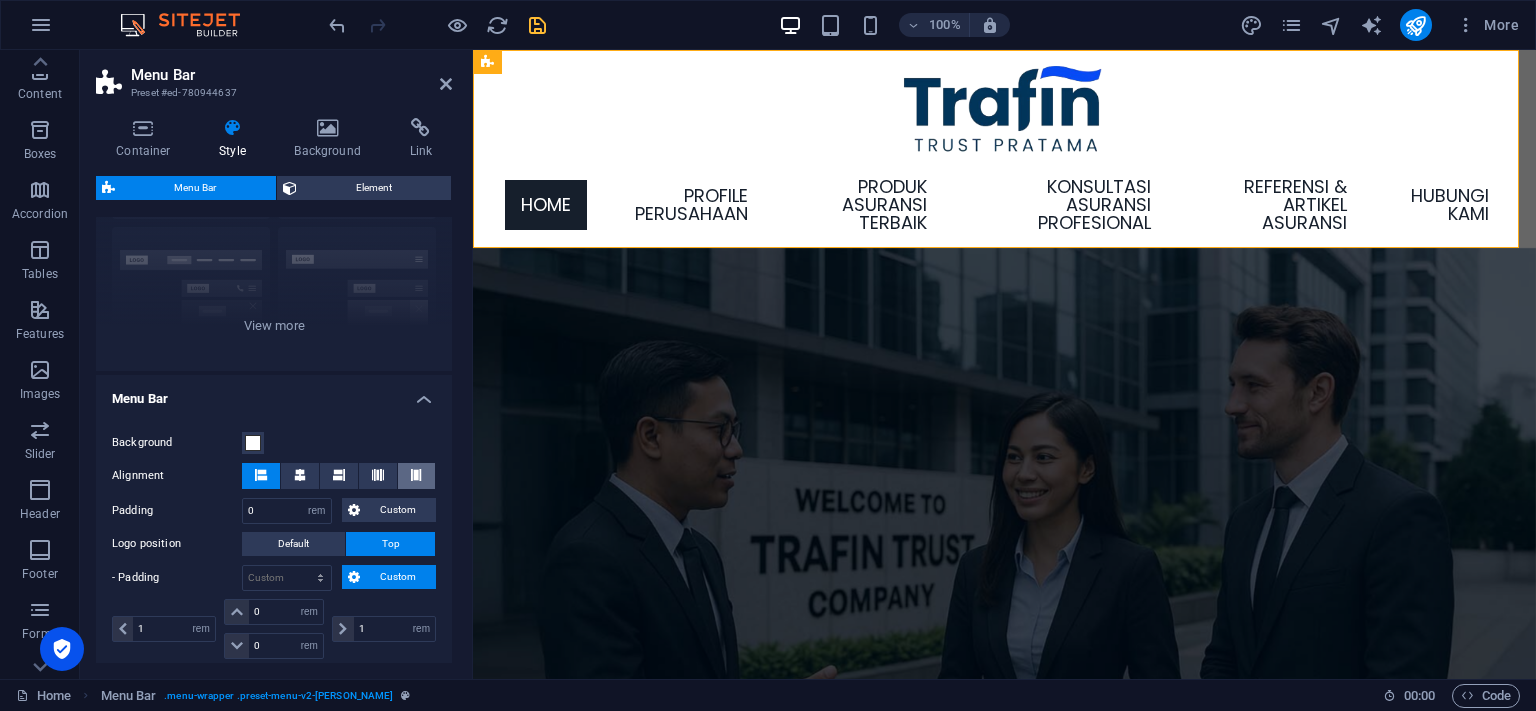 click at bounding box center (416, 476) 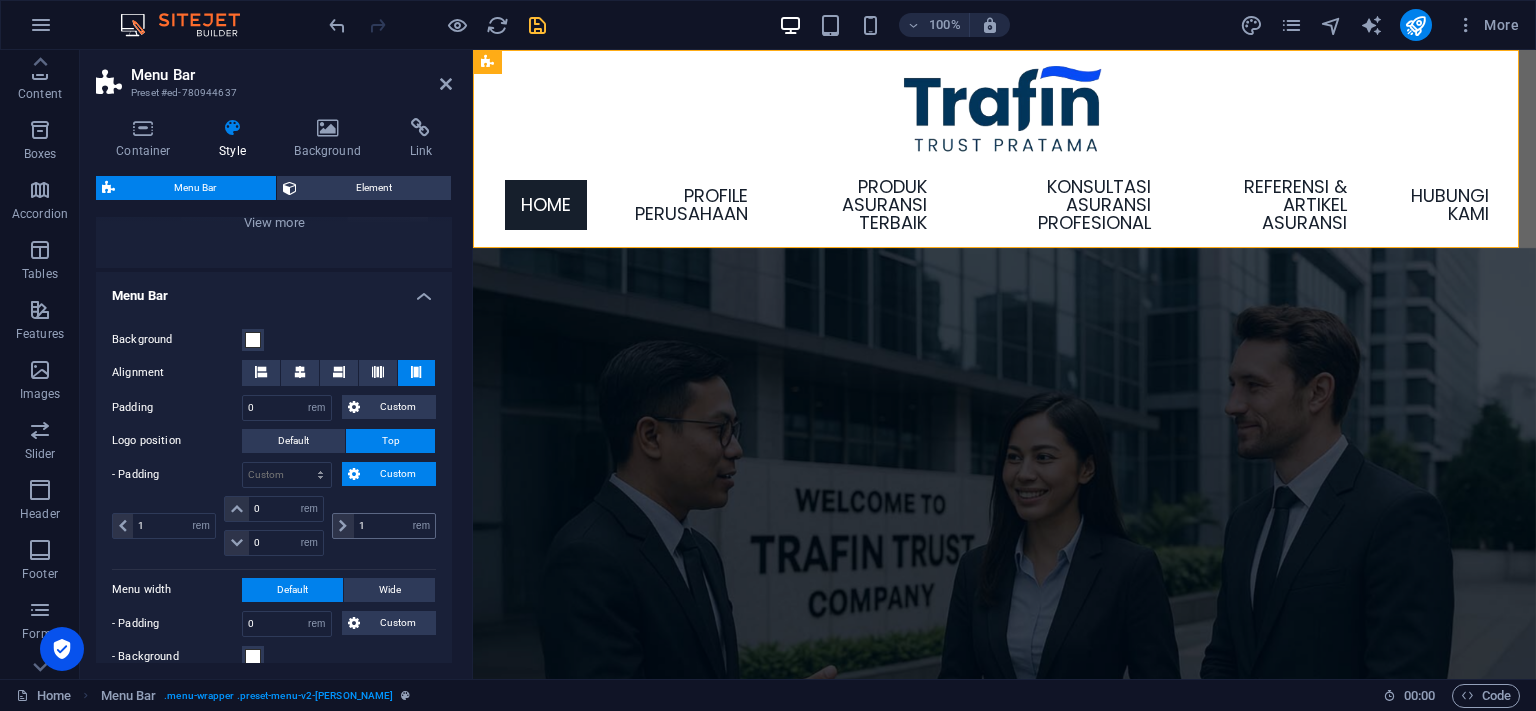 scroll, scrollTop: 365, scrollLeft: 0, axis: vertical 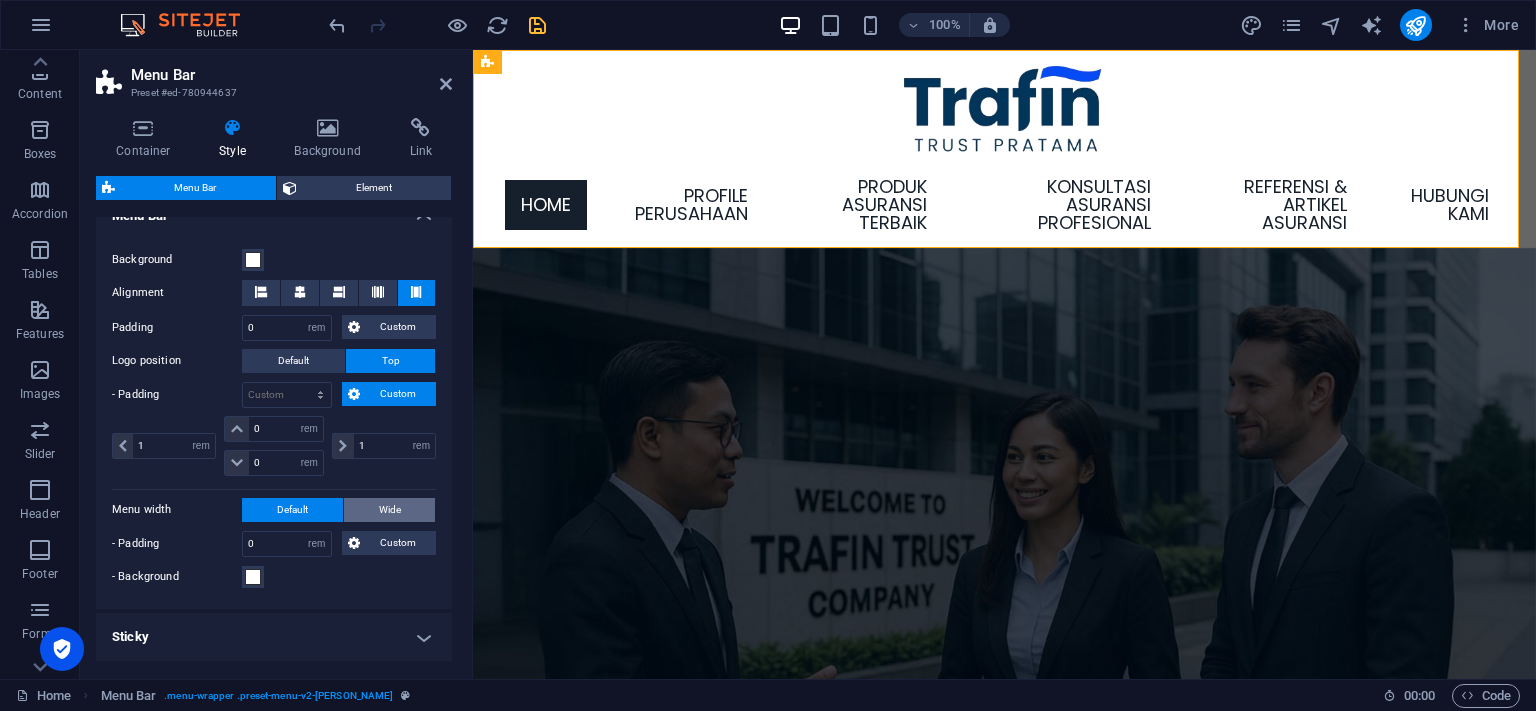 click on "Wide" at bounding box center [390, 510] 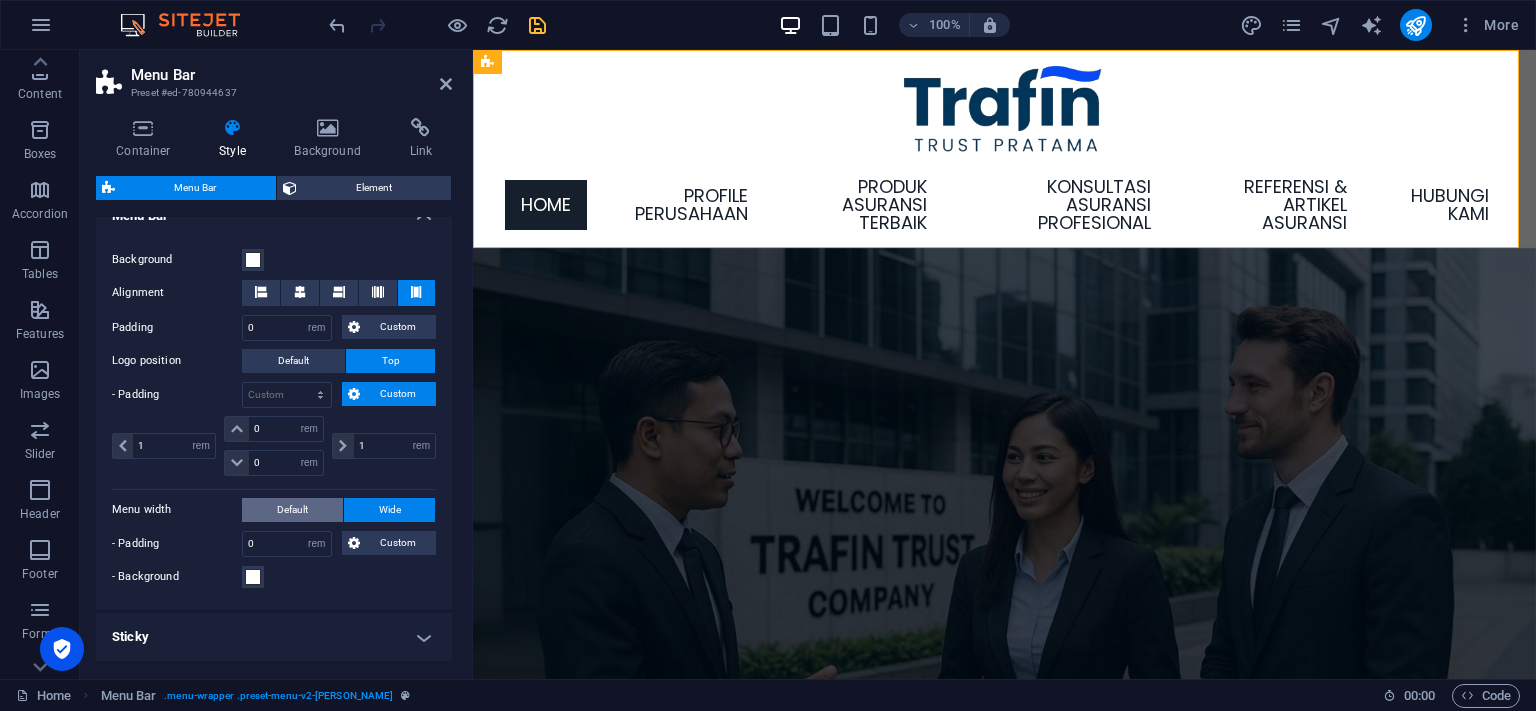 click on "Default" at bounding box center (292, 510) 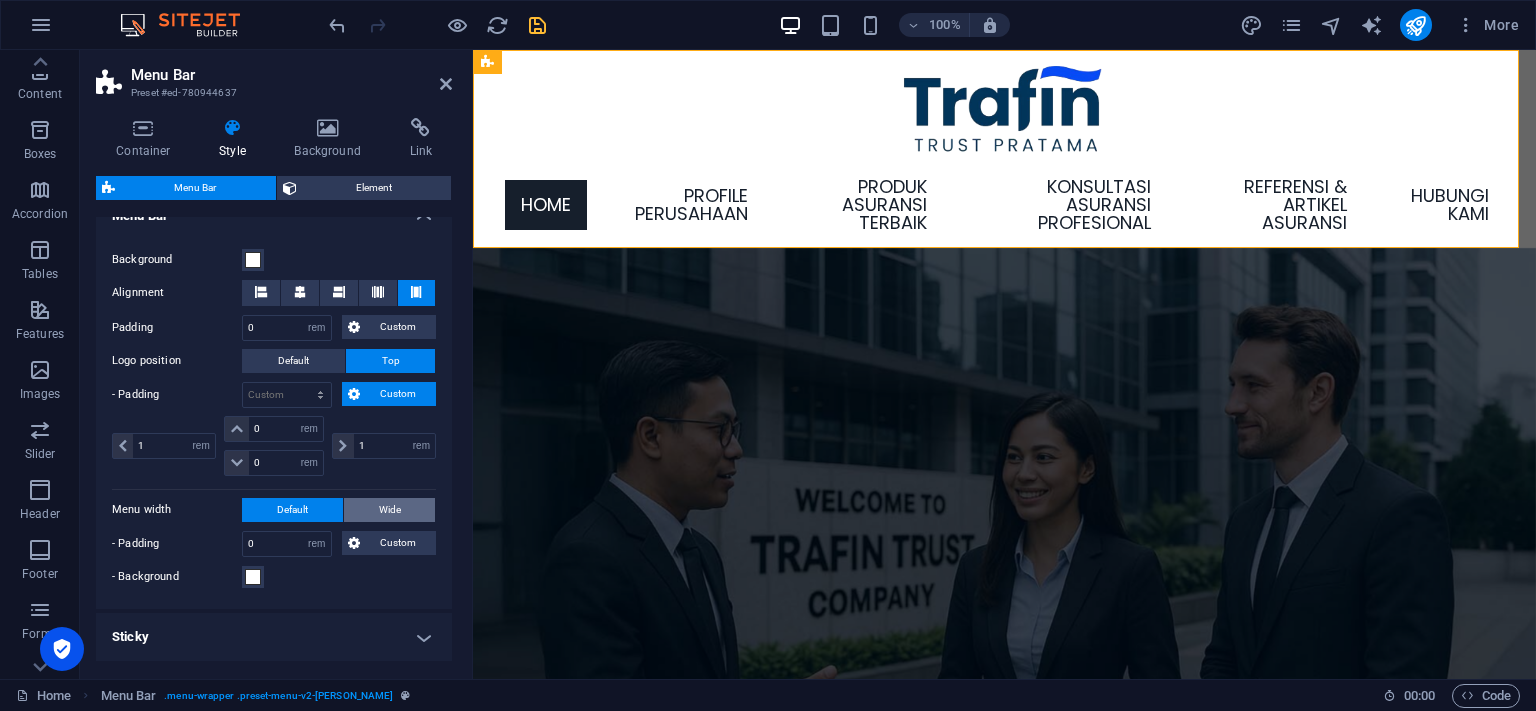 click on "Wide" at bounding box center [390, 510] 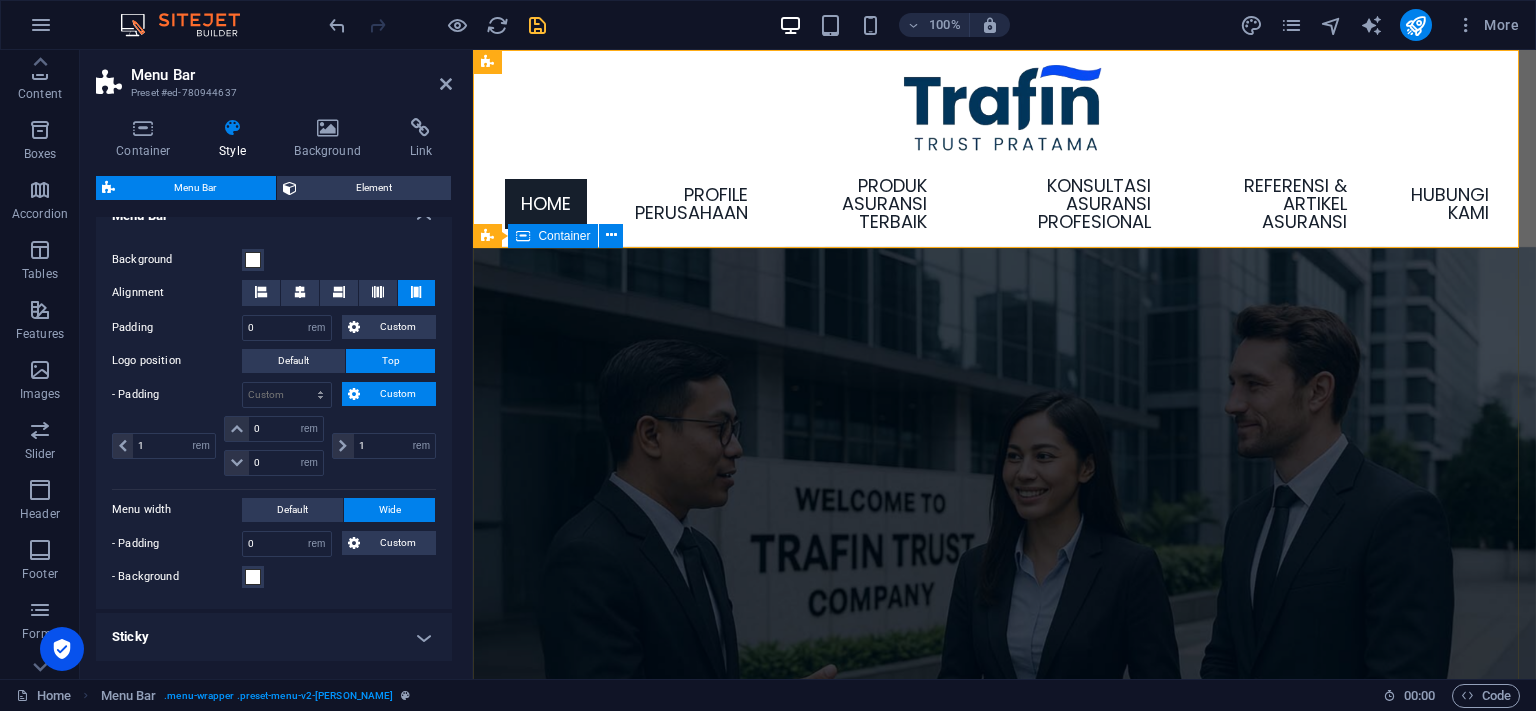 scroll, scrollTop: 0, scrollLeft: 0, axis: both 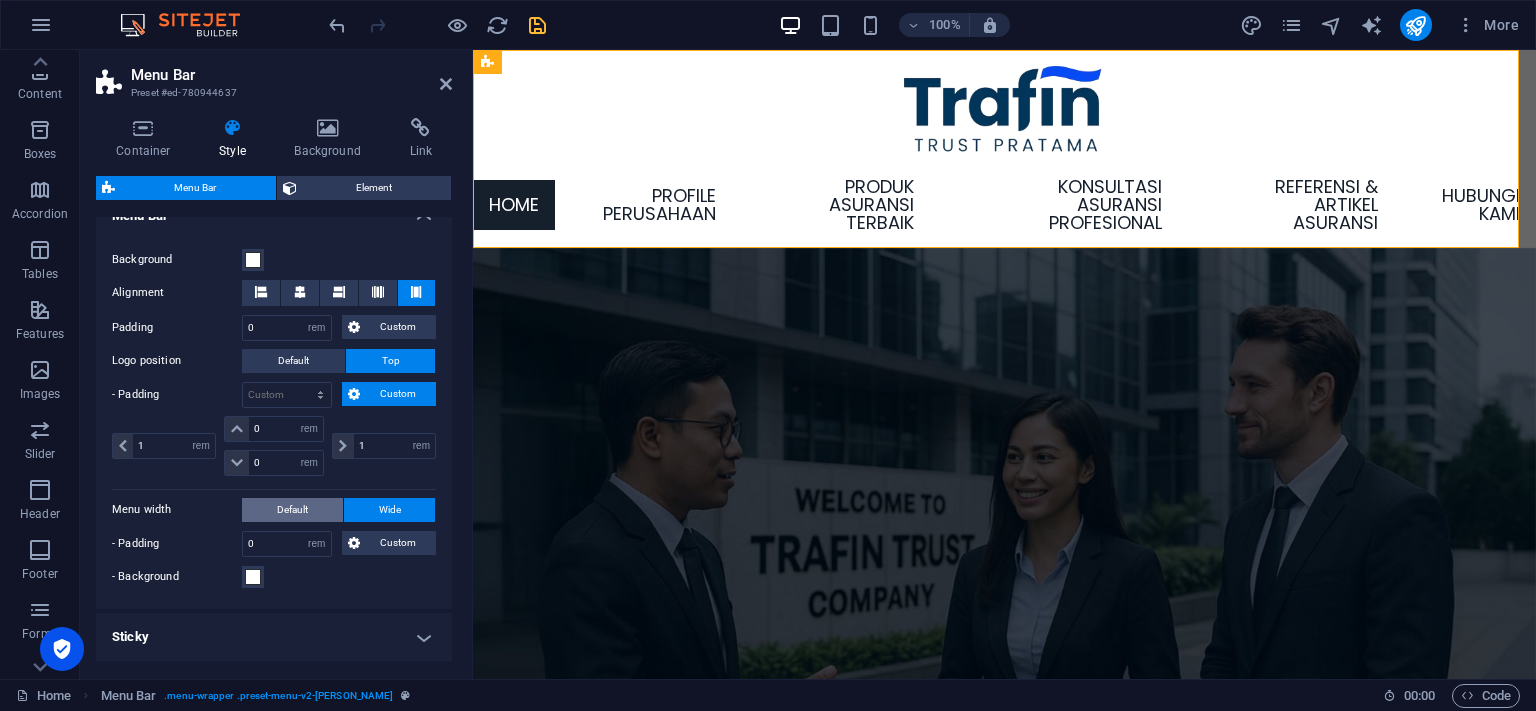 click on "Default" at bounding box center (292, 510) 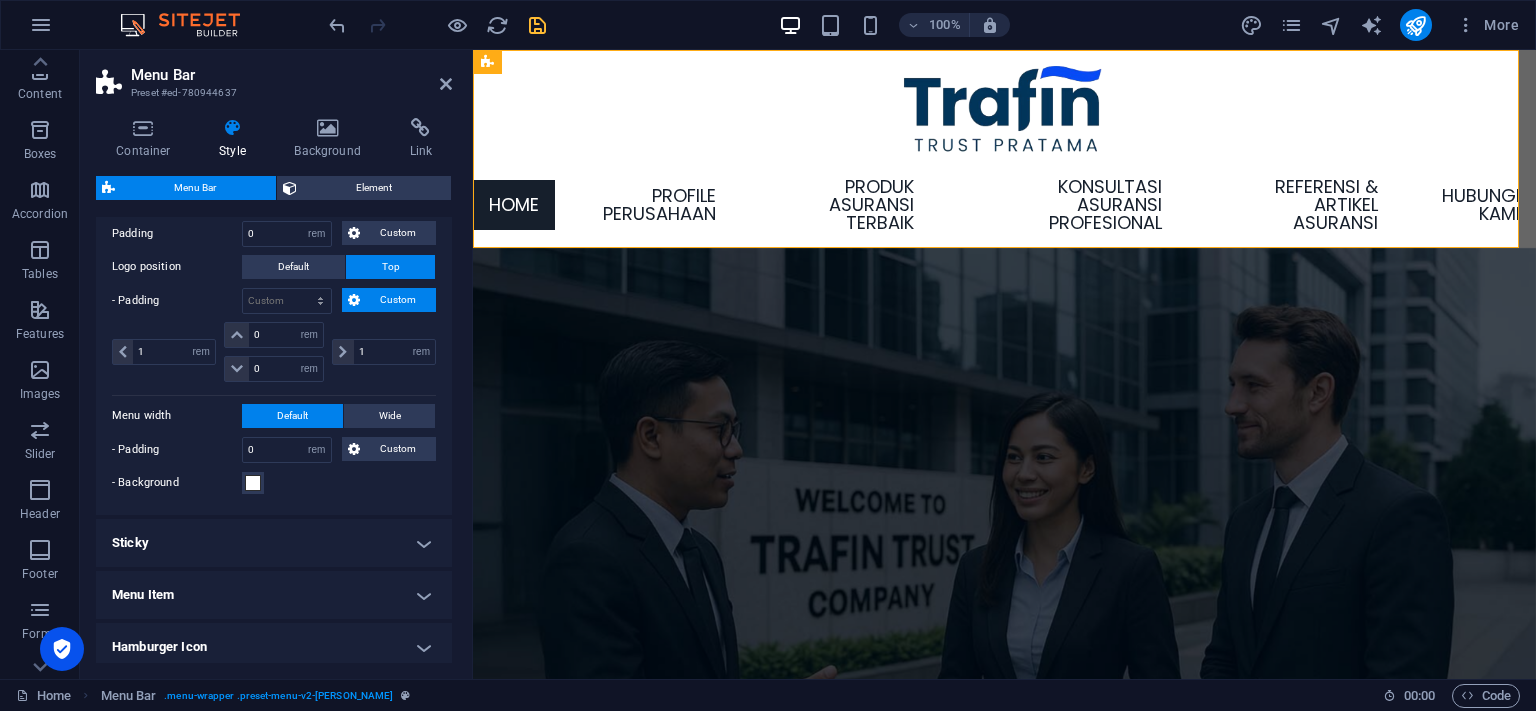 scroll, scrollTop: 456, scrollLeft: 0, axis: vertical 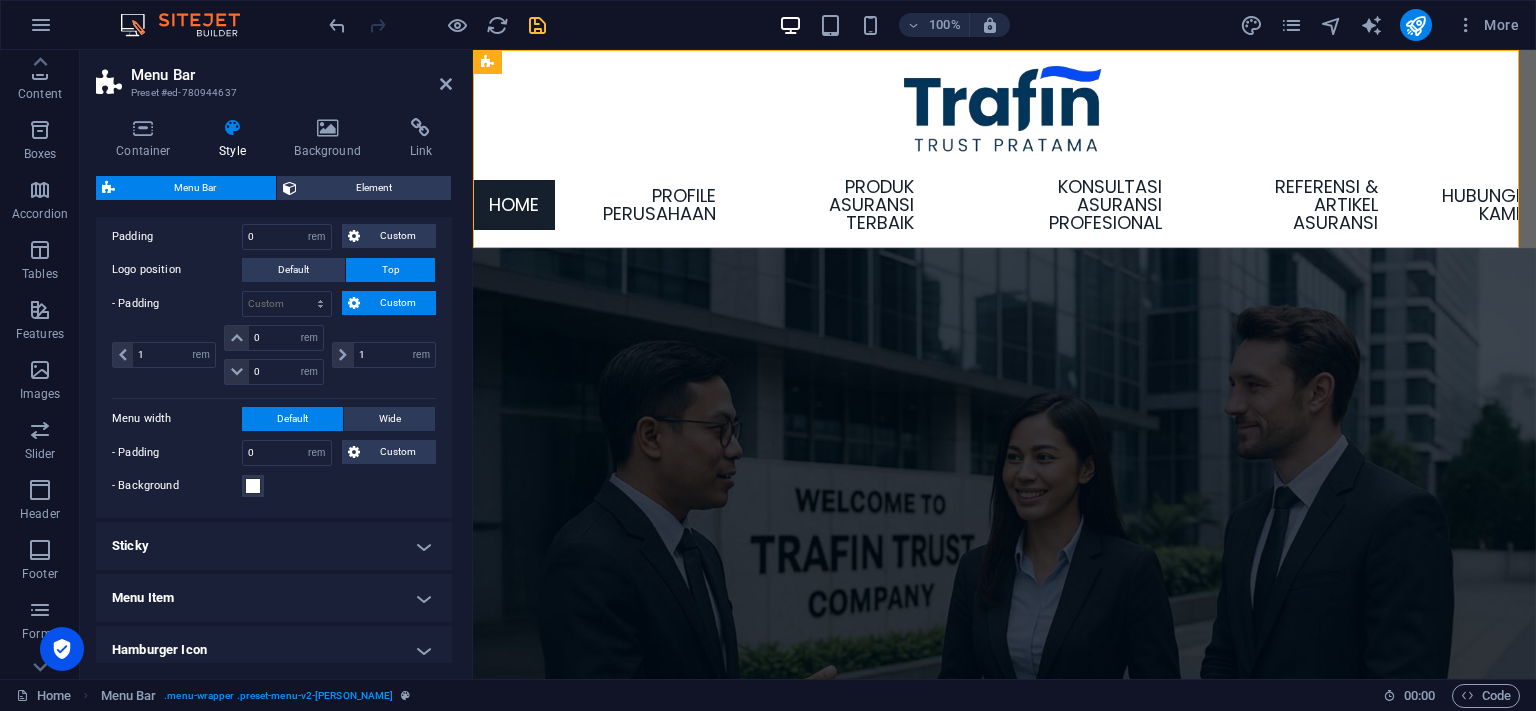 click on "Sticky" at bounding box center (274, 546) 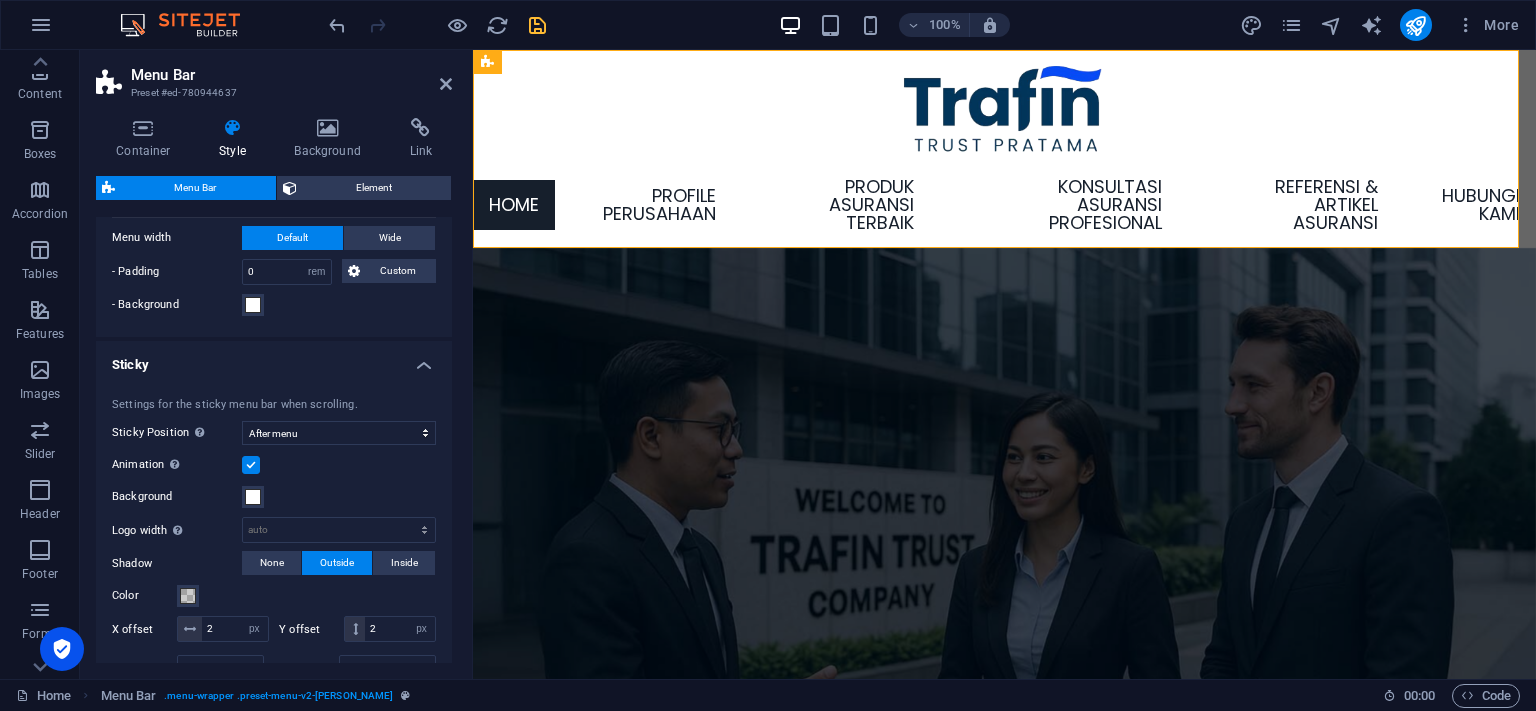 scroll, scrollTop: 638, scrollLeft: 0, axis: vertical 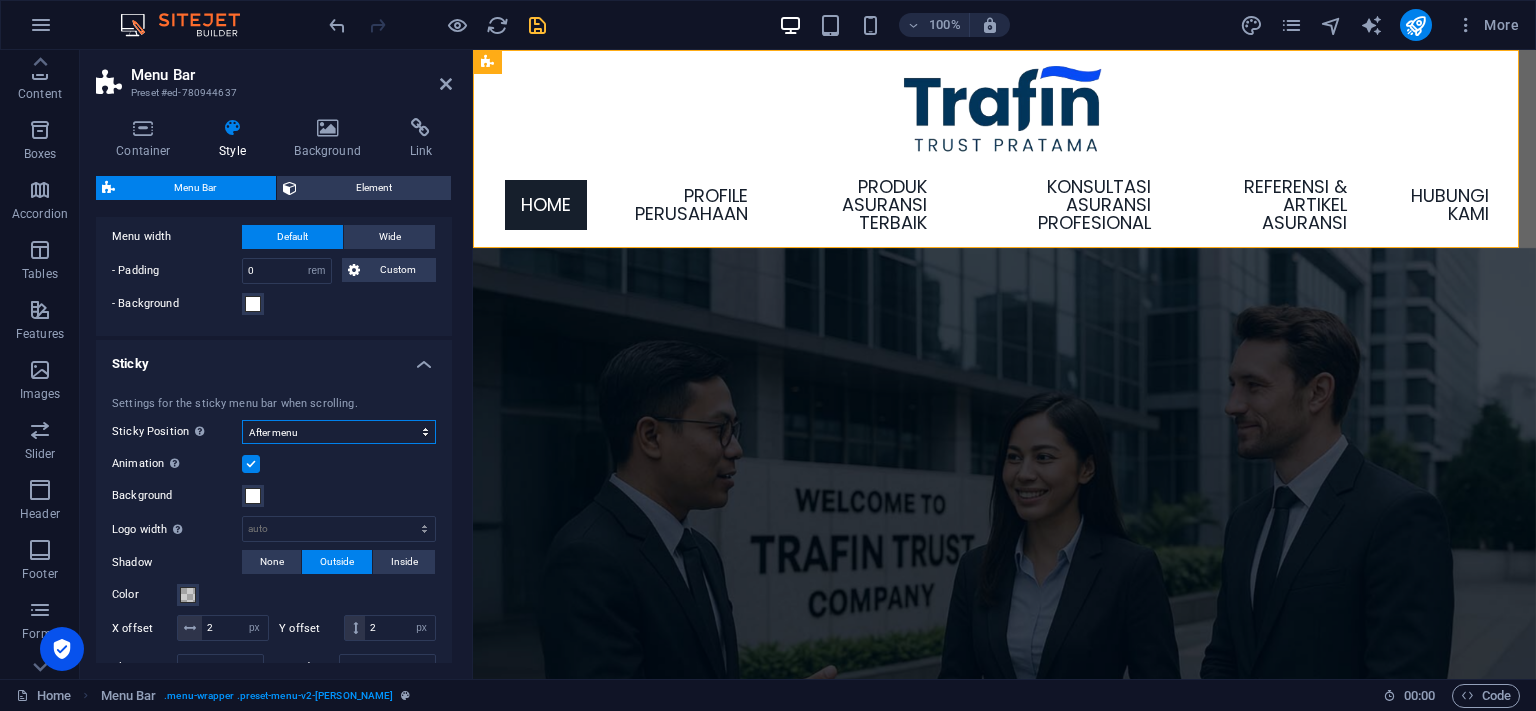 click on "Off Instant After menu After banner When scrolling up" at bounding box center (339, 432) 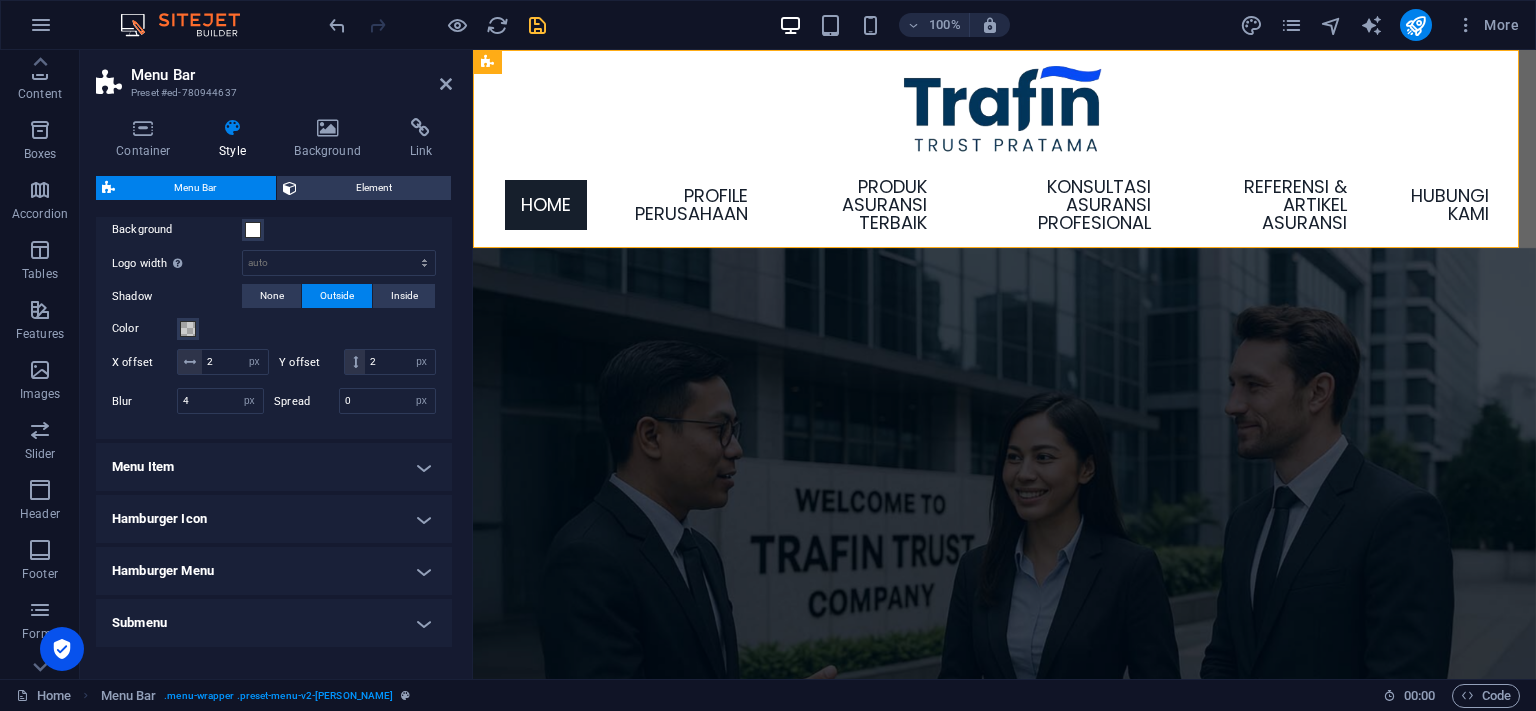 scroll, scrollTop: 912, scrollLeft: 0, axis: vertical 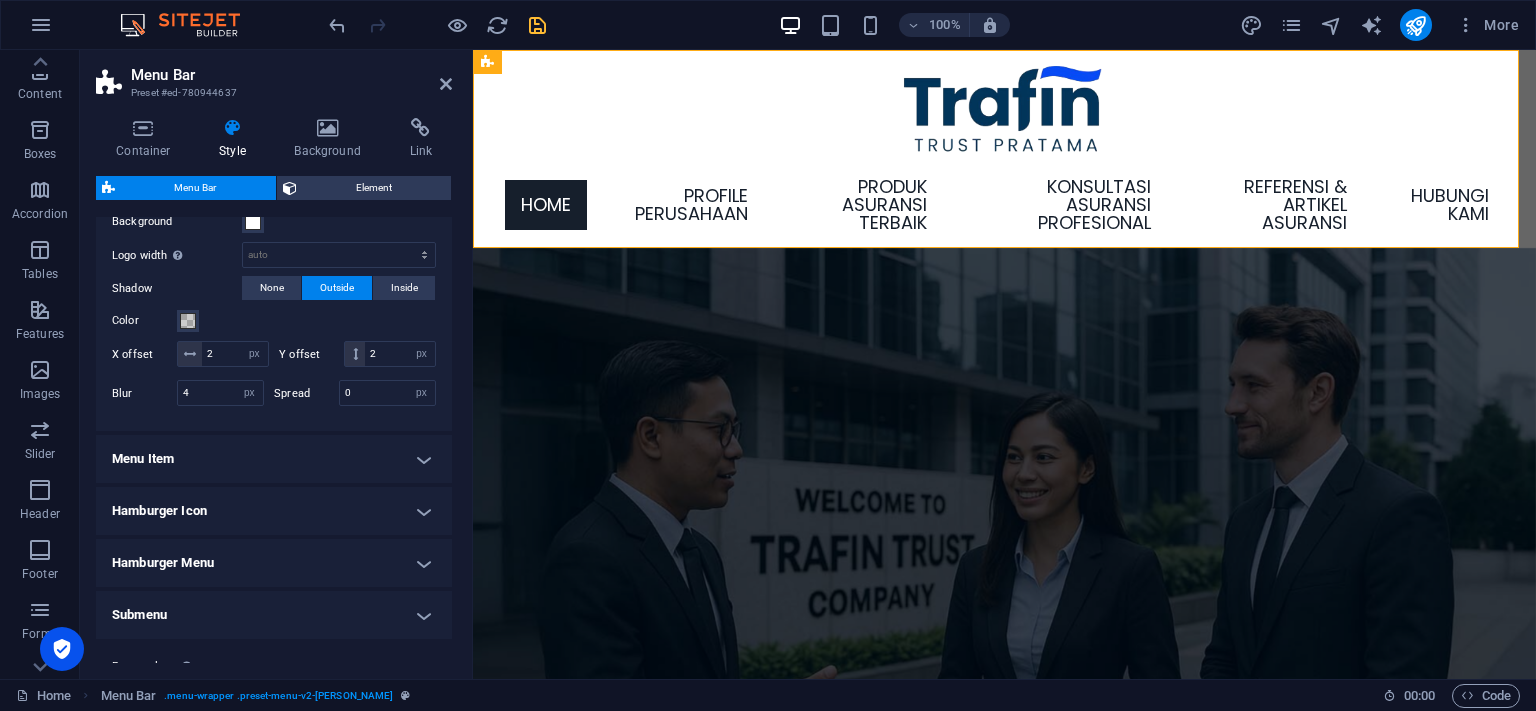 click on "Menu Item" at bounding box center (274, 459) 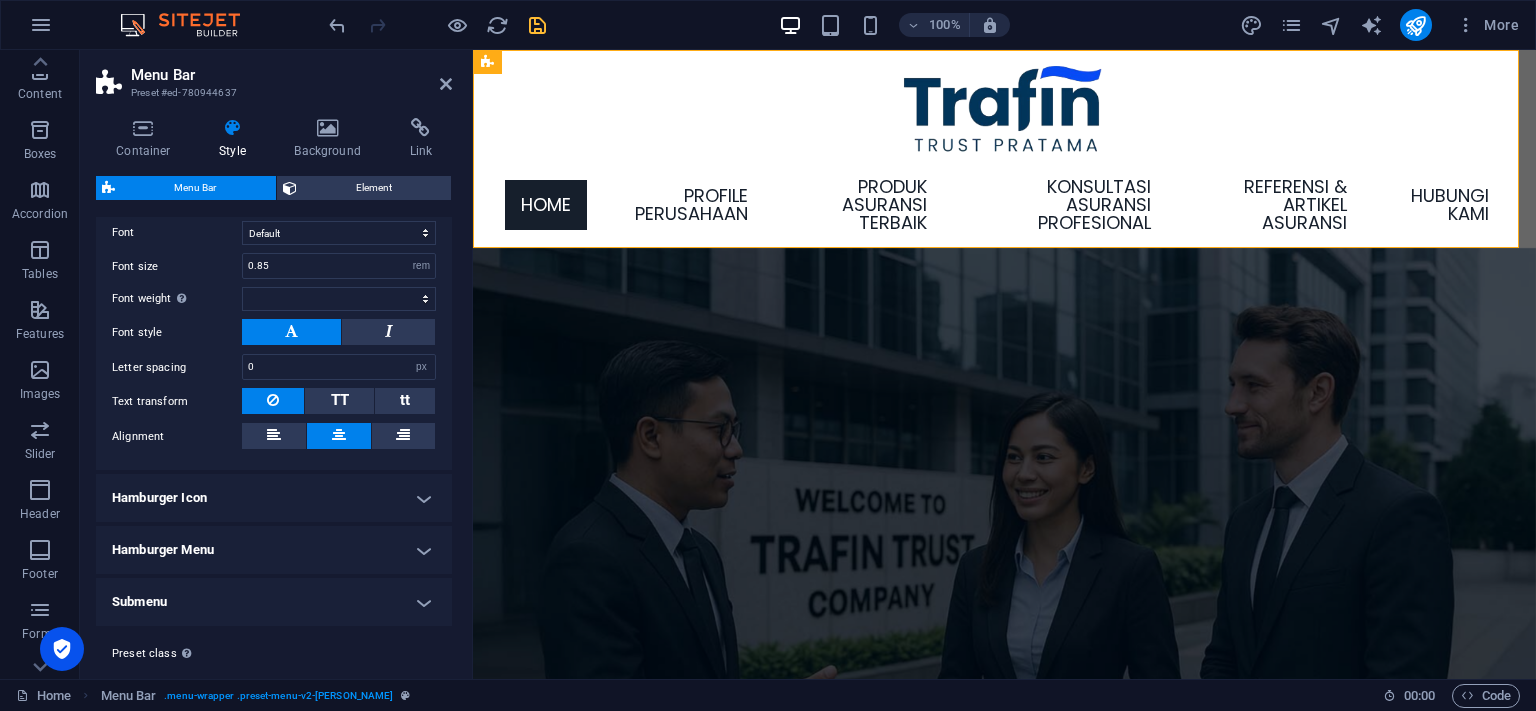 scroll, scrollTop: 1459, scrollLeft: 0, axis: vertical 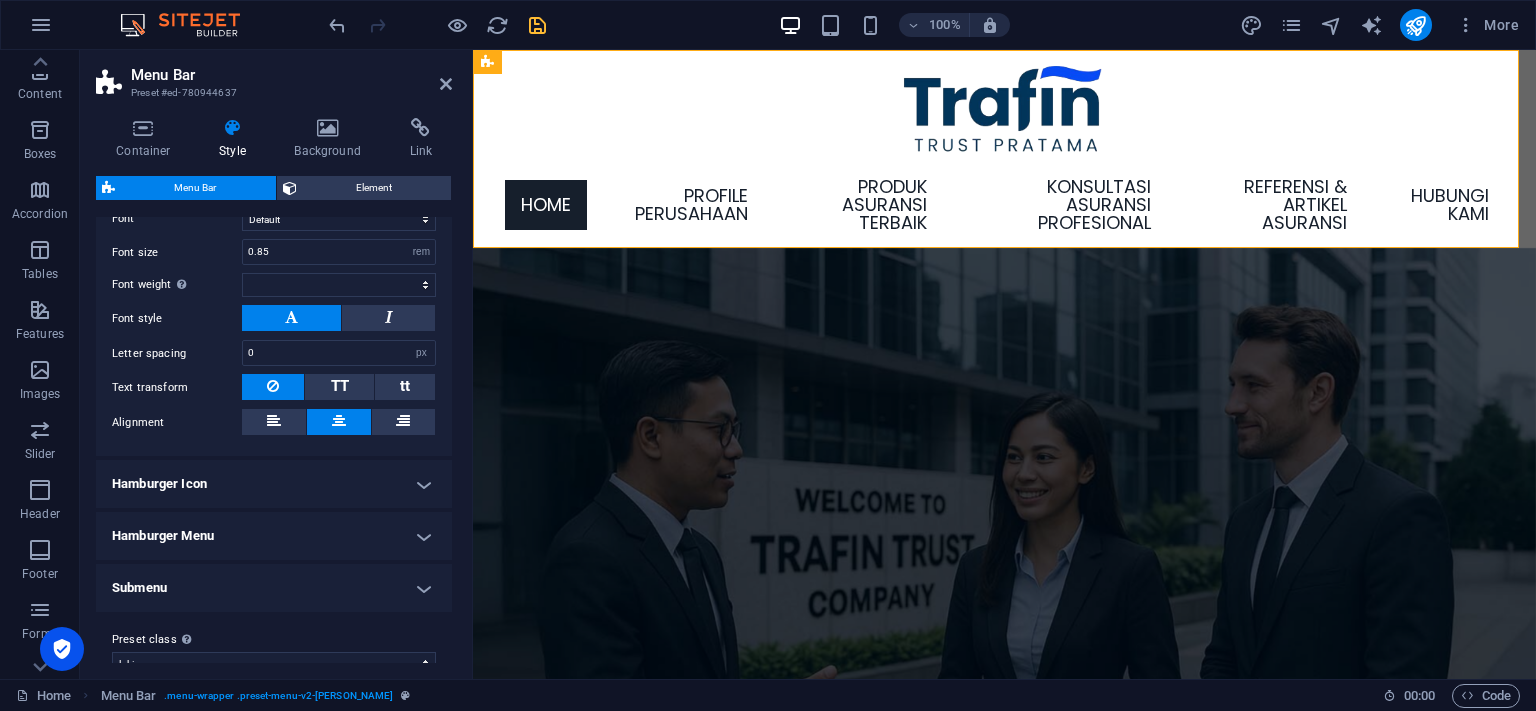 click on "Hamburger Icon" at bounding box center [274, 484] 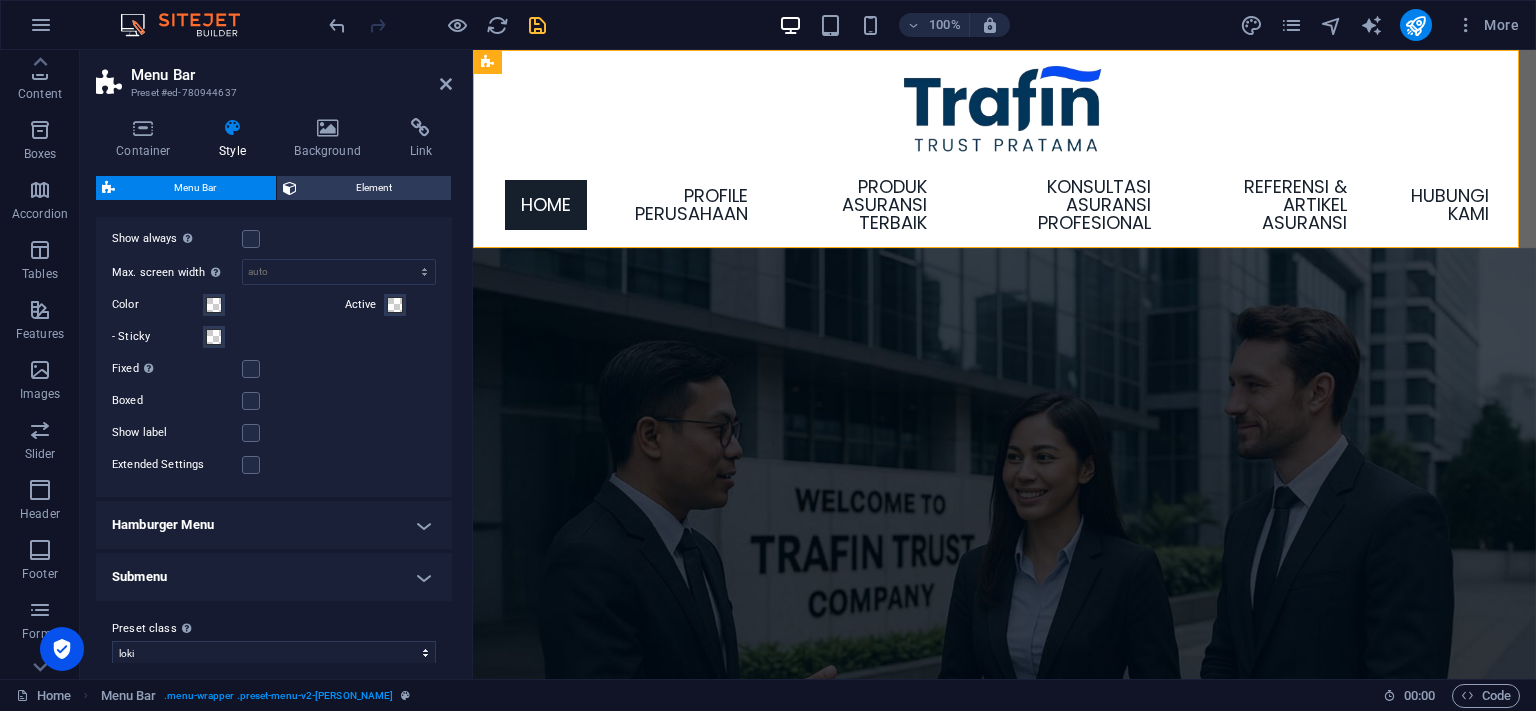 scroll, scrollTop: 1798, scrollLeft: 0, axis: vertical 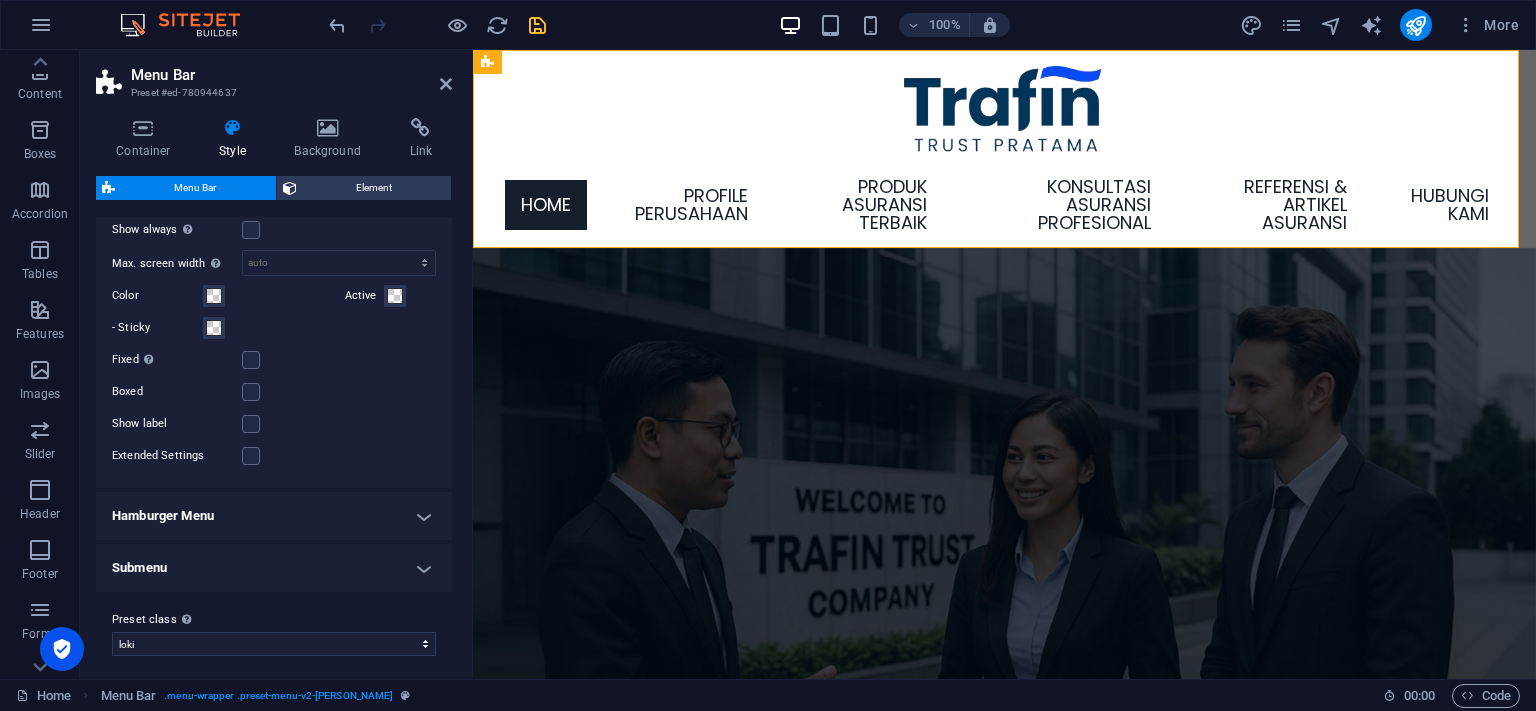 click on "Hamburger Menu" at bounding box center (274, 516) 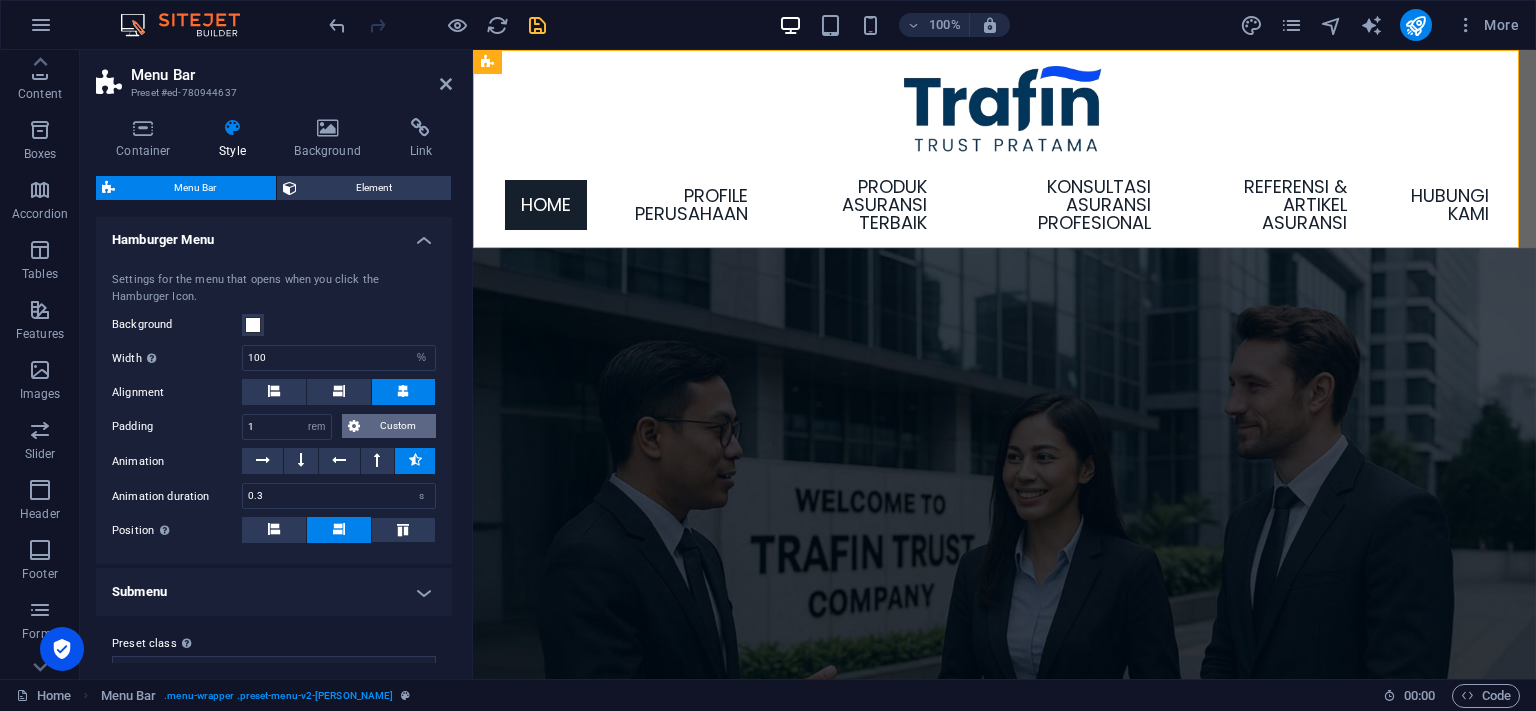 scroll, scrollTop: 2096, scrollLeft: 0, axis: vertical 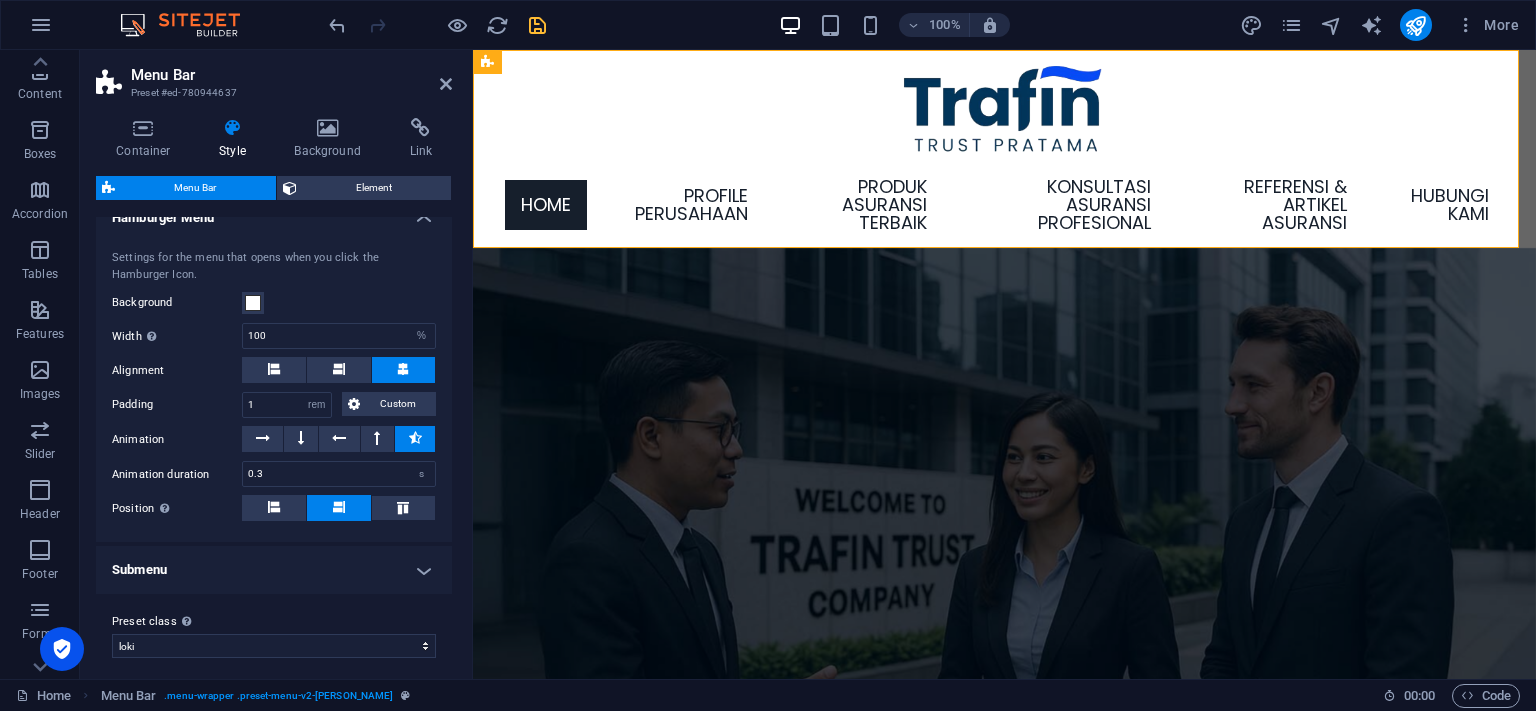 click on "Submenu" at bounding box center (274, 570) 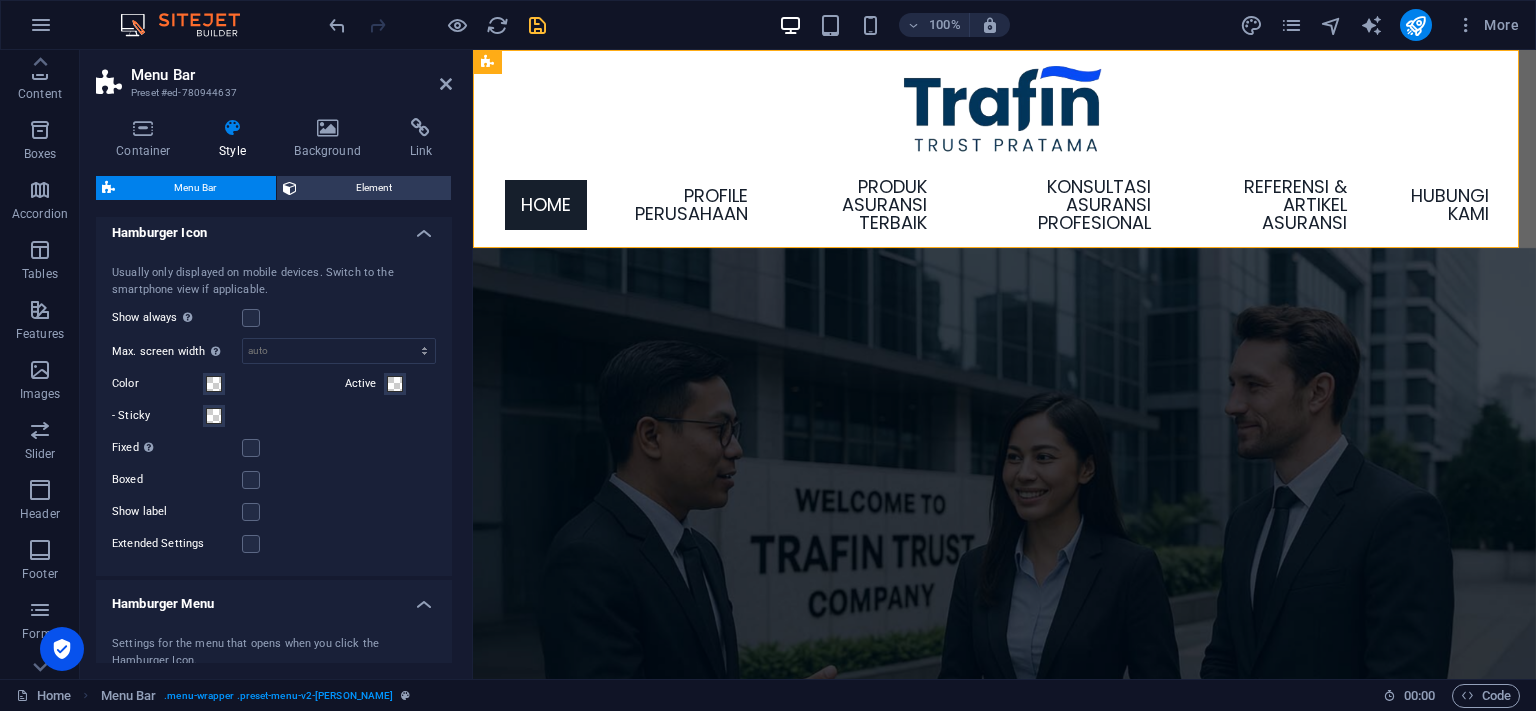 scroll, scrollTop: 1437, scrollLeft: 0, axis: vertical 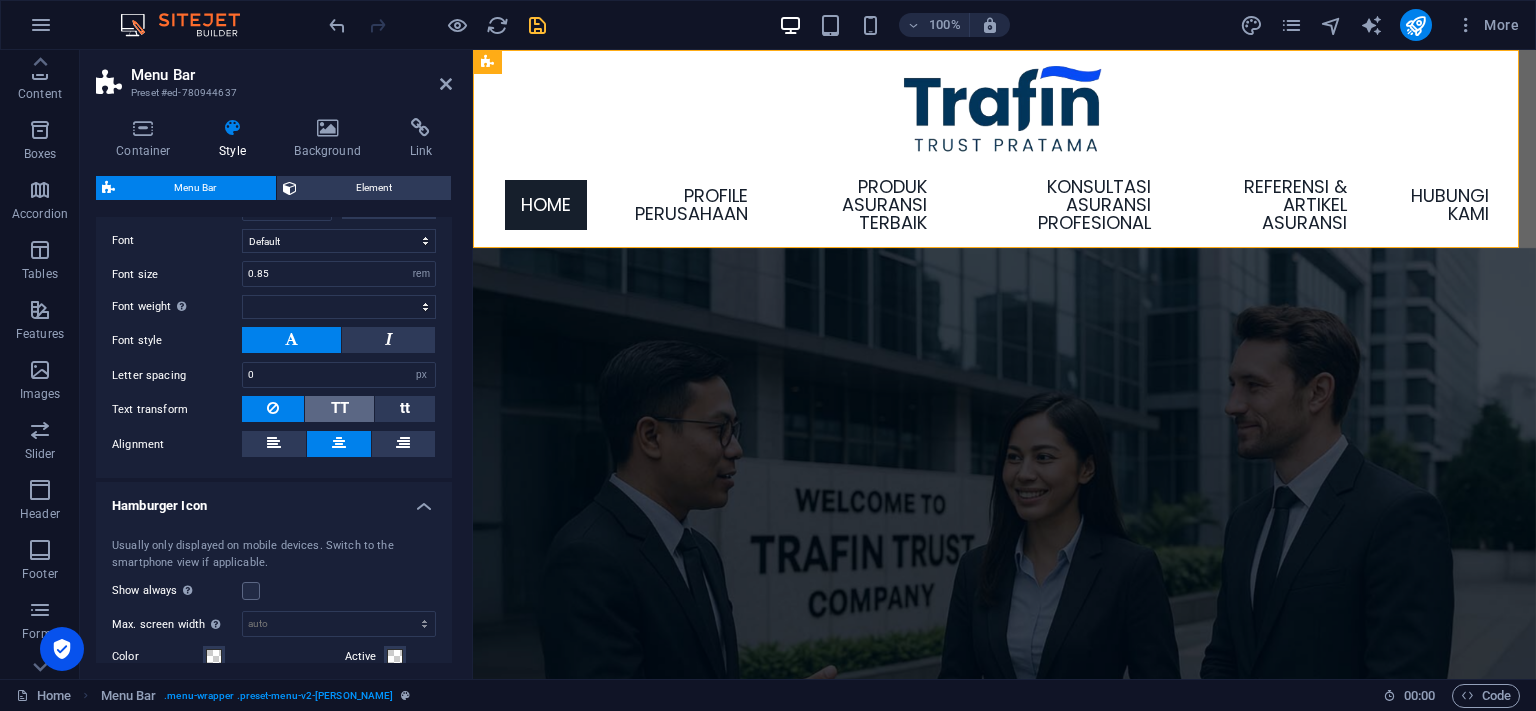 click on "TT" at bounding box center (339, 409) 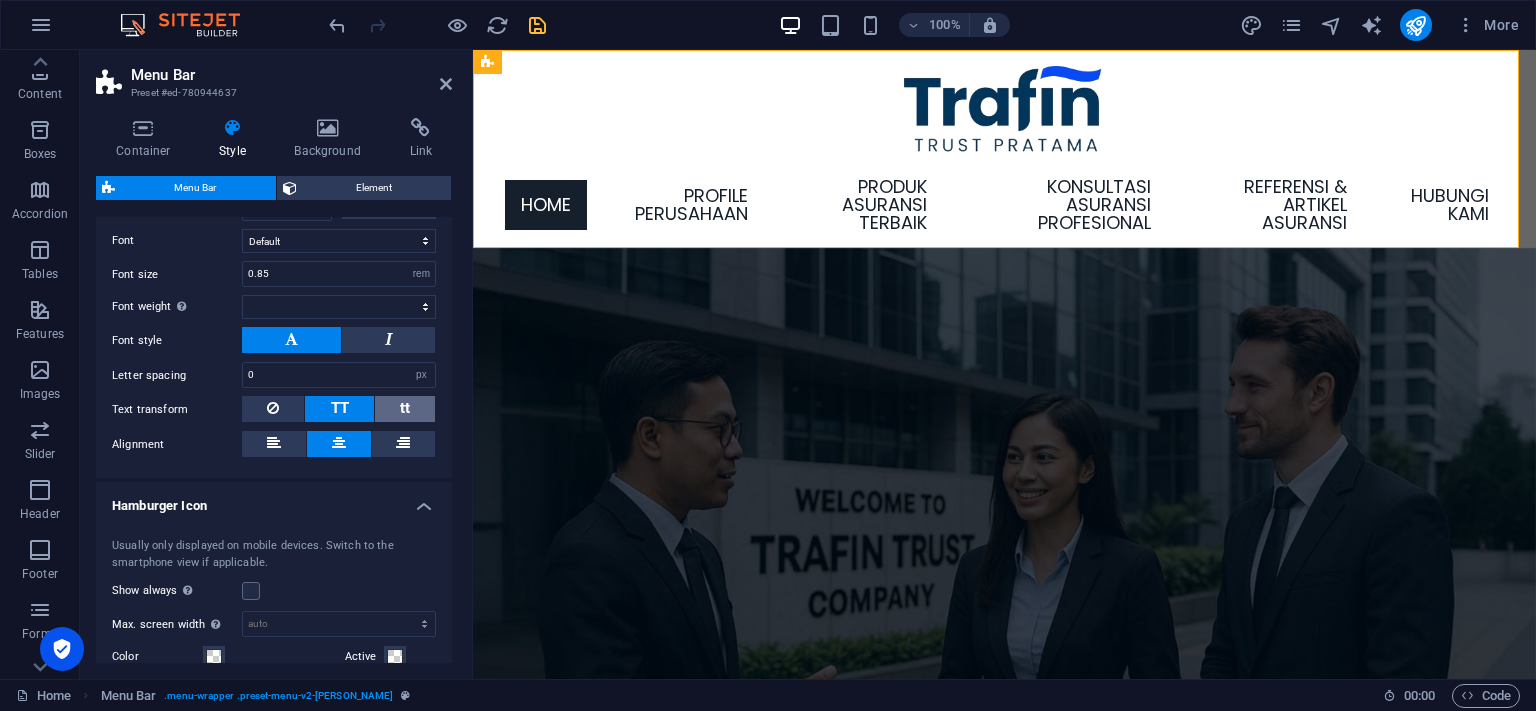 click on "tt" at bounding box center [405, 408] 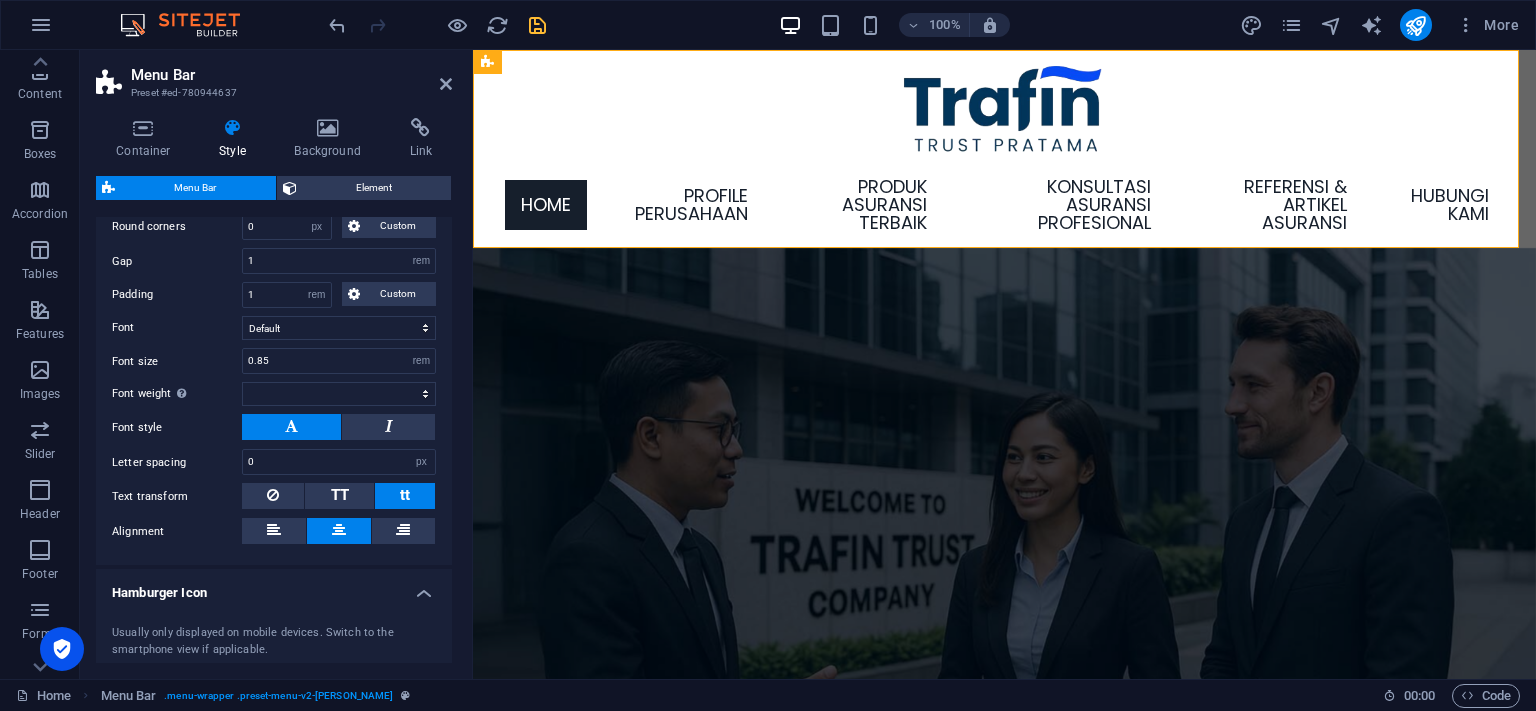 scroll, scrollTop: 1346, scrollLeft: 0, axis: vertical 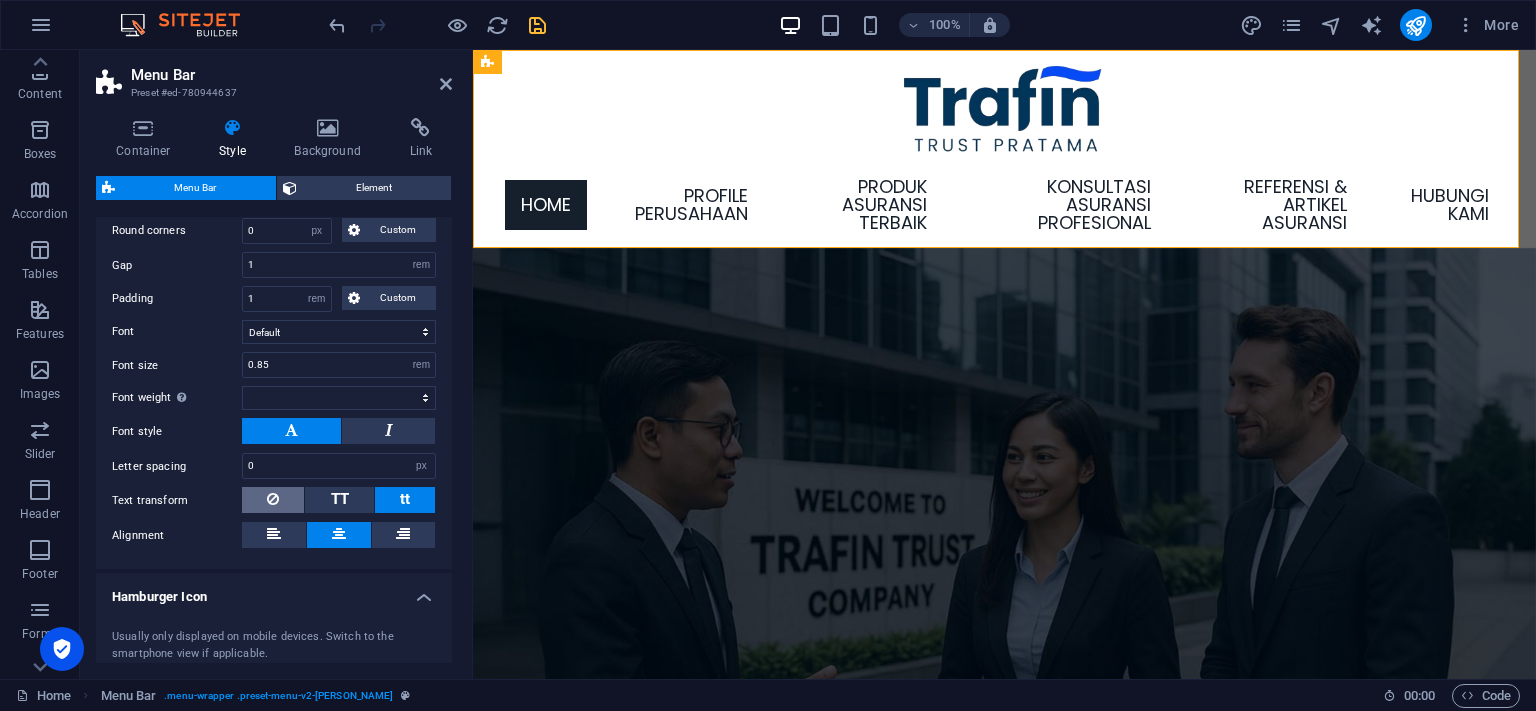 click at bounding box center (273, 500) 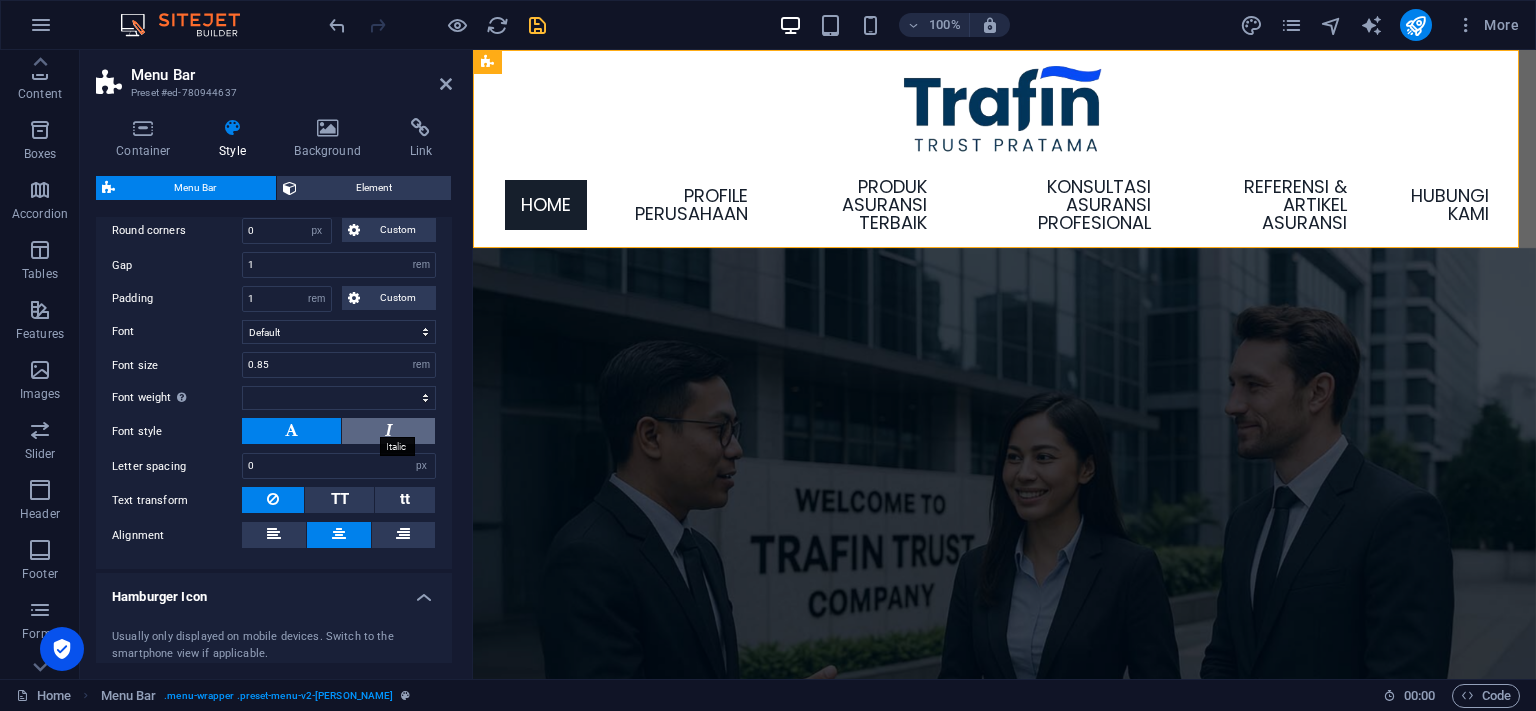 click at bounding box center [389, 430] 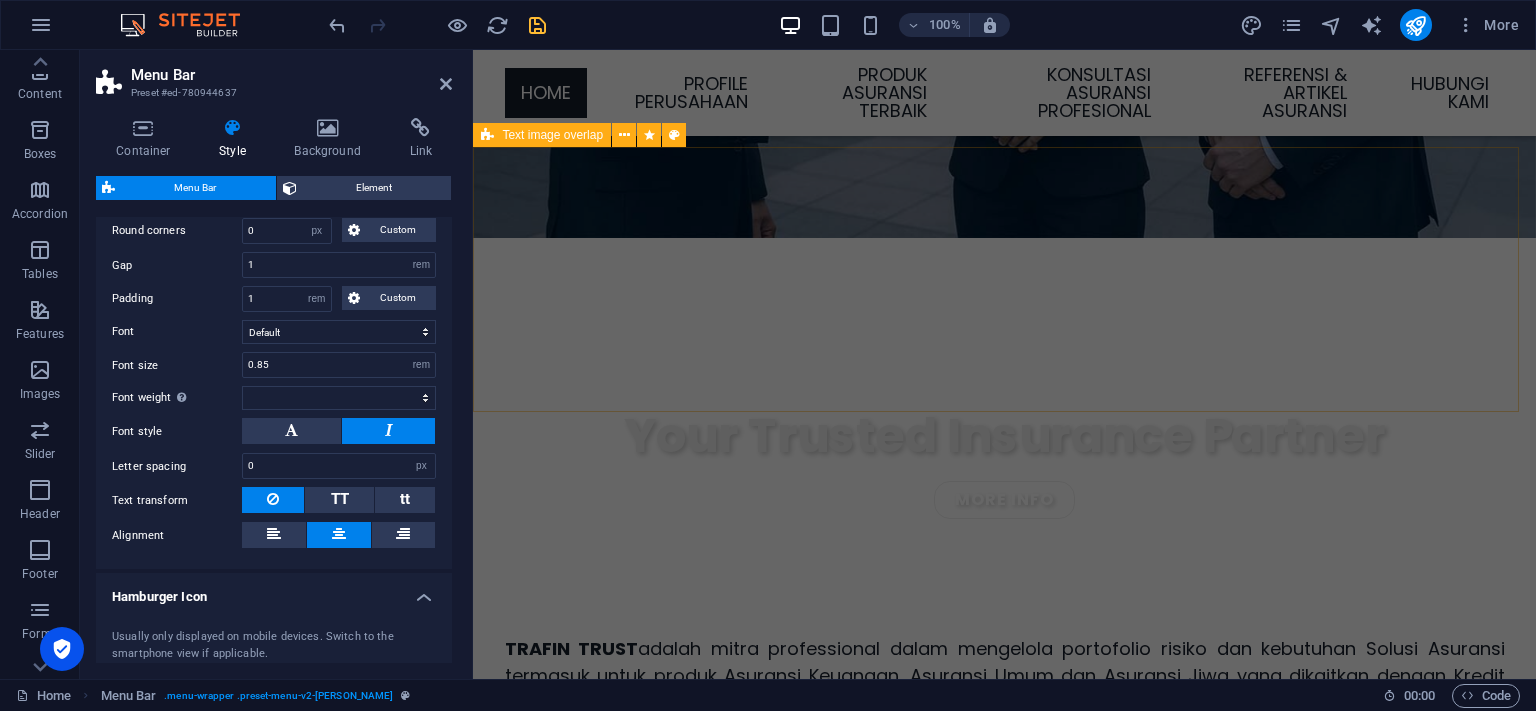 scroll, scrollTop: 1056, scrollLeft: 0, axis: vertical 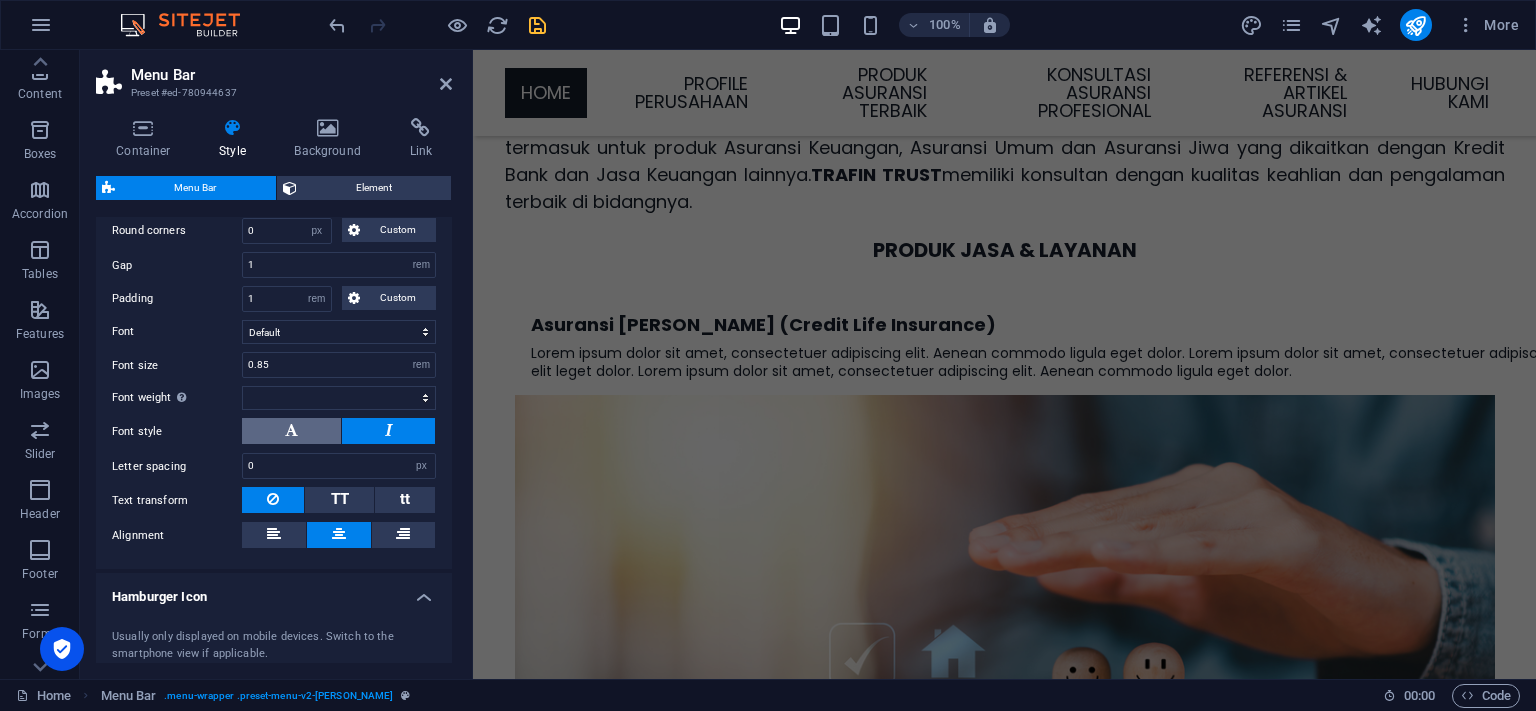 click at bounding box center [291, 431] 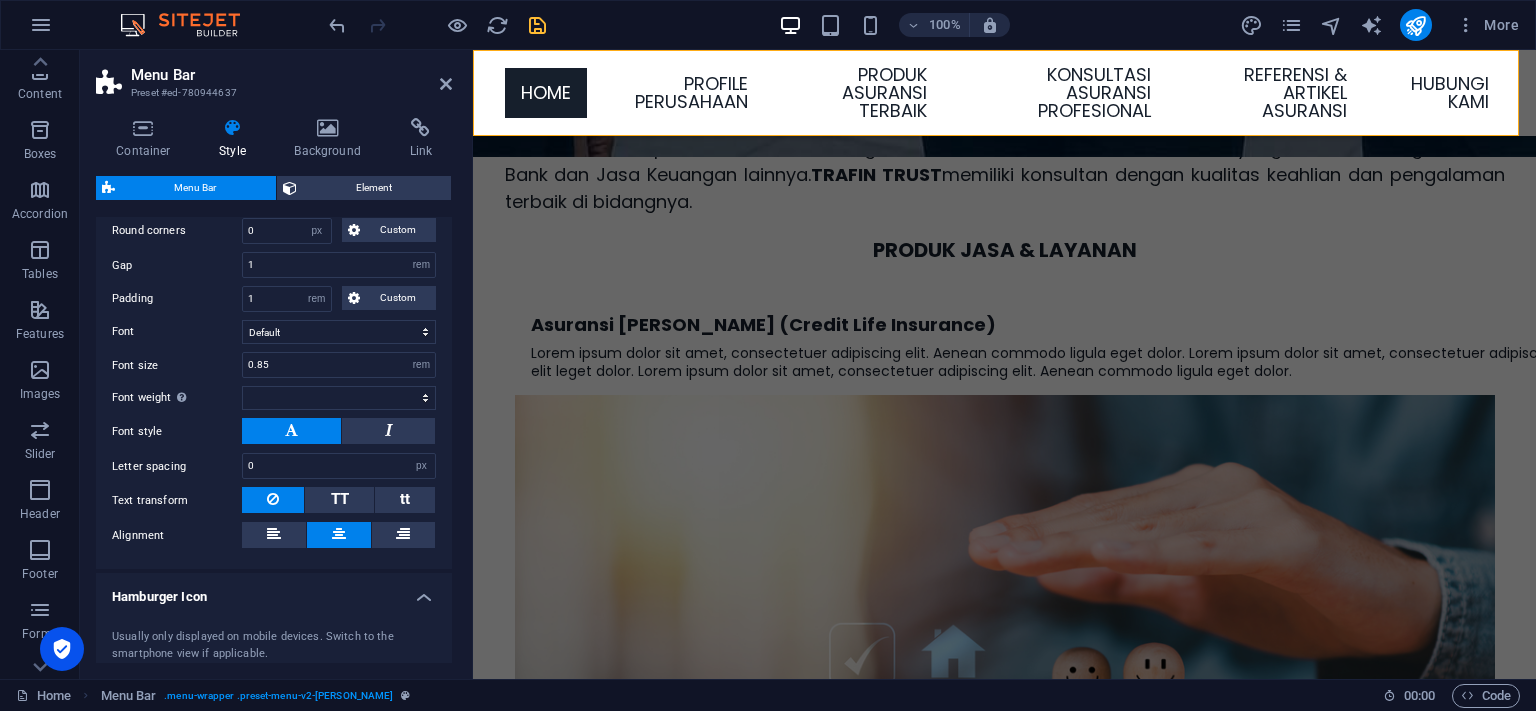 scroll, scrollTop: 1254, scrollLeft: 0, axis: vertical 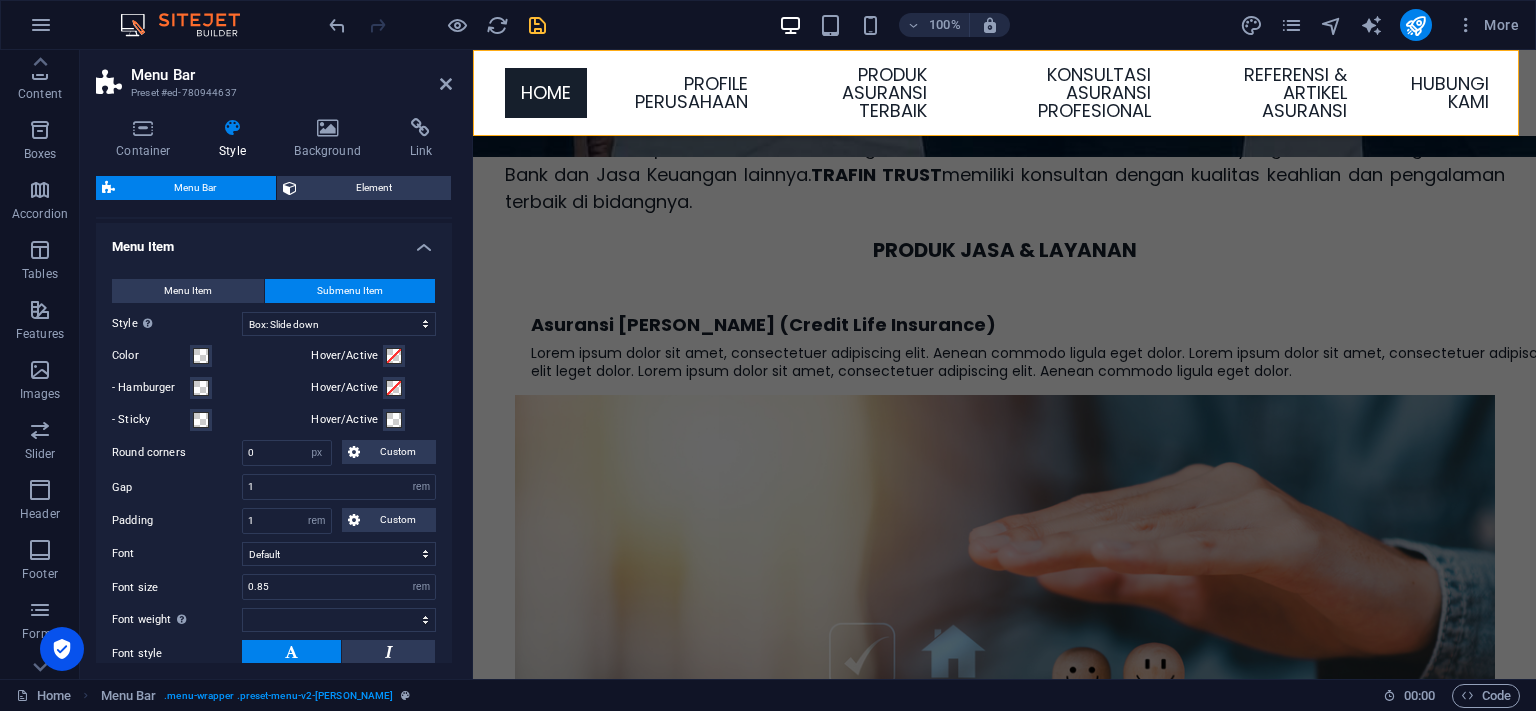select 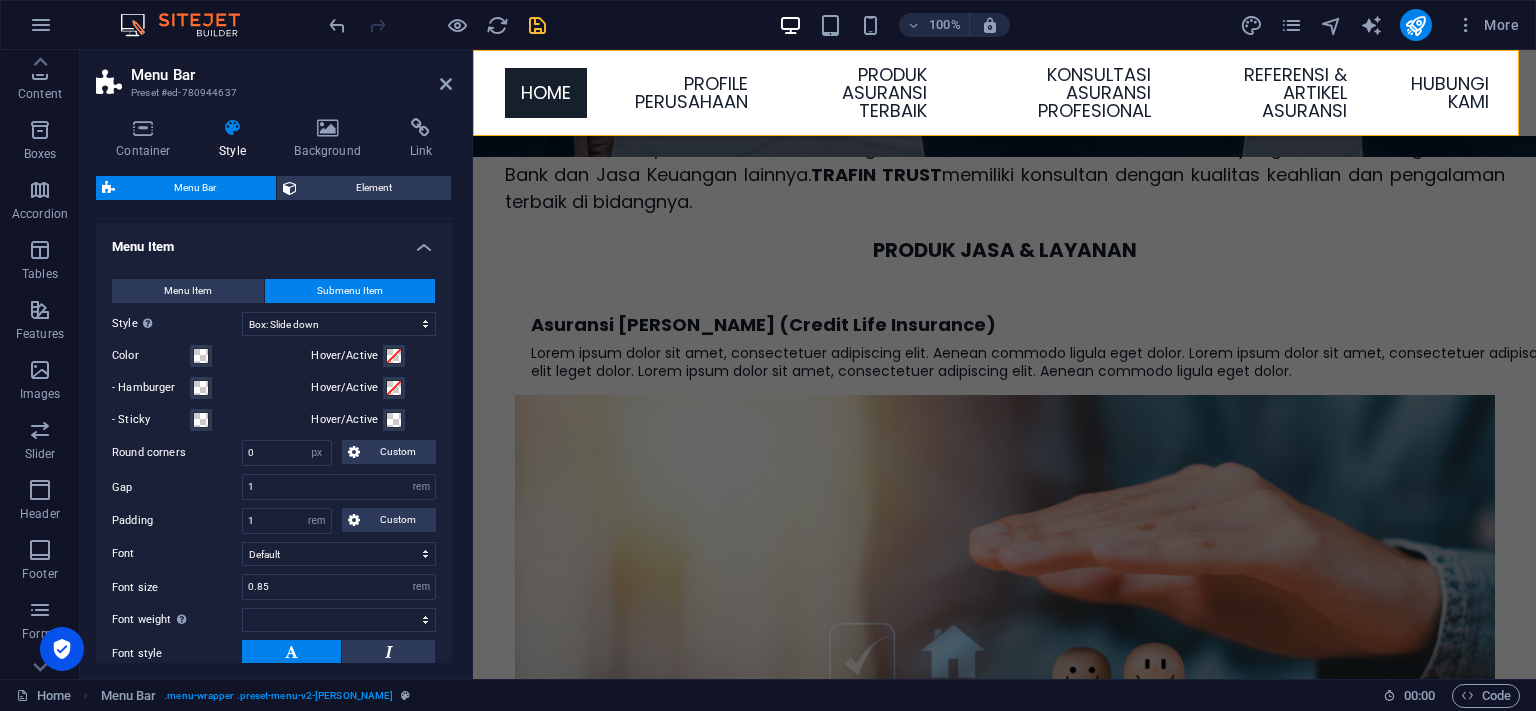 scroll, scrollTop: 1072, scrollLeft: 0, axis: vertical 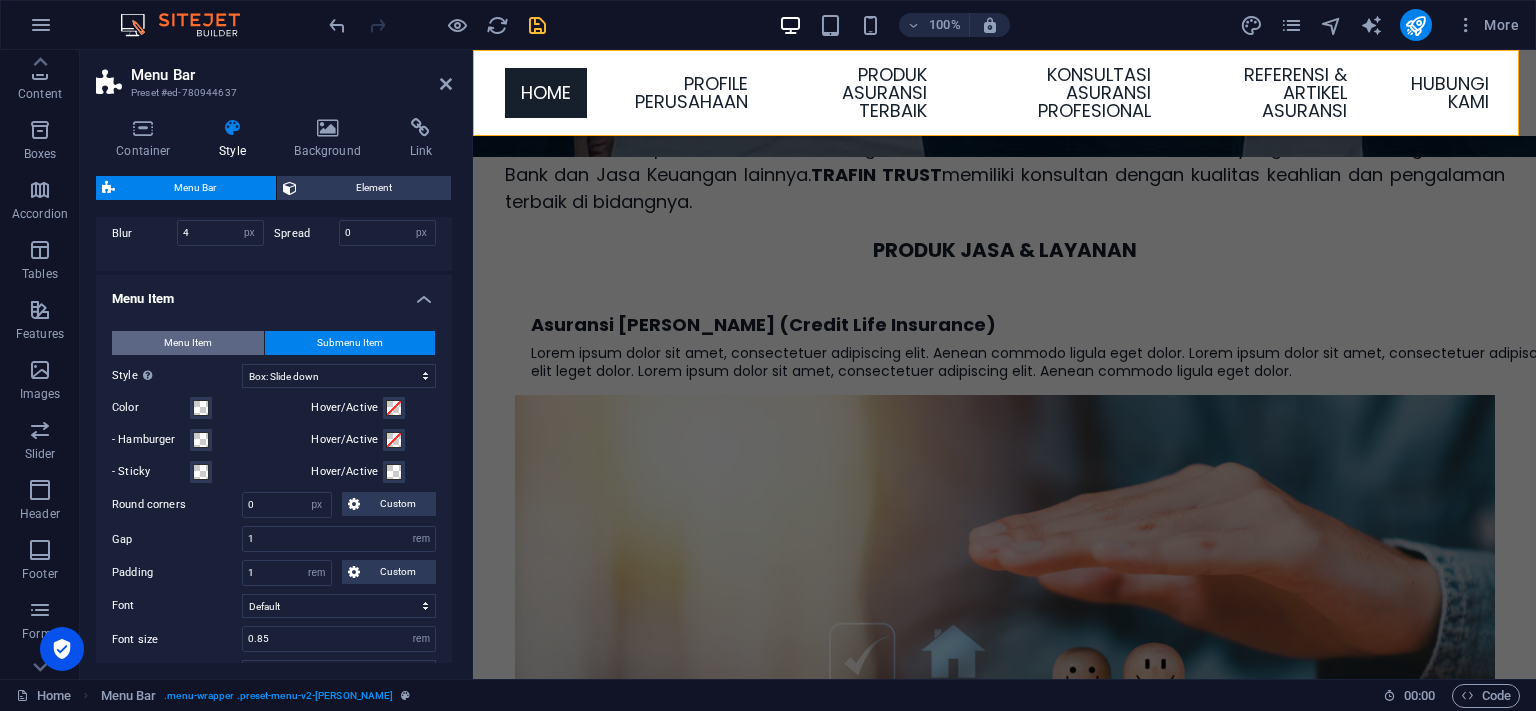 click on "Menu Item" at bounding box center (188, 343) 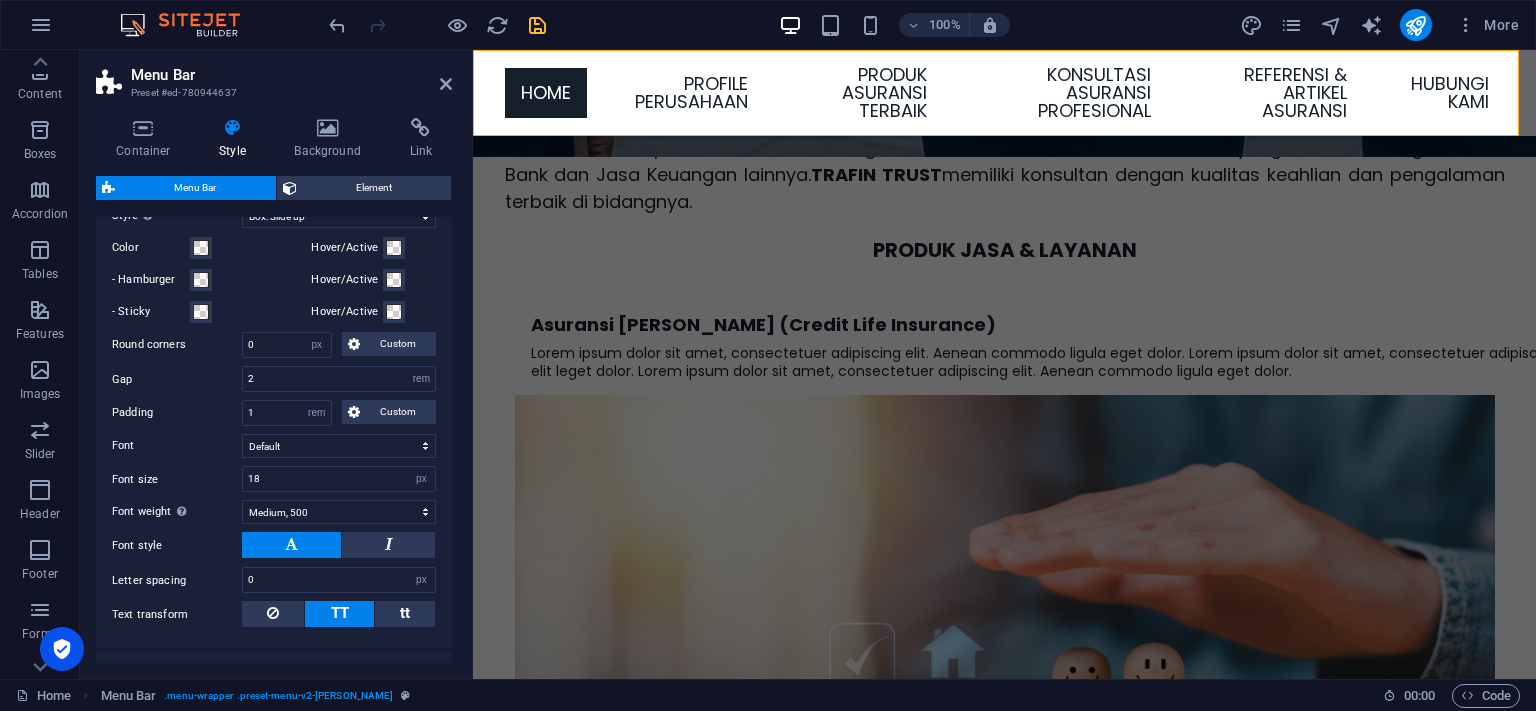 scroll, scrollTop: 1254, scrollLeft: 0, axis: vertical 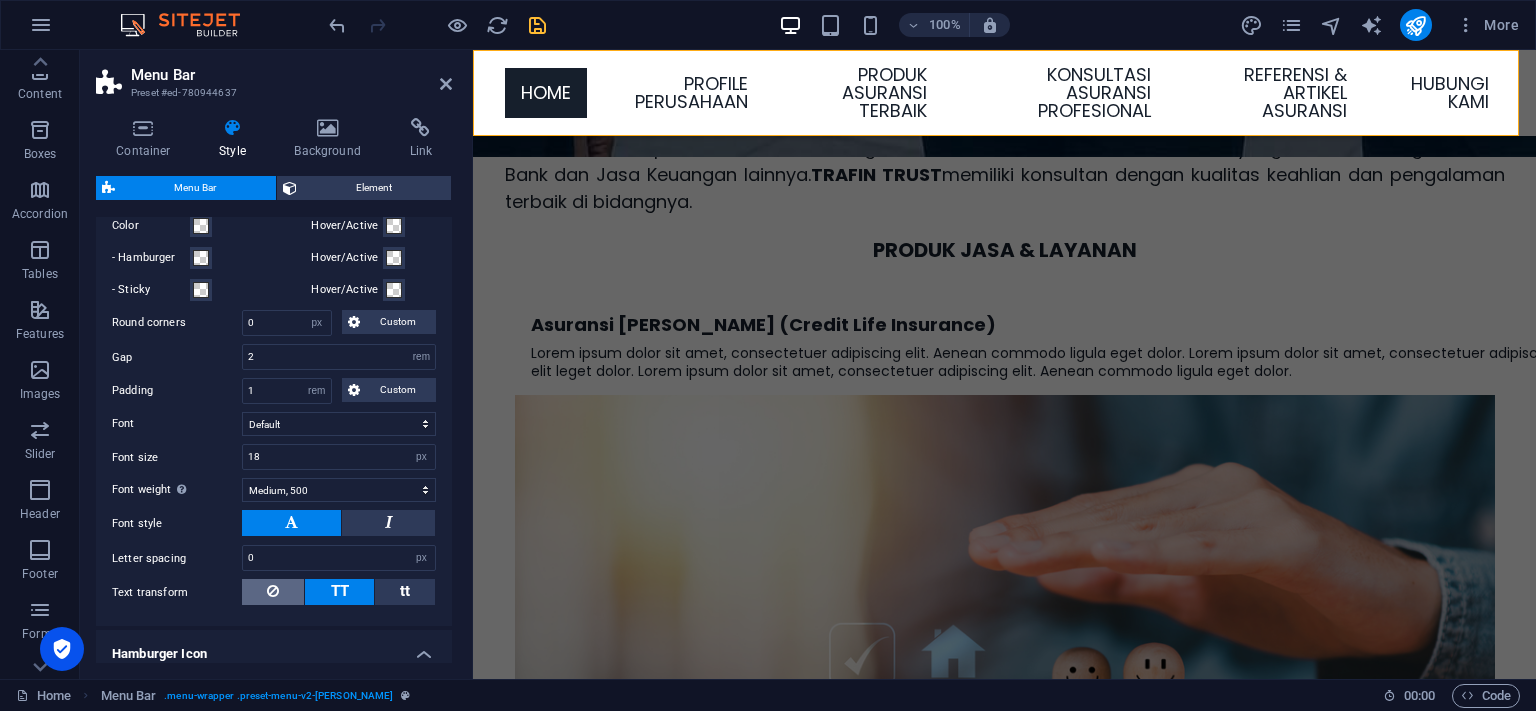click at bounding box center [273, 592] 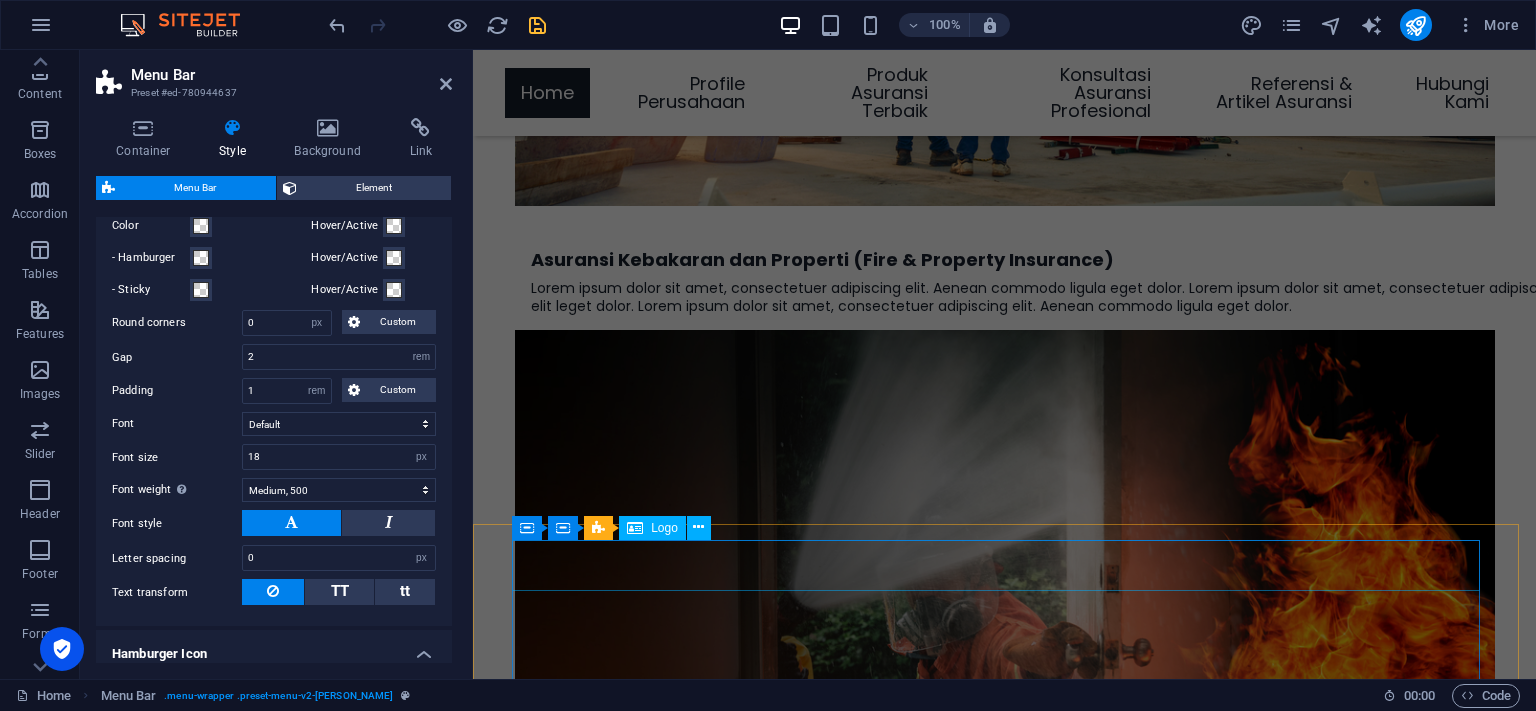 scroll, scrollTop: 4096, scrollLeft: 0, axis: vertical 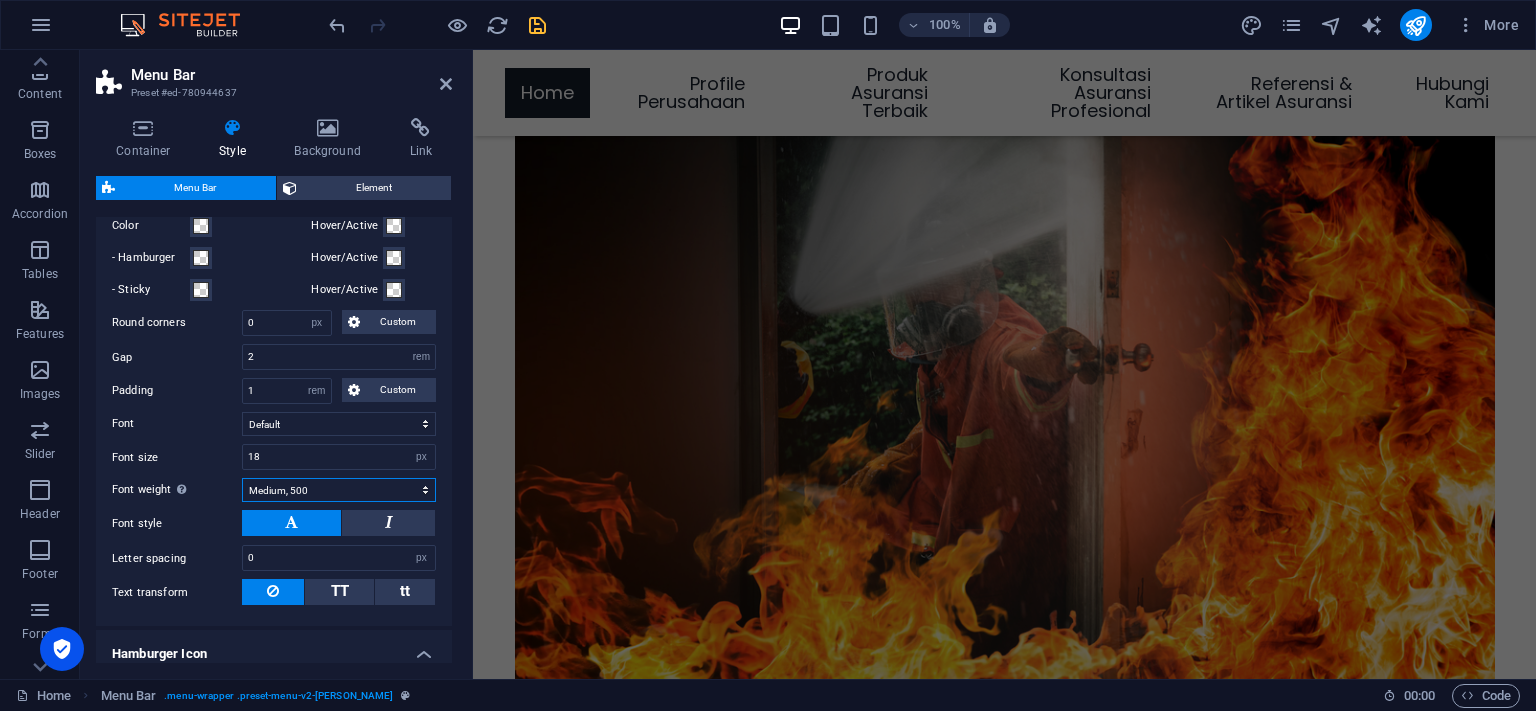 click on "Thin, 100 Extra-light, 200 Light, 300 Regular, 400 Medium, 500 Semi-bold, 600 Bold, 700 Extra-bold, 800 Black, 900" at bounding box center (339, 490) 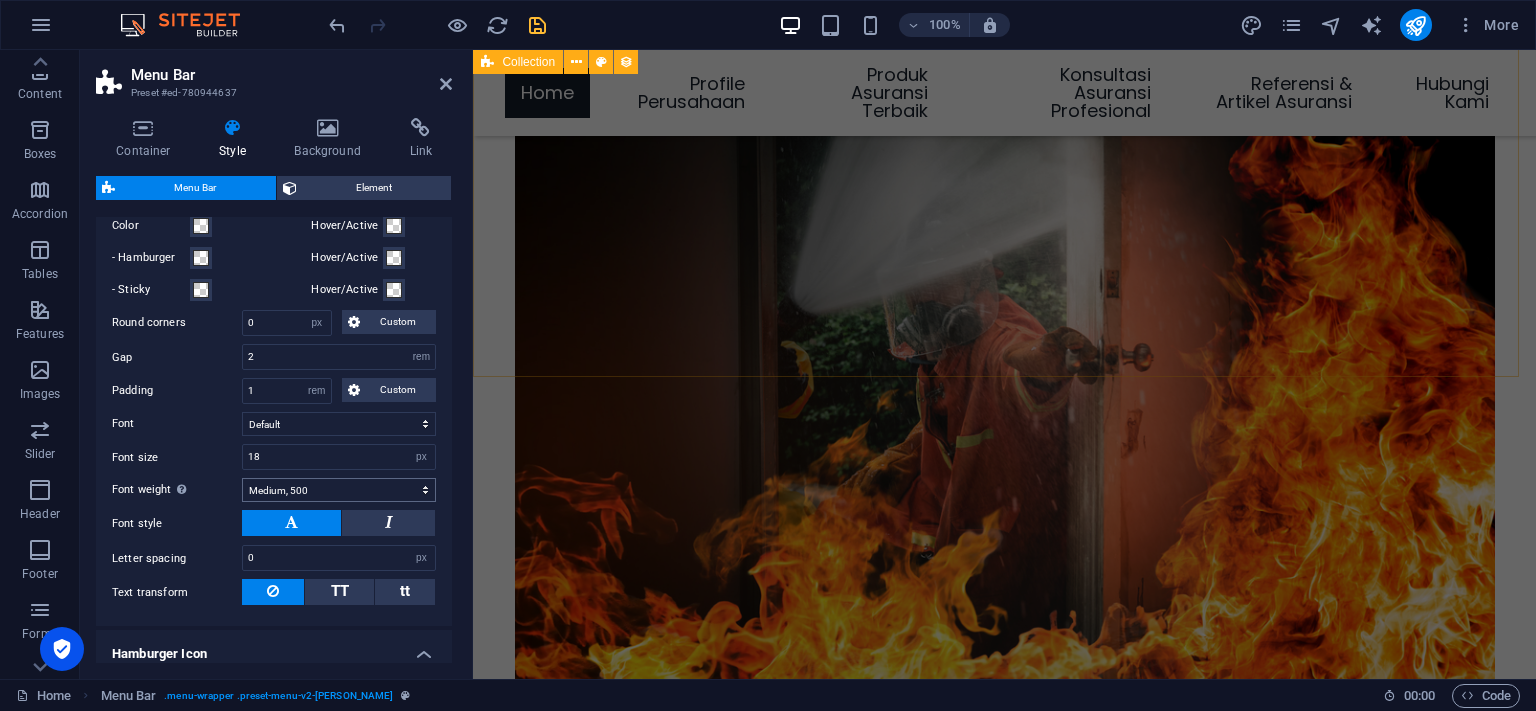 click on "Perlindungan Finansial di Masa Tak Terduga Artikel Agung BS   Perlindungan Finansial di Masa Tak Terduga 1 Artikel Agung BS    Previous Next" at bounding box center [1004, 4548] 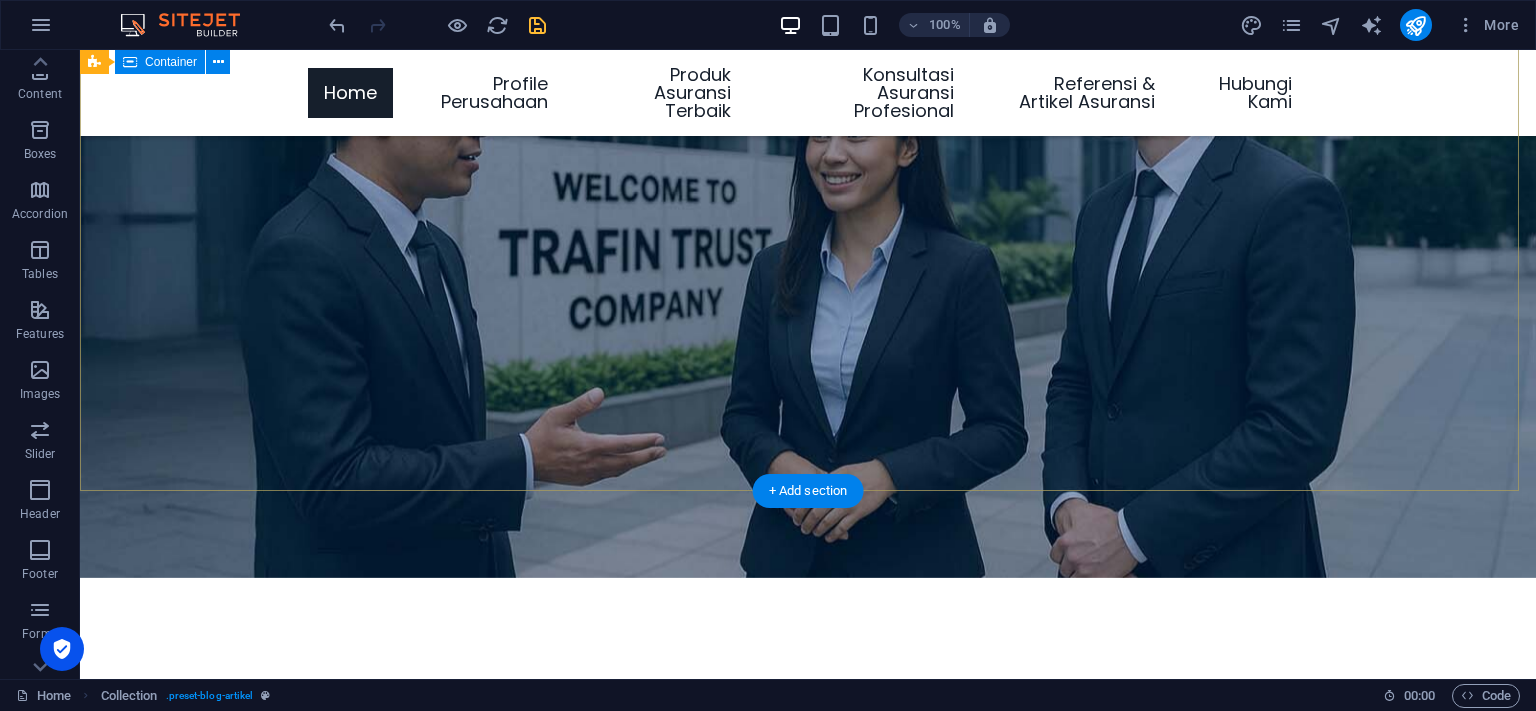 scroll, scrollTop: 0, scrollLeft: 0, axis: both 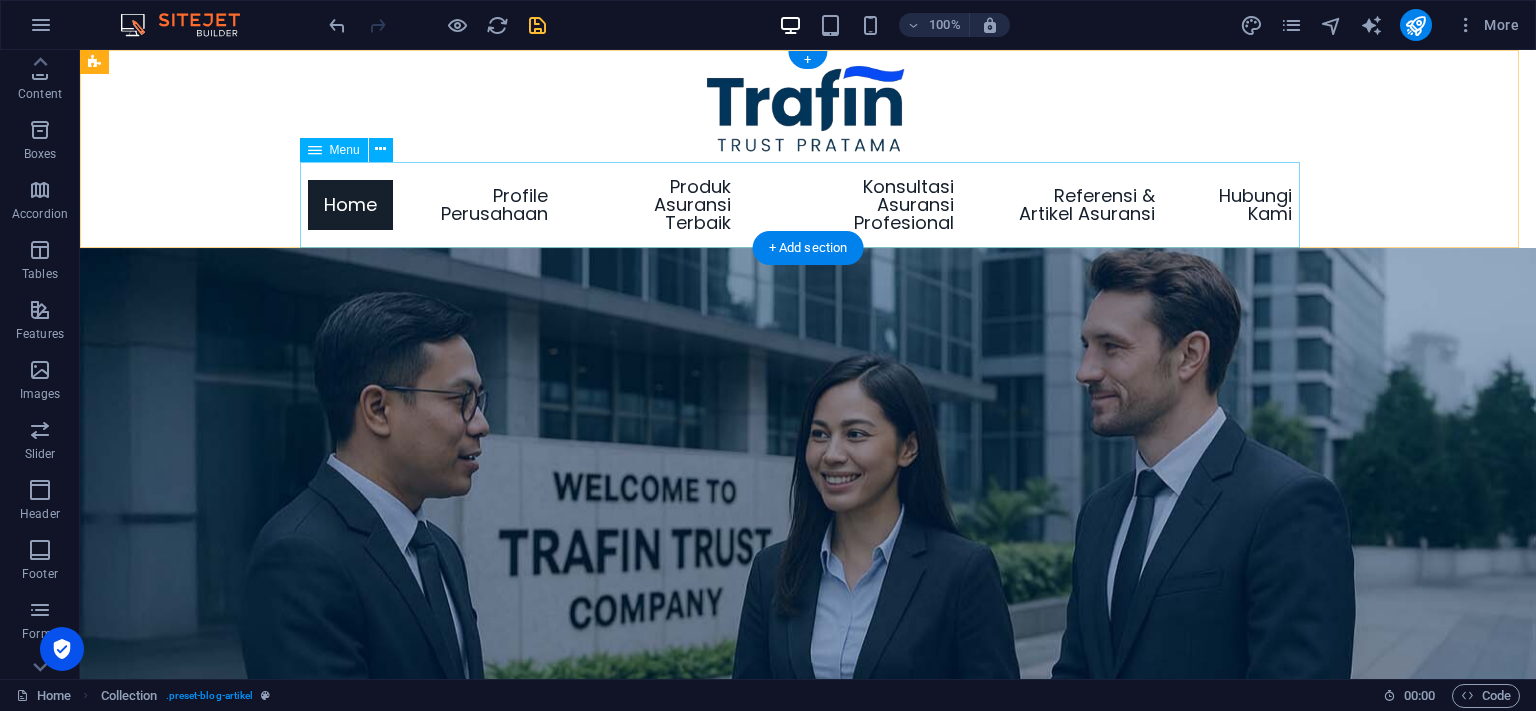 click on "Home Profile Perusahaan Produk Asuransi Terbaik Asuransi Jiwa Kredit Asuransi Kredit Konsumer Asuransi Kredit Perdagangan Asuransi Penjaminan Asuransi Kebakaran & Properti Asuransi Gempa Bumi Asuransi Tanggung Gugat Konsultasi Asuransi Profesional Konsultasi Kebutuhan Produk Asuransi Sesuai Jenis Industri Konsultasi Efisiensi dan Efektifitas Program Asuransi Konsultasi Jasa Pialang dan Perusahaan Asuransi Konsultasi Pemahaman Kontrak Asuransi Konsultasi Proses Penanganan Klaim Asuransi Referensi & Artikel Asuransi Matriks Produk Asuransi Sesuai Industri Statistik Perasuransian di Indonesia Statistik Perasuransian Internasional Artikel Asuransi Jiwa Kredit Artikel Asuransi Penjaminan Jadwal Seminar & Pelatihan Asuransi Hubungi Kami" at bounding box center [808, 205] 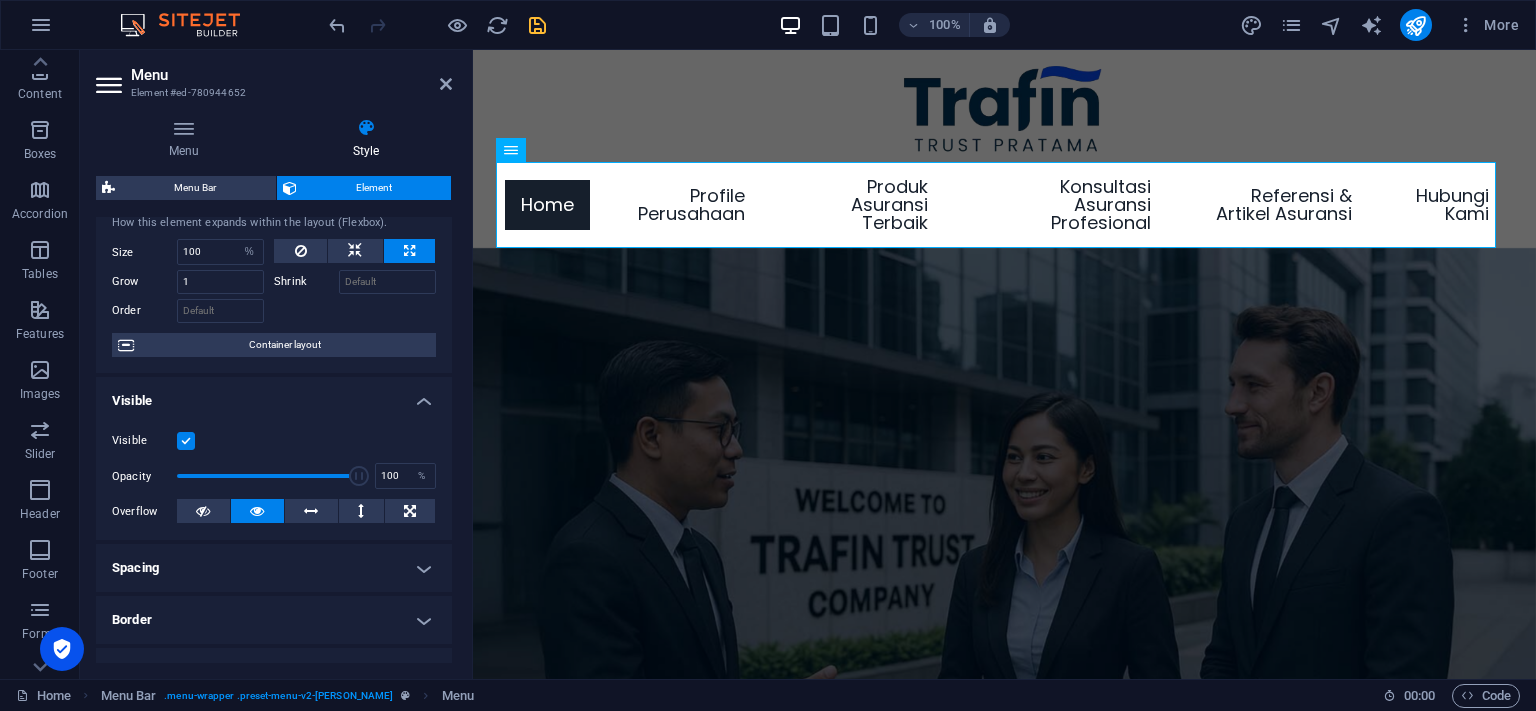 scroll, scrollTop: 34, scrollLeft: 0, axis: vertical 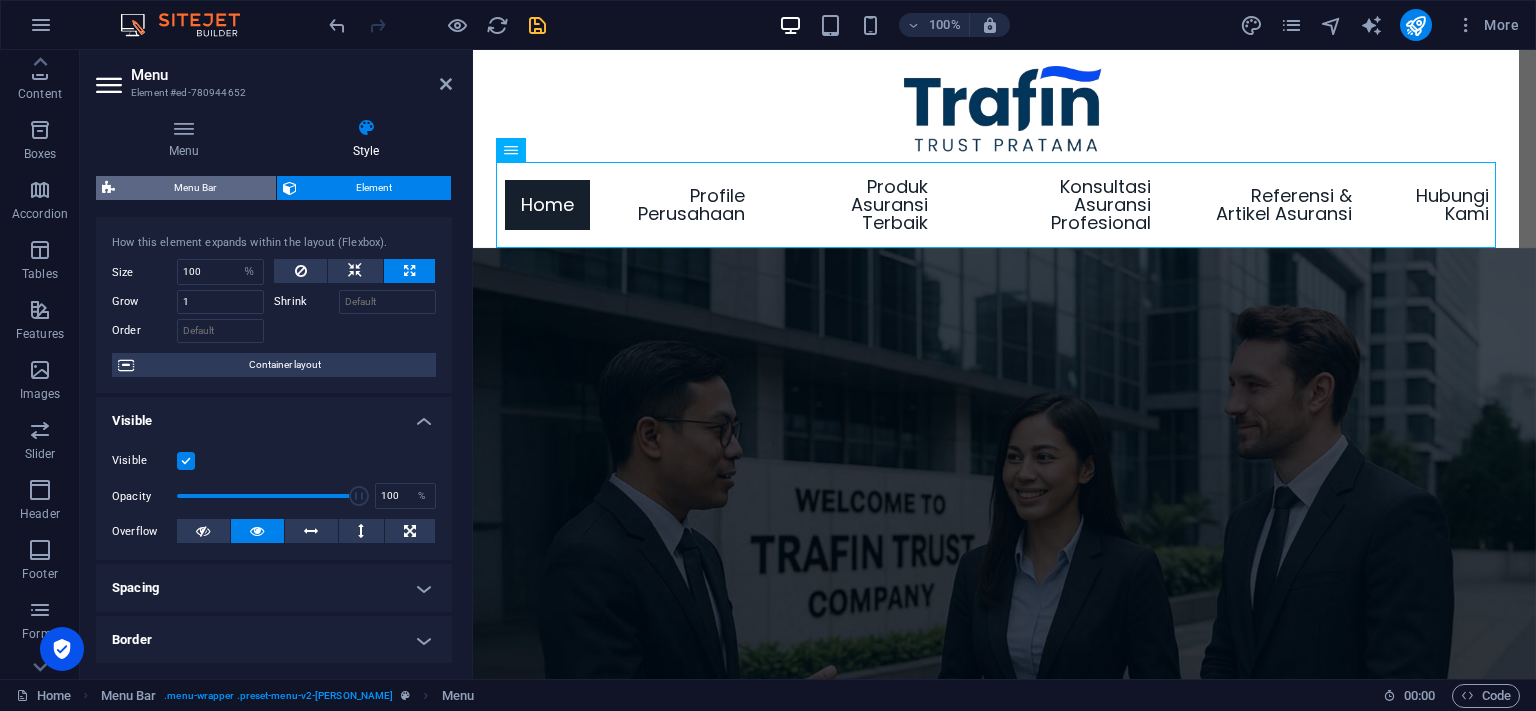 click on "Menu Bar" at bounding box center [195, 188] 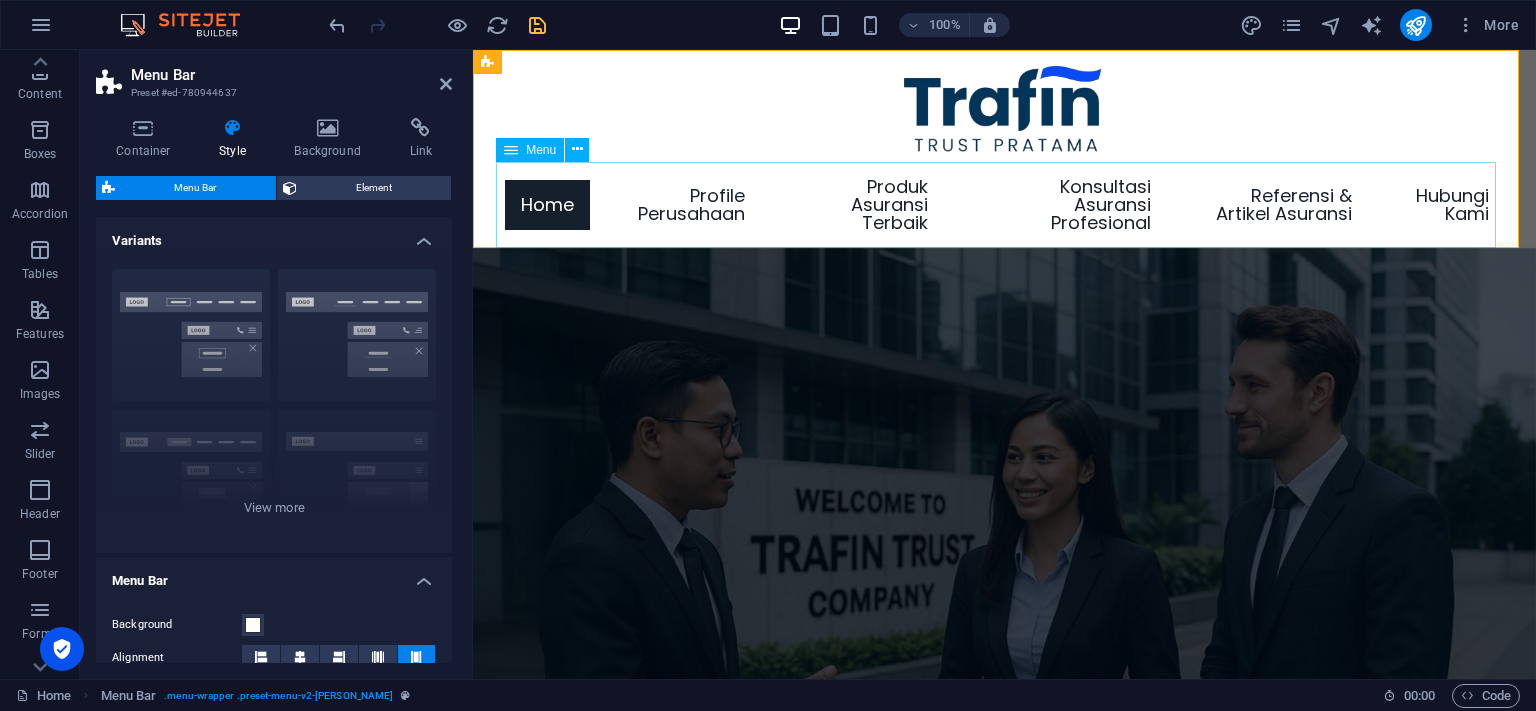 click on "Home Profile Perusahaan Produk Asuransi Terbaik Asuransi Jiwa Kredit Asuransi Kredit Konsumer Asuransi Kredit Perdagangan Asuransi Penjaminan Asuransi Kebakaran & Properti Asuransi Gempa Bumi Asuransi Tanggung Gugat Konsultasi Asuransi Profesional Konsultasi Kebutuhan Produk Asuransi Sesuai Jenis Industri Konsultasi Efisiensi dan Efektifitas Program Asuransi Konsultasi Jasa Pialang dan Perusahaan Asuransi Konsultasi Pemahaman Kontrak Asuransi Konsultasi Proses Penanganan Klaim Asuransi Referensi & Artikel Asuransi Matriks Produk Asuransi Sesuai Industri Statistik Perasuransian di Indonesia Statistik Perasuransian Internasional Artikel Asuransi Jiwa Kredit Artikel Asuransi Penjaminan Jadwal Seminar & Pelatihan Asuransi Hubungi Kami" at bounding box center (1005, 205) 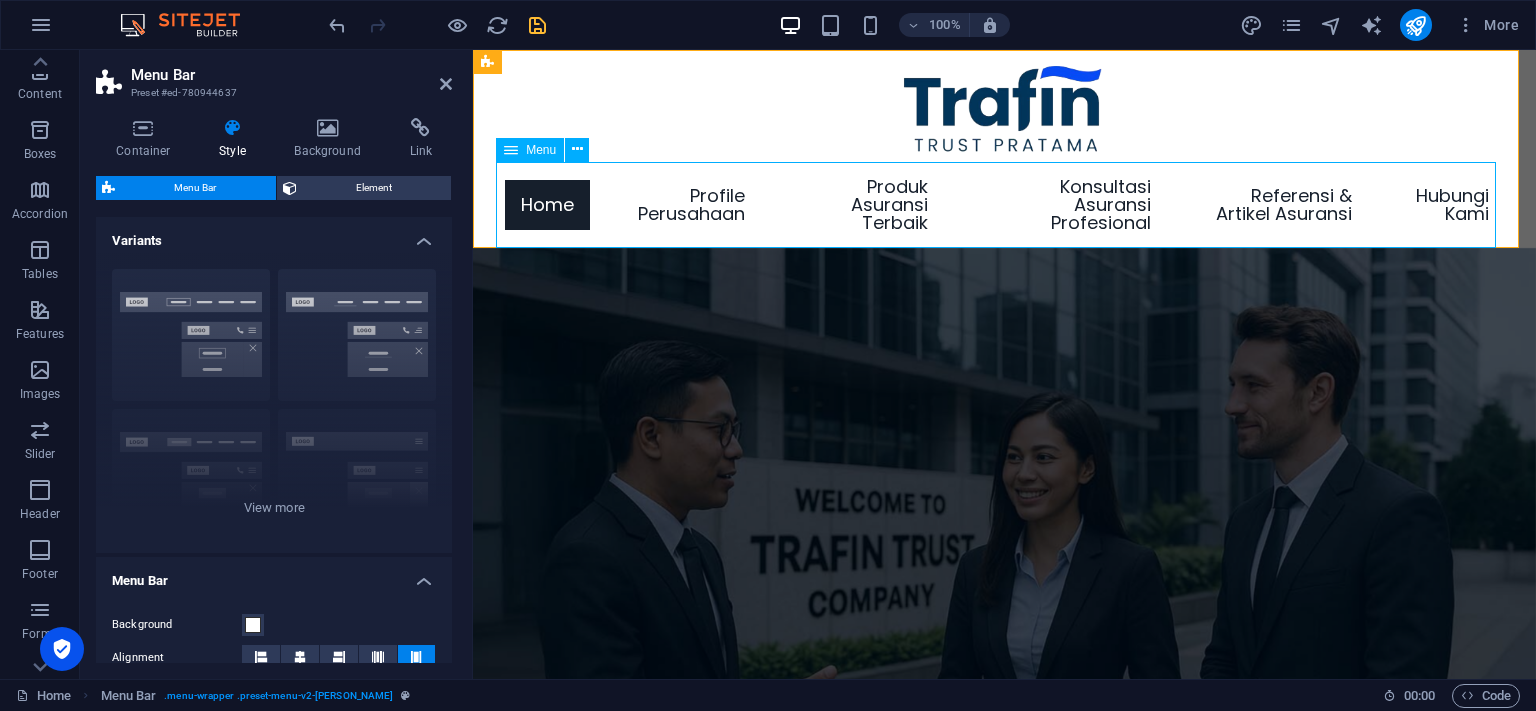 click on "Home Profile Perusahaan Produk Asuransi Terbaik Asuransi Jiwa Kredit Asuransi Kredit Konsumer Asuransi Kredit Perdagangan Asuransi Penjaminan Asuransi Kebakaran & Properti Asuransi Gempa Bumi Asuransi Tanggung Gugat Konsultasi Asuransi Profesional Konsultasi Kebutuhan Produk Asuransi Sesuai Jenis Industri Konsultasi Efisiensi dan Efektifitas Program Asuransi Konsultasi Jasa Pialang dan Perusahaan Asuransi Konsultasi Pemahaman Kontrak Asuransi Konsultasi Proses Penanganan Klaim Asuransi Referensi & Artikel Asuransi Matriks Produk Asuransi Sesuai Industri Statistik Perasuransian di Indonesia Statistik Perasuransian Internasional Artikel Asuransi Jiwa Kredit Artikel Asuransi Penjaminan Jadwal Seminar & Pelatihan Asuransi Hubungi Kami" at bounding box center (1005, 205) 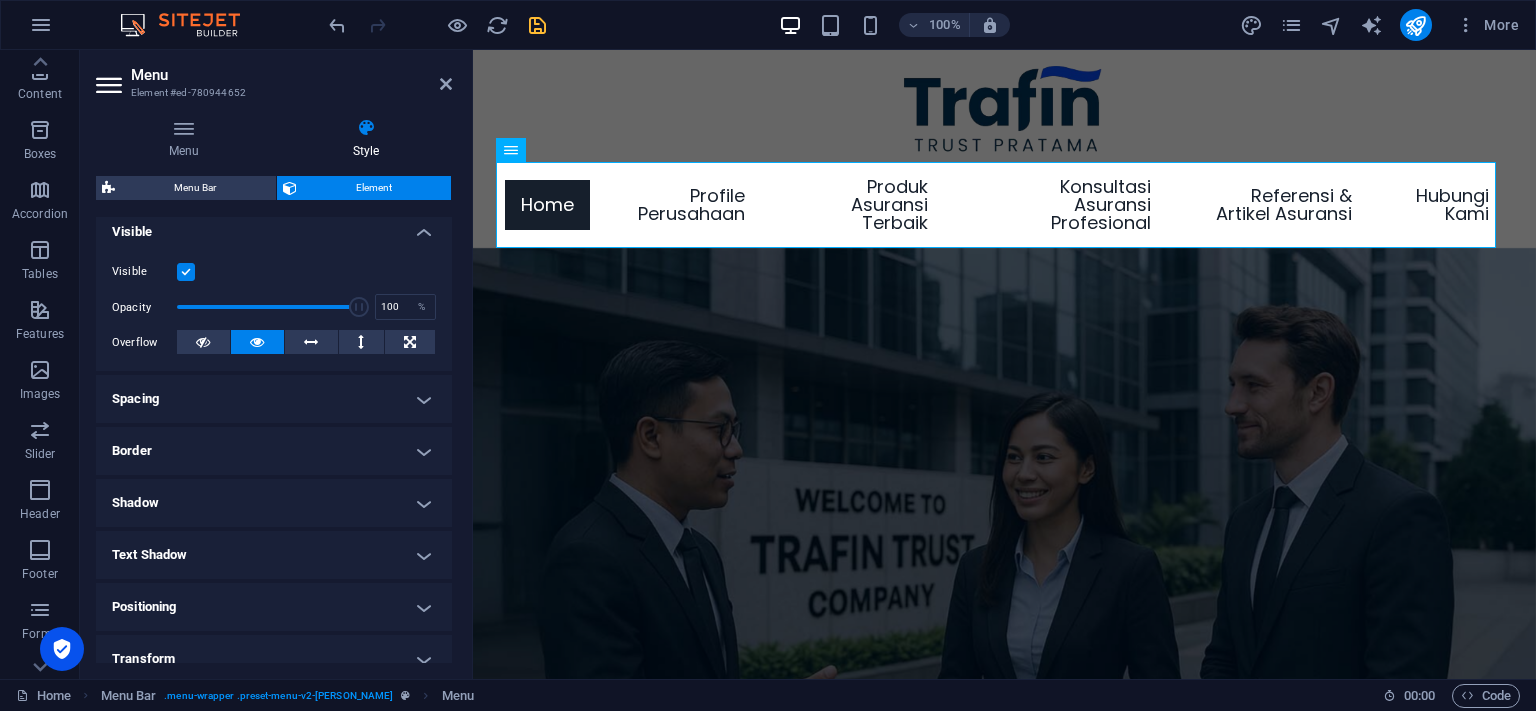 scroll, scrollTop: 125, scrollLeft: 0, axis: vertical 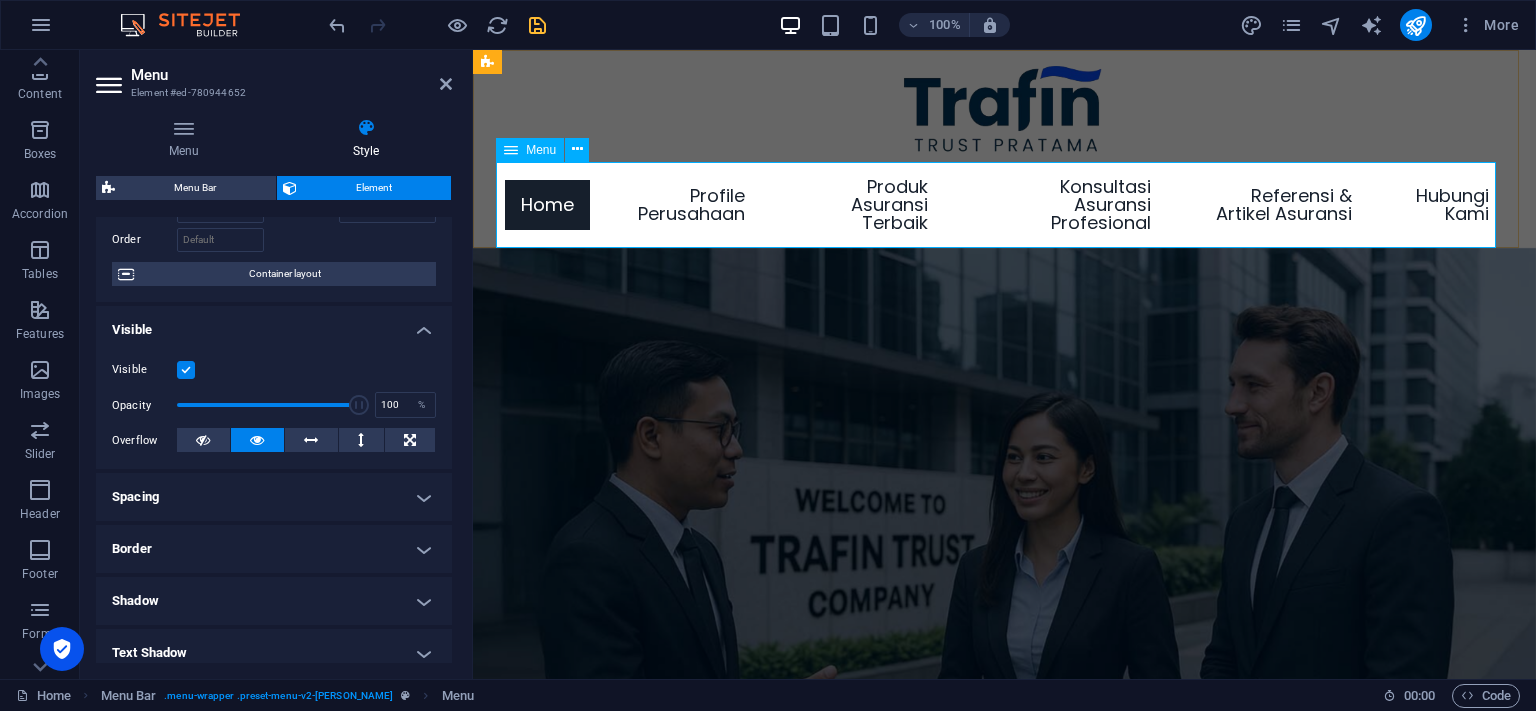 click on "Home Profile Perusahaan Produk Asuransi Terbaik Asuransi Jiwa Kredit Asuransi Kredit Konsumer Asuransi Kredit Perdagangan Asuransi Penjaminan Asuransi Kebakaran & Properti Asuransi Gempa Bumi Asuransi Tanggung Gugat Konsultasi Asuransi Profesional Konsultasi Kebutuhan Produk Asuransi Sesuai Jenis Industri Konsultasi Efisiensi dan Efektifitas Program Asuransi Konsultasi Jasa Pialang dan Perusahaan Asuransi Konsultasi Pemahaman Kontrak Asuransi Konsultasi Proses Penanganan Klaim Asuransi Referensi & Artikel Asuransi Matriks Produk Asuransi Sesuai Industri Statistik Perasuransian di Indonesia Statistik Perasuransian Internasional Artikel Asuransi Jiwa Kredit Artikel Asuransi Penjaminan Jadwal Seminar & Pelatihan Asuransi Hubungi Kami" at bounding box center [1005, 205] 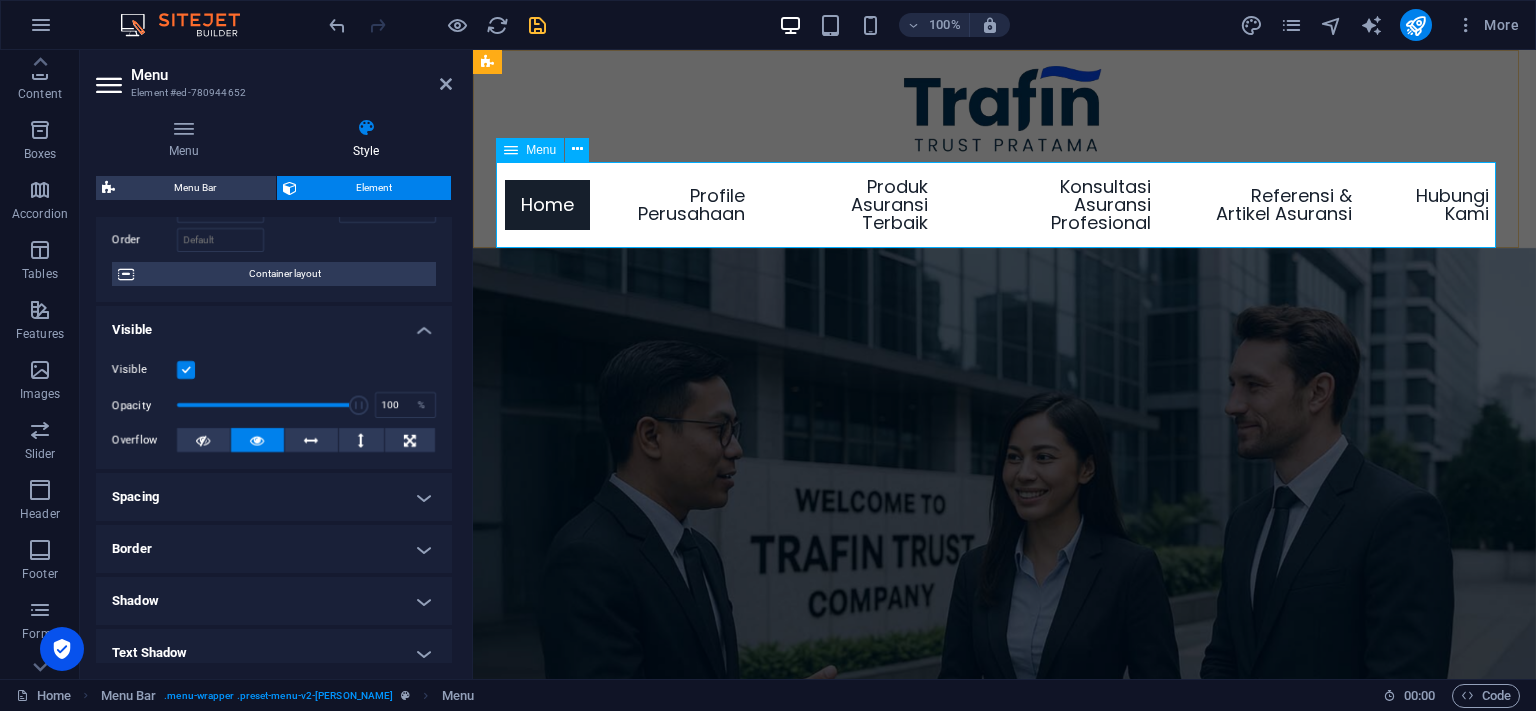 click on "Home Profile Perusahaan Produk Asuransi Terbaik Asuransi Jiwa Kredit Asuransi Kredit Konsumer Asuransi Kredit Perdagangan Asuransi Penjaminan Asuransi Kebakaran & Properti Asuransi Gempa Bumi Asuransi Tanggung Gugat Konsultasi Asuransi Profesional Konsultasi Kebutuhan Produk Asuransi Sesuai Jenis Industri Konsultasi Efisiensi dan Efektifitas Program Asuransi Konsultasi Jasa Pialang dan Perusahaan Asuransi Konsultasi Pemahaman Kontrak Asuransi Konsultasi Proses Penanganan Klaim Asuransi Referensi & Artikel Asuransi Matriks Produk Asuransi Sesuai Industri Statistik Perasuransian di Indonesia Statistik Perasuransian Internasional Artikel Asuransi Jiwa Kredit Artikel Asuransi Penjaminan Jadwal Seminar & Pelatihan Asuransi Hubungi Kami" at bounding box center [1005, 205] 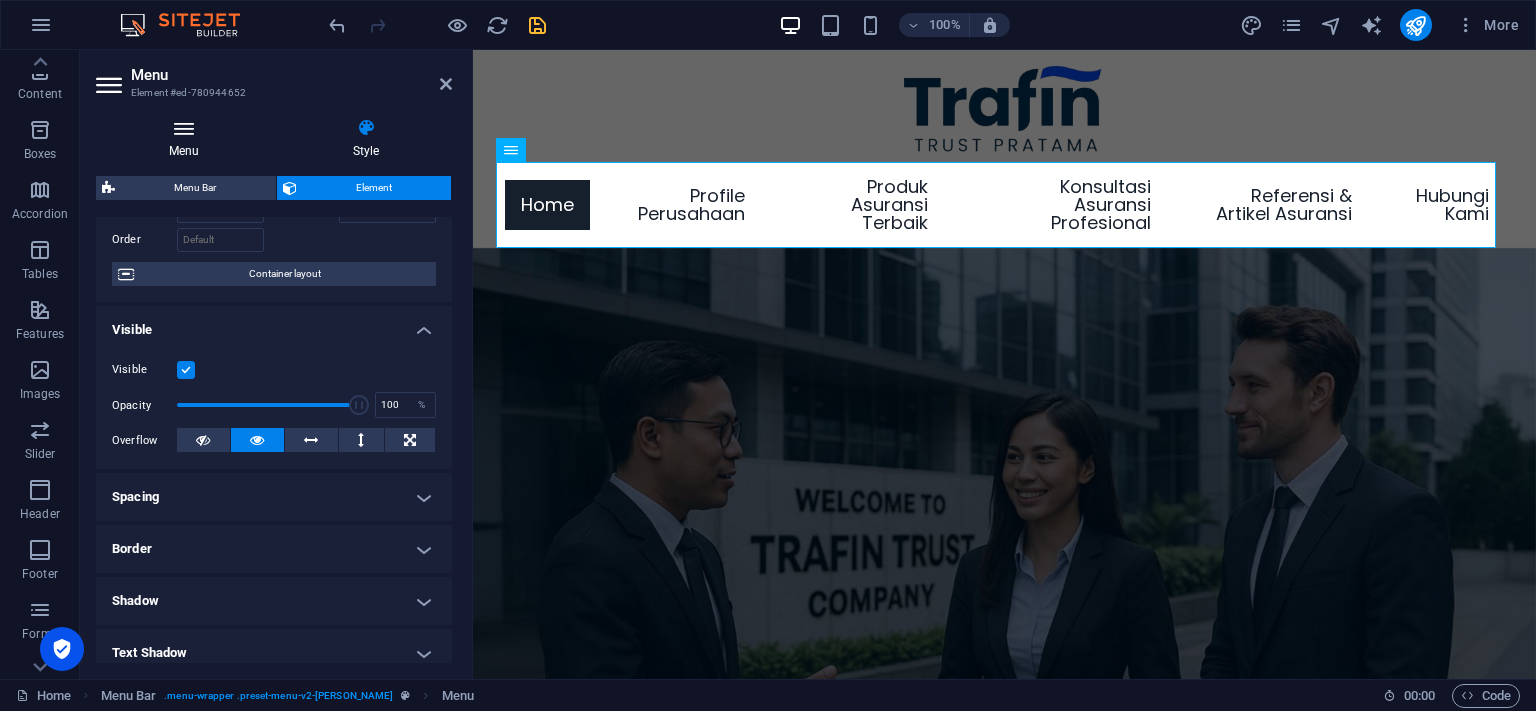 click on "Menu" at bounding box center [188, 139] 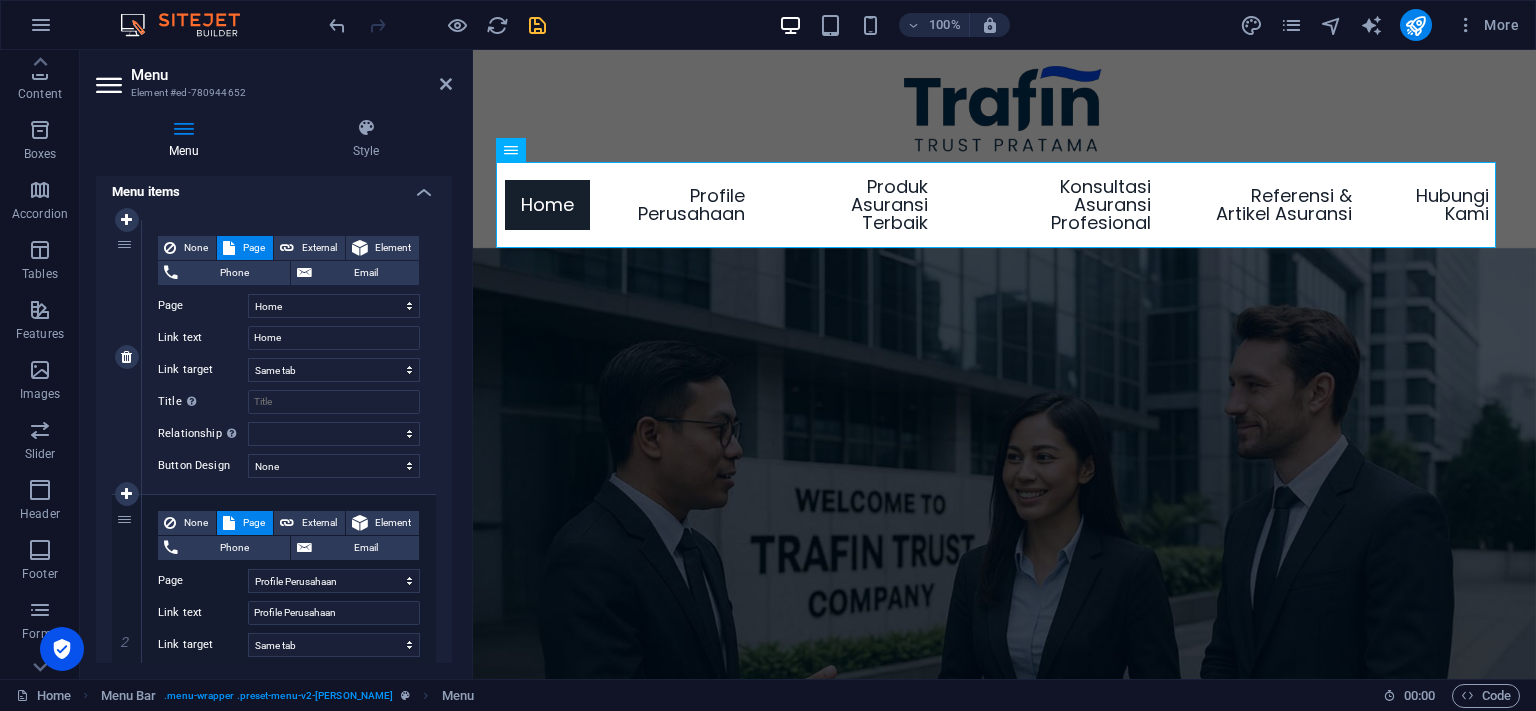 scroll, scrollTop: 0, scrollLeft: 0, axis: both 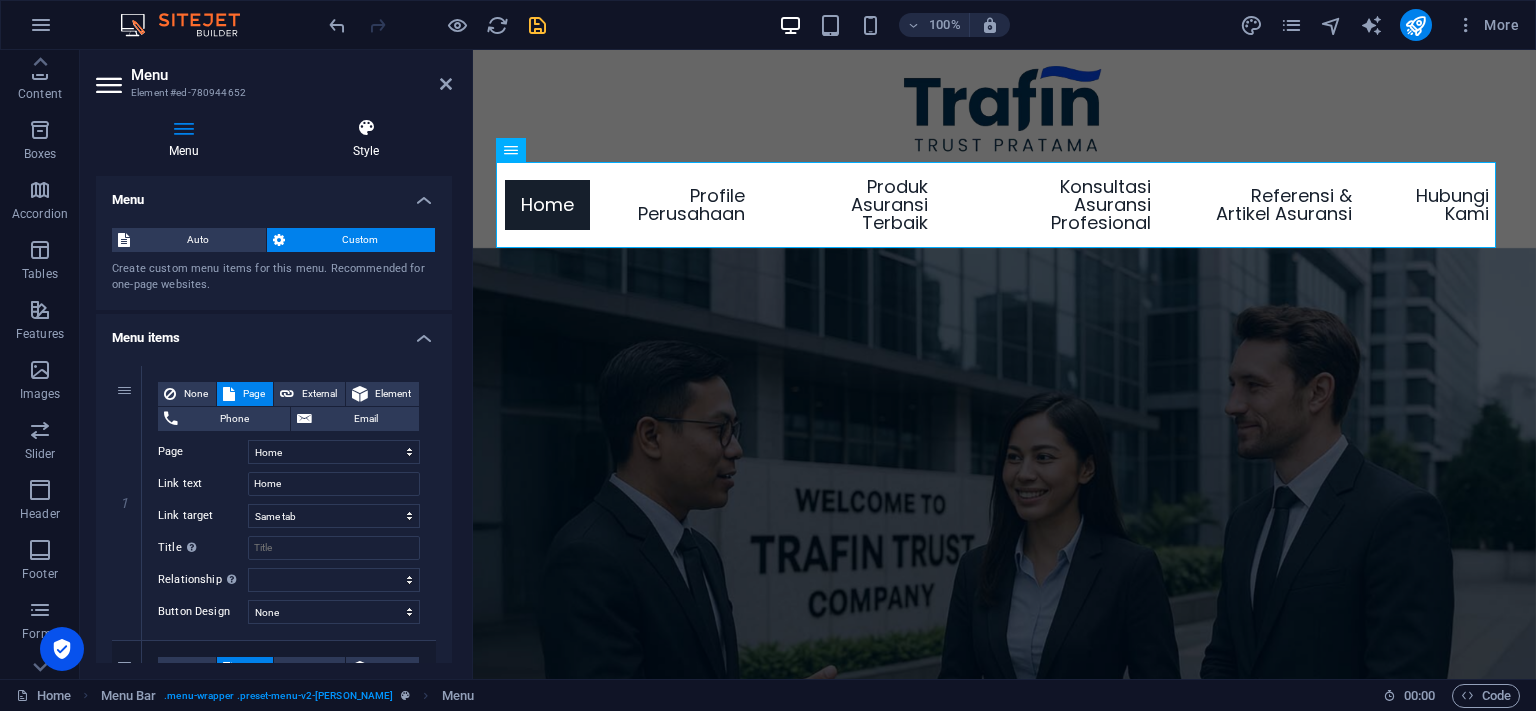 click on "Style" at bounding box center (366, 139) 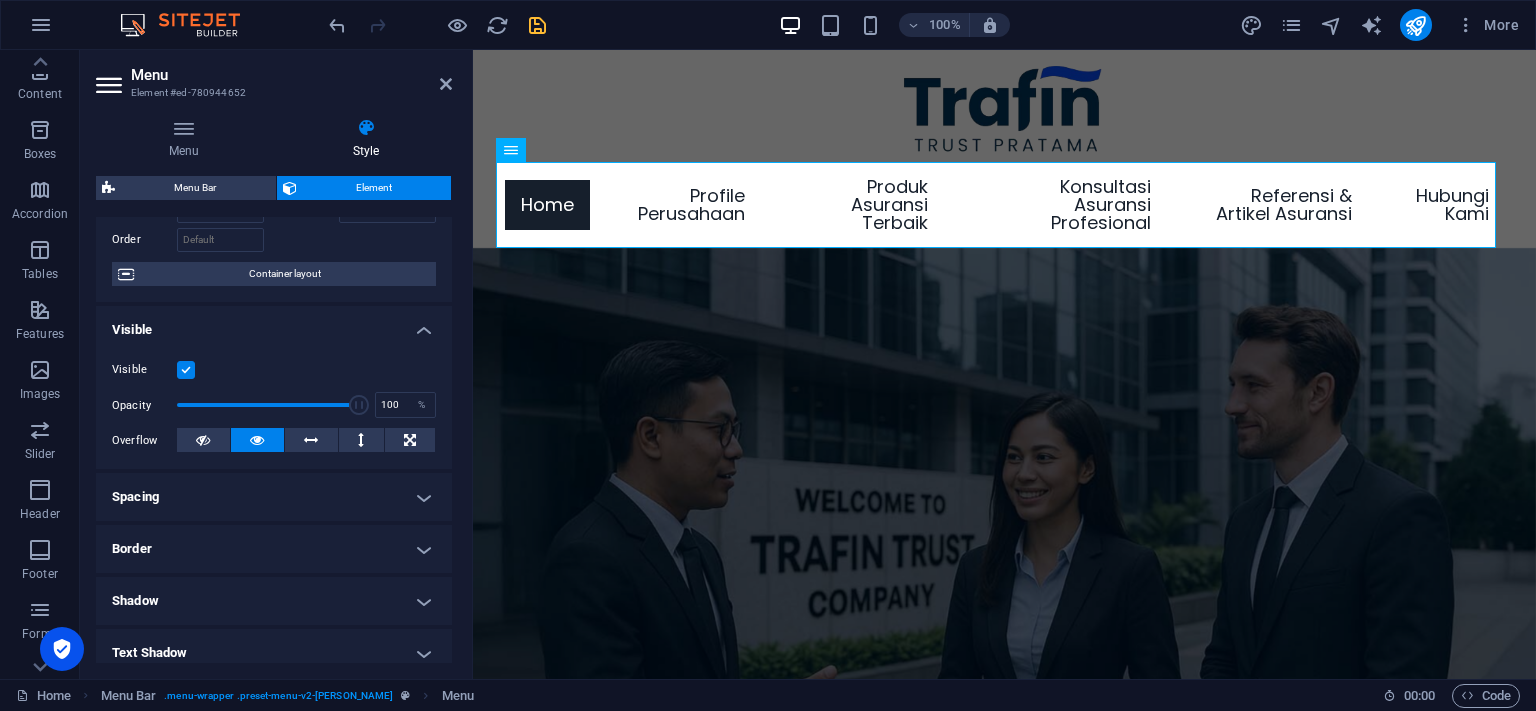 scroll, scrollTop: 125, scrollLeft: 0, axis: vertical 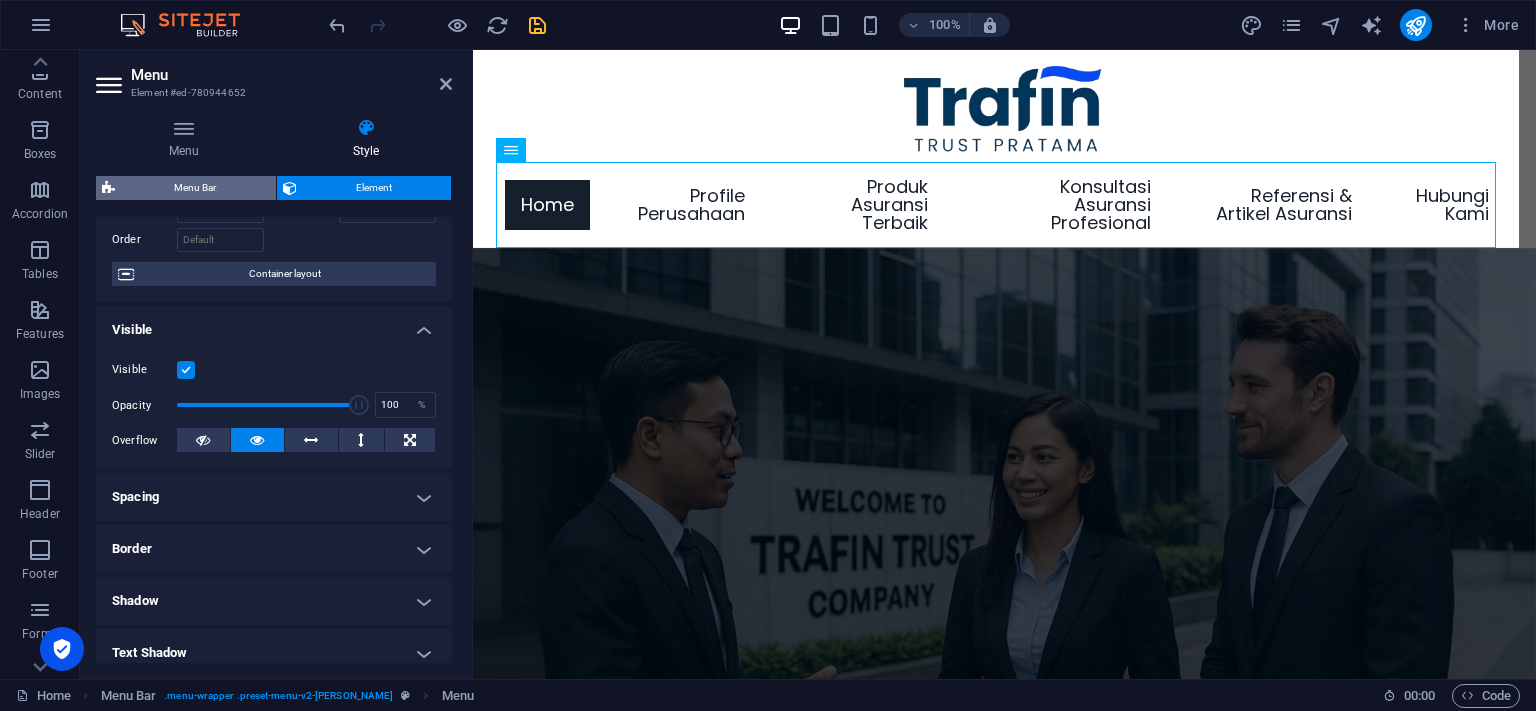 click on "Menu Bar" at bounding box center (195, 188) 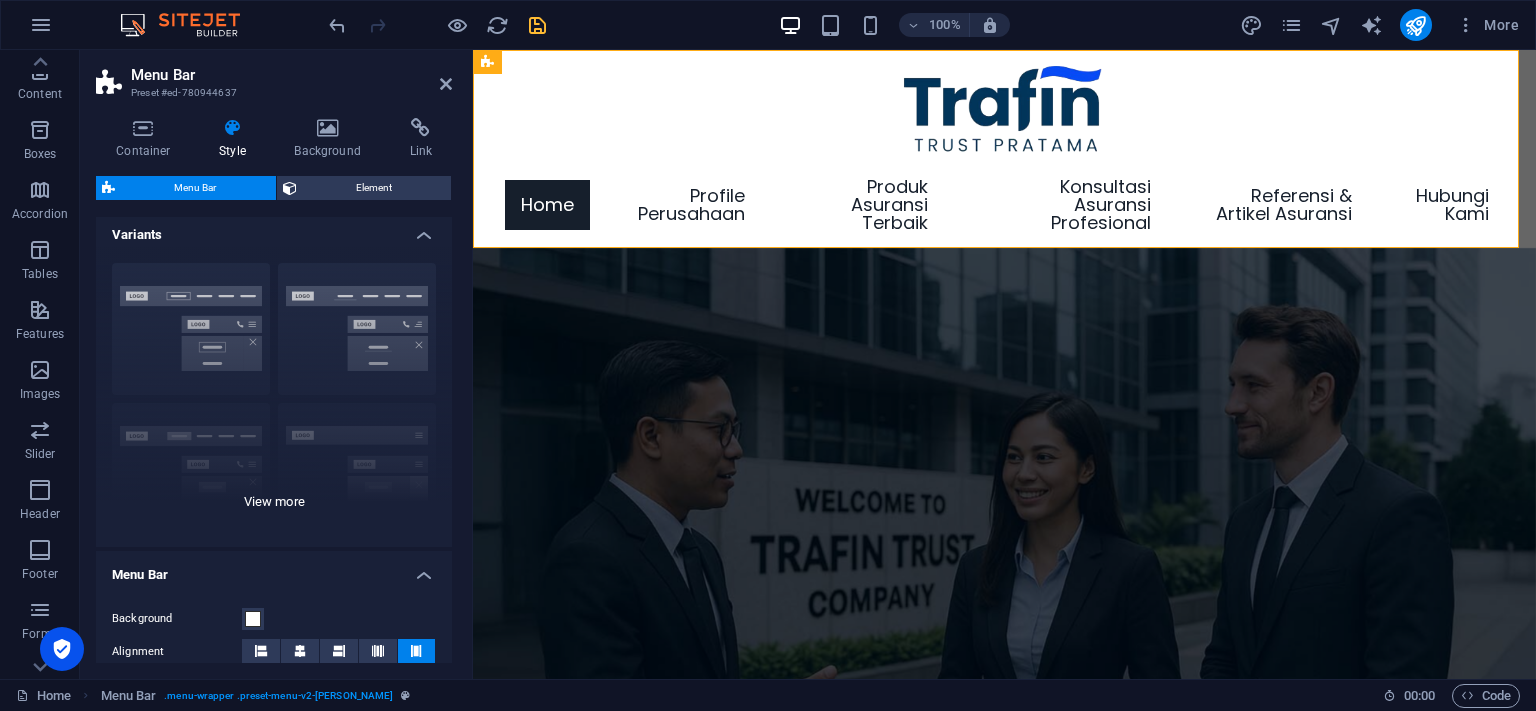 scroll, scrollTop: 0, scrollLeft: 0, axis: both 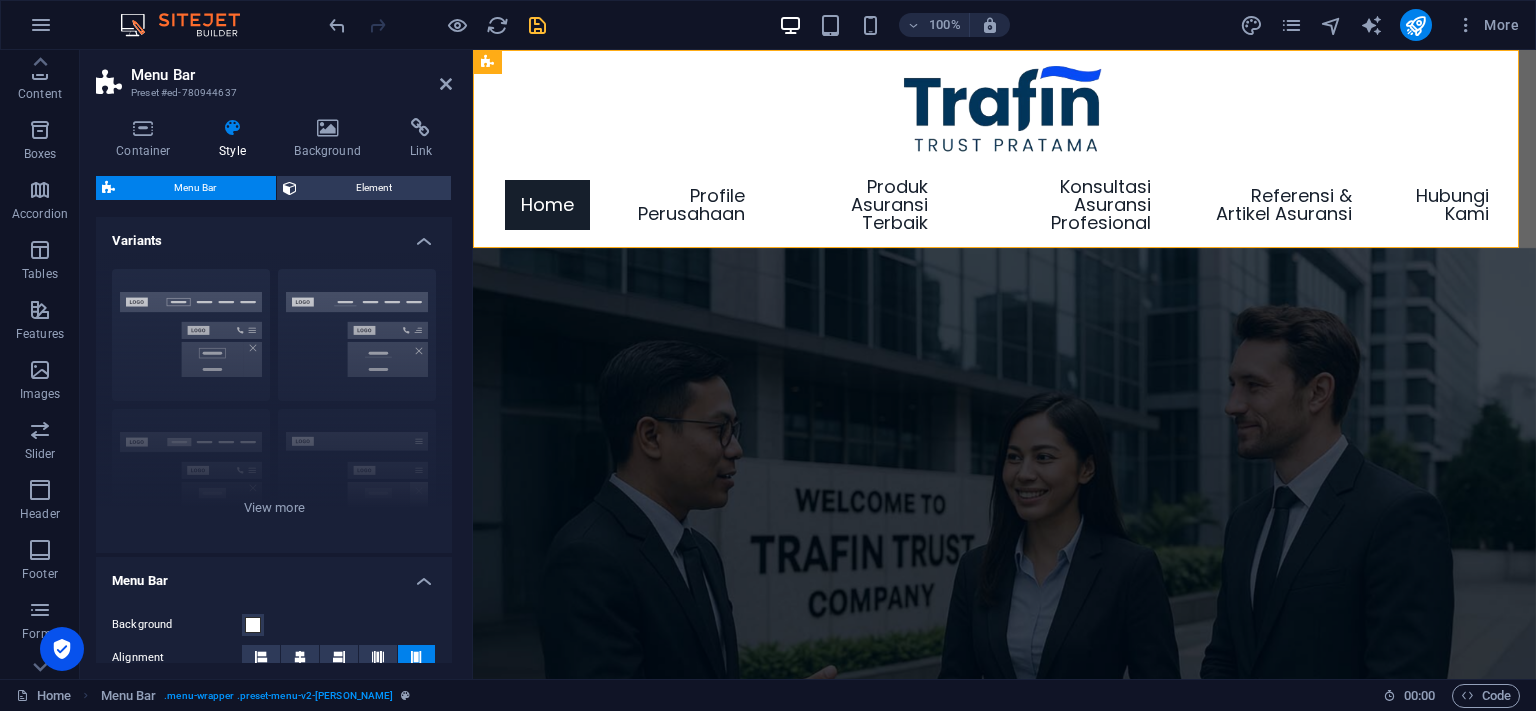 click on "Variants" at bounding box center [274, 235] 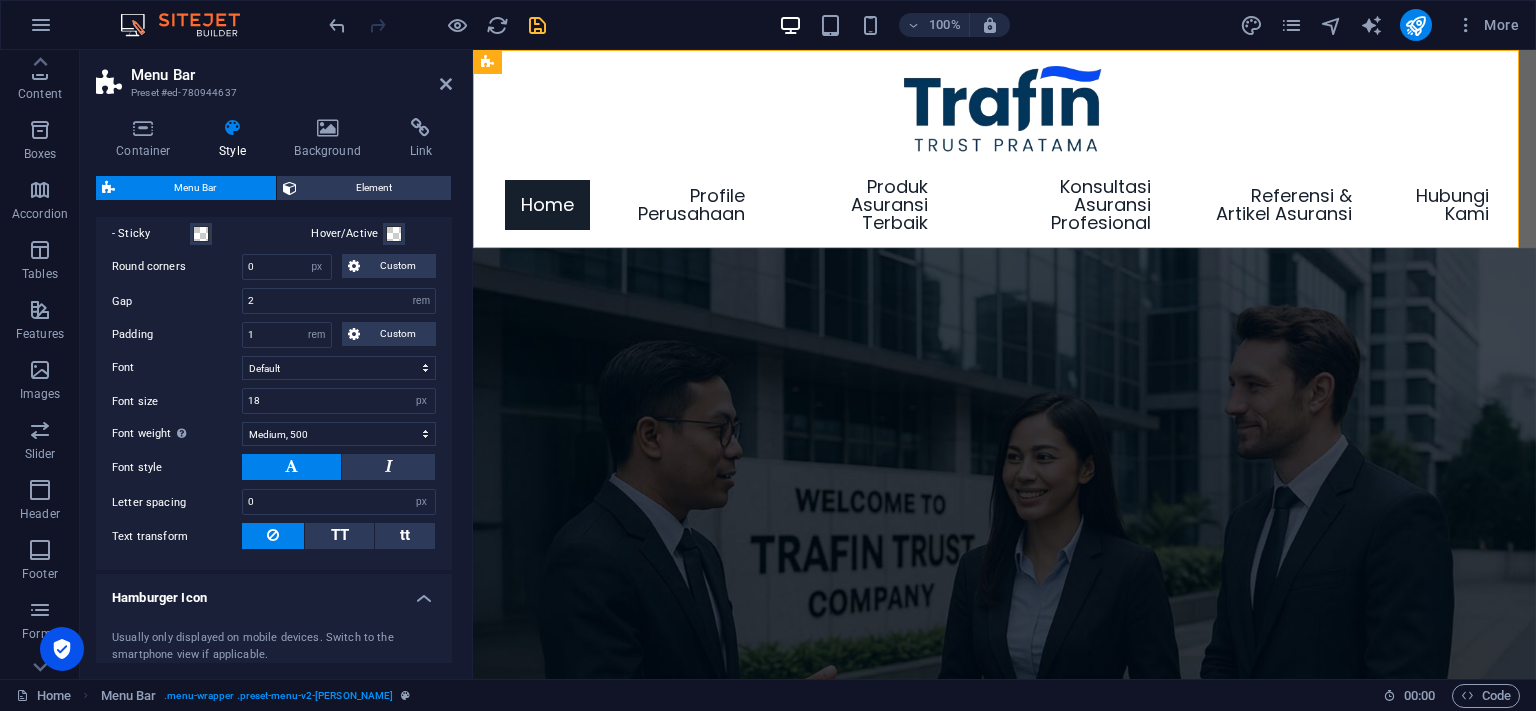 scroll, scrollTop: 1003, scrollLeft: 0, axis: vertical 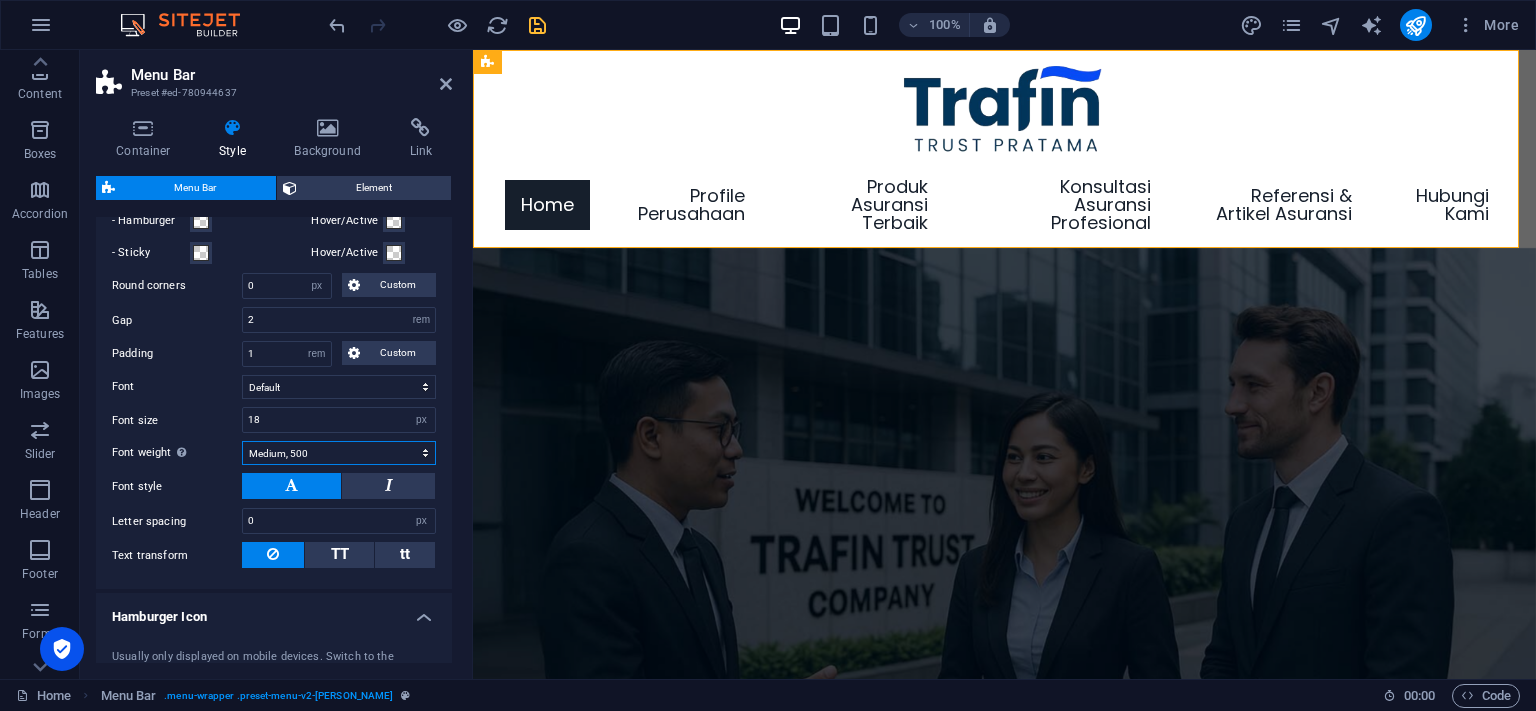 click on "Thin, 100 Extra-light, 200 Light, 300 Regular, 400 Medium, 500 Semi-bold, 600 Bold, 700 Extra-bold, 800 Black, 900" at bounding box center [339, 453] 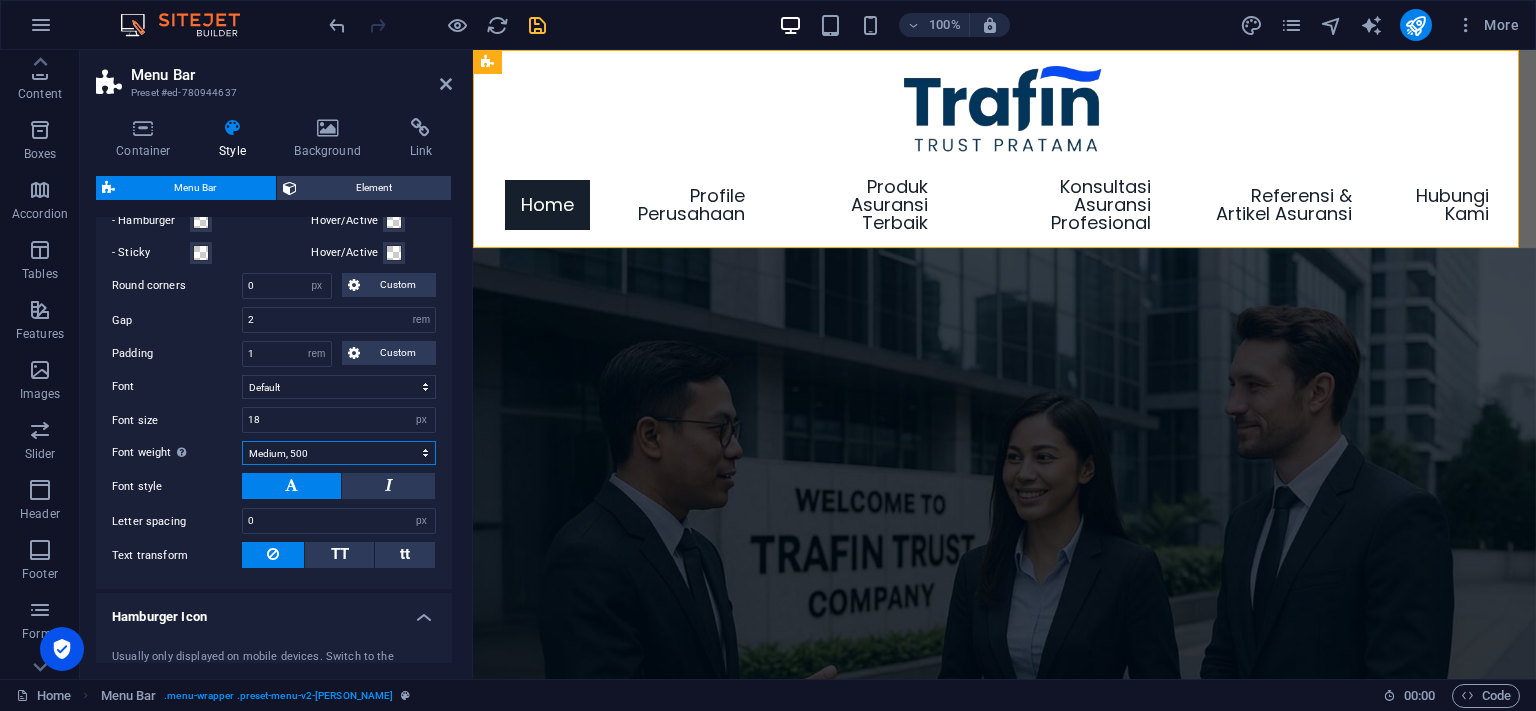 select on "400" 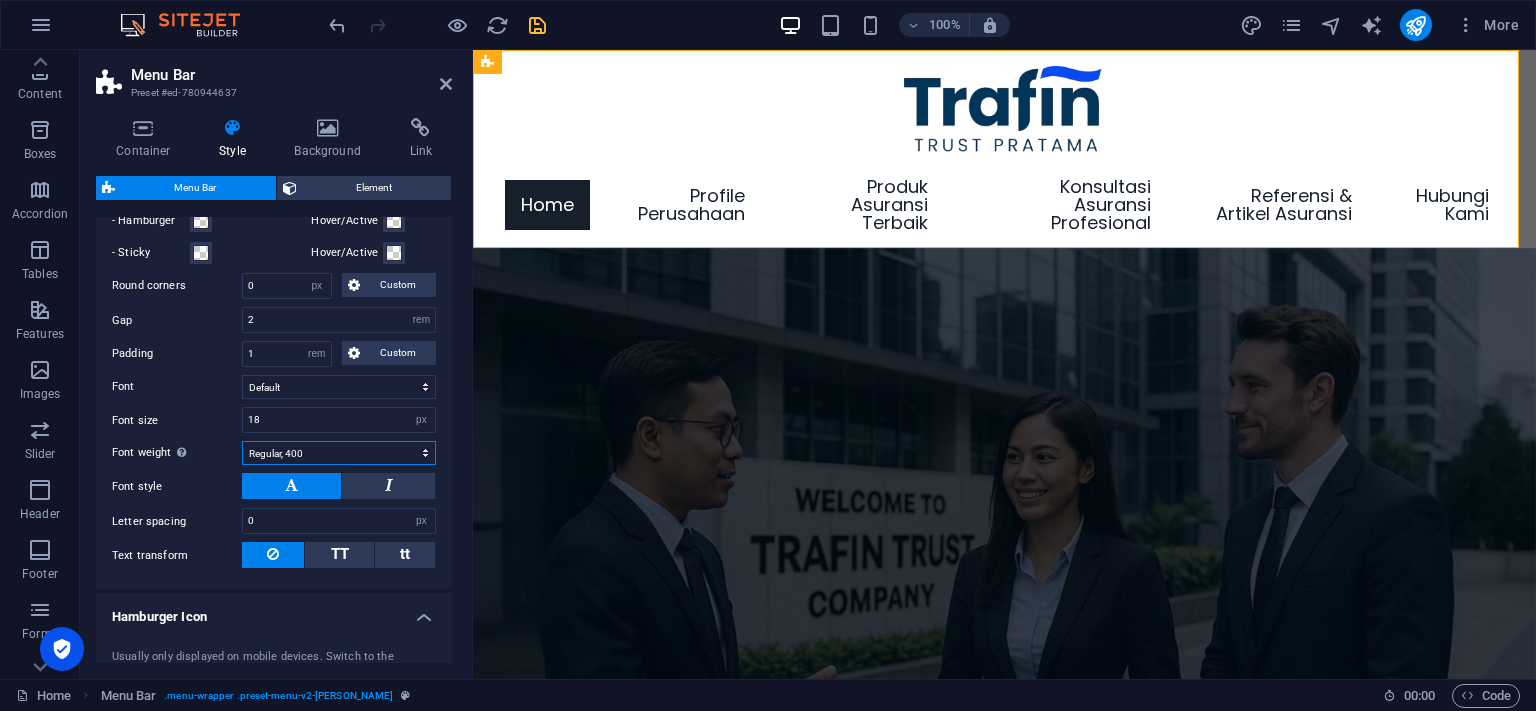click on "Regular, 400" at bounding box center (0, 0) 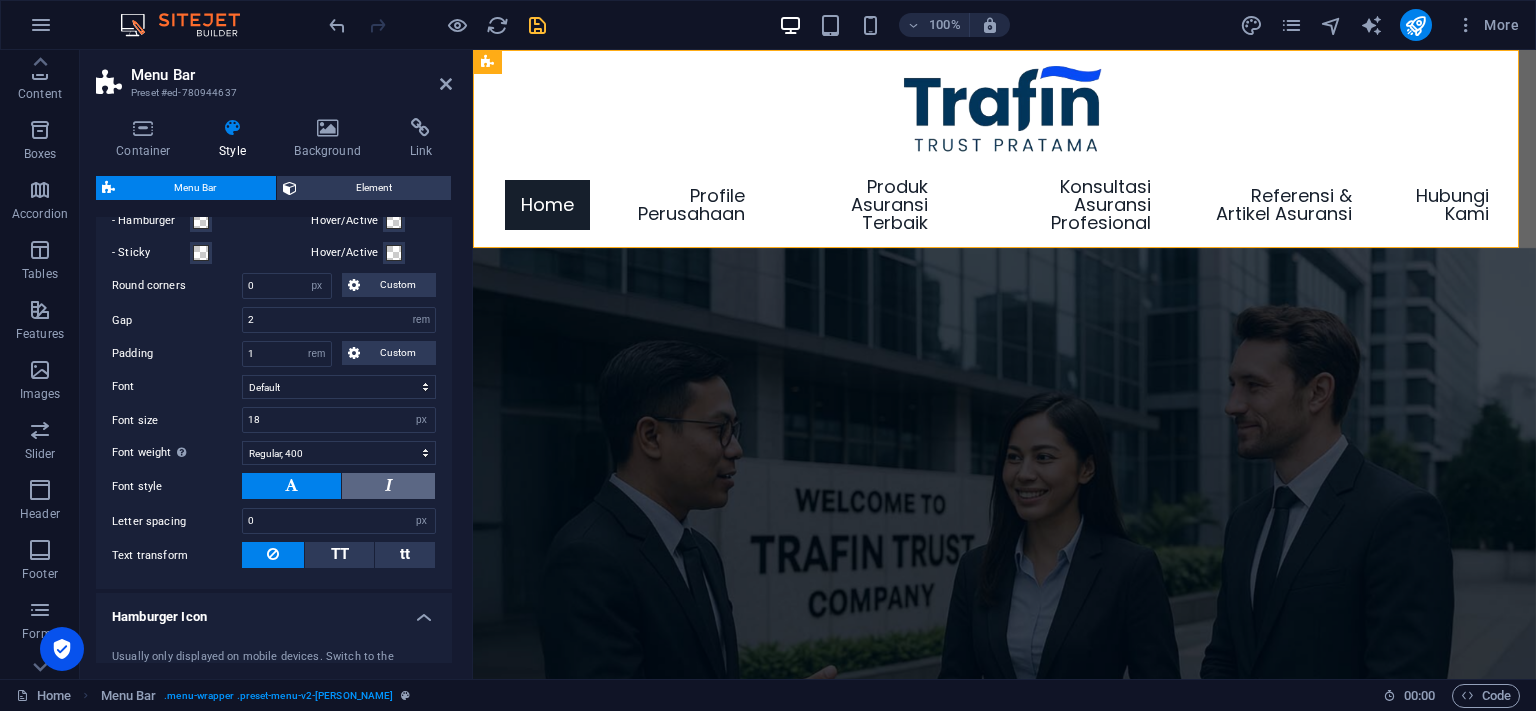 click at bounding box center (389, 486) 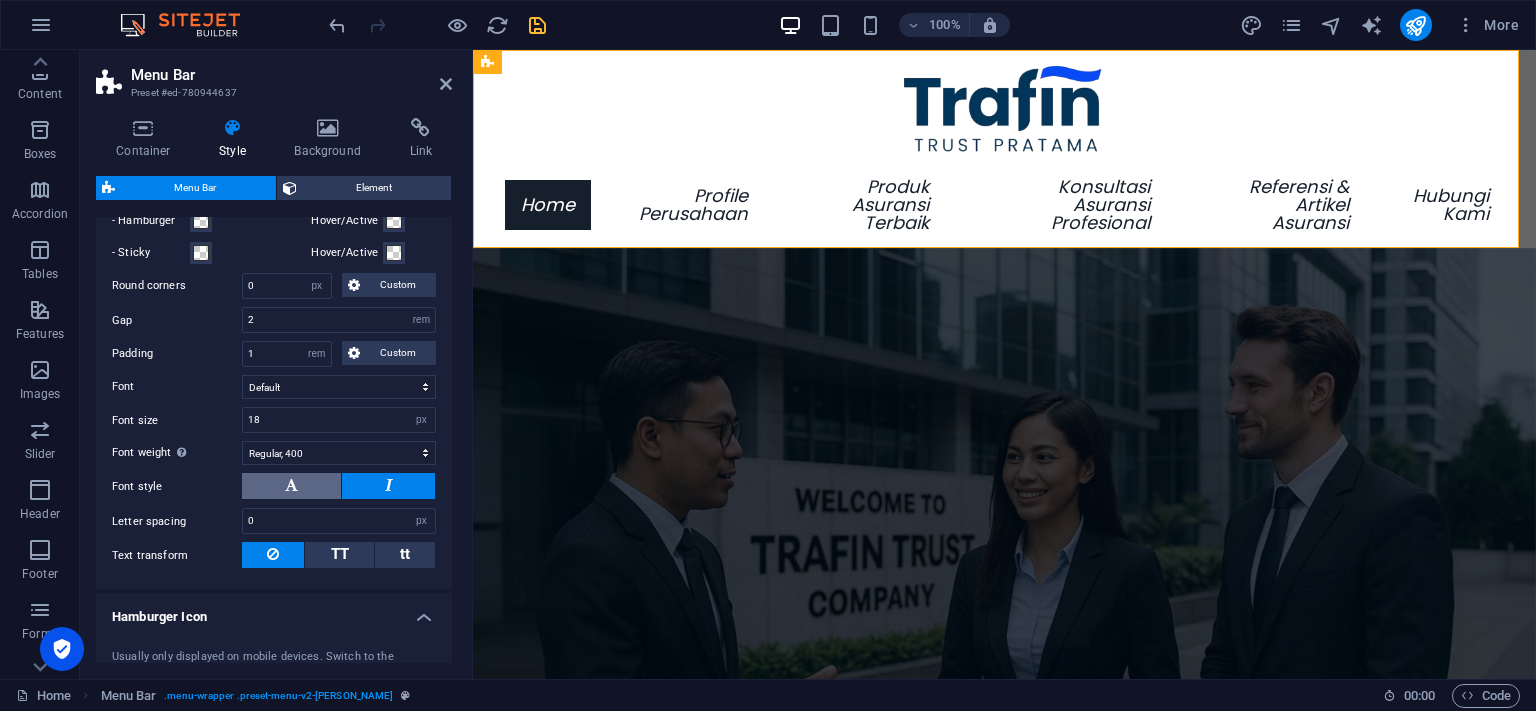 click at bounding box center (291, 486) 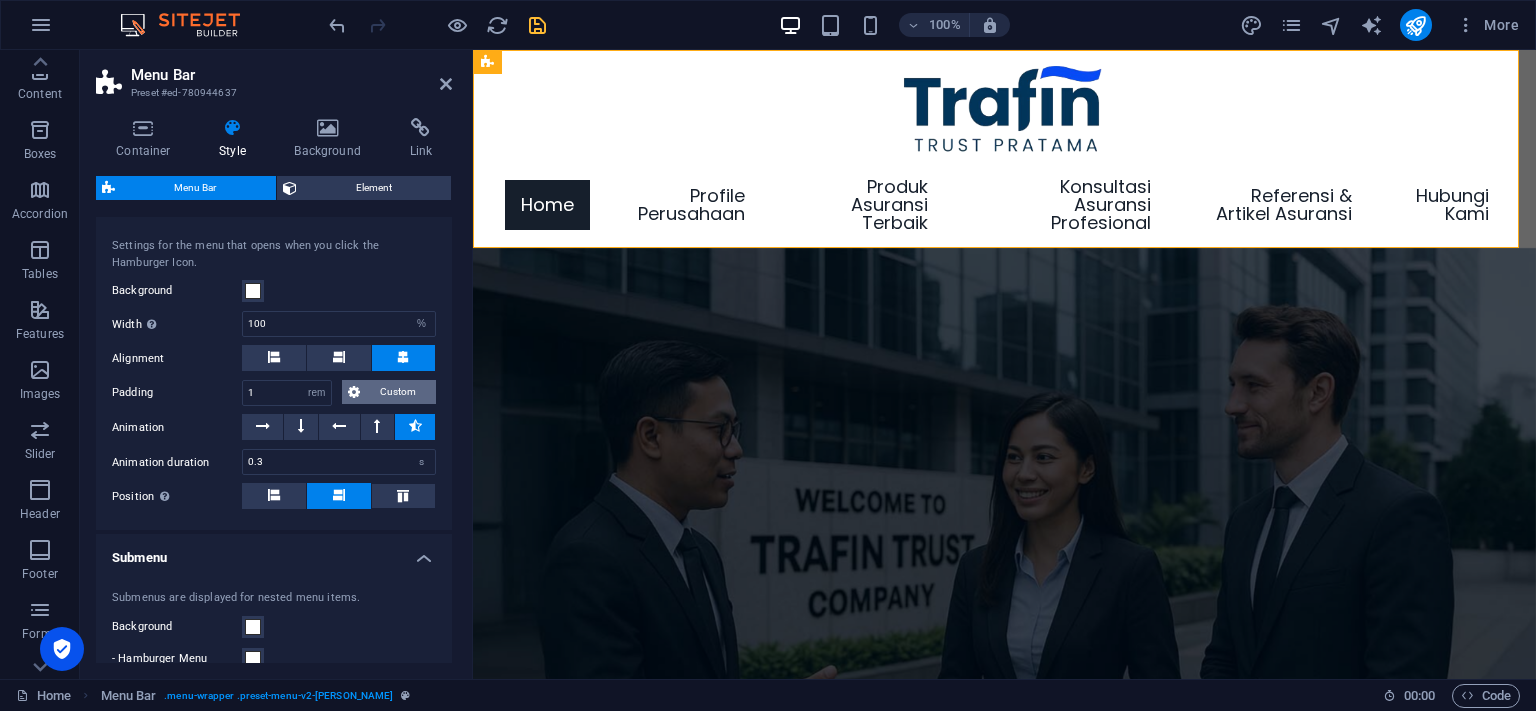 scroll, scrollTop: 1733, scrollLeft: 0, axis: vertical 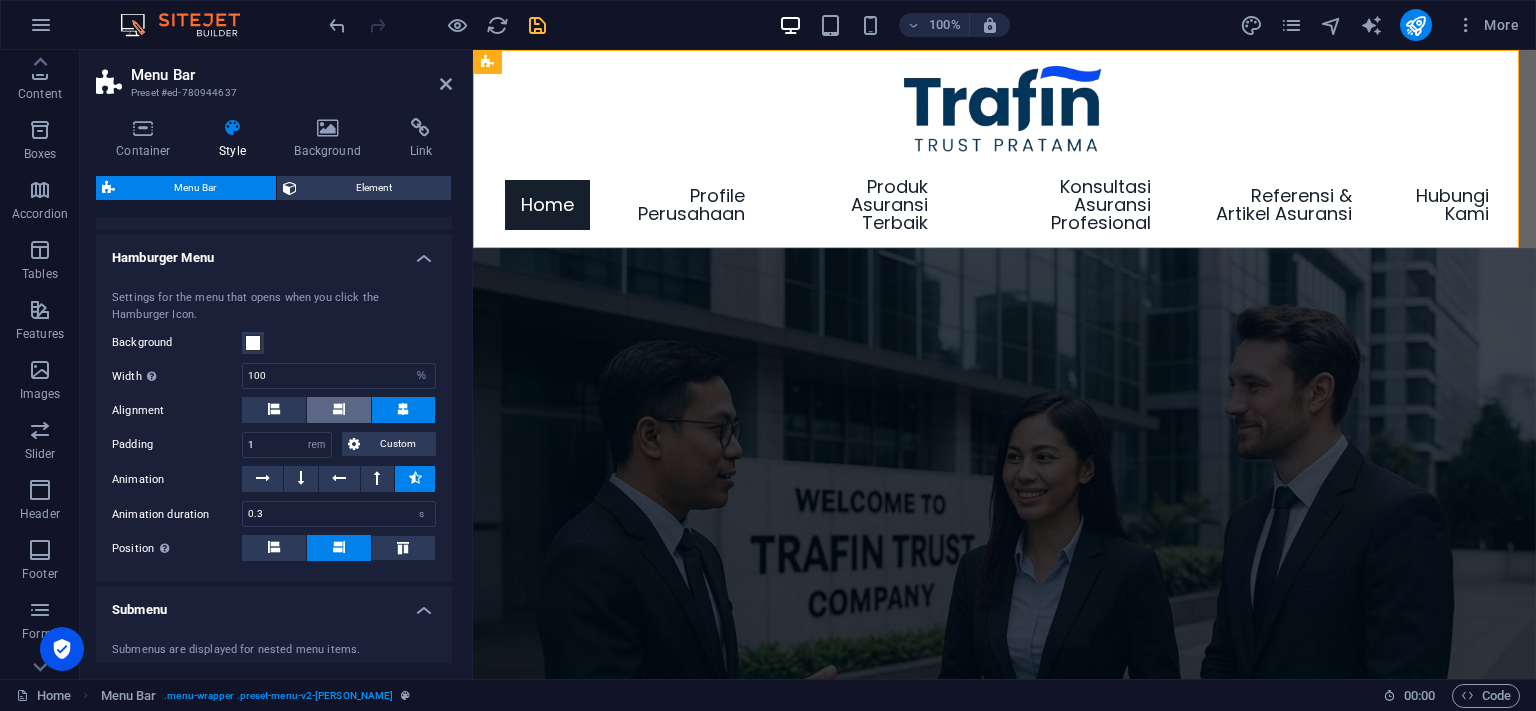 click at bounding box center (339, 409) 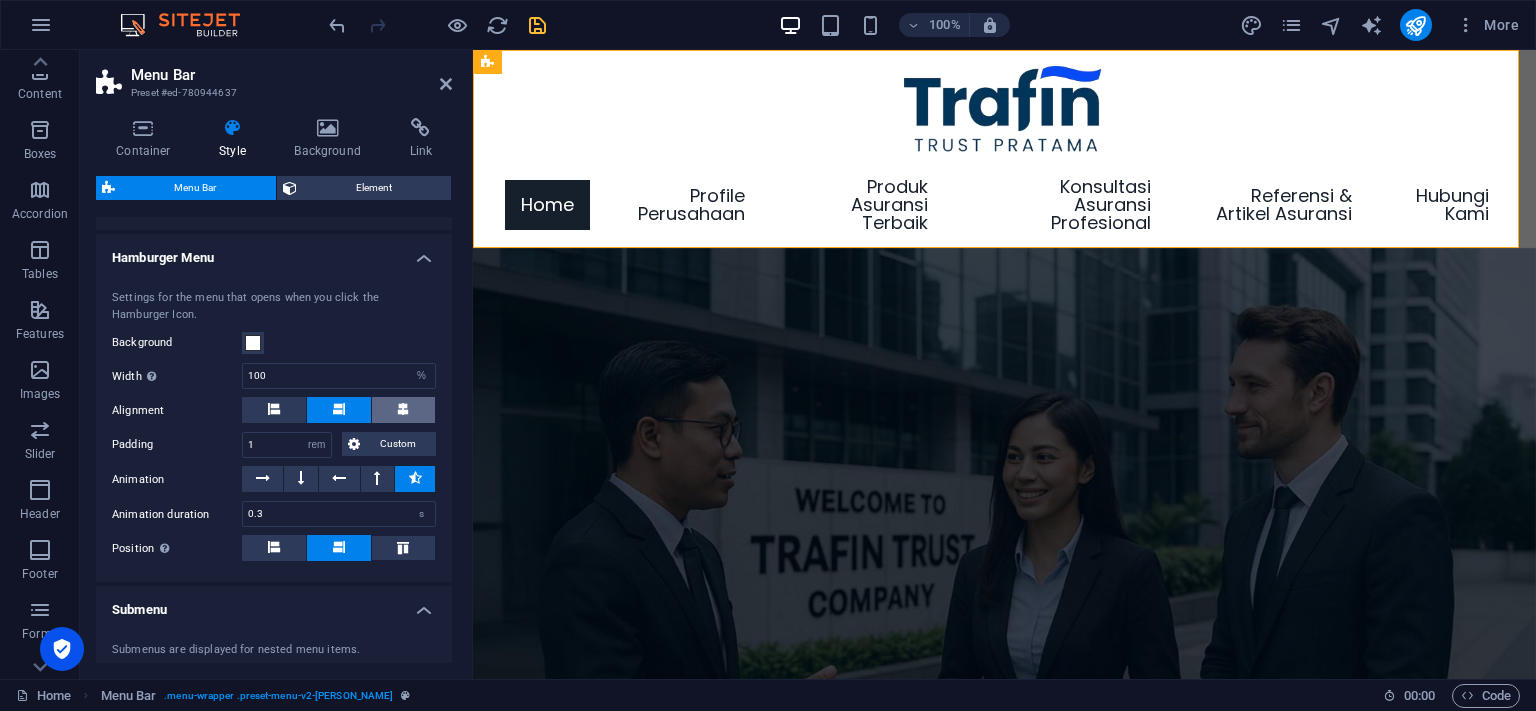click at bounding box center (404, 410) 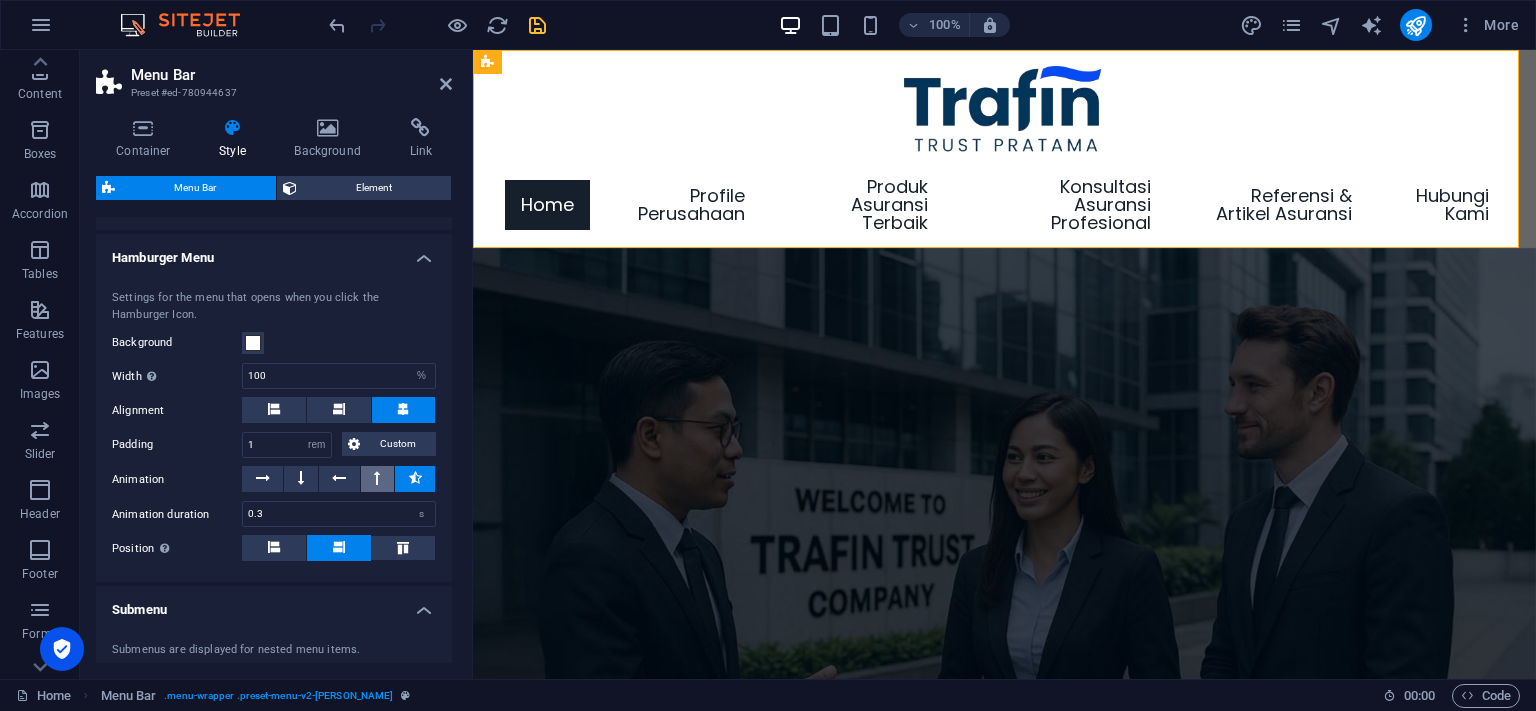 click at bounding box center [377, 478] 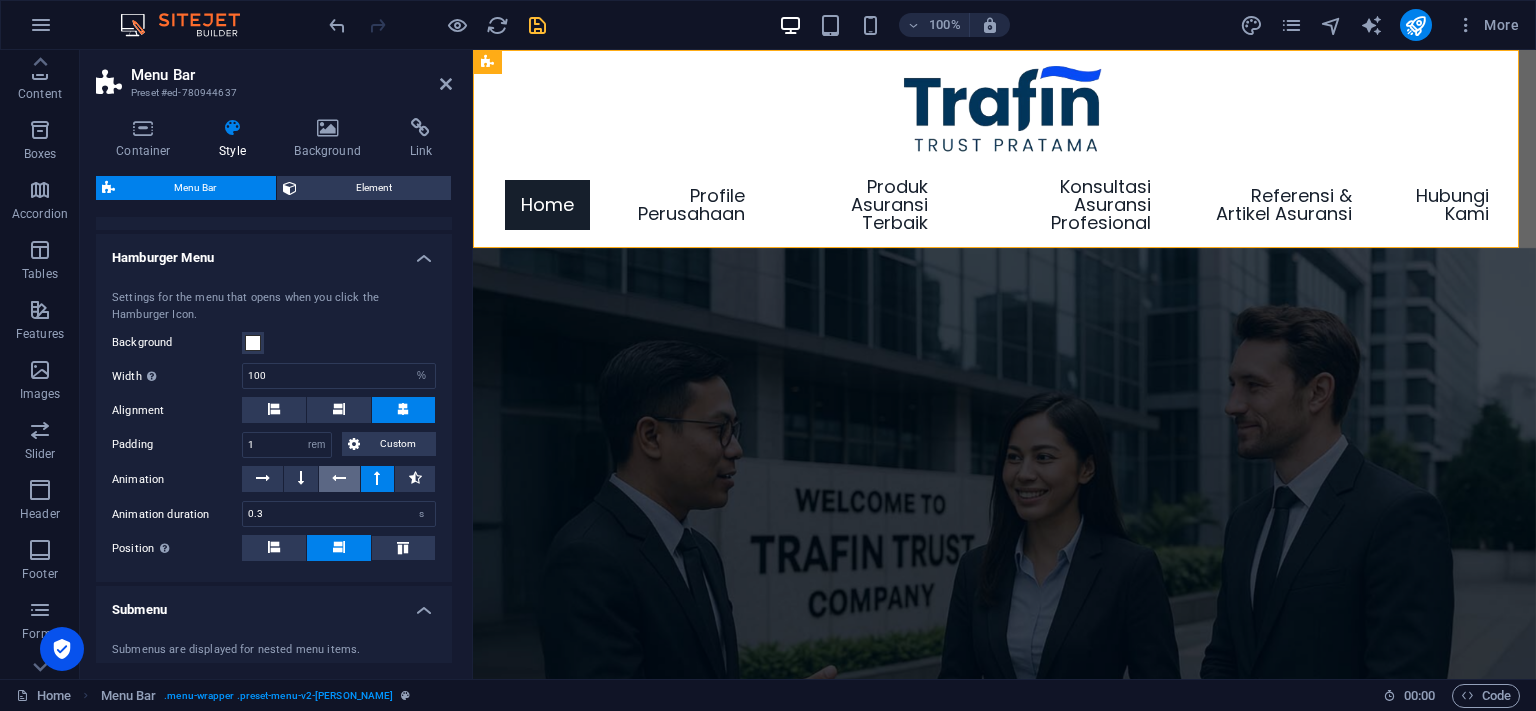 click at bounding box center [339, 478] 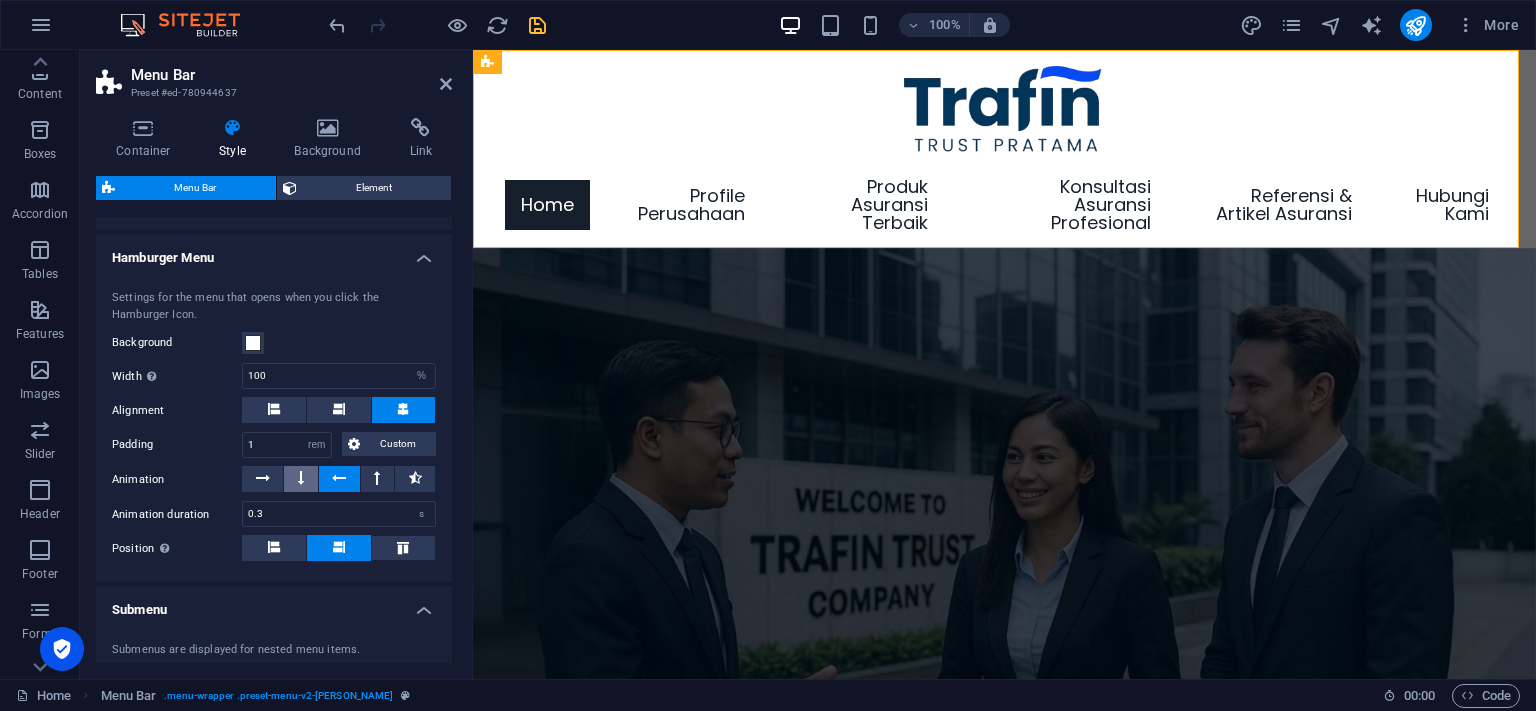 click at bounding box center [300, 479] 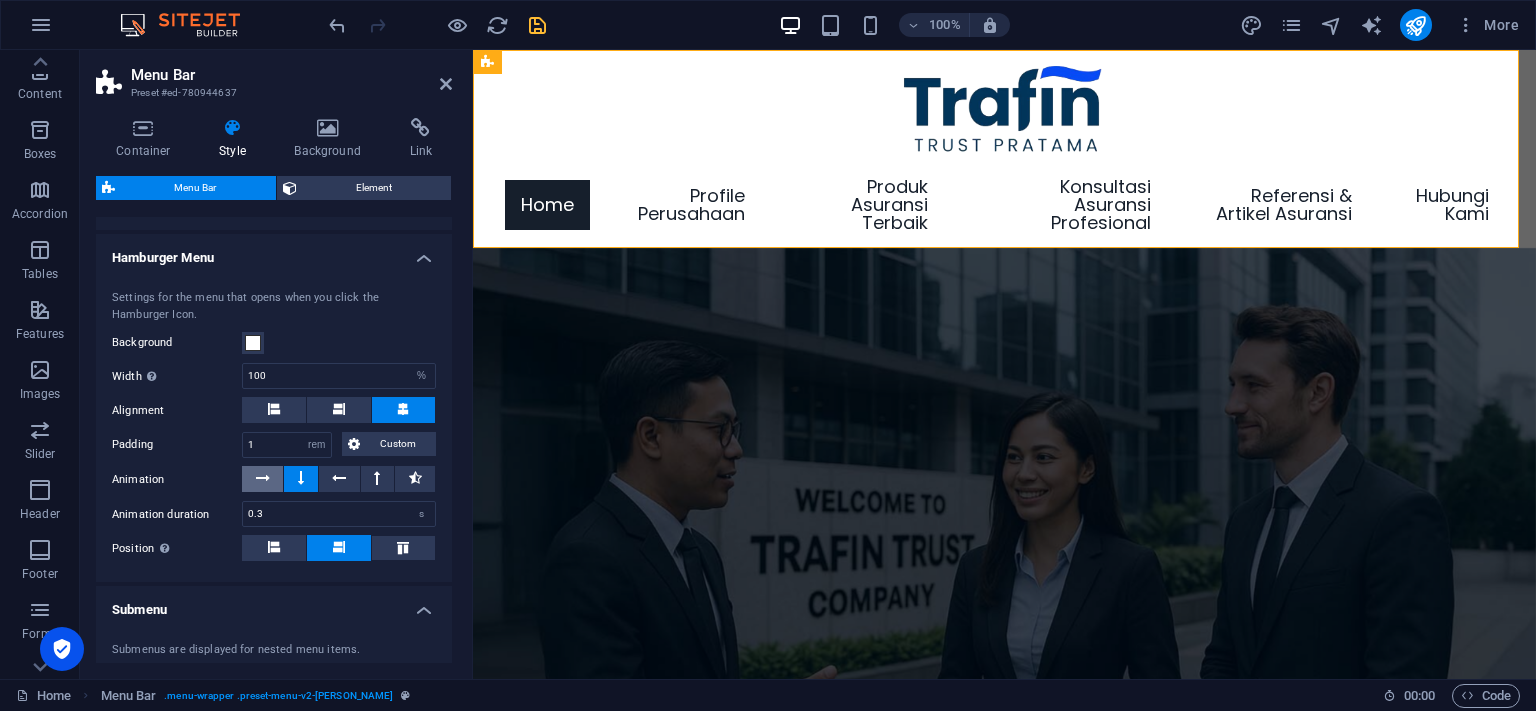 click at bounding box center (263, 478) 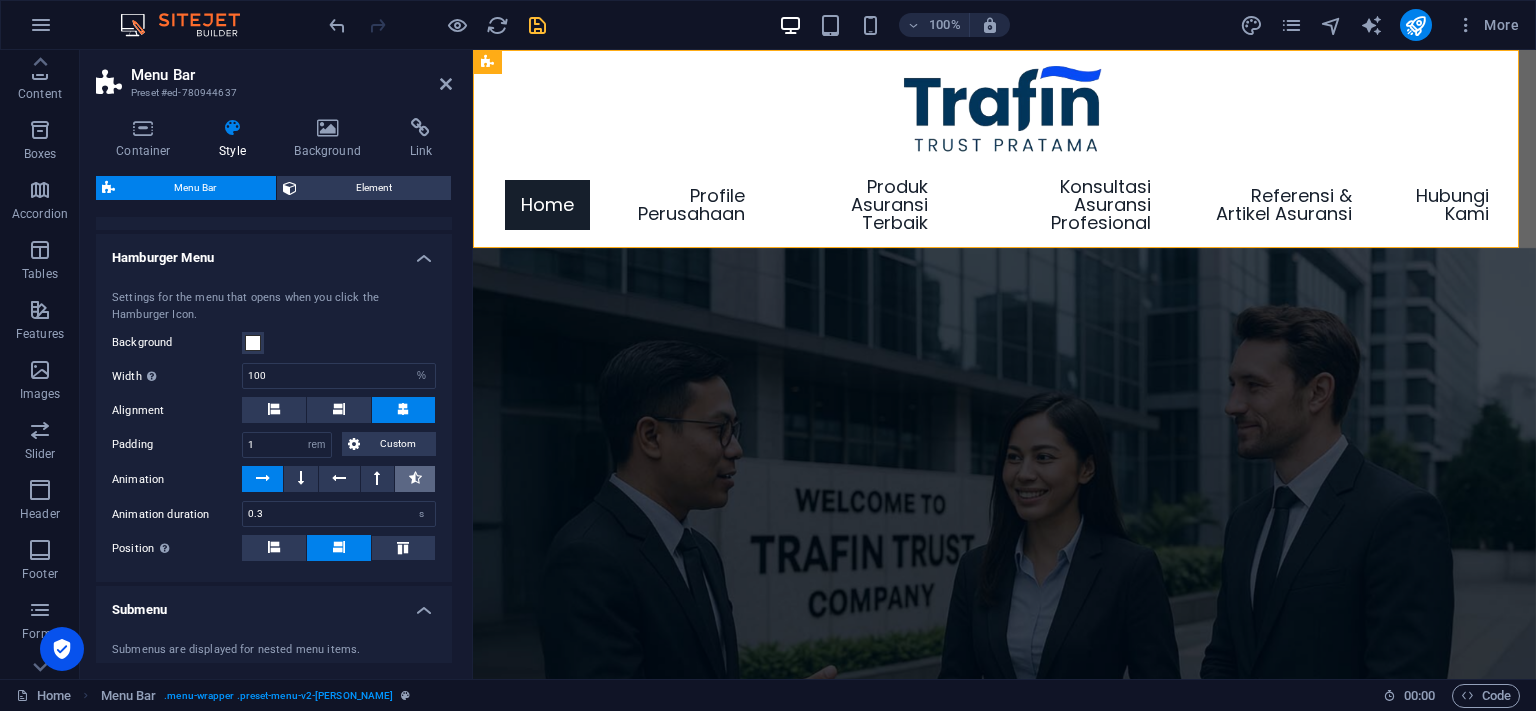 click at bounding box center (415, 478) 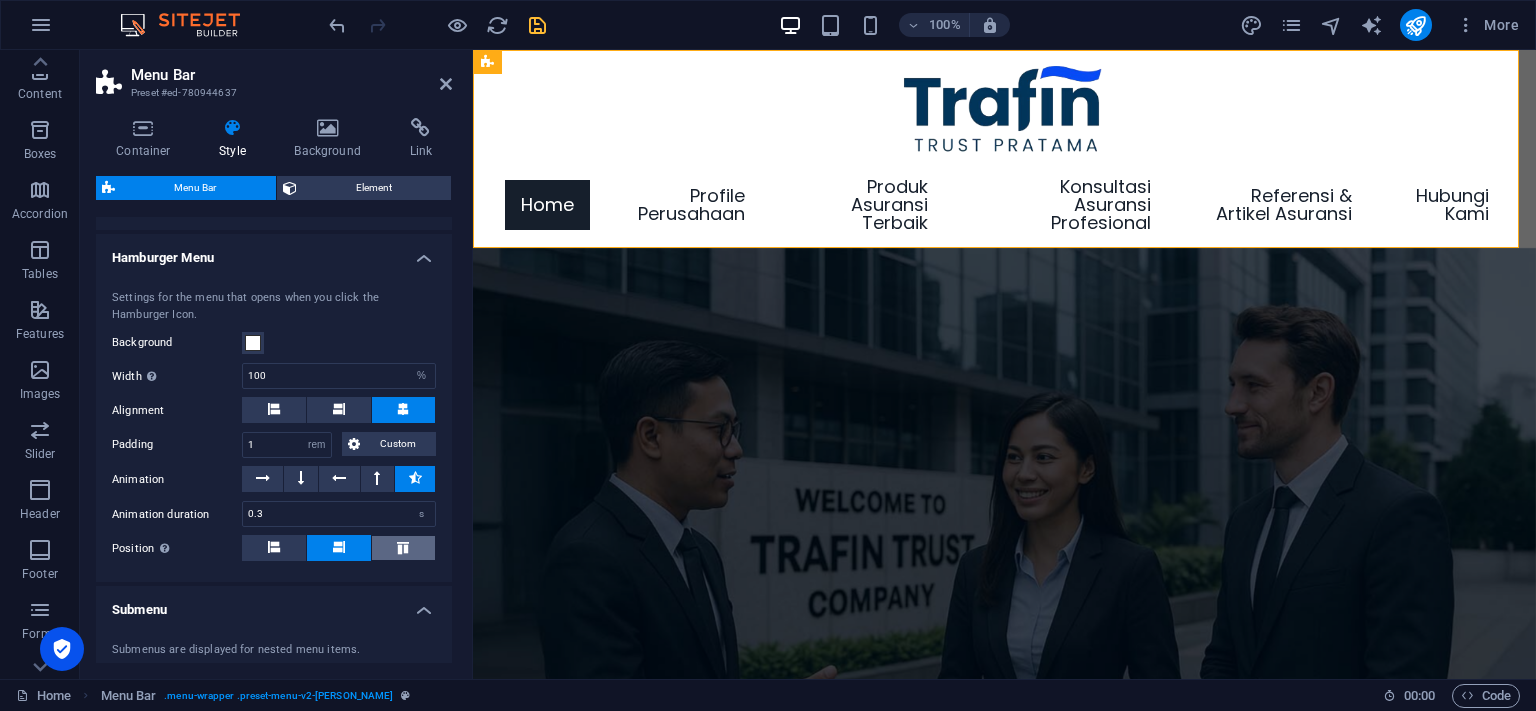 click at bounding box center [403, 548] 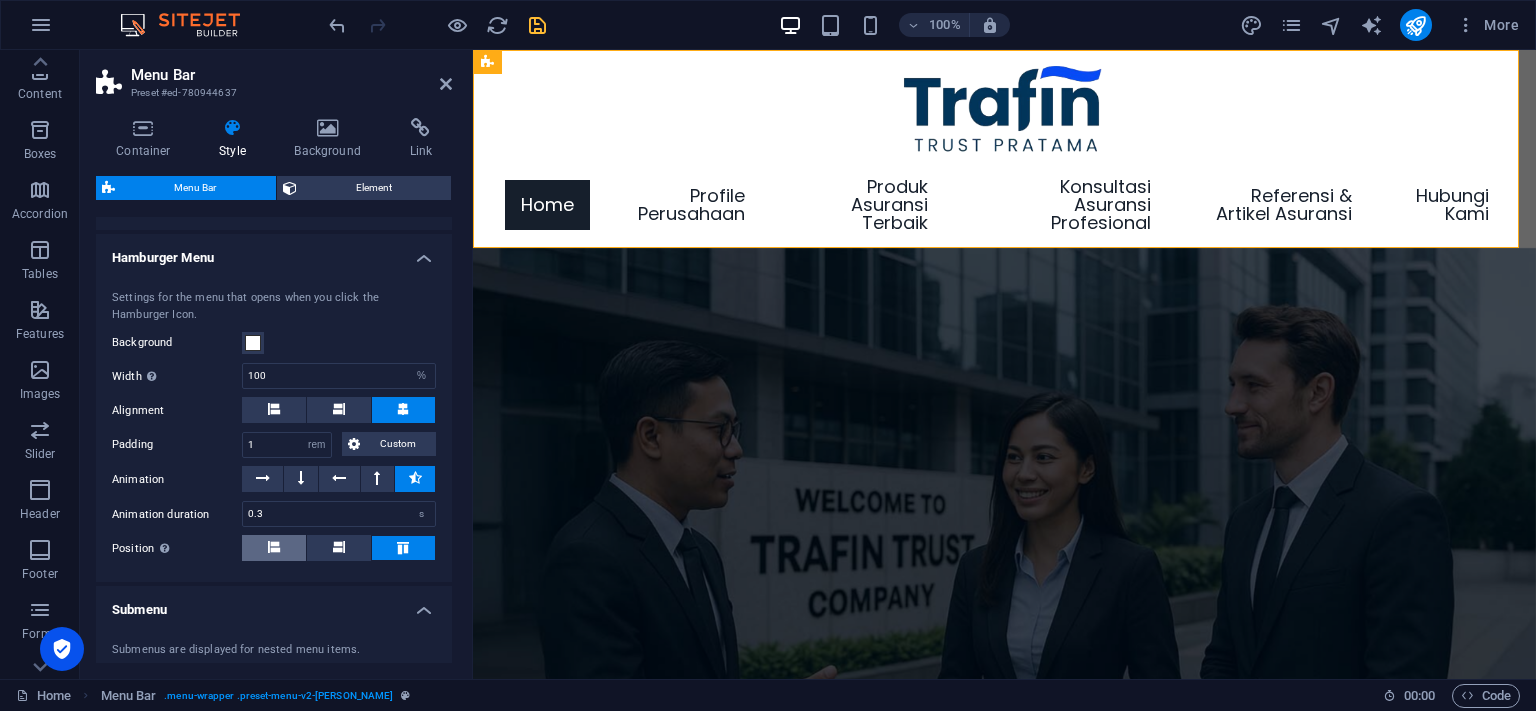 click at bounding box center (274, 547) 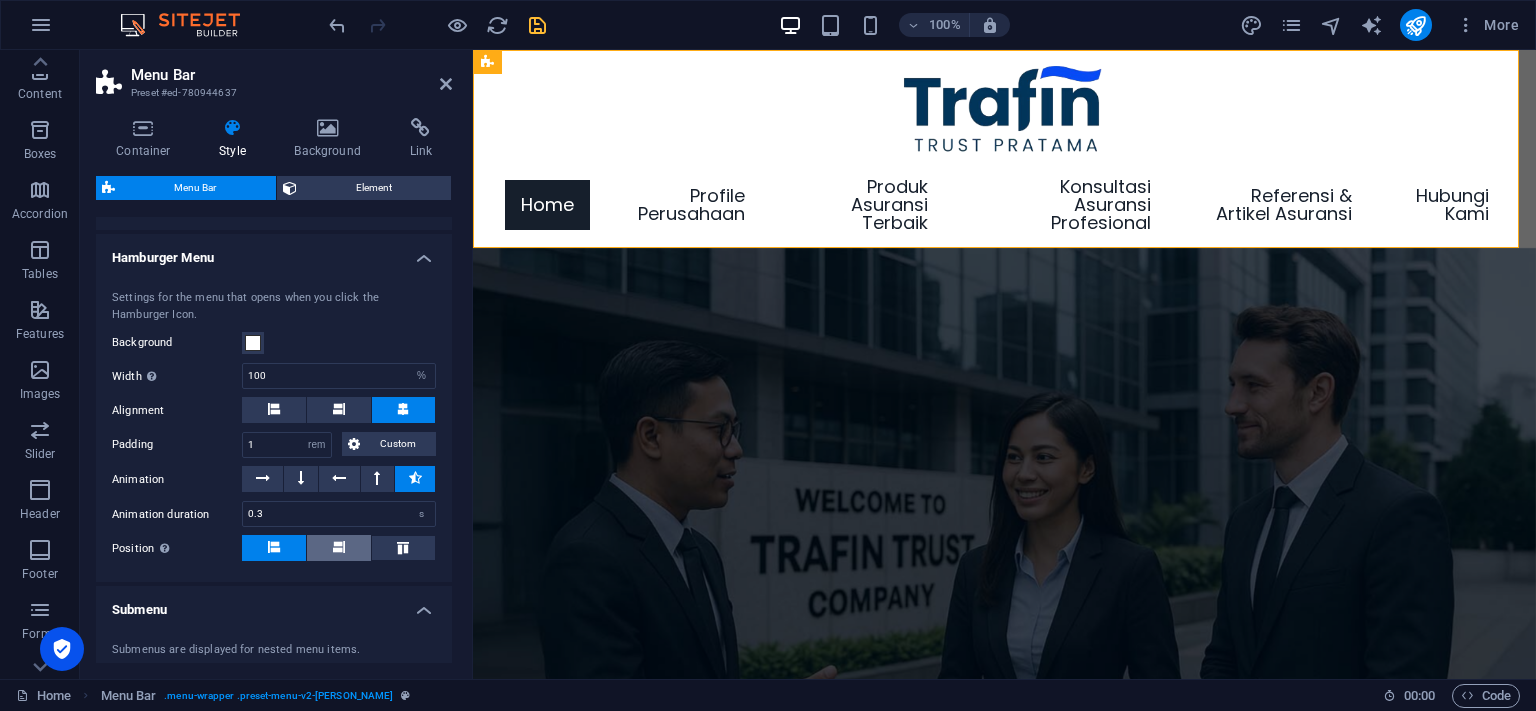 click at bounding box center [339, 547] 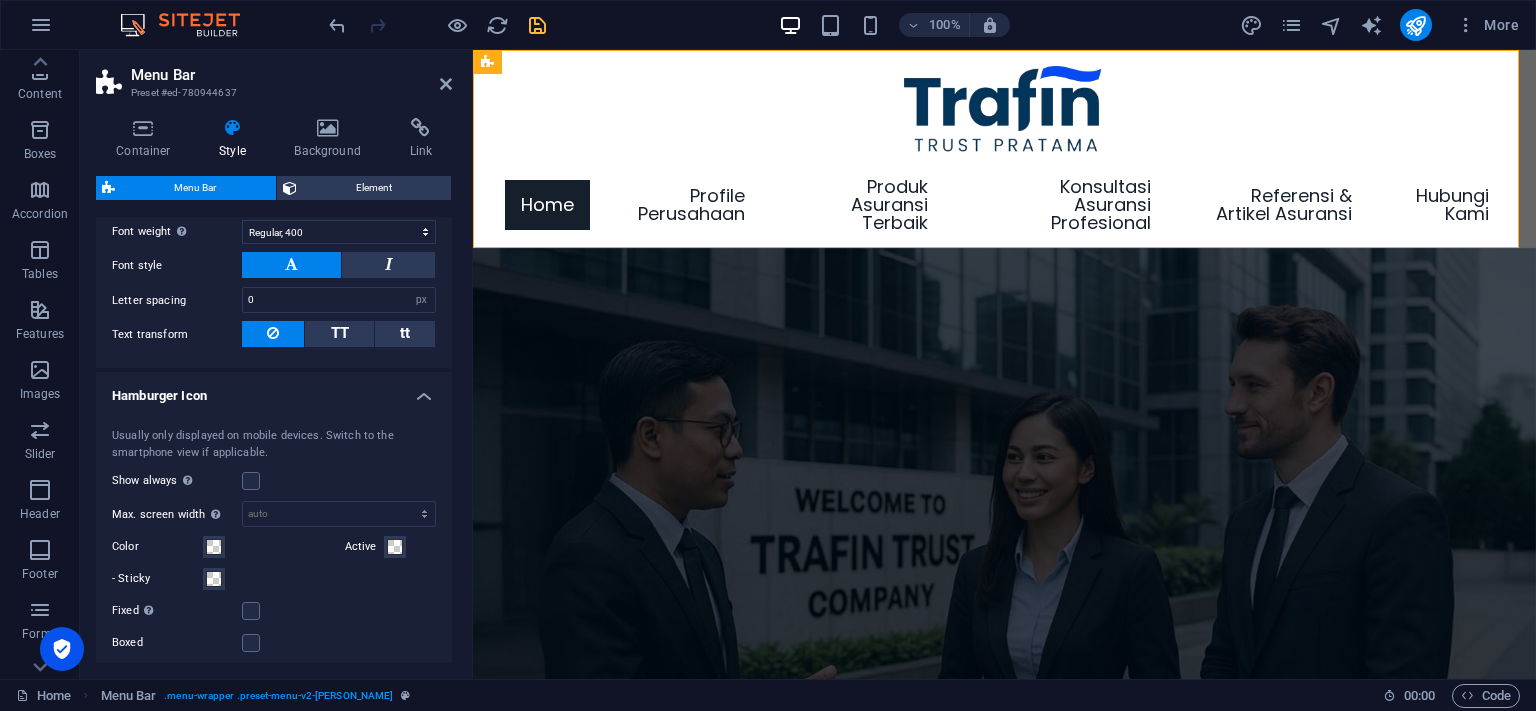 scroll, scrollTop: 1206, scrollLeft: 0, axis: vertical 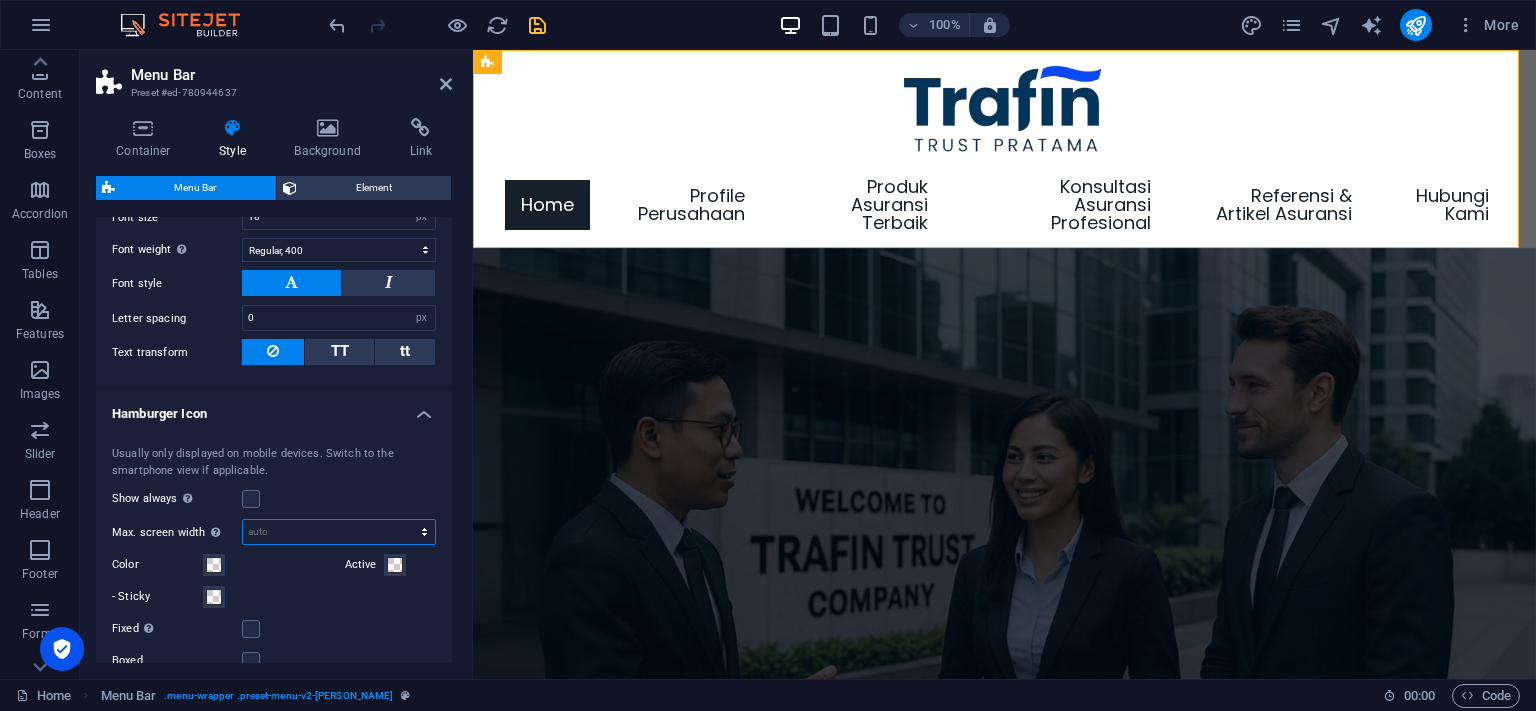 click on "auto px rem vh vw" at bounding box center [339, 532] 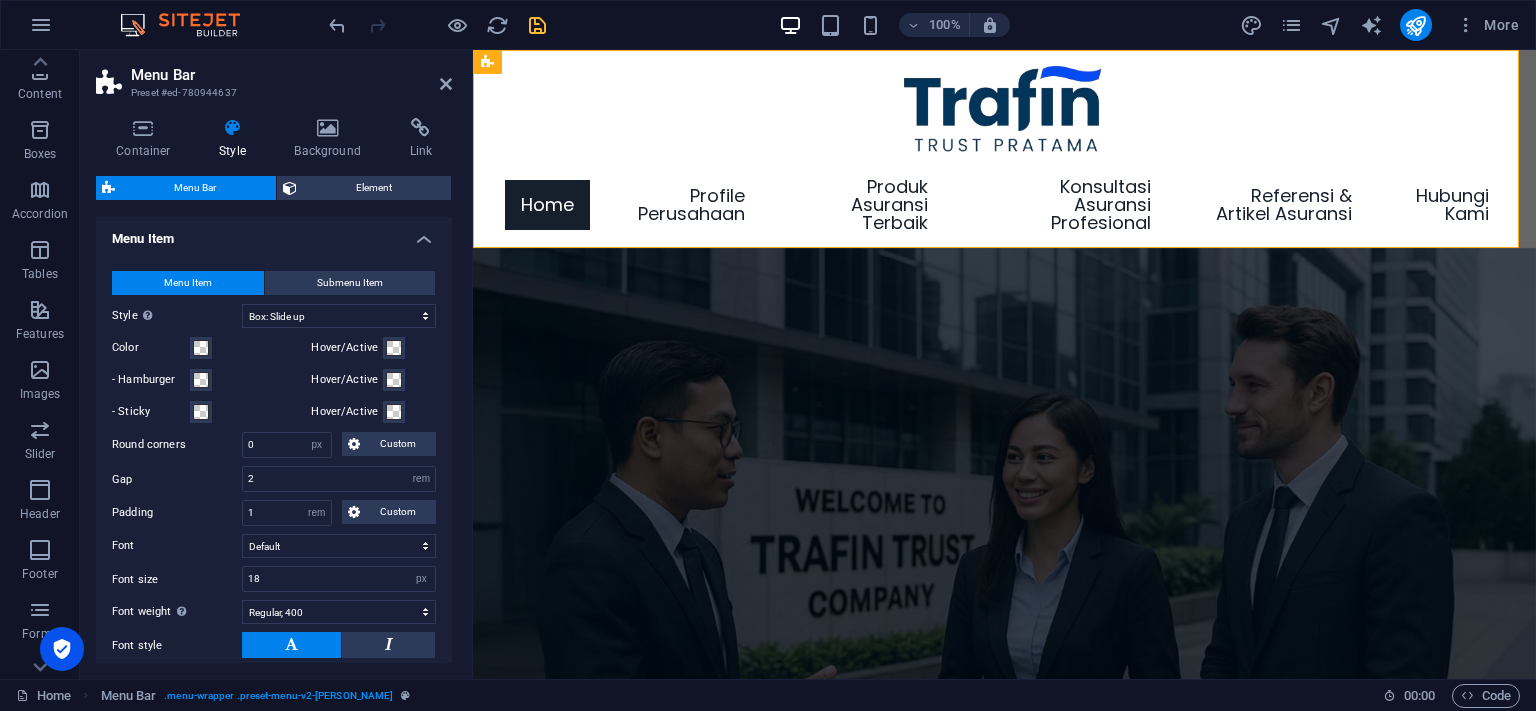 scroll, scrollTop: 841, scrollLeft: 0, axis: vertical 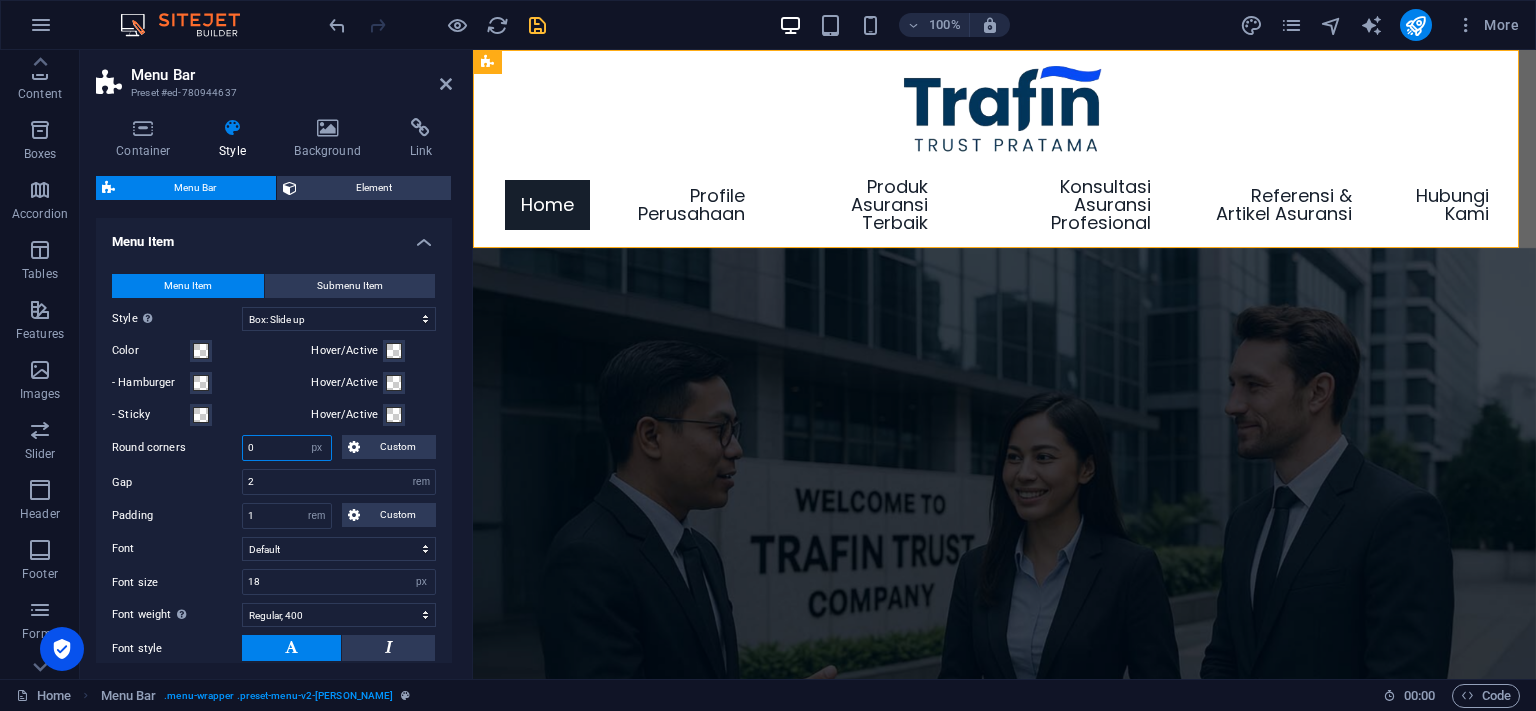 drag, startPoint x: 264, startPoint y: 444, endPoint x: 243, endPoint y: 441, distance: 21.213203 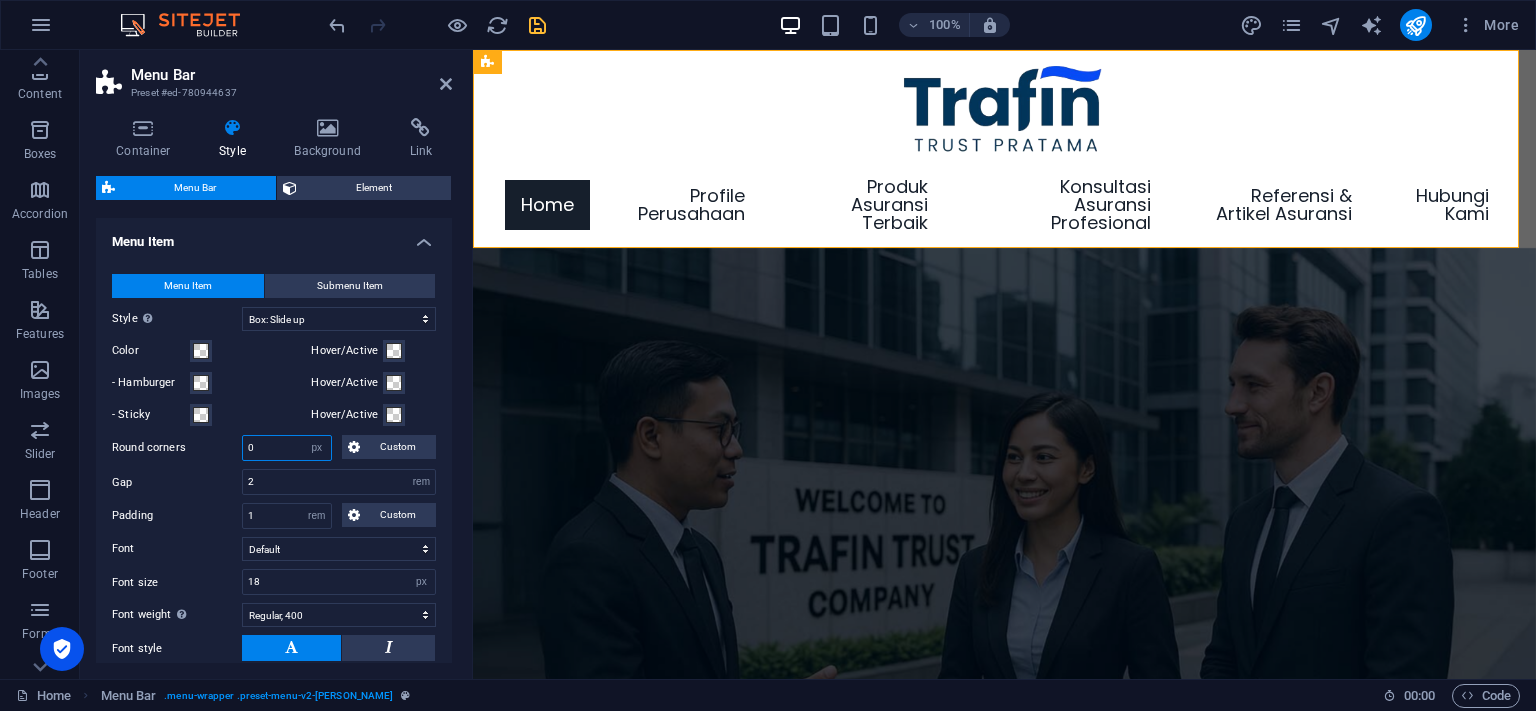 click on "0" at bounding box center [287, 448] 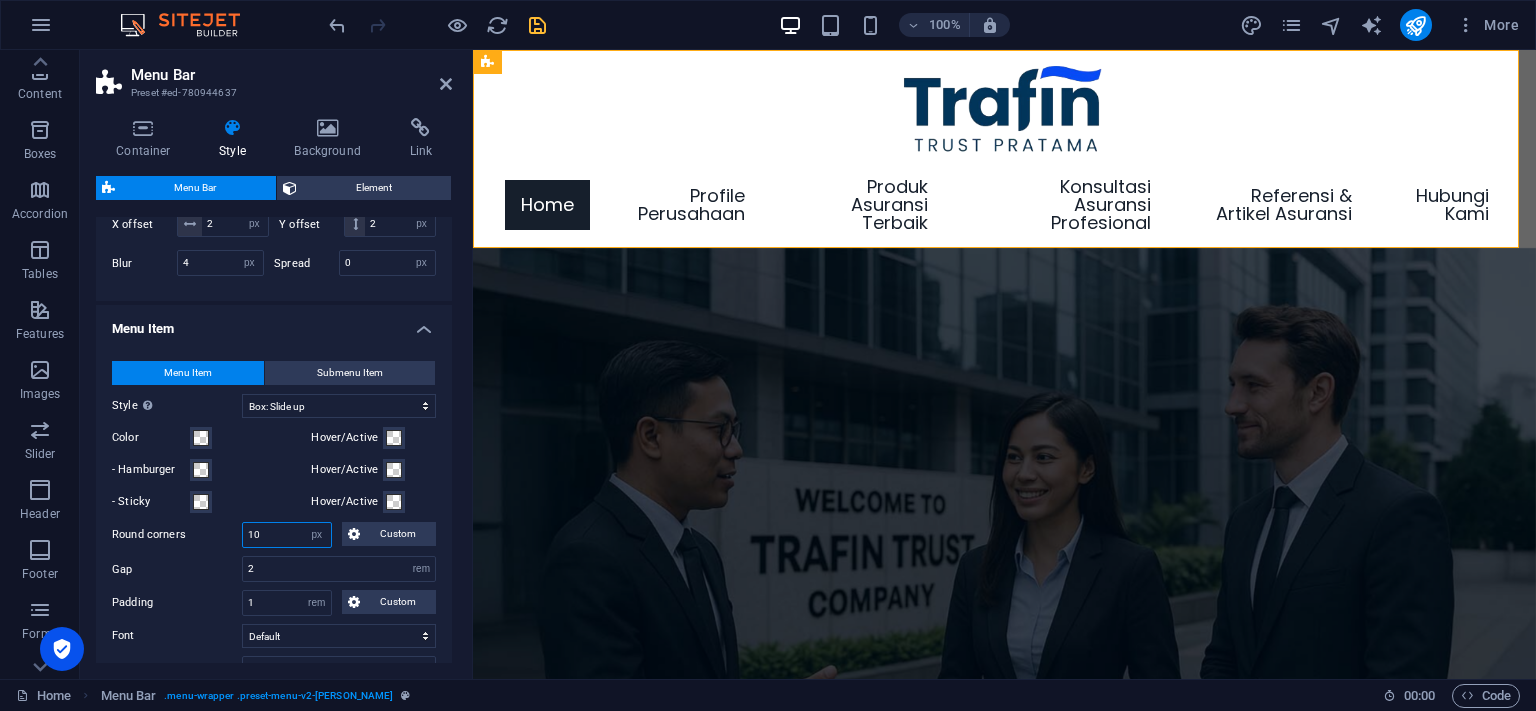 scroll, scrollTop: 750, scrollLeft: 0, axis: vertical 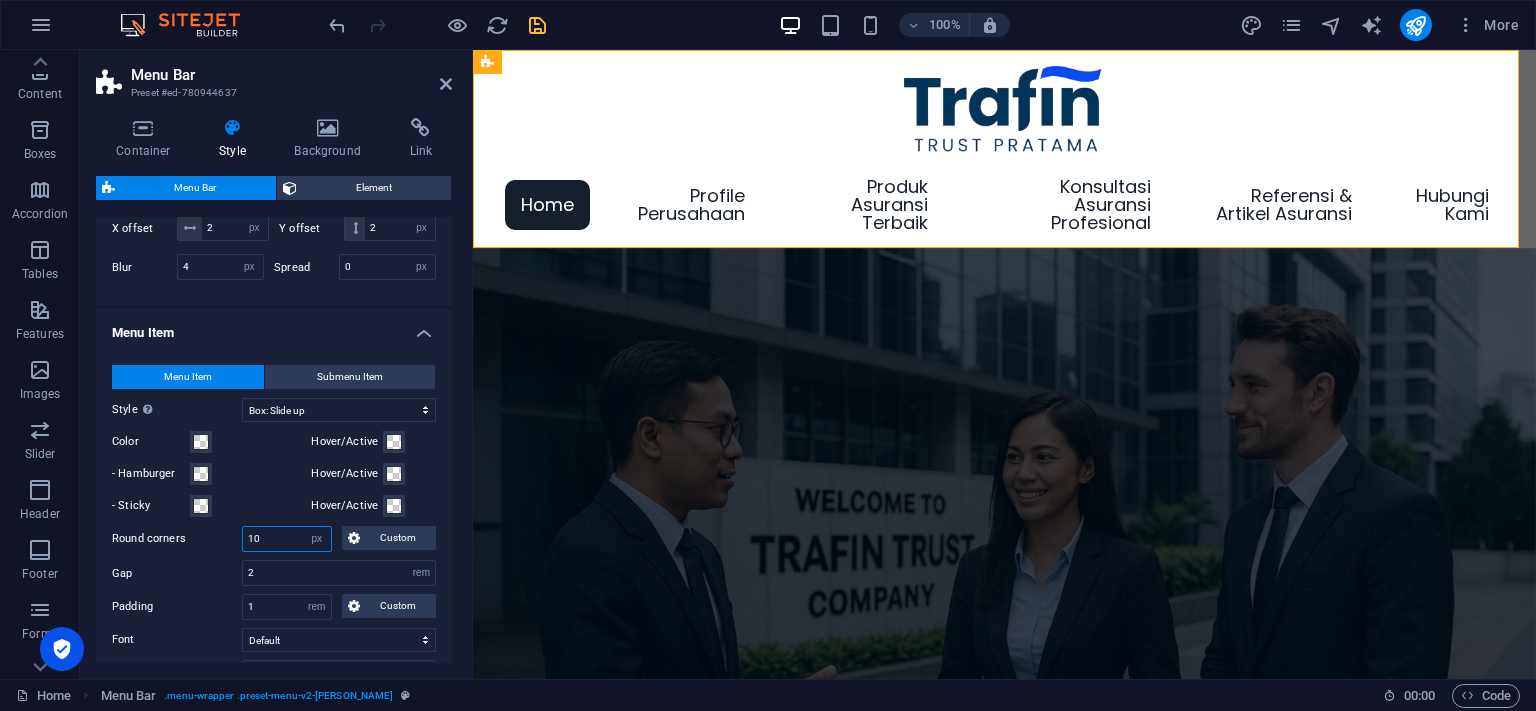 type on "10" 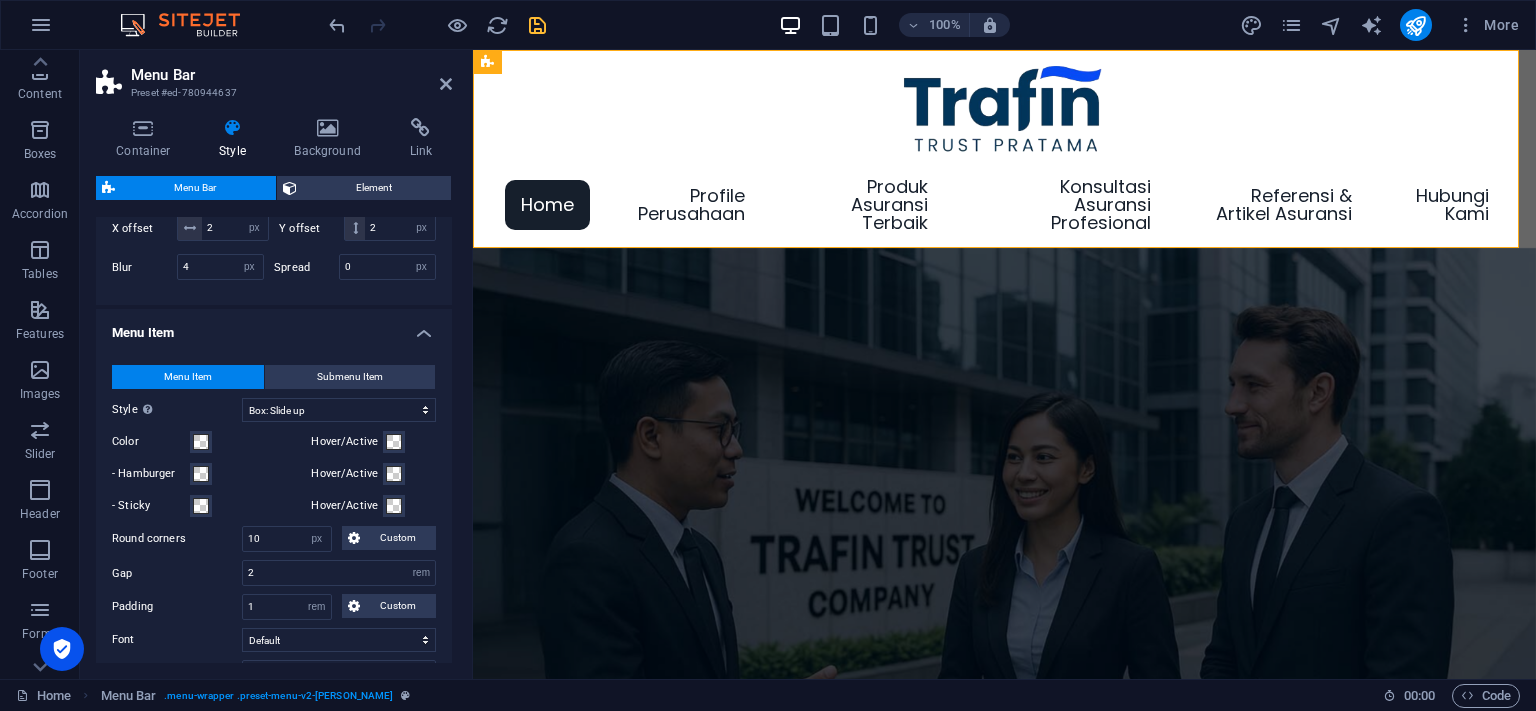 click on "- Sticky" at bounding box center (207, 506) 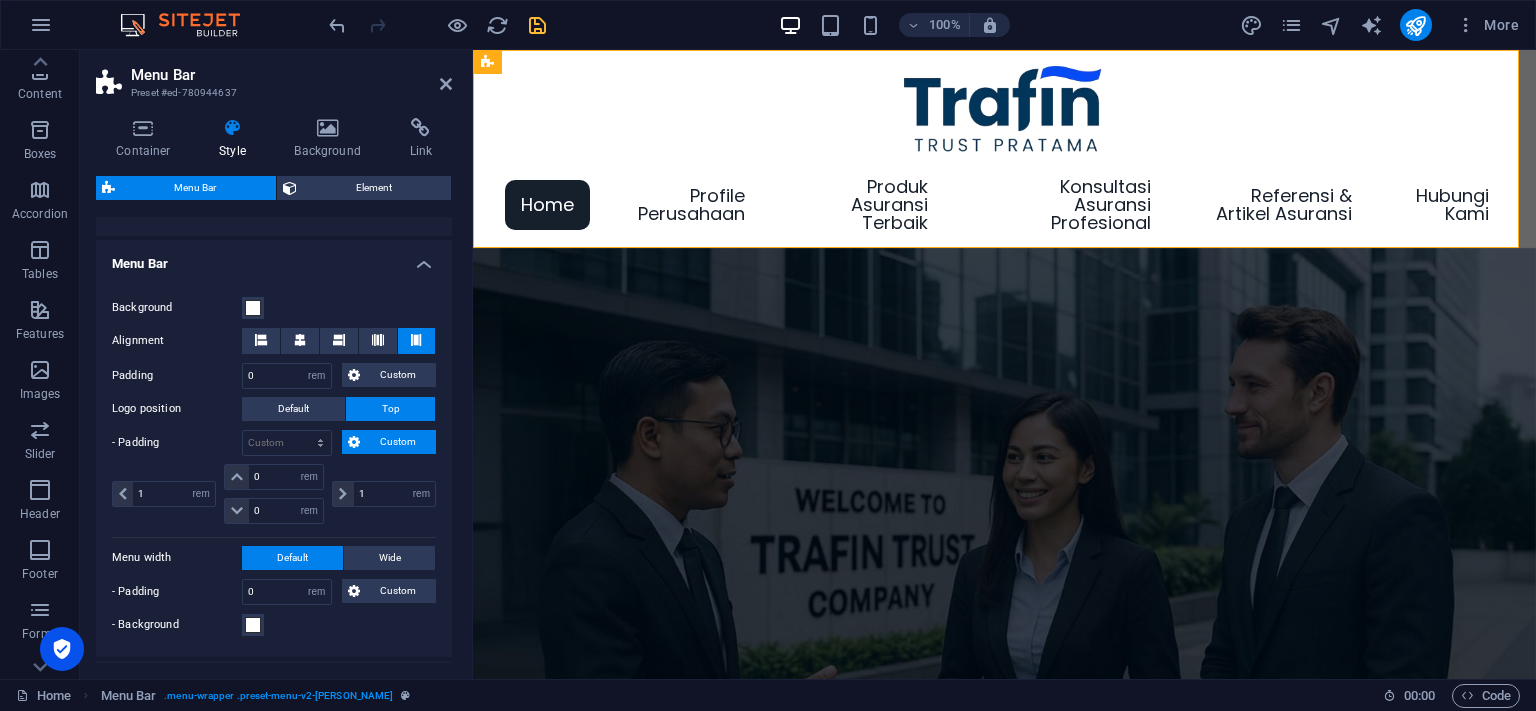 scroll, scrollTop: 20, scrollLeft: 0, axis: vertical 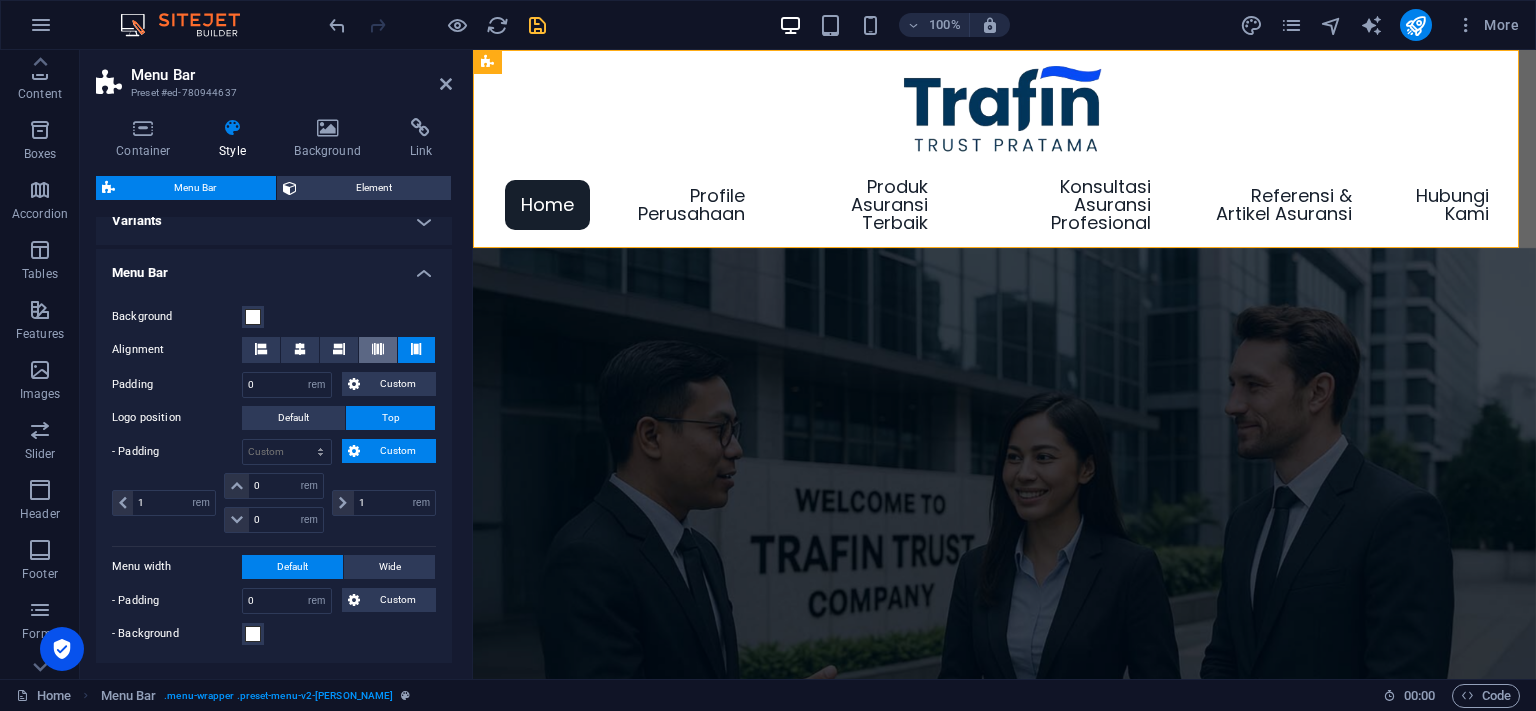 click at bounding box center (378, 350) 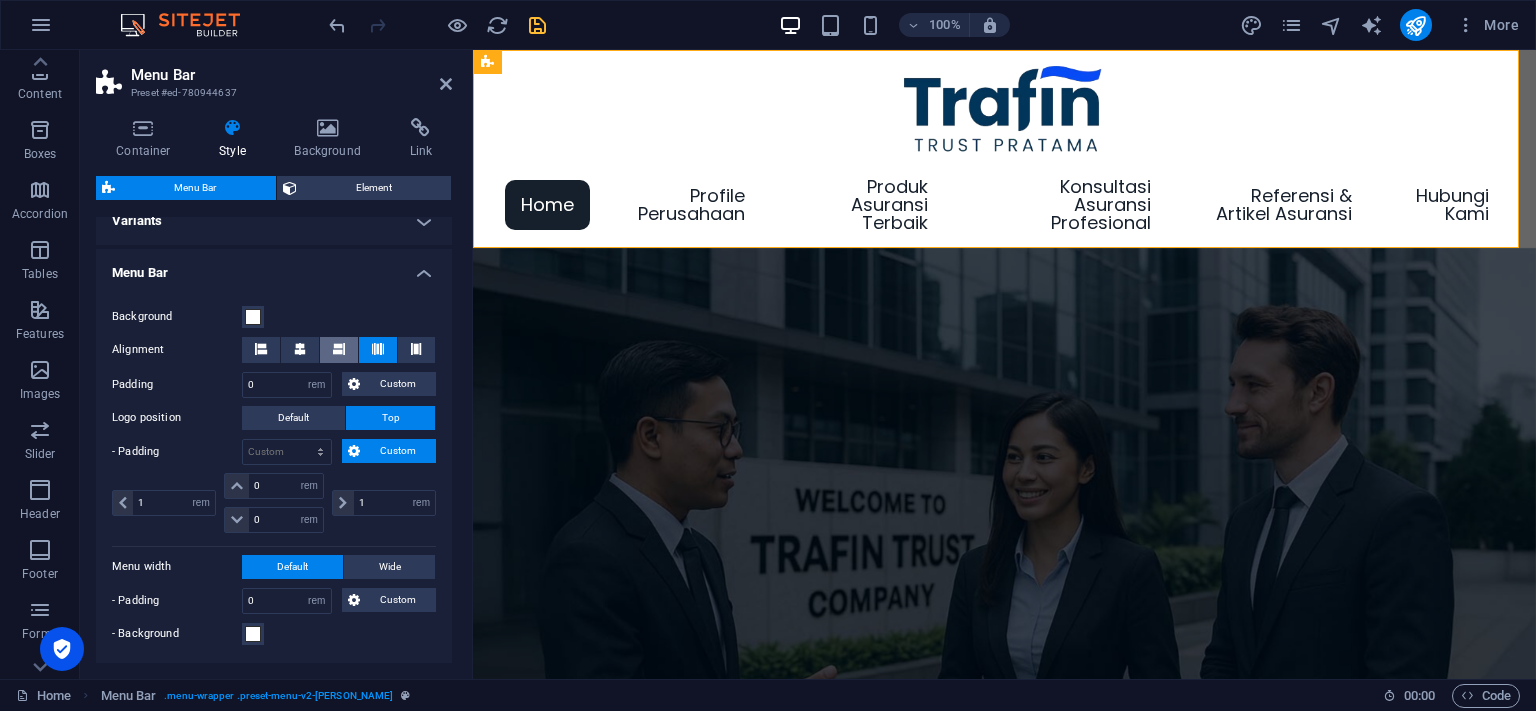click at bounding box center [339, 349] 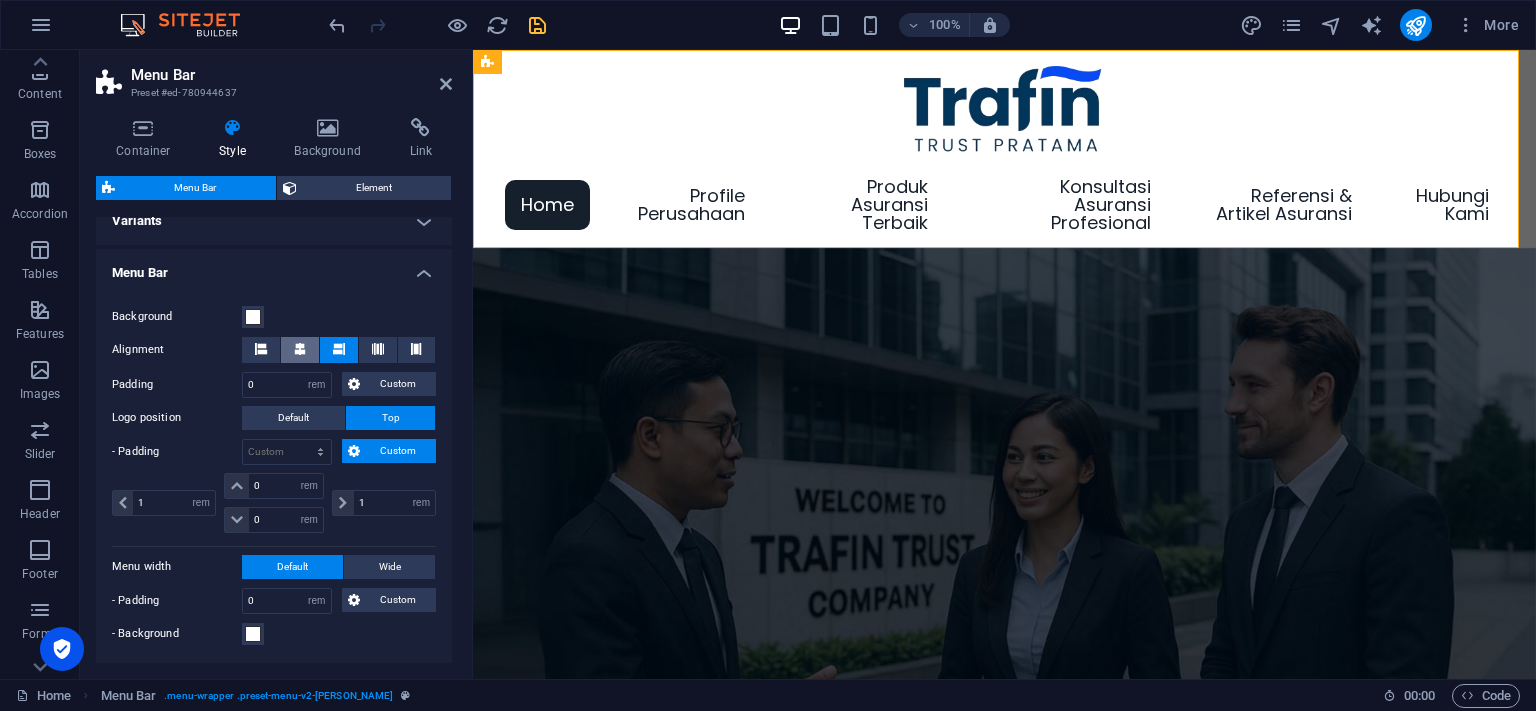 click at bounding box center (300, 349) 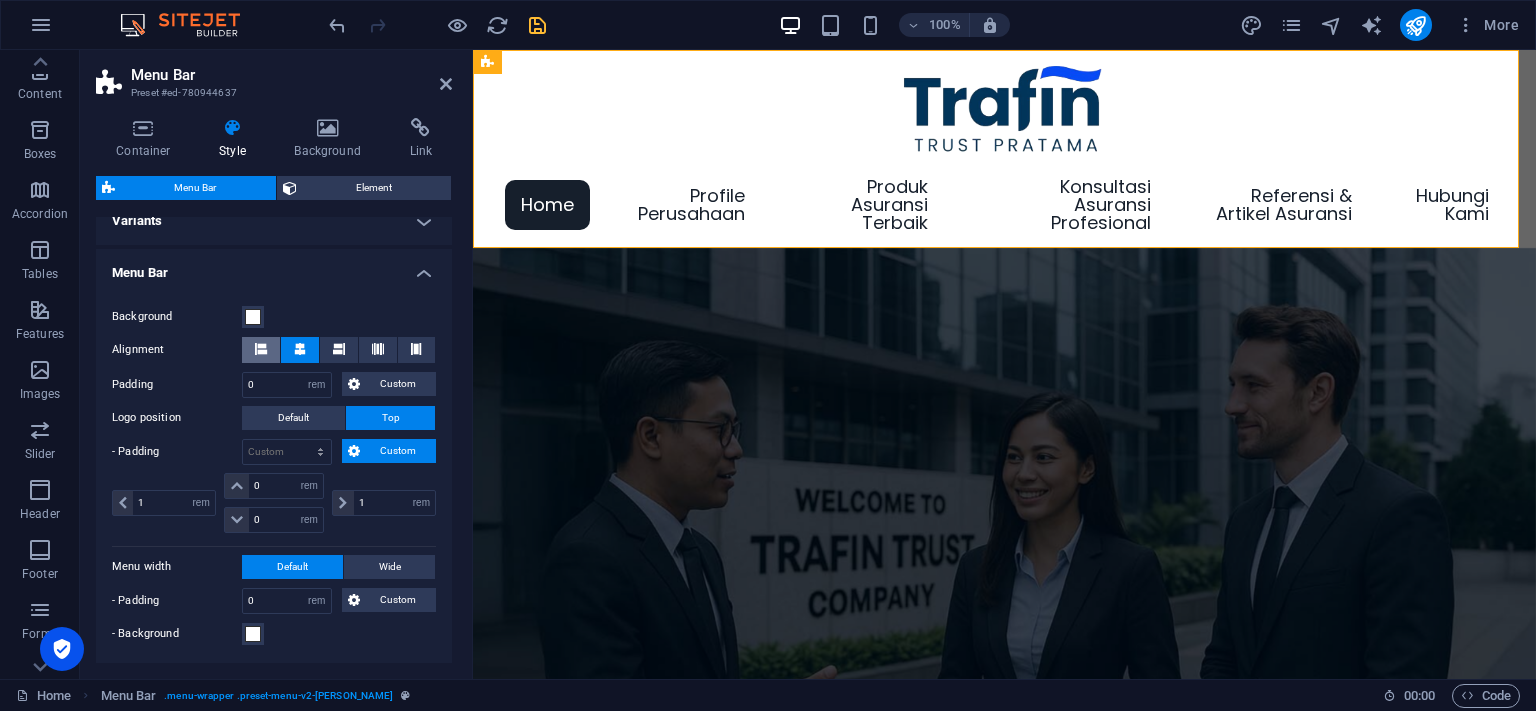 click at bounding box center (261, 350) 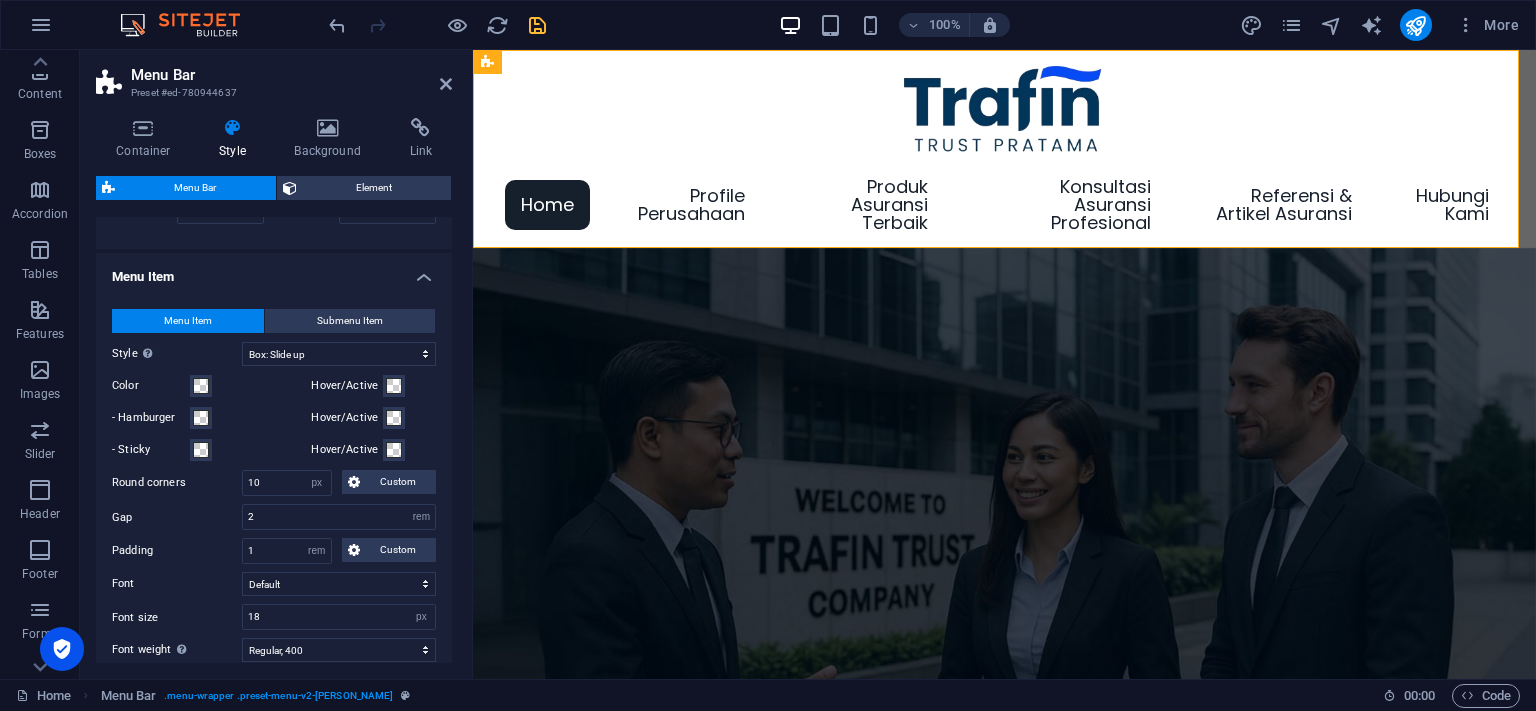 scroll, scrollTop: 932, scrollLeft: 0, axis: vertical 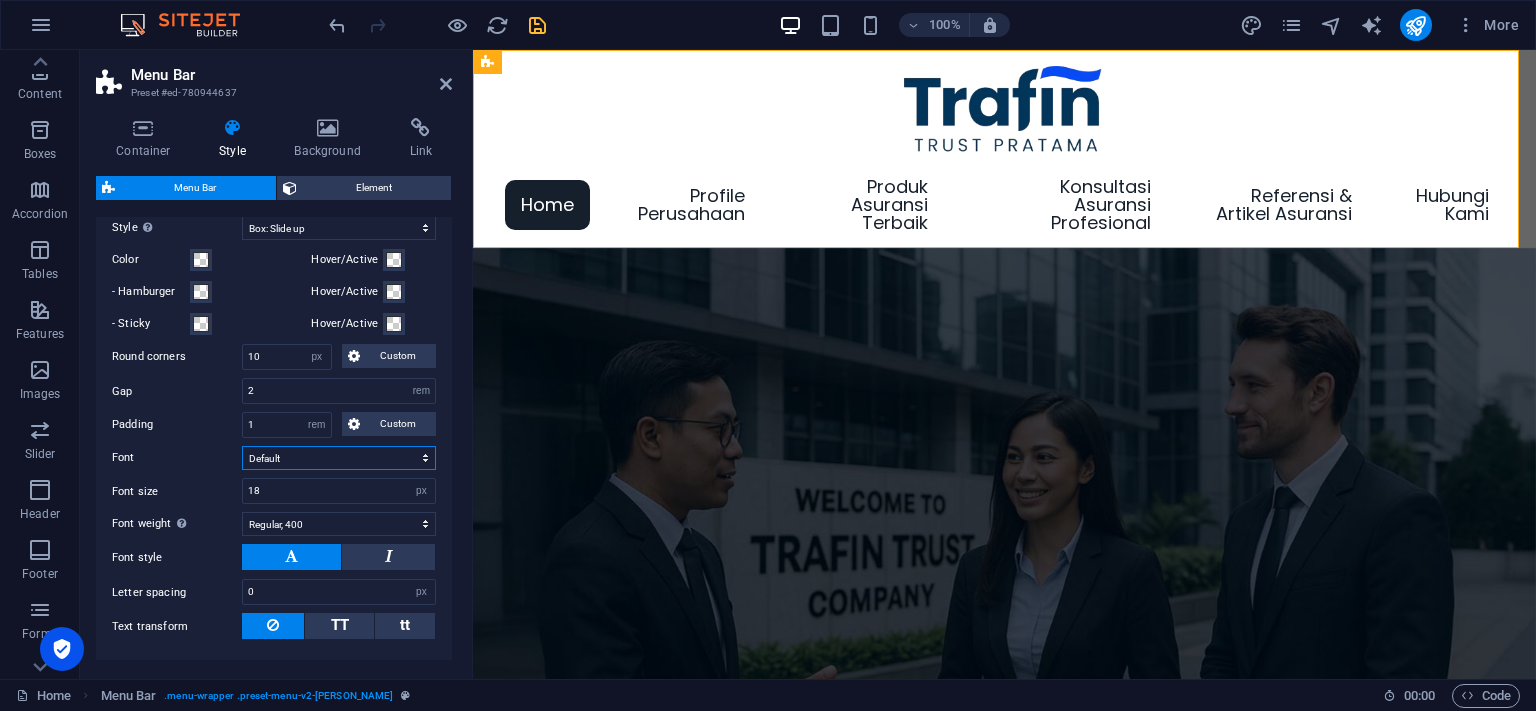 click on "Default Headlines" at bounding box center [339, 458] 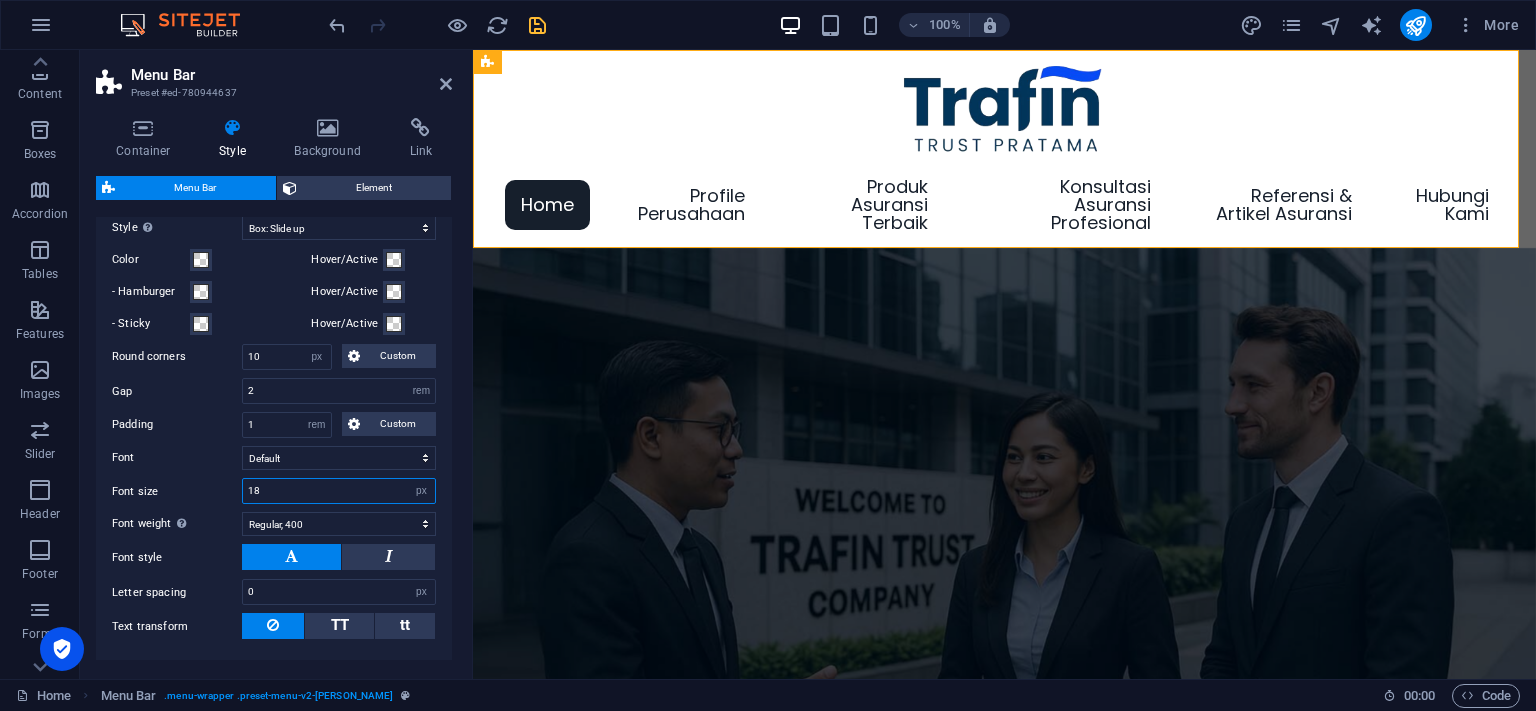 click on "18" at bounding box center (339, 491) 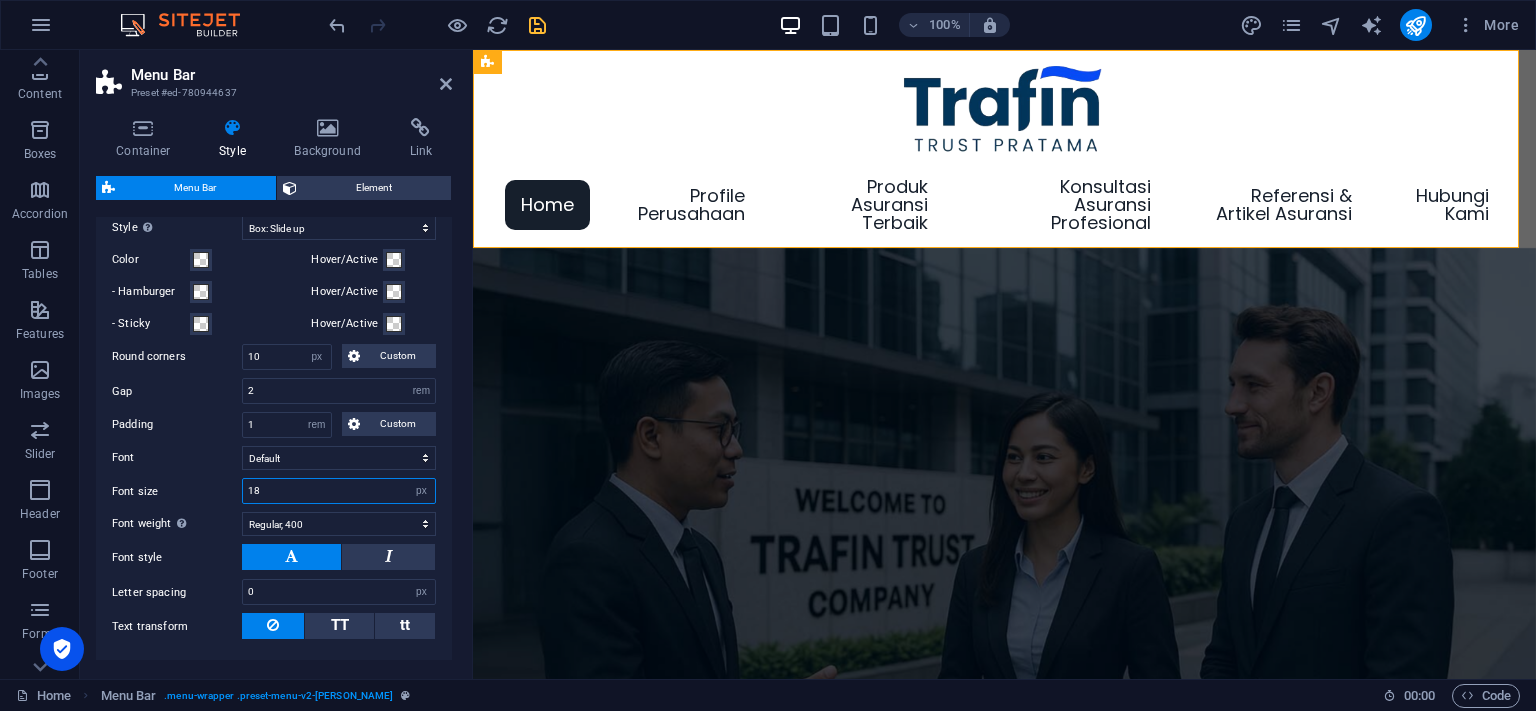 click on "18" at bounding box center [339, 491] 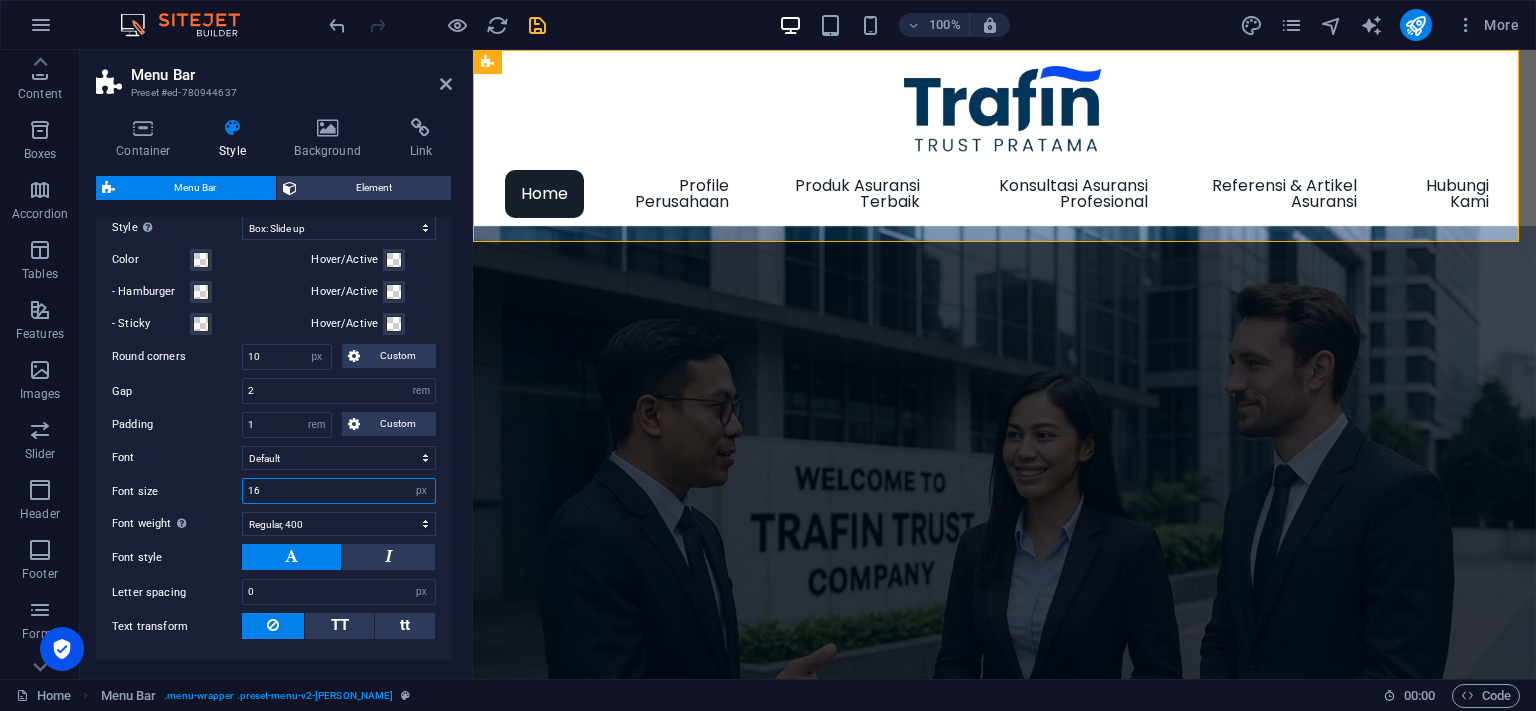 drag, startPoint x: 274, startPoint y: 489, endPoint x: 246, endPoint y: 485, distance: 28.284271 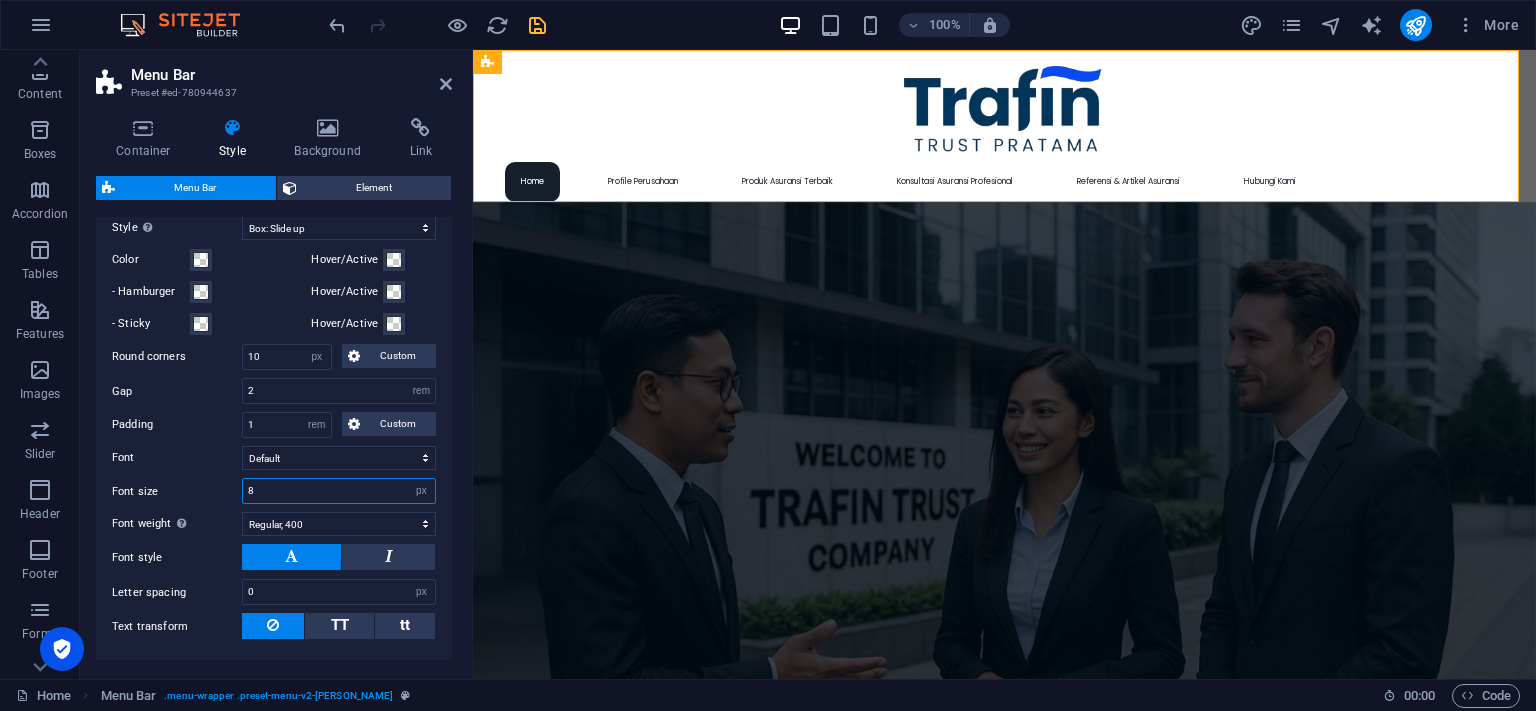 drag, startPoint x: 265, startPoint y: 478, endPoint x: 214, endPoint y: 488, distance: 51.971146 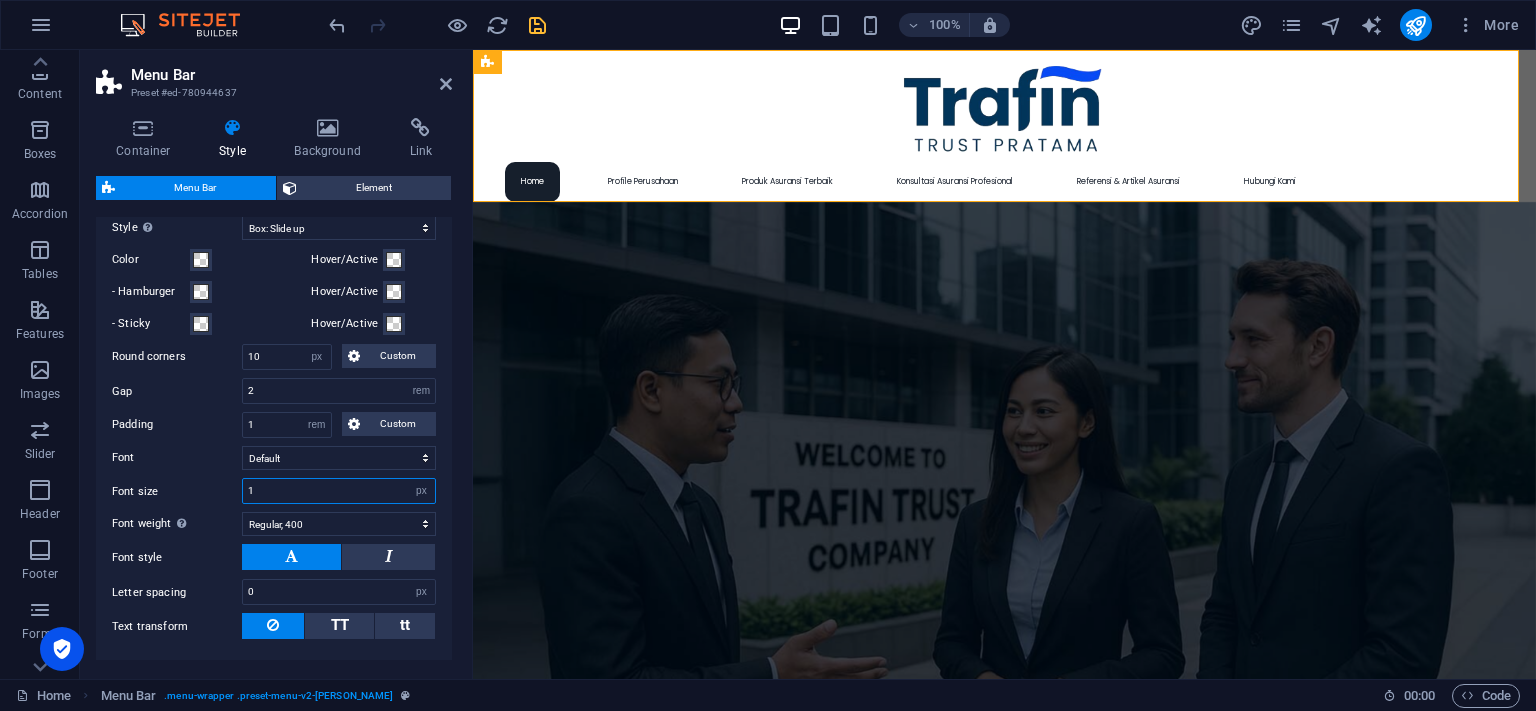 type on "10" 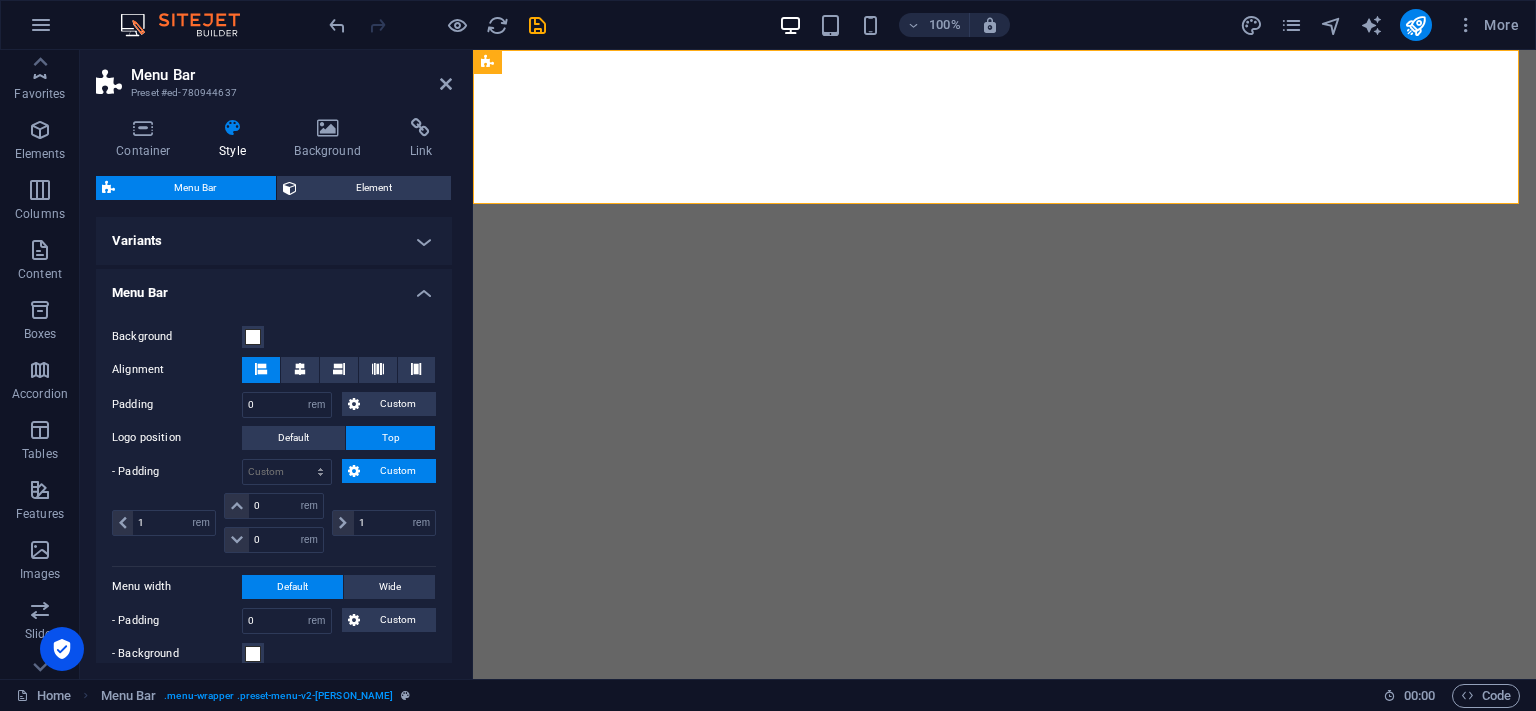 select on "rem" 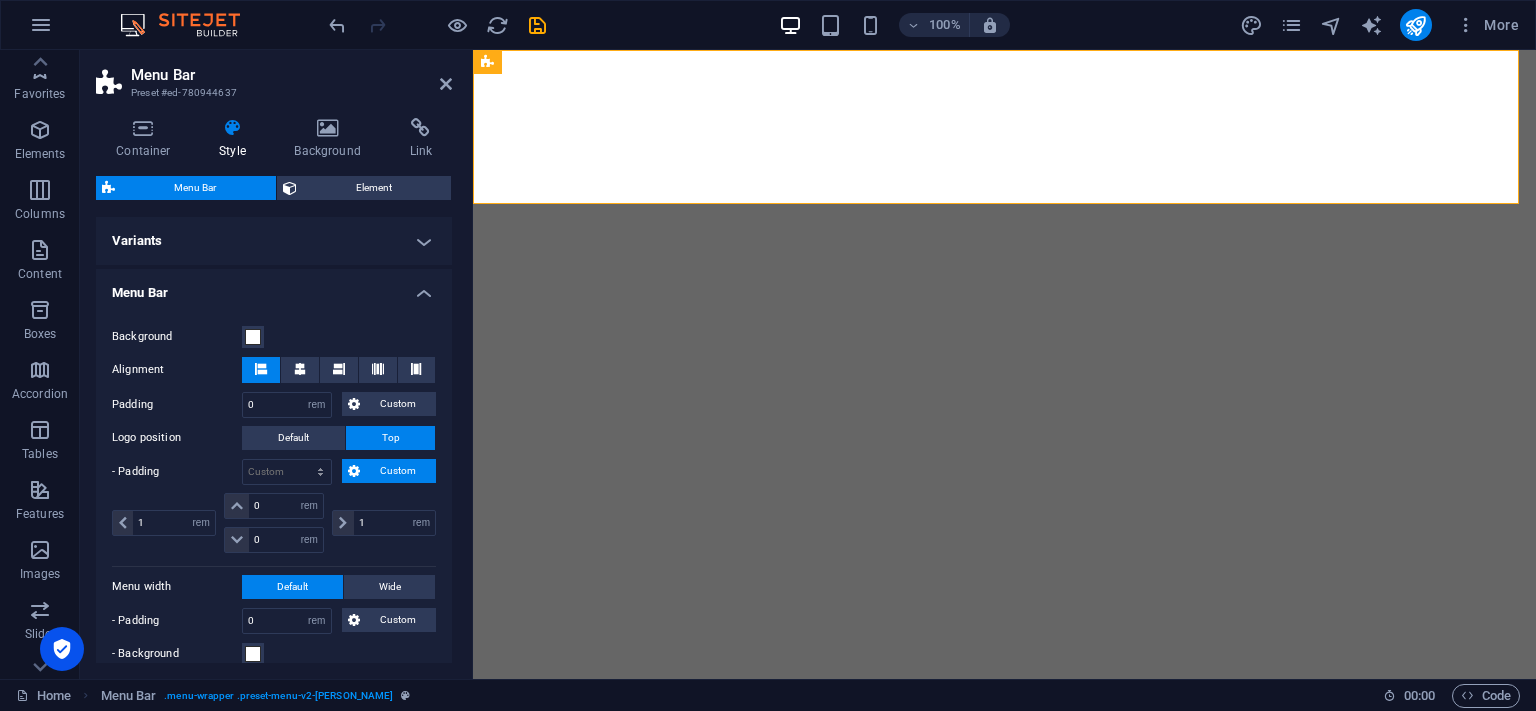 select on "hover_box_bottom" 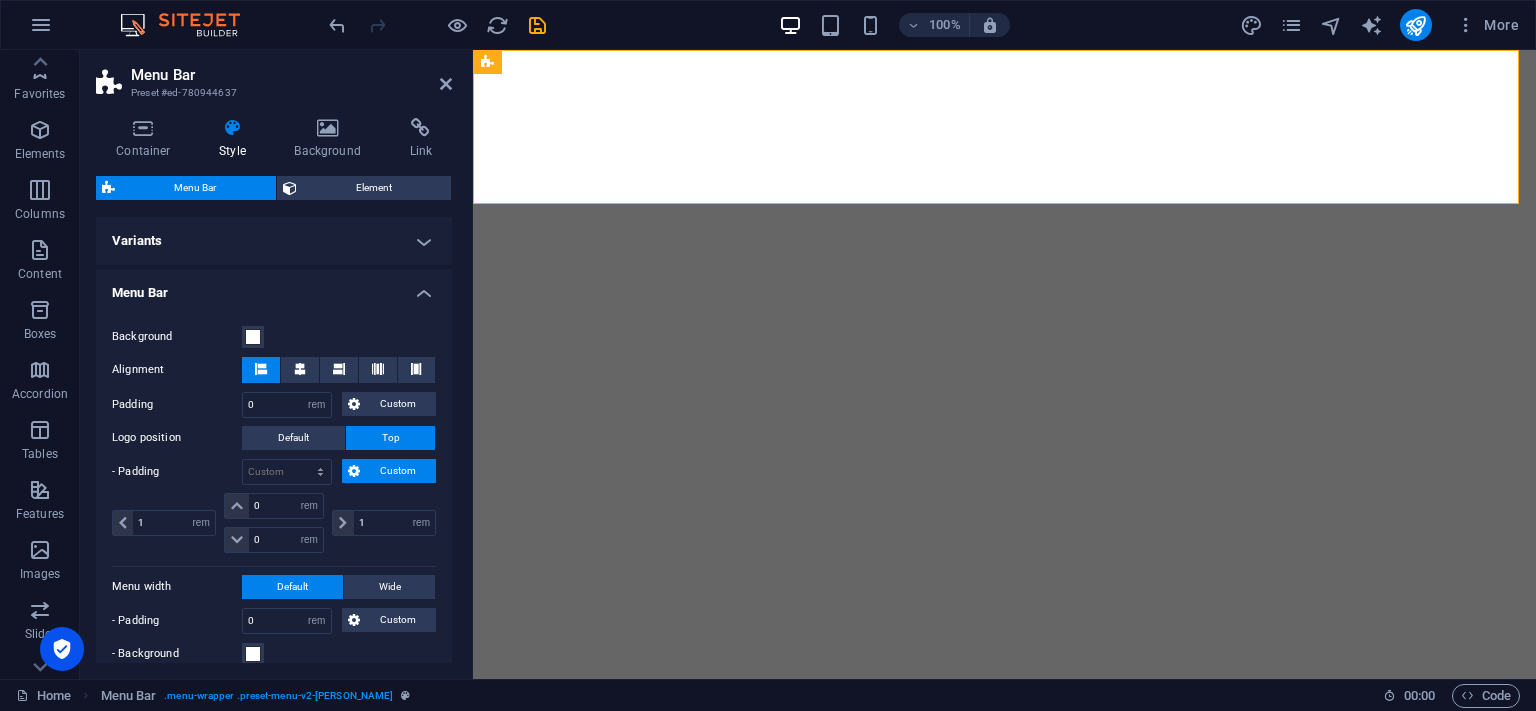 select on "px" 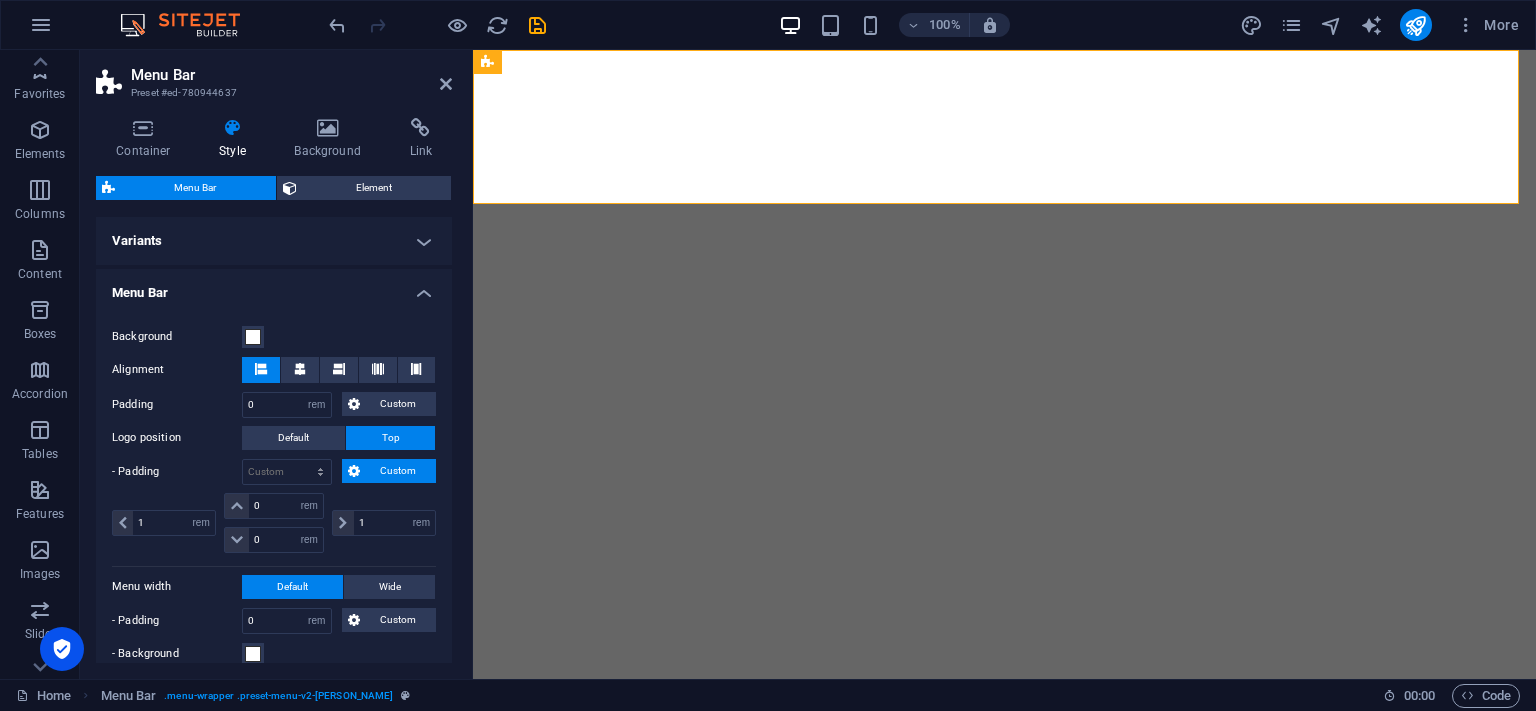 scroll, scrollTop: 0, scrollLeft: 0, axis: both 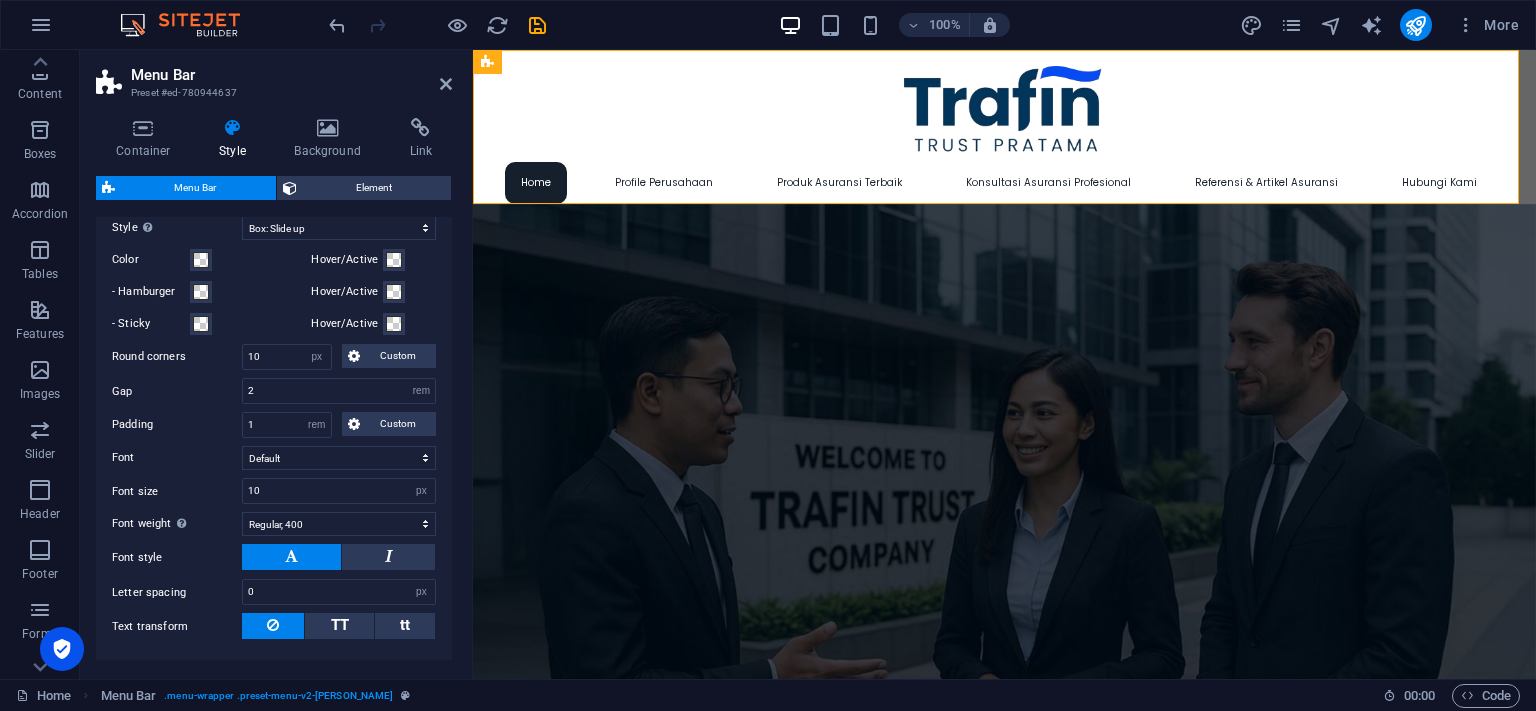 drag, startPoint x: 282, startPoint y: 488, endPoint x: 218, endPoint y: 493, distance: 64.195015 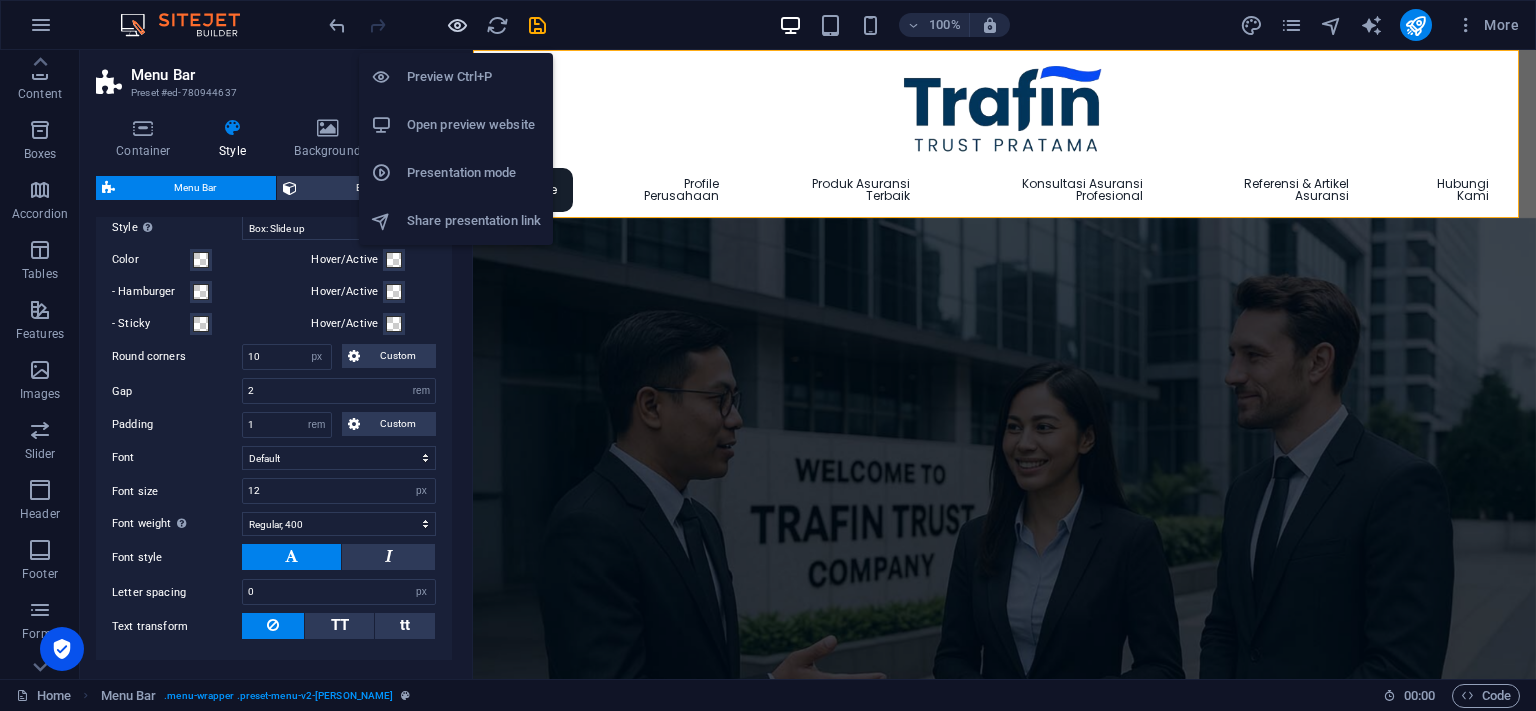 type on "12" 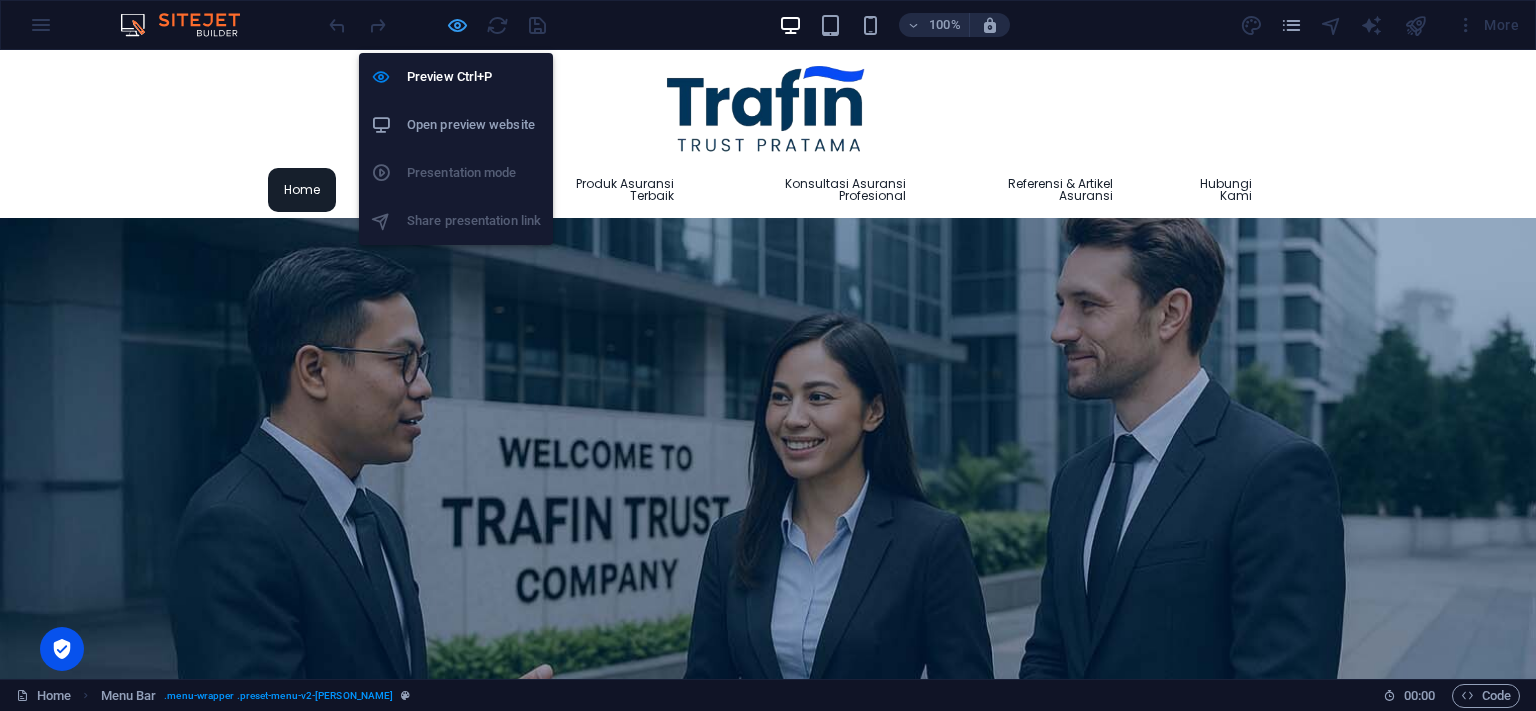 click at bounding box center [457, 25] 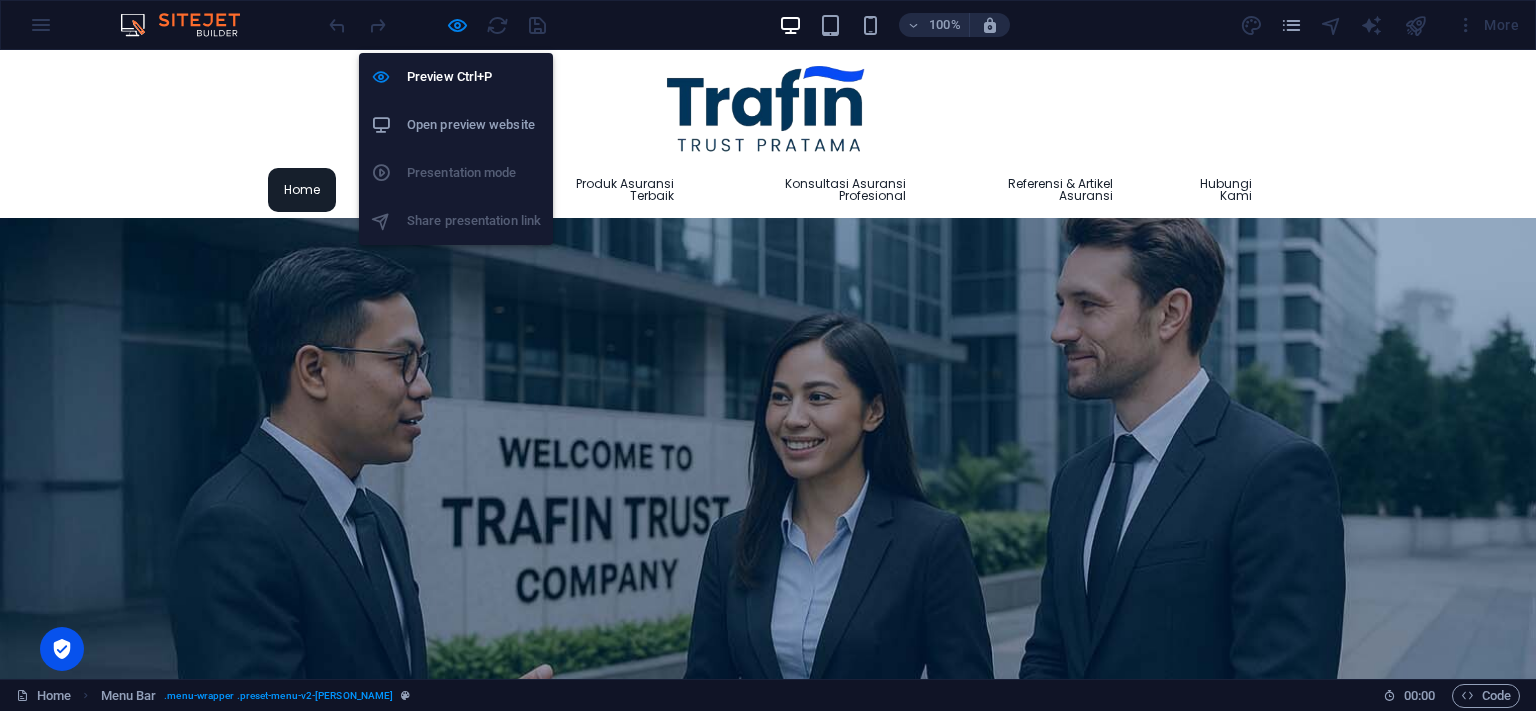 select on "rem" 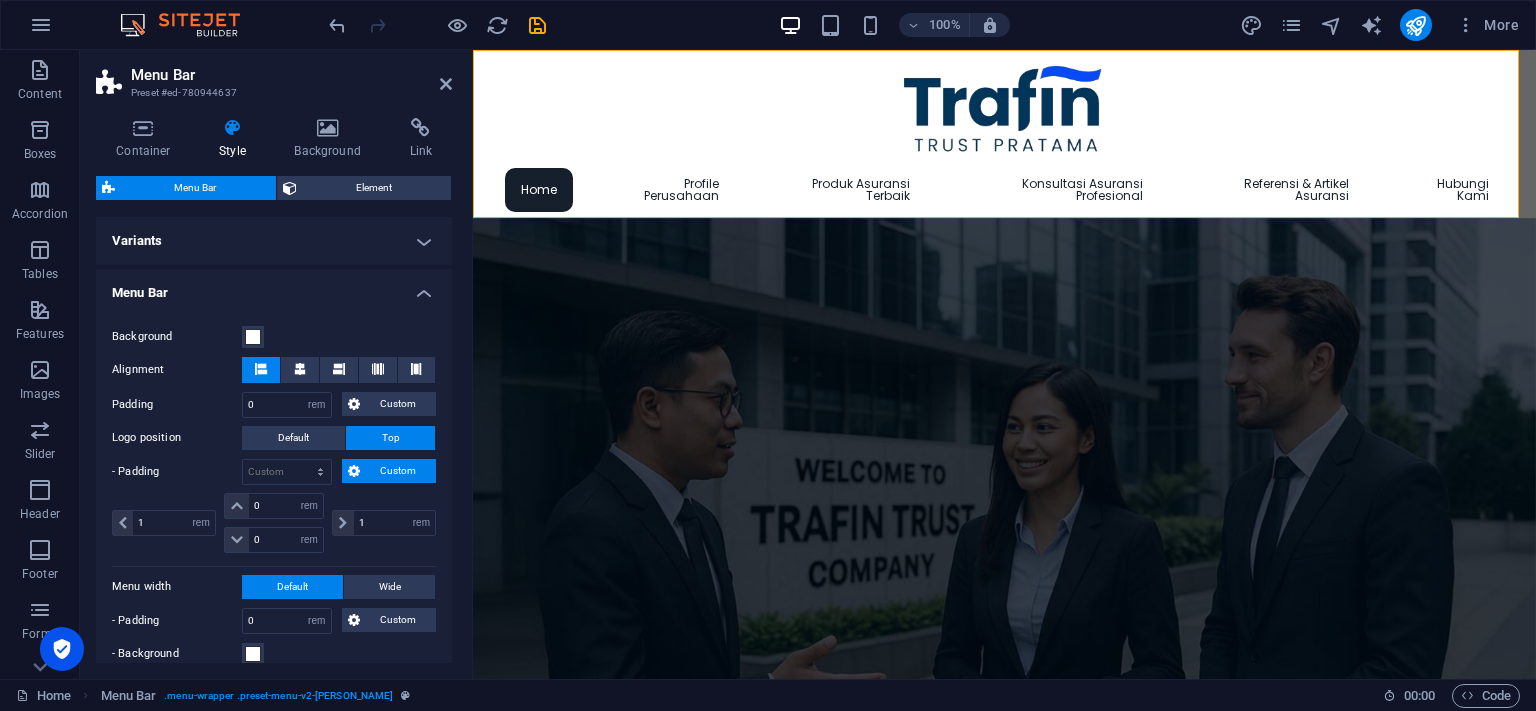 scroll, scrollTop: 932, scrollLeft: 0, axis: vertical 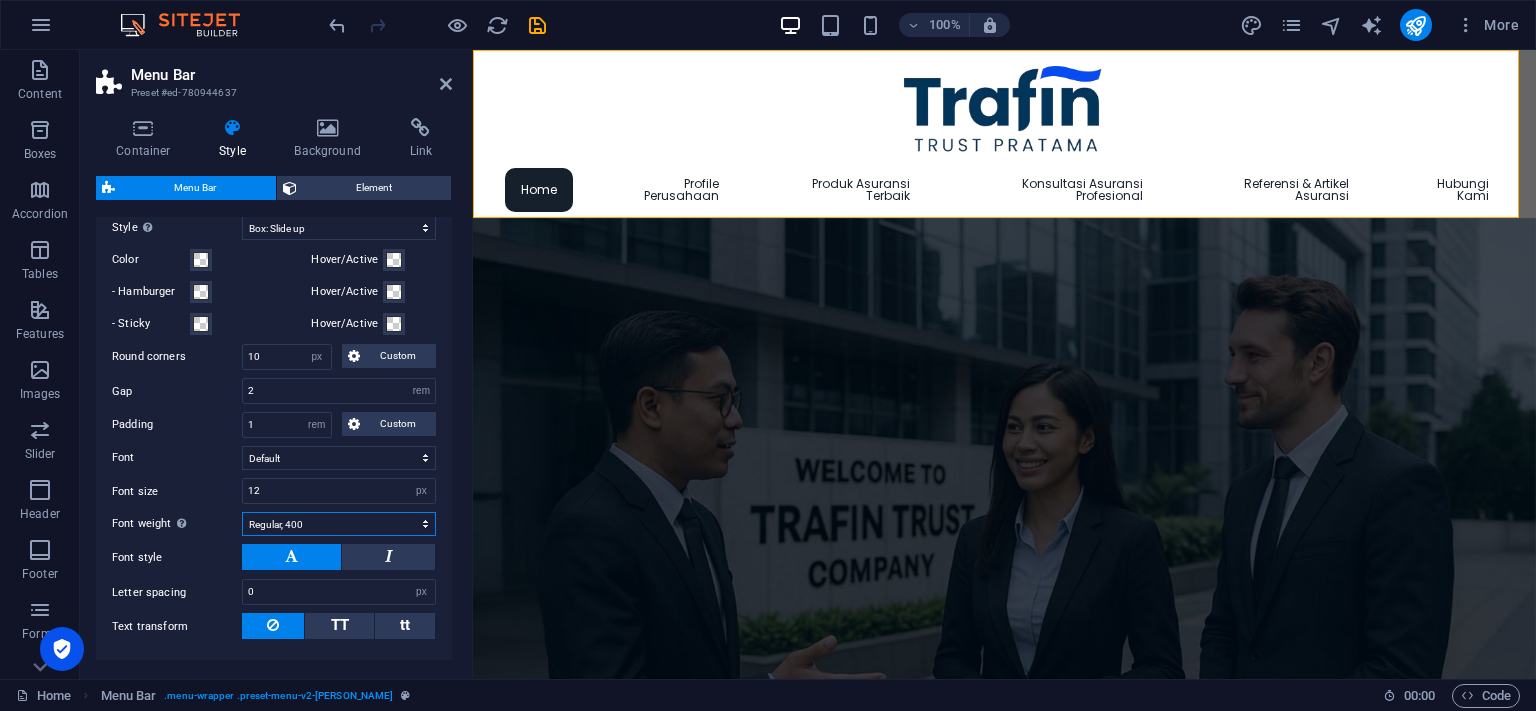 click on "Thin, 100 Extra-light, 200 Light, 300 Regular, 400 Medium, 500 Semi-bold, 600 Bold, 700 Extra-bold, 800 Black, 900" at bounding box center [339, 524] 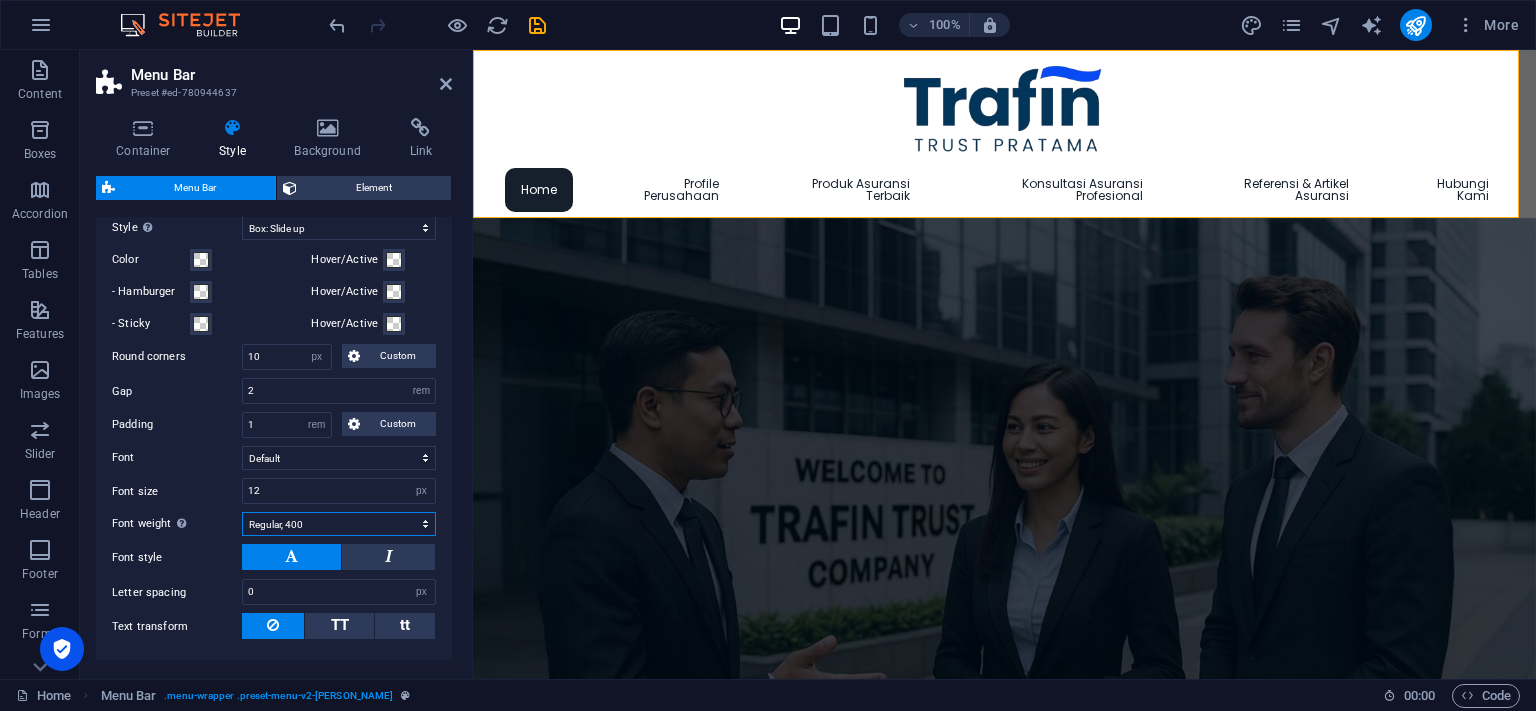 click on "Thin, 100 Extra-light, 200 Light, 300 Regular, 400 Medium, 500 Semi-bold, 600 Bold, 700 Extra-bold, 800 Black, 900" at bounding box center (339, 524) 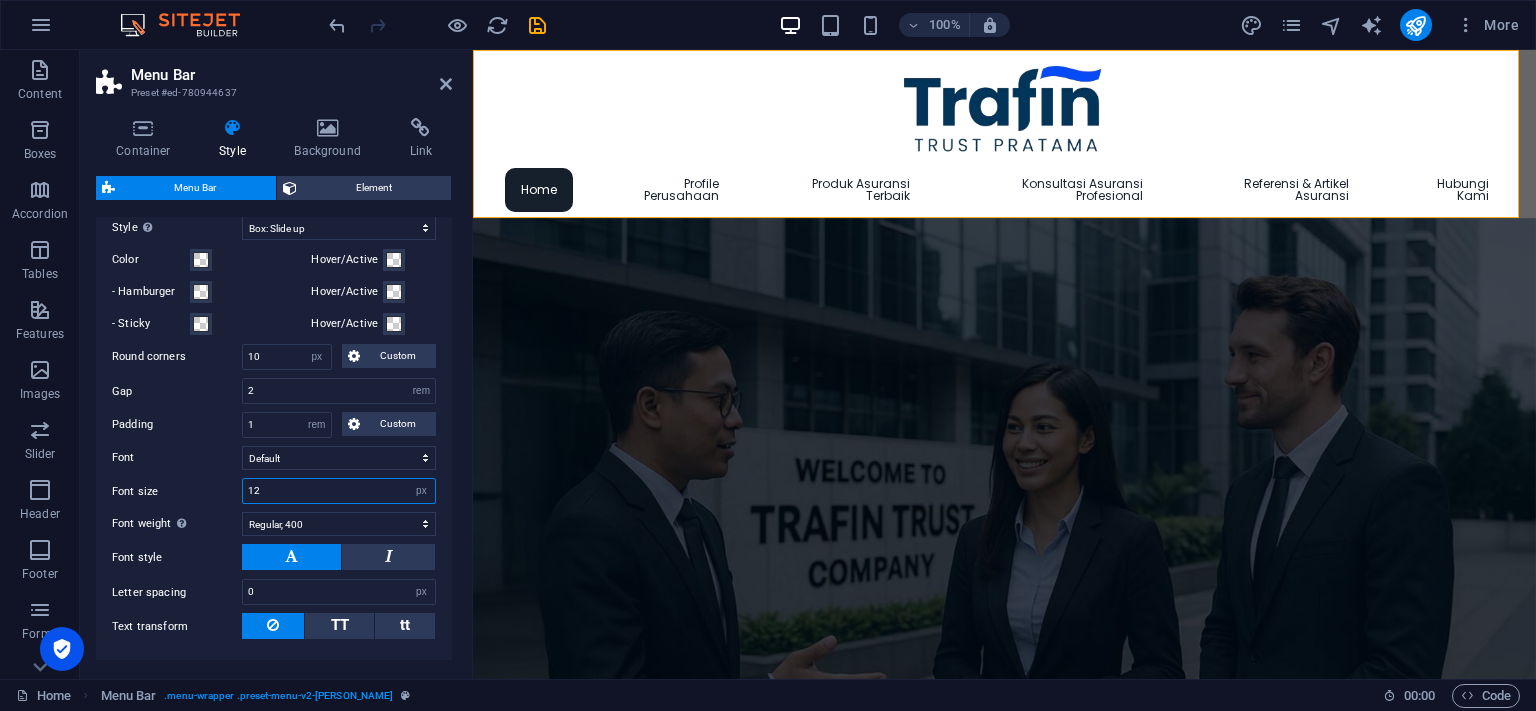 drag, startPoint x: 277, startPoint y: 488, endPoint x: 245, endPoint y: 488, distance: 32 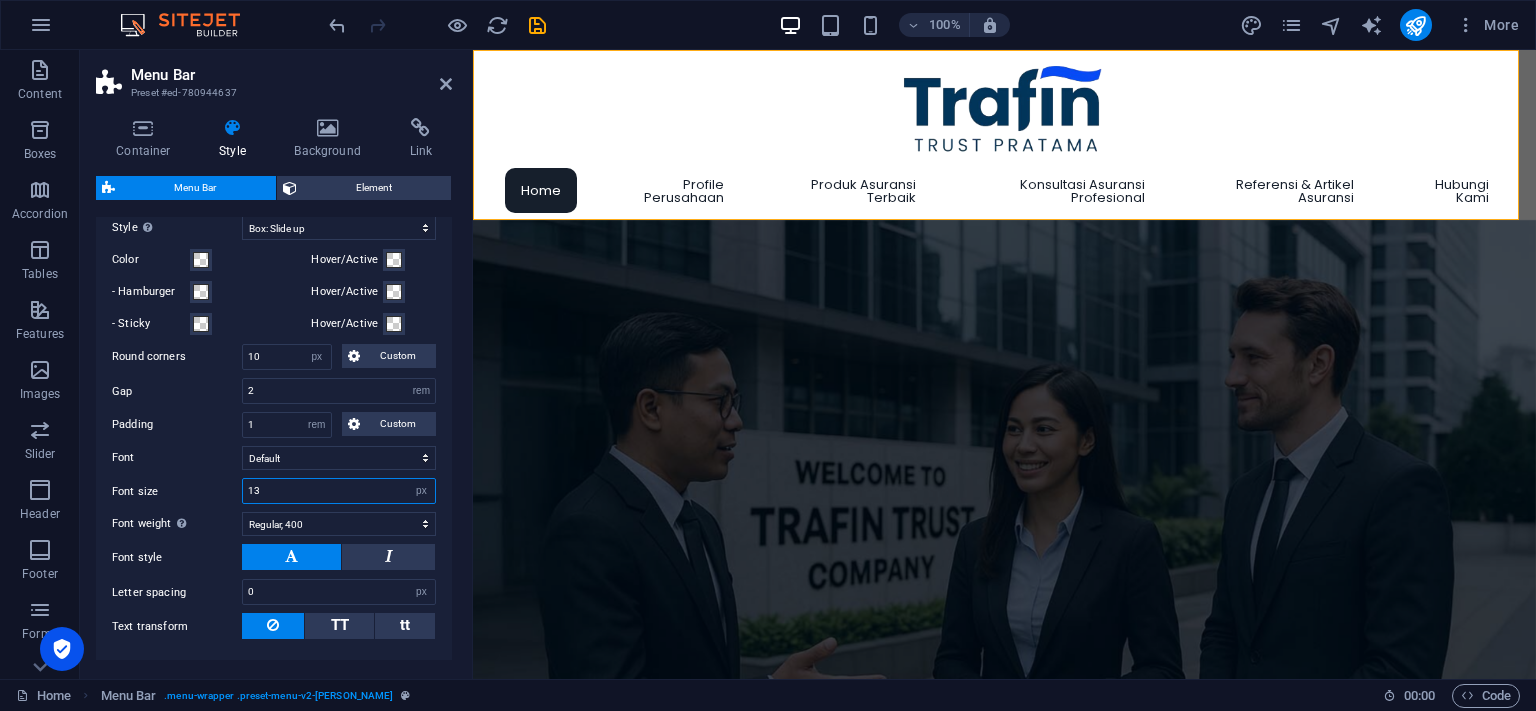 click on "13" at bounding box center (339, 491) 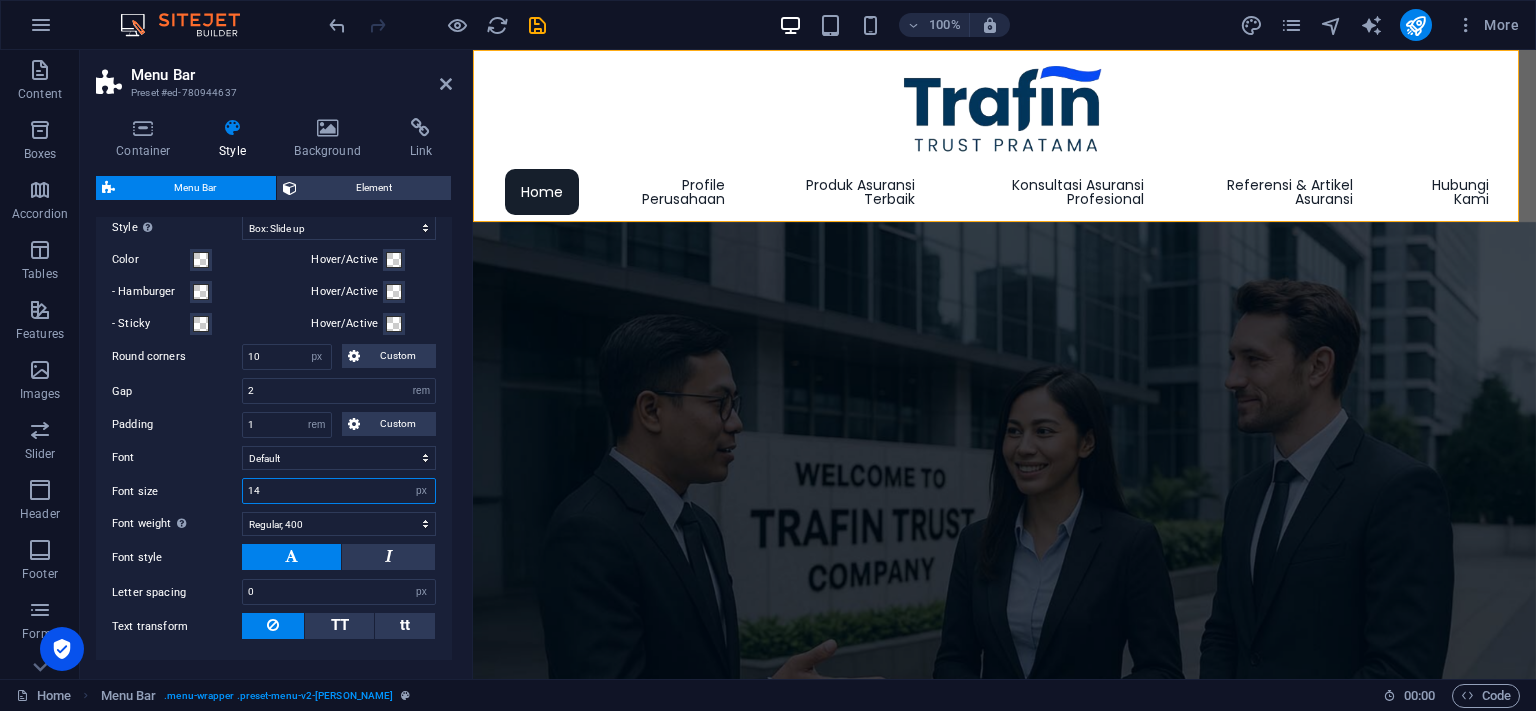 type on "14" 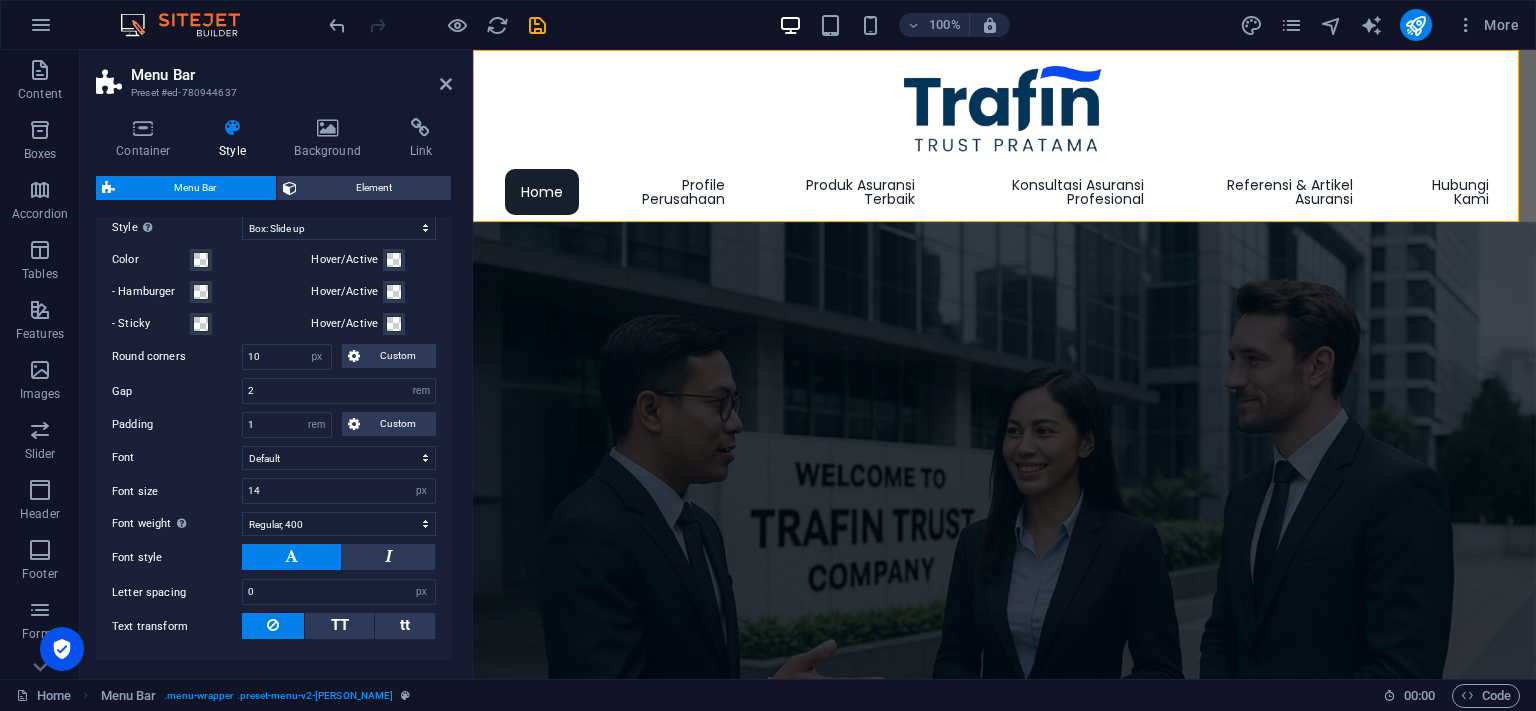 click at bounding box center [291, 557] 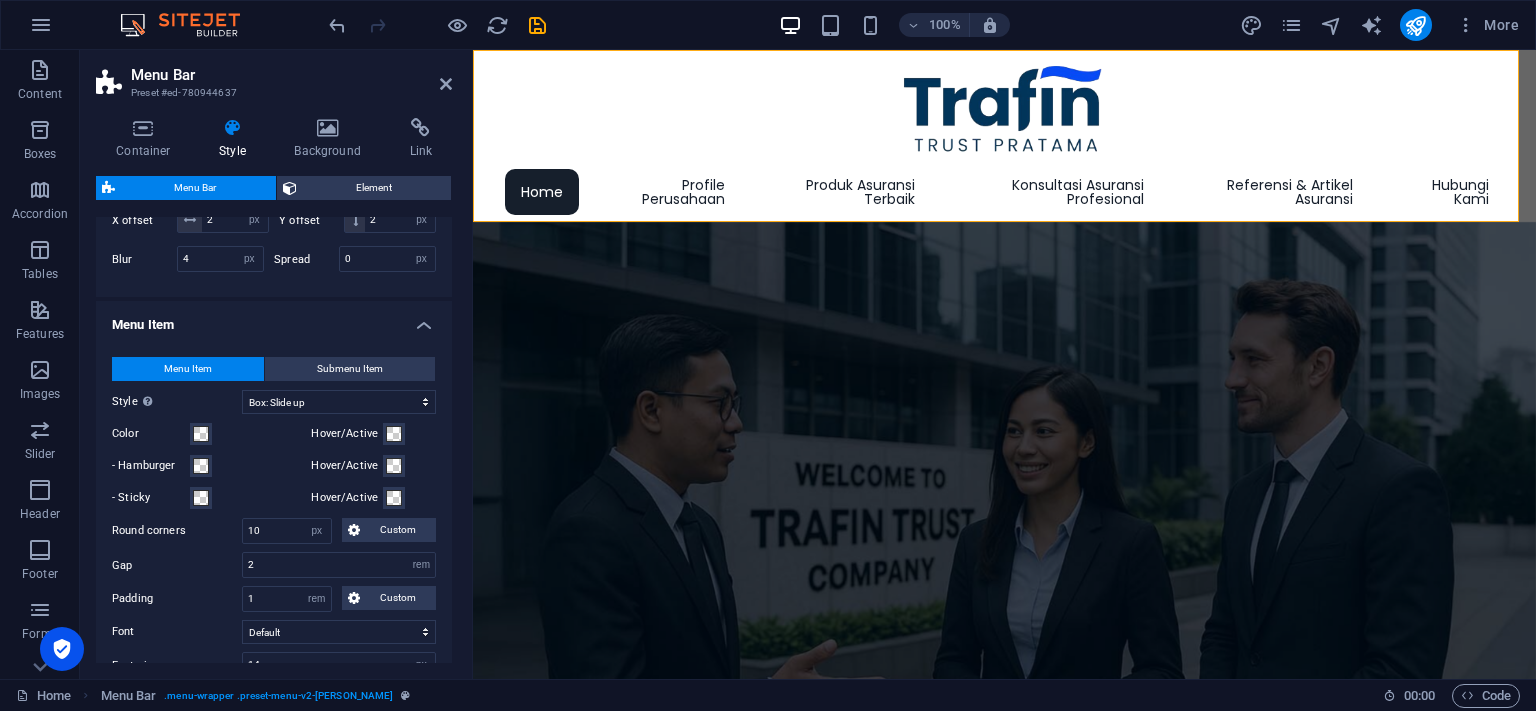 scroll, scrollTop: 750, scrollLeft: 0, axis: vertical 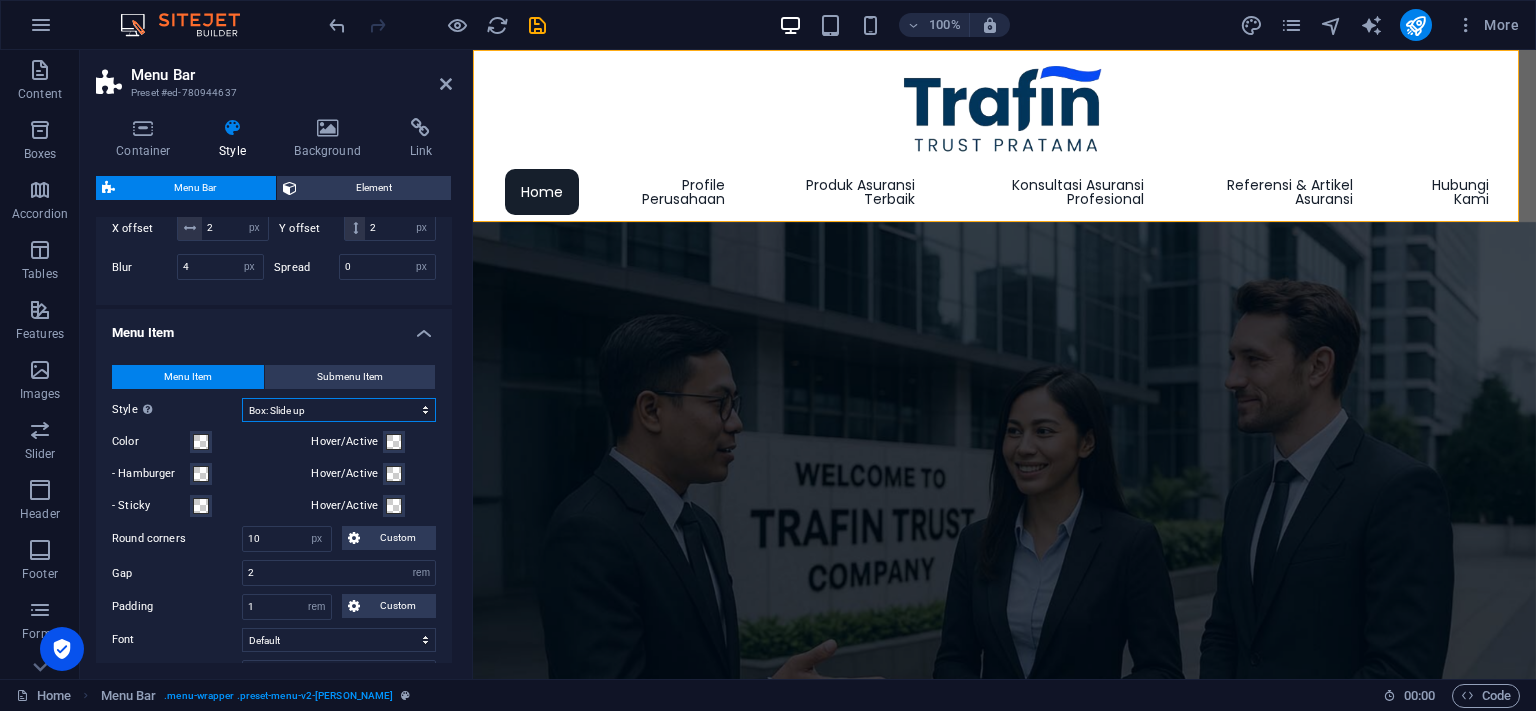 click on "Plain Text color Box: Fade Box: Flip vertical Box: Flip horizontal Box: Slide down Box: Slide up Box: Slide right Box: Slide left Box: Zoom effect Border Border top & bottom Border left & right Border top Border bottom" at bounding box center [339, 410] 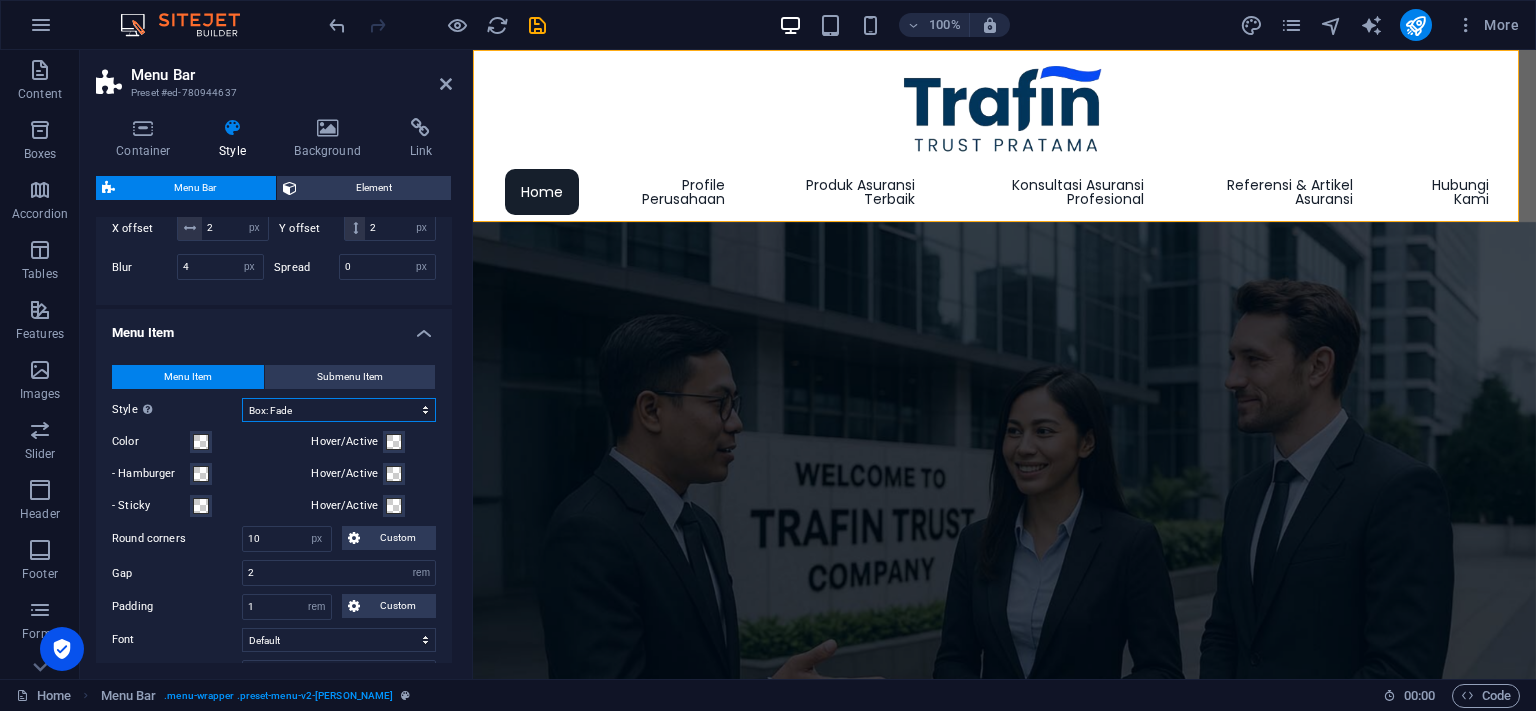 click on "Box: Fade" at bounding box center (0, 0) 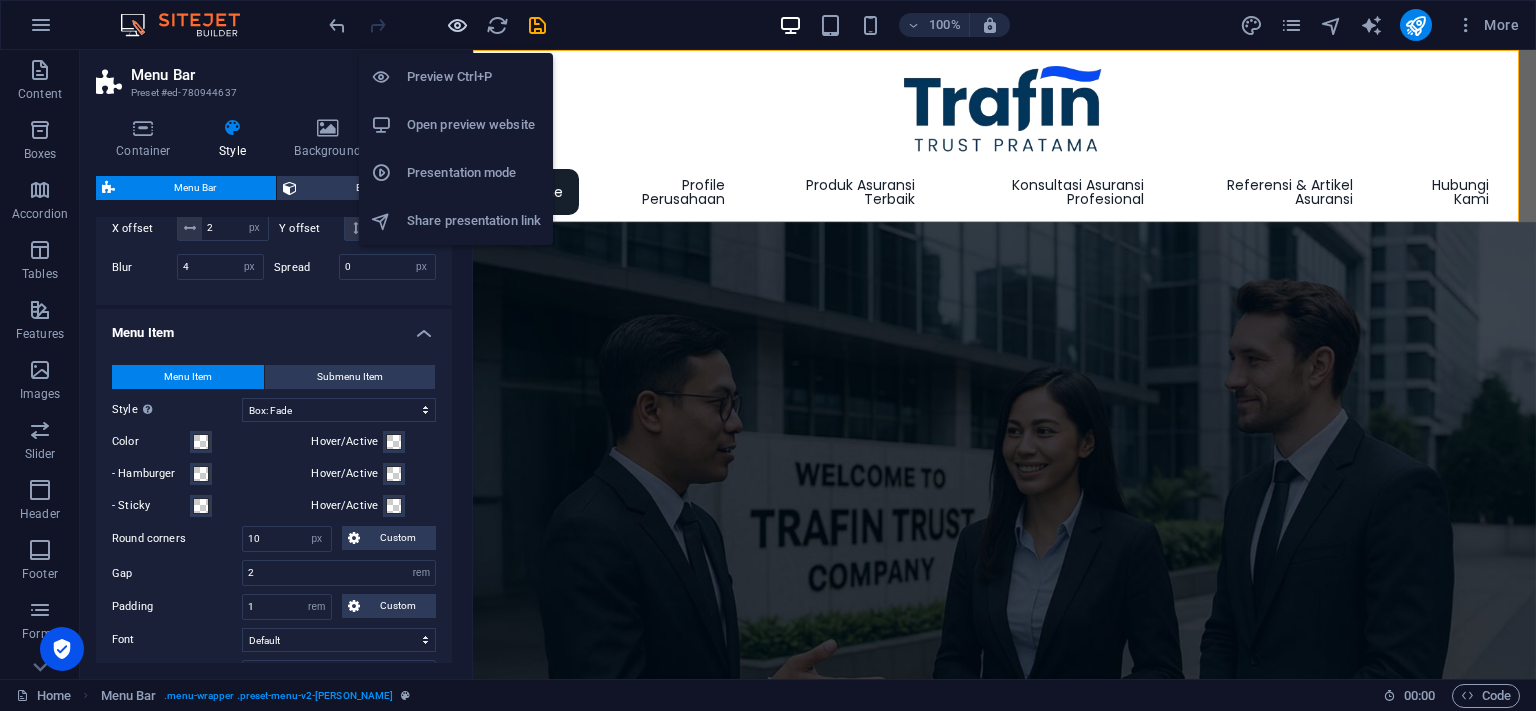 click at bounding box center (457, 25) 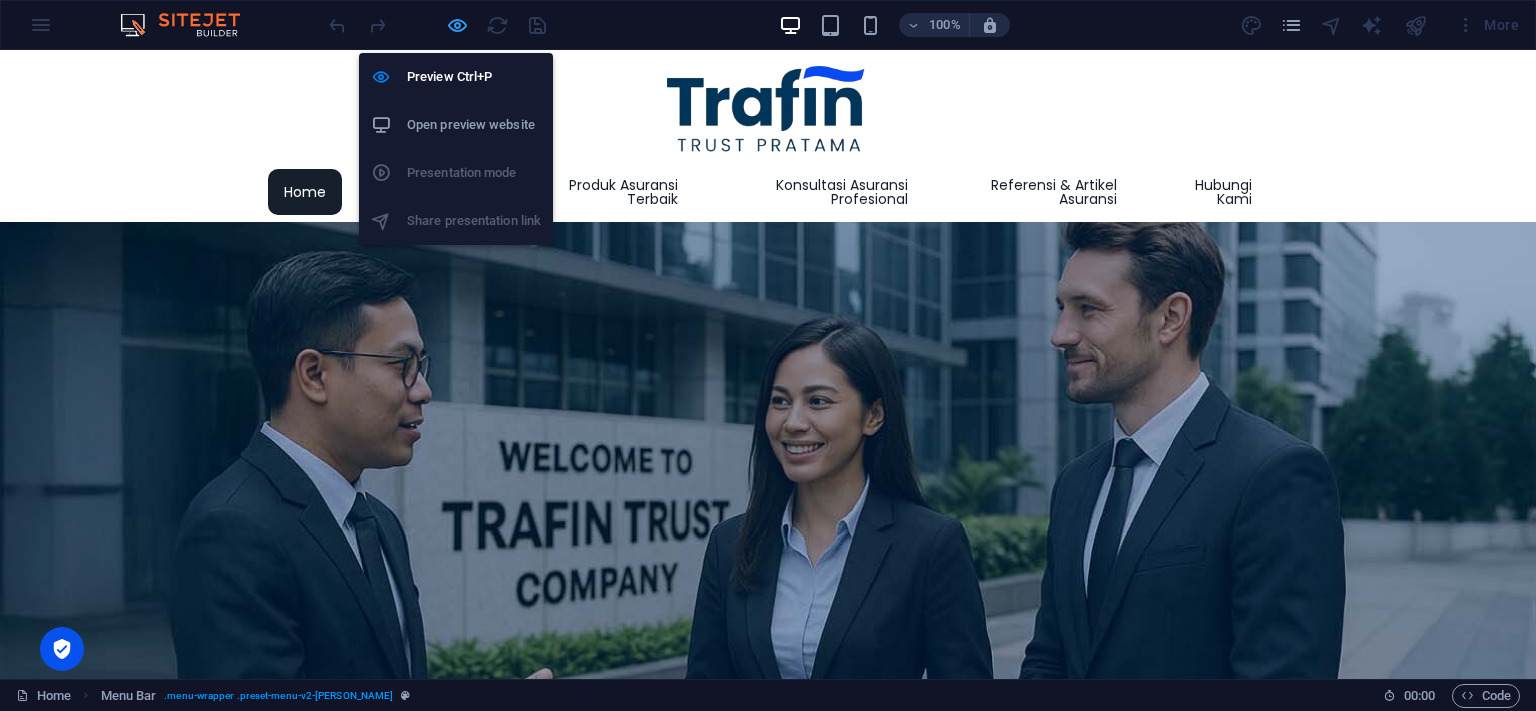 click at bounding box center [457, 25] 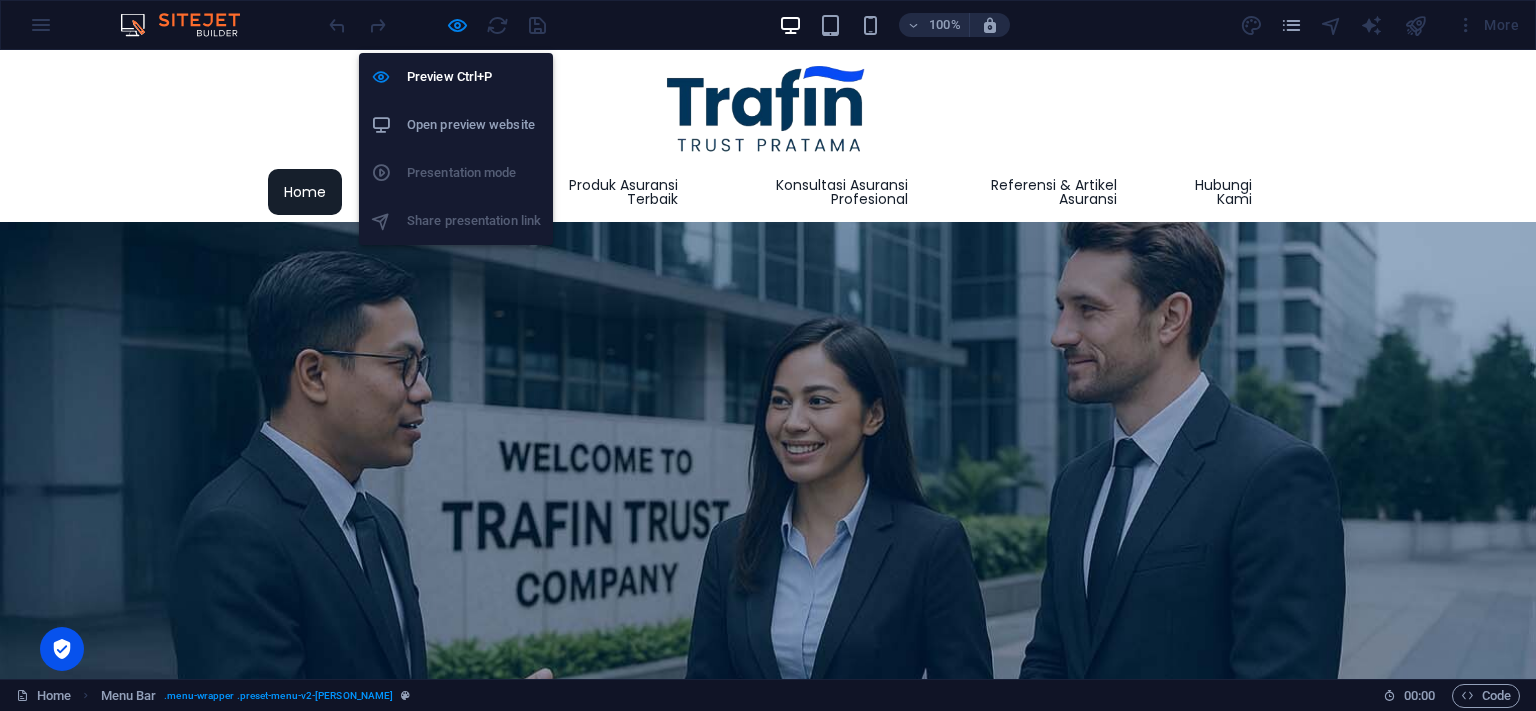 select on "rem" 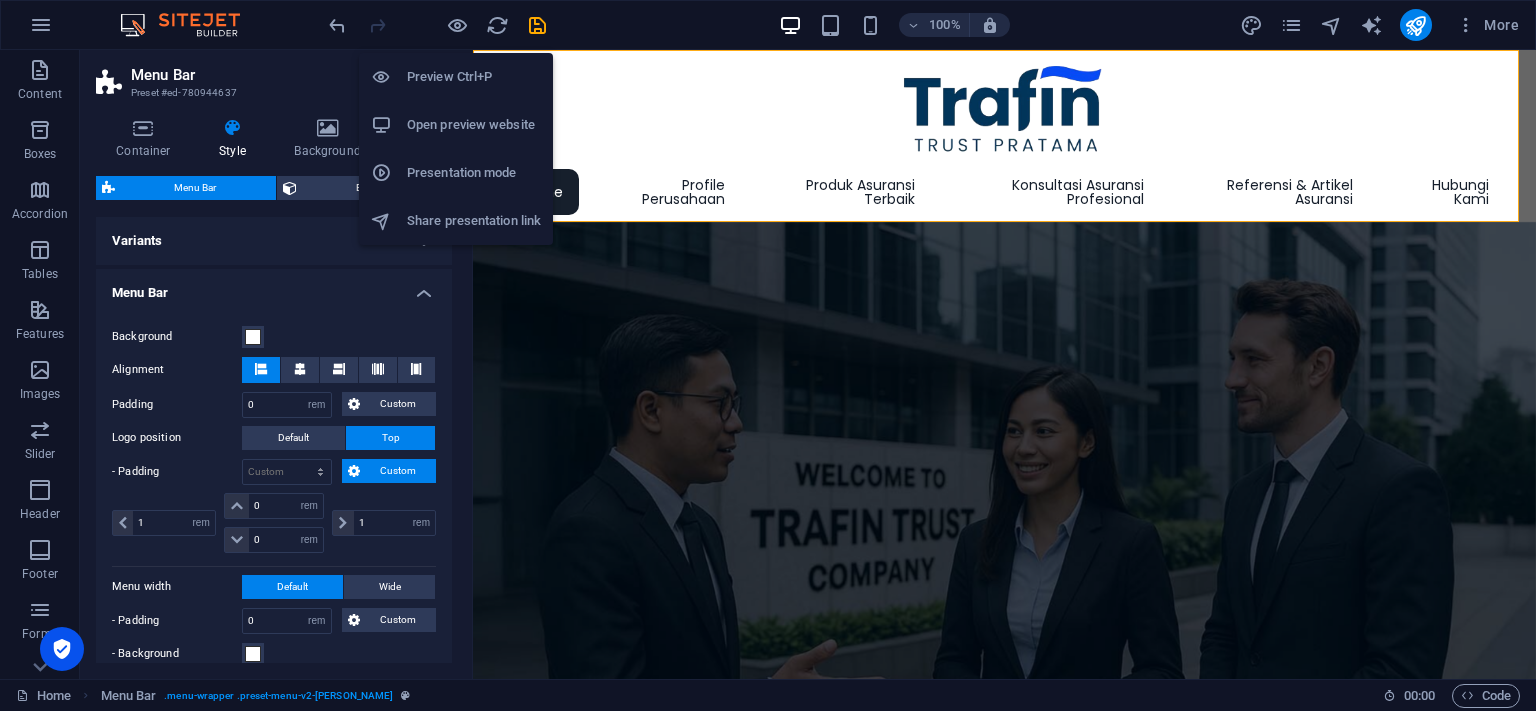 scroll, scrollTop: 750, scrollLeft: 0, axis: vertical 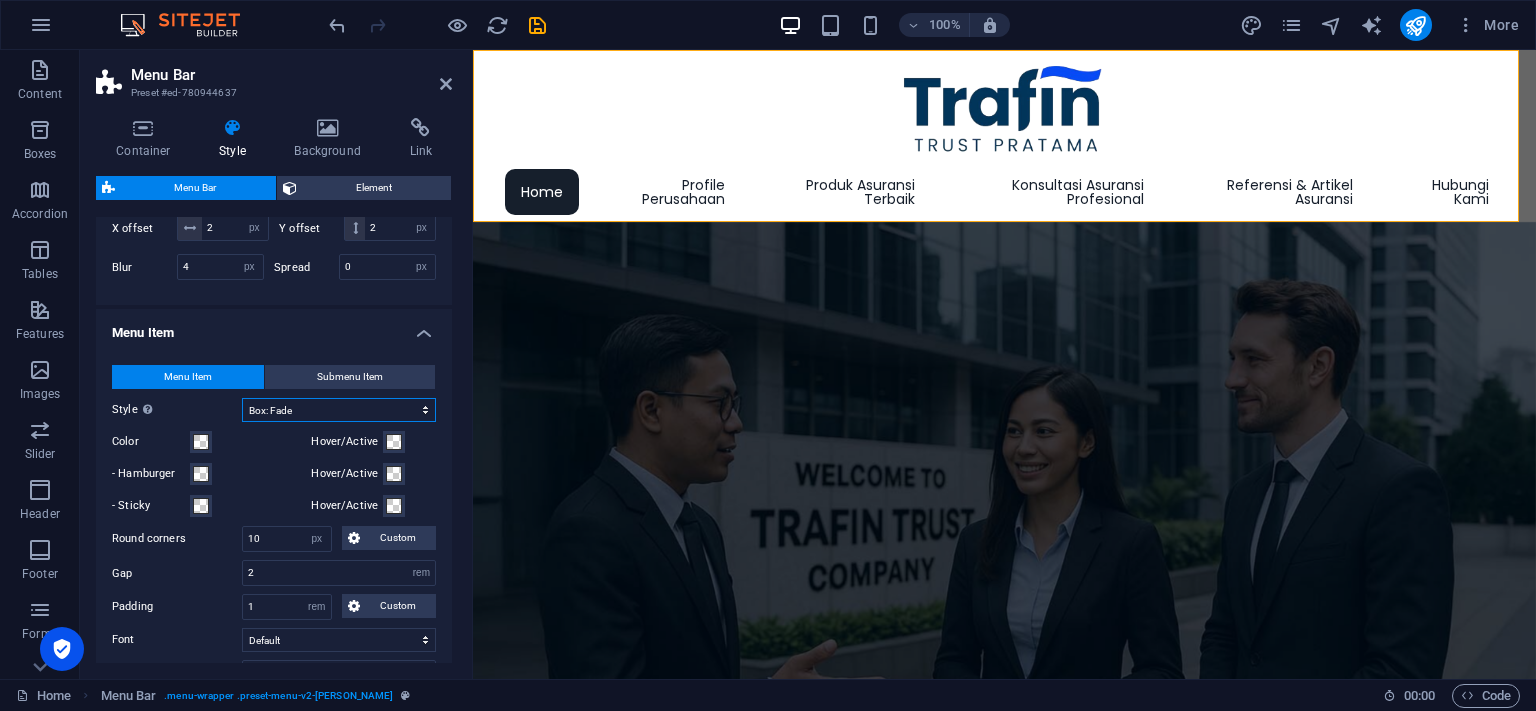 click on "Plain Text color Box: Fade Box: Flip vertical Box: Flip horizontal Box: Slide down Box: Slide up Box: Slide right Box: Slide left Box: Zoom effect Border Border top & bottom Border left & right Border top Border bottom" at bounding box center [339, 410] 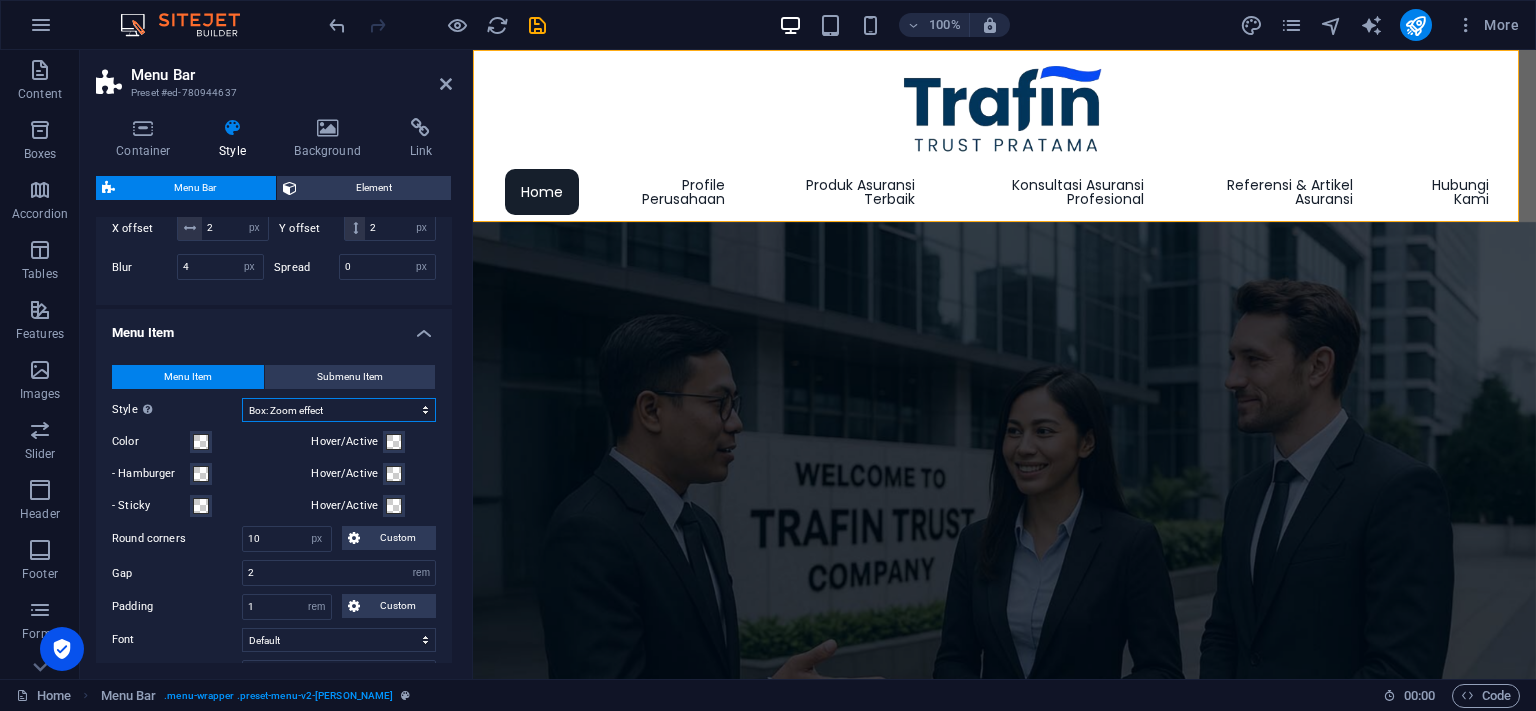 click on "Box: Zoom effect" at bounding box center (0, 0) 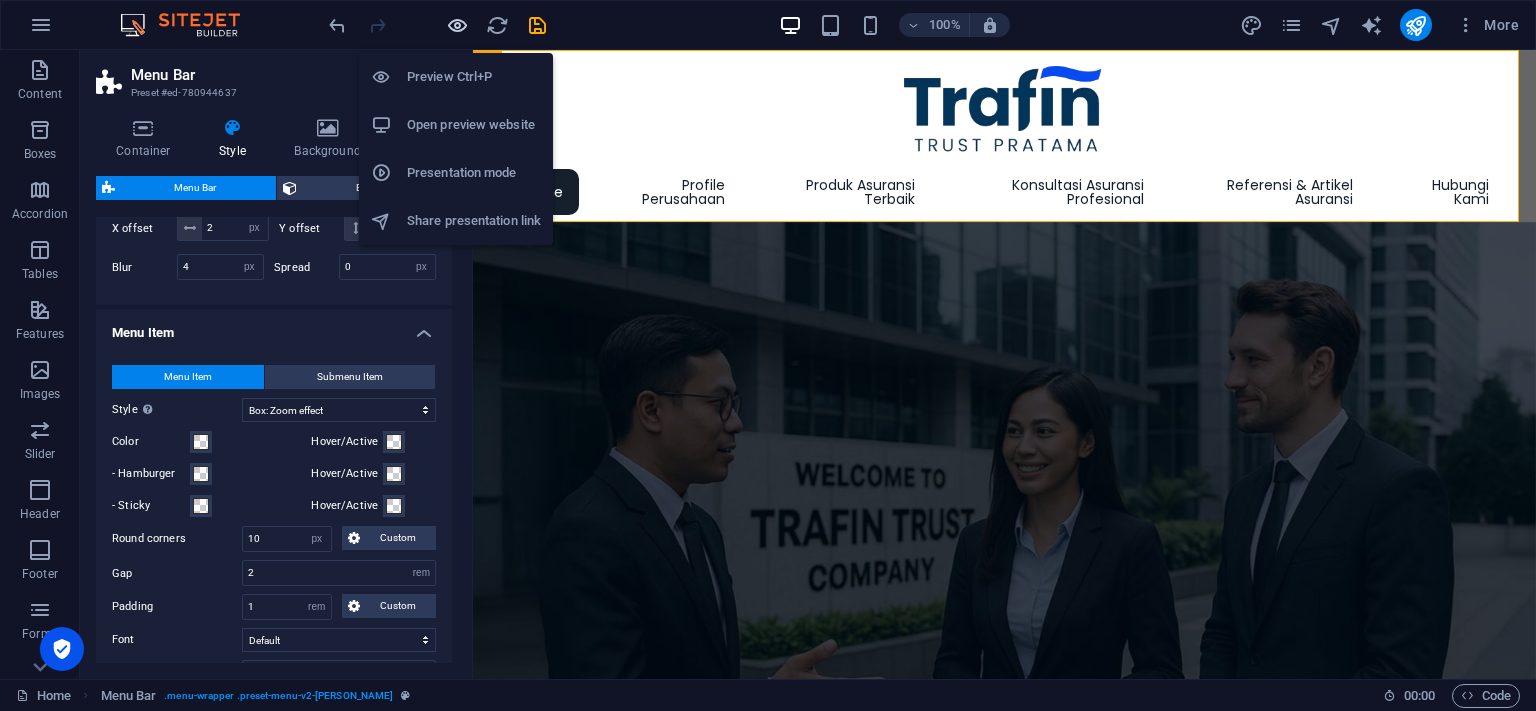 click at bounding box center [457, 25] 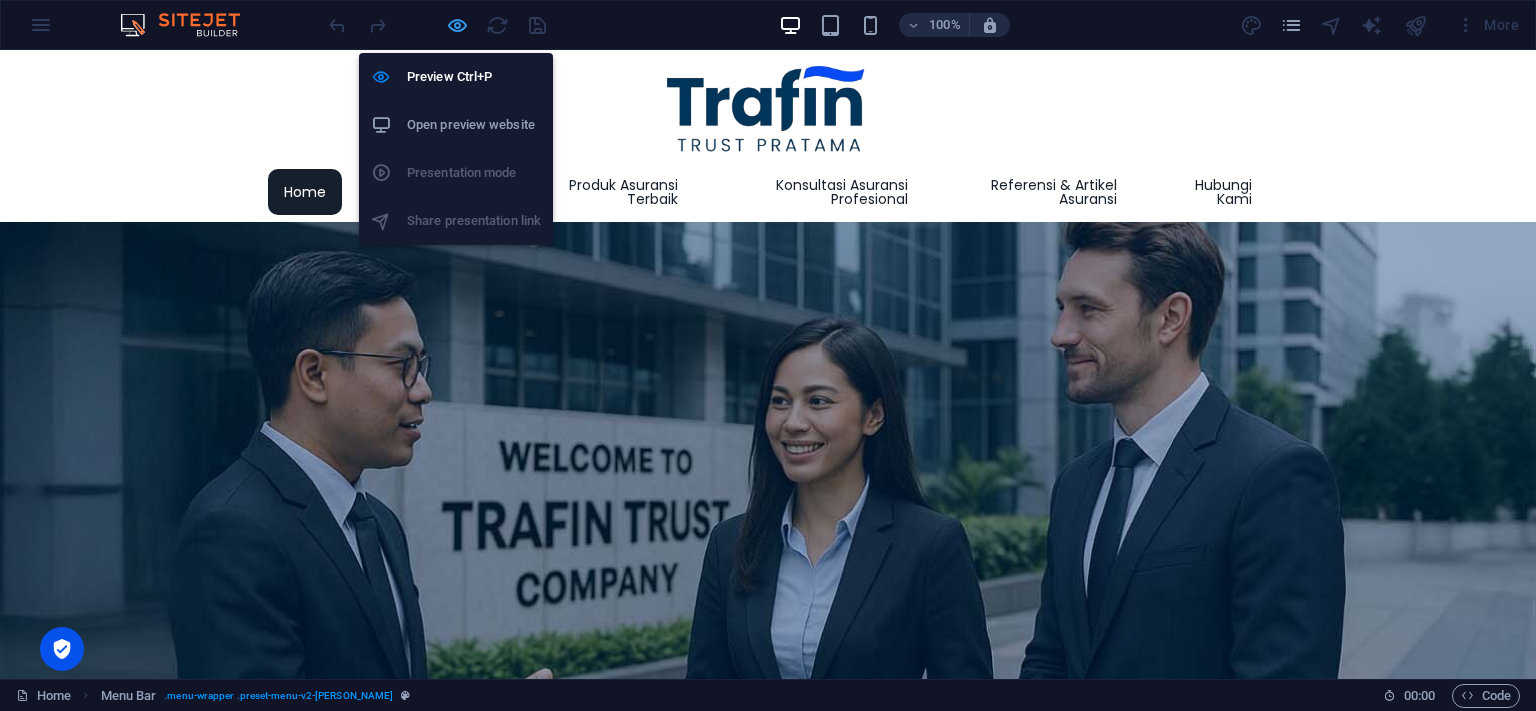click at bounding box center (457, 25) 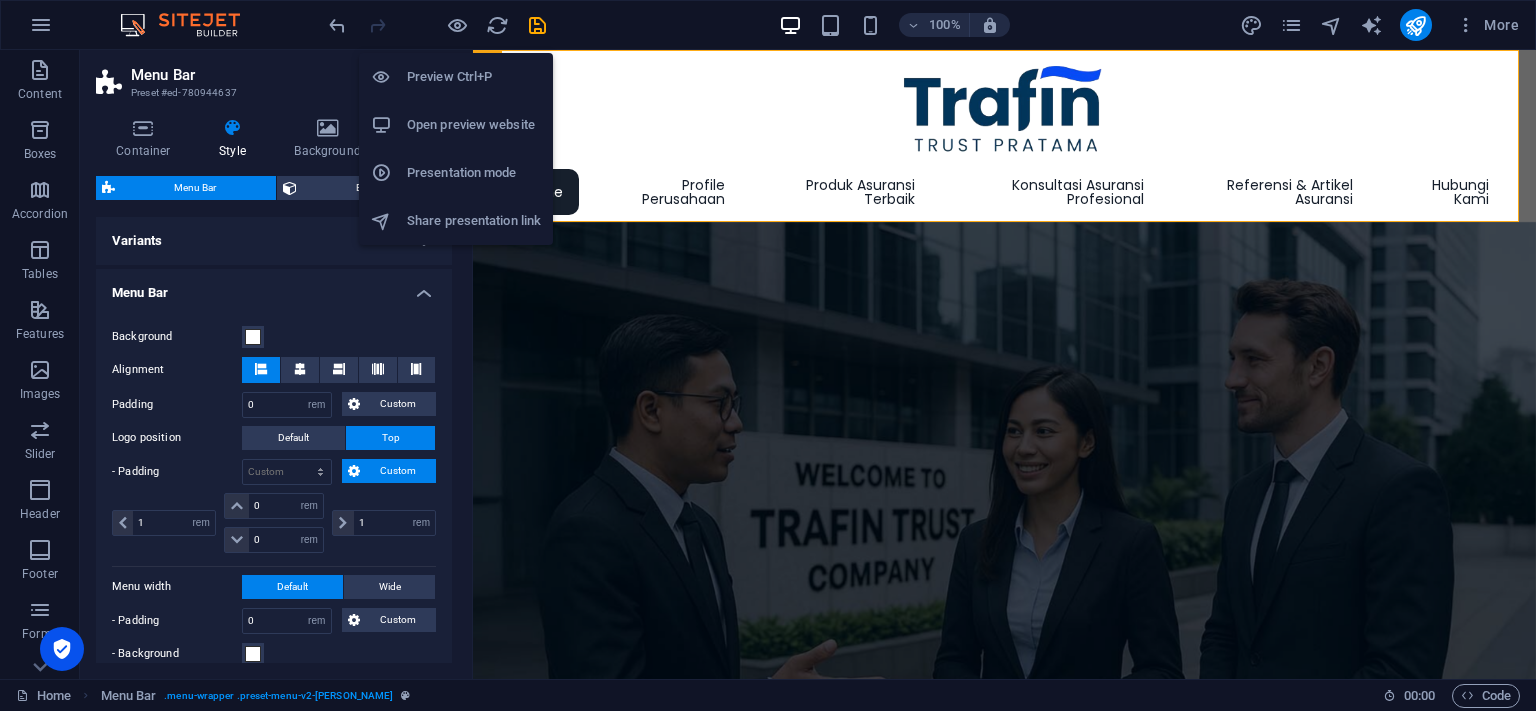scroll, scrollTop: 750, scrollLeft: 0, axis: vertical 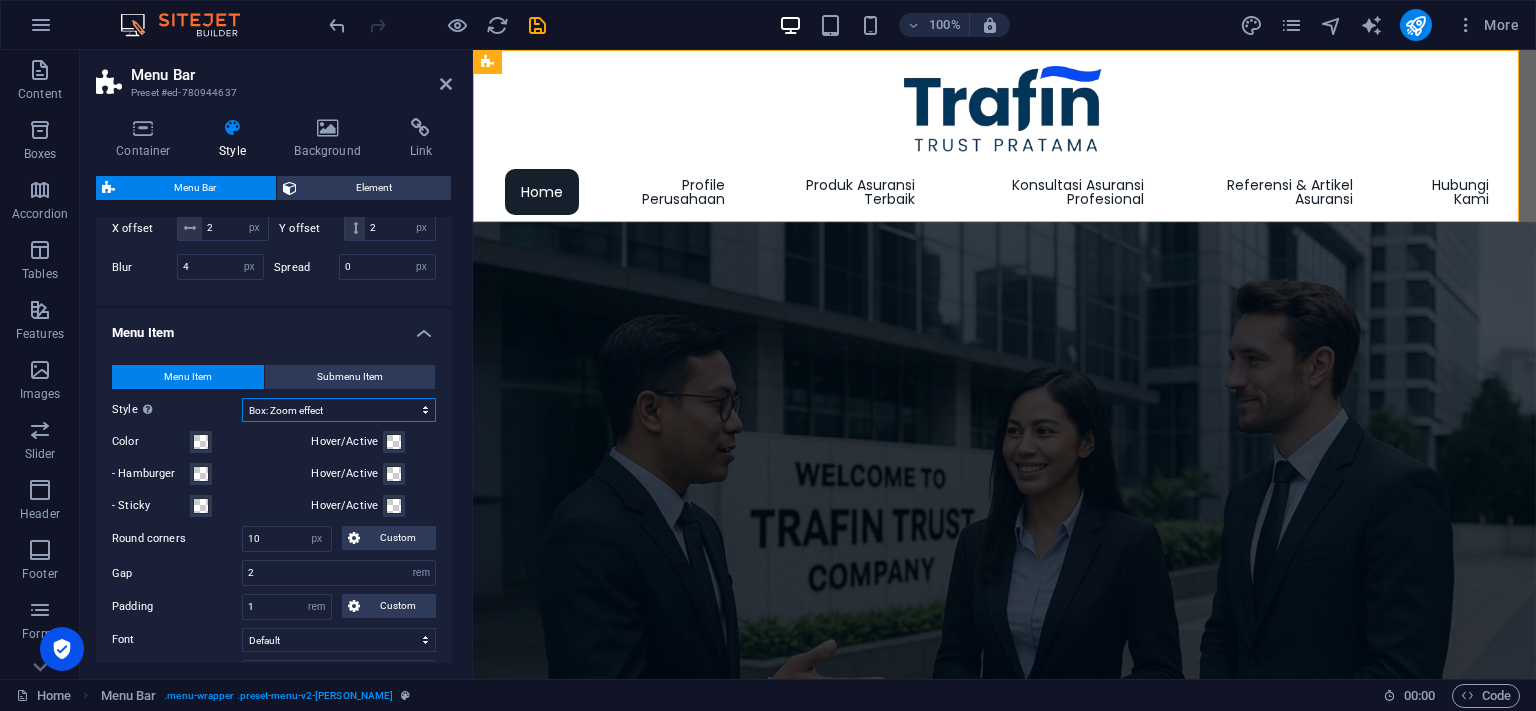 click on "Plain Text color Box: Fade Box: Flip vertical Box: Flip horizontal Box: Slide down Box: Slide up Box: Slide right Box: Slide left Box: Zoom effect Border Border top & bottom Border left & right Border top Border bottom" at bounding box center [339, 410] 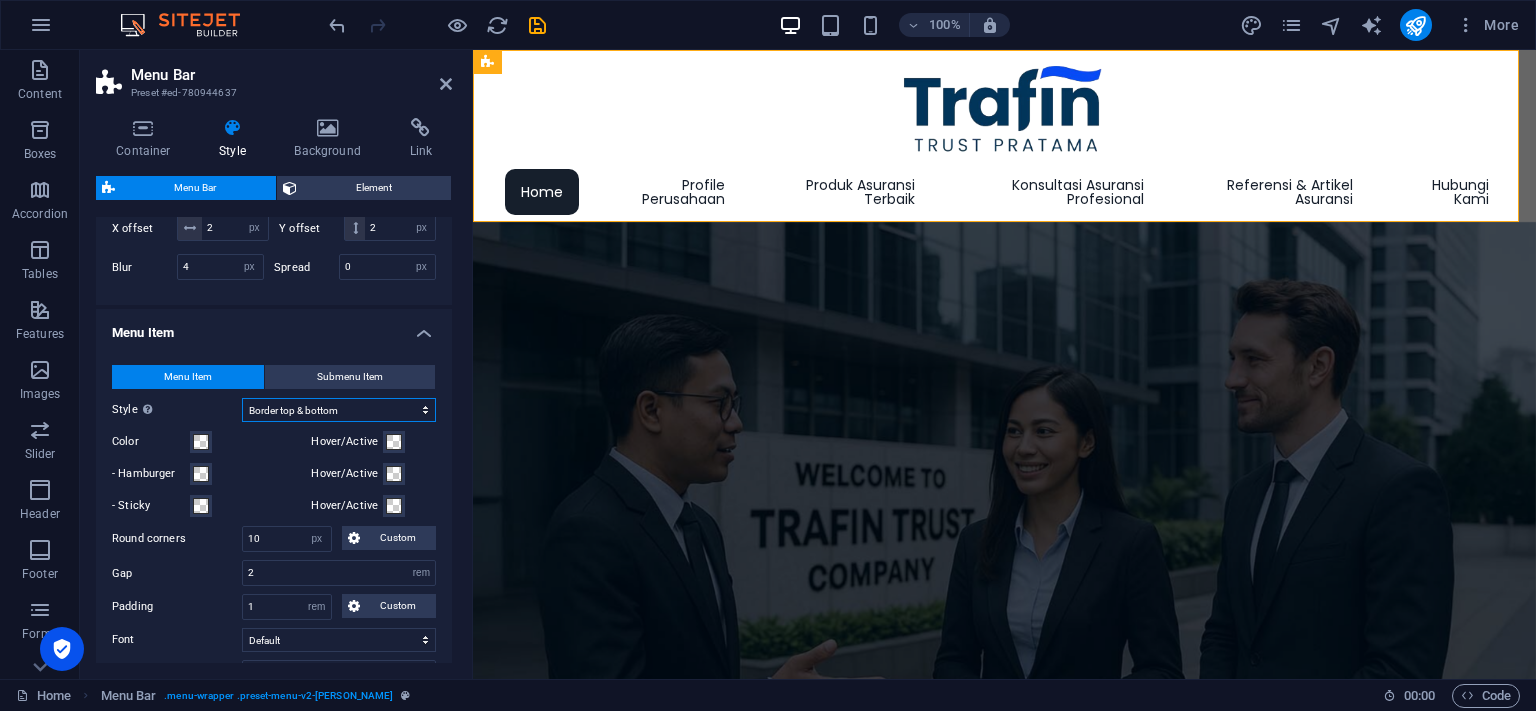 click on "Border top & bottom" at bounding box center (0, 0) 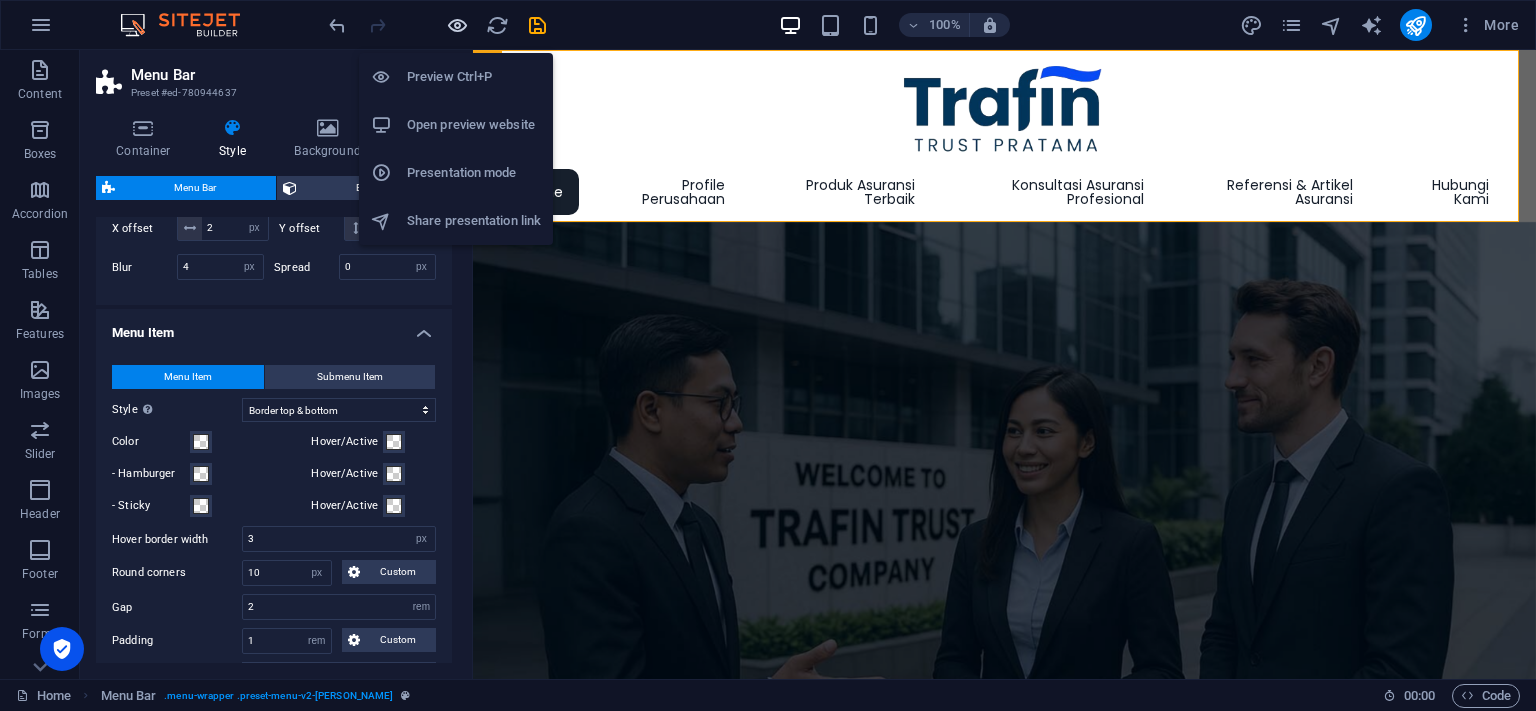 click at bounding box center (457, 25) 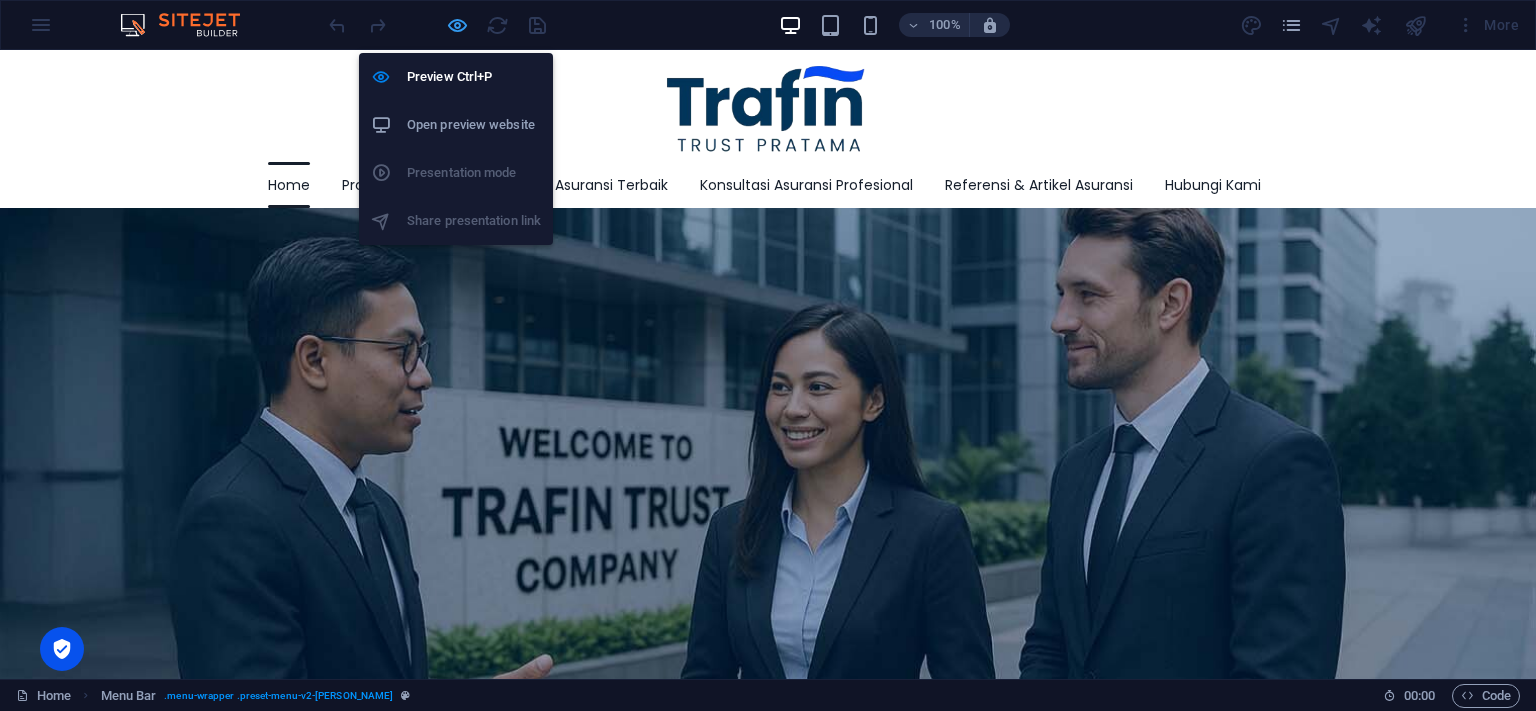 click at bounding box center (457, 25) 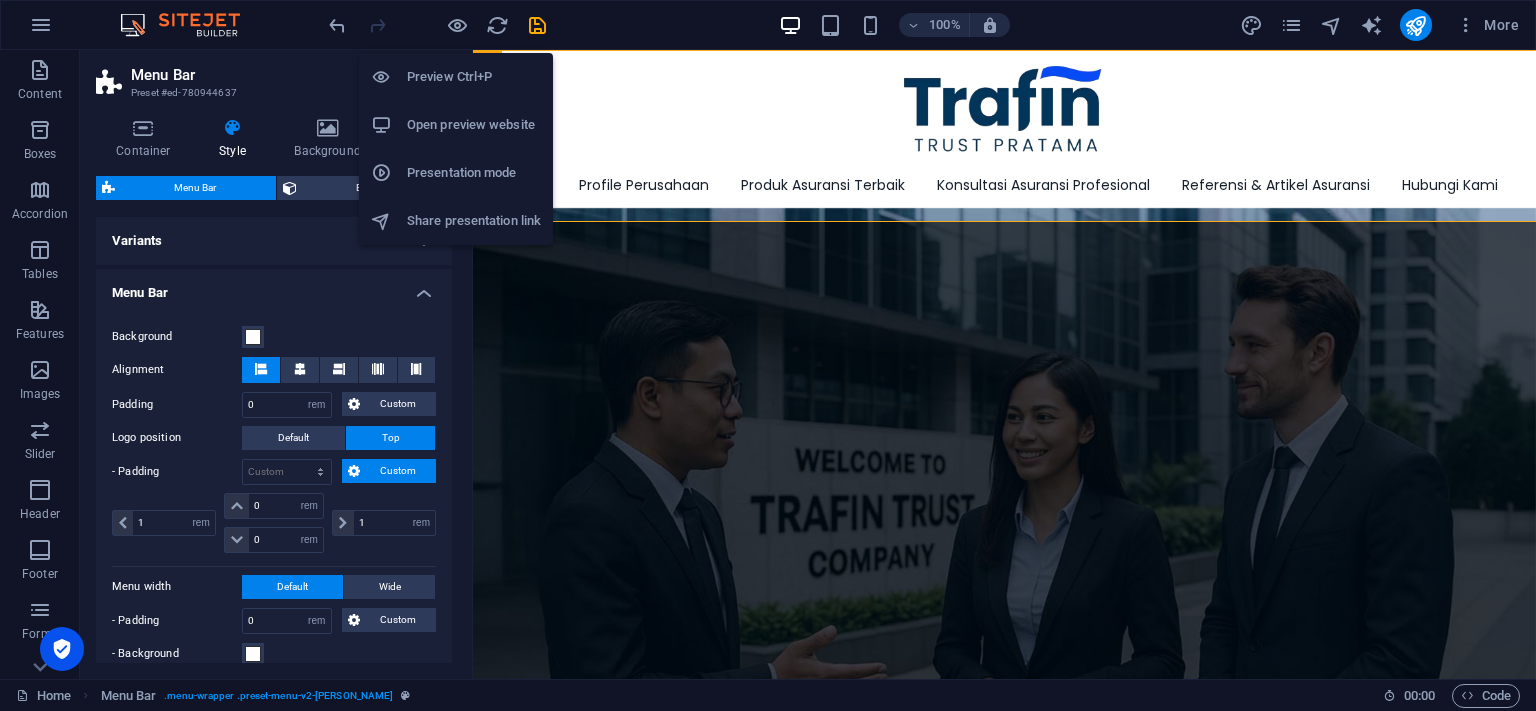 scroll, scrollTop: 750, scrollLeft: 0, axis: vertical 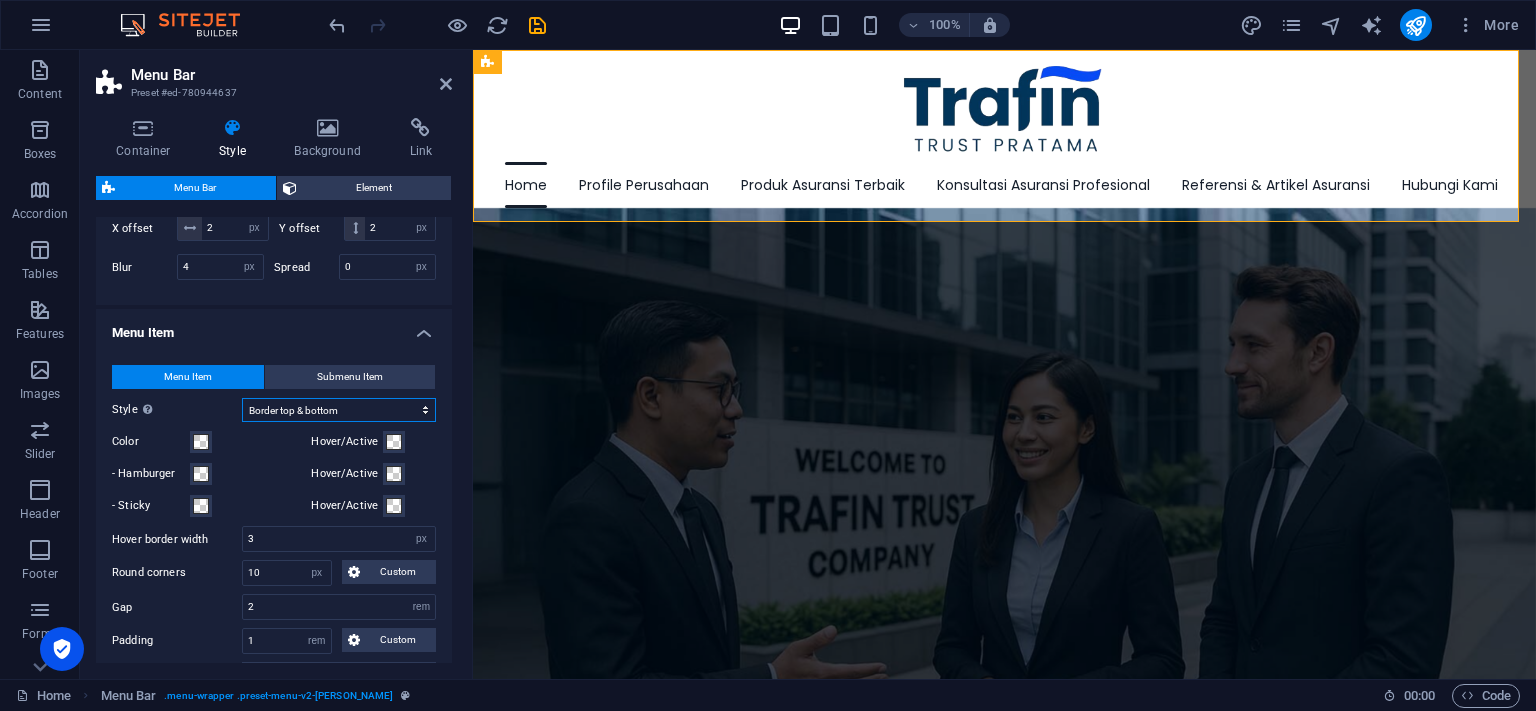 select on "hover_box_zoom" 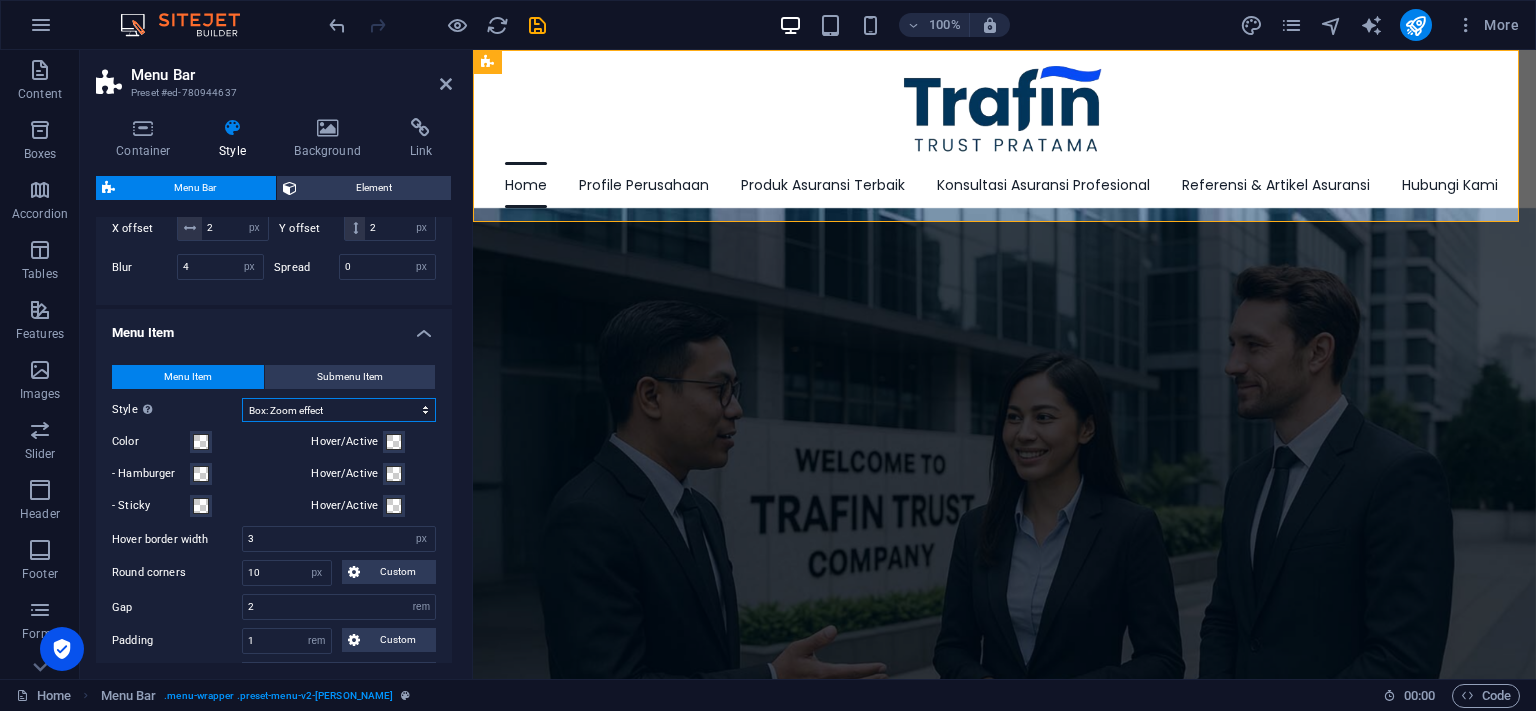 click on "Box: Zoom effect" at bounding box center [0, 0] 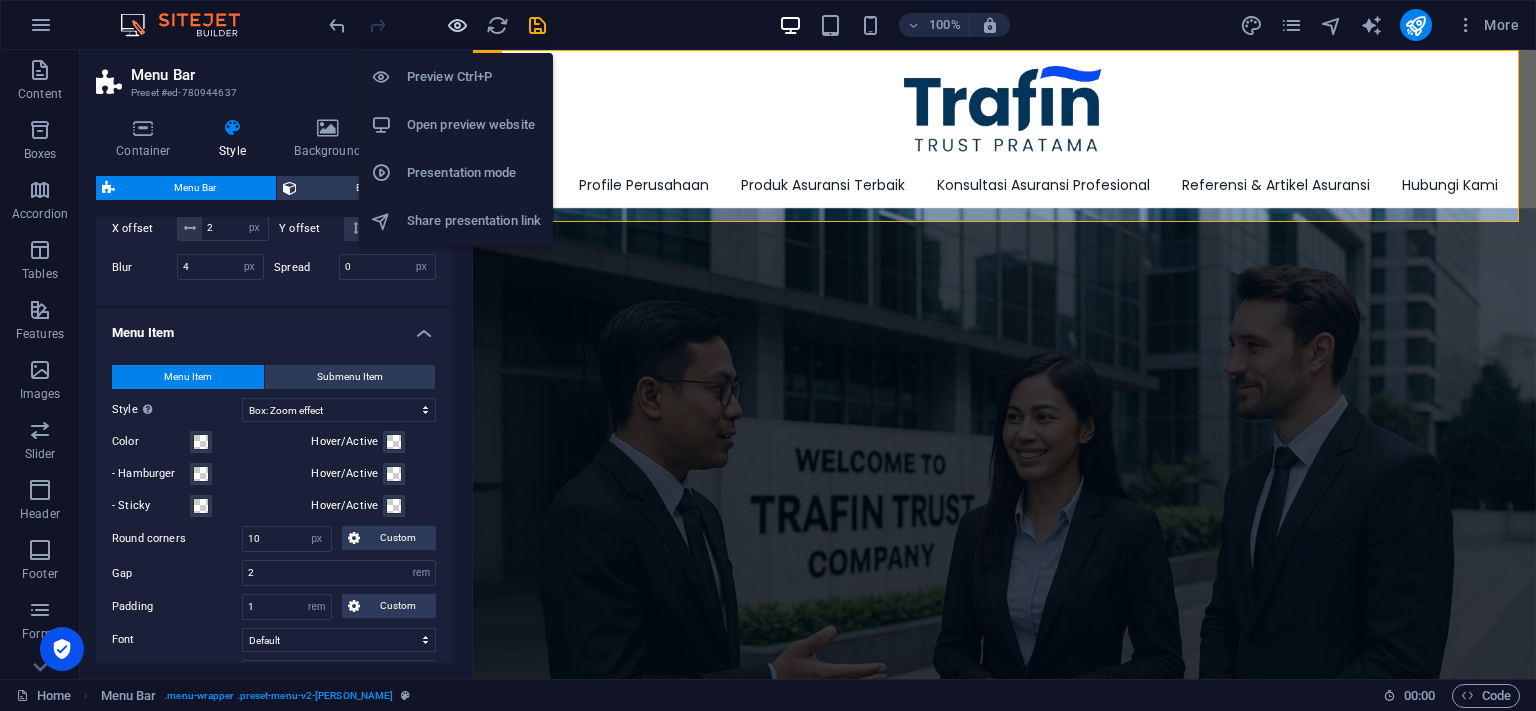 click at bounding box center [457, 25] 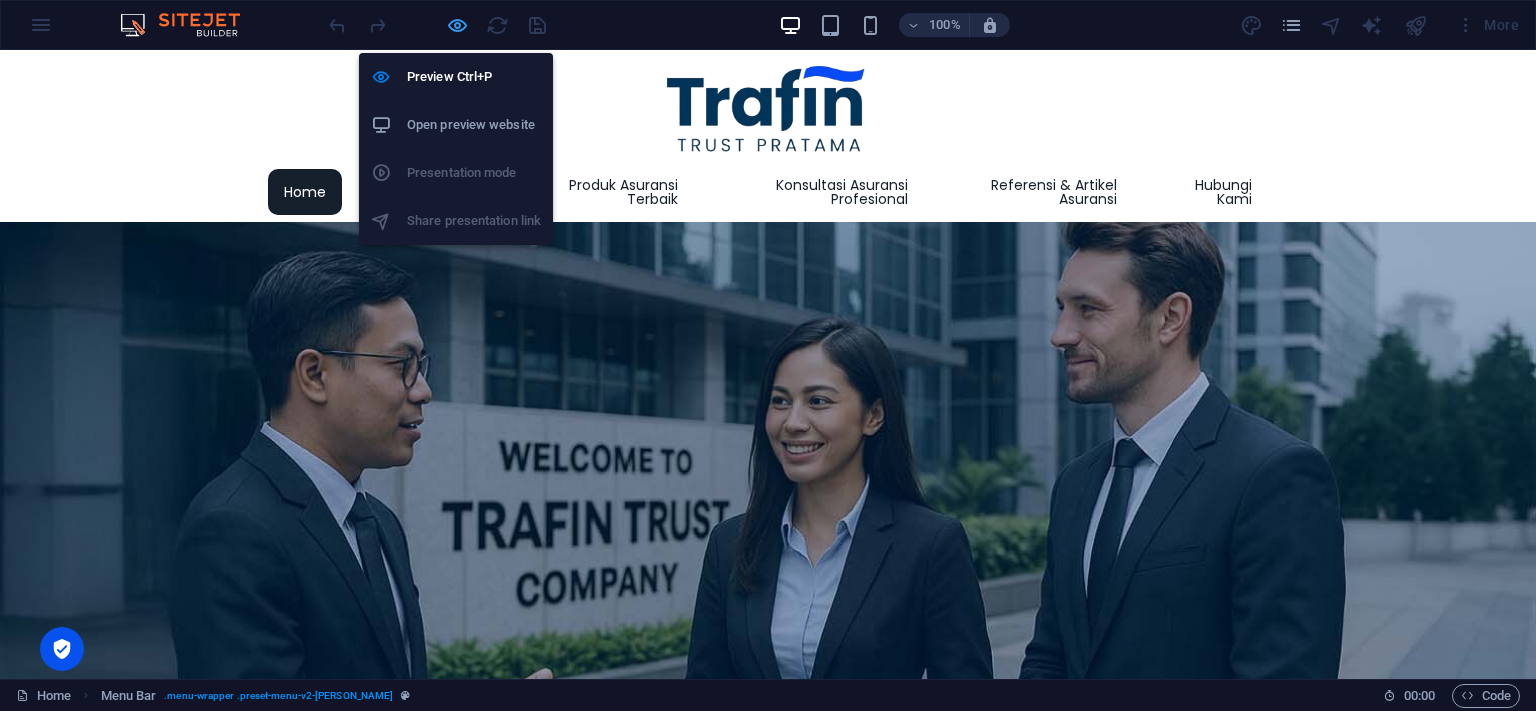 click at bounding box center [457, 25] 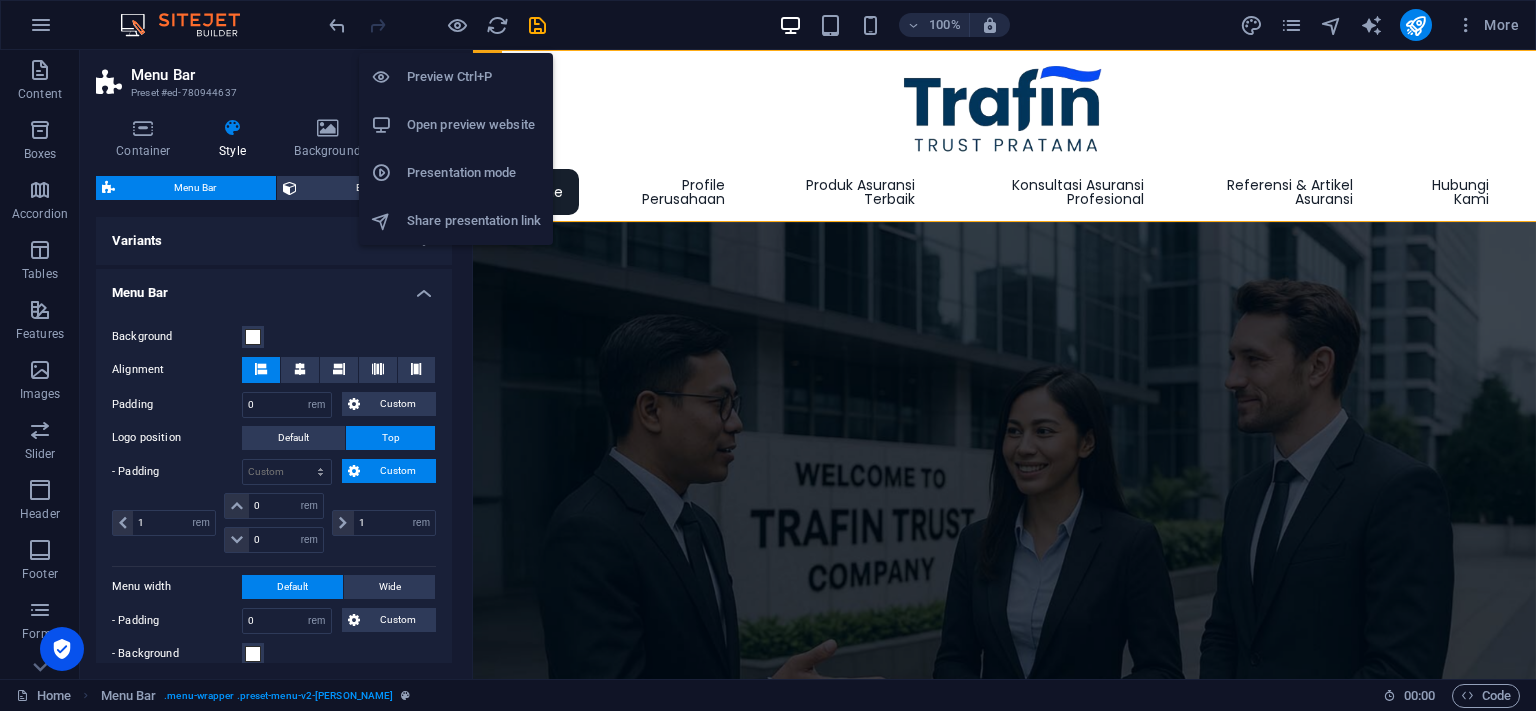 scroll, scrollTop: 750, scrollLeft: 0, axis: vertical 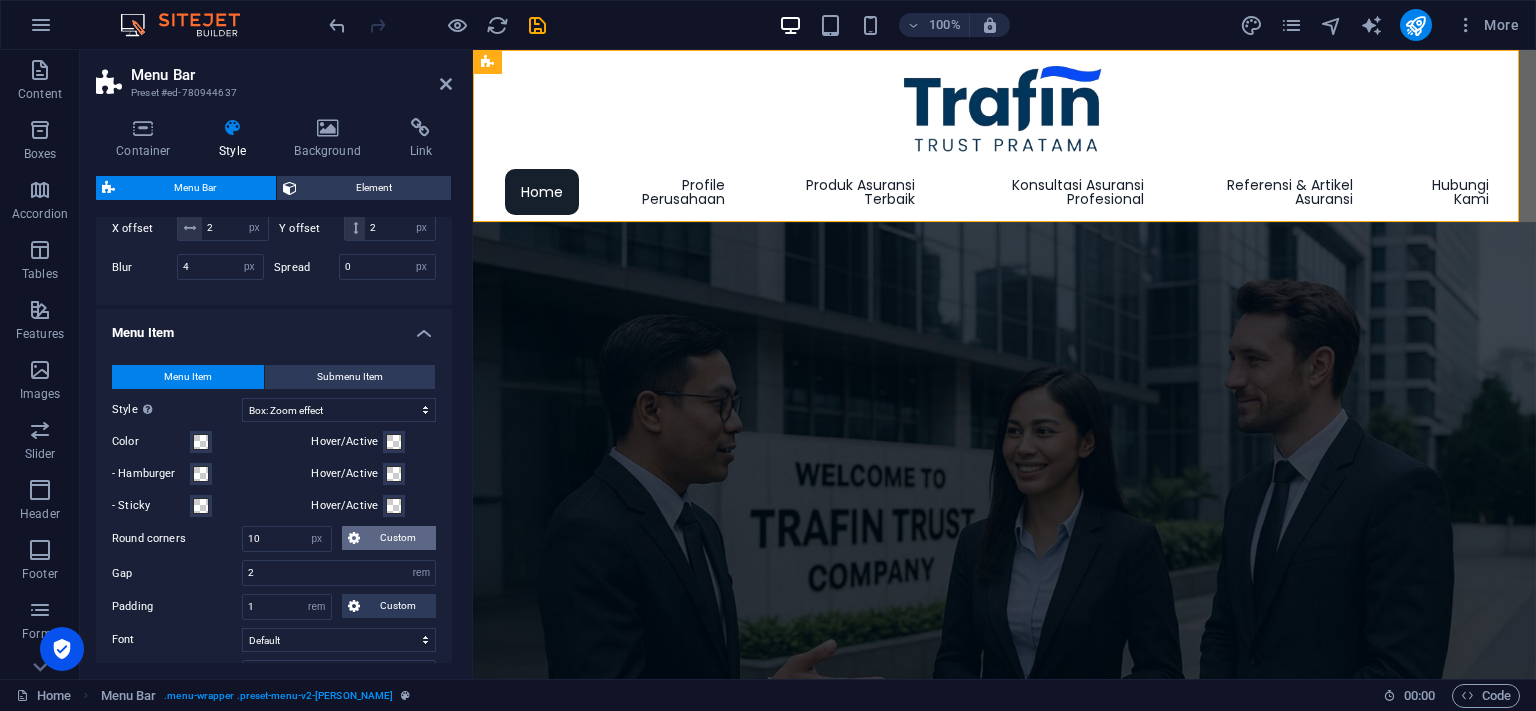click at bounding box center [354, 538] 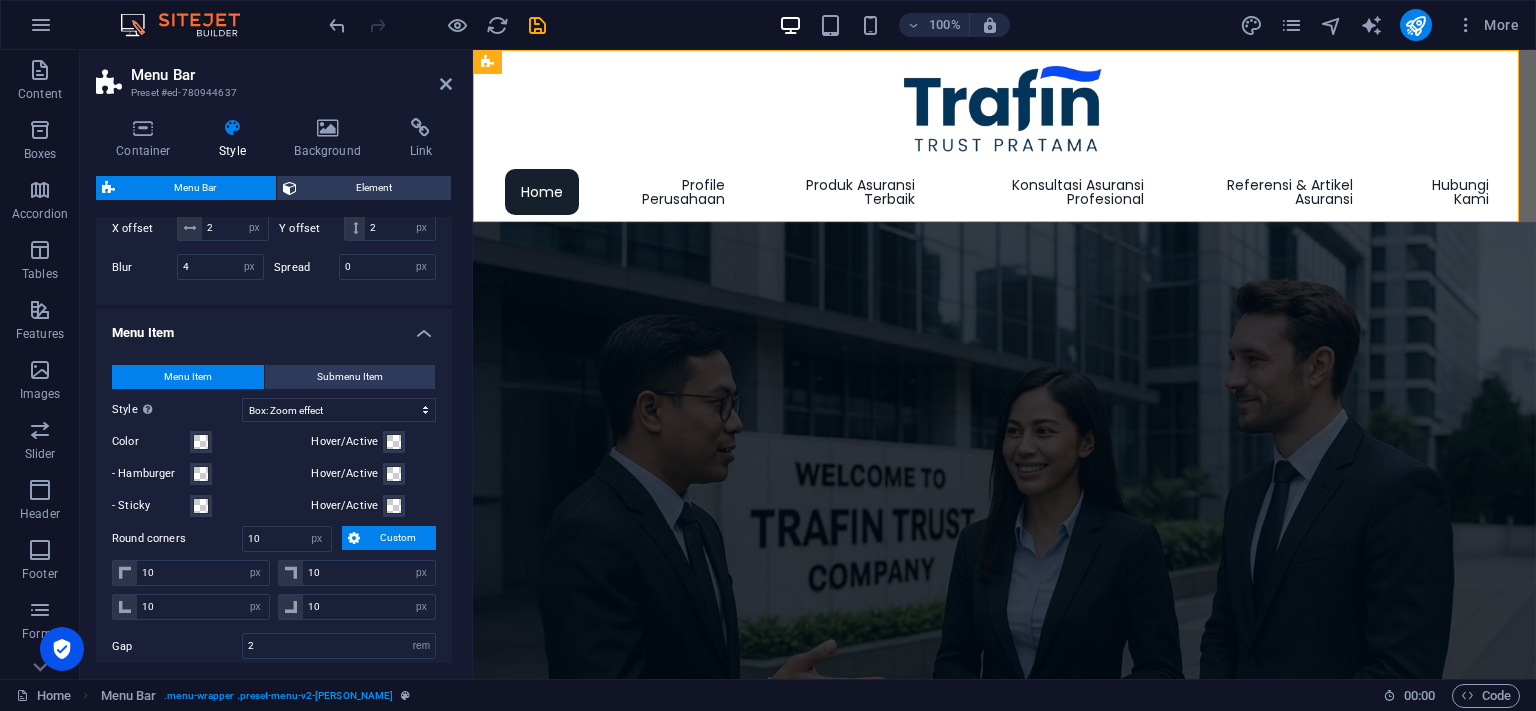click at bounding box center [354, 538] 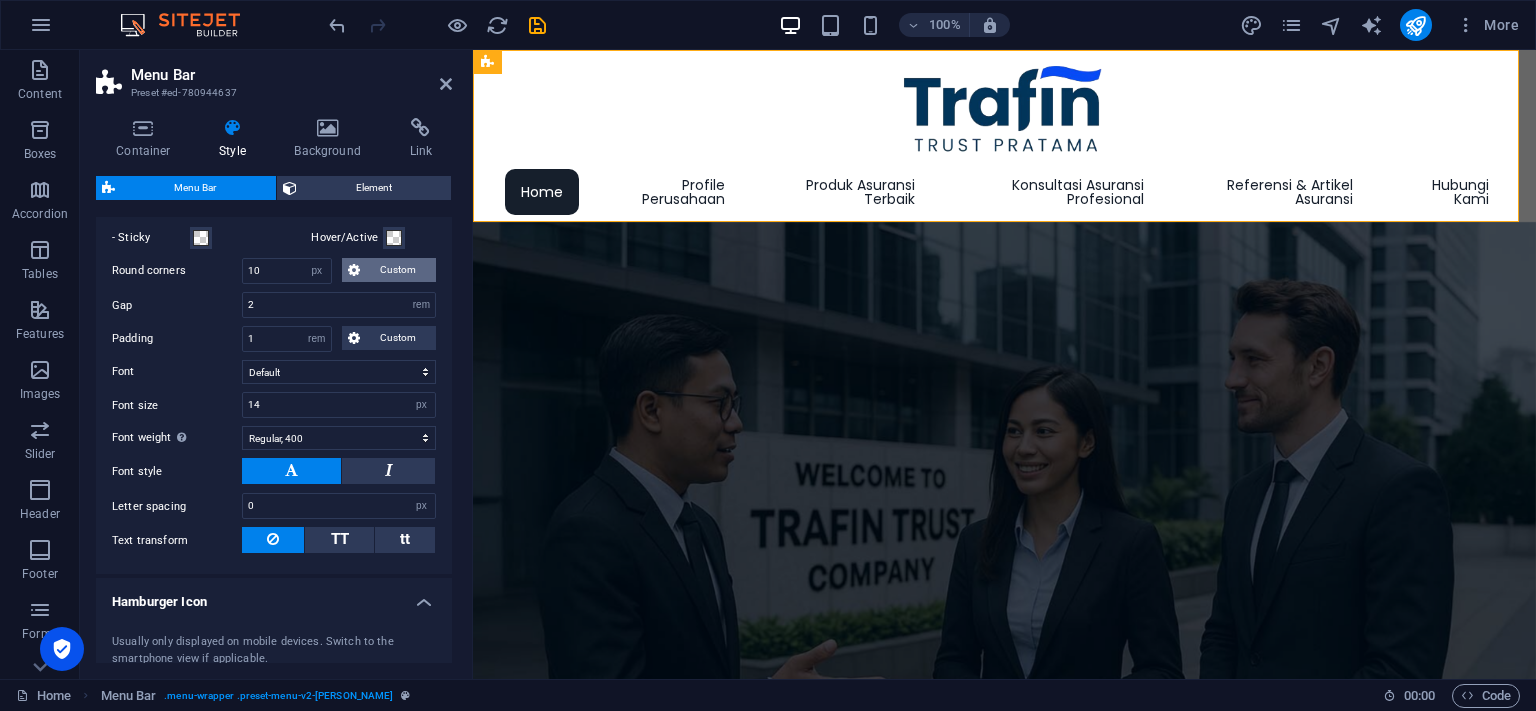 scroll, scrollTop: 1023, scrollLeft: 0, axis: vertical 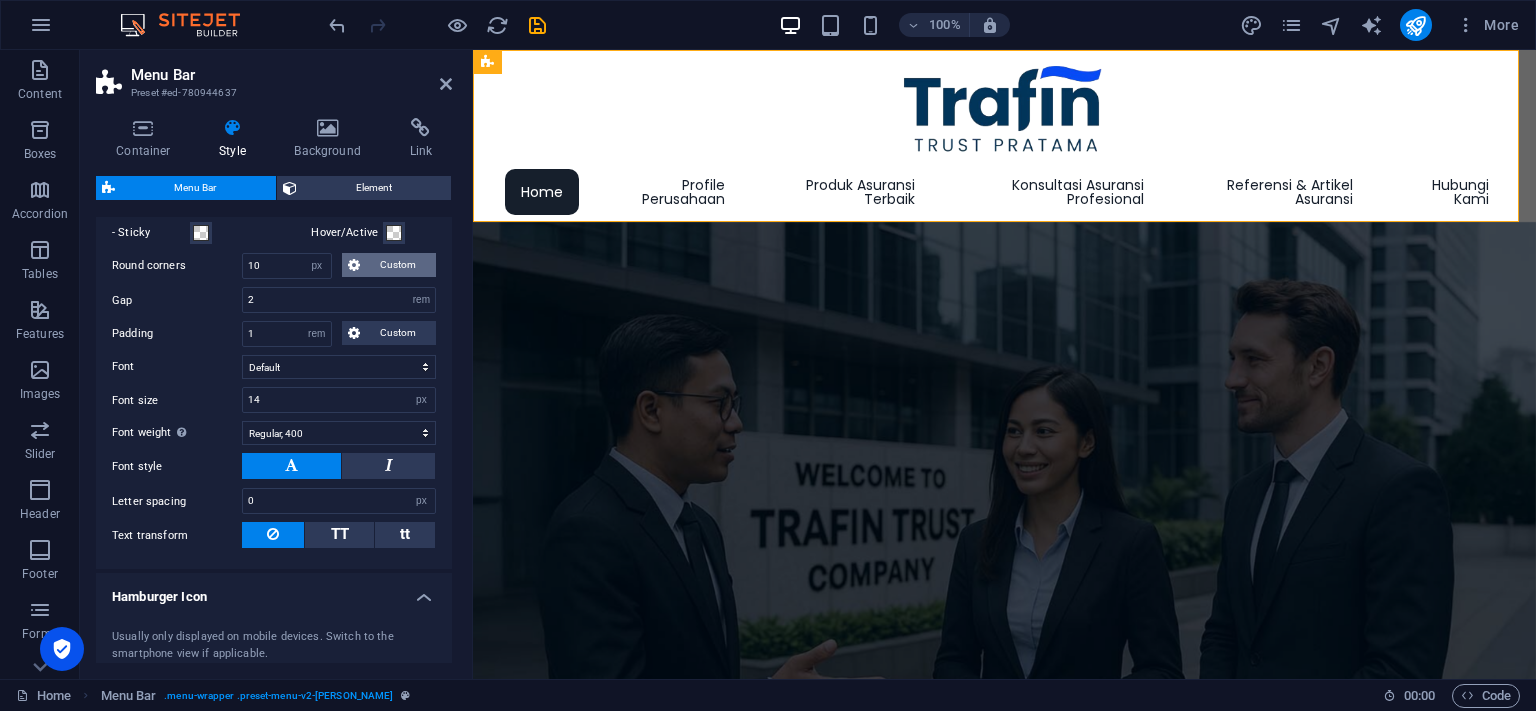 click on "TT" at bounding box center [339, 535] 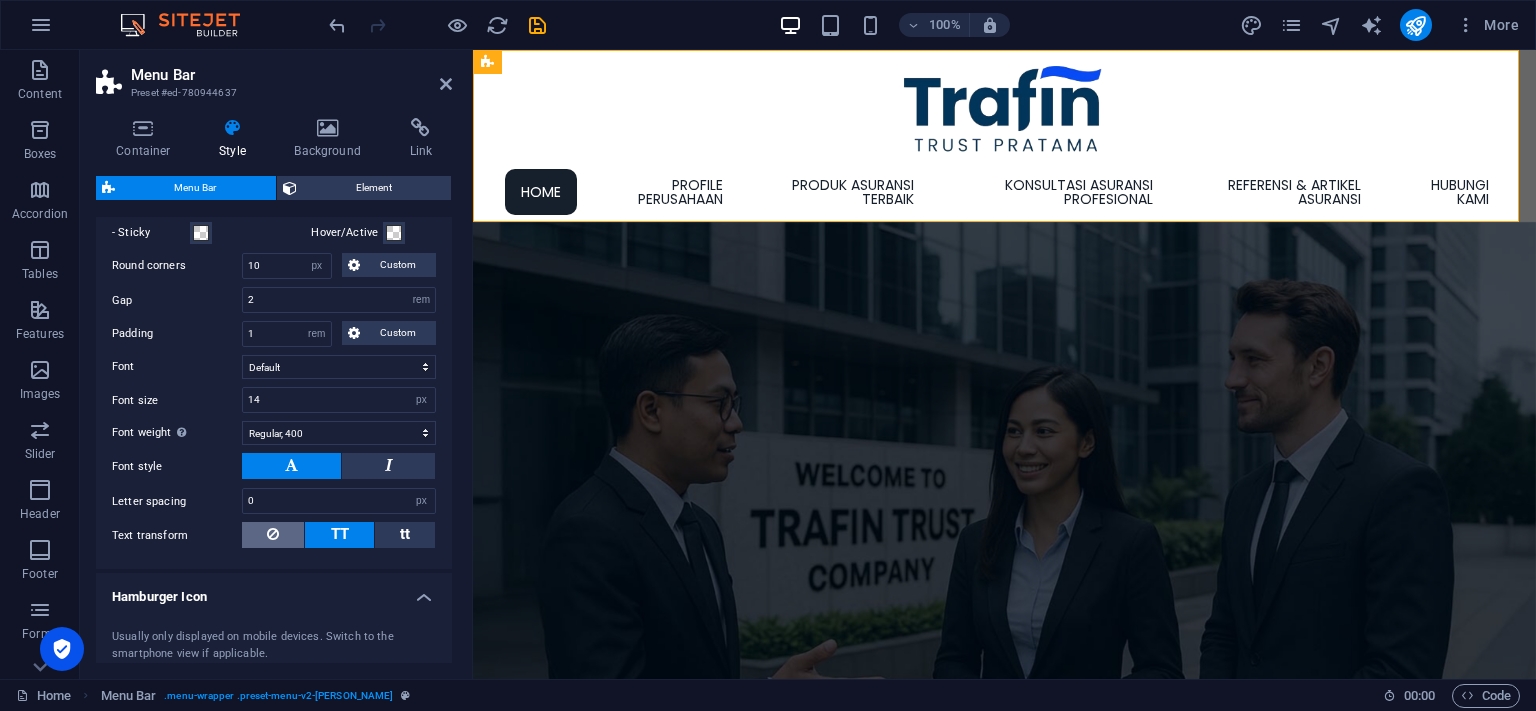 click at bounding box center (273, 534) 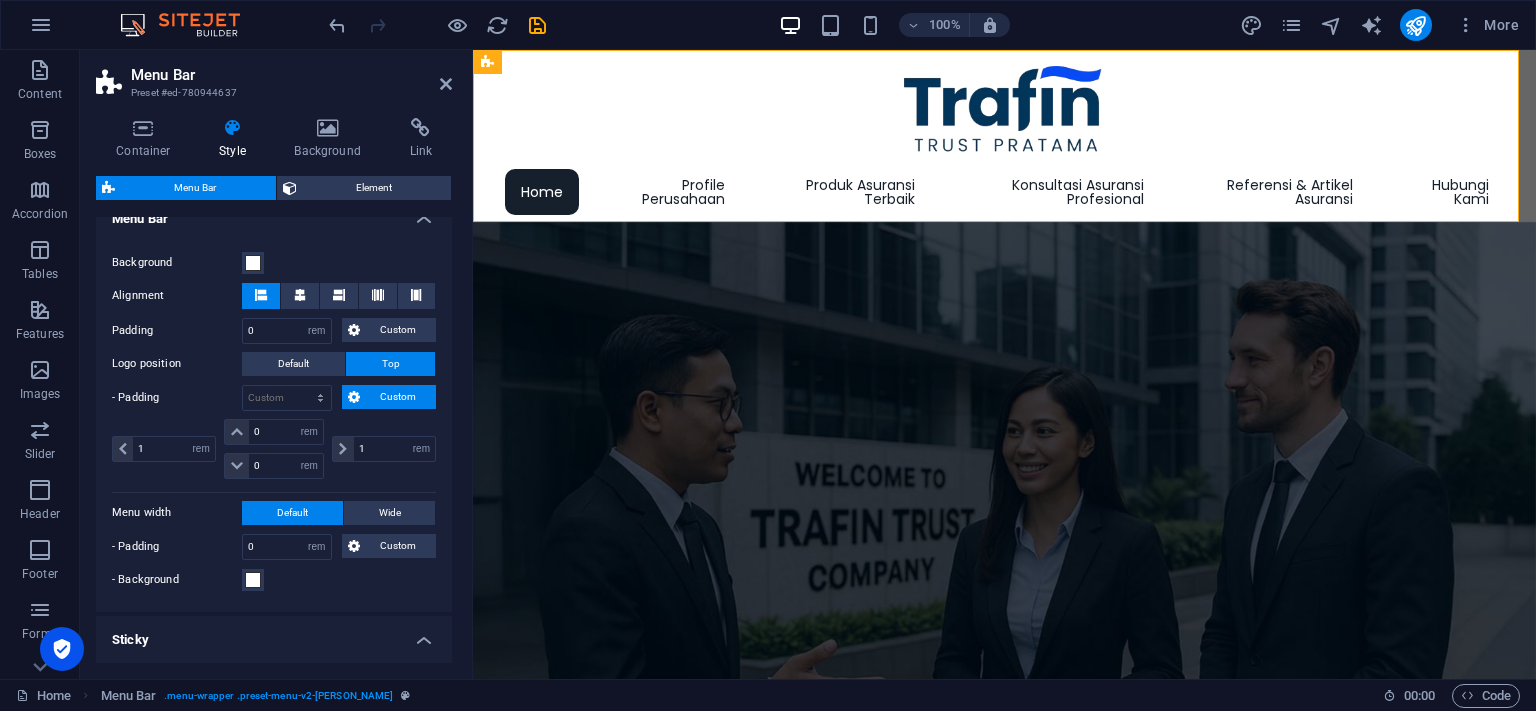 scroll, scrollTop: 20, scrollLeft: 0, axis: vertical 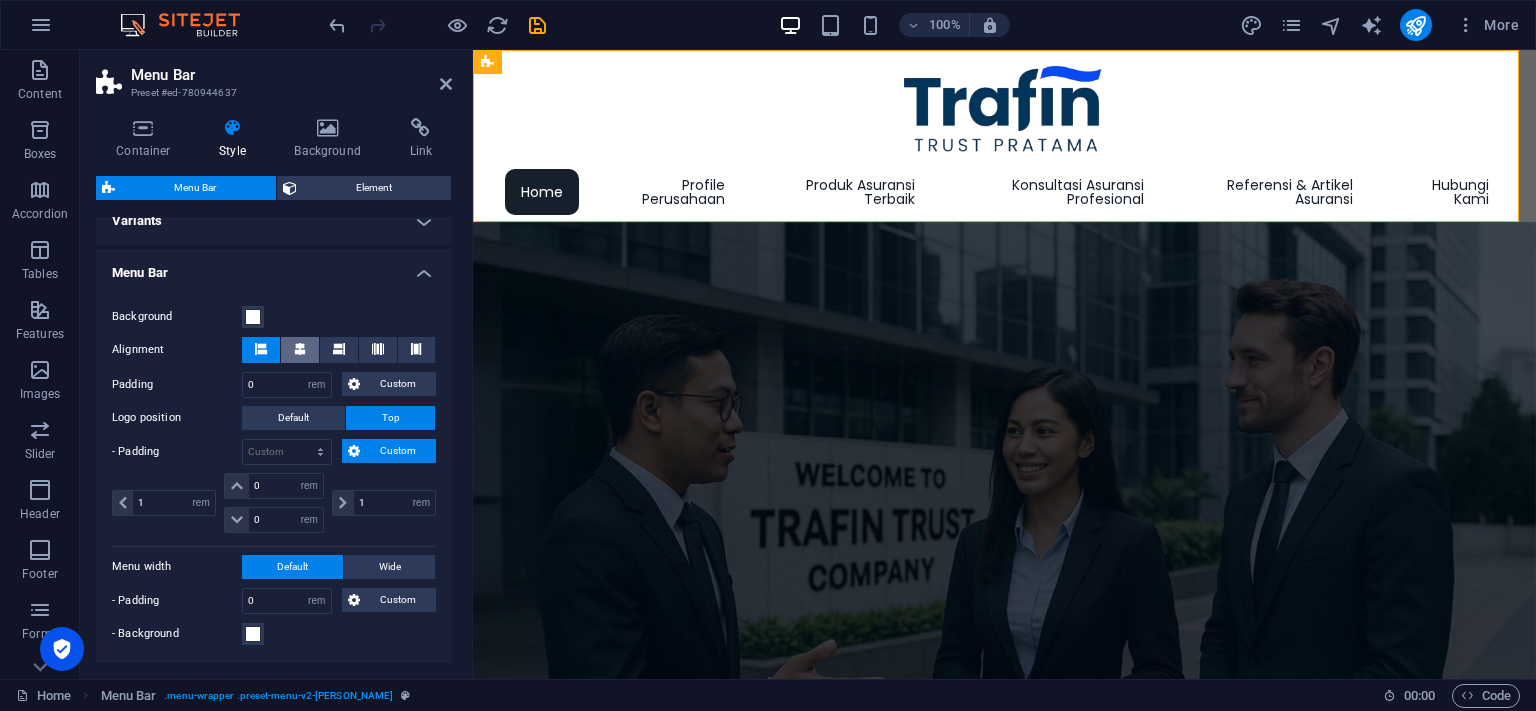 click at bounding box center (300, 350) 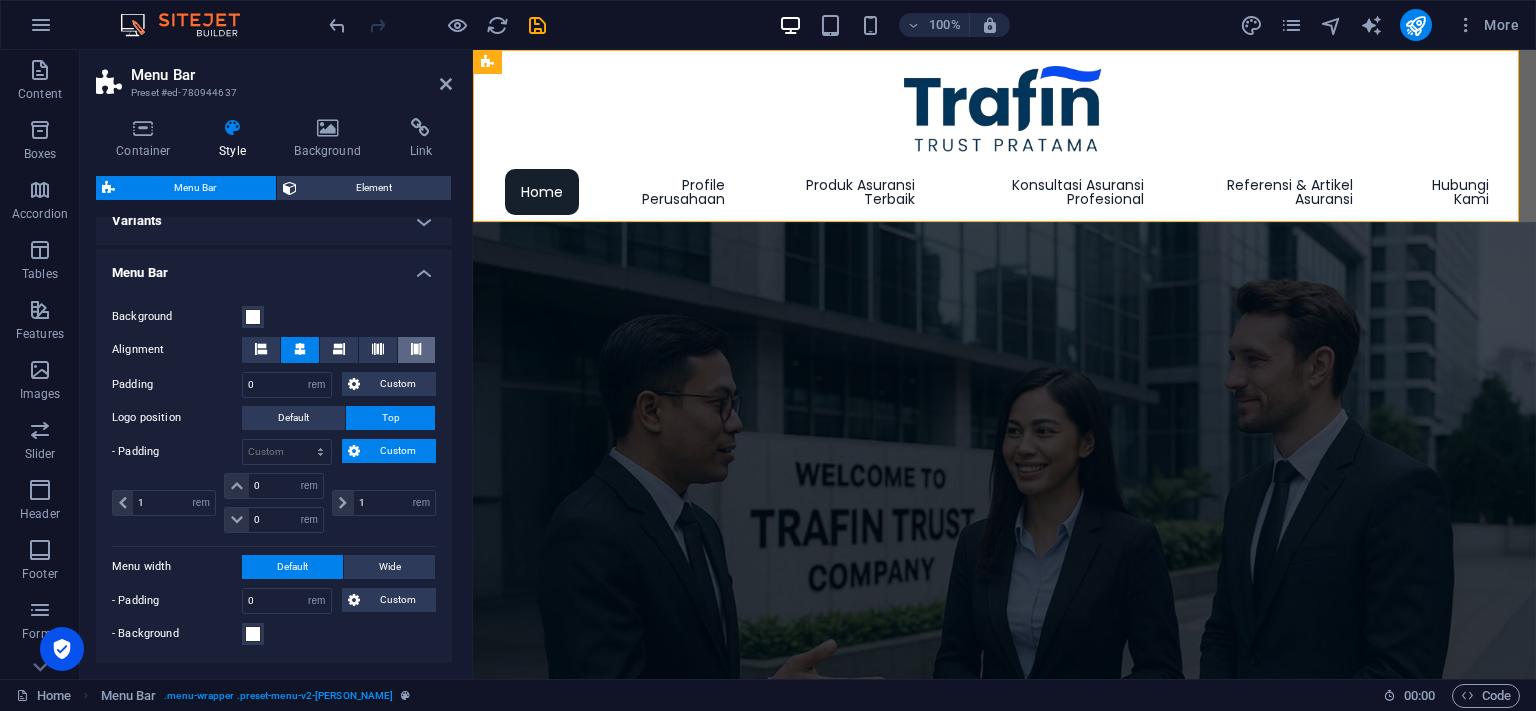 click at bounding box center (416, 349) 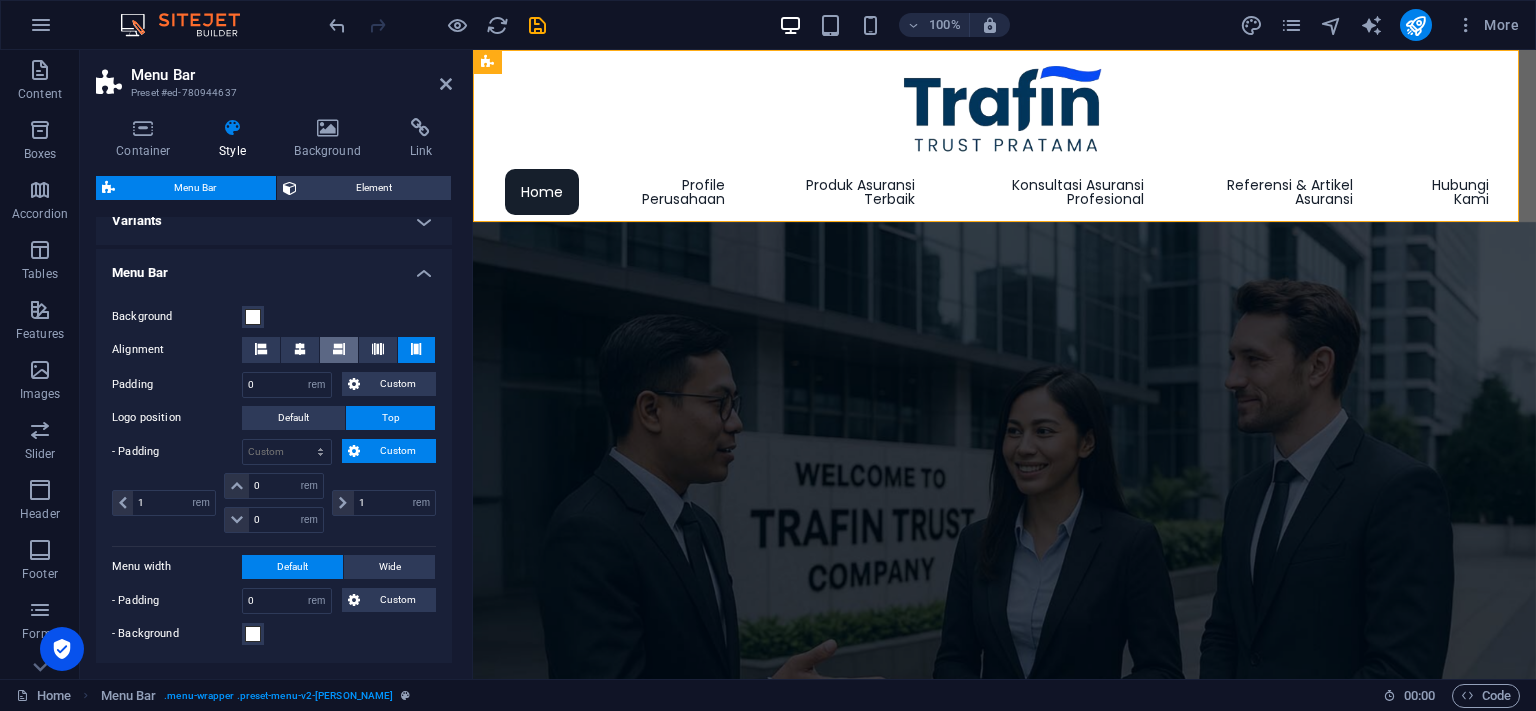 click at bounding box center (339, 350) 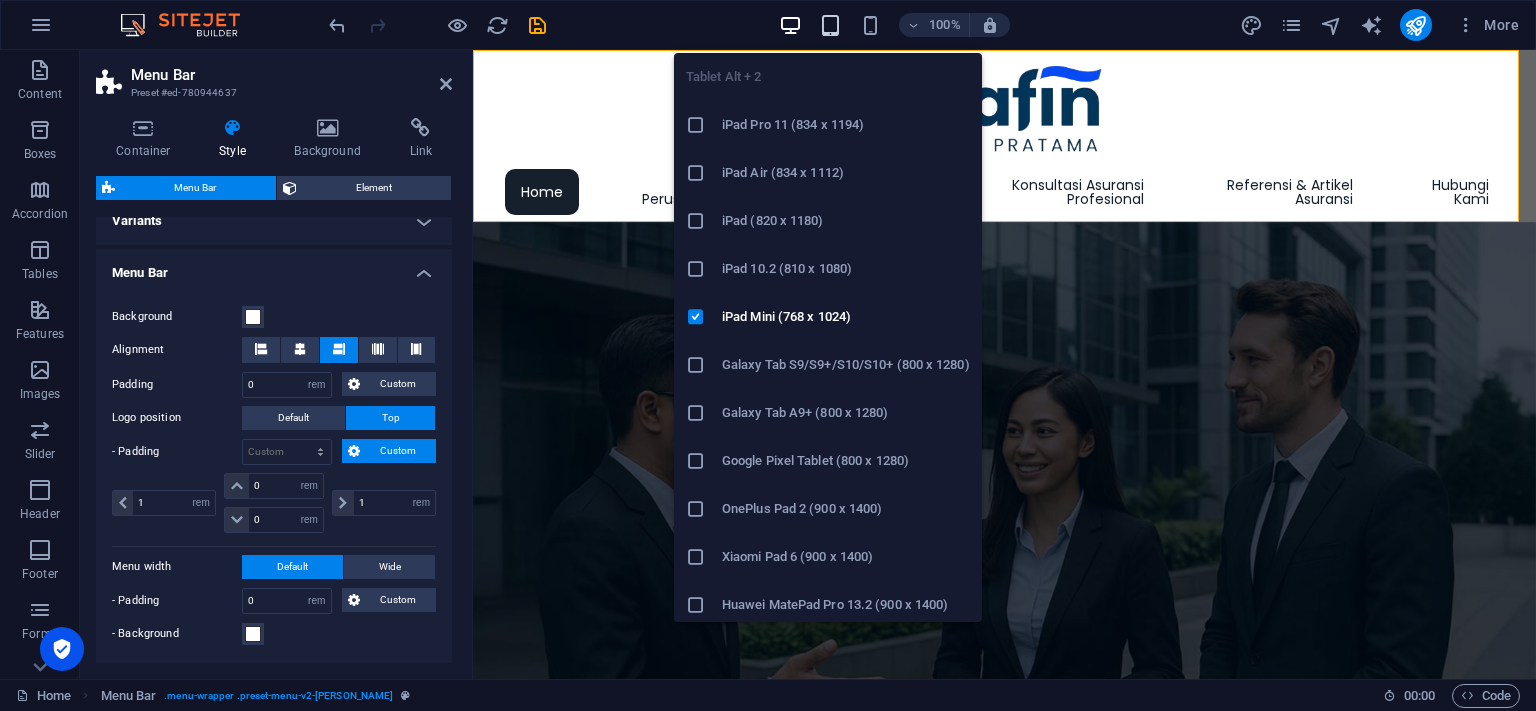 click at bounding box center [830, 25] 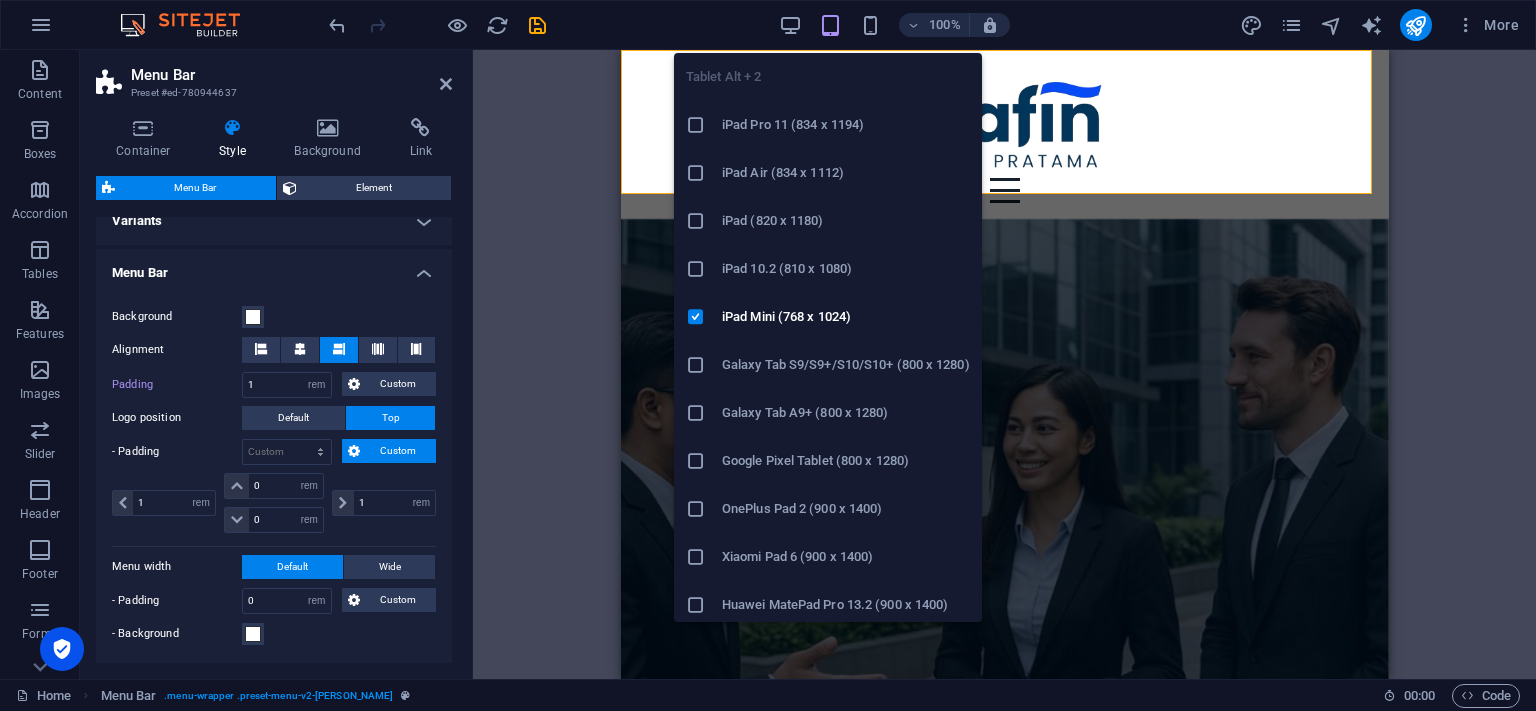 type on "1" 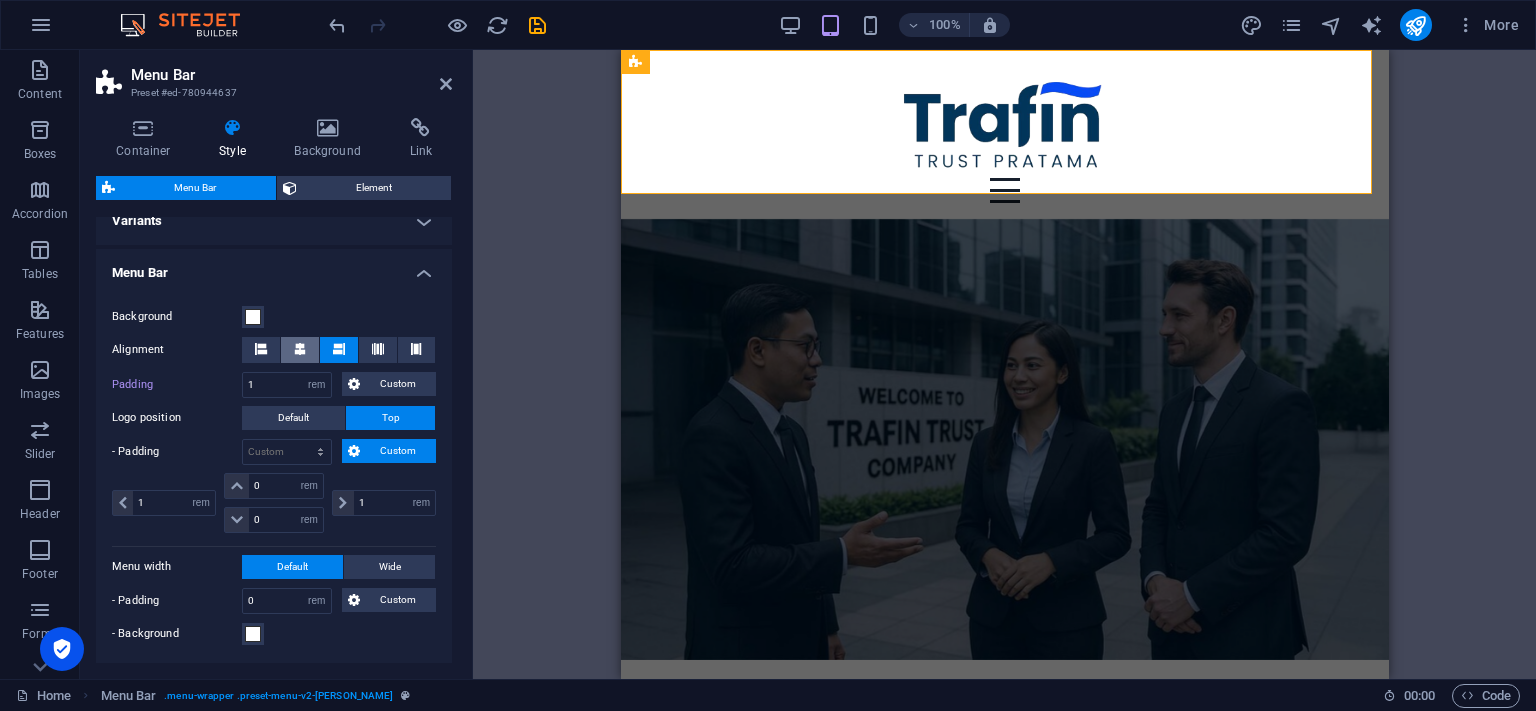 click at bounding box center [300, 350] 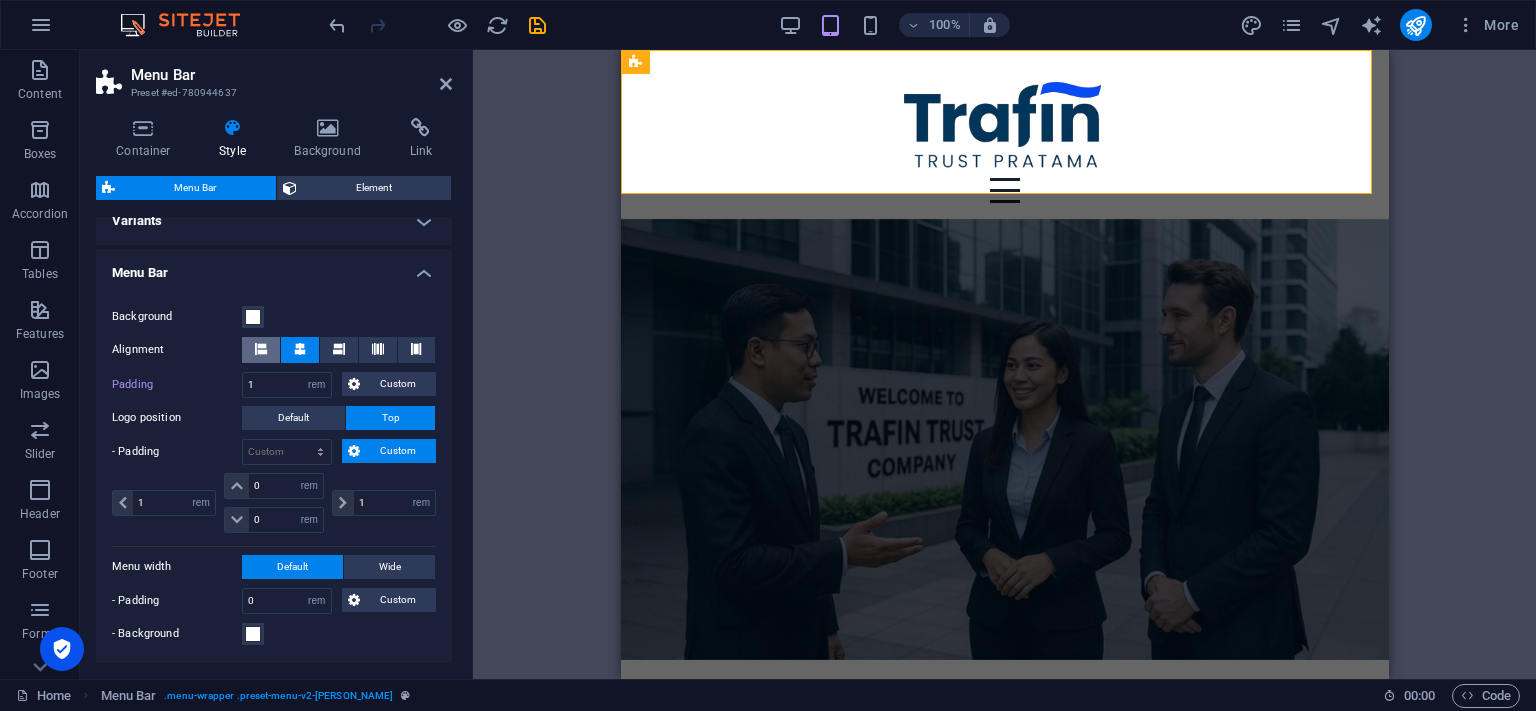 click at bounding box center [261, 350] 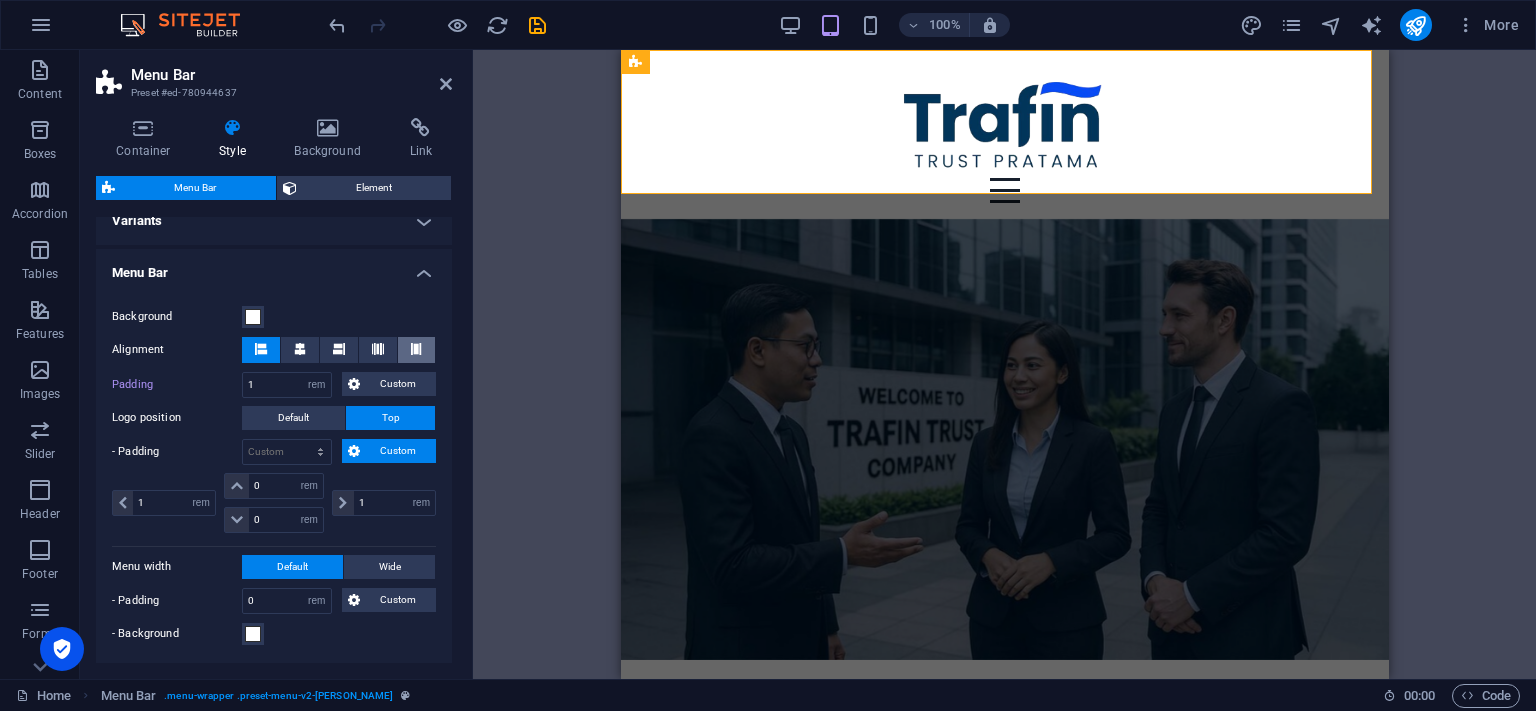 click at bounding box center (417, 350) 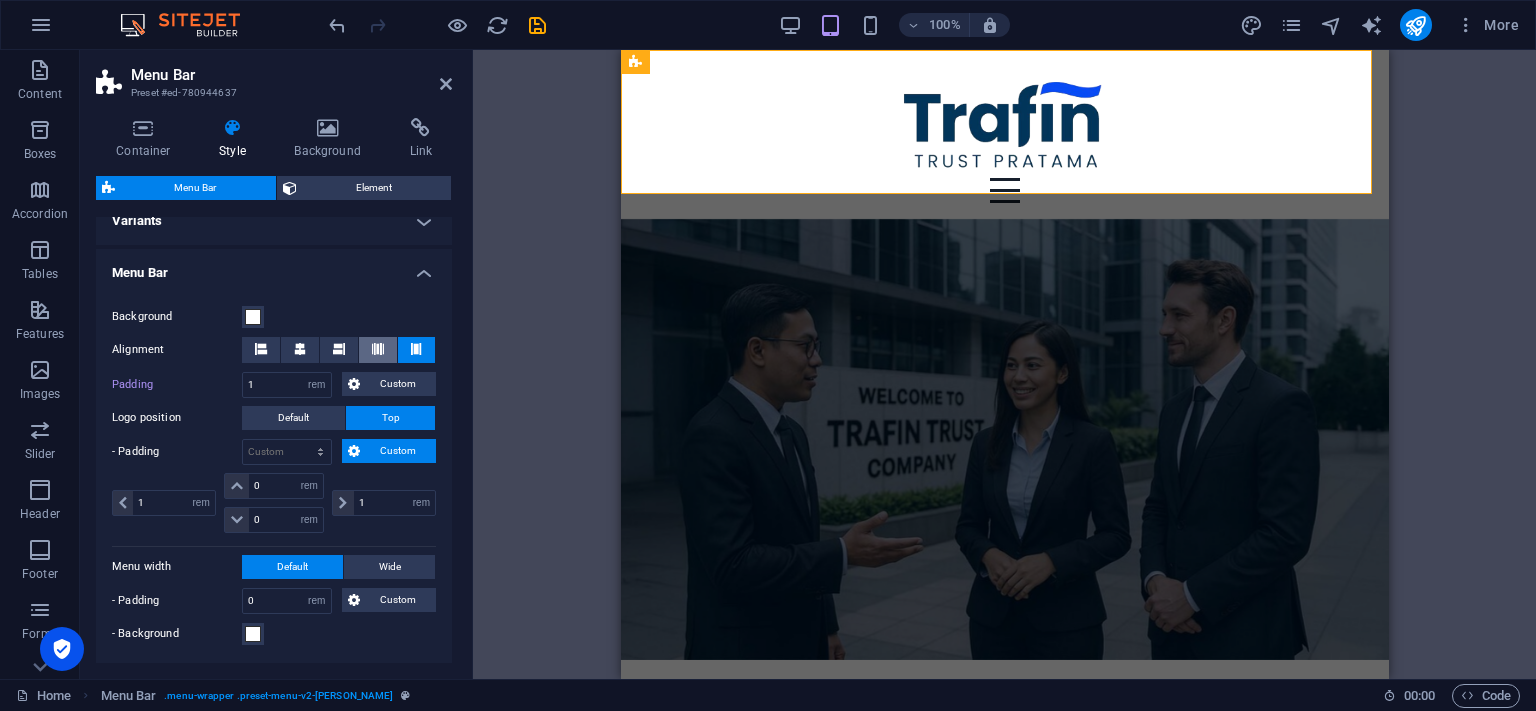click at bounding box center (378, 350) 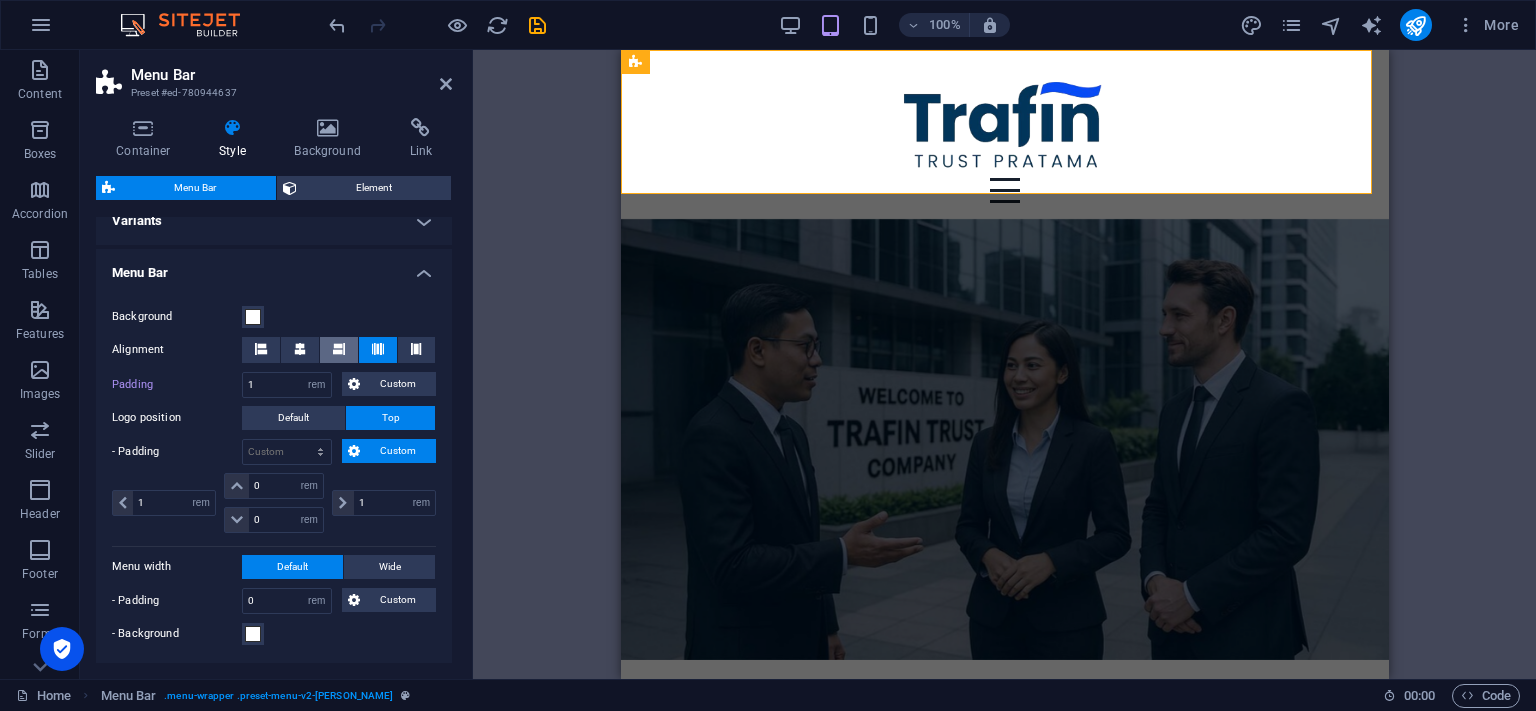 click at bounding box center [339, 350] 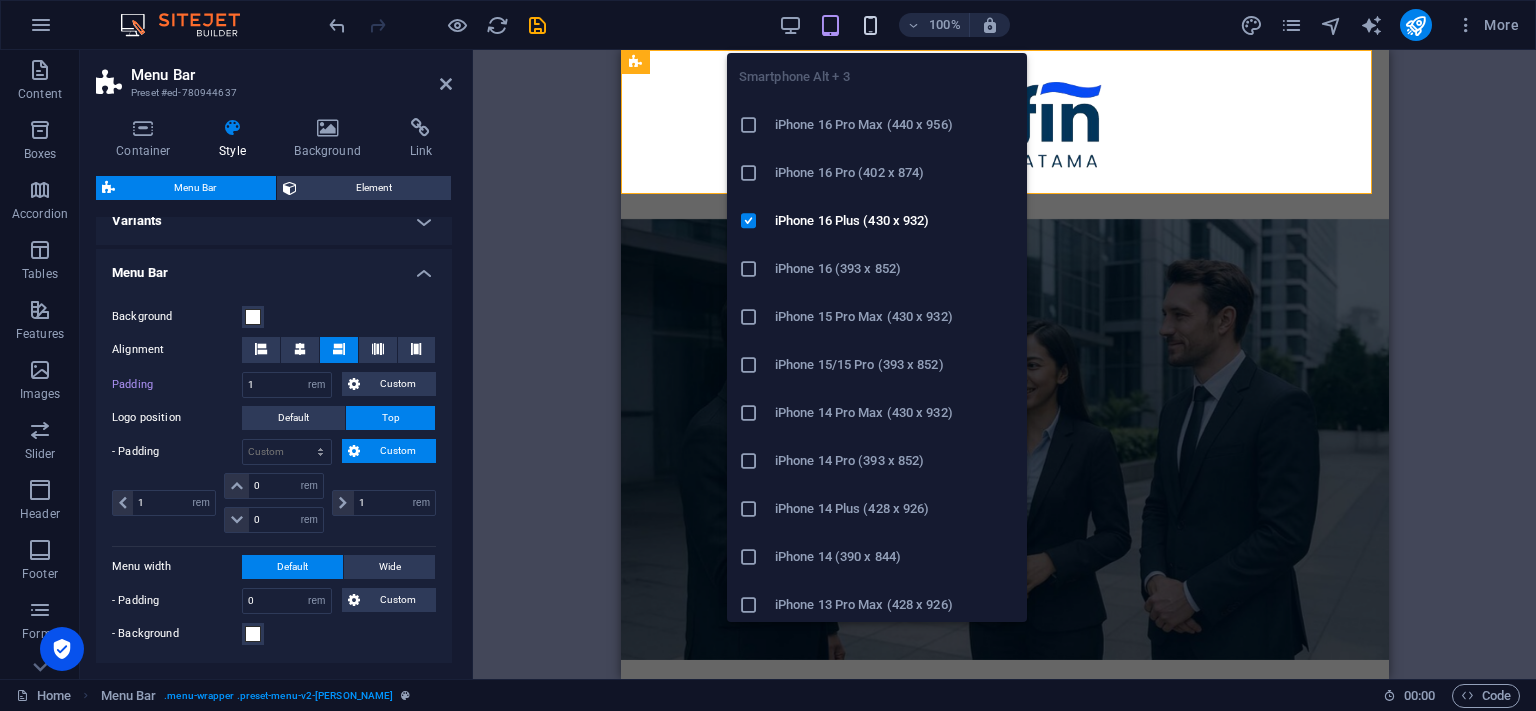 click at bounding box center [870, 25] 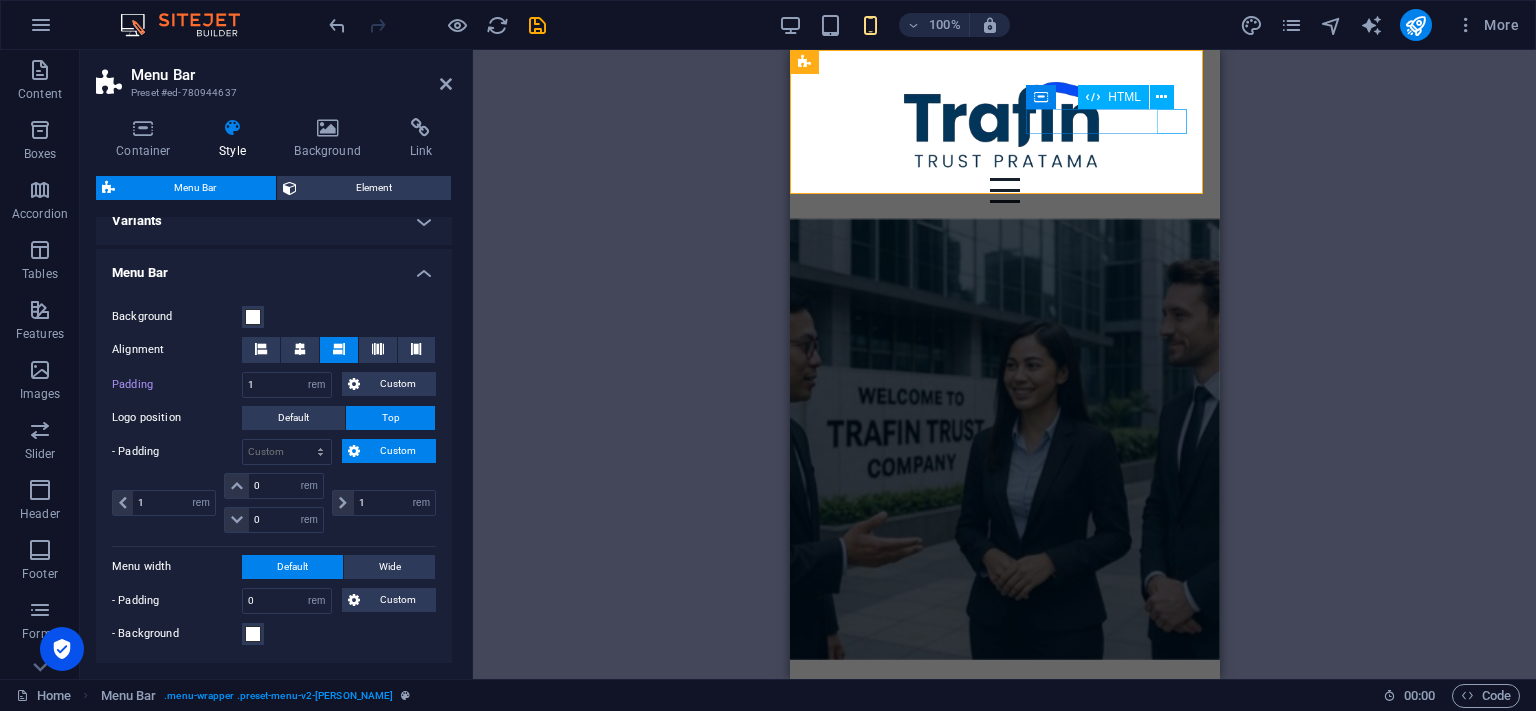 click on "Menu" at bounding box center [1004, 190] 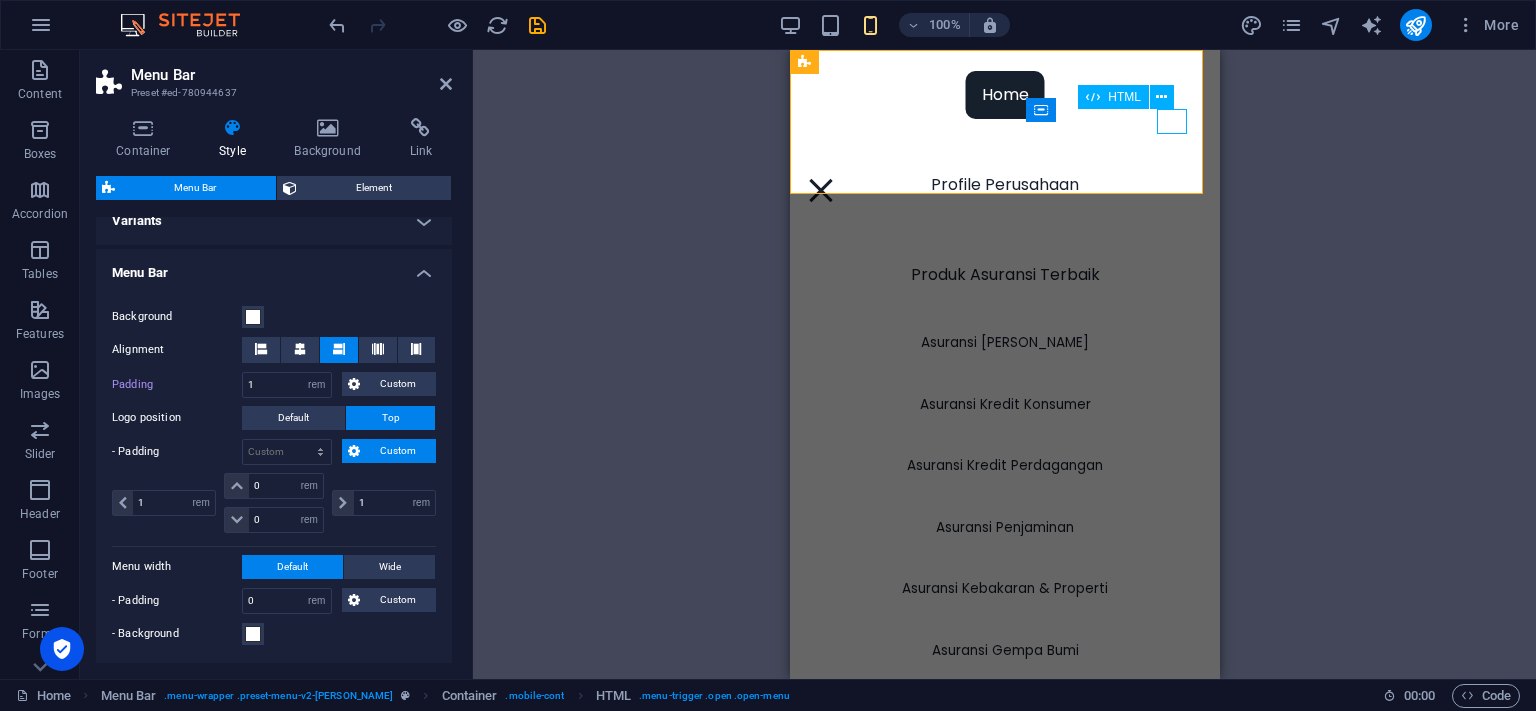 click on "Menu" at bounding box center (820, 190) 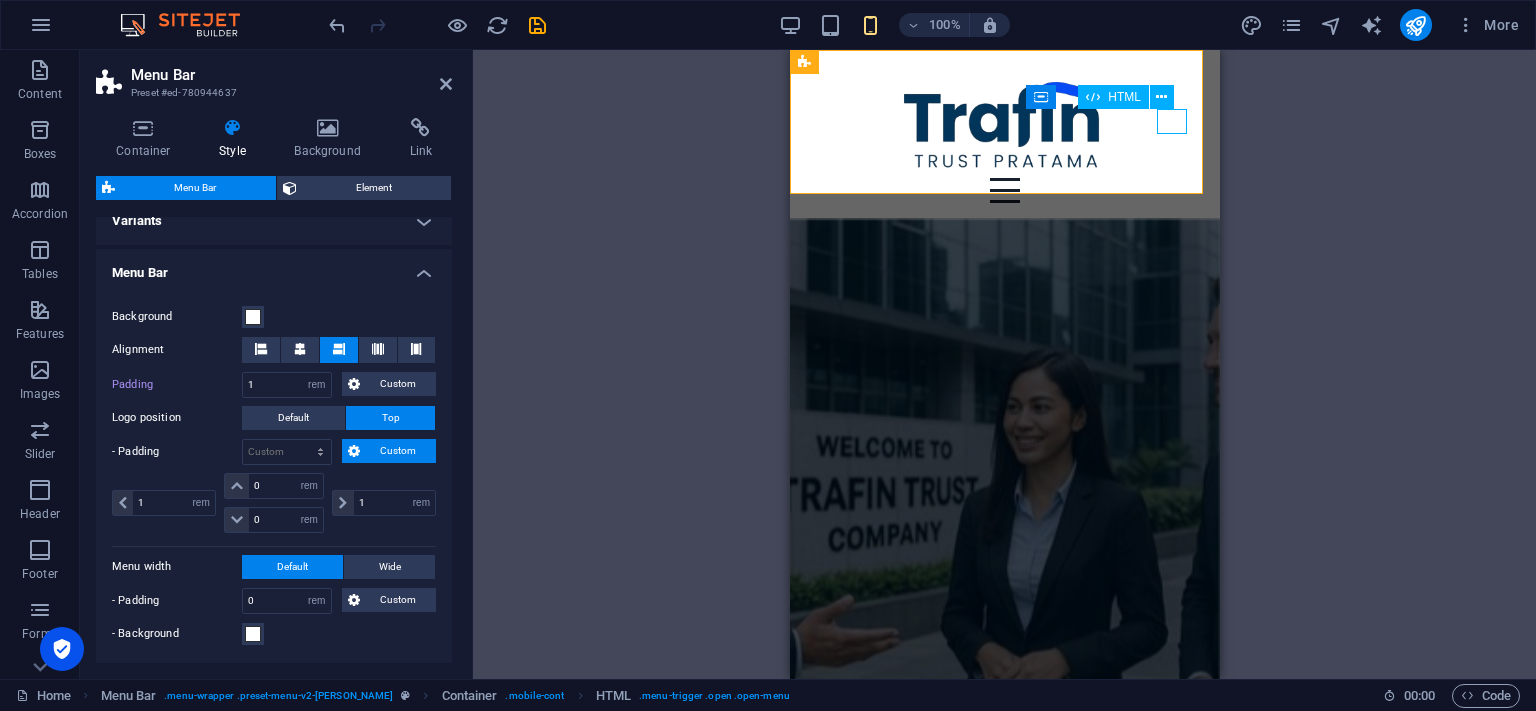 click on "Menu" at bounding box center [1004, 190] 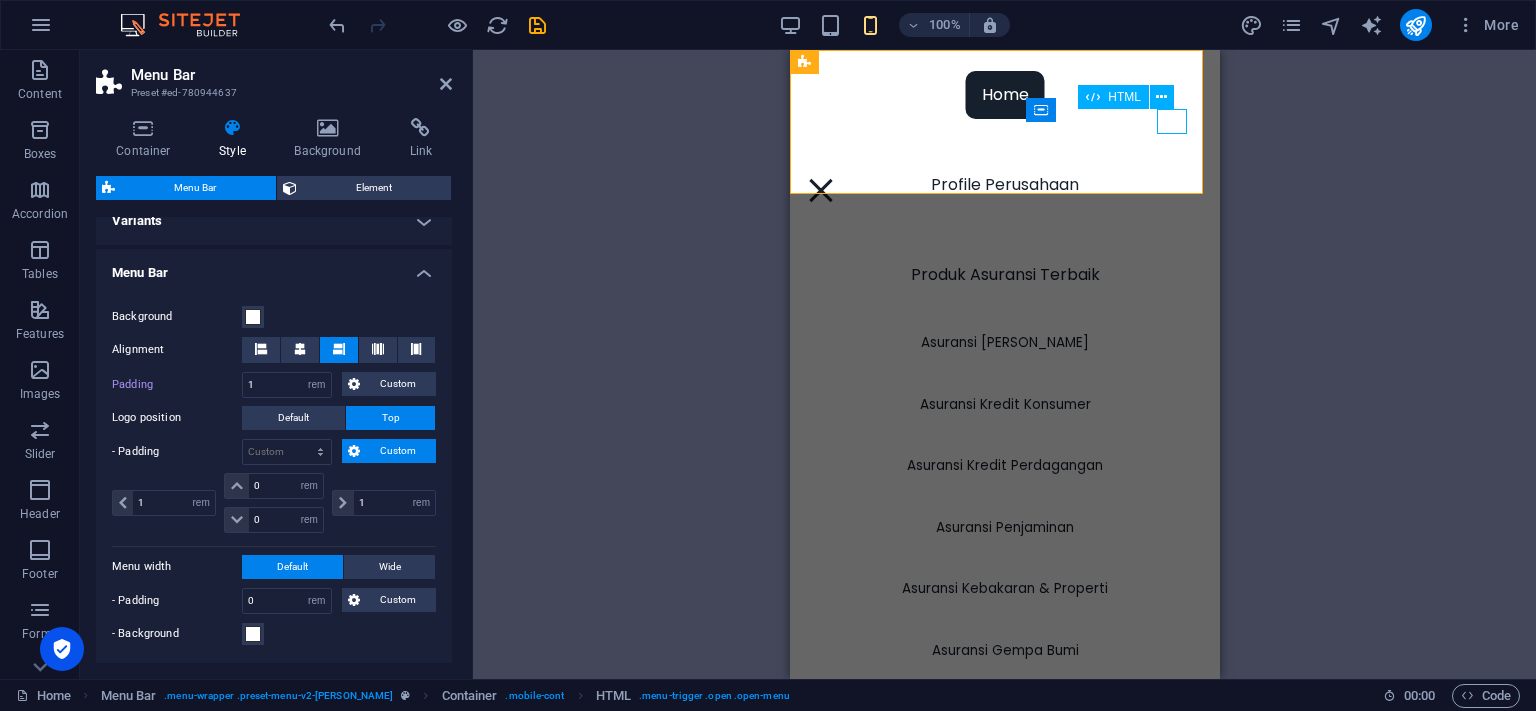 click on "Menu" at bounding box center [820, 190] 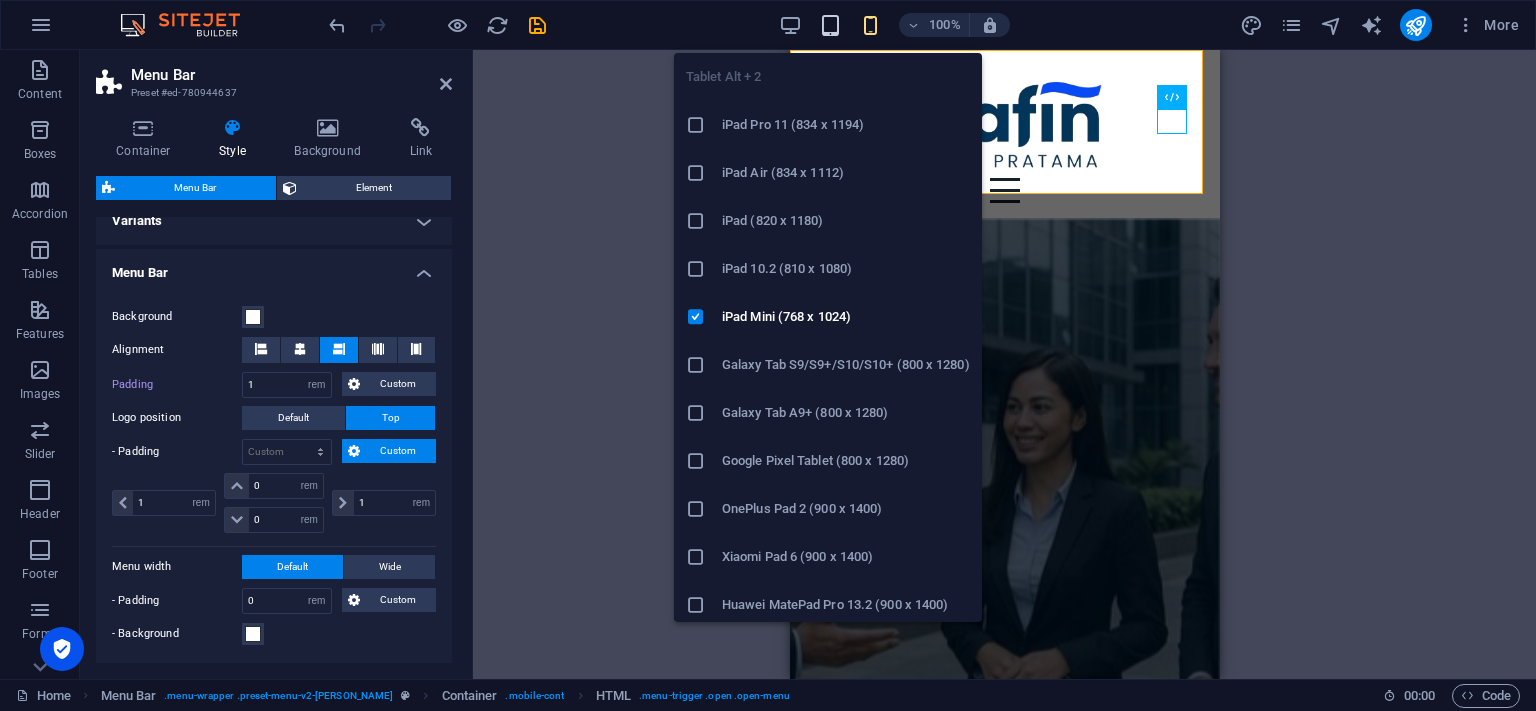 click at bounding box center [830, 25] 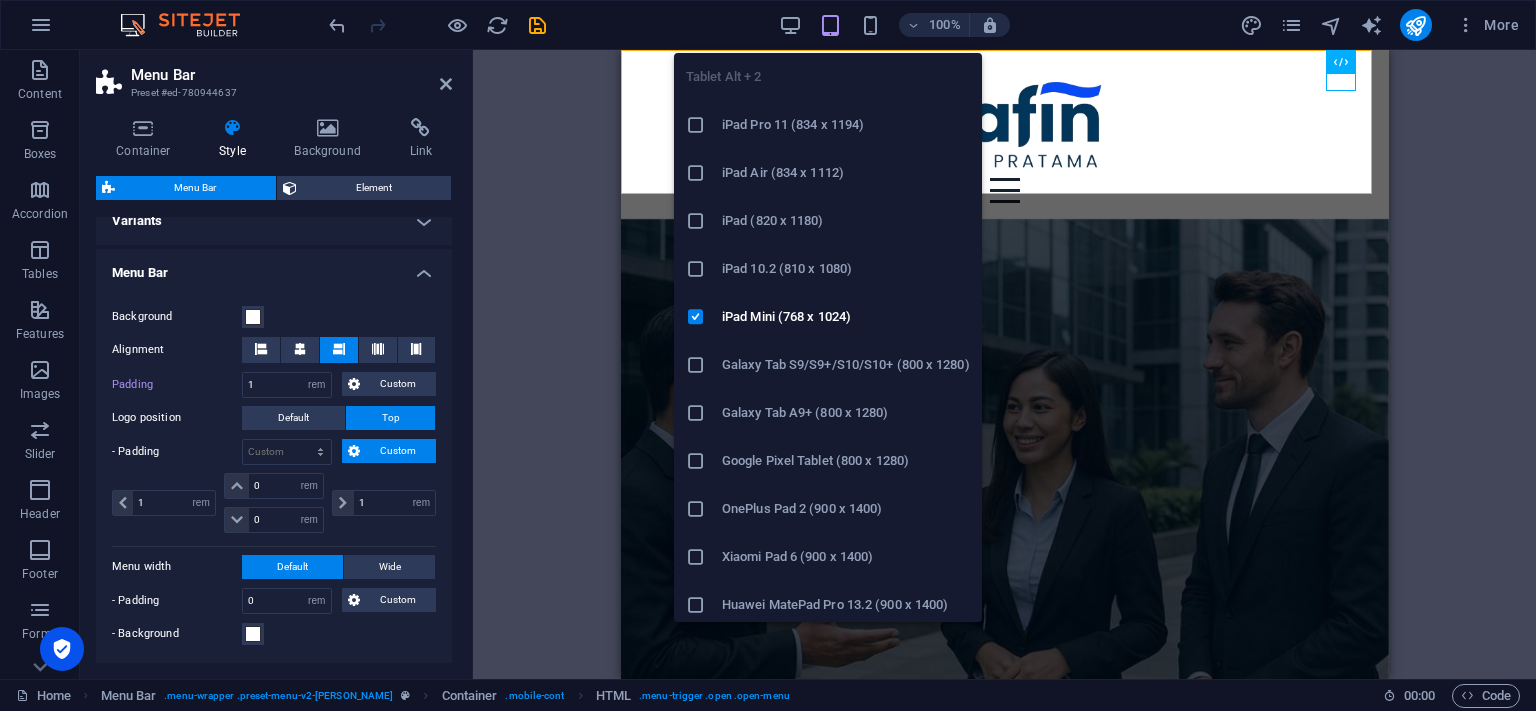 type on "14" 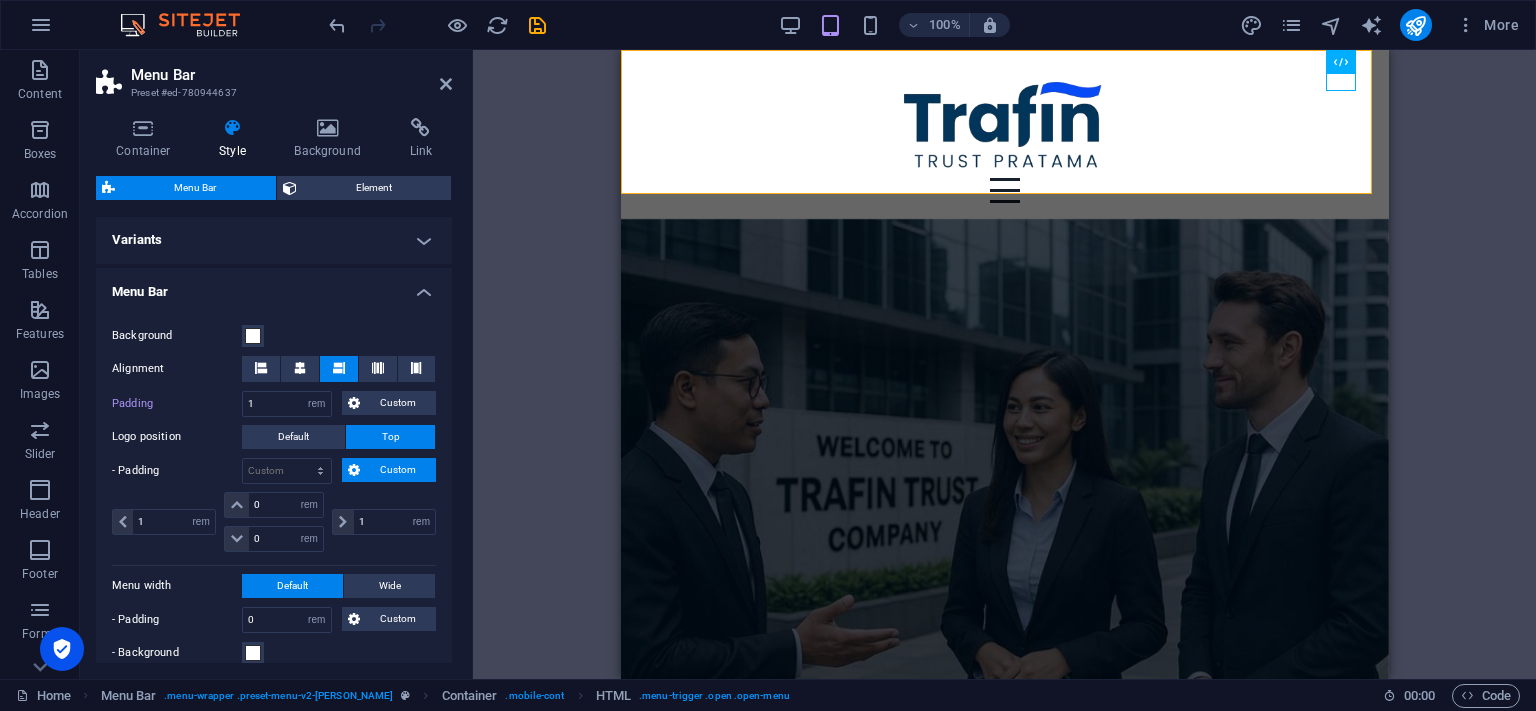 scroll, scrollTop: 0, scrollLeft: 0, axis: both 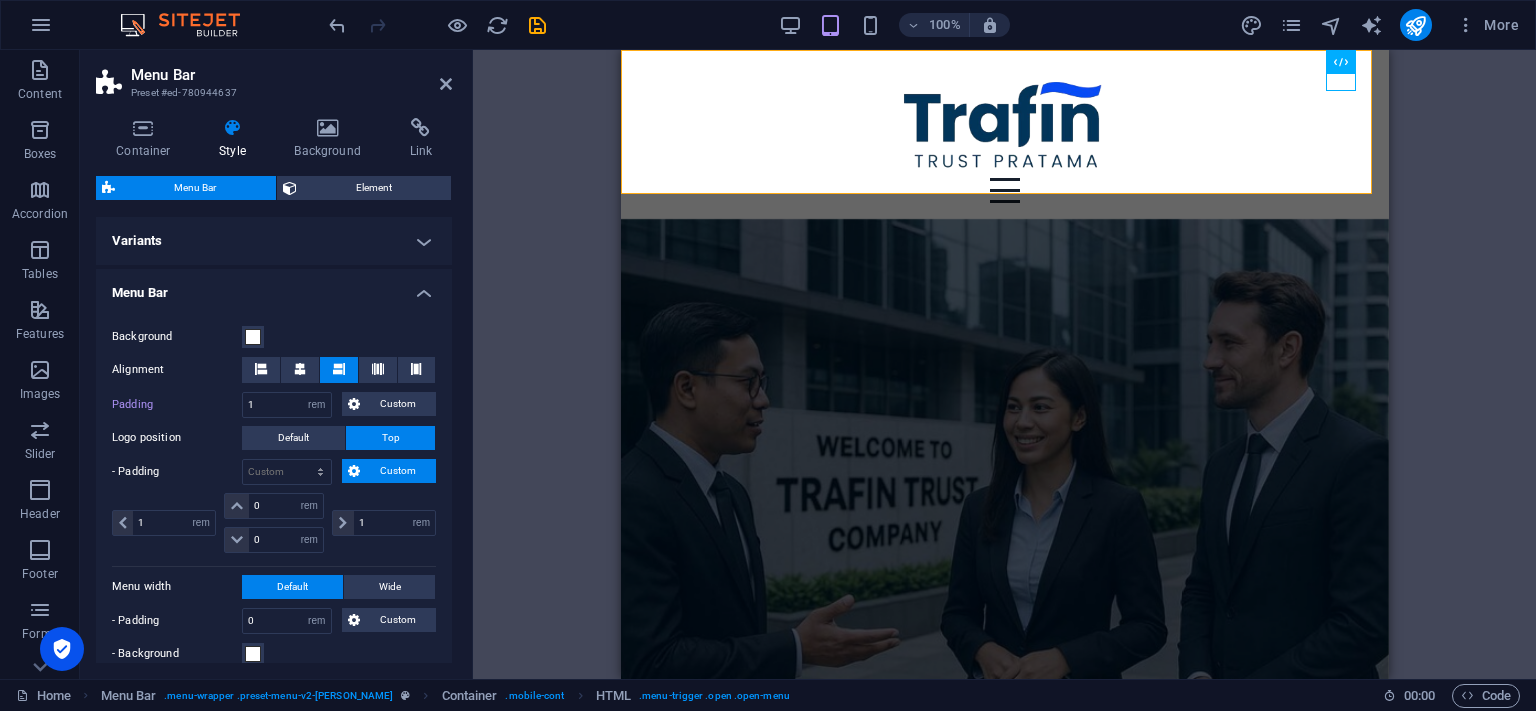 click on "Variants" at bounding box center [274, 241] 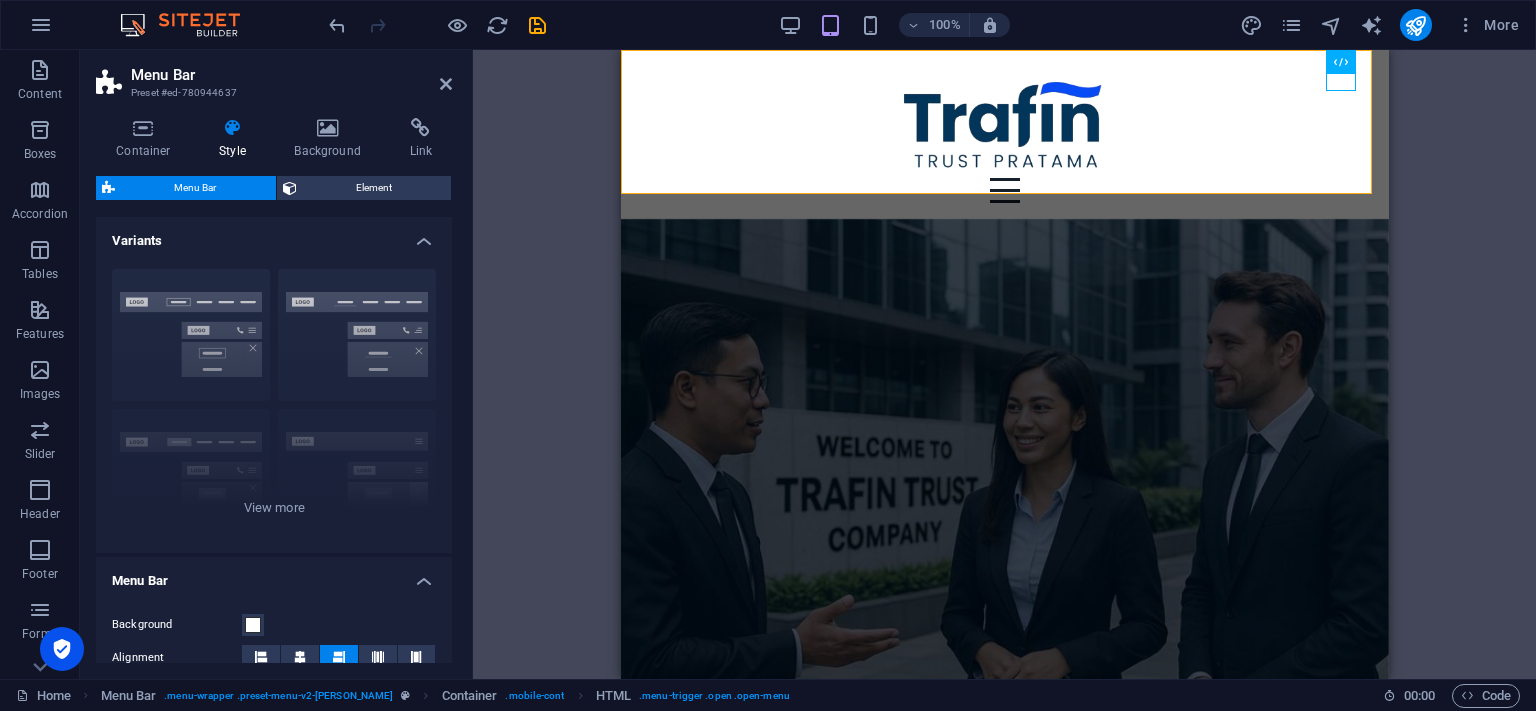 click on "Variants" at bounding box center [274, 235] 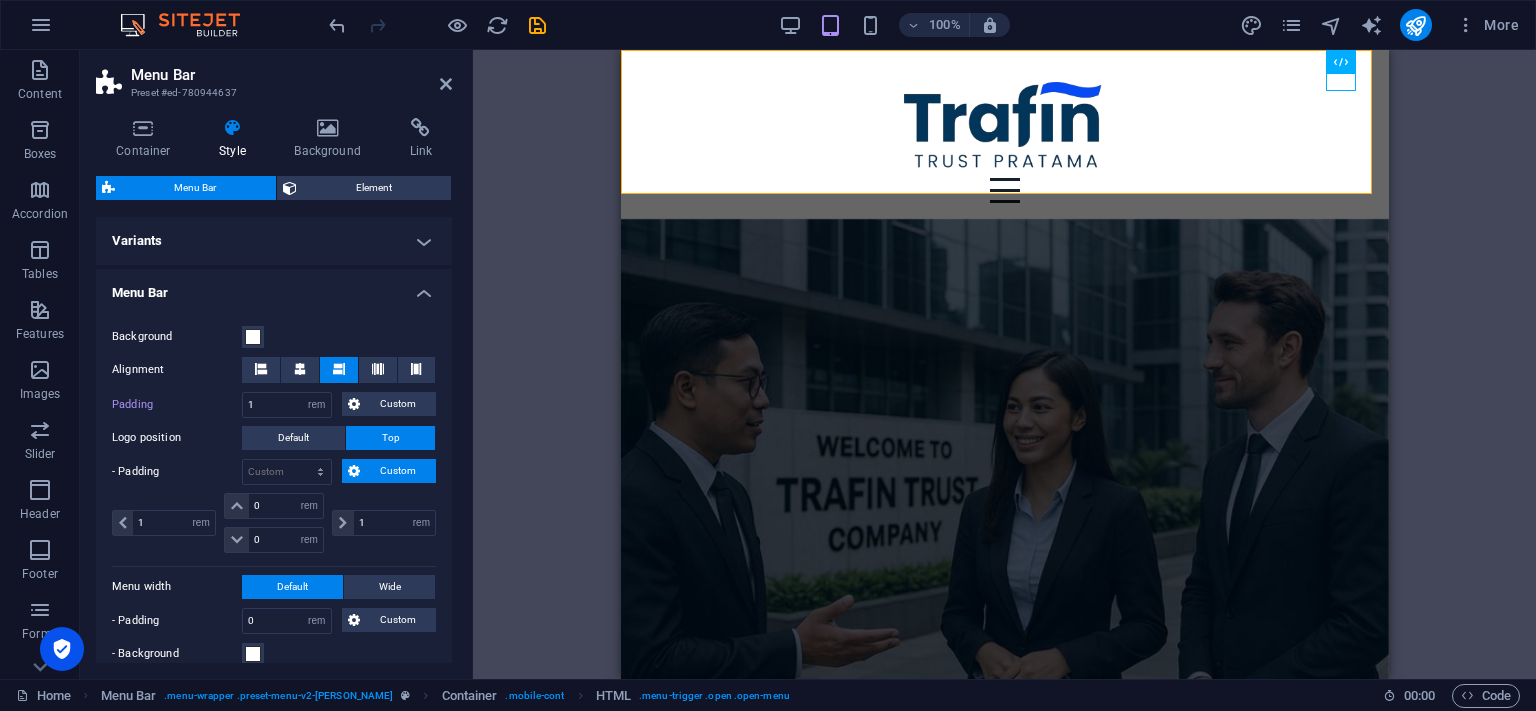click on "Variants" at bounding box center [274, 241] 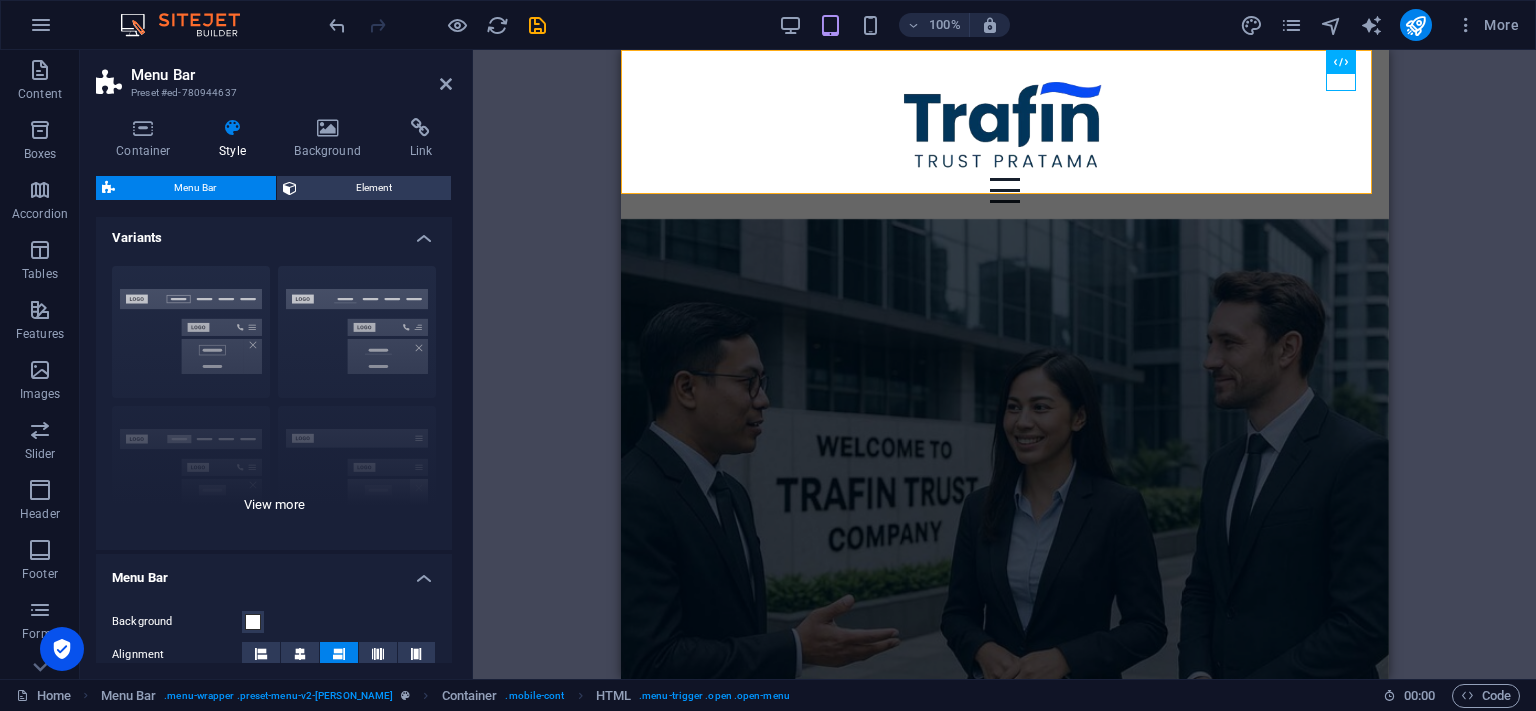 scroll, scrollTop: 0, scrollLeft: 0, axis: both 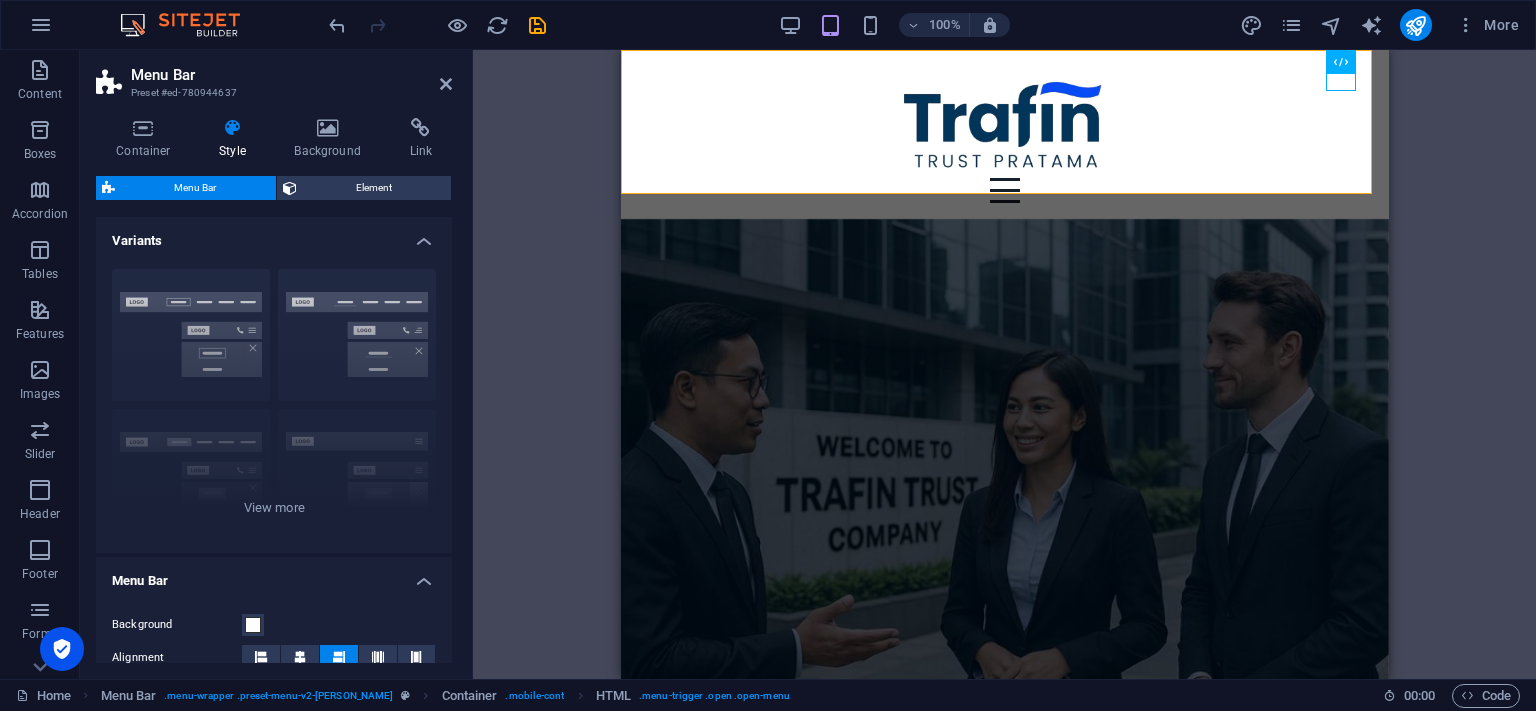 click on "Variants" at bounding box center (274, 235) 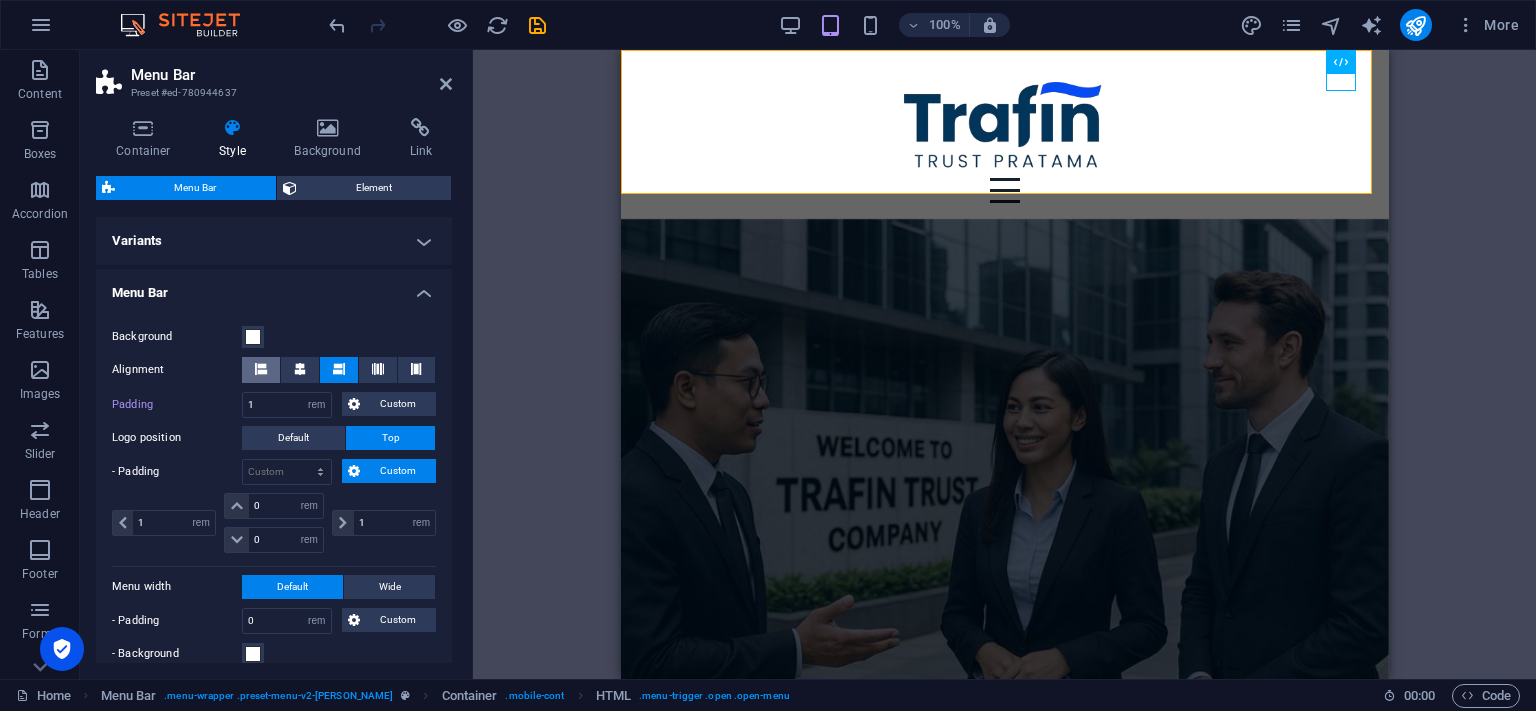 click at bounding box center [261, 369] 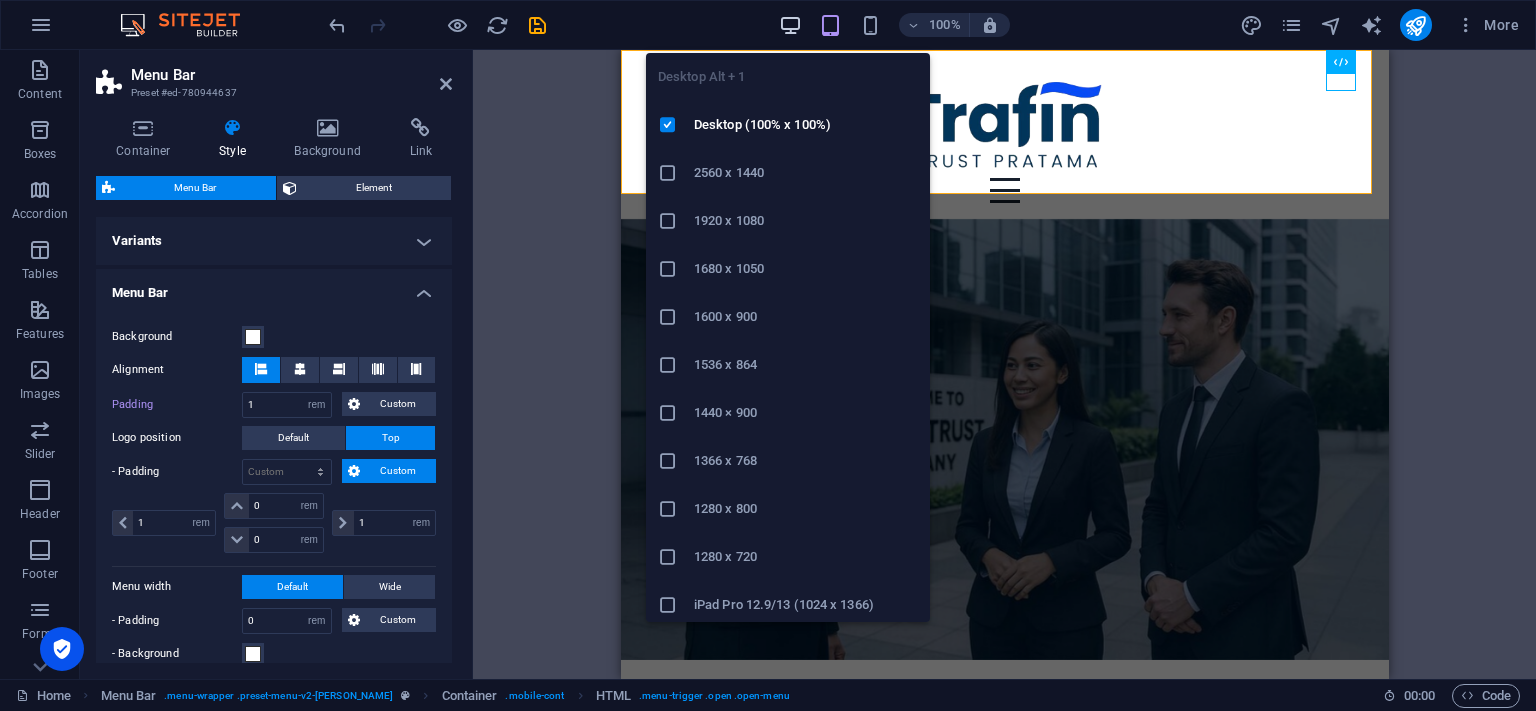 click at bounding box center (790, 25) 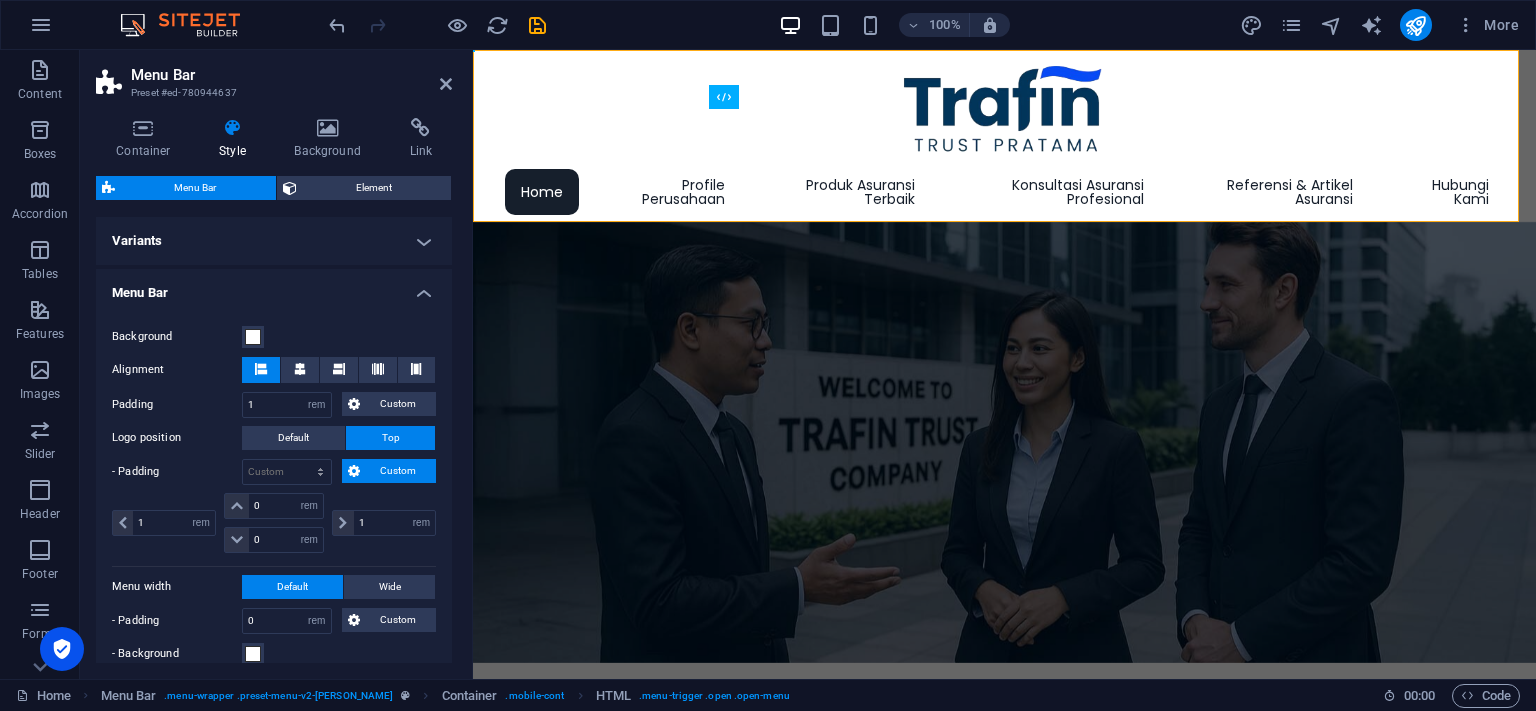 type on "0" 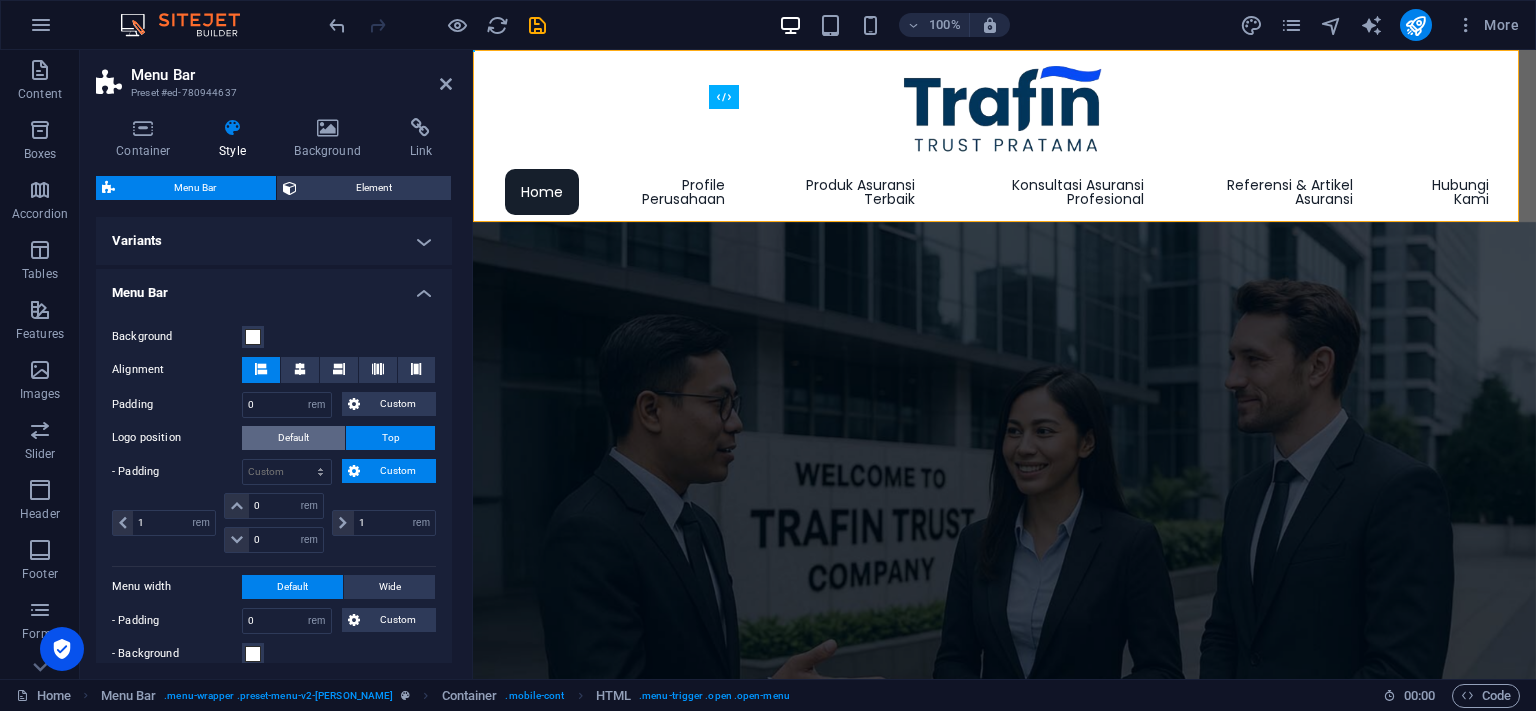 click on "Default" at bounding box center (293, 438) 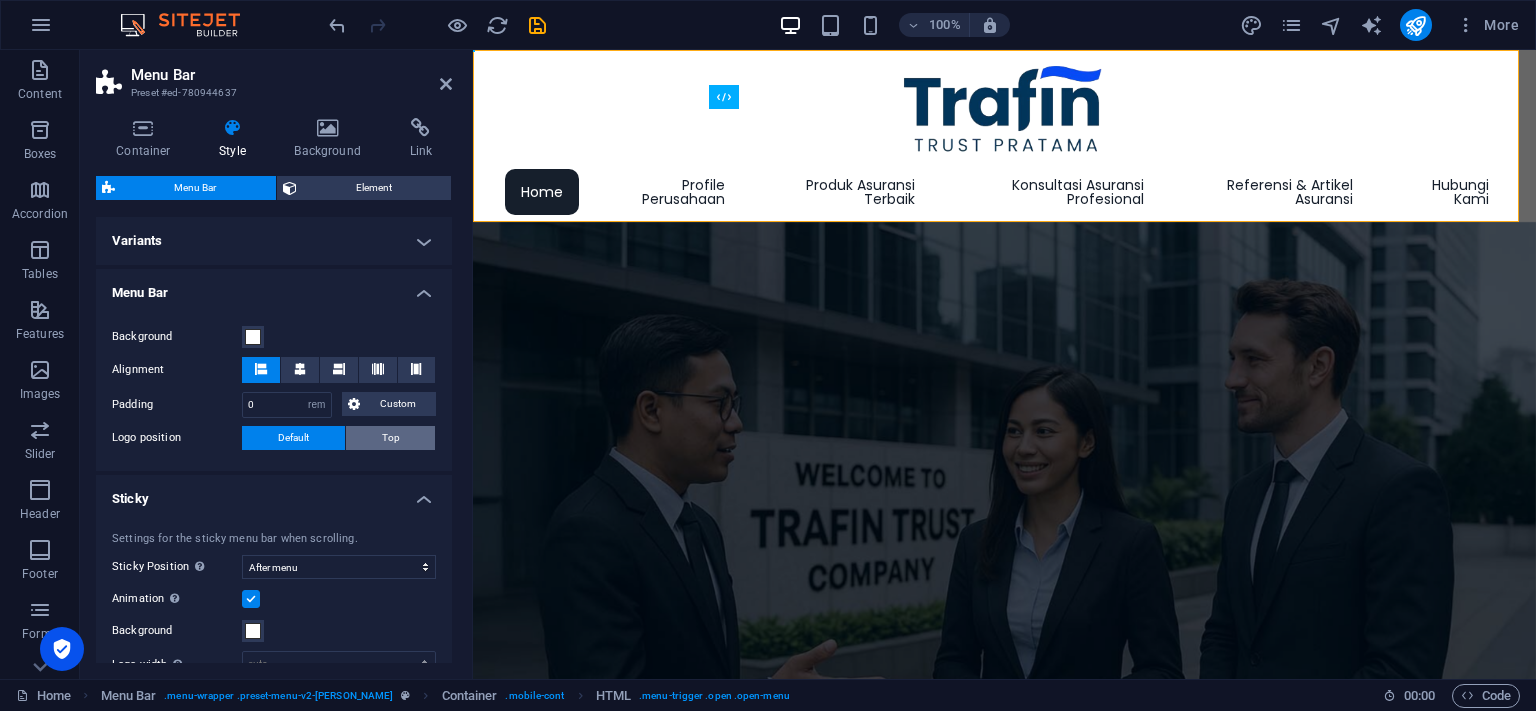 click on "Top" at bounding box center (391, 438) 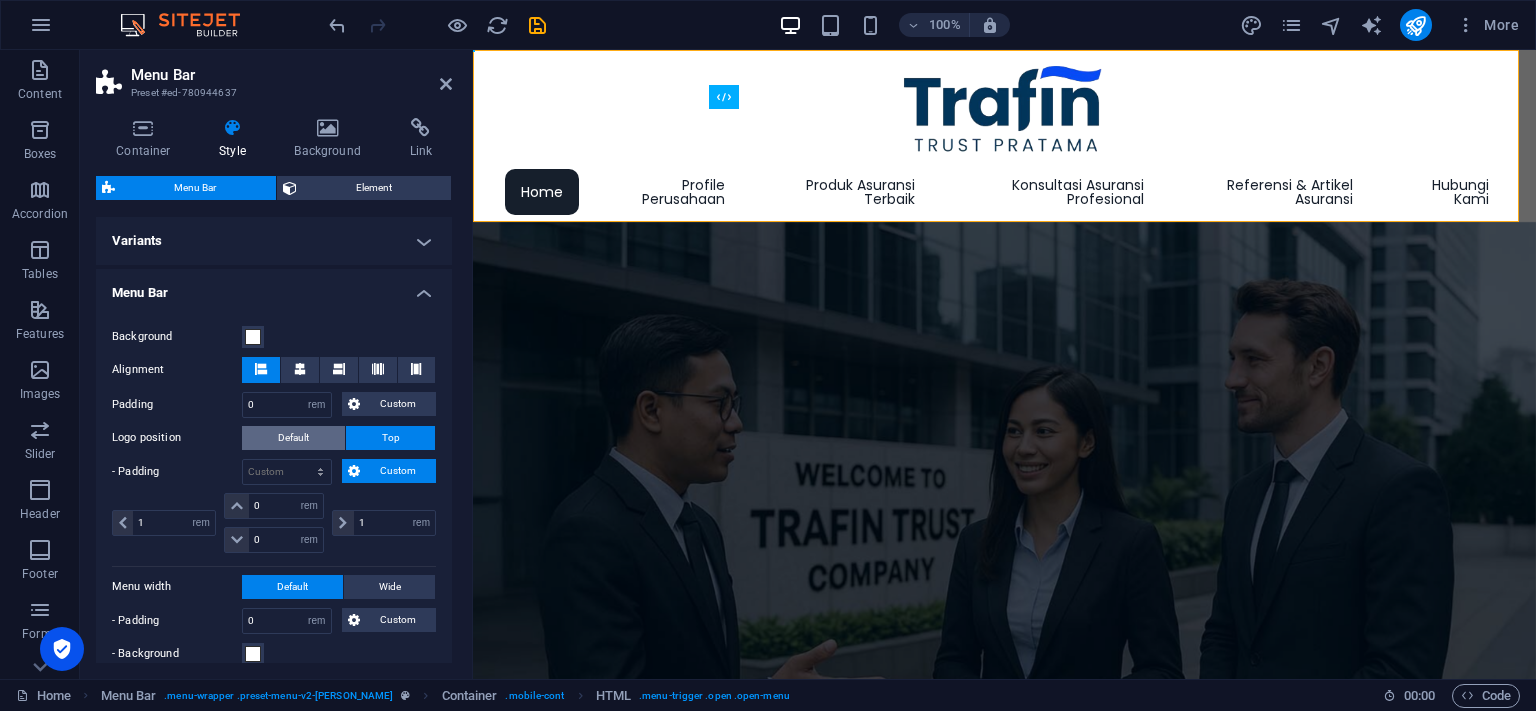 click on "Default" at bounding box center [293, 438] 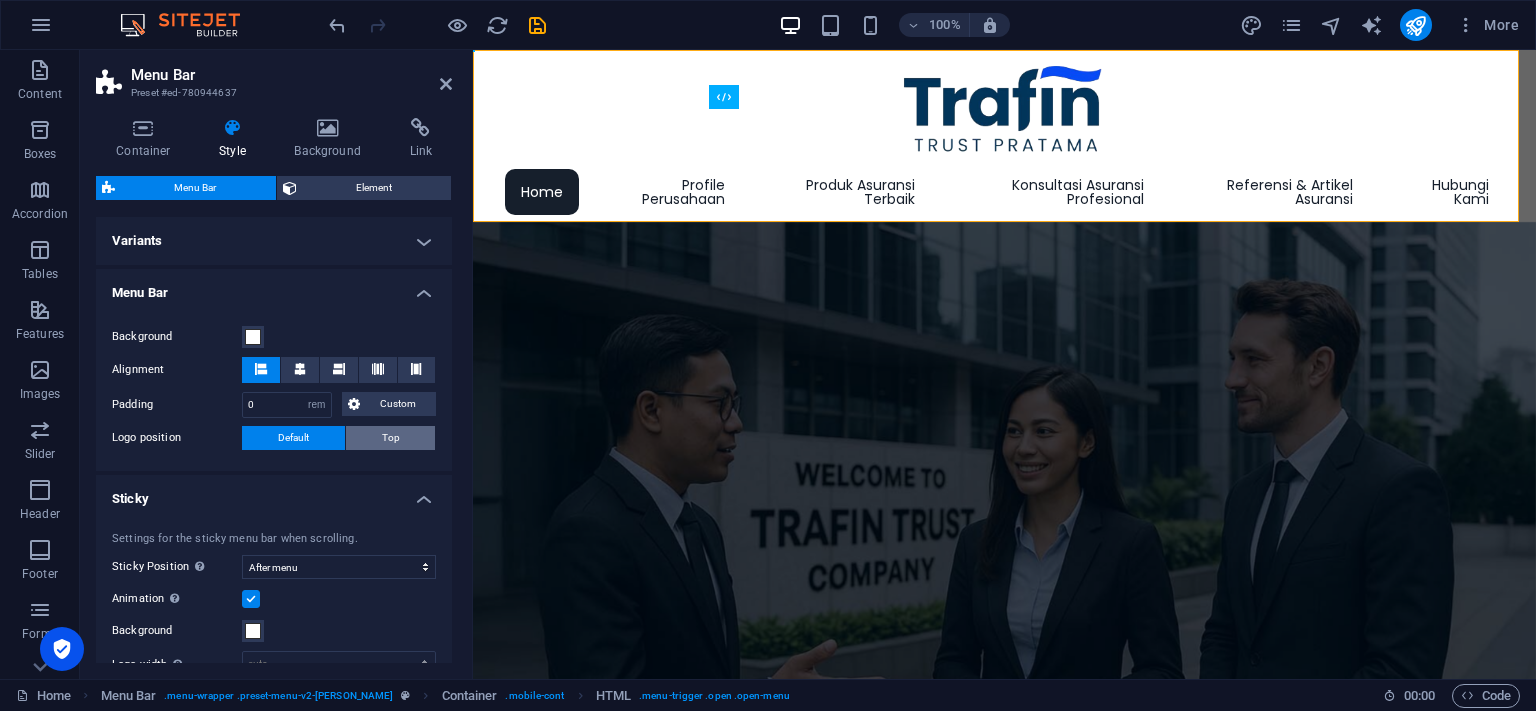 click on "Top" at bounding box center (391, 438) 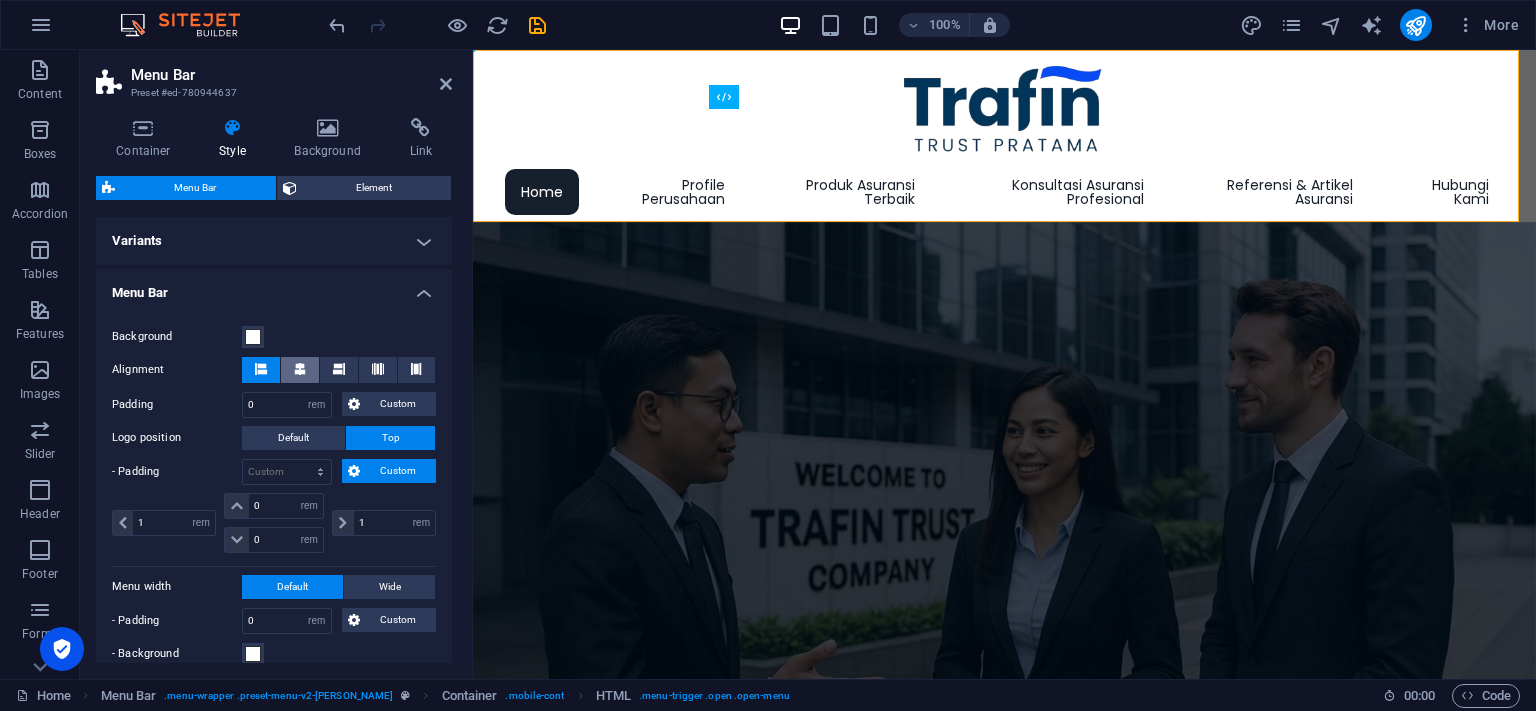 click at bounding box center (300, 369) 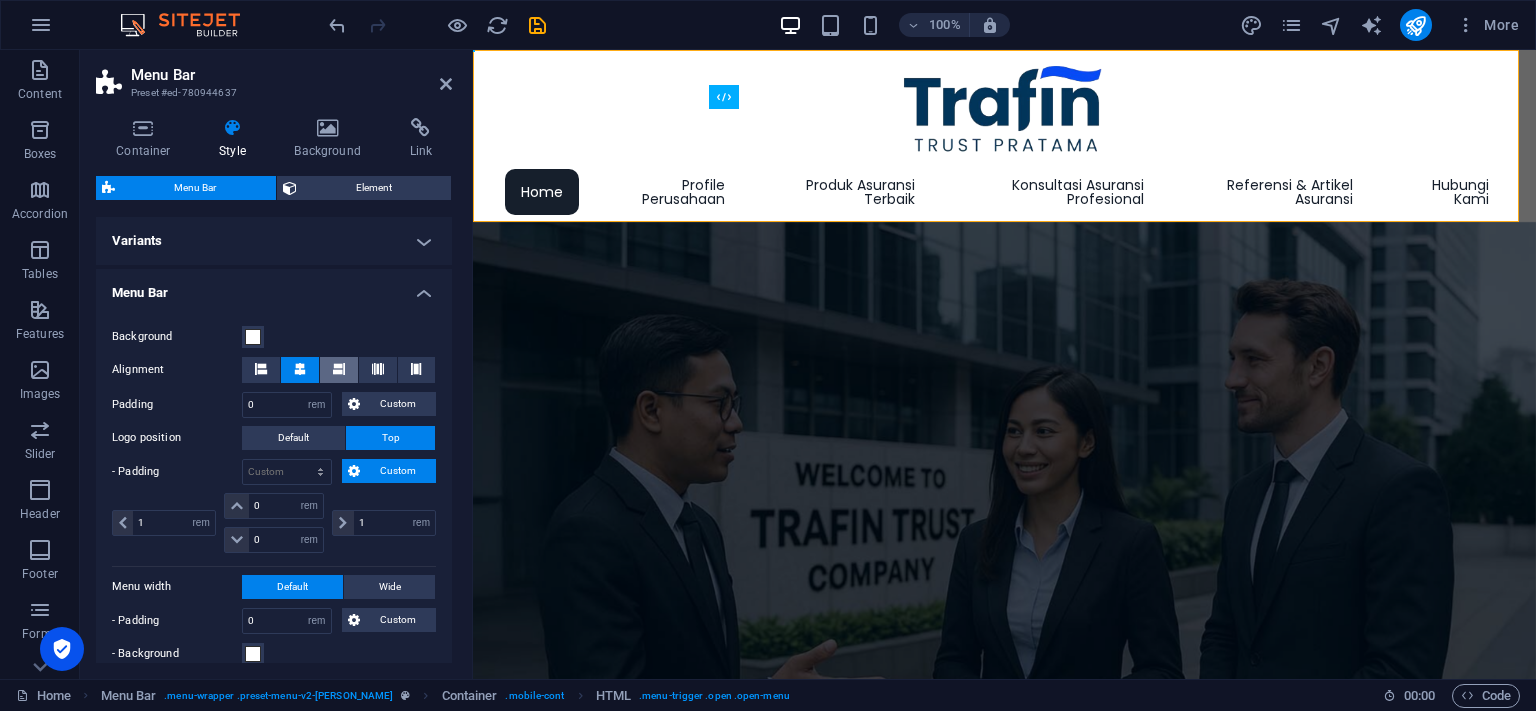 click at bounding box center [339, 369] 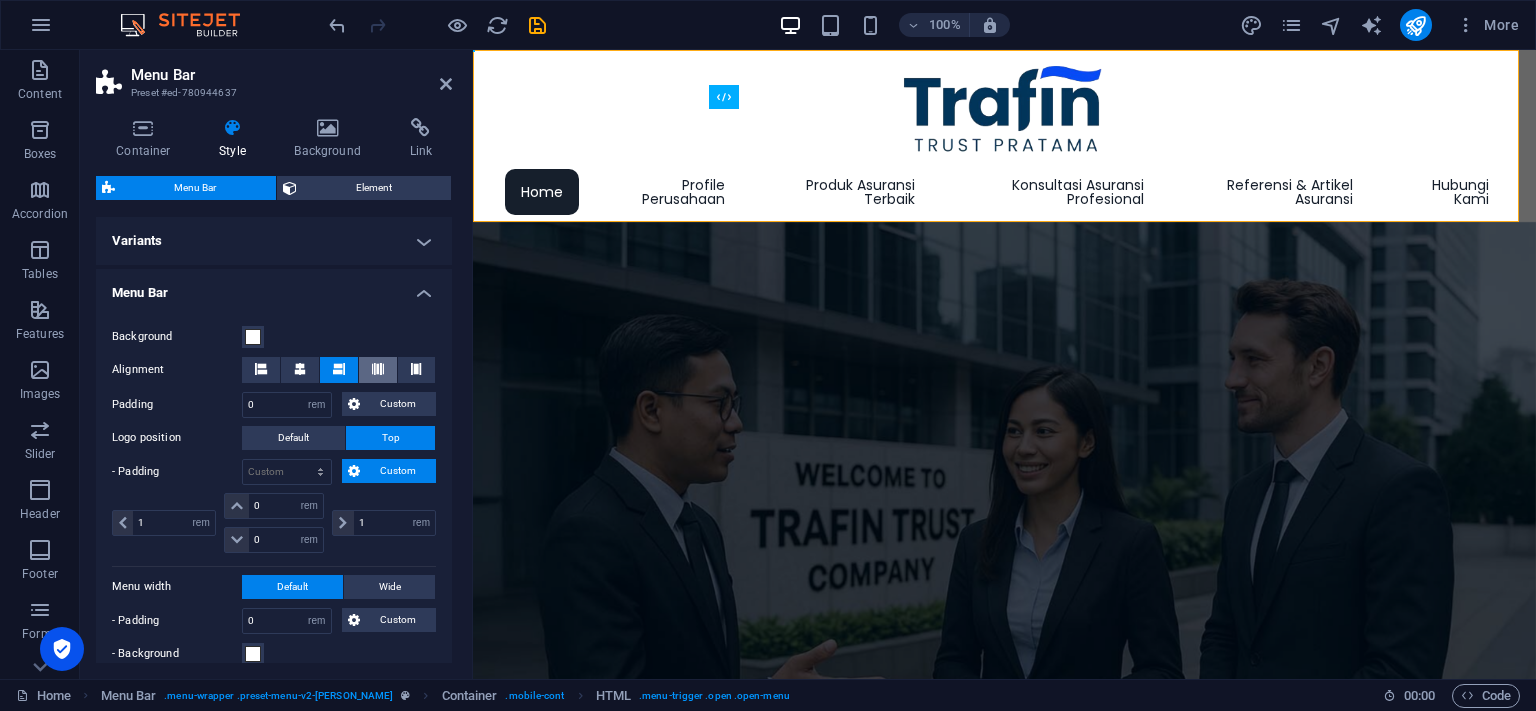 click at bounding box center [378, 369] 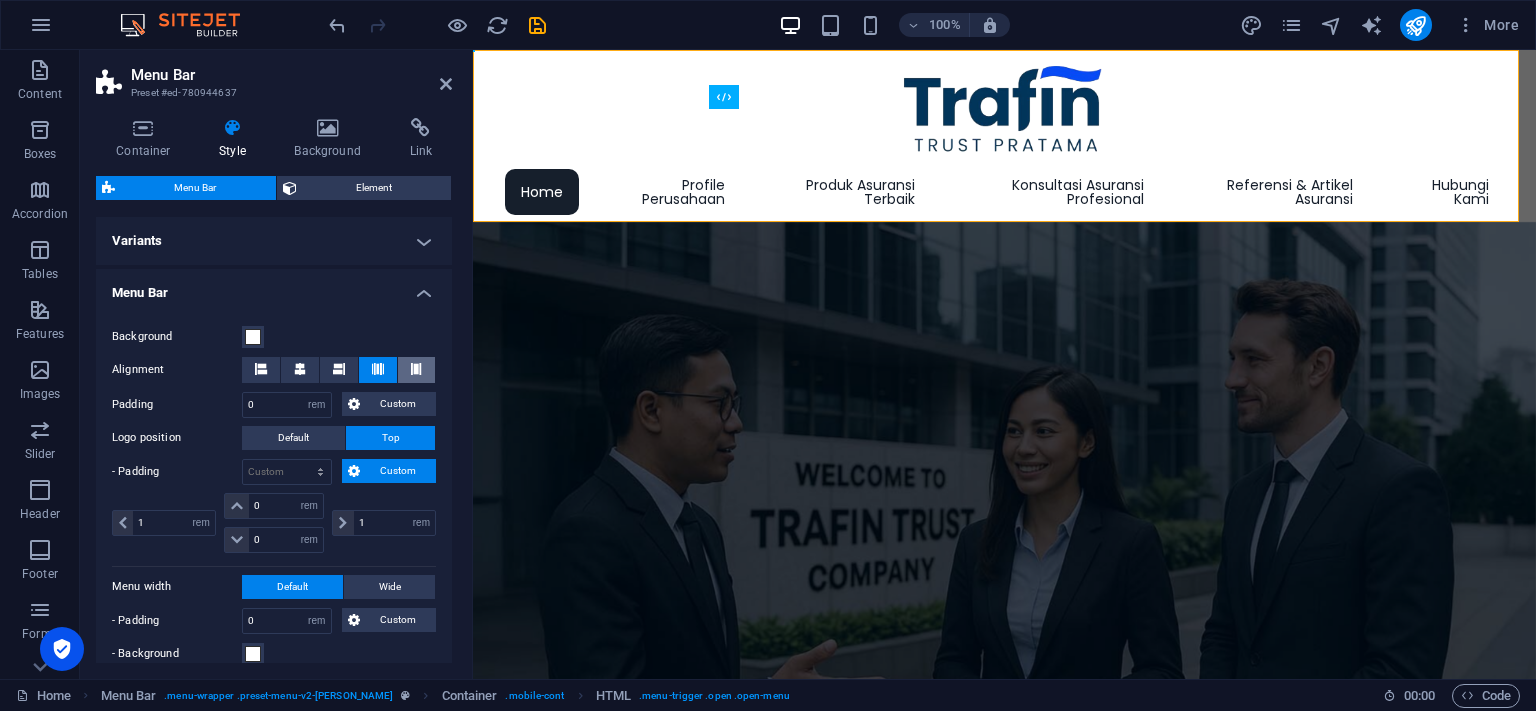 drag, startPoint x: 396, startPoint y: 371, endPoint x: 370, endPoint y: 378, distance: 26.925823 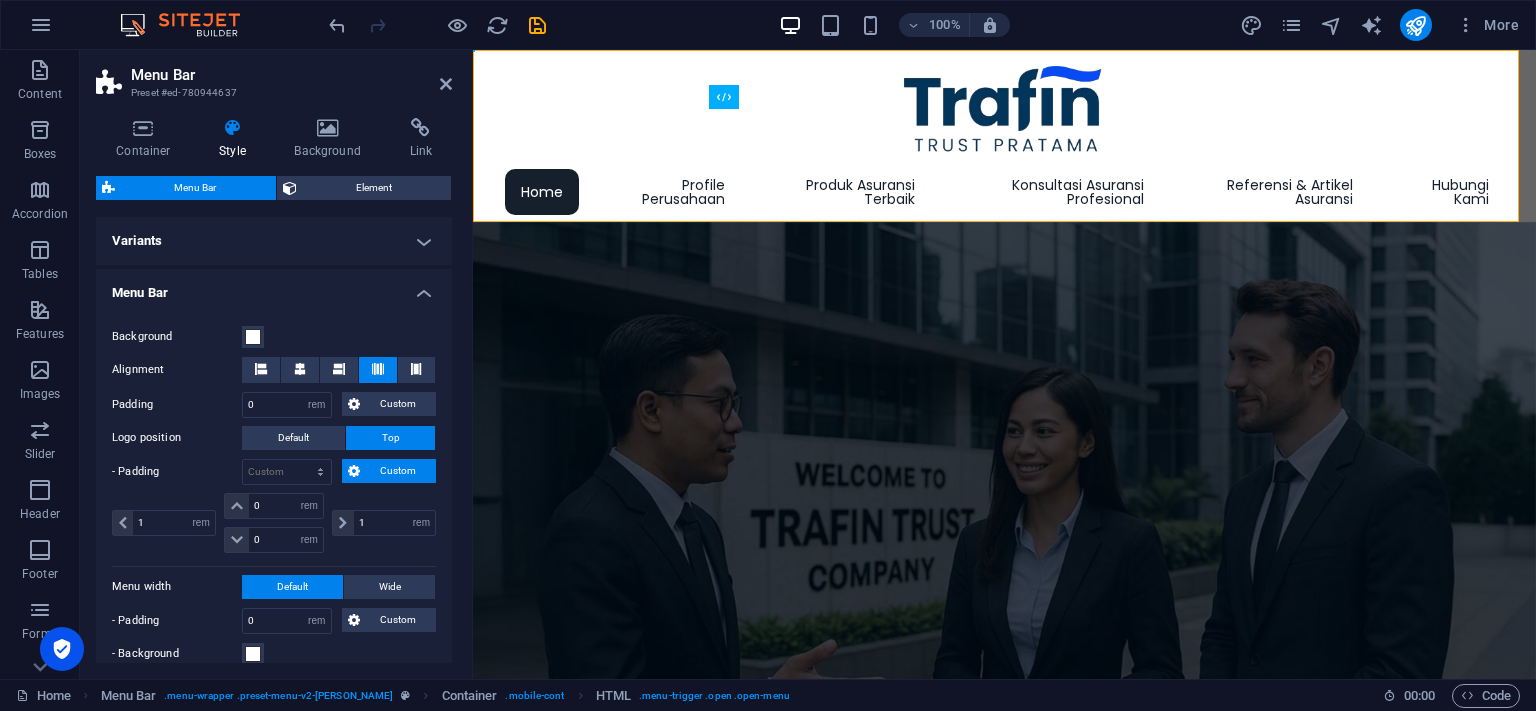 click at bounding box center [416, 369] 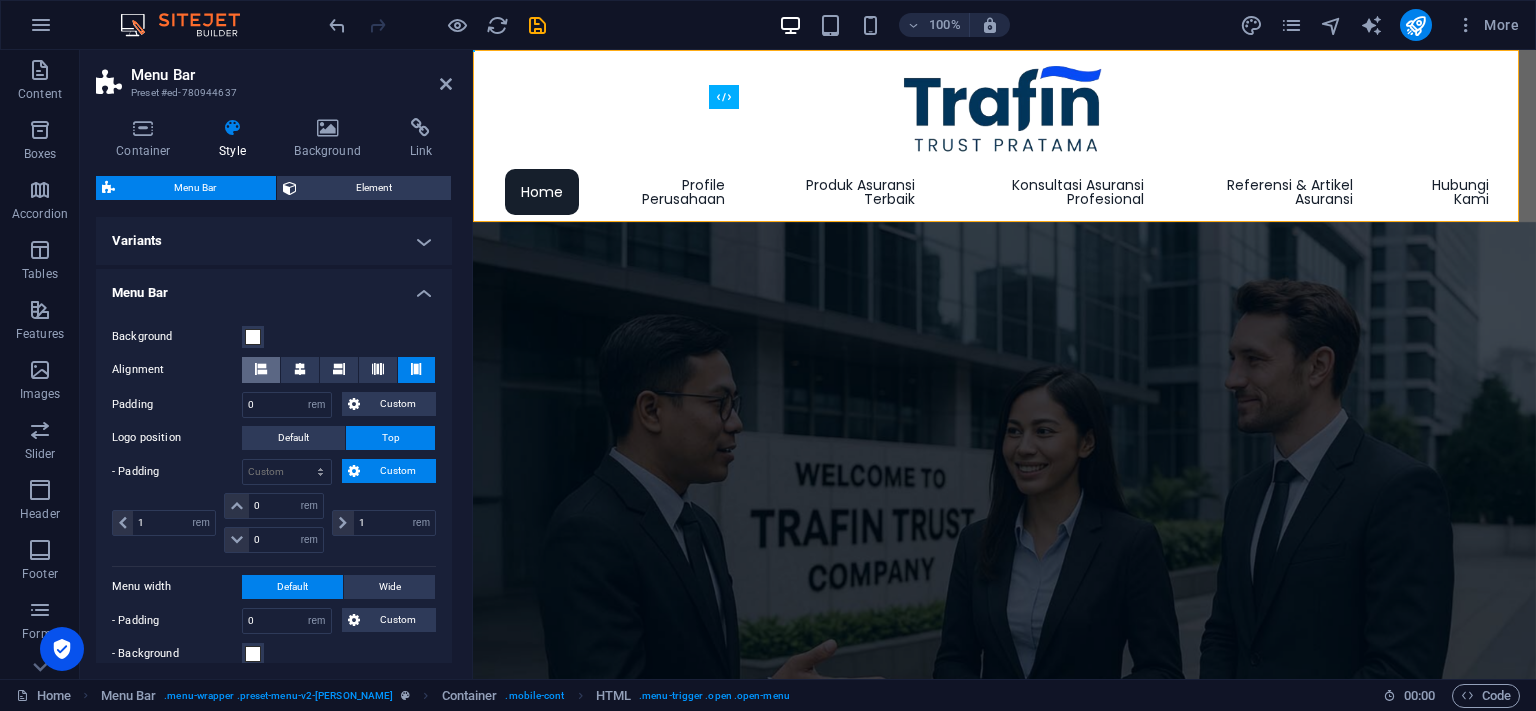 click at bounding box center [261, 370] 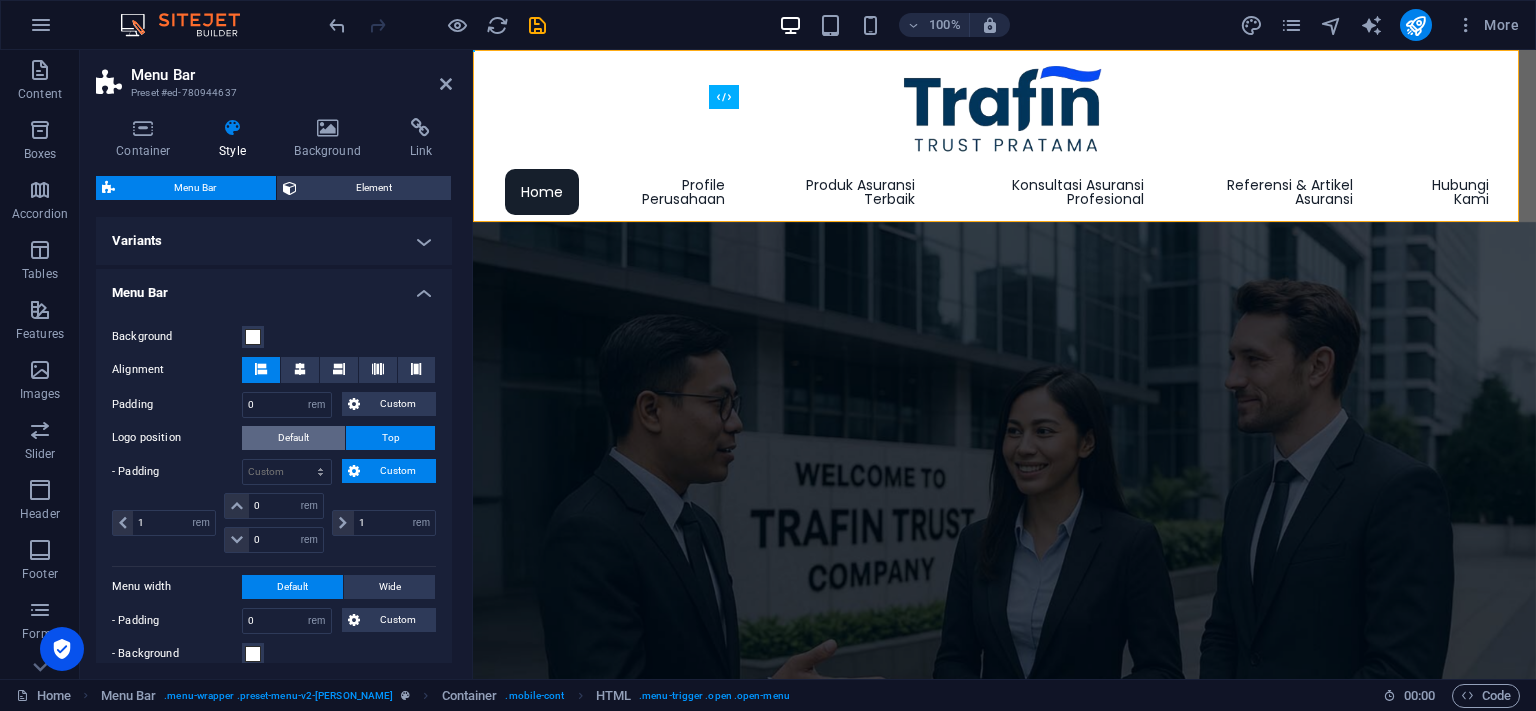click on "Default" at bounding box center [293, 438] 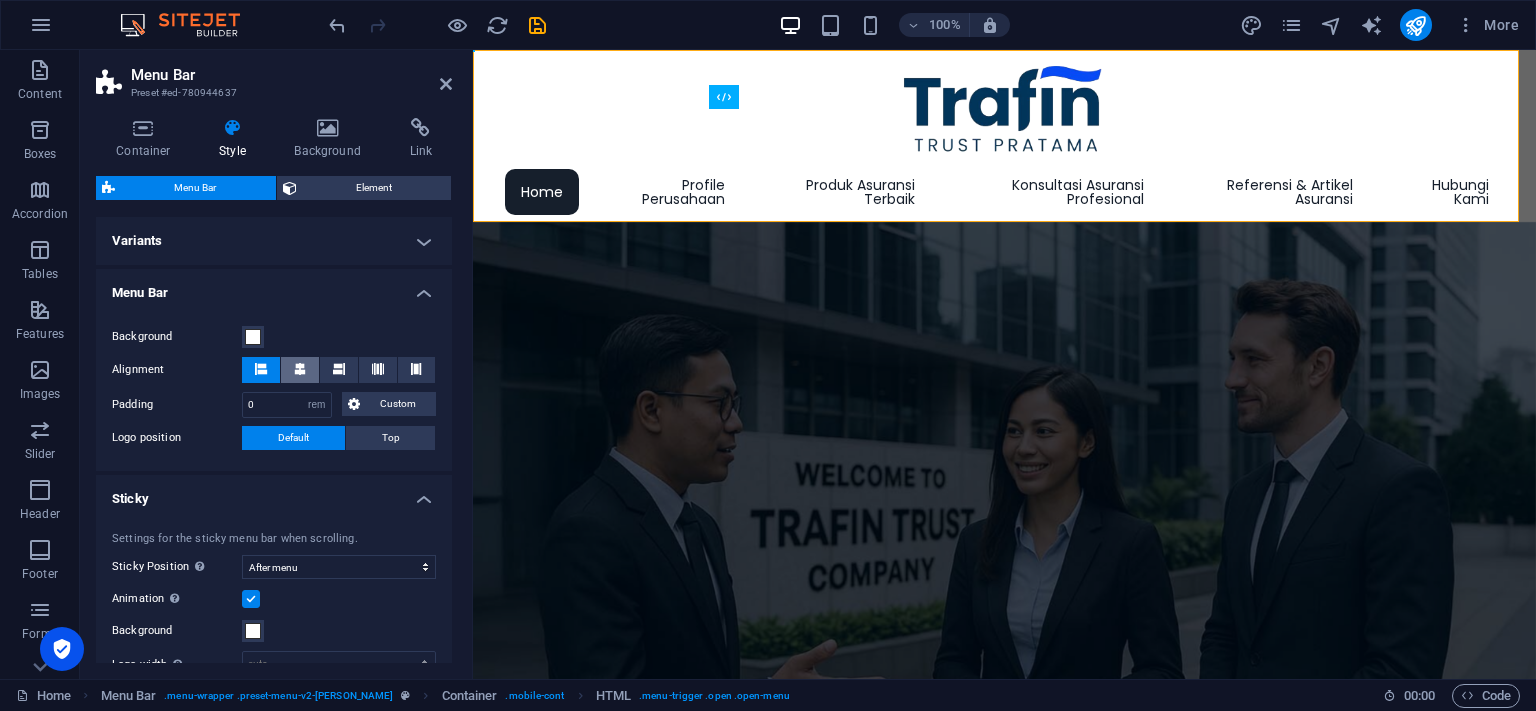 click at bounding box center [300, 370] 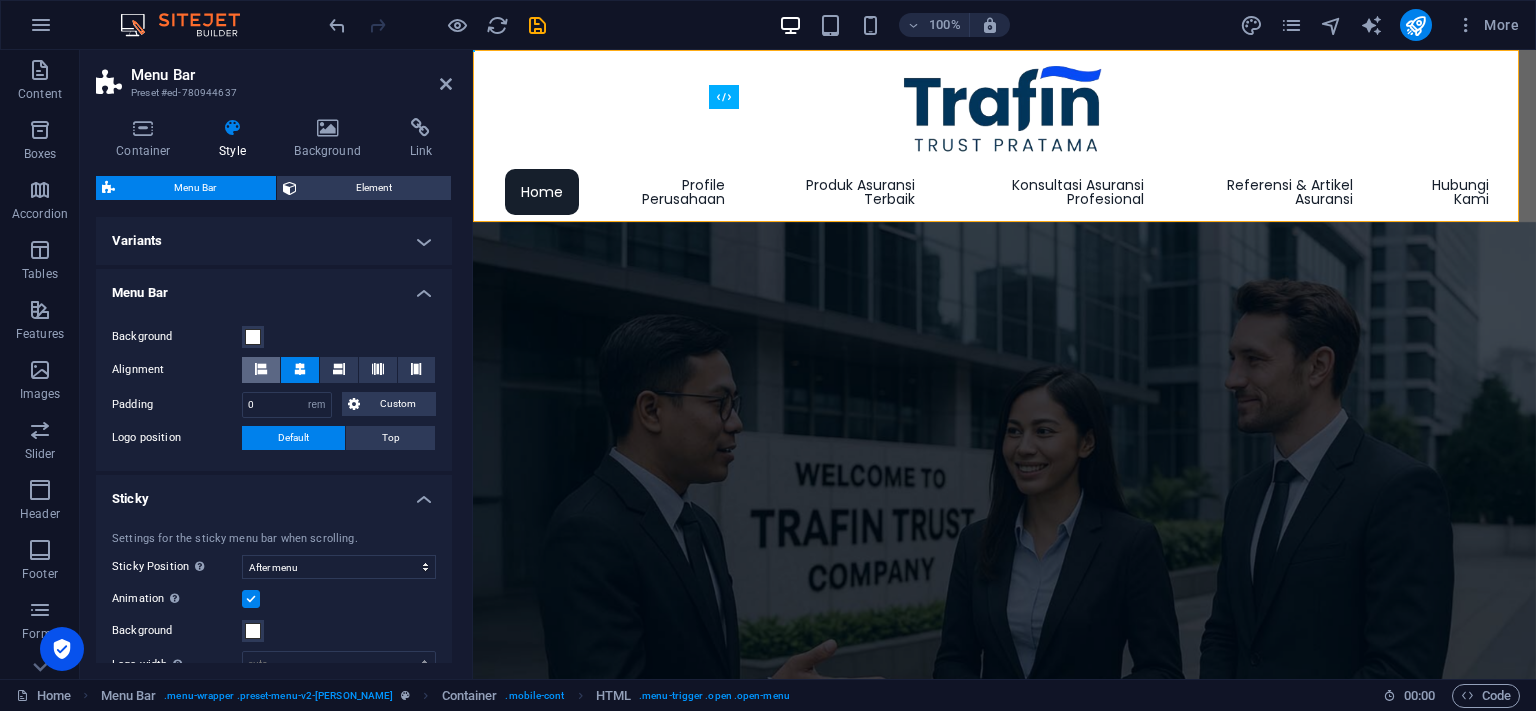 click at bounding box center [261, 369] 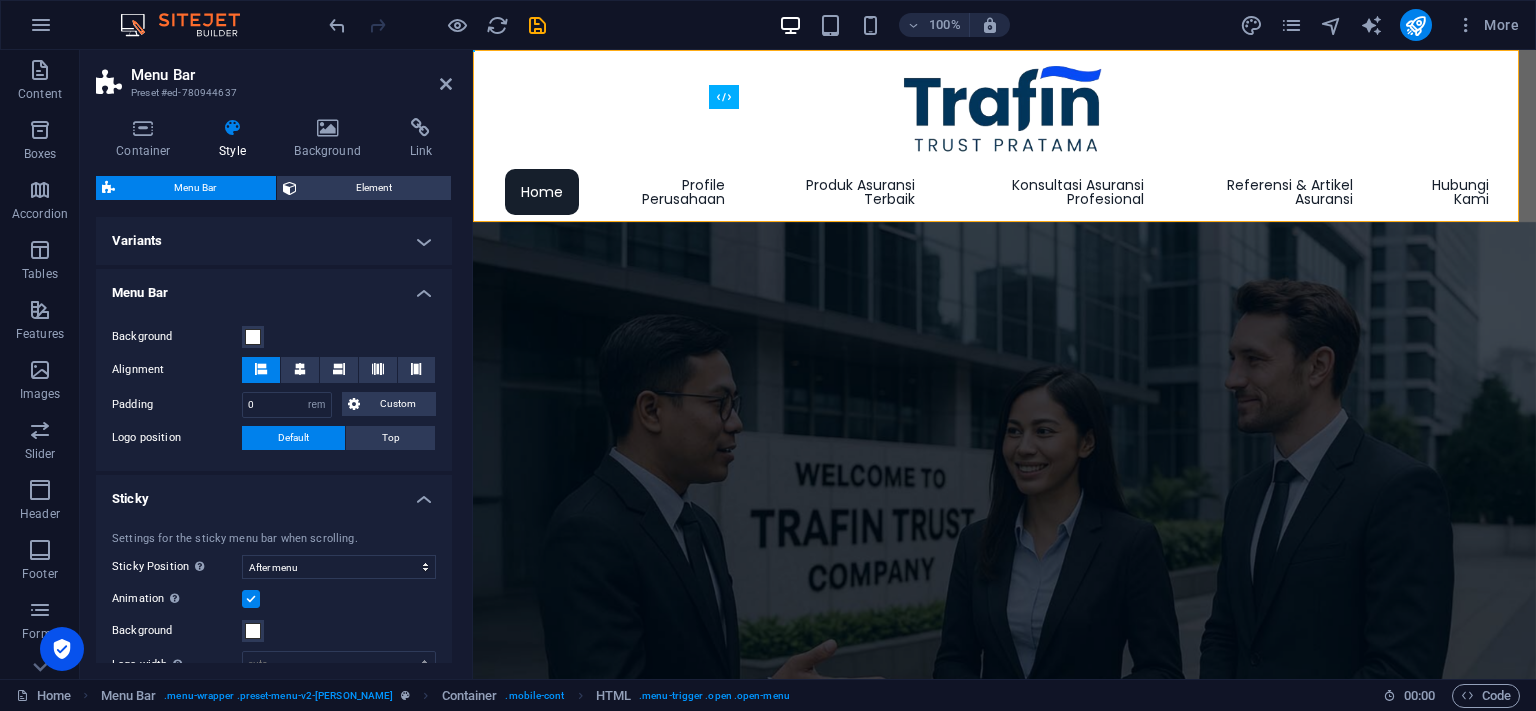 click on "Default" at bounding box center (293, 438) 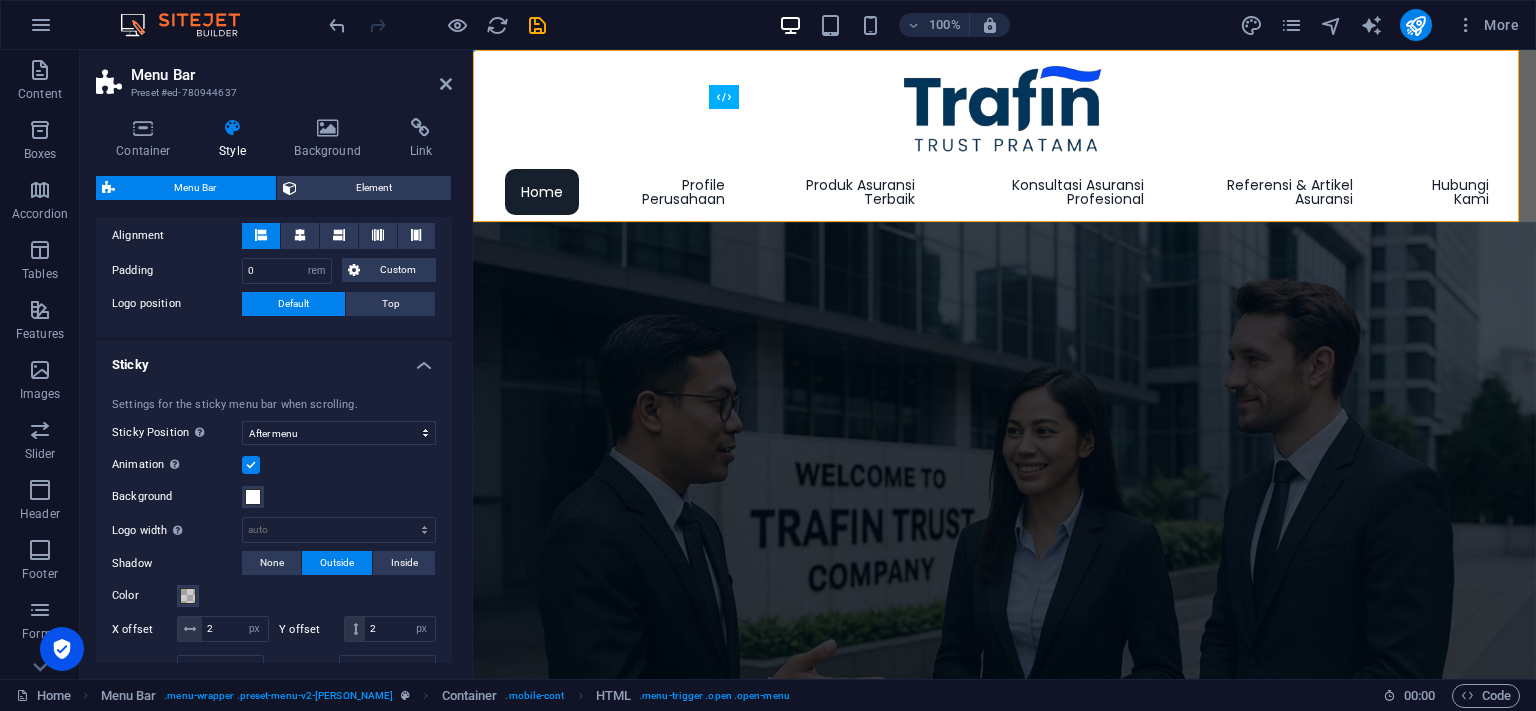 scroll, scrollTop: 182, scrollLeft: 0, axis: vertical 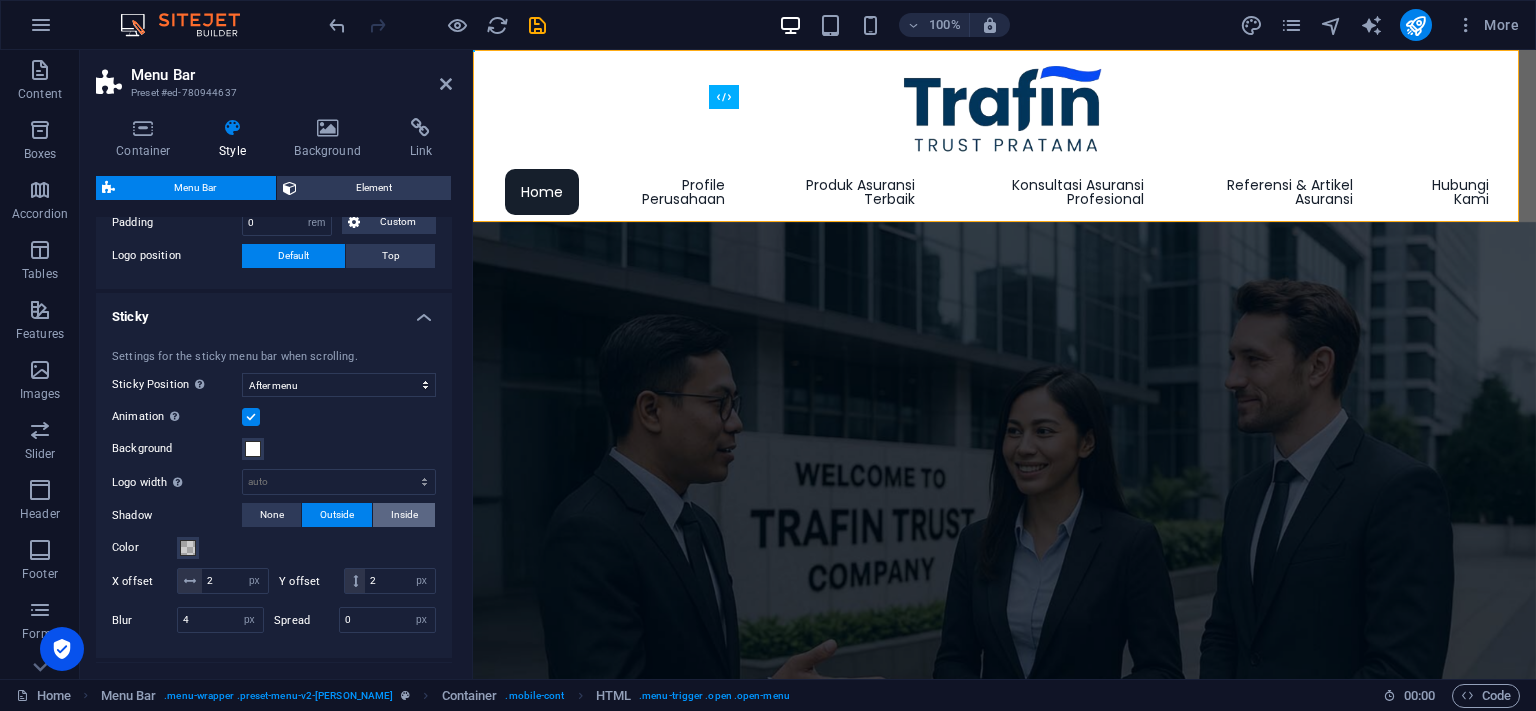 click on "Inside" at bounding box center [404, 515] 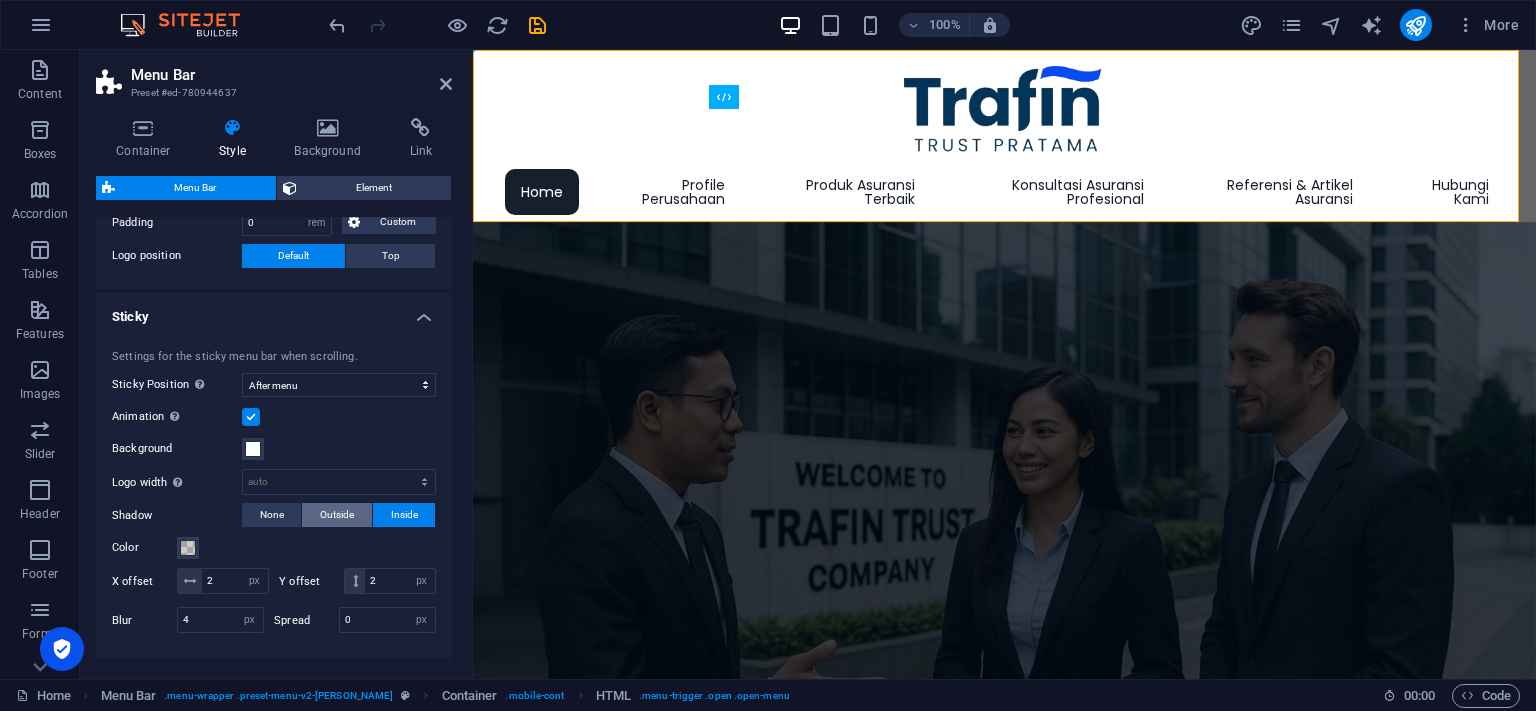 click on "Outside" at bounding box center [337, 515] 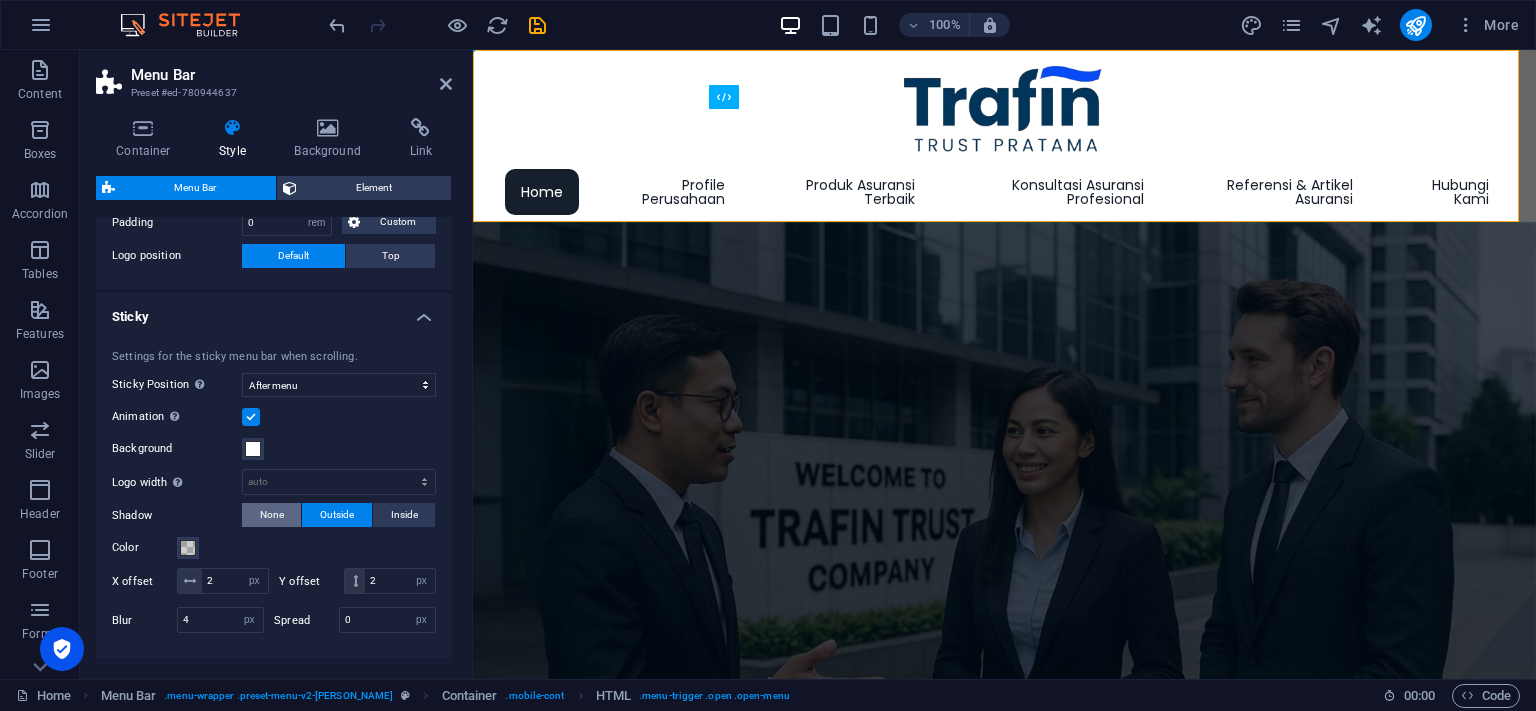 click on "None" at bounding box center (272, 515) 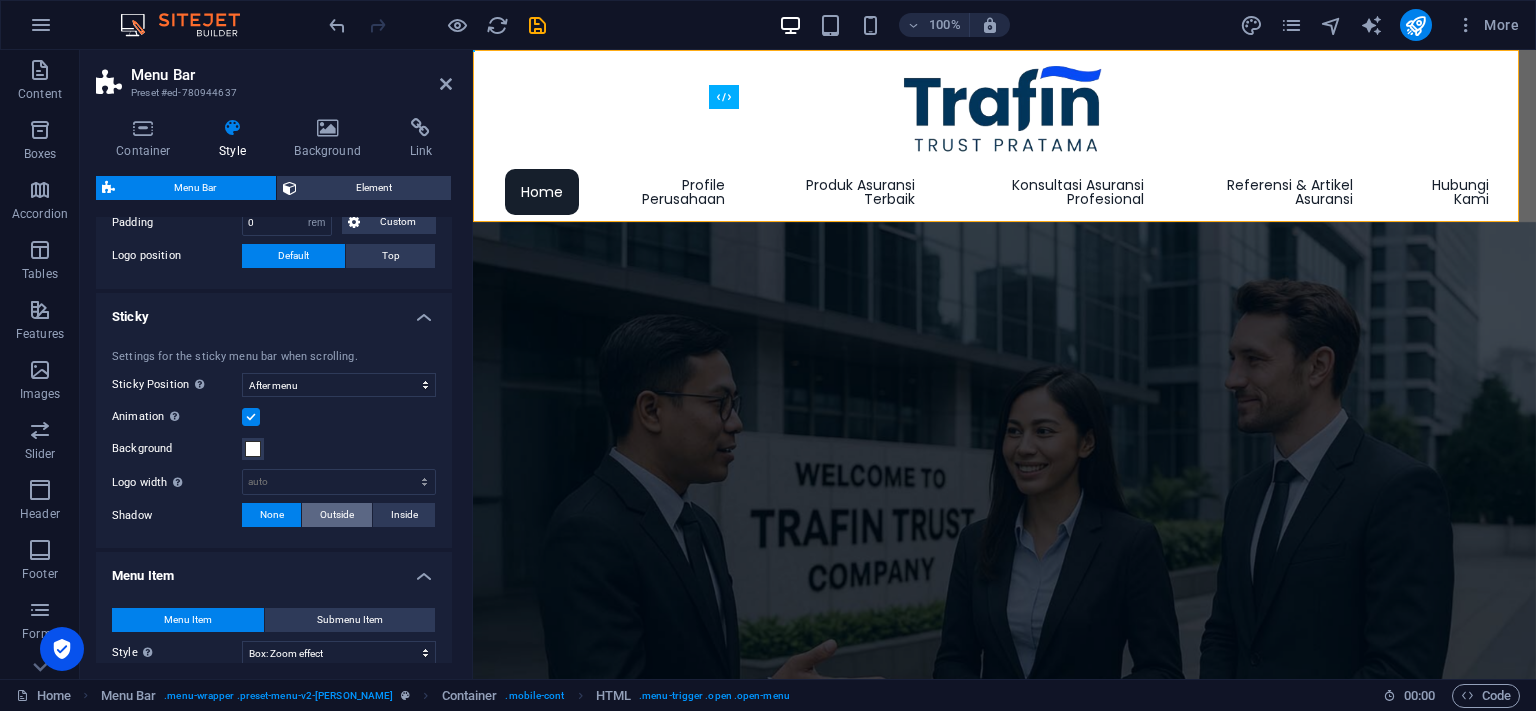click on "Outside" at bounding box center [337, 515] 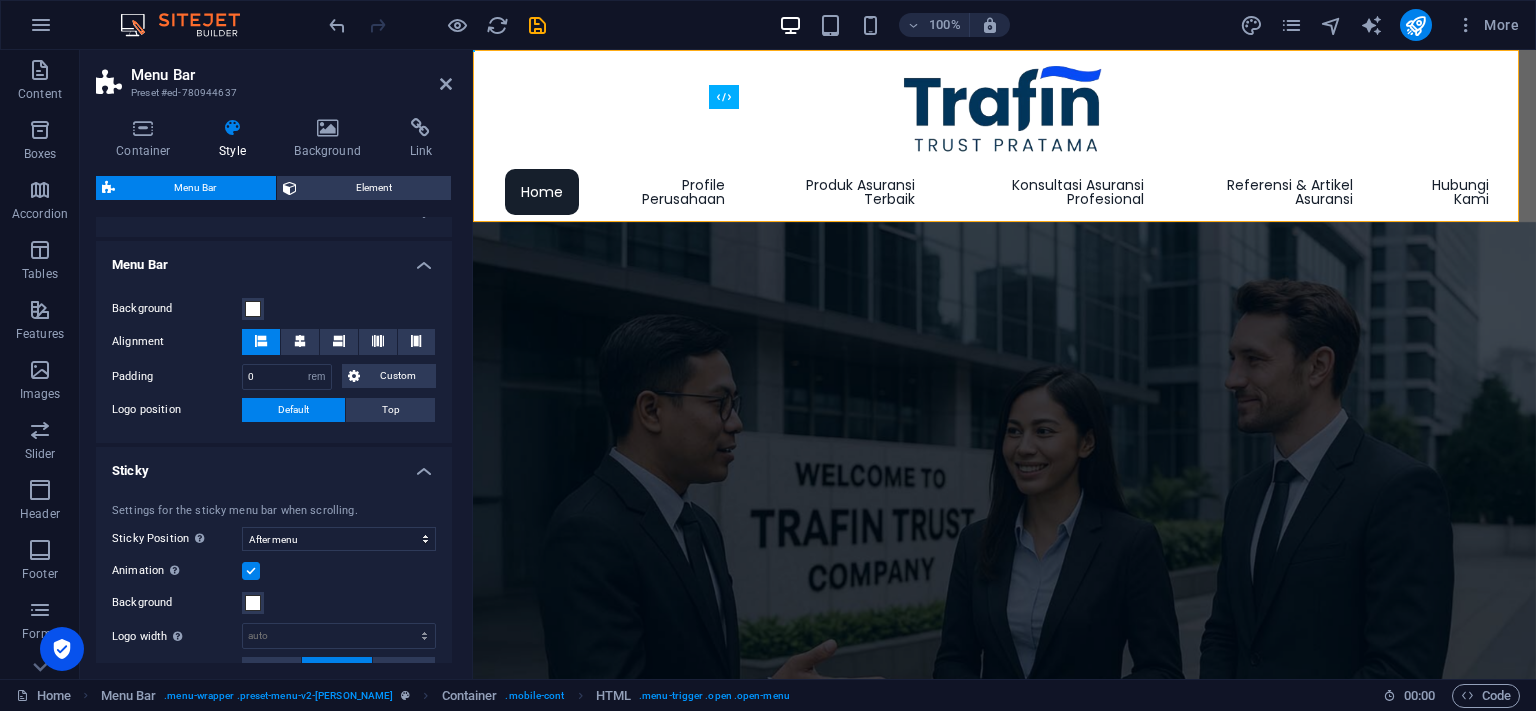 scroll, scrollTop: 0, scrollLeft: 0, axis: both 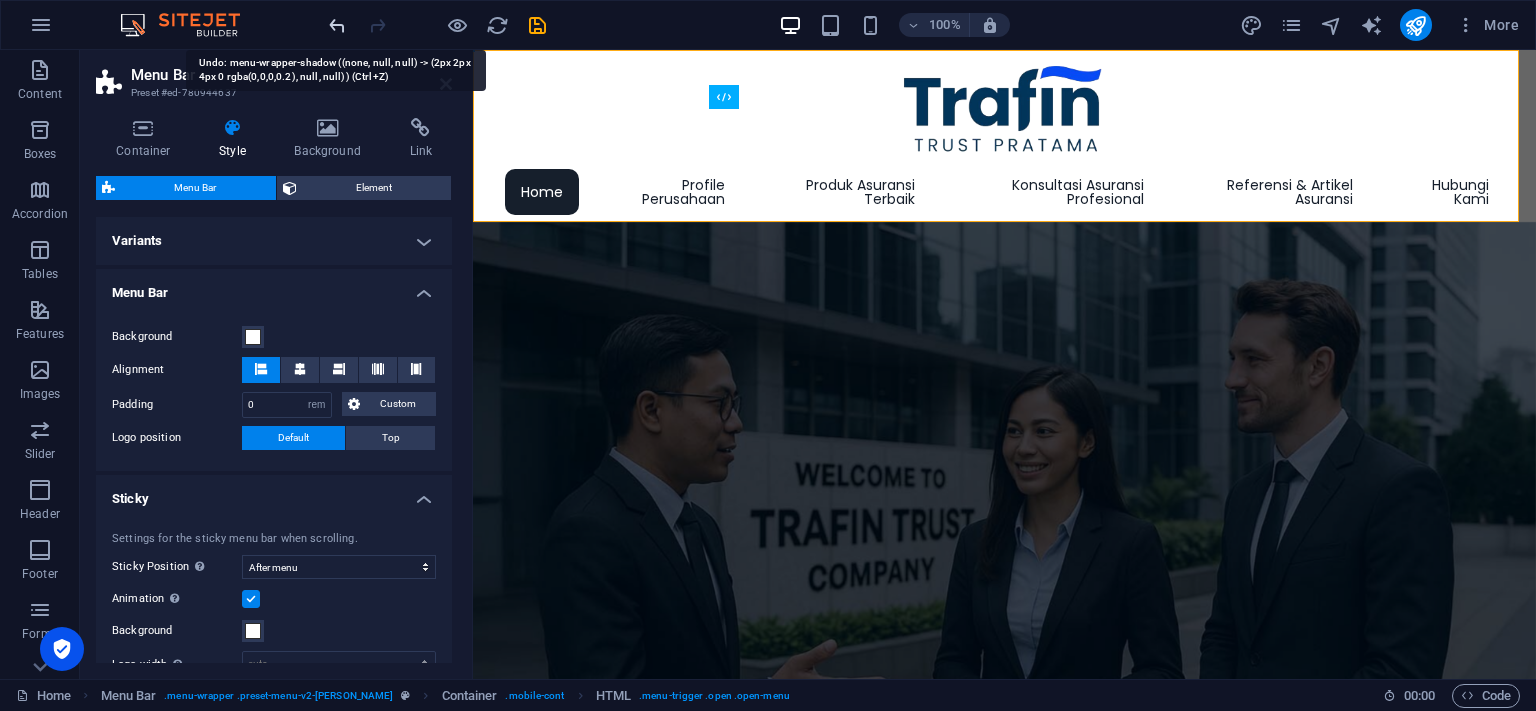 click at bounding box center (337, 25) 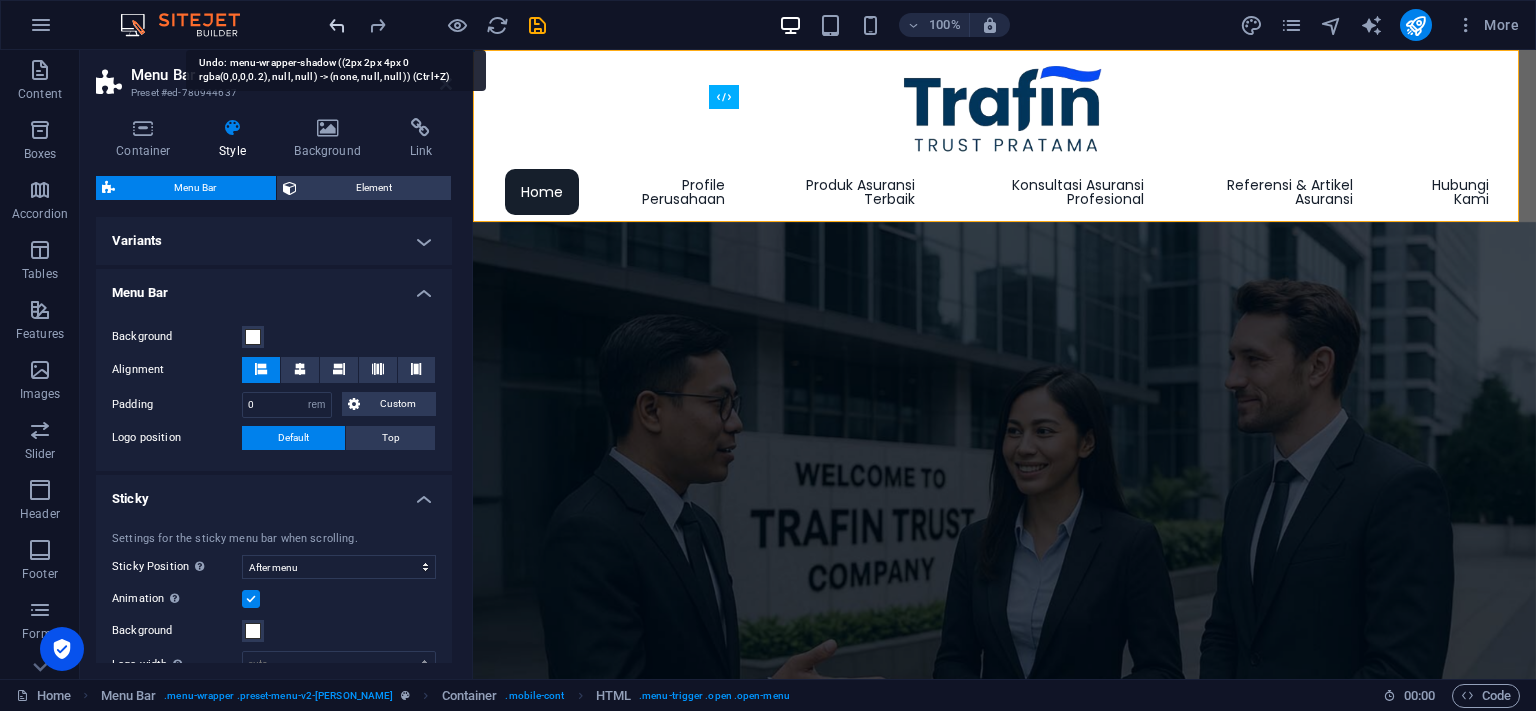 click at bounding box center [337, 25] 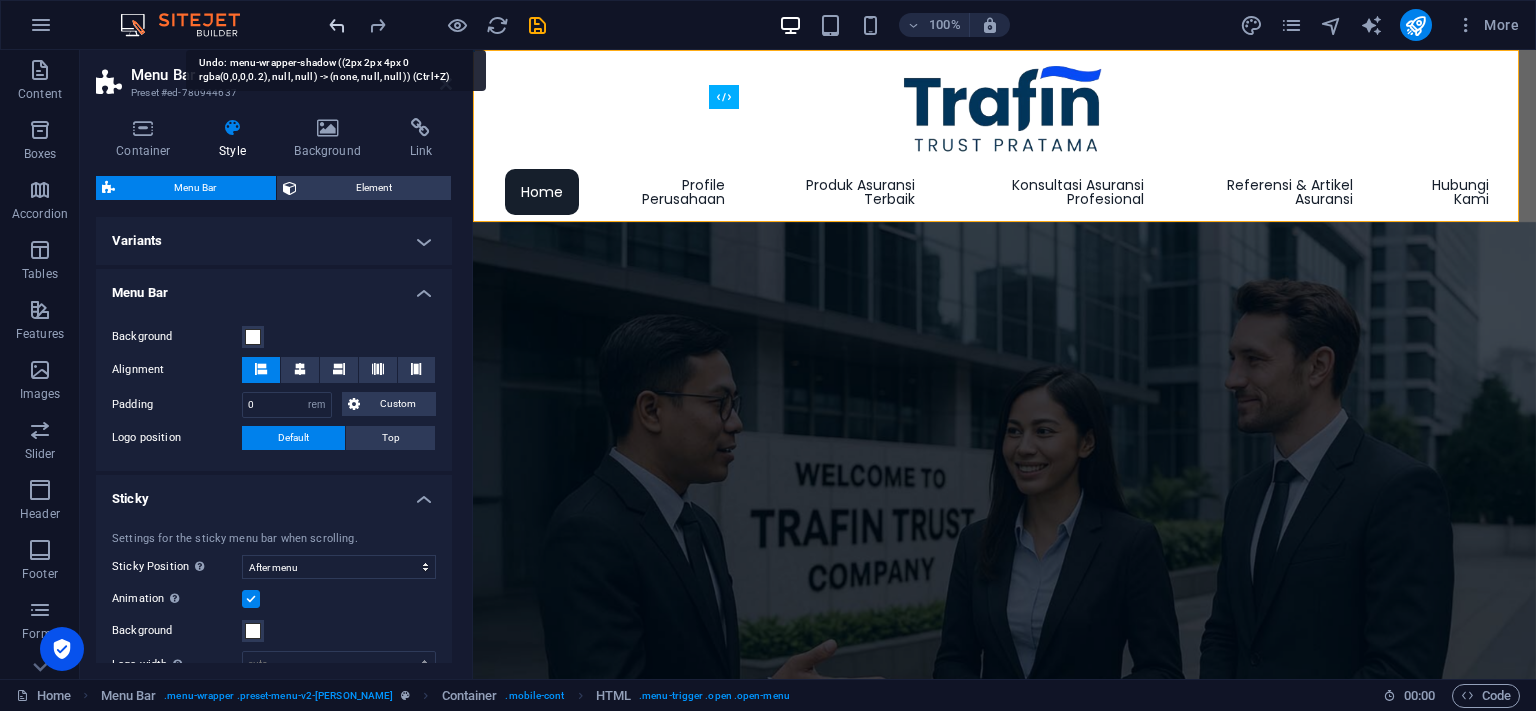 type on "2" 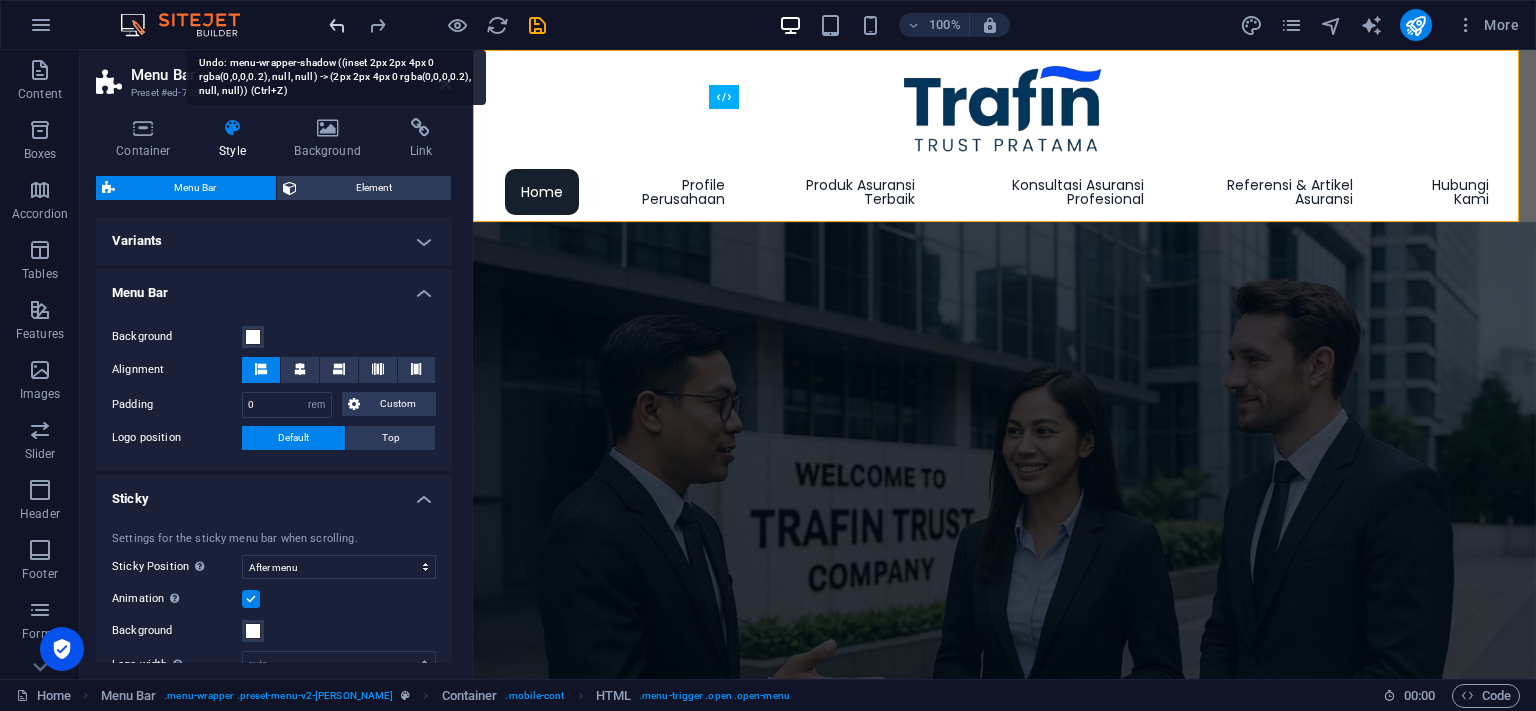 click at bounding box center (337, 25) 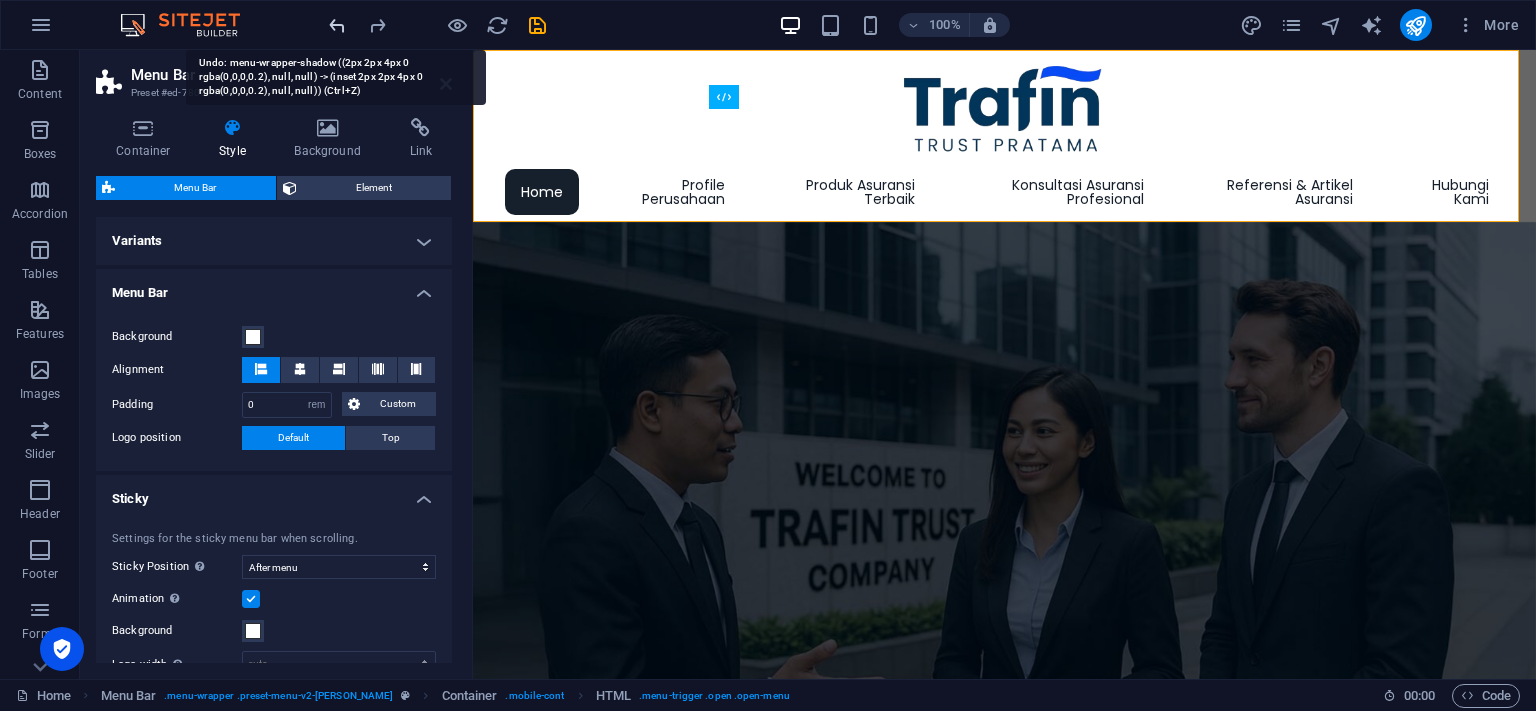 click at bounding box center [337, 25] 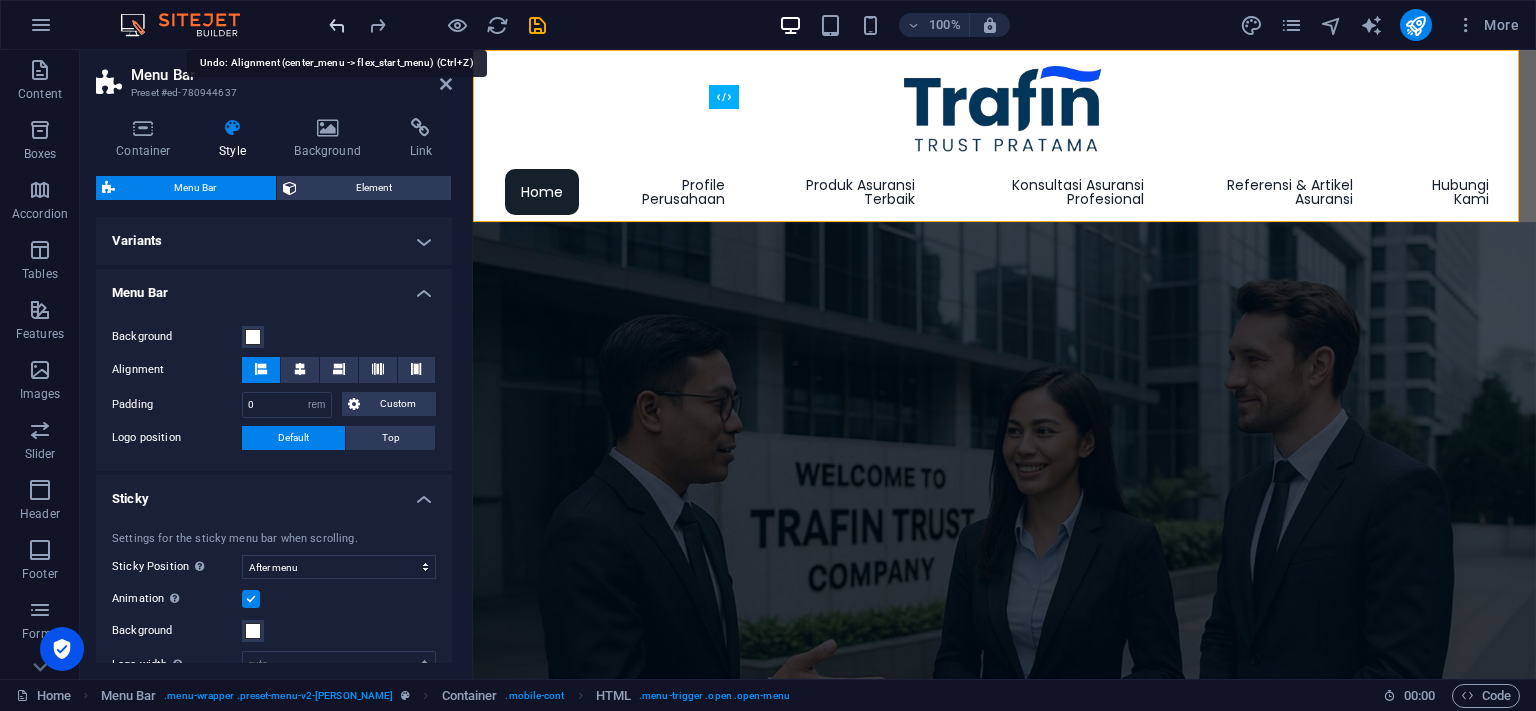 click at bounding box center (337, 25) 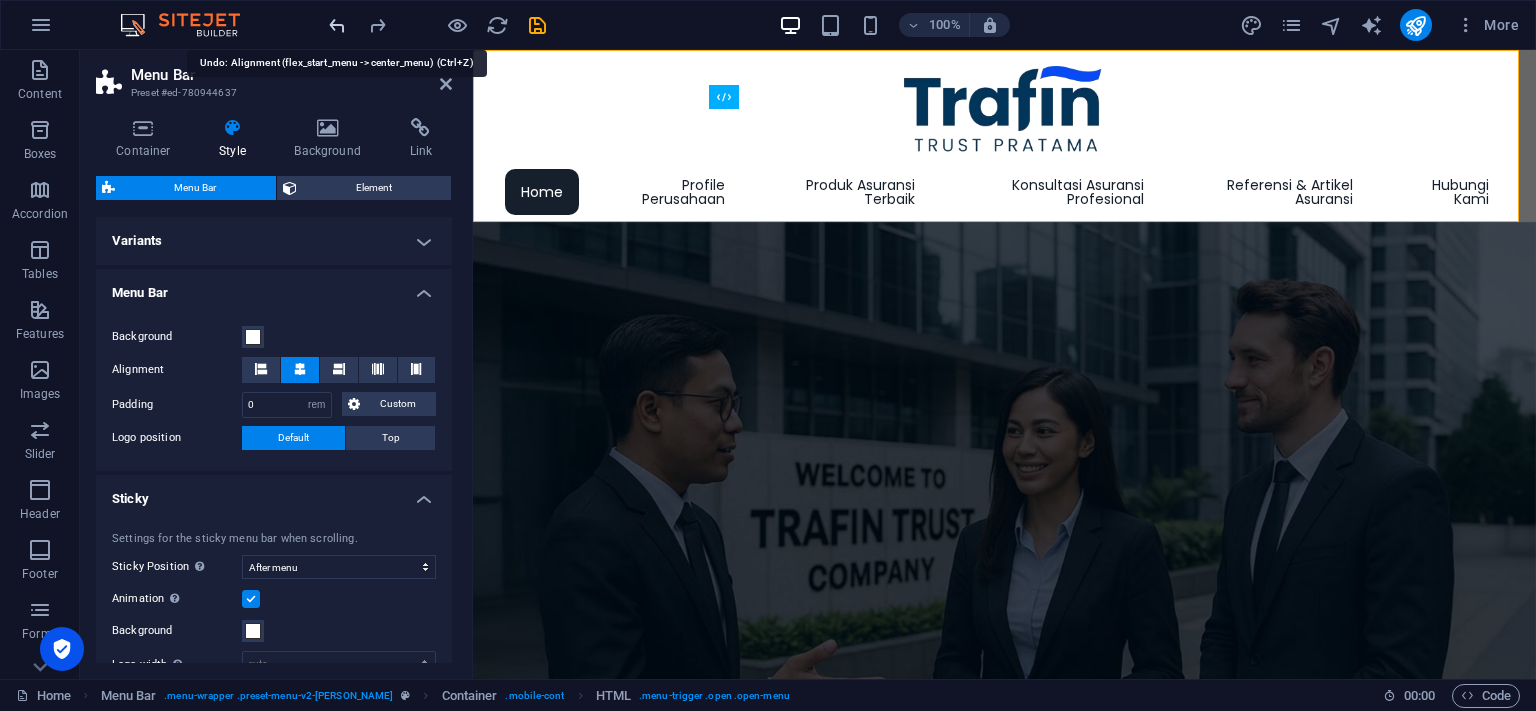 click at bounding box center (337, 25) 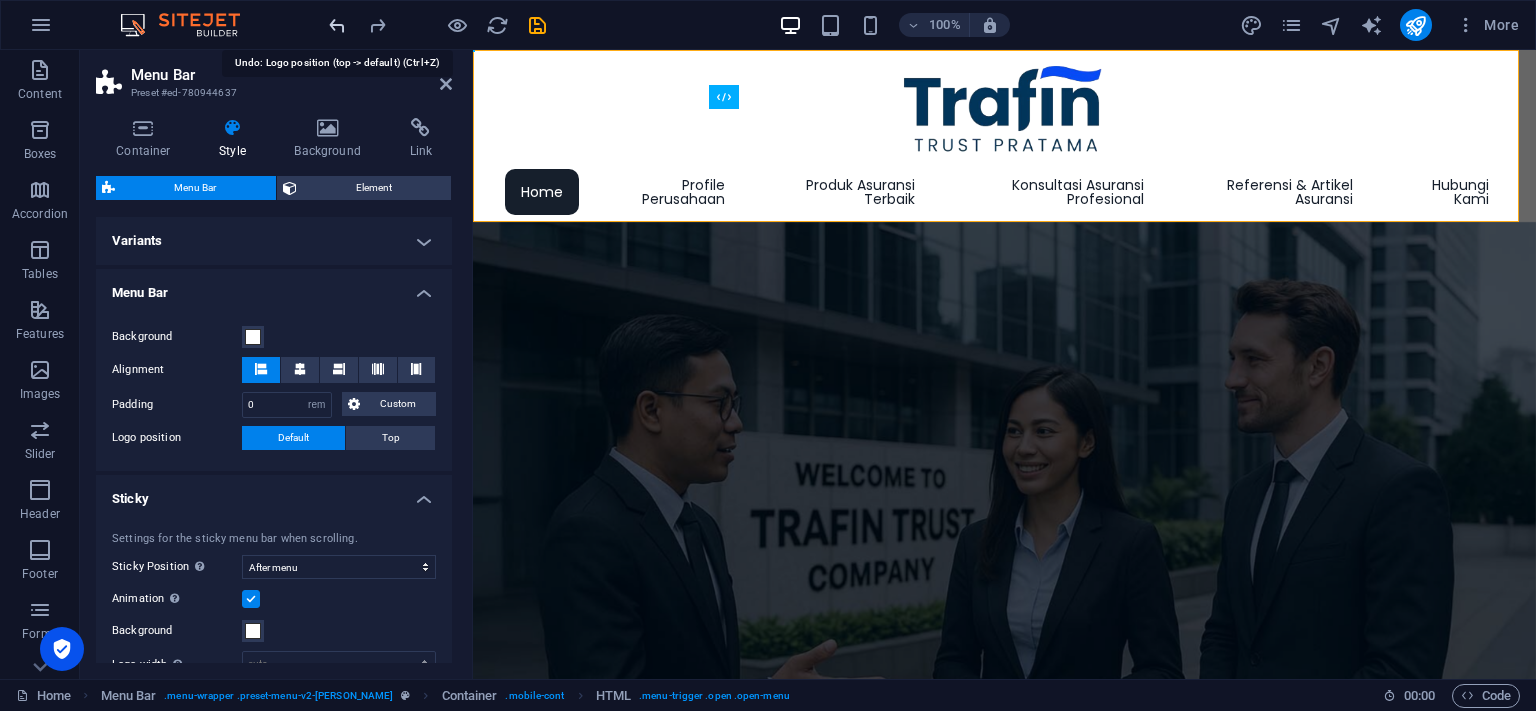 click at bounding box center [337, 25] 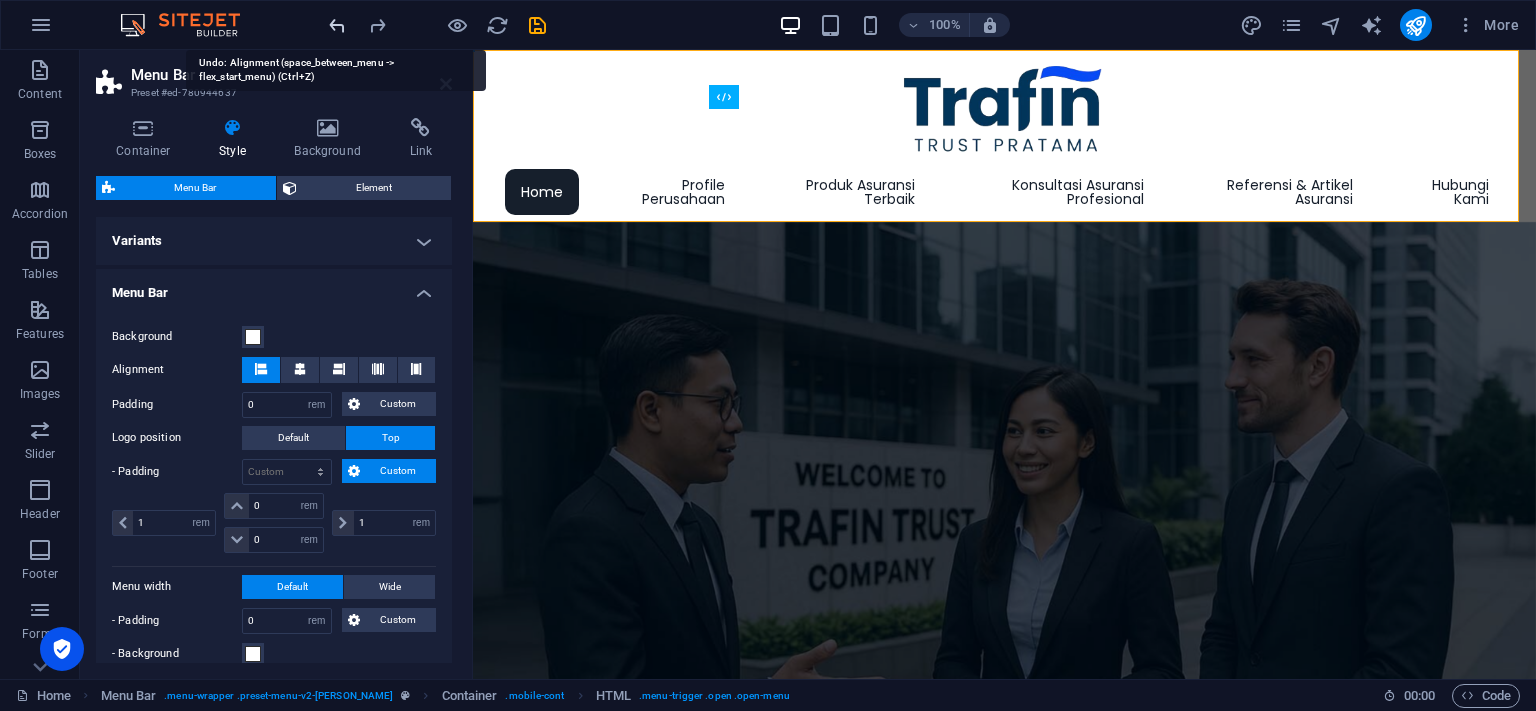 click at bounding box center [337, 25] 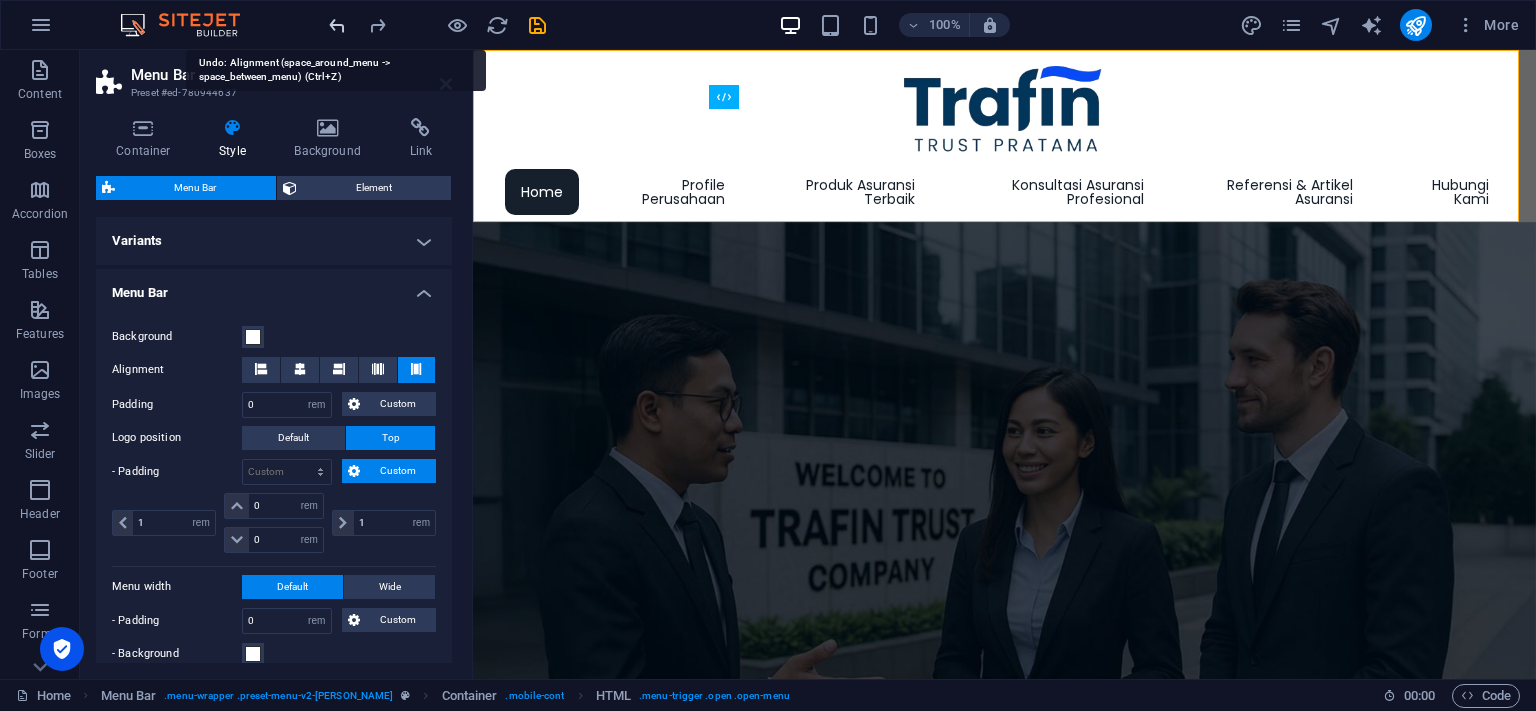 click at bounding box center [337, 25] 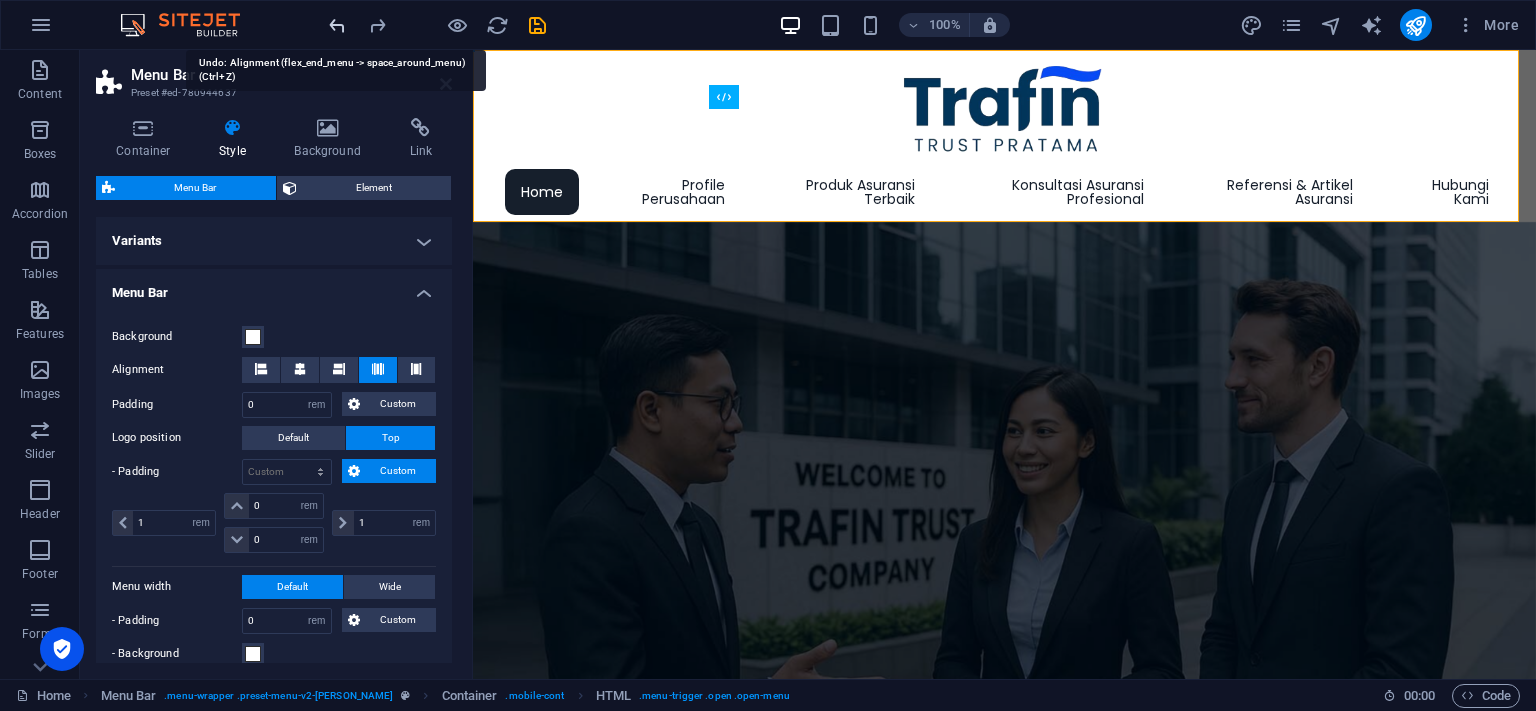 click at bounding box center [337, 25] 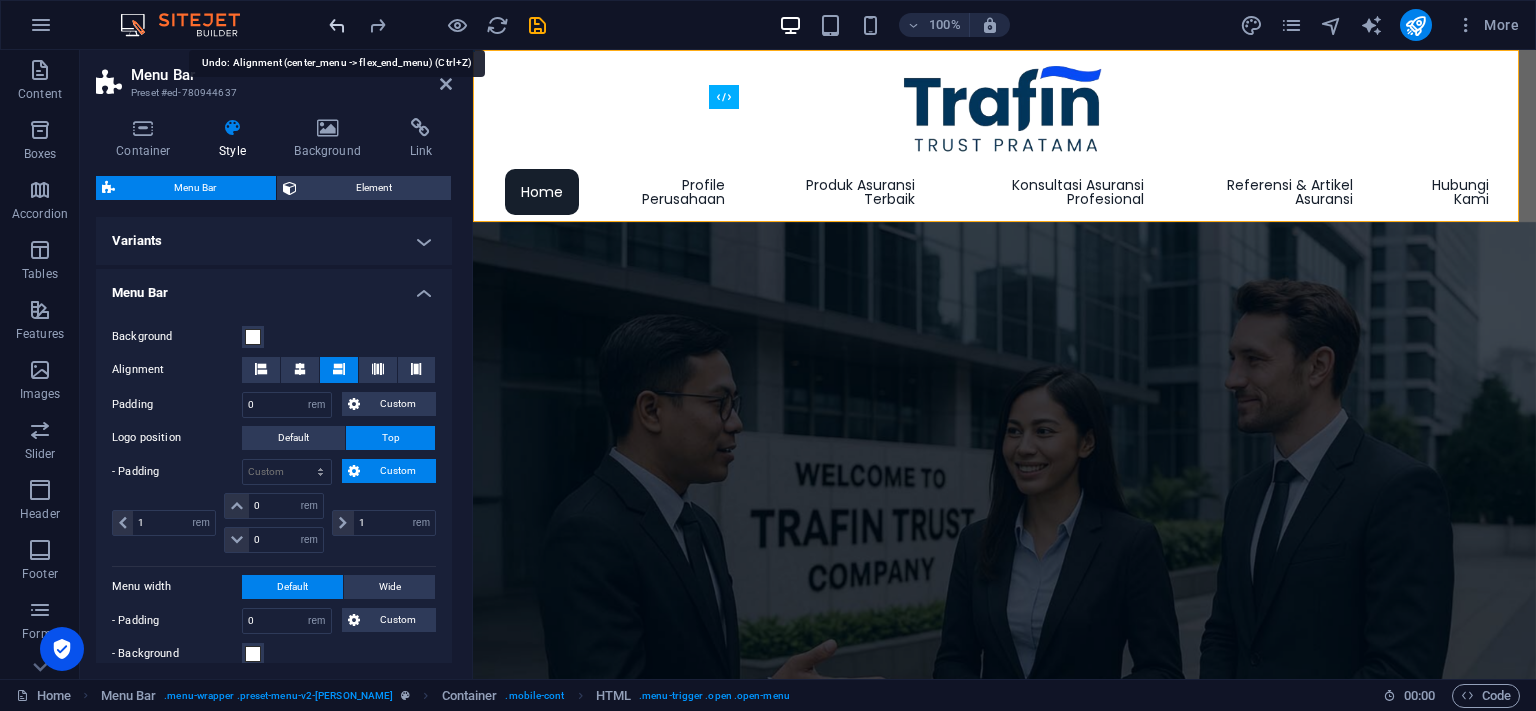 click at bounding box center [337, 25] 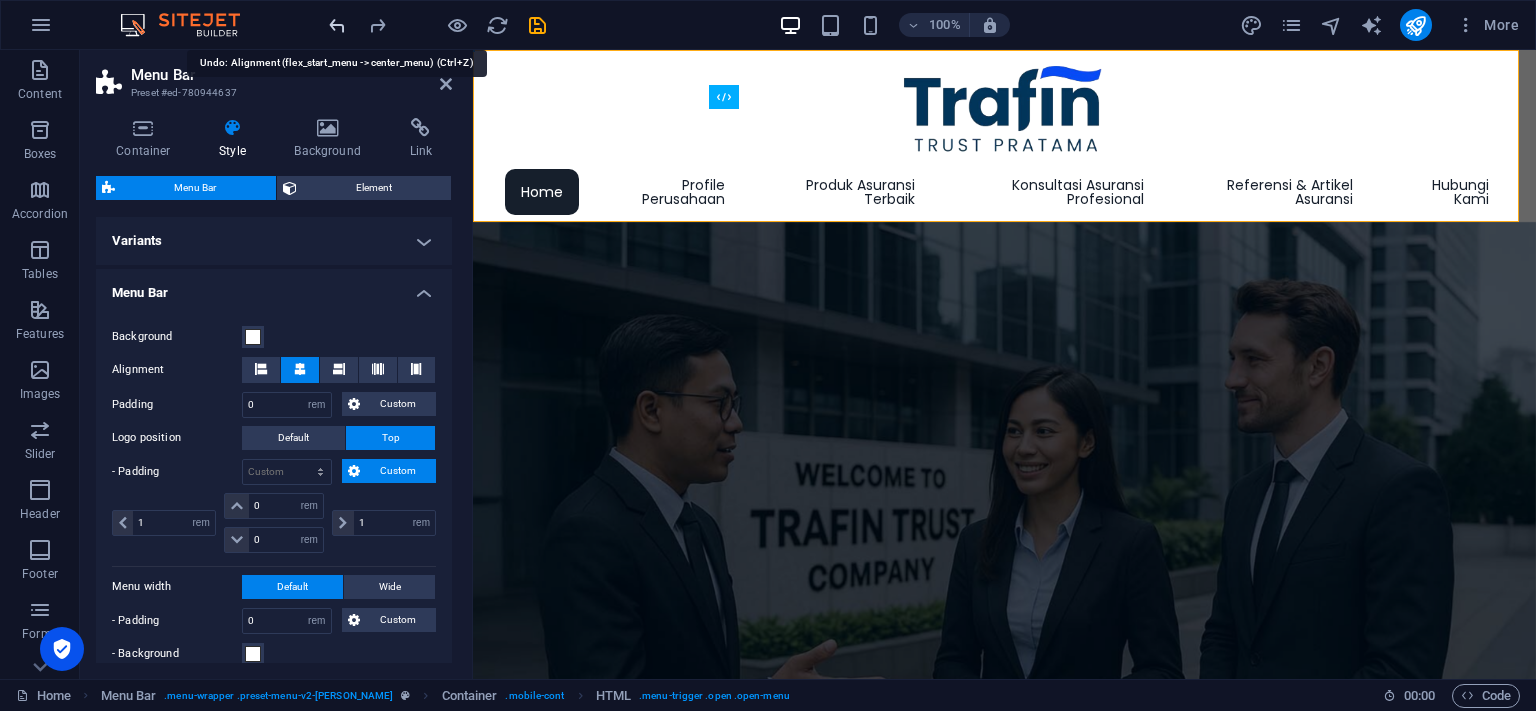 click at bounding box center (337, 25) 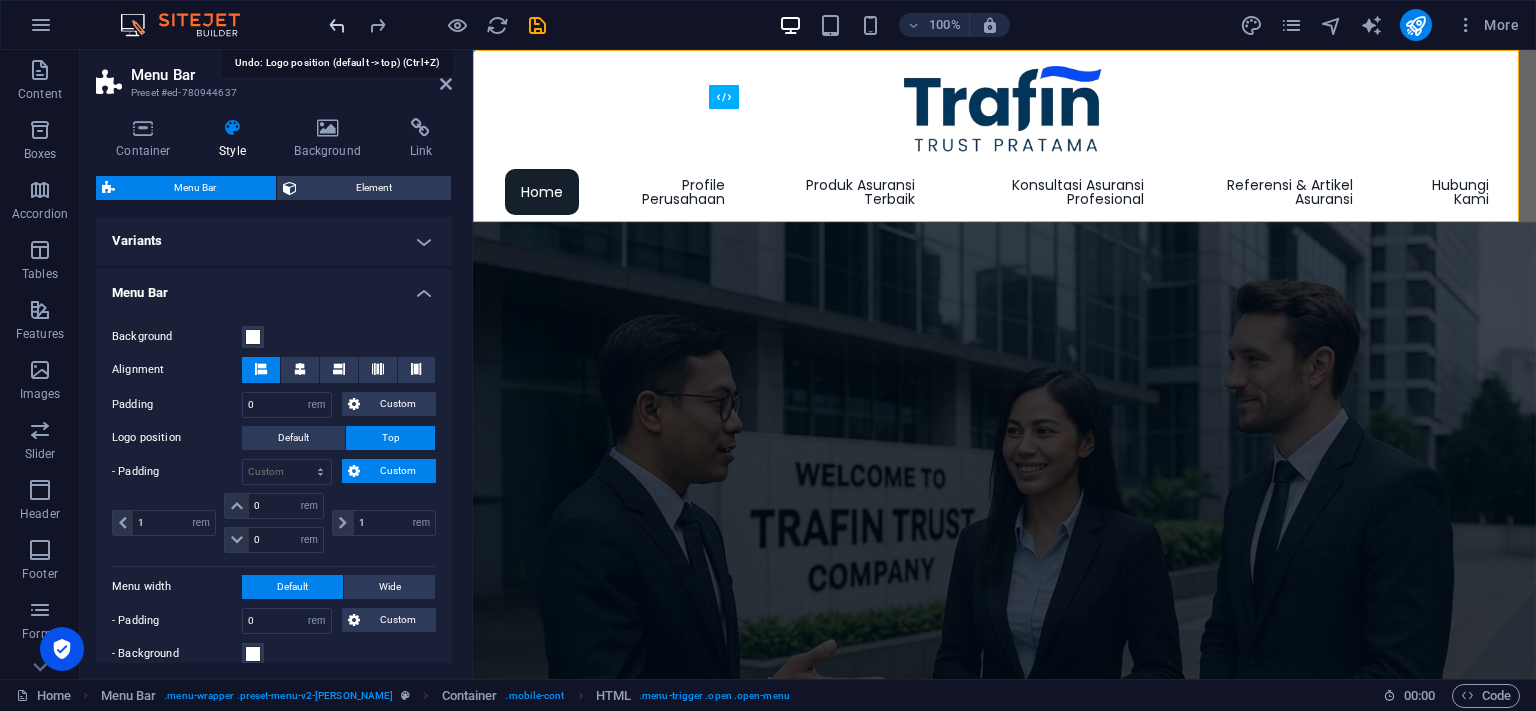 click at bounding box center (337, 25) 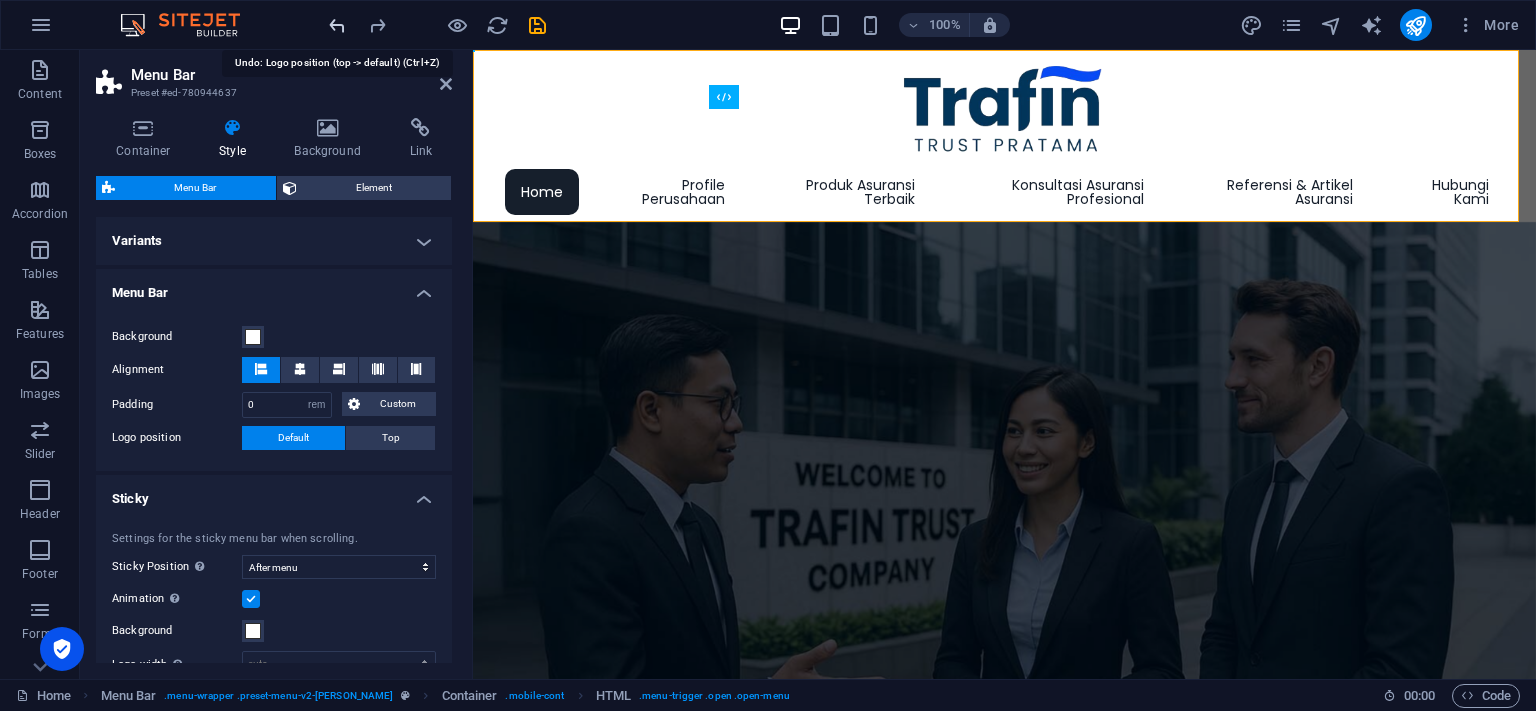 click at bounding box center [337, 25] 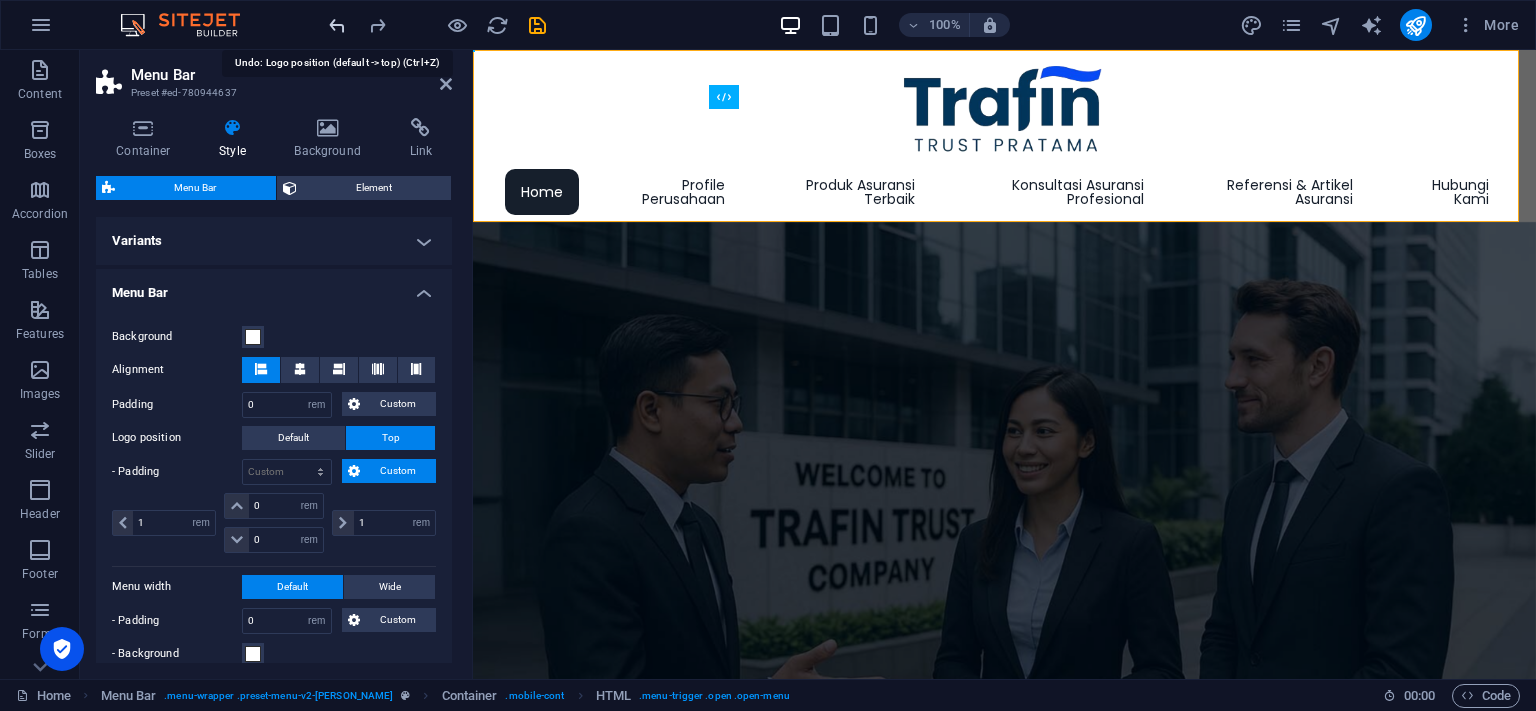 click at bounding box center [337, 25] 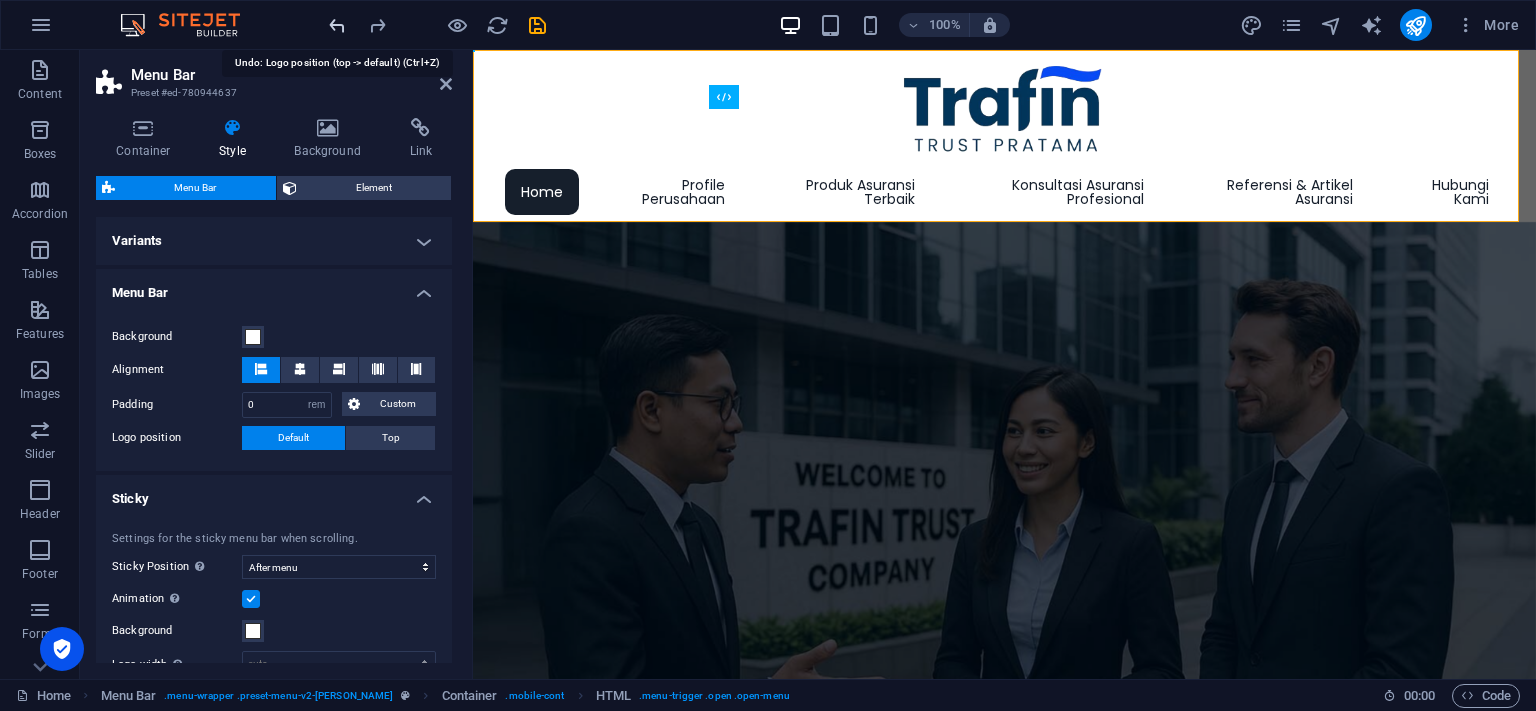 click at bounding box center (337, 25) 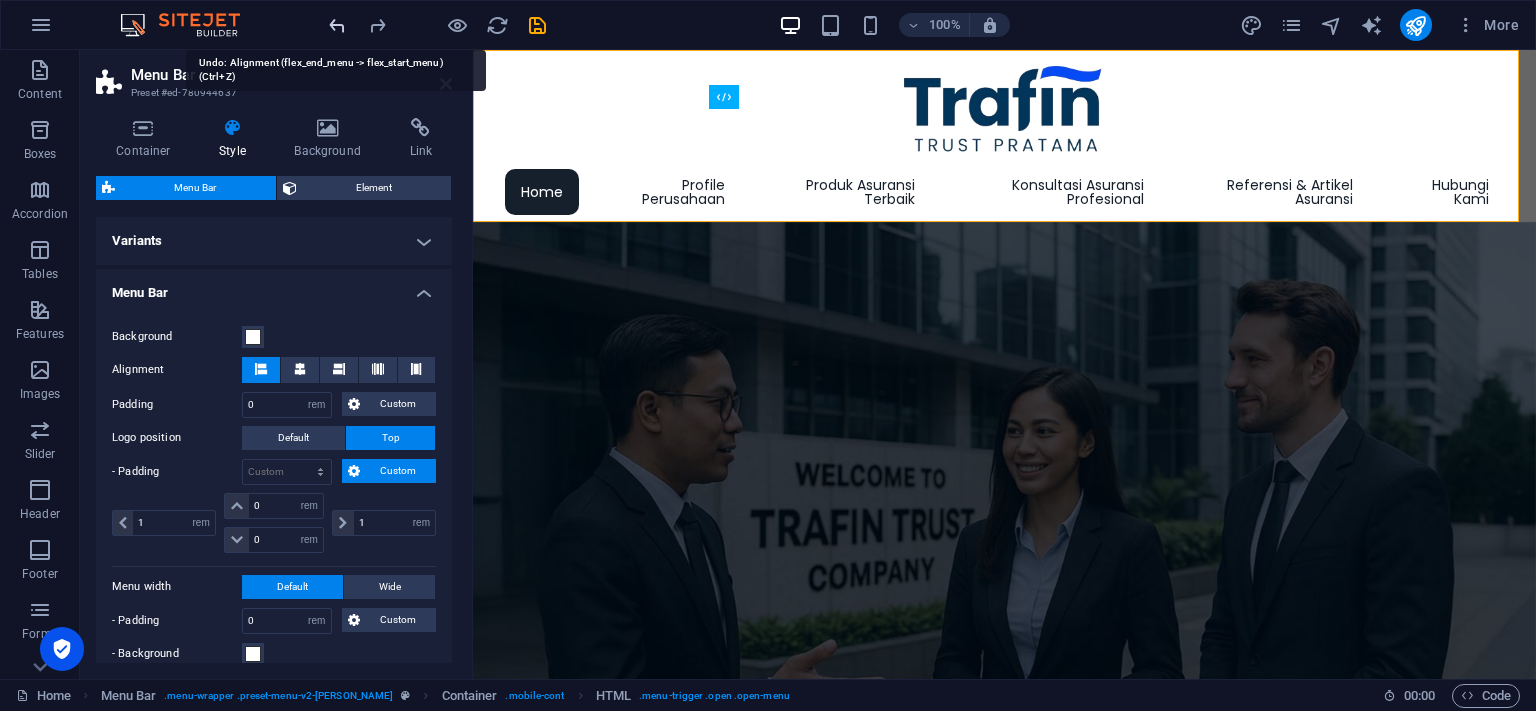 click at bounding box center [337, 25] 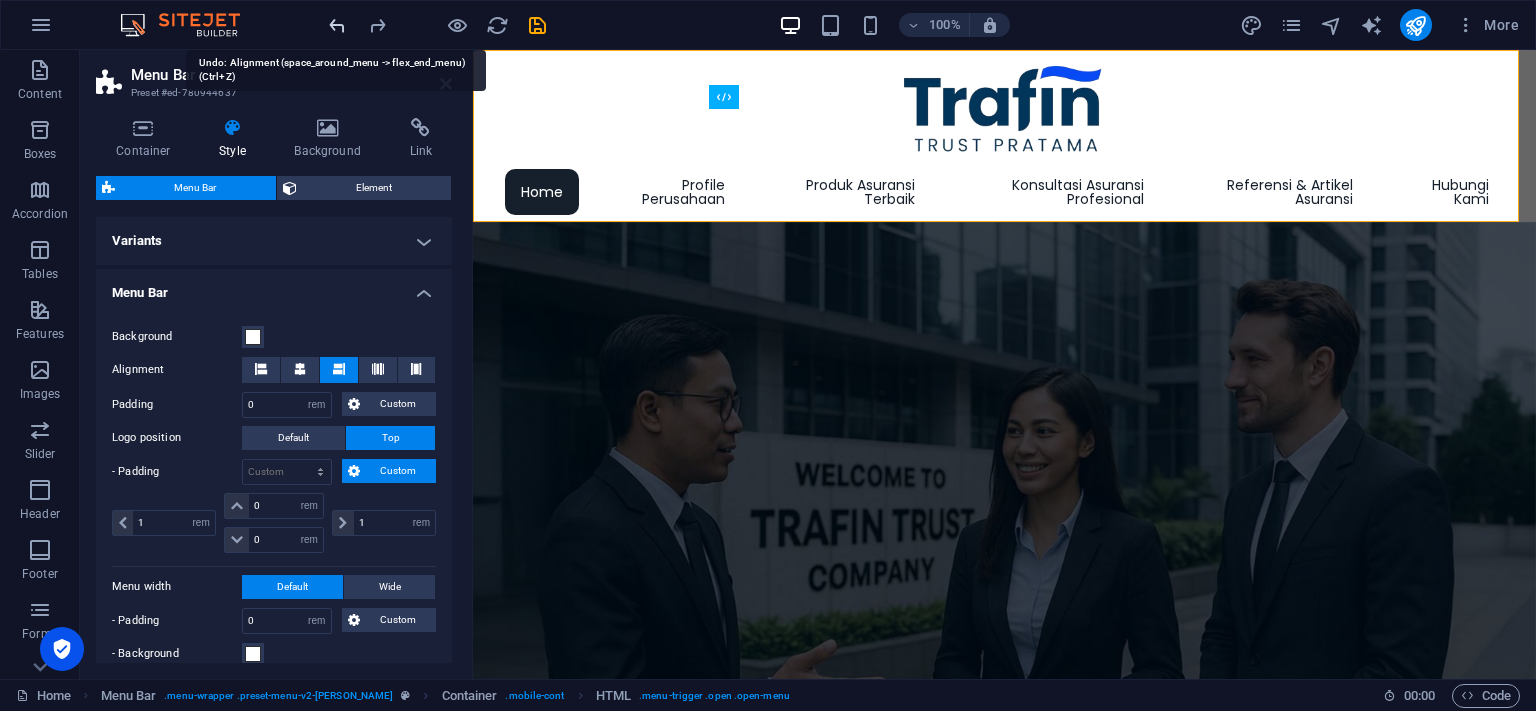 click at bounding box center (337, 25) 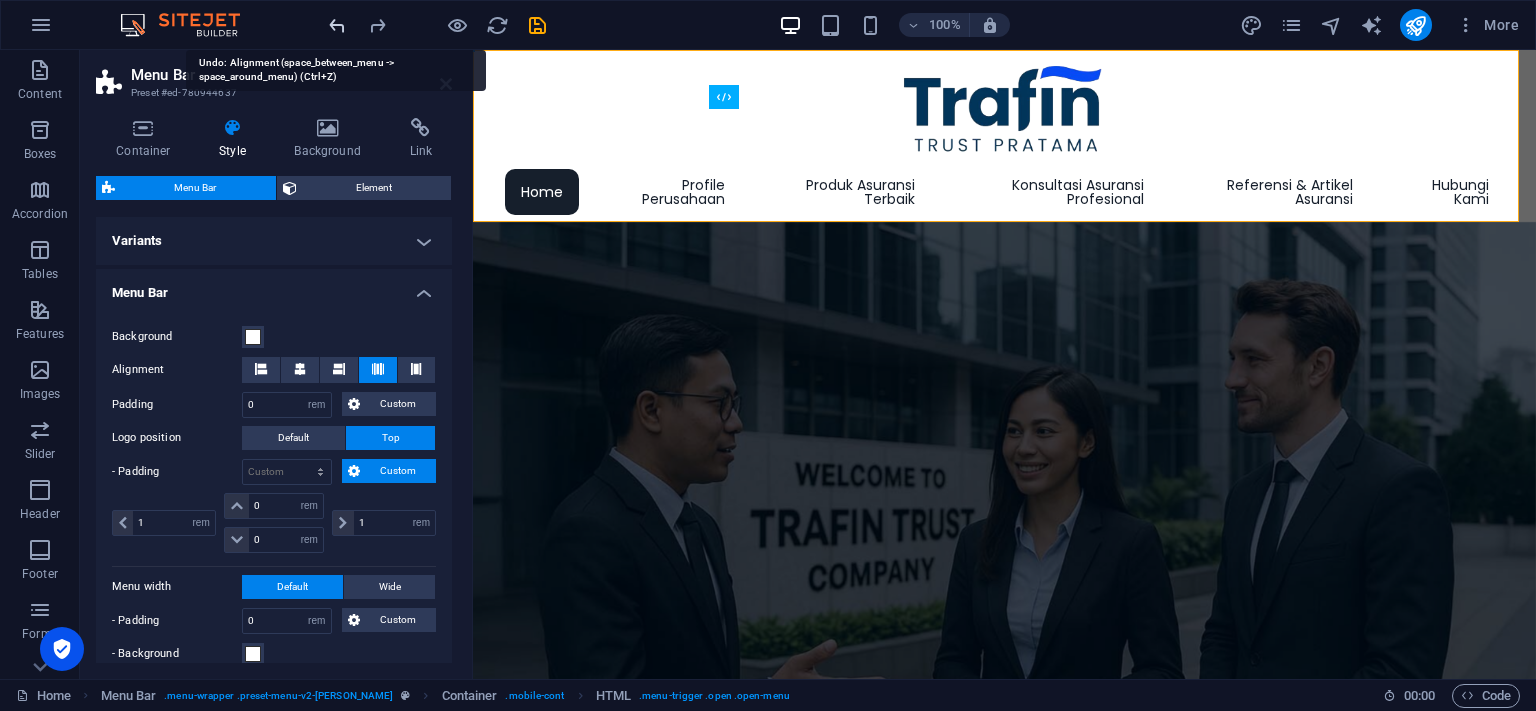 click at bounding box center [337, 25] 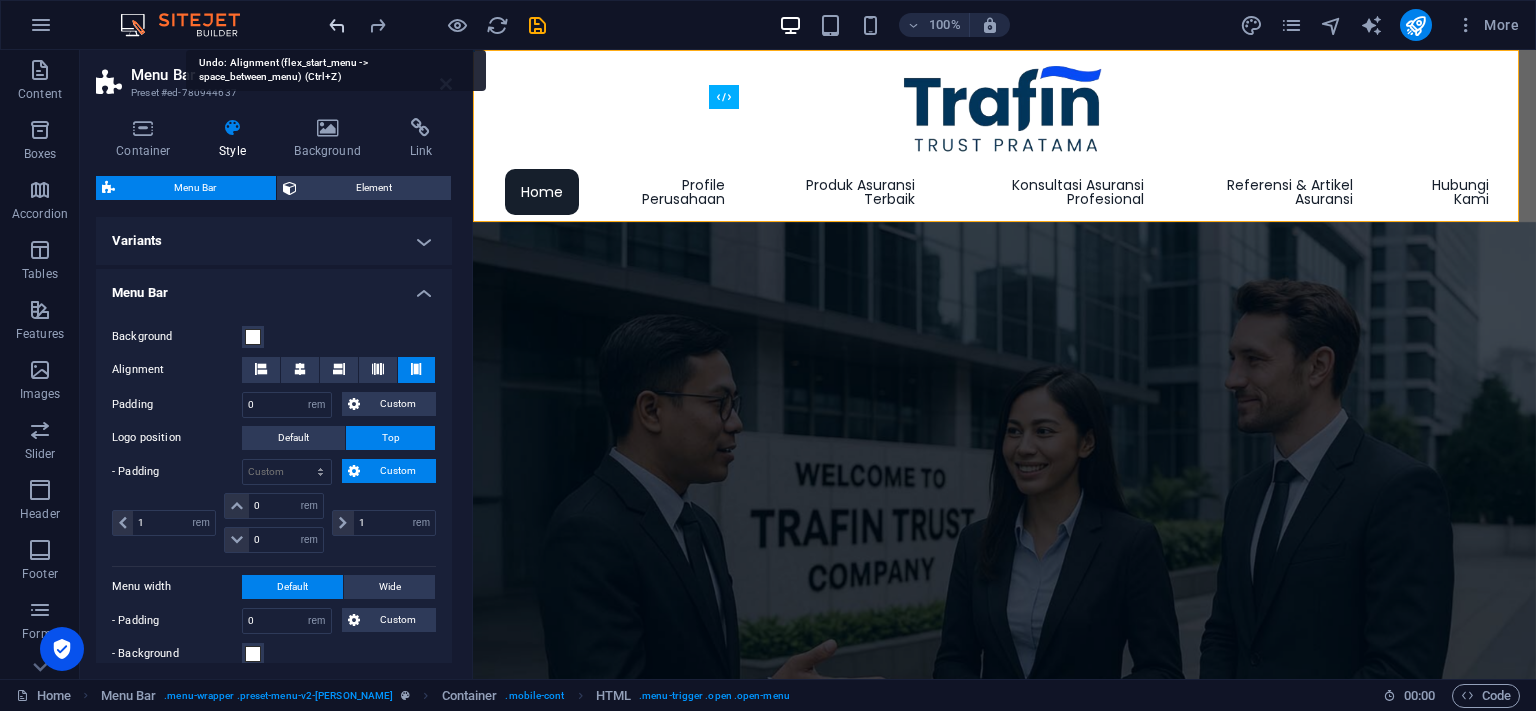click at bounding box center (337, 25) 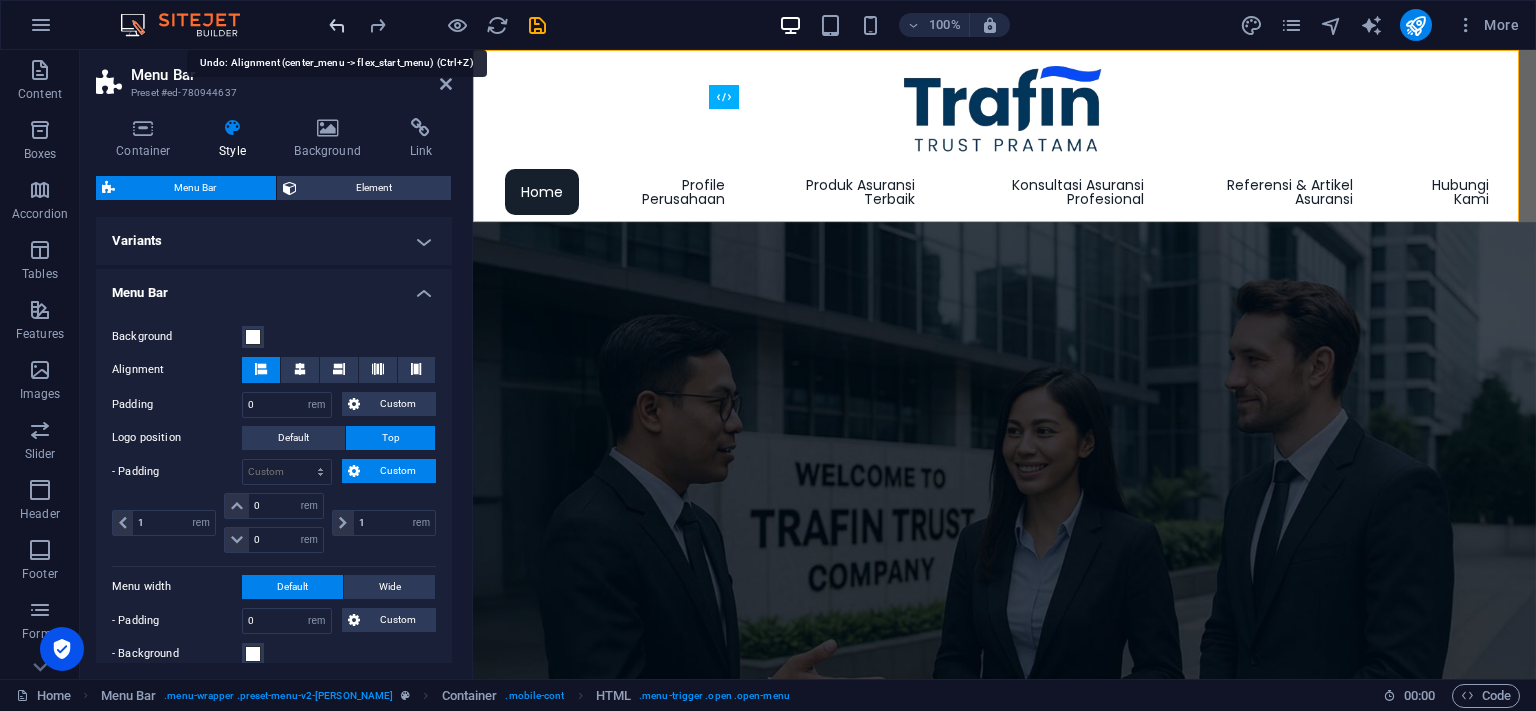 click at bounding box center (337, 25) 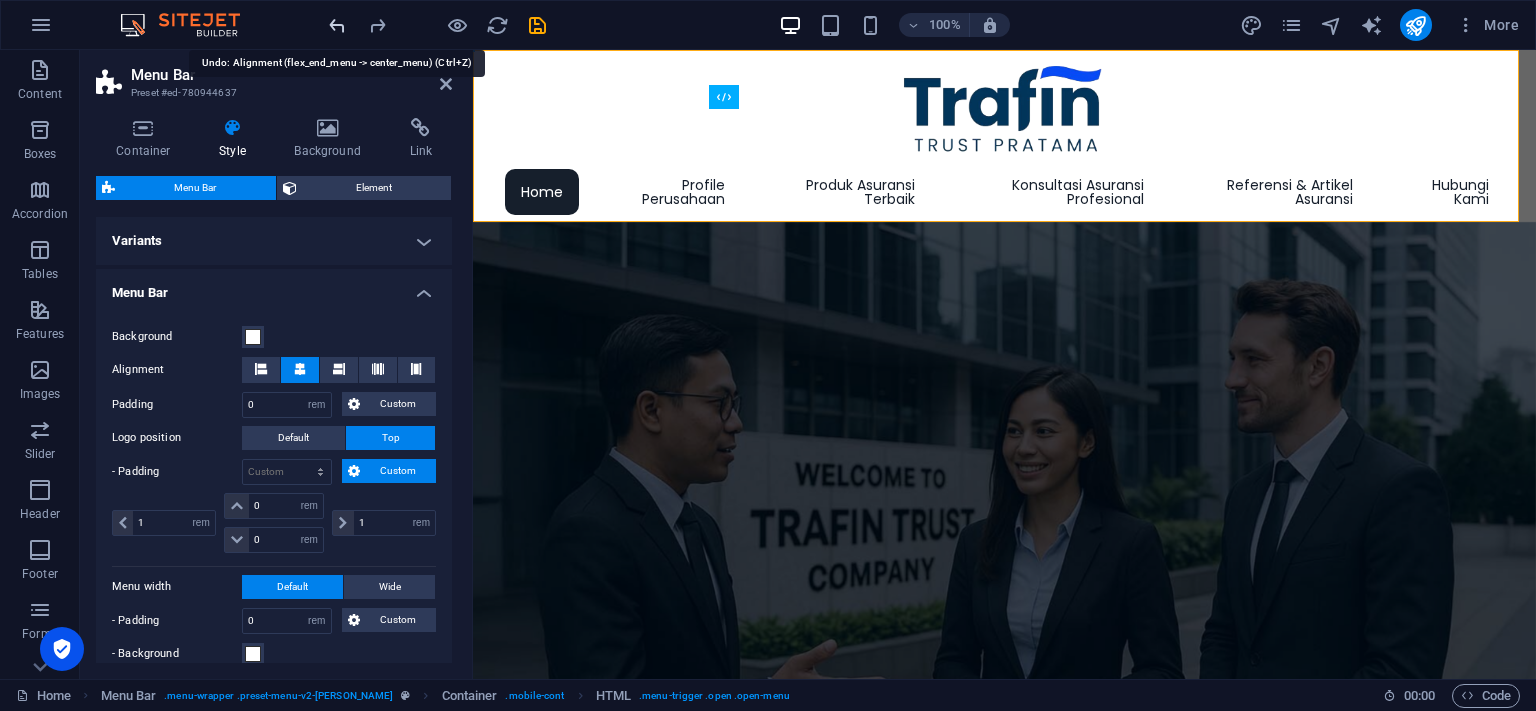 click at bounding box center (337, 25) 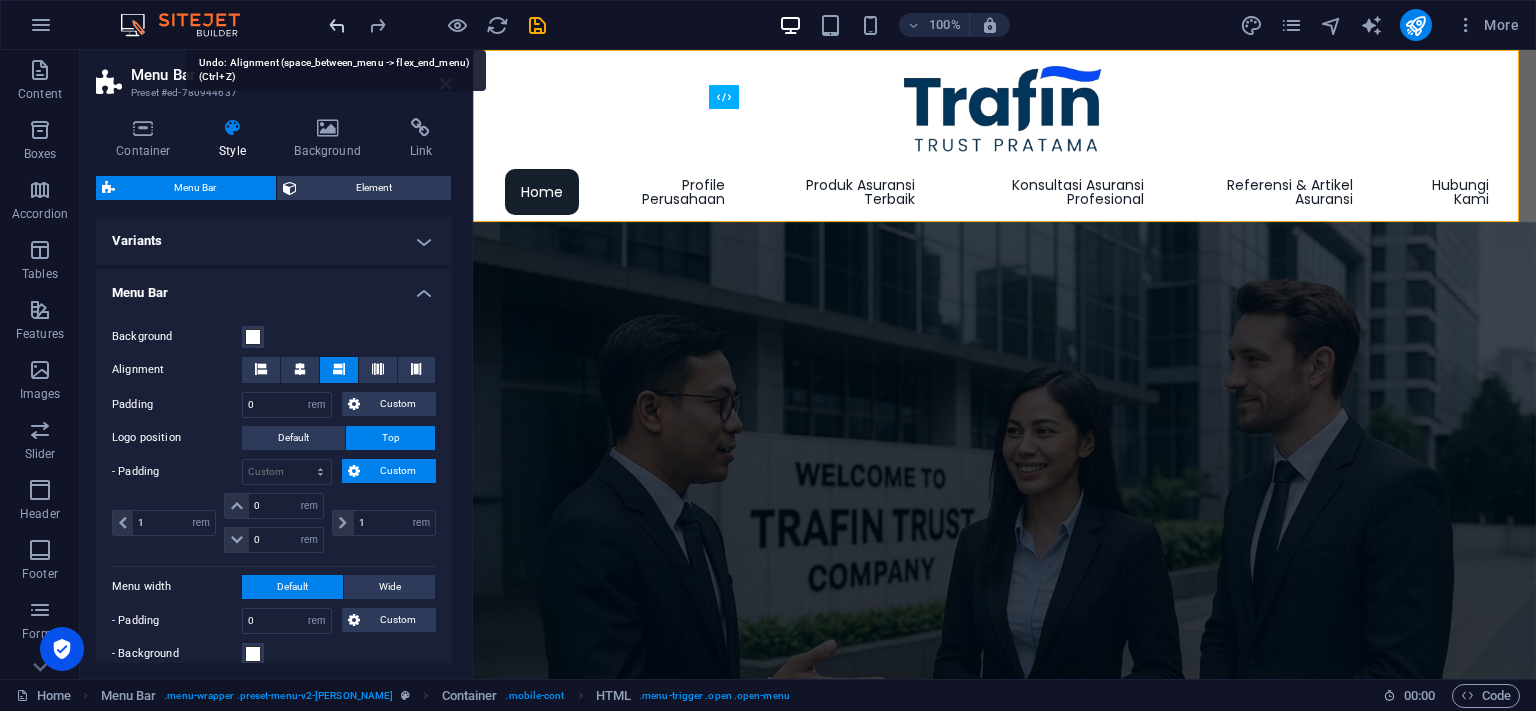 click at bounding box center [337, 25] 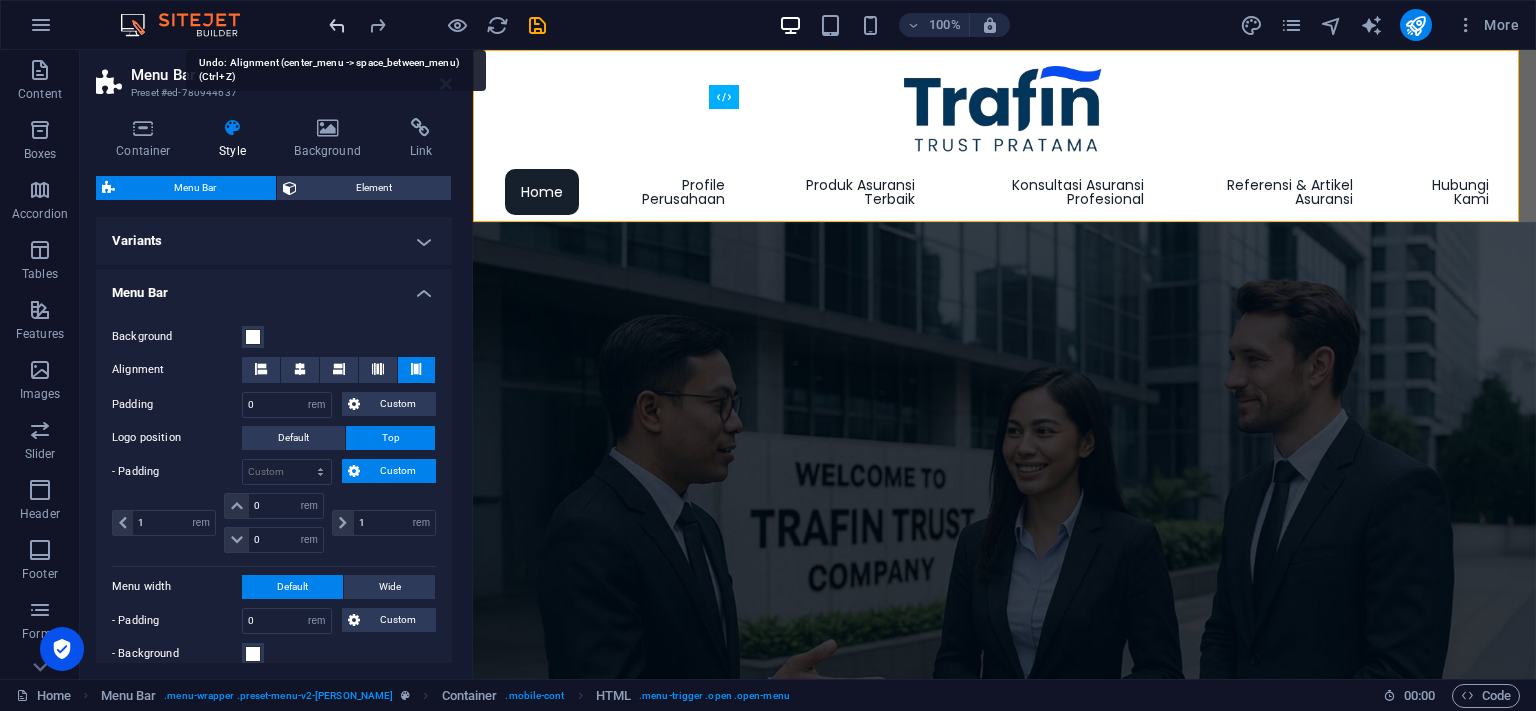 click at bounding box center [337, 25] 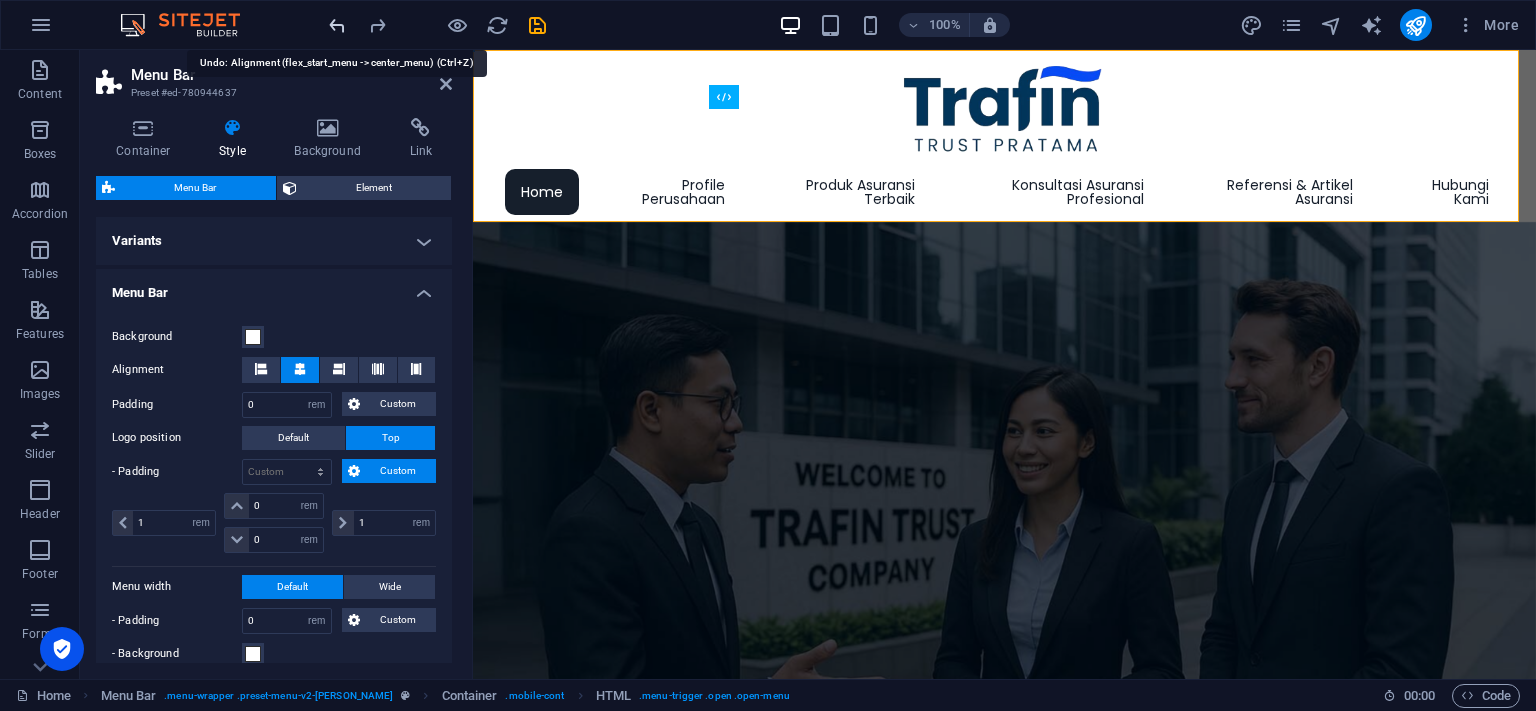 click at bounding box center (337, 25) 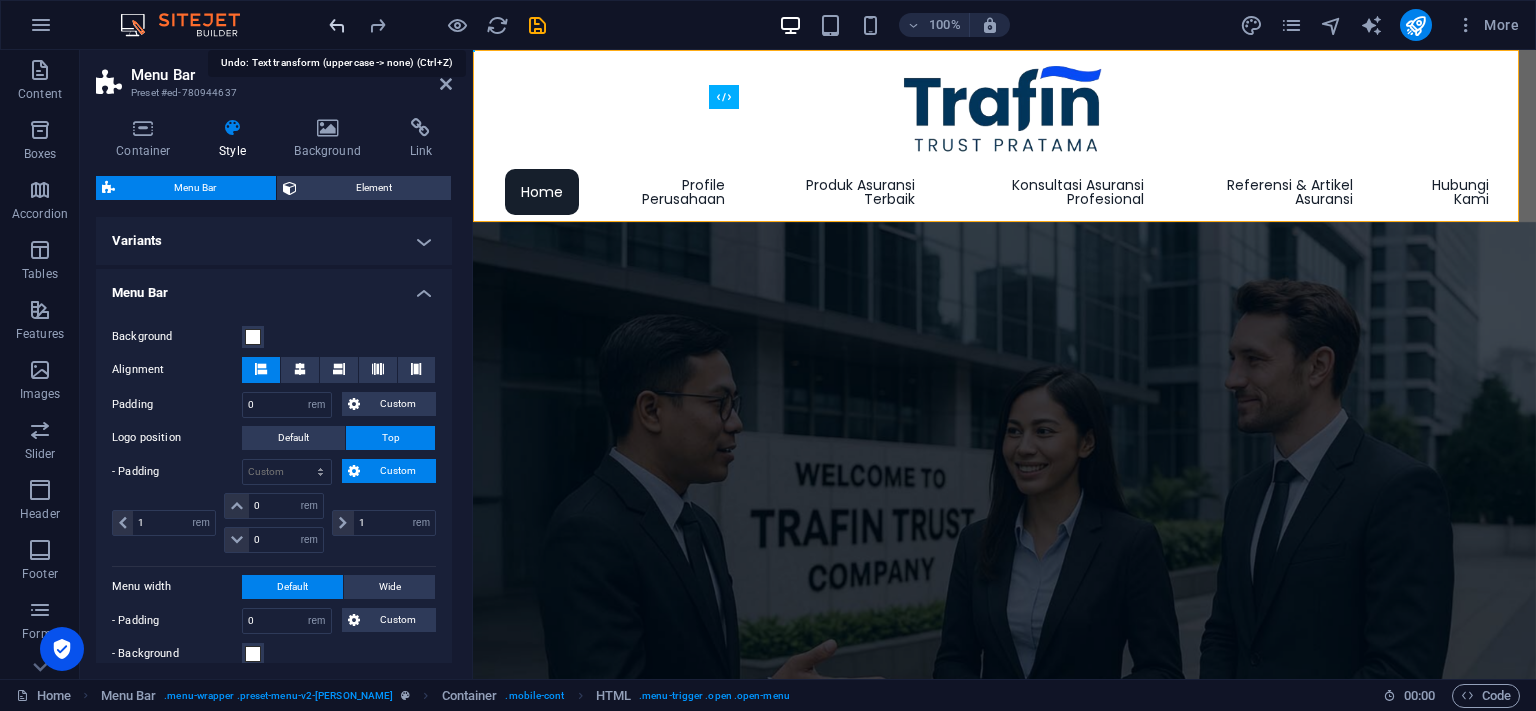 click at bounding box center [337, 25] 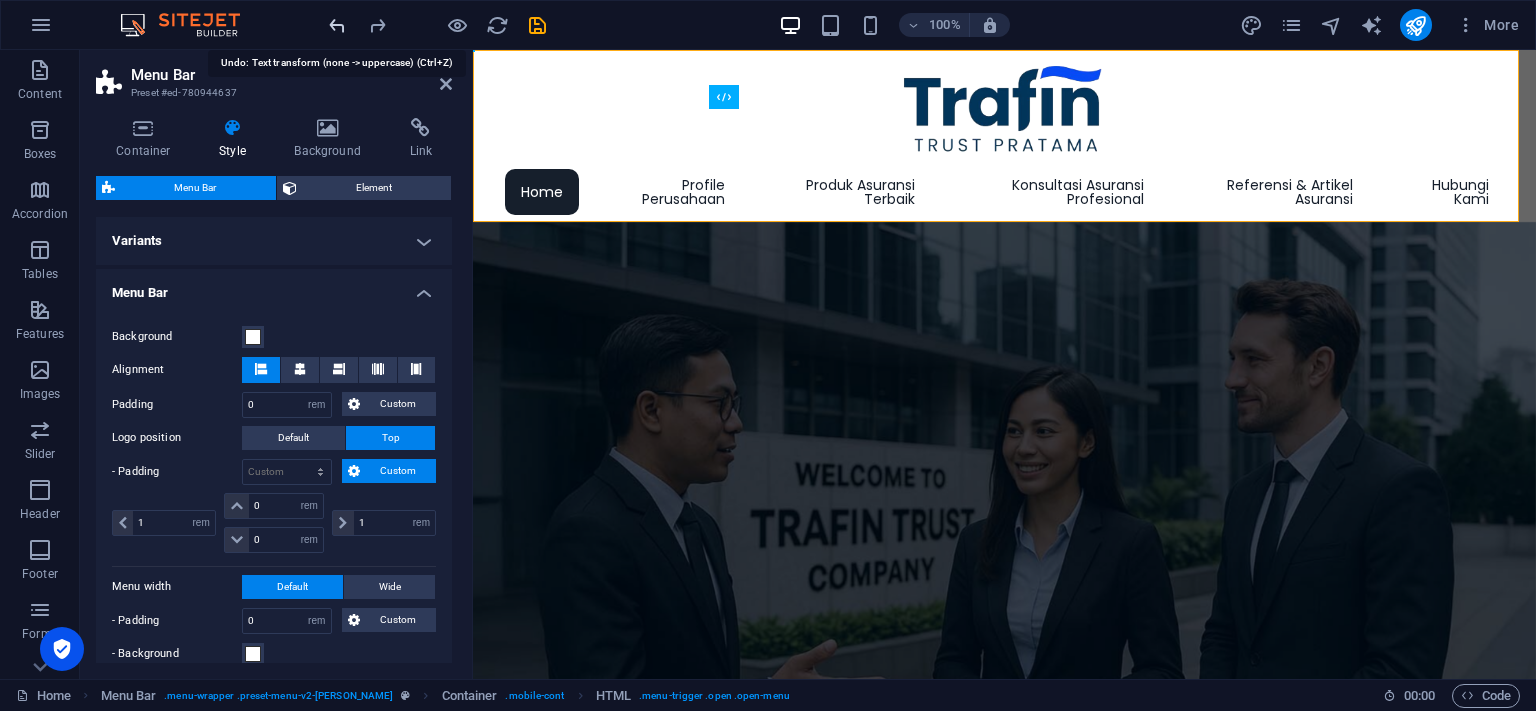 click at bounding box center [337, 25] 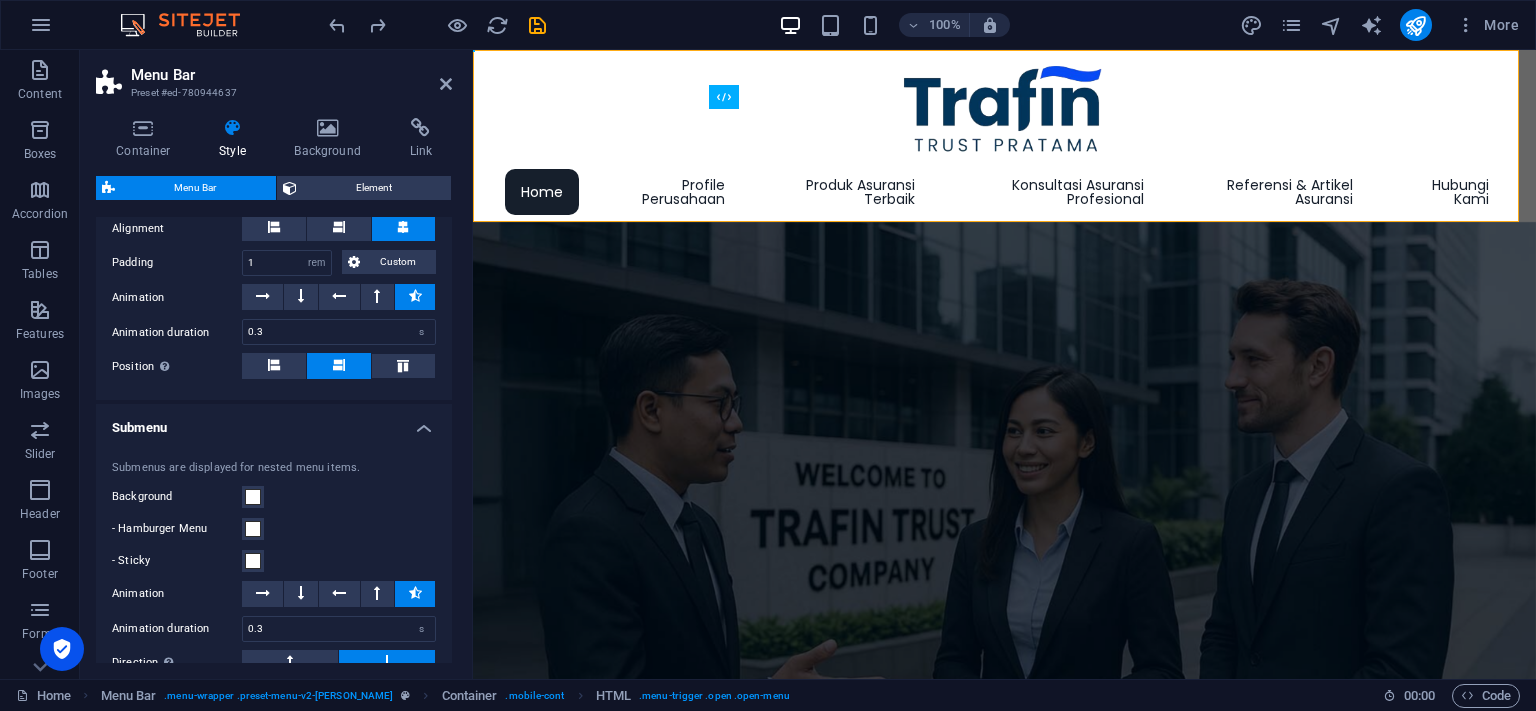 scroll, scrollTop: 2118, scrollLeft: 0, axis: vertical 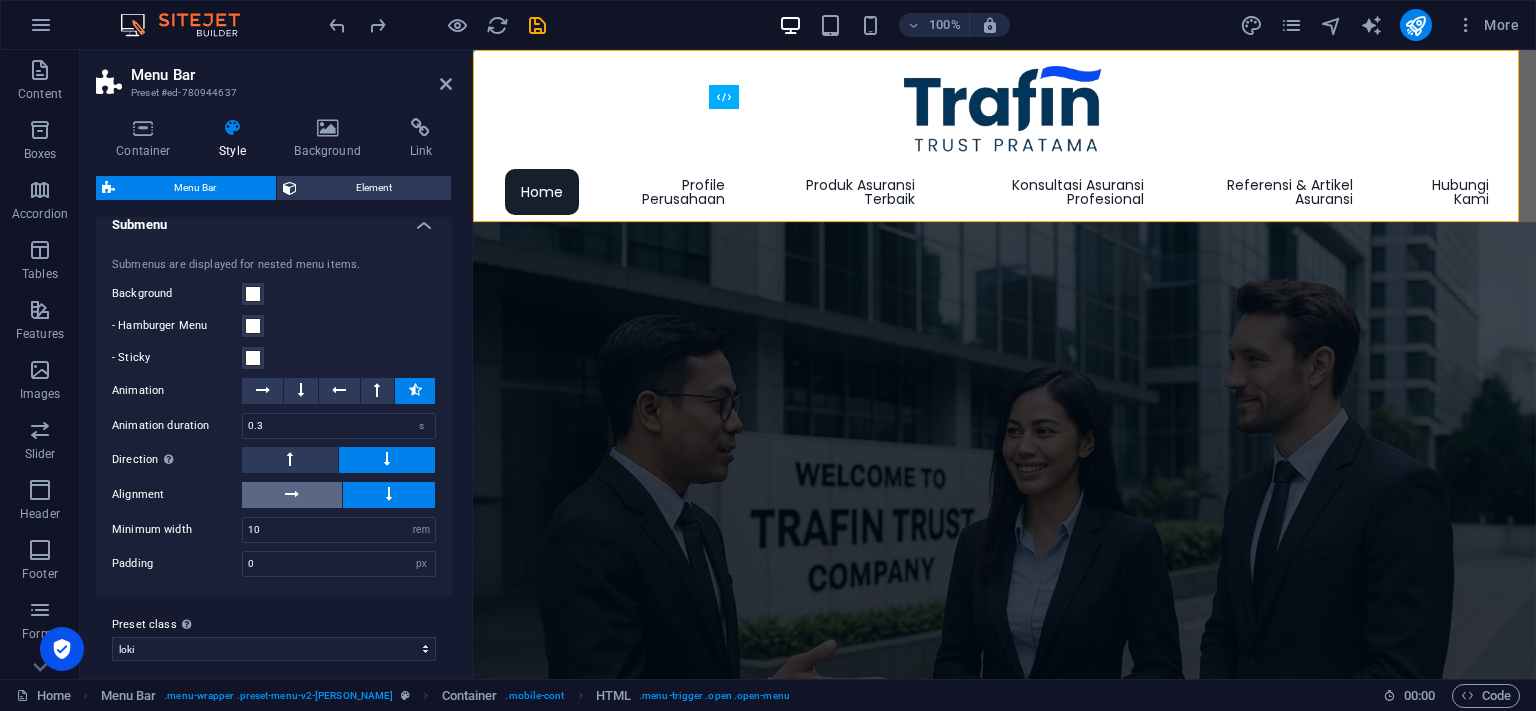 click at bounding box center [292, 495] 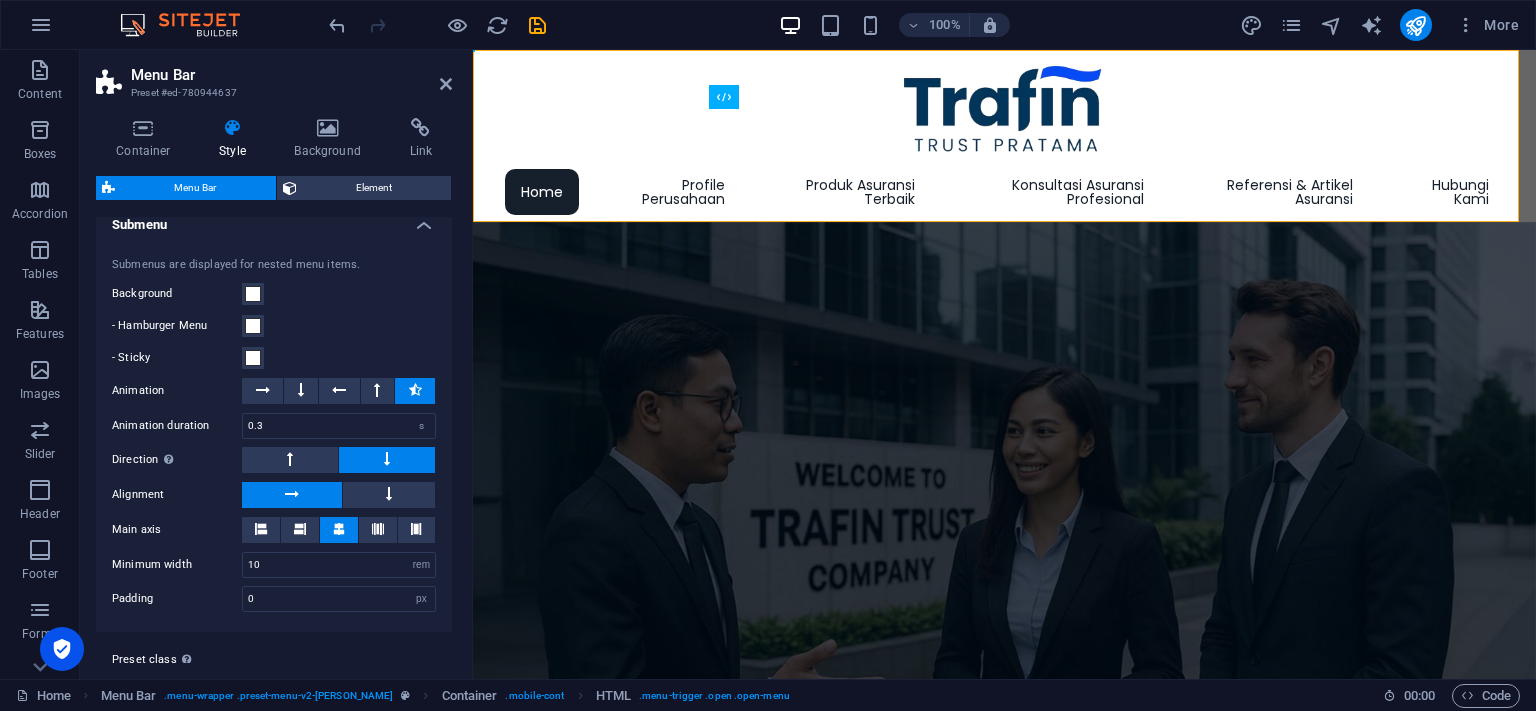 click at bounding box center [339, 530] 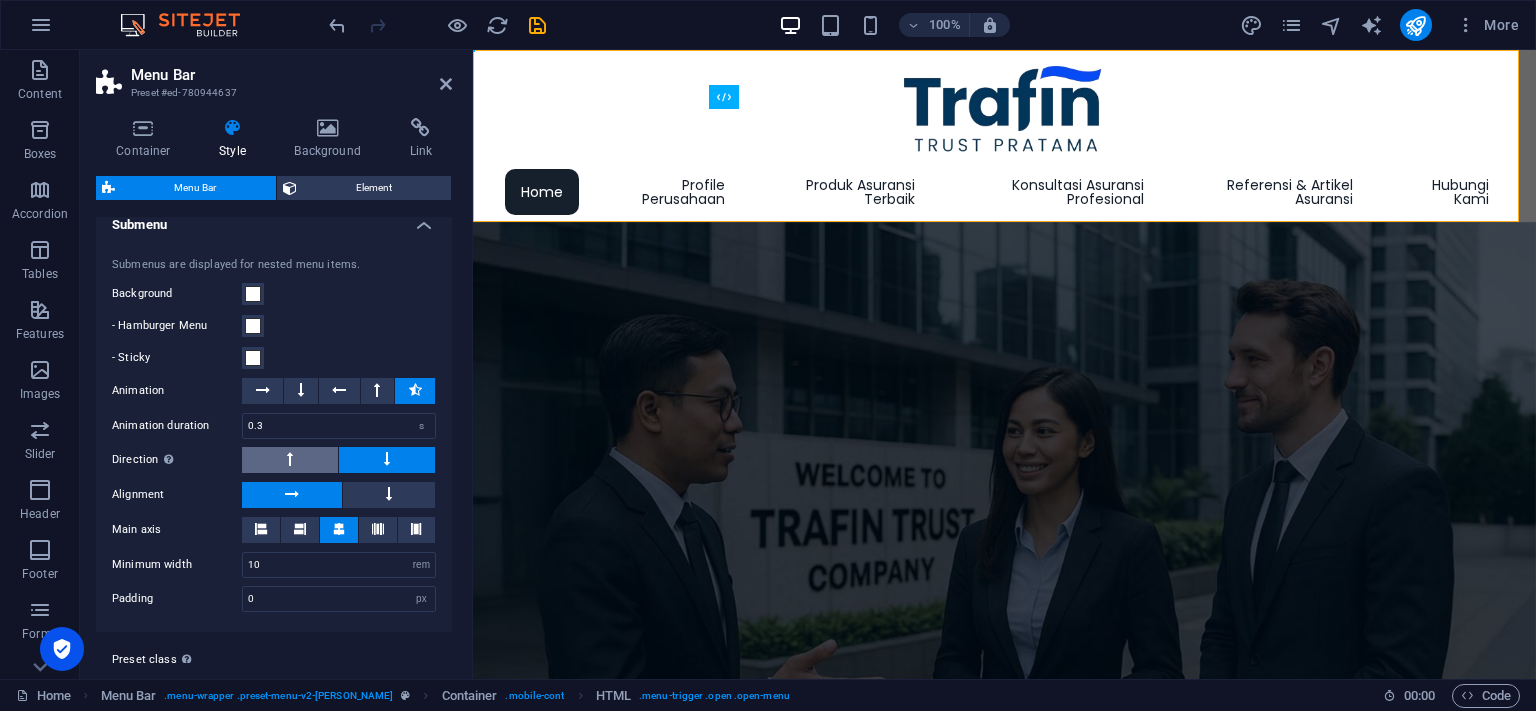 click at bounding box center [290, 460] 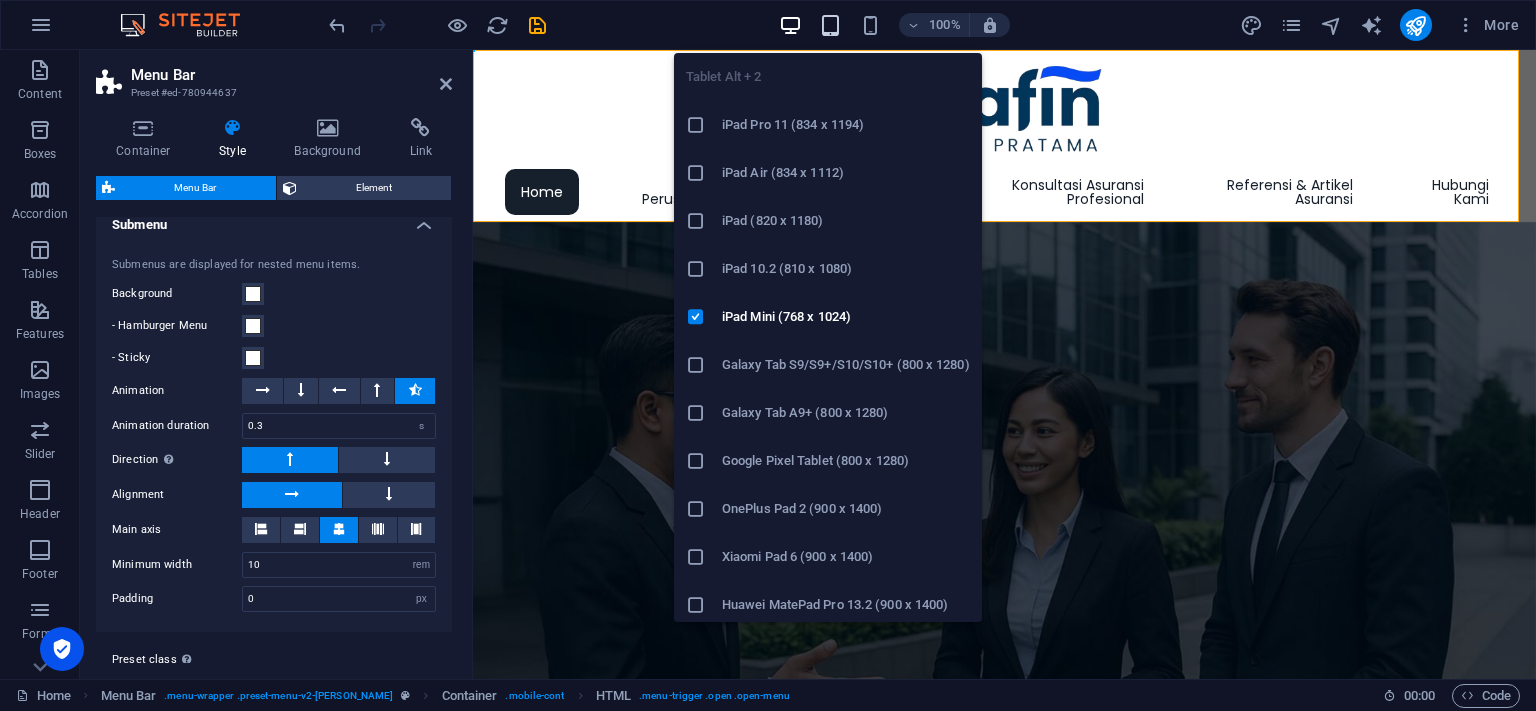 click at bounding box center (830, 25) 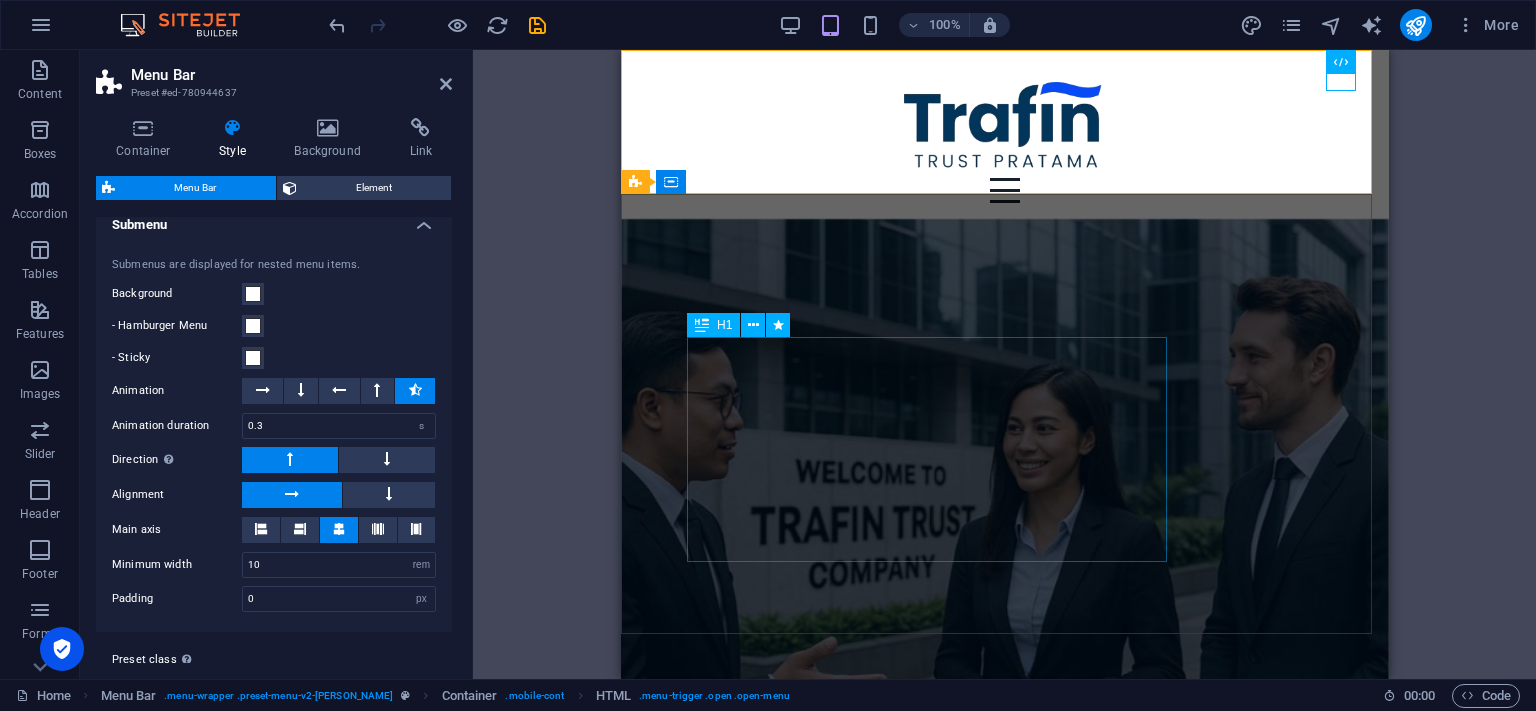 type on "1" 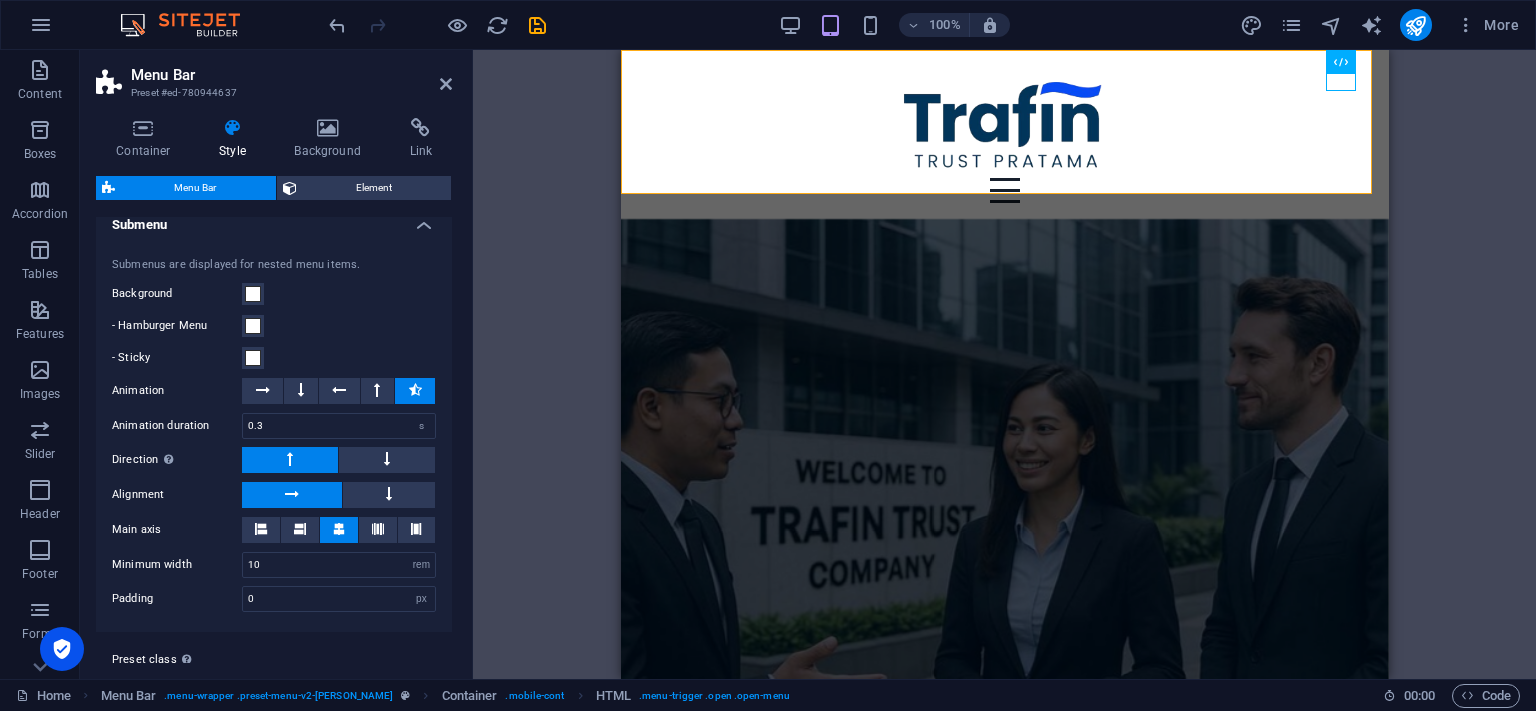 click at bounding box center [290, 460] 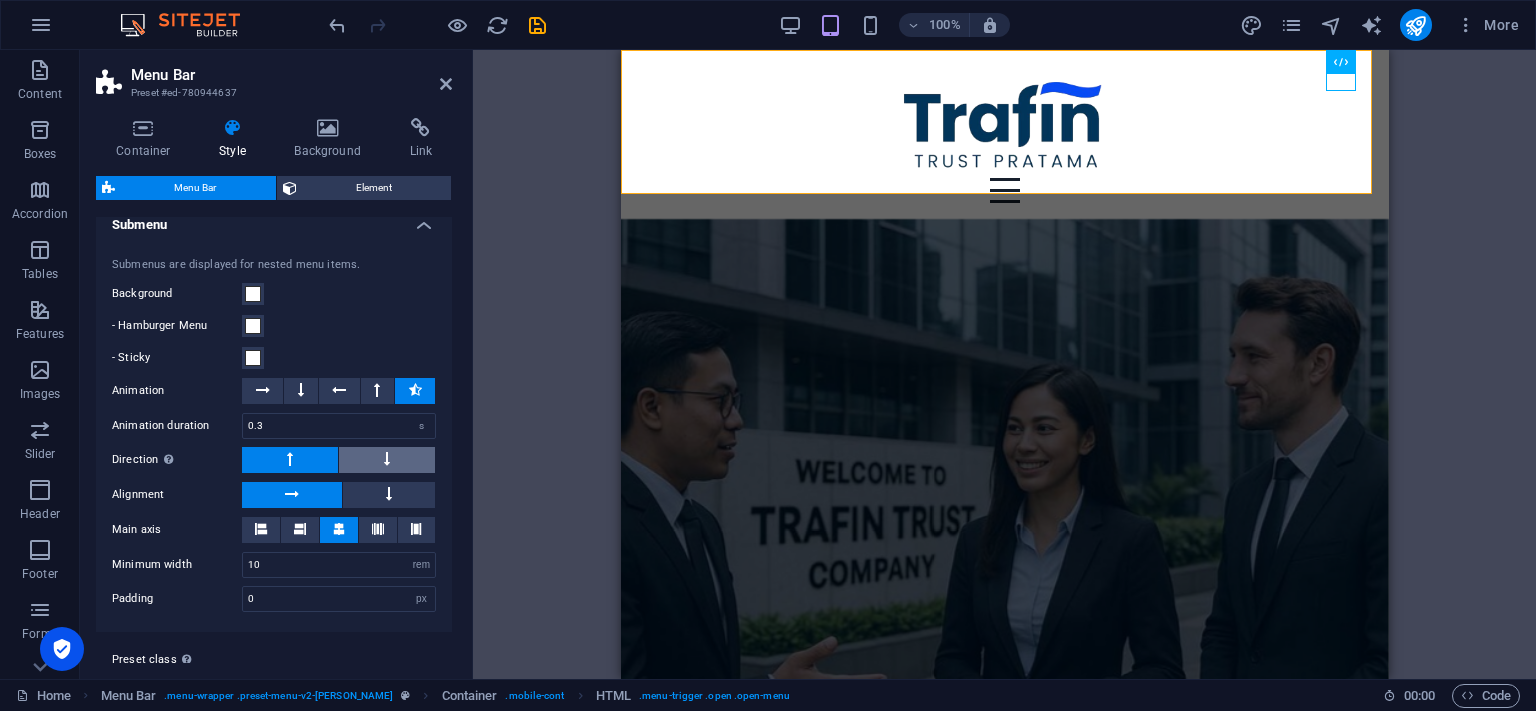 click at bounding box center [387, 460] 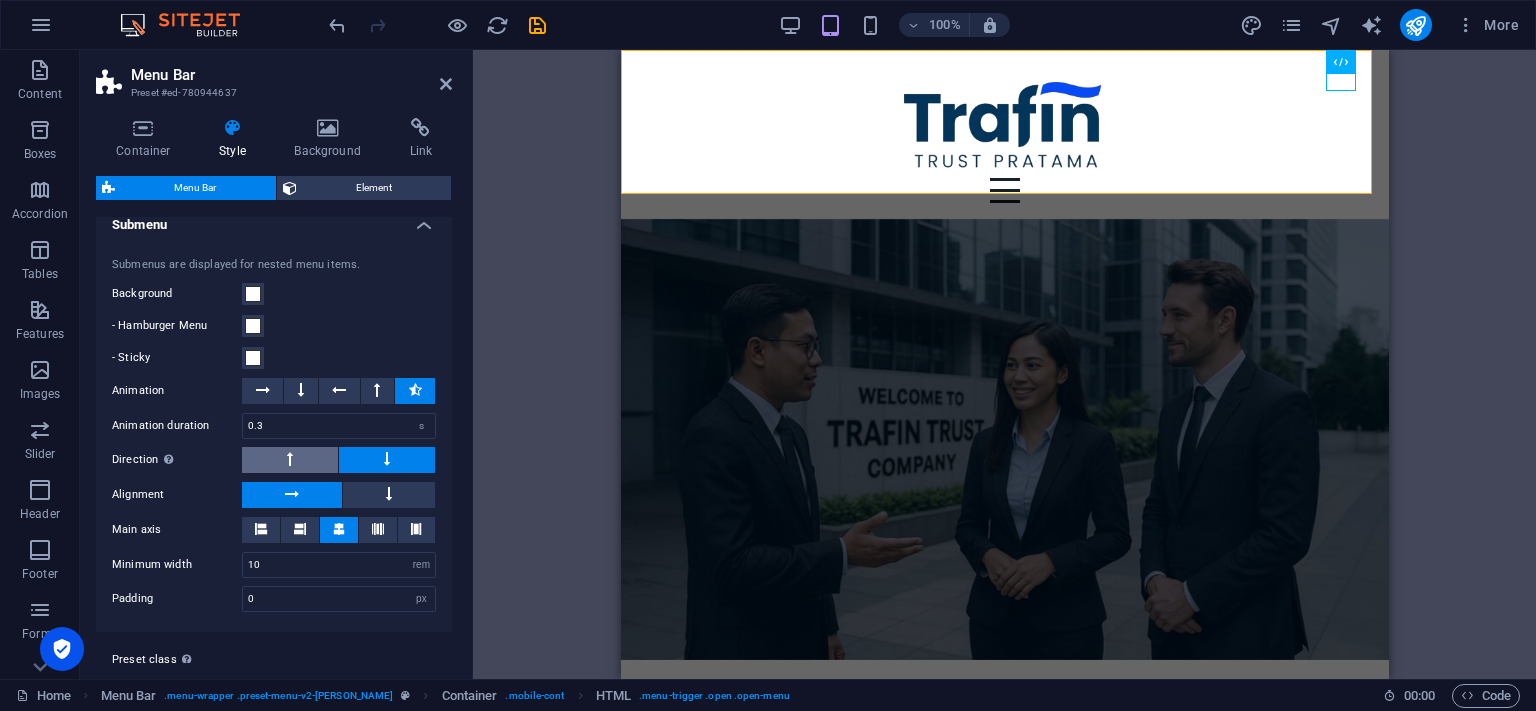 click at bounding box center (290, 460) 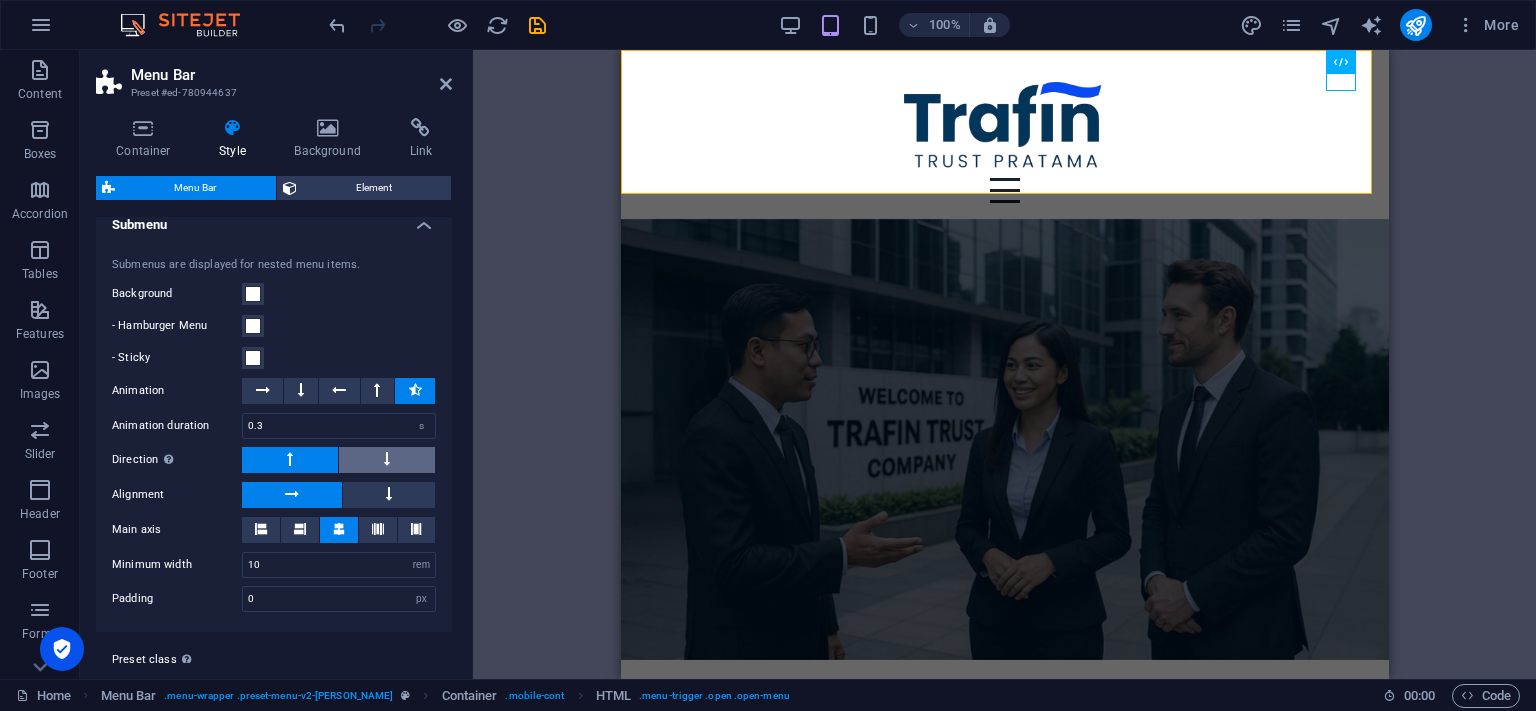click at bounding box center (387, 459) 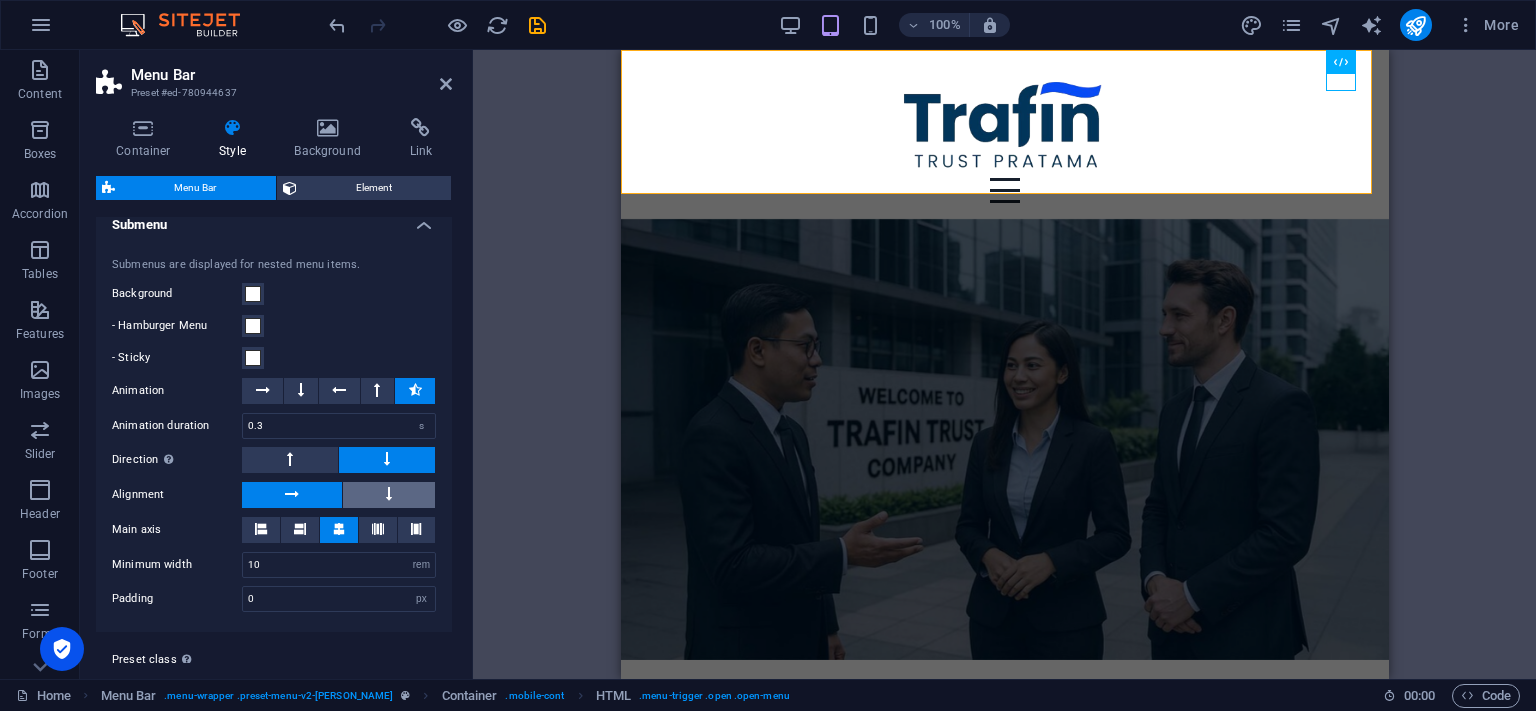 click at bounding box center [389, 495] 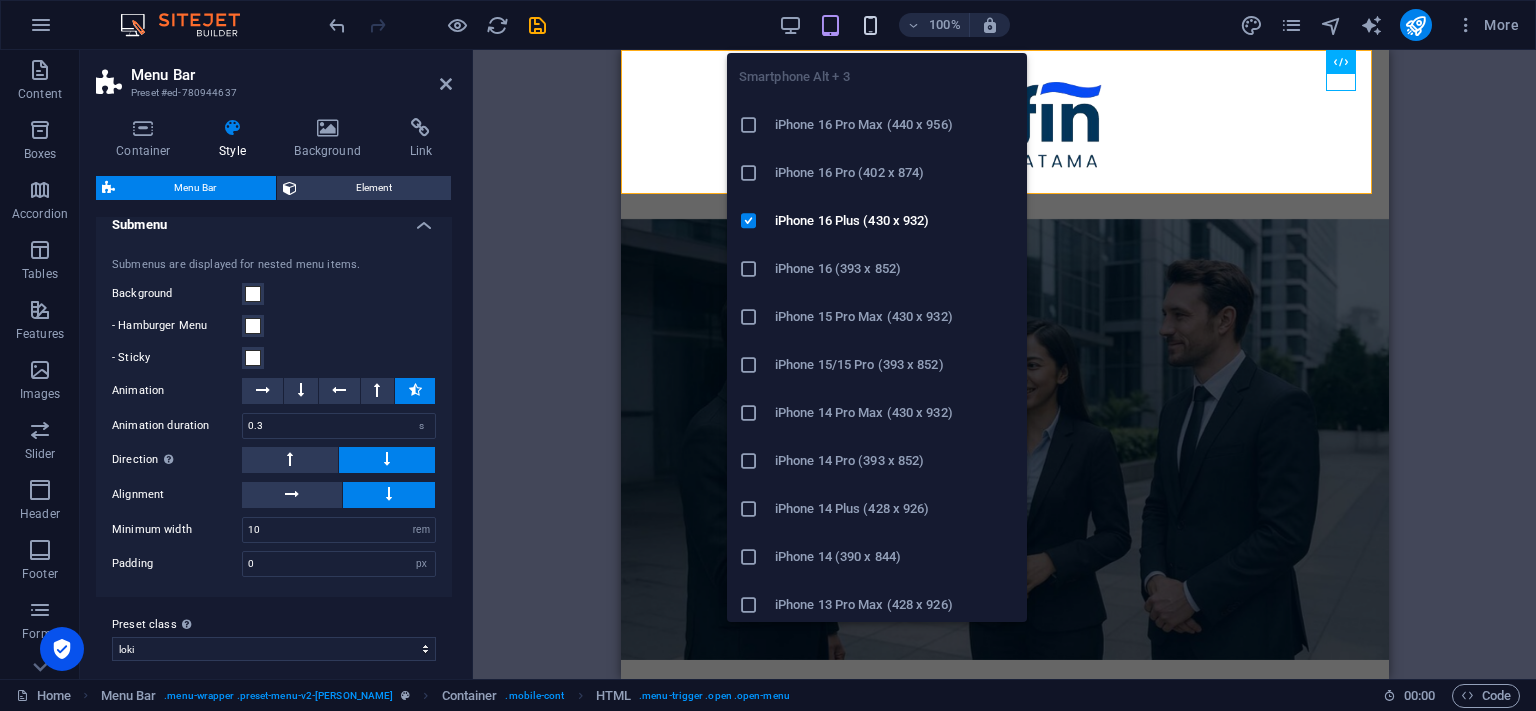 click at bounding box center (870, 25) 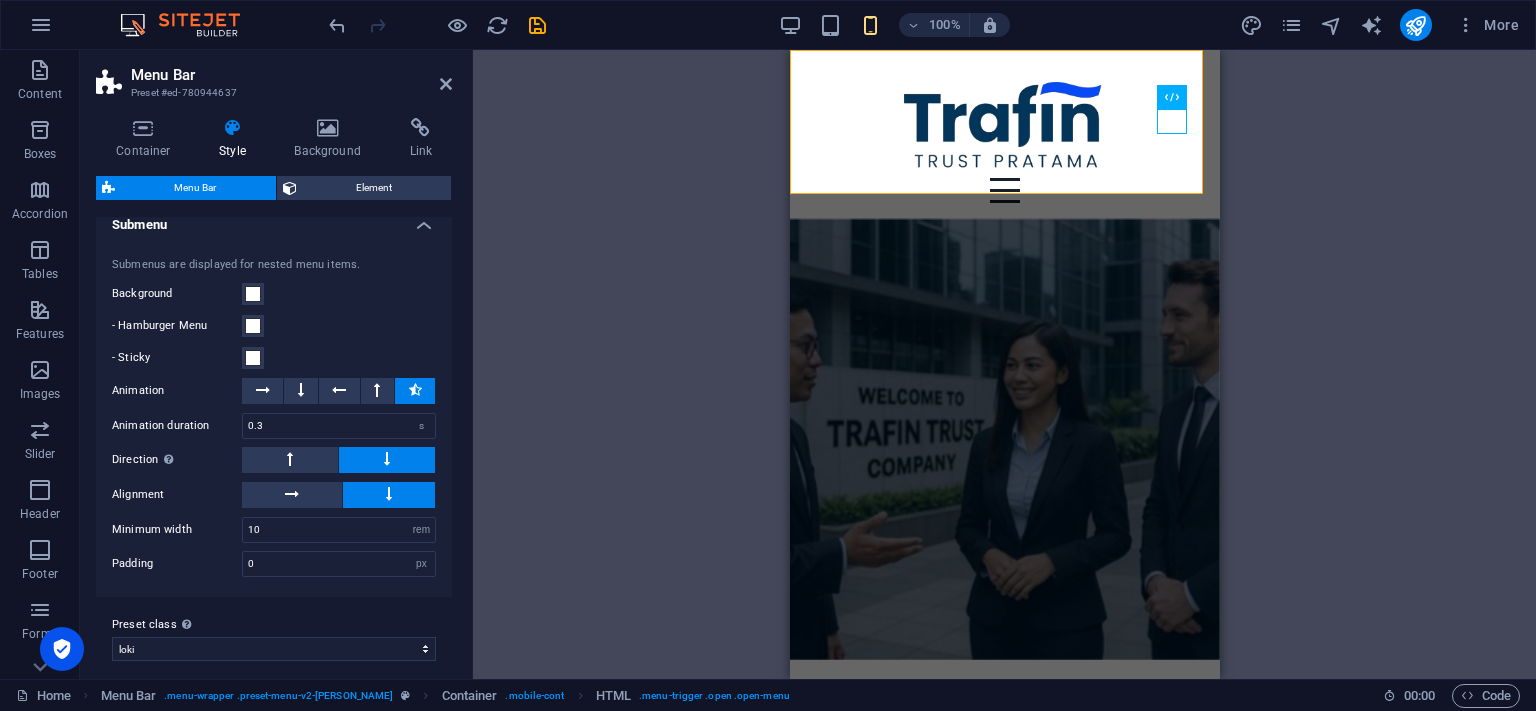 type on "16" 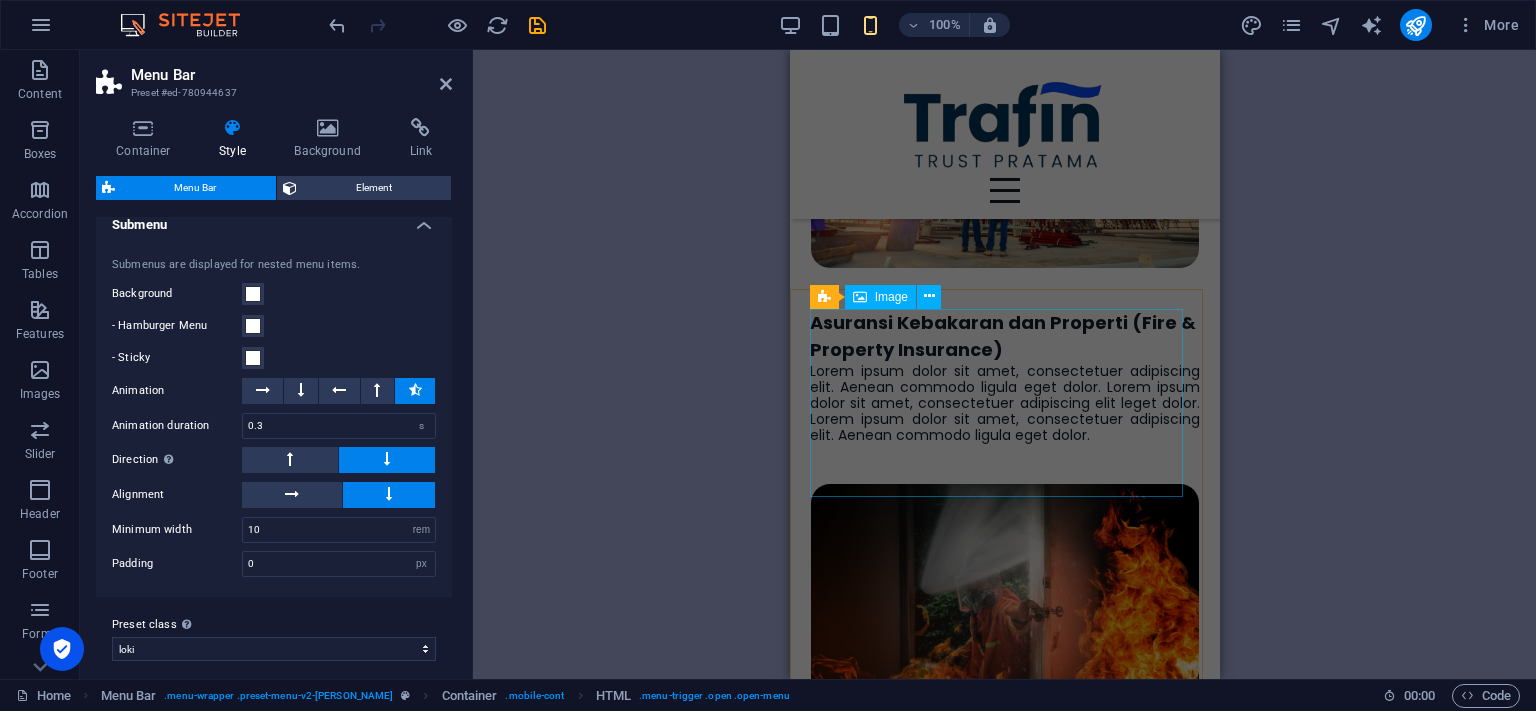 scroll, scrollTop: 2851, scrollLeft: 0, axis: vertical 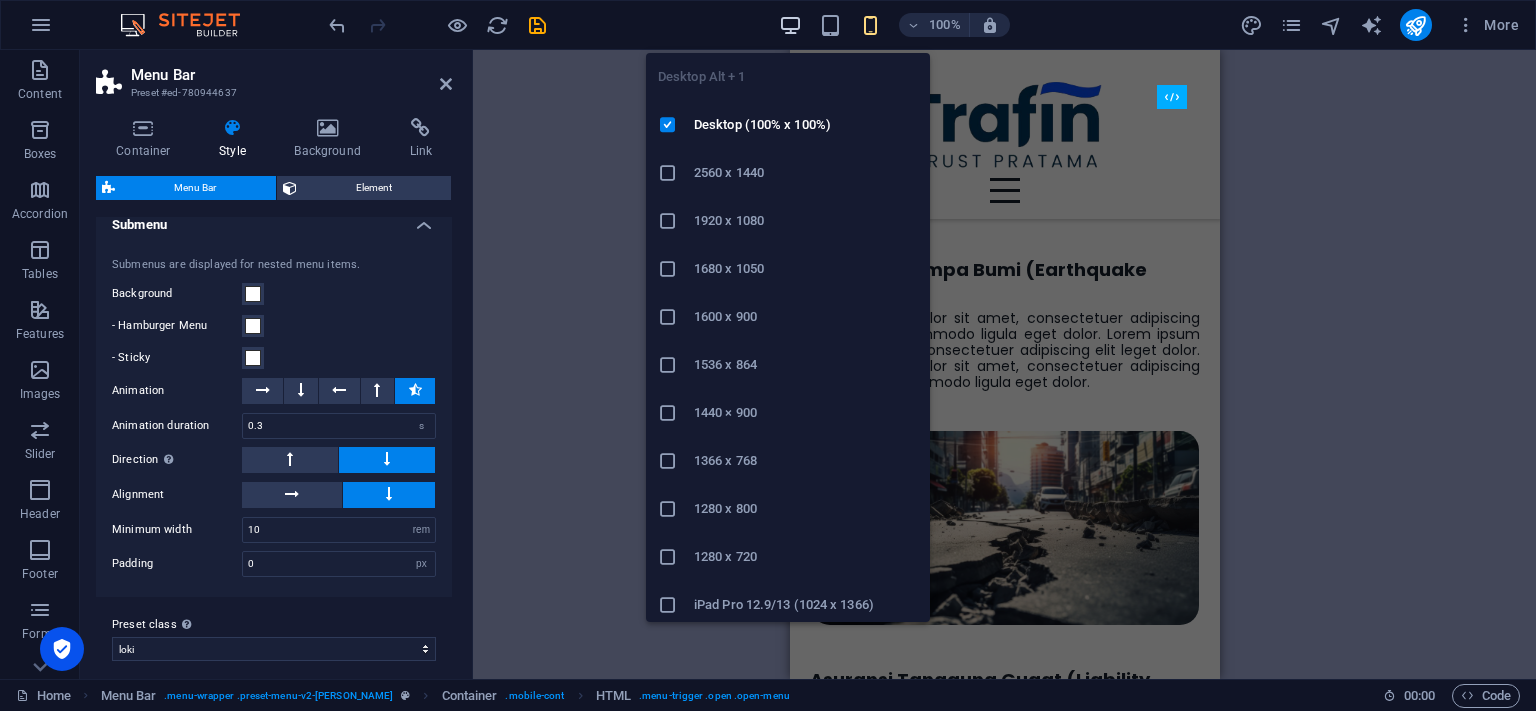 click at bounding box center (790, 25) 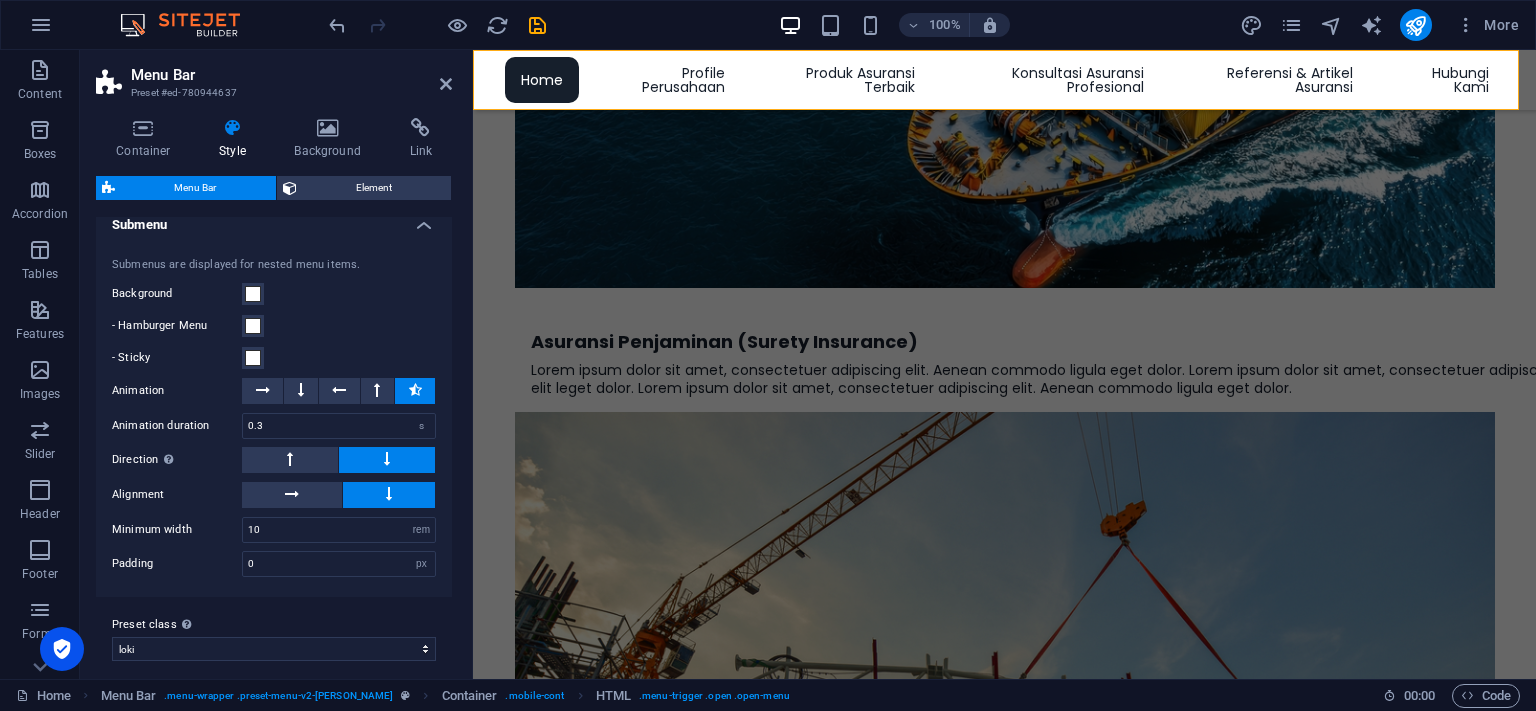 type on "0" 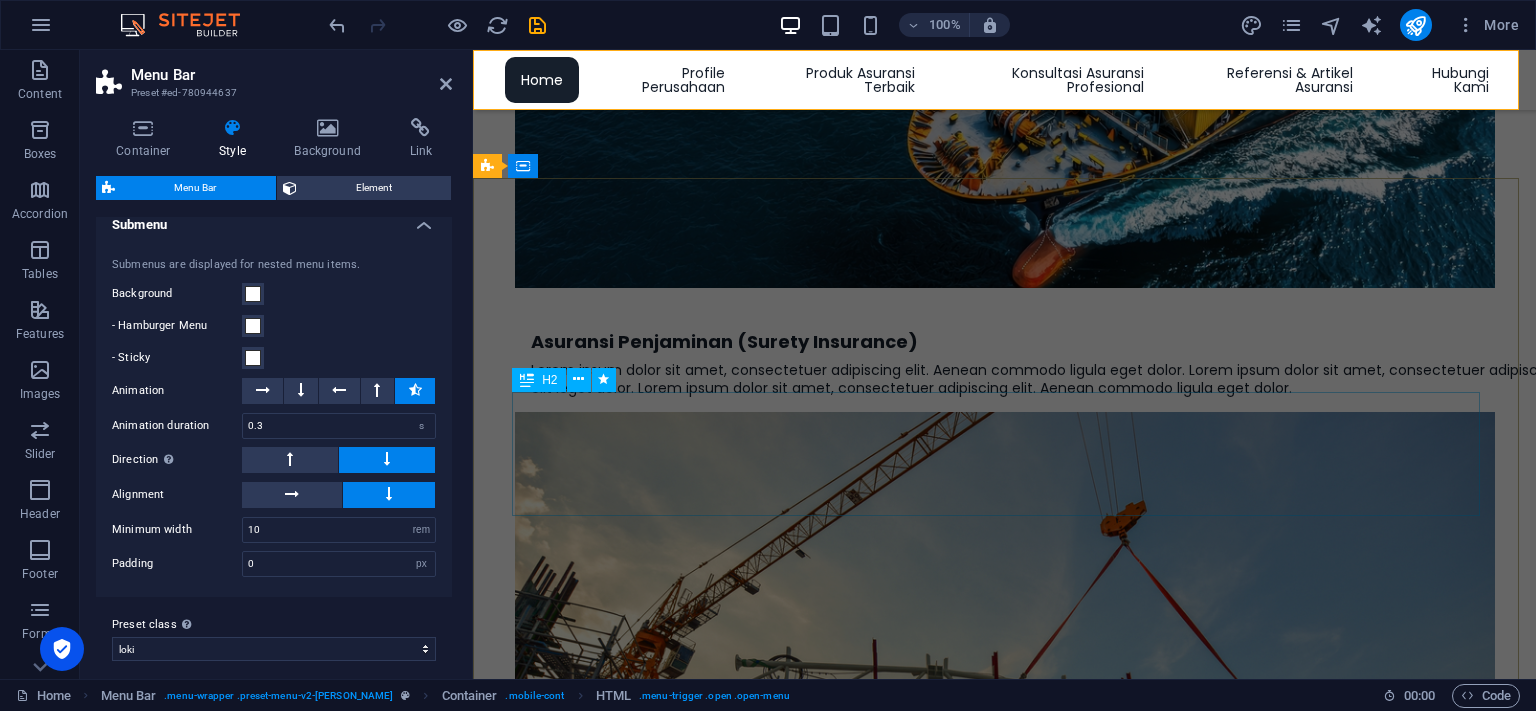 scroll, scrollTop: 2534, scrollLeft: 0, axis: vertical 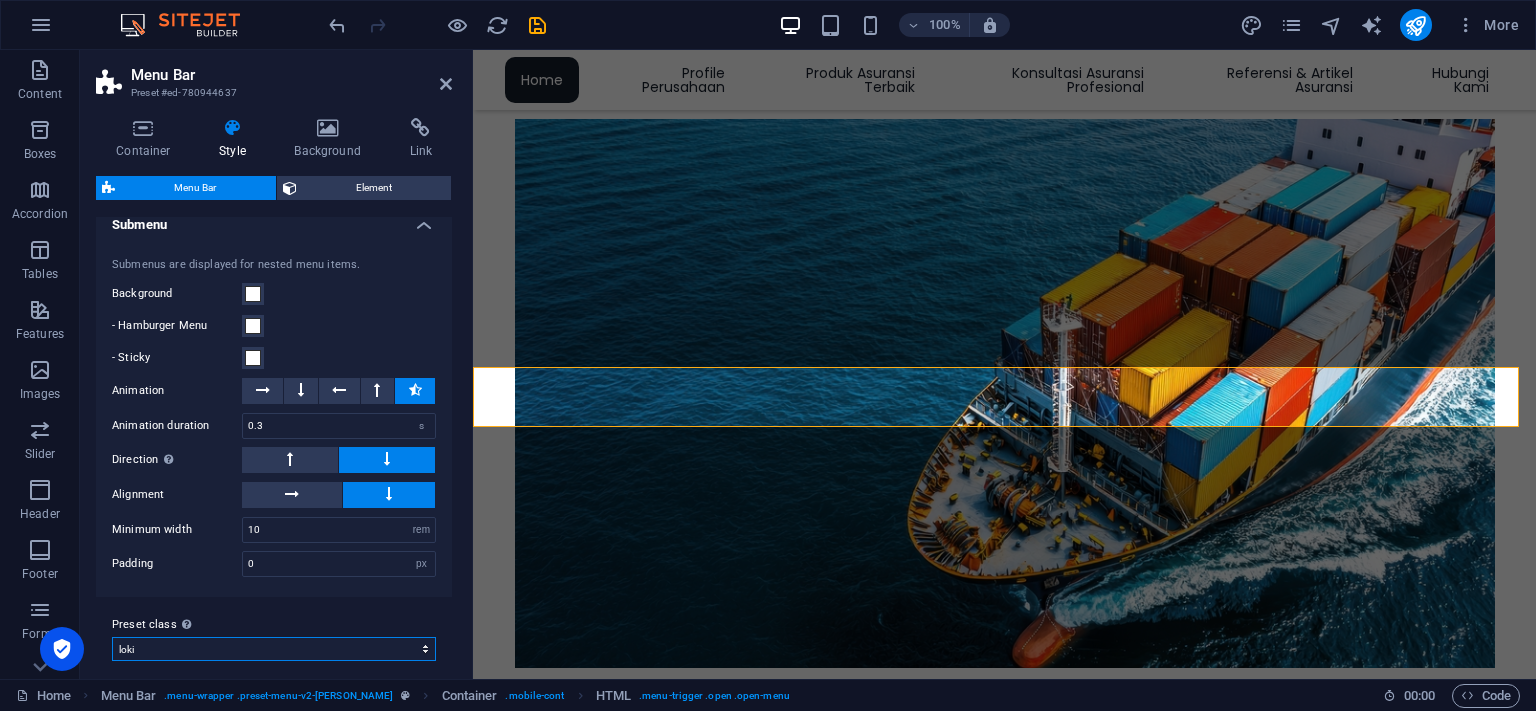 click on "estate border loki Add preset class" at bounding box center [274, 649] 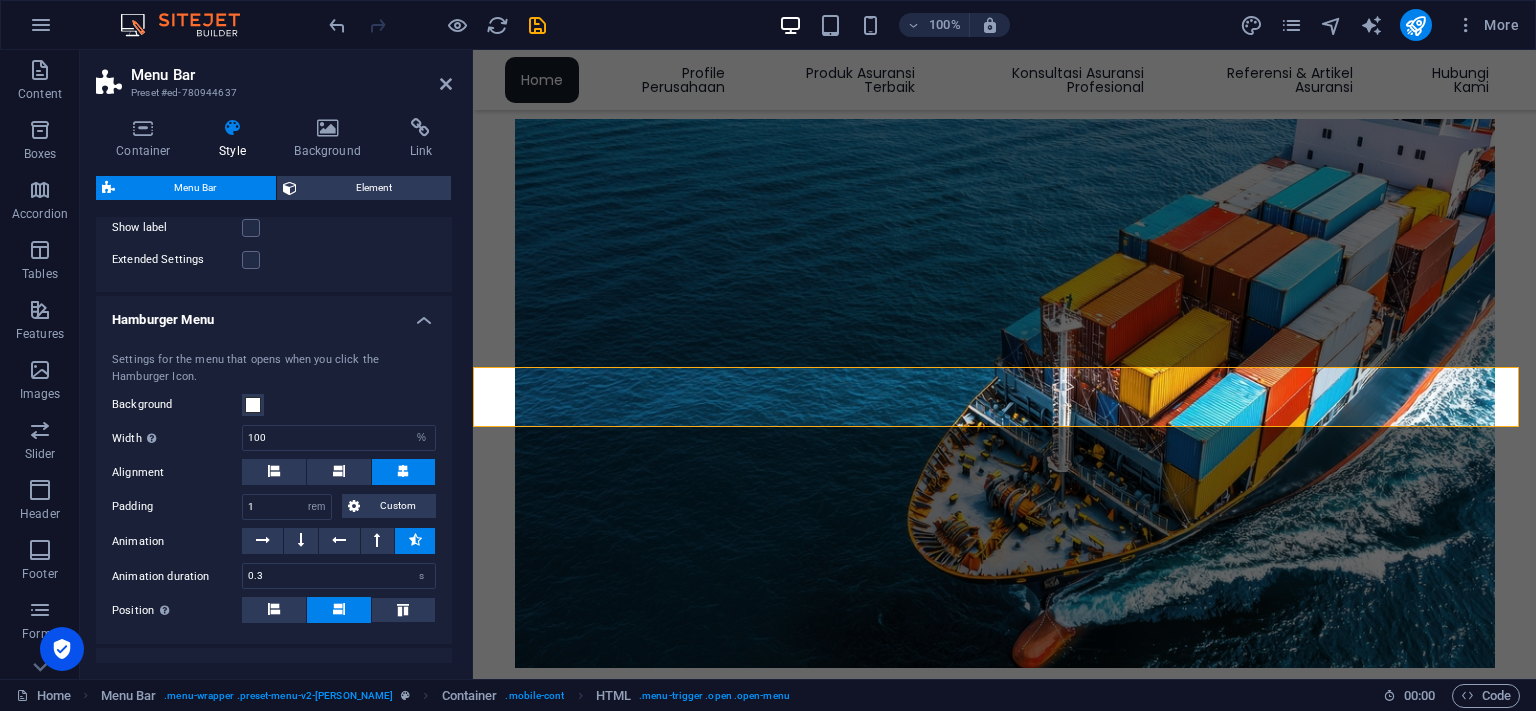 scroll, scrollTop: 1662, scrollLeft: 0, axis: vertical 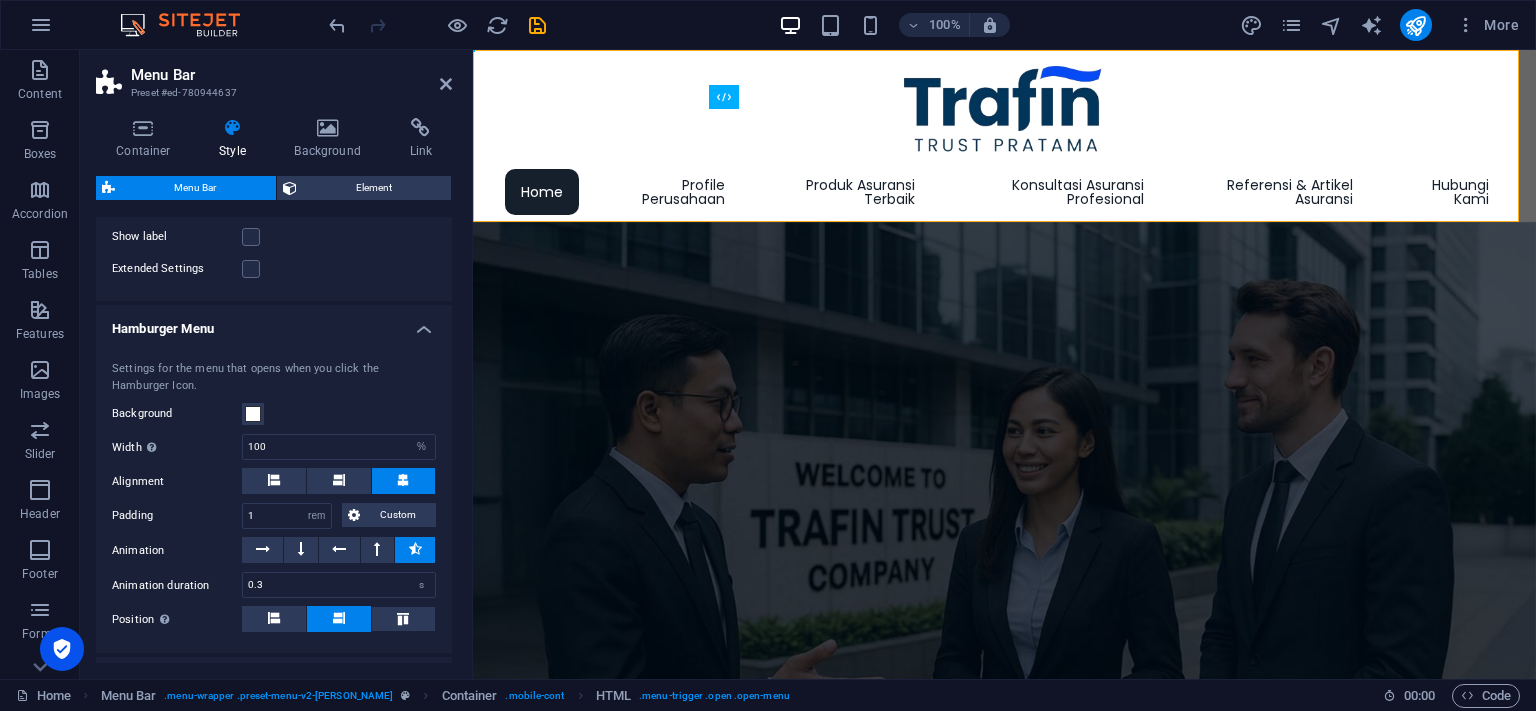 click at bounding box center (437, 25) 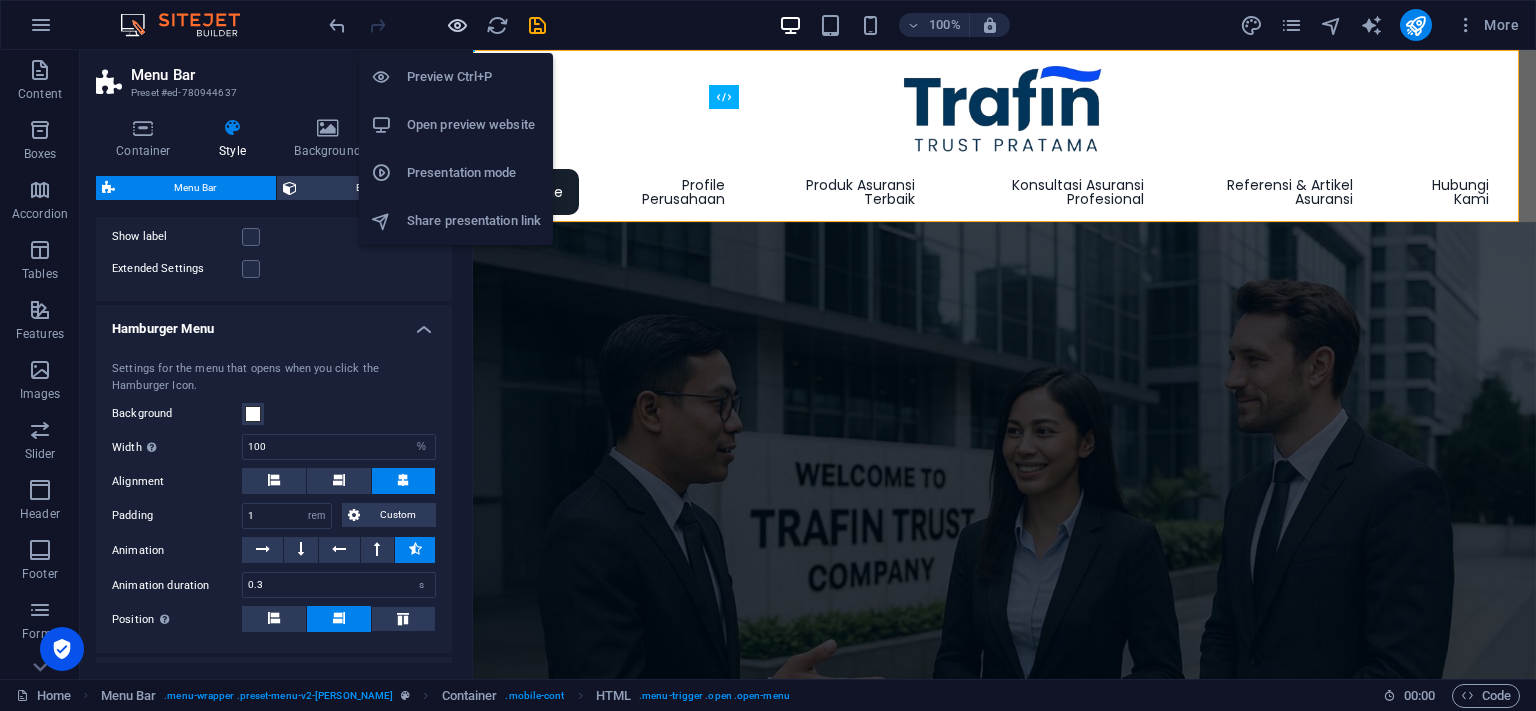 click at bounding box center (457, 25) 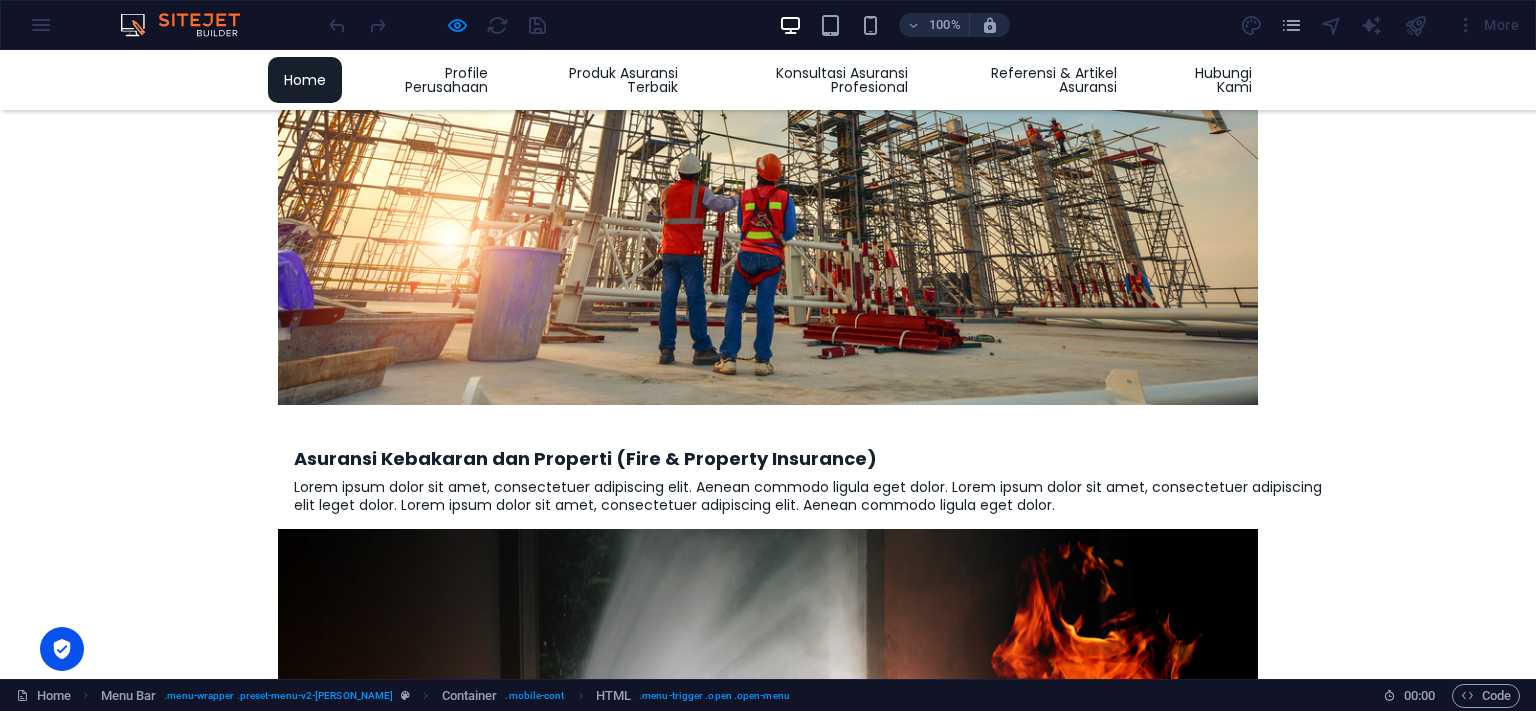 scroll, scrollTop: 3568, scrollLeft: 0, axis: vertical 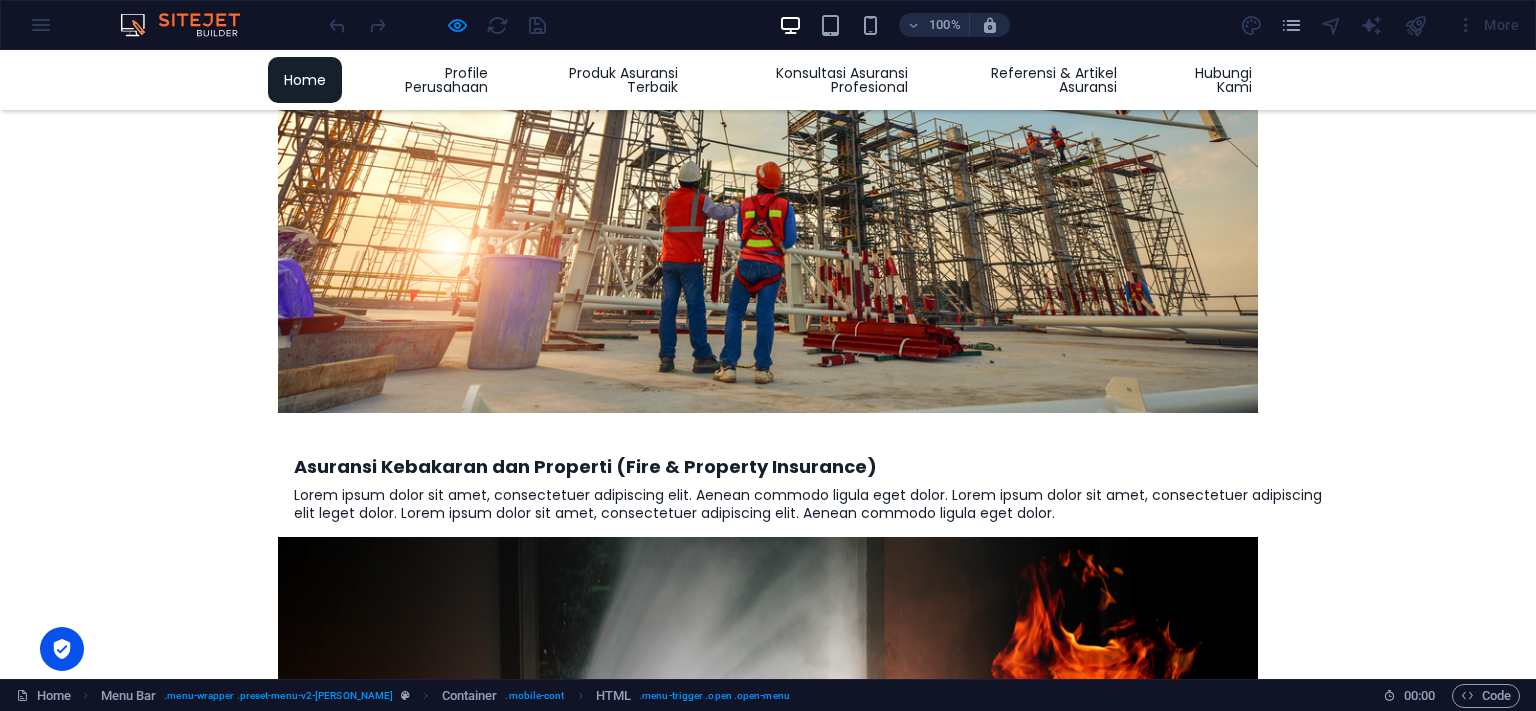 click on "BERSAMA MEMBANGUN MASA DEPAN BISNIS YANG LEBIH BAIK" at bounding box center [768, 4440] 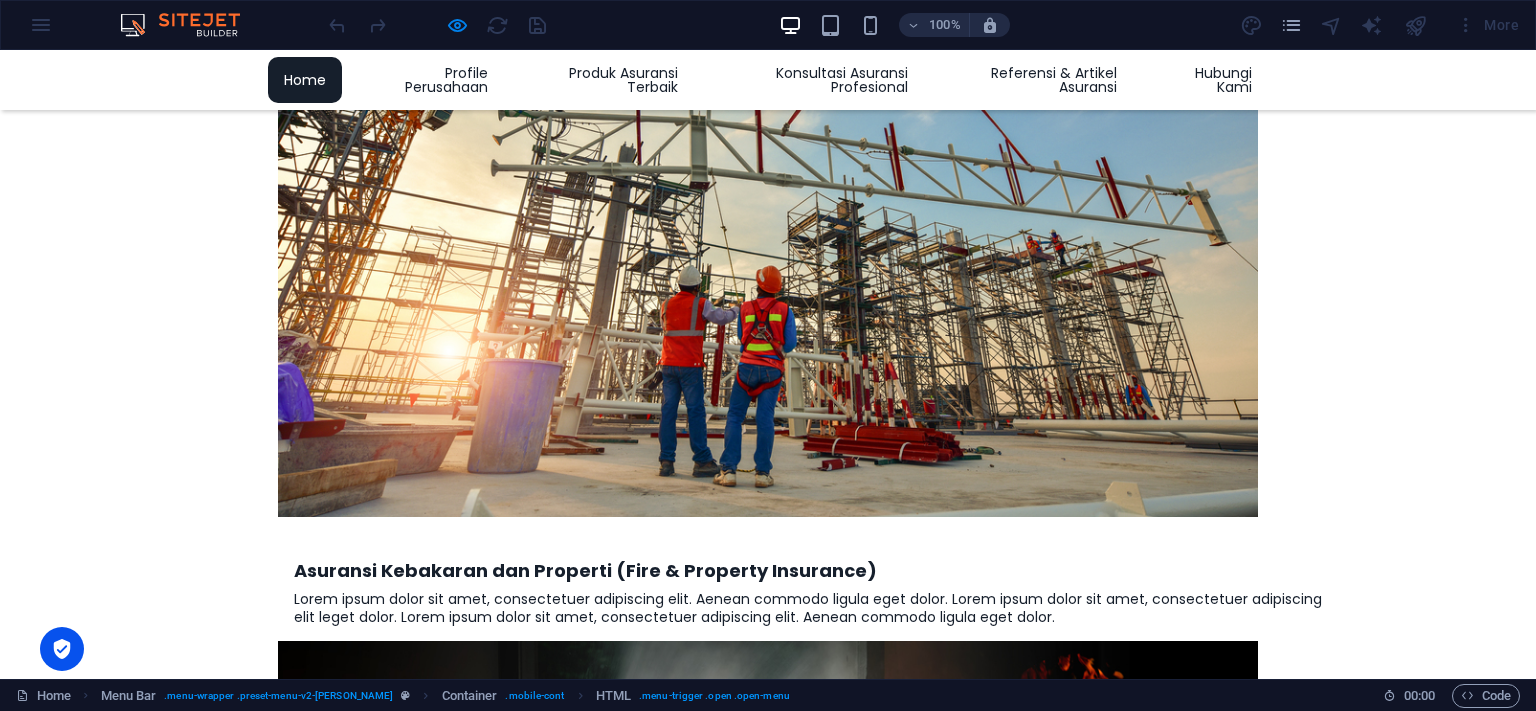 scroll, scrollTop: 3145, scrollLeft: 0, axis: vertical 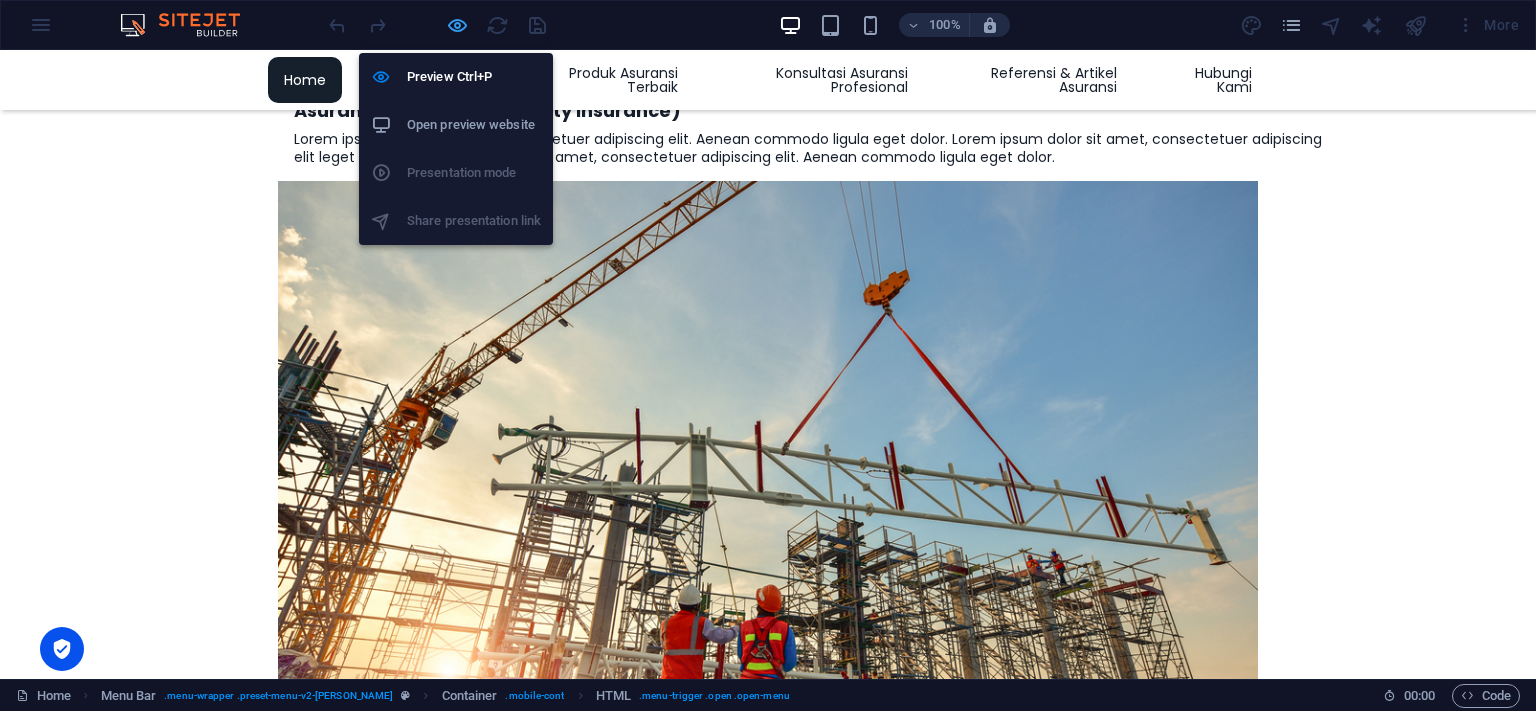 drag, startPoint x: 462, startPoint y: 28, endPoint x: 311, endPoint y: 285, distance: 298.07718 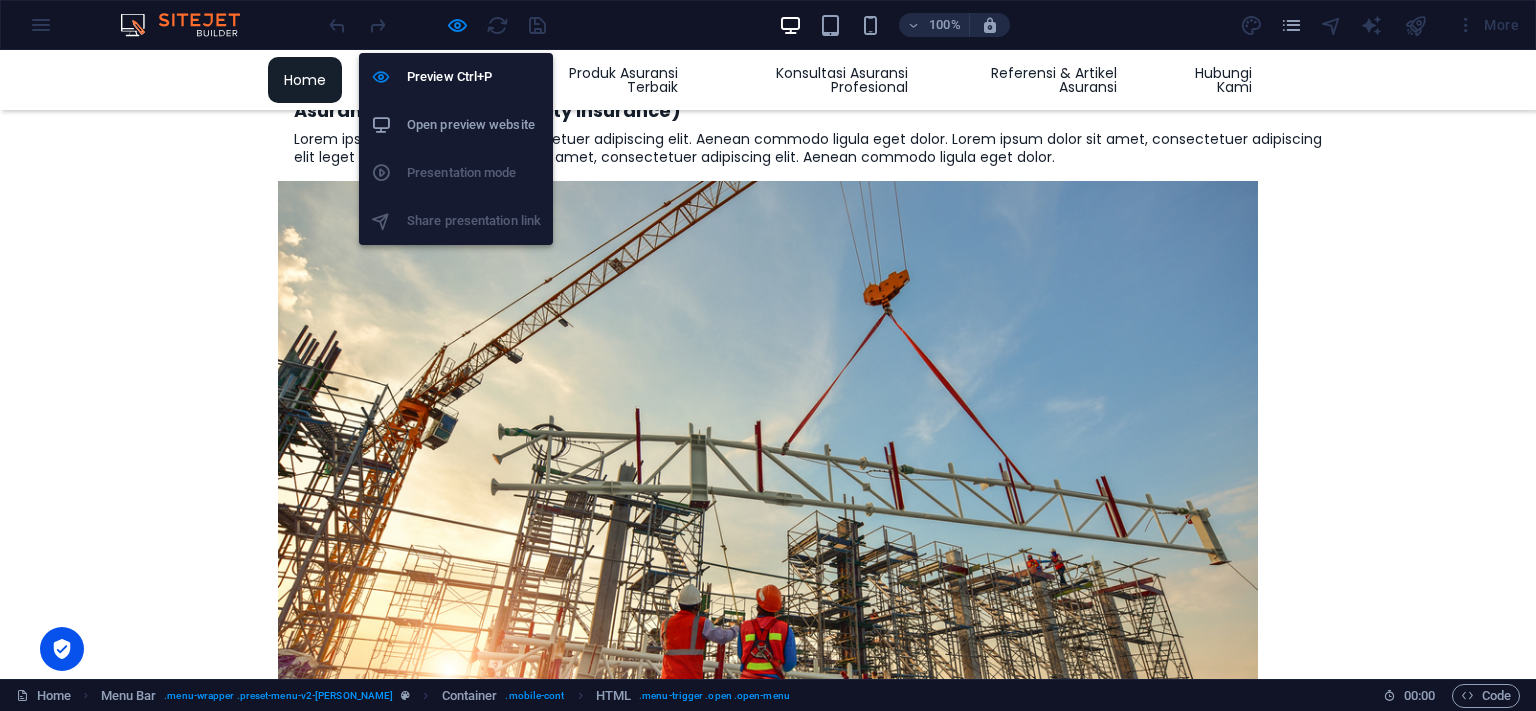 select on "rem" 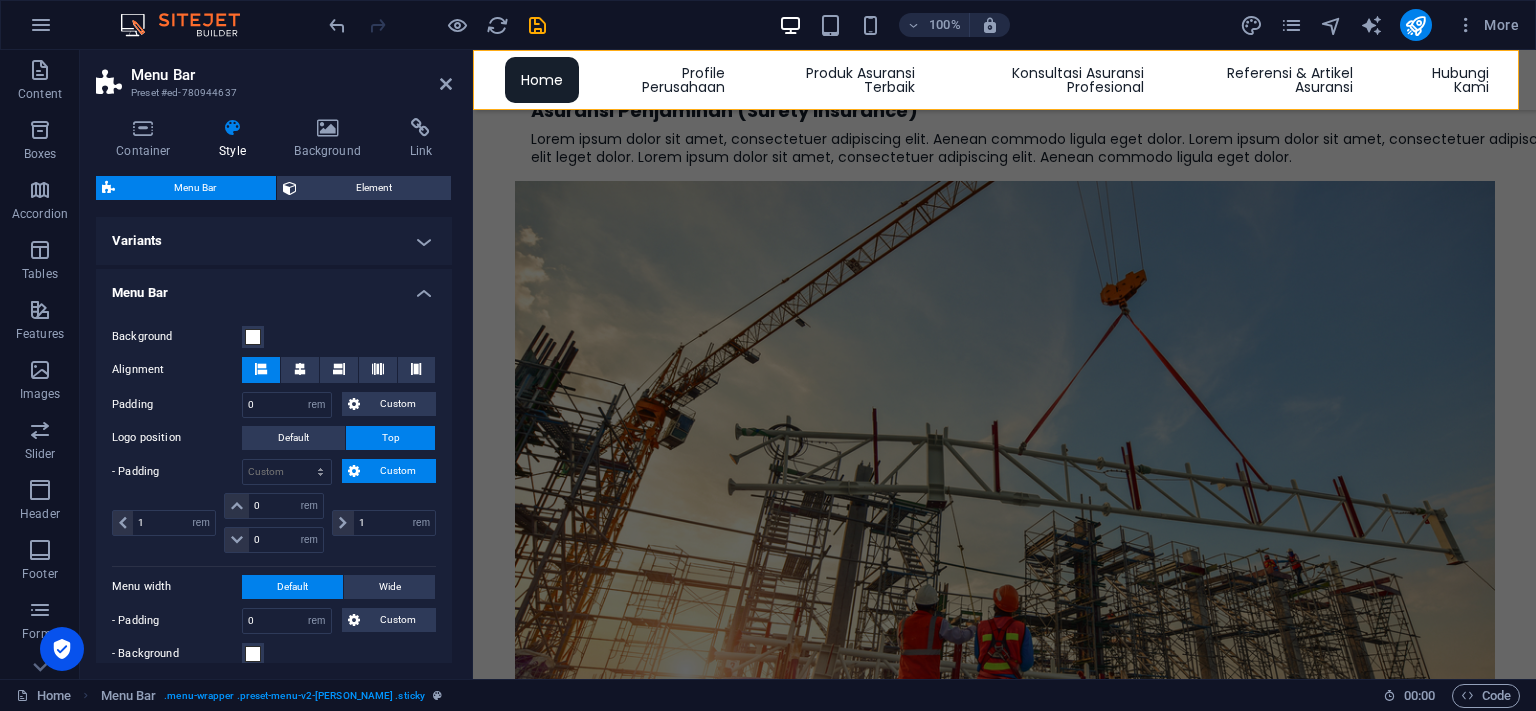 scroll, scrollTop: 1662, scrollLeft: 0, axis: vertical 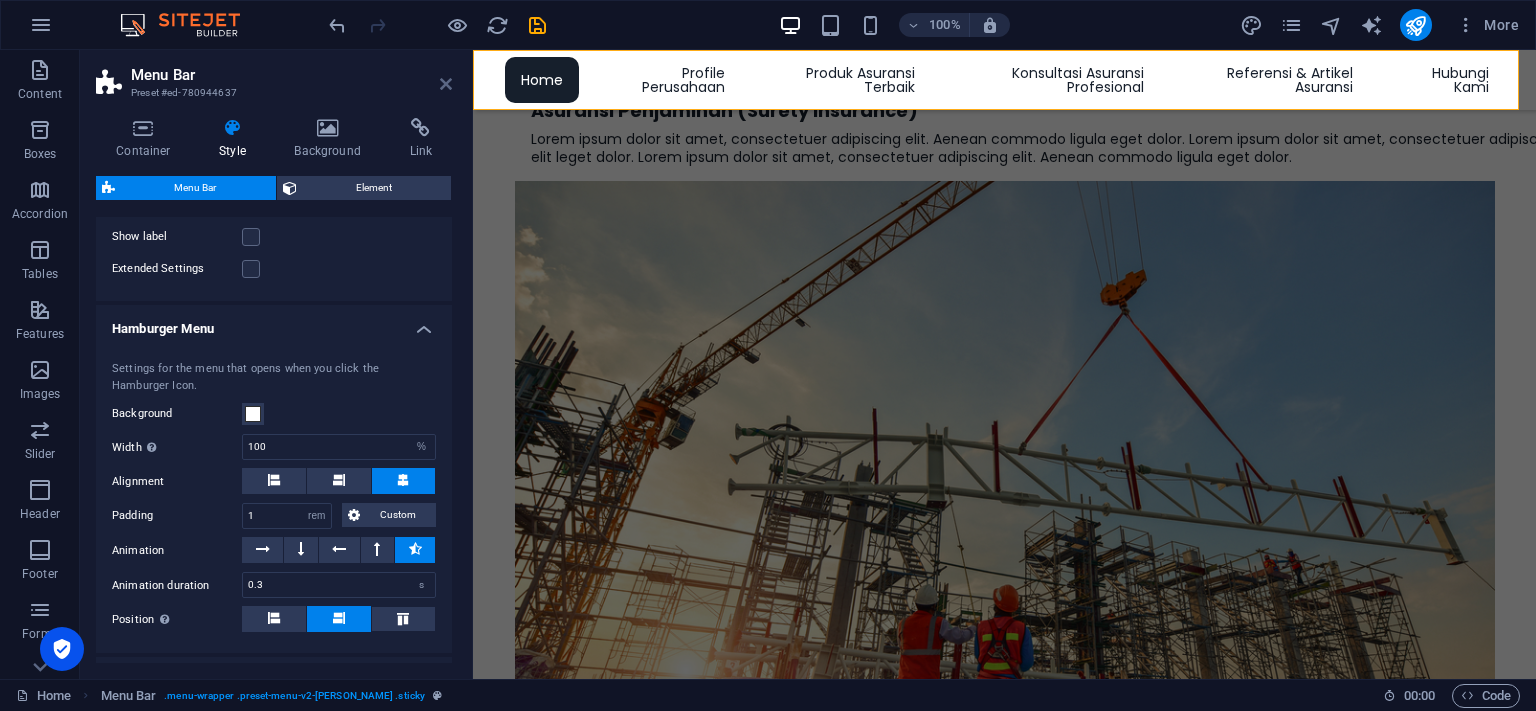 click at bounding box center [446, 84] 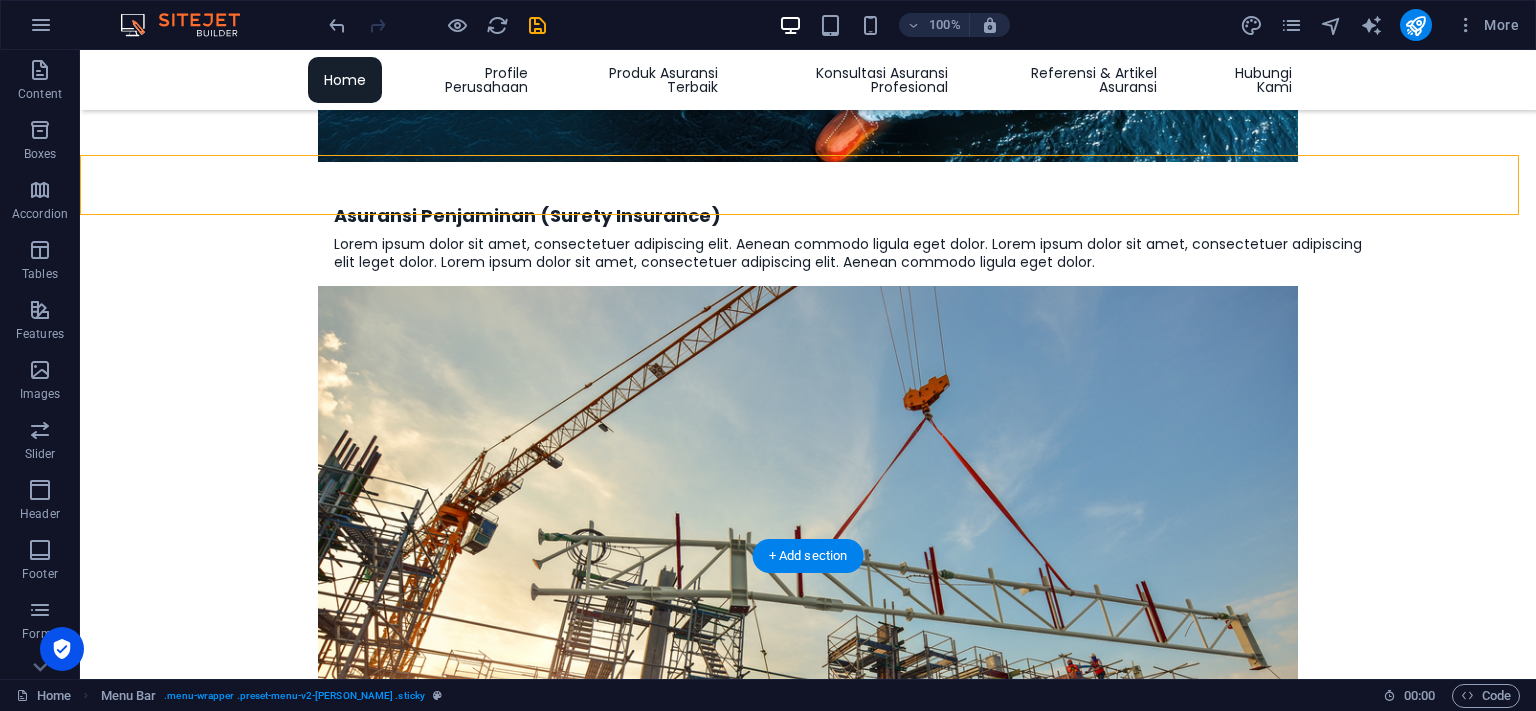 scroll, scrollTop: 3251, scrollLeft: 0, axis: vertical 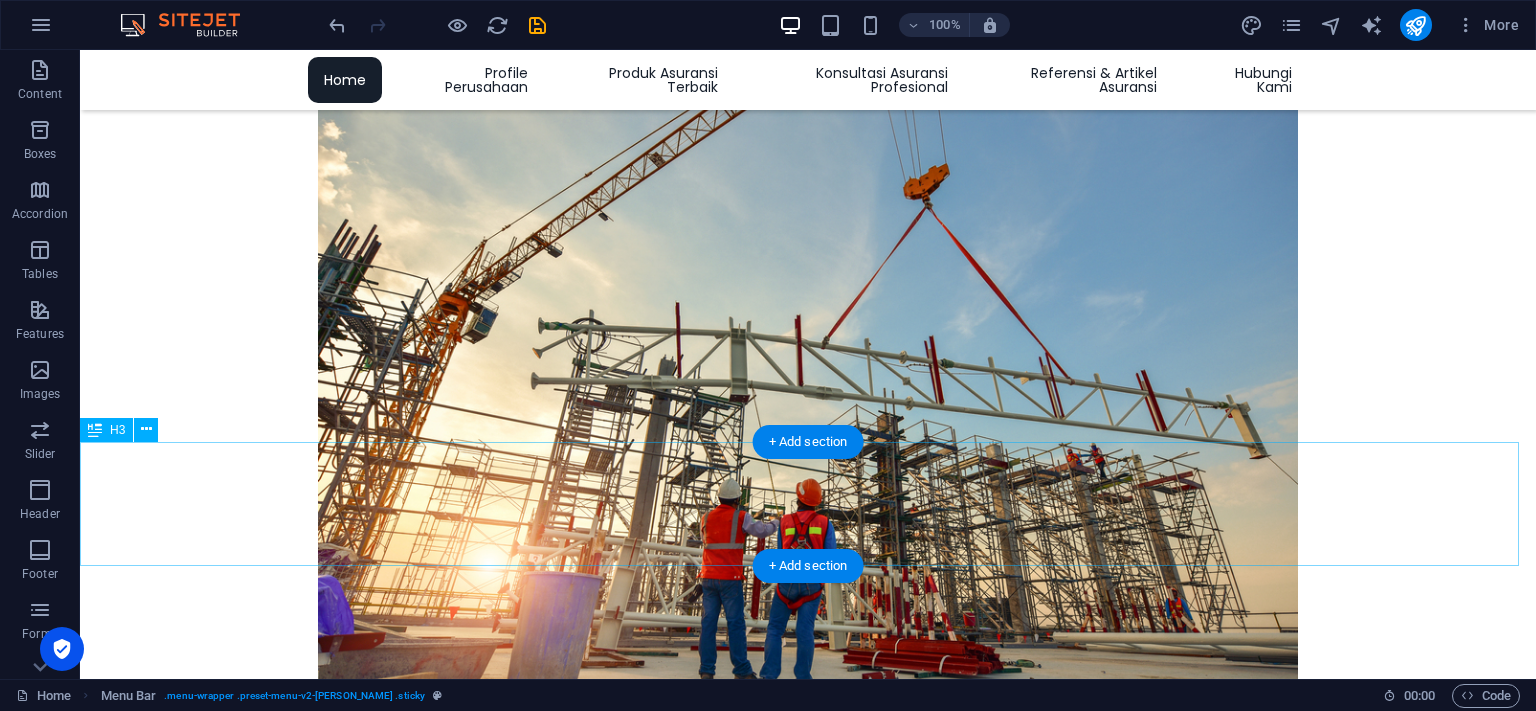 click on "BERSAMA MEMBANGUN MASA DEPAN BISNIS YANG LEBIH BAIK" at bounding box center [808, 4757] 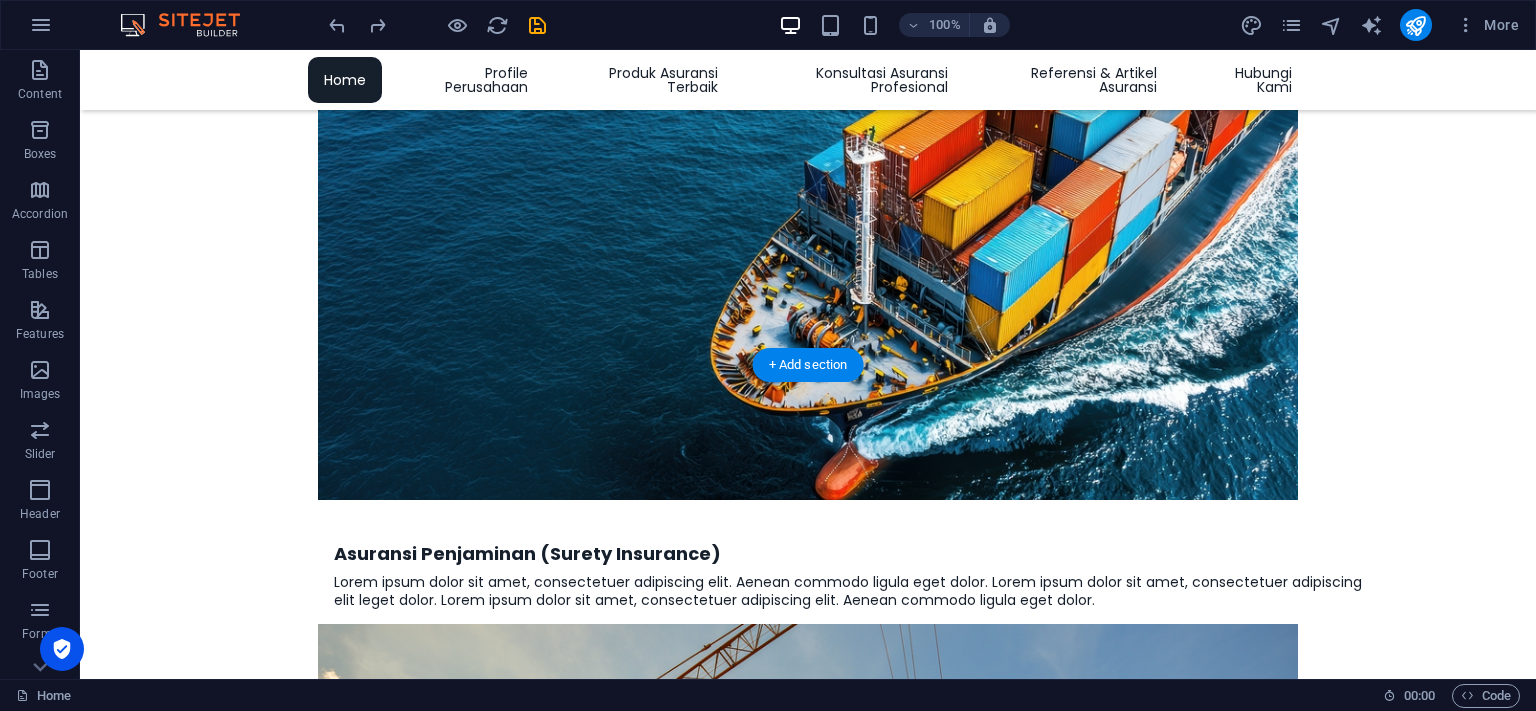 scroll, scrollTop: 2723, scrollLeft: 0, axis: vertical 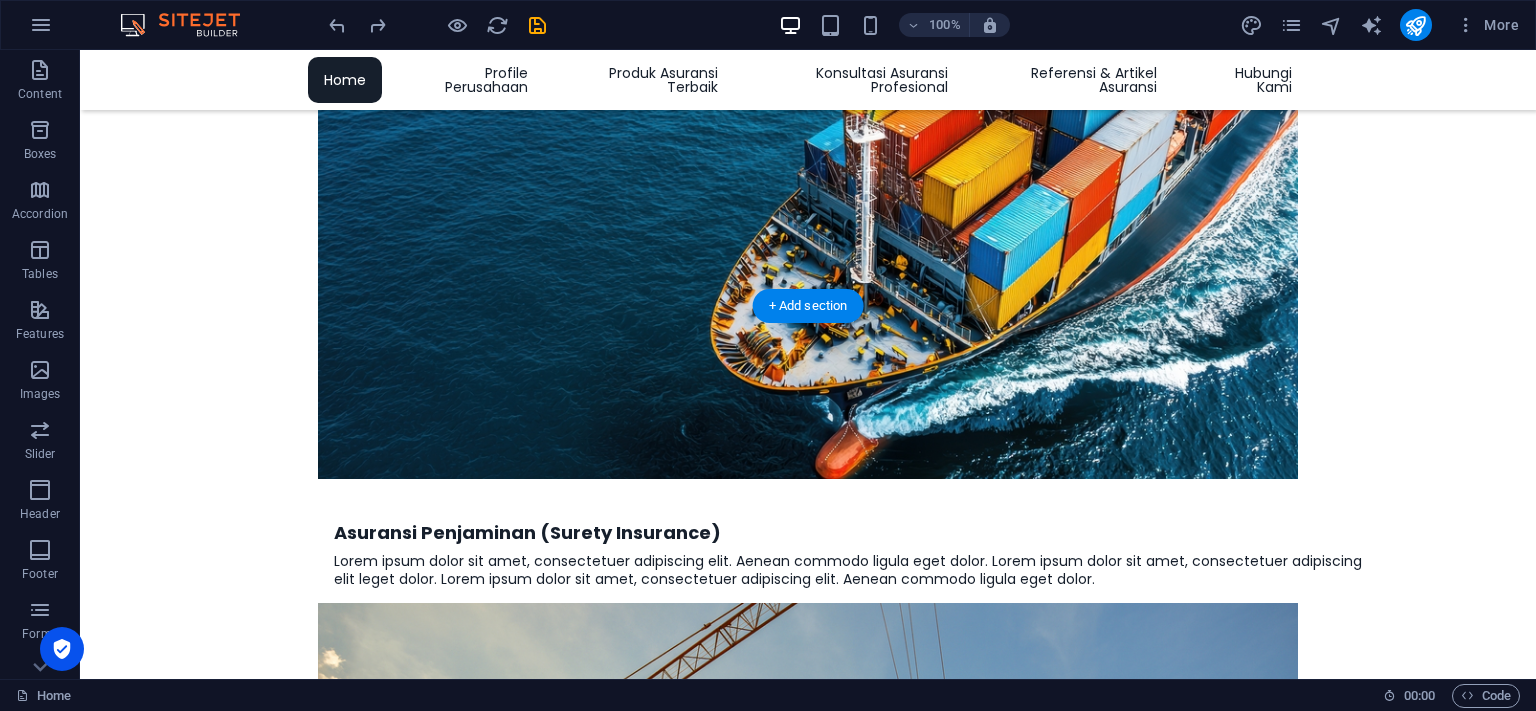 click at bounding box center (808, 4216) 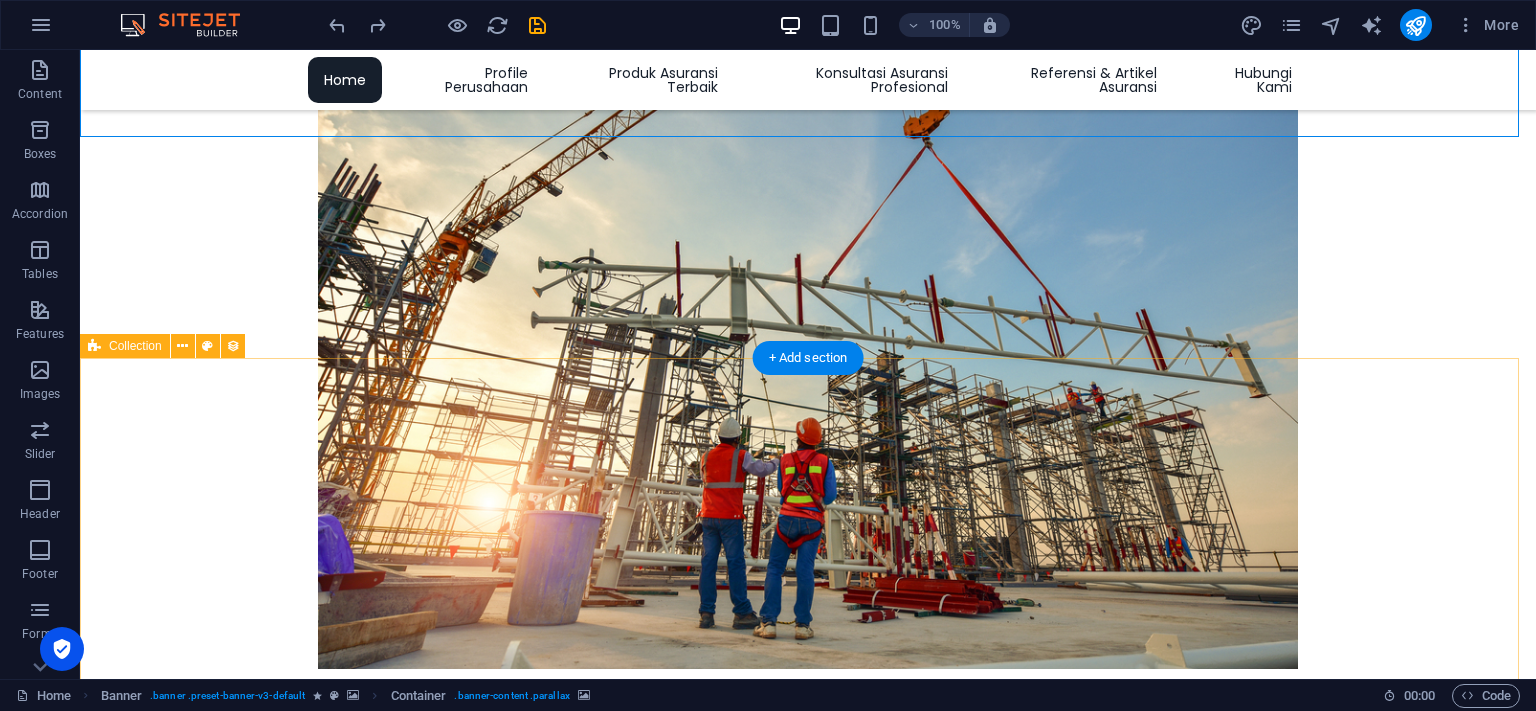 scroll, scrollTop: 3462, scrollLeft: 0, axis: vertical 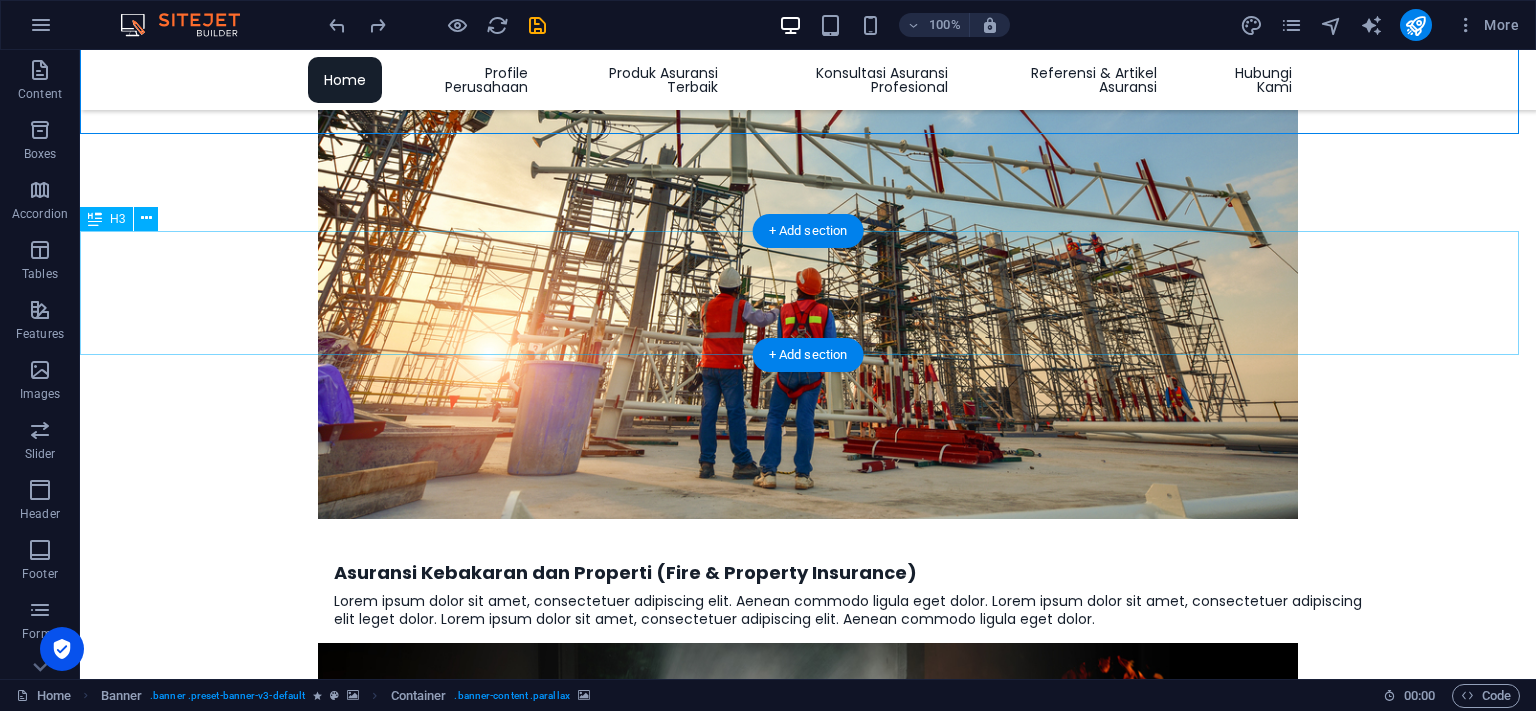 click on "BERSAMA MEMBANGUN MASA DEPAN BISNIS YANG LEBIH BAIK" at bounding box center [808, 4546] 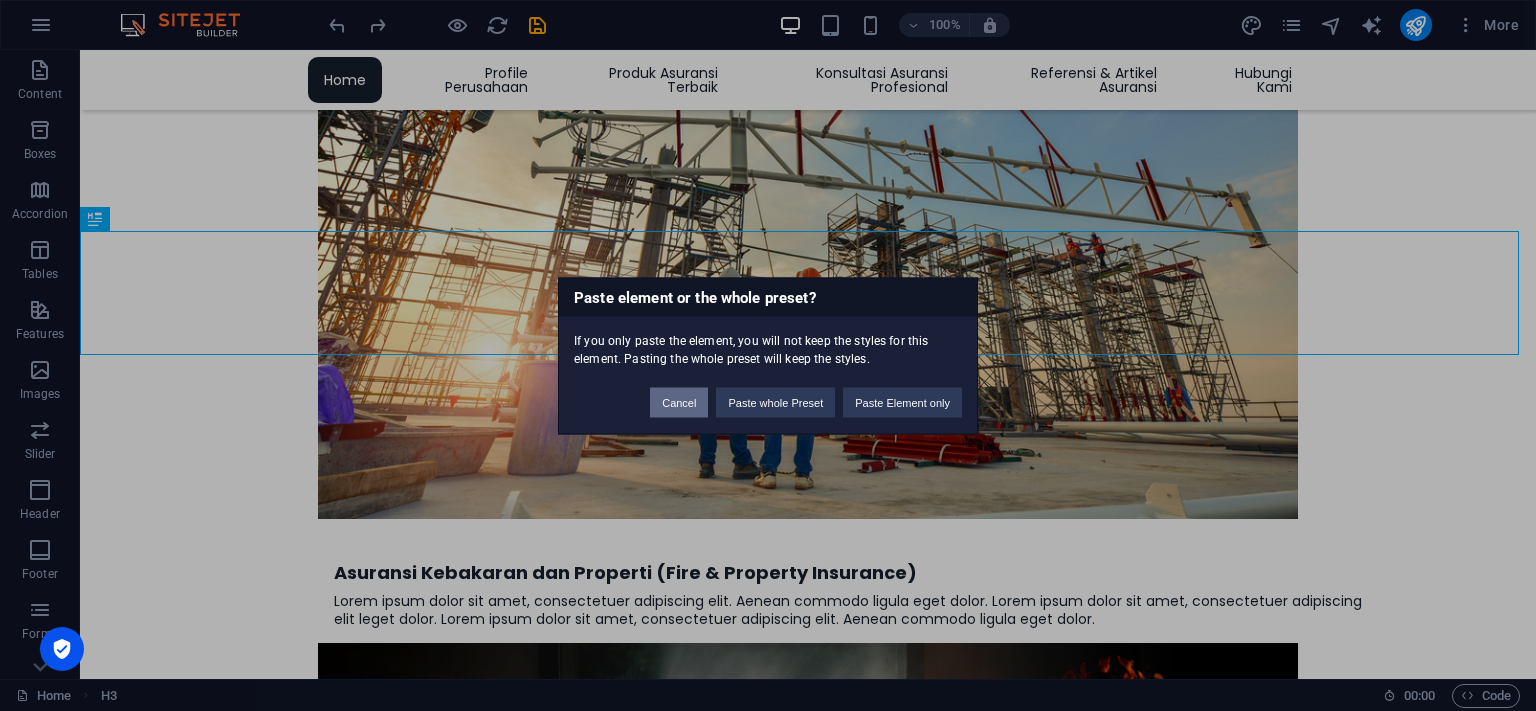 click on "Cancel" at bounding box center [679, 402] 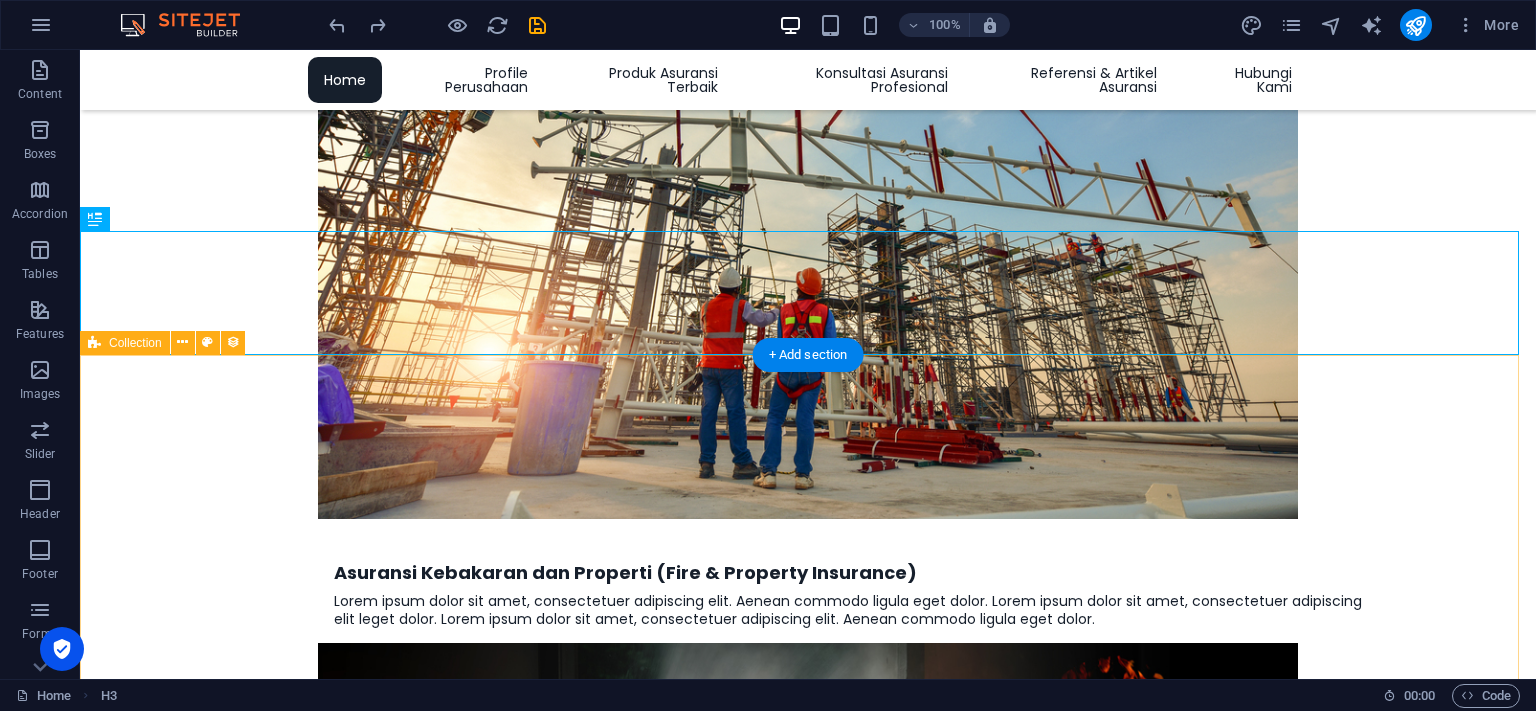 click on "Perlindungan Finansial di Masa Tak Terduga Artikel Agung BS   Perlindungan Finansial di Masa Tak Terduga 1 Artikel Agung BS    Previous Next" at bounding box center (808, 5156) 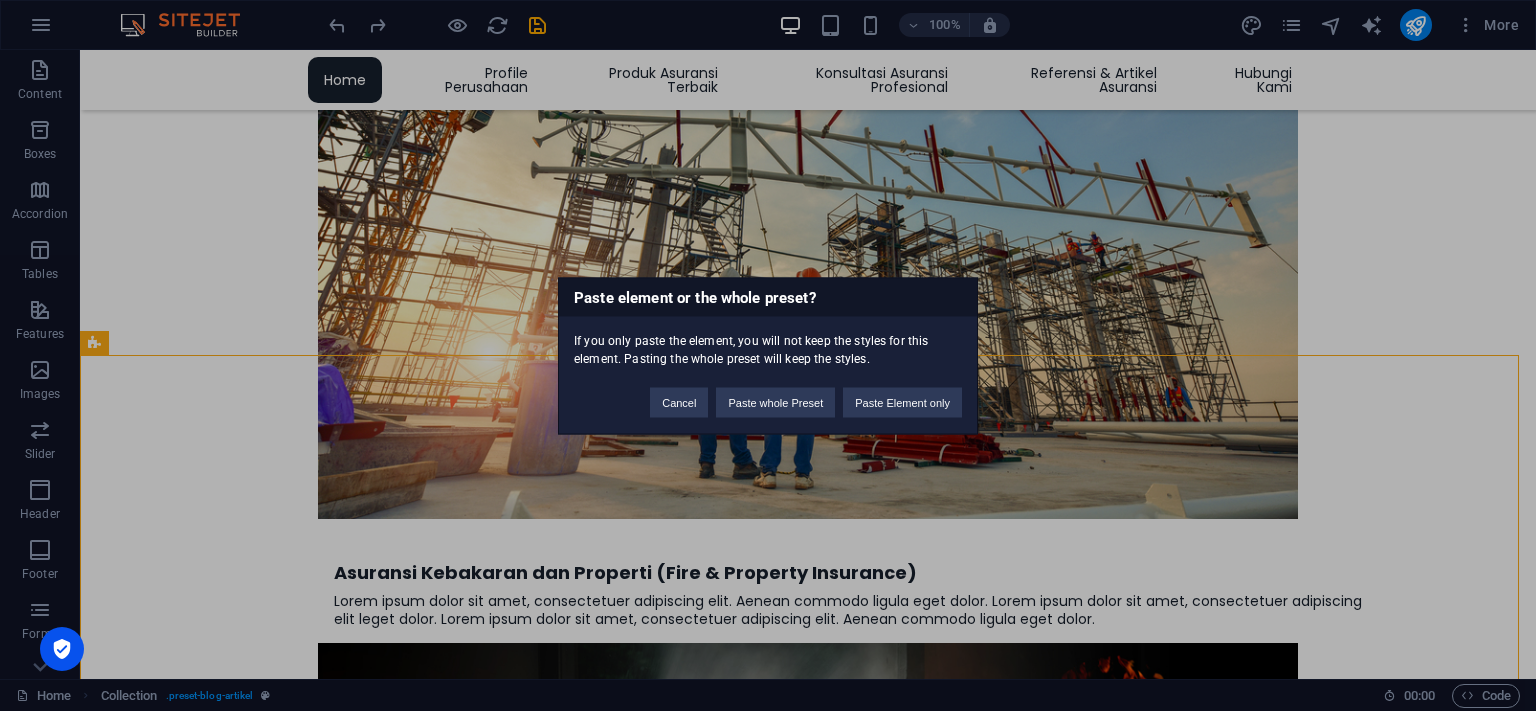 drag, startPoint x: 341, startPoint y: 343, endPoint x: 430, endPoint y: 390, distance: 100.6479 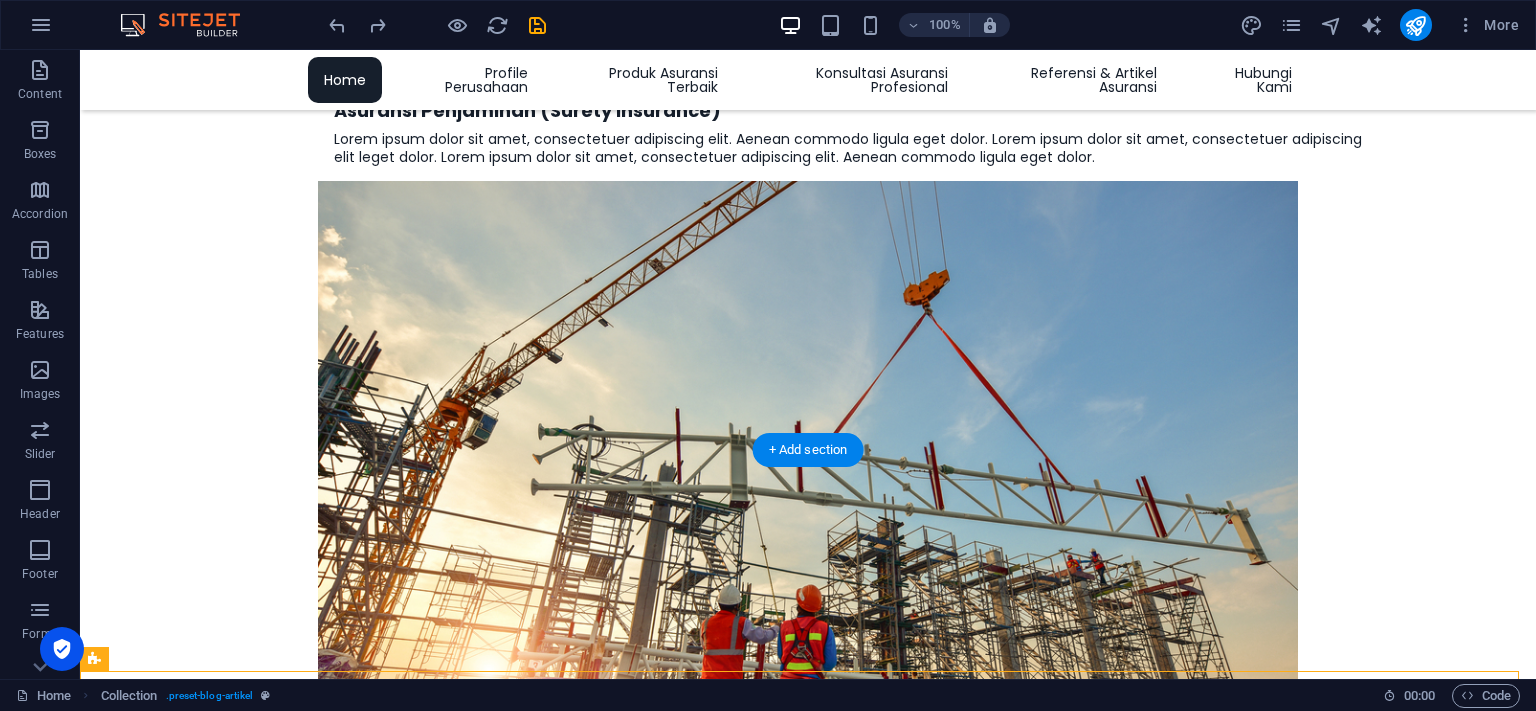scroll, scrollTop: 3462, scrollLeft: 0, axis: vertical 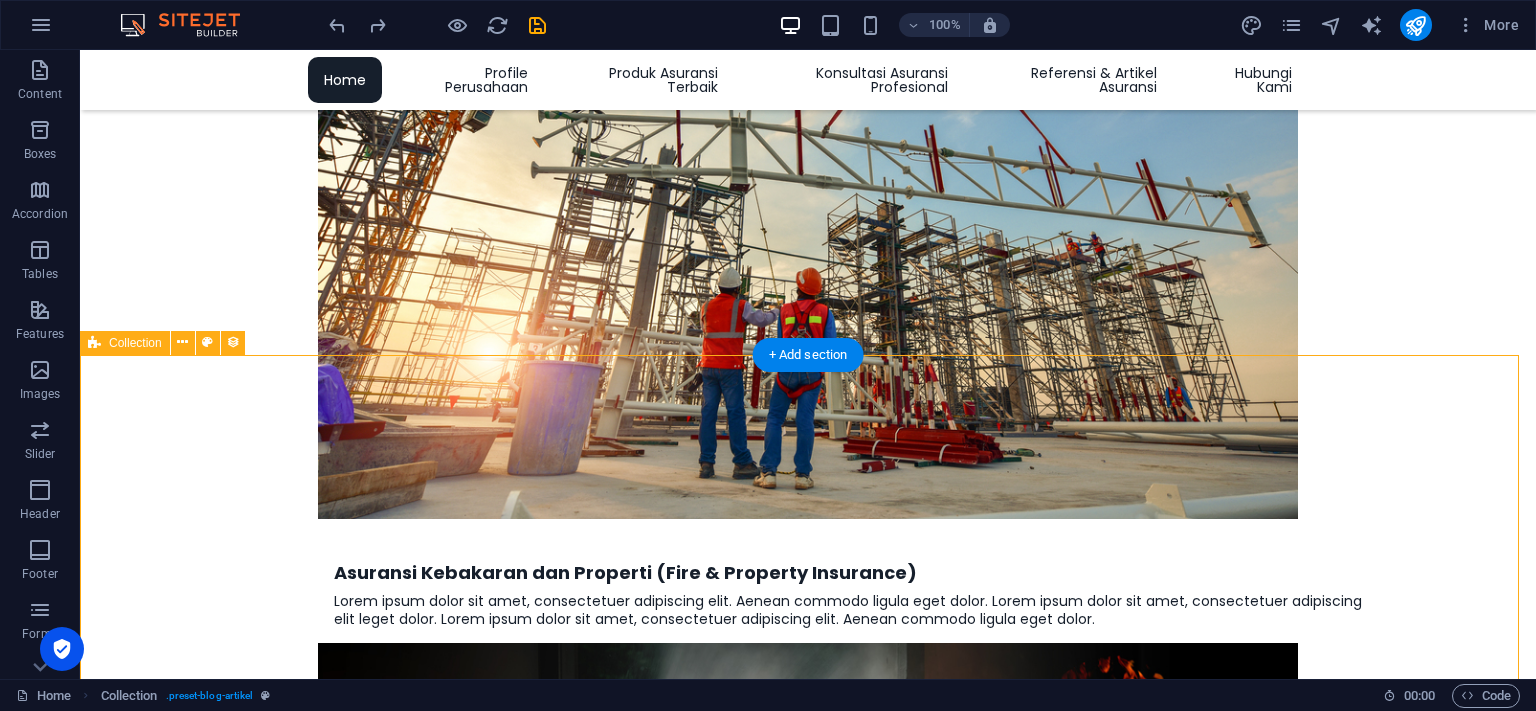 click on "Perlindungan Finansial di Masa Tak Terduga Artikel Agung BS   Perlindungan Finansial di Masa Tak Terduga 1 Artikel Agung BS    Previous Next" at bounding box center [808, 5156] 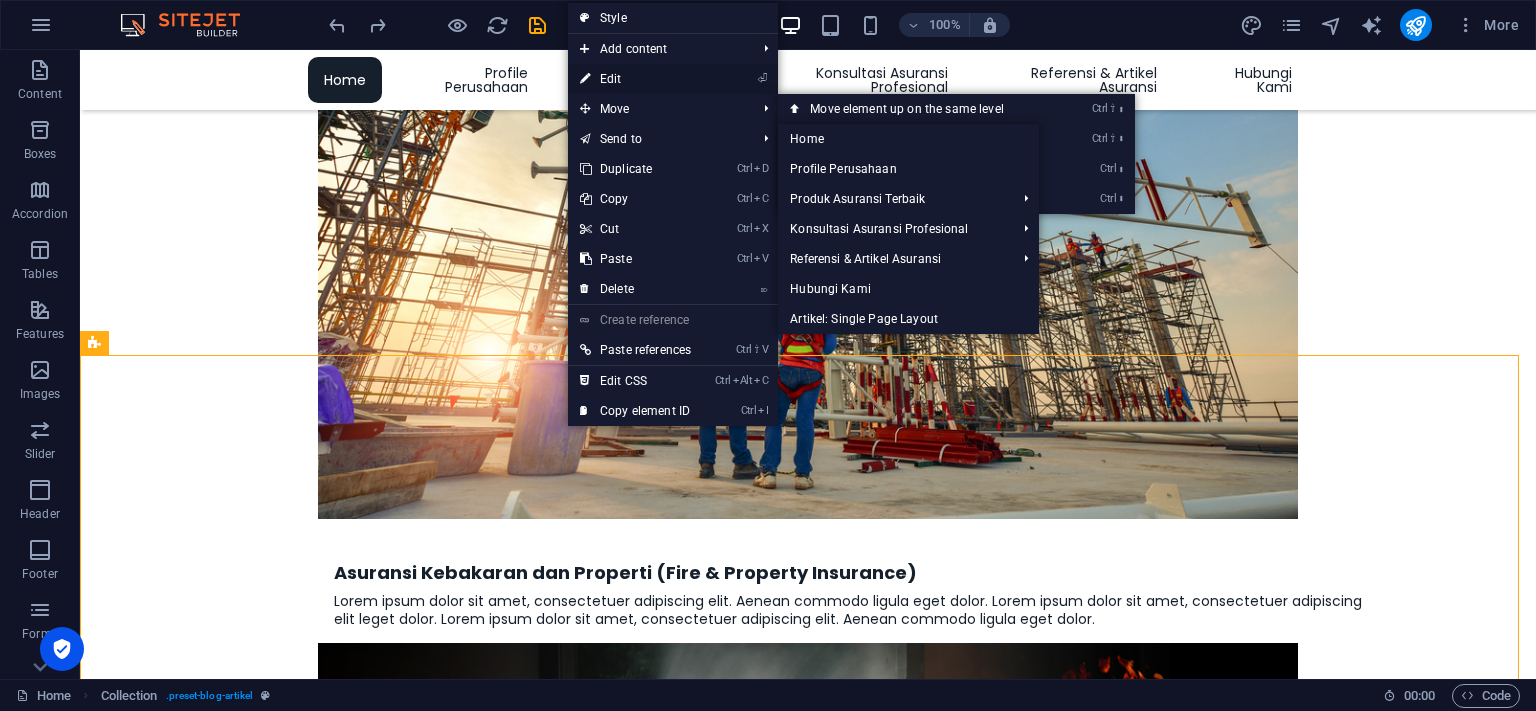 click on "⏎  Edit" at bounding box center (635, 79) 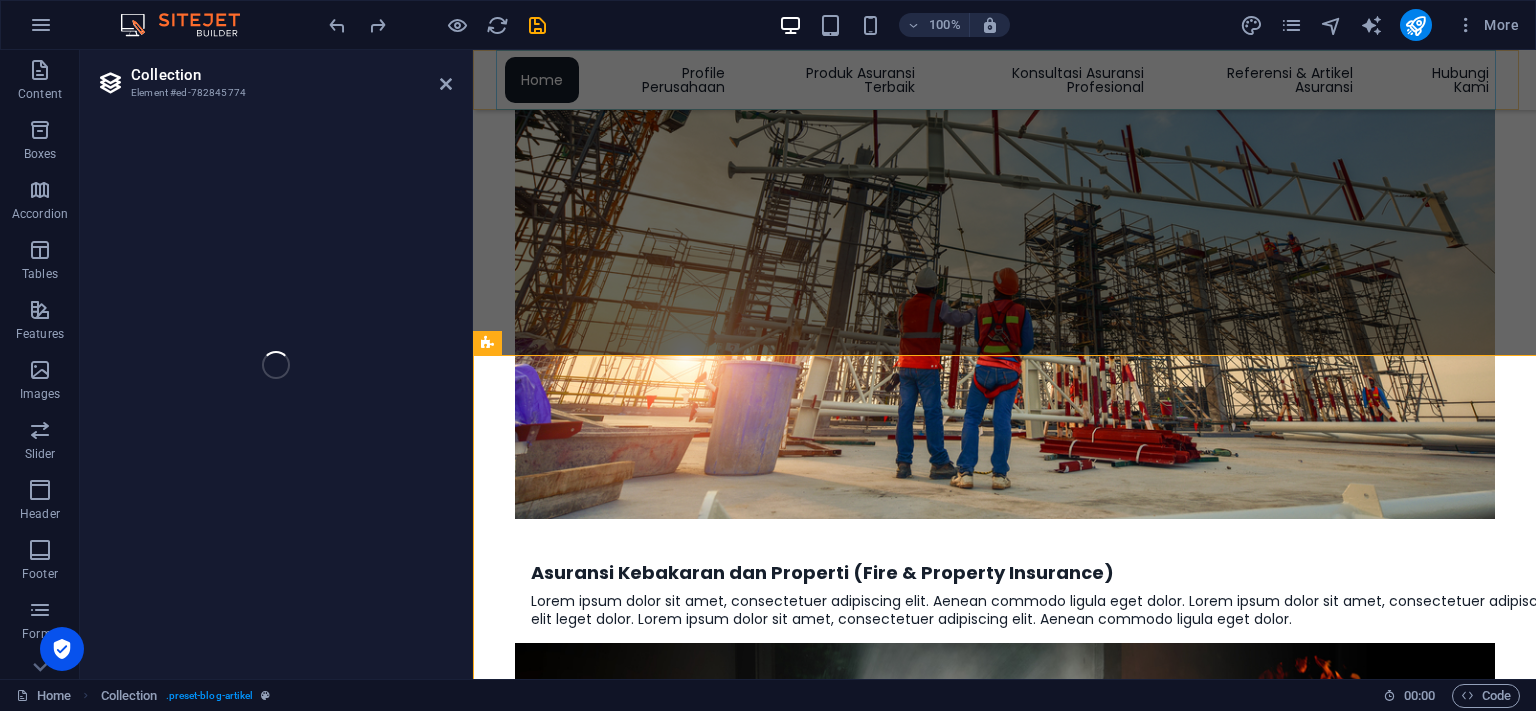 select on "columns.publishing_date_DESC" 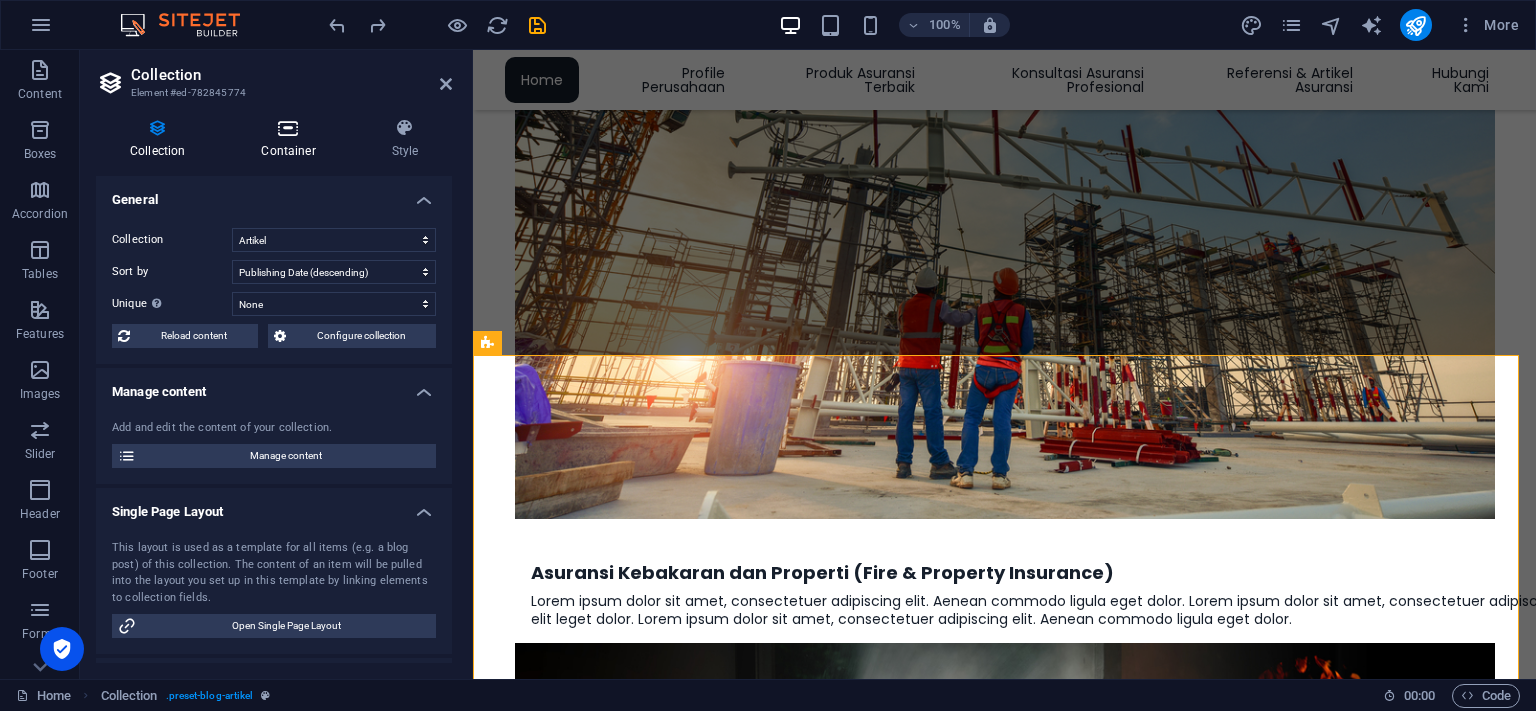 click at bounding box center (288, 128) 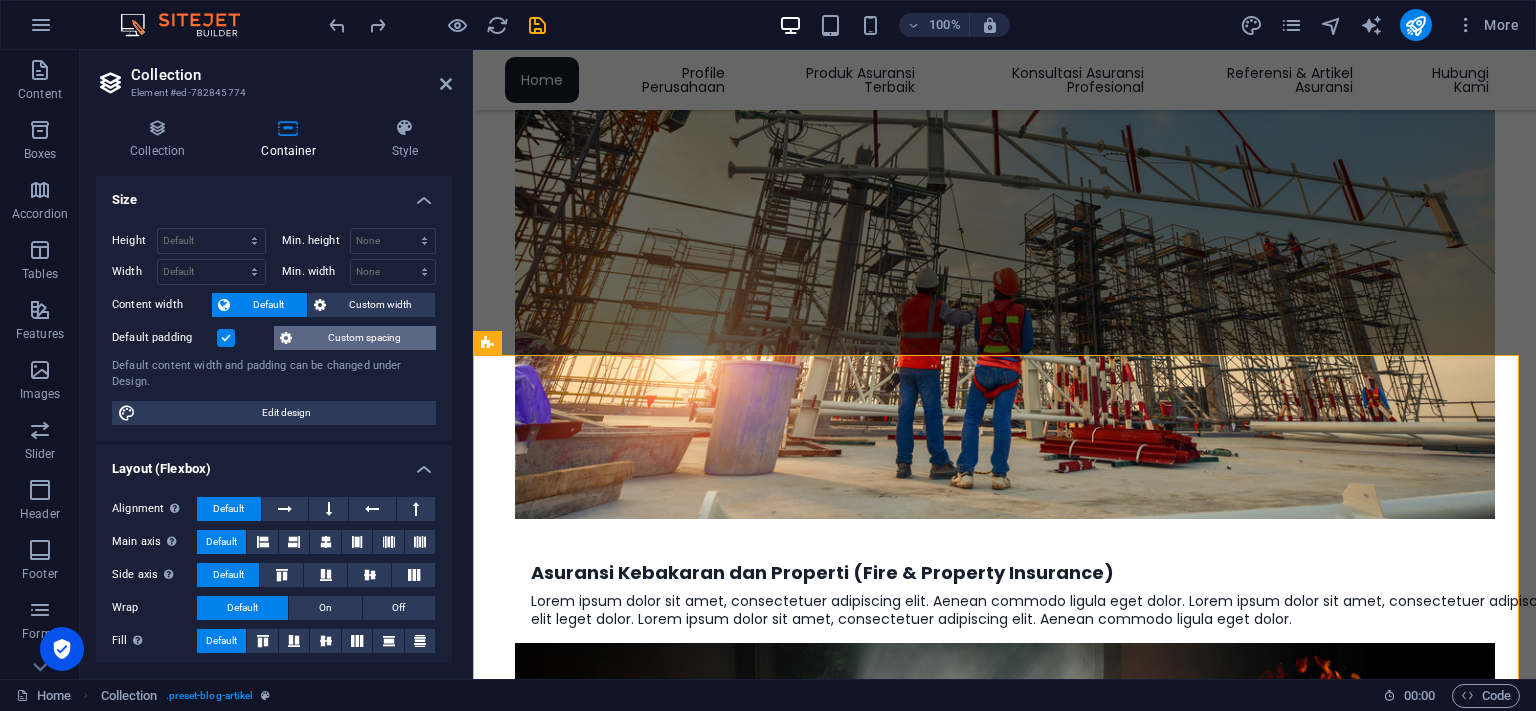 click at bounding box center [286, 338] 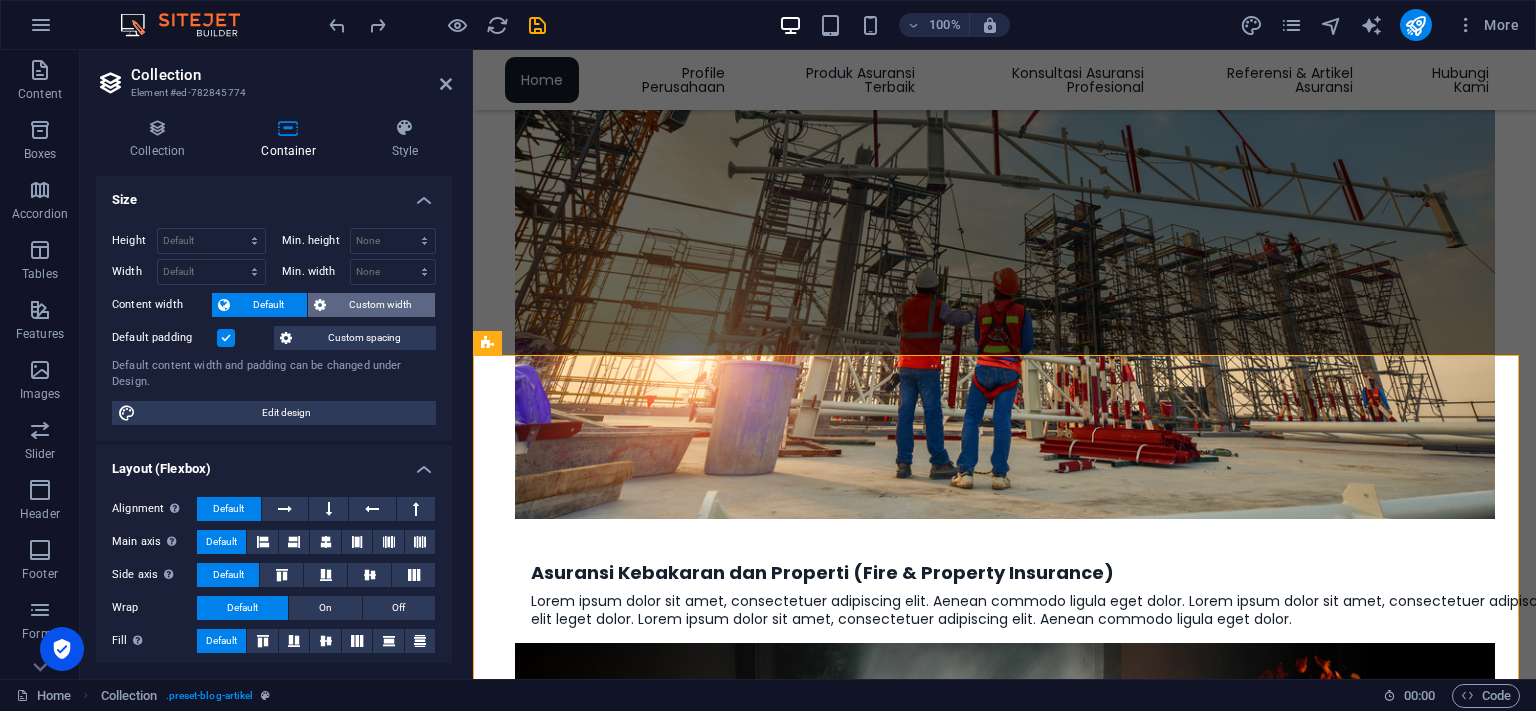 click at bounding box center [320, 305] 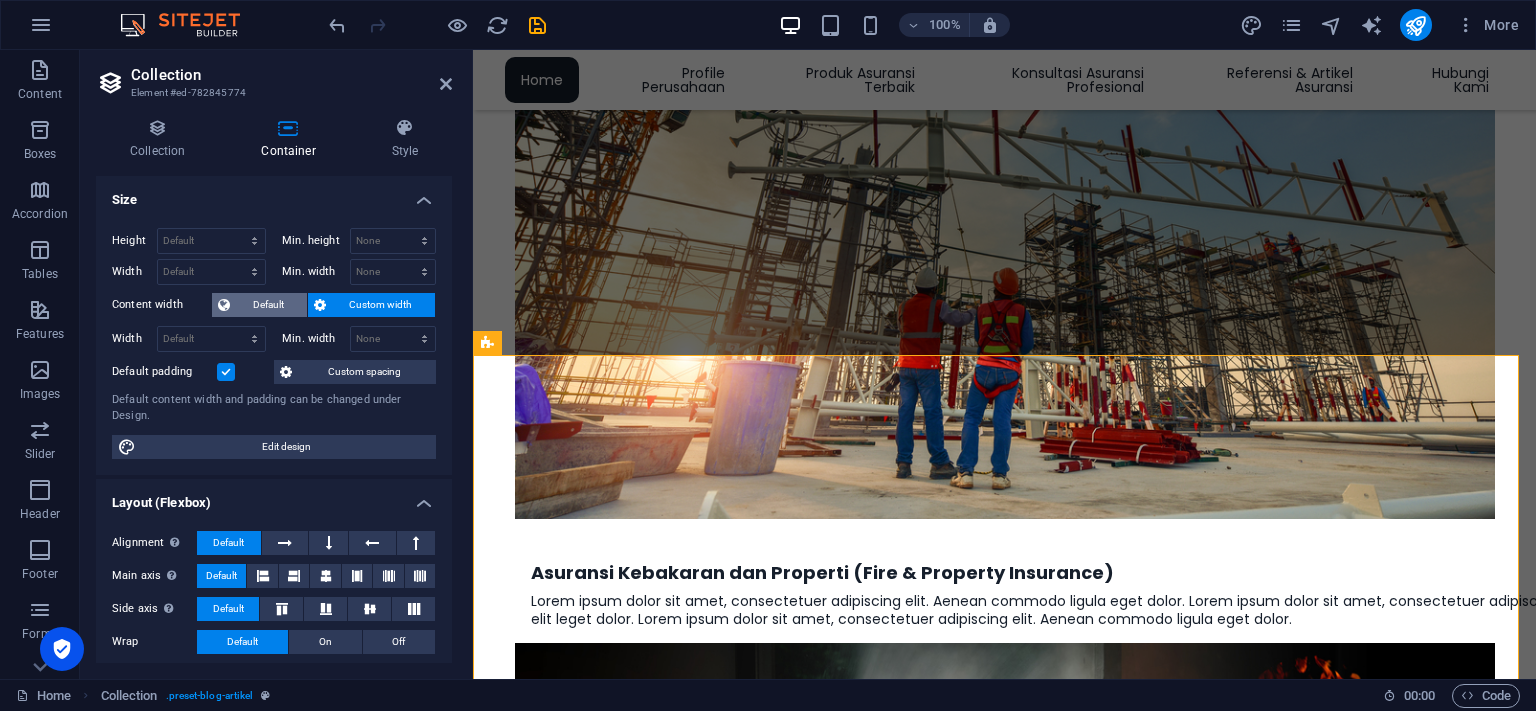 click on "Default" at bounding box center [268, 305] 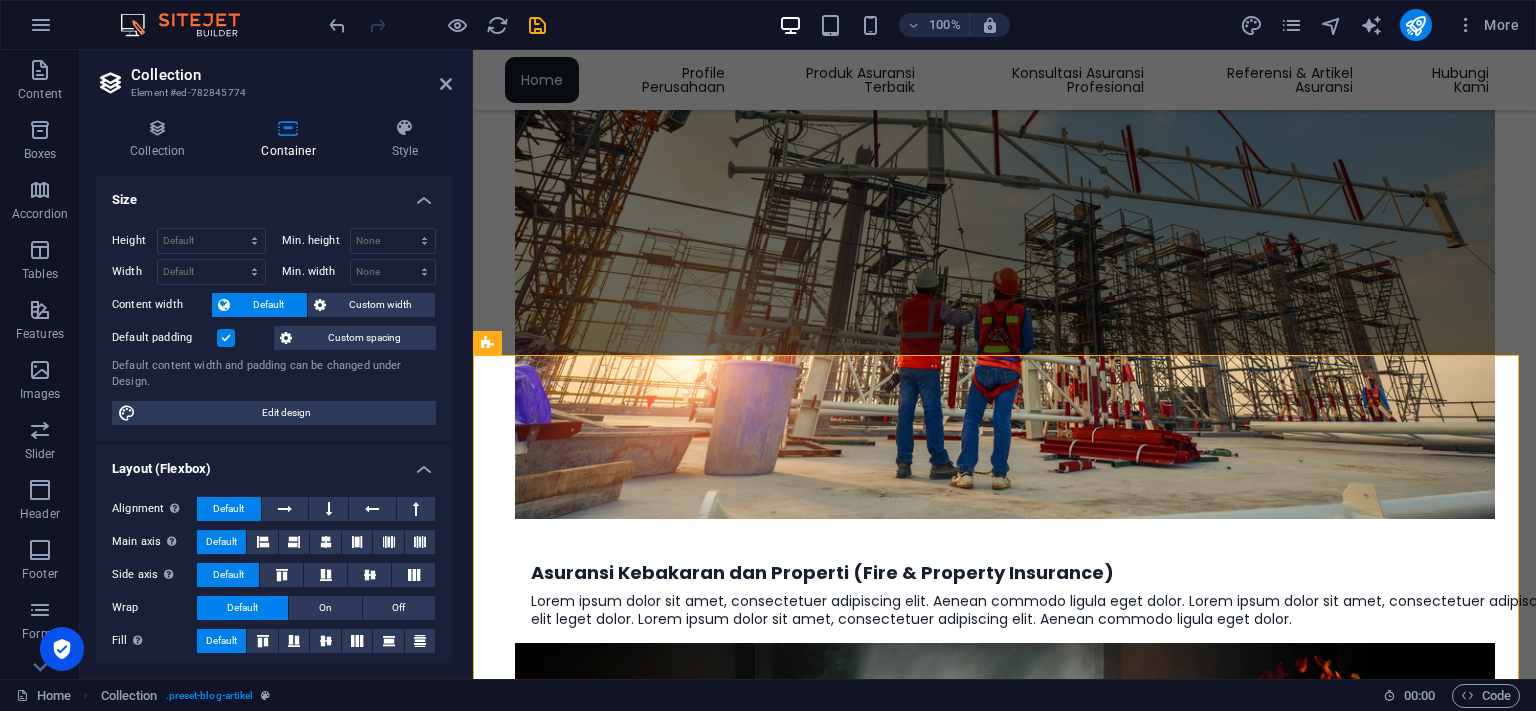 click at bounding box center [226, 338] 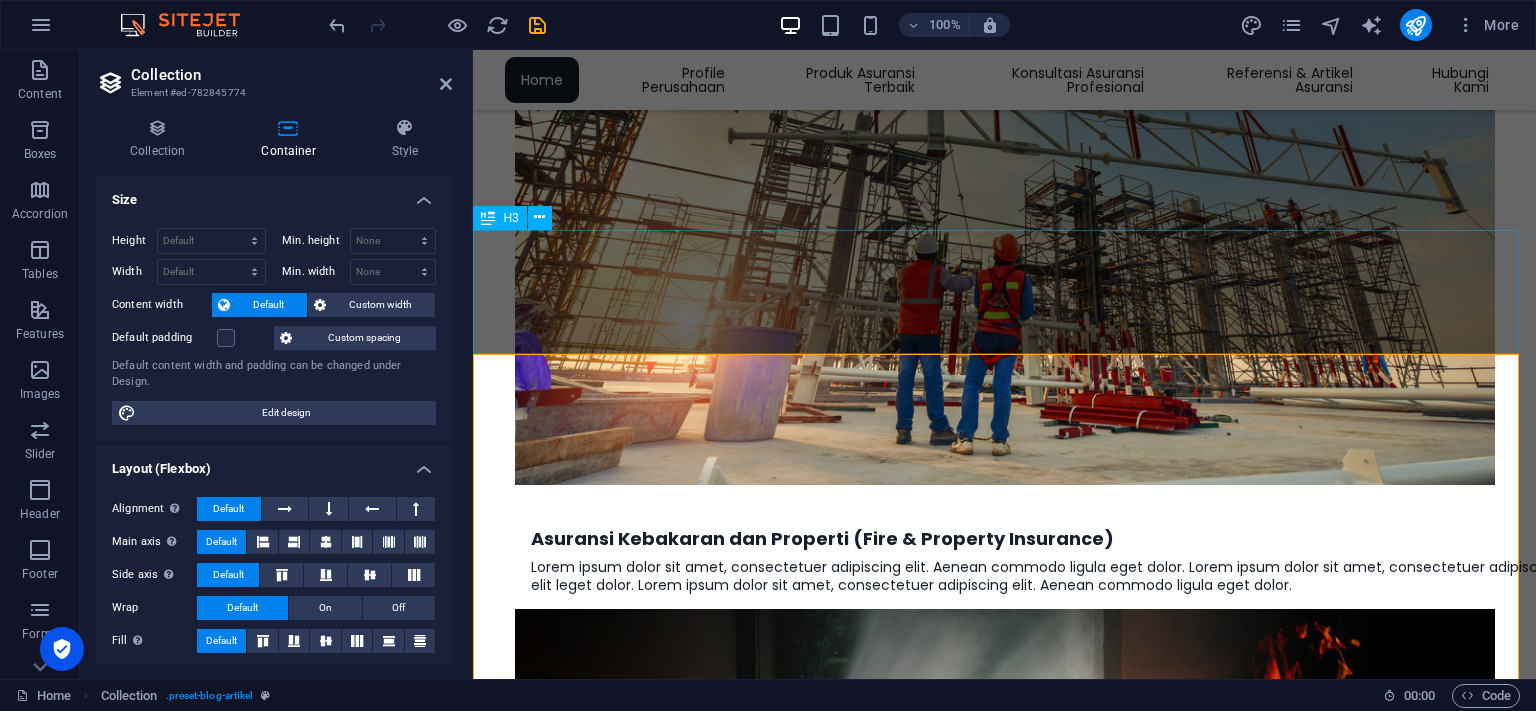 scroll, scrollTop: 3462, scrollLeft: 0, axis: vertical 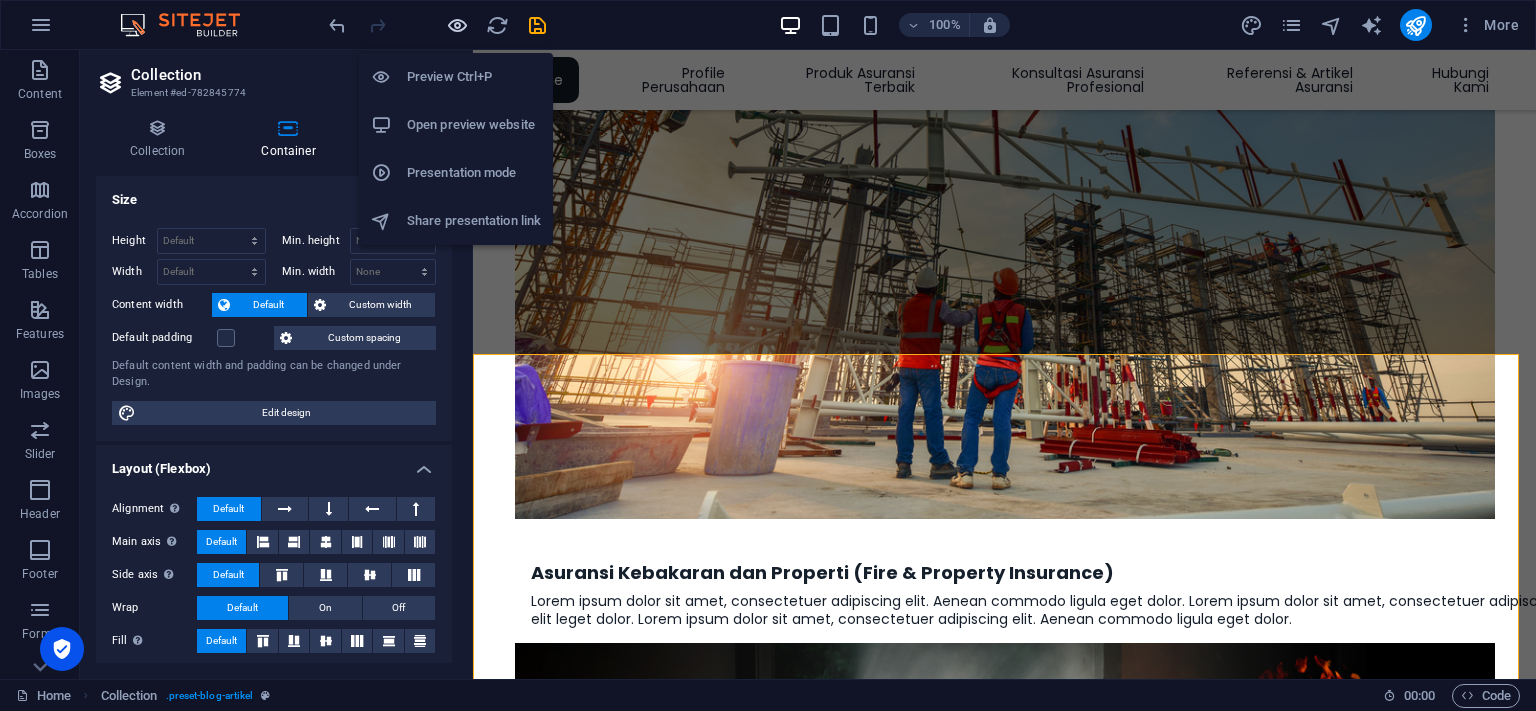 click at bounding box center [457, 25] 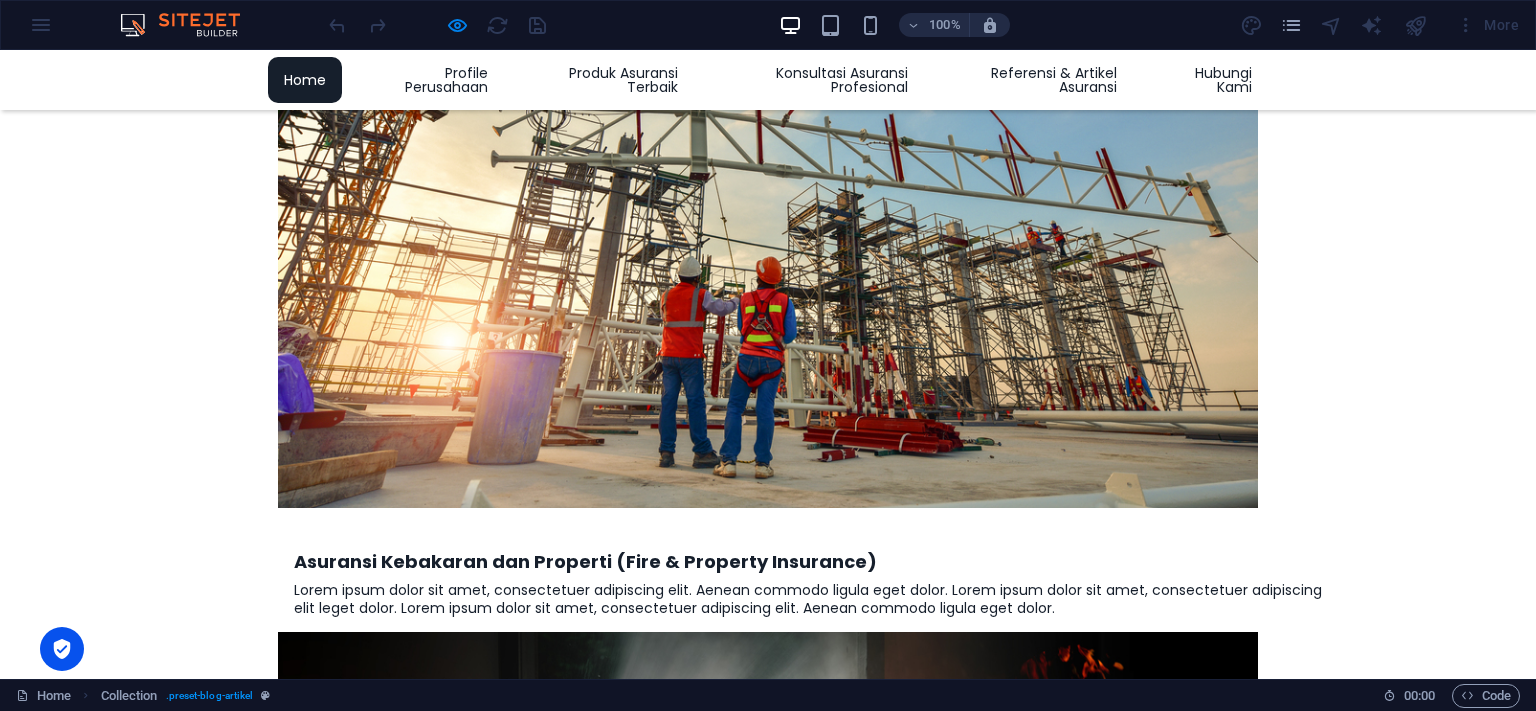 scroll, scrollTop: 3896, scrollLeft: 0, axis: vertical 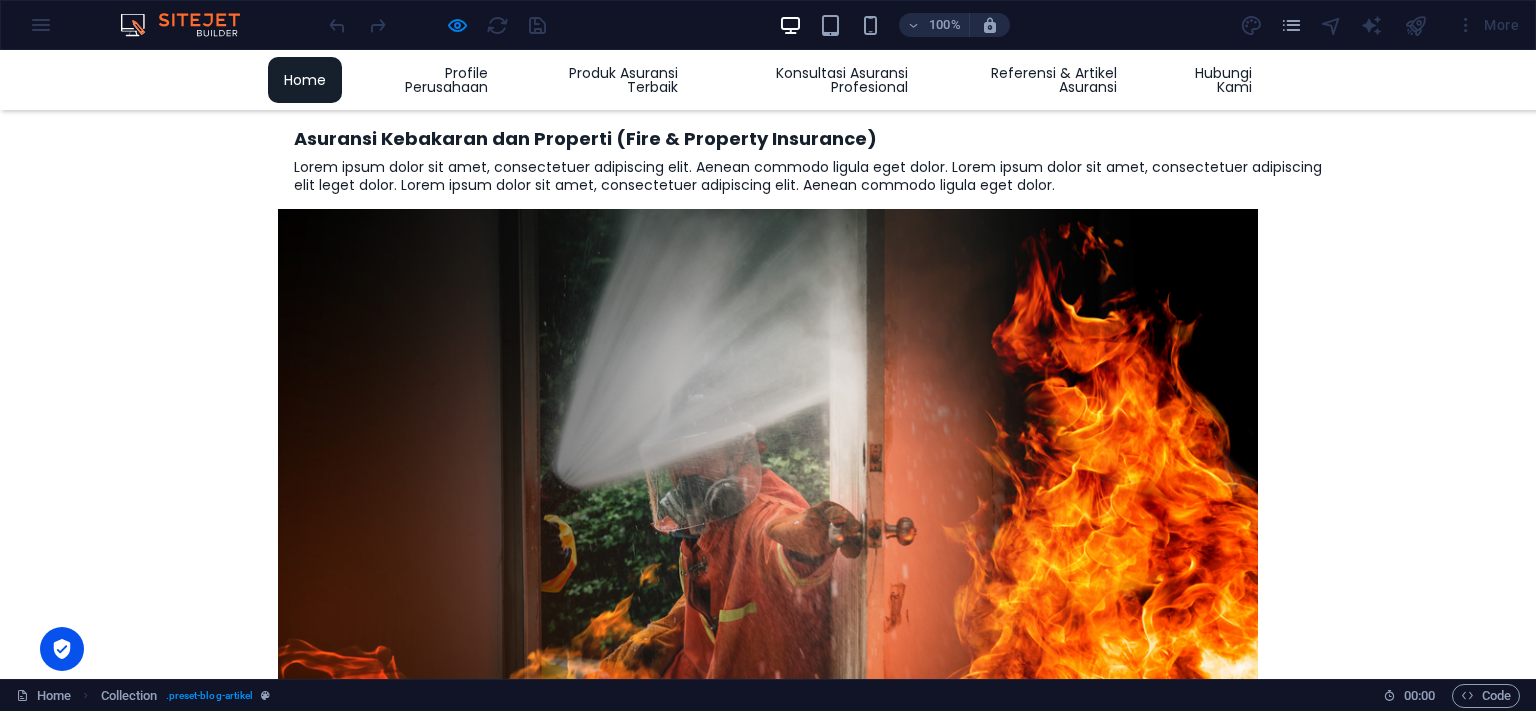 click on "Next" at bounding box center [500, 5049] 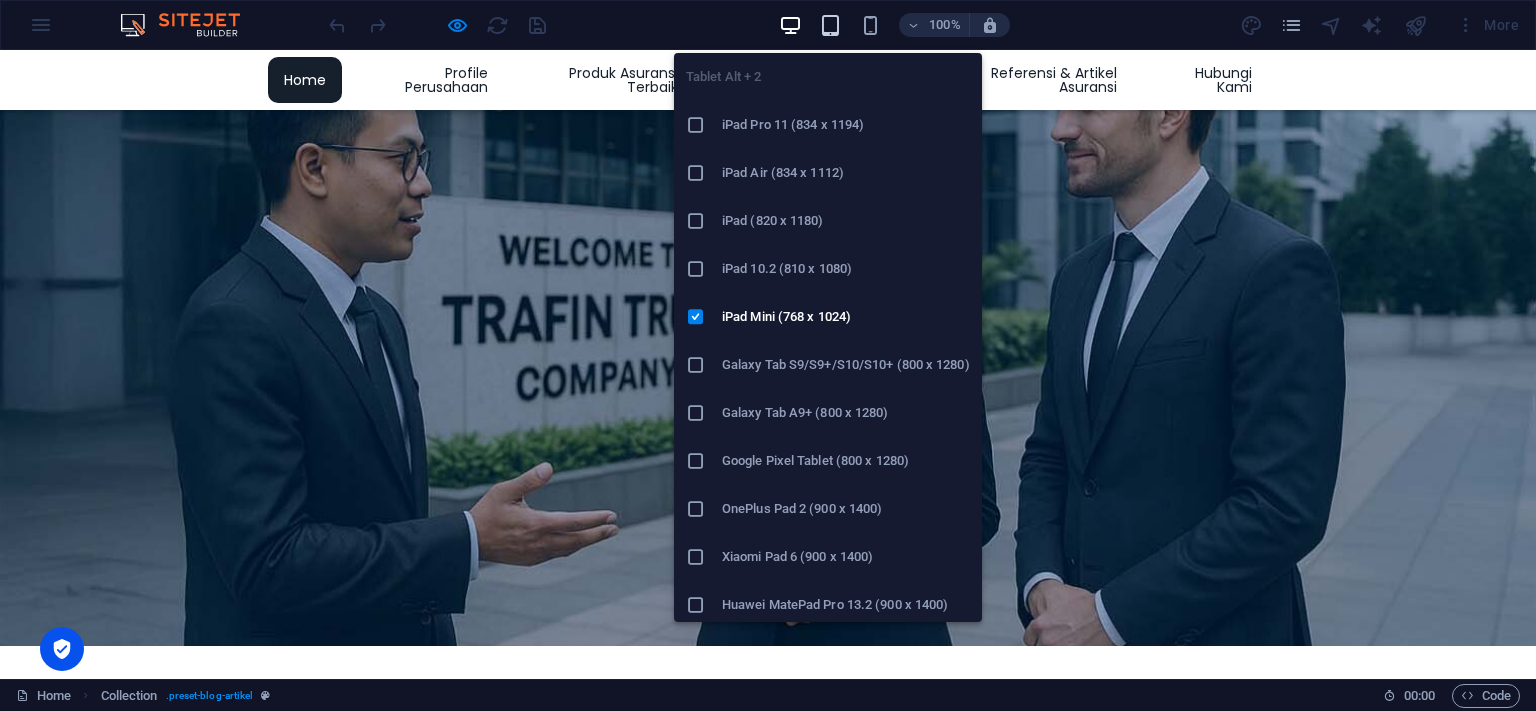 click at bounding box center [830, 25] 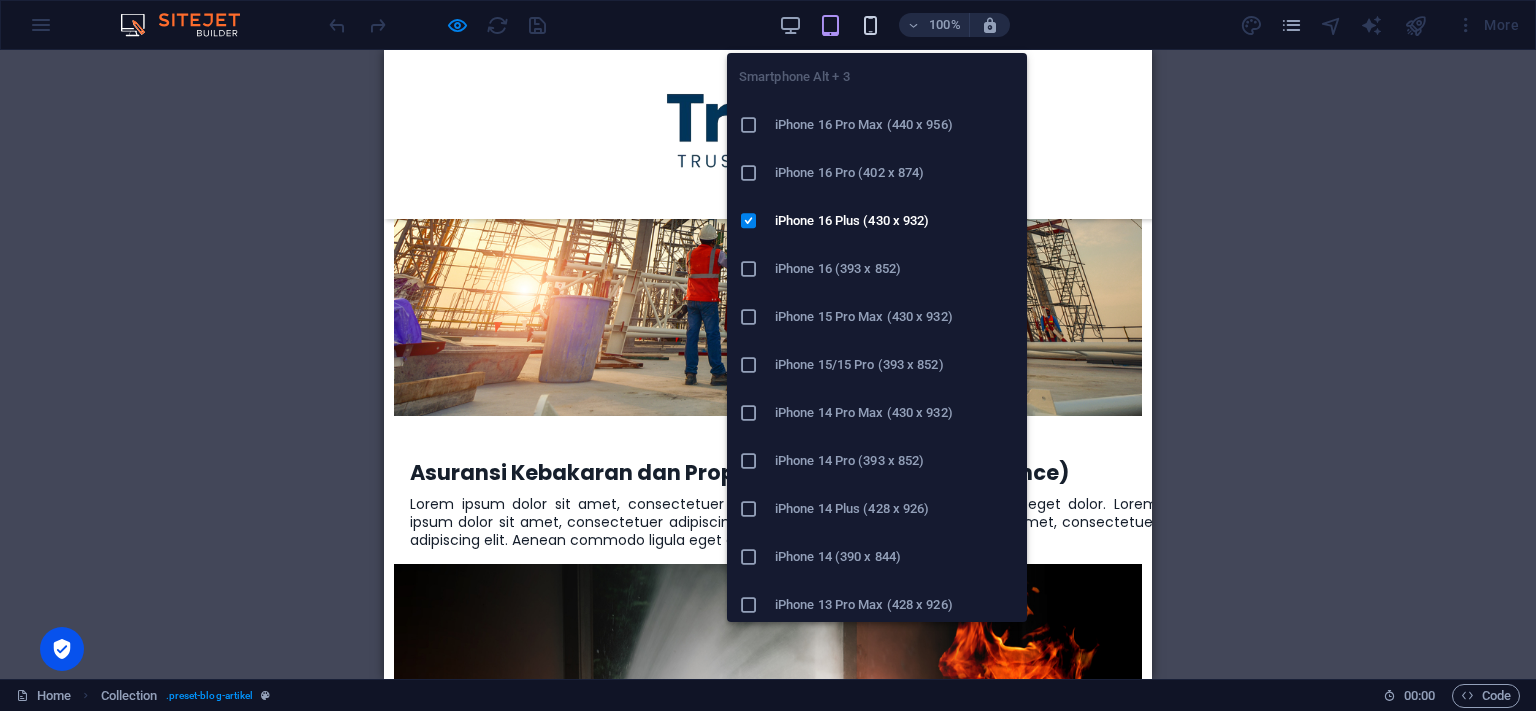 click at bounding box center (870, 25) 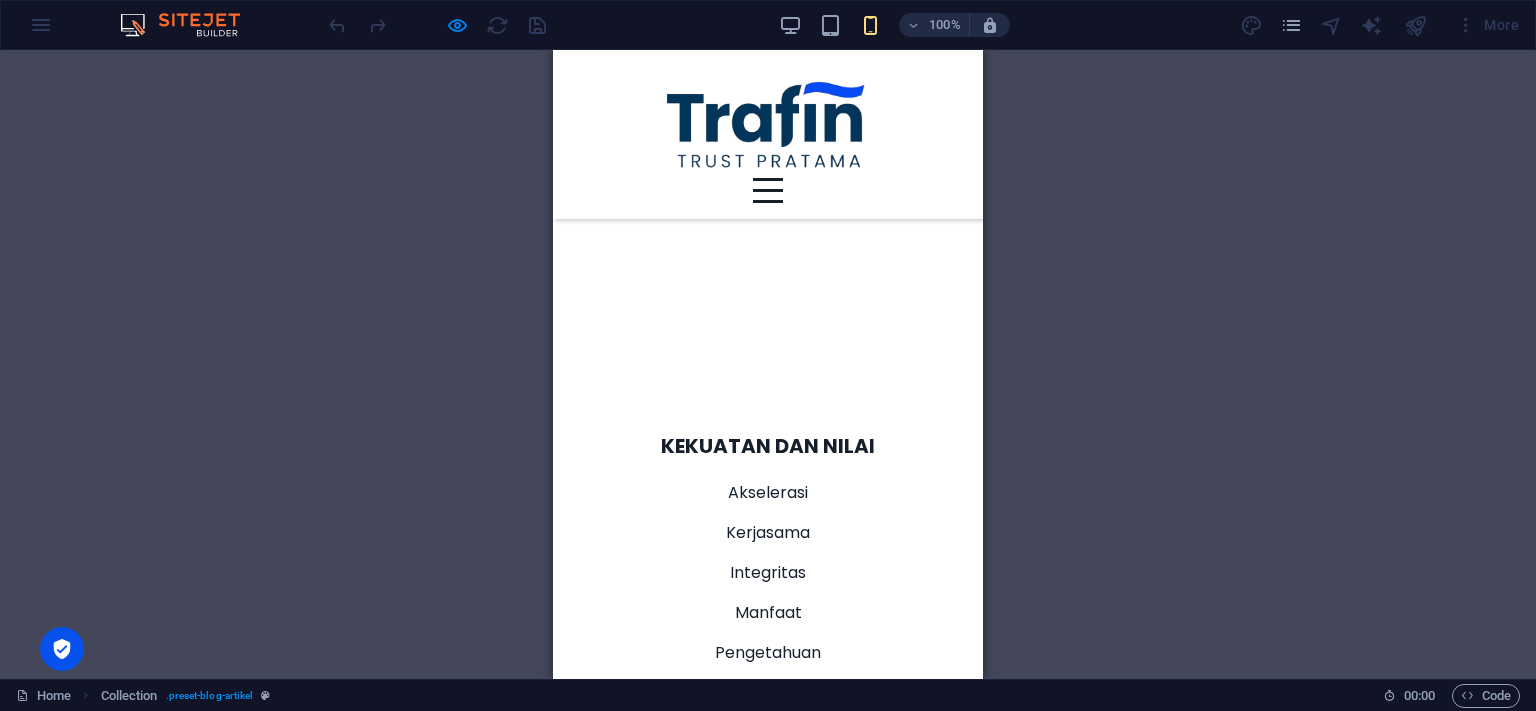 scroll, scrollTop: 5526, scrollLeft: 0, axis: vertical 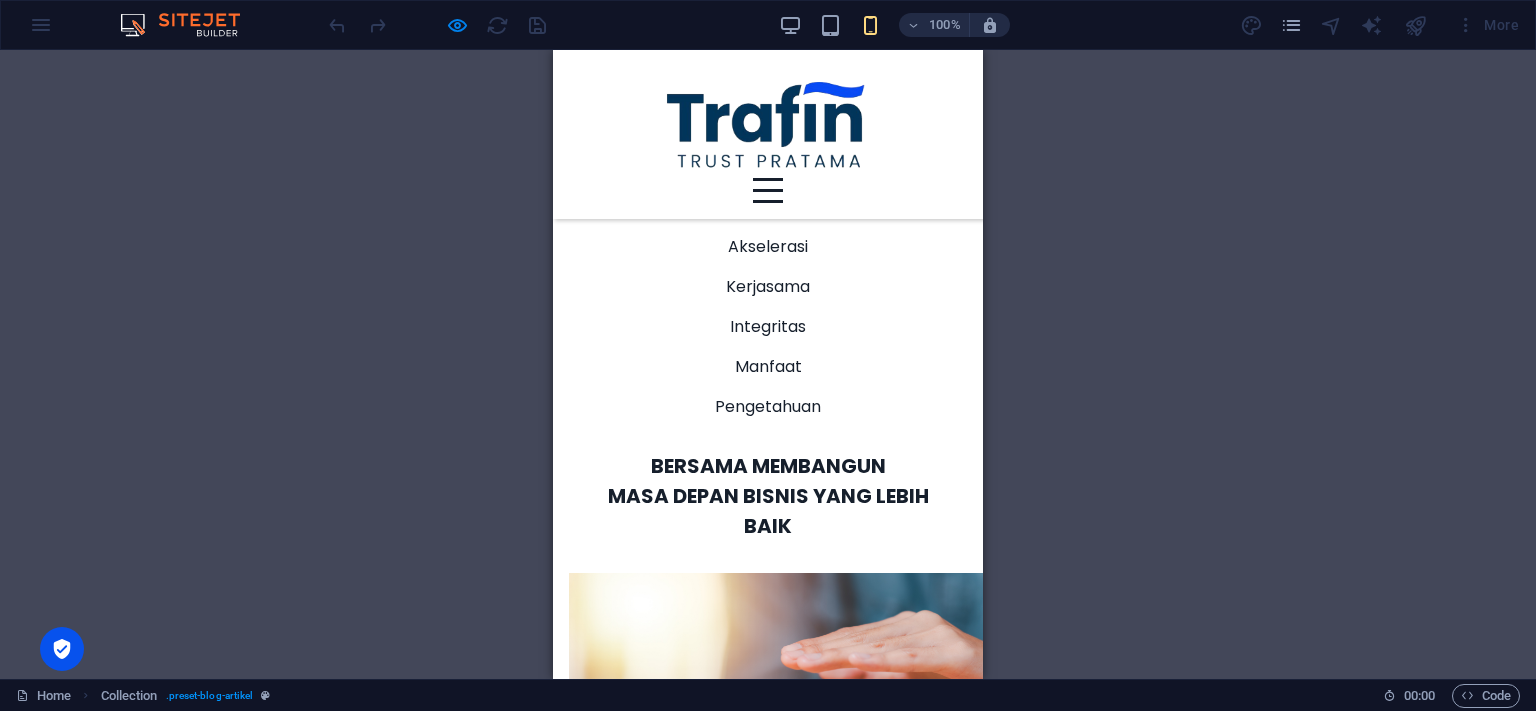 click at bounding box center (437, 25) 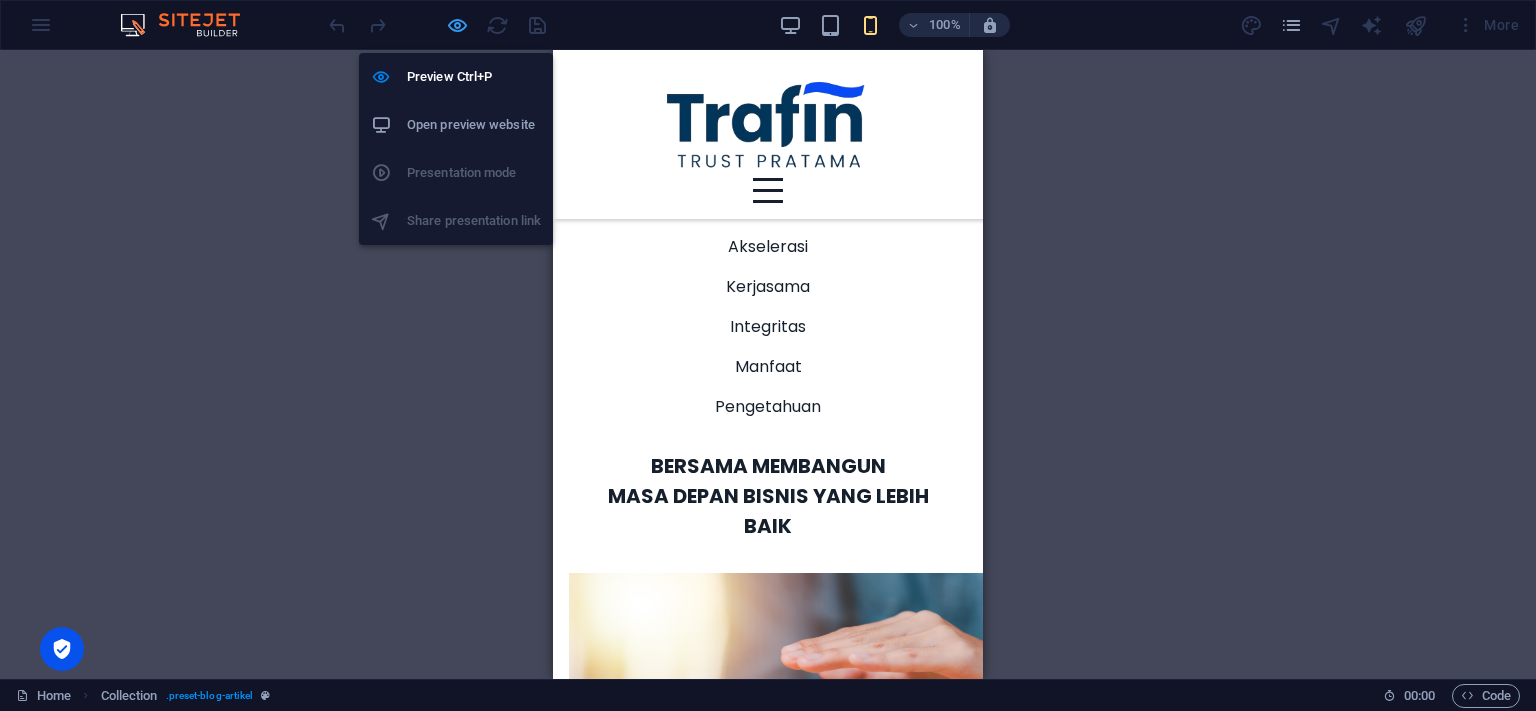 click at bounding box center (457, 25) 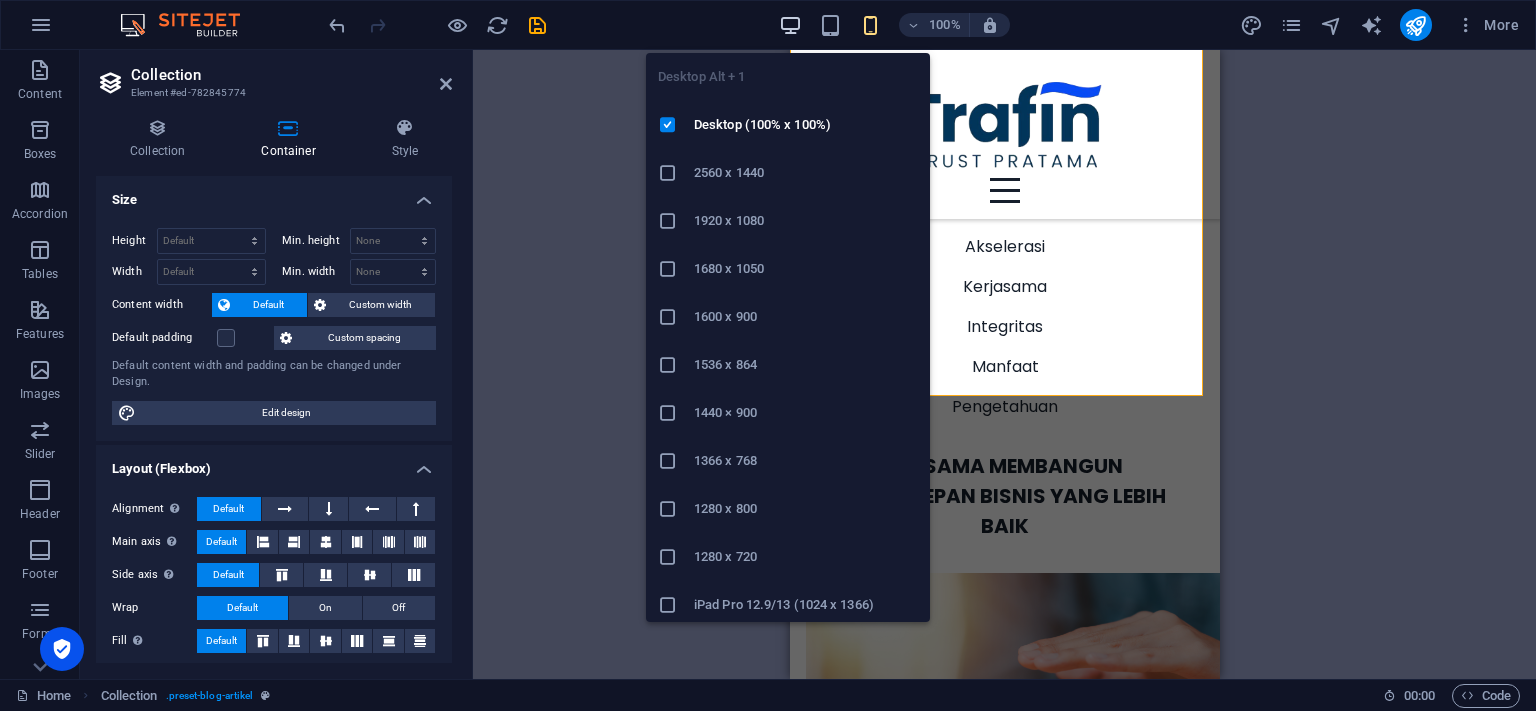 click at bounding box center (790, 25) 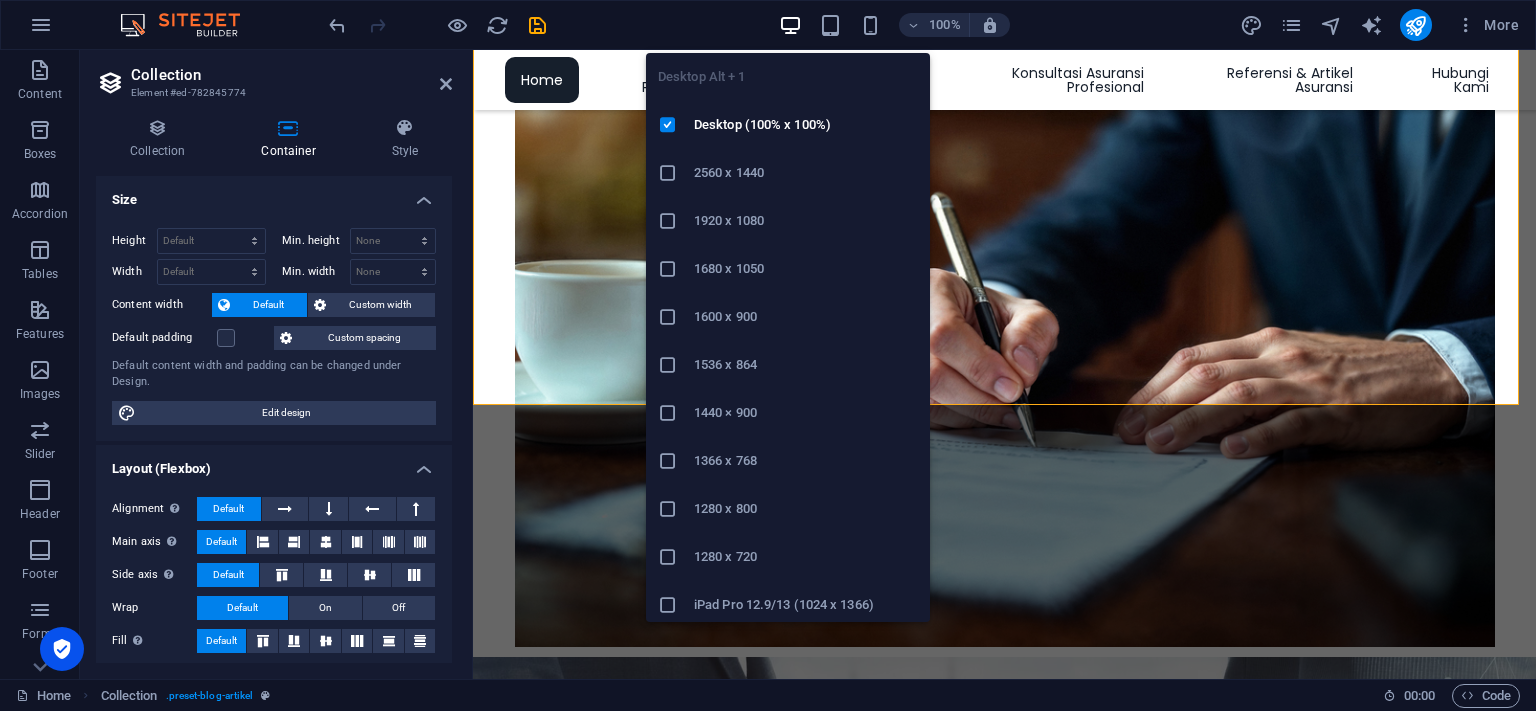scroll, scrollTop: 3867, scrollLeft: 0, axis: vertical 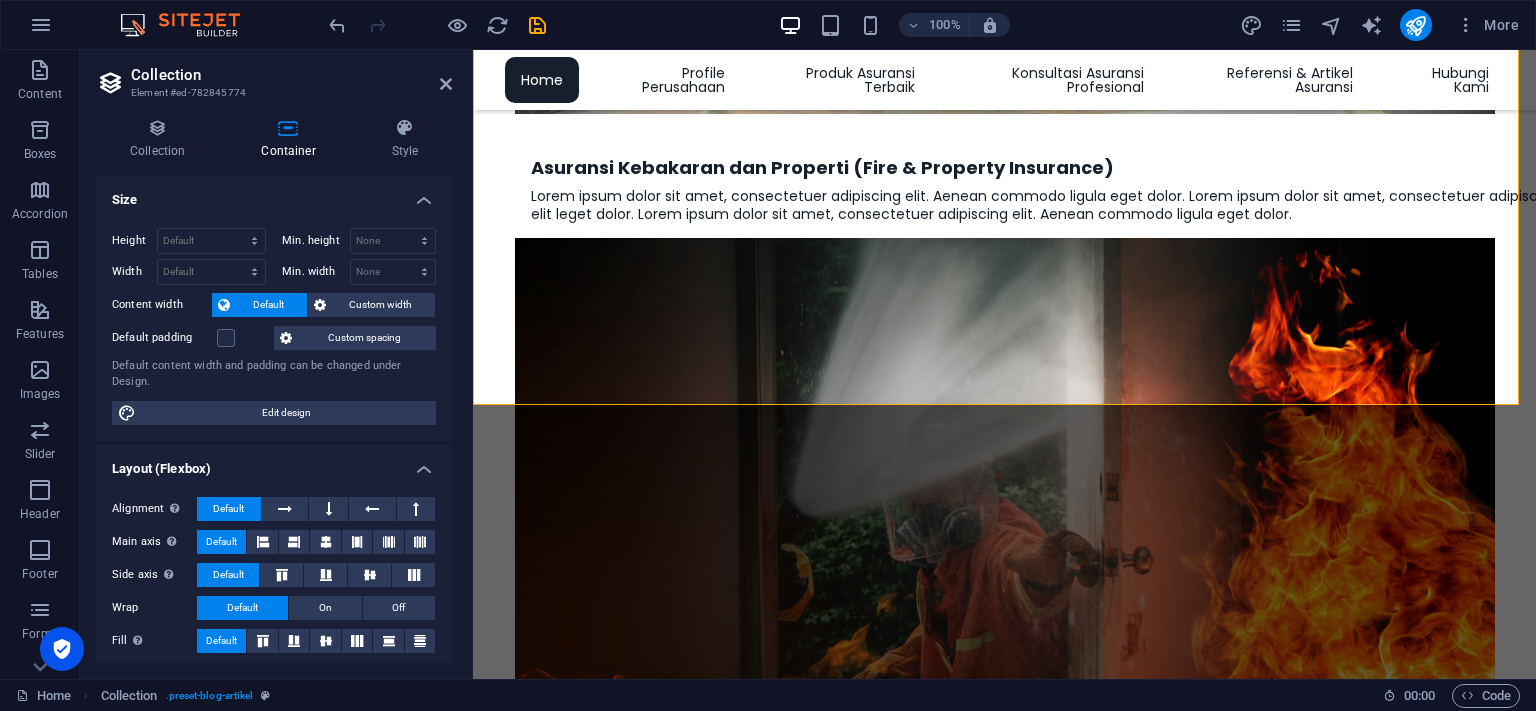 click on "Elements" at bounding box center (40, -26) 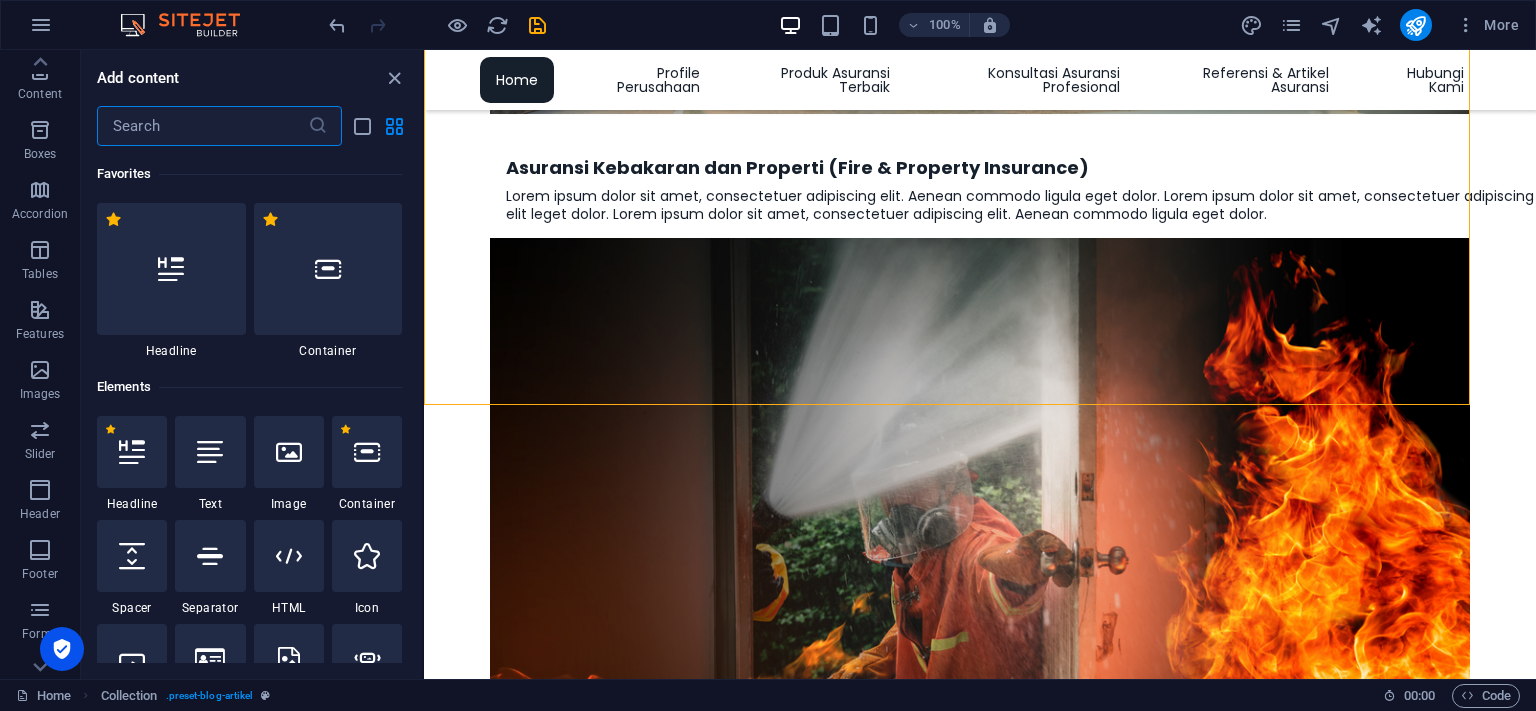 scroll, scrollTop: 180, scrollLeft: 0, axis: vertical 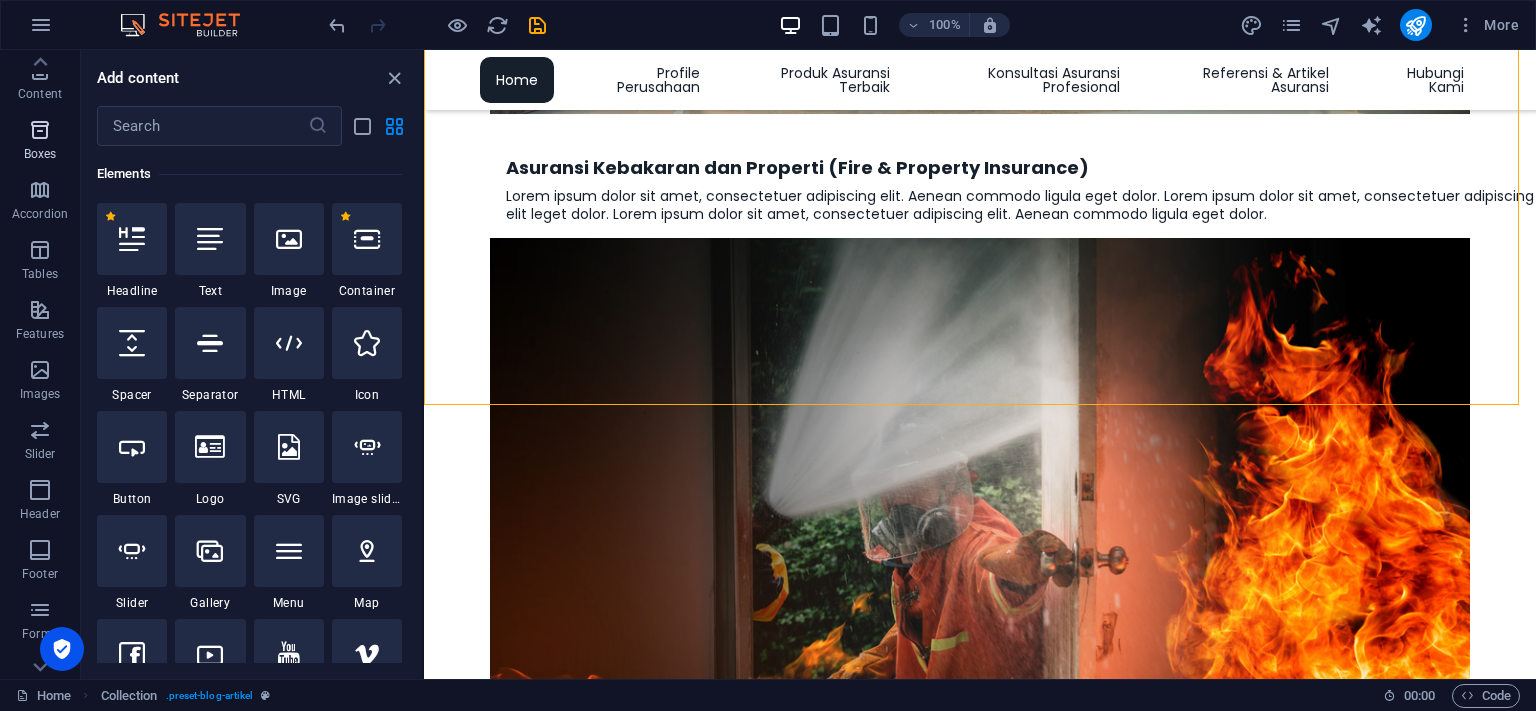 click on "Boxes" at bounding box center (40, 154) 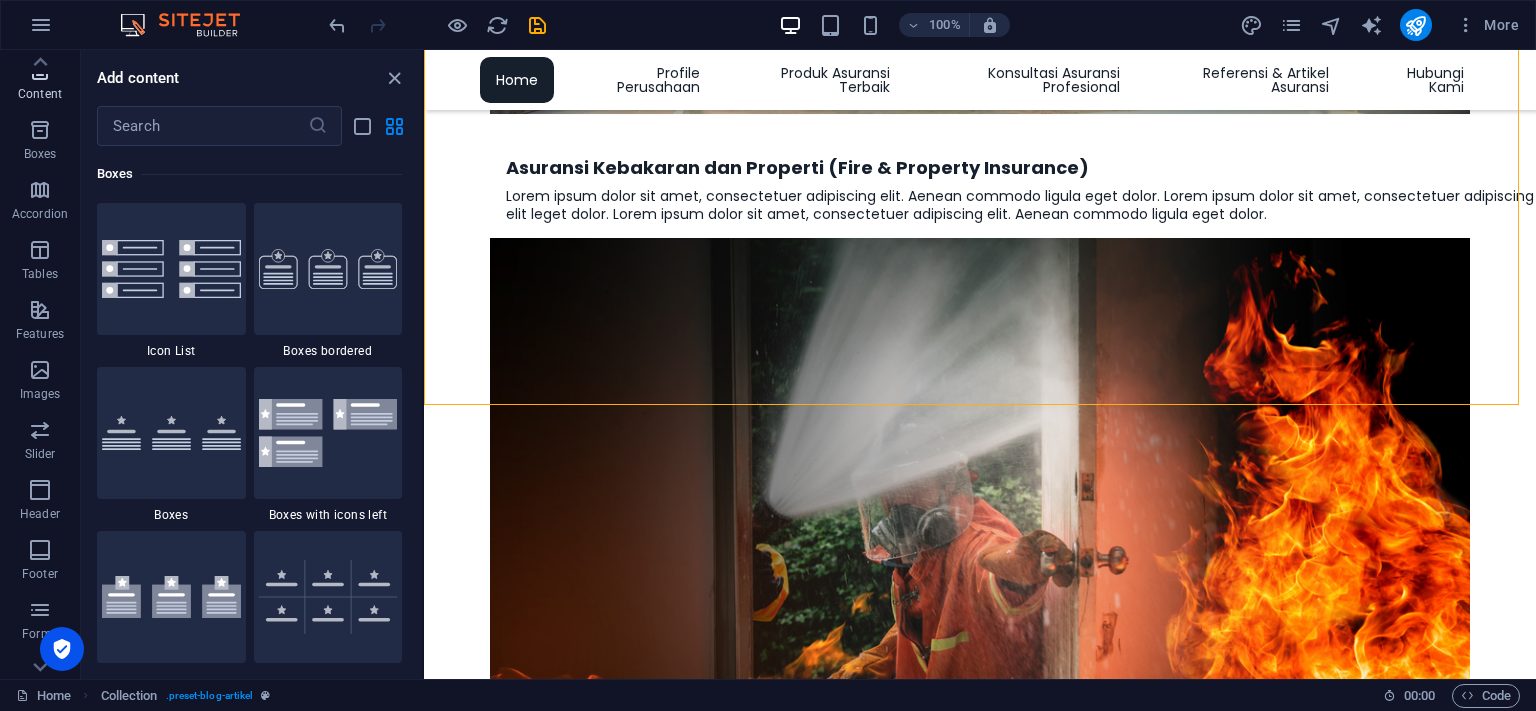 click on "Content" at bounding box center [40, 94] 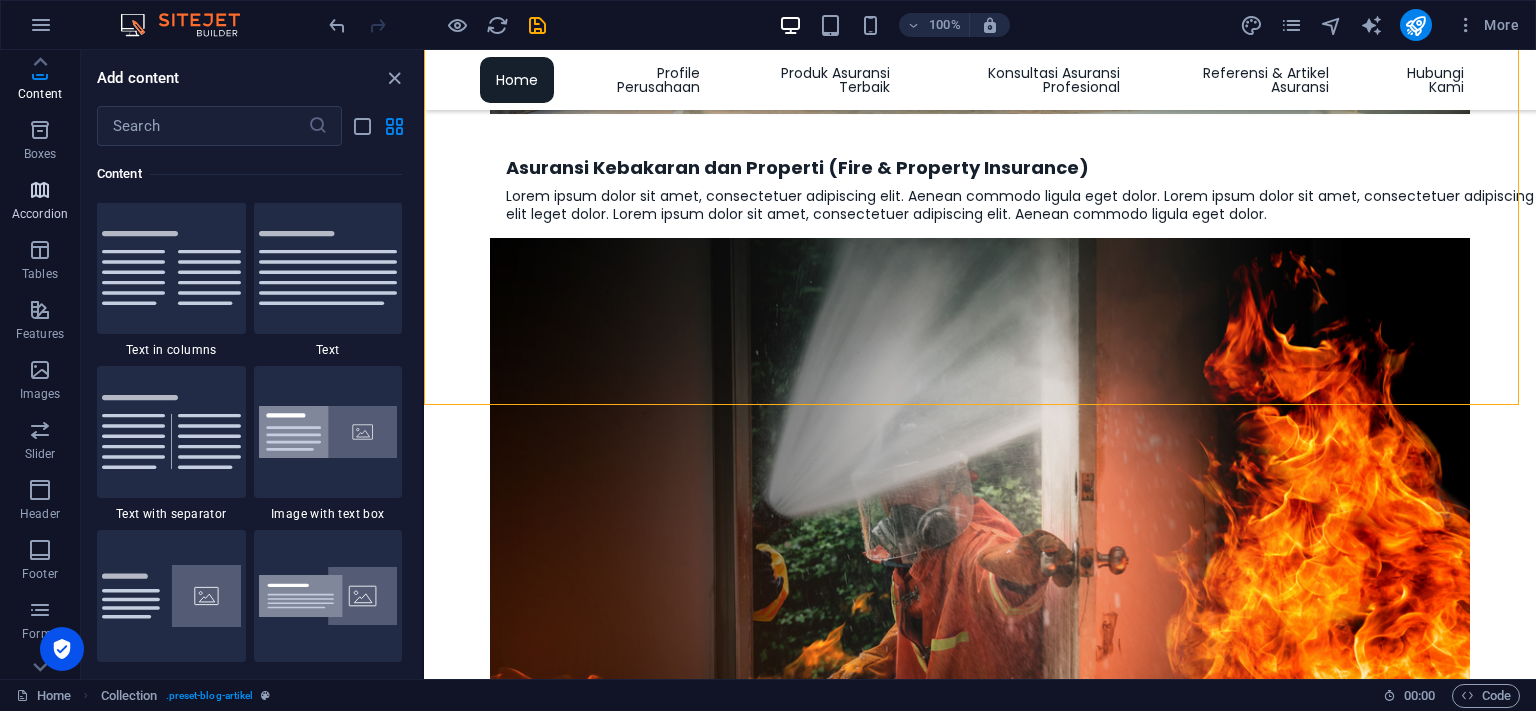 scroll, scrollTop: 3499, scrollLeft: 0, axis: vertical 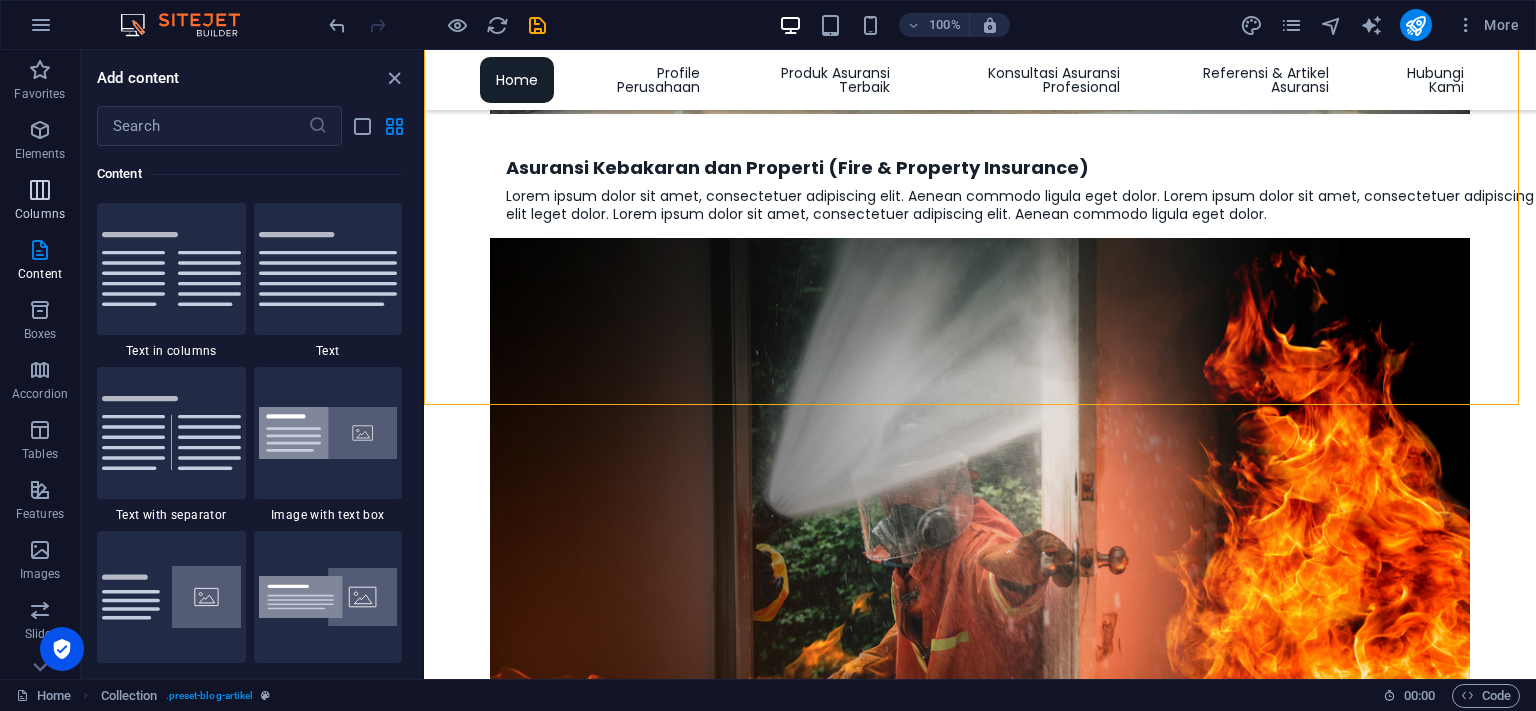 click on "Columns" at bounding box center [40, 214] 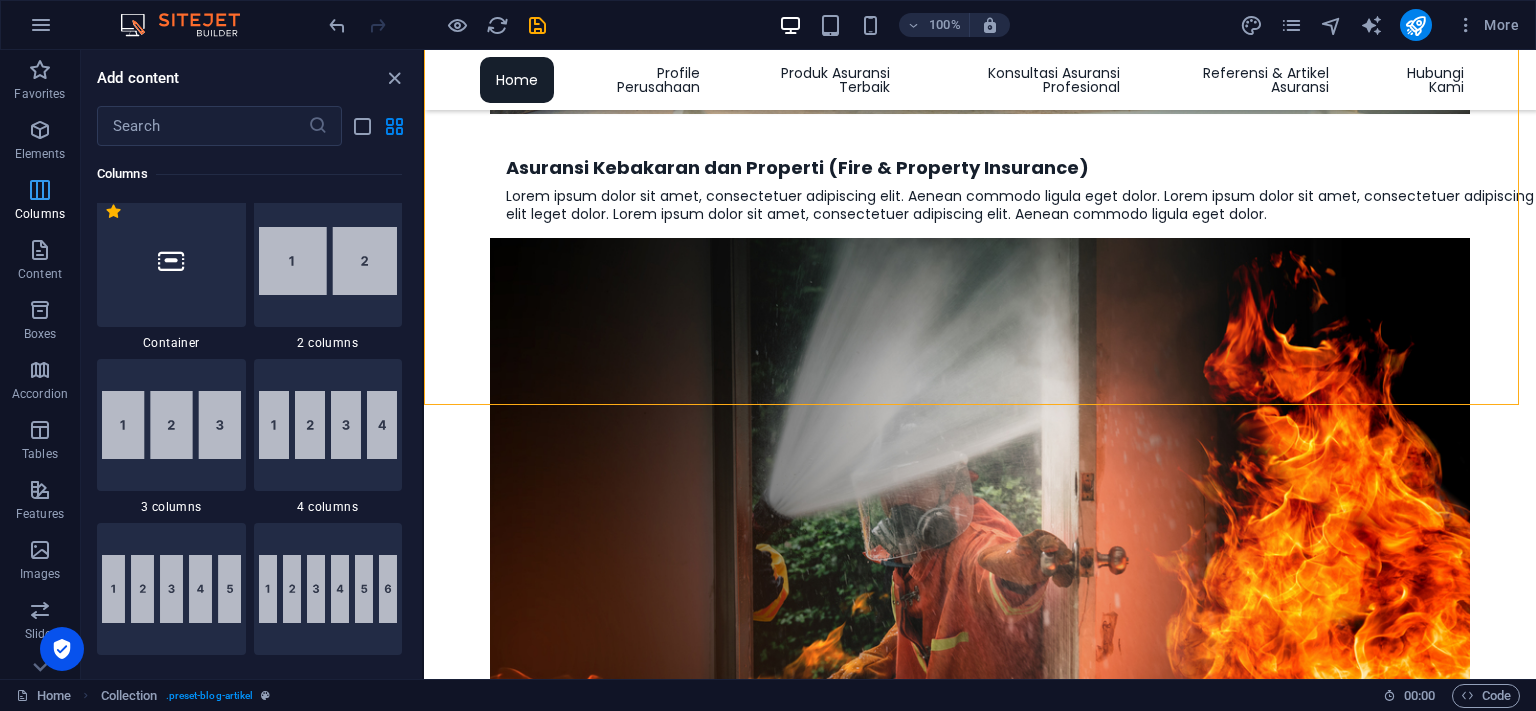 scroll, scrollTop: 990, scrollLeft: 0, axis: vertical 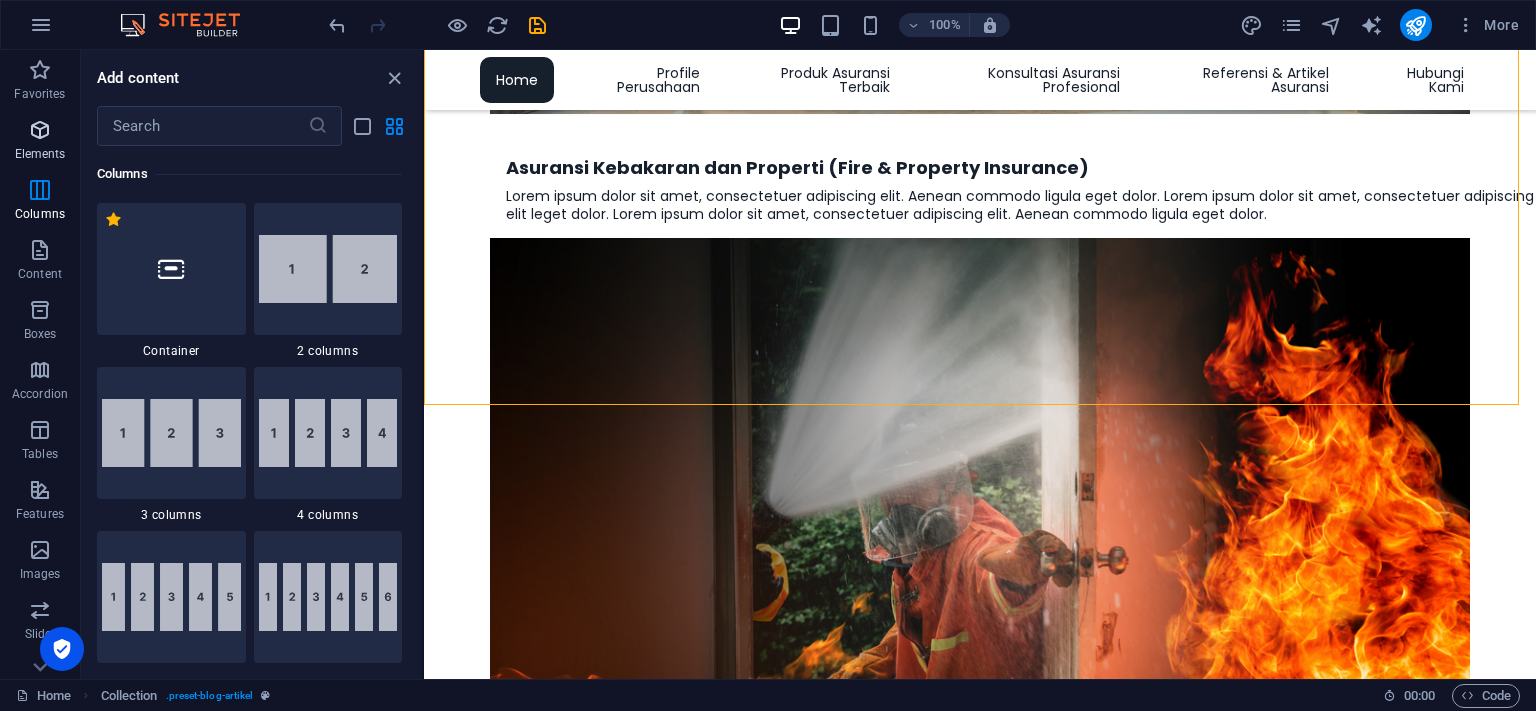 click at bounding box center [40, 130] 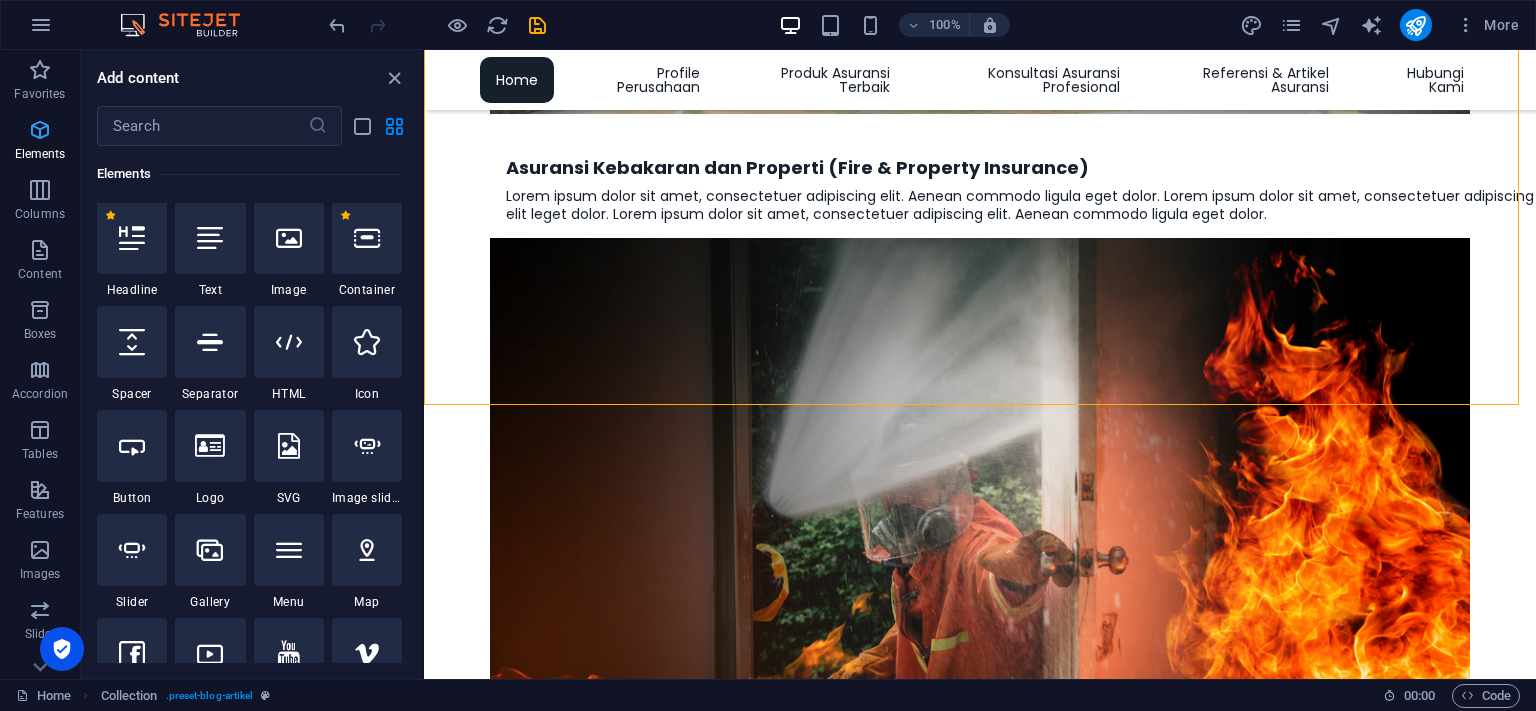 scroll, scrollTop: 213, scrollLeft: 0, axis: vertical 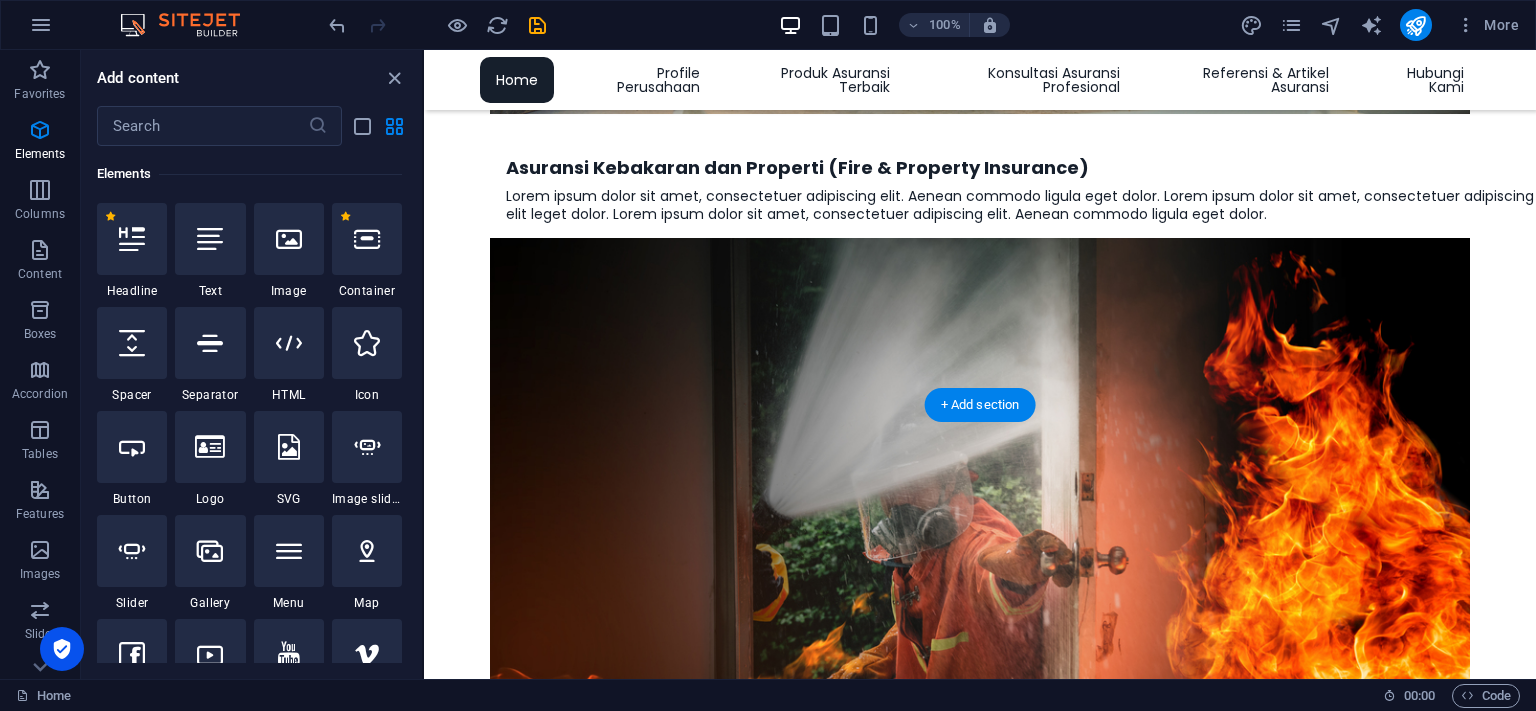 select on "px" 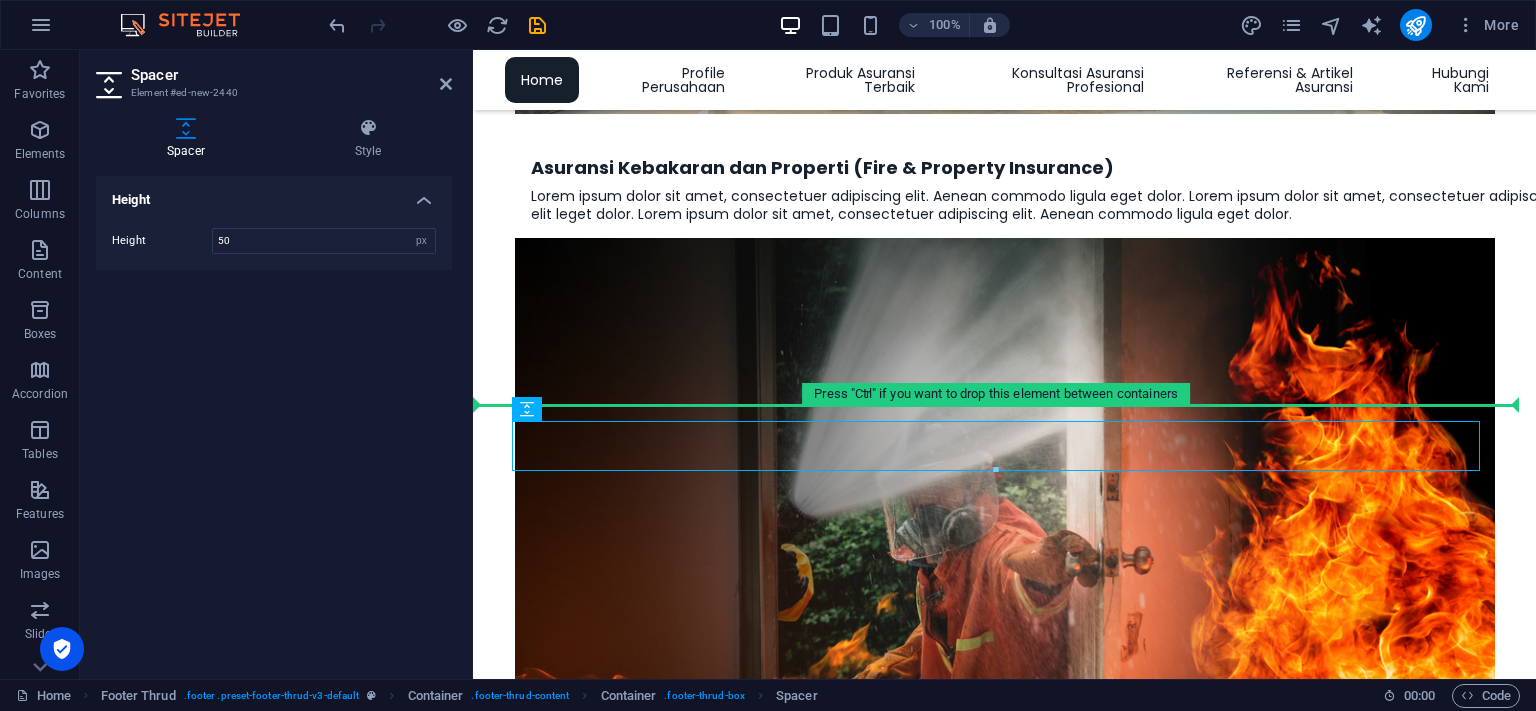 drag, startPoint x: 1010, startPoint y: 441, endPoint x: 1005, endPoint y: 414, distance: 27.45906 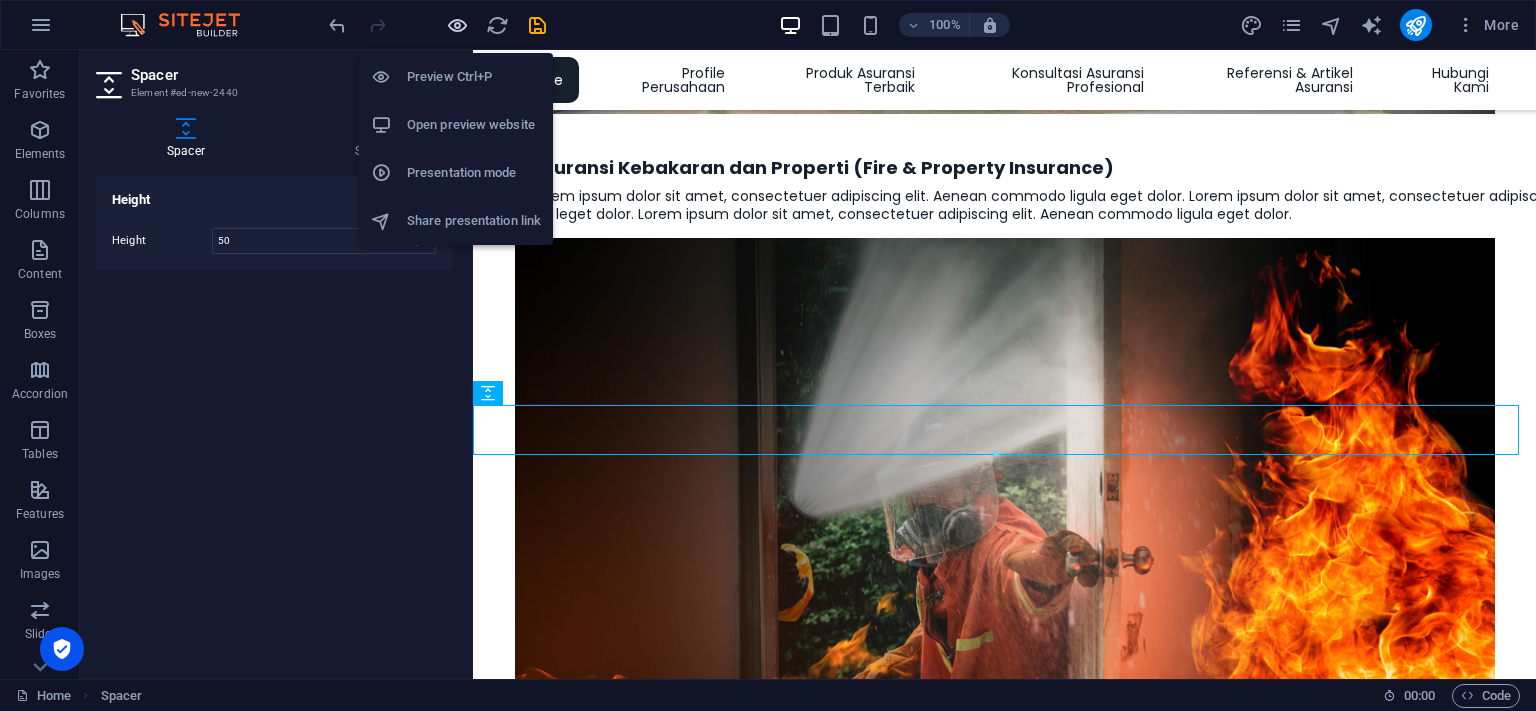 click at bounding box center [457, 25] 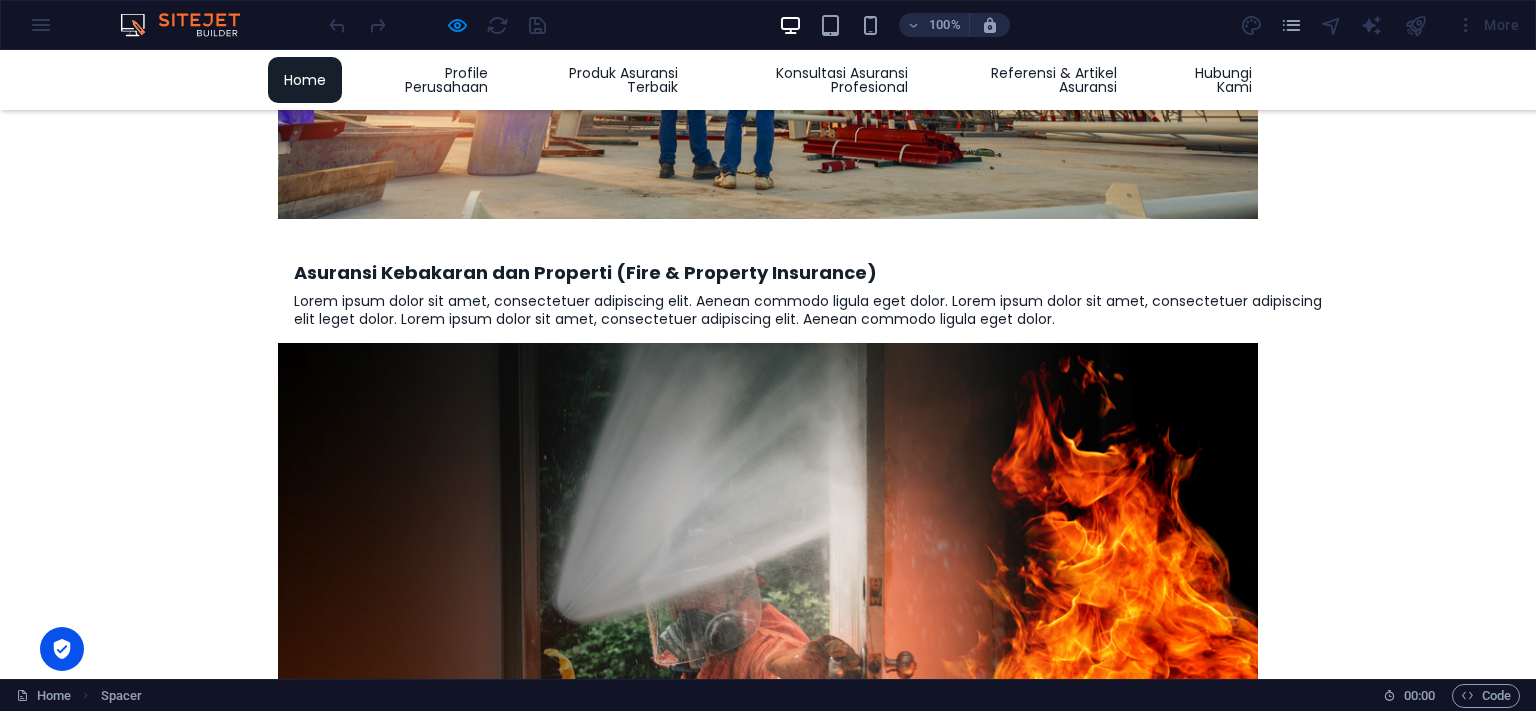scroll, scrollTop: 3445, scrollLeft: 0, axis: vertical 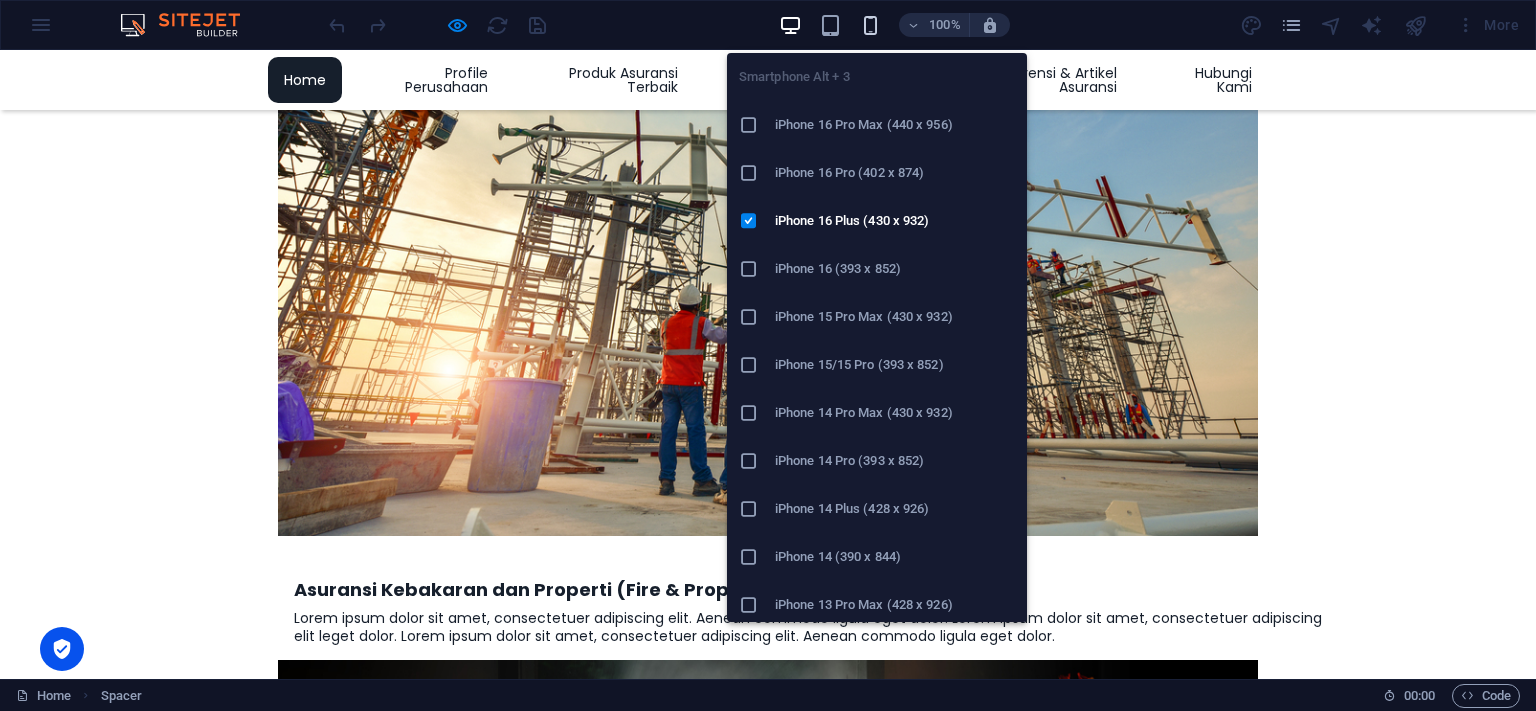 click at bounding box center (870, 25) 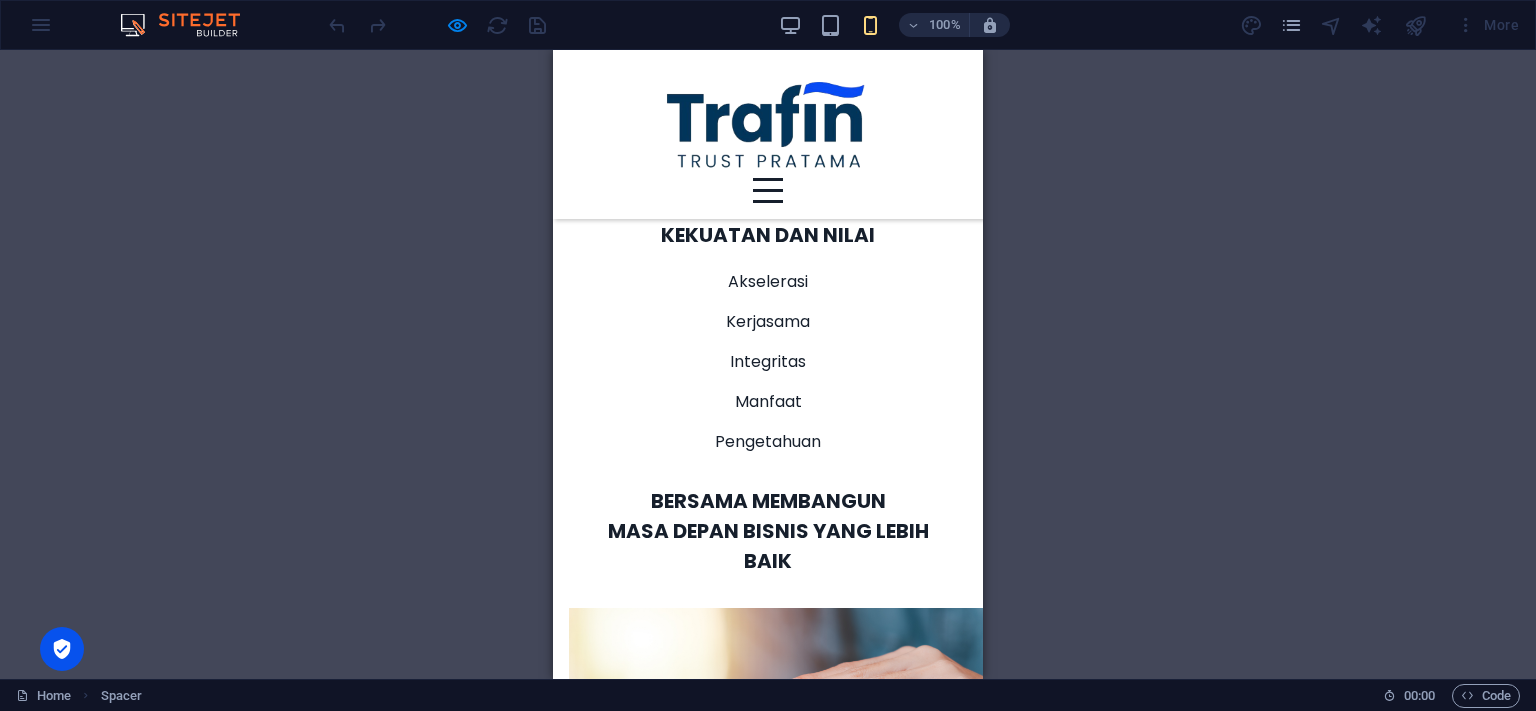scroll, scrollTop: 5576, scrollLeft: 0, axis: vertical 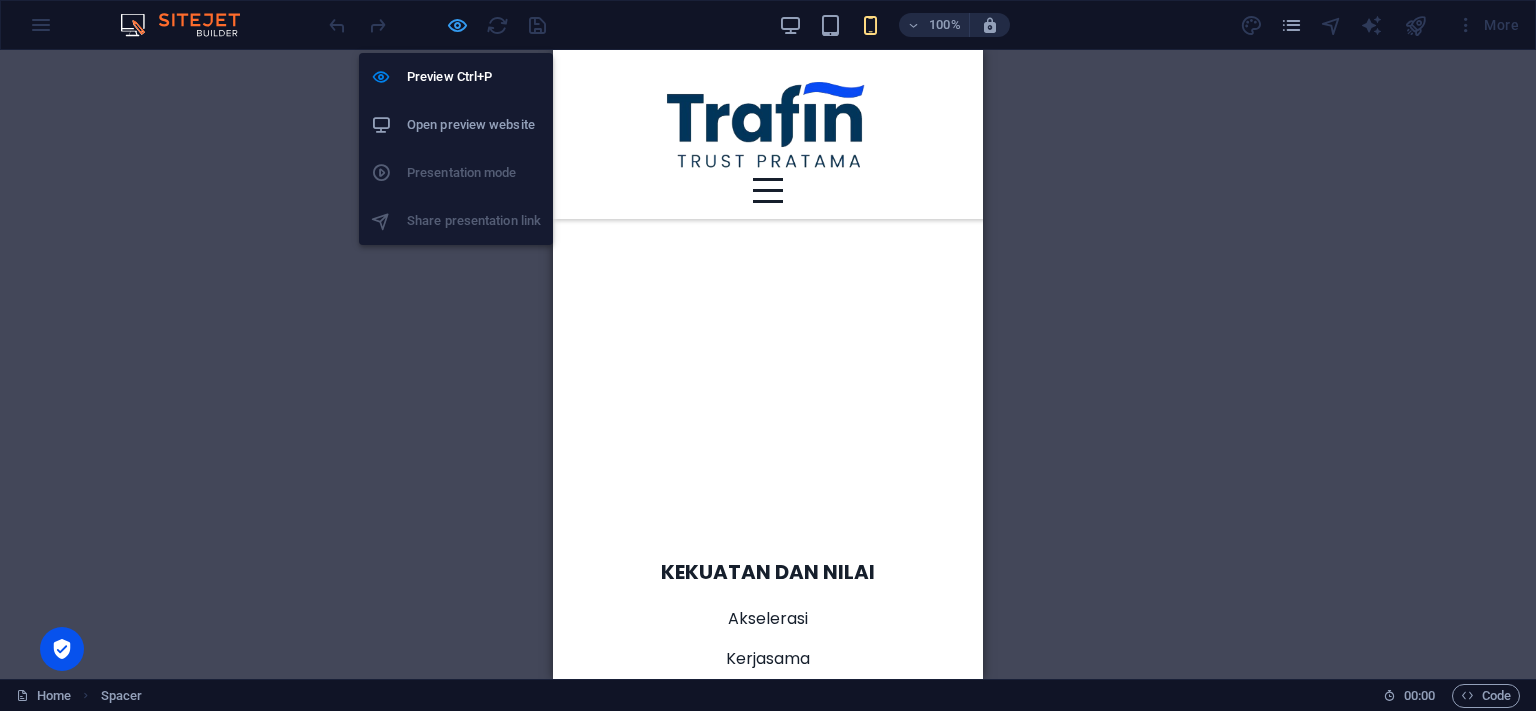 click at bounding box center (457, 25) 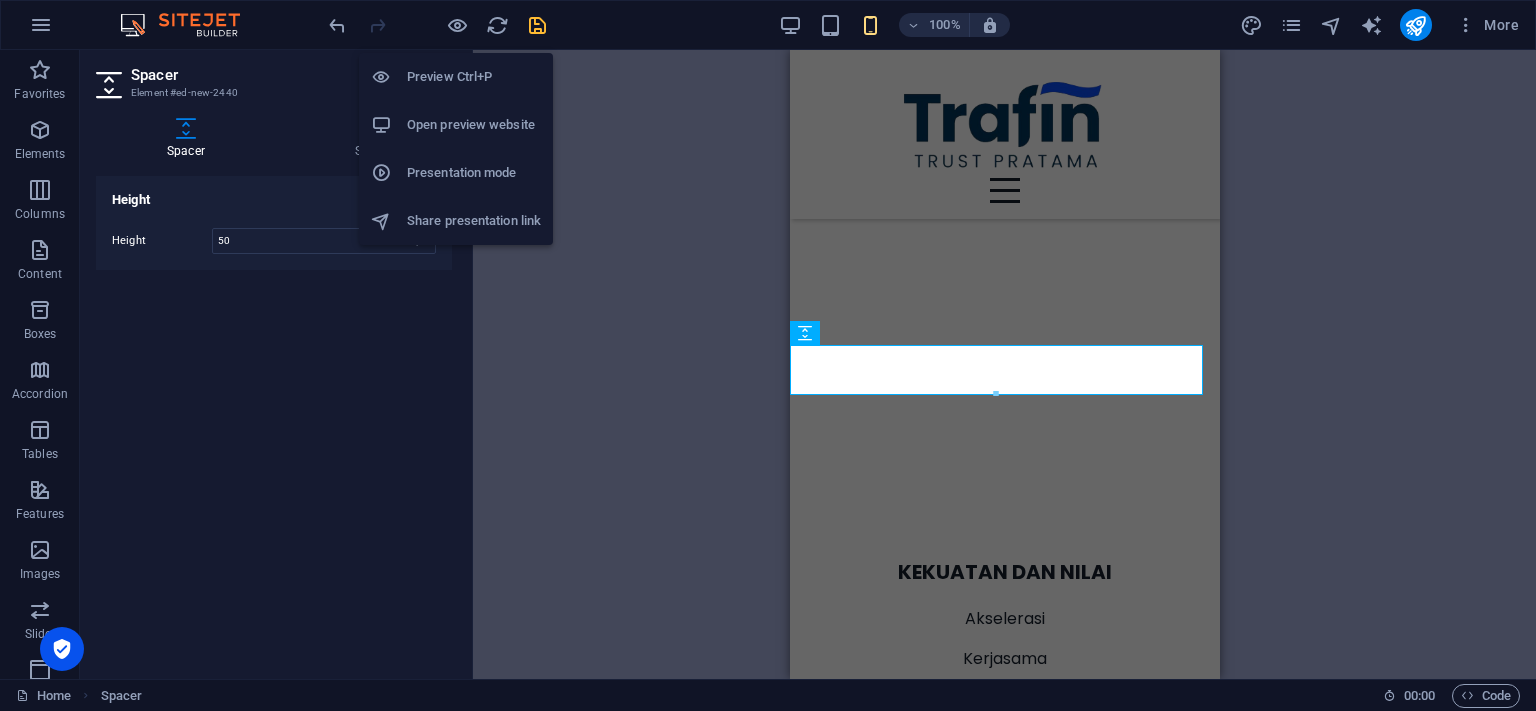 scroll, scrollTop: 5576, scrollLeft: 0, axis: vertical 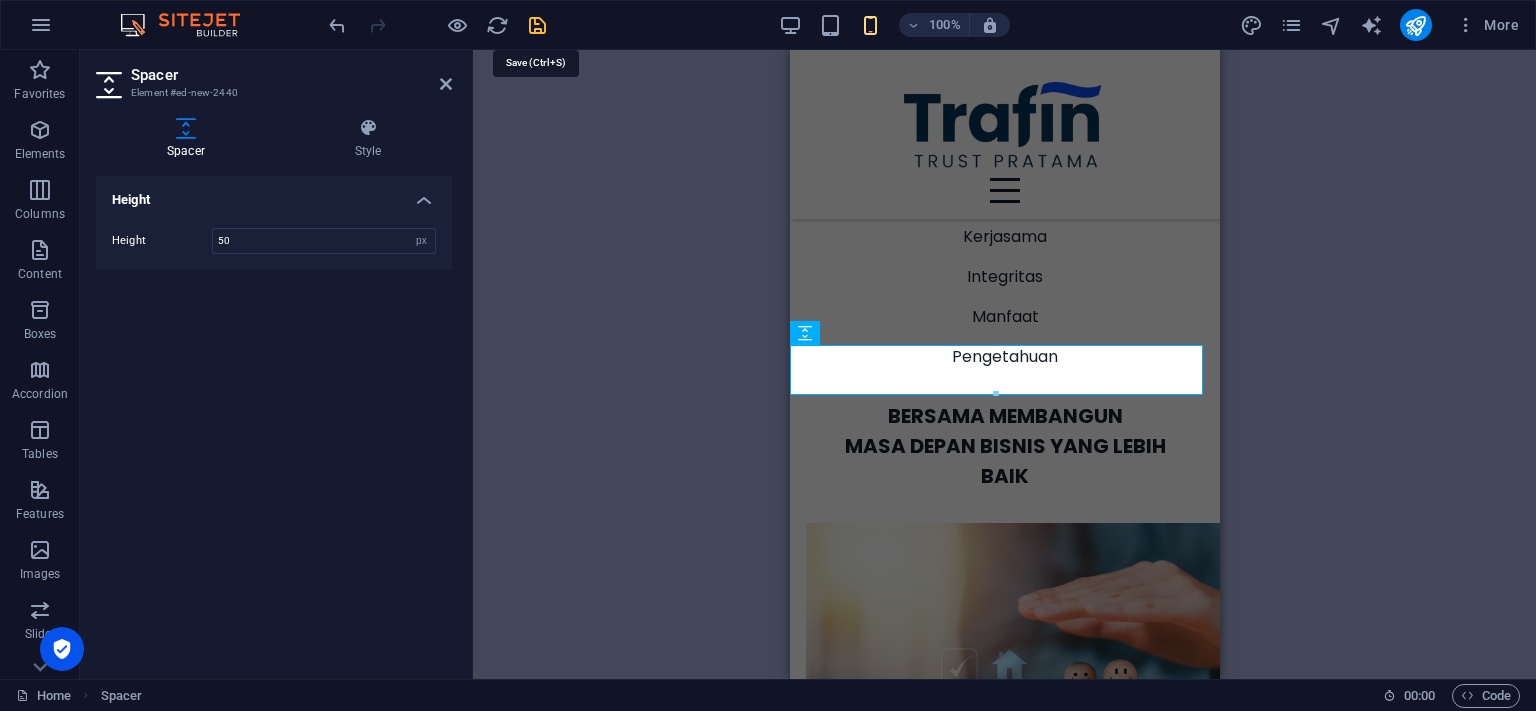 click at bounding box center [537, 25] 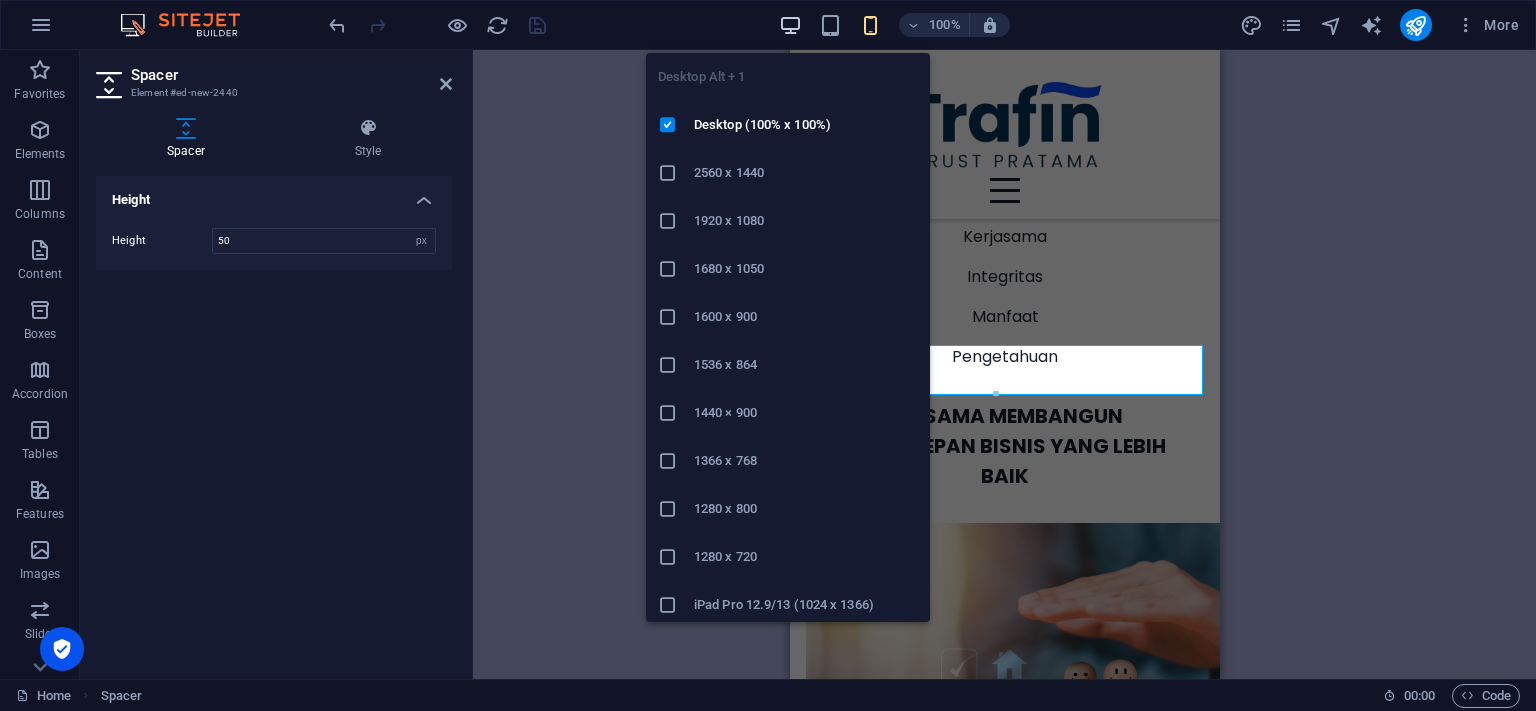 click at bounding box center [790, 25] 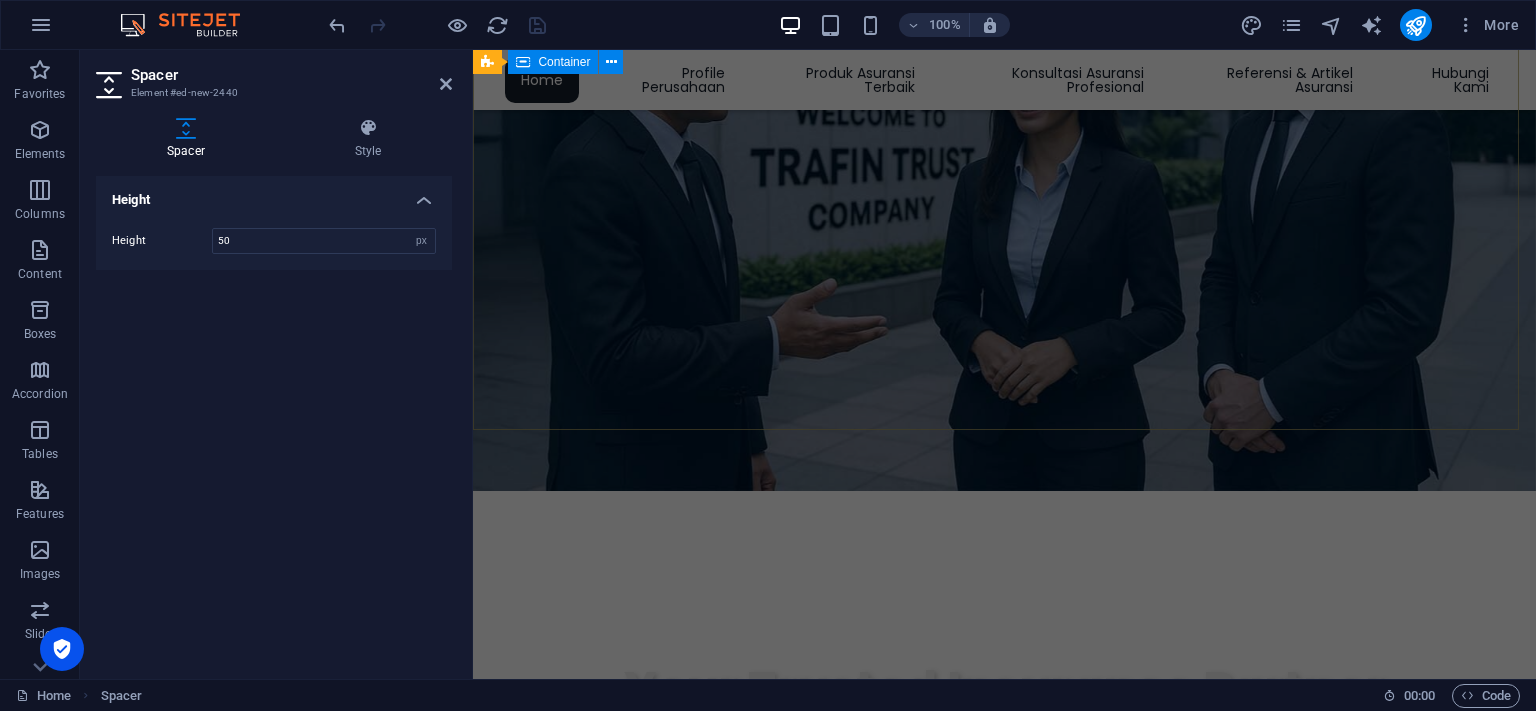 scroll, scrollTop: 0, scrollLeft: 0, axis: both 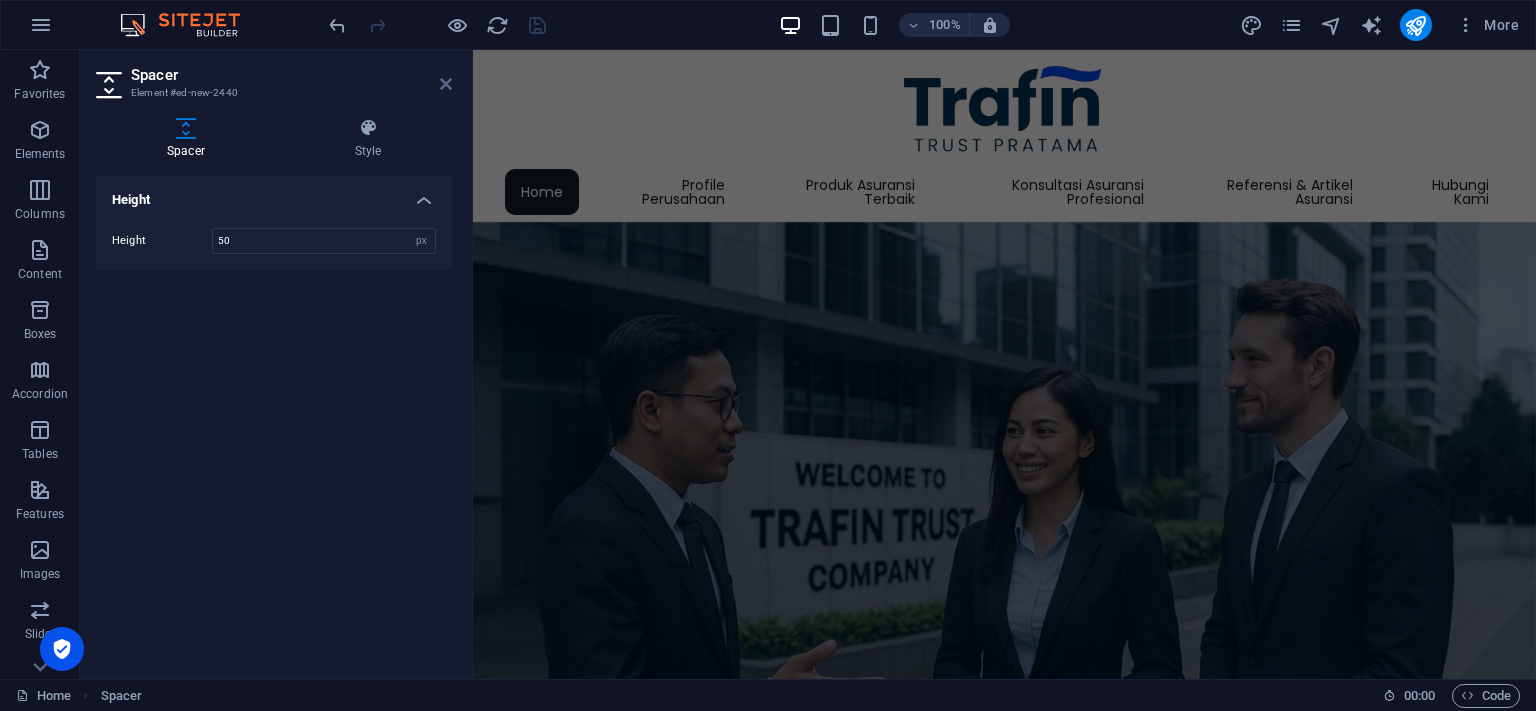 click at bounding box center (446, 84) 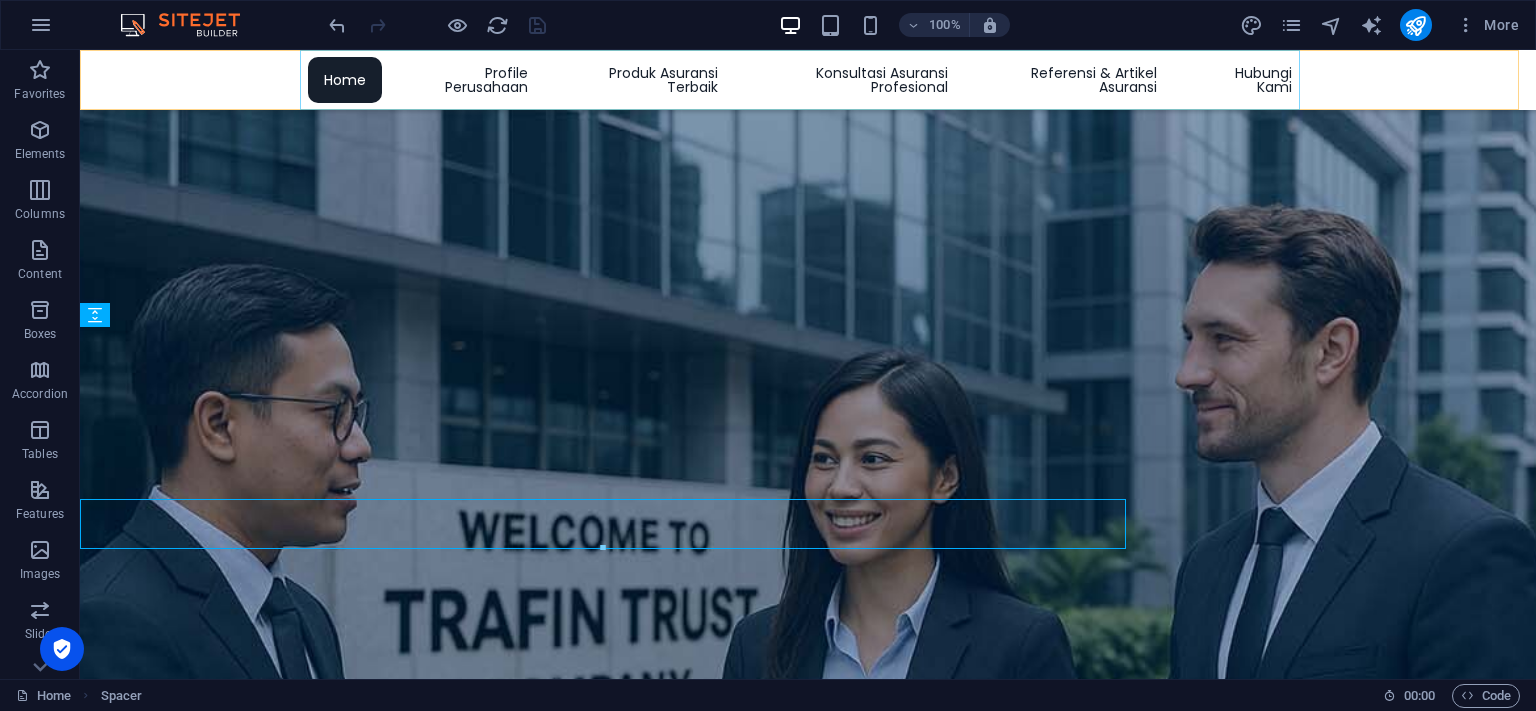 scroll, scrollTop: 3945, scrollLeft: 0, axis: vertical 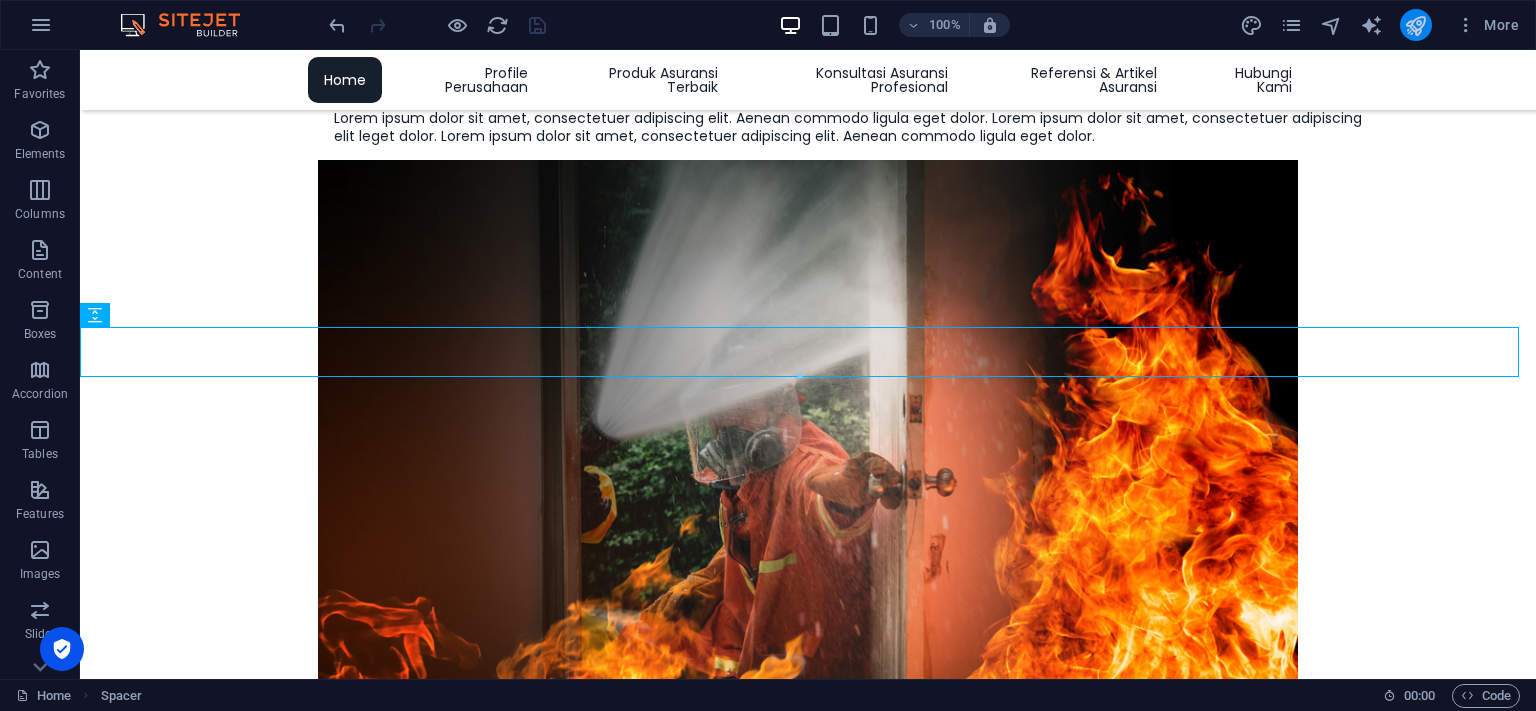 click at bounding box center (1415, 25) 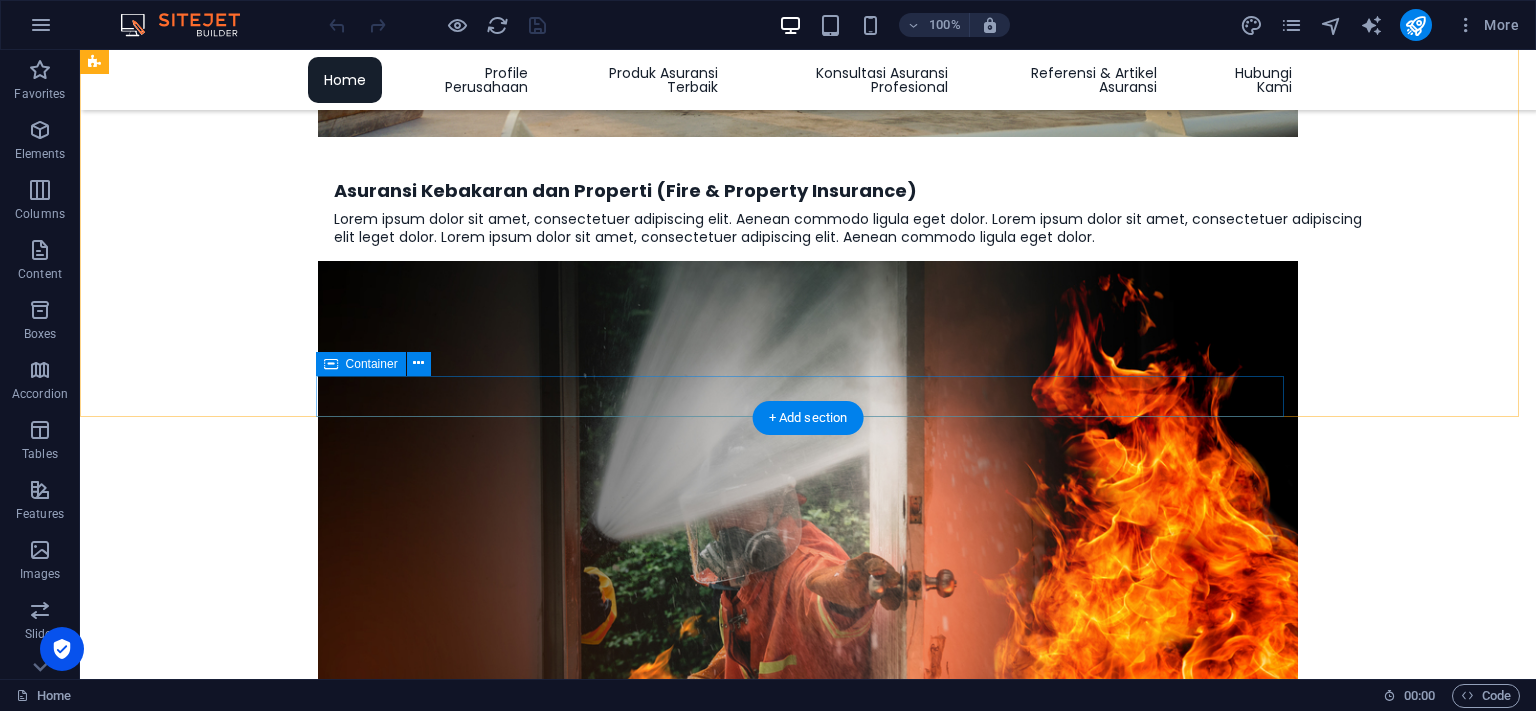 scroll, scrollTop: 3840, scrollLeft: 0, axis: vertical 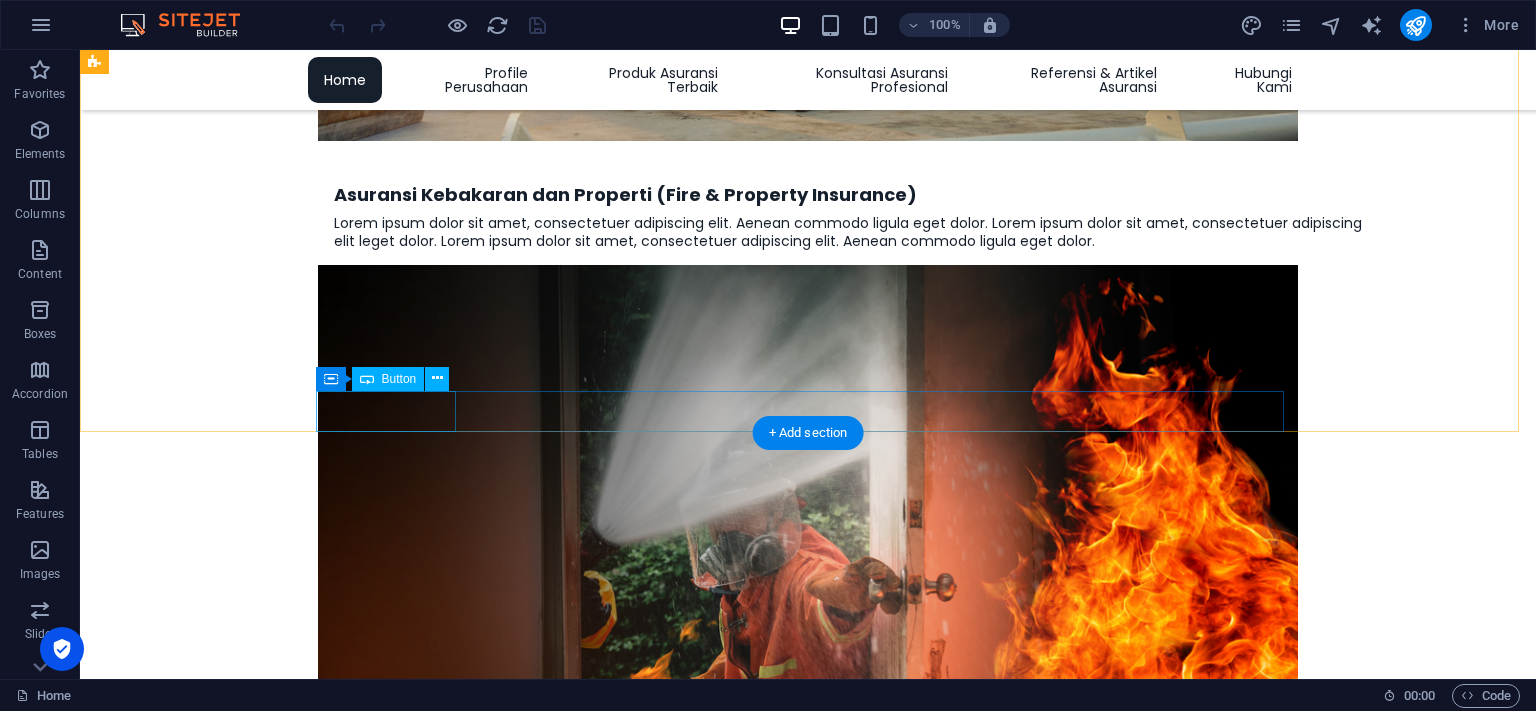 click on "Previous" at bounding box center [580, 5064] 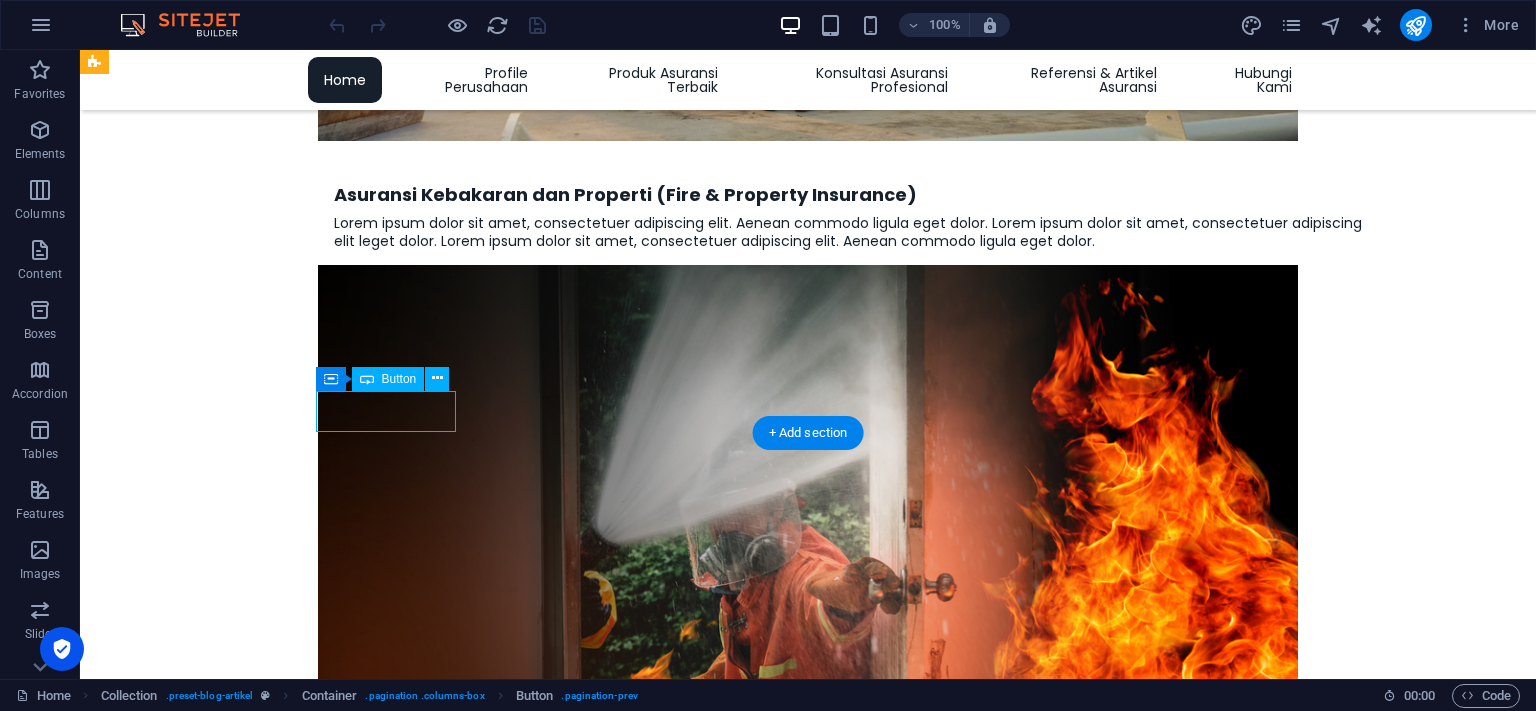 click on "Previous" at bounding box center [580, 5064] 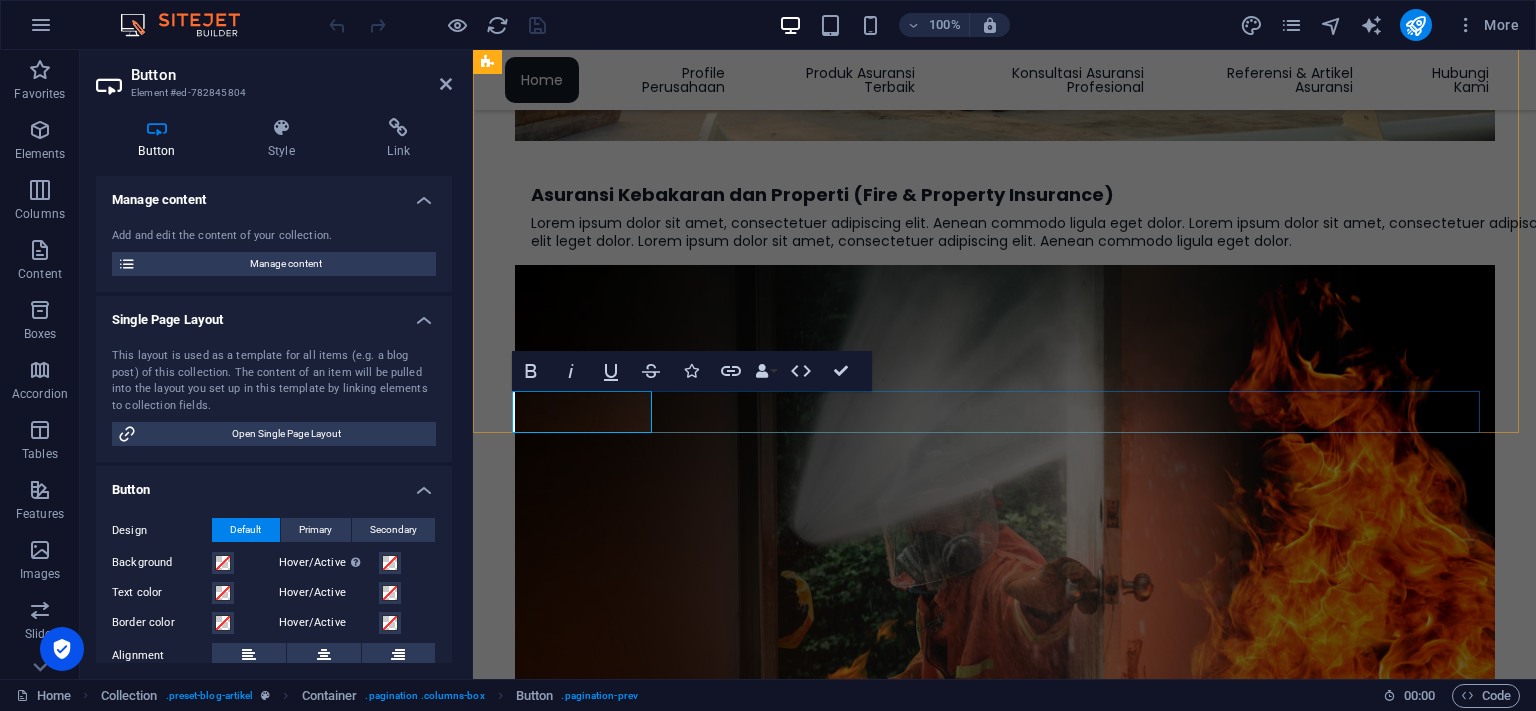 click on "Previous" at bounding box center (973, 5064) 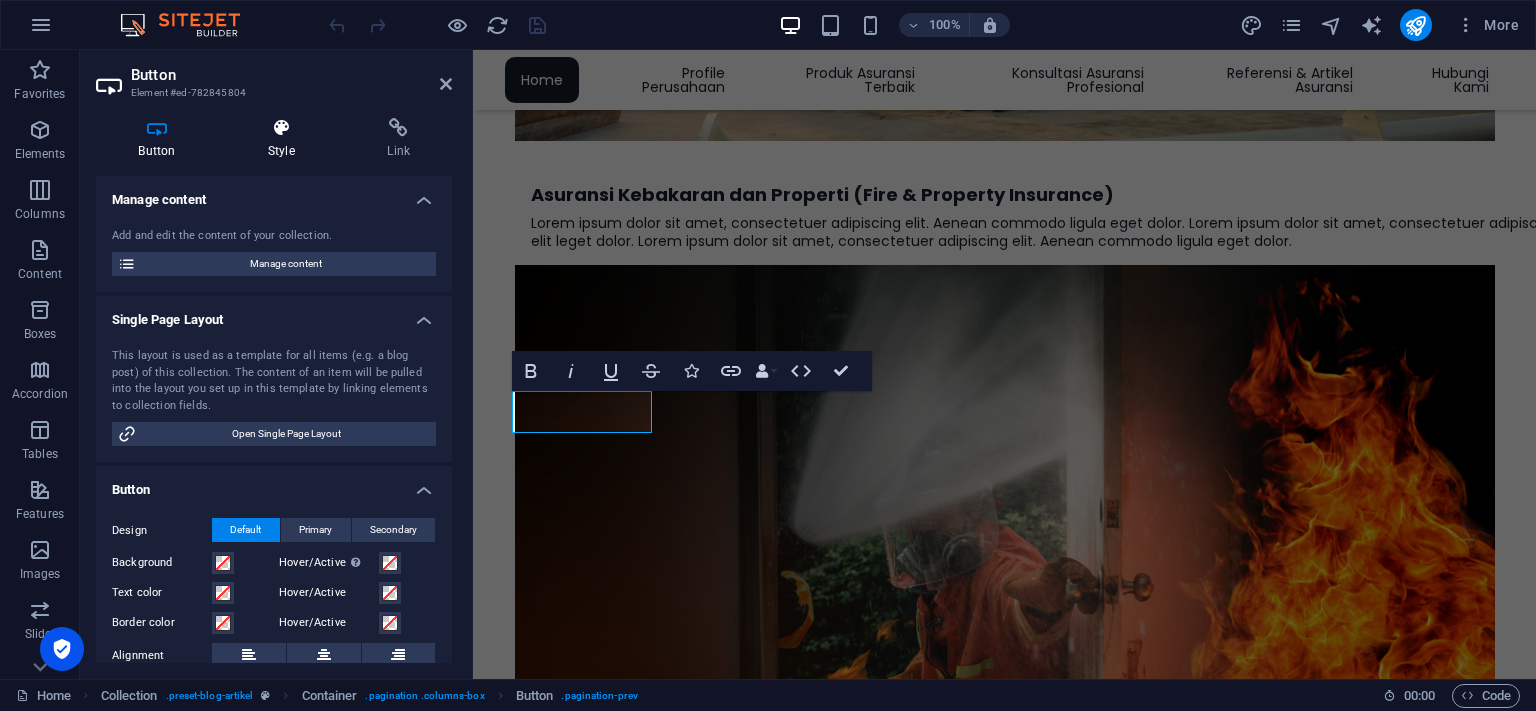 click on "Style" at bounding box center (285, 139) 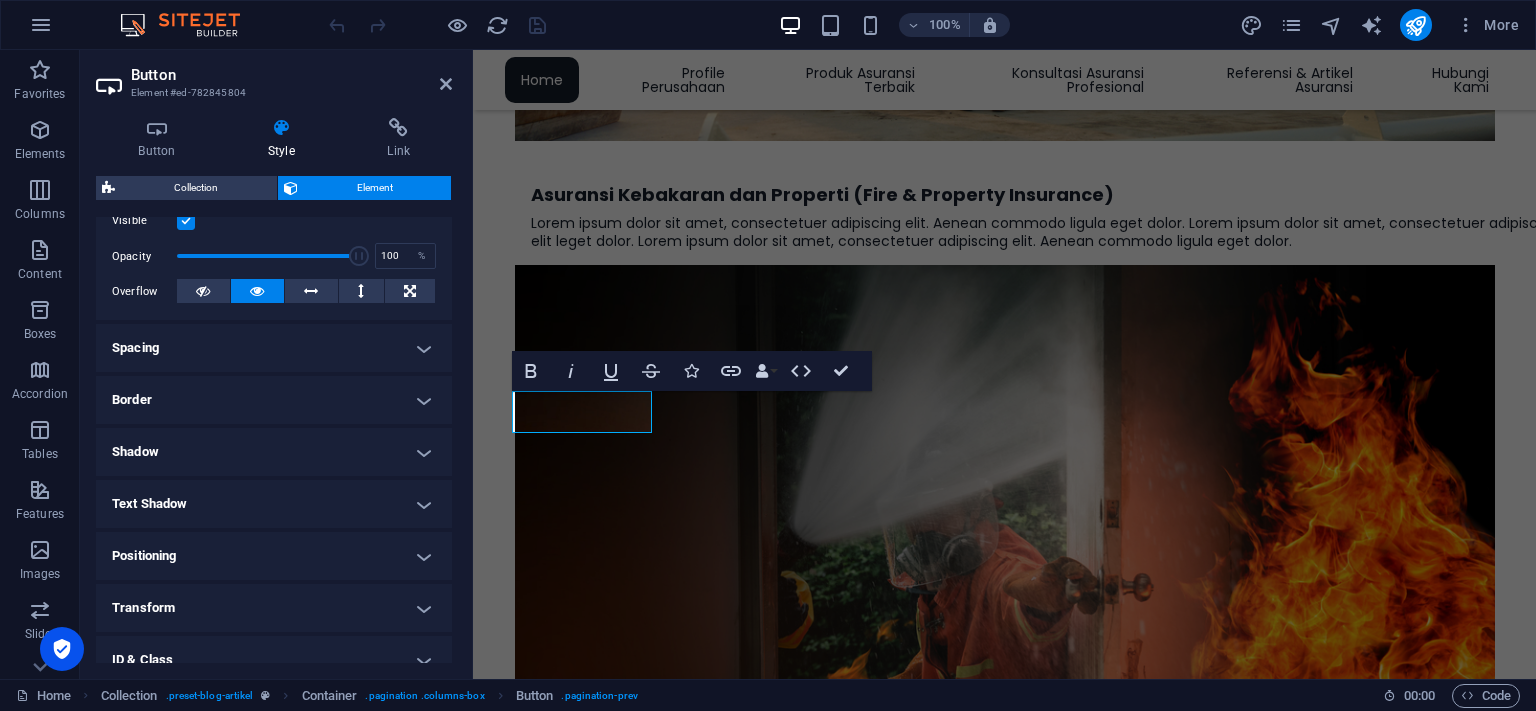 scroll, scrollTop: 398, scrollLeft: 0, axis: vertical 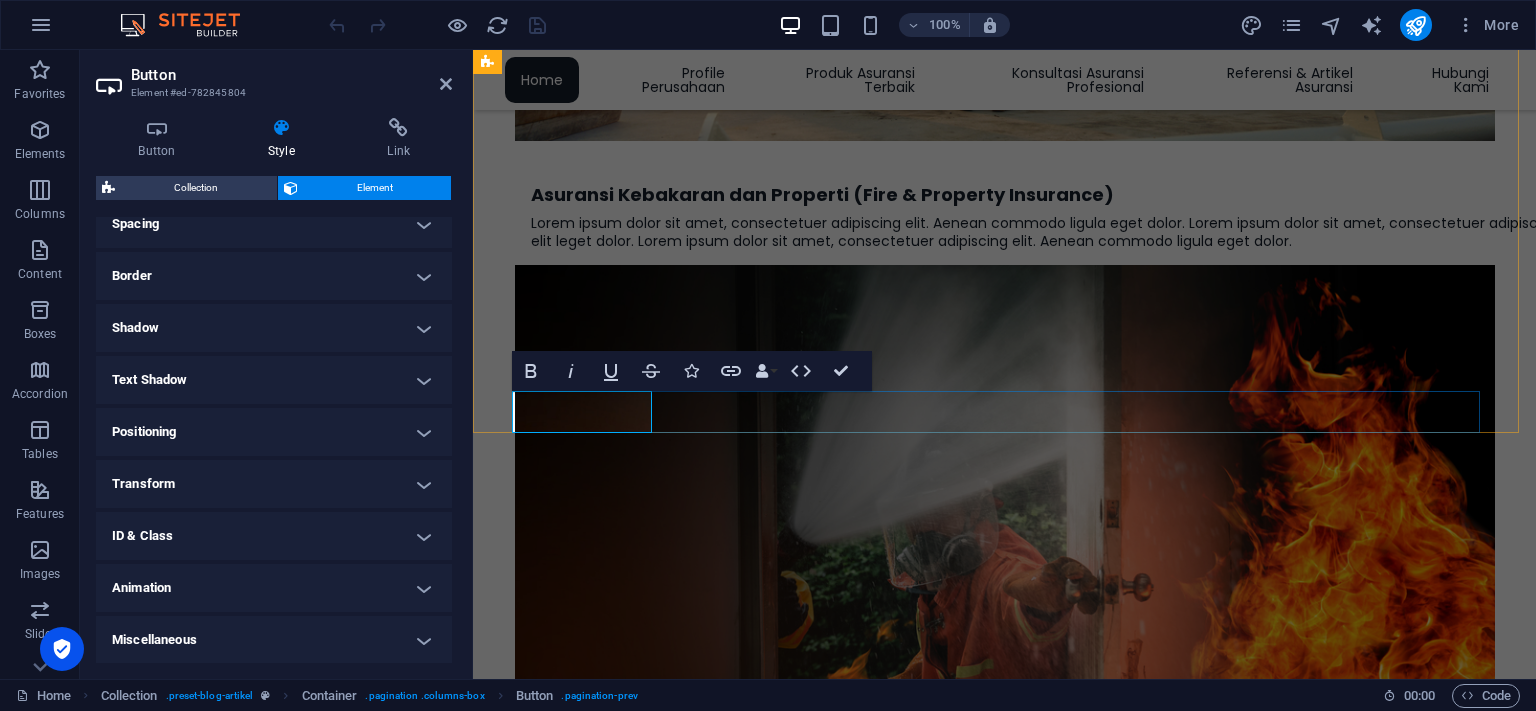 click on "Previous" at bounding box center [973, 5064] 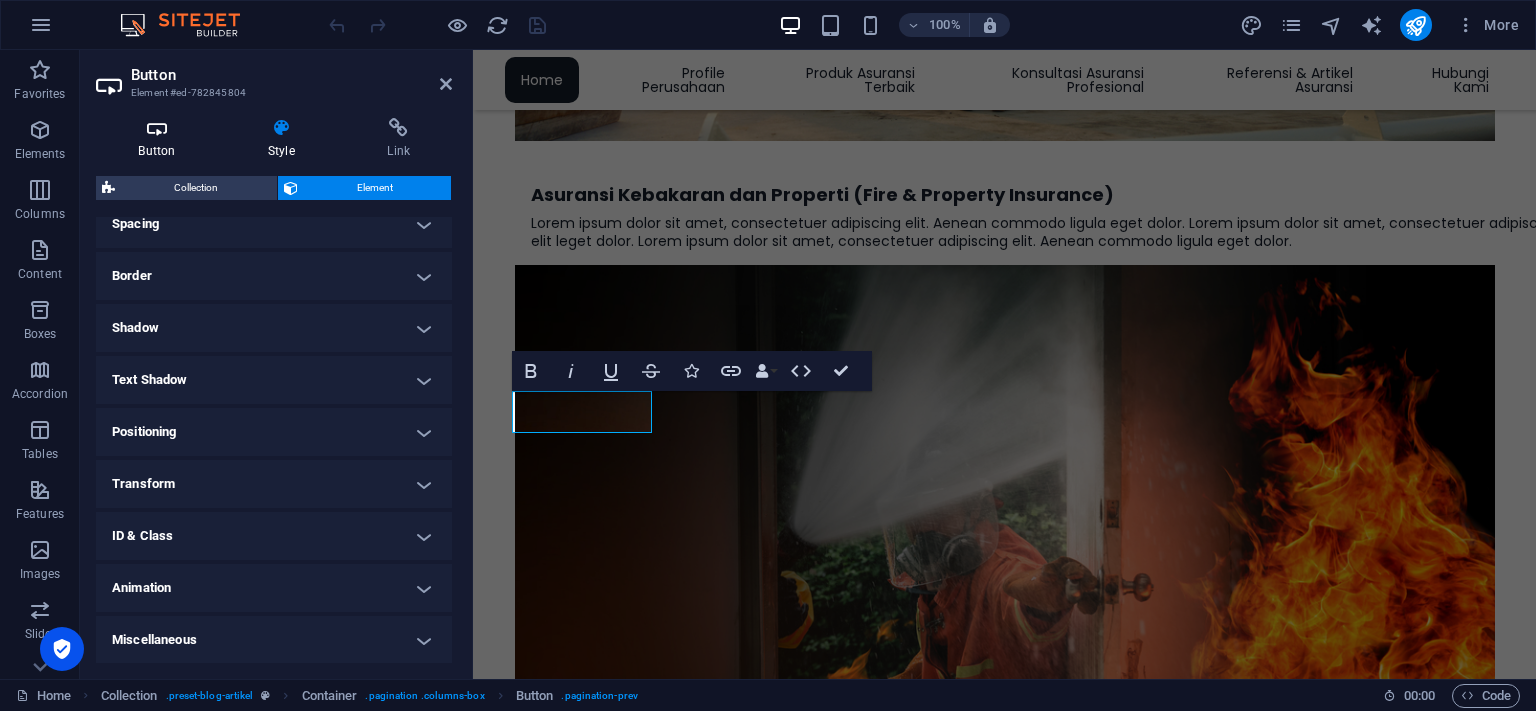 click at bounding box center [157, 128] 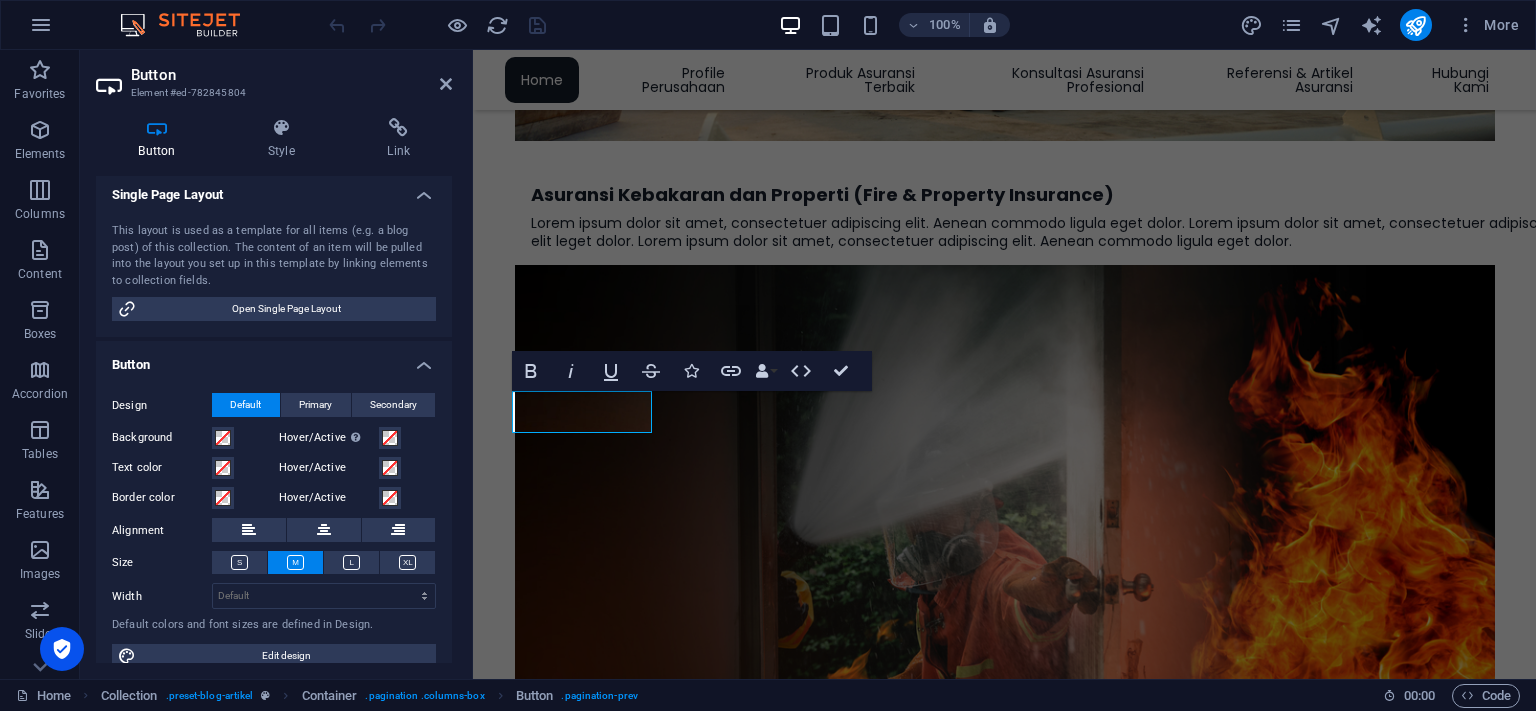scroll, scrollTop: 145, scrollLeft: 0, axis: vertical 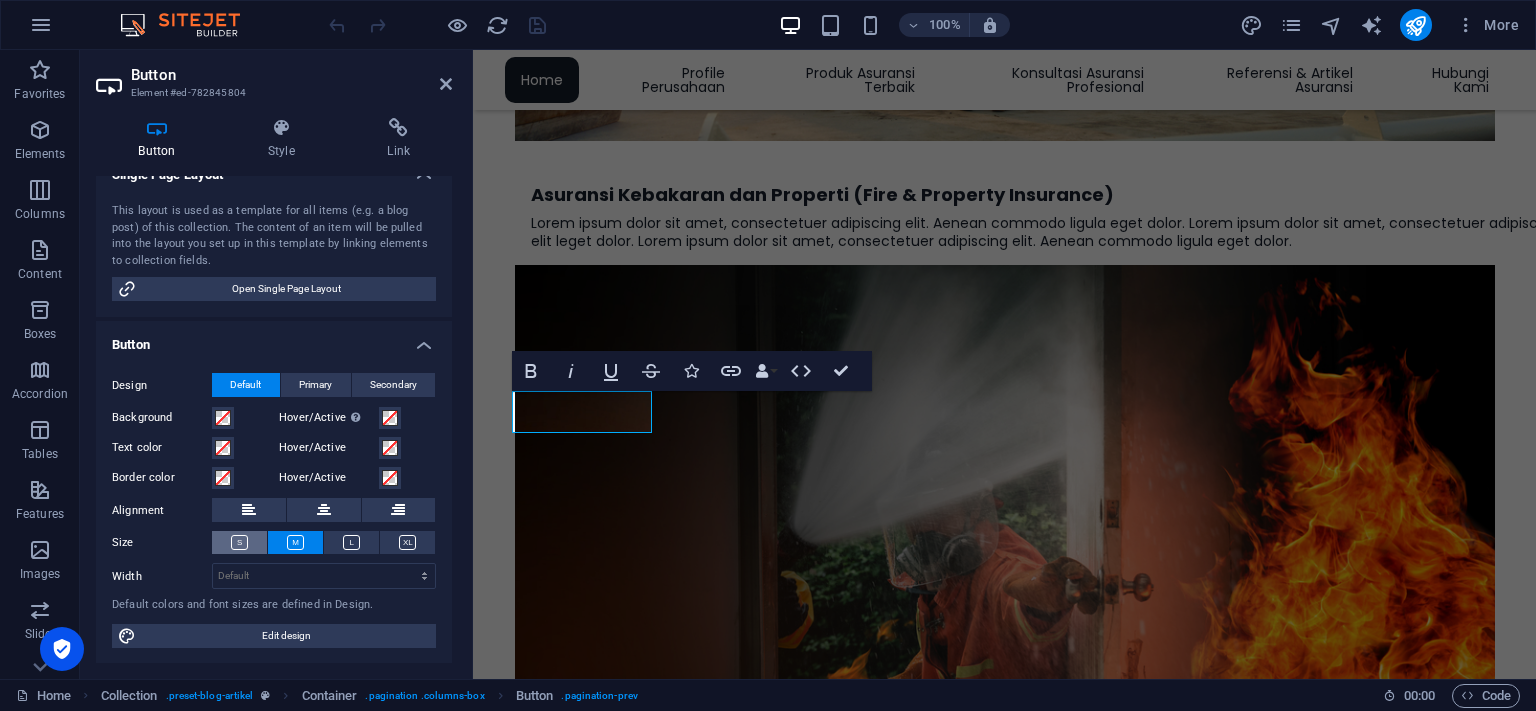 click at bounding box center [239, 542] 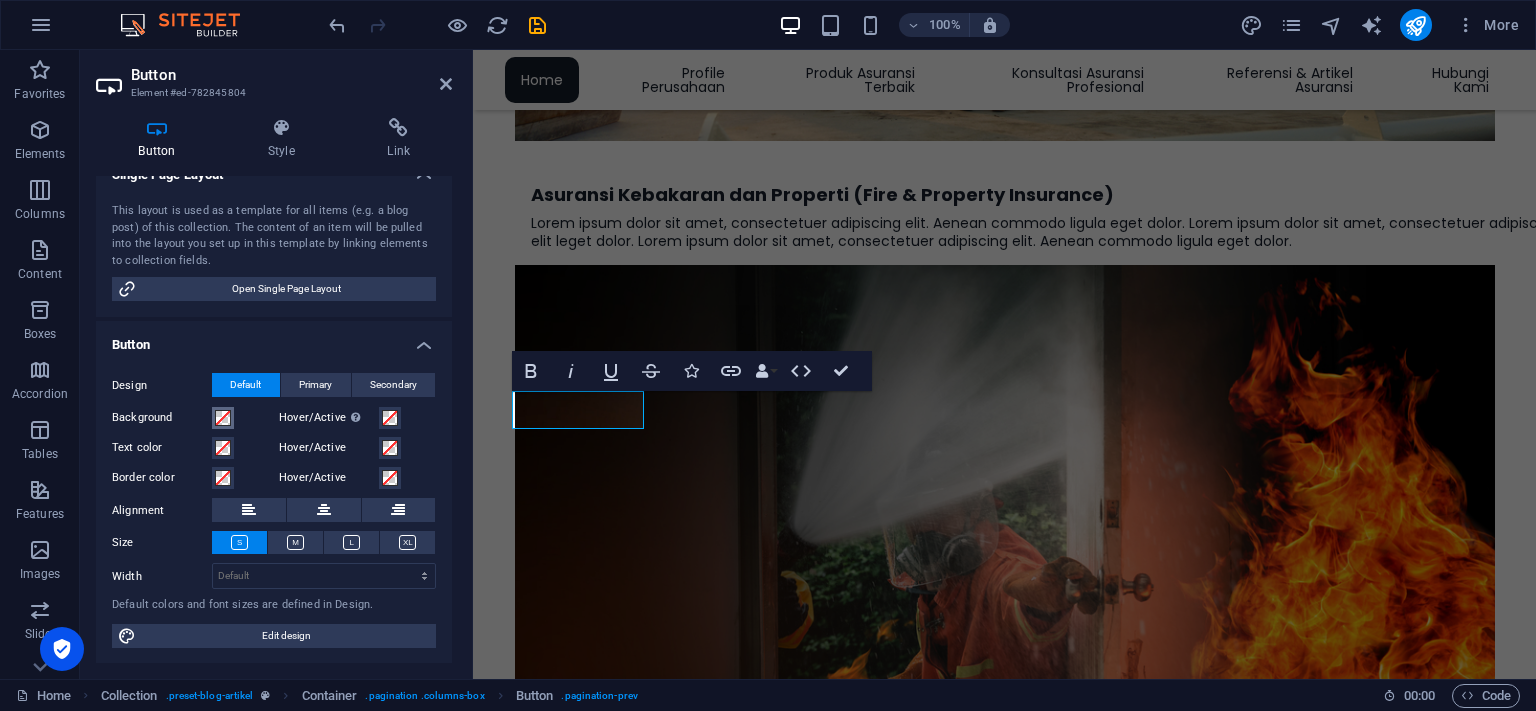click at bounding box center (223, 418) 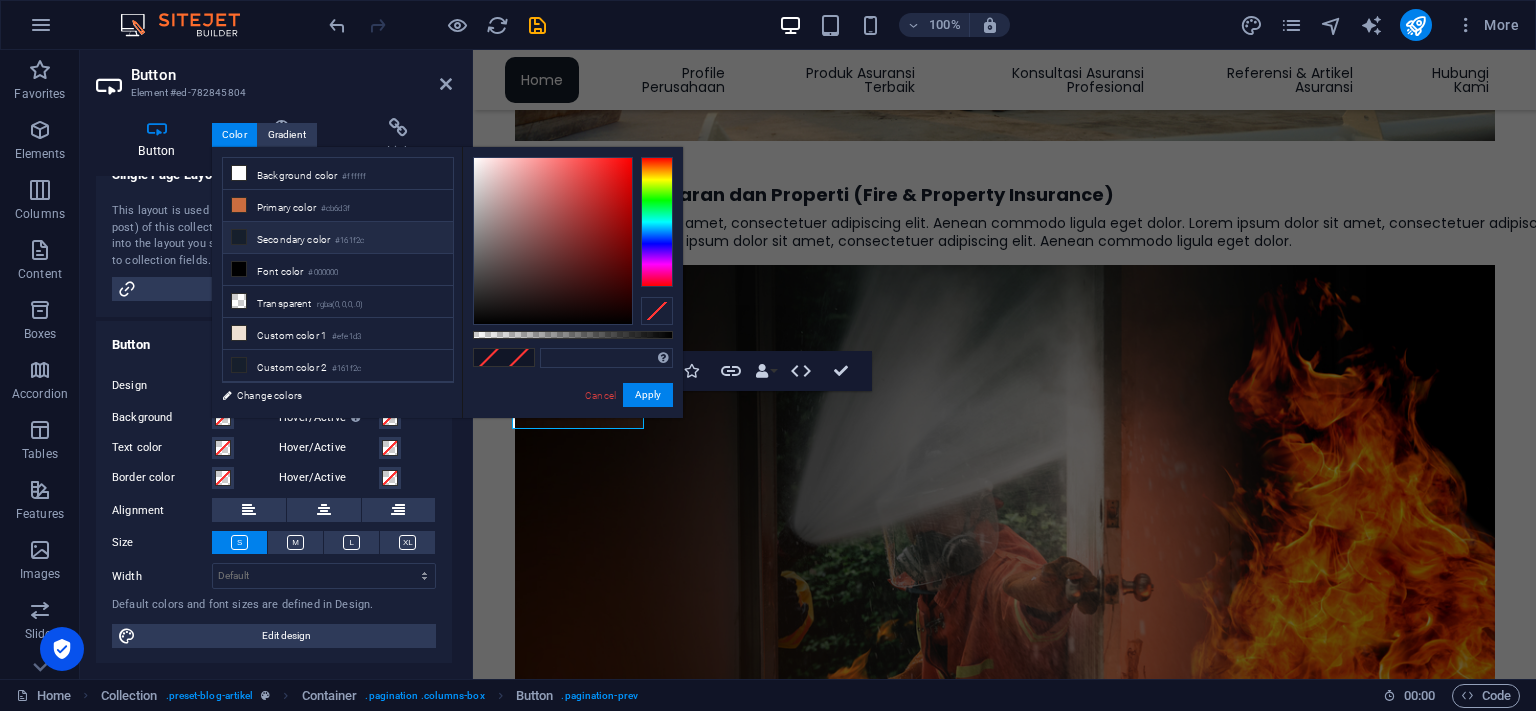 click on "Secondary color
#161f2c" at bounding box center [338, 238] 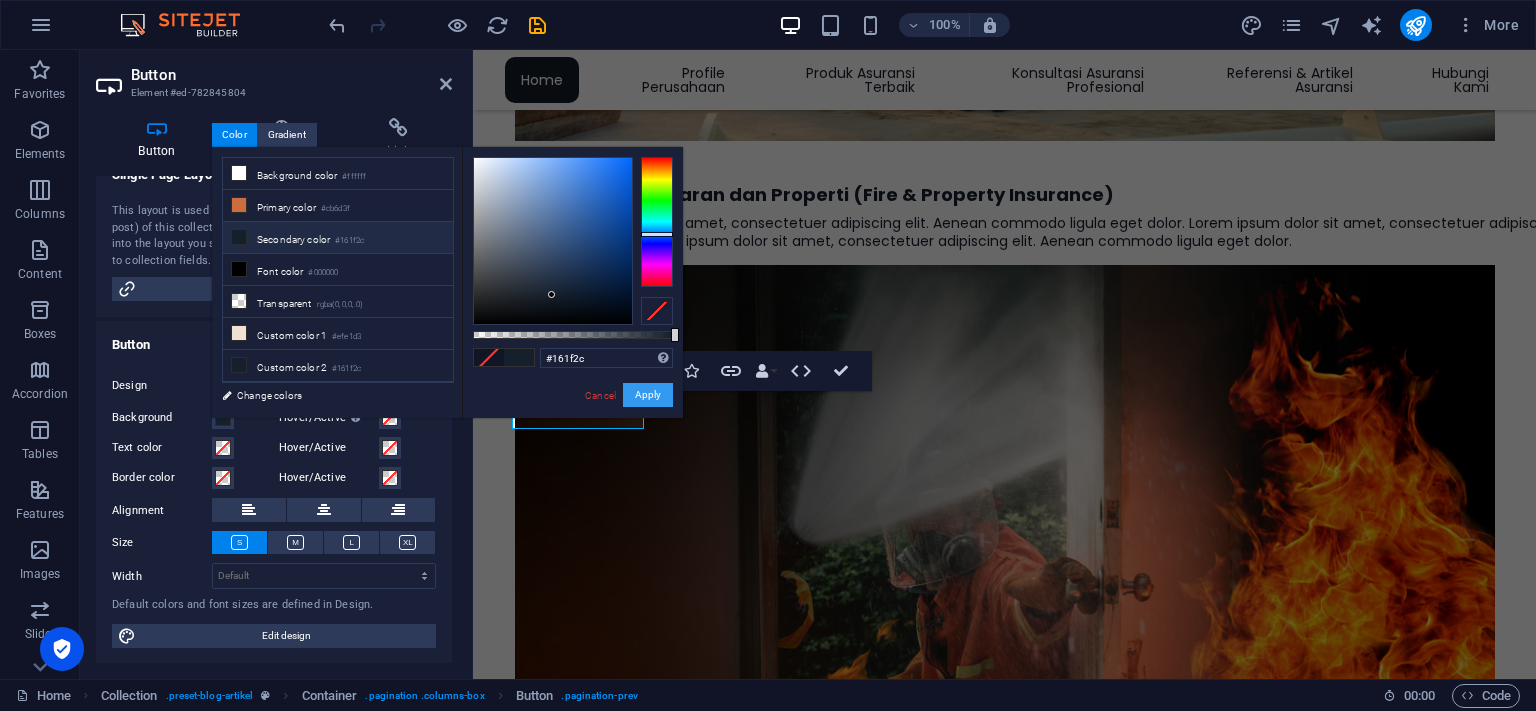 click on "Apply" at bounding box center [648, 395] 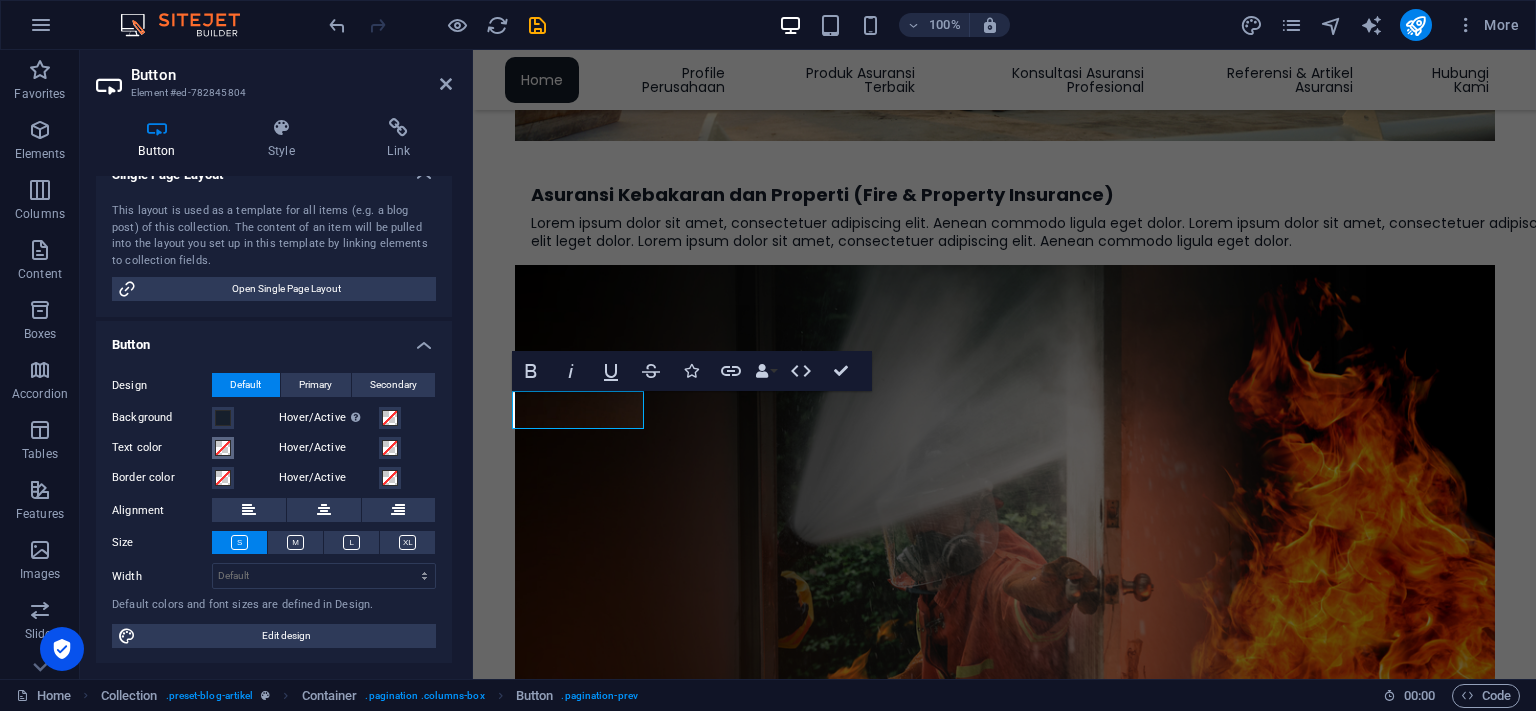 click at bounding box center (223, 448) 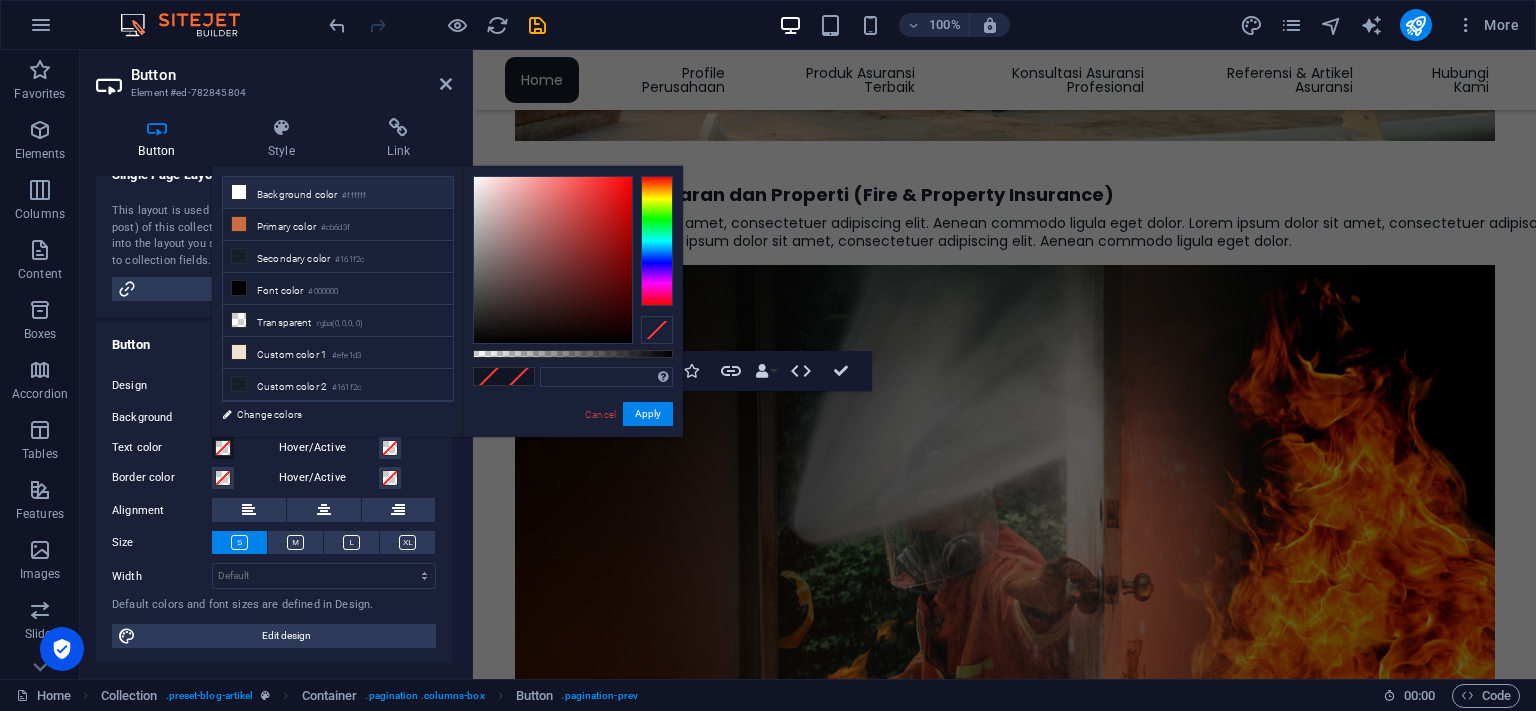 click on "Background color
#ffffff" at bounding box center (338, 193) 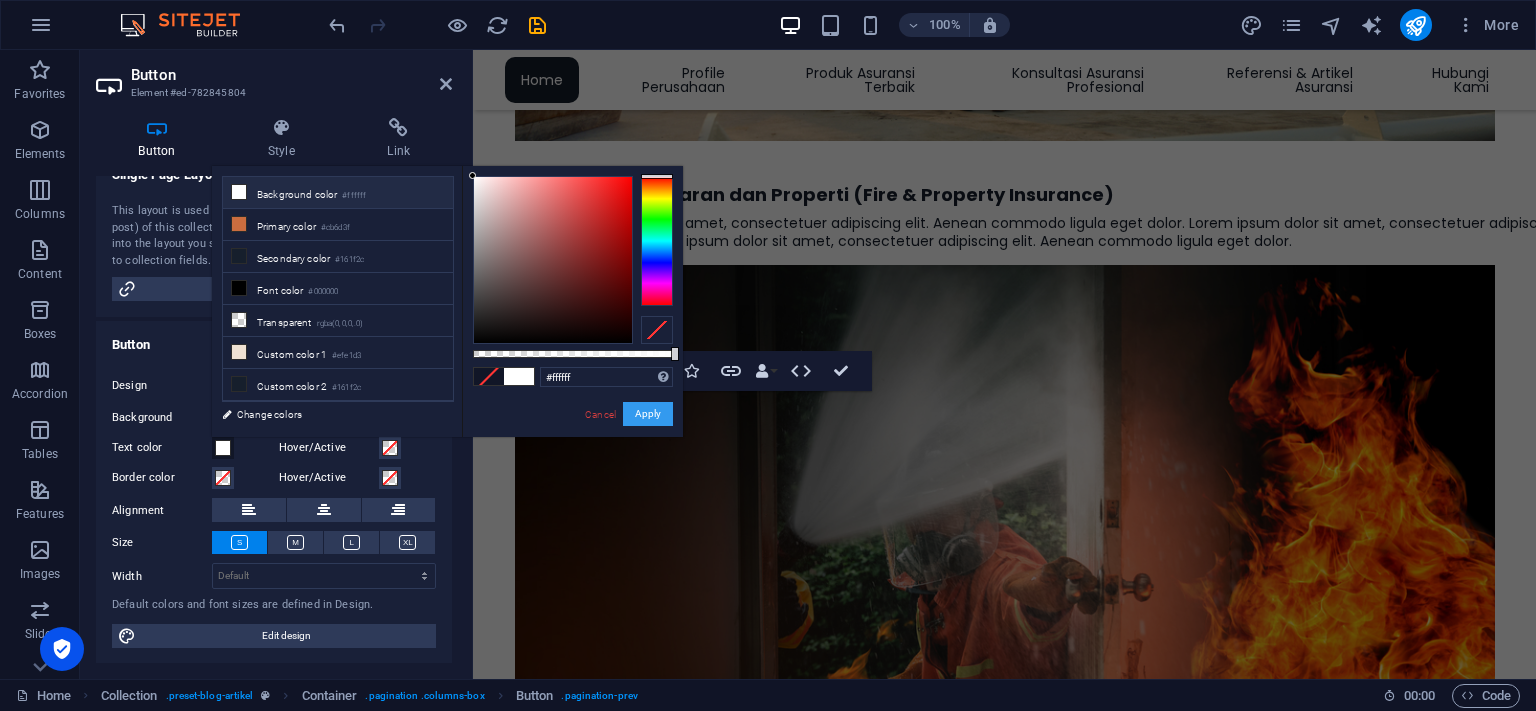 click on "Apply" at bounding box center [648, 414] 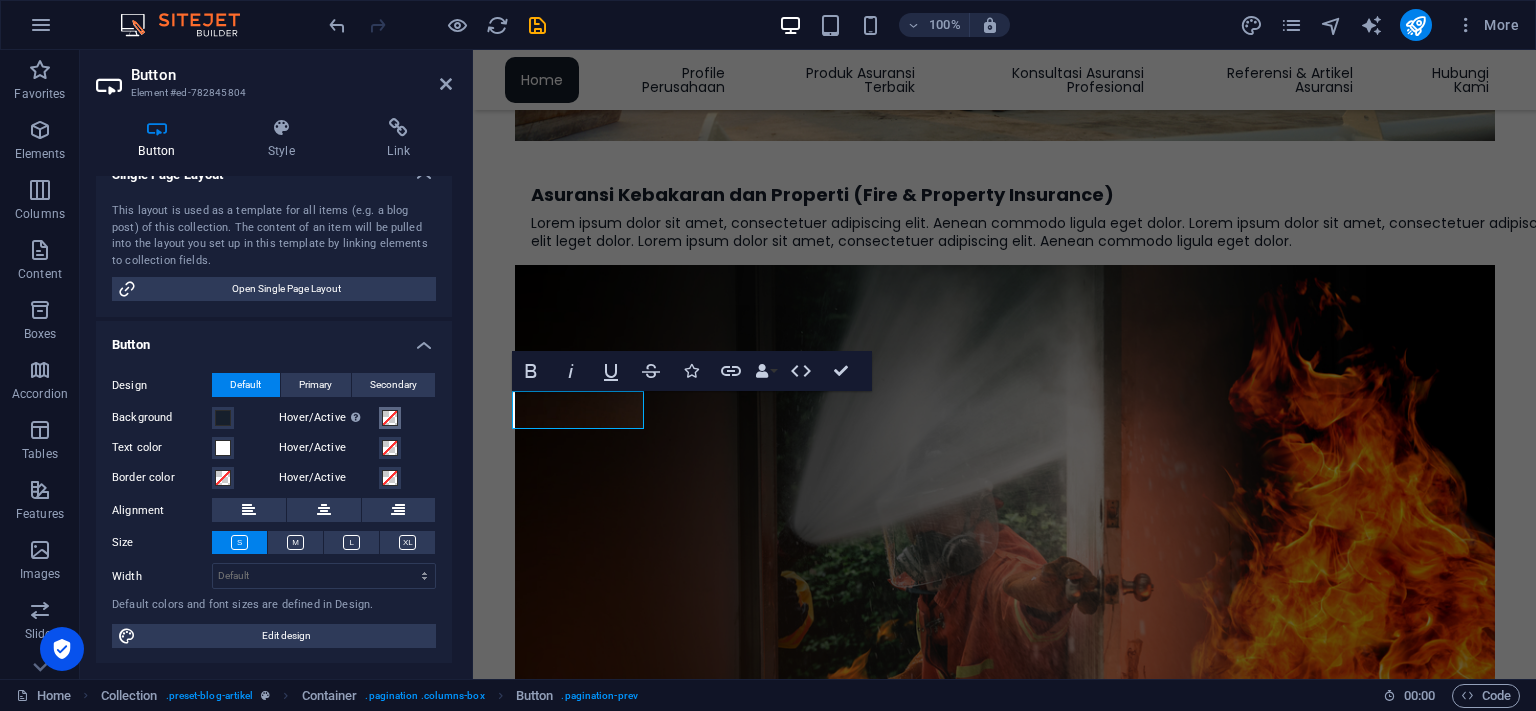 click at bounding box center (390, 418) 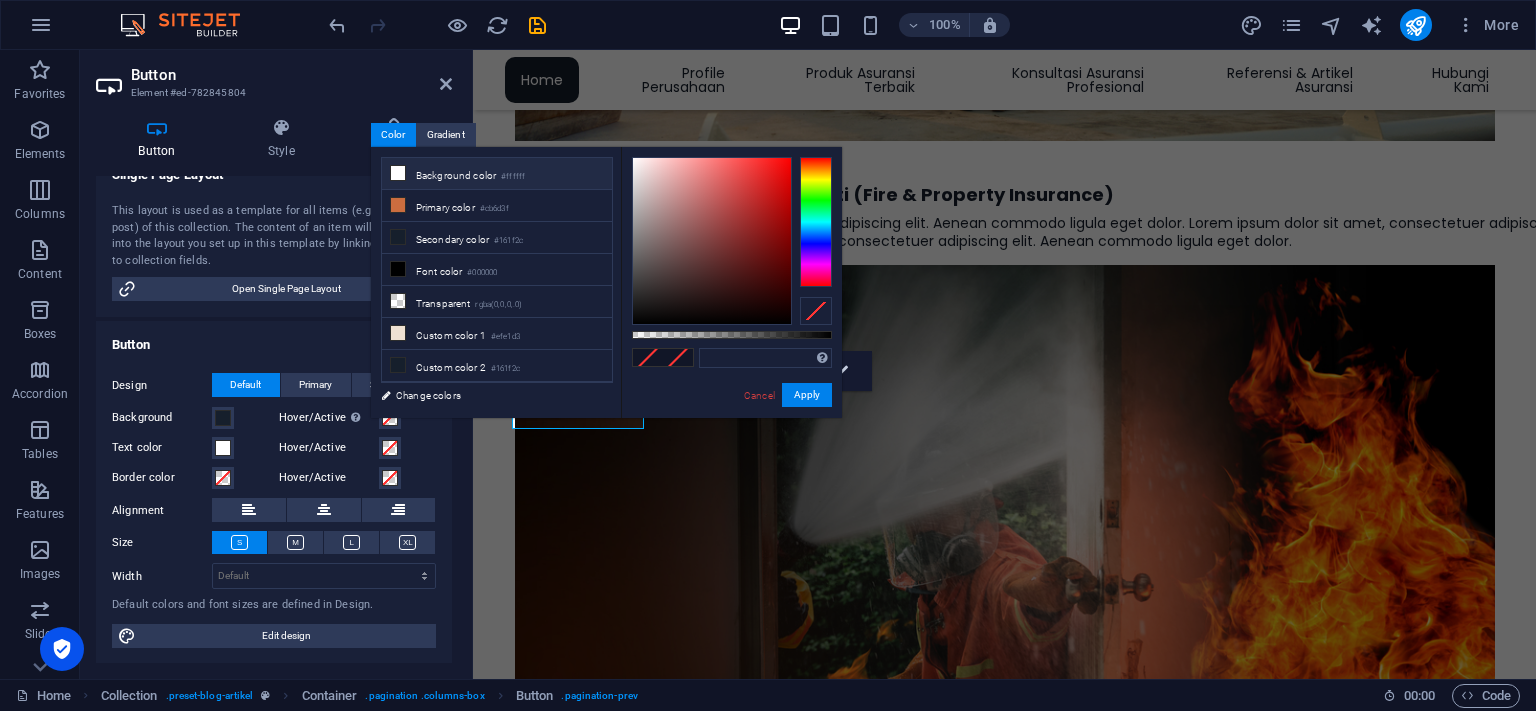 click on "Background color
#ffffff" at bounding box center (497, 174) 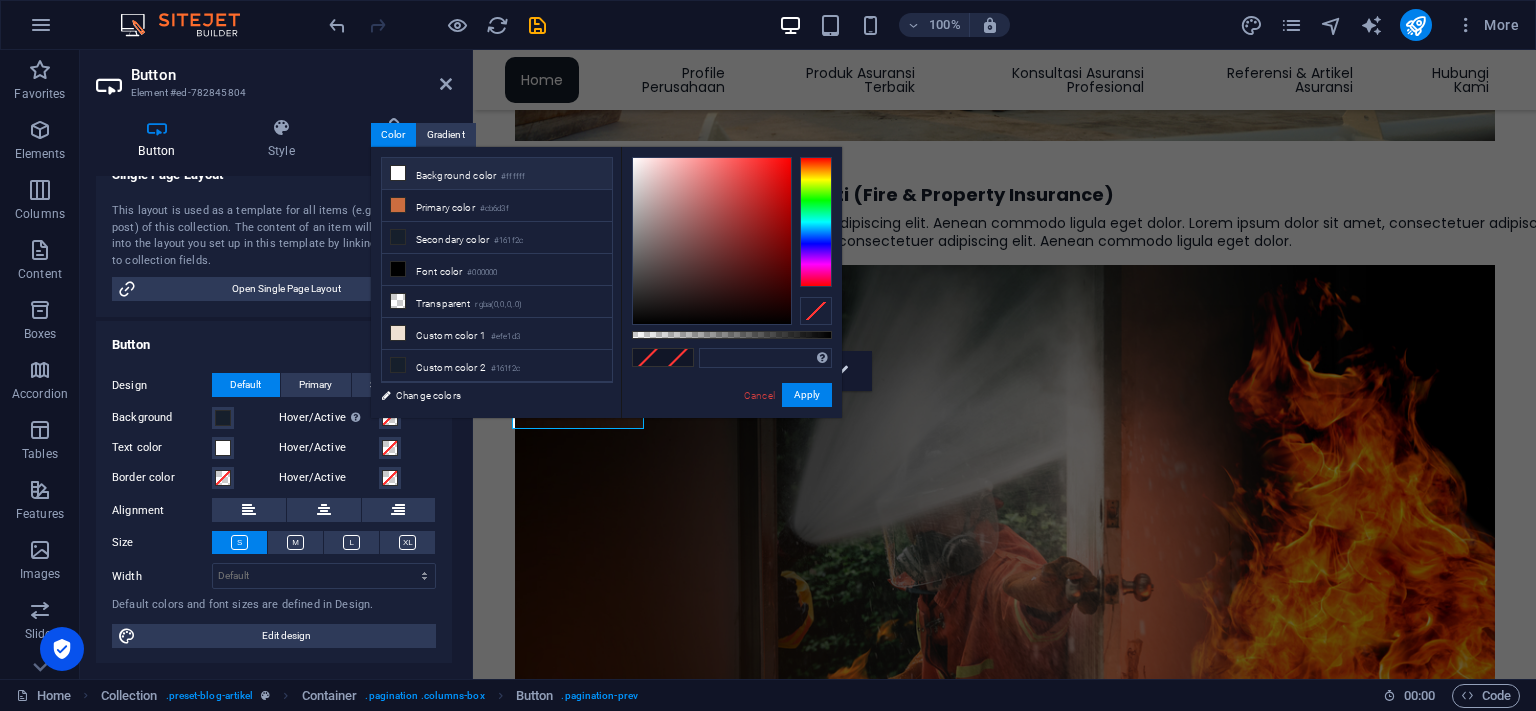 type on "#ffffff" 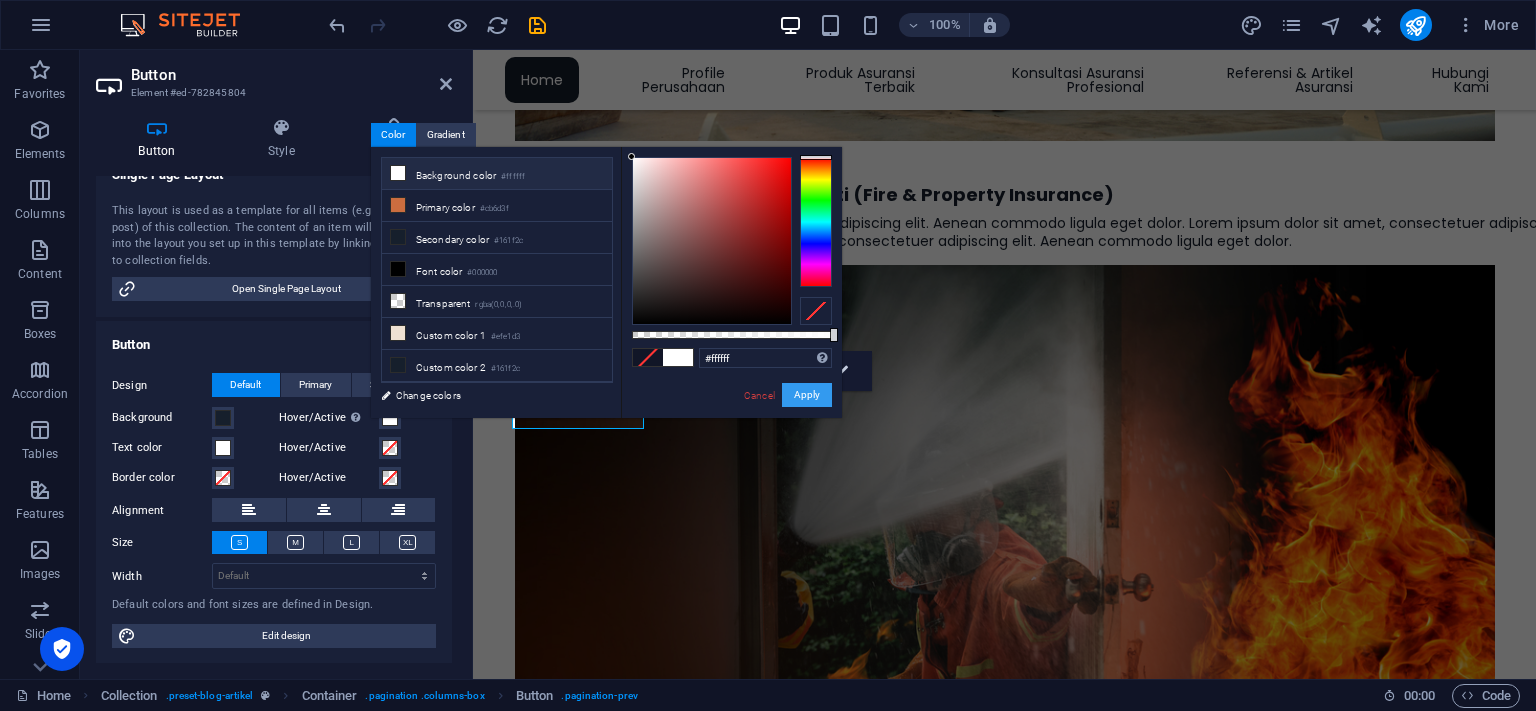 click on "Apply" at bounding box center [807, 395] 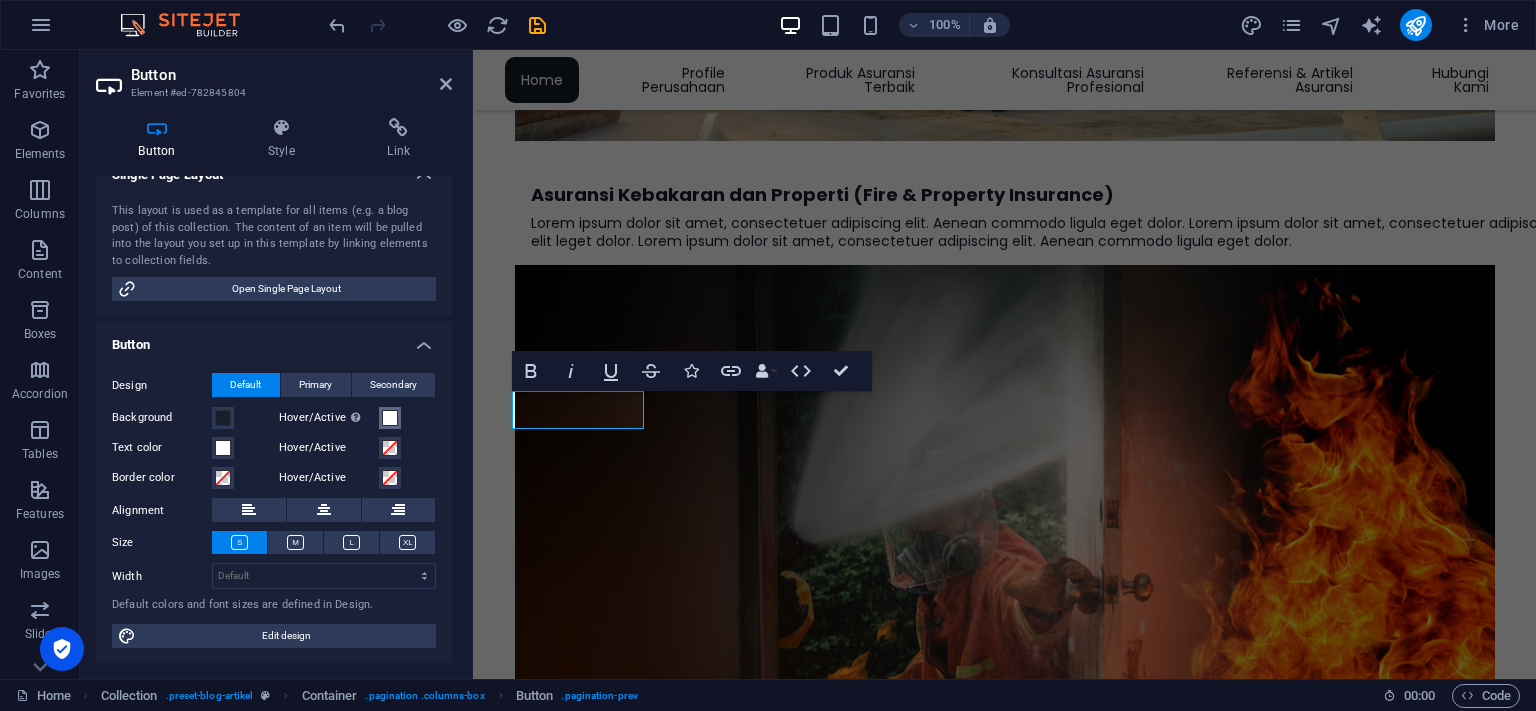 click at bounding box center [390, 418] 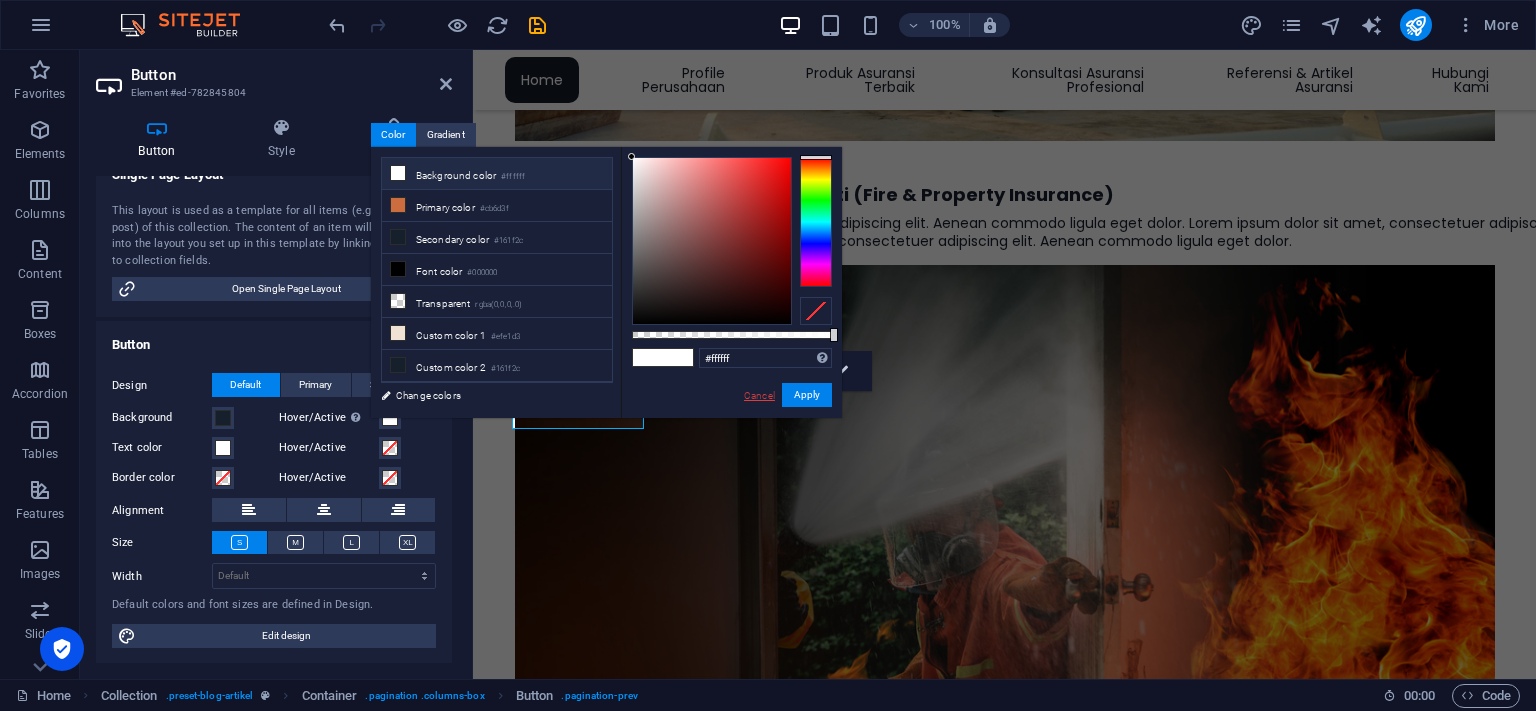 click on "Cancel" at bounding box center [759, 395] 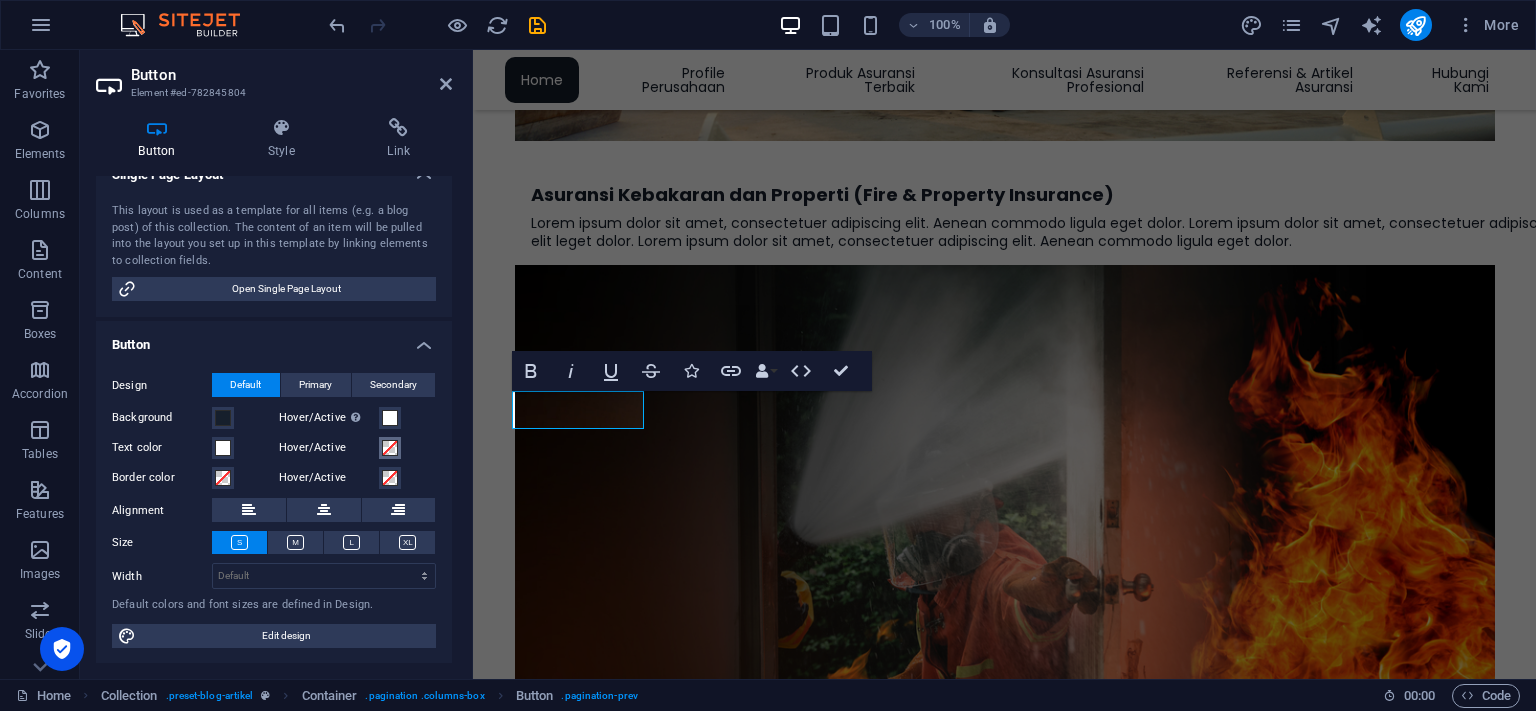 click at bounding box center [390, 448] 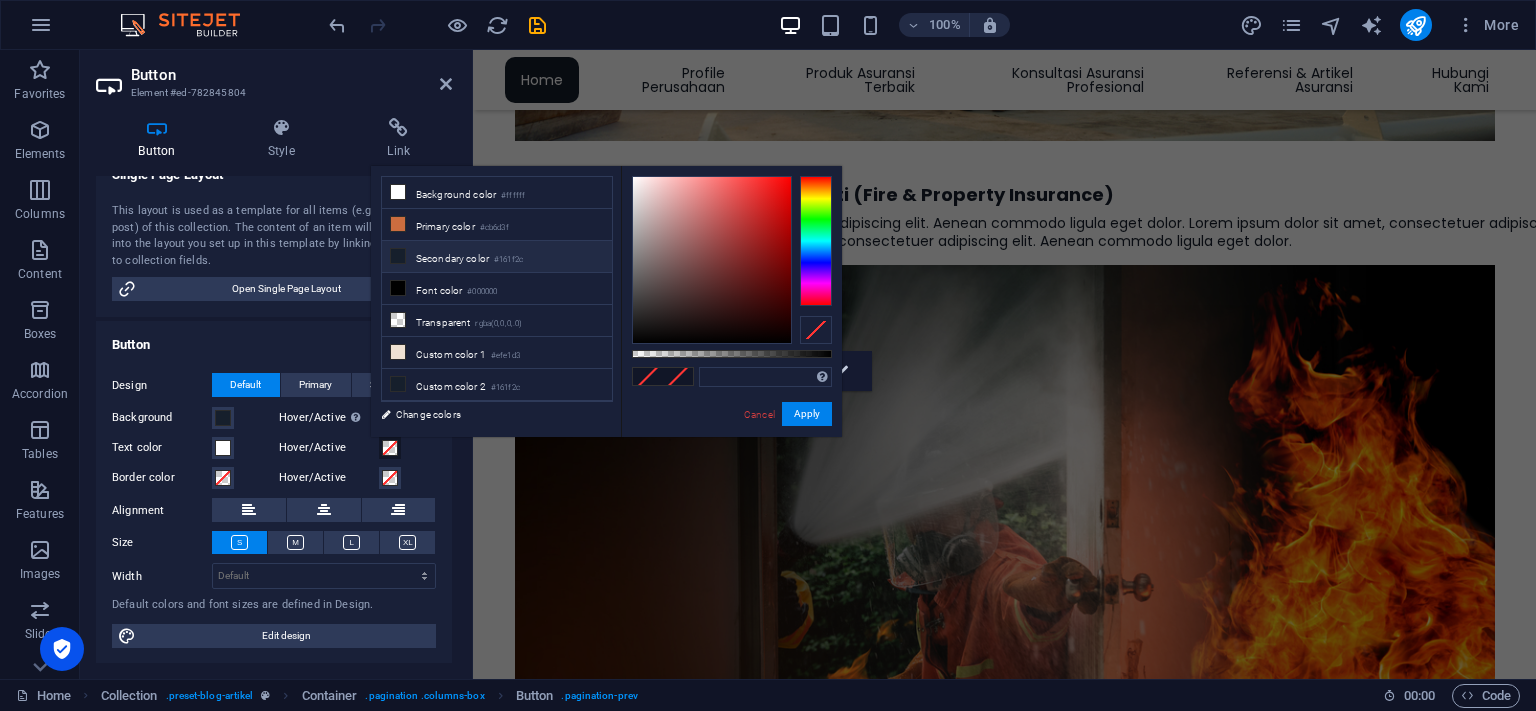 click on "Secondary color
#161f2c" at bounding box center (497, 257) 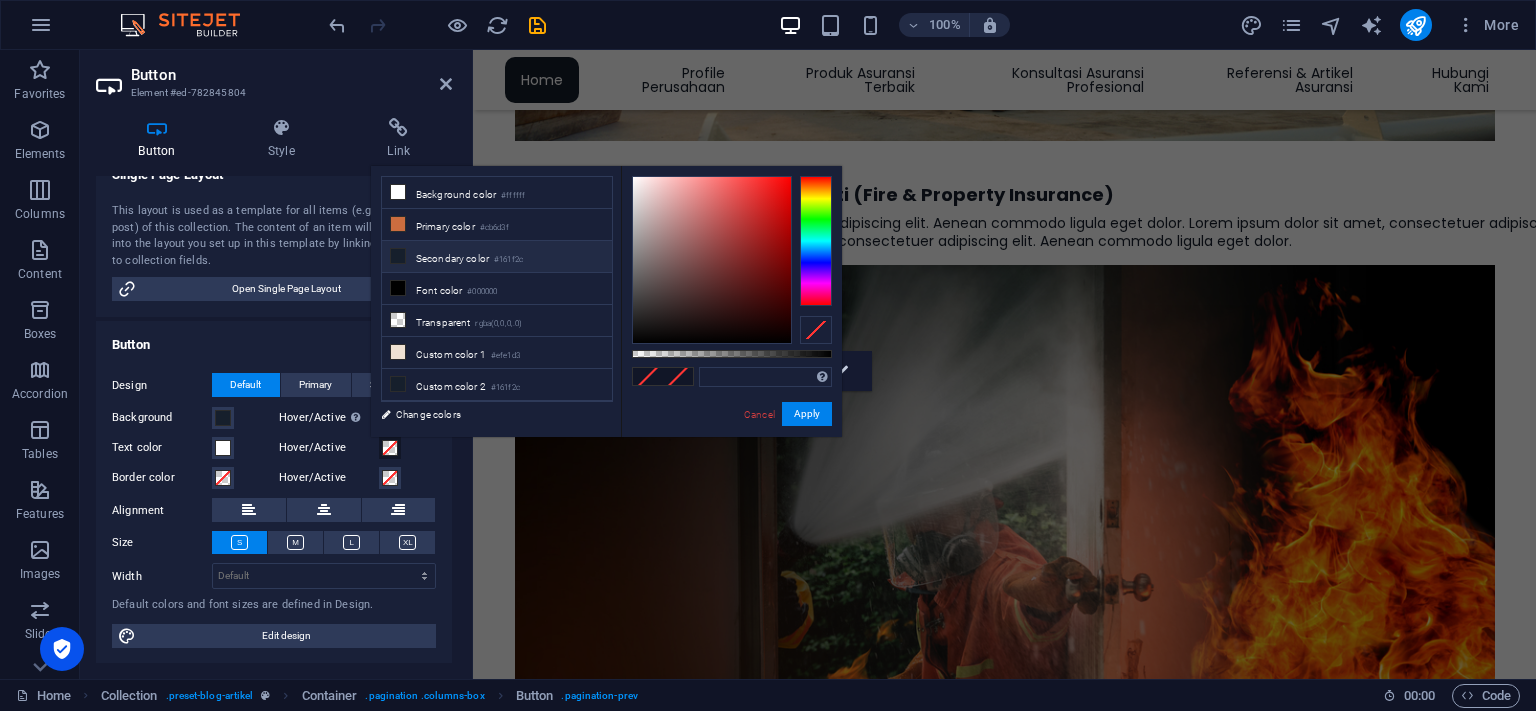 type on "#161f2c" 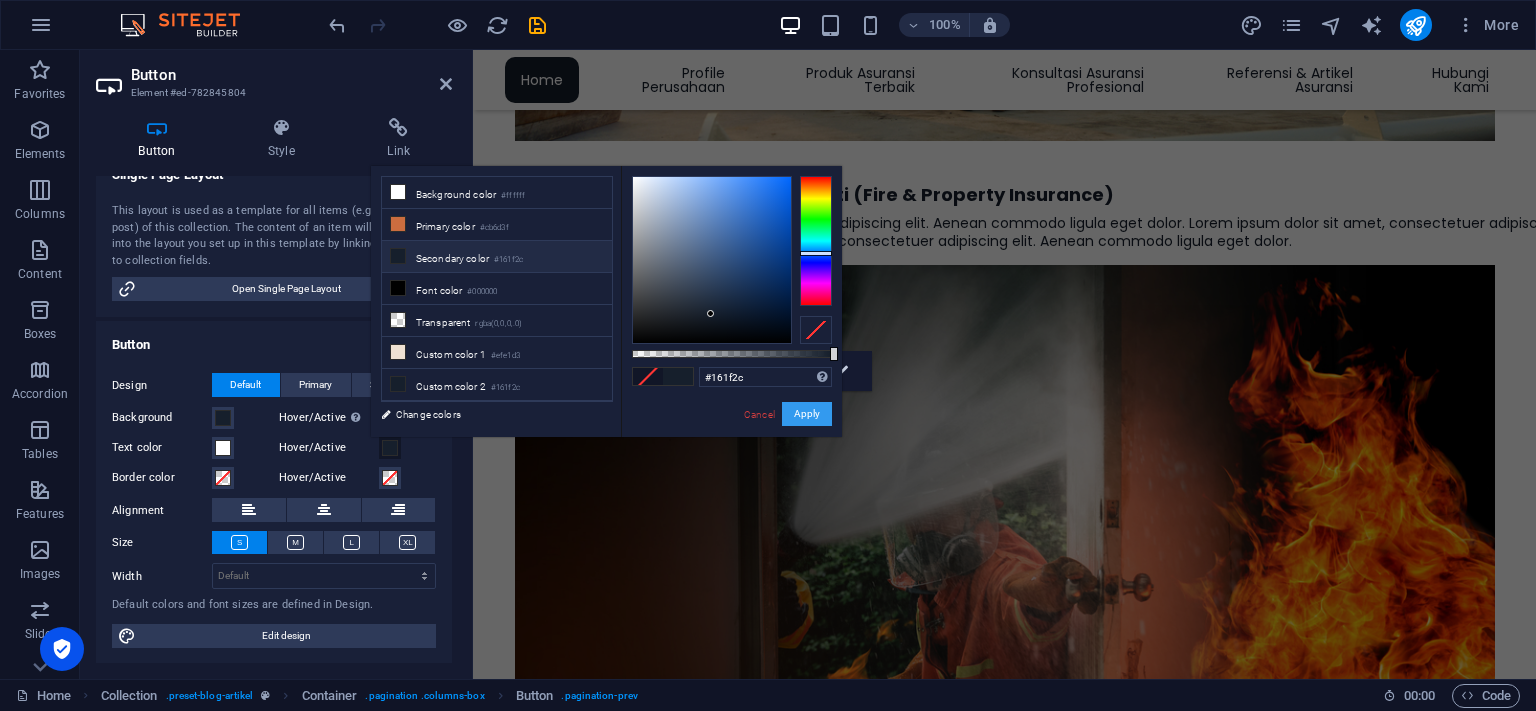 click on "Apply" at bounding box center (807, 414) 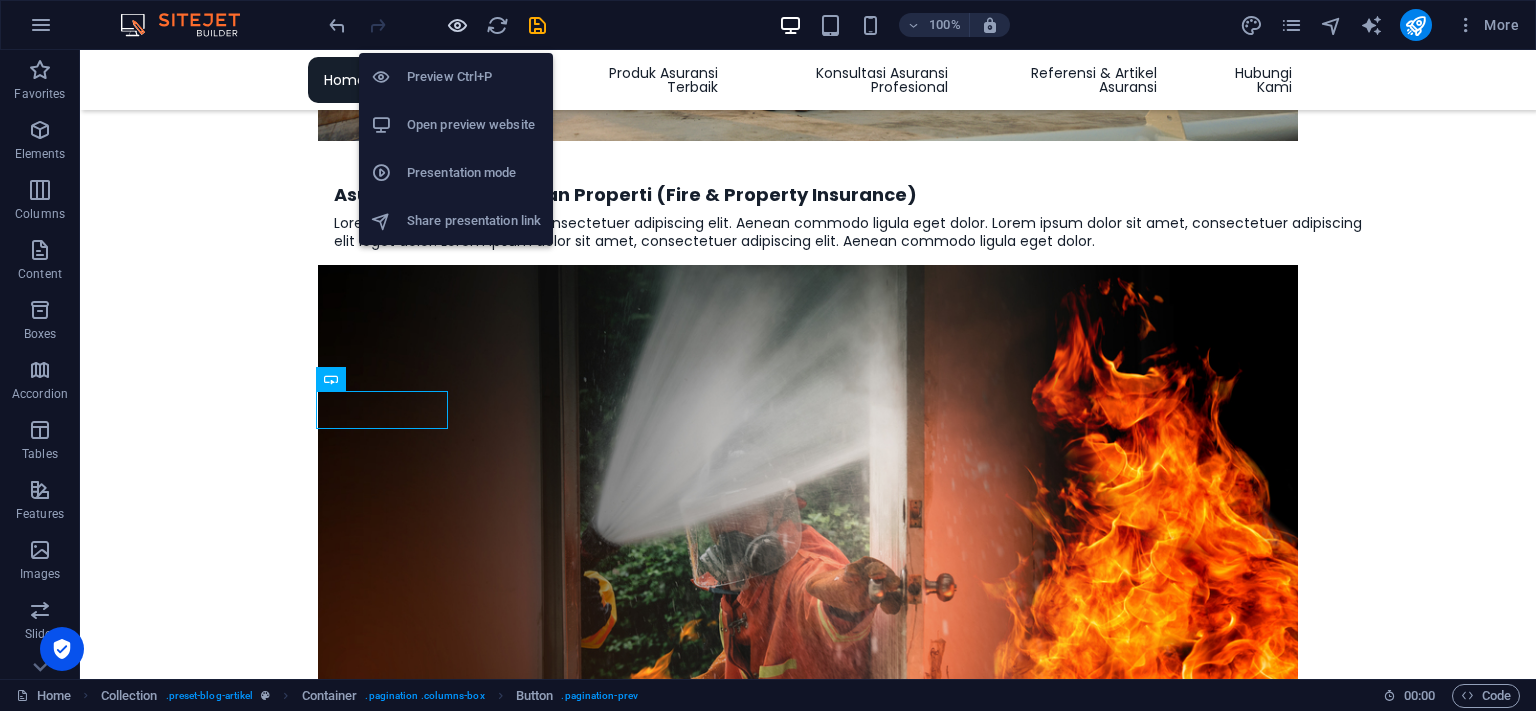 click at bounding box center [457, 25] 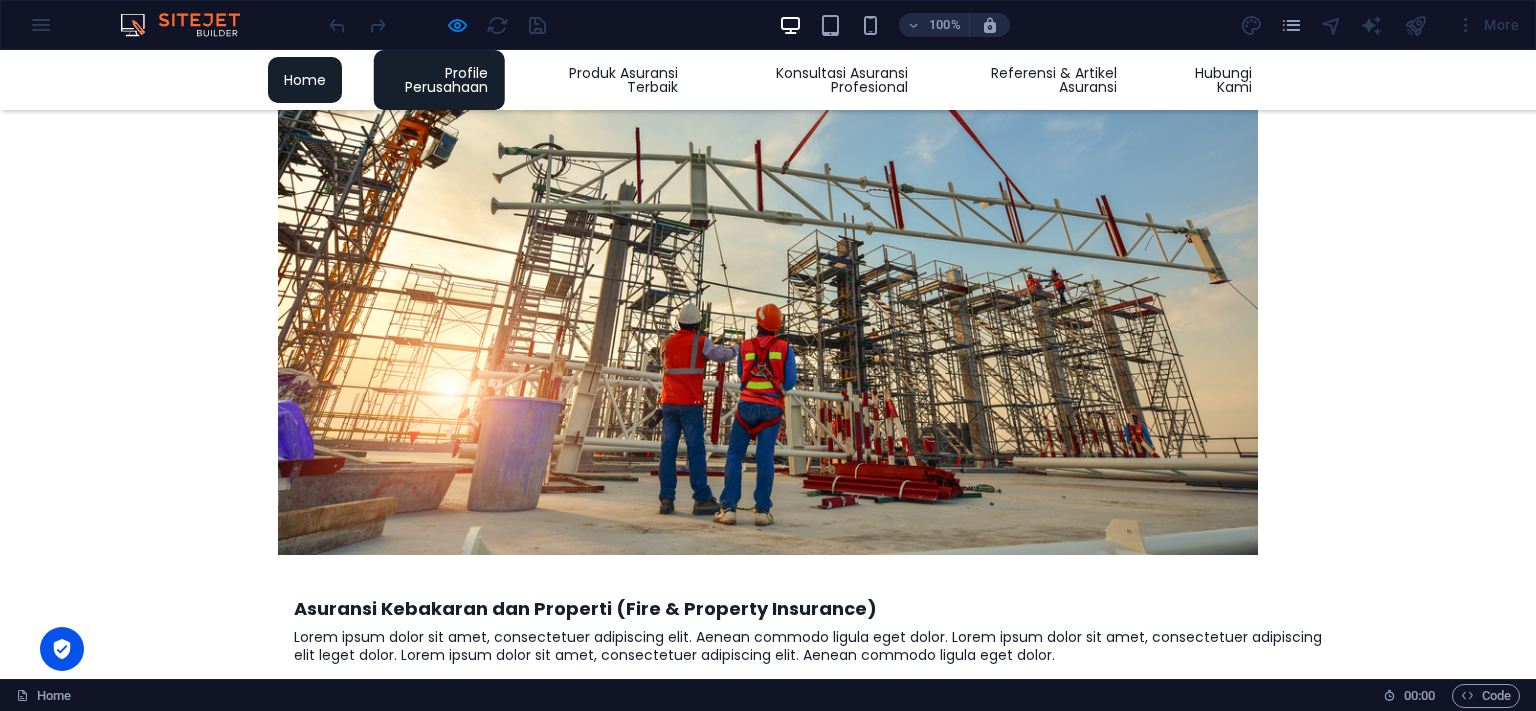 scroll, scrollTop: 3417, scrollLeft: 0, axis: vertical 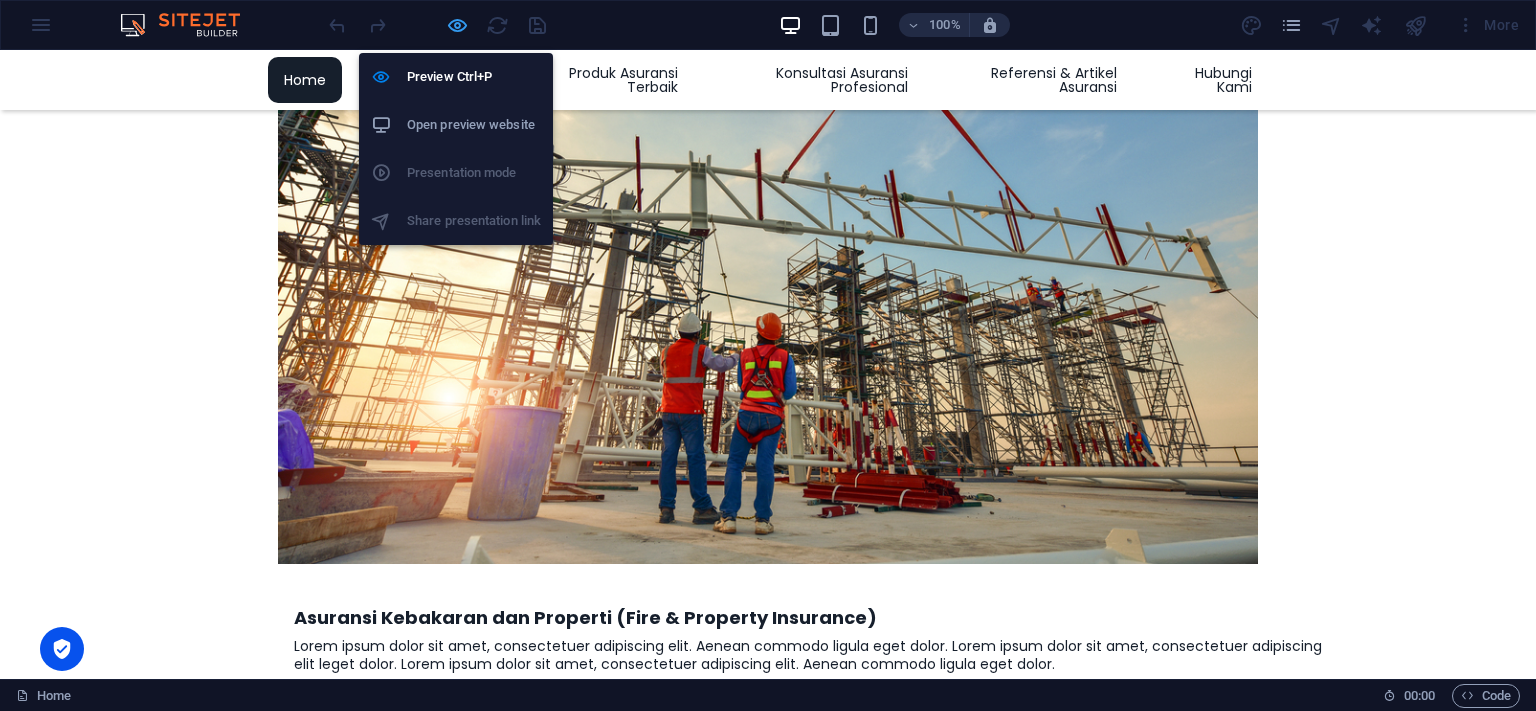 click at bounding box center [457, 25] 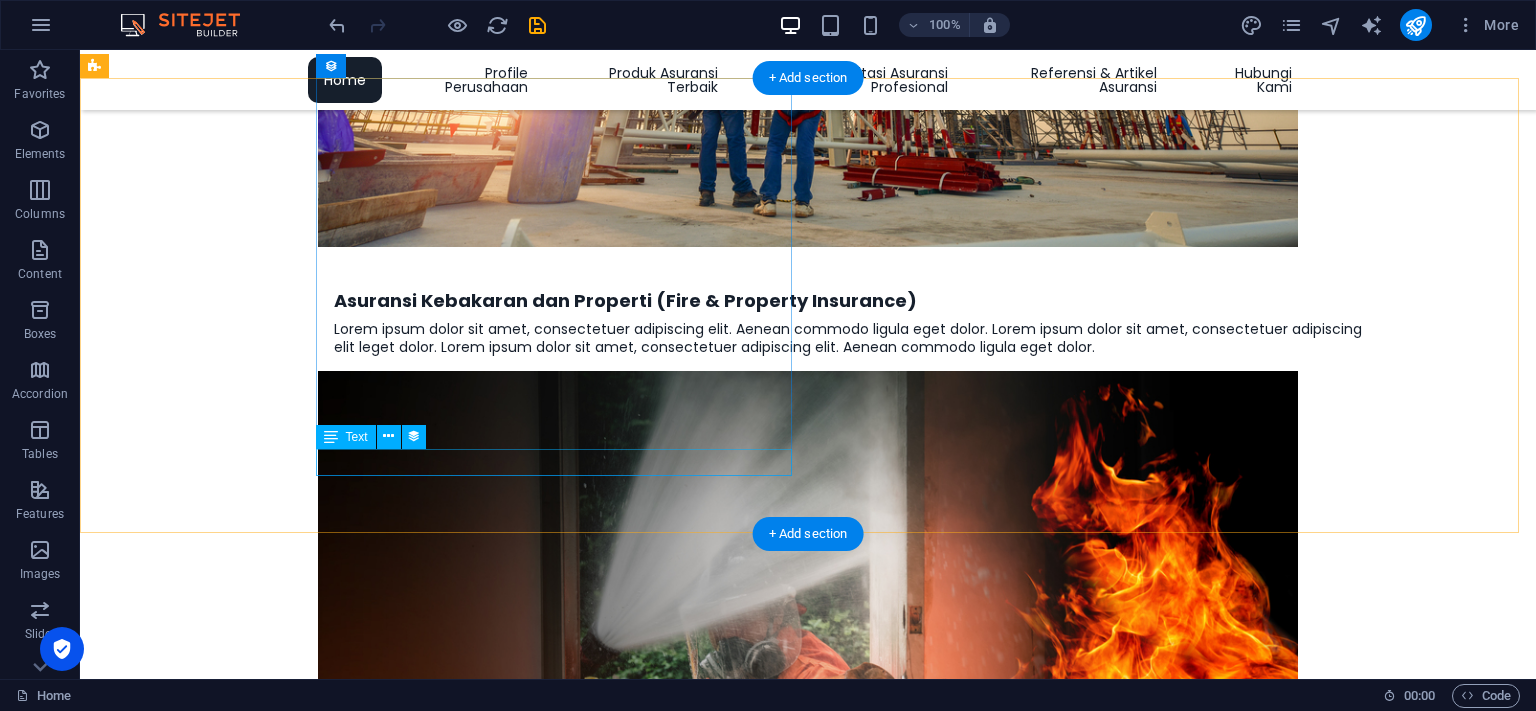 scroll, scrollTop: 3945, scrollLeft: 0, axis: vertical 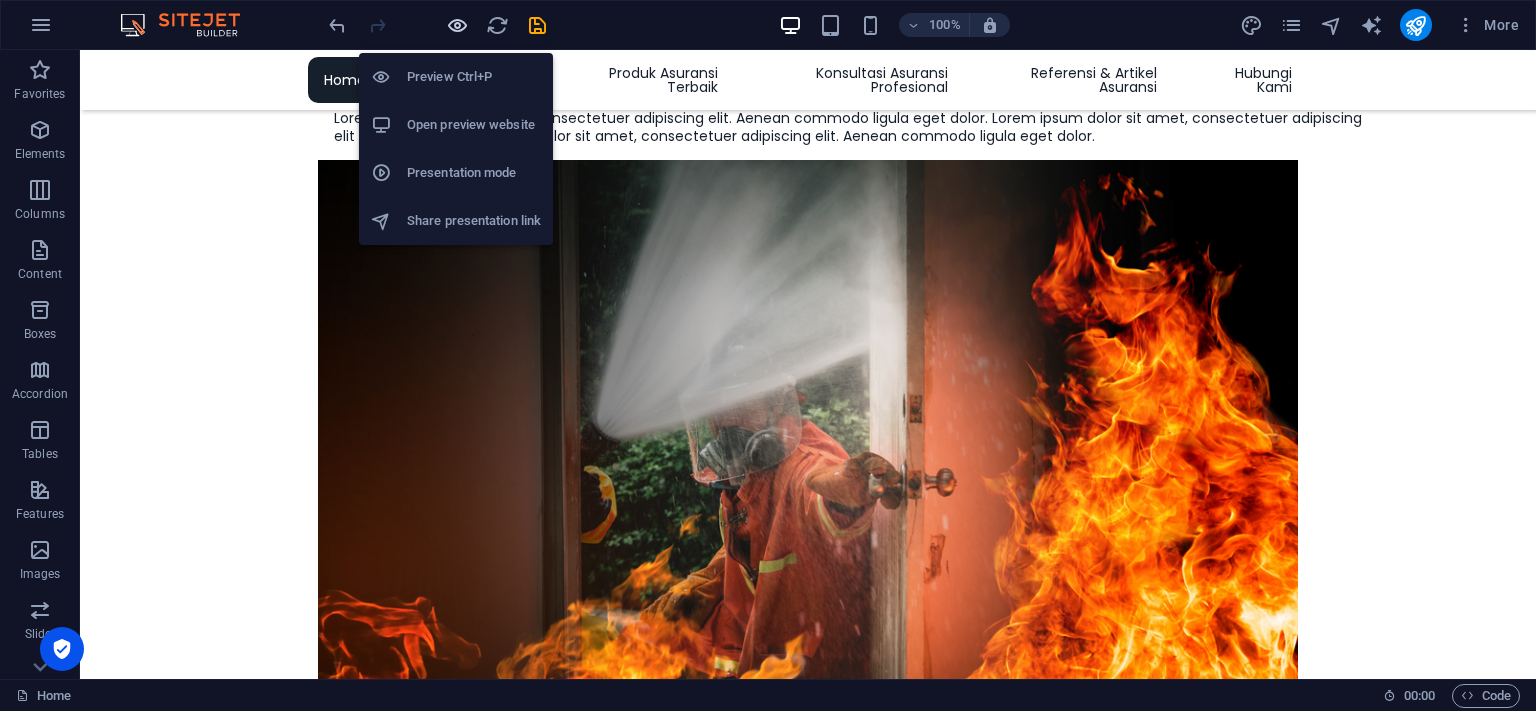 click at bounding box center (457, 25) 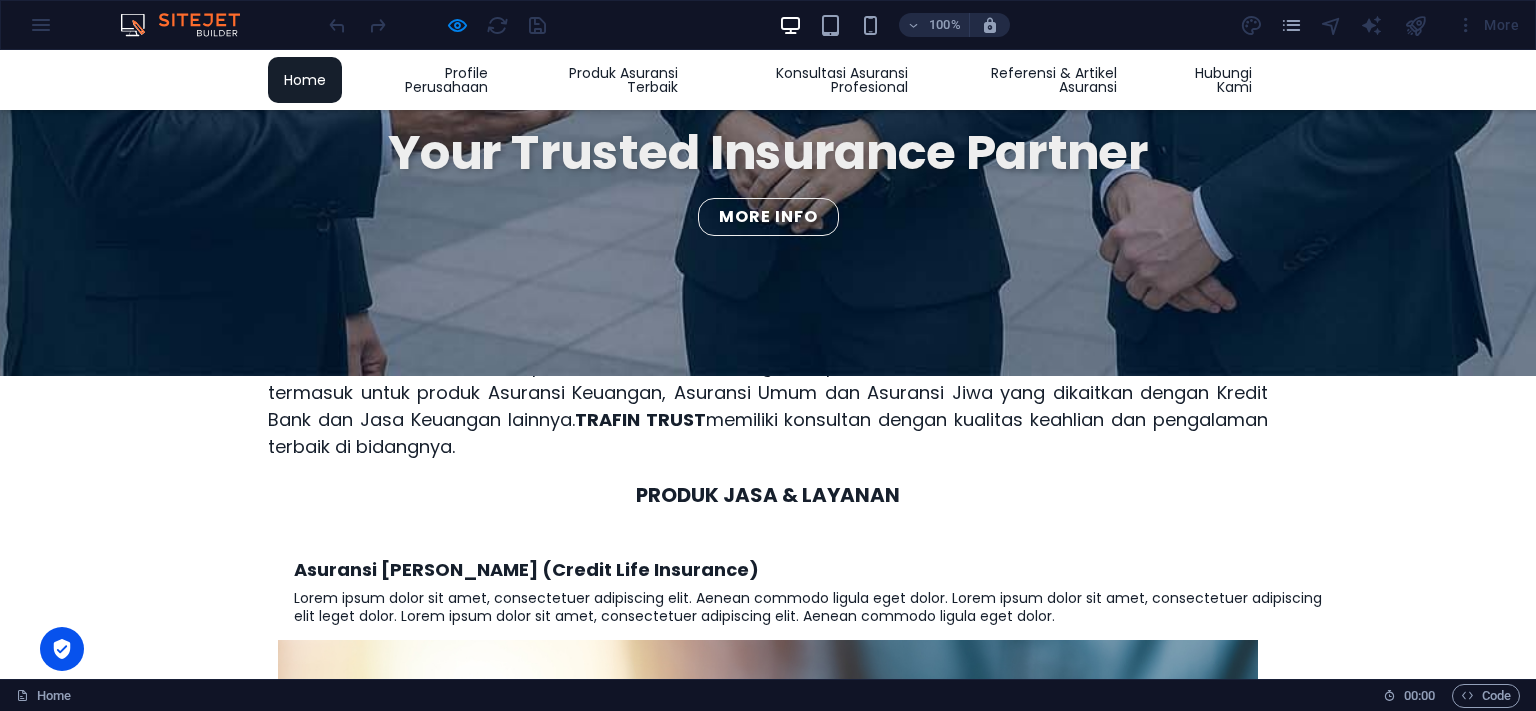 scroll, scrollTop: 777, scrollLeft: 0, axis: vertical 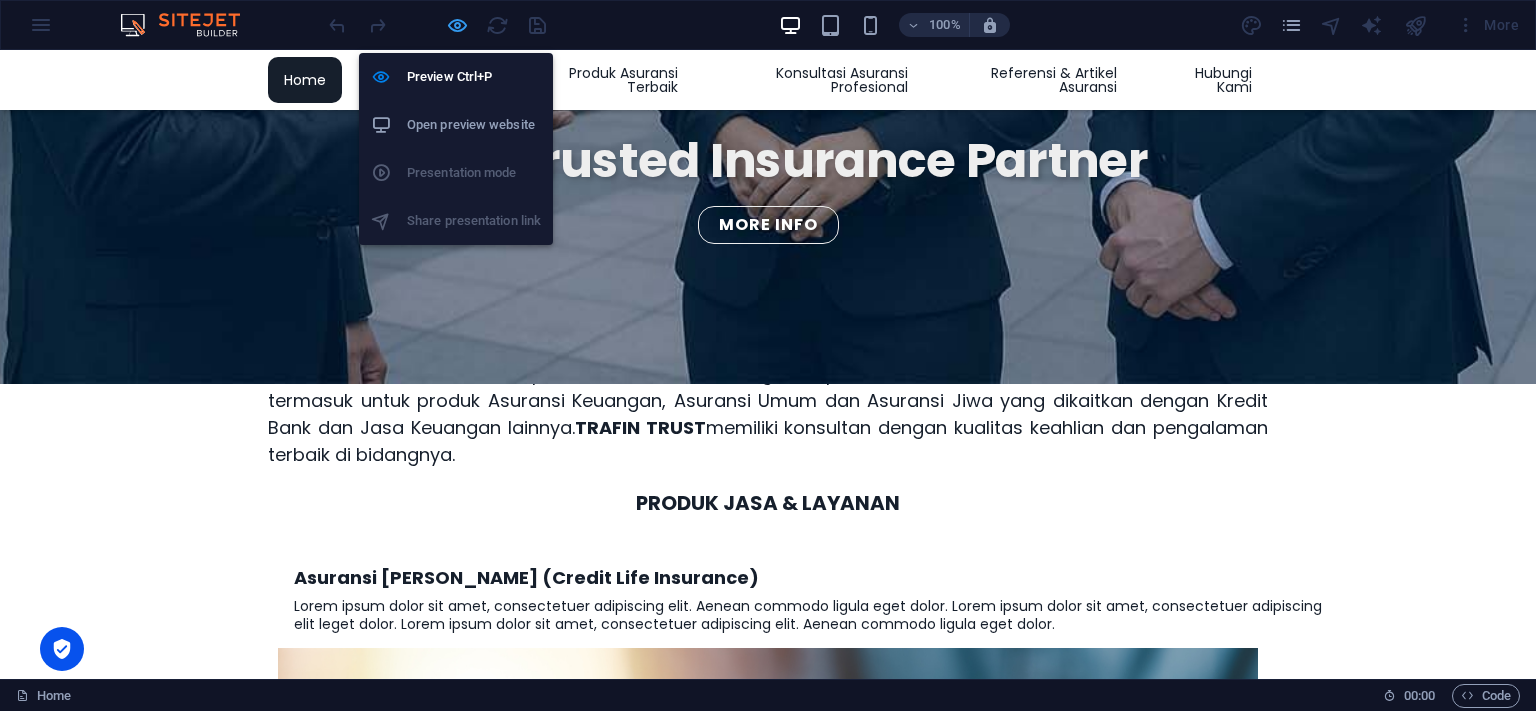 click at bounding box center [457, 25] 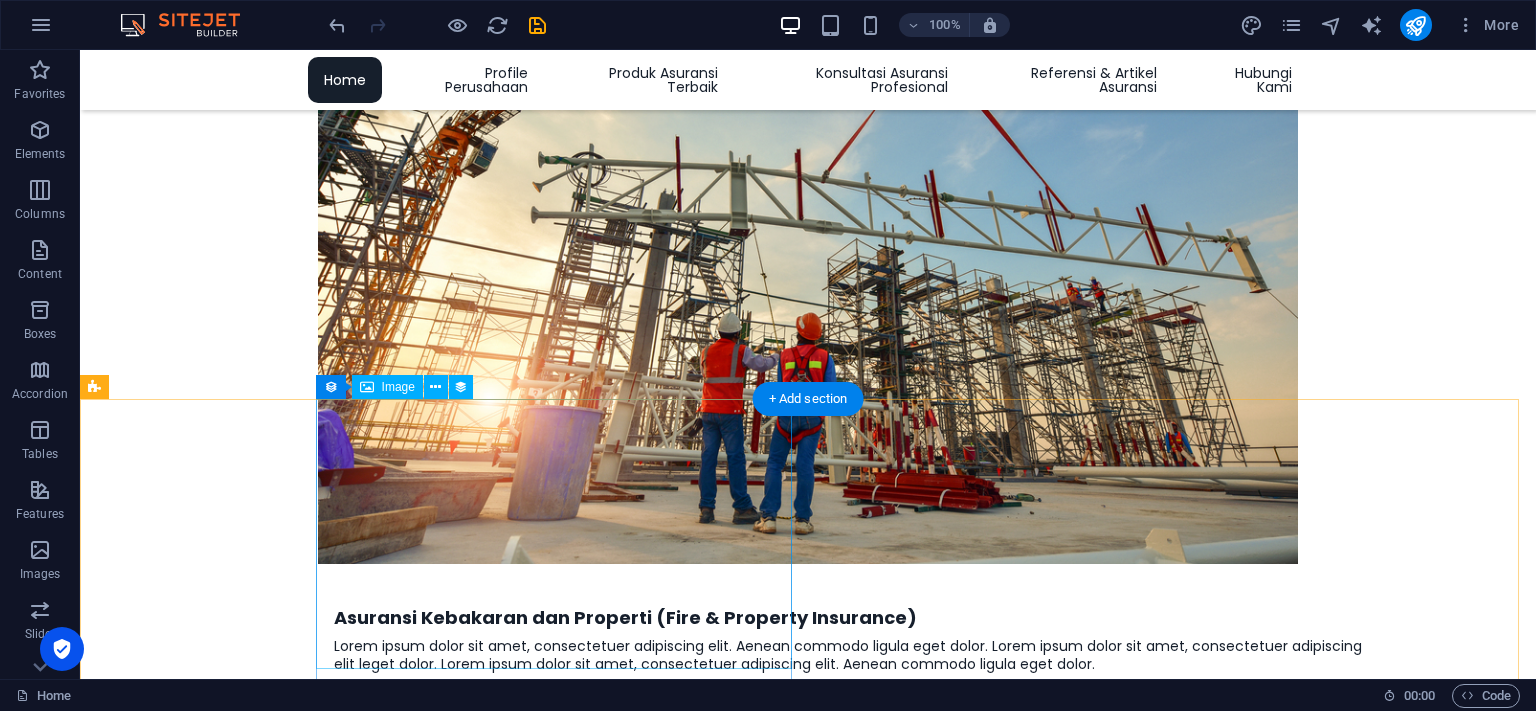 scroll, scrollTop: 3945, scrollLeft: 0, axis: vertical 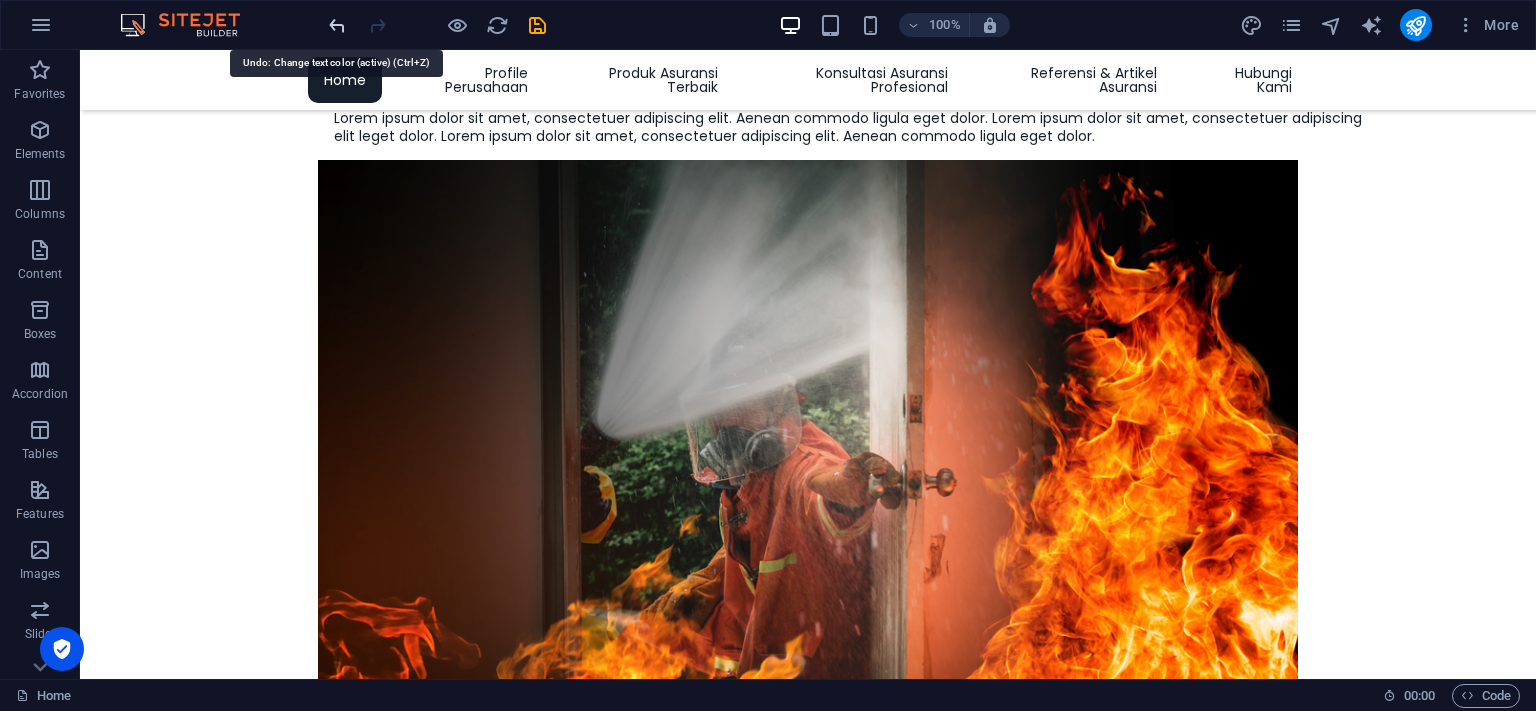 click at bounding box center (337, 25) 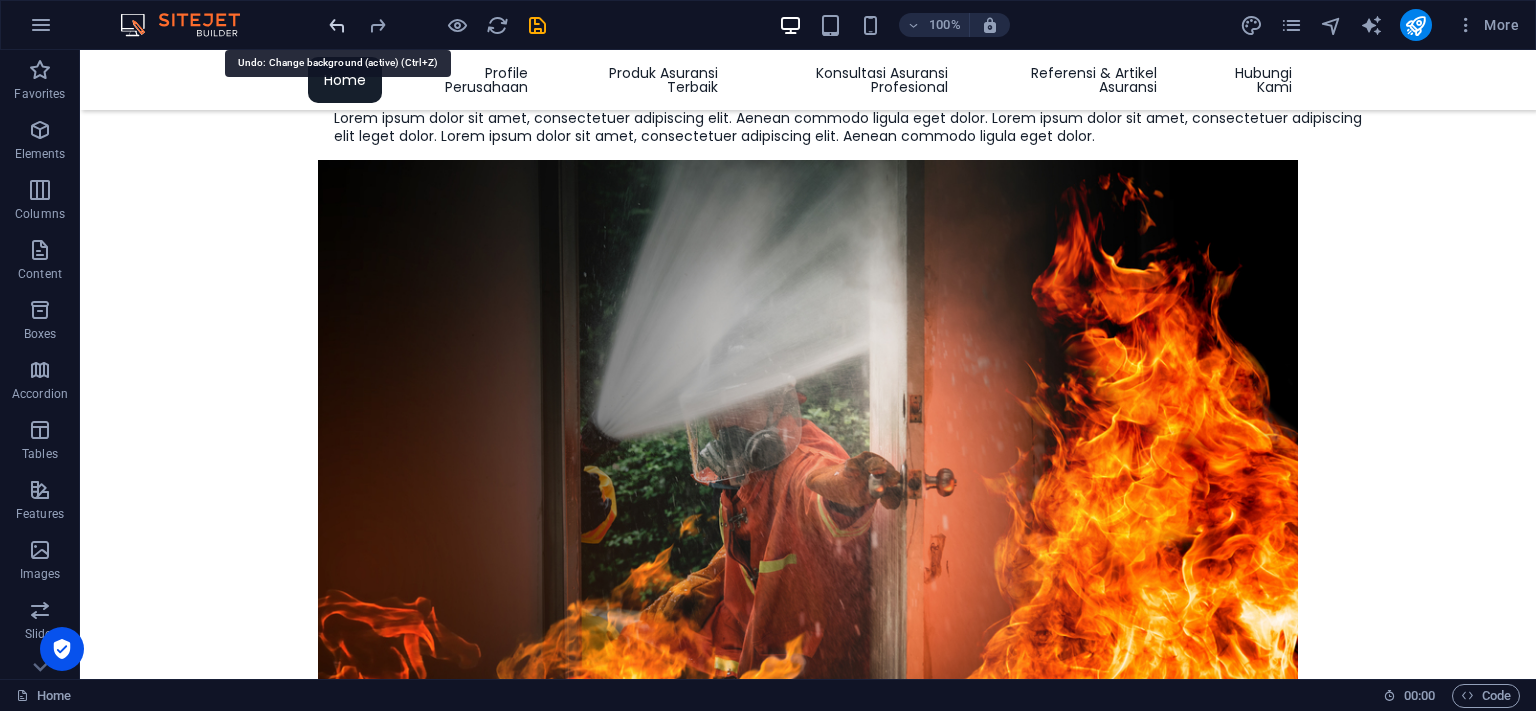 click at bounding box center [337, 25] 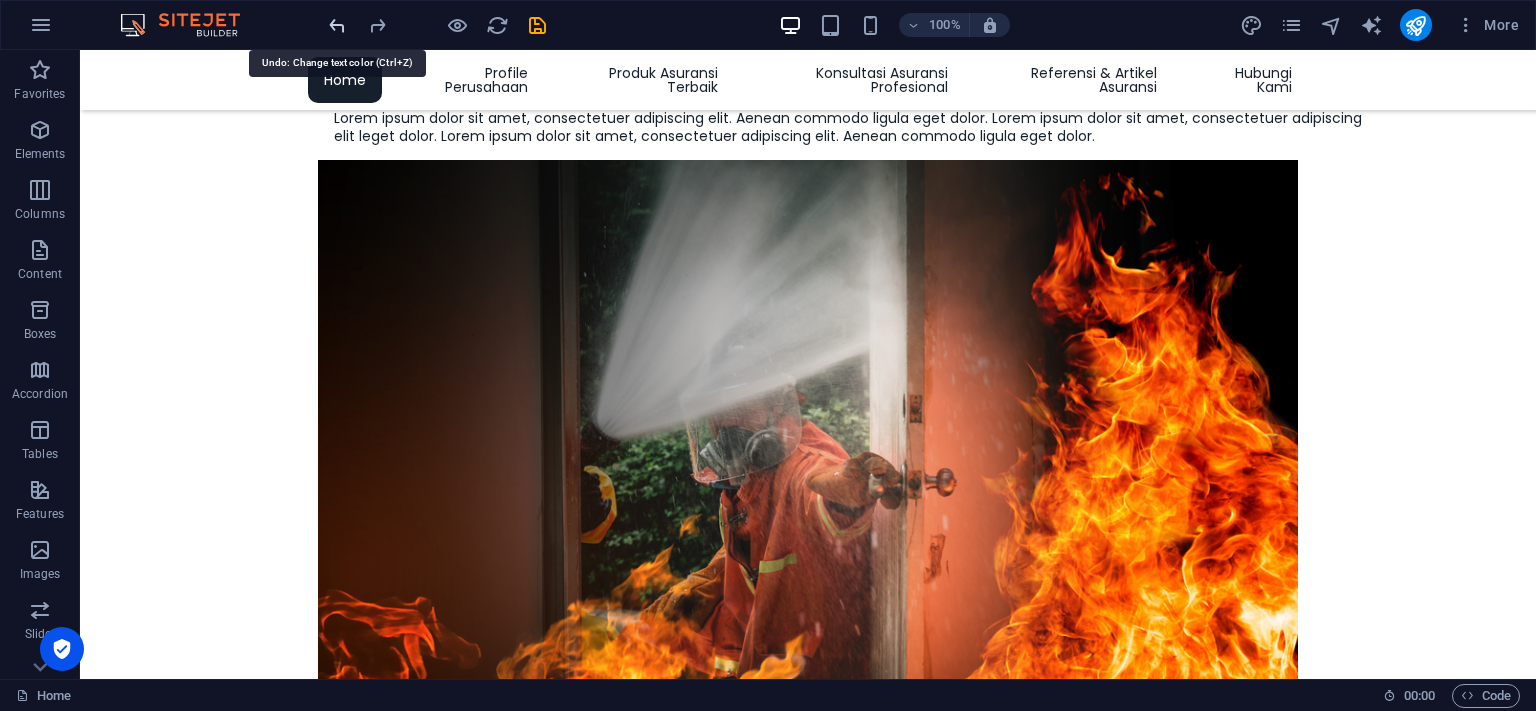 click at bounding box center [337, 25] 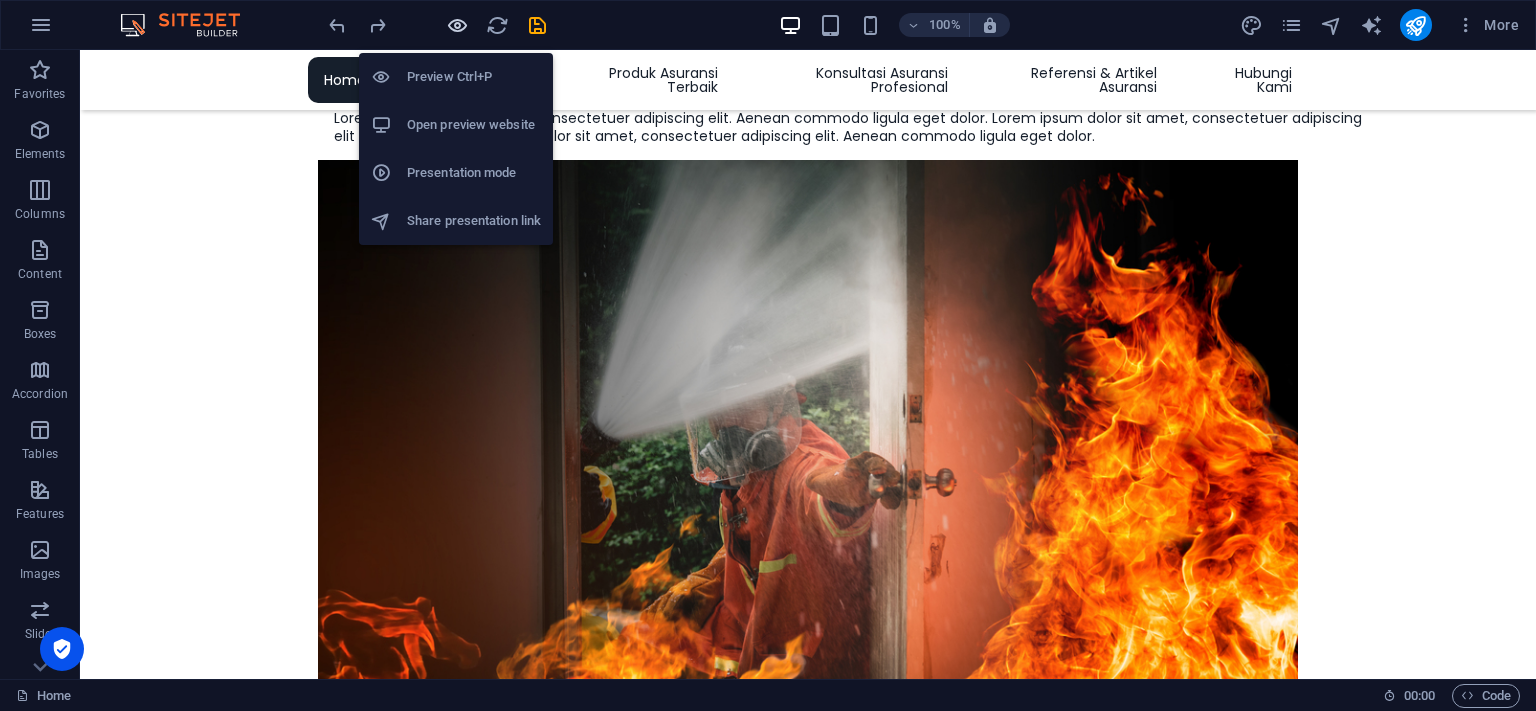 click at bounding box center [457, 25] 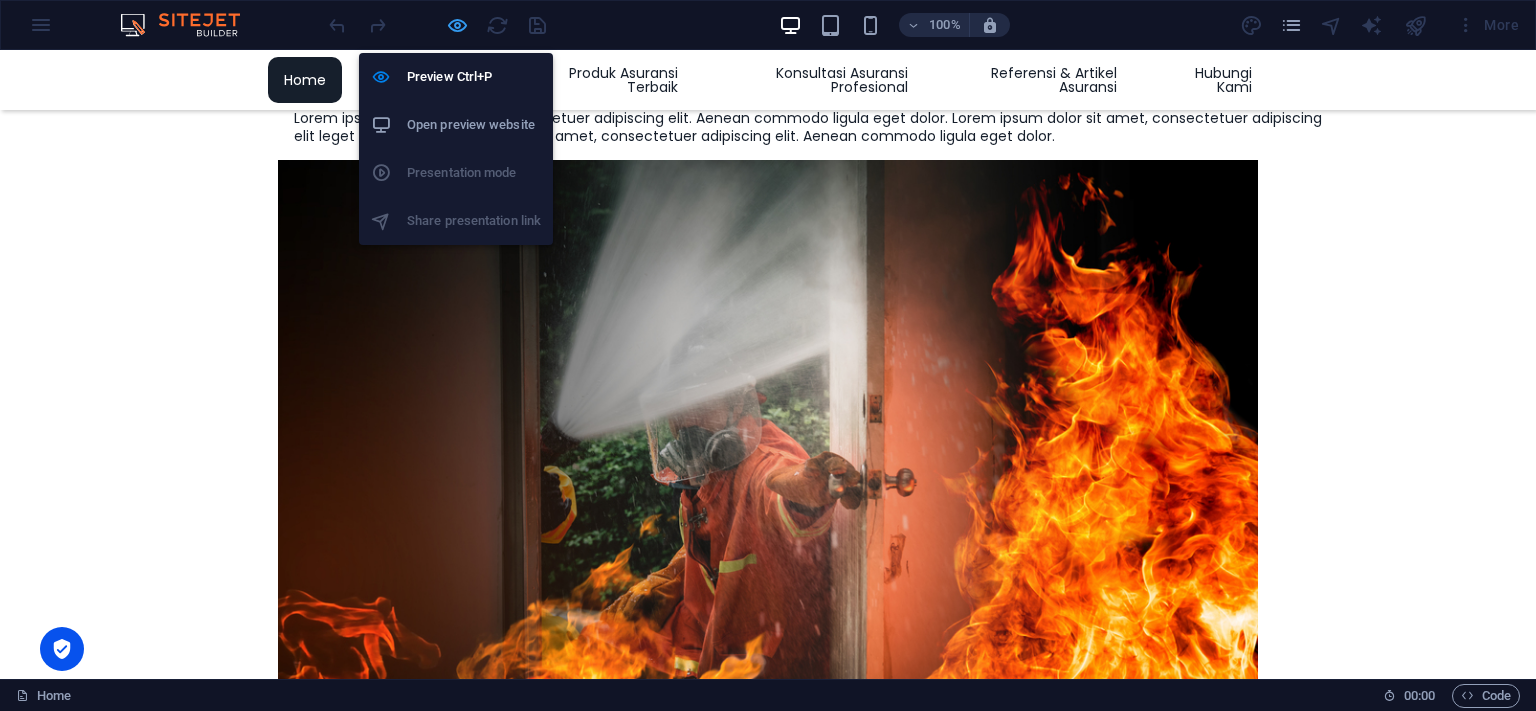 click at bounding box center (457, 25) 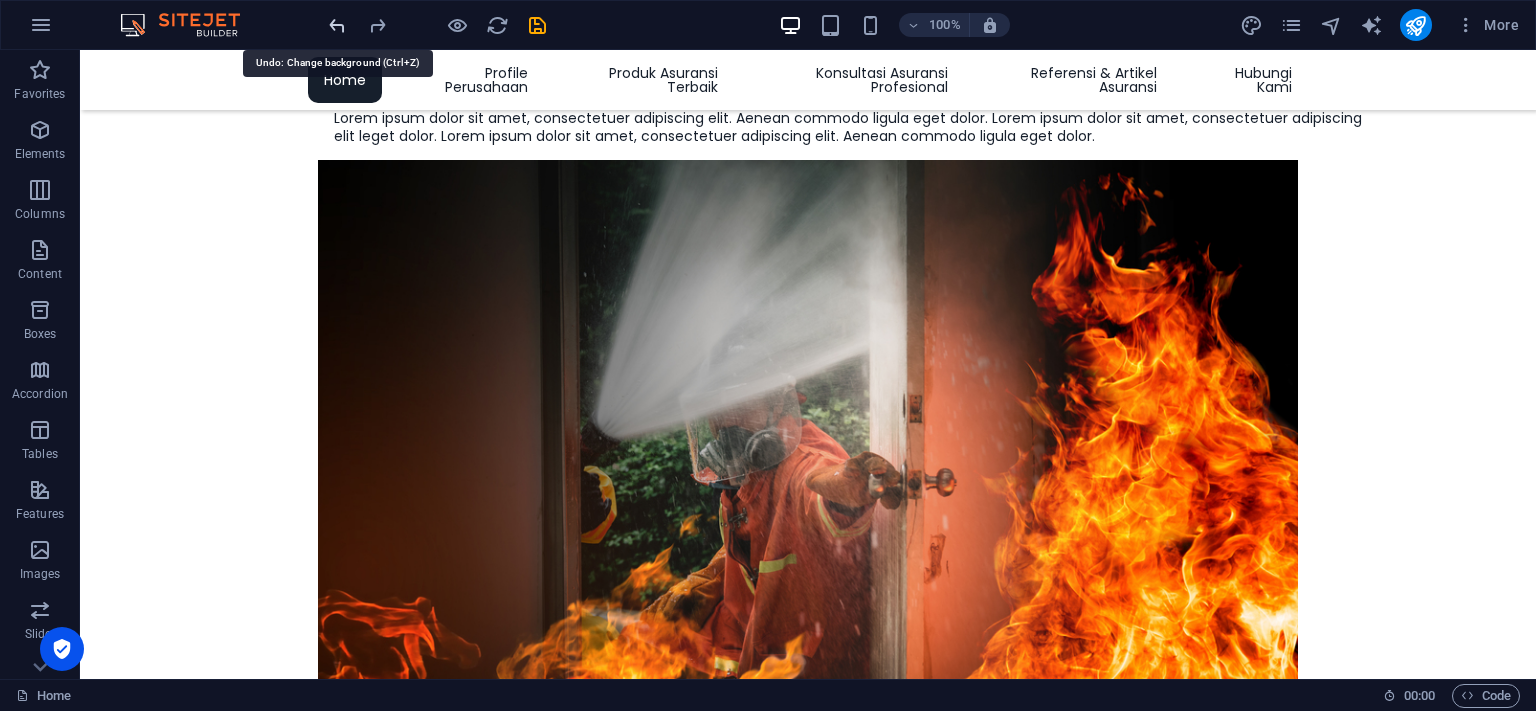 click at bounding box center [337, 25] 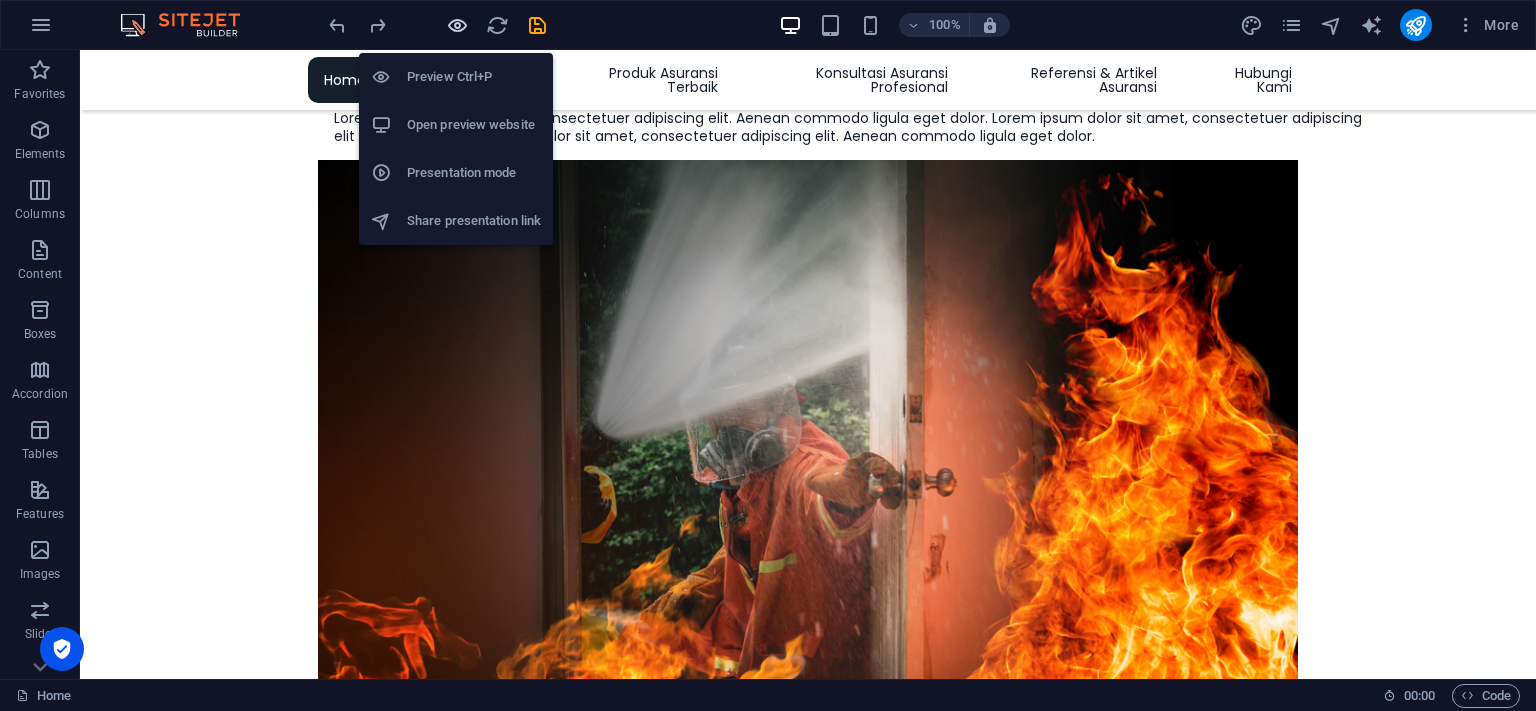 click at bounding box center (457, 25) 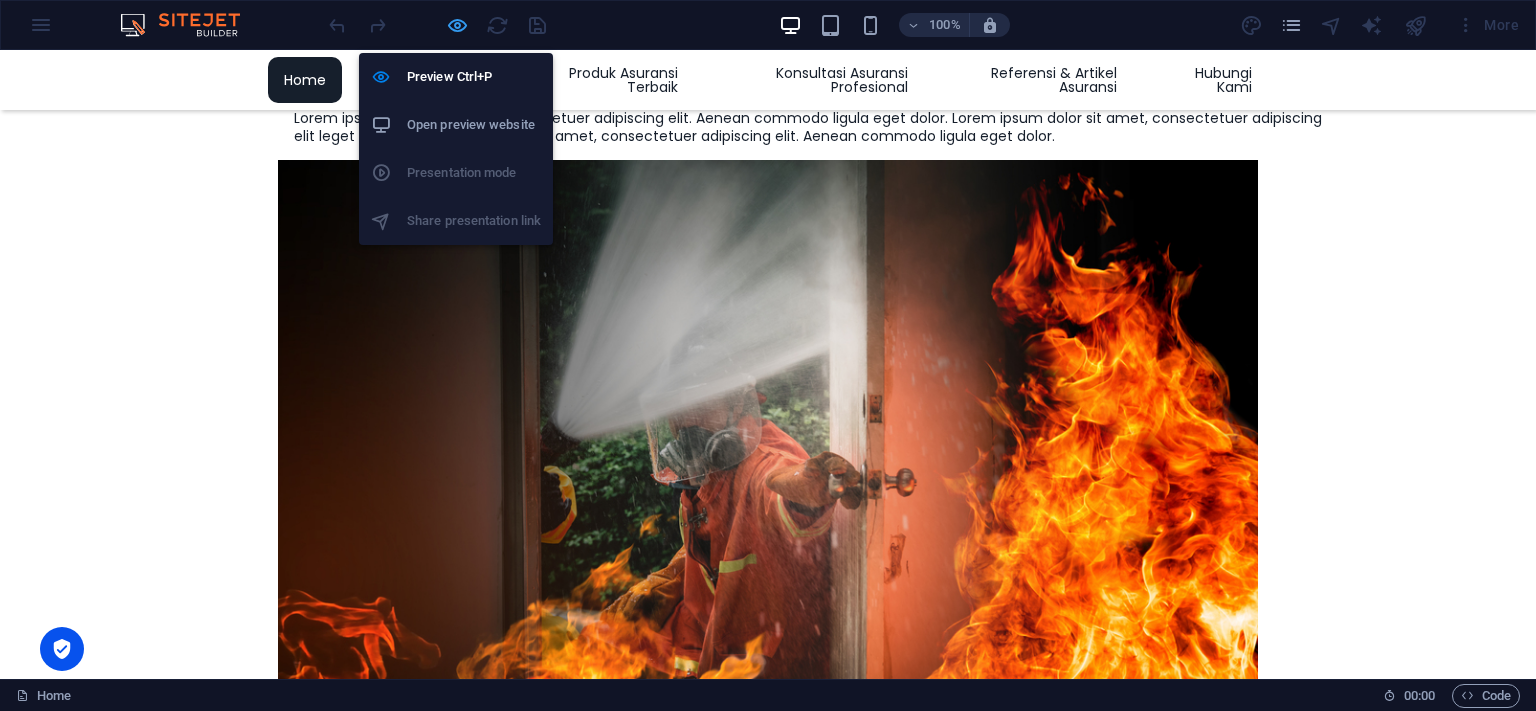 drag, startPoint x: 457, startPoint y: 18, endPoint x: 406, endPoint y: 24, distance: 51.351727 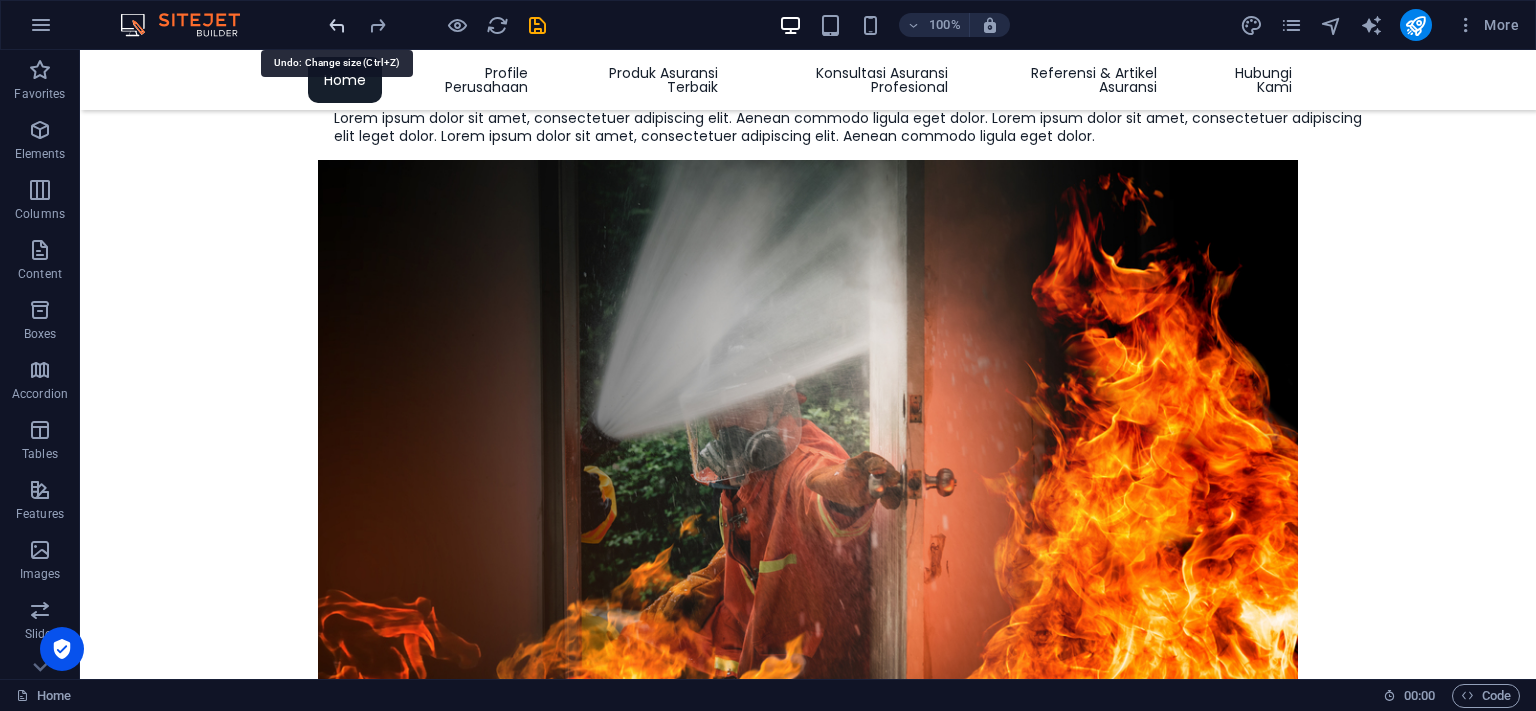 click at bounding box center [337, 25] 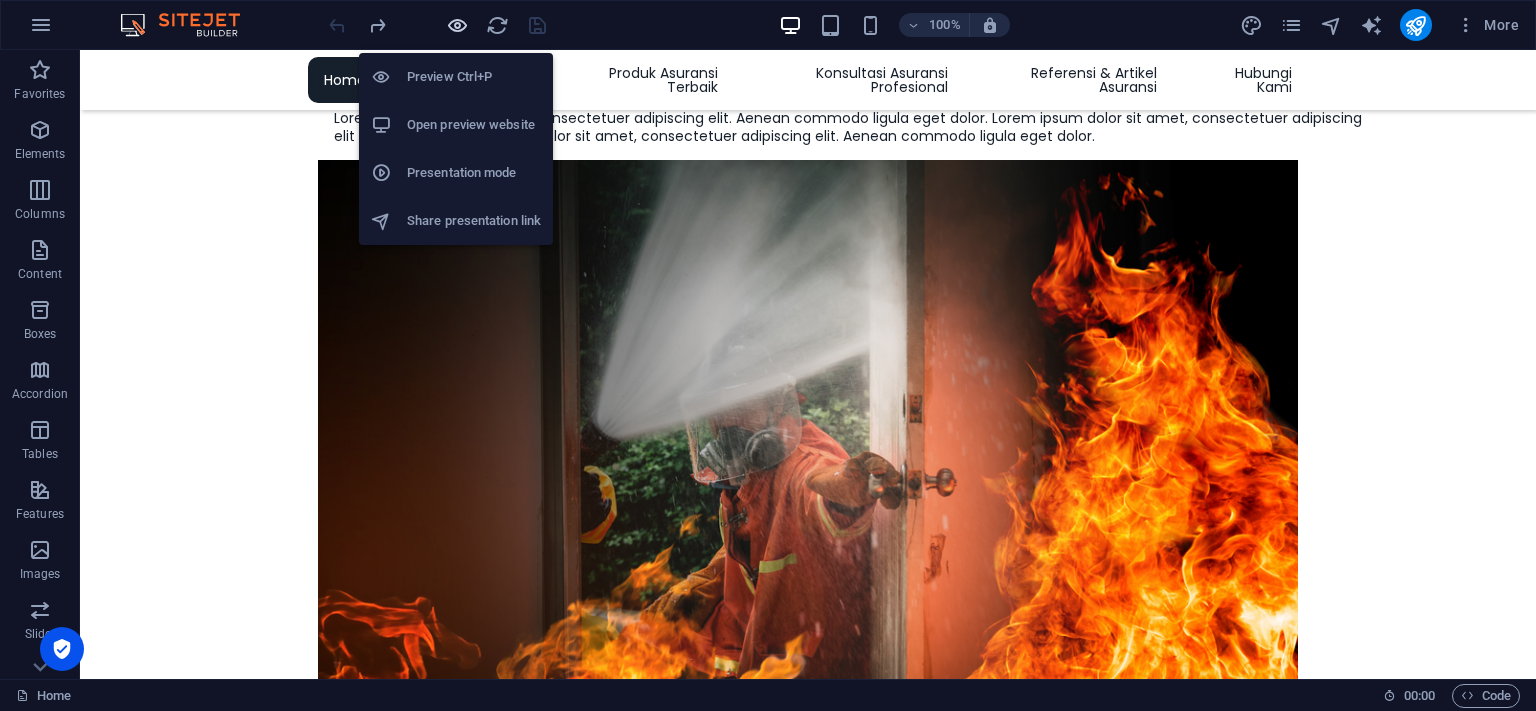 click at bounding box center [457, 25] 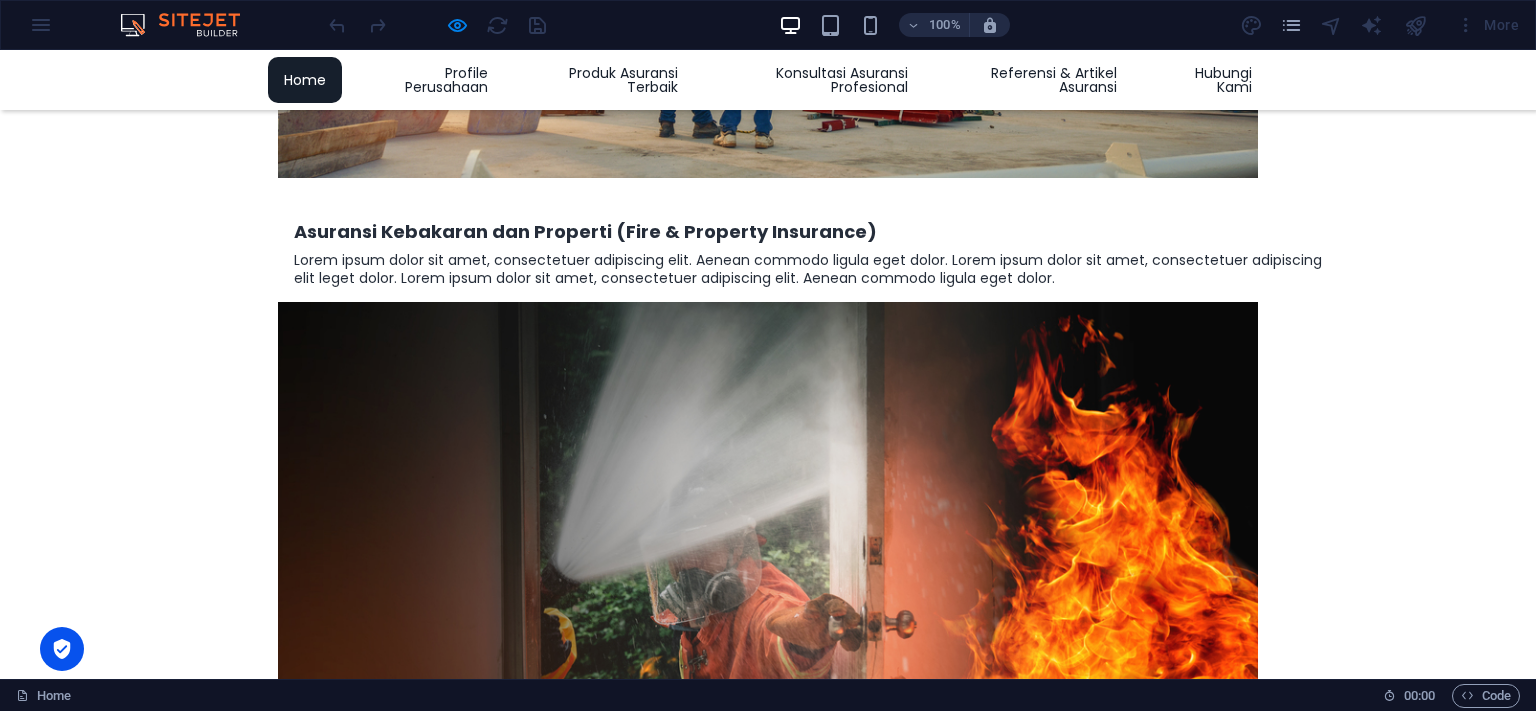 scroll, scrollTop: 3628, scrollLeft: 0, axis: vertical 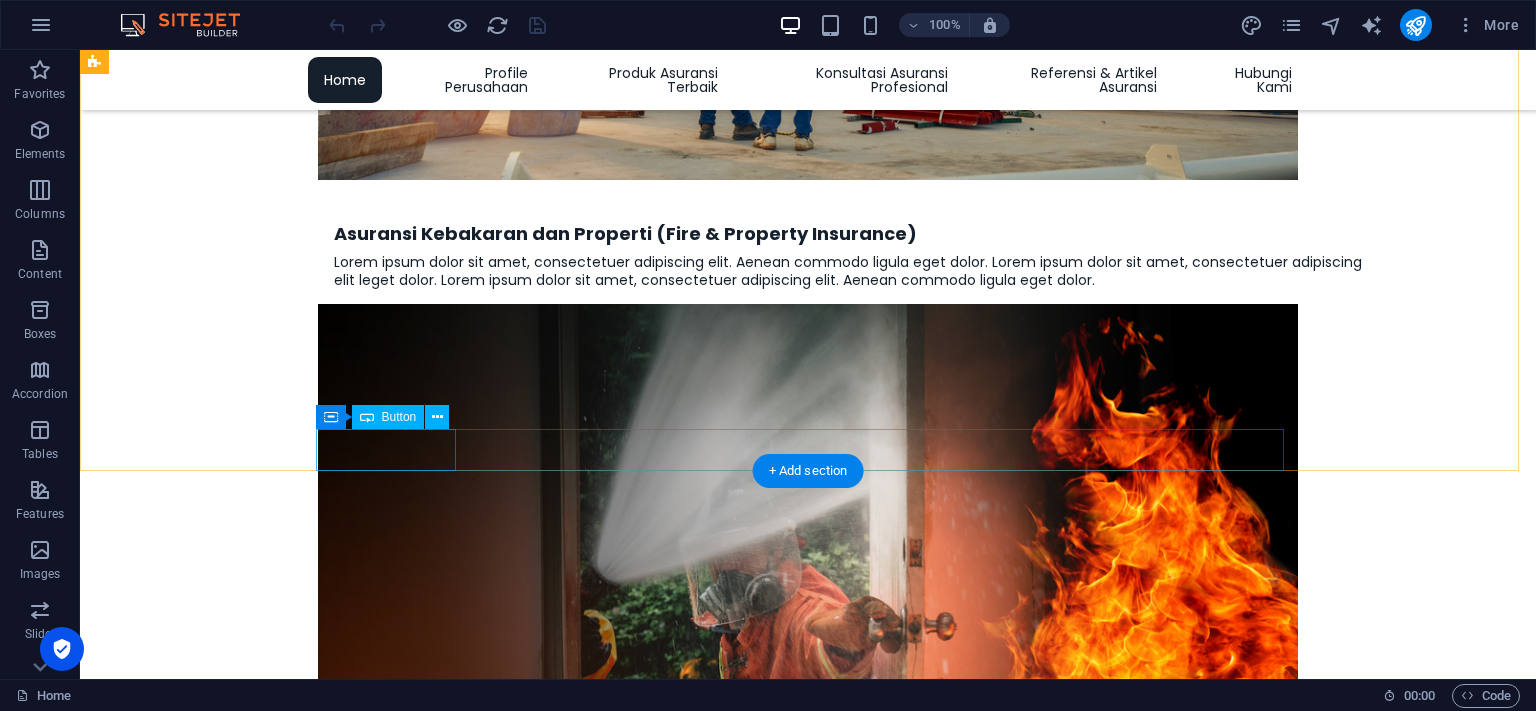 click on "Previous" at bounding box center (580, 5103) 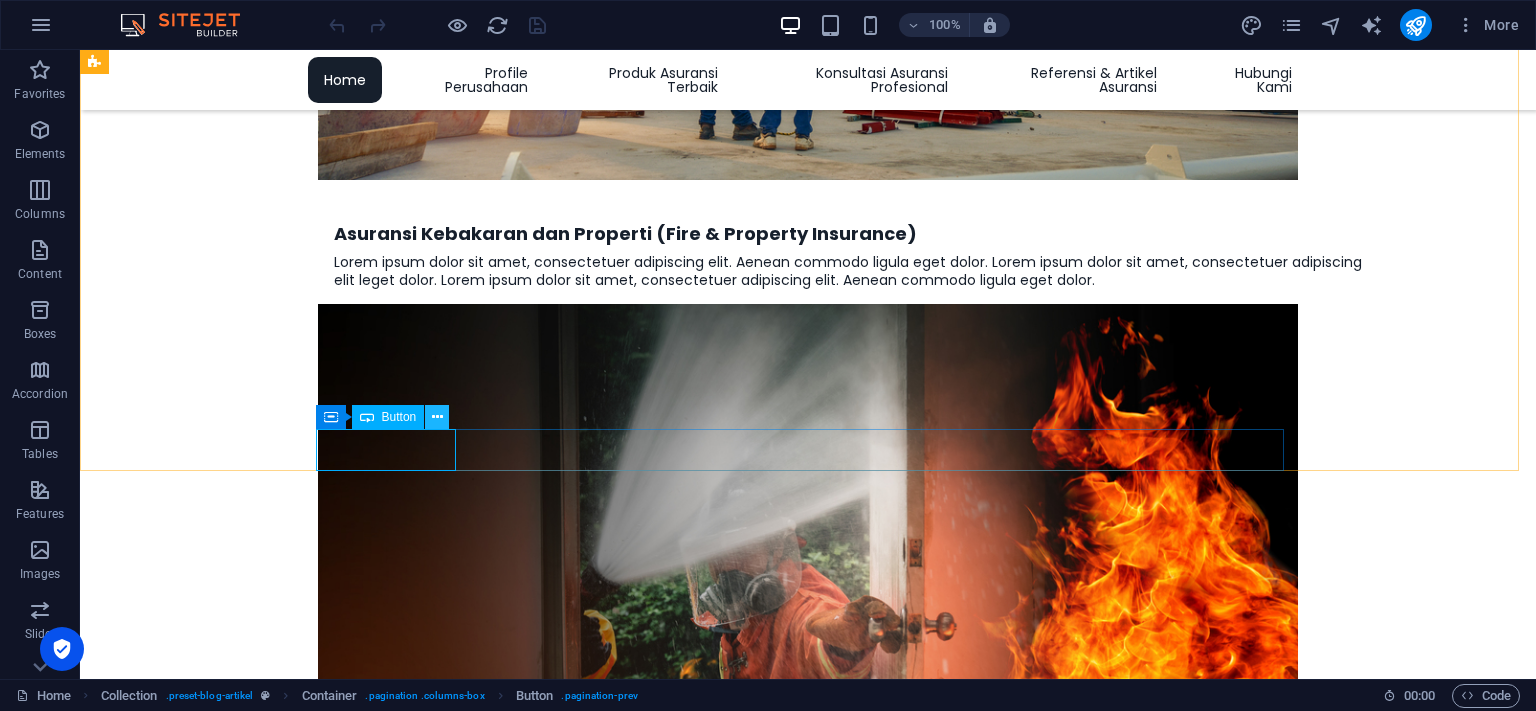 click at bounding box center [437, 417] 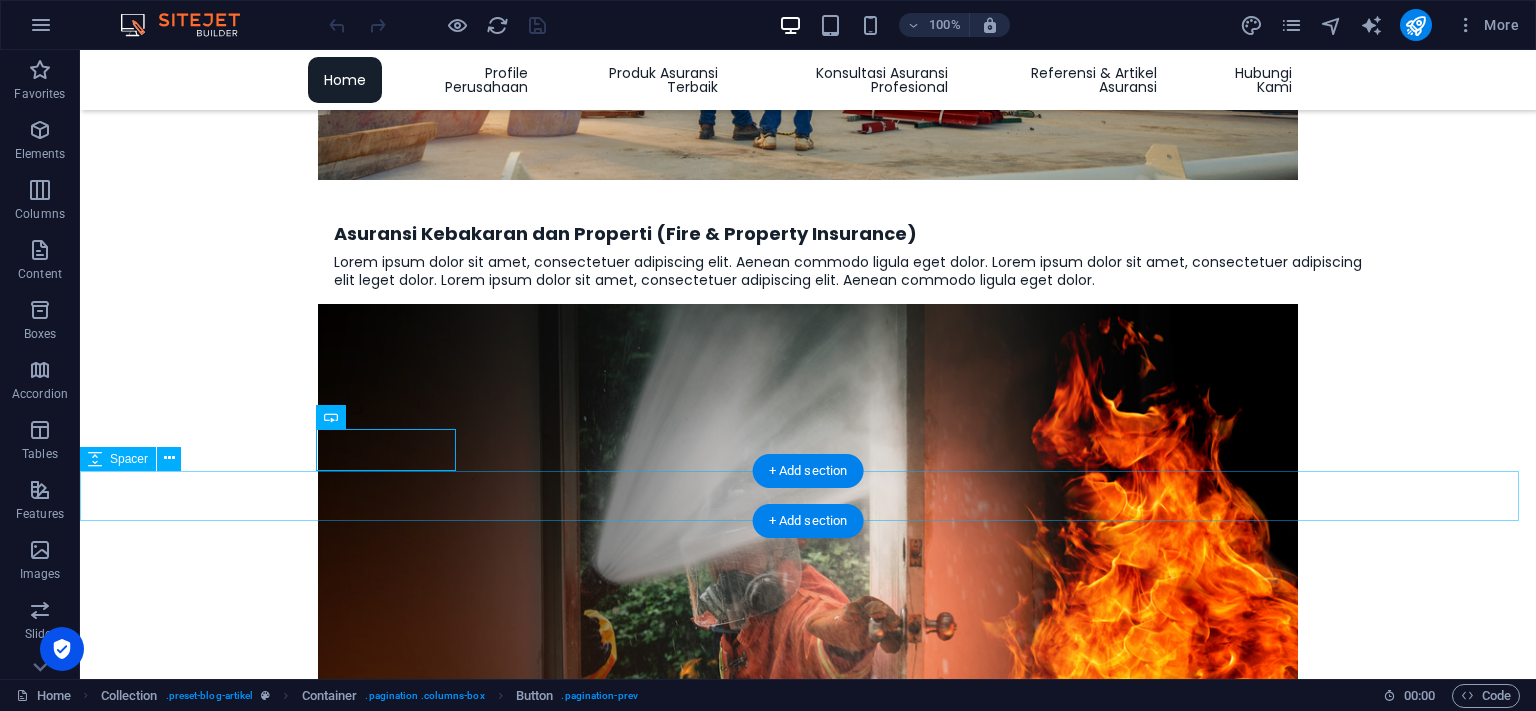 click at bounding box center (808, 5191) 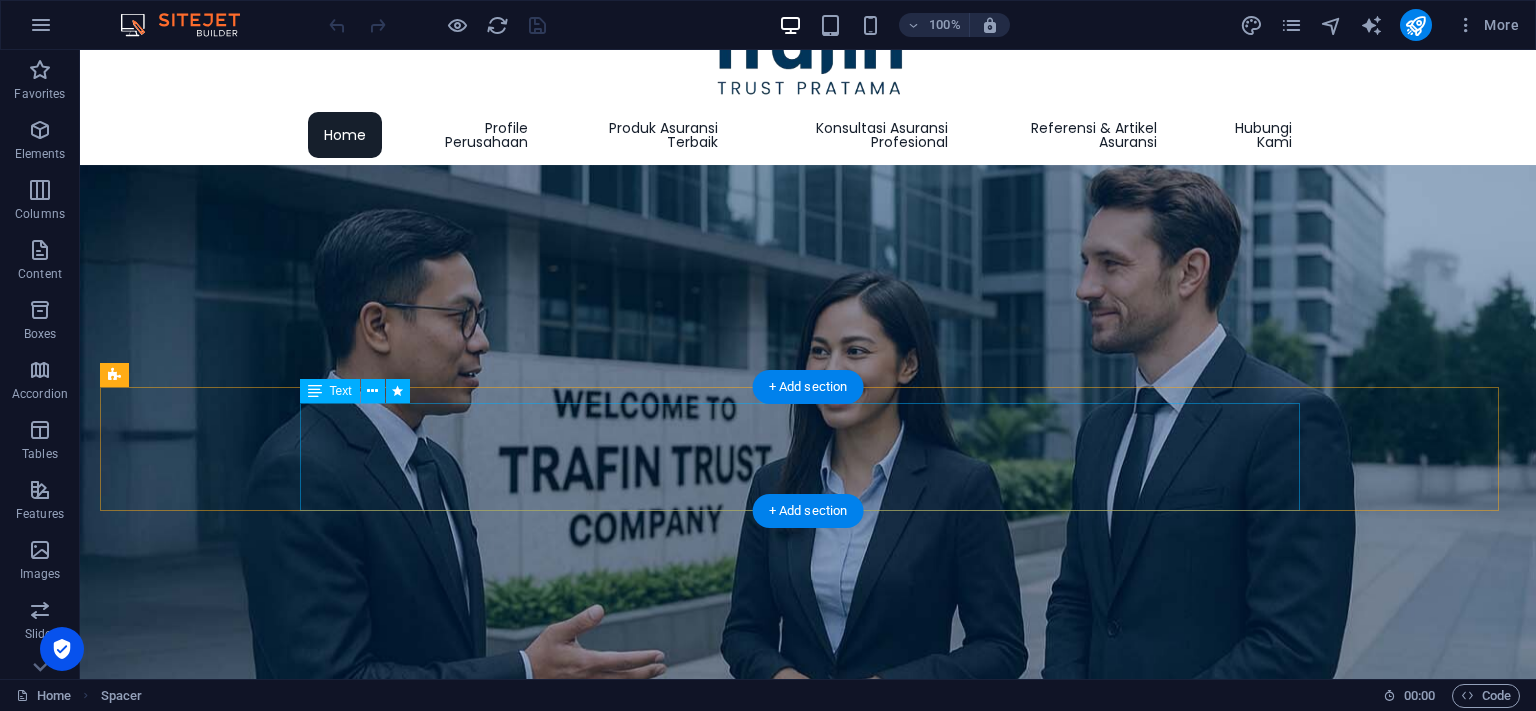 scroll, scrollTop: 0, scrollLeft: 0, axis: both 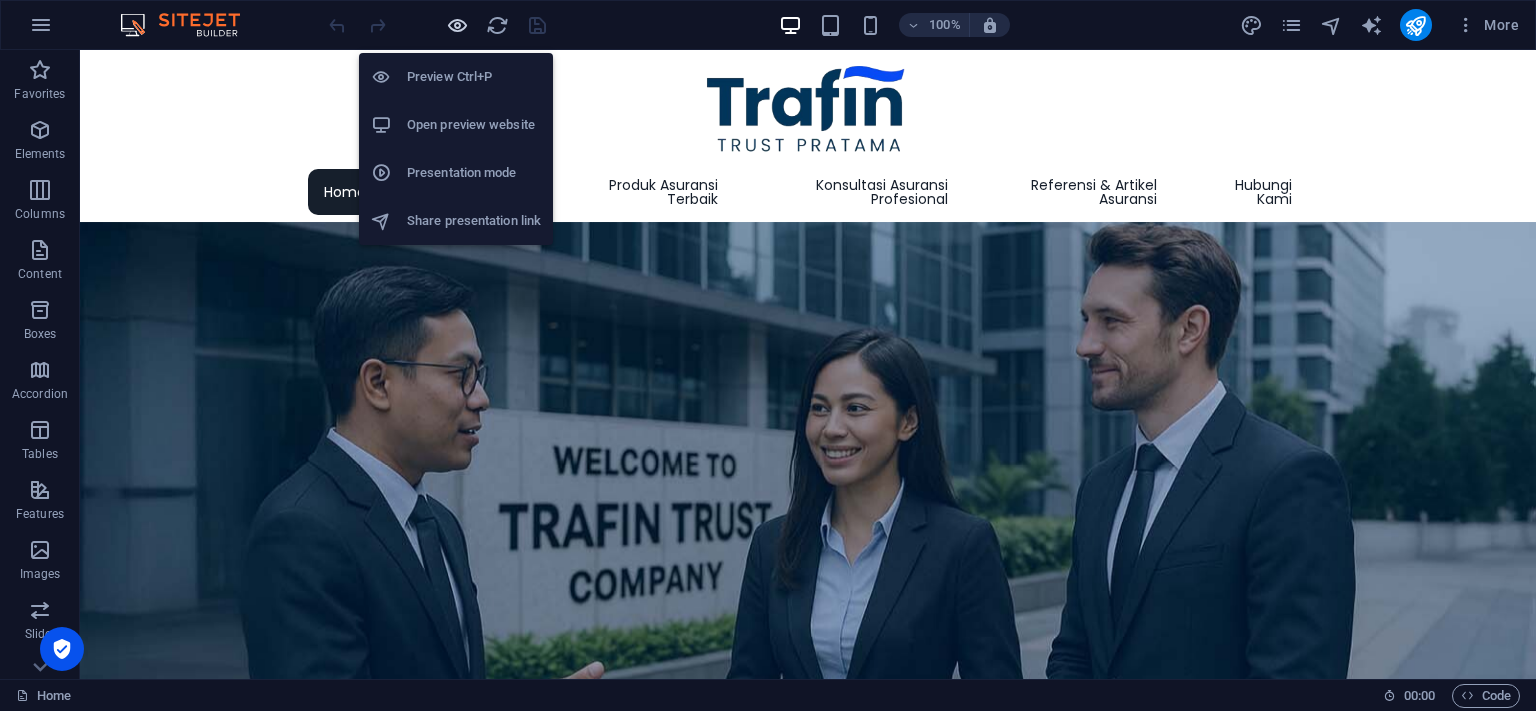 click at bounding box center [457, 25] 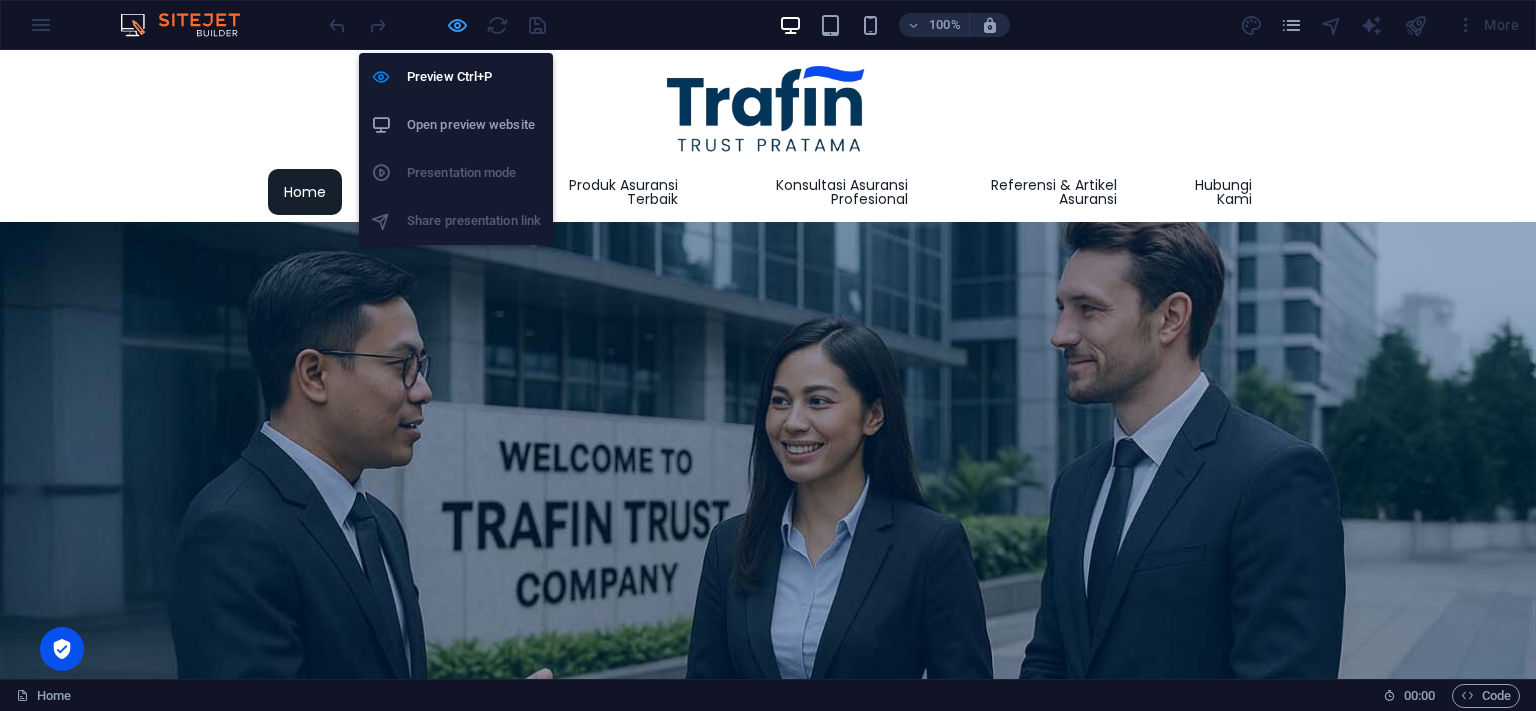 click at bounding box center [457, 25] 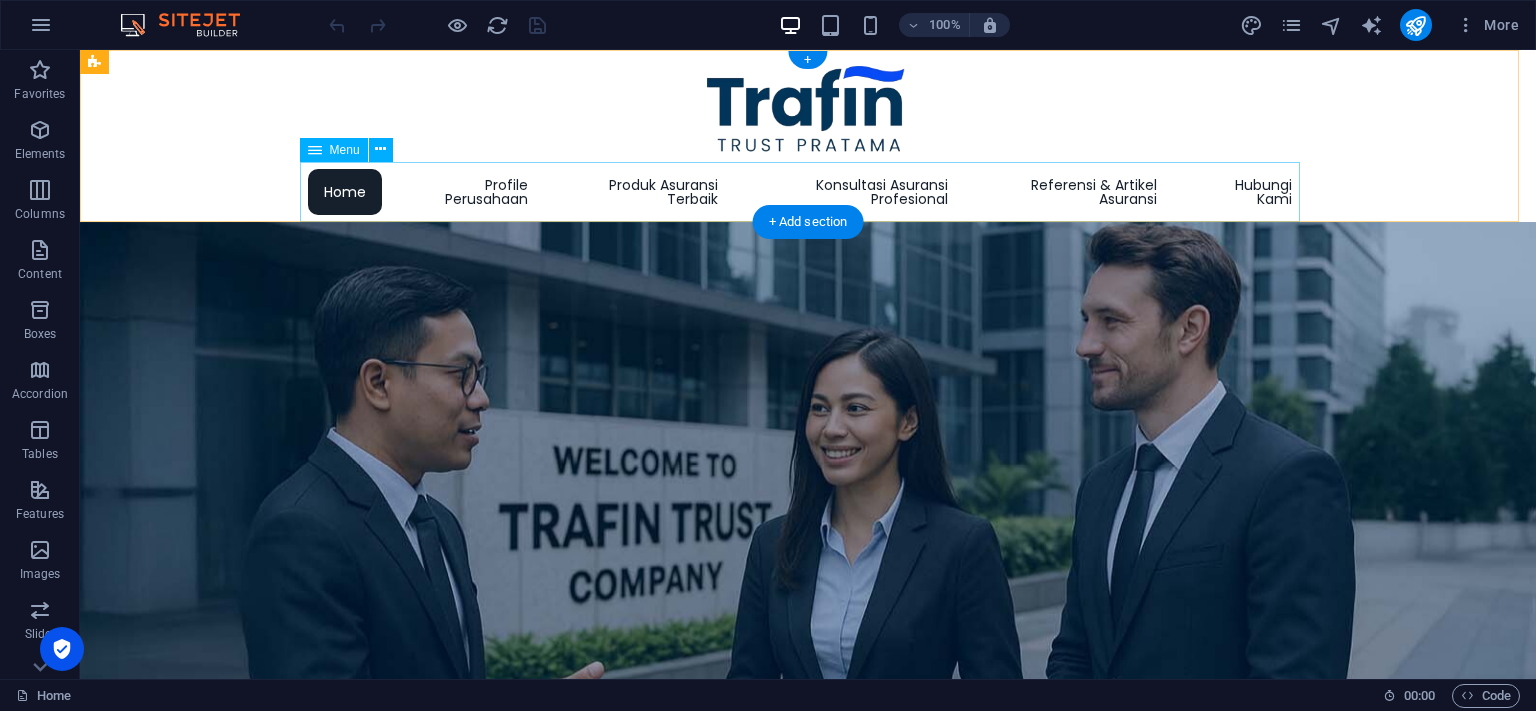 click on "Home Profile Perusahaan Produk Asuransi Terbaik Asuransi Jiwa Kredit Asuransi Kredit Konsumer Asuransi Kredit Perdagangan Asuransi Penjaminan Asuransi Kebakaran & Properti Asuransi Gempa Bumi Asuransi Tanggung Gugat Konsultasi Asuransi Profesional Konsultasi Kebutuhan Produk Asuransi Sesuai Jenis Industri Konsultasi Efisiensi dan Efektifitas Program Asuransi Konsultasi Jasa Pialang dan Perusahaan Asuransi Konsultasi Pemahaman Kontrak Asuransi Konsultasi Proses Penanganan Klaim Asuransi Referensi & Artikel Asuransi Matriks Produk Asuransi Sesuai Industri Statistik Perasuransian di Indonesia Statistik Perasuransian Internasional Artikel Asuransi Jiwa Kredit Artikel Asuransi Penjaminan Jadwal Seminar & Pelatihan Asuransi Hubungi Kami" at bounding box center (808, 192) 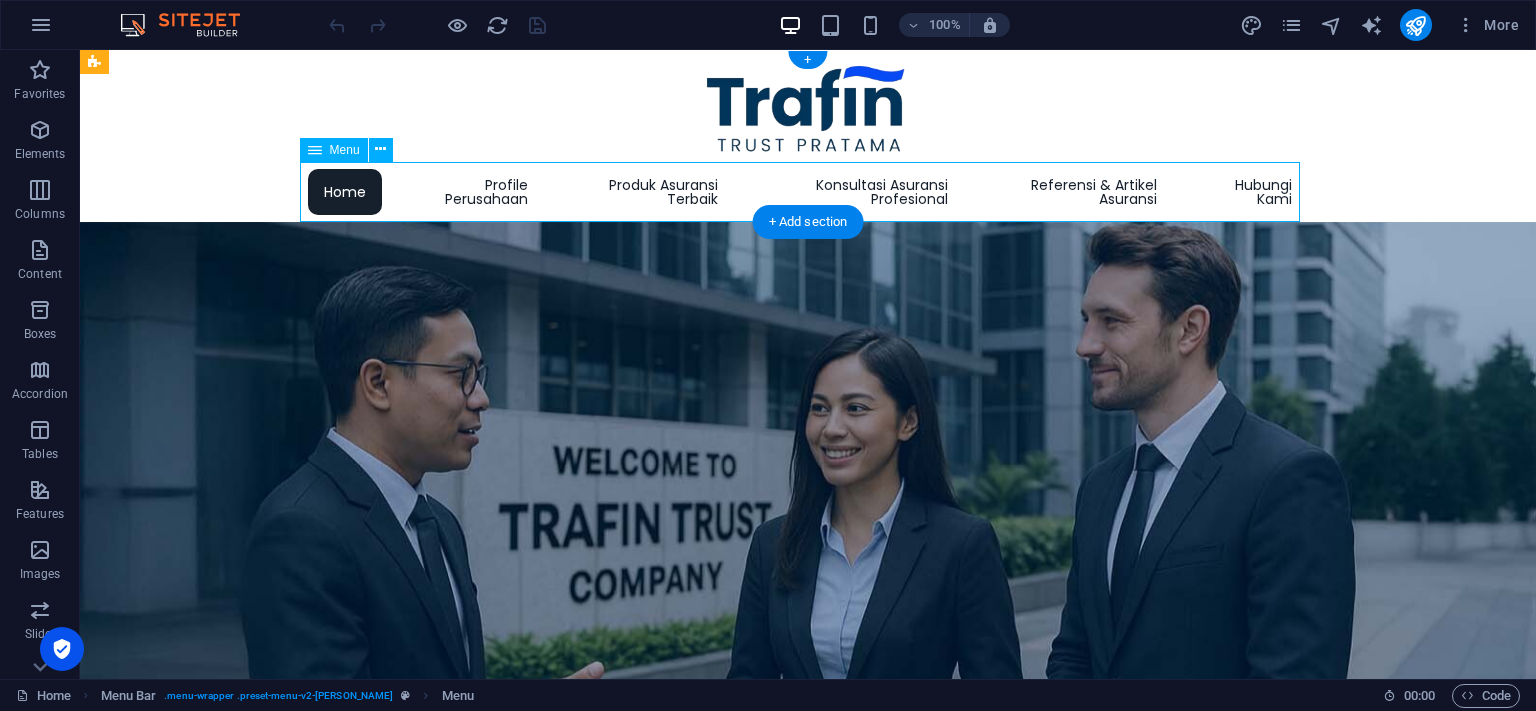 click on "Home Profile Perusahaan Produk Asuransi Terbaik Asuransi Jiwa Kredit Asuransi Kredit Konsumer Asuransi Kredit Perdagangan Asuransi Penjaminan Asuransi Kebakaran & Properti Asuransi Gempa Bumi Asuransi Tanggung Gugat Konsultasi Asuransi Profesional Konsultasi Kebutuhan Produk Asuransi Sesuai Jenis Industri Konsultasi Efisiensi dan Efektifitas Program Asuransi Konsultasi Jasa Pialang dan Perusahaan Asuransi Konsultasi Pemahaman Kontrak Asuransi Konsultasi Proses Penanganan Klaim Asuransi Referensi & Artikel Asuransi Matriks Produk Asuransi Sesuai Industri Statistik Perasuransian di Indonesia Statistik Perasuransian Internasional Artikel Asuransi Jiwa Kredit Artikel Asuransi Penjaminan Jadwal Seminar & Pelatihan Asuransi Hubungi Kami" at bounding box center (808, 192) 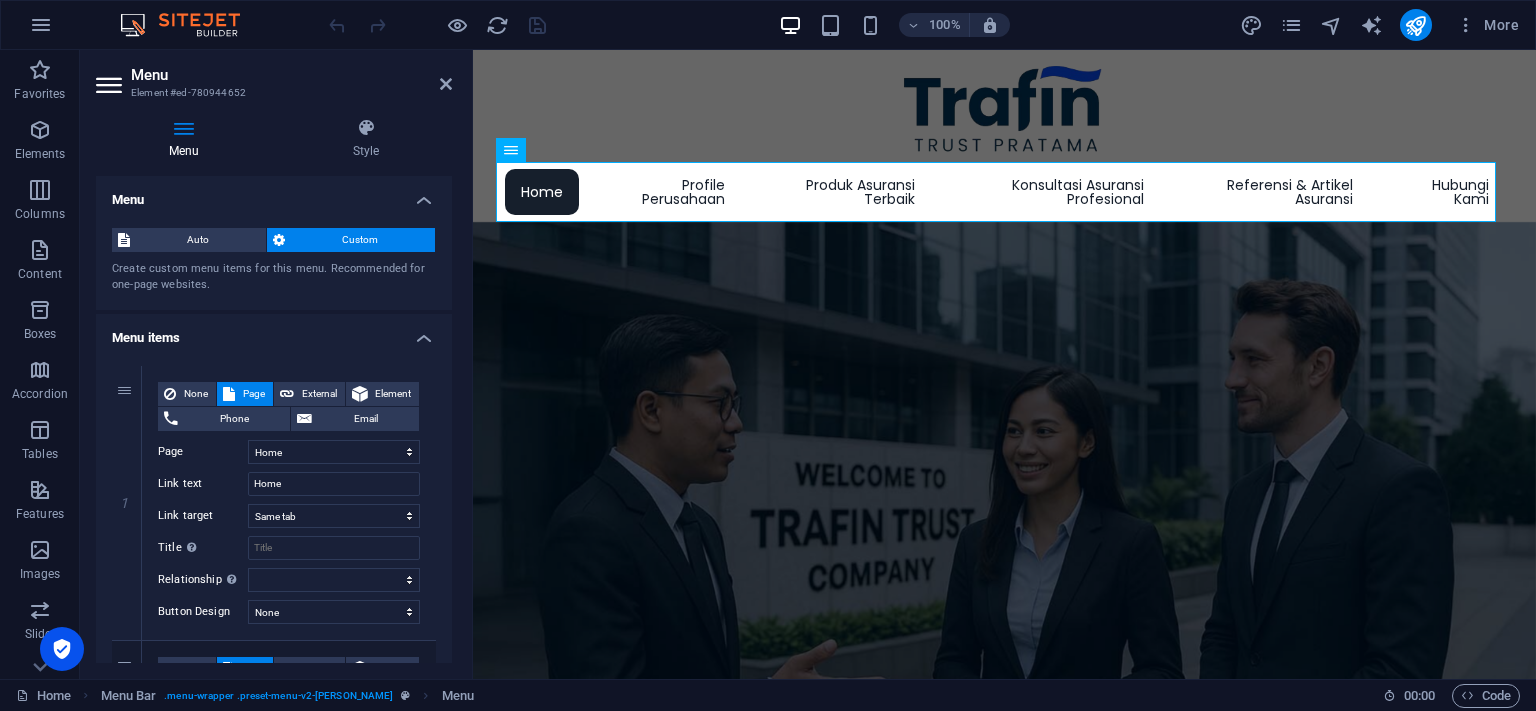 select on "%" 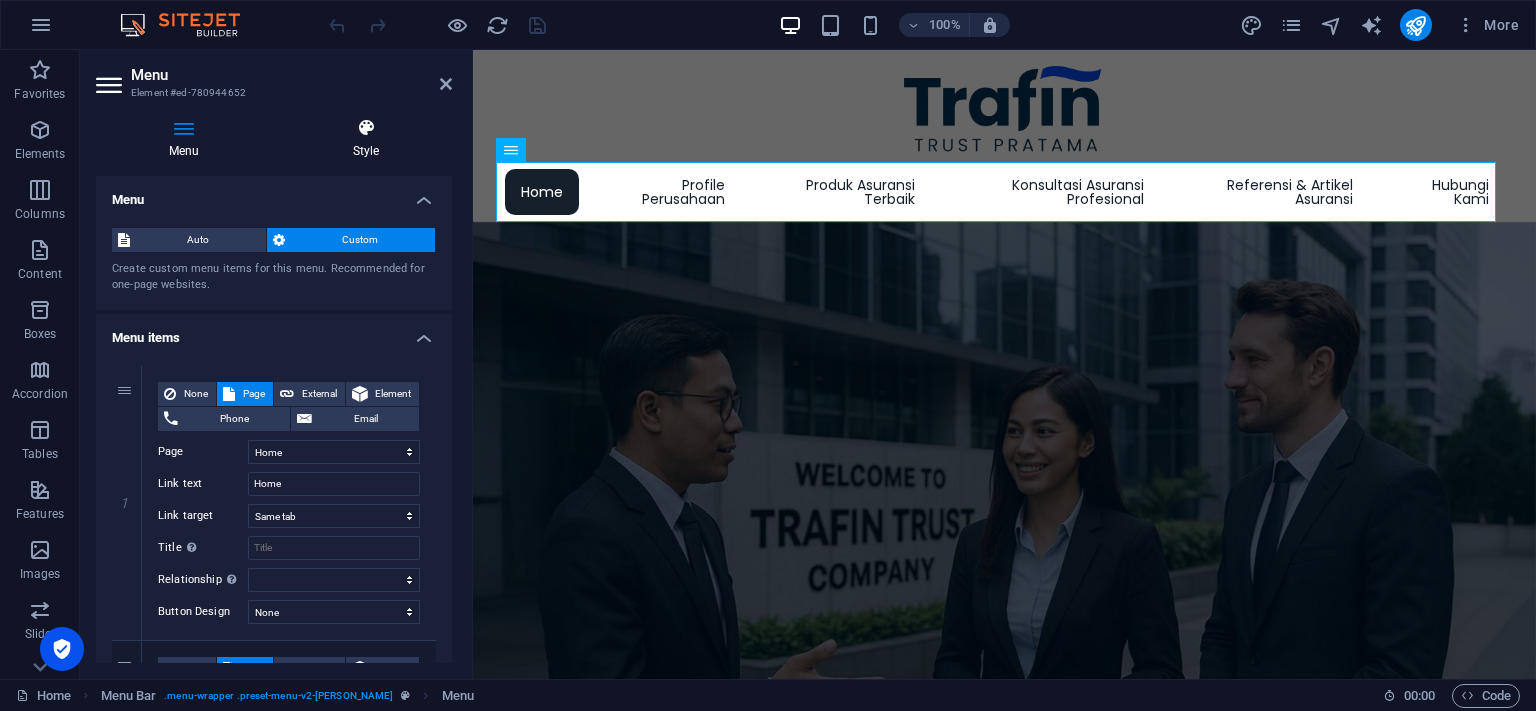 click on "Style" at bounding box center (366, 139) 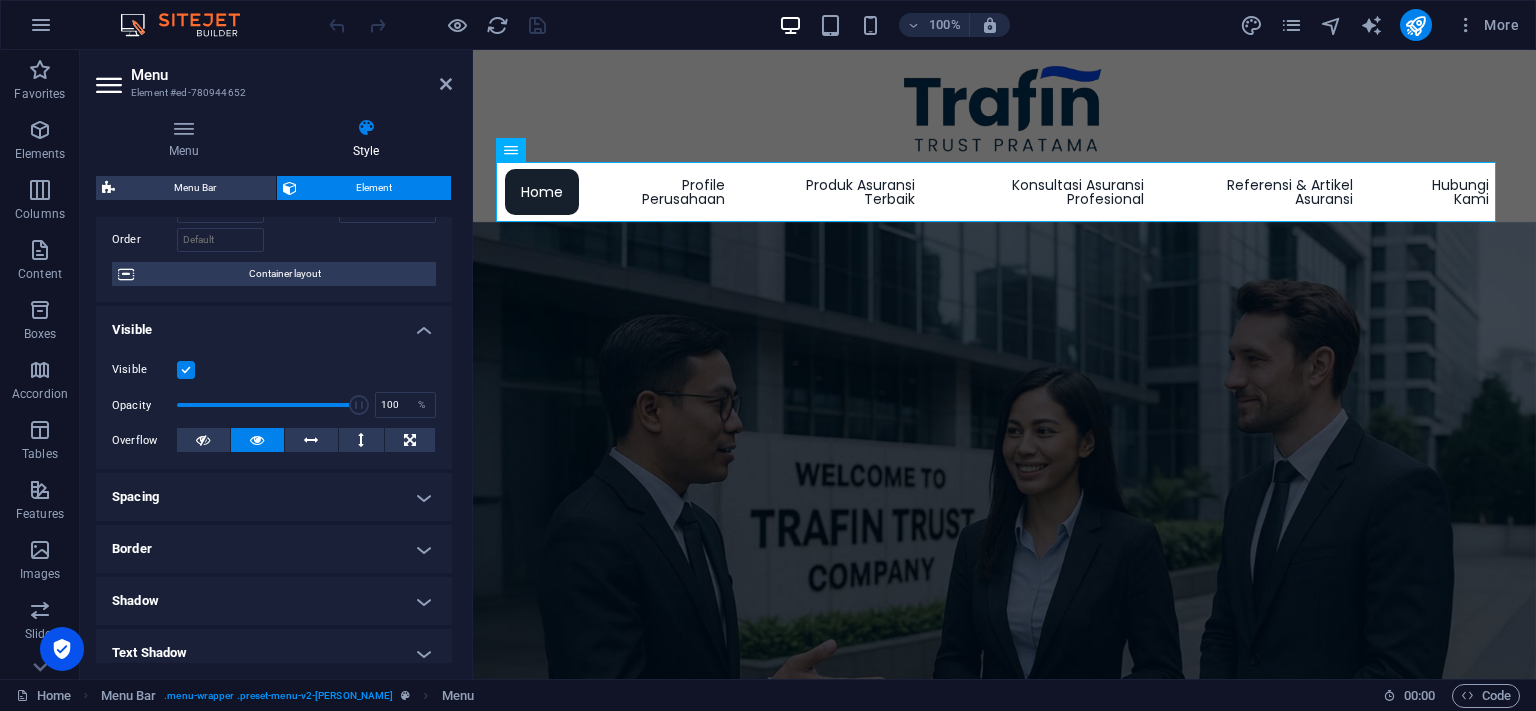 scroll, scrollTop: 0, scrollLeft: 0, axis: both 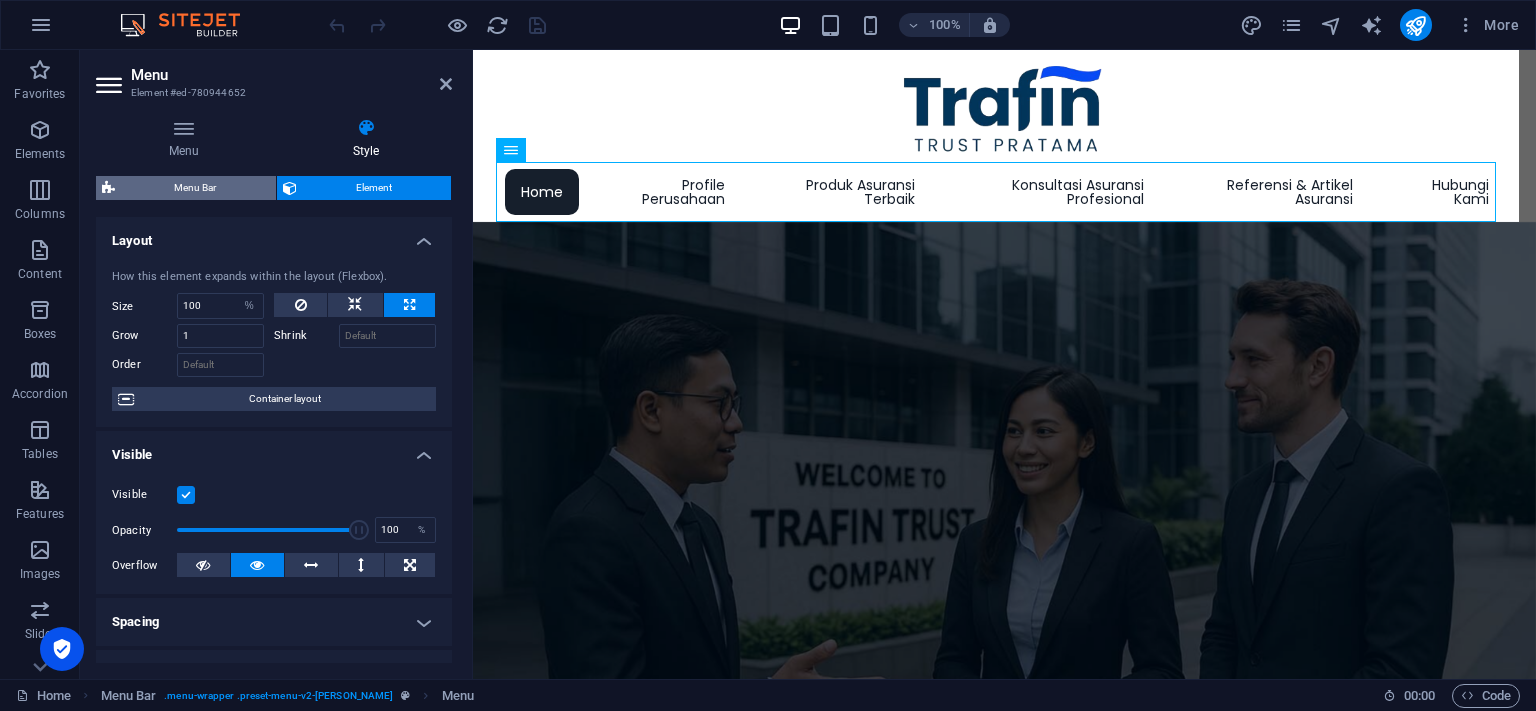 click on "Menu Bar" at bounding box center (195, 188) 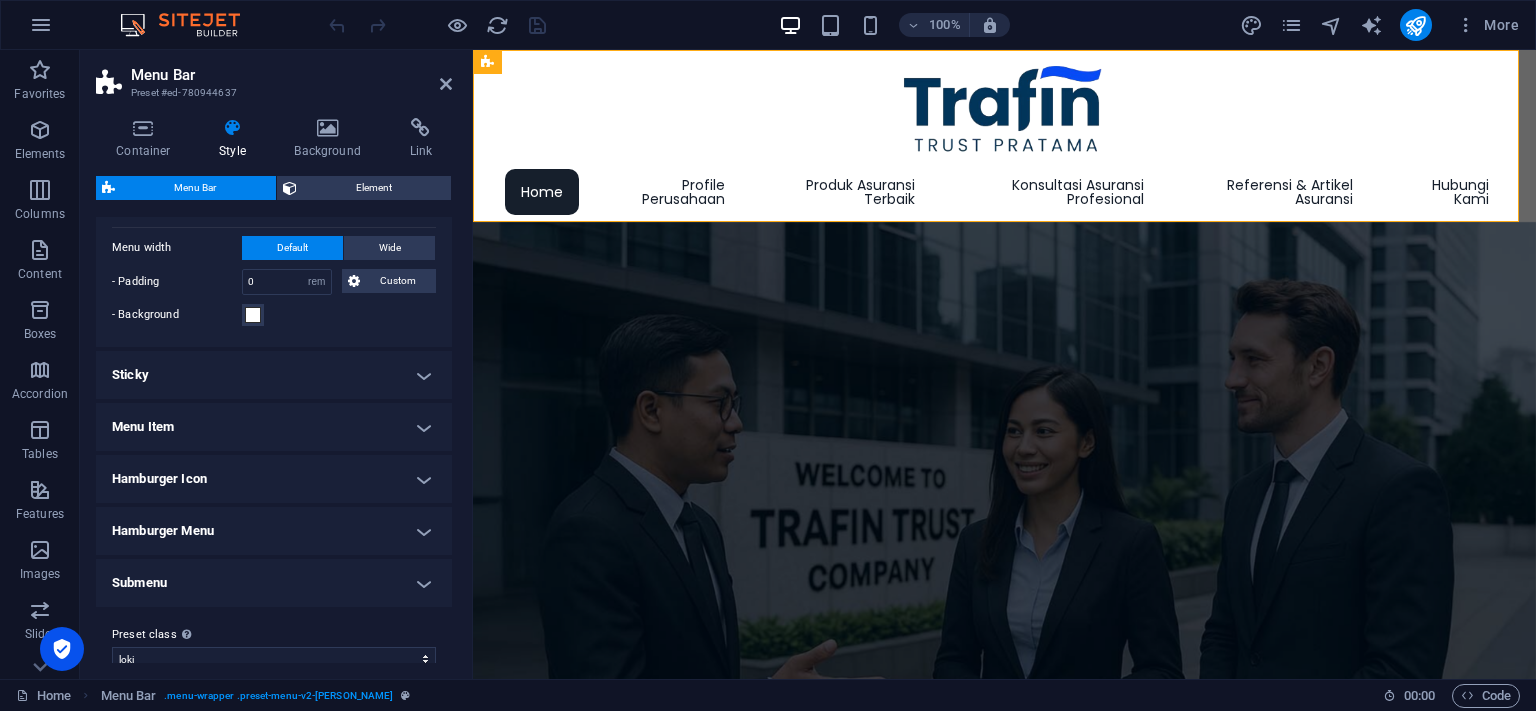 scroll, scrollTop: 638, scrollLeft: 0, axis: vertical 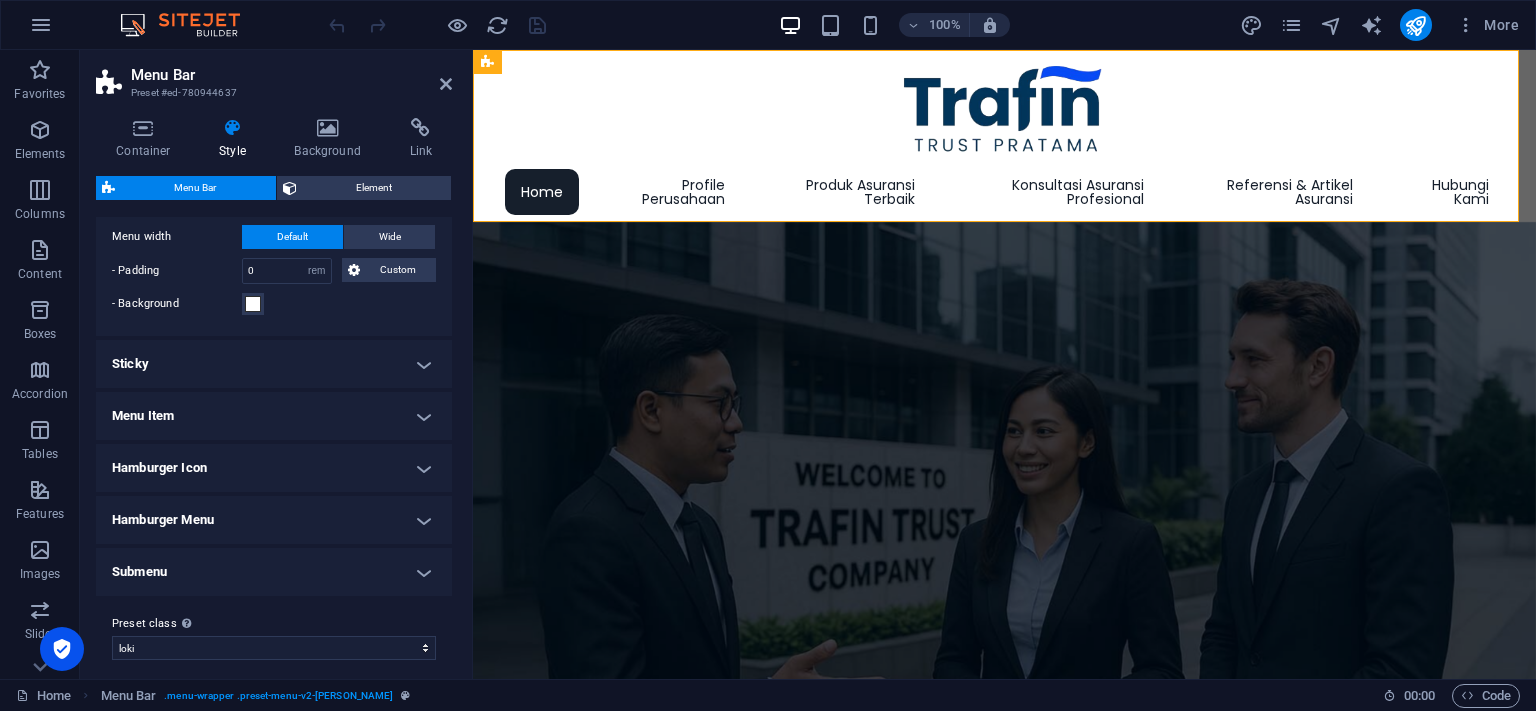 click on "Sticky" at bounding box center (274, 364) 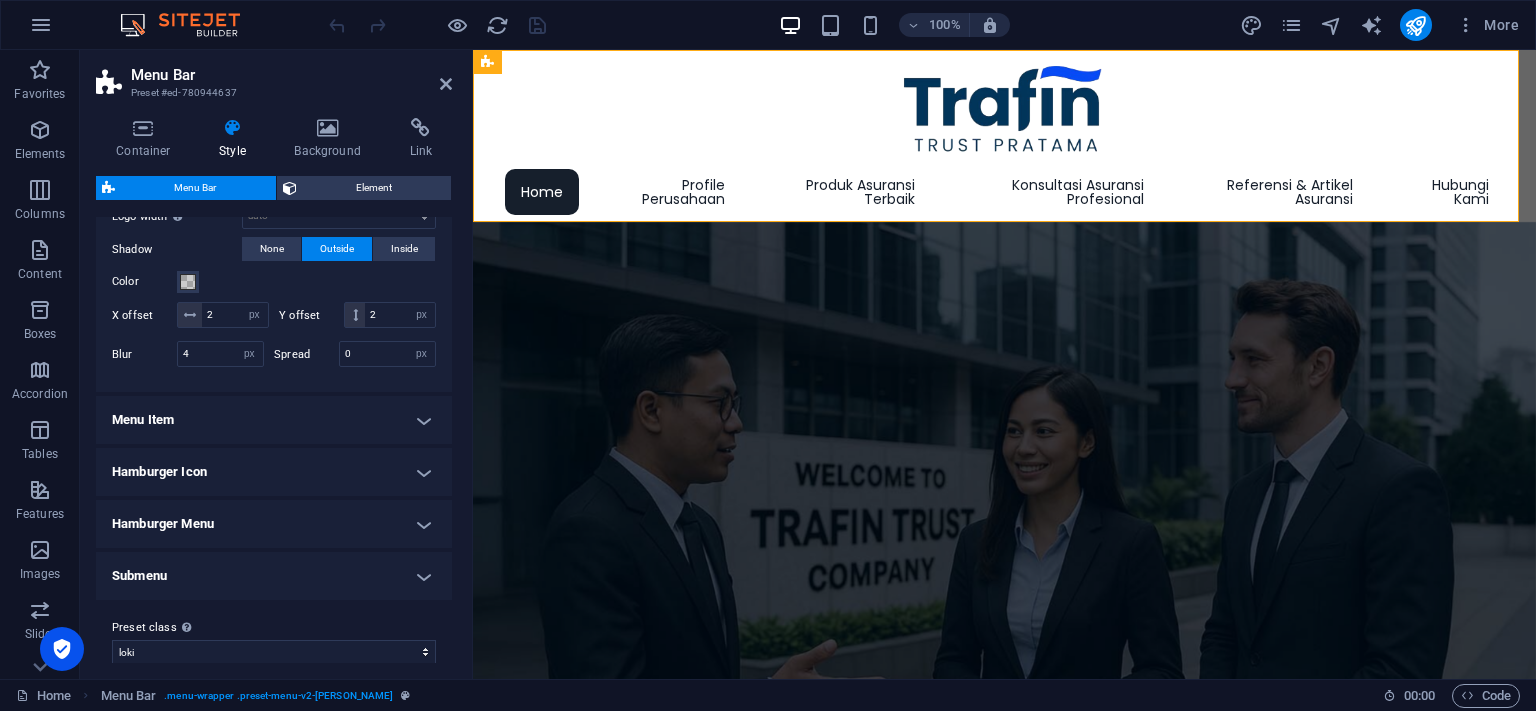 scroll, scrollTop: 964, scrollLeft: 0, axis: vertical 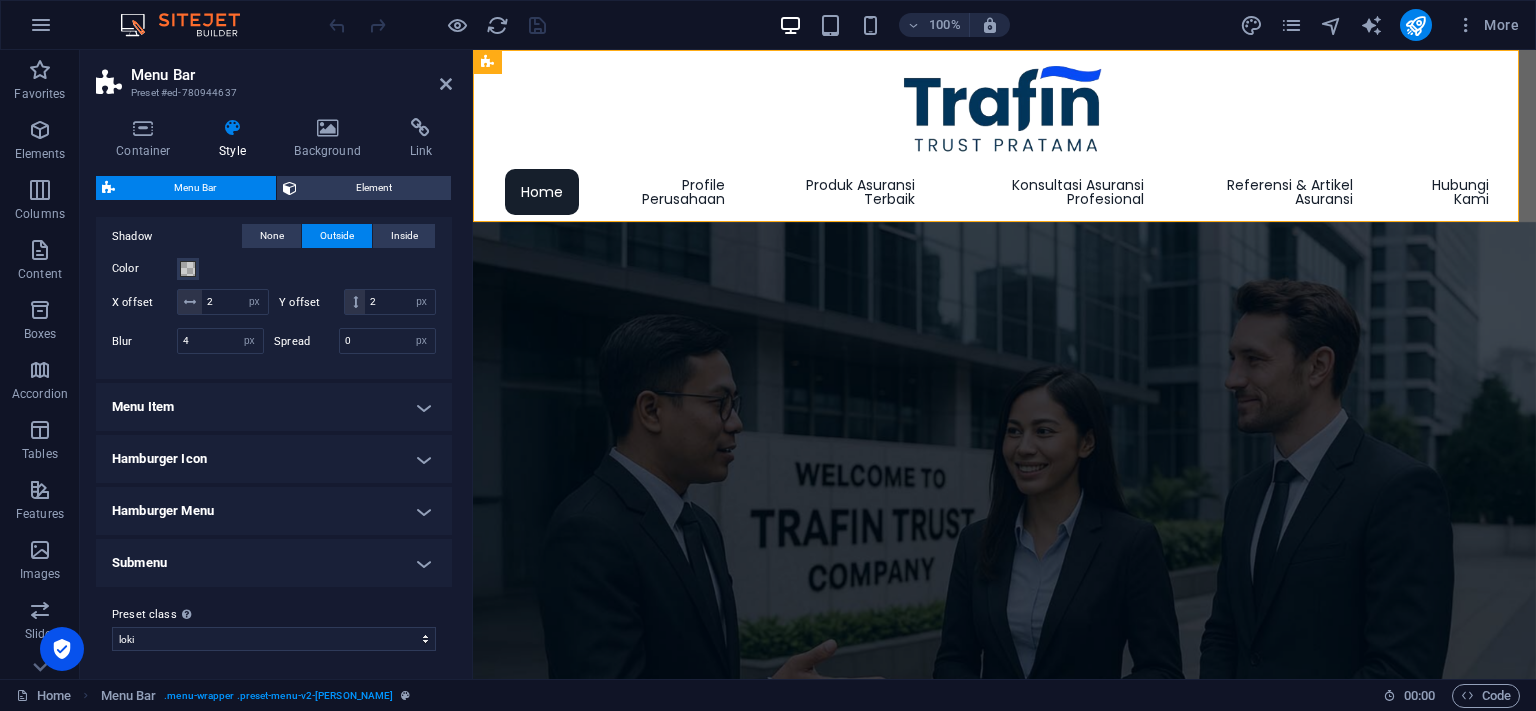 click on "Menu Item" at bounding box center [274, 407] 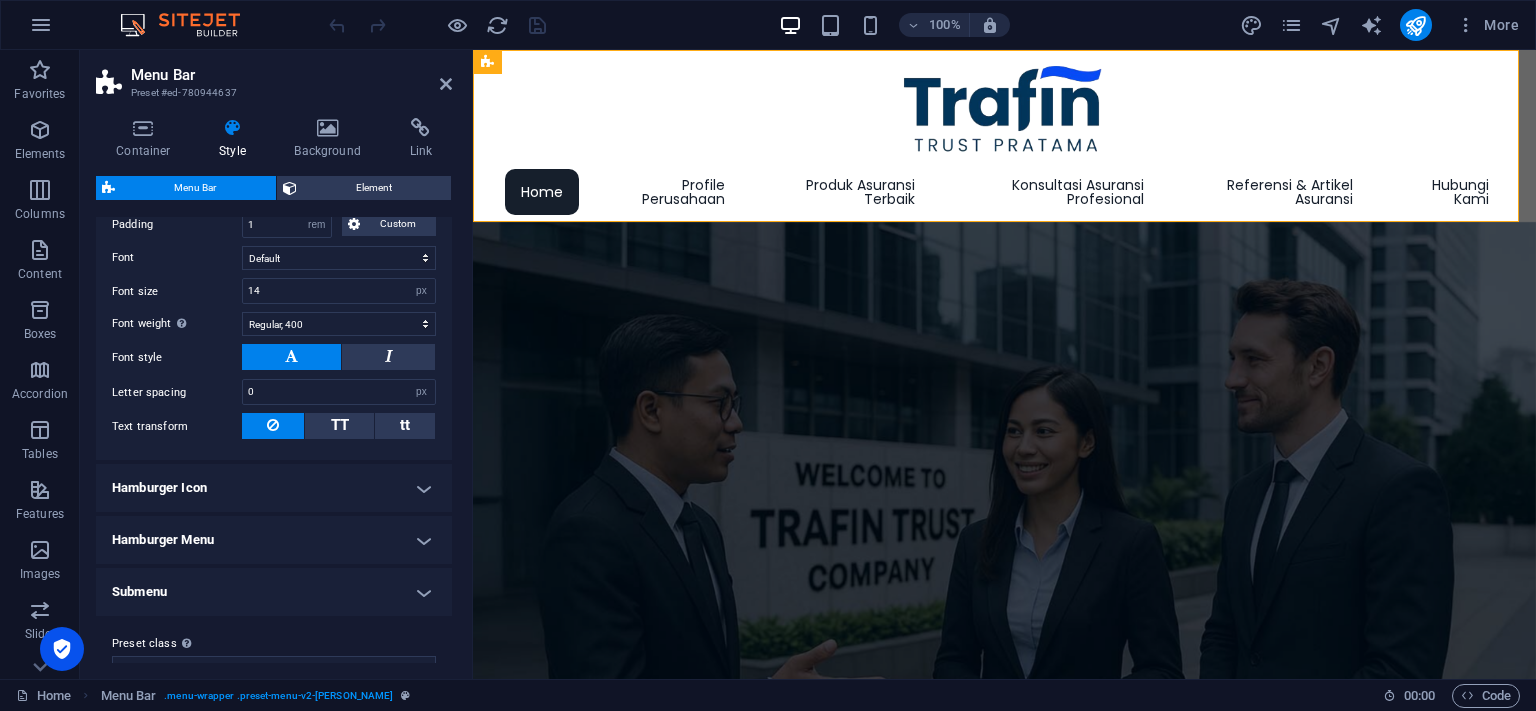 click on "Hamburger Icon" at bounding box center (274, 488) 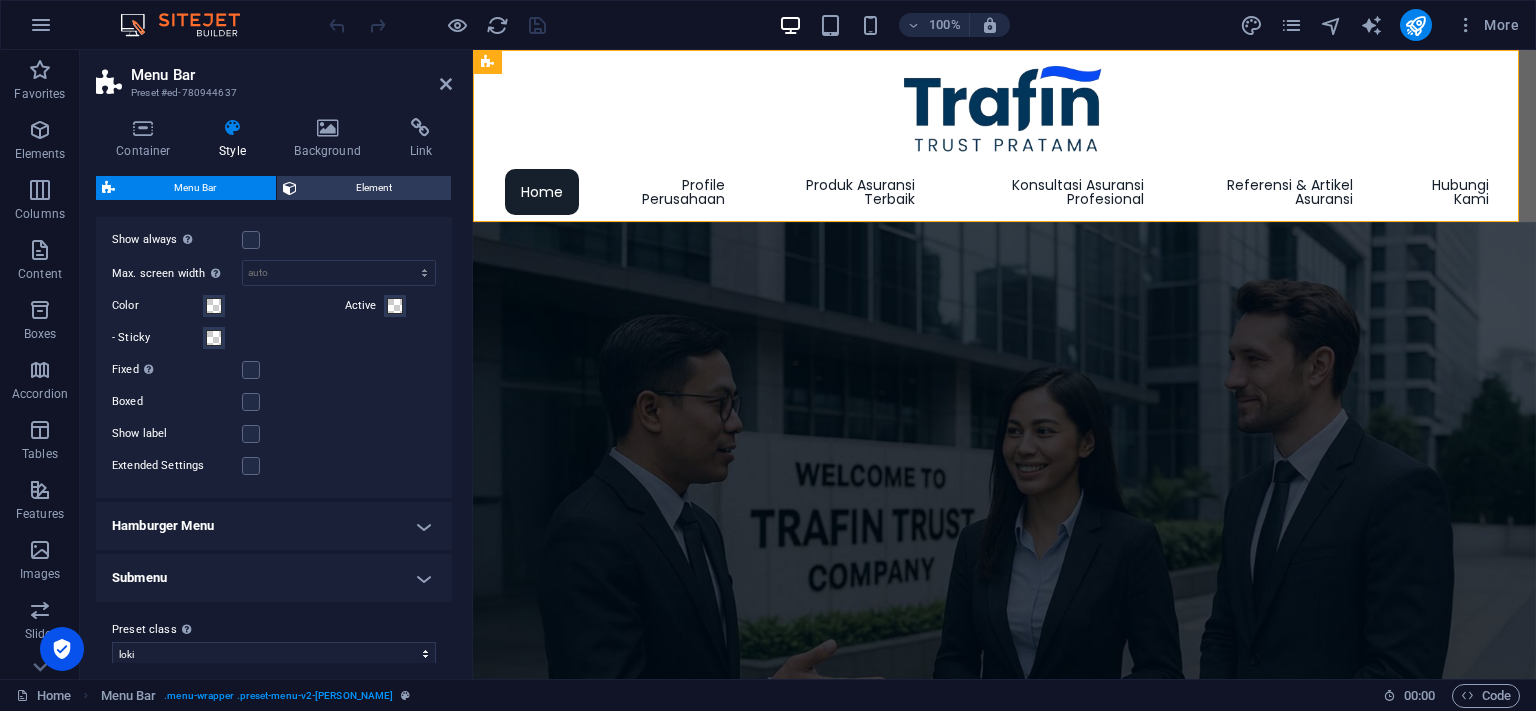scroll, scrollTop: 1765, scrollLeft: 0, axis: vertical 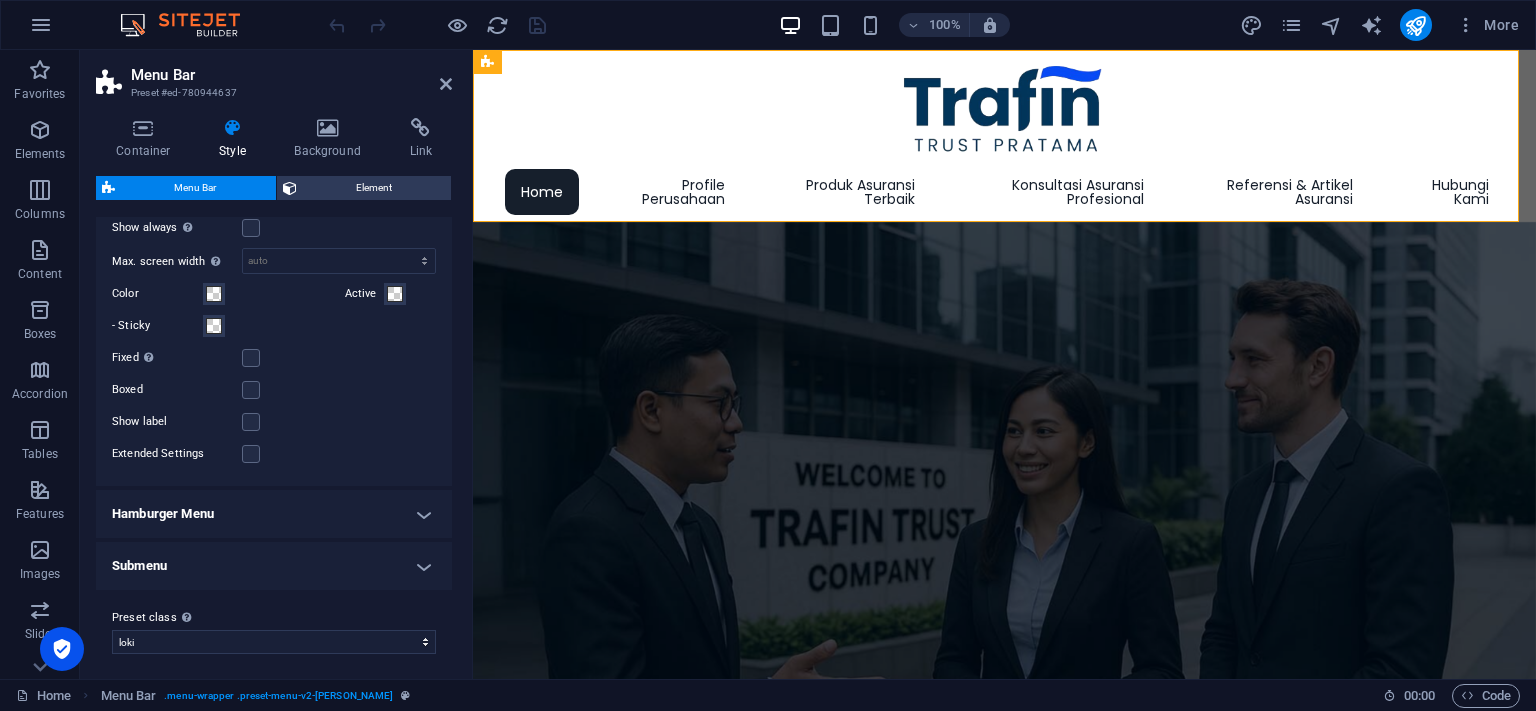 click on "Hamburger Menu" at bounding box center (274, 514) 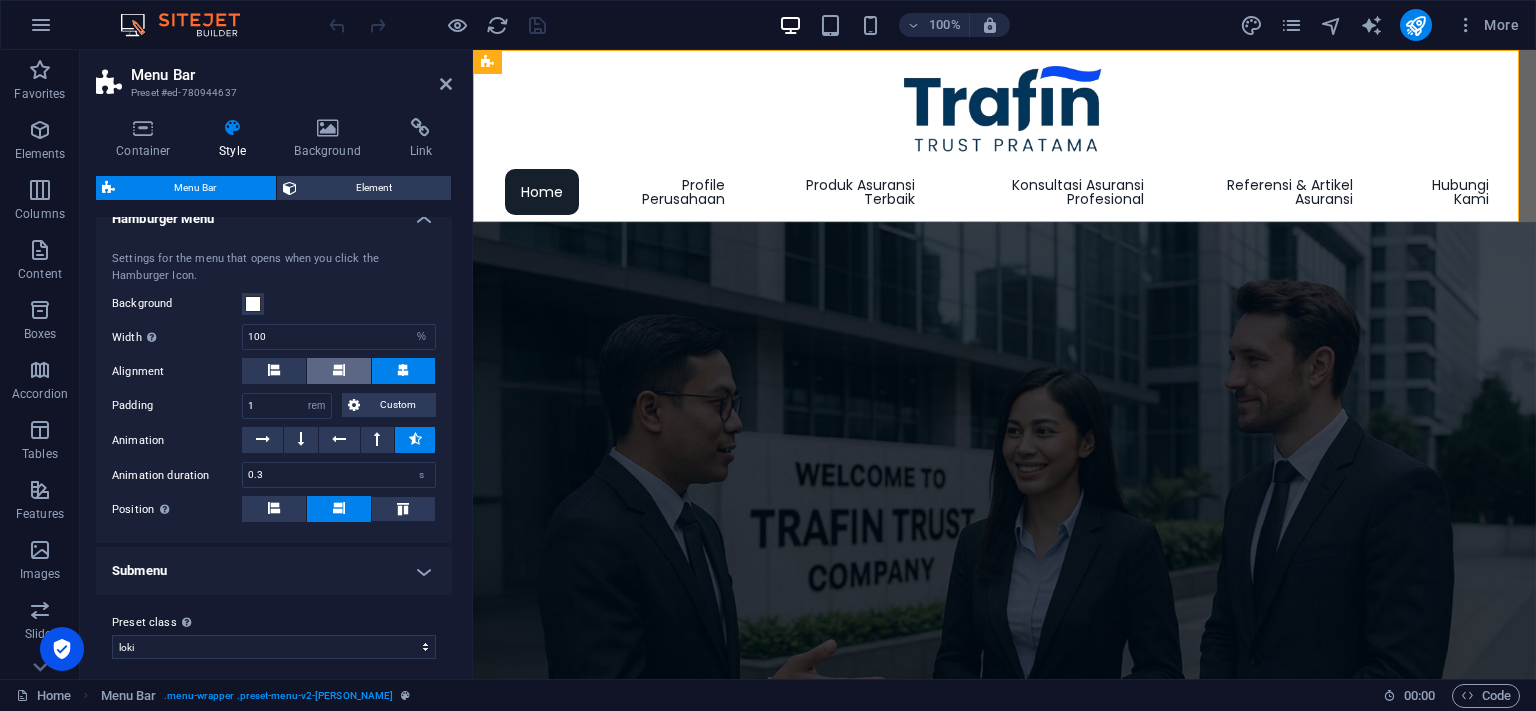 scroll, scrollTop: 2062, scrollLeft: 0, axis: vertical 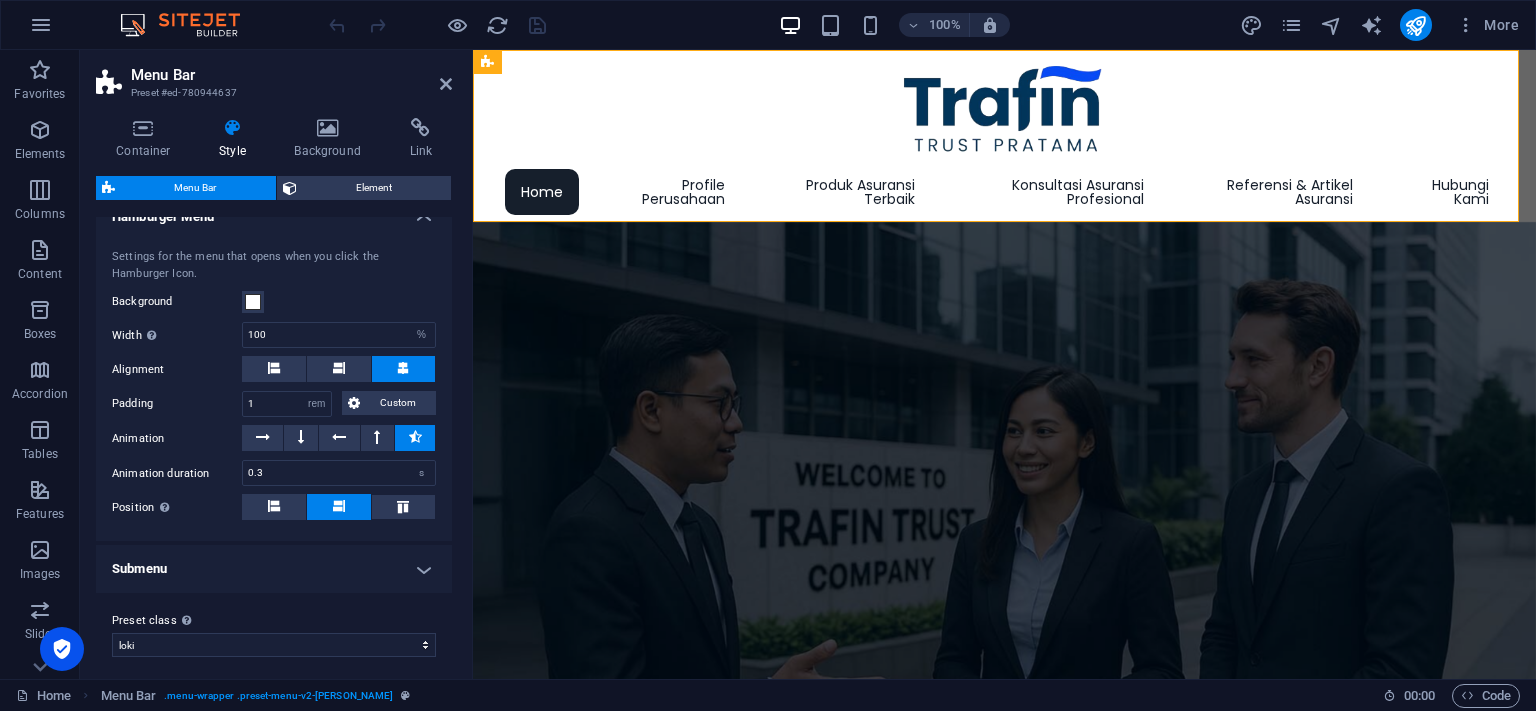 click on "Submenu" at bounding box center [274, 569] 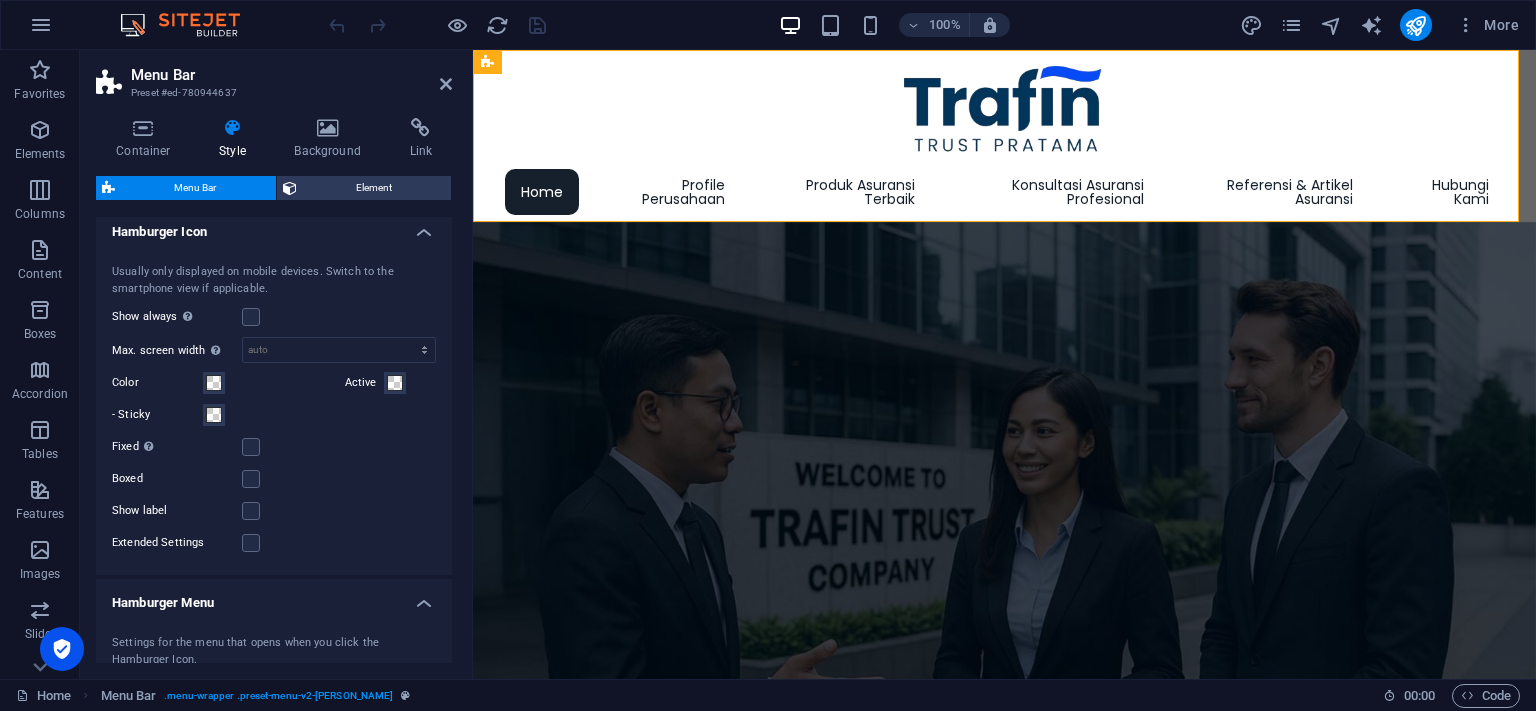 scroll, scrollTop: 1402, scrollLeft: 0, axis: vertical 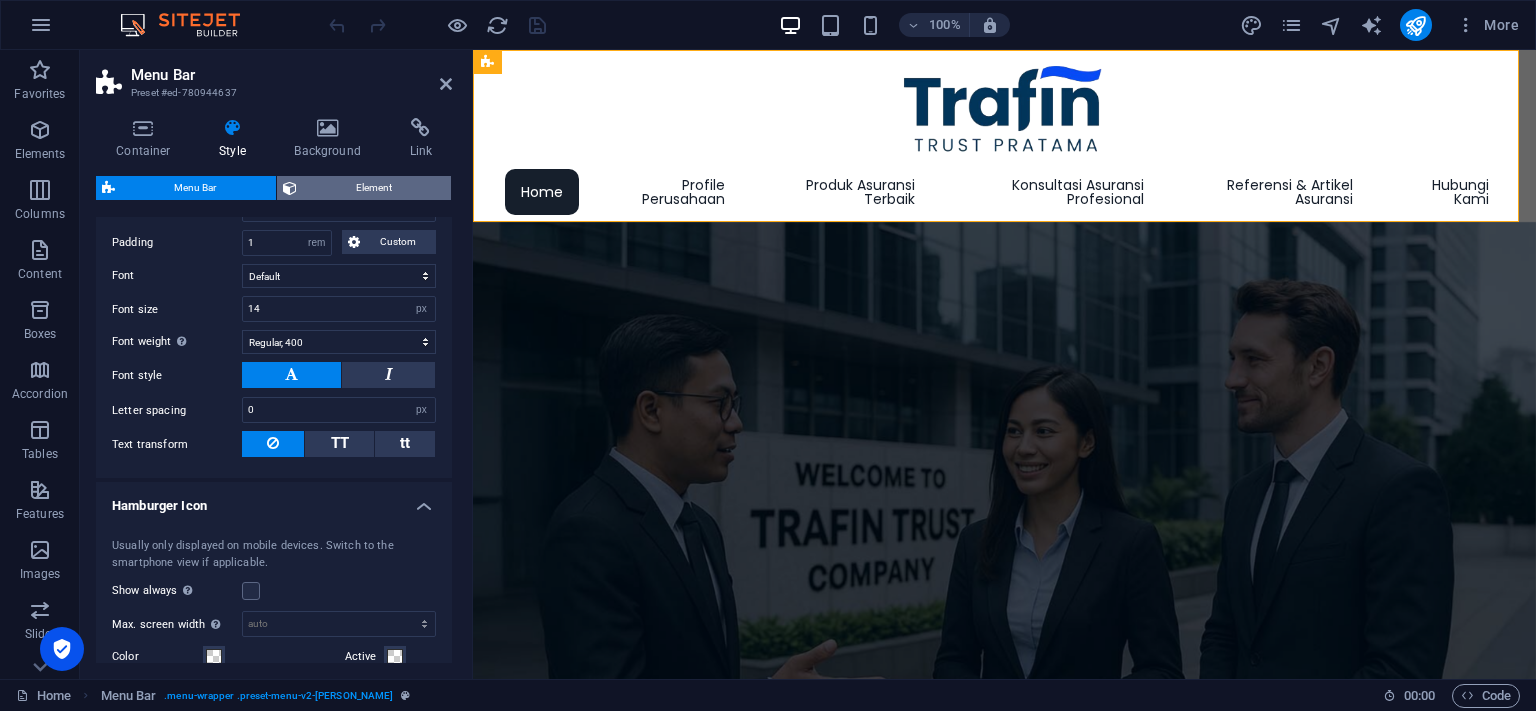 click on "Element" at bounding box center [374, 188] 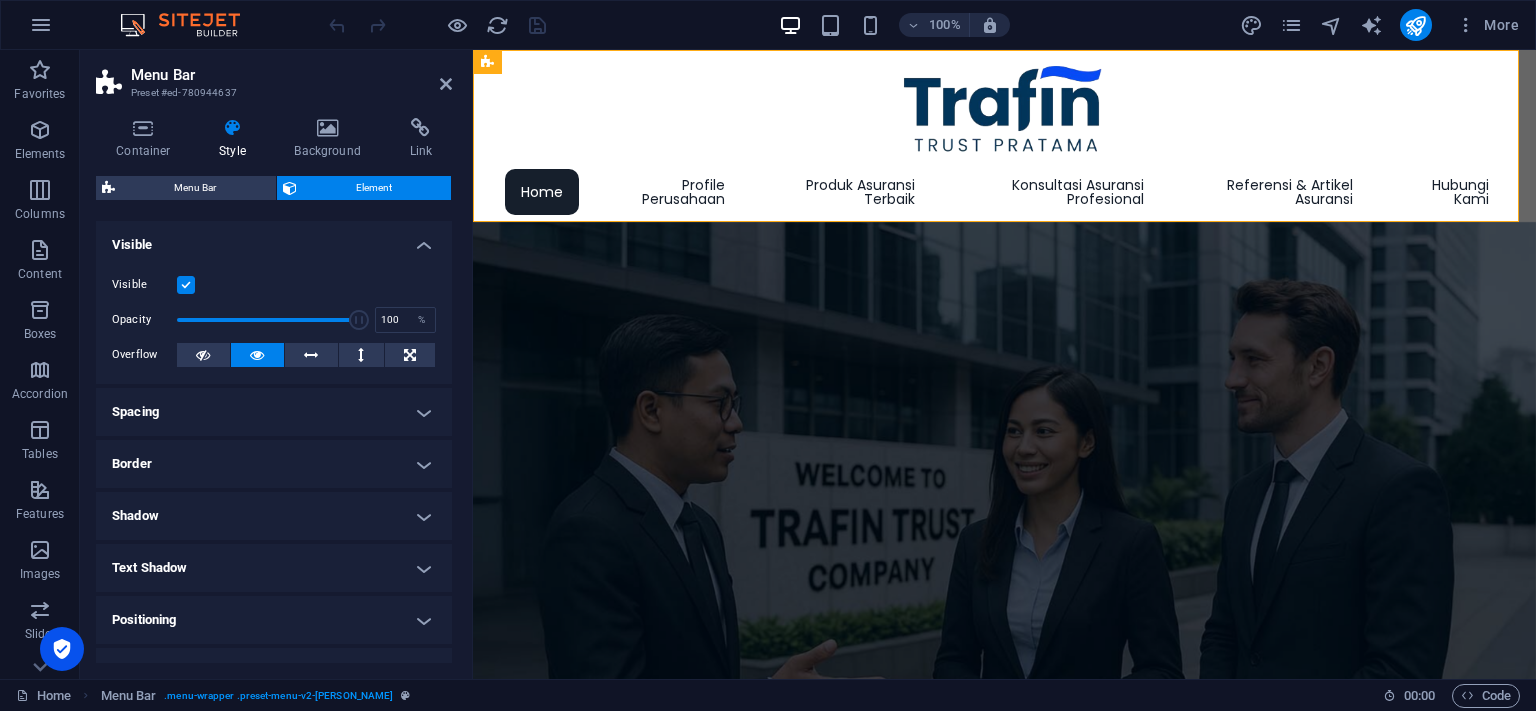 click on "Spacing" at bounding box center (274, 412) 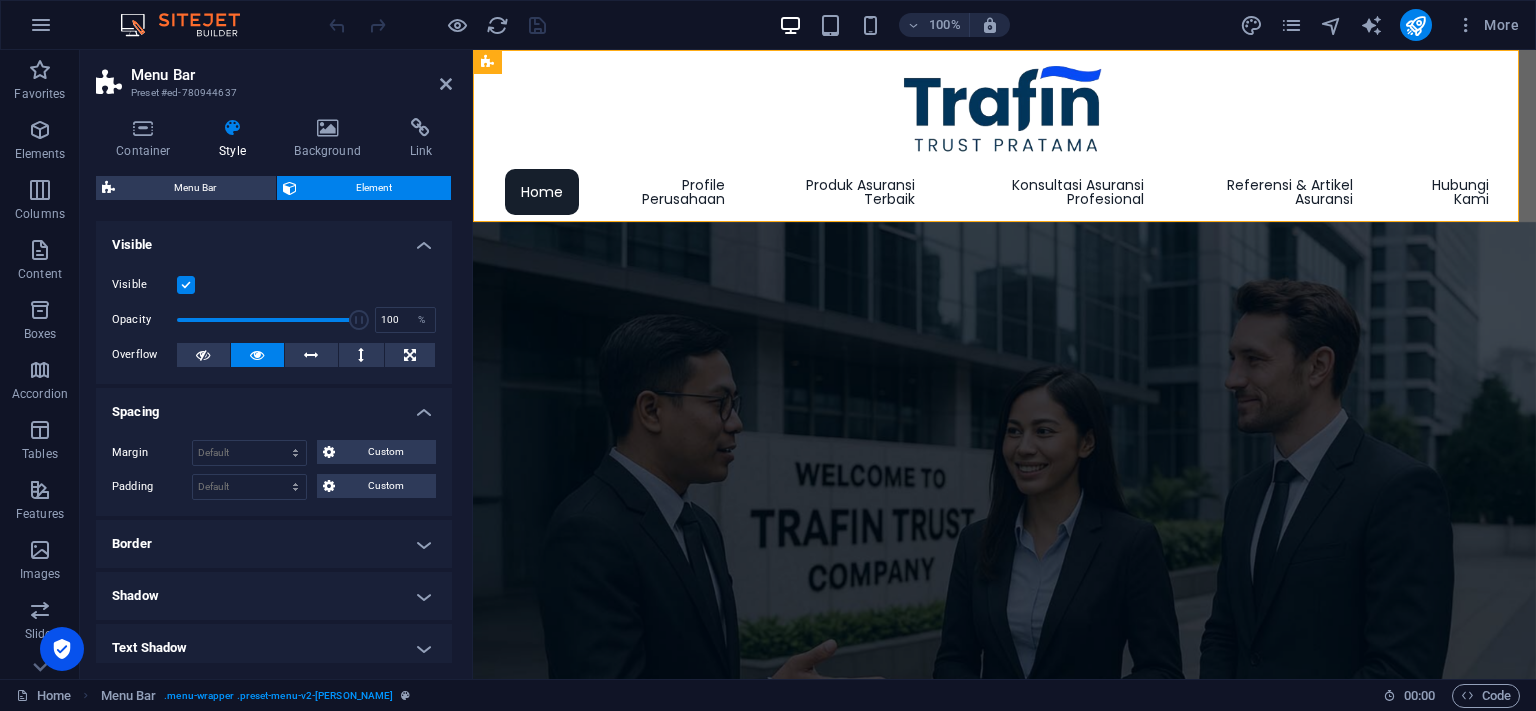 click on "Border" at bounding box center [274, 544] 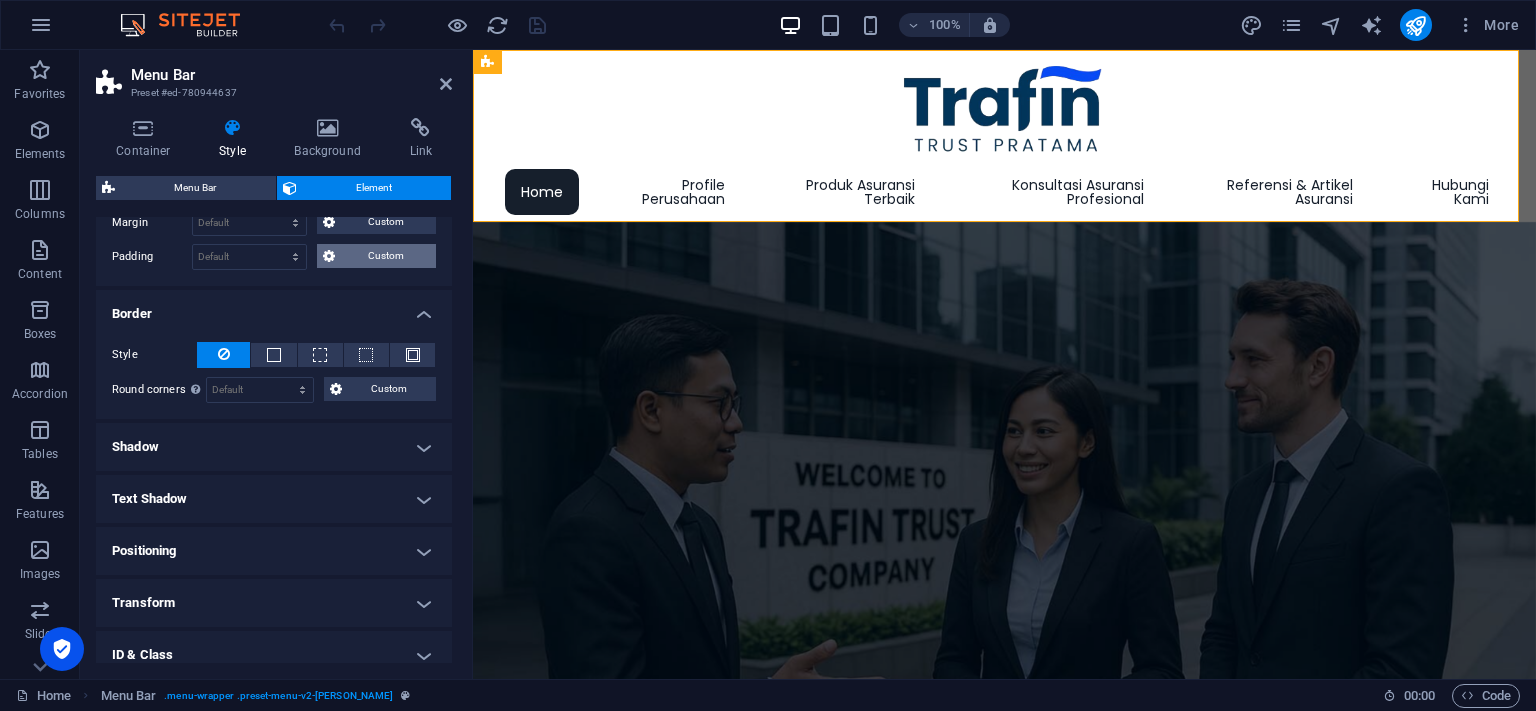 scroll, scrollTop: 274, scrollLeft: 0, axis: vertical 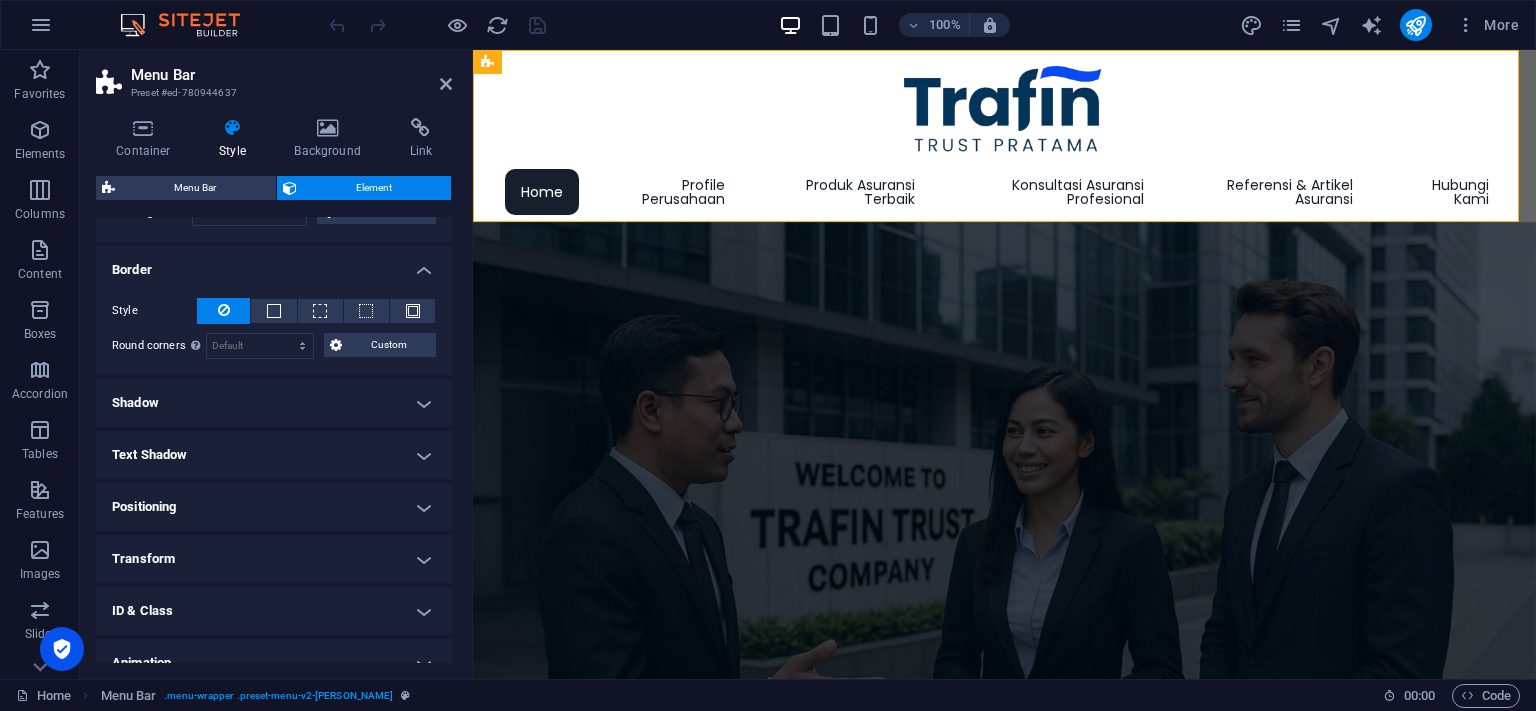 click on "Shadow" at bounding box center [274, 403] 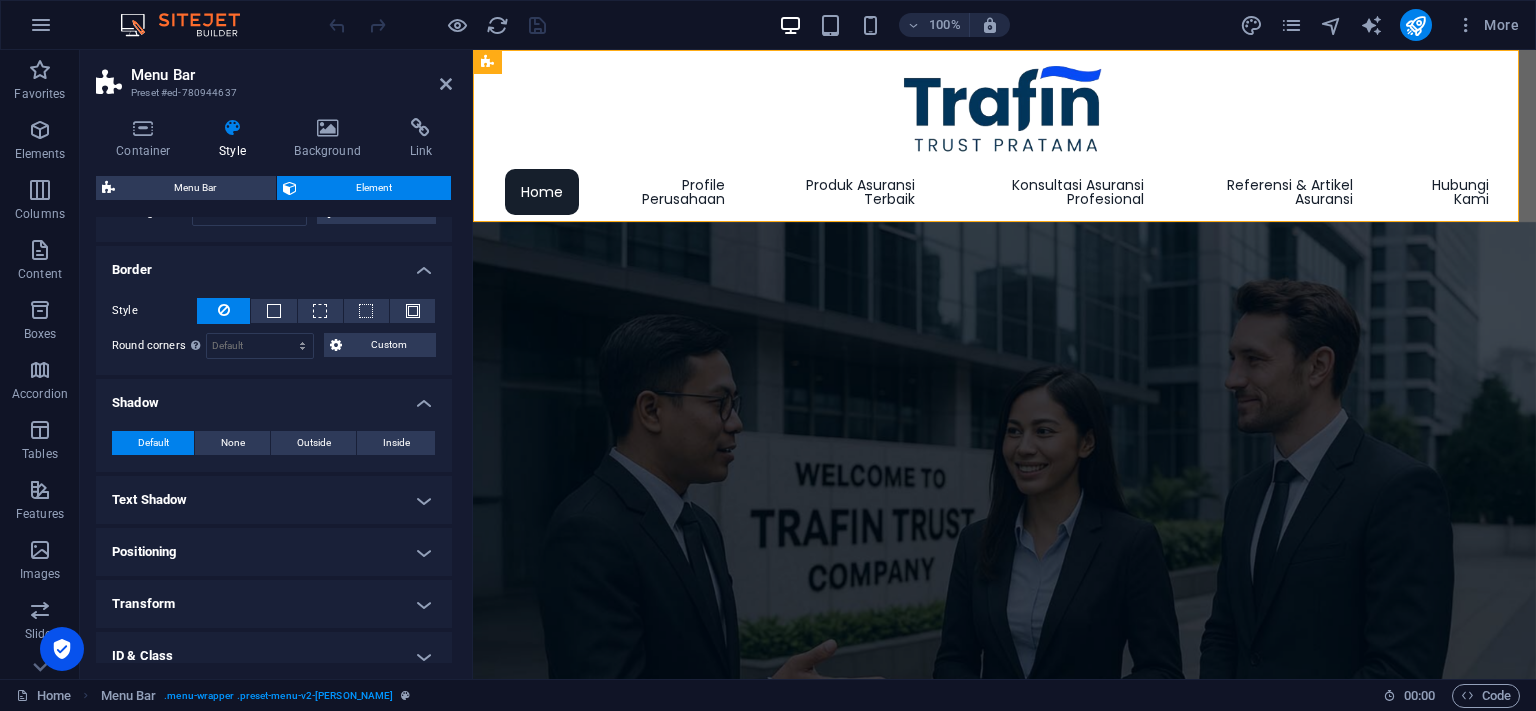 click on "Layout How this element expands within the layout (Flexbox). Size Default auto px % 1/1 1/2 1/3 1/4 1/5 1/6 1/7 1/8 1/9 1/10 Grow Shrink Order Container layout Visible Visible Opacity 100 % Overflow Spacing Margin Default auto px % rem vw vh Custom Custom auto px % rem vw vh auto px % rem vw vh auto px % rem vw vh auto px % rem vw vh Padding Default px rem % vh vw Custom Custom px rem % vh vw px rem % vh vw px rem % vh vw px rem % vh vw Border Style              - Width 1 auto px rem % vh vw Custom Custom 1 auto px rem % vh vw 1 auto px rem % vh vw 1 auto px rem % vh vw 1 auto px rem % vh vw  - Color Round corners For background overlay and background images, the overflow must be hidden so that the round corners are visible Default px rem % vh vw Custom Custom px rem % vh vw px rem % vh vw px rem % vh vw px rem % vh vw Shadow Default None Outside Inside Color X offset 0 px rem vh vw Y offset 0 px rem vh vw Blur 0 px rem % vh vw Spread 0 px rem vh vw Text Shadow Default None Outside Color X offset 0" at bounding box center [274, 365] 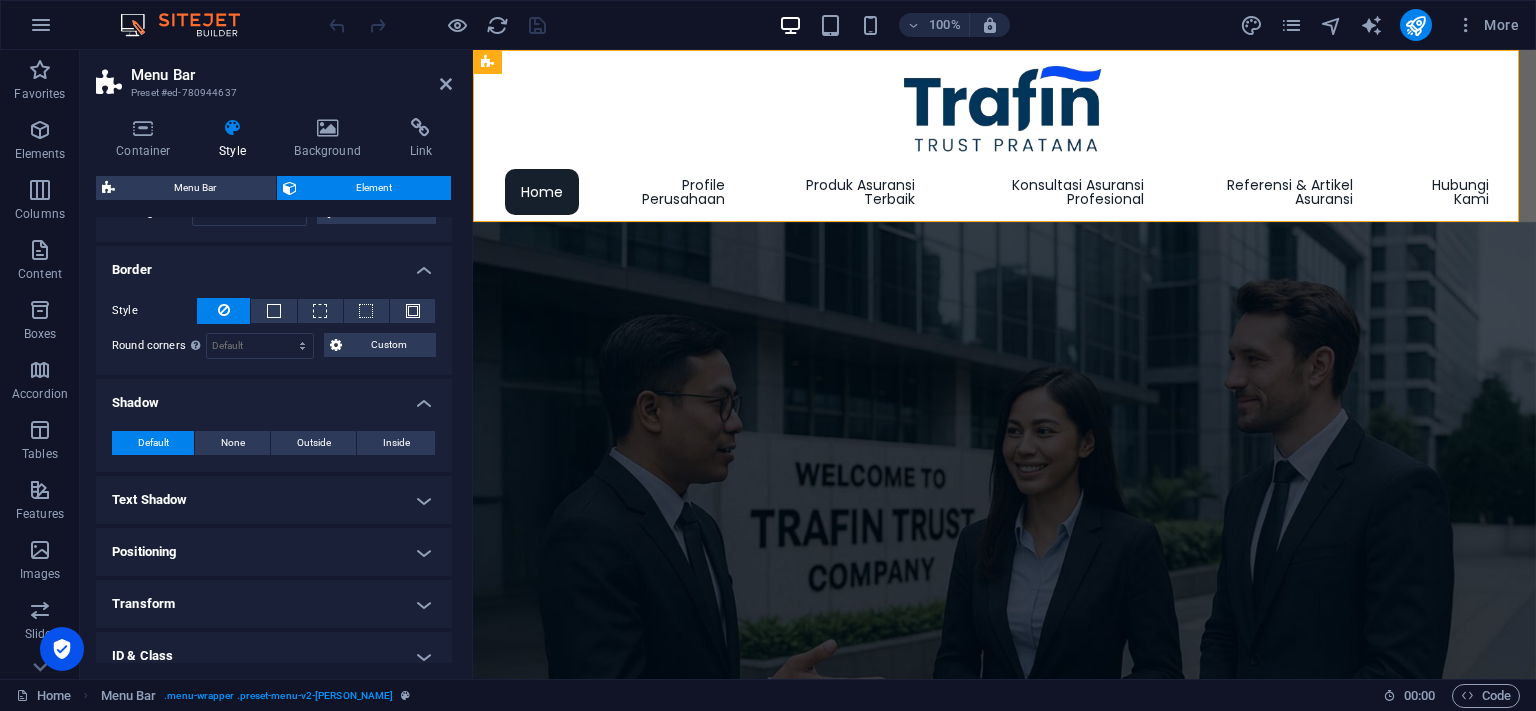 click on "Text Shadow" at bounding box center [274, 500] 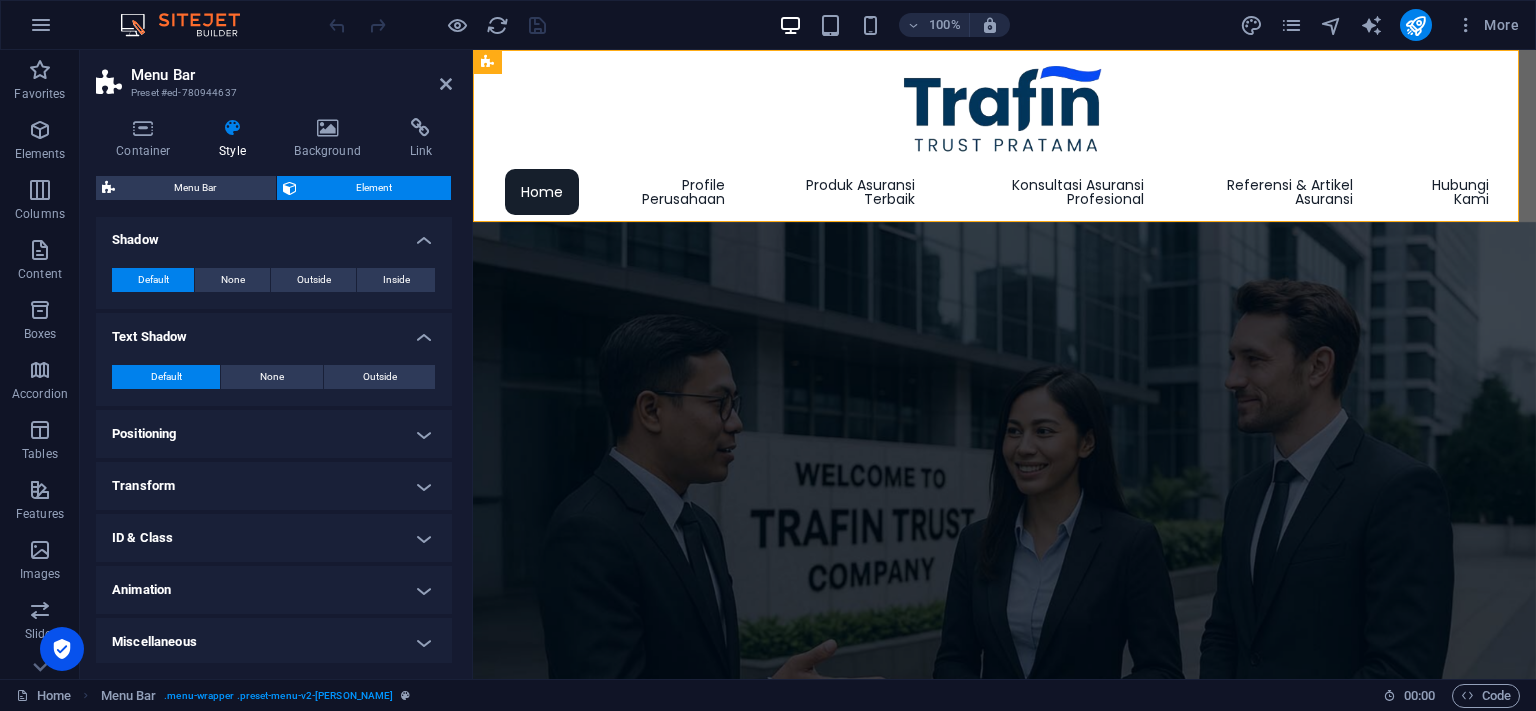 scroll, scrollTop: 438, scrollLeft: 0, axis: vertical 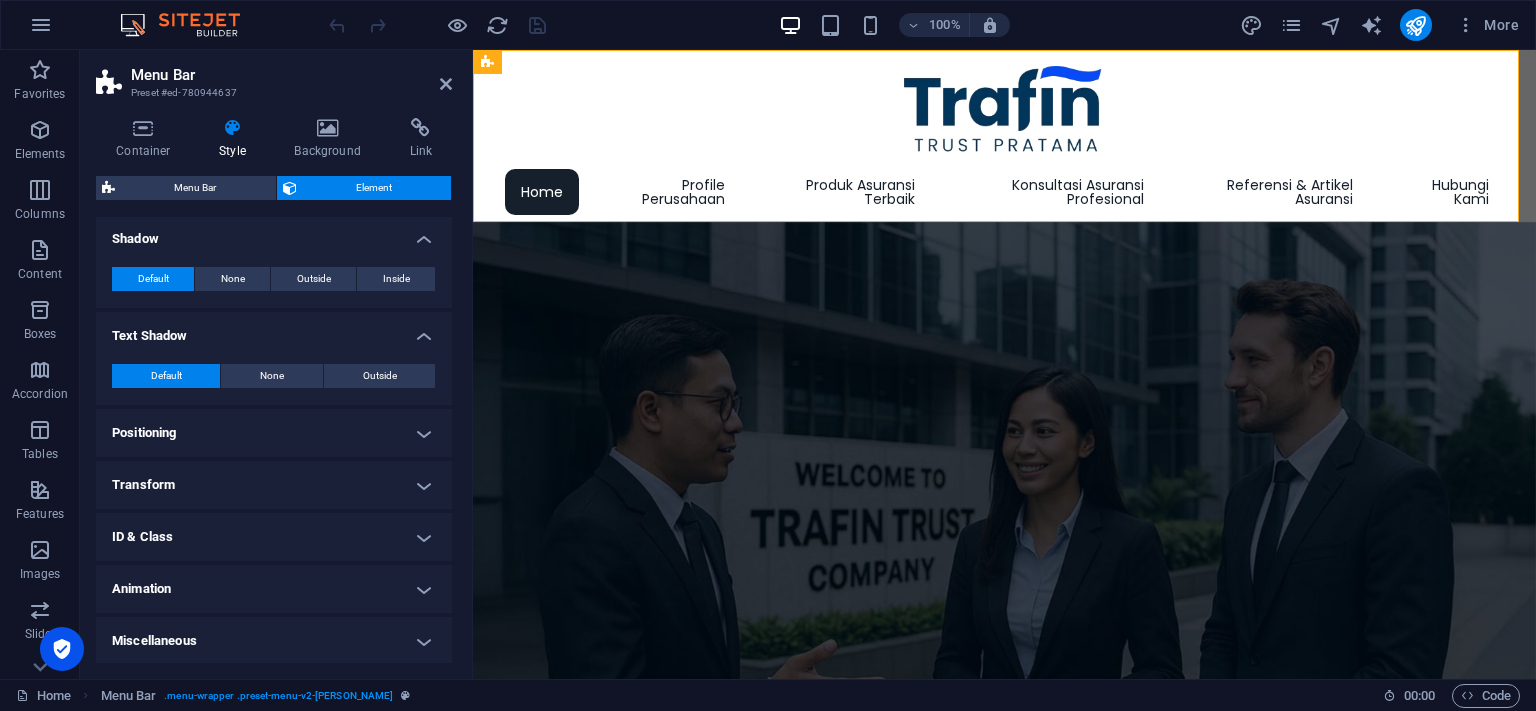click on "Positioning" at bounding box center [274, 433] 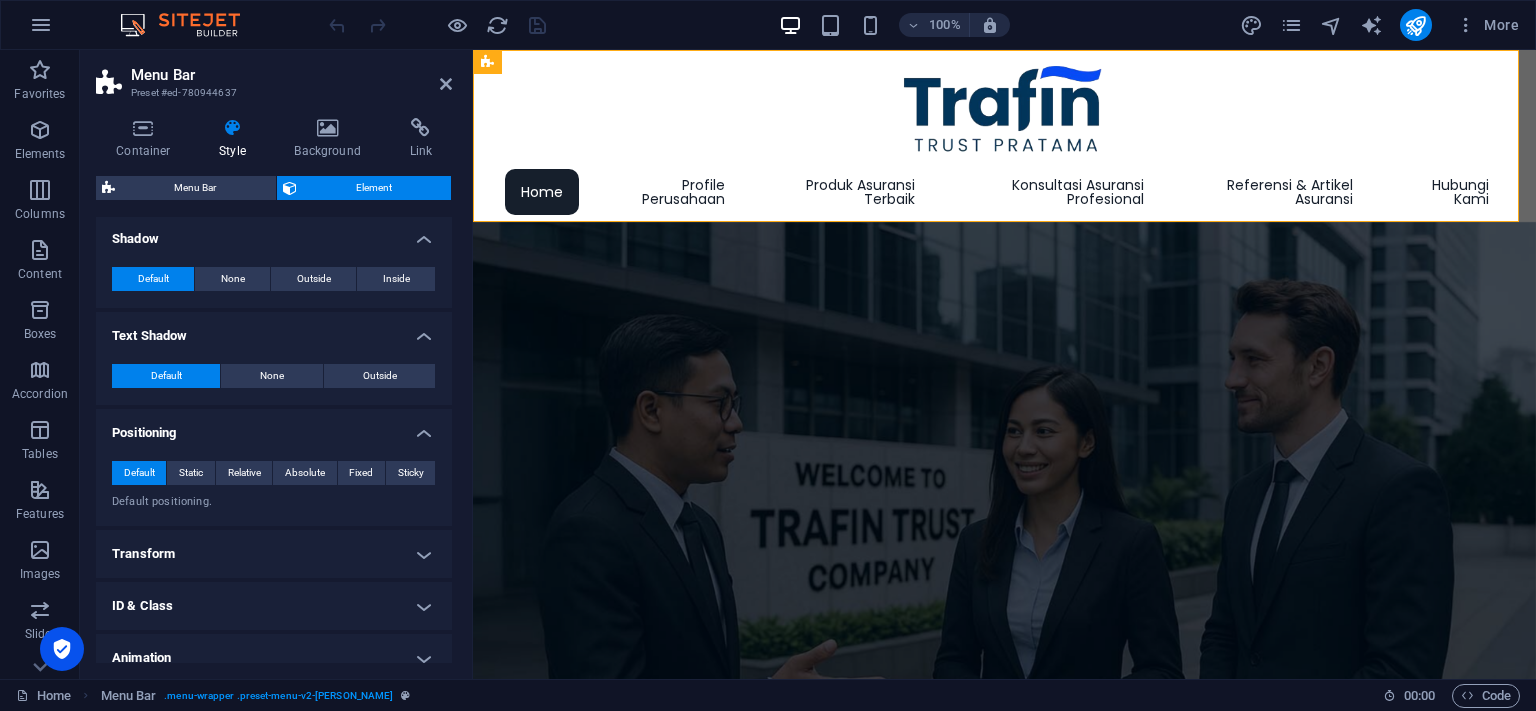 click on "Transform" at bounding box center (274, 554) 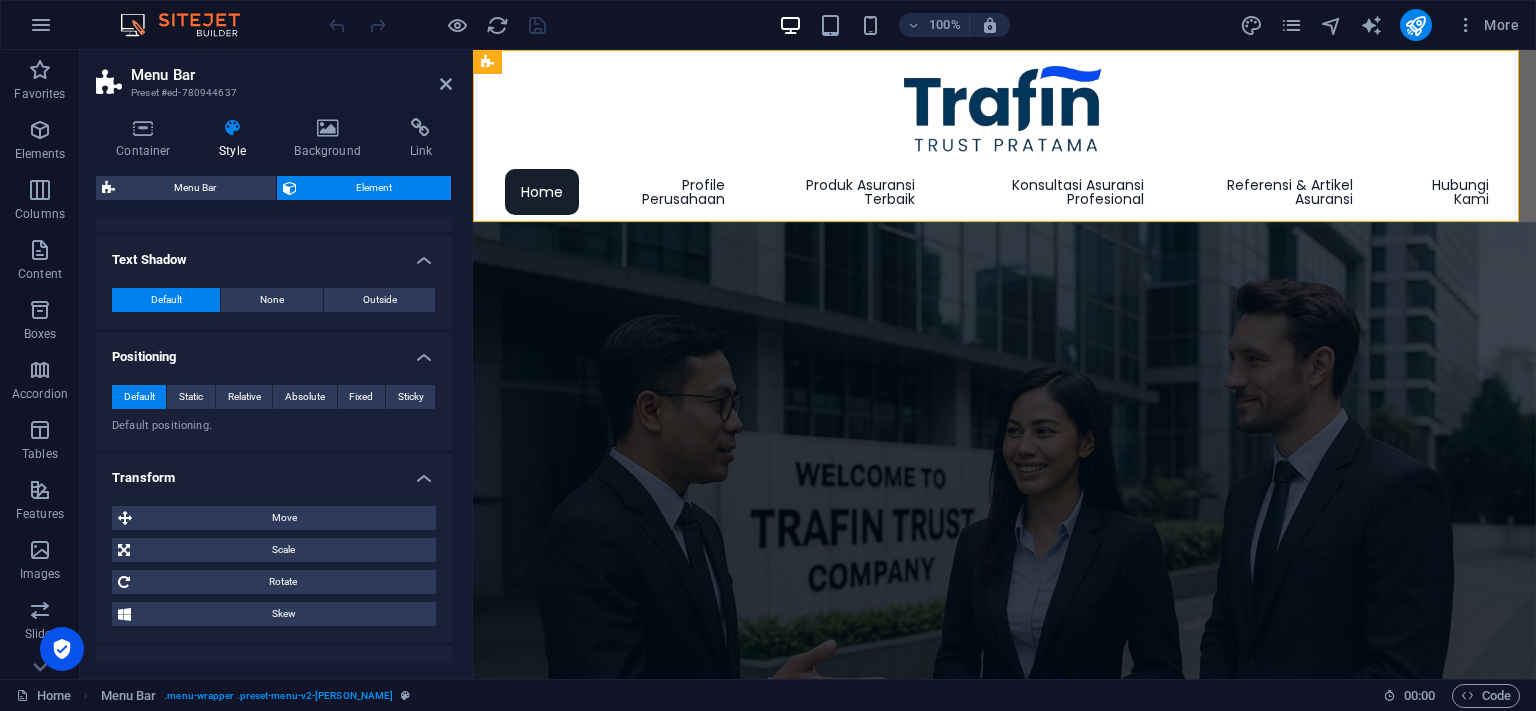 scroll, scrollTop: 647, scrollLeft: 0, axis: vertical 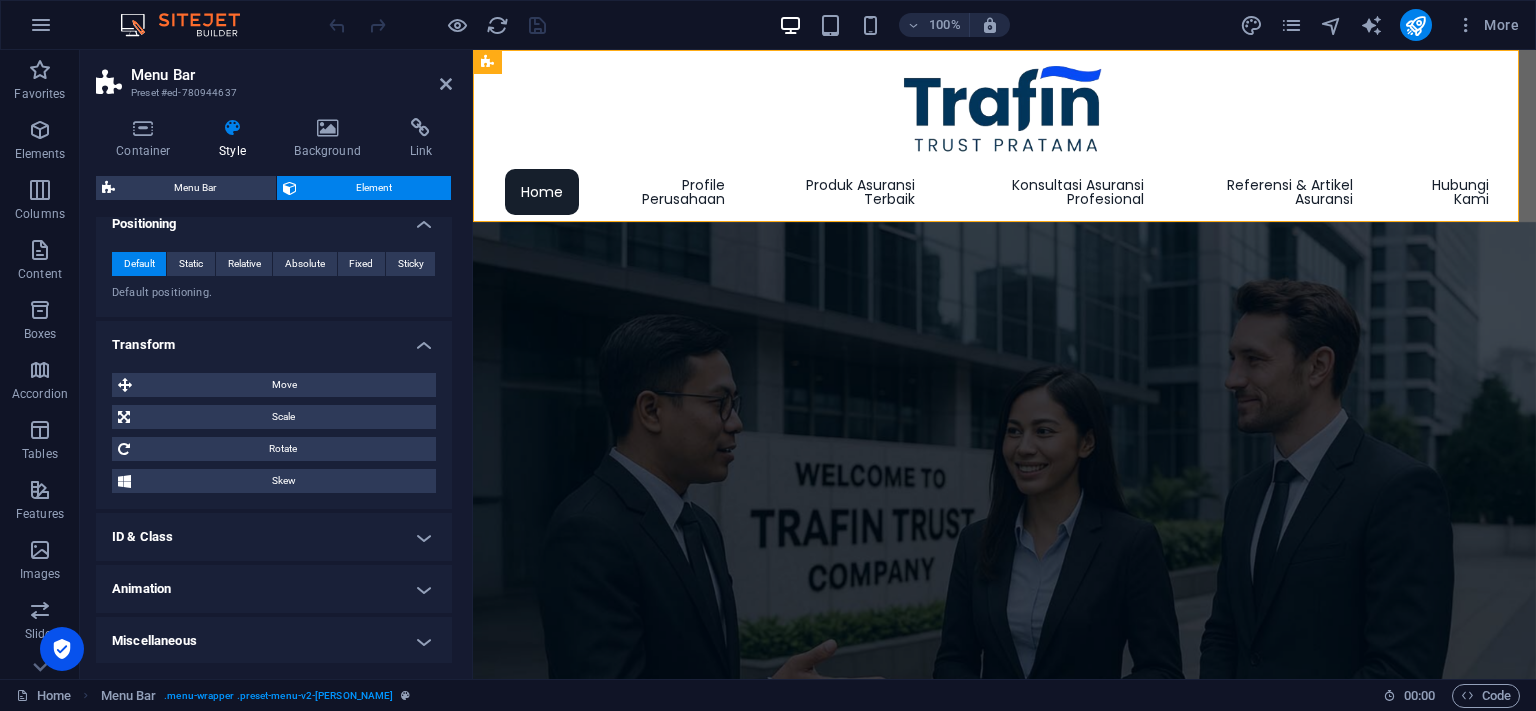 click on "ID & Class" at bounding box center [274, 537] 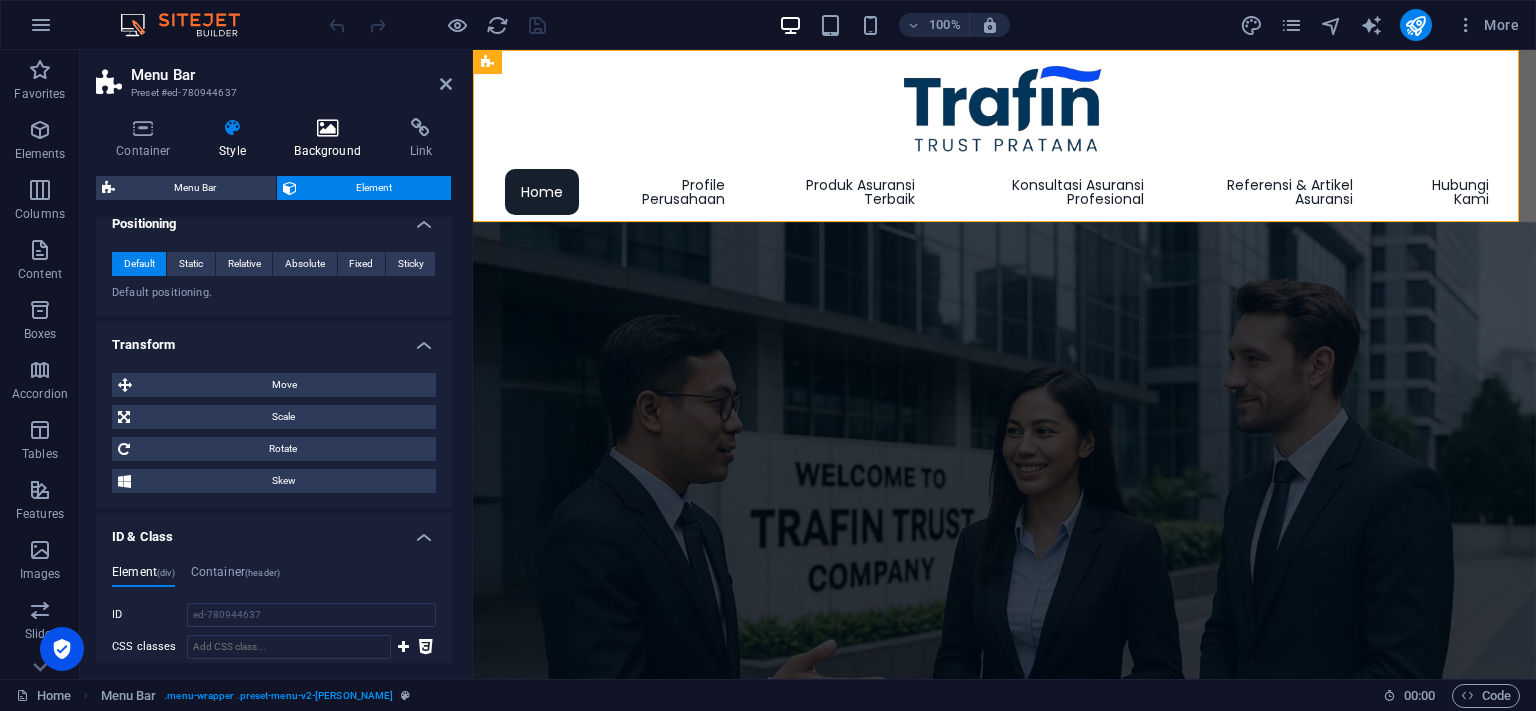 click on "Background" at bounding box center [331, 139] 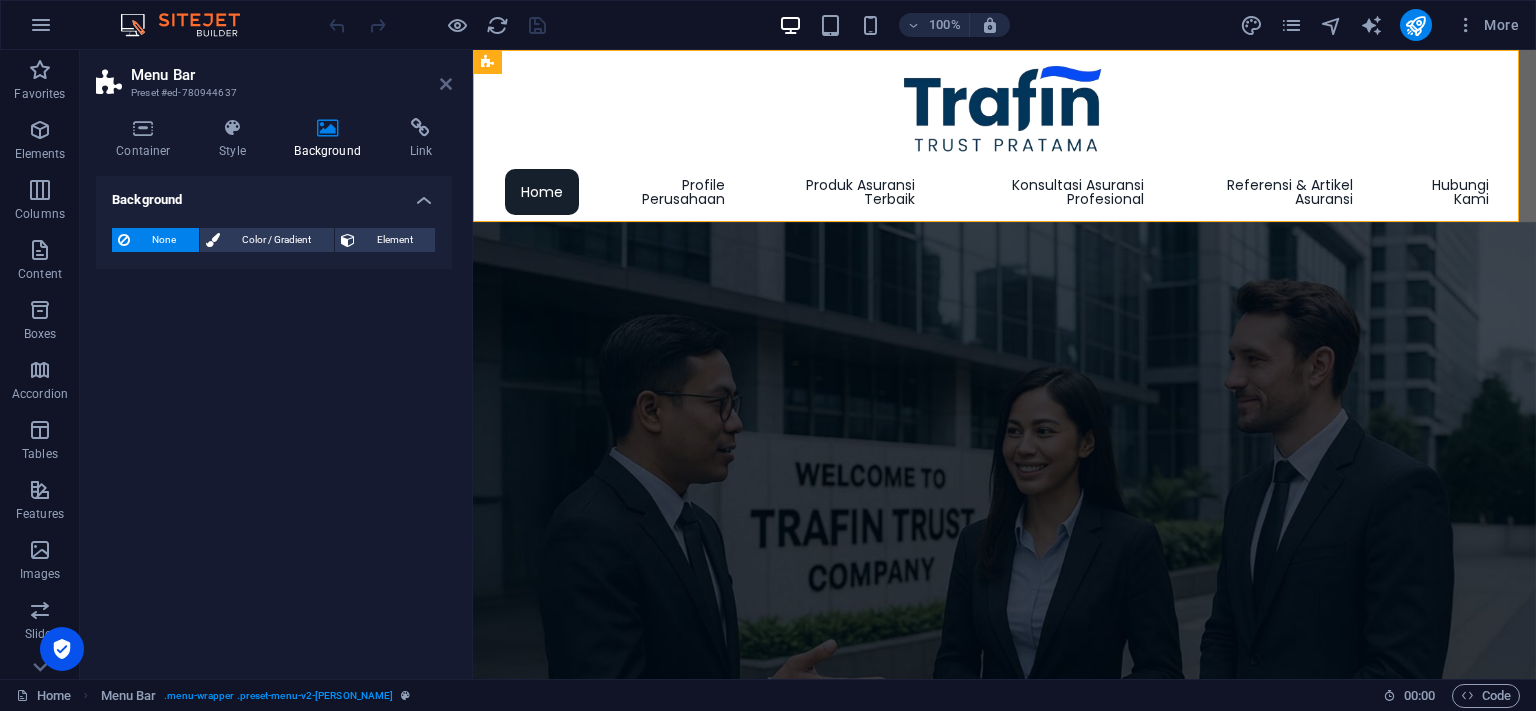 click at bounding box center (446, 84) 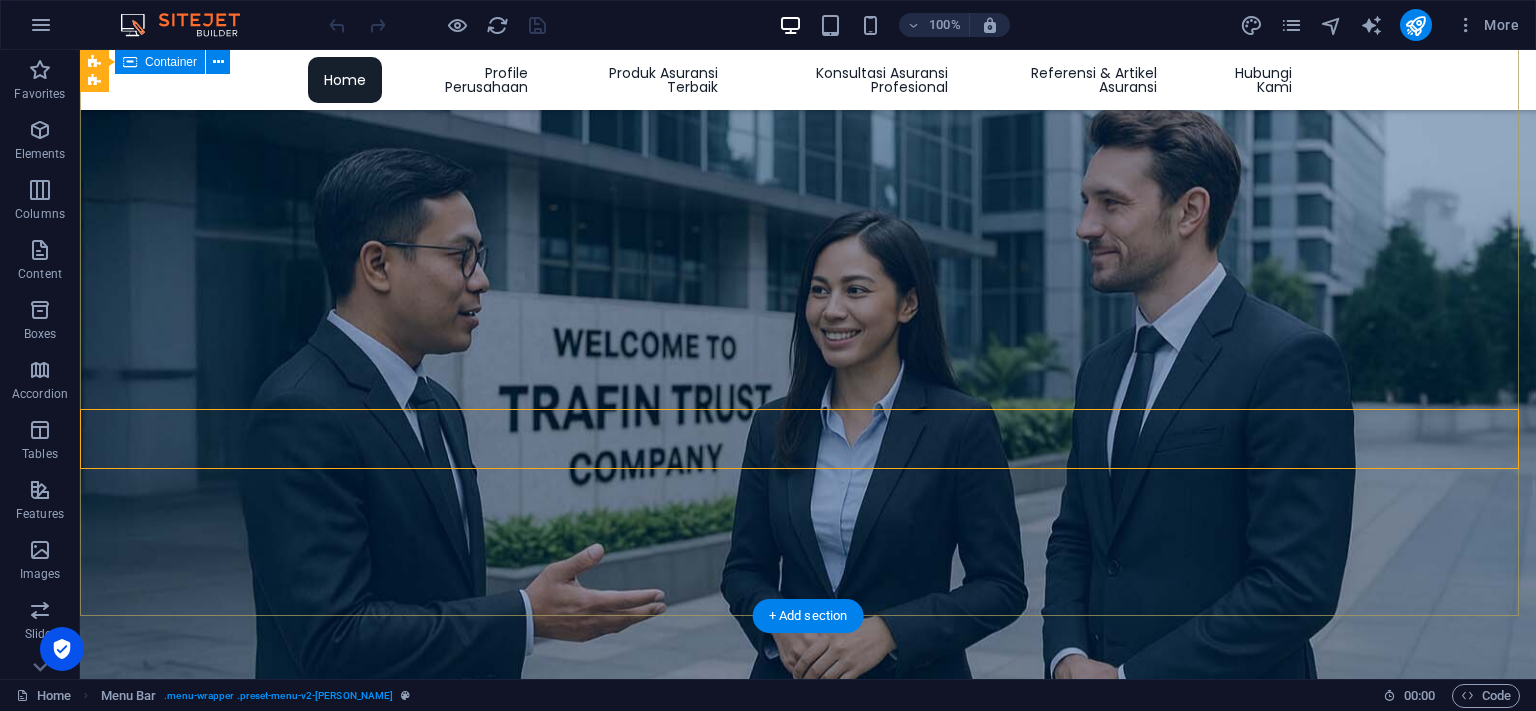 scroll, scrollTop: 0, scrollLeft: 0, axis: both 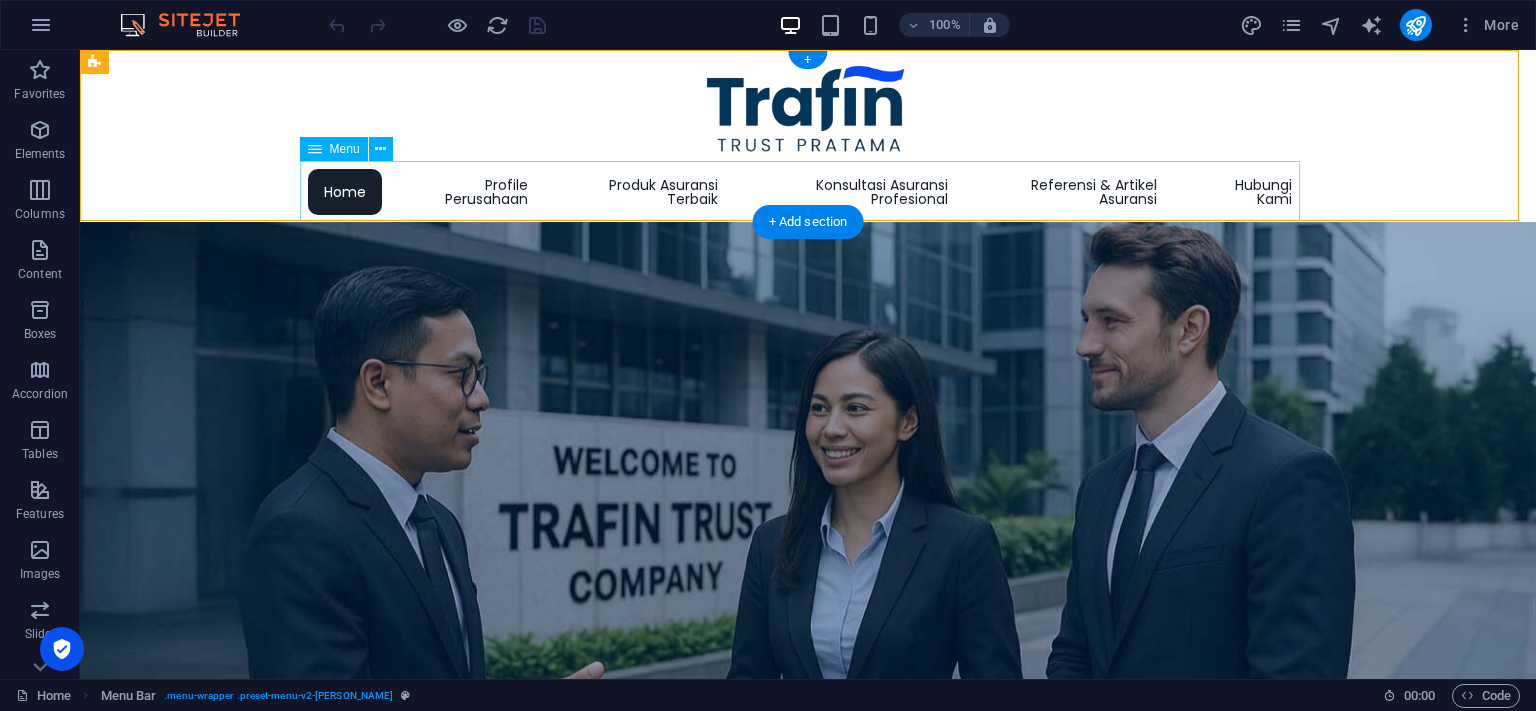 click on "Home Profile Perusahaan Produk Asuransi Terbaik Asuransi Jiwa Kredit Asuransi Kredit Konsumer Asuransi Kredit Perdagangan Asuransi Penjaminan Asuransi Kebakaran & Properti Asuransi Gempa Bumi Asuransi Tanggung Gugat Konsultasi Asuransi Profesional Konsultasi Kebutuhan Produk Asuransi Sesuai Jenis Industri Konsultasi Efisiensi dan Efektifitas Program Asuransi Konsultasi Jasa Pialang dan Perusahaan Asuransi Konsultasi Pemahaman Kontrak Asuransi Konsultasi Proses Penanganan Klaim Asuransi Referensi & Artikel Asuransi Matriks Produk Asuransi Sesuai Industri Statistik Perasuransian di Indonesia Statistik Perasuransian Internasional Artikel Asuransi Jiwa Kredit Artikel Asuransi Penjaminan Jadwal Seminar & Pelatihan Asuransi Hubungi Kami" at bounding box center (808, 192) 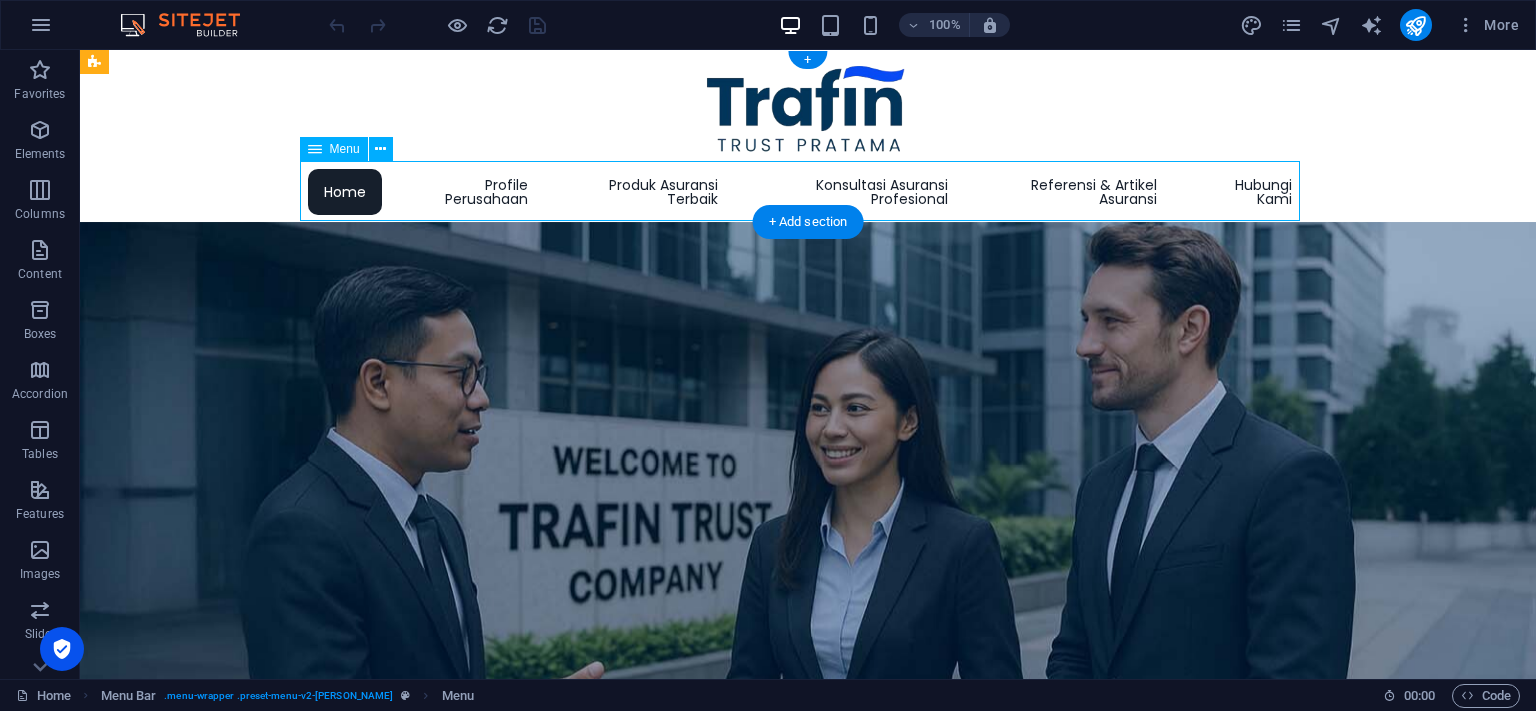 click on "Home Profile Perusahaan Produk Asuransi Terbaik Asuransi Jiwa Kredit Asuransi Kredit Konsumer Asuransi Kredit Perdagangan Asuransi Penjaminan Asuransi Kebakaran & Properti Asuransi Gempa Bumi Asuransi Tanggung Gugat Konsultasi Asuransi Profesional Konsultasi Kebutuhan Produk Asuransi Sesuai Jenis Industri Konsultasi Efisiensi dan Efektifitas Program Asuransi Konsultasi Jasa Pialang dan Perusahaan Asuransi Konsultasi Pemahaman Kontrak Asuransi Konsultasi Proses Penanganan Klaim Asuransi Referensi & Artikel Asuransi Matriks Produk Asuransi Sesuai Industri Statistik Perasuransian di Indonesia Statistik Perasuransian Internasional Artikel Asuransi Jiwa Kredit Artikel Asuransi Penjaminan Jadwal Seminar & Pelatihan Asuransi Hubungi Kami" at bounding box center (808, 192) 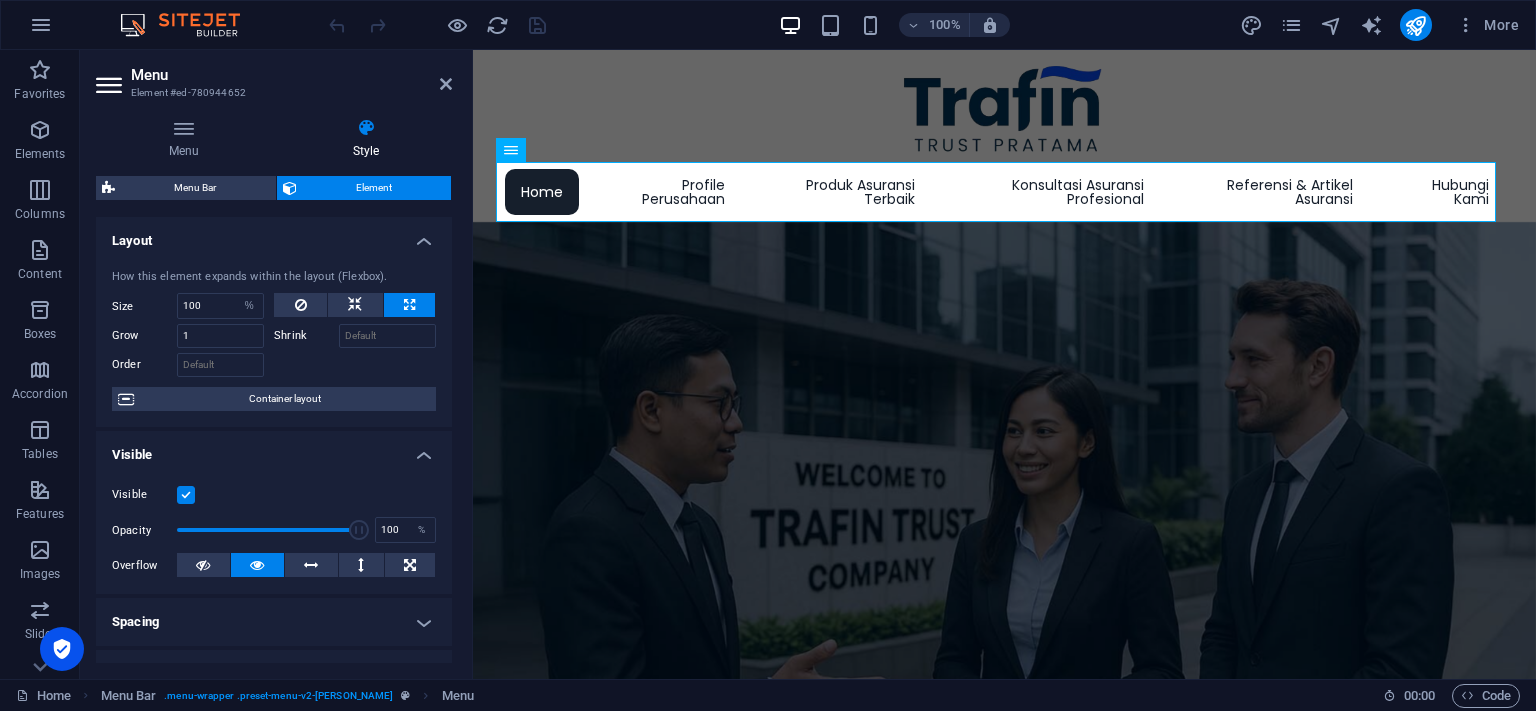 scroll, scrollTop: 346, scrollLeft: 0, axis: vertical 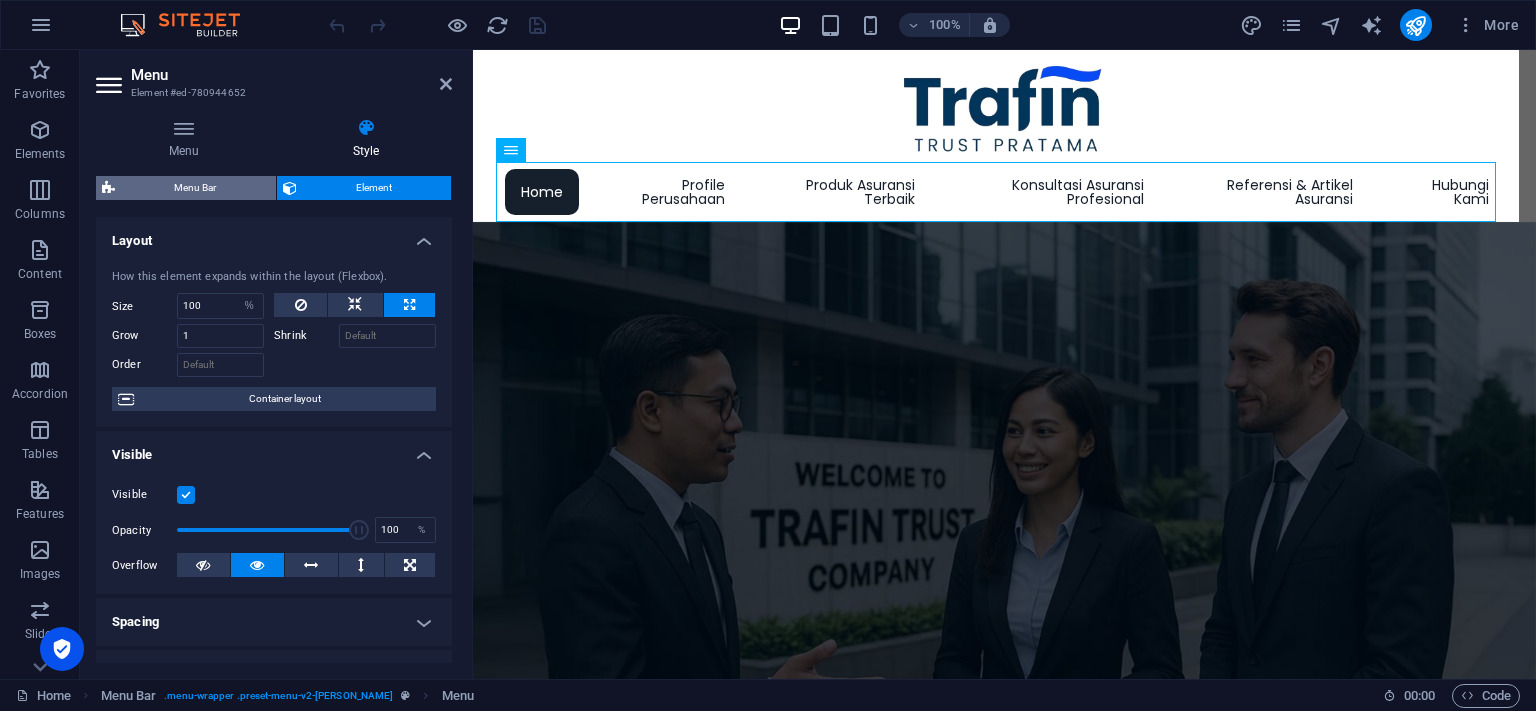click on "Menu Bar" at bounding box center [195, 188] 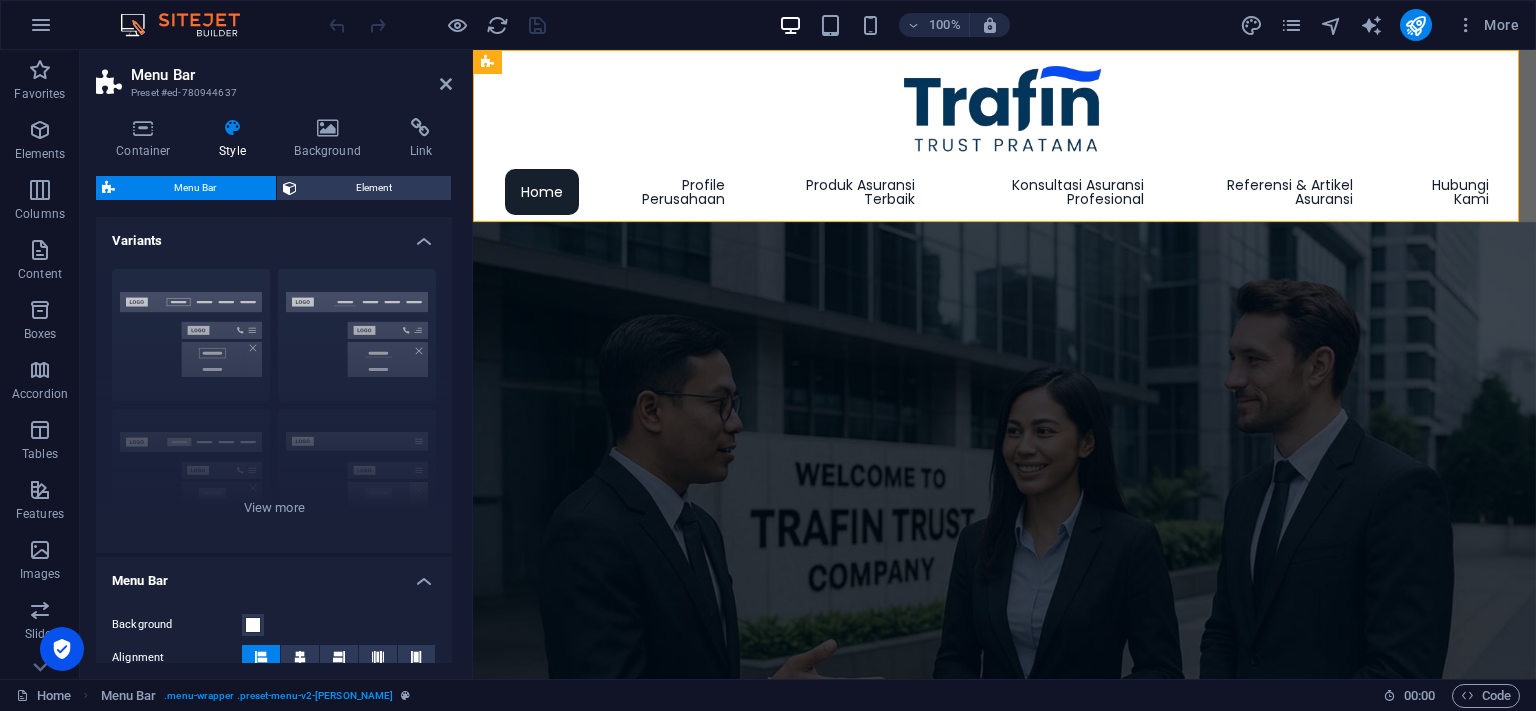 scroll, scrollTop: 1402, scrollLeft: 0, axis: vertical 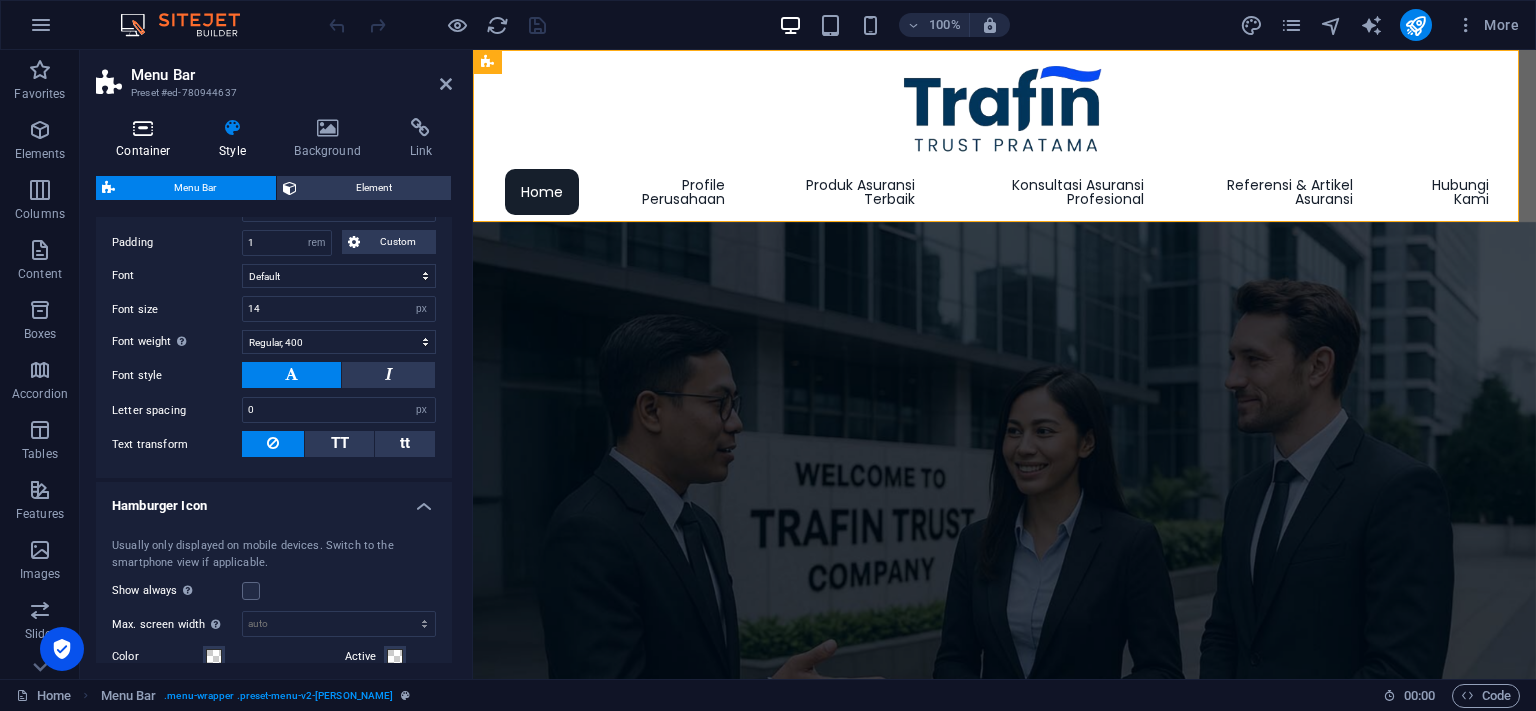 click at bounding box center (143, 128) 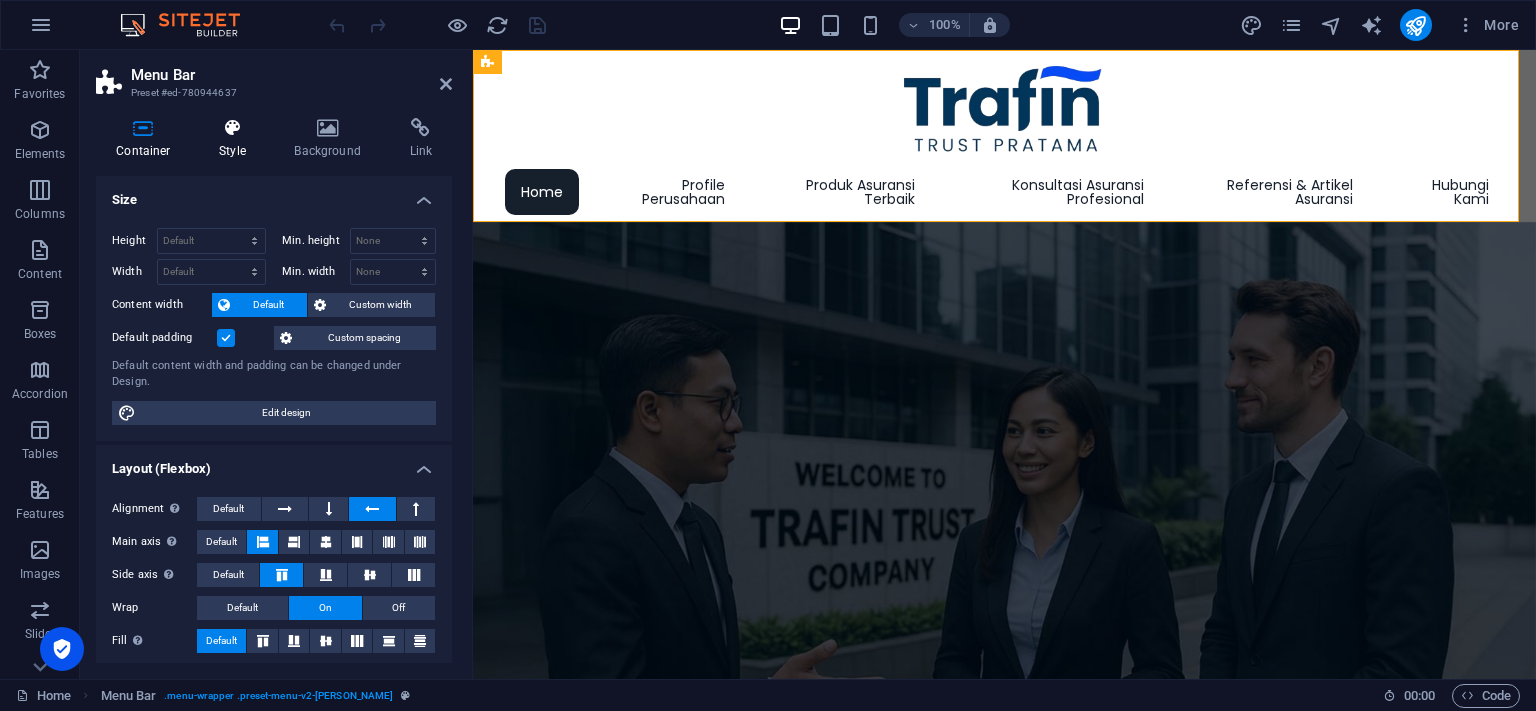 click at bounding box center [232, 128] 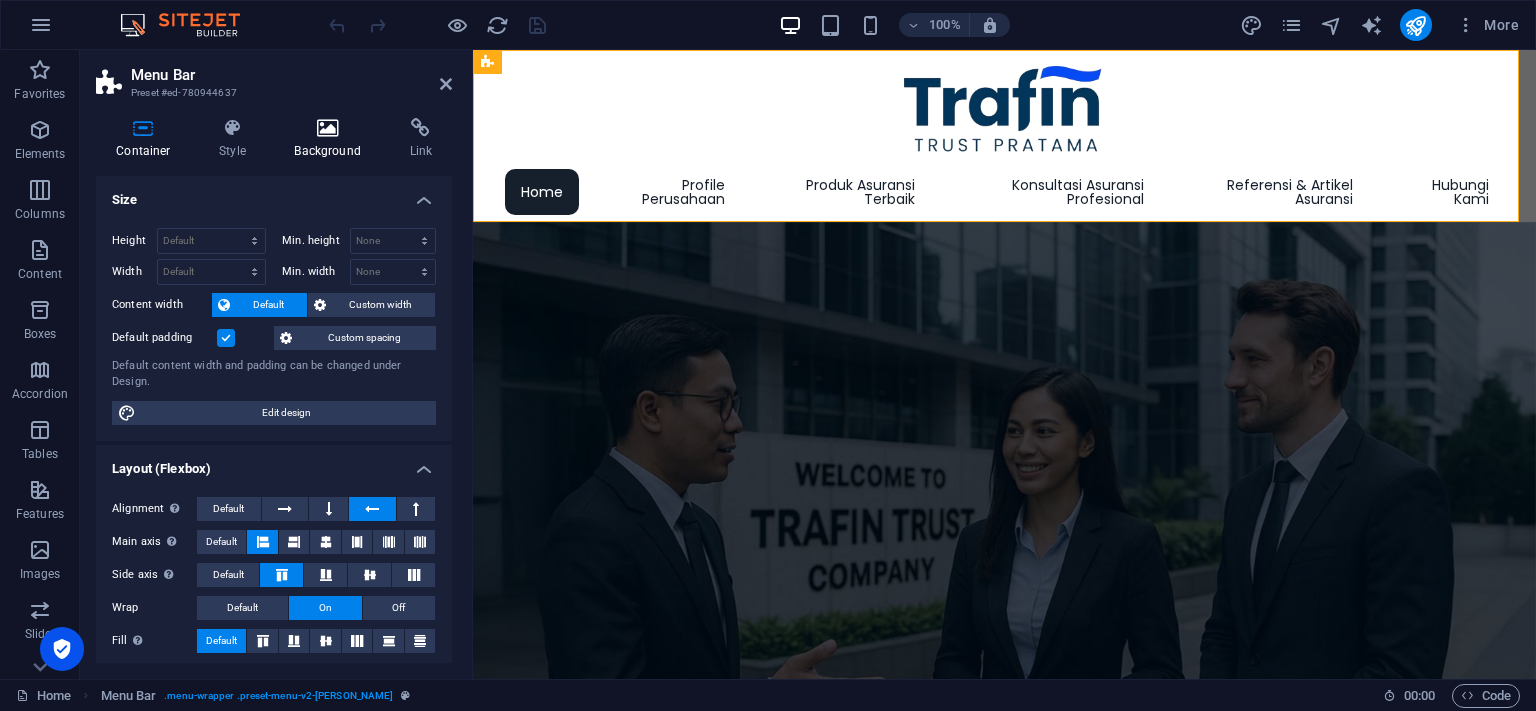 scroll, scrollTop: 1402, scrollLeft: 0, axis: vertical 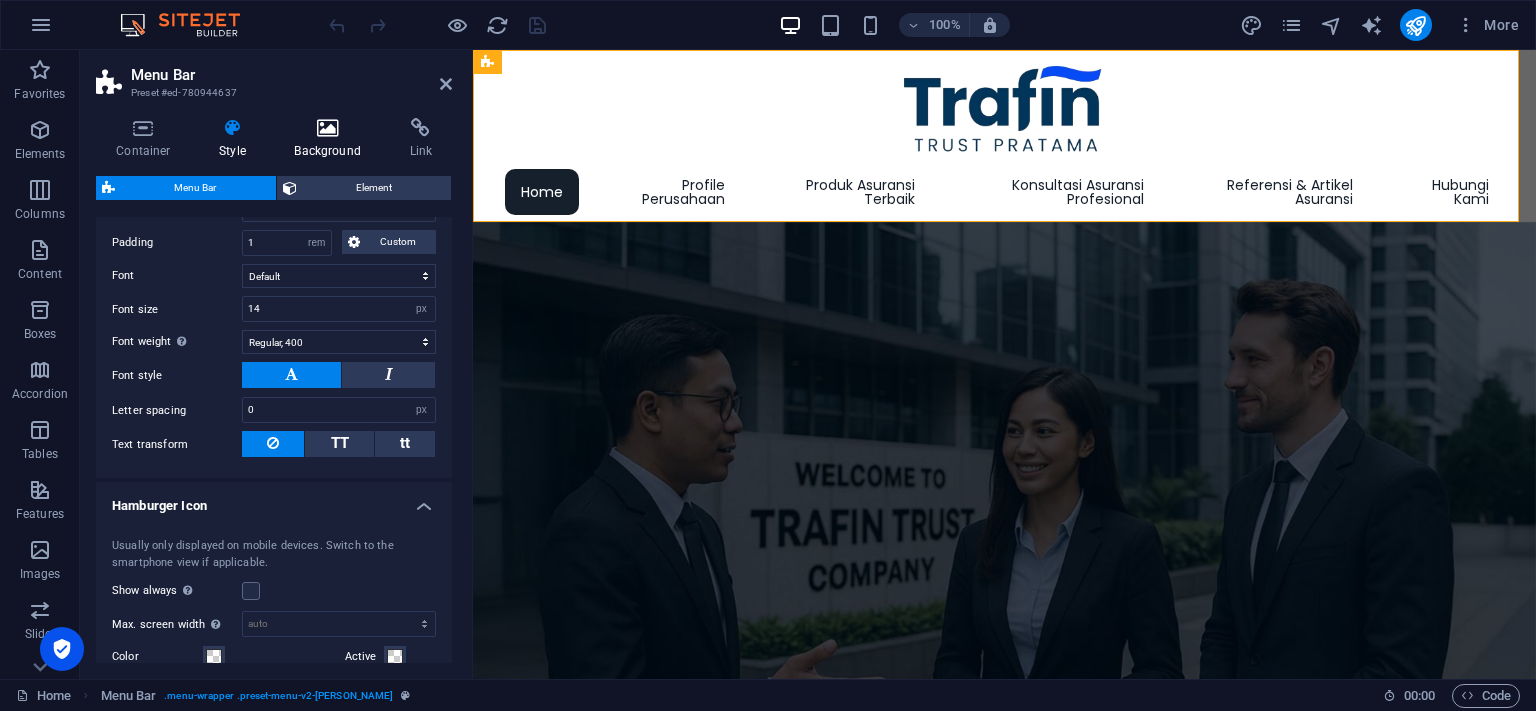 click at bounding box center [327, 128] 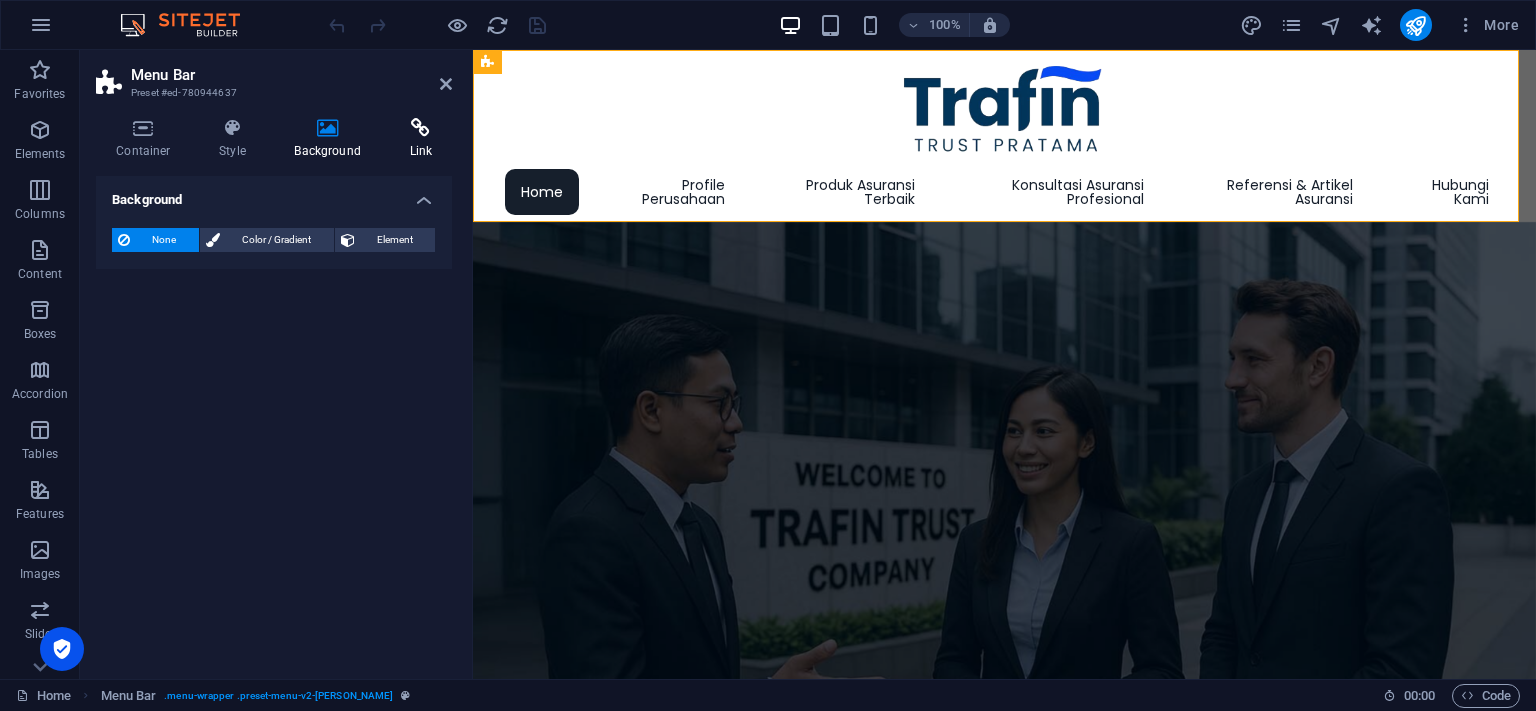 click at bounding box center [420, 128] 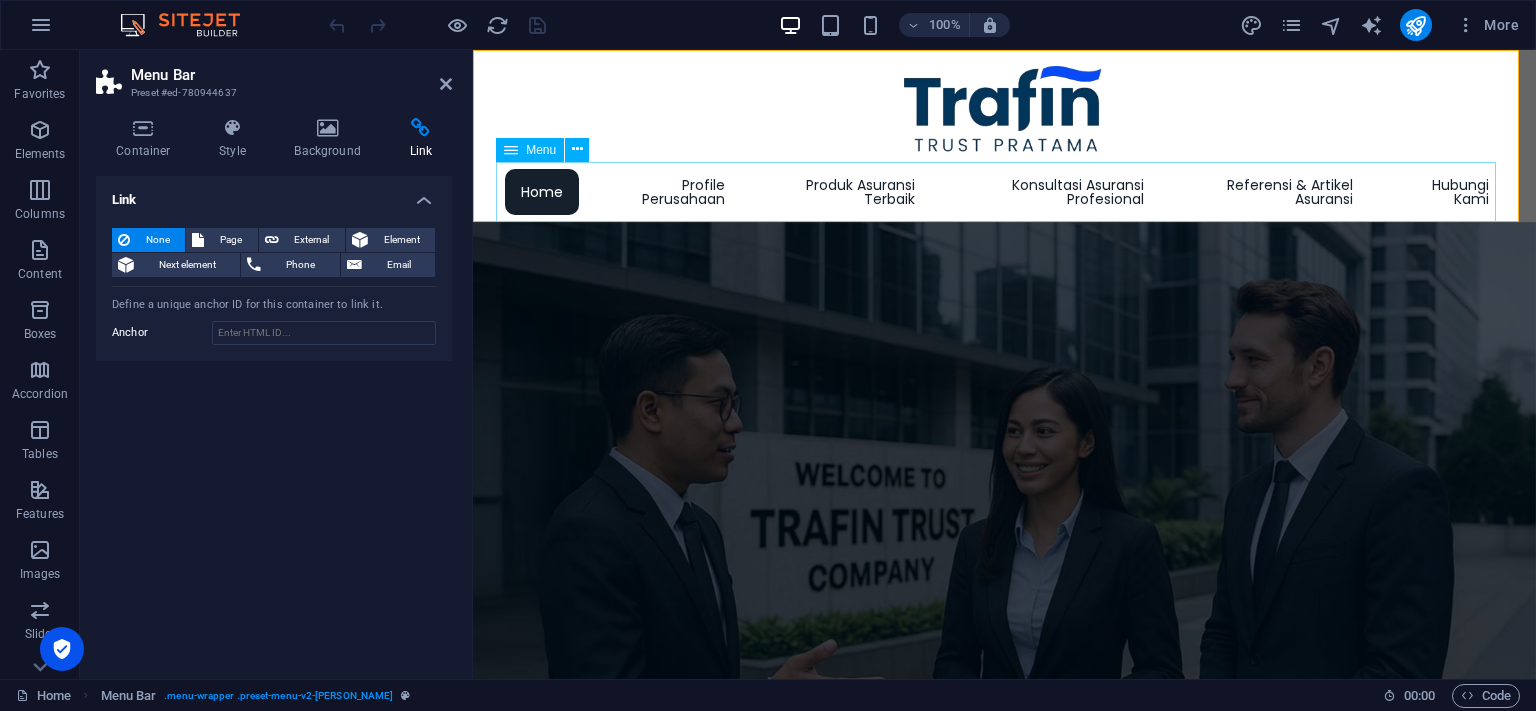 click on "Home Profile Perusahaan Produk Asuransi Terbaik Asuransi Jiwa Kredit Asuransi Kredit Konsumer Asuransi Kredit Perdagangan Asuransi Penjaminan Asuransi Kebakaran & Properti Asuransi Gempa Bumi Asuransi Tanggung Gugat Konsultasi Asuransi Profesional Konsultasi Kebutuhan Produk Asuransi Sesuai Jenis Industri Konsultasi Efisiensi dan Efektifitas Program Asuransi Konsultasi Jasa Pialang dan Perusahaan Asuransi Konsultasi Pemahaman Kontrak Asuransi Konsultasi Proses Penanganan Klaim Asuransi Referensi & Artikel Asuransi Matriks Produk Asuransi Sesuai Industri Statistik Perasuransian di Indonesia Statistik Perasuransian Internasional Artikel Asuransi Jiwa Kredit Artikel Asuransi Penjaminan Jadwal Seminar & Pelatihan Asuransi Hubungi Kami" at bounding box center (1005, 192) 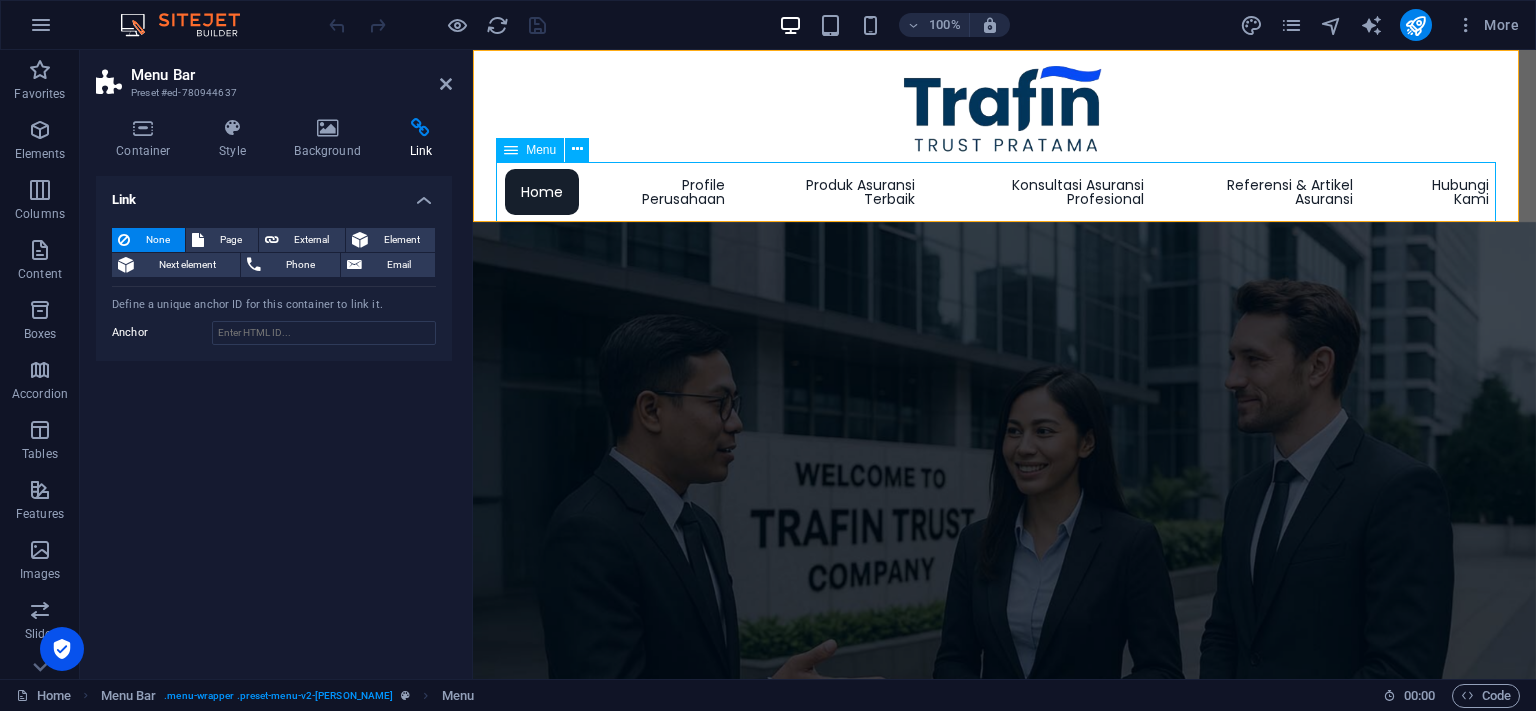 click on "Home Profile Perusahaan Produk Asuransi Terbaik Asuransi Jiwa Kredit Asuransi Kredit Konsumer Asuransi Kredit Perdagangan Asuransi Penjaminan Asuransi Kebakaran & Properti Asuransi Gempa Bumi Asuransi Tanggung Gugat Konsultasi Asuransi Profesional Konsultasi Kebutuhan Produk Asuransi Sesuai Jenis Industri Konsultasi Efisiensi dan Efektifitas Program Asuransi Konsultasi Jasa Pialang dan Perusahaan Asuransi Konsultasi Pemahaman Kontrak Asuransi Konsultasi Proses Penanganan Klaim Asuransi Referensi & Artikel Asuransi Matriks Produk Asuransi Sesuai Industri Statistik Perasuransian di Indonesia Statistik Perasuransian Internasional Artikel Asuransi Jiwa Kredit Artikel Asuransi Penjaminan Jadwal Seminar & Pelatihan Asuransi Hubungi Kami" at bounding box center (1005, 192) 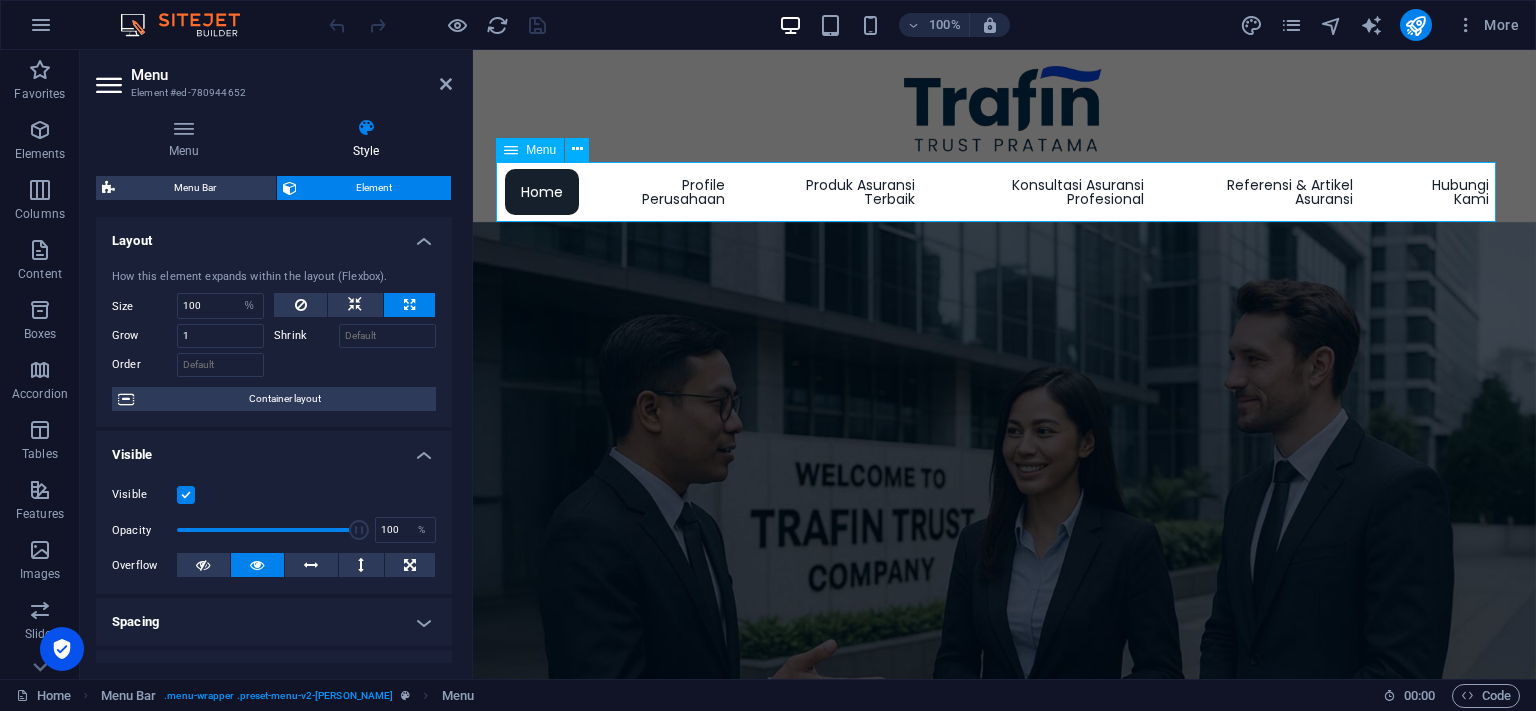 click on "Home Profile Perusahaan Produk Asuransi Terbaik Asuransi Jiwa Kredit Asuransi Kredit Konsumer Asuransi Kredit Perdagangan Asuransi Penjaminan Asuransi Kebakaran & Properti Asuransi Gempa Bumi Asuransi Tanggung Gugat Konsultasi Asuransi Profesional Konsultasi Kebutuhan Produk Asuransi Sesuai Jenis Industri Konsultasi Efisiensi dan Efektifitas Program Asuransi Konsultasi Jasa Pialang dan Perusahaan Asuransi Konsultasi Pemahaman Kontrak Asuransi Konsultasi Proses Penanganan Klaim Asuransi Referensi & Artikel Asuransi Matriks Produk Asuransi Sesuai Industri Statistik Perasuransian di Indonesia Statistik Perasuransian Internasional Artikel Asuransi Jiwa Kredit Artikel Asuransi Penjaminan Jadwal Seminar & Pelatihan Asuransi Hubungi Kami" at bounding box center [1005, 192] 